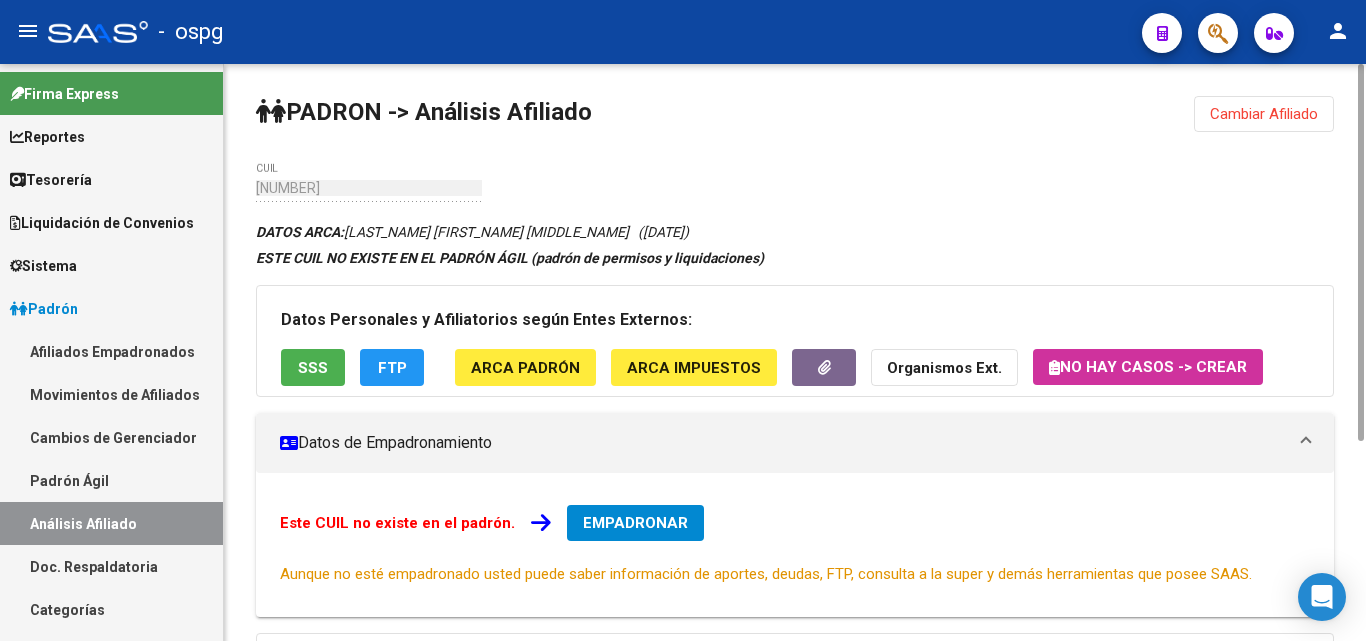 scroll, scrollTop: 0, scrollLeft: 0, axis: both 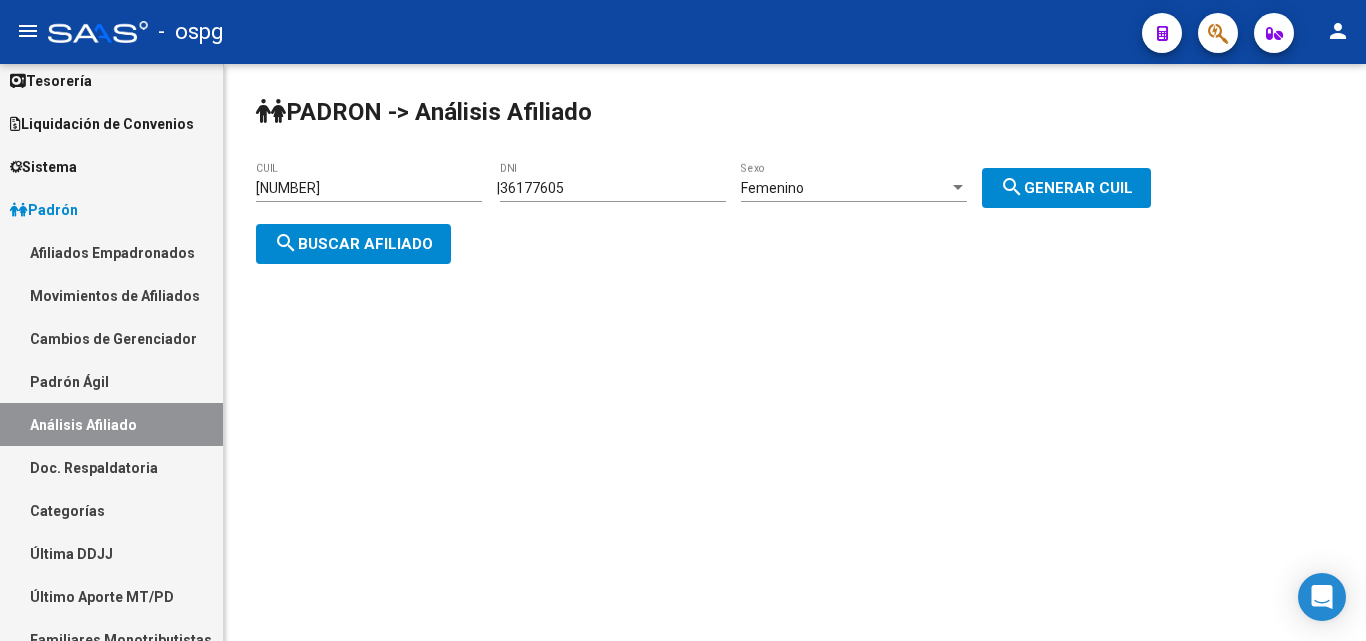 drag, startPoint x: 391, startPoint y: 188, endPoint x: 0, endPoint y: 103, distance: 400.13248 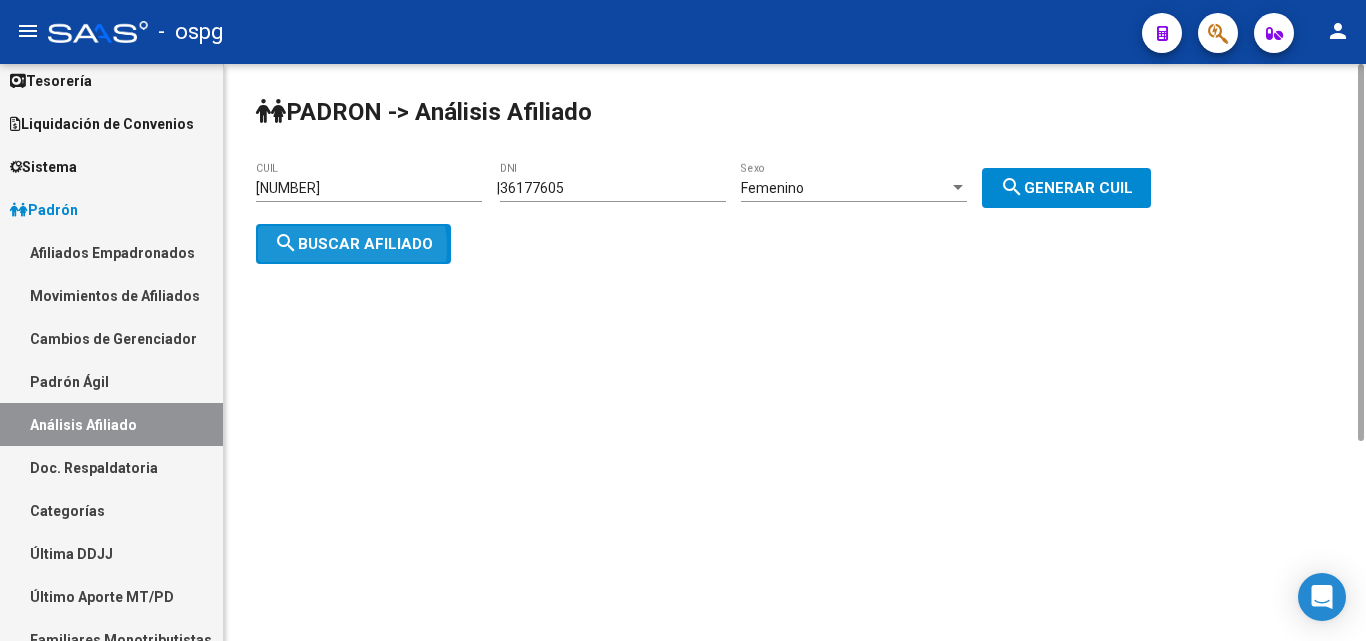 click on "search  Buscar afiliado" 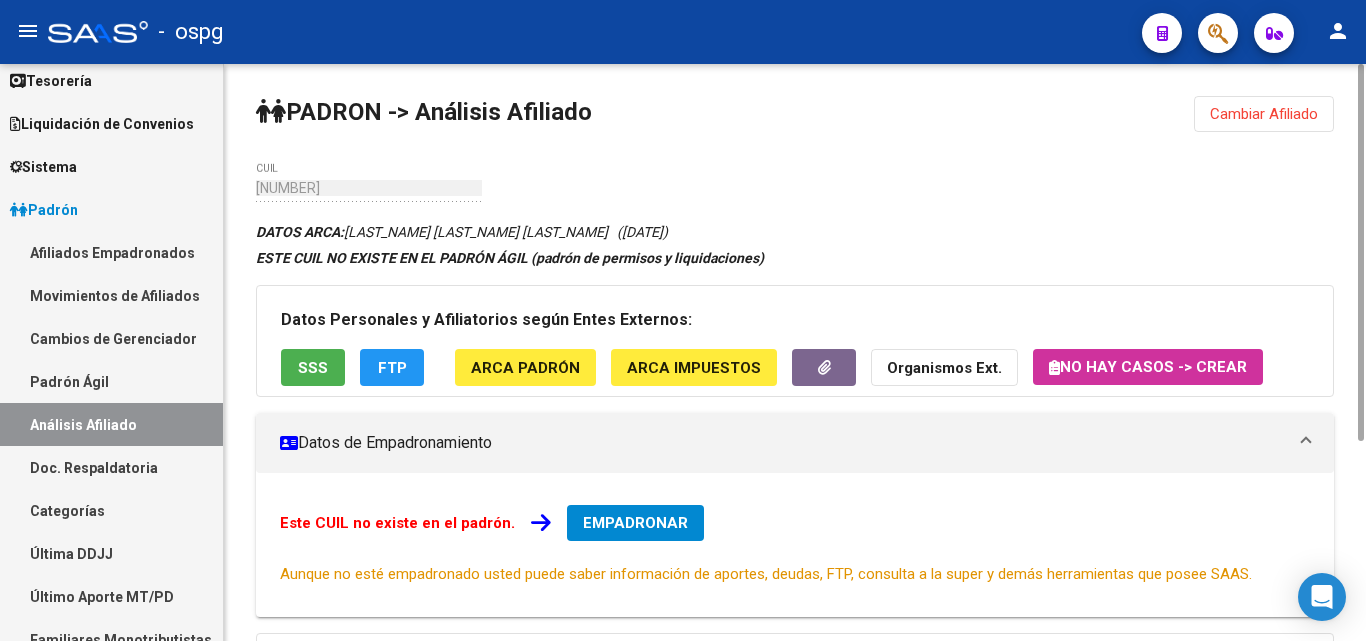 click on "SSS" 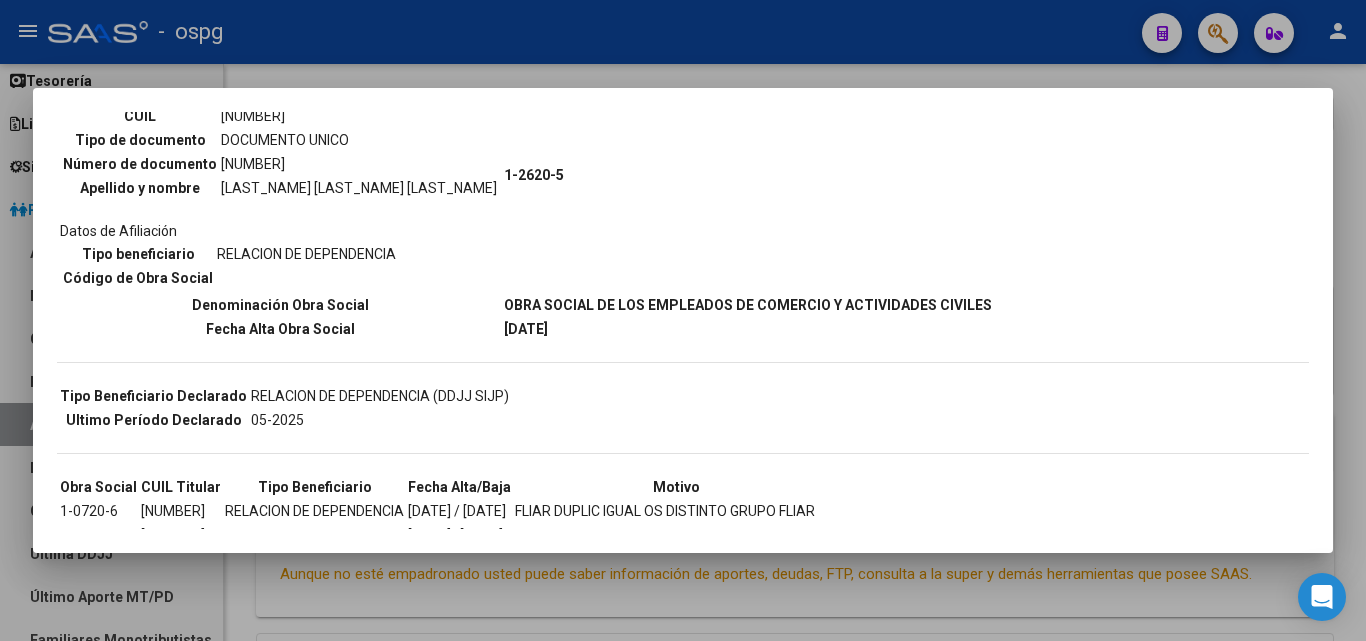 scroll, scrollTop: 0, scrollLeft: 0, axis: both 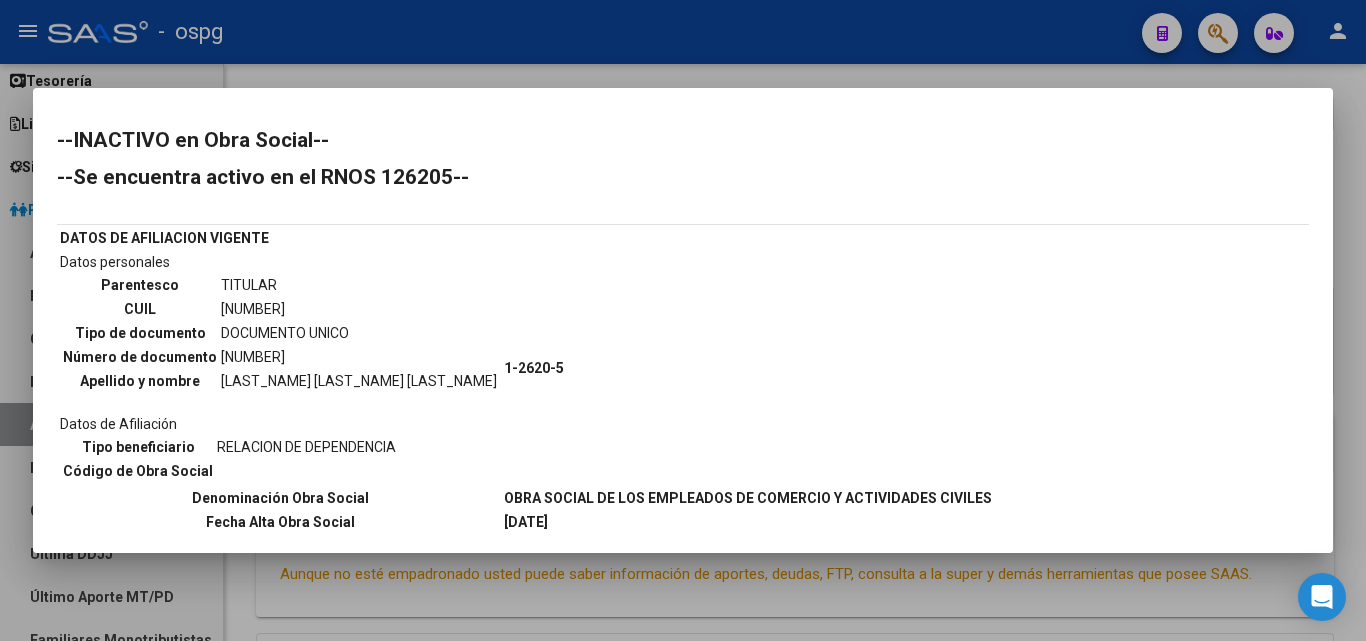 click at bounding box center [683, 320] 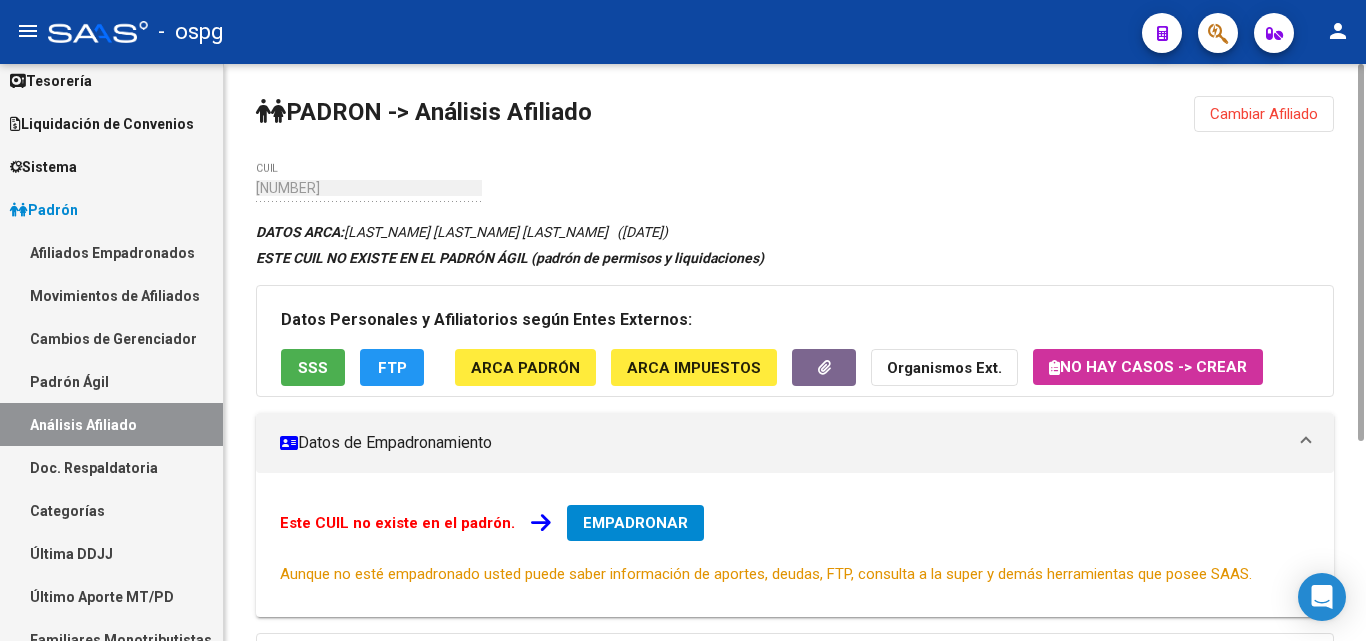 click on "Cambiar Afiliado" 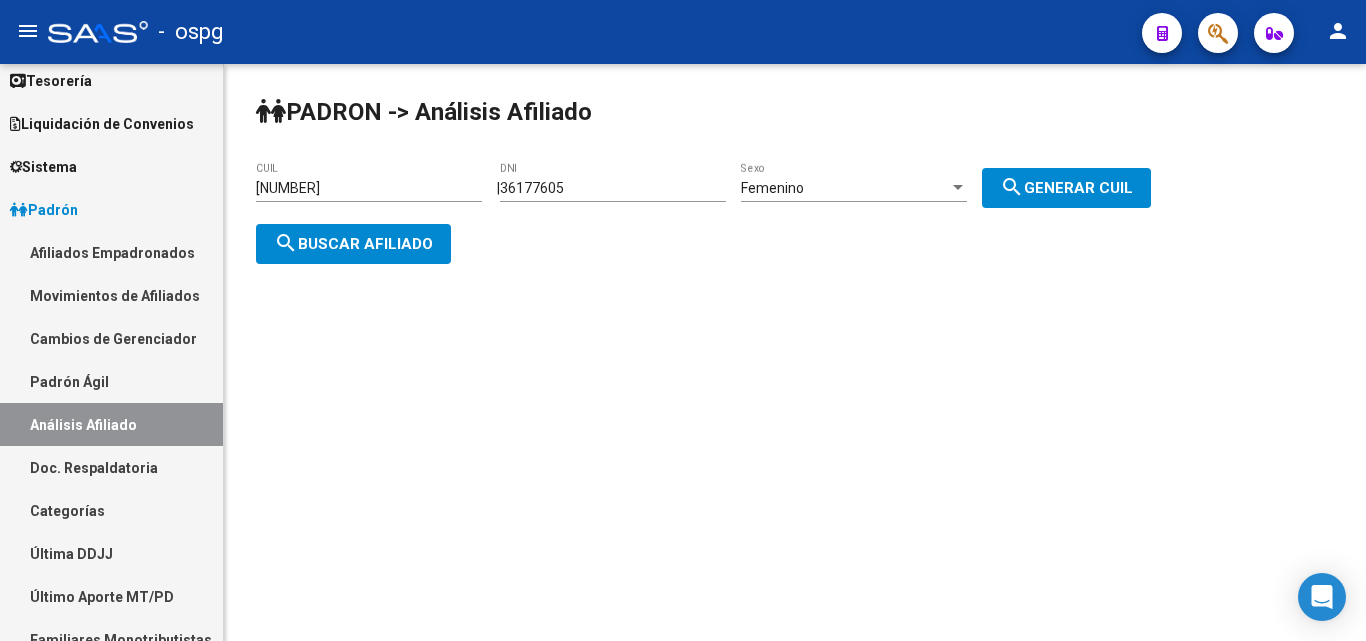 drag, startPoint x: 360, startPoint y: 184, endPoint x: 0, endPoint y: 132, distance: 363.73618 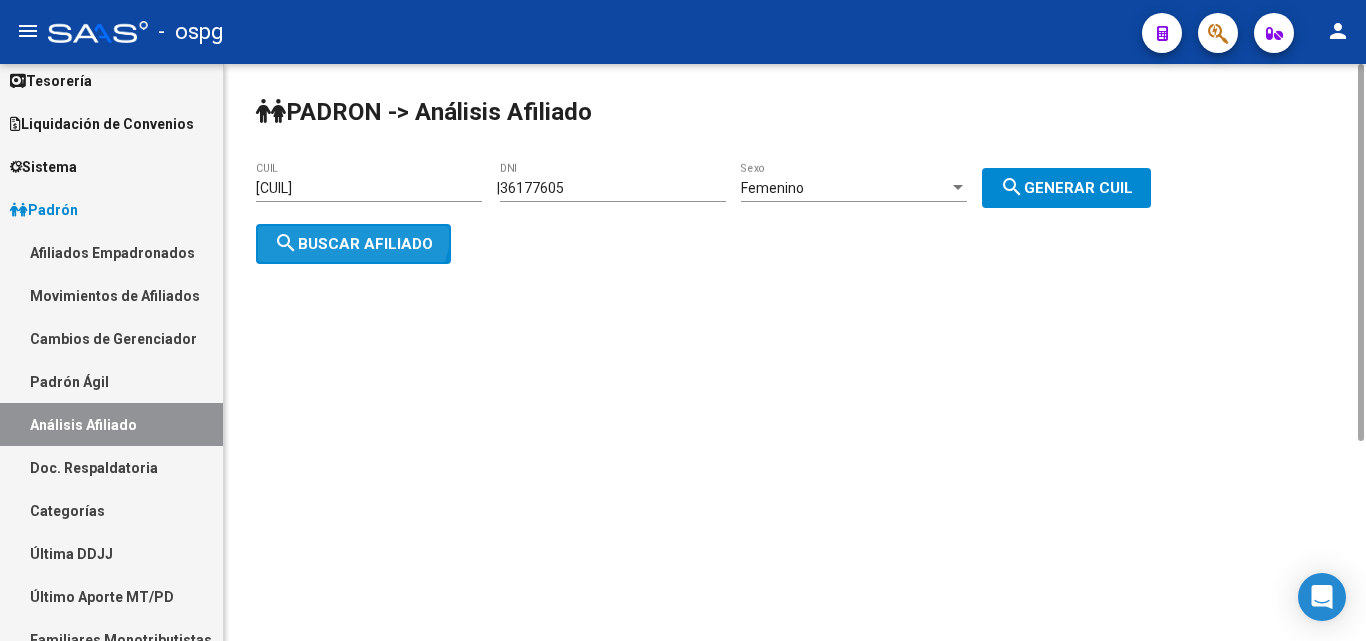 click on "search  Buscar afiliado" 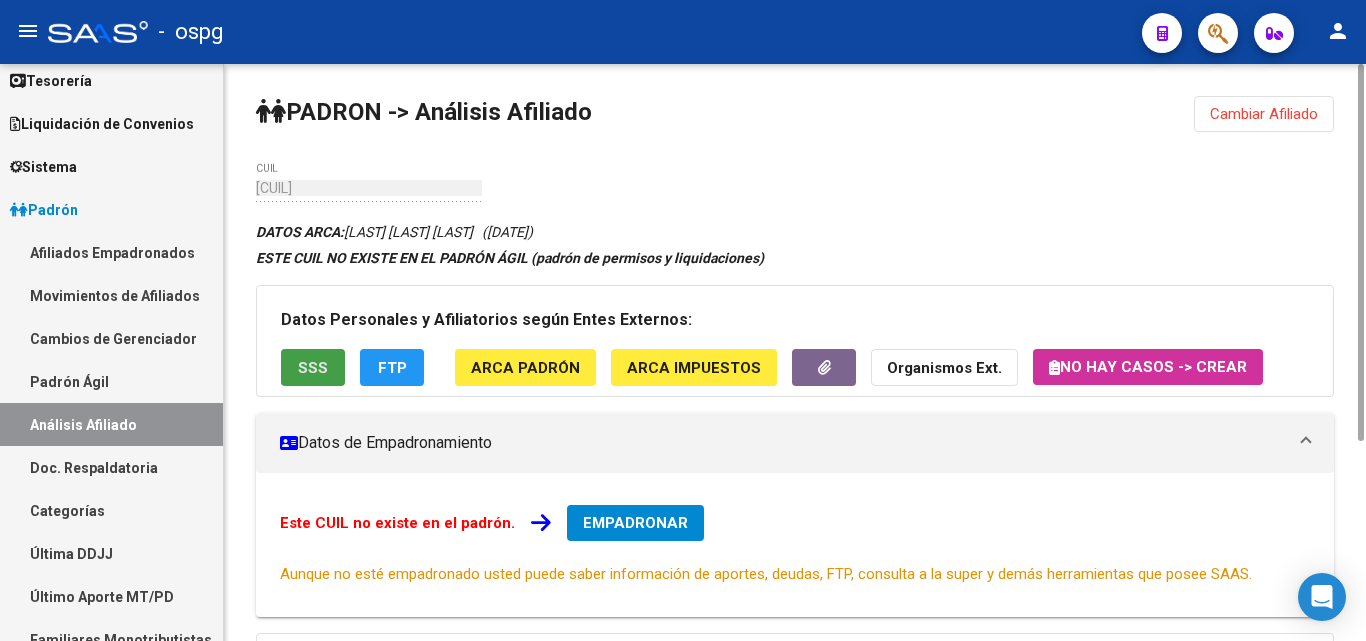 click on "SSS" 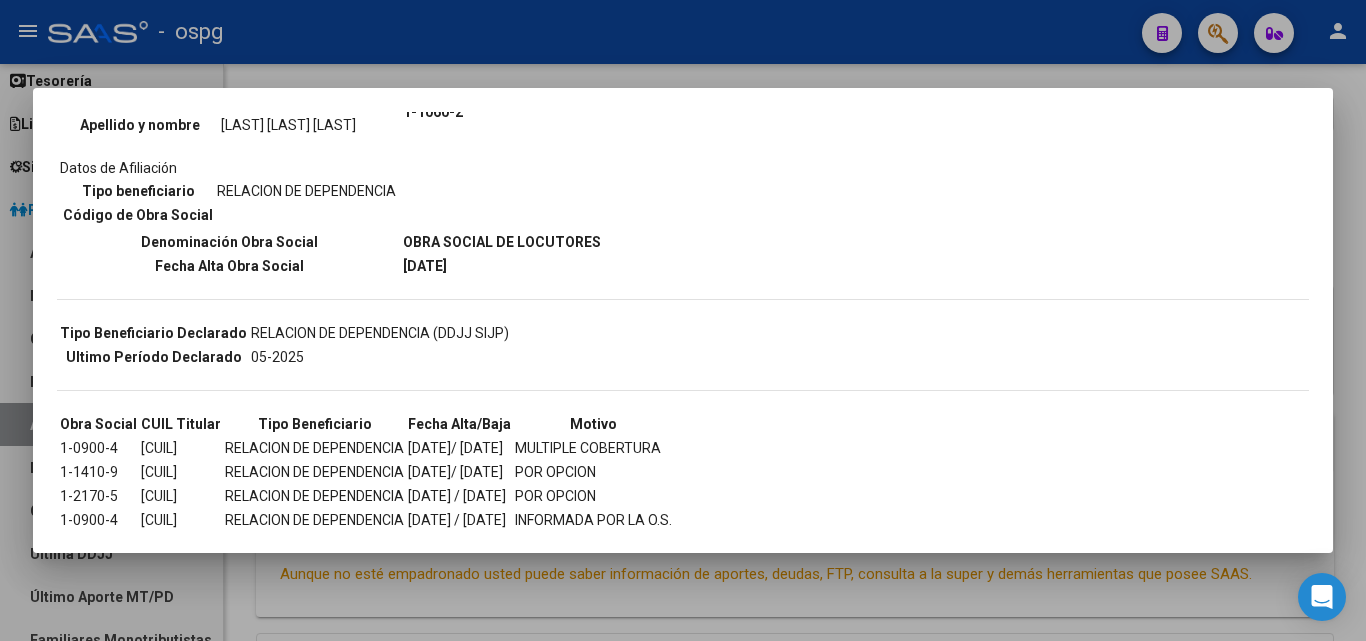 scroll, scrollTop: 301, scrollLeft: 0, axis: vertical 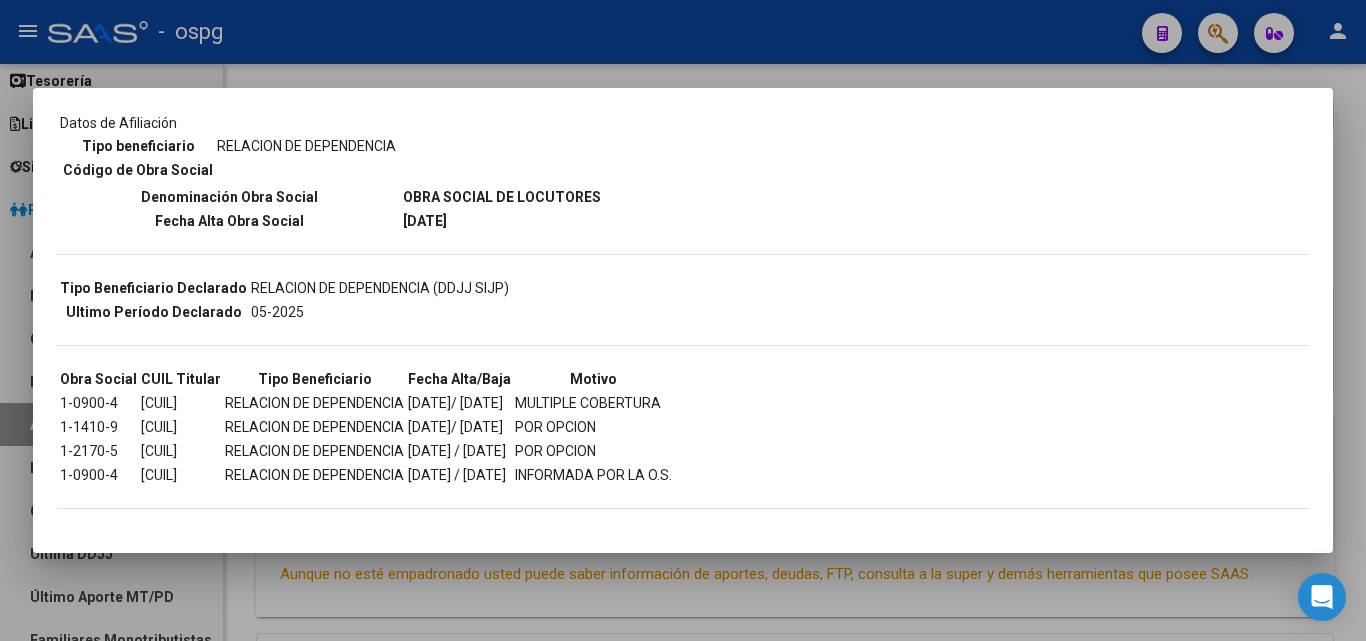 drag, startPoint x: 608, startPoint y: 616, endPoint x: 449, endPoint y: 348, distance: 311.61676 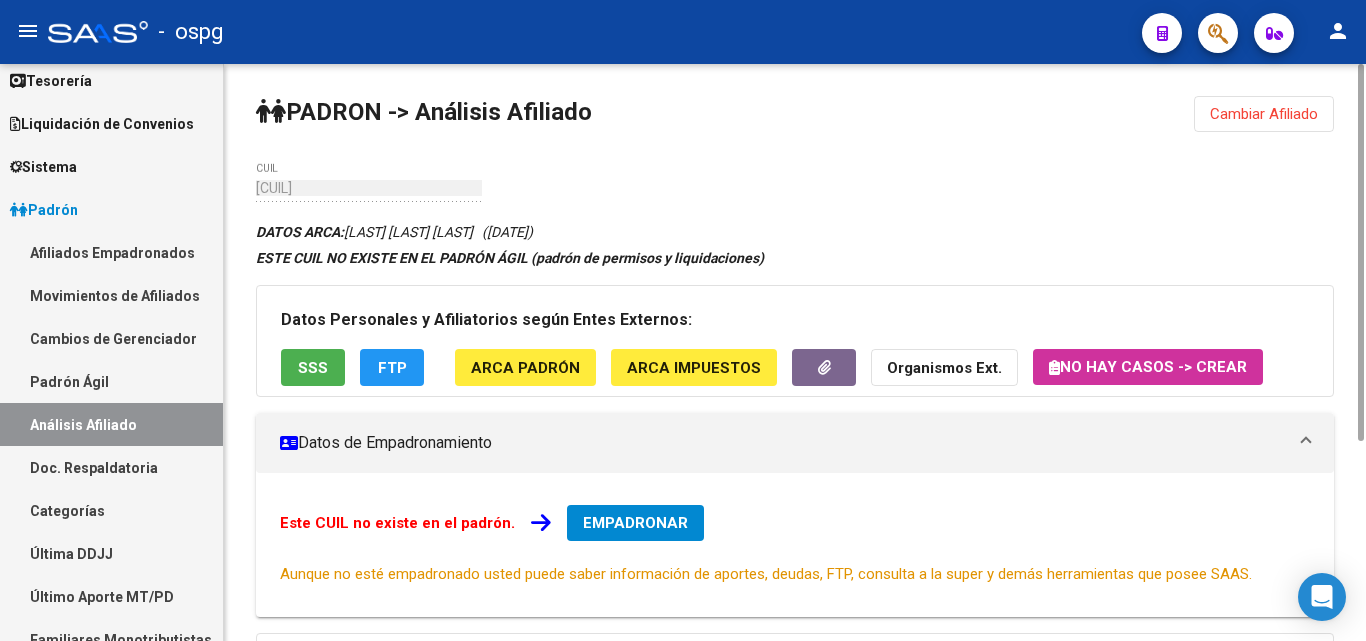 click on "Cambiar Afiliado" 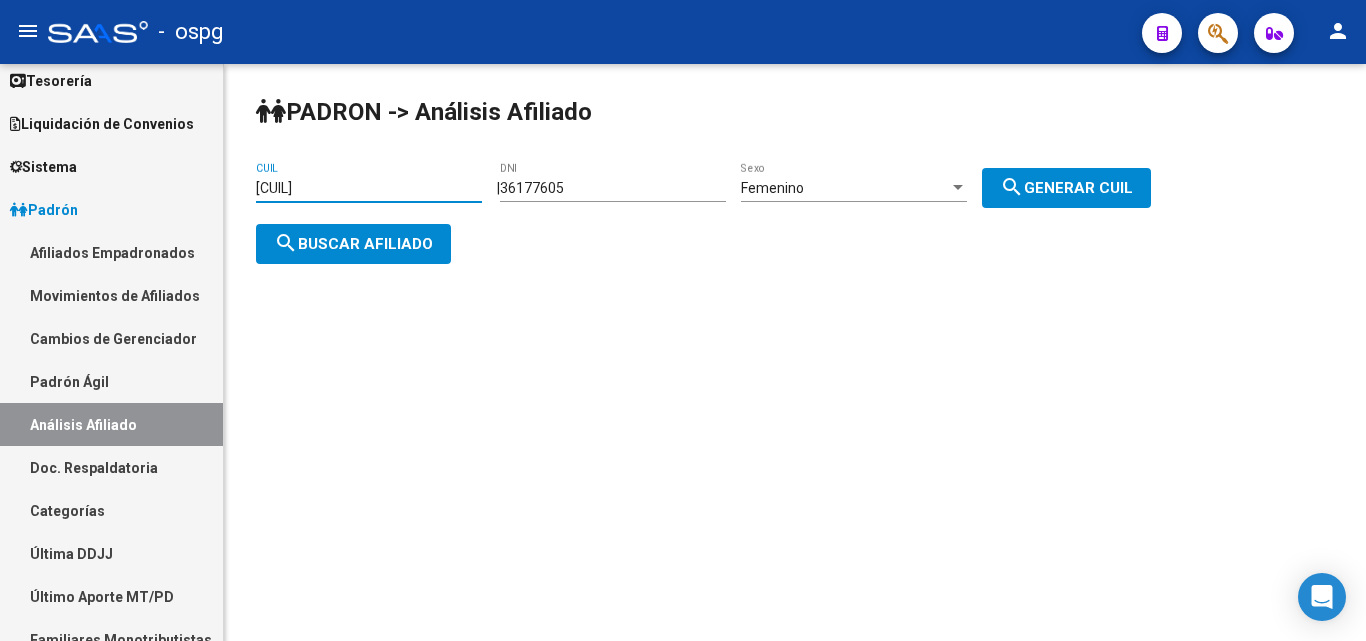 drag, startPoint x: 395, startPoint y: 195, endPoint x: 0, endPoint y: 96, distance: 407.21738 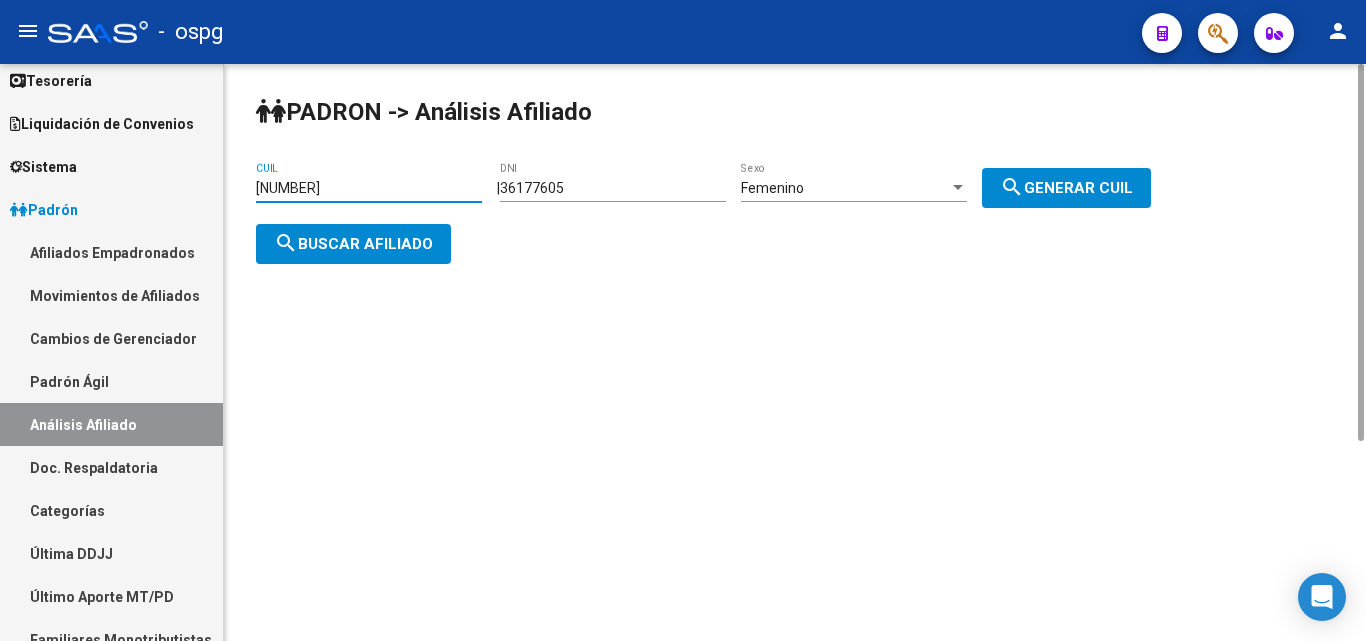 click on "search  Buscar afiliado" 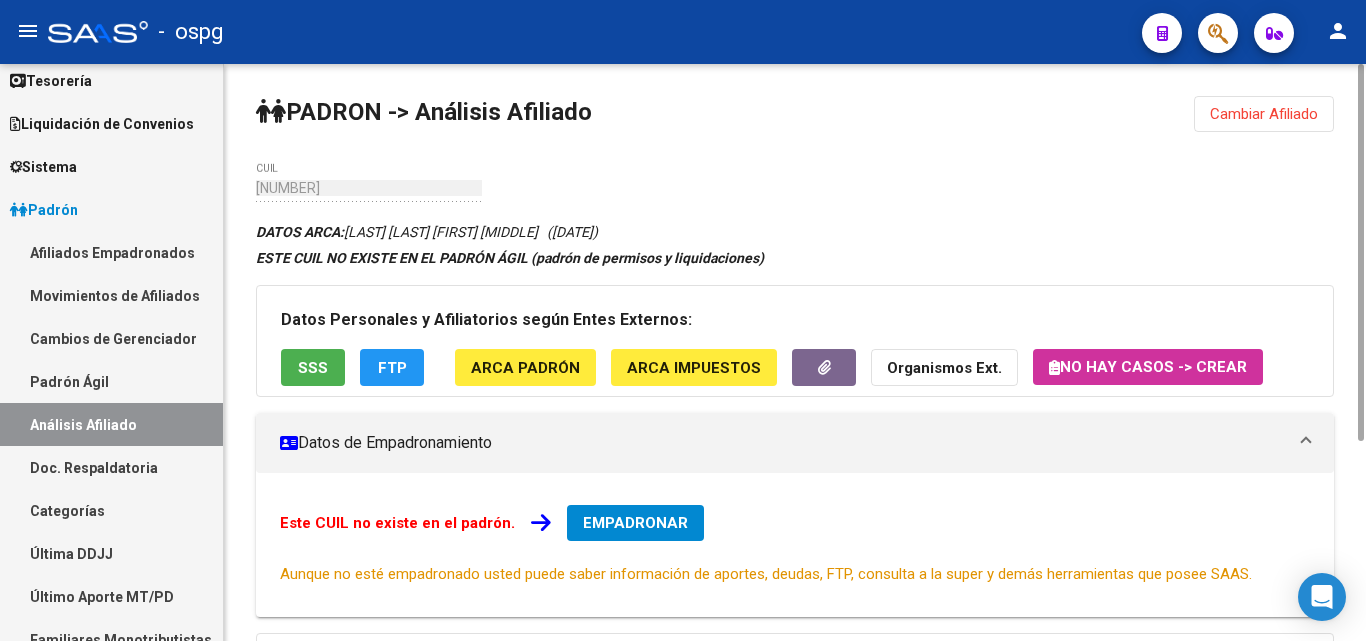 click on "SSS" 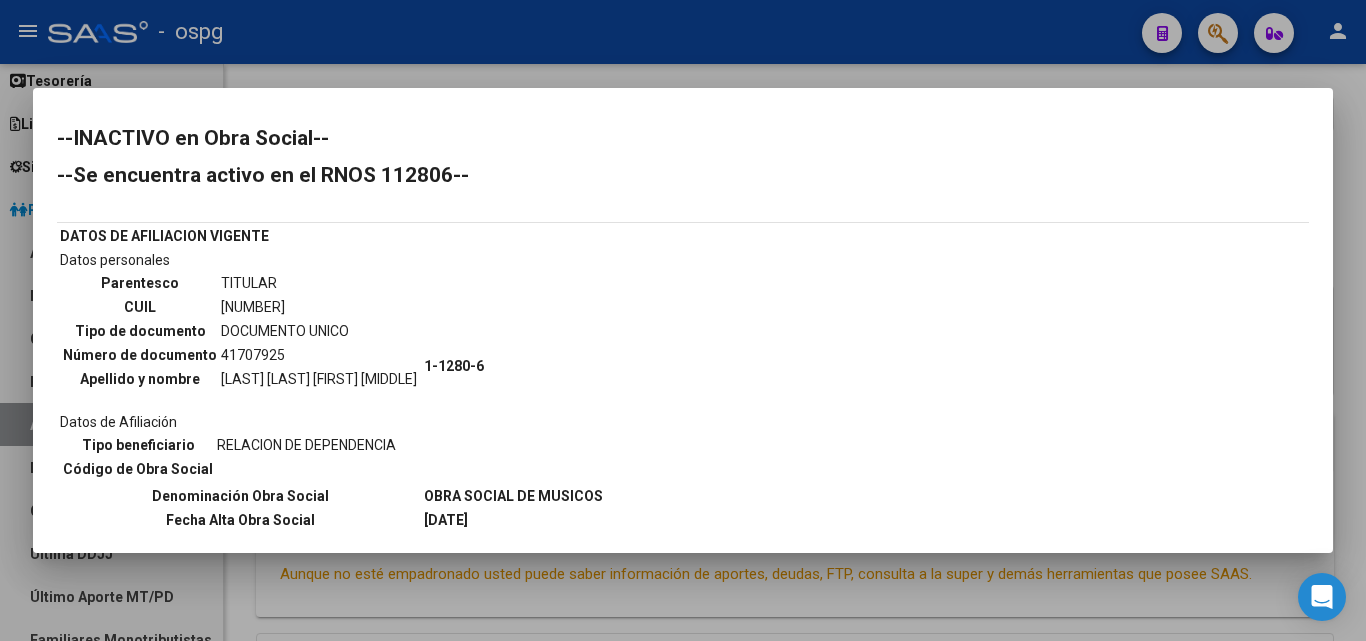 scroll, scrollTop: 0, scrollLeft: 0, axis: both 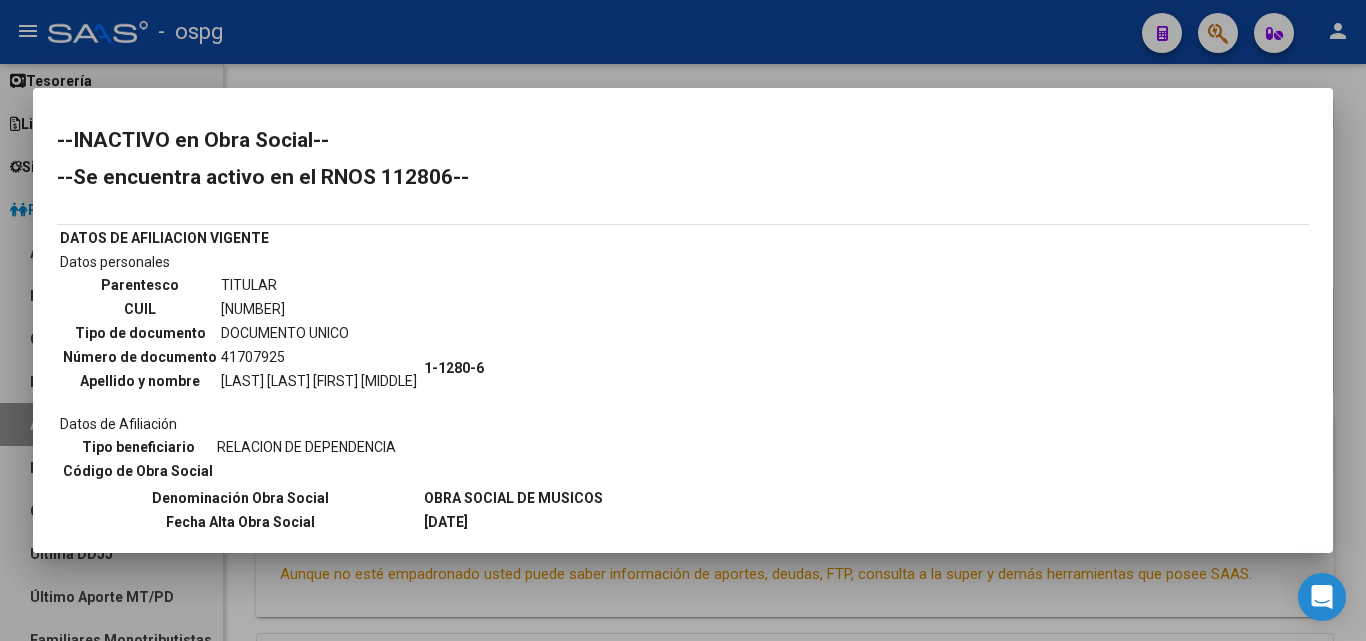 click at bounding box center [683, 320] 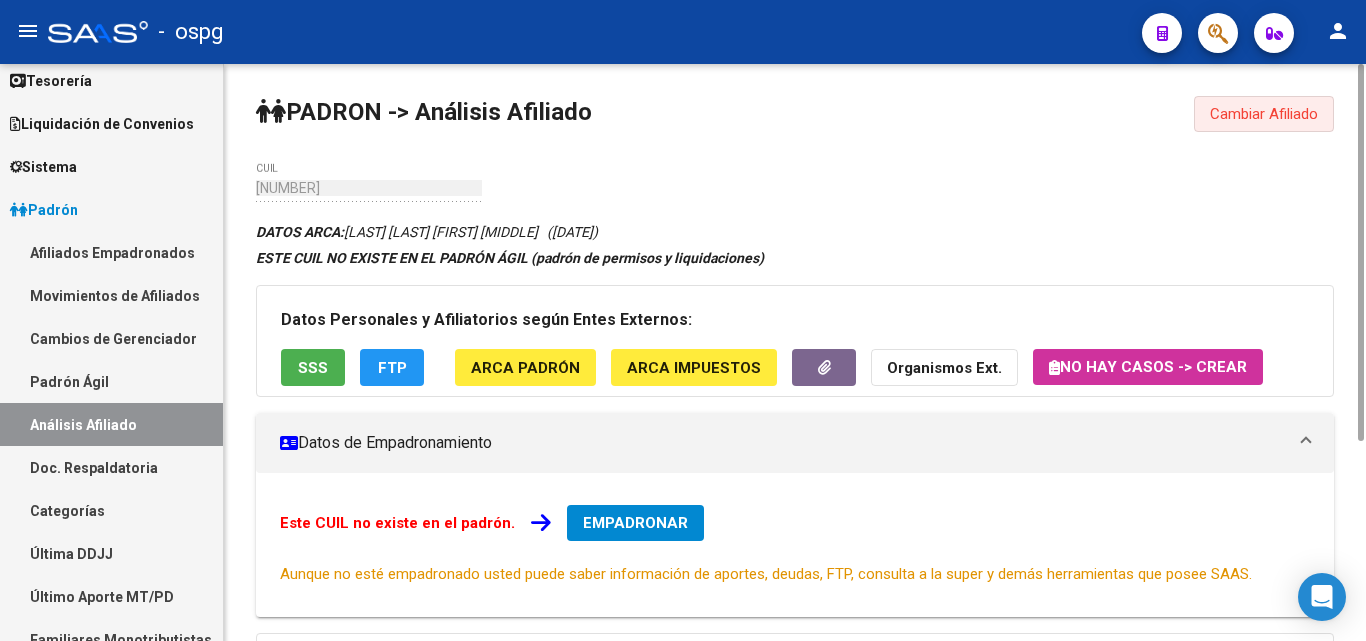 drag, startPoint x: 1250, startPoint y: 109, endPoint x: 724, endPoint y: 160, distance: 528.4667 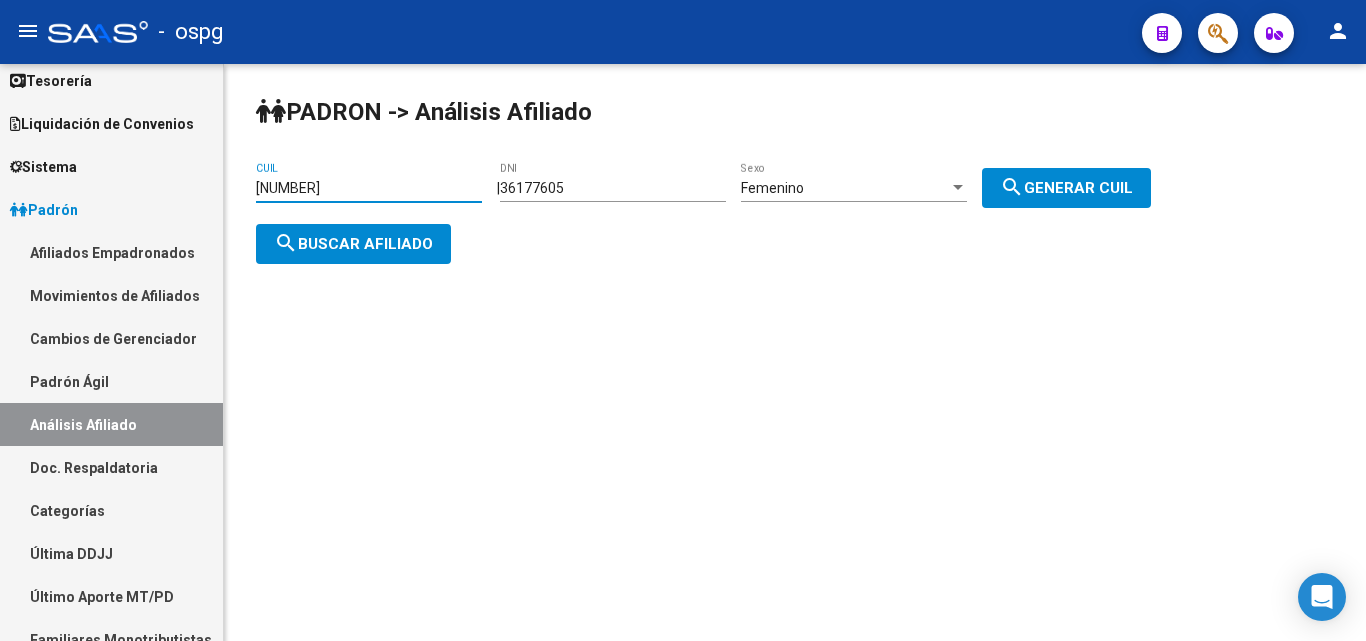 drag, startPoint x: 326, startPoint y: 183, endPoint x: 0, endPoint y: 175, distance: 326.09814 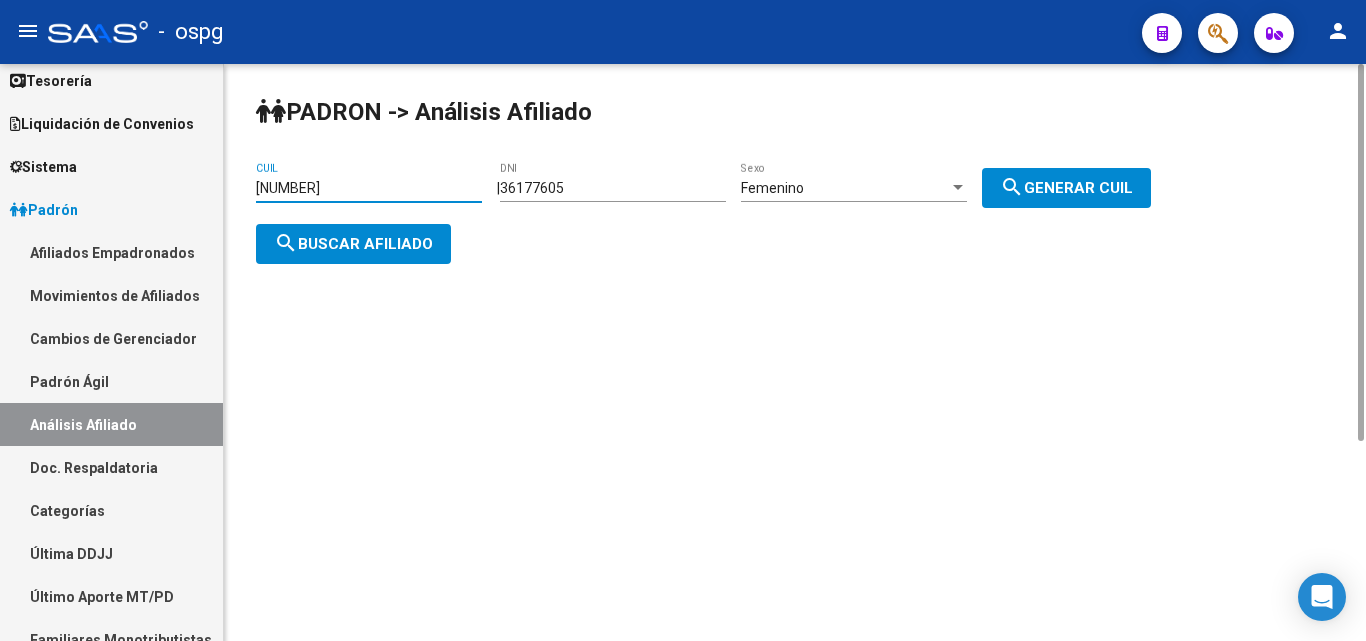 type on "[NUMBER]" 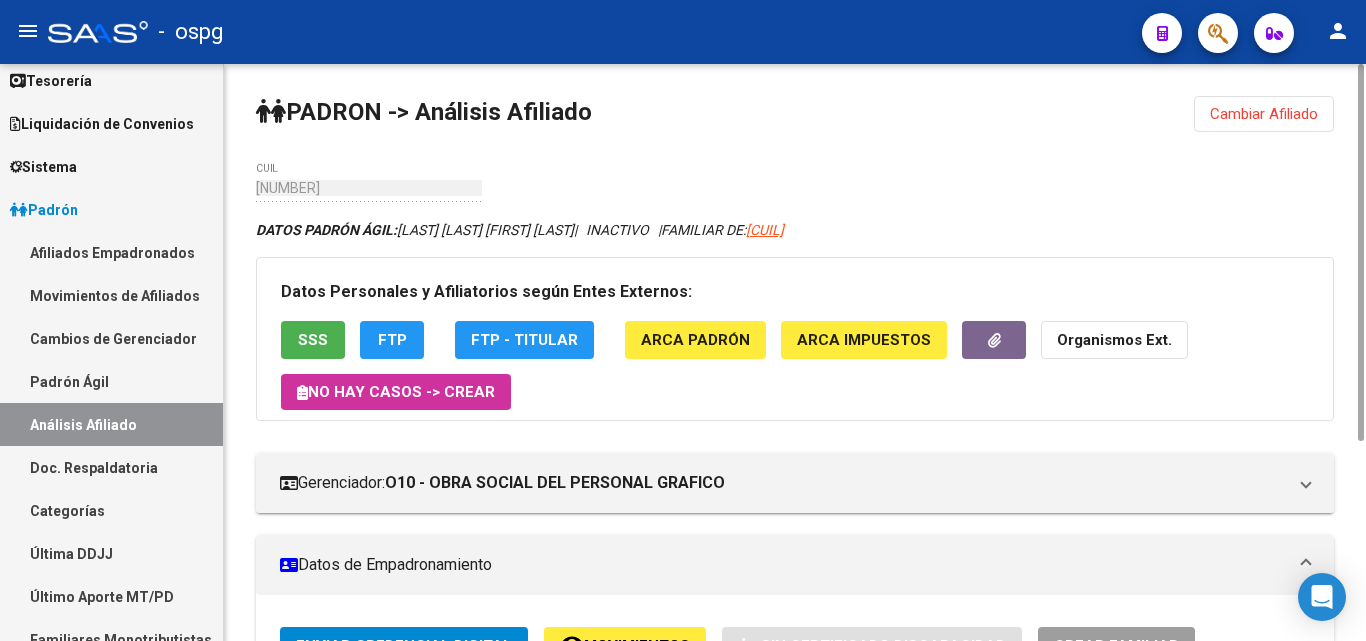 click on "SSS" 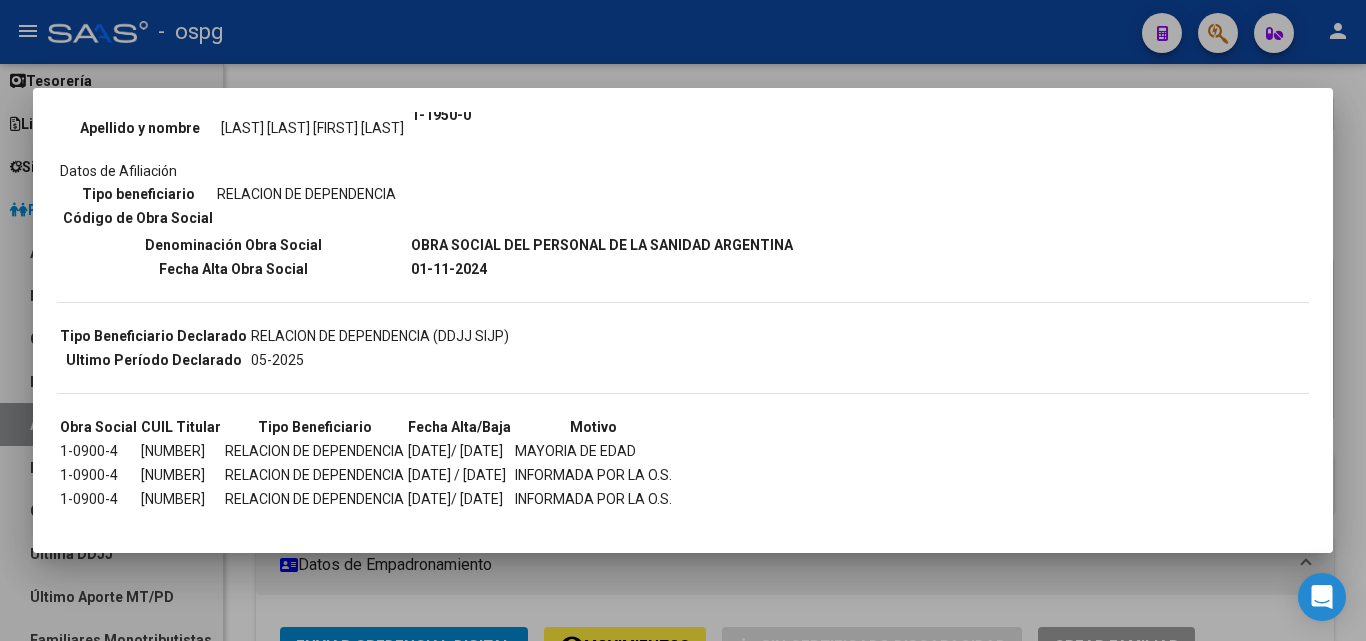 scroll, scrollTop: 277, scrollLeft: 0, axis: vertical 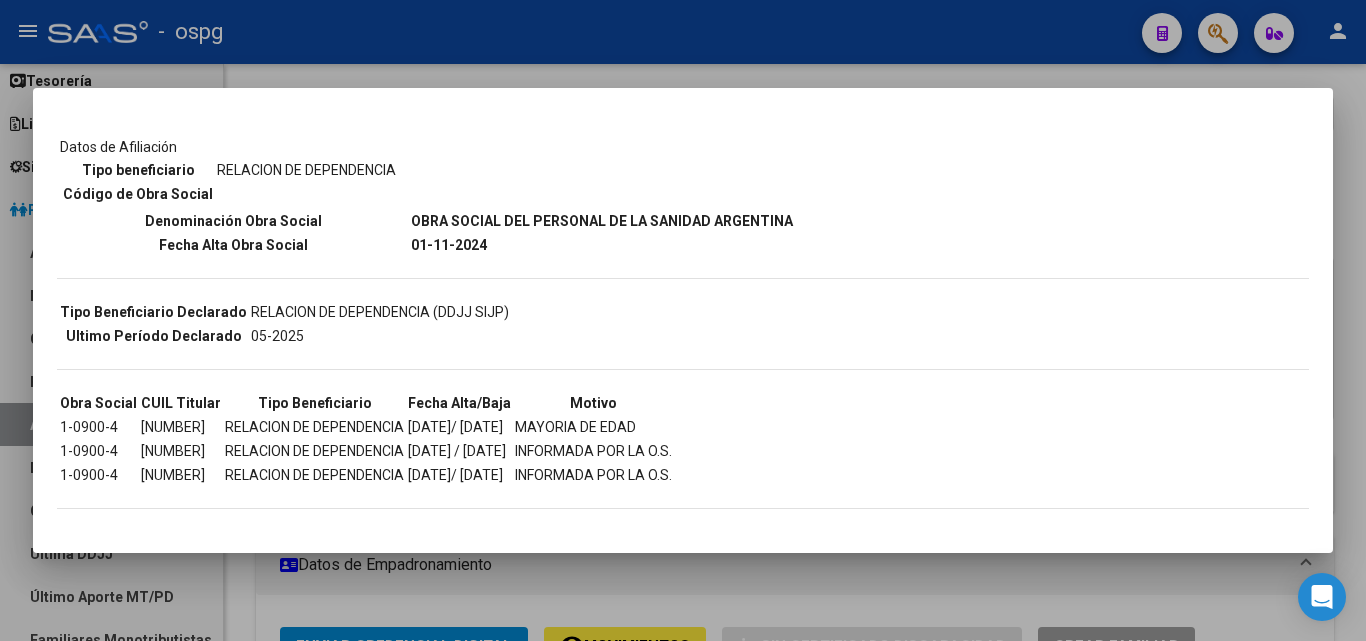 click at bounding box center [683, 320] 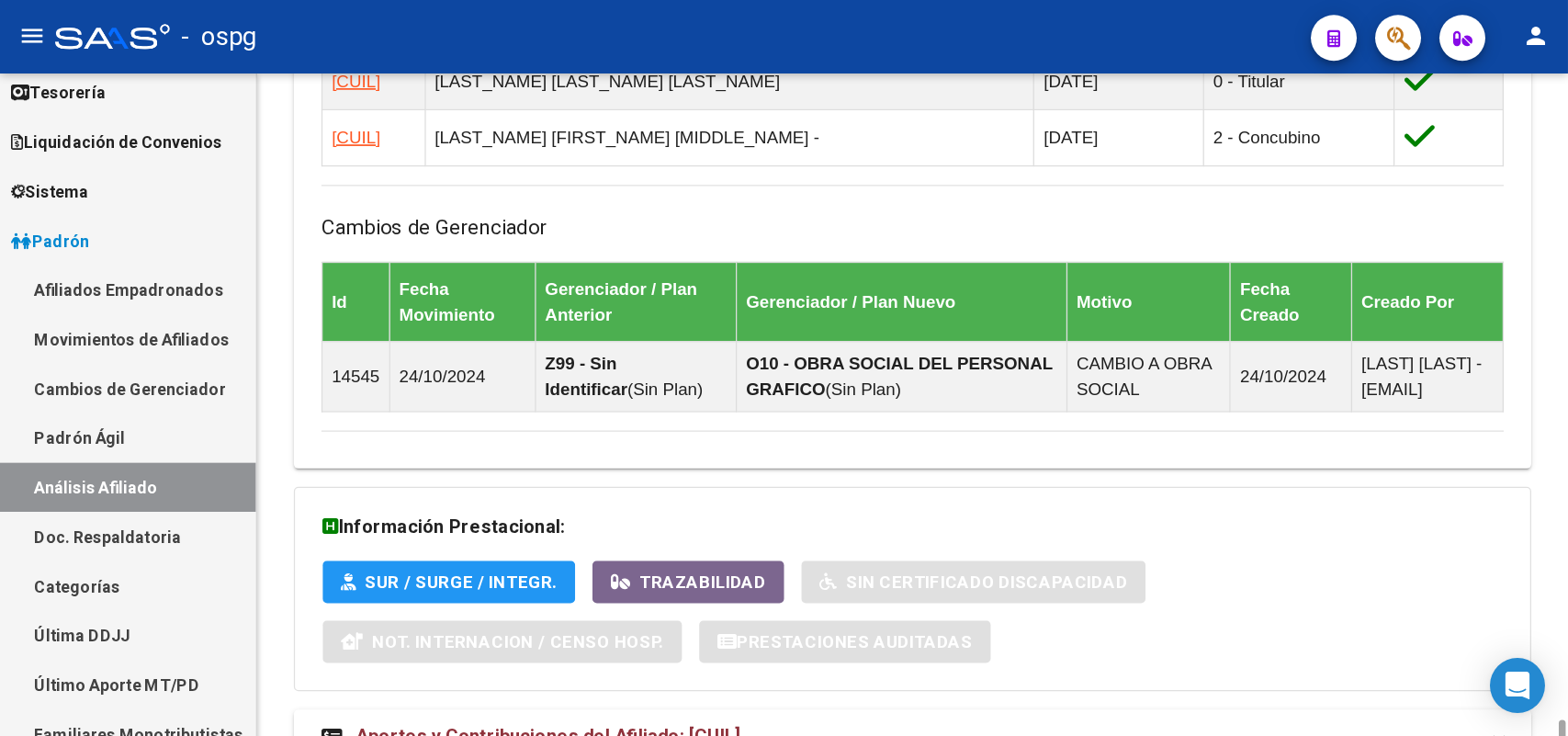 scroll, scrollTop: 1418, scrollLeft: 0, axis: vertical 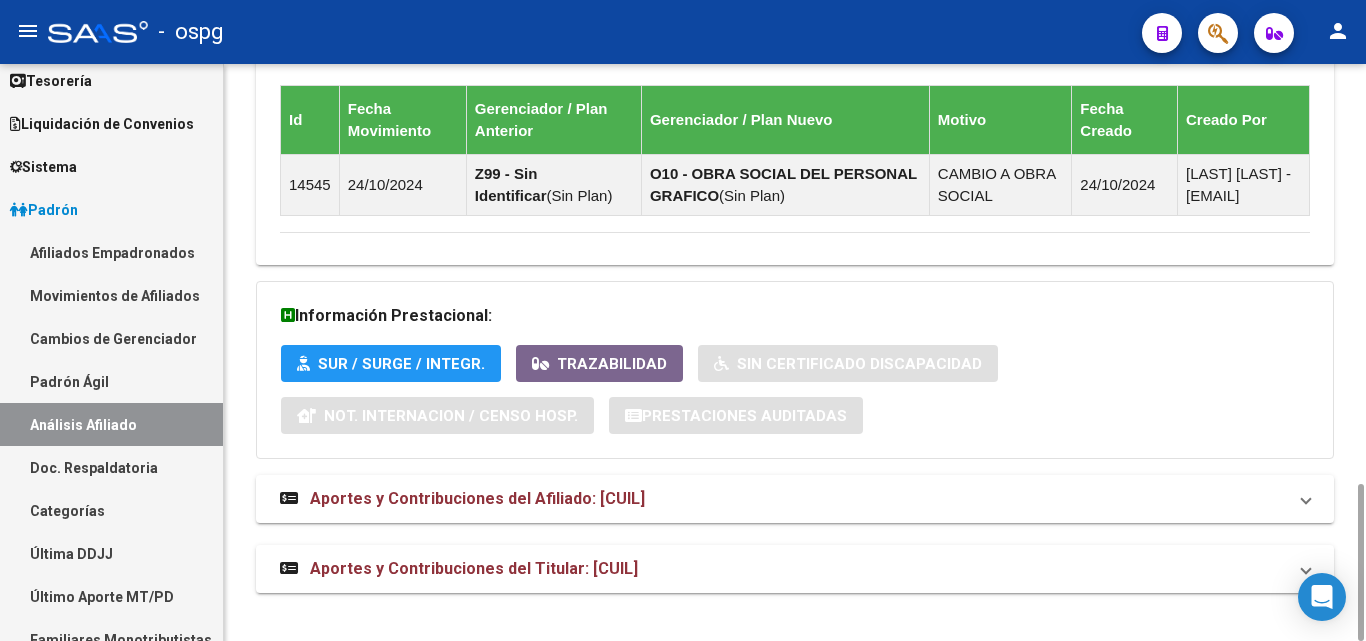 click on "DATOS PADRÓN ÁGIL:  [LAST] [LAST] [LAST]    |   INACTIVO   |     FAMILIAR DE:  [CUIL] Datos Personales y Afiliatorios según Entes Externos: SSS FTP  FTP - Titular ARCA Padrón ARCA Impuestos Organismos Ext.   No hay casos -> Crear
Gerenciador:      O10 - OBRA SOCIAL DEL PERSONAL GRAFICO Atención telefónica: Atención emergencias: Otros Datos Útiles:    Datos de Empadronamiento  Enviar Credencial Digital remove_red_eye Movimientos    Sin Certificado Discapacidad Crear Familiar ABM Rápido ABM Etiquetas: Estado: INACTIVO Última Alta Formal:  [DATE] Ultimo Tipo Movimiento Alta:  ALTA desde Padrón Externo Familiares Última Baja Formal:  [DATE] Ultimo Tipo Movimiento Baja:  MULTIPLICIDAD DE COBERTURA SSS  Comentario ADMIN:  Migración Padrón Externo Familiares el [DATE] [TIME] DATOS DEL AFILIADO Apellido:  [LAST] [LAST] [LAST] CUIL:  [CUIL] Documento:  DU - DOCUMENTO UNICO [DOCUMENT_NUMBER]  Nacionalidad:  ARGENTINA Parentesco:  4 - Hijo e/ 21-25 estudiando  Soltero" 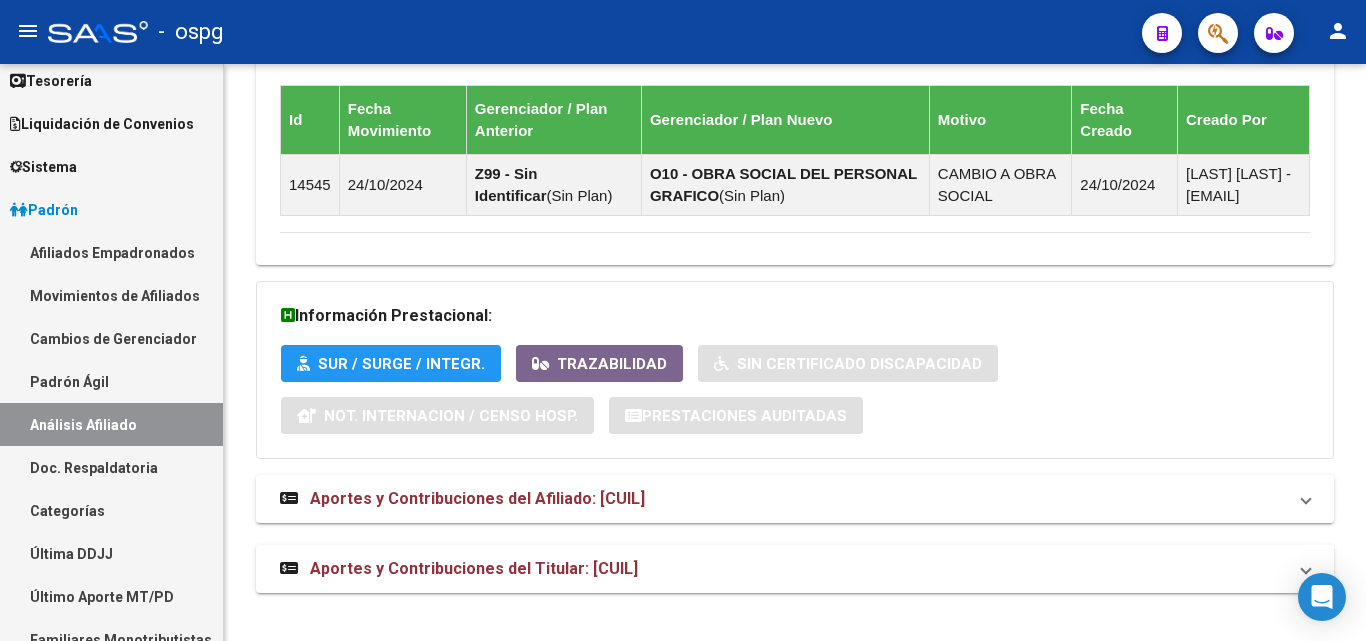 click on "Afiliados Empadronados" at bounding box center (111, 252) 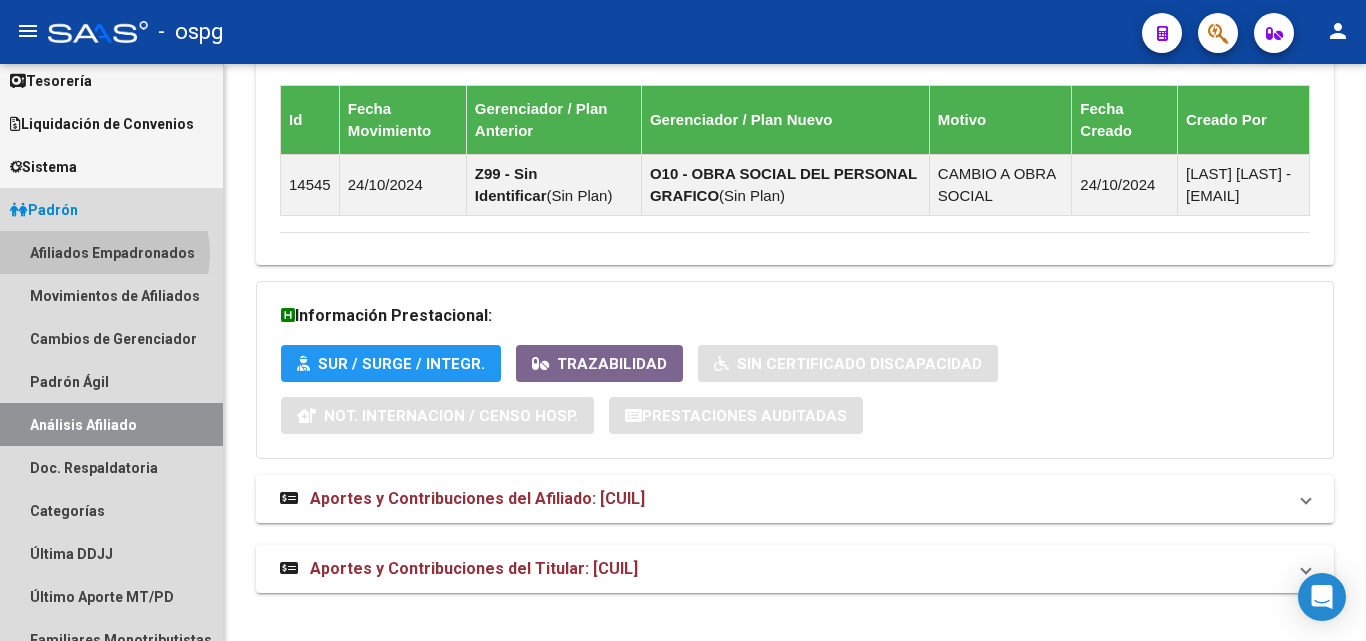 click on "Afiliados Empadronados" at bounding box center [111, 252] 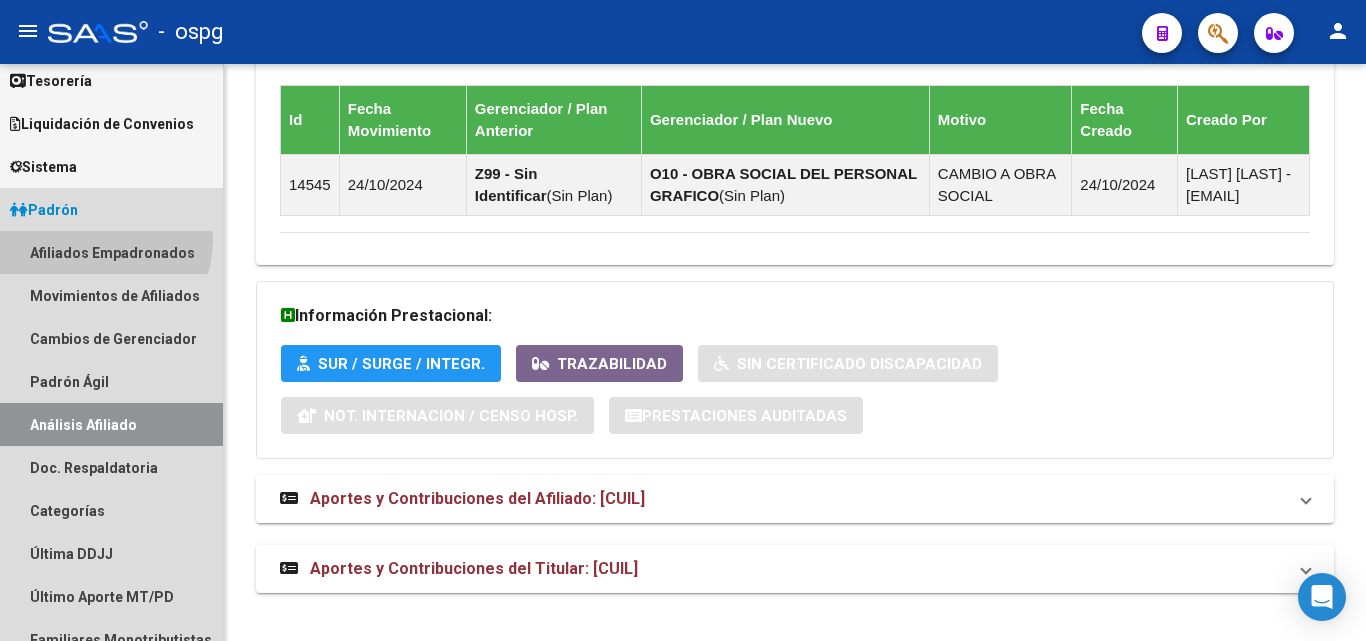 click on "Afiliados Empadronados" at bounding box center [111, 252] 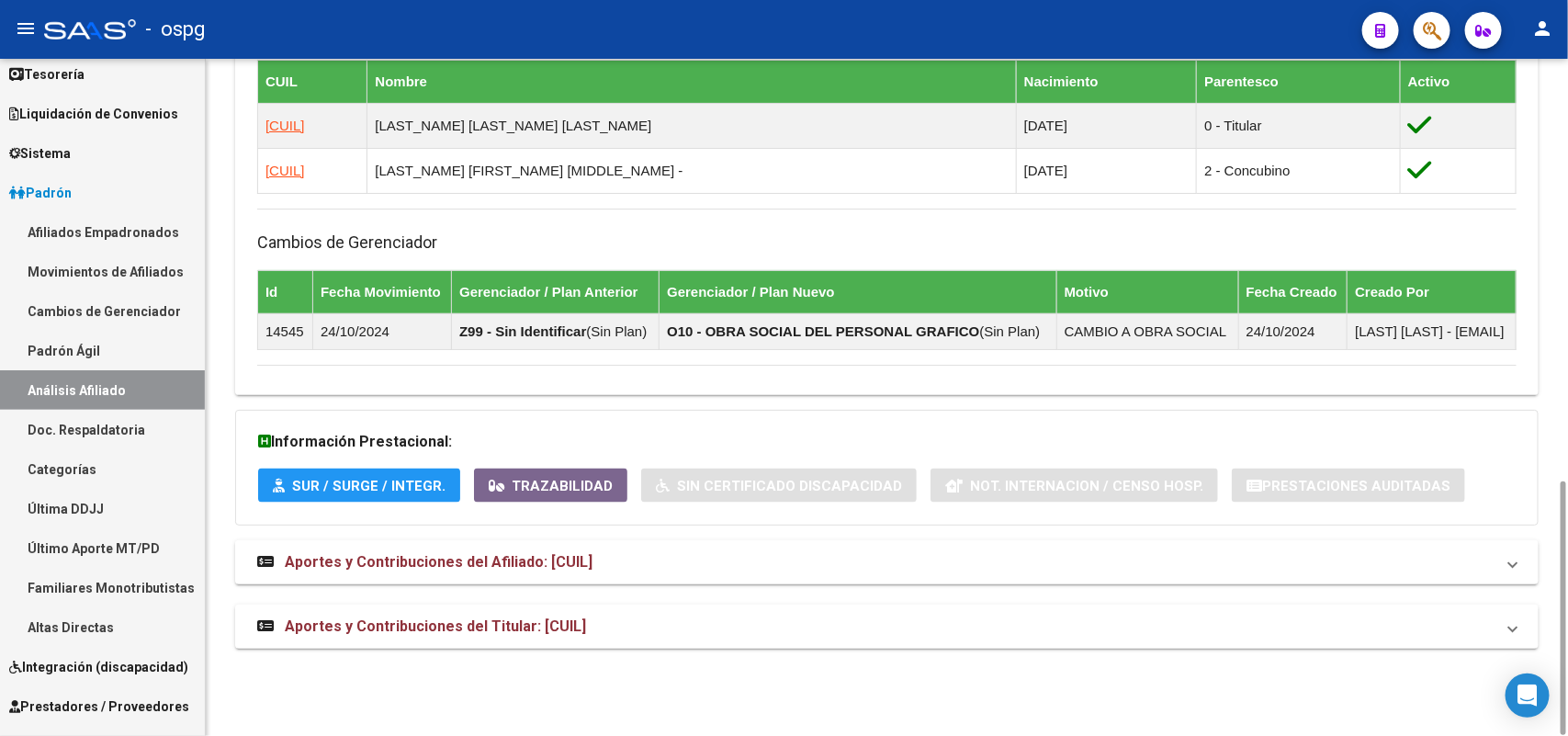 scroll, scrollTop: 90, scrollLeft: 0, axis: vertical 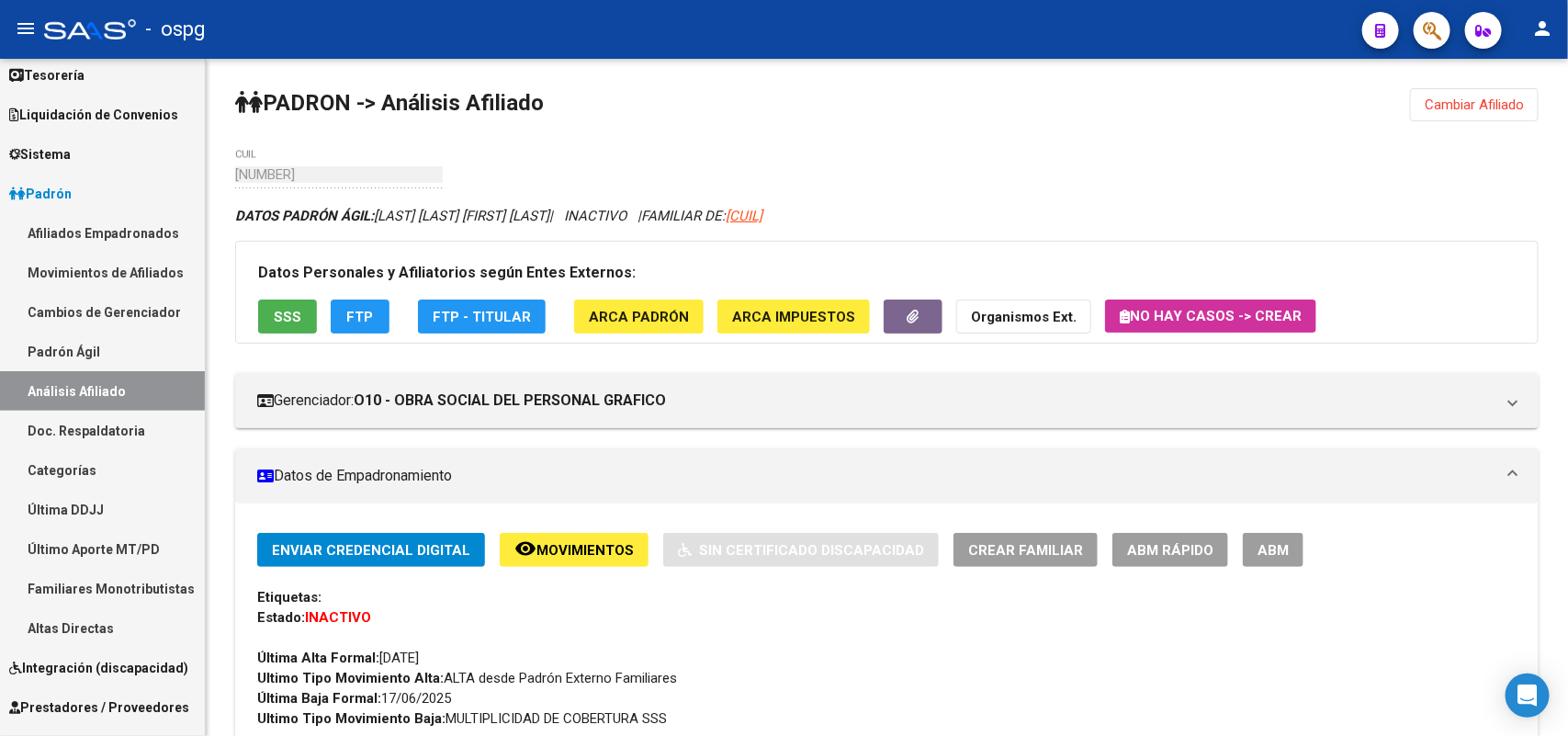 click on "Afiliados Empadronados" at bounding box center [102, 232] 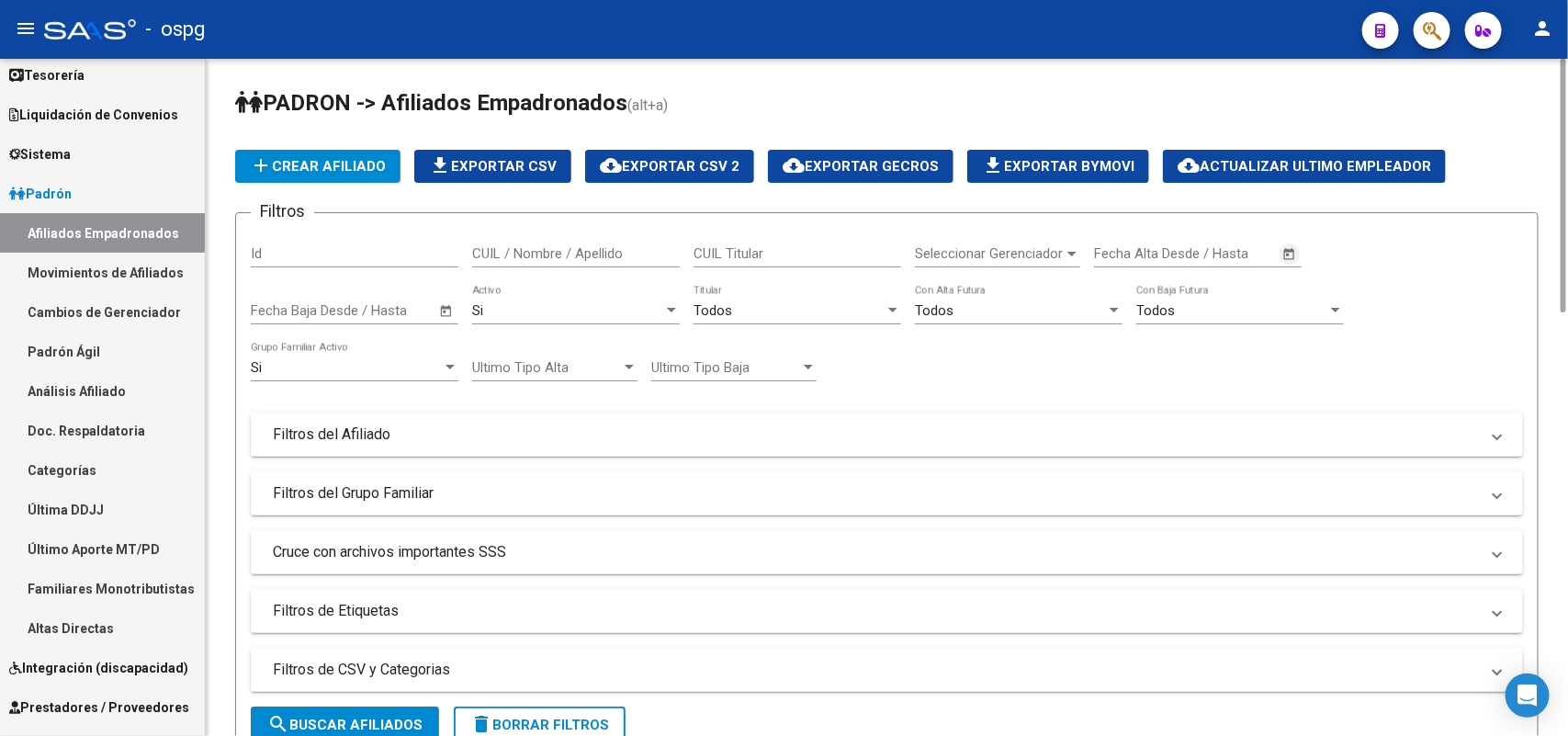 click 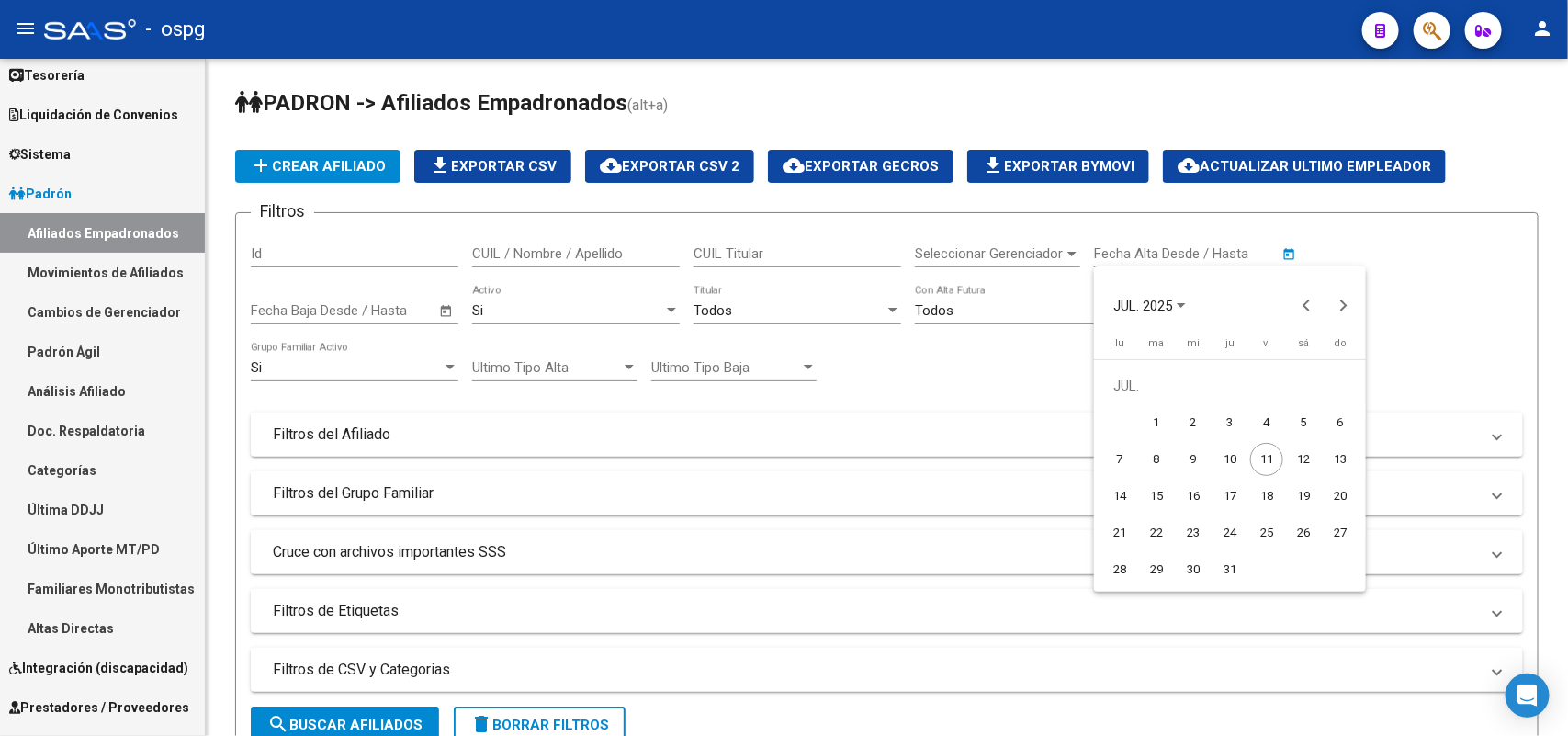 click at bounding box center (784, 368) 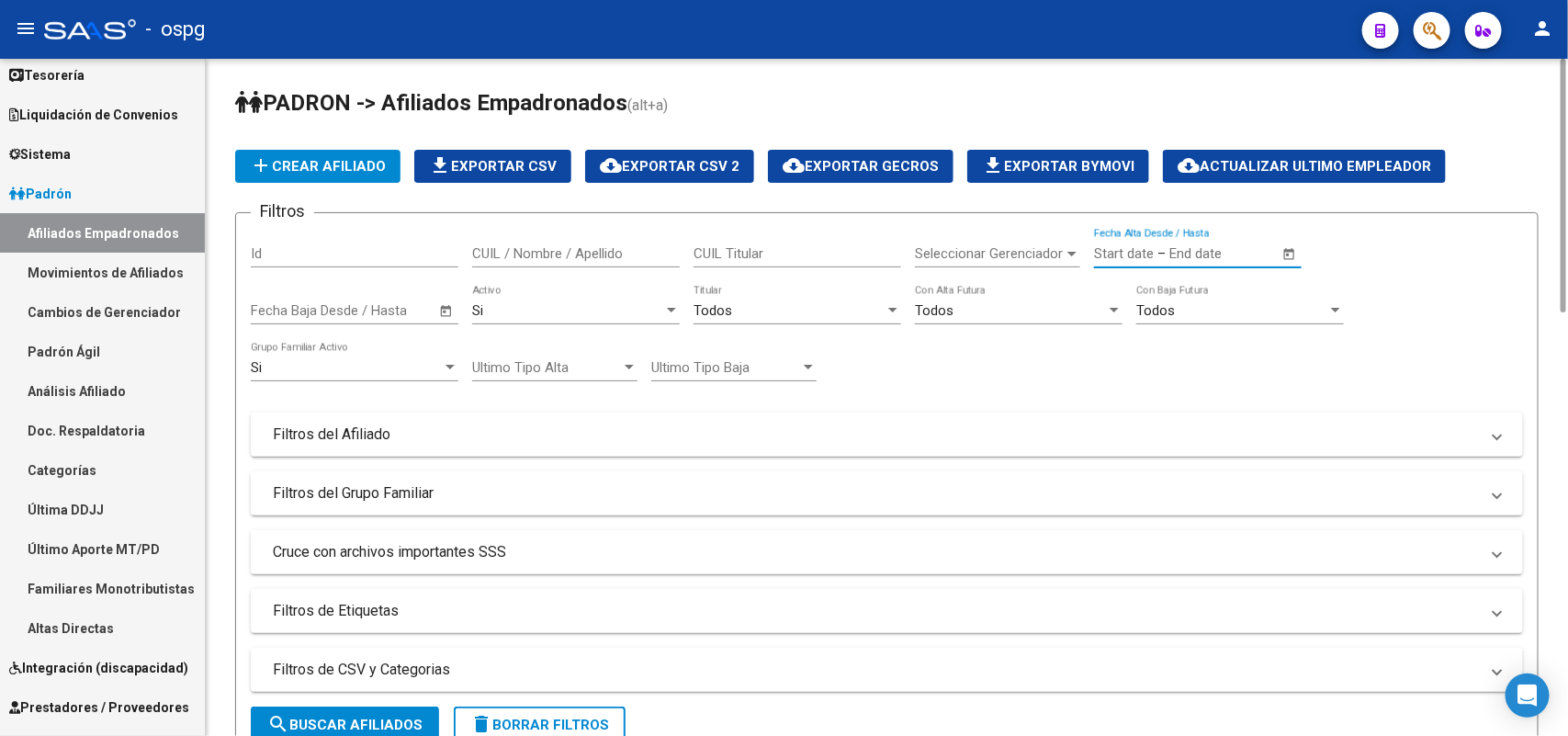 click on "Fecha Alta Desde / Hasta" at bounding box center [1123, 254] 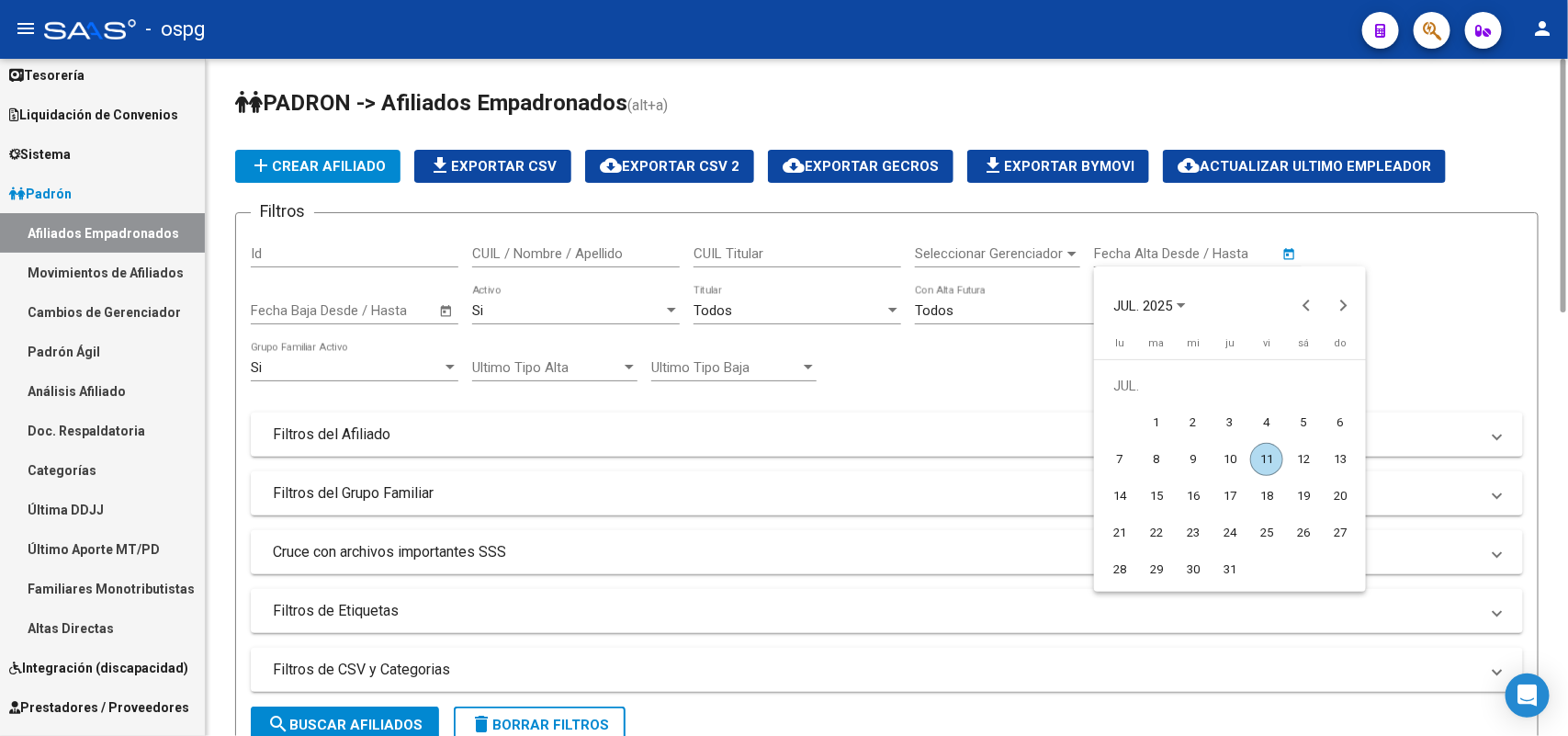 type 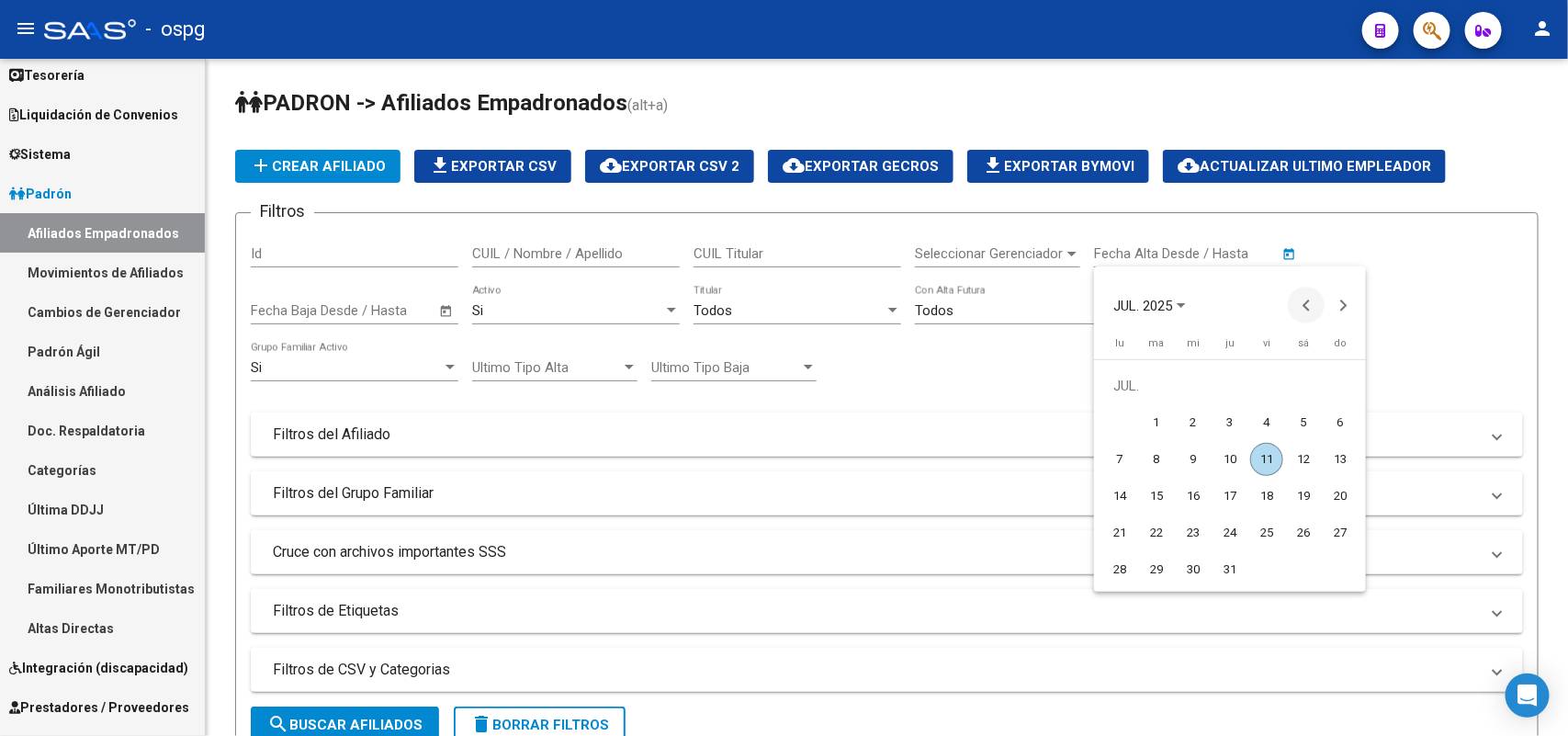 click at bounding box center (1306, 305) 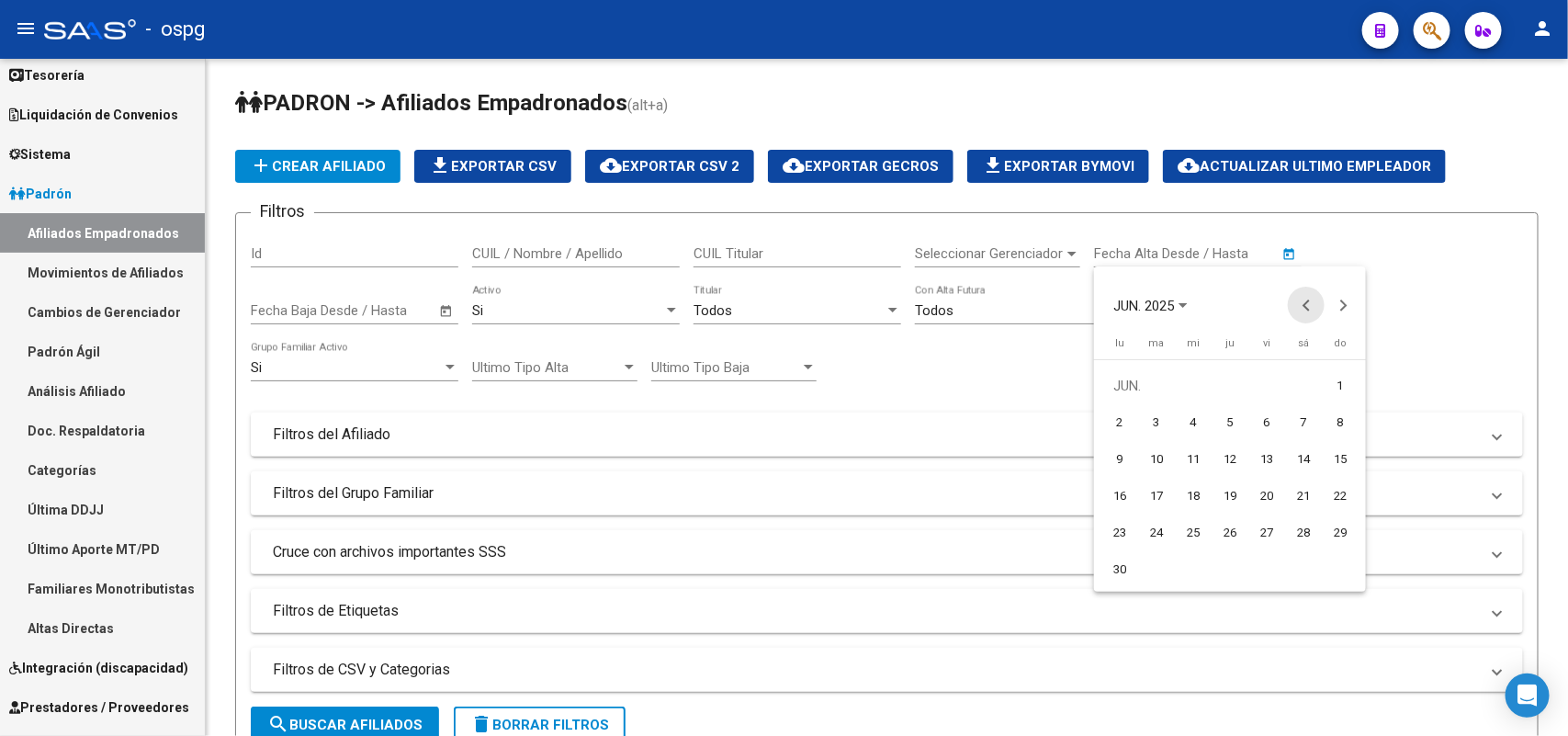click at bounding box center (1306, 305) 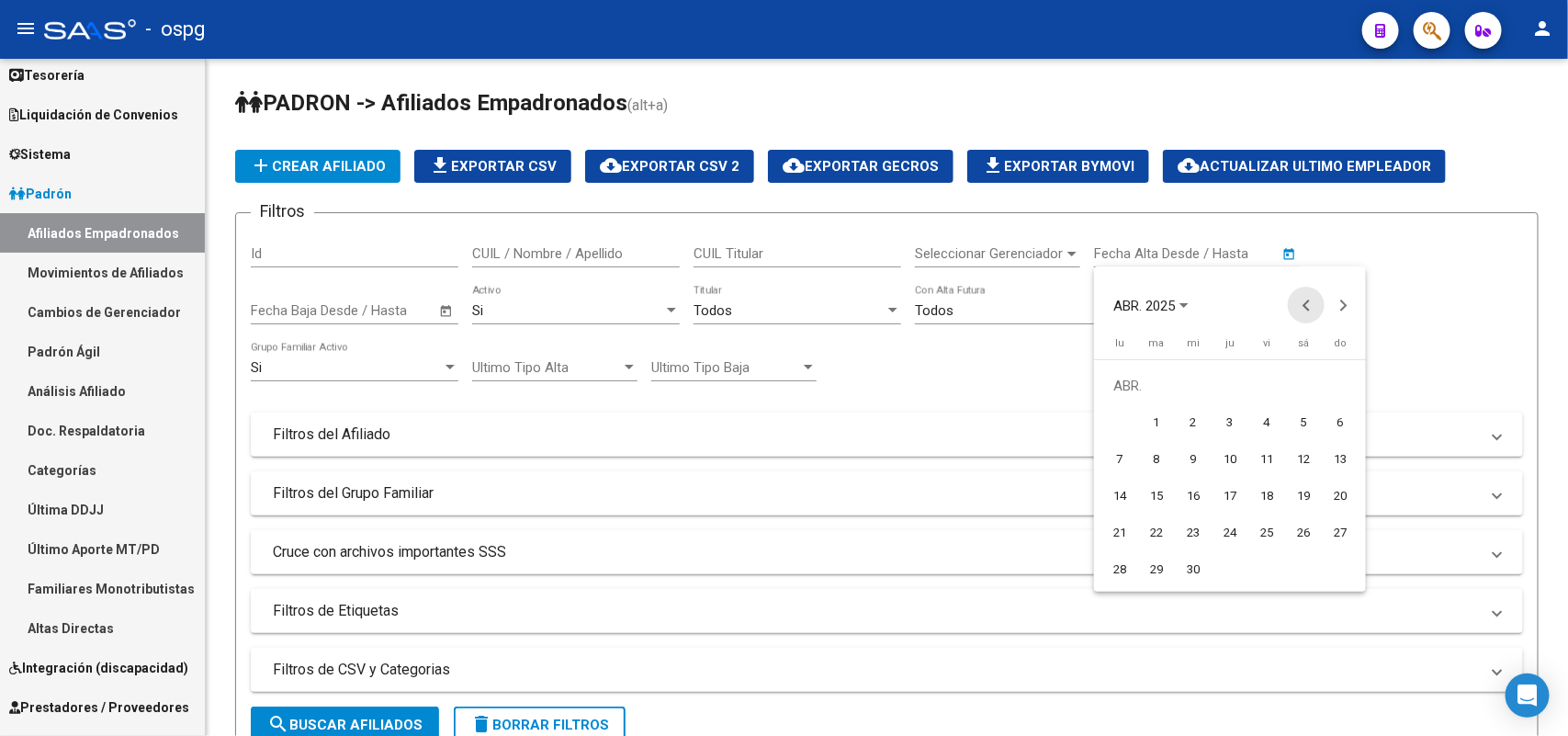 click at bounding box center (1306, 305) 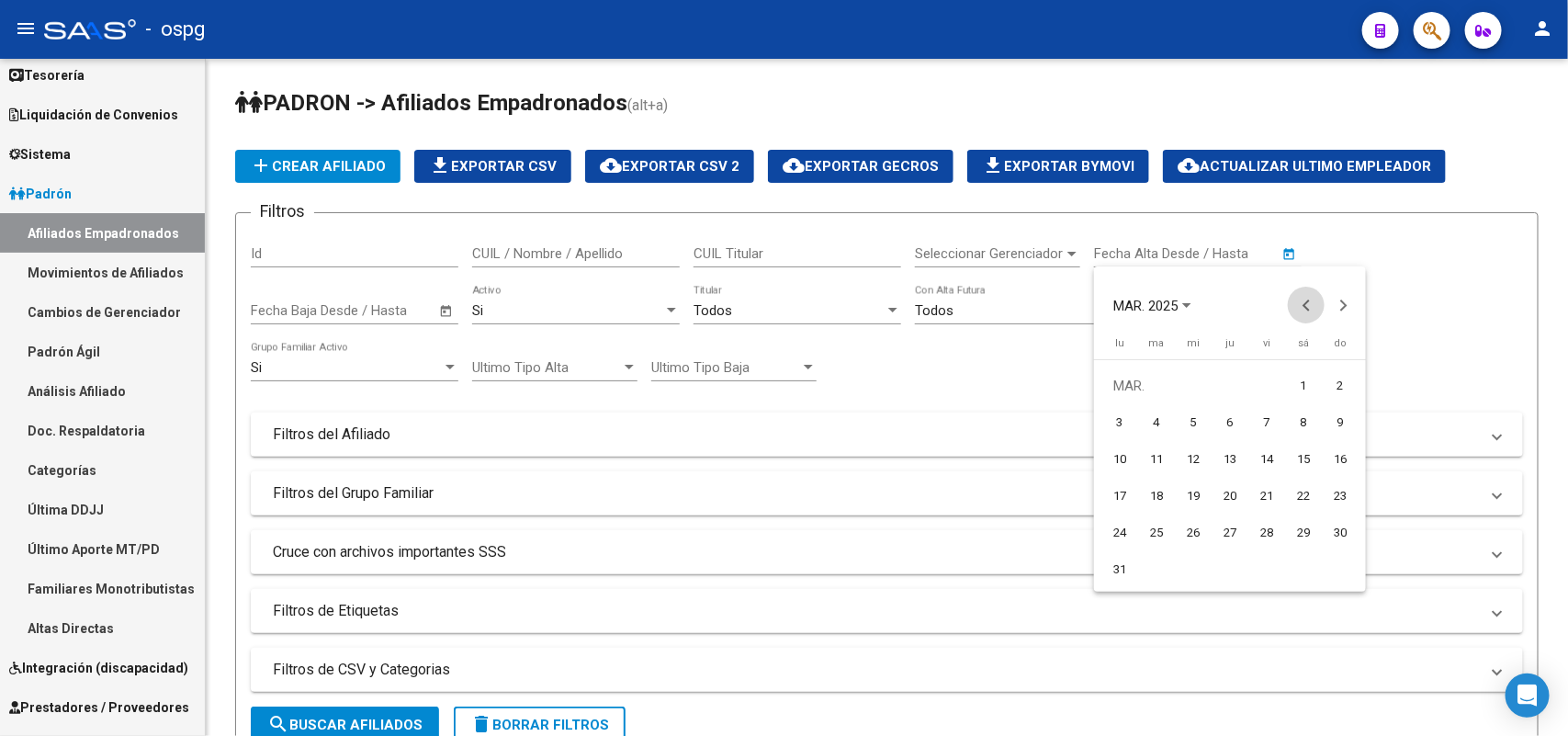 click at bounding box center (1306, 305) 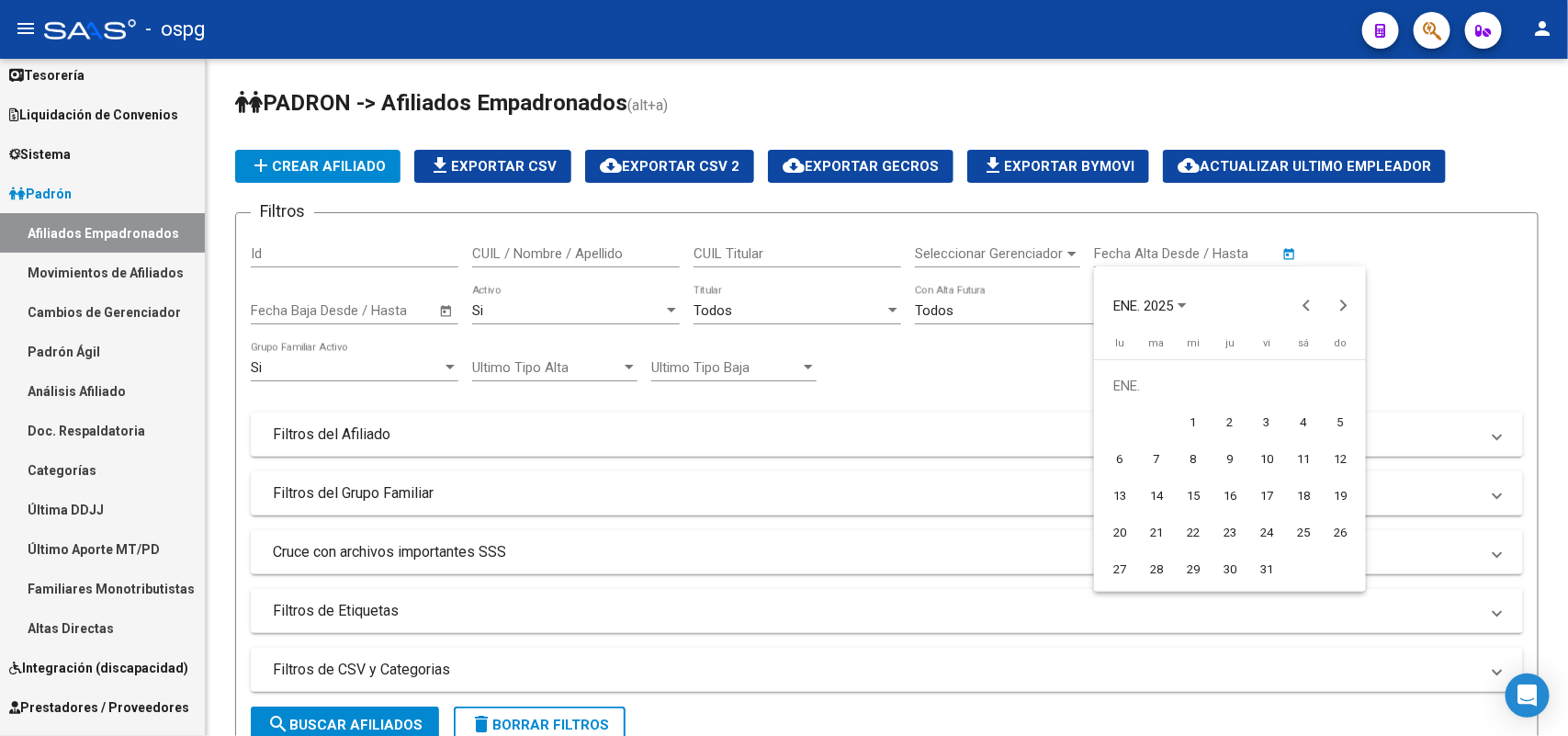 click on "ENE. 2025" at bounding box center [1143, 306] 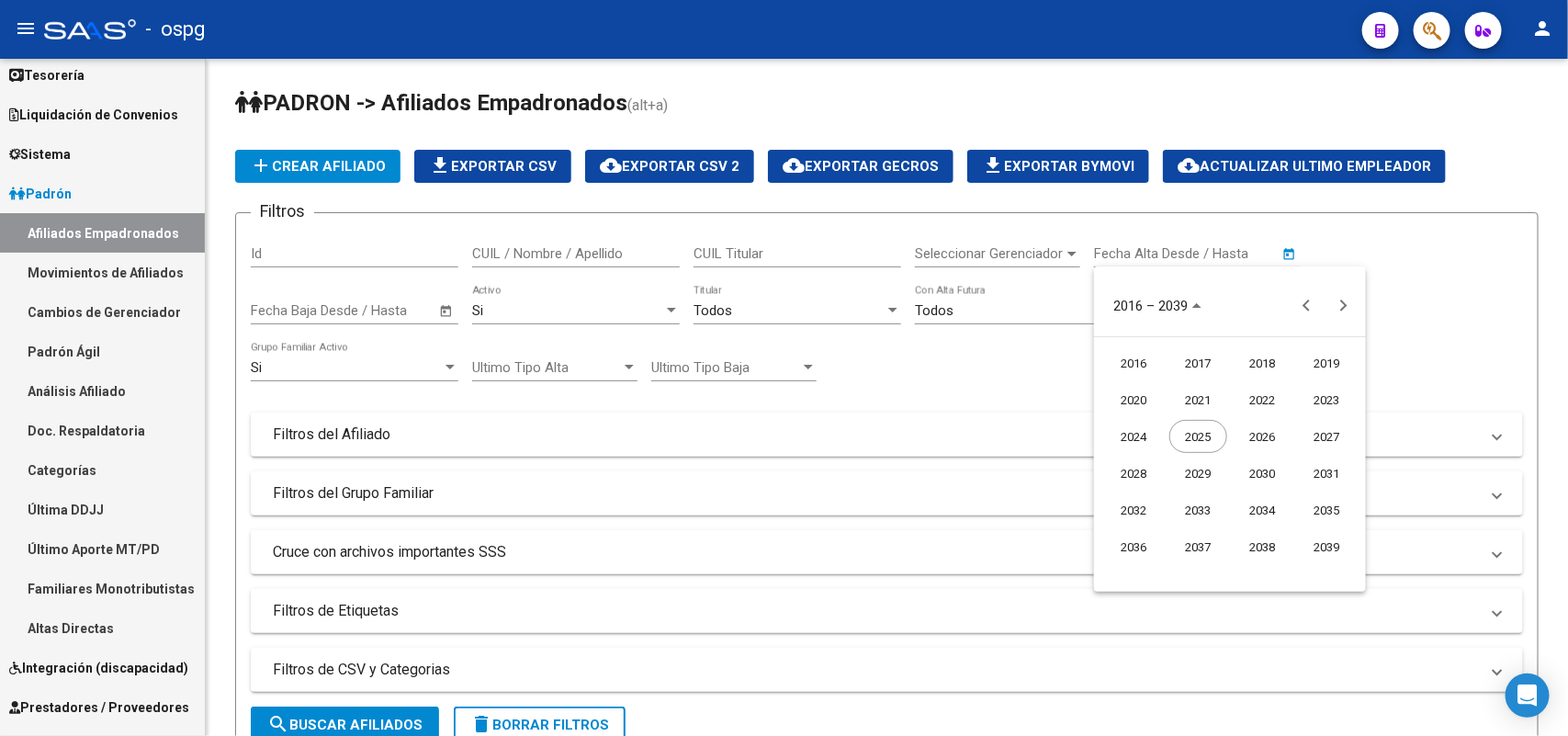 click on "2020" at bounding box center [1134, 400] 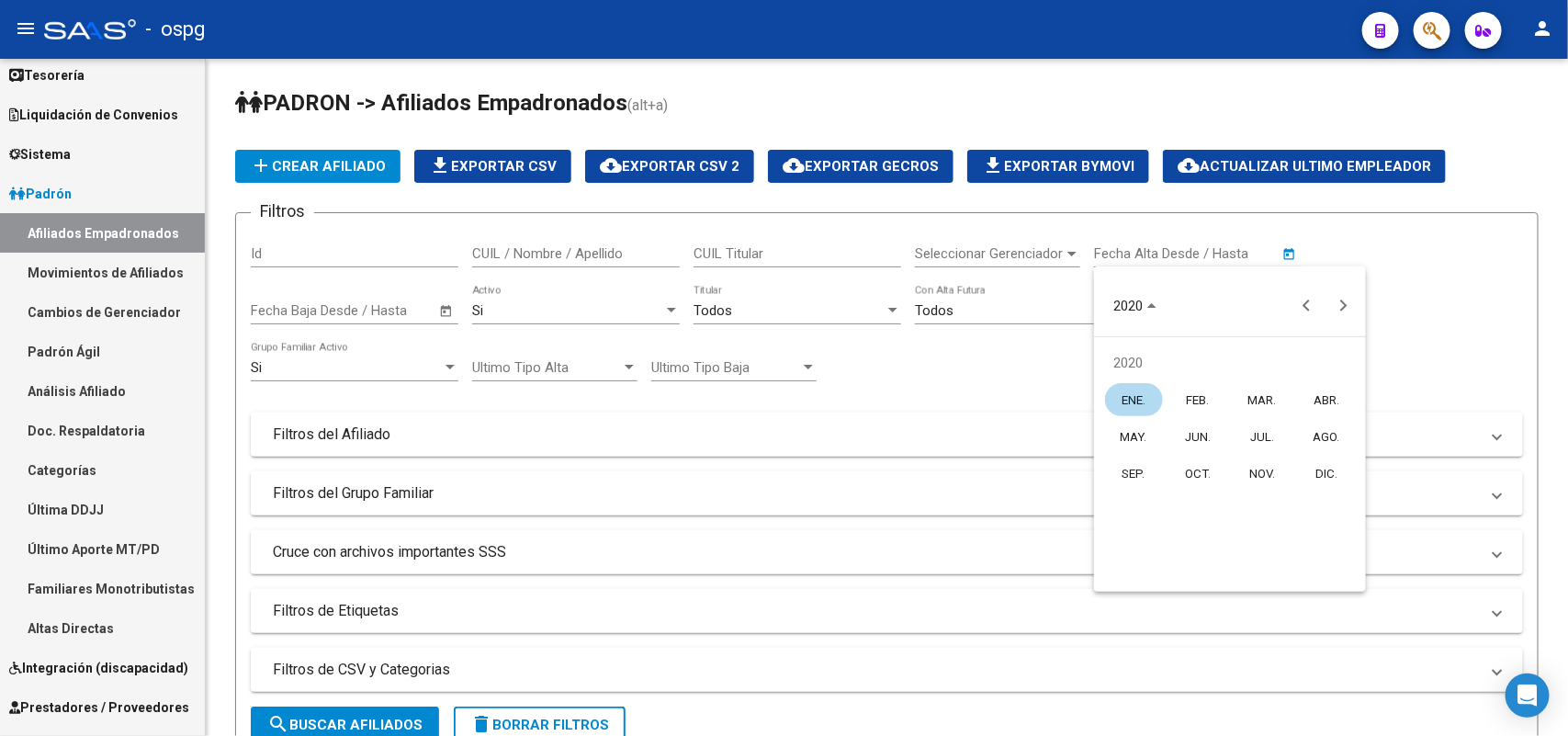 click on "ENE." at bounding box center (1134, 400) 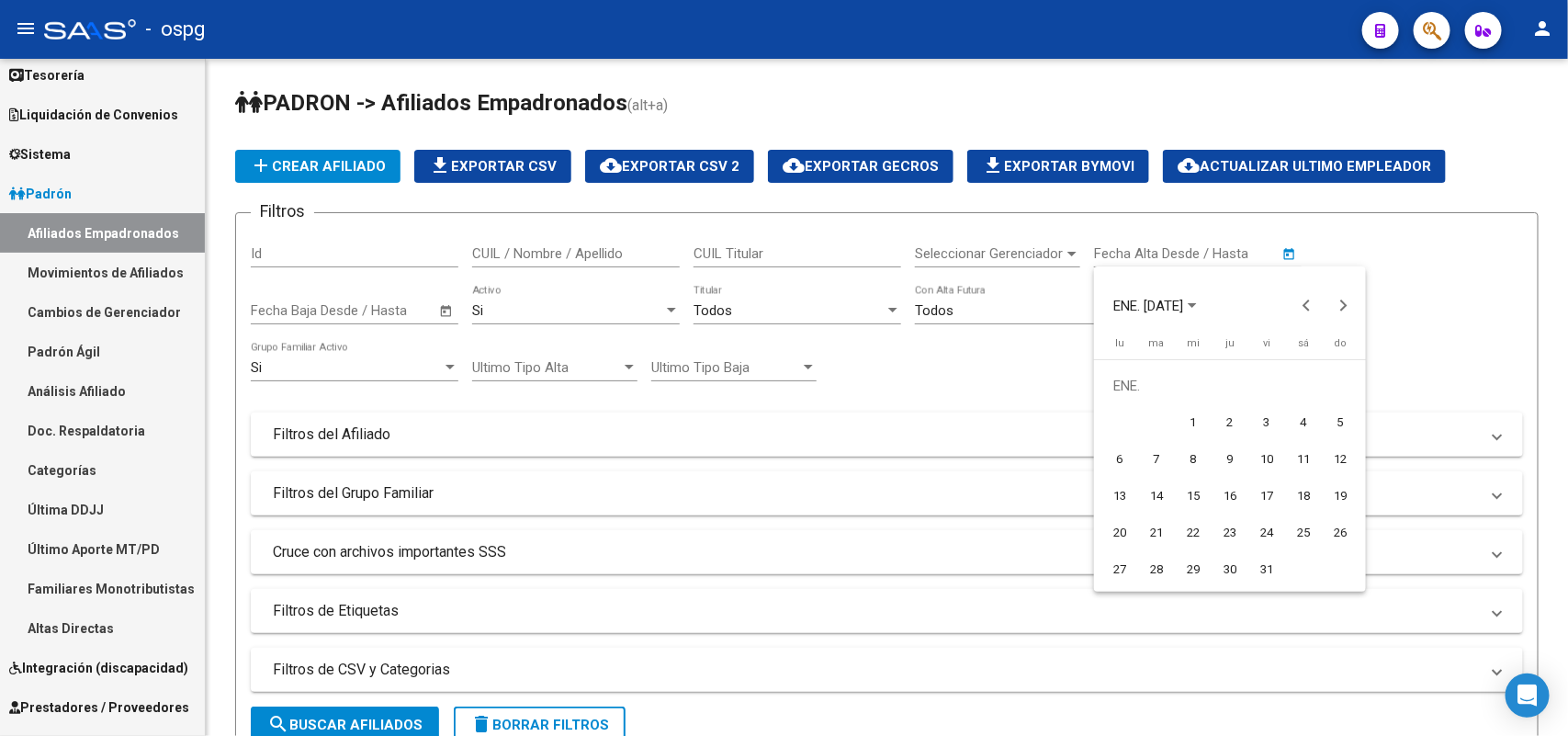 click on "1" at bounding box center (1193, 423) 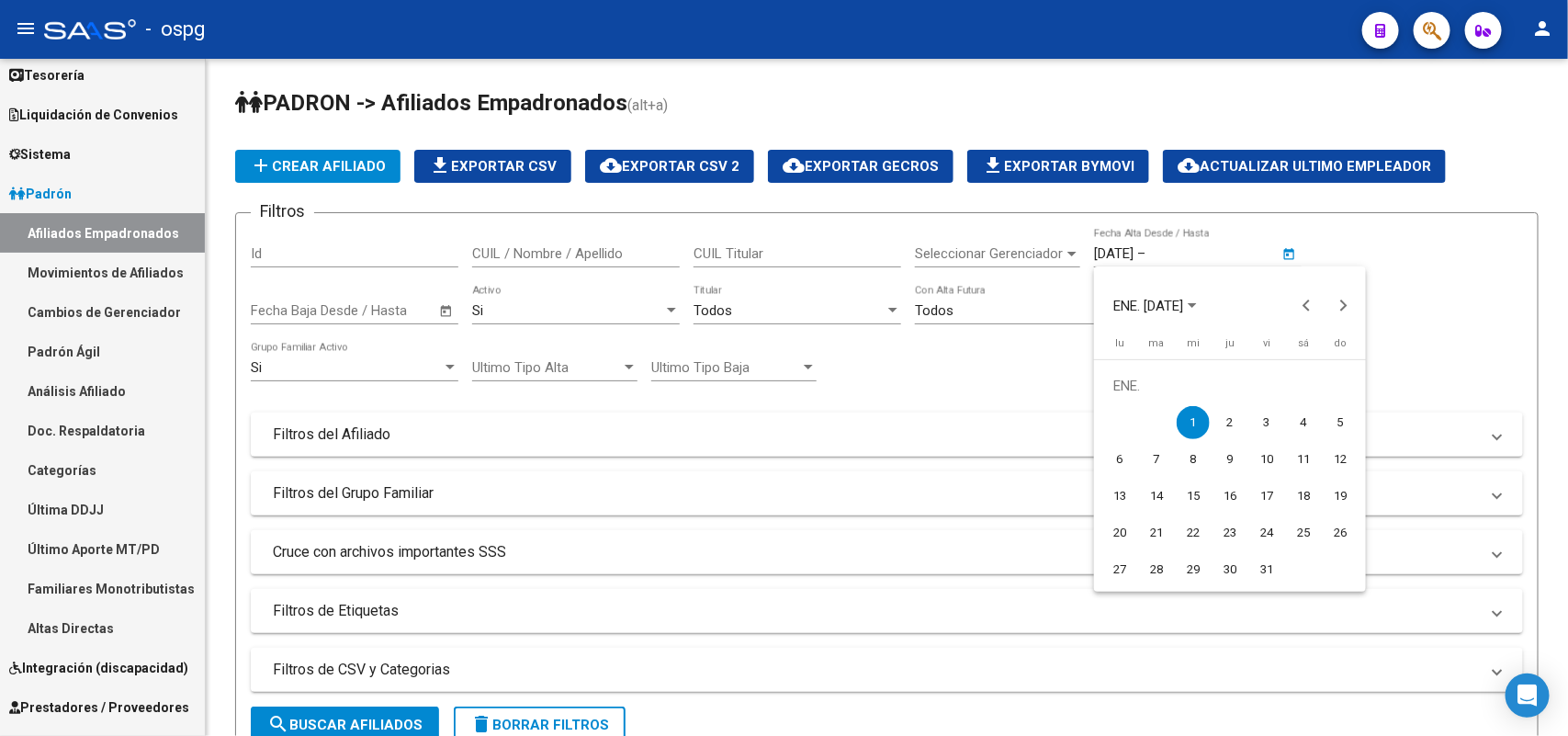 click at bounding box center [784, 368] 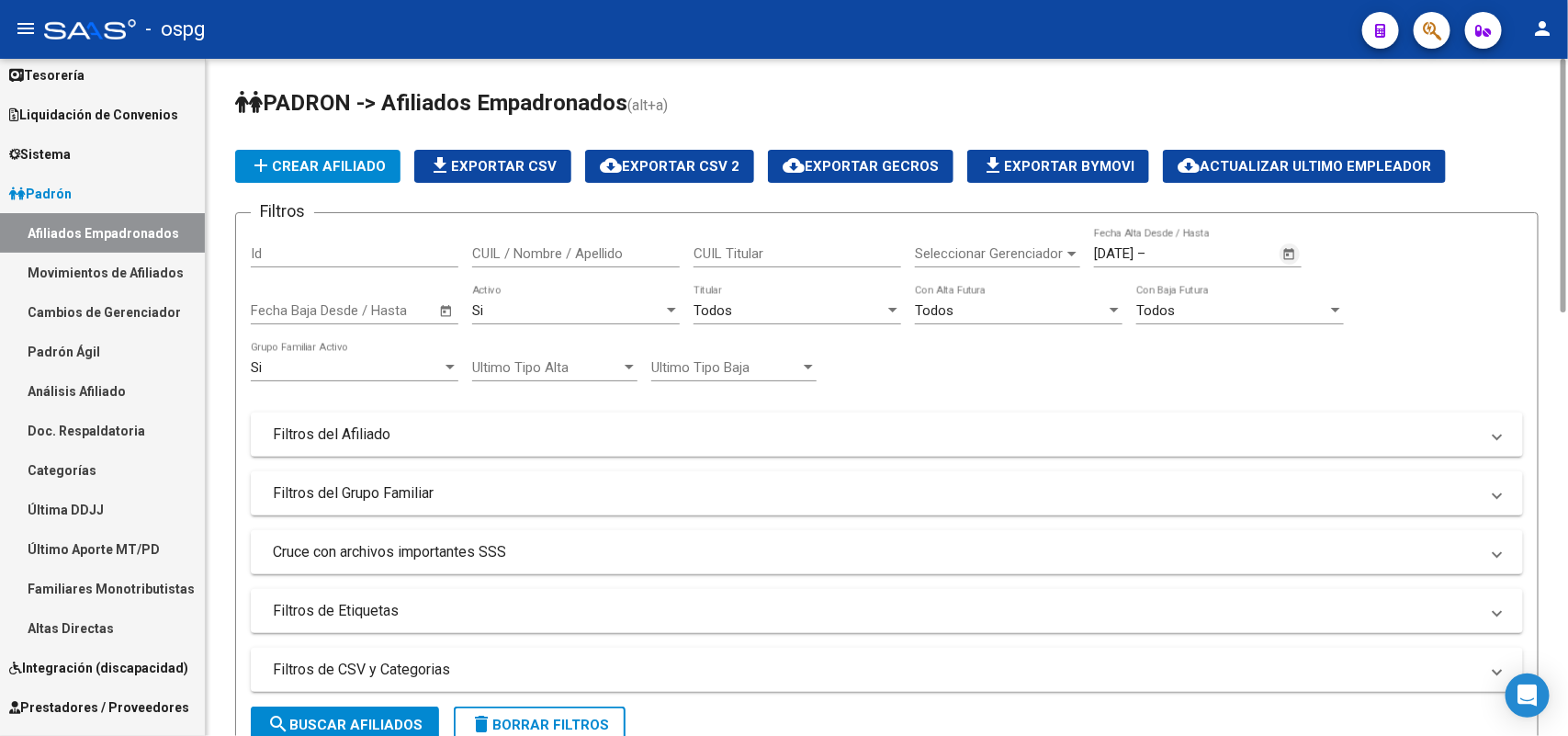 click 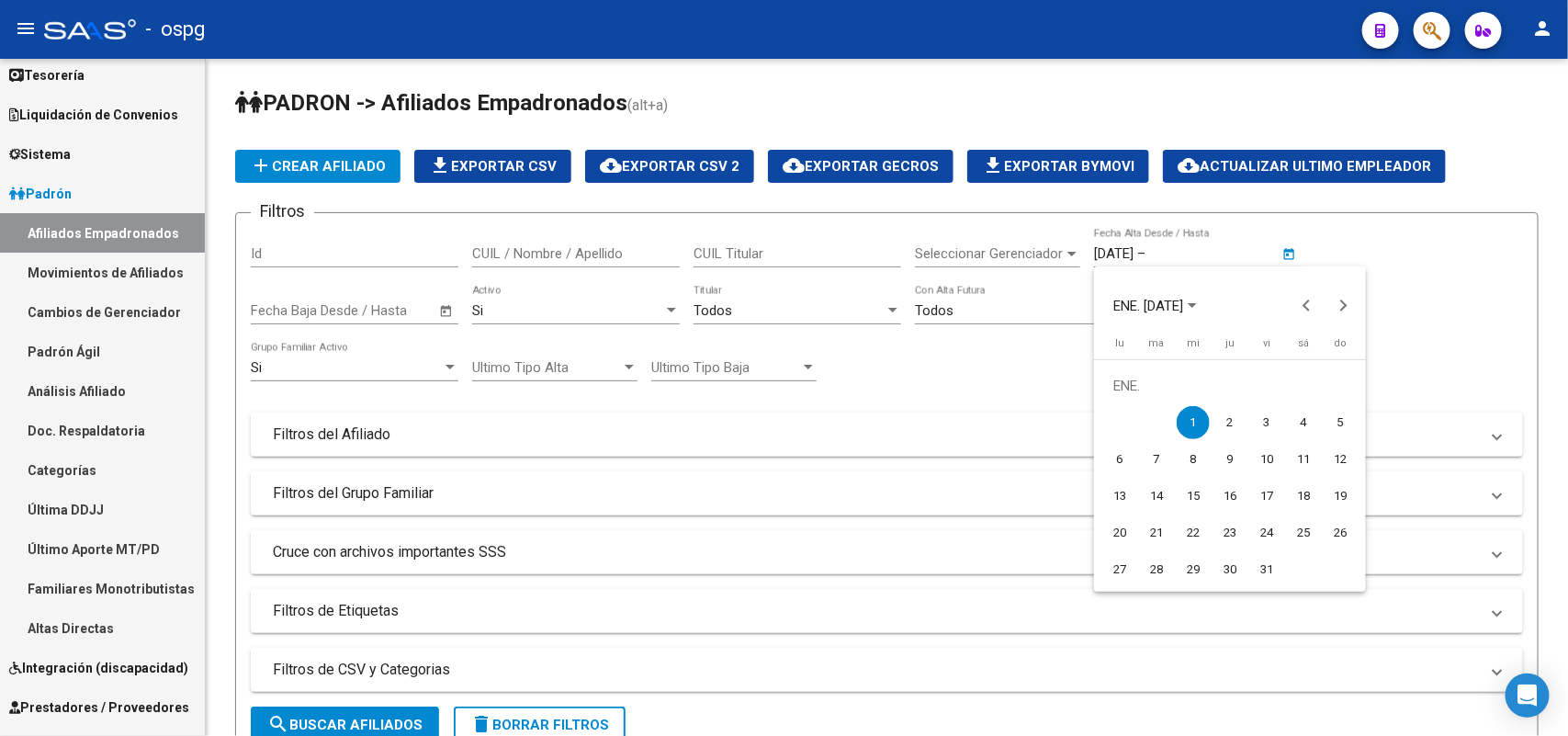 click on "ENE. [DATE]" at bounding box center (1148, 306) 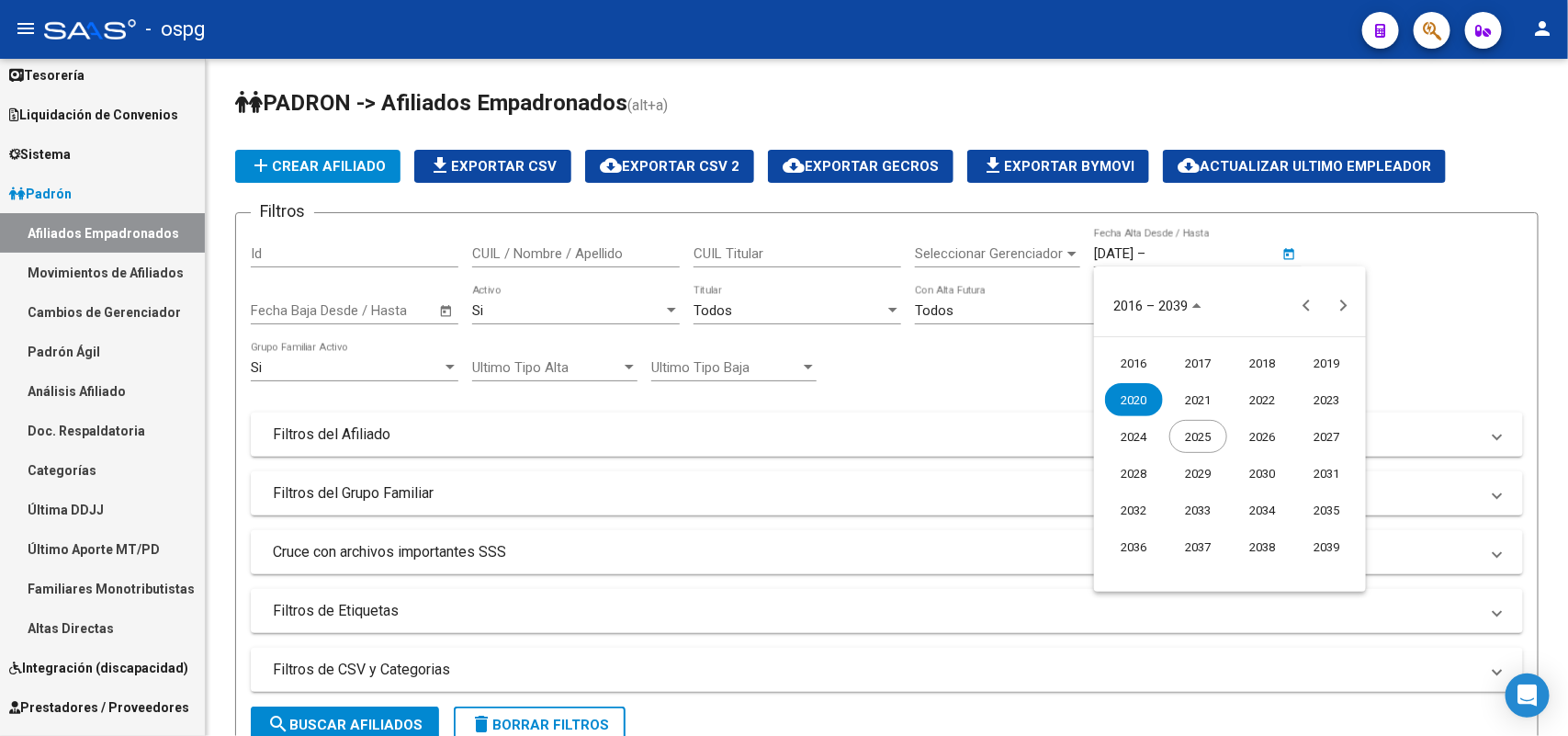 click on "2025" at bounding box center [1198, 436] 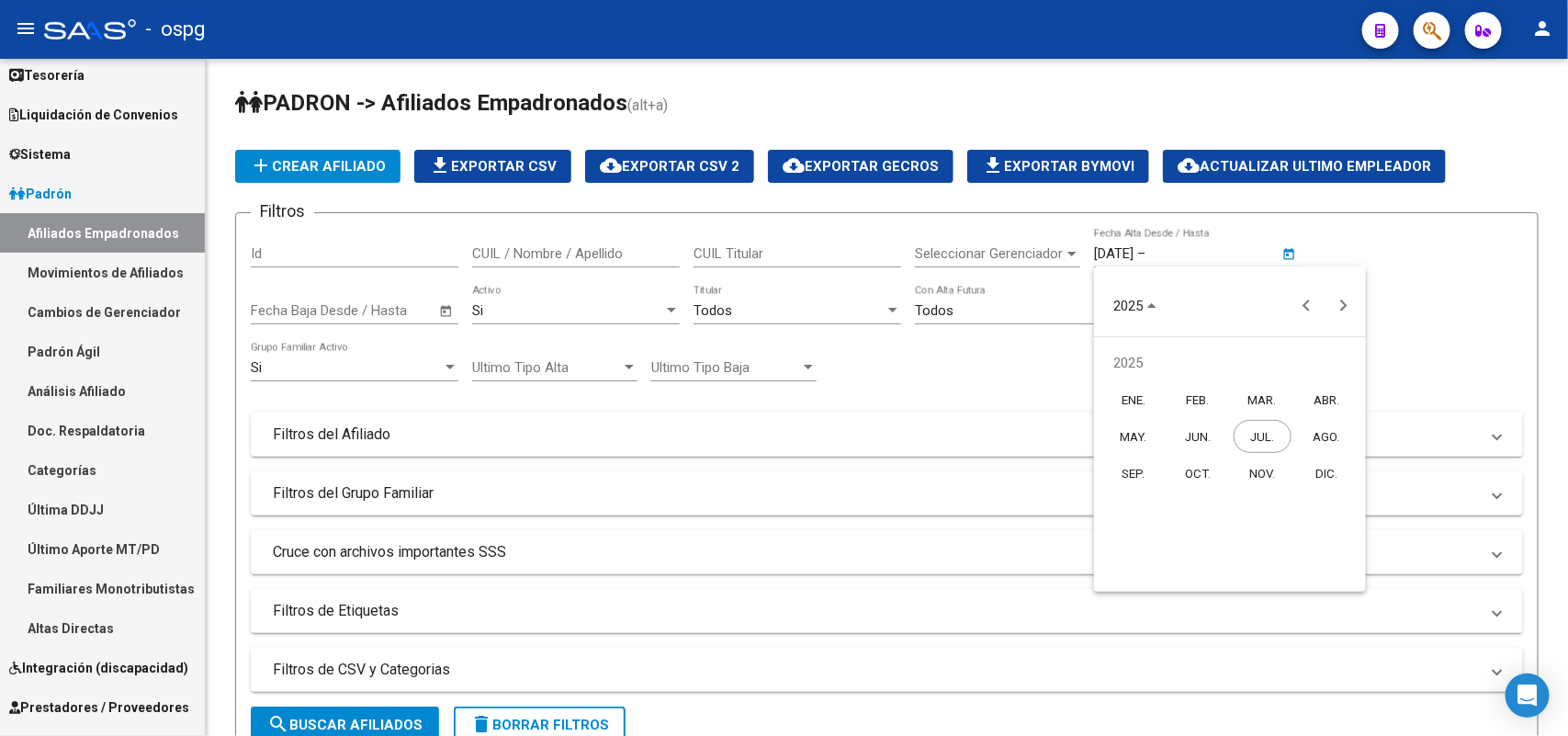 click on "JUL." at bounding box center (1262, 436) 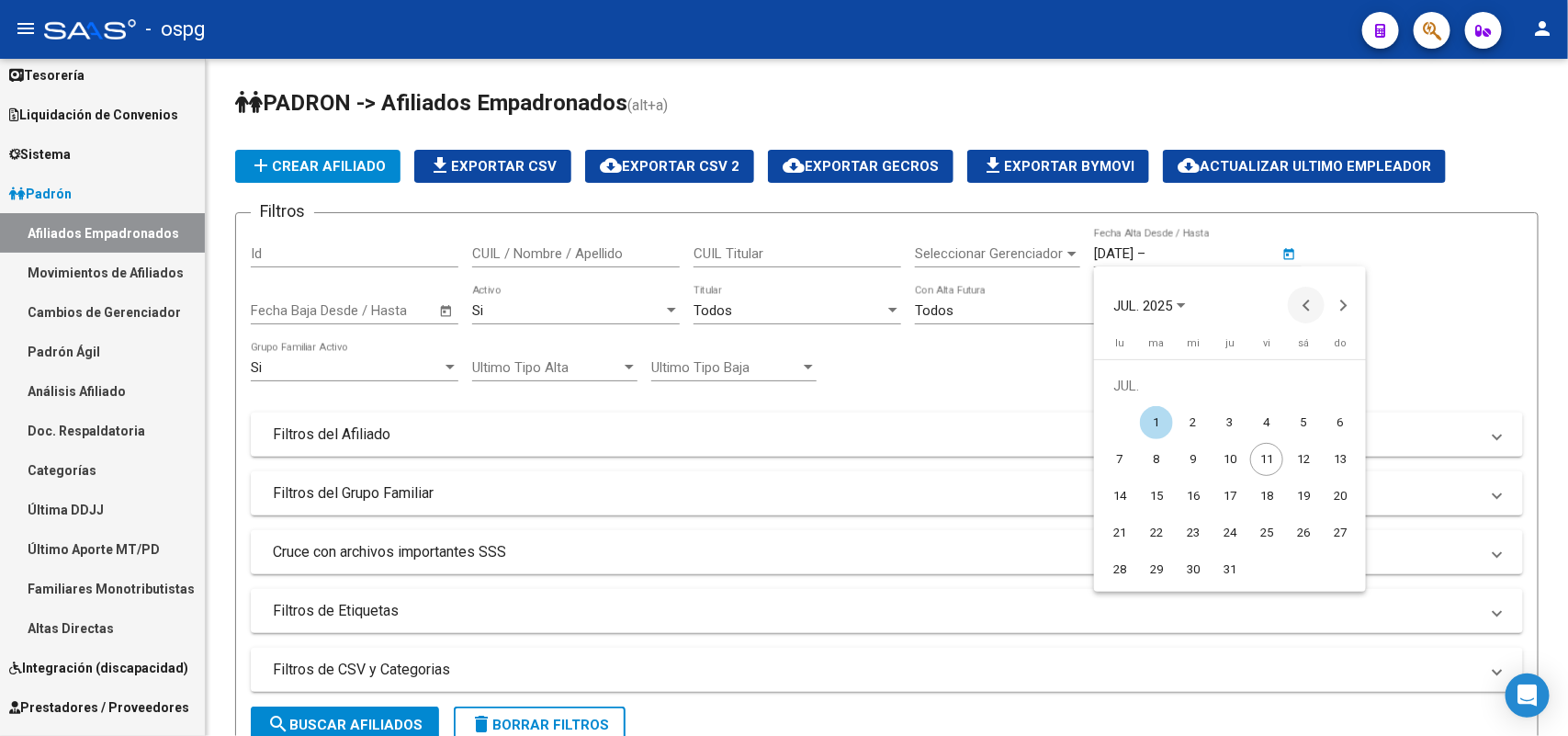 click at bounding box center (1306, 305) 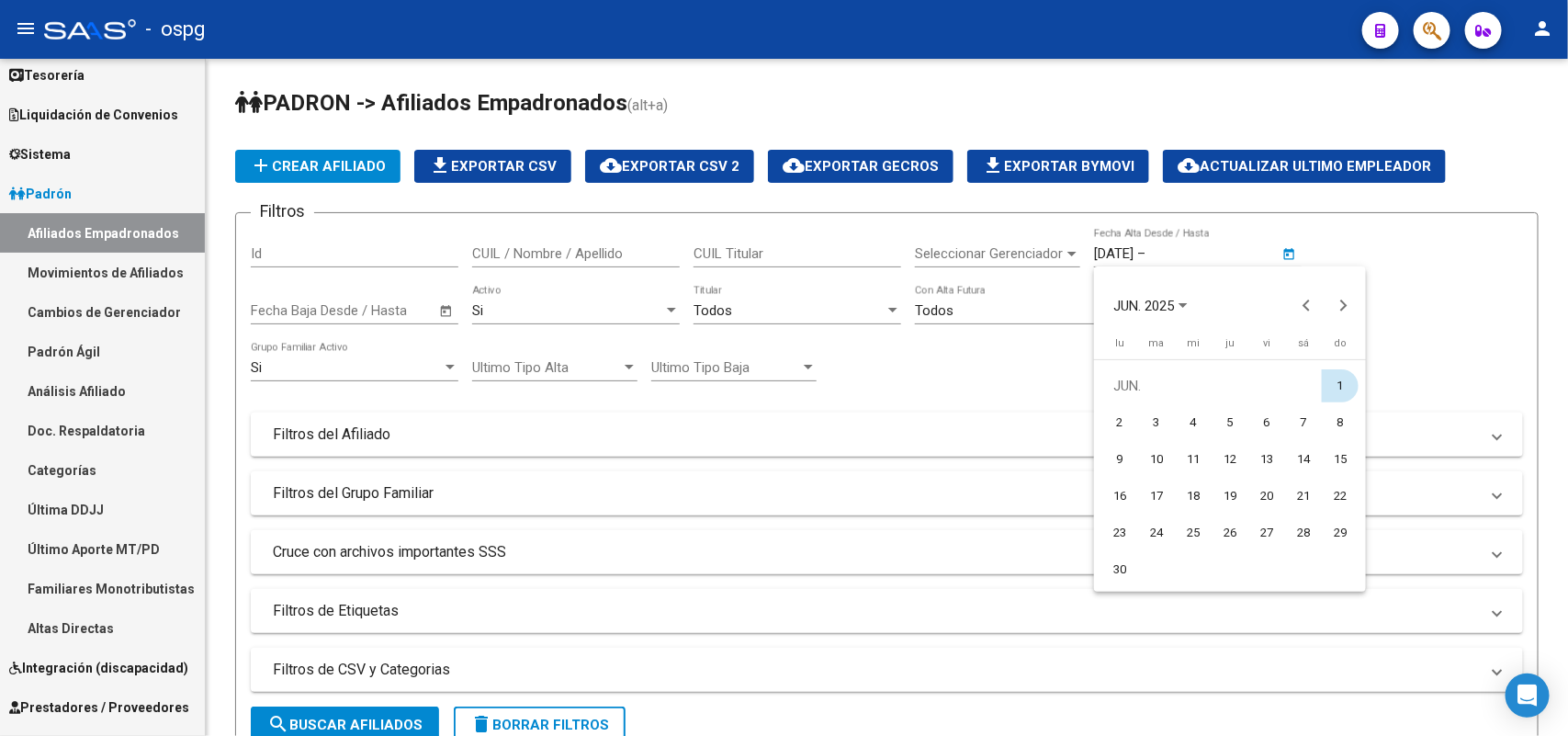 click on "1" at bounding box center [1340, 386] 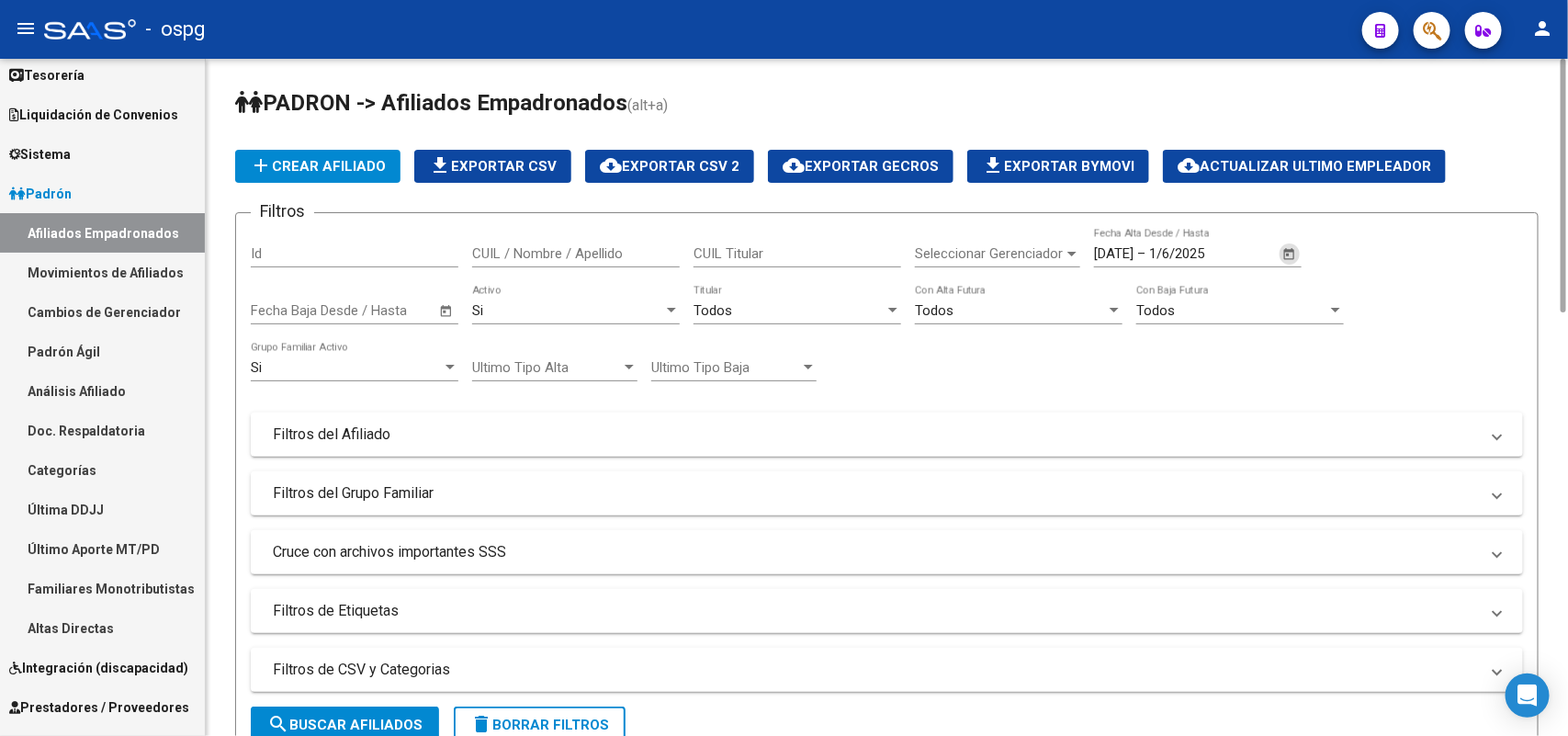 click on "Todos" at bounding box center (713, 311) 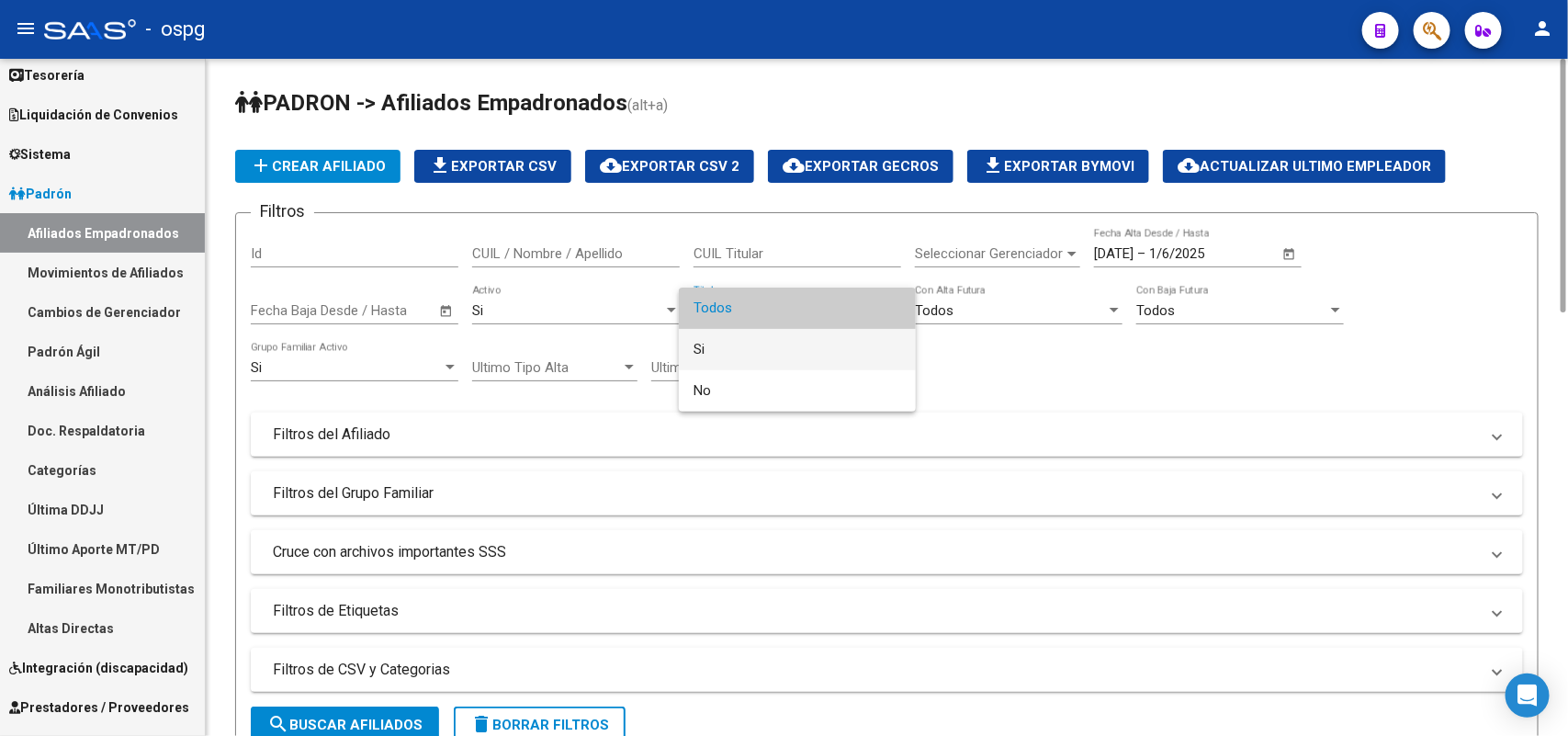 click on "Si" at bounding box center [797, 349] 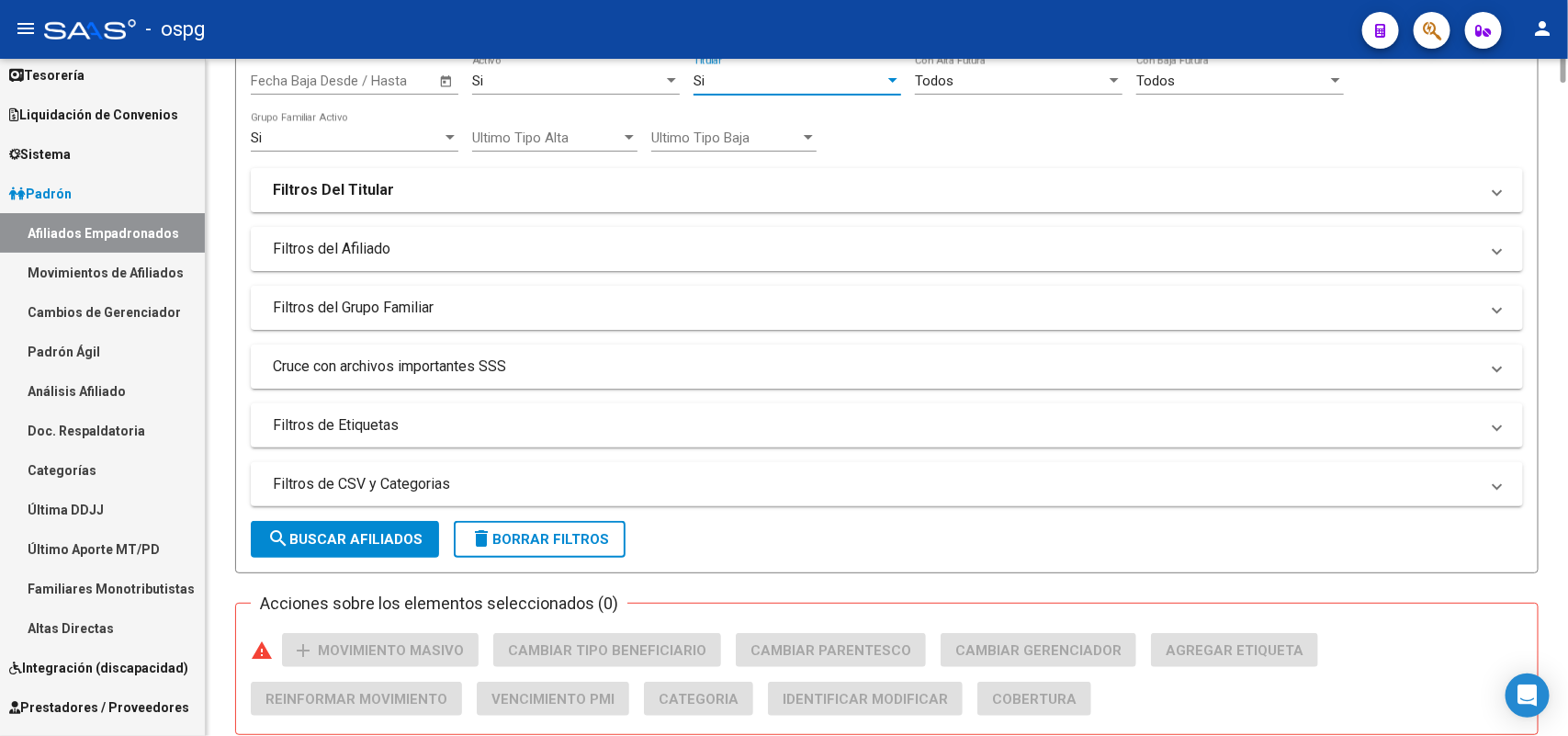 scroll, scrollTop: 459, scrollLeft: 0, axis: vertical 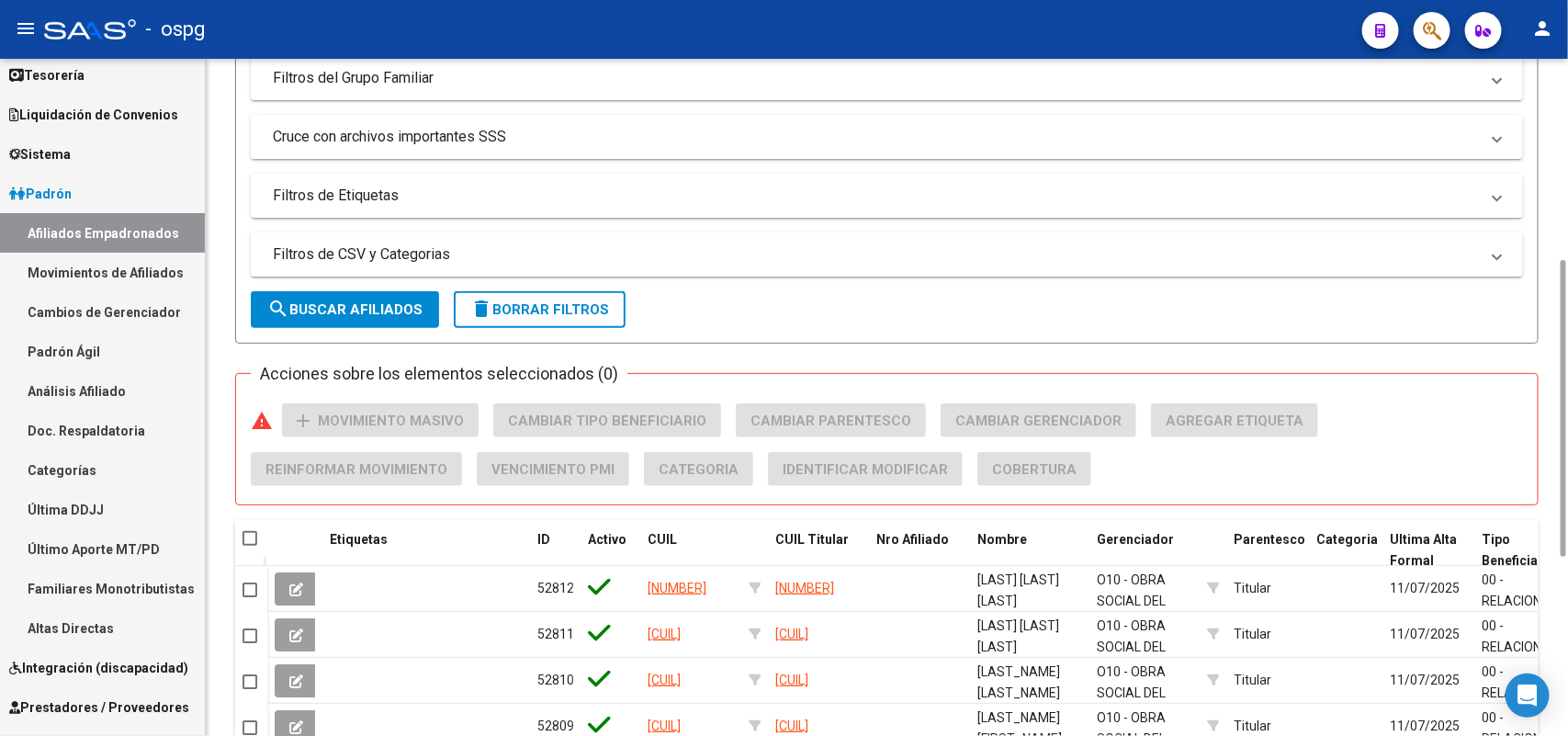 click on "search  Buscar Afiliados" 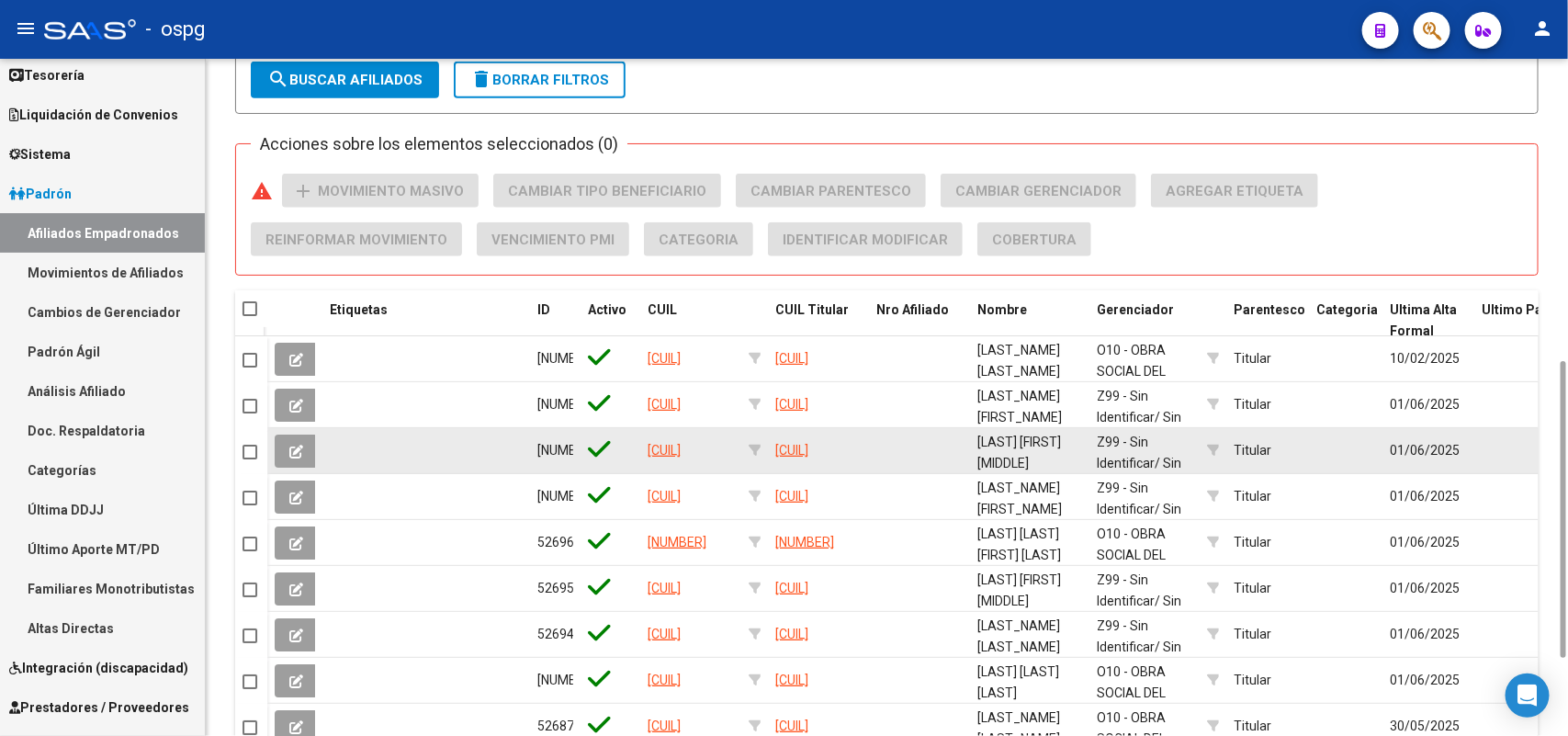scroll, scrollTop: 230, scrollLeft: 0, axis: vertical 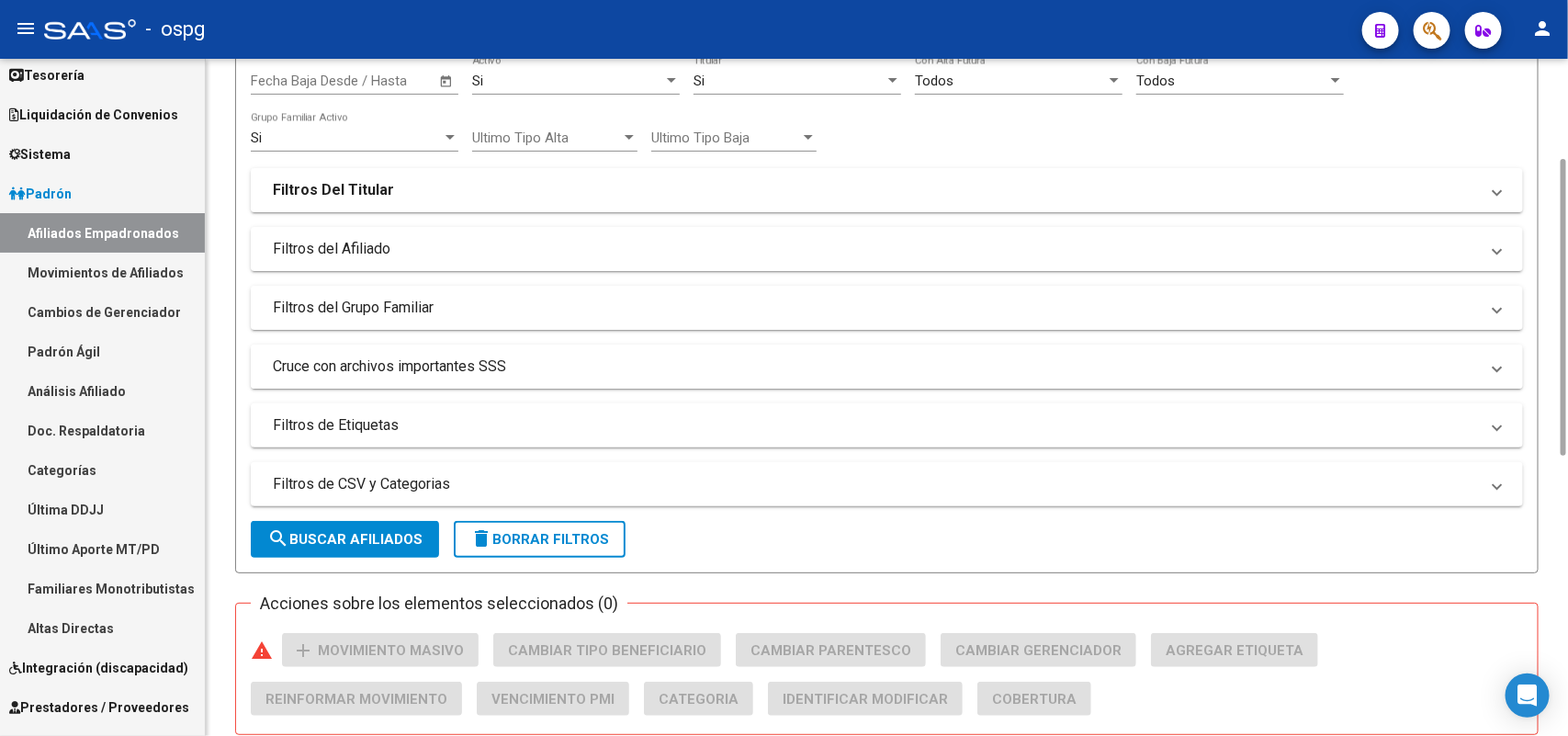 click on "Cruce con archivos importantes SSS" at bounding box center [886, 367] 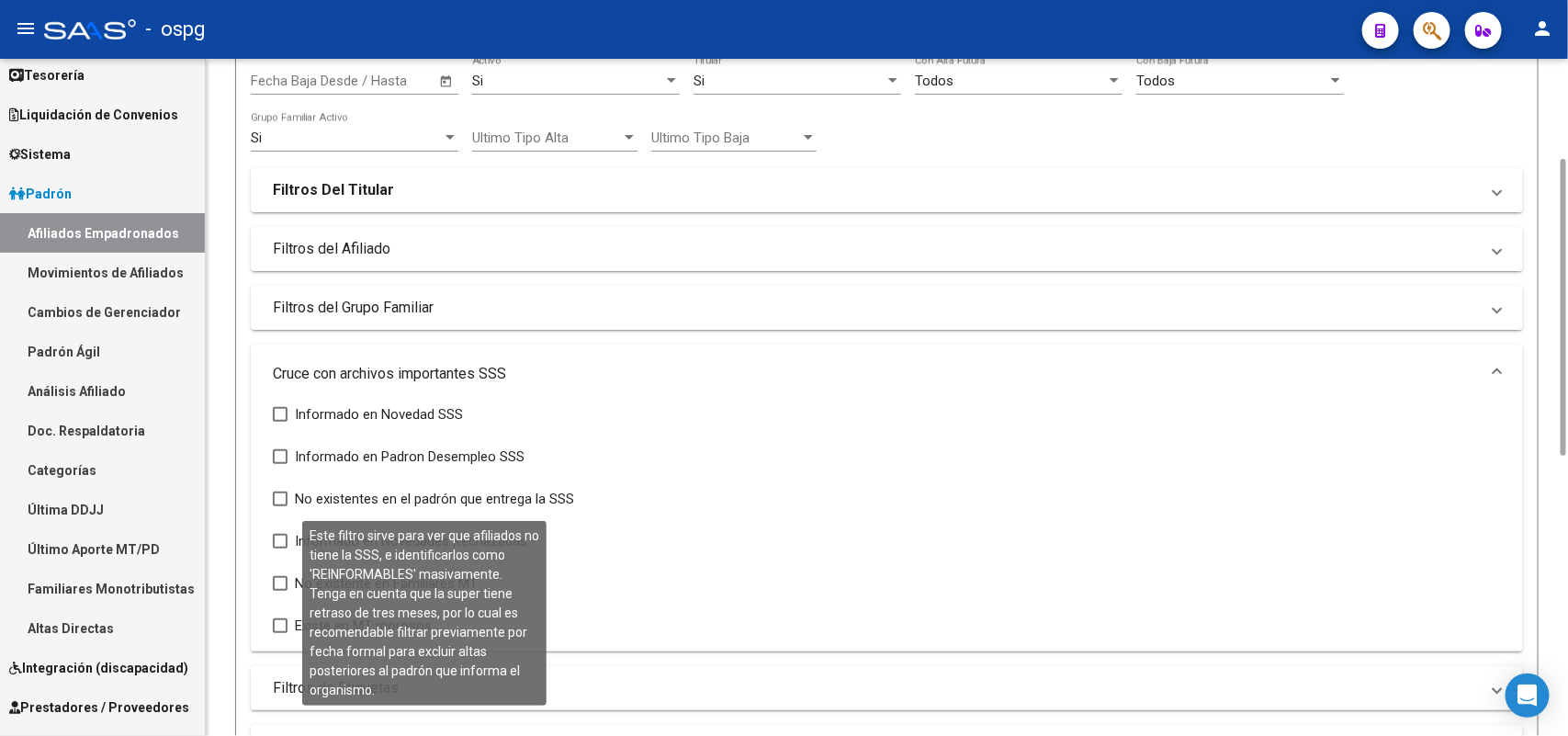 click on "No existentes en el padrón que entrega la SSS" at bounding box center (423, 499) 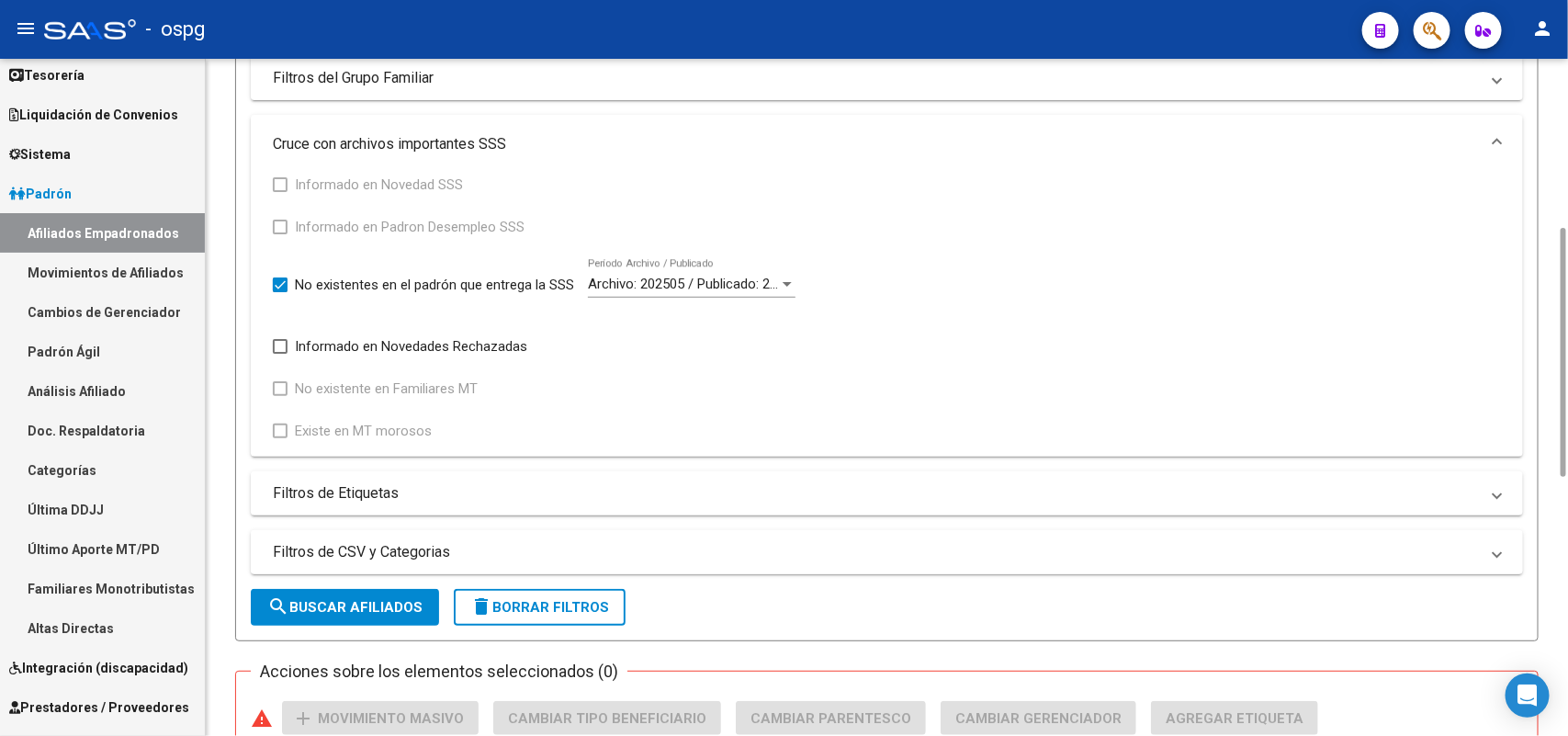 scroll, scrollTop: 689, scrollLeft: 0, axis: vertical 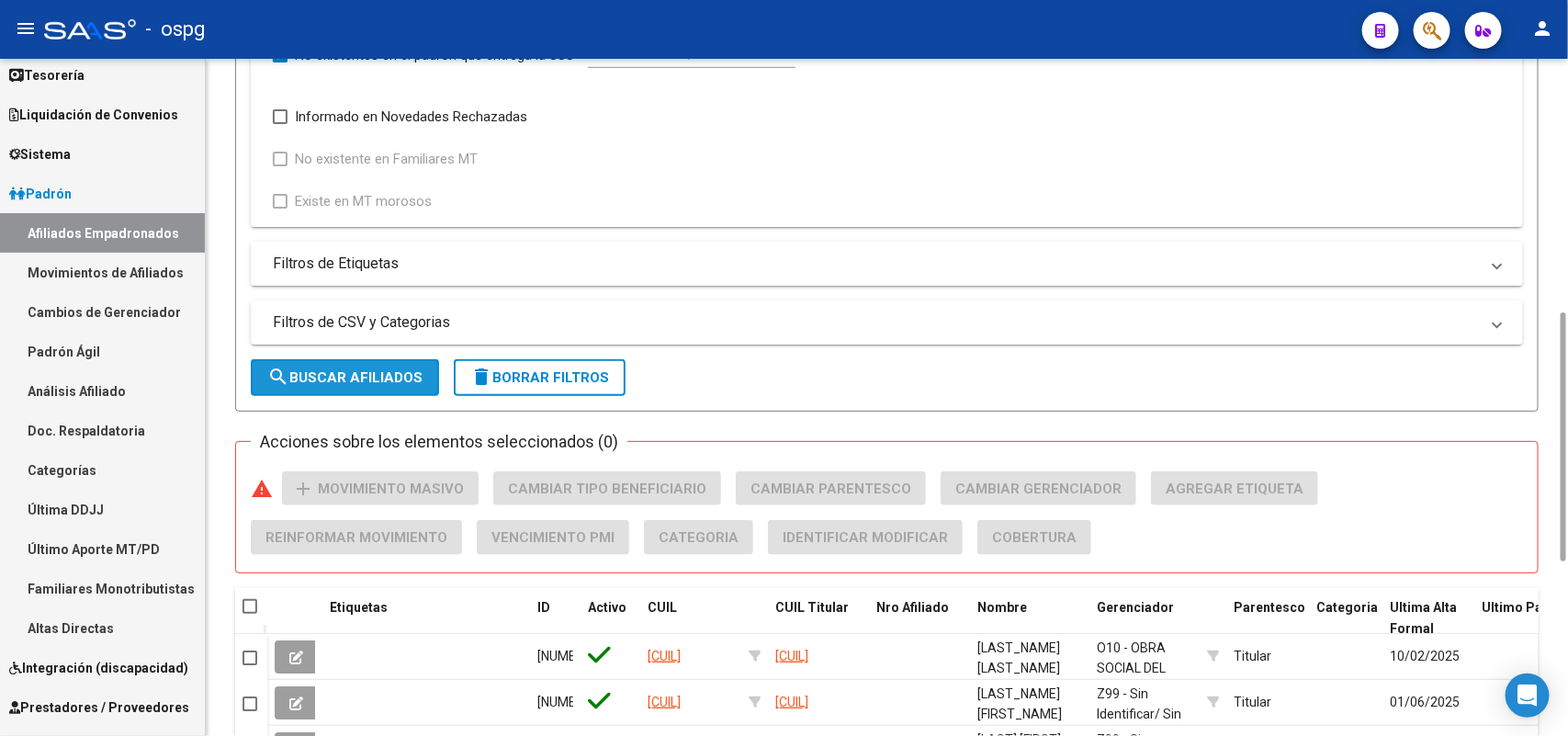 click on "search  Buscar Afiliados" 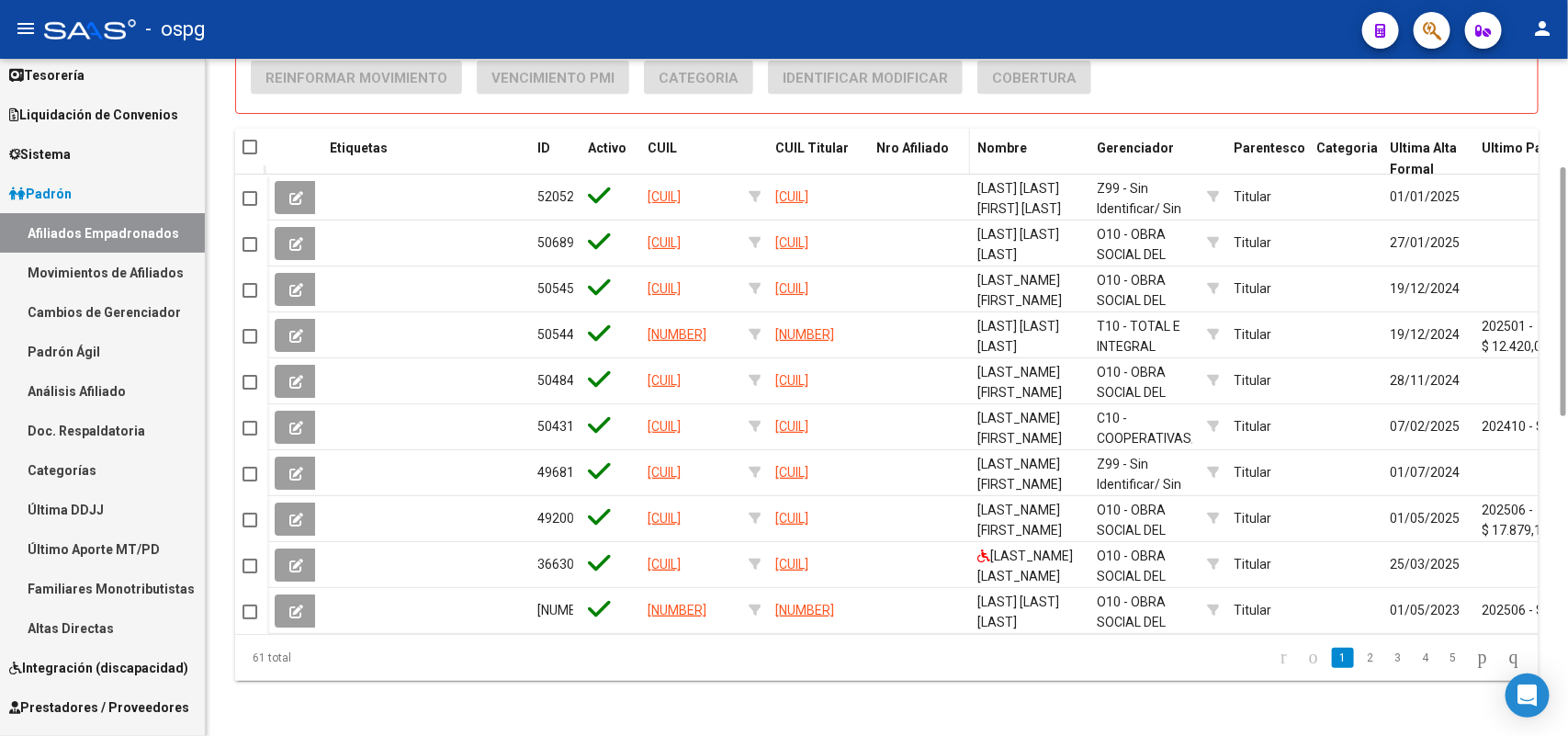scroll, scrollTop: 919, scrollLeft: 0, axis: vertical 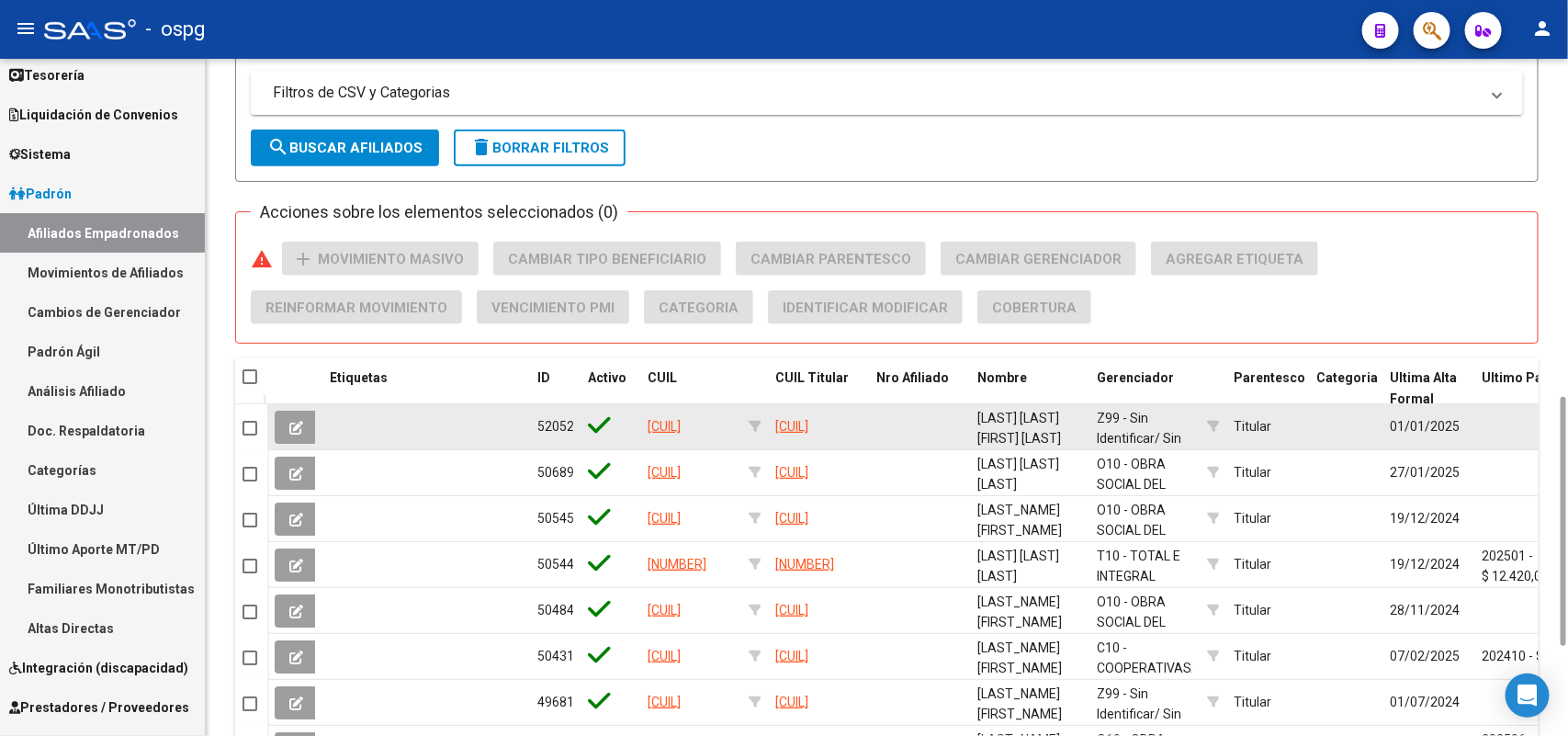 click at bounding box center (250, 428) 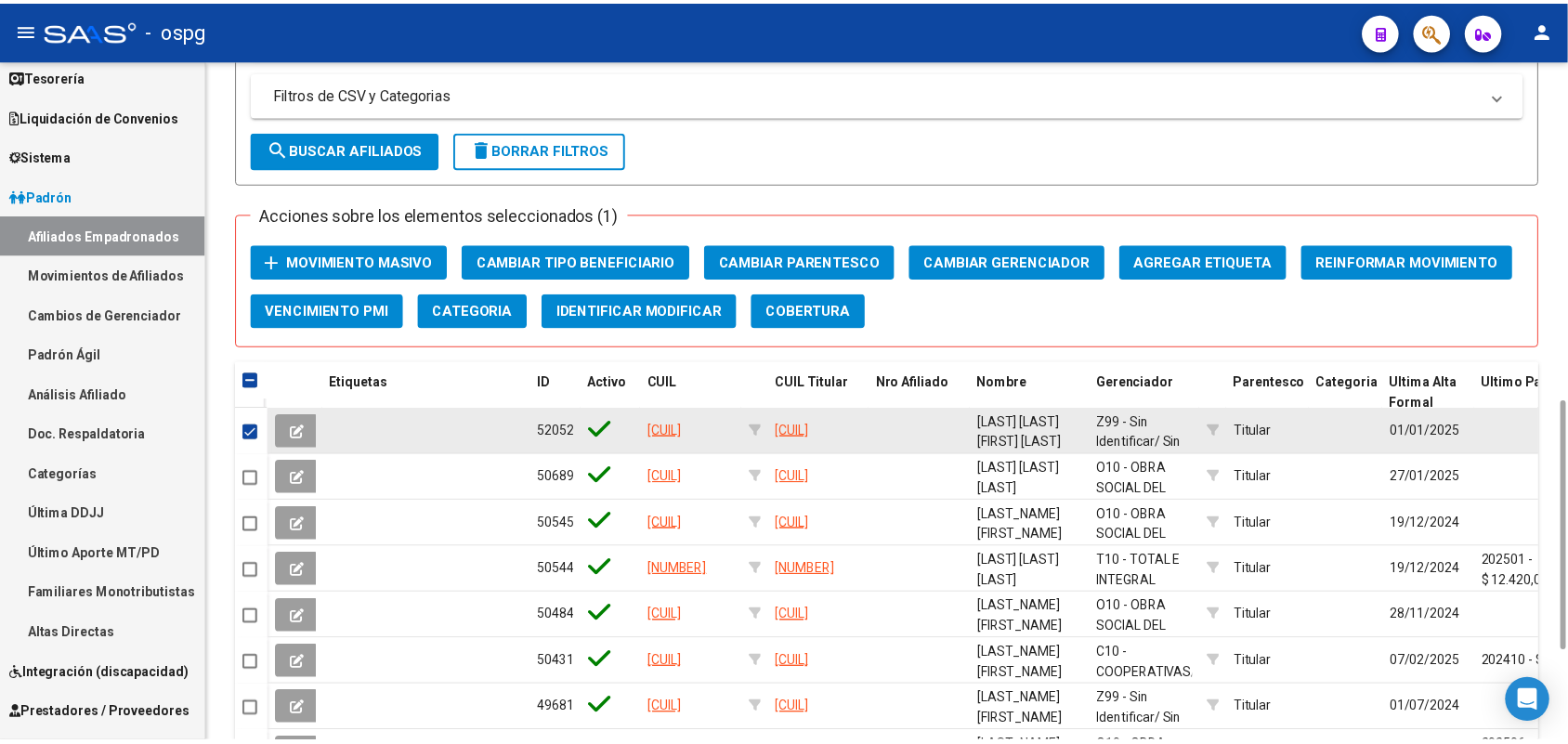 scroll, scrollTop: 1161, scrollLeft: 0, axis: vertical 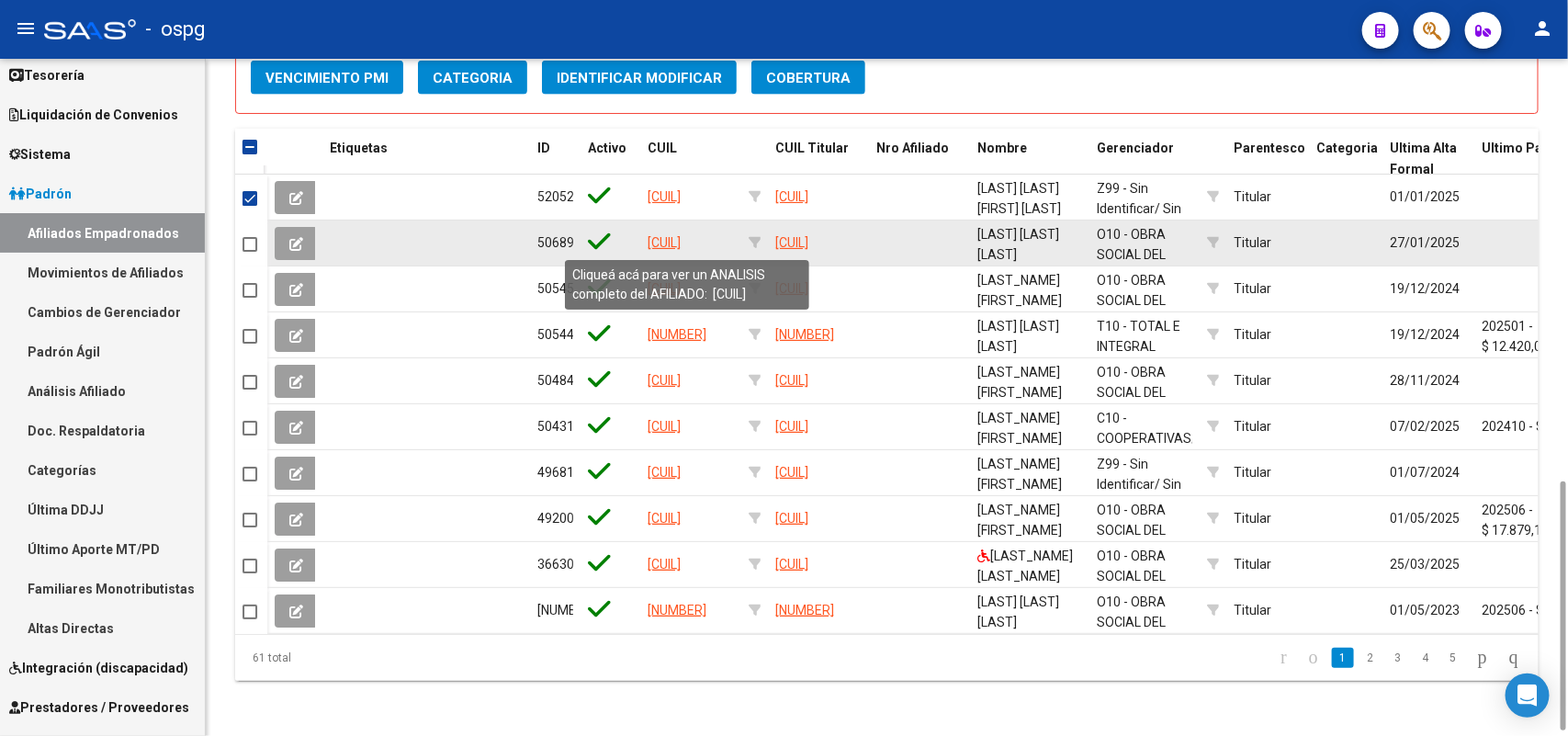 click on "[CUIL]" 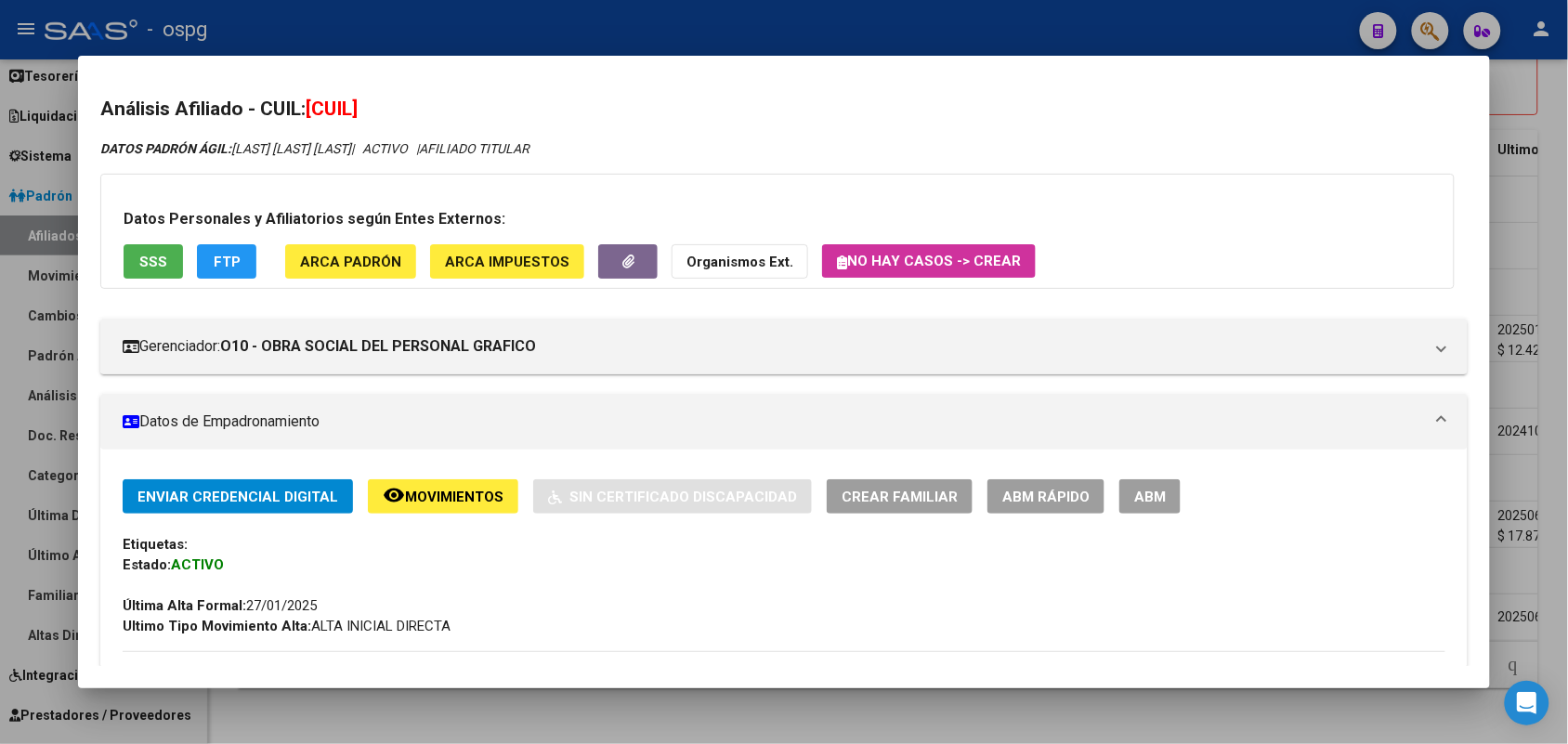 drag, startPoint x: 308, startPoint y: 105, endPoint x: 444, endPoint y: 107, distance: 136.0147 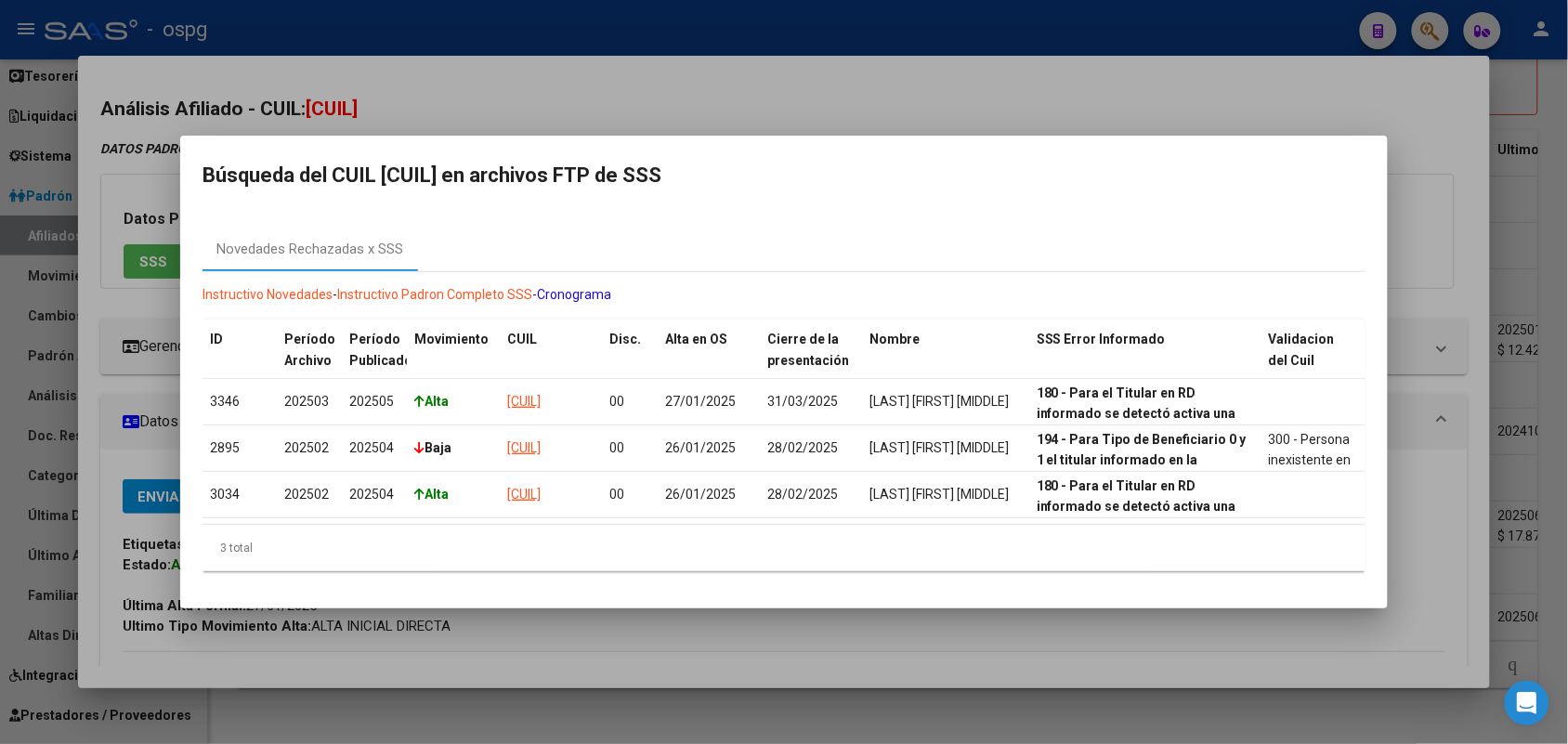click at bounding box center [784, 372] 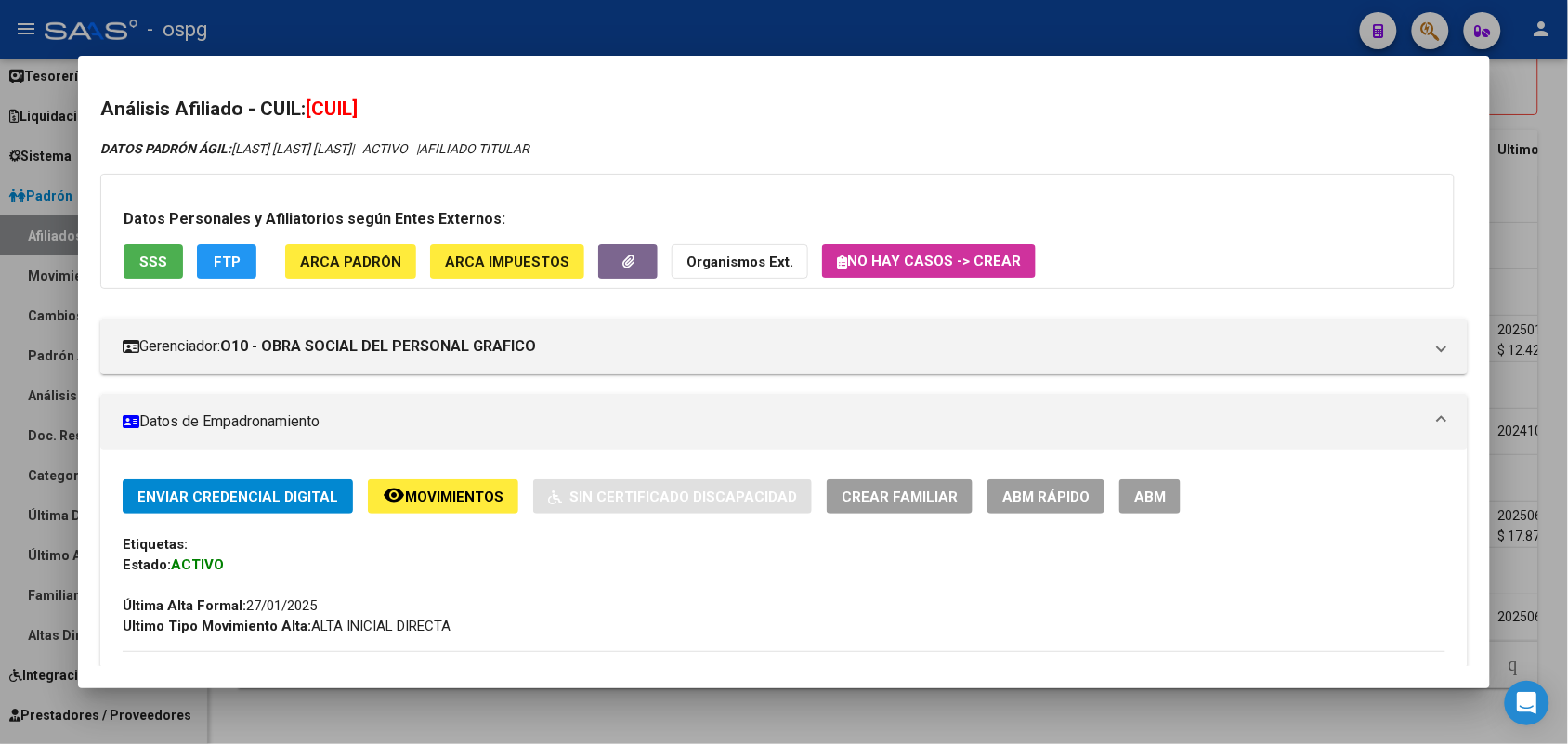 click on "SSS" at bounding box center (153, 262) 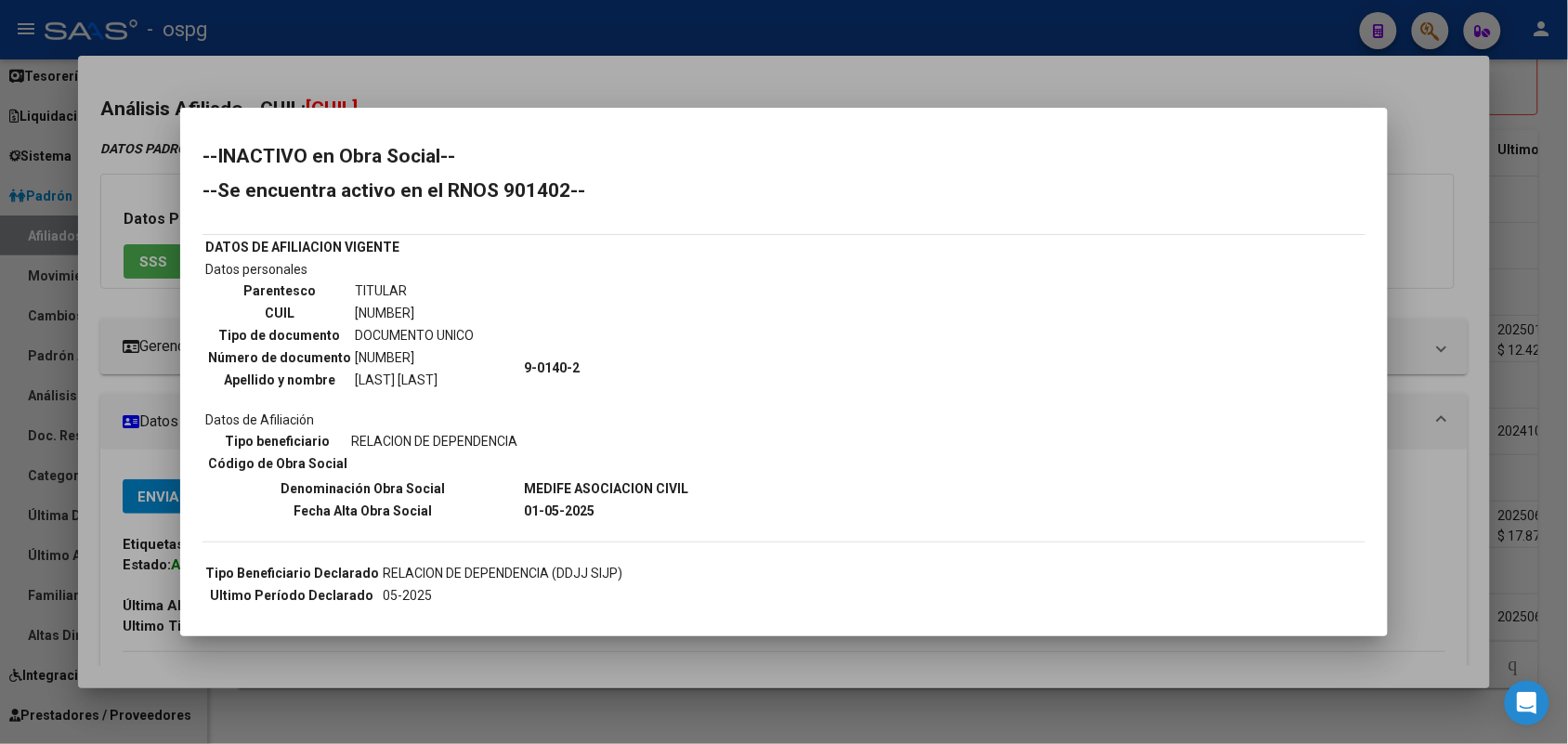 click at bounding box center [784, 372] 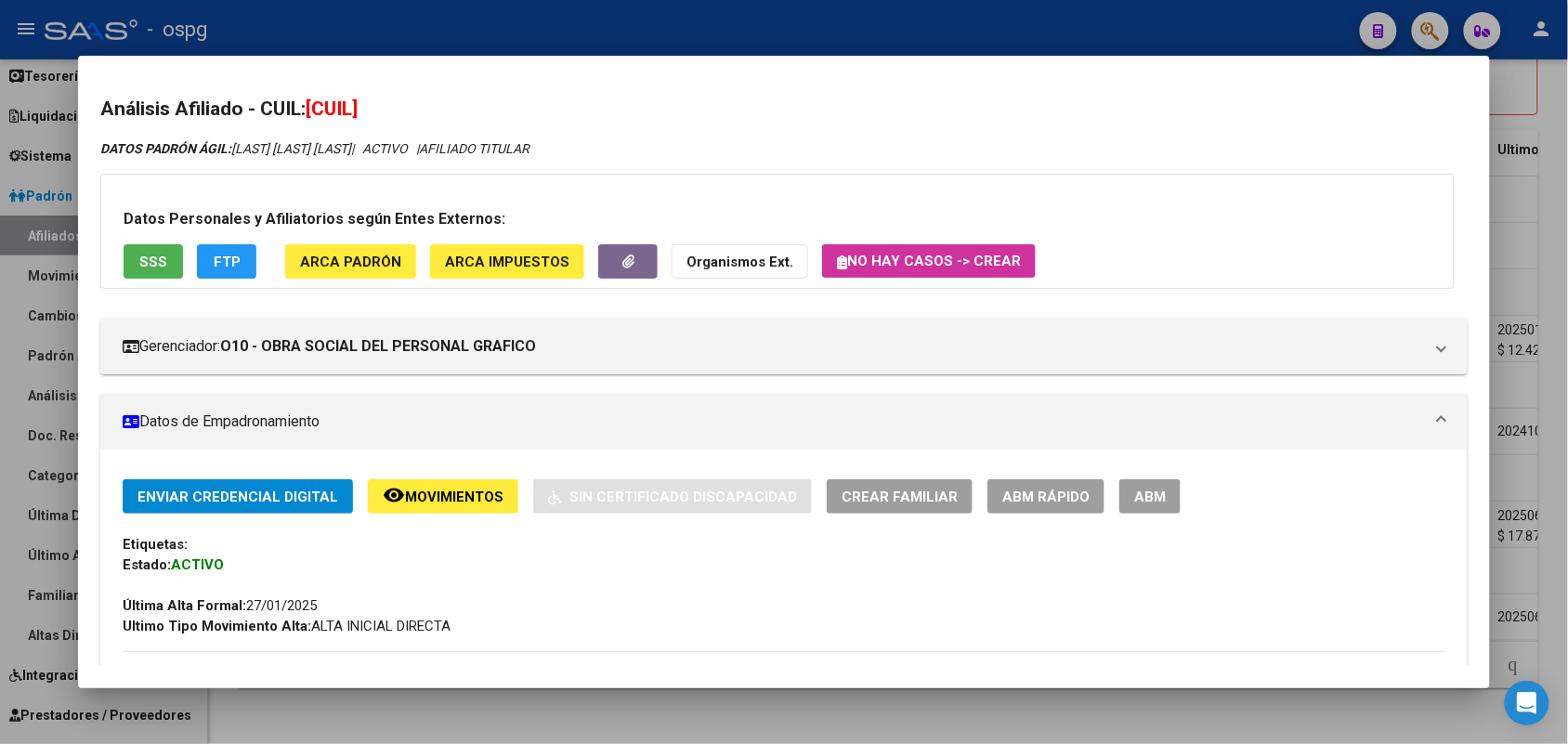 click at bounding box center [784, 372] 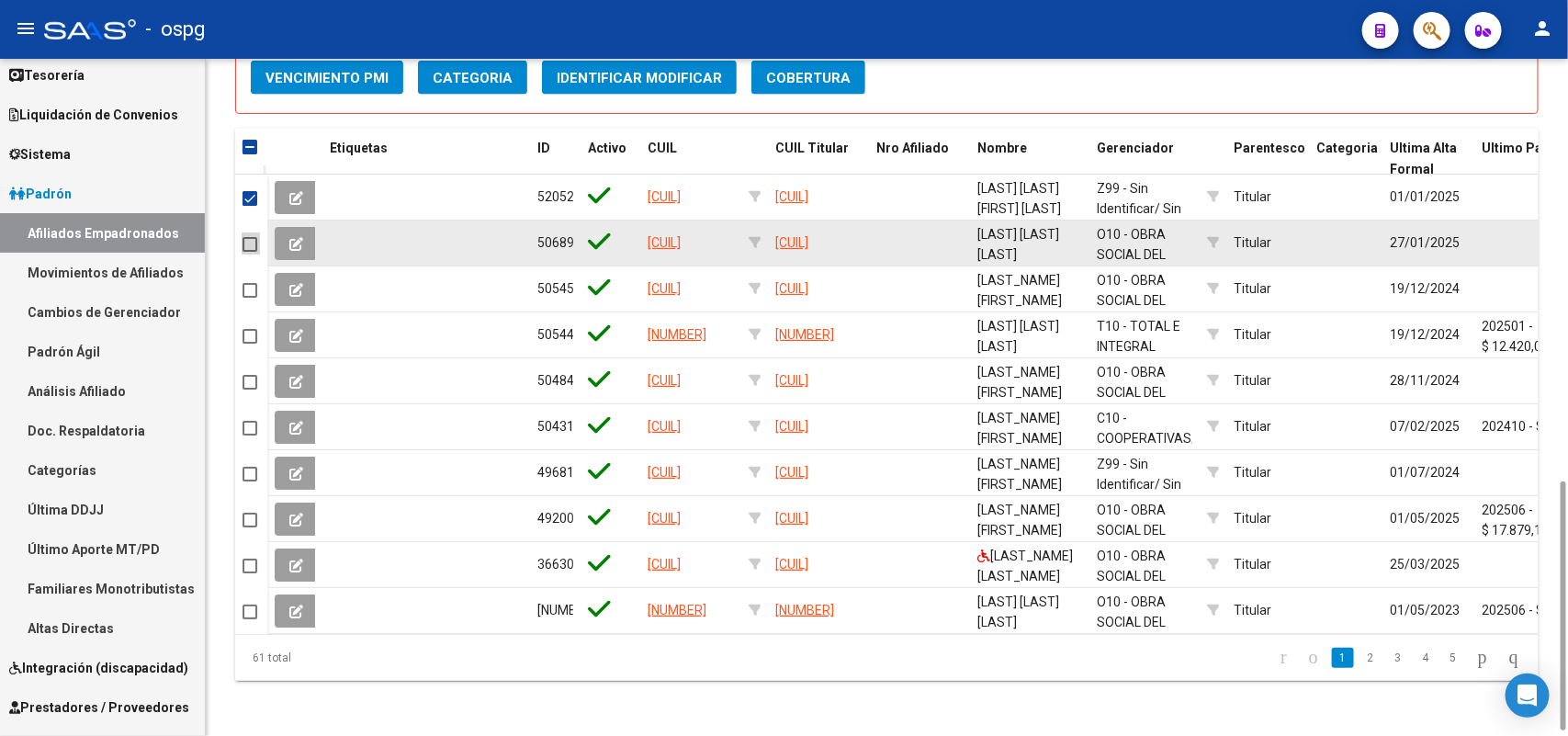 click at bounding box center [250, 244] 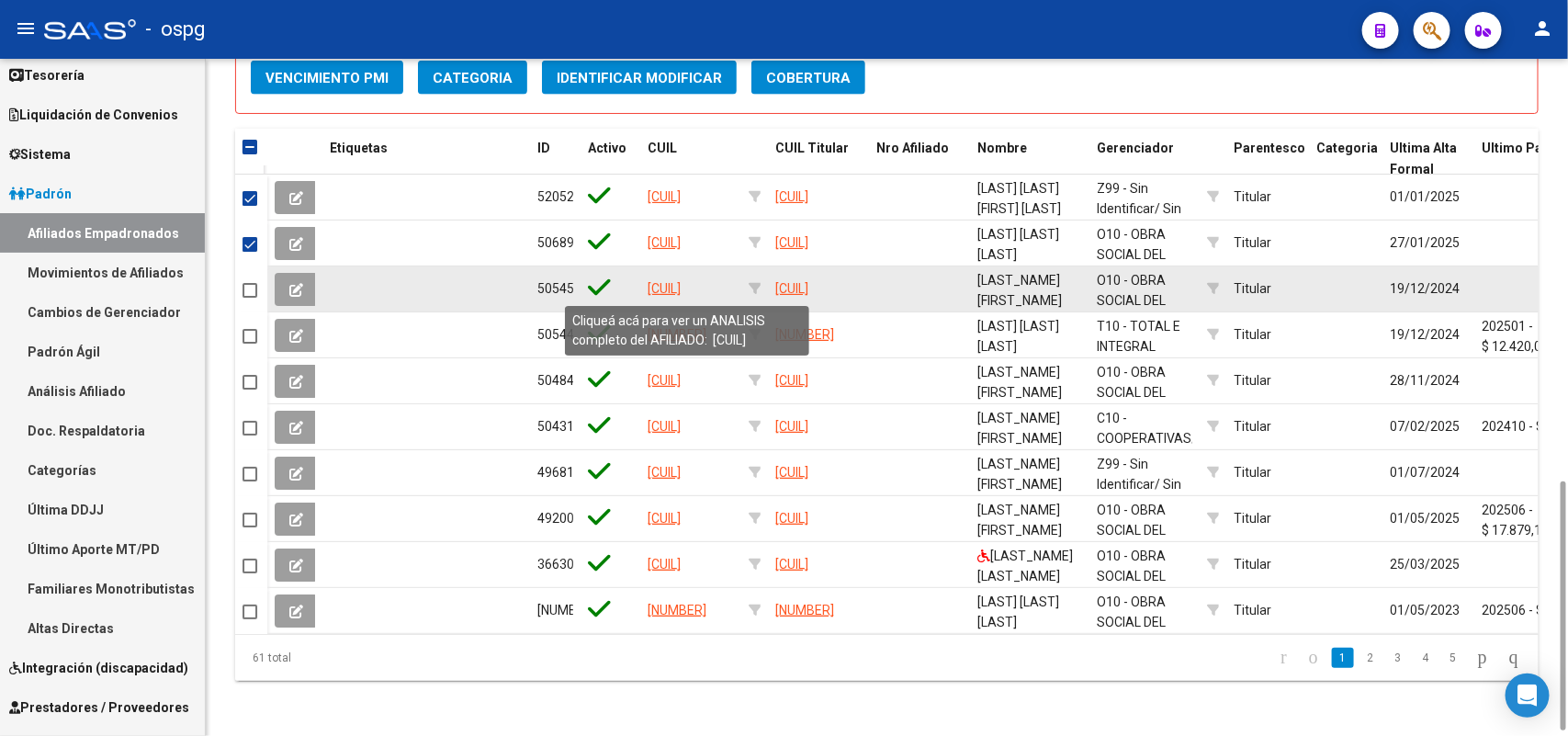 click on "[CUIL]" 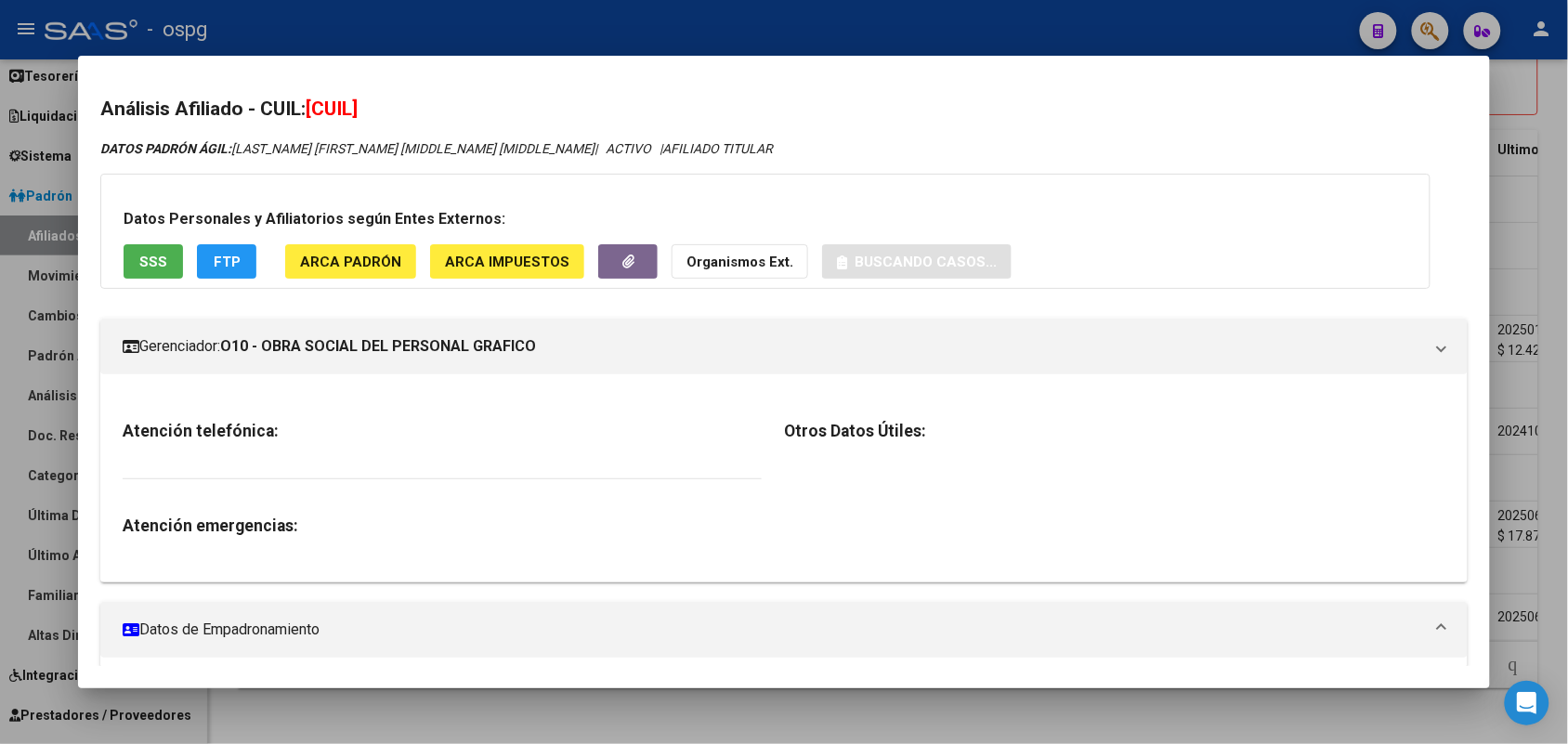 drag, startPoint x: 307, startPoint y: 103, endPoint x: 470, endPoint y: 103, distance: 163 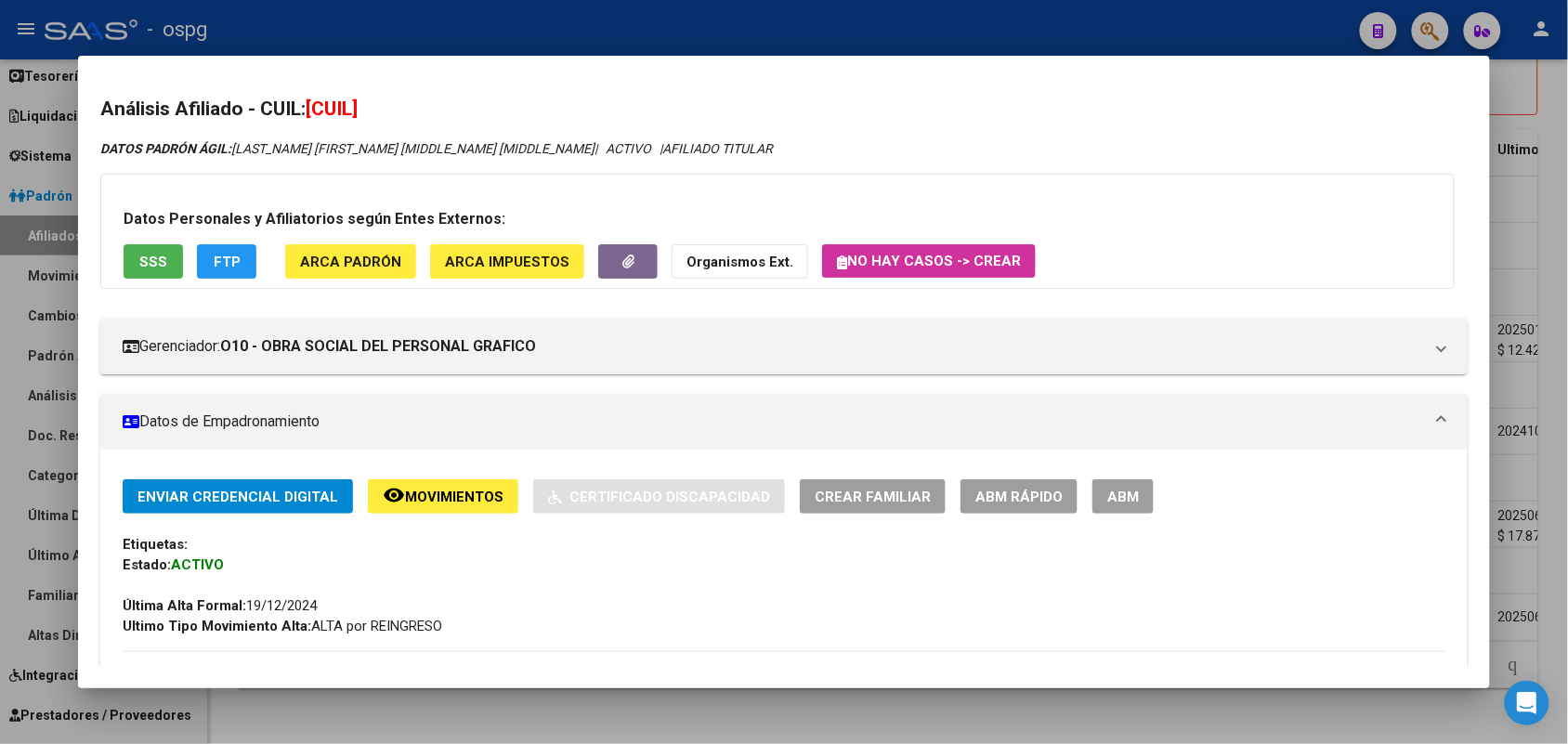 copy on "[CUIL]" 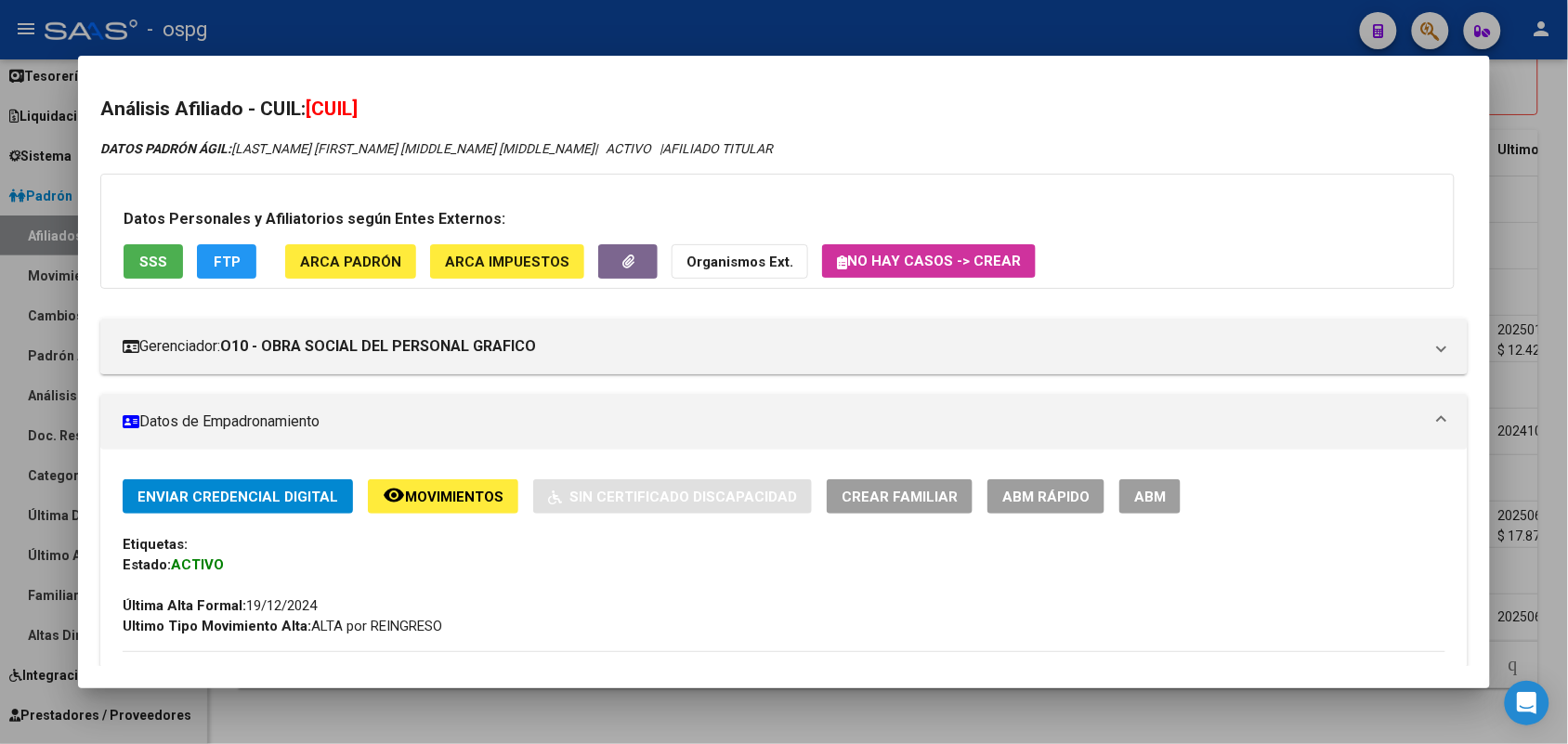 click on "SSS" at bounding box center [153, 262] 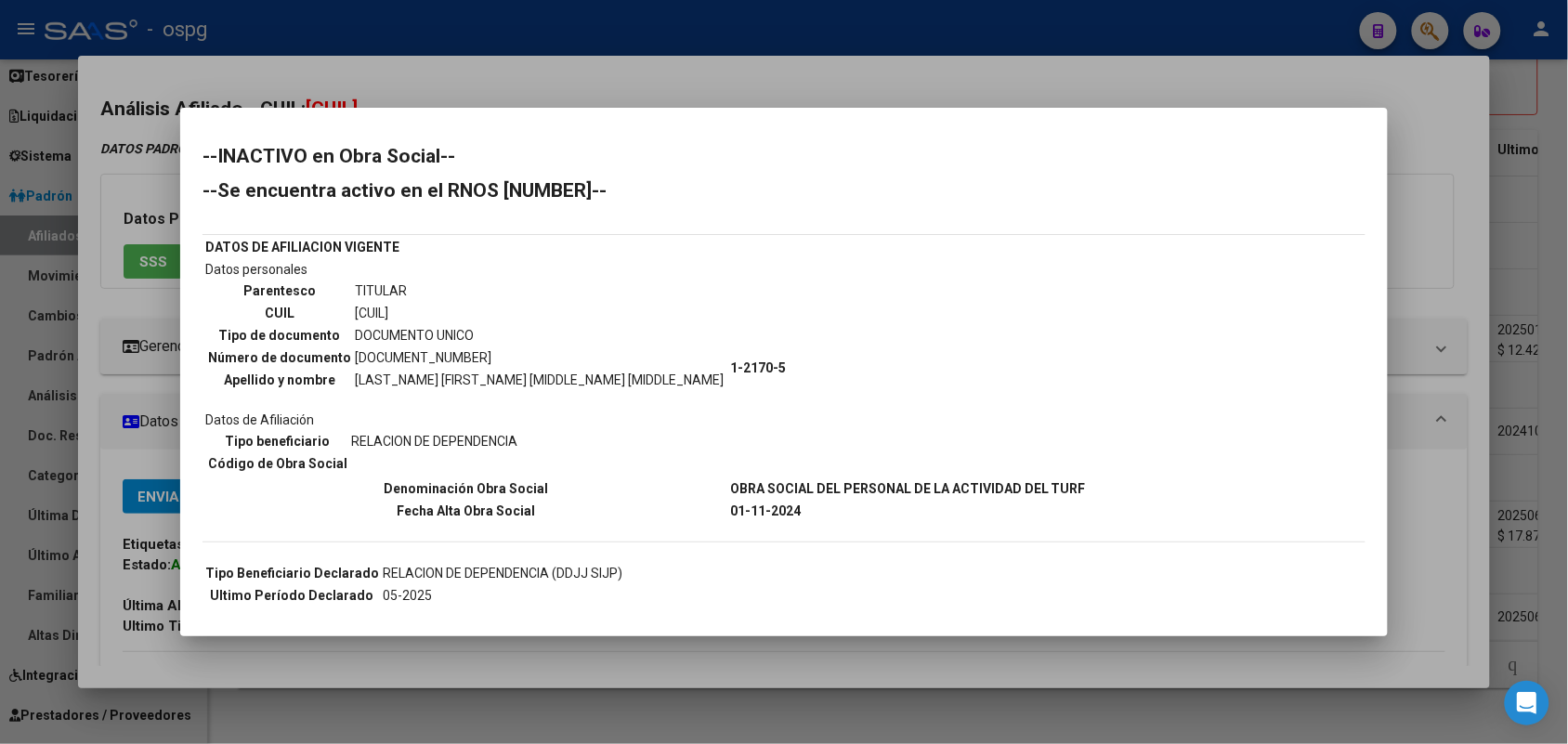 drag, startPoint x: 577, startPoint y: 661, endPoint x: 401, endPoint y: 353, distance: 354.7393 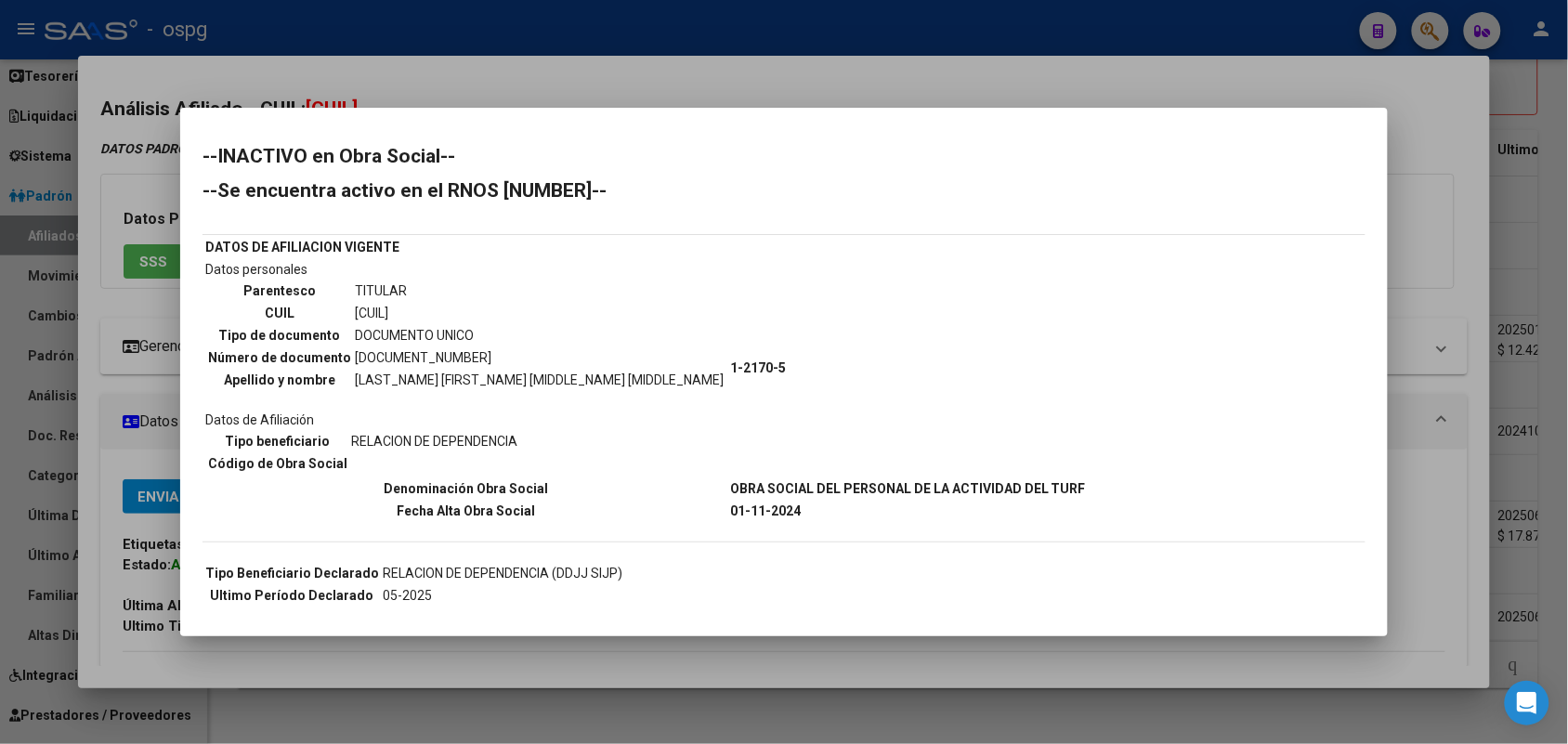 click at bounding box center (784, 372) 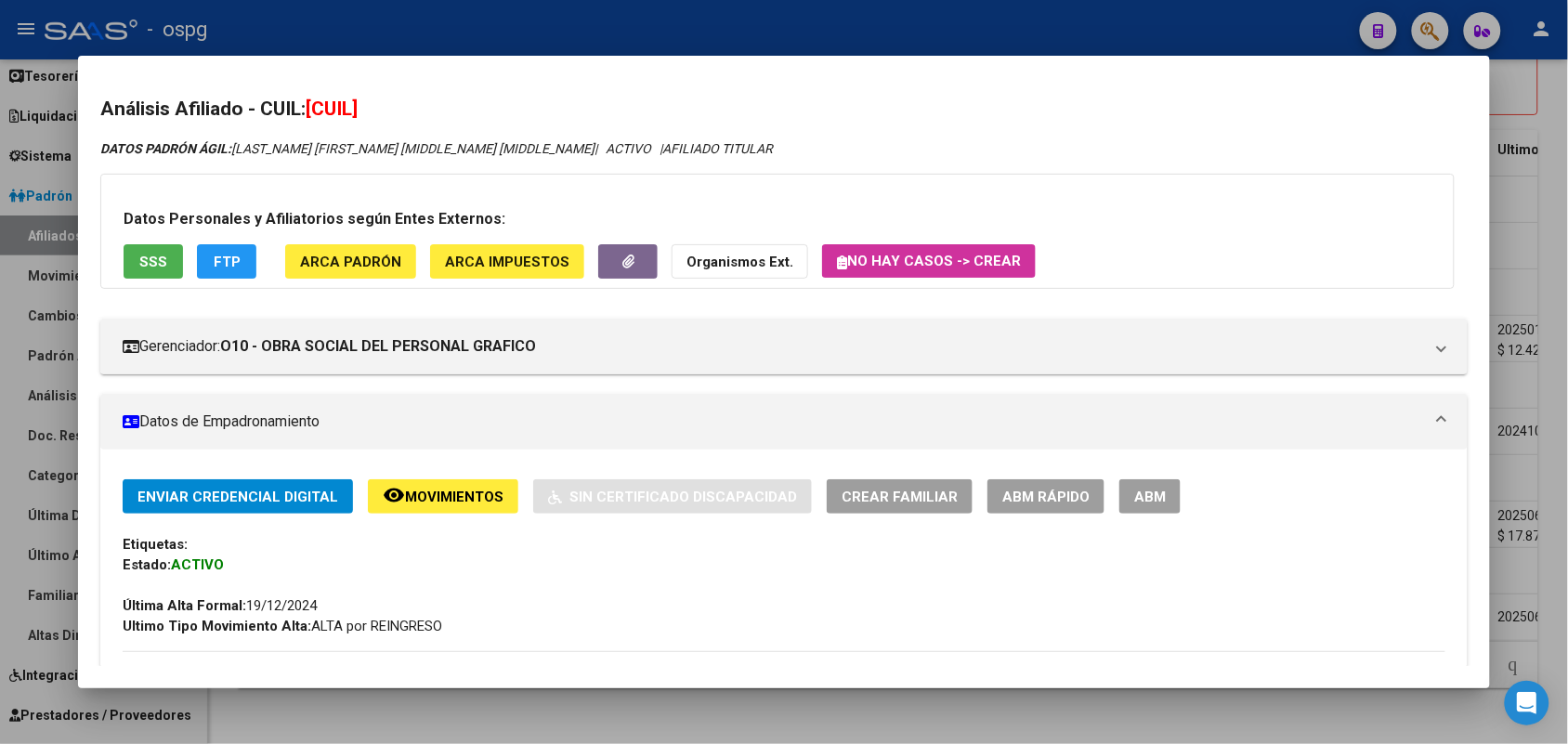 click on "FTP" 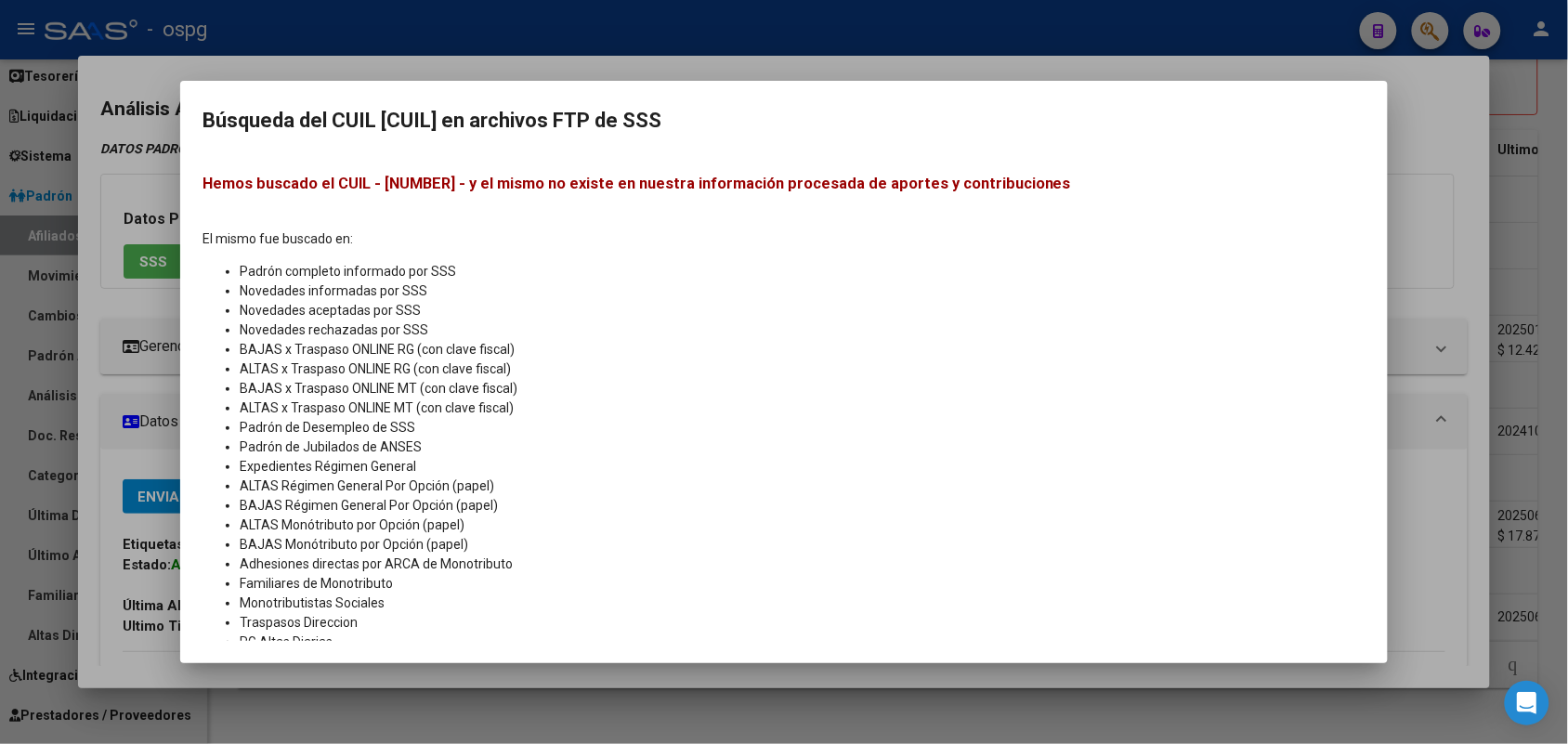 click at bounding box center [784, 372] 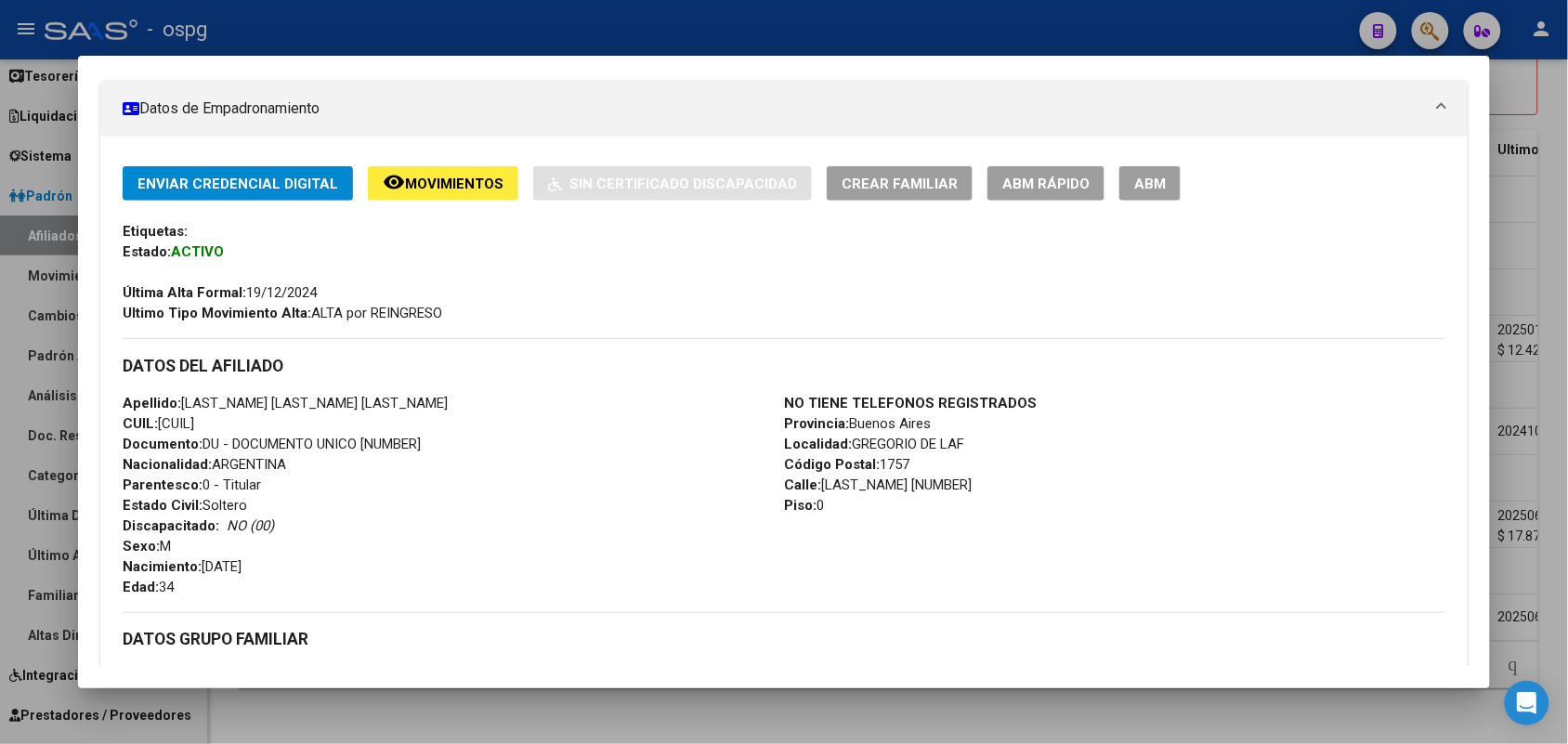 scroll, scrollTop: 232, scrollLeft: 0, axis: vertical 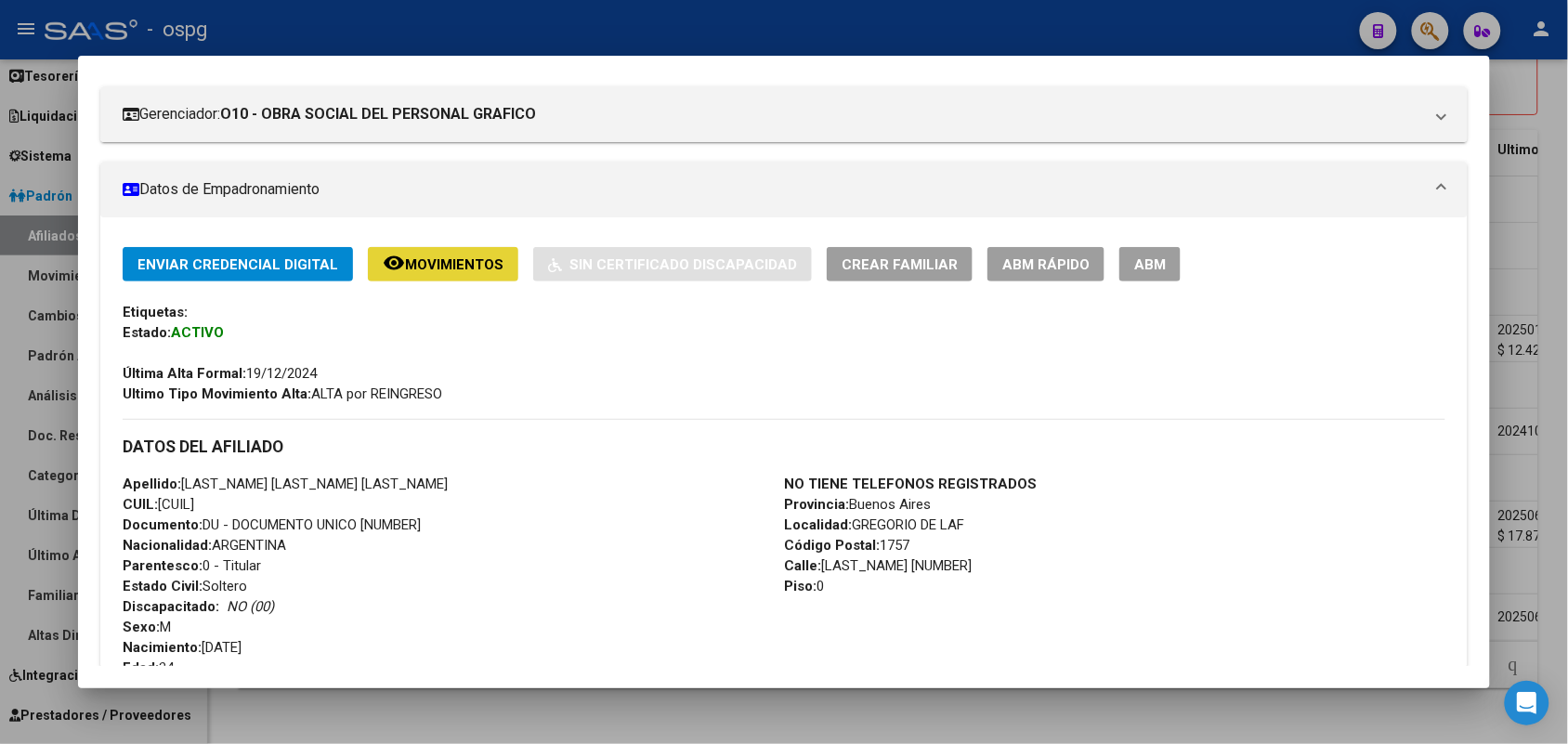 click on "Movimientos" 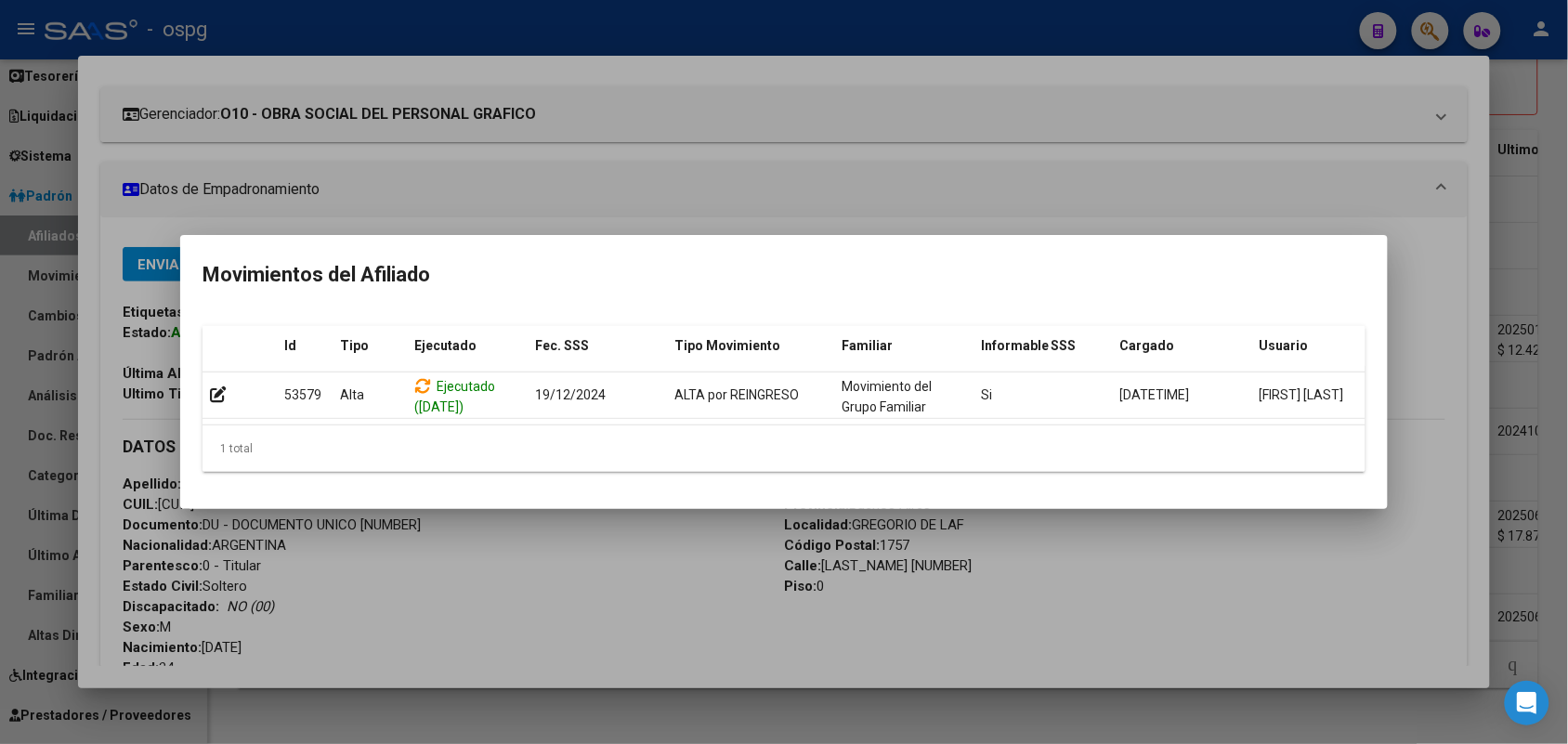 click at bounding box center [784, 372] 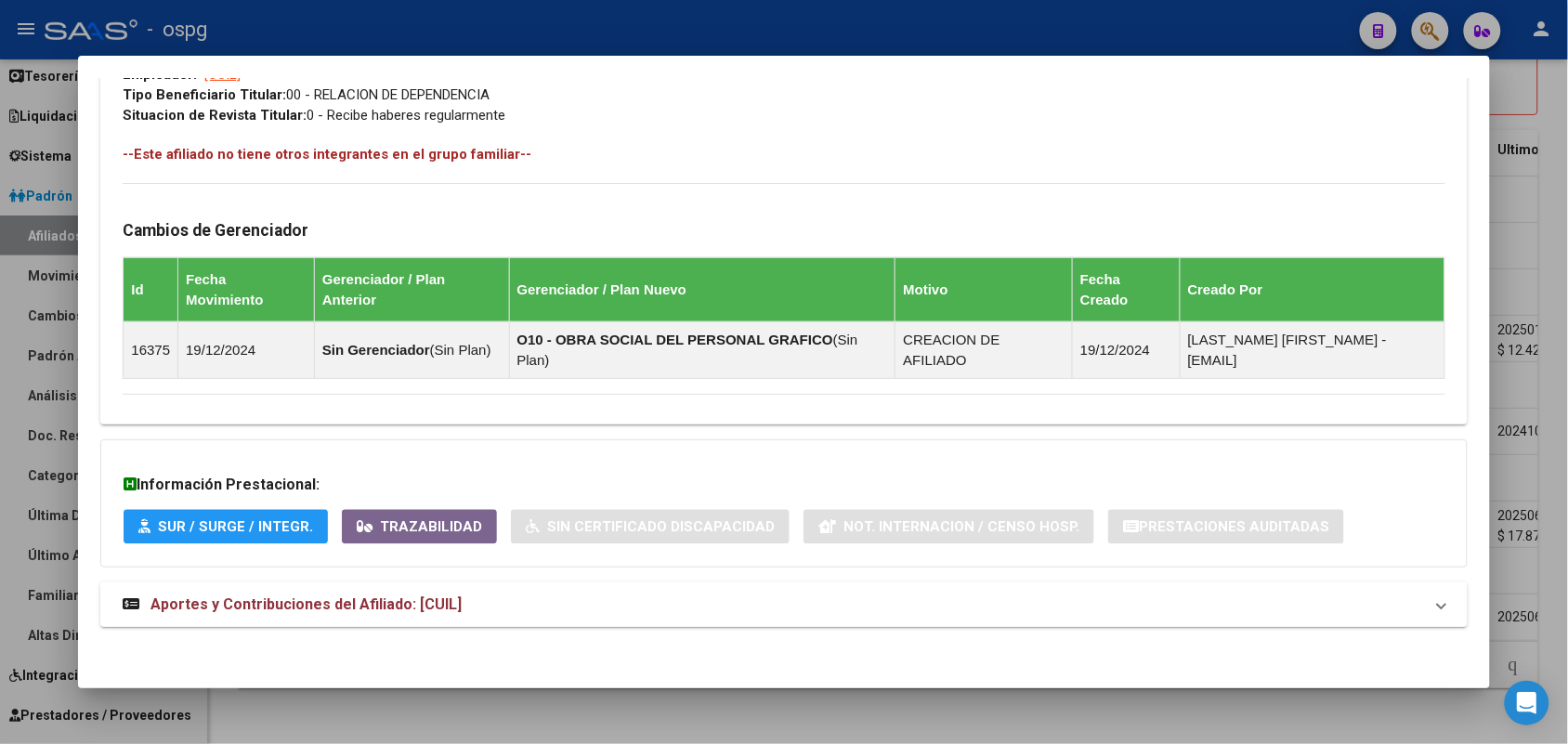click on "Aportes y Contribuciones del Afiliado: [CUIL]" at bounding box center (772, 605) 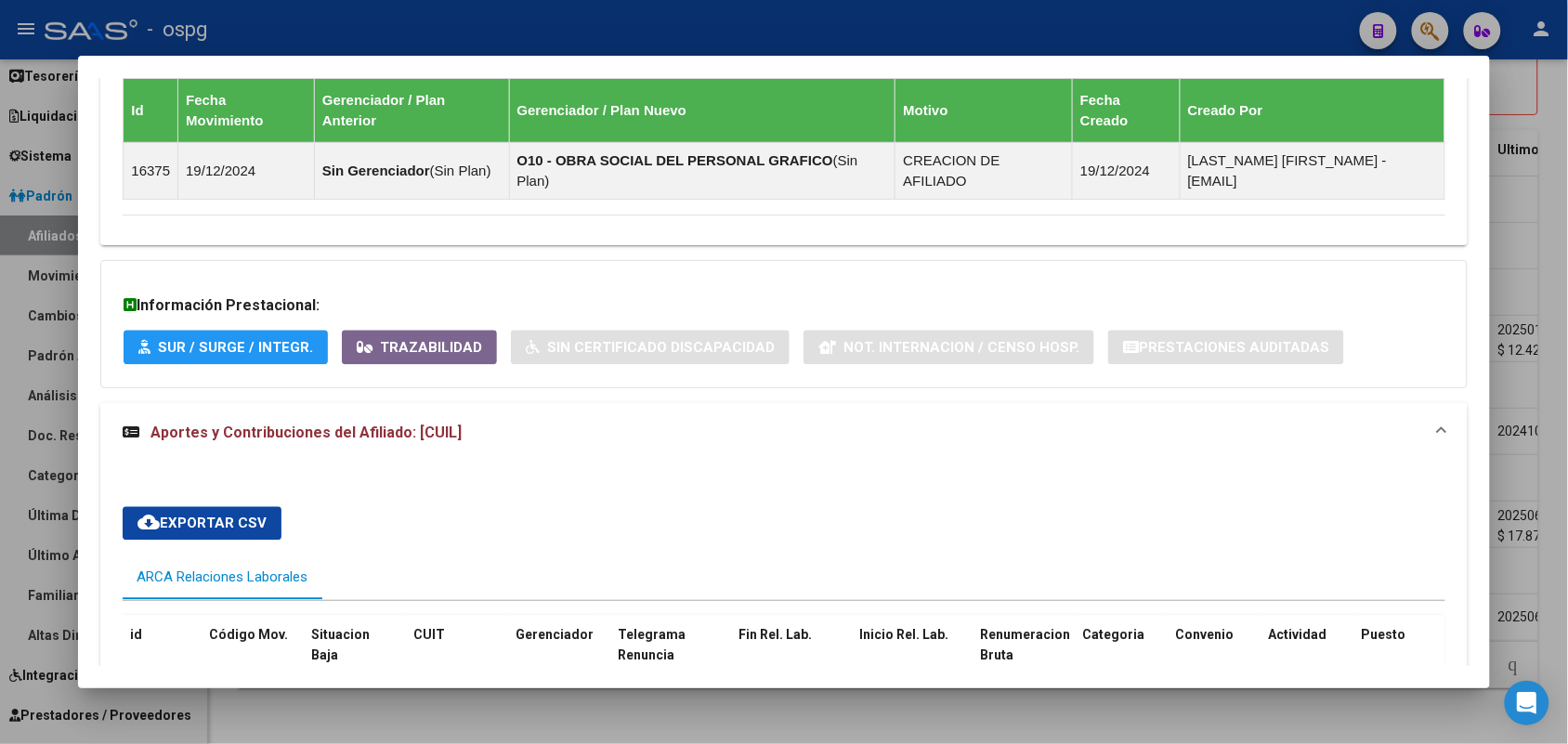 scroll, scrollTop: 1325, scrollLeft: 0, axis: vertical 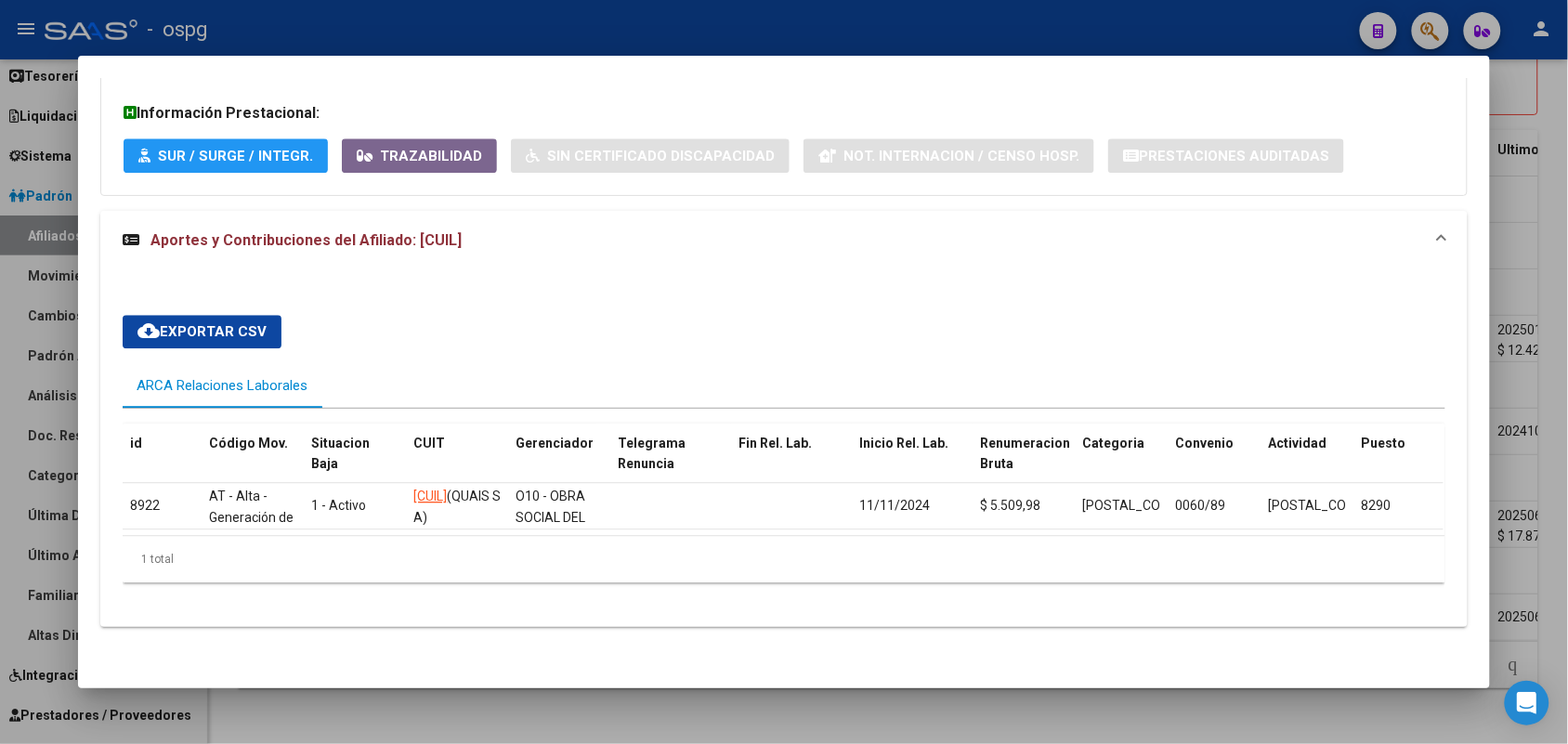 click at bounding box center (784, 372) 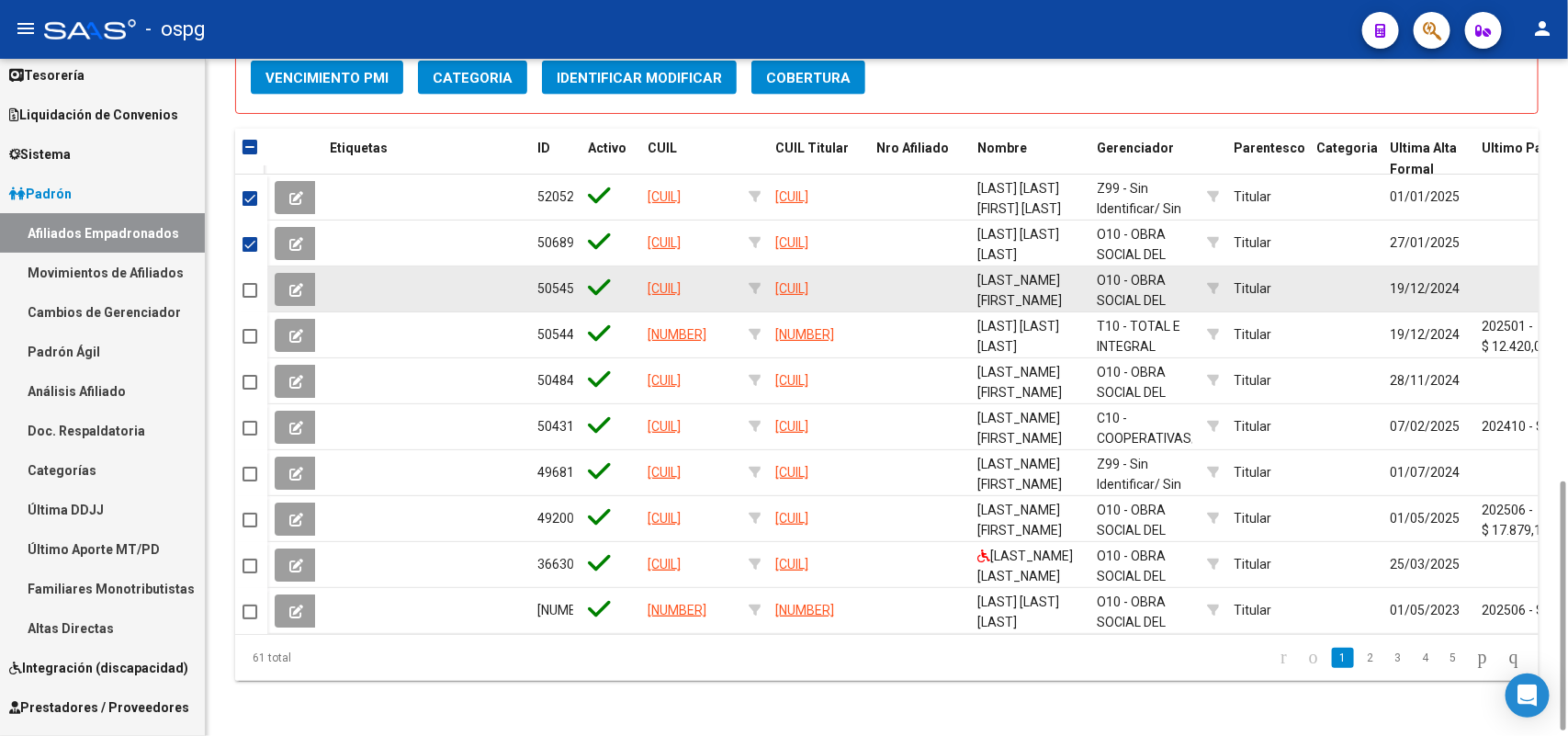 click 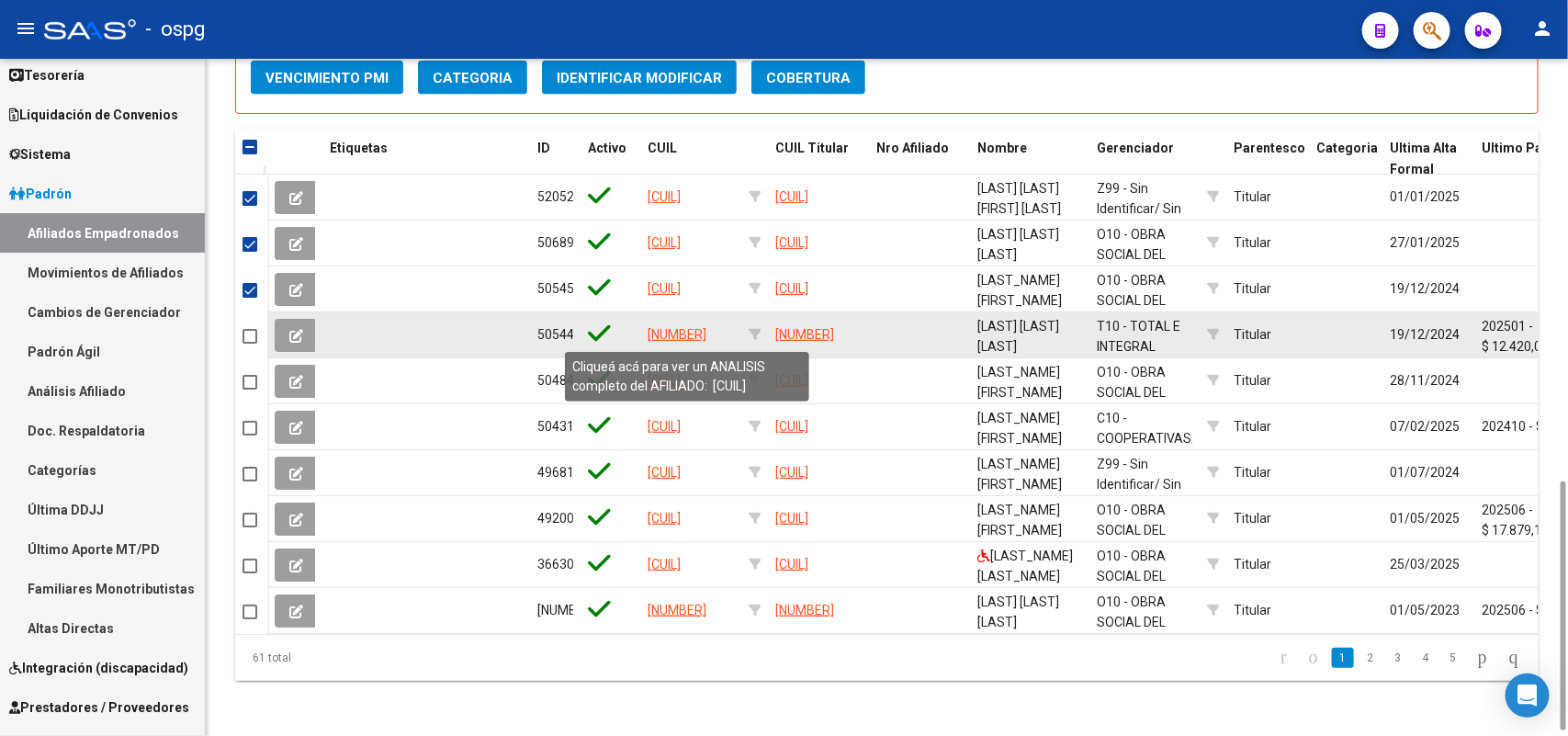 click on "[NUMBER]" 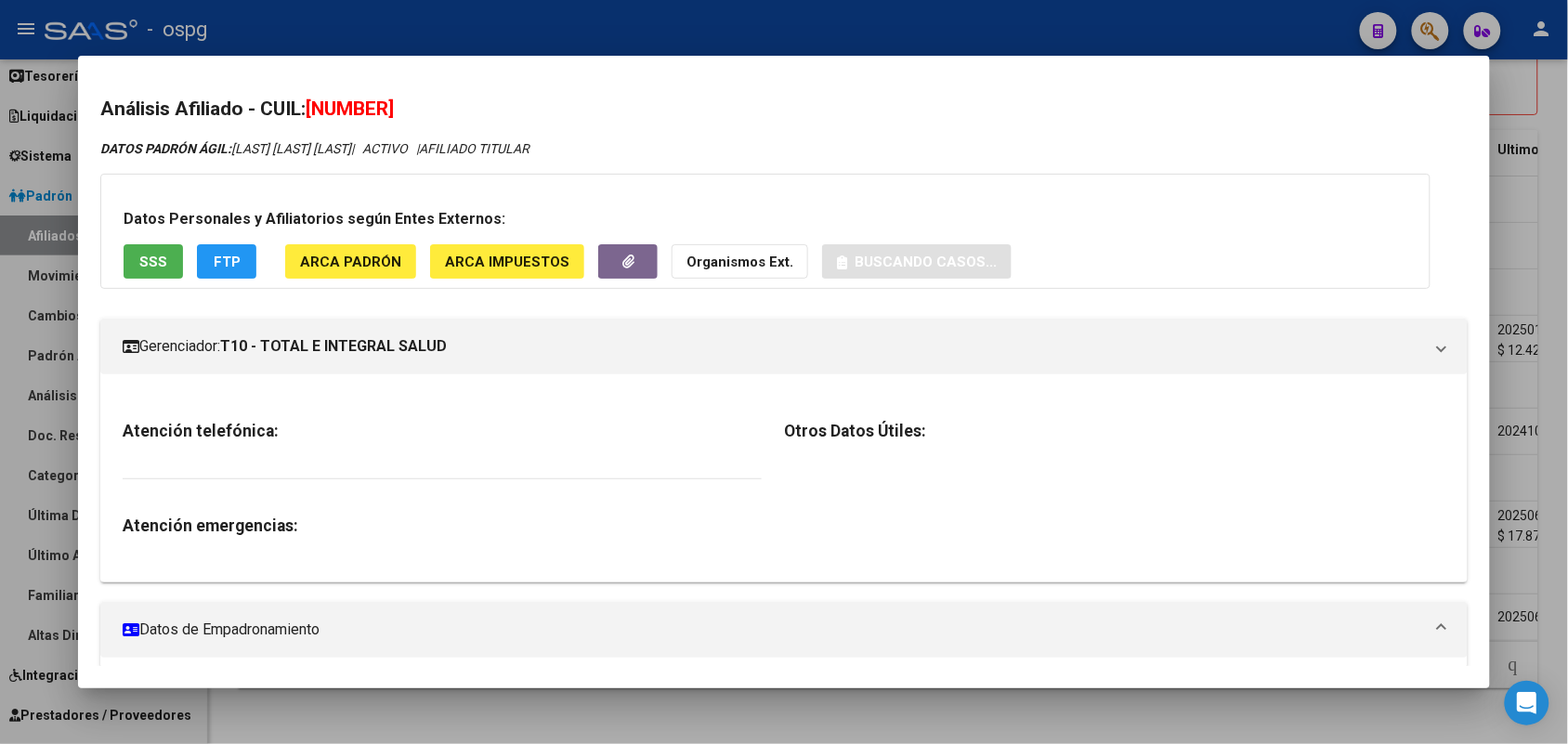 drag, startPoint x: 304, startPoint y: 112, endPoint x: 413, endPoint y: 107, distance: 109.11462 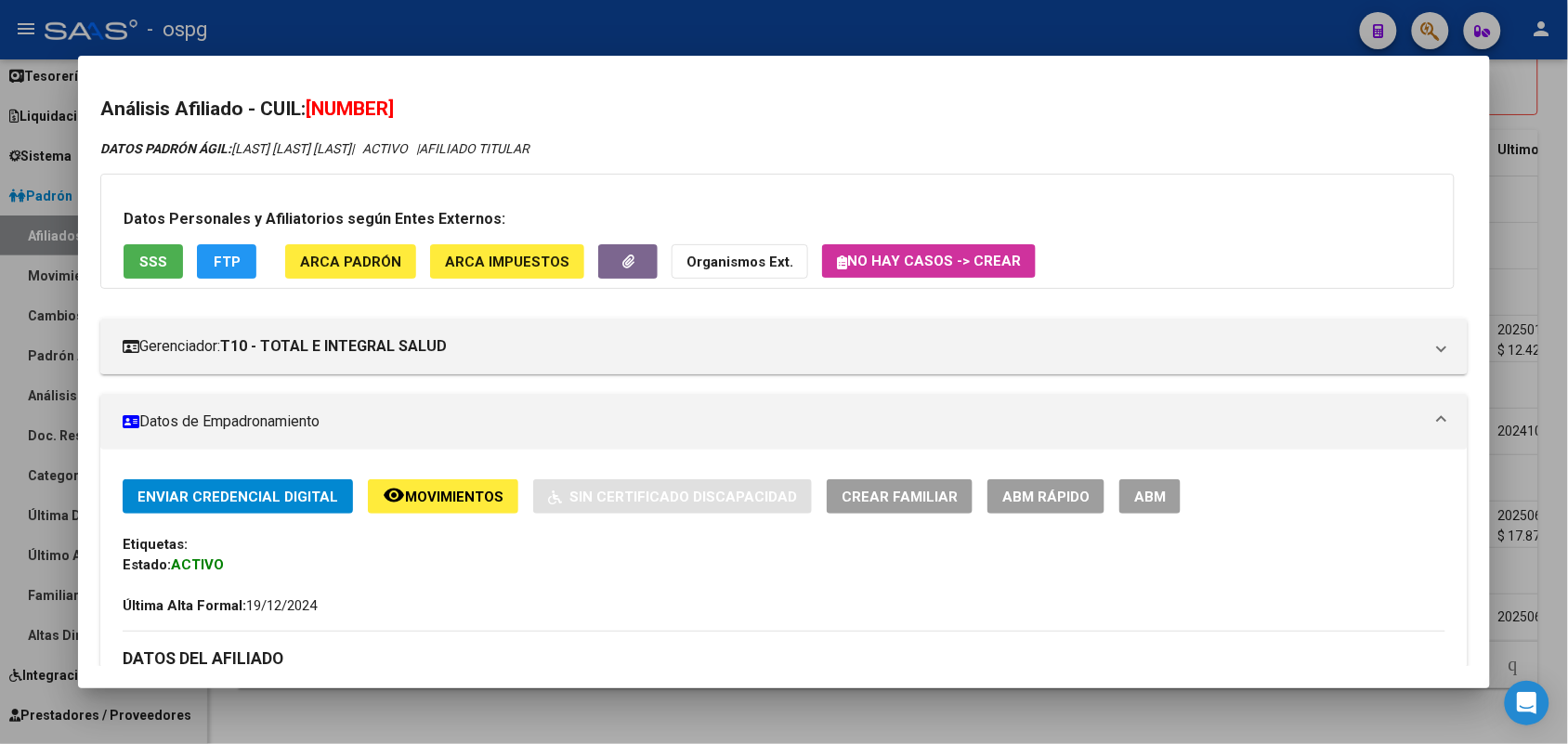 copy on "[NUMBER]" 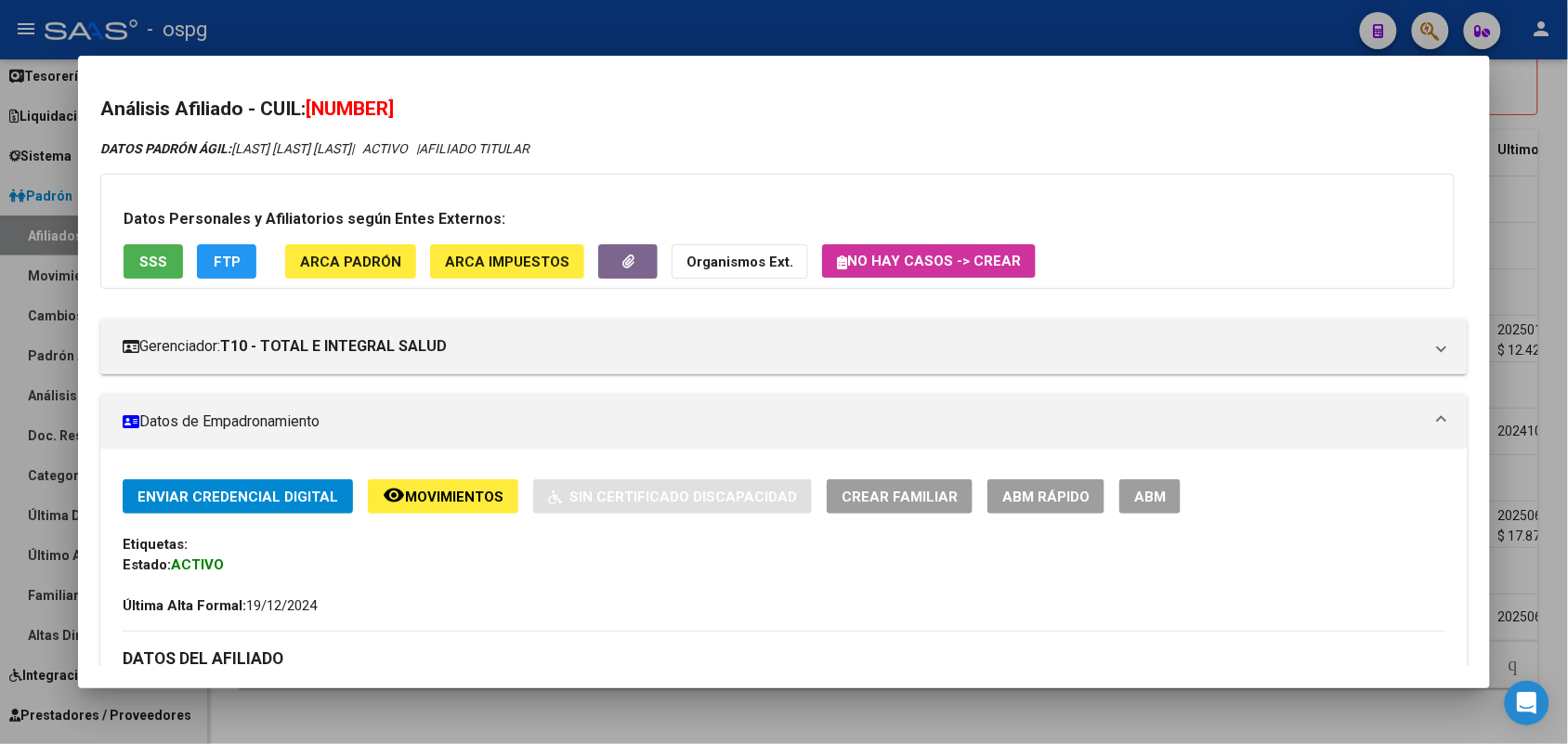 click on "SSS" at bounding box center [153, 262] 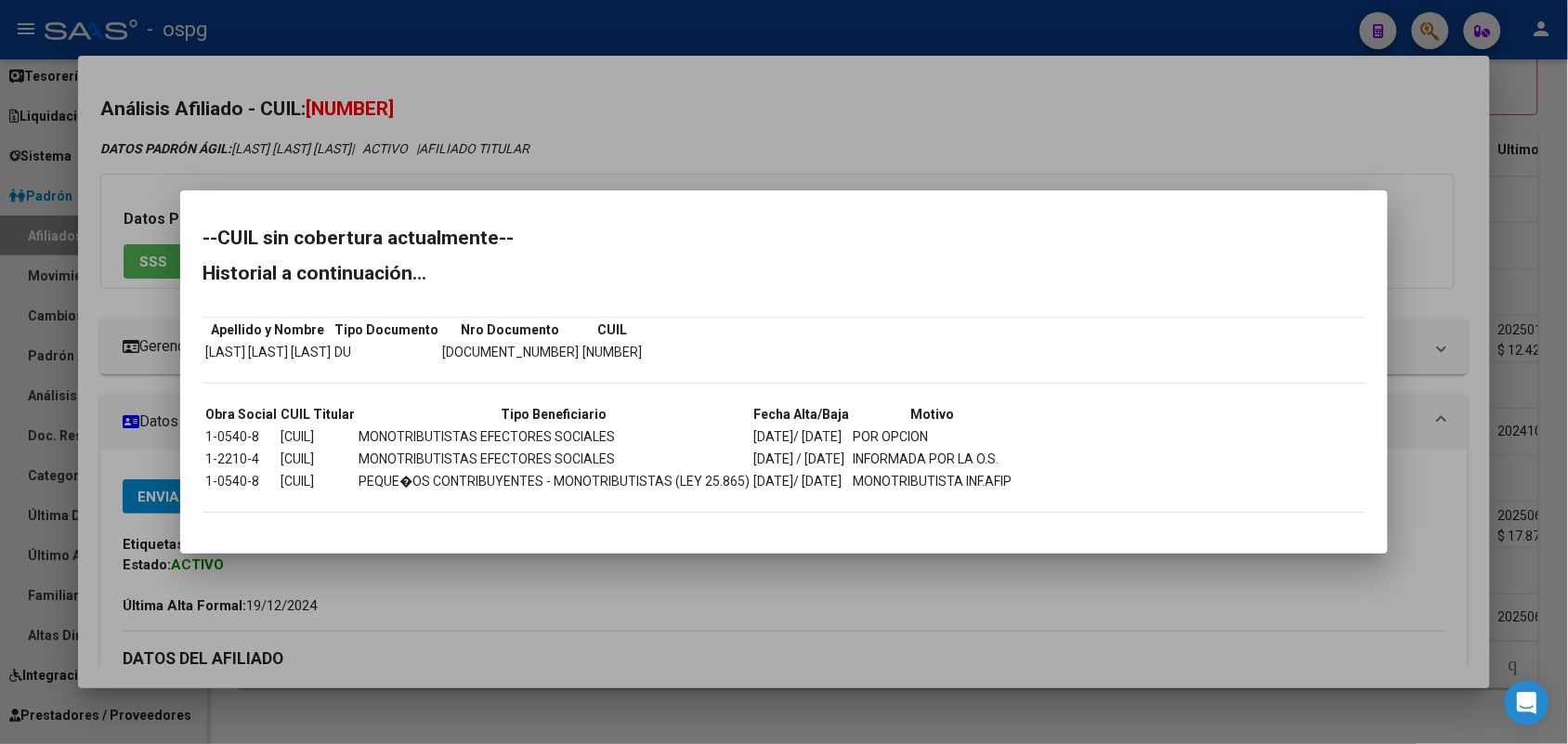 click at bounding box center [784, 372] 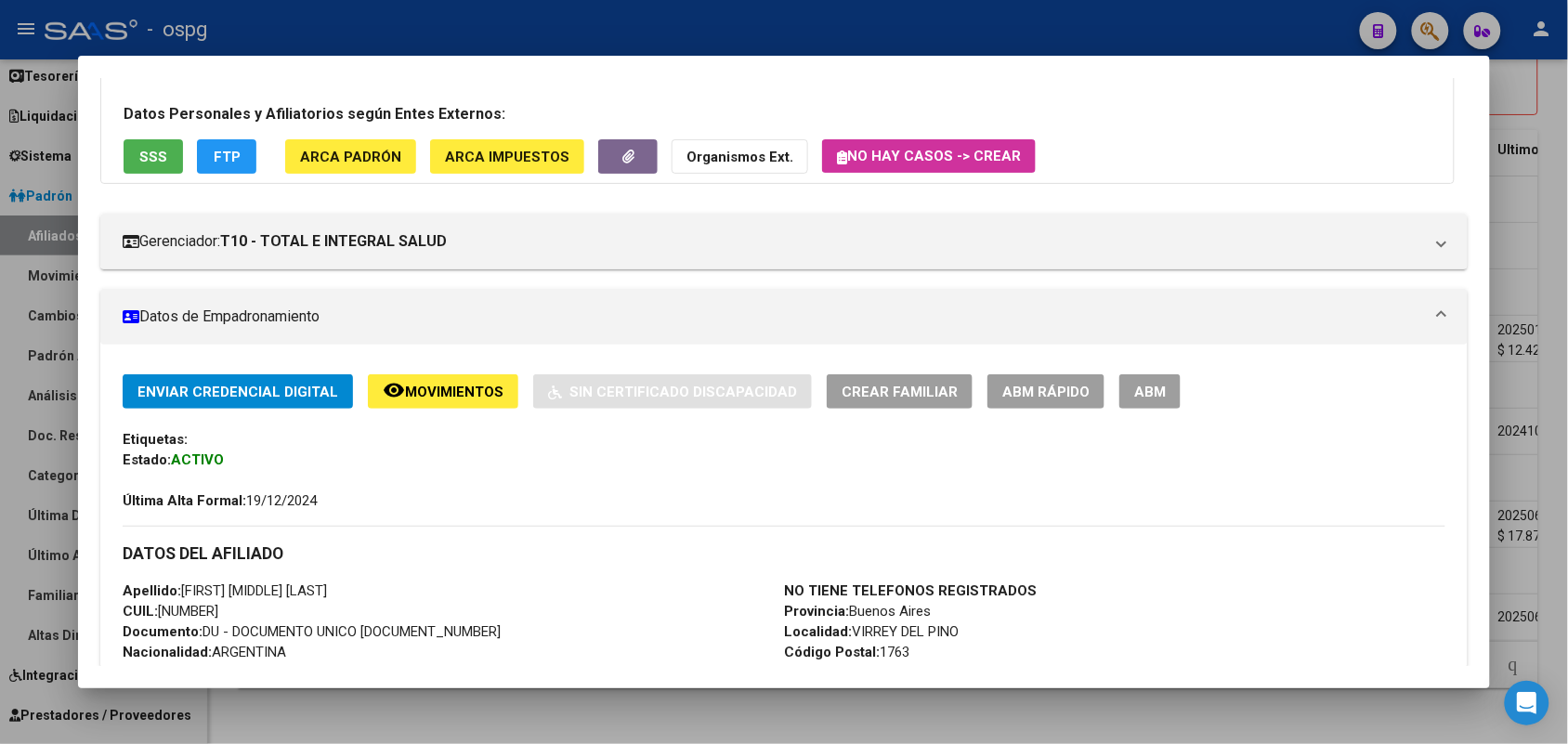 scroll, scrollTop: 757, scrollLeft: 0, axis: vertical 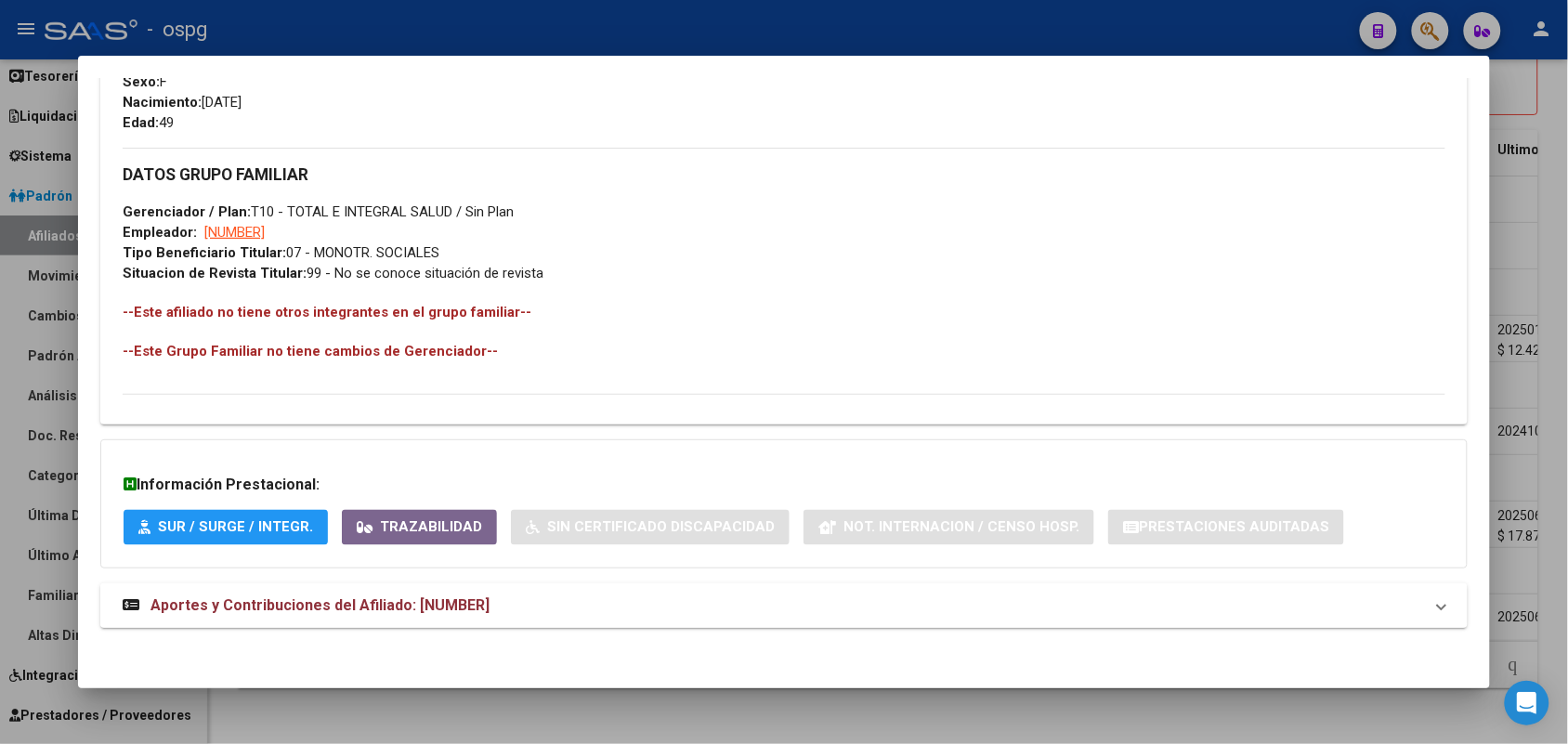 click on "Aportes y Contribuciones del Afiliado: [NUMBER]" at bounding box center [772, 606] 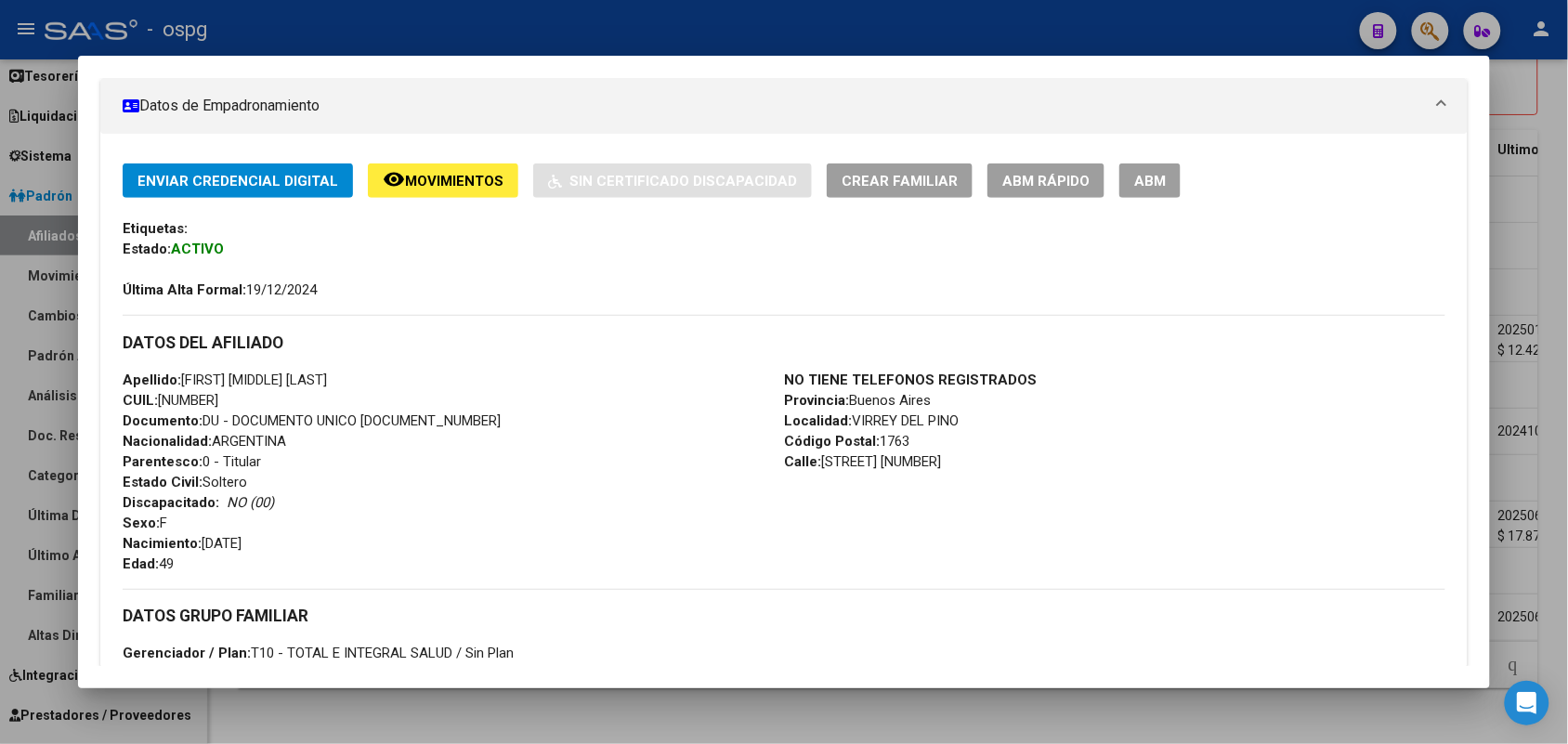 scroll, scrollTop: 0, scrollLeft: 0, axis: both 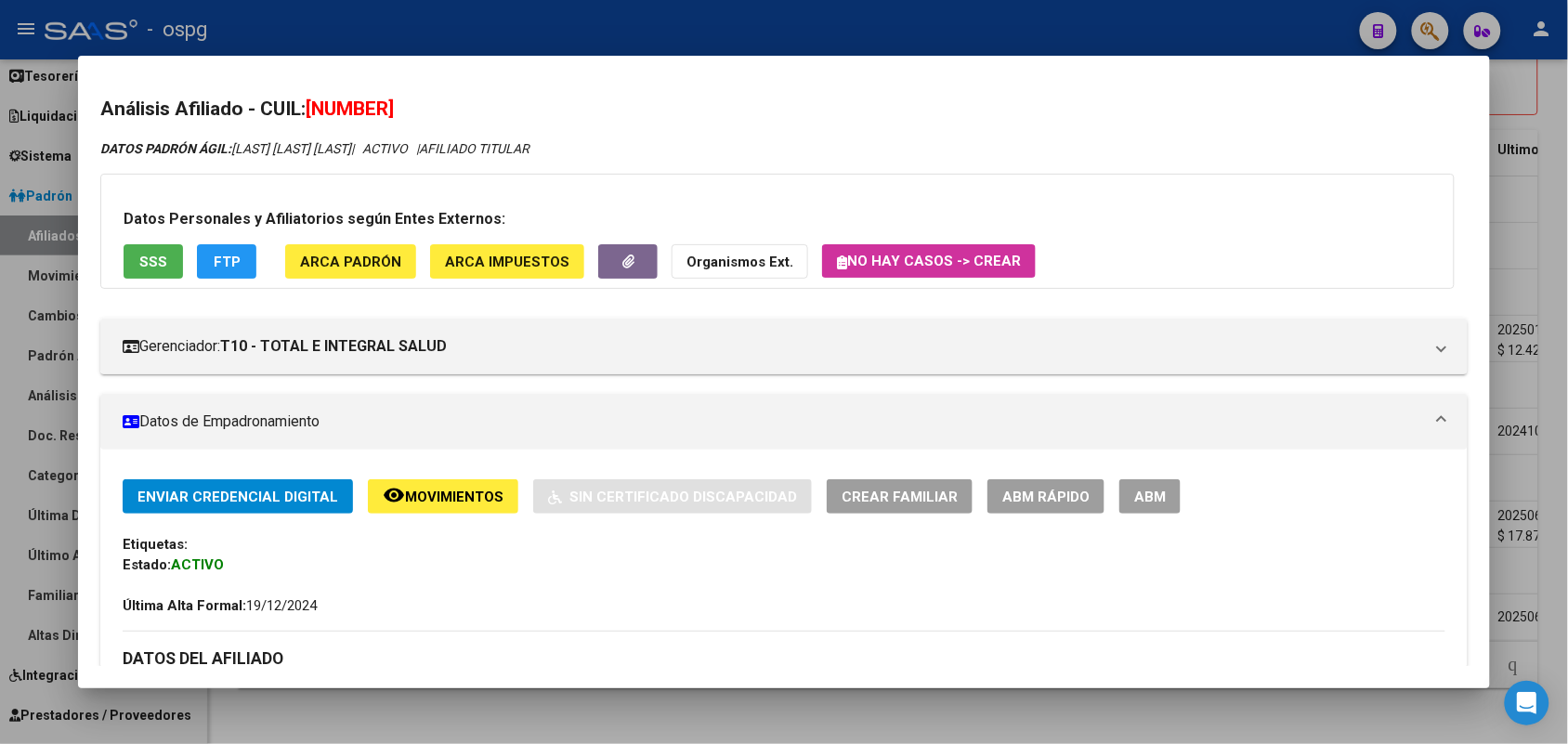 click on "FTP" 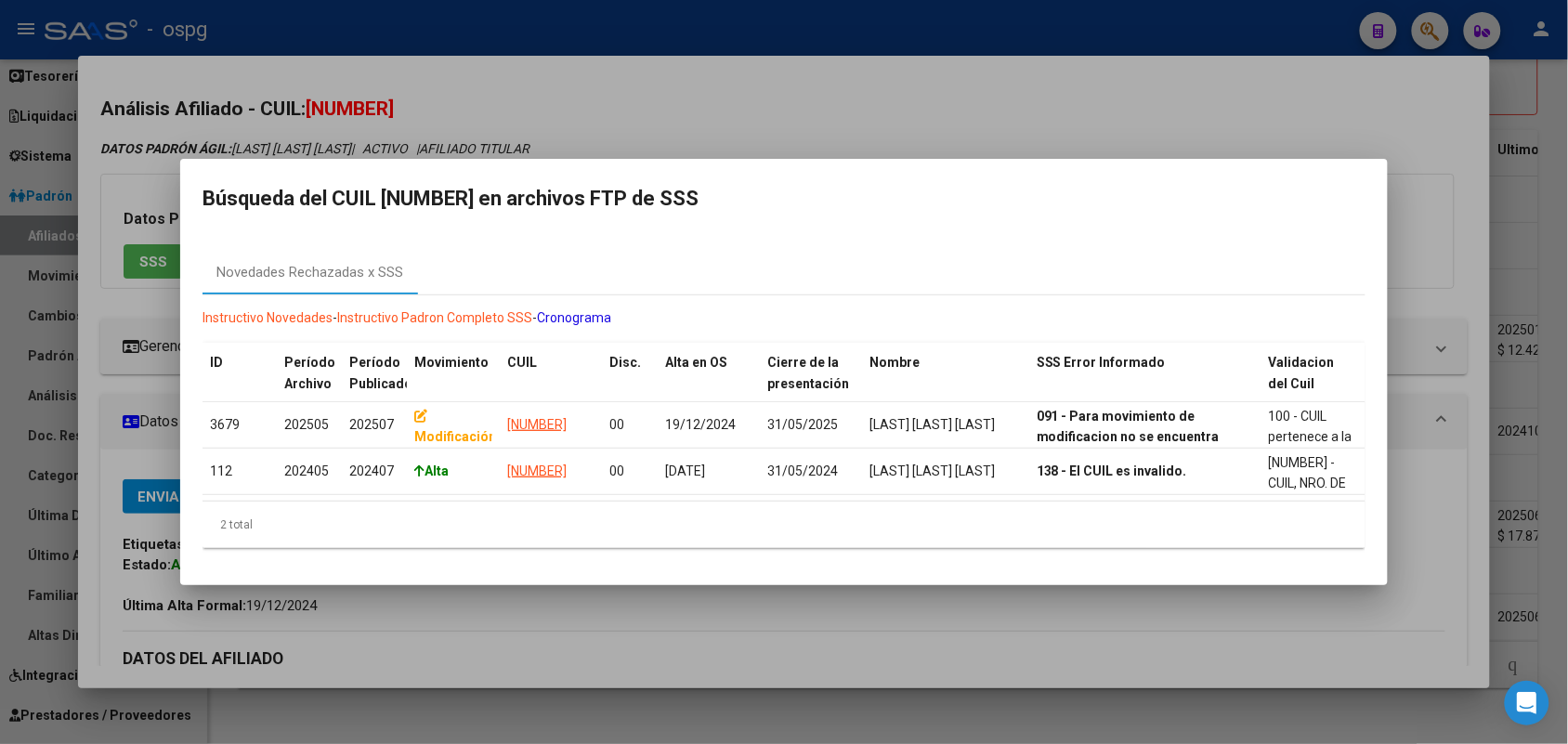 click at bounding box center [784, 372] 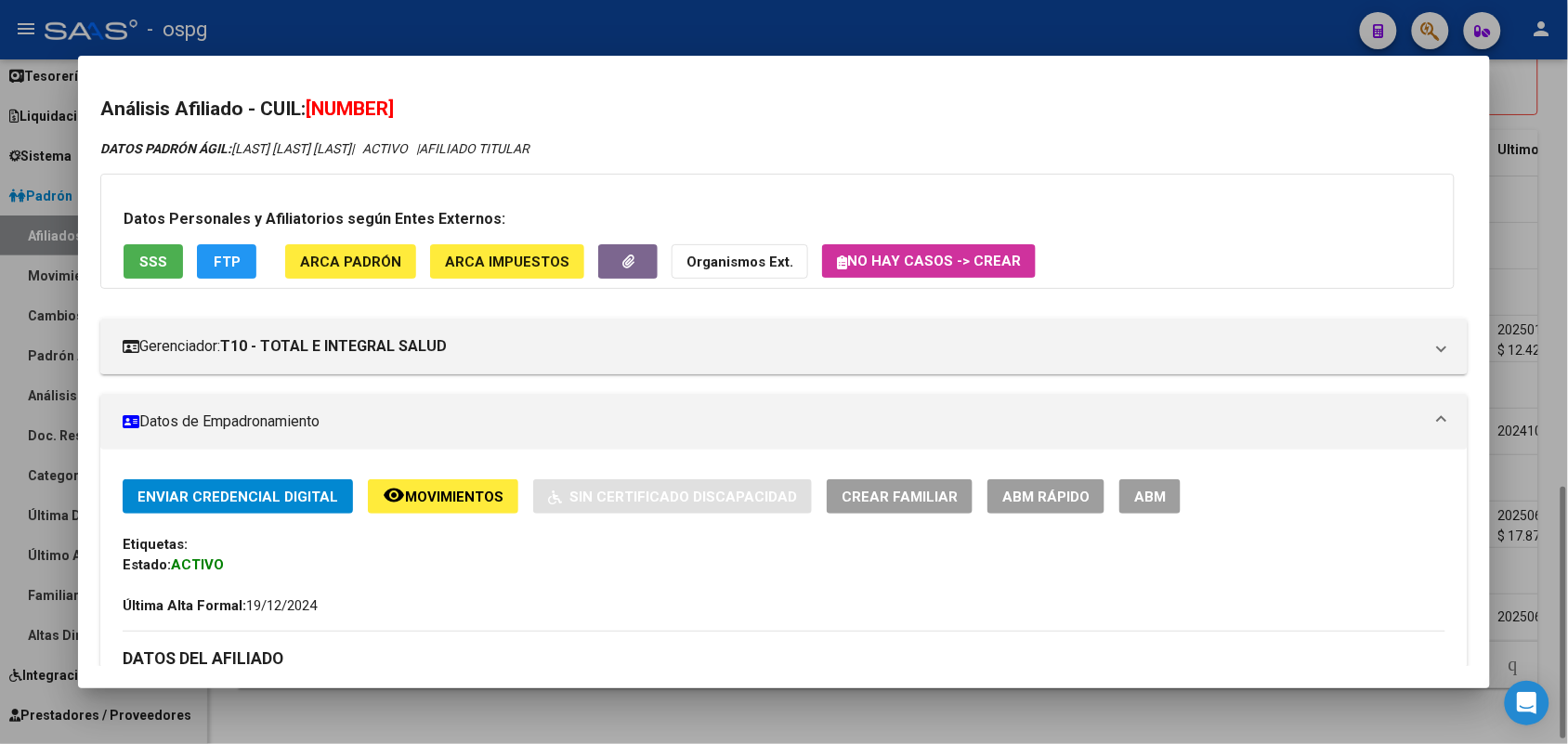 click at bounding box center (784, 372) 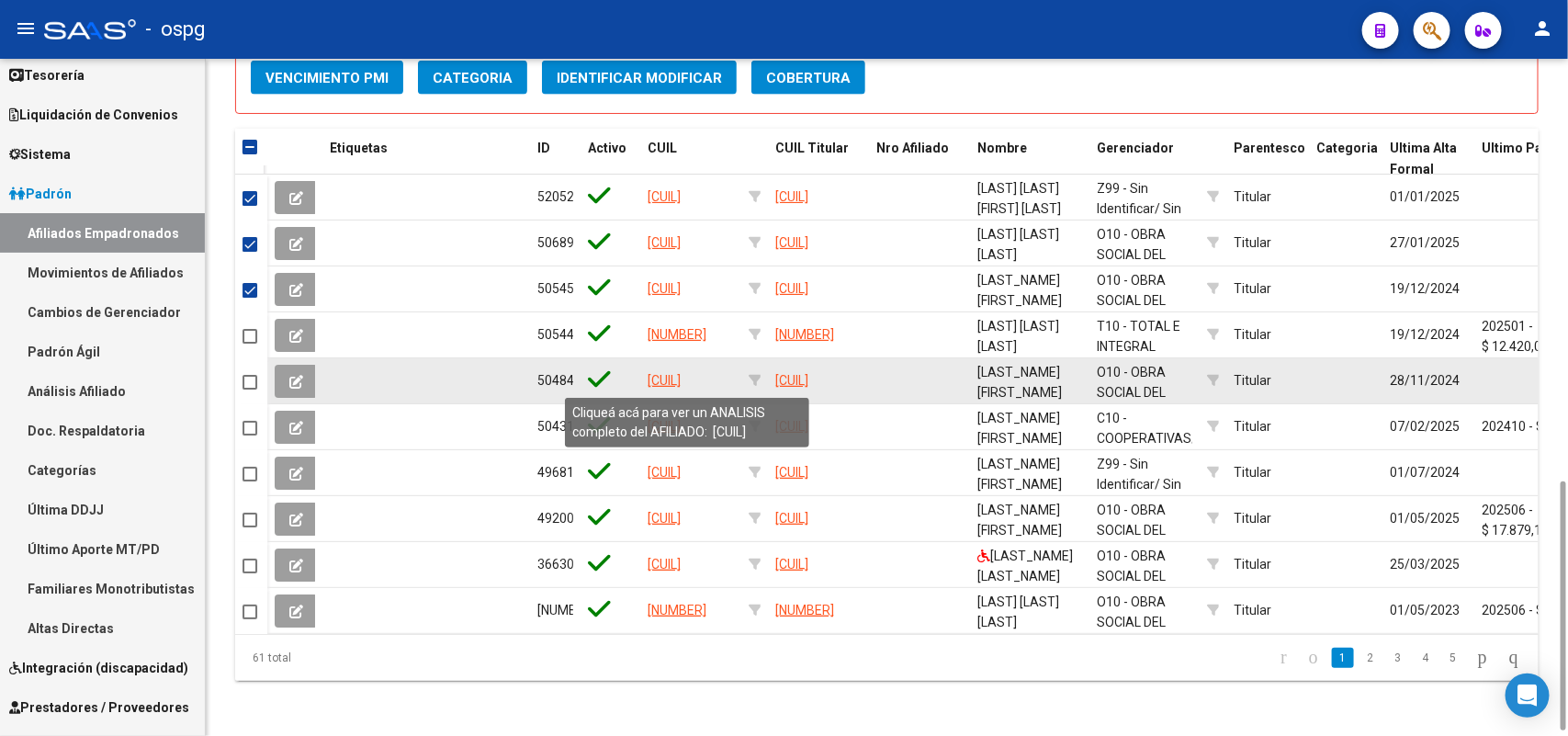 click on "[CUIL]" 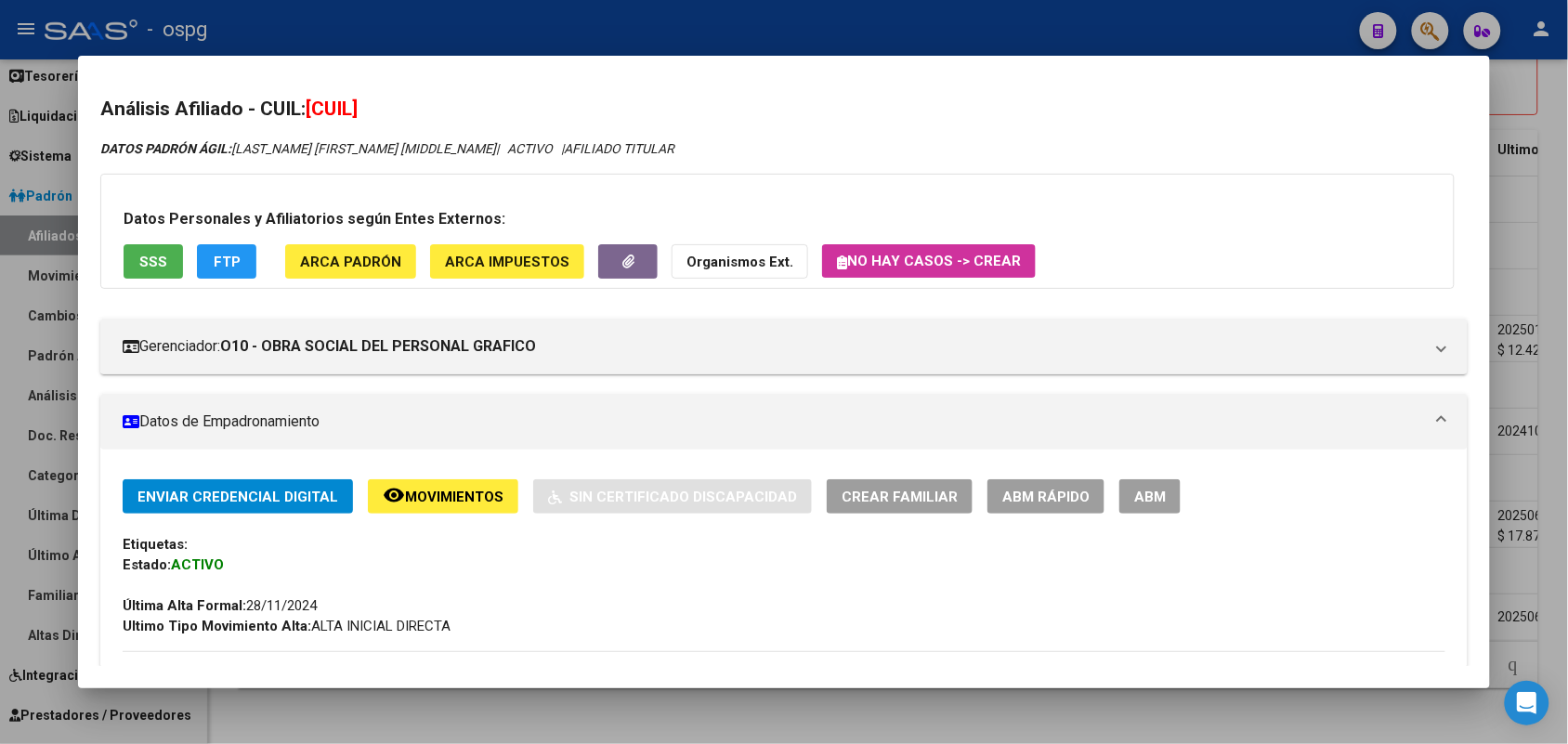 drag, startPoint x: 308, startPoint y: 108, endPoint x: 427, endPoint y: 108, distance: 119 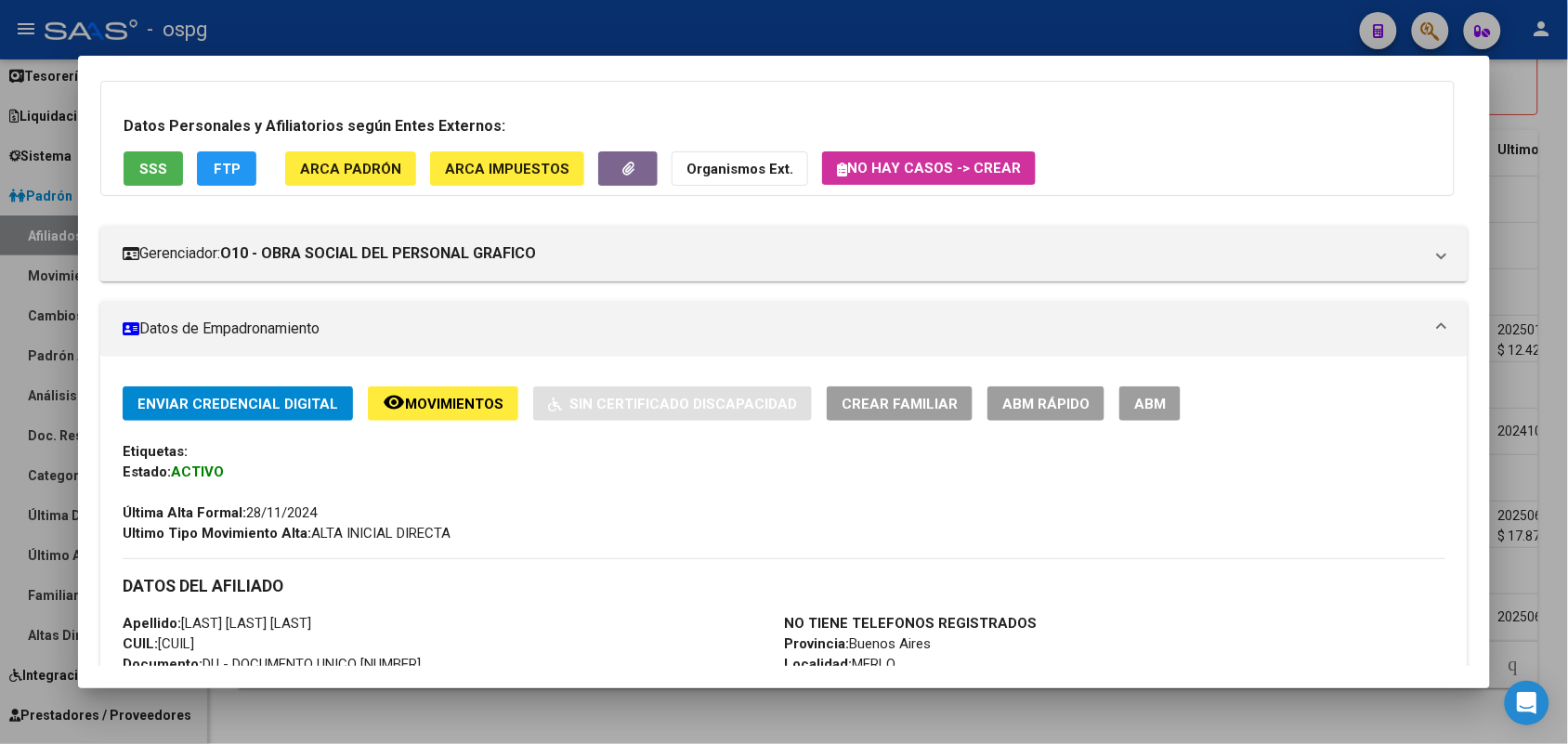 scroll, scrollTop: 232, scrollLeft: 0, axis: vertical 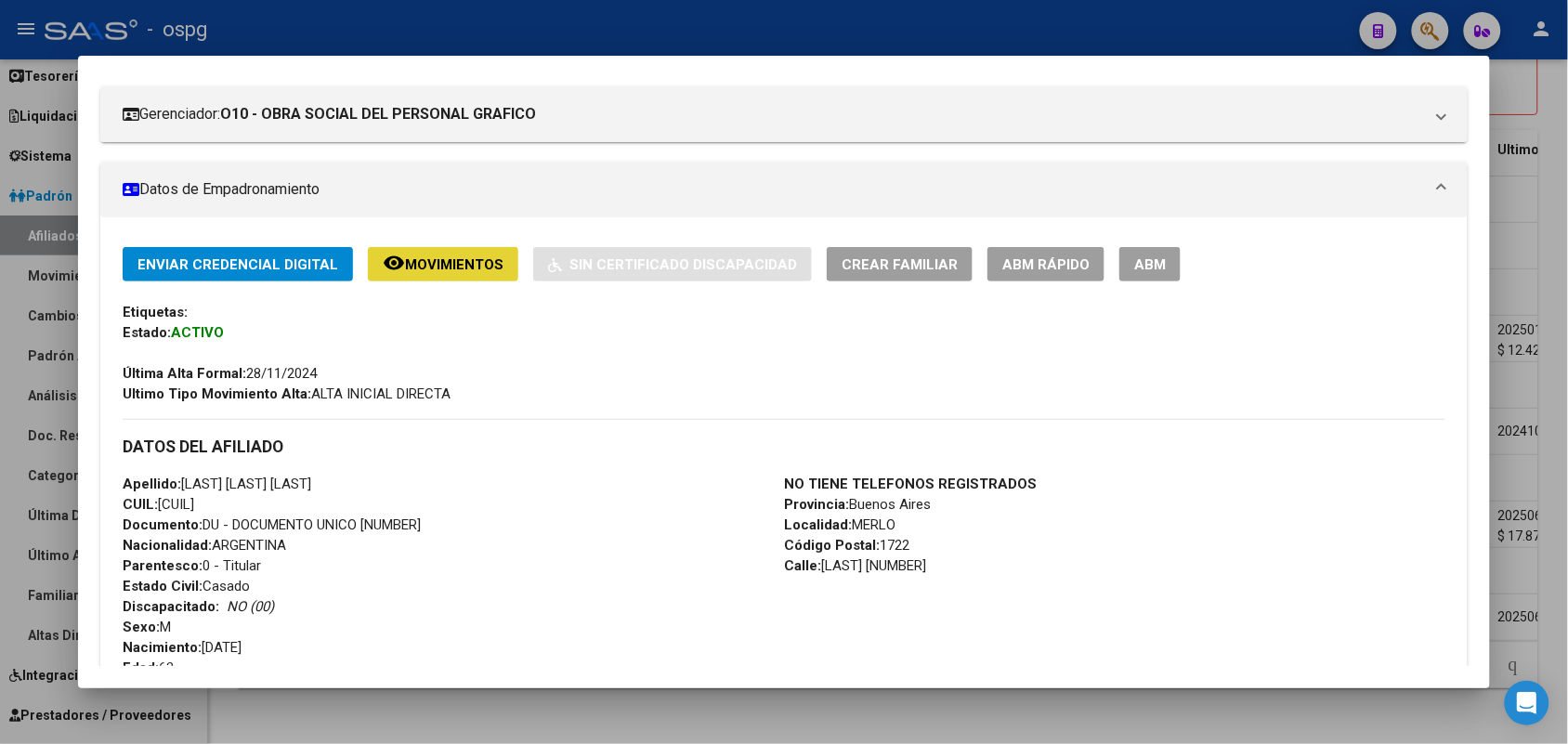 click on "remove_red_eye Movimientos" 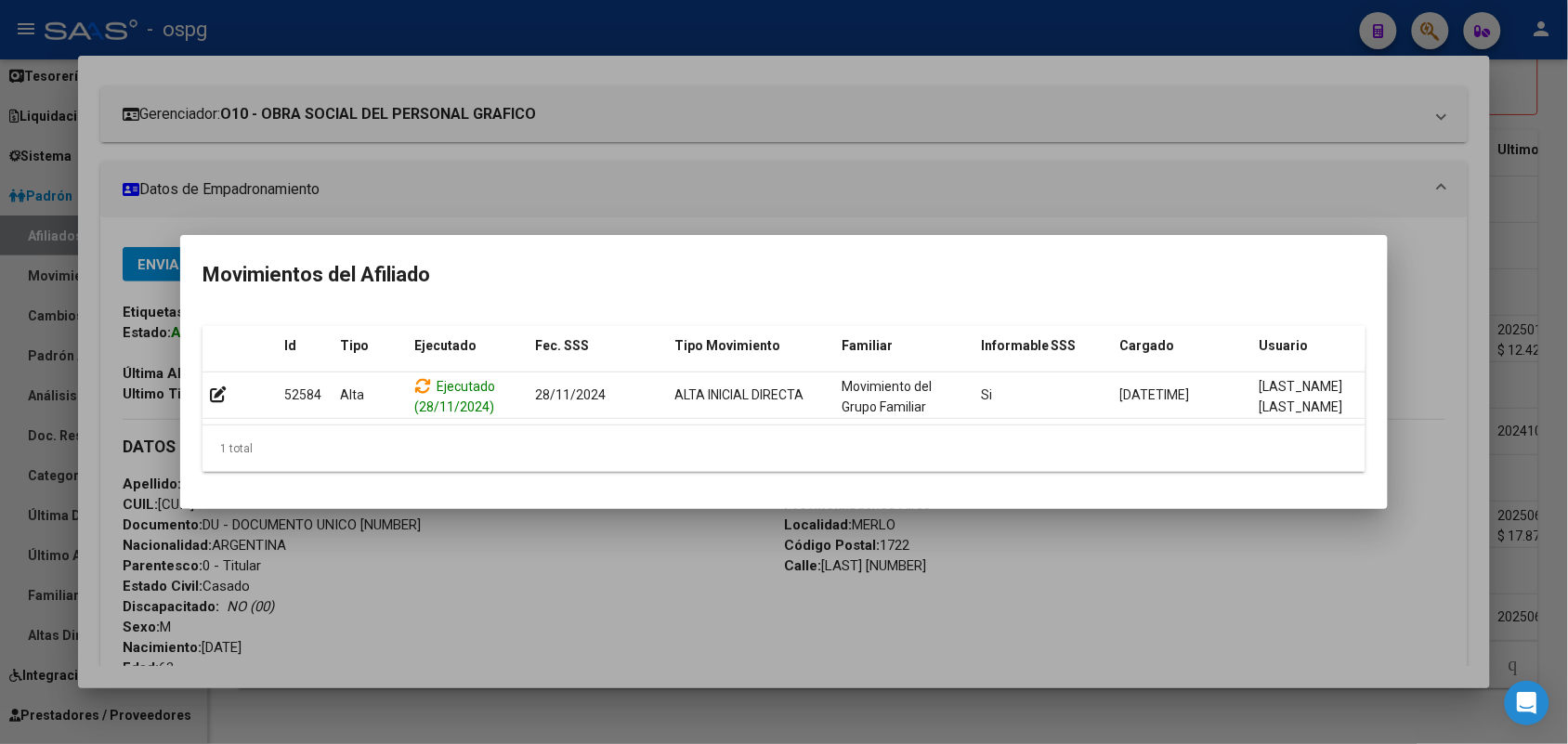 click at bounding box center [784, 372] 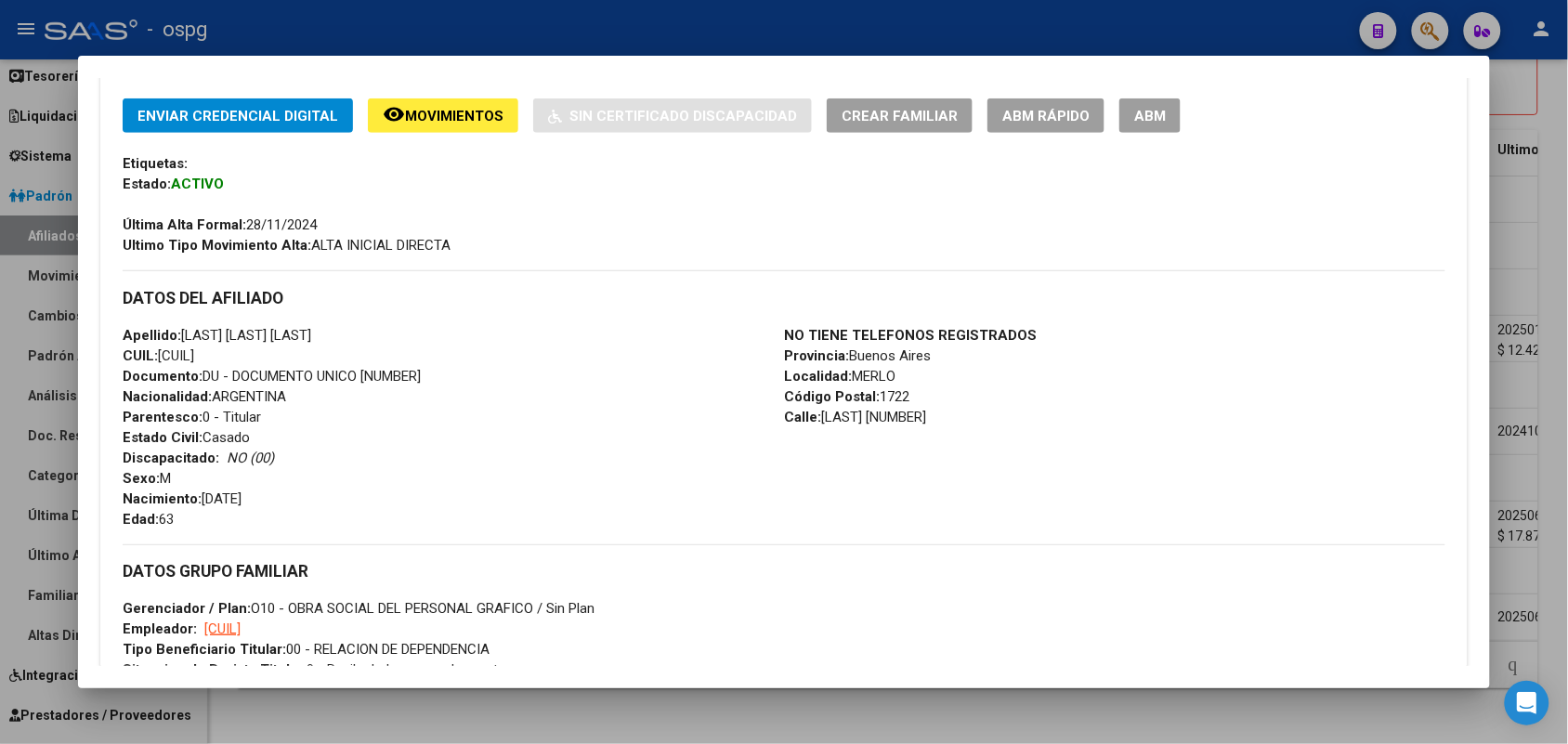 scroll, scrollTop: 581, scrollLeft: 0, axis: vertical 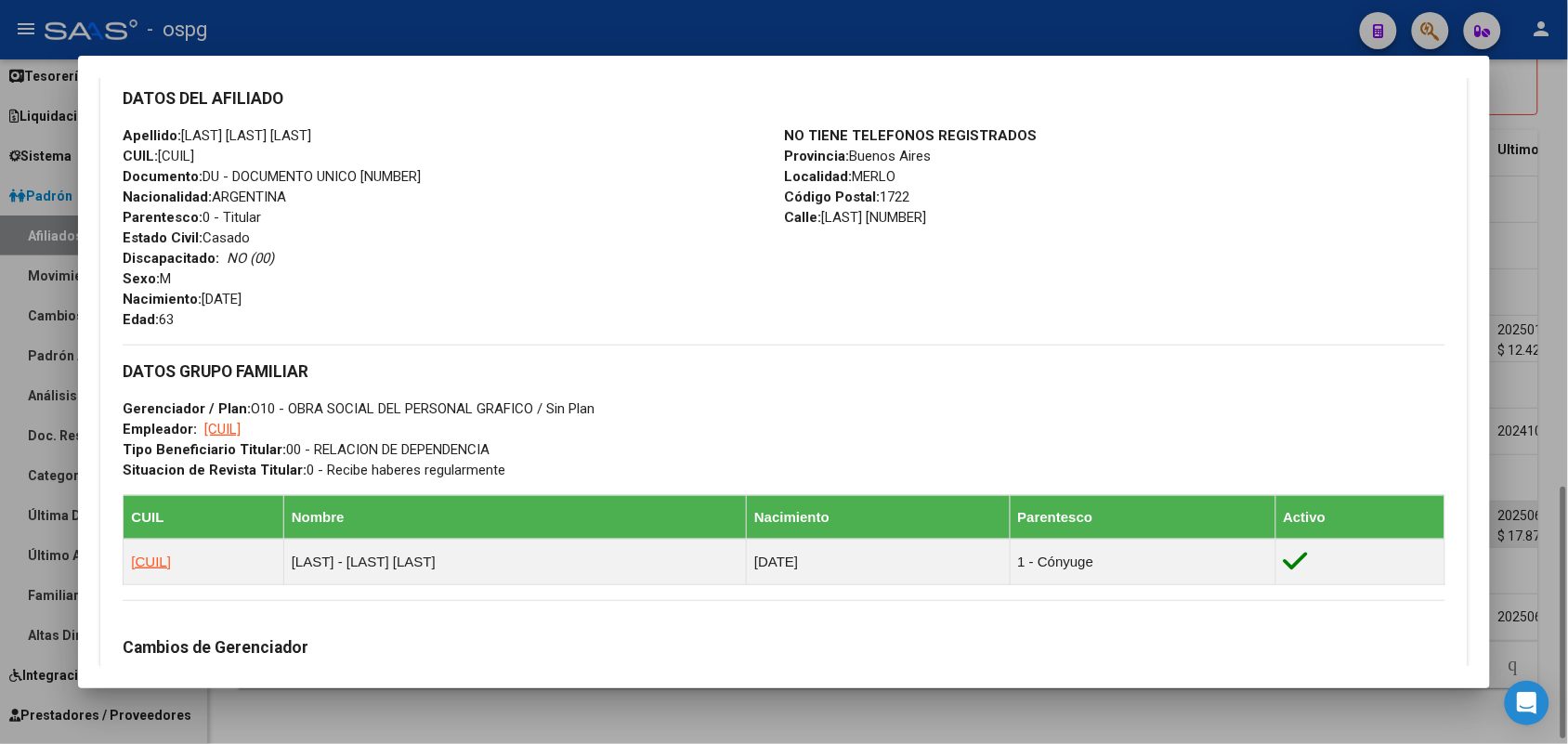 drag, startPoint x: 818, startPoint y: 720, endPoint x: 447, endPoint y: 497, distance: 432.86256 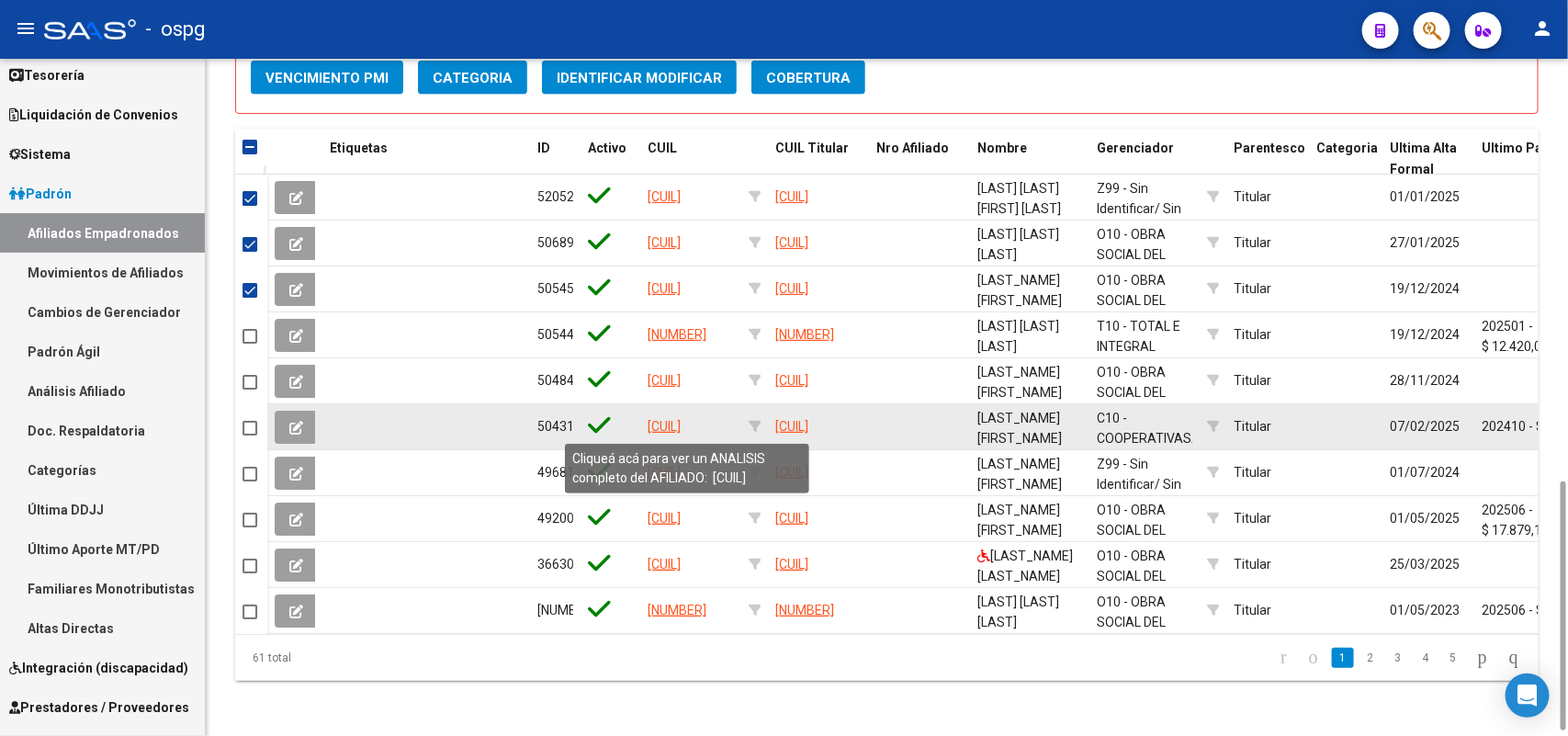 click on "[CUIL]" 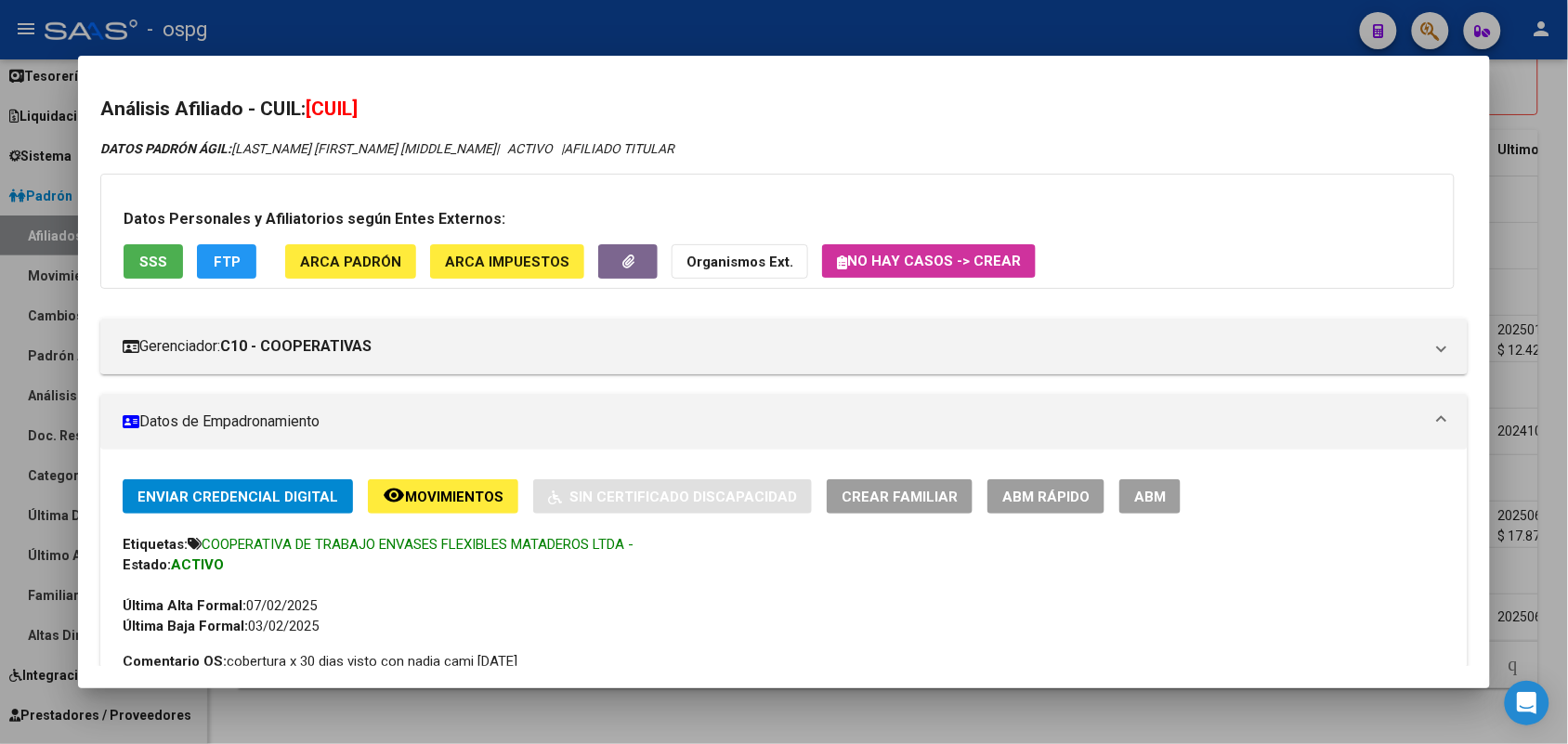 drag, startPoint x: 307, startPoint y: 99, endPoint x: 411, endPoint y: 110, distance: 104.58011 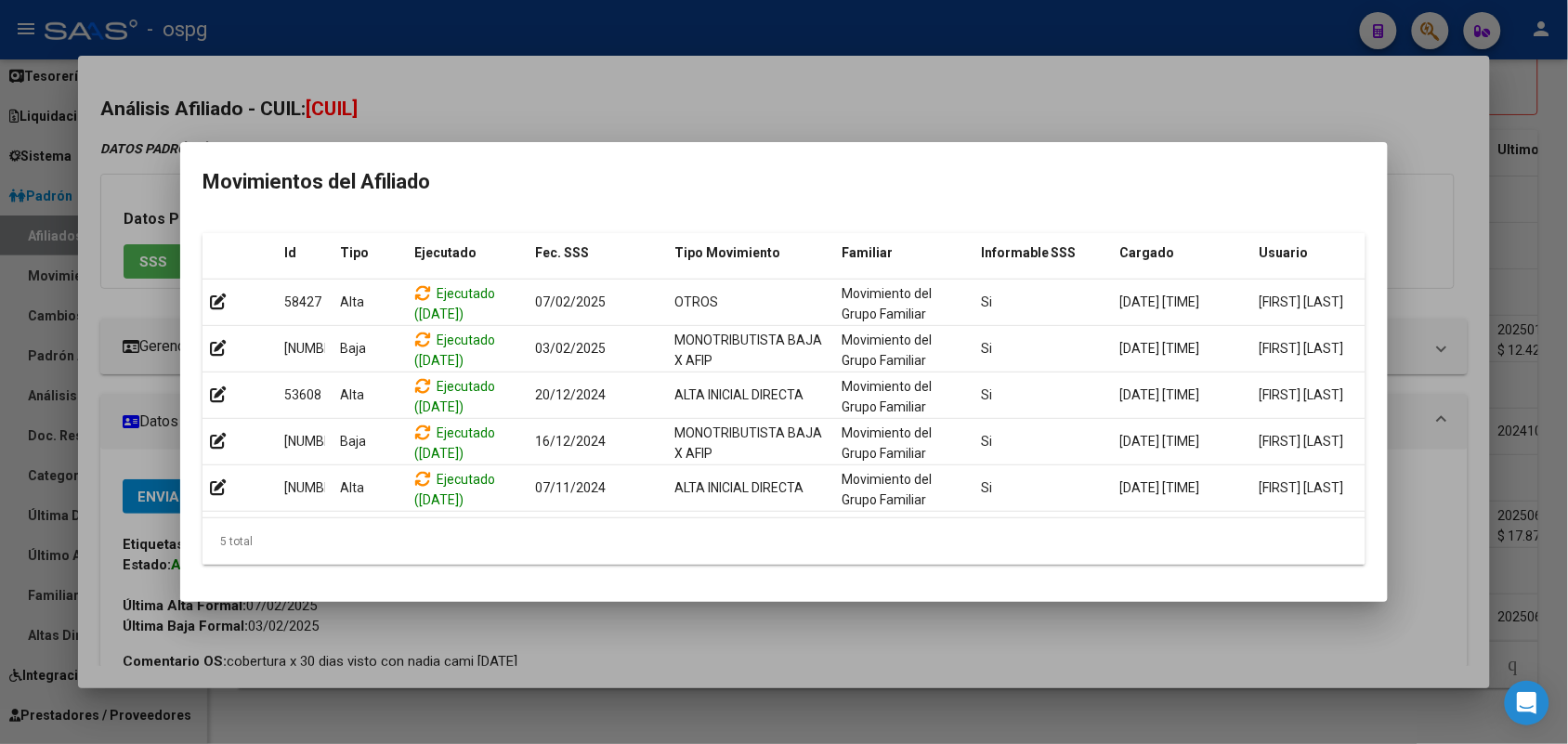click at bounding box center (784, 372) 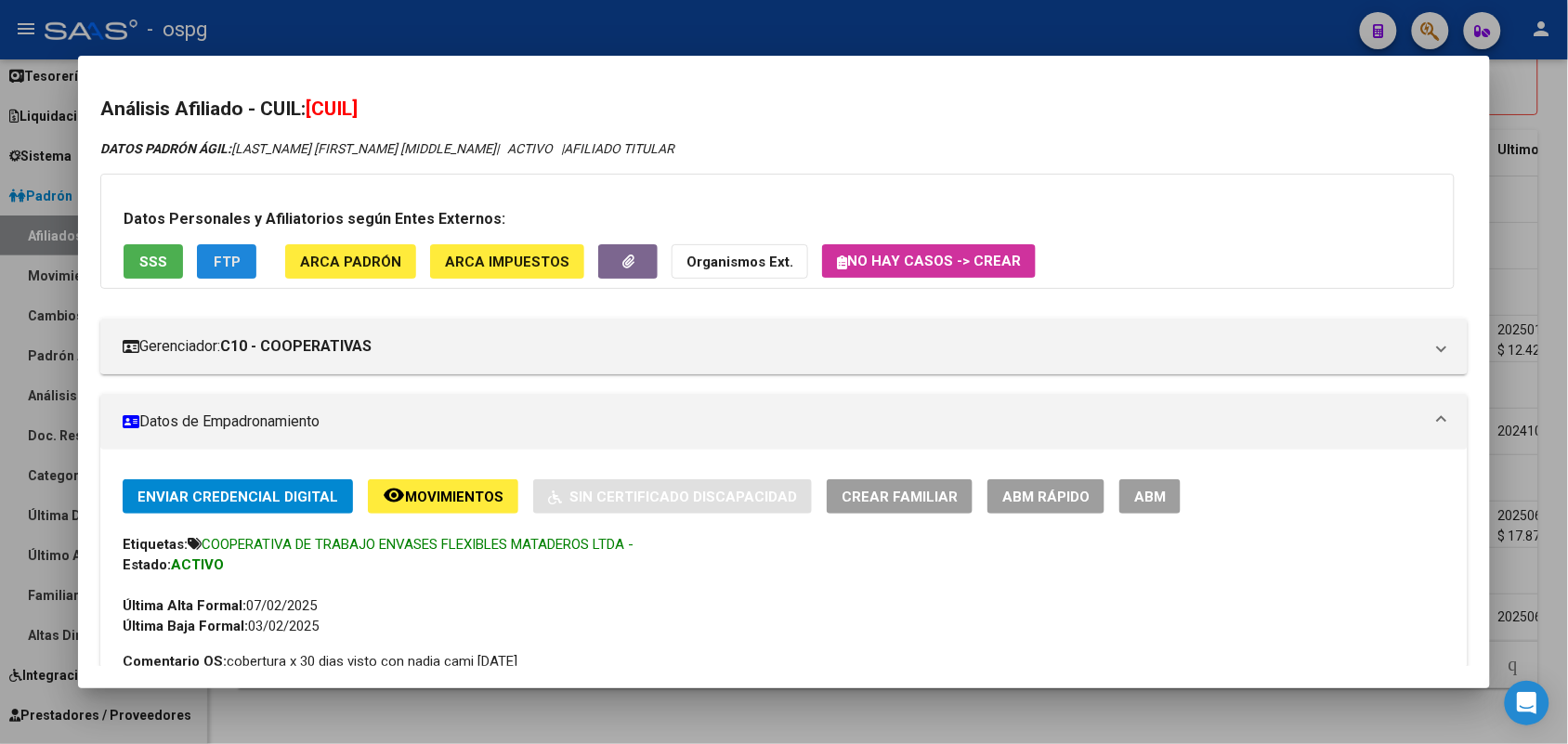 click on "FTP" 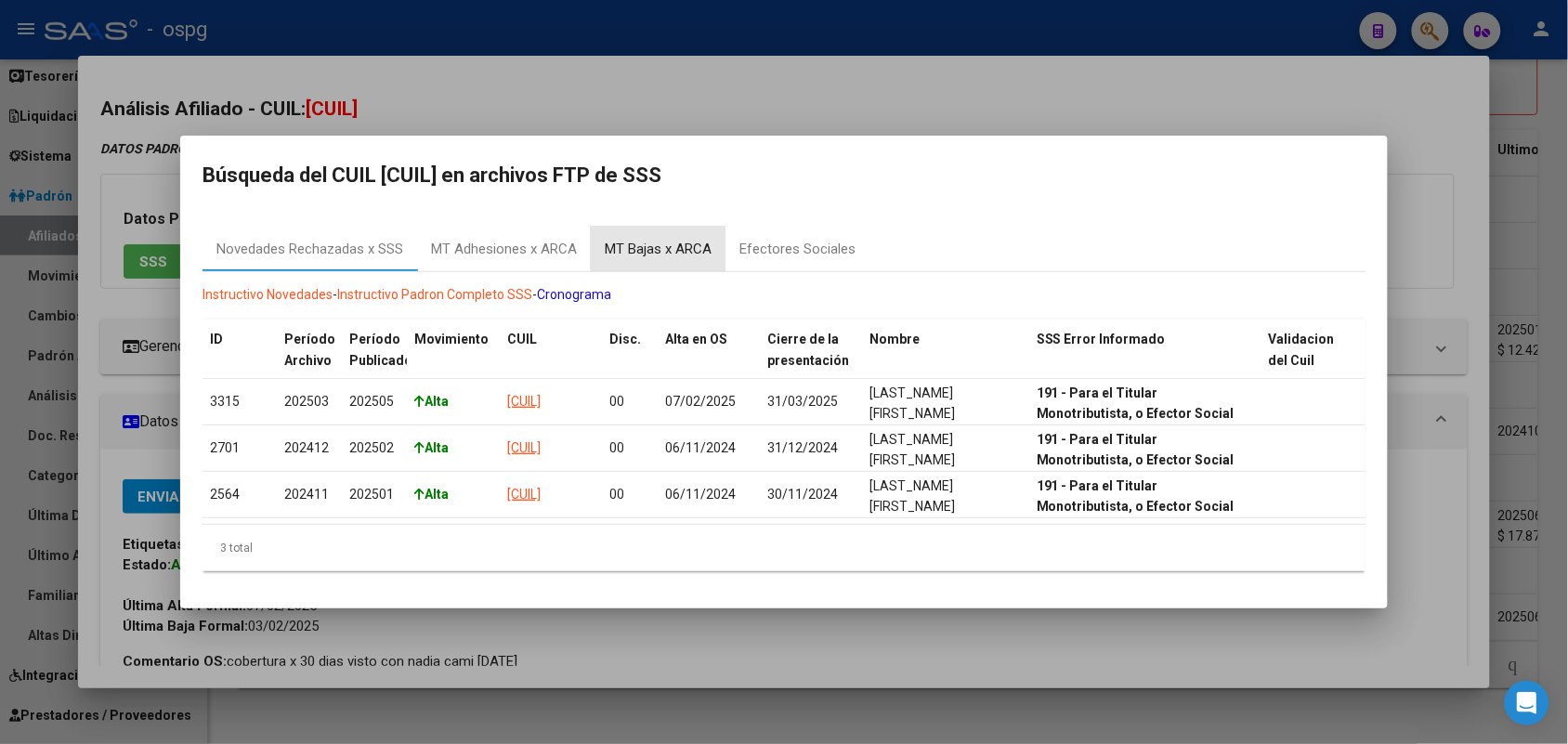 click on "MT Bajas x ARCA" at bounding box center (658, 249) 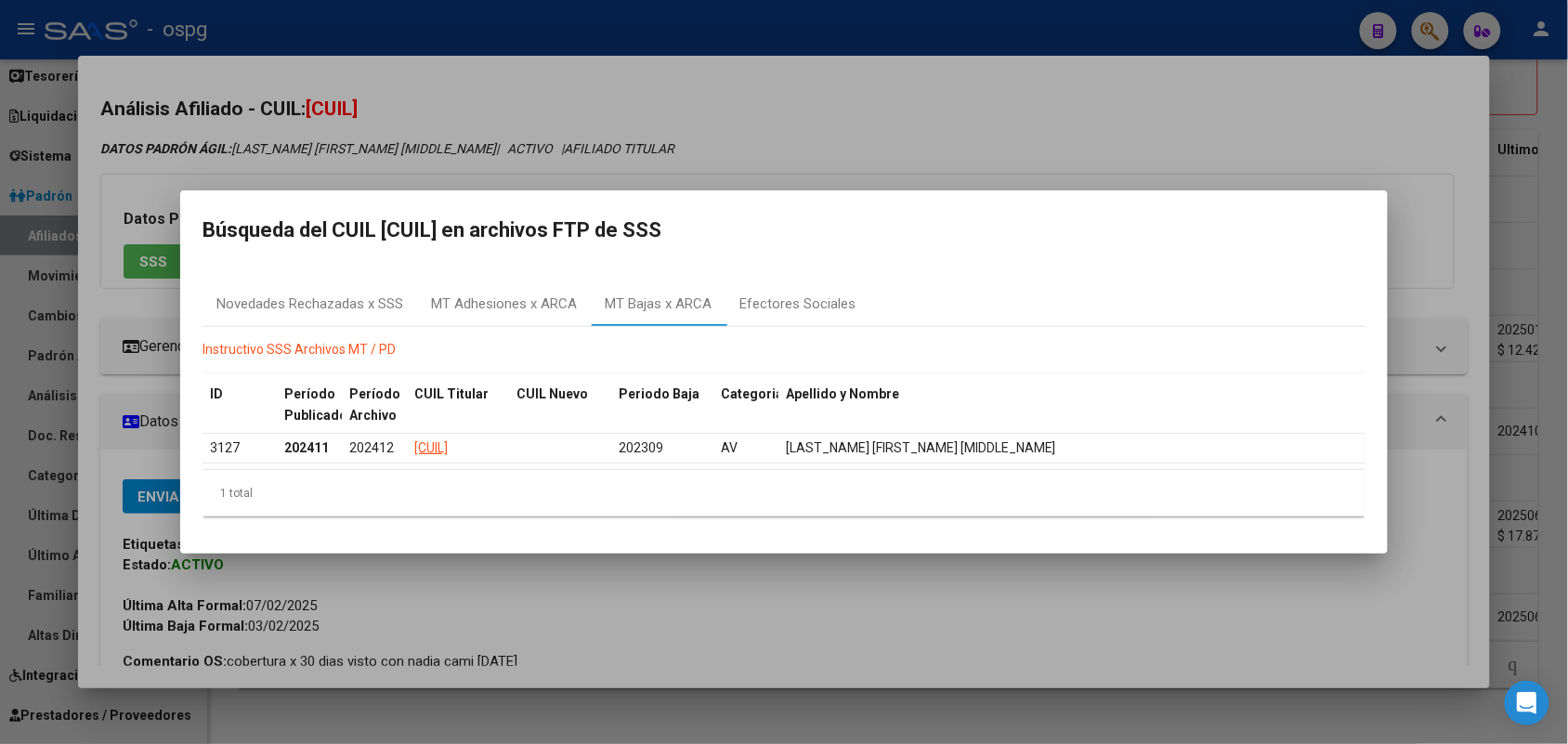 click at bounding box center [784, 372] 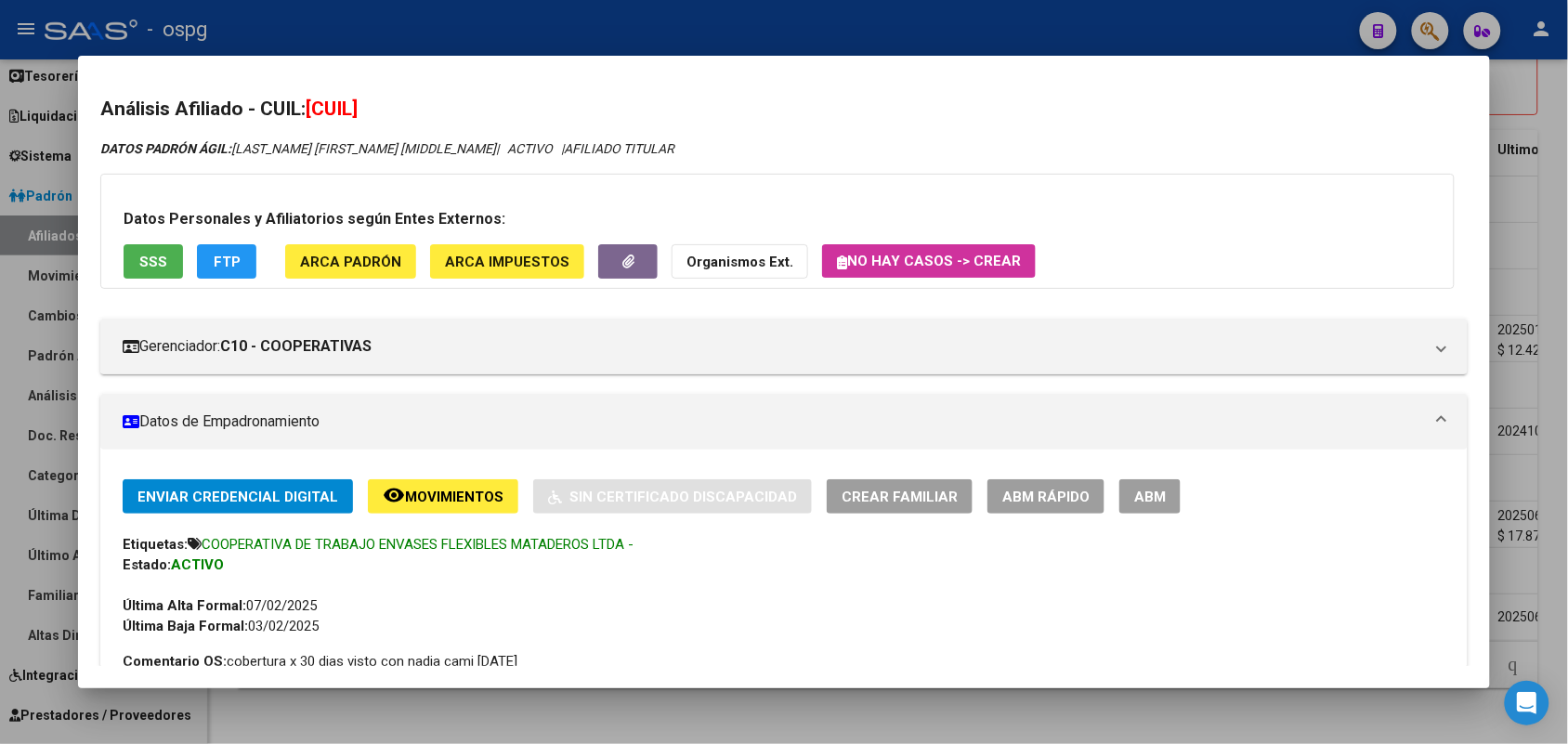click on "Enviar Credencial Digital remove_red_eye Movimientos    Sin Certificado Discapacidad Crear Familiar ABM Rápido ABM Etiquetas: [COMPANY_NAME] - Estado: ACTIVO Última Alta Formal:  [DATE] Última Baja Formal:  [DATE]" at bounding box center [783, 557] 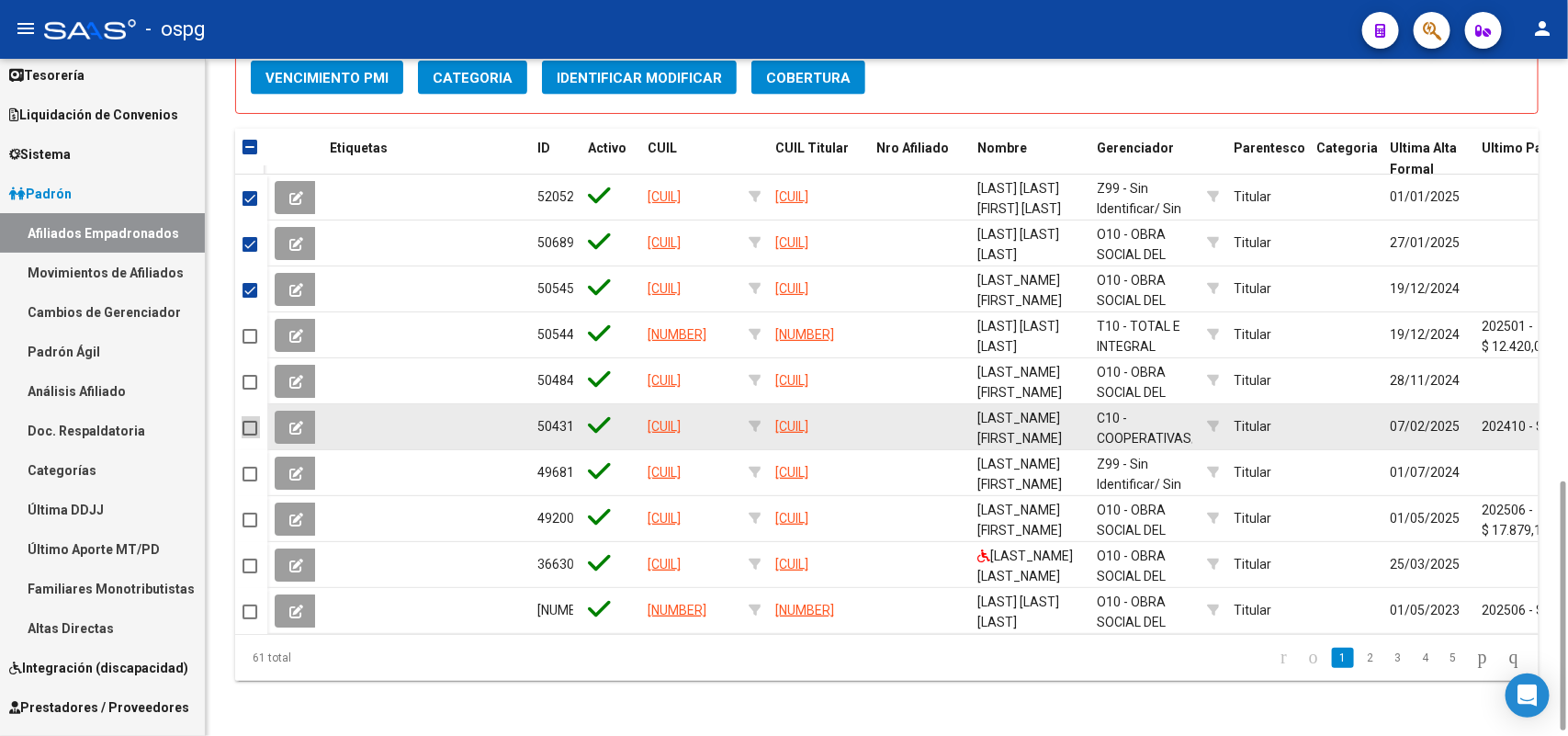 click at bounding box center [250, 428] 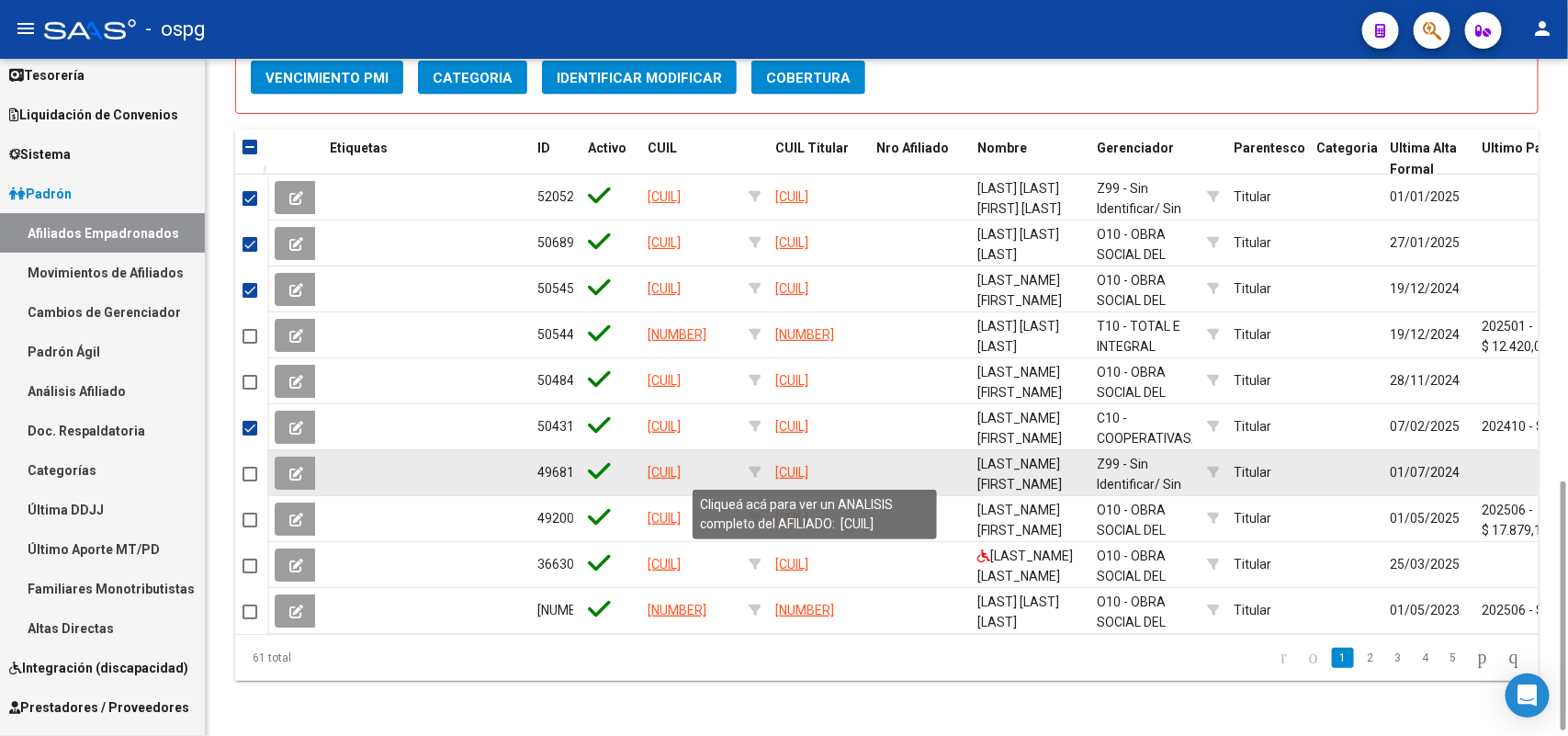 click on "[CUIL]" 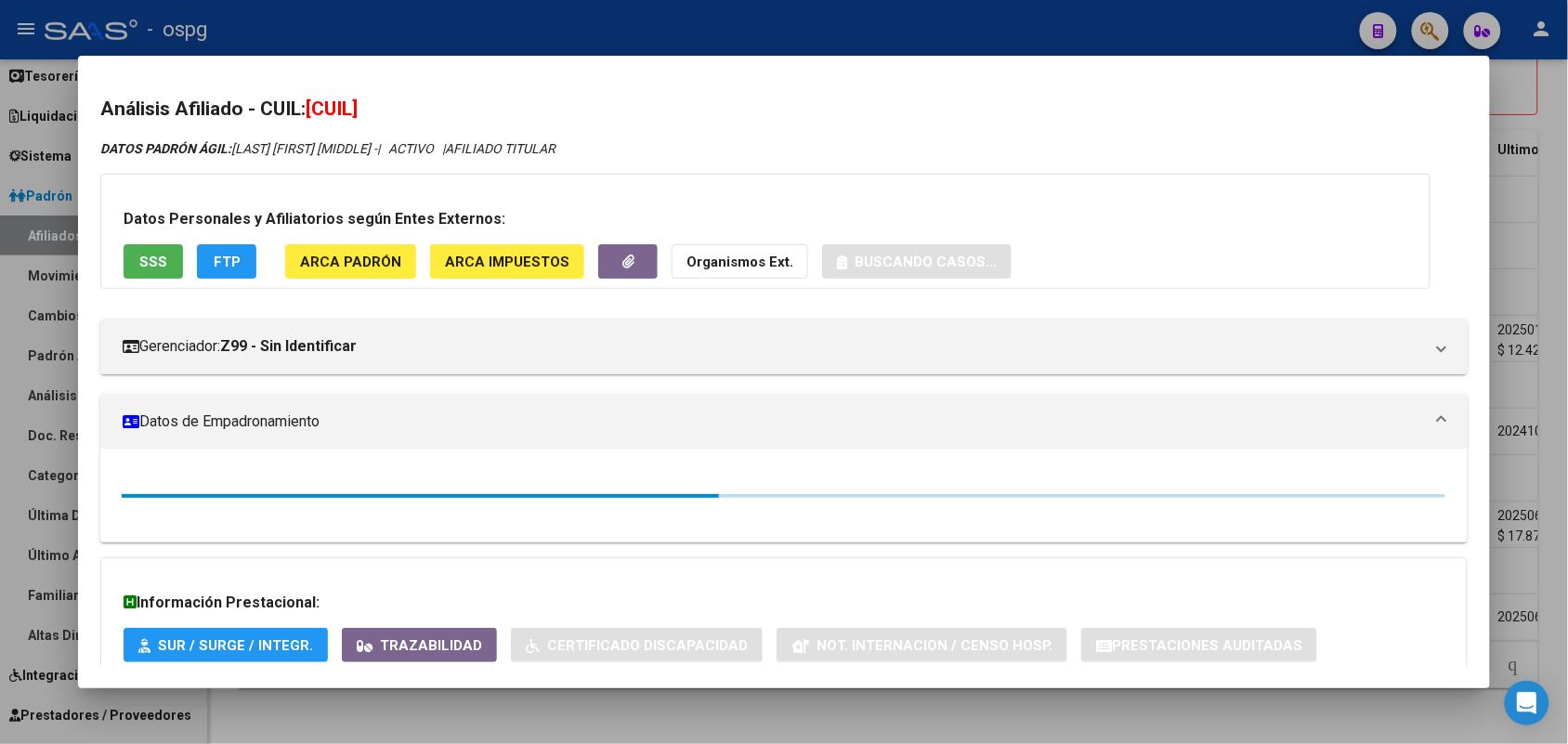 drag, startPoint x: 305, startPoint y: 109, endPoint x: 428, endPoint y: 99, distance: 123.40583 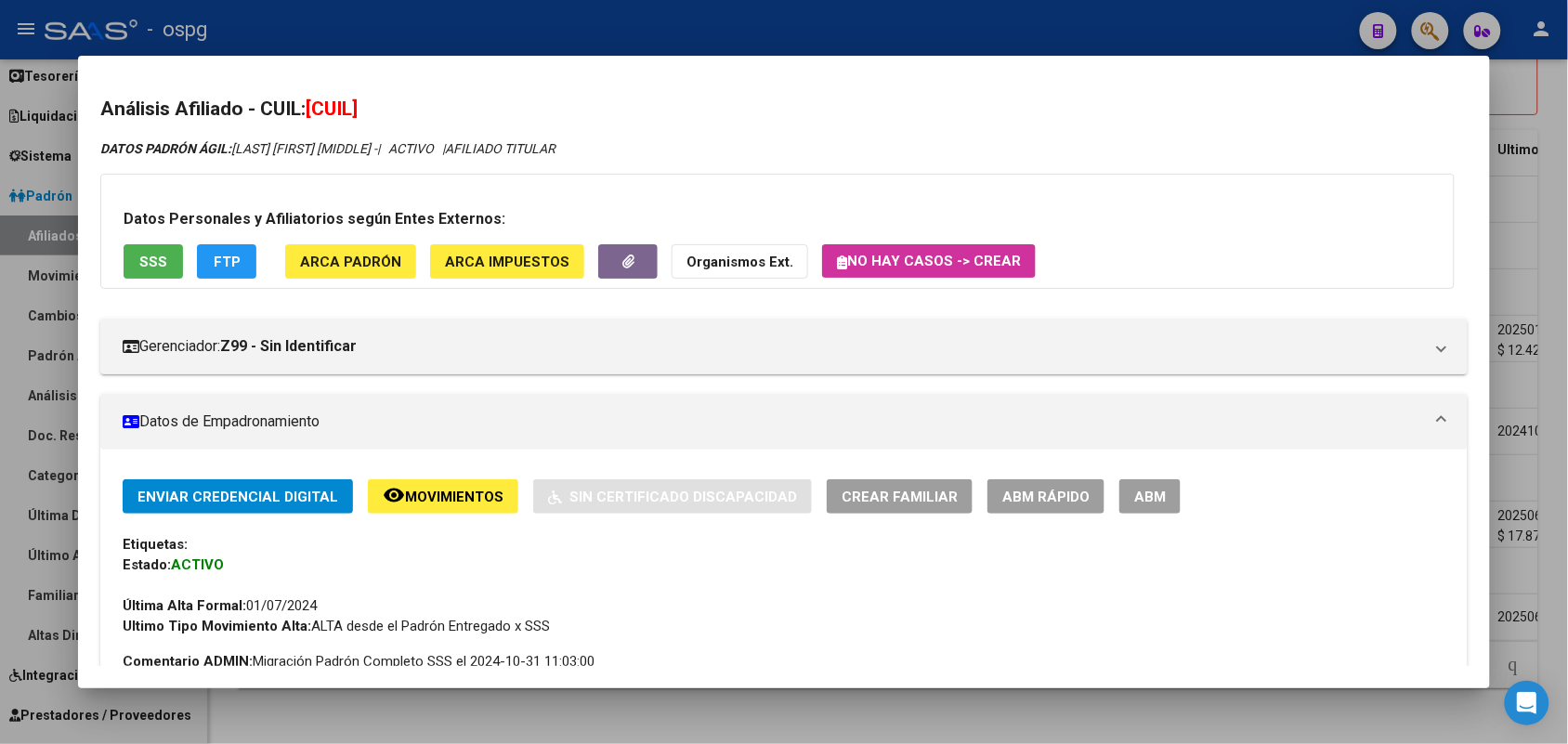 copy on "[CUIL]" 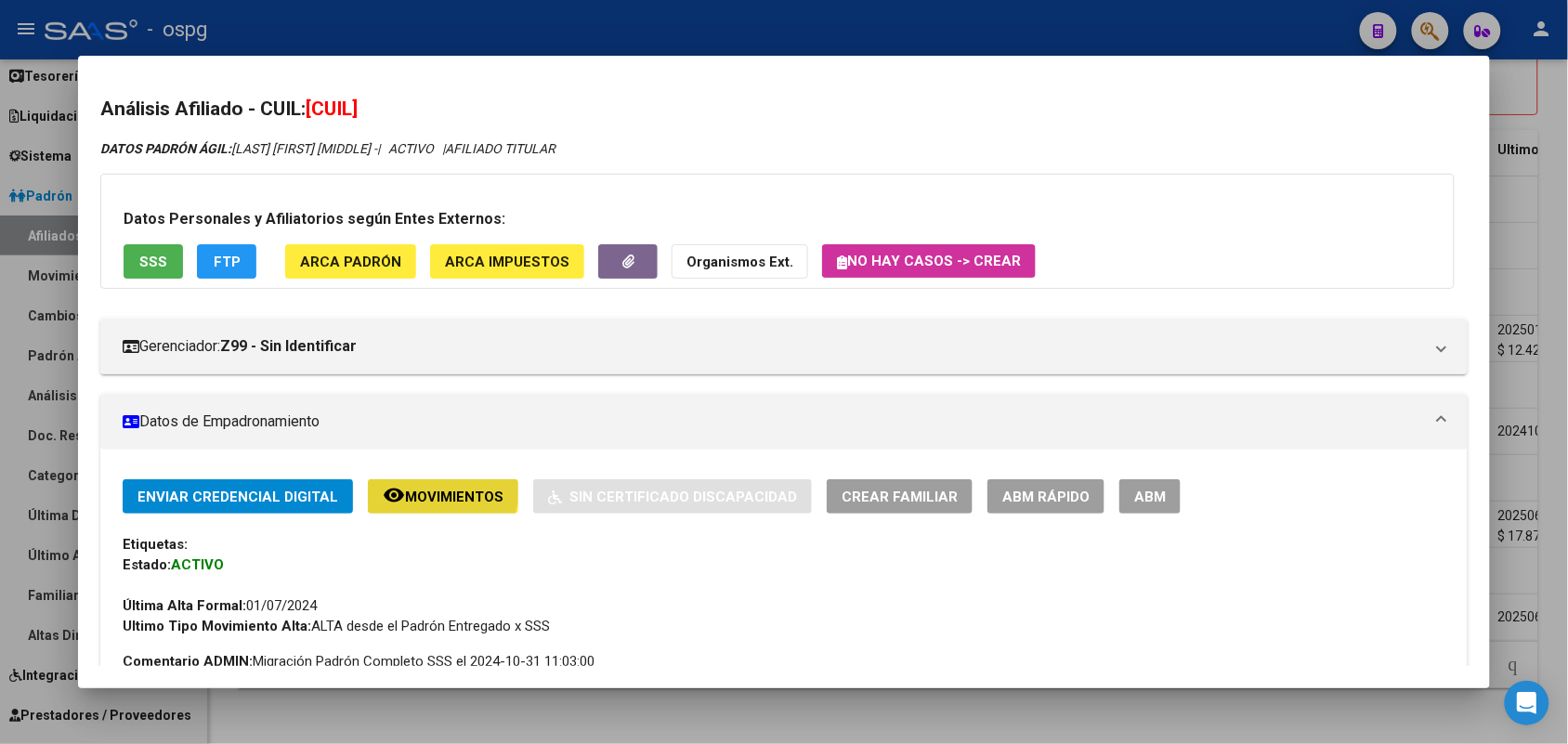 click on "remove_red_eye Movimientos" 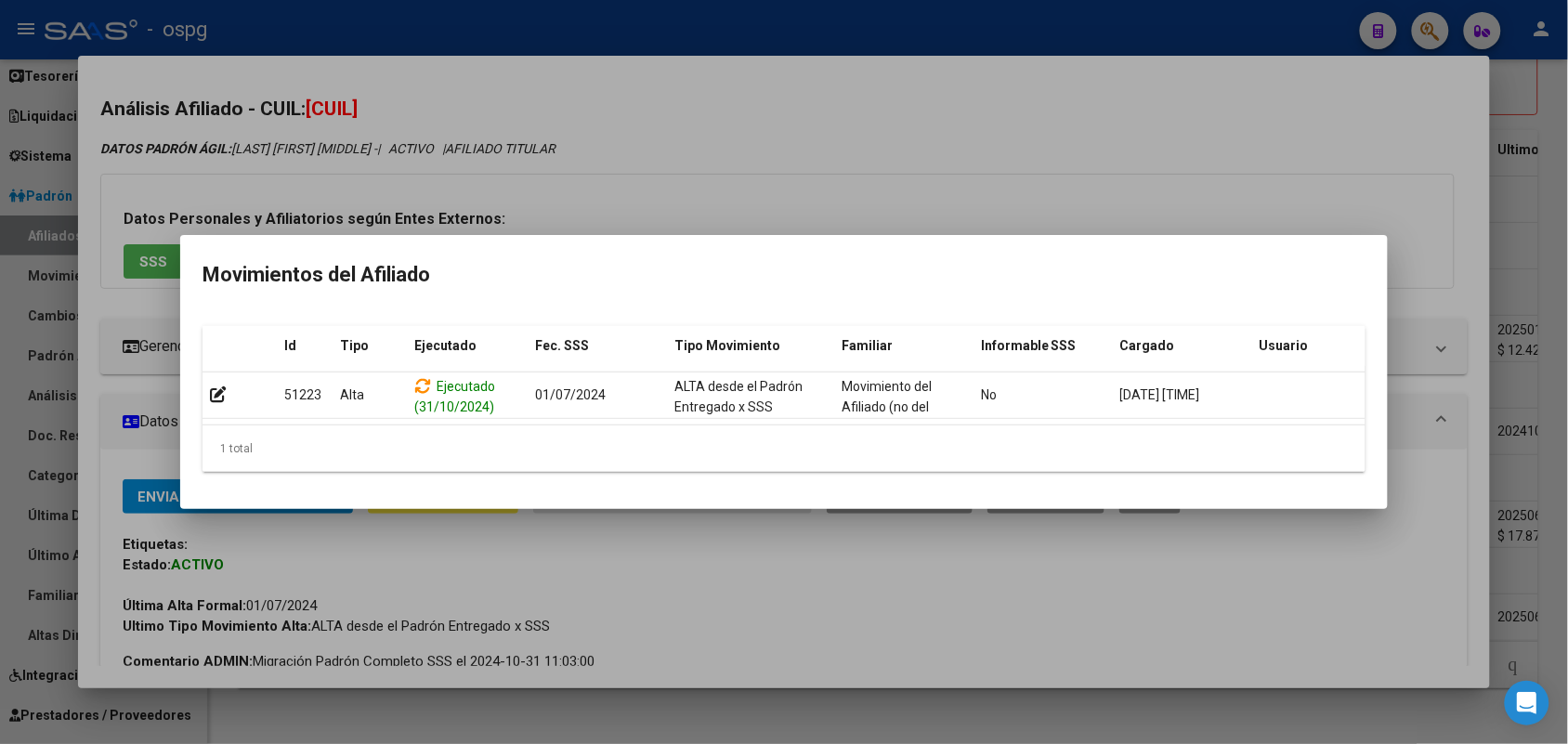 click at bounding box center [784, 372] 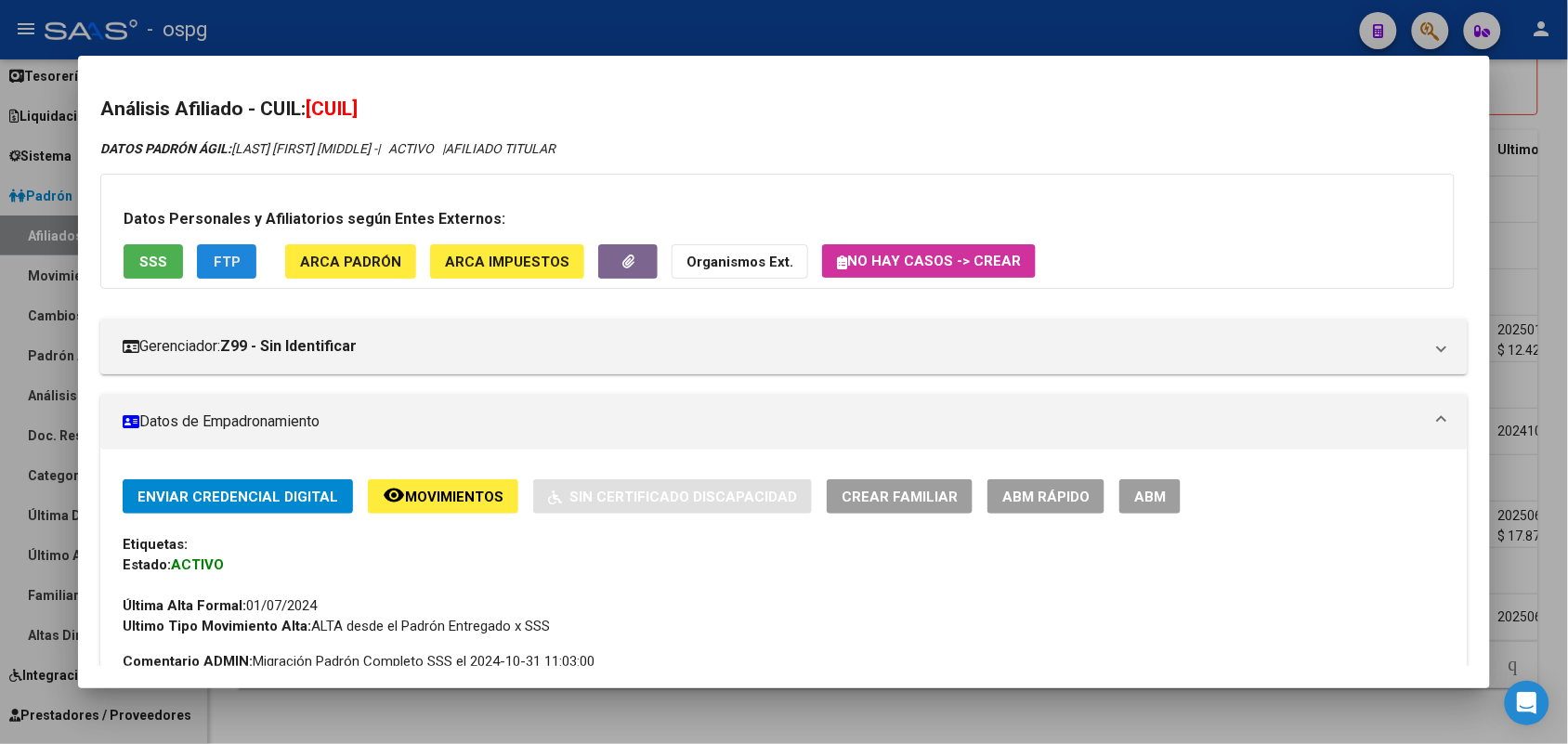 click on "FTP" 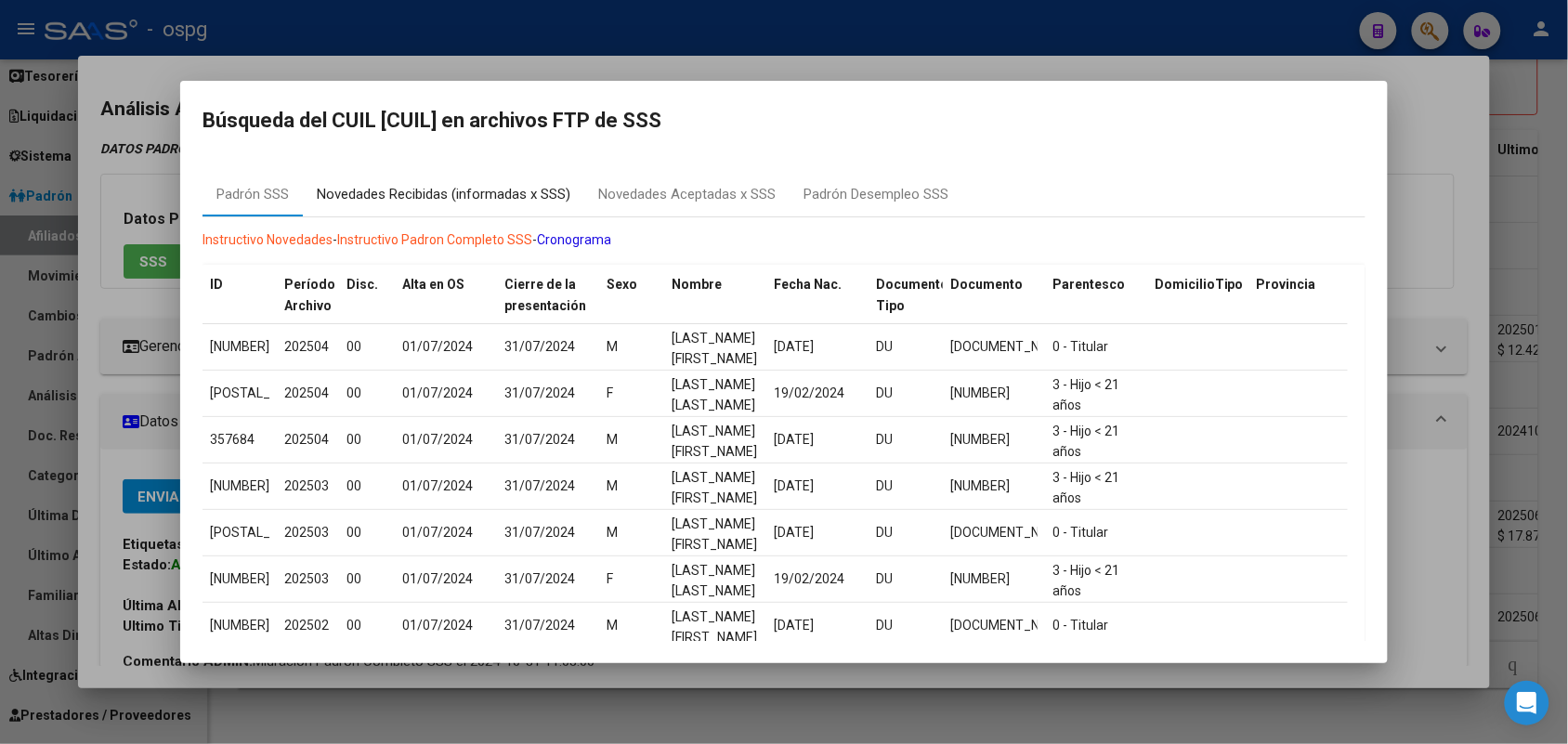 click on "Novedades Recibidas (informadas x SSS)" at bounding box center [443, 194] 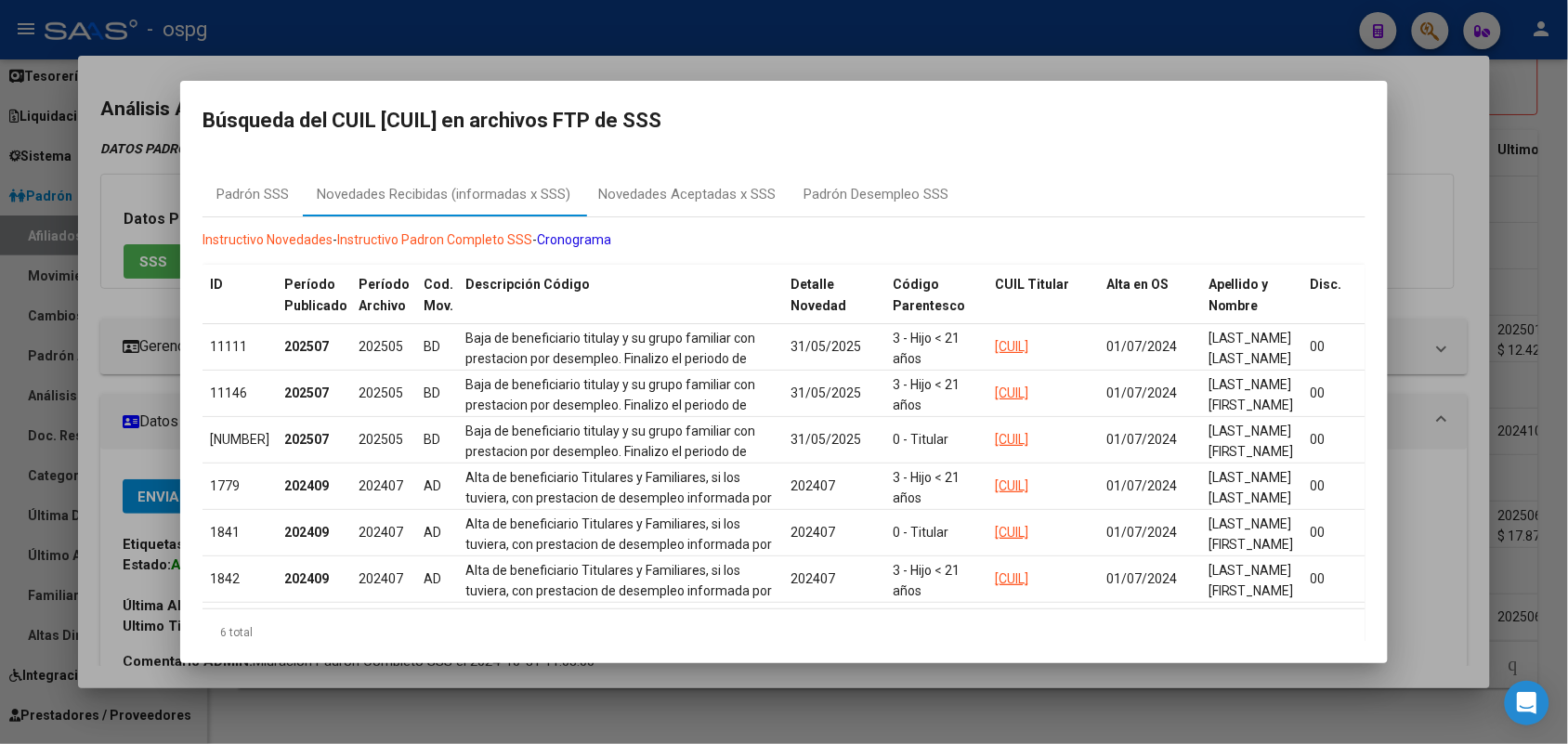 click at bounding box center [784, 372] 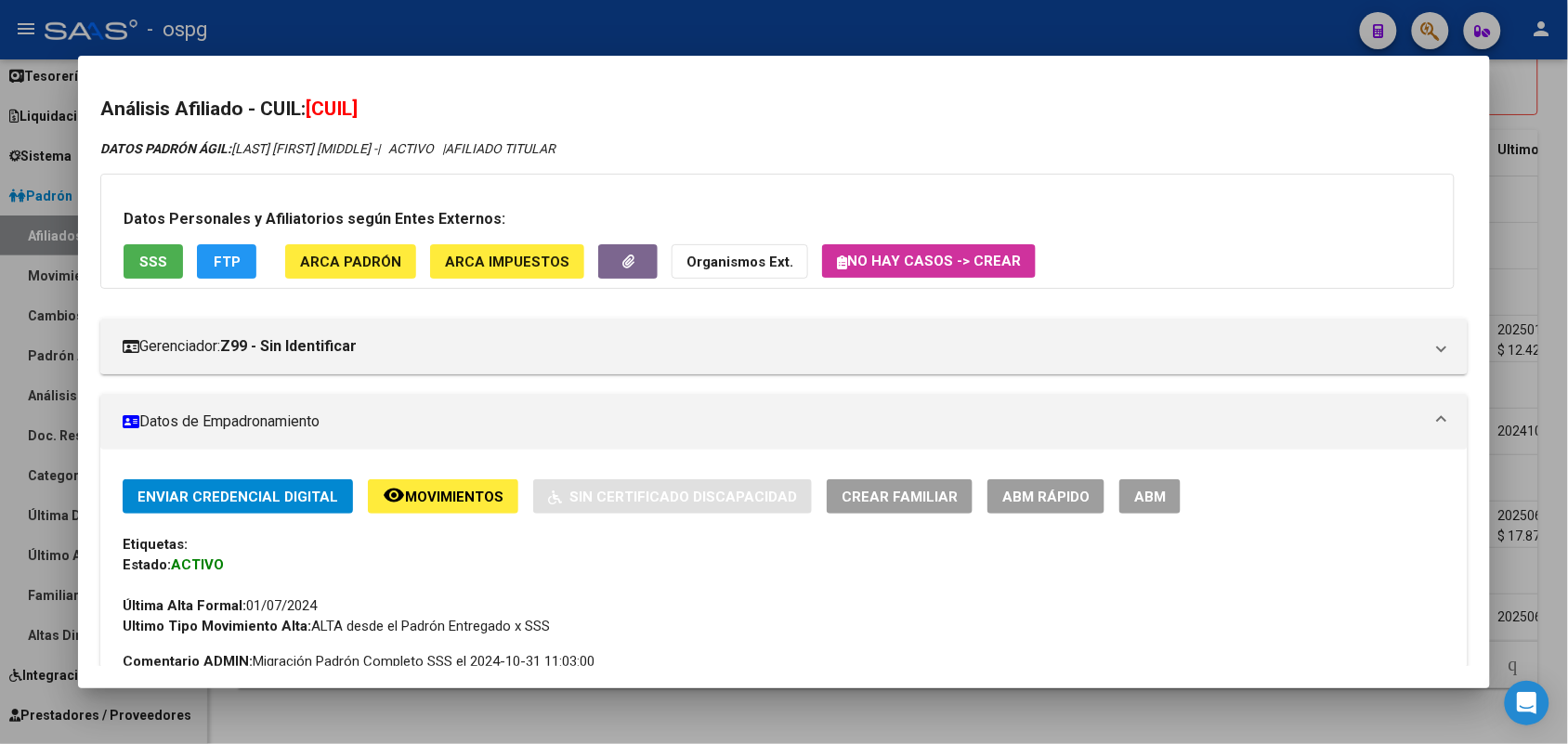 scroll, scrollTop: 927, scrollLeft: 0, axis: vertical 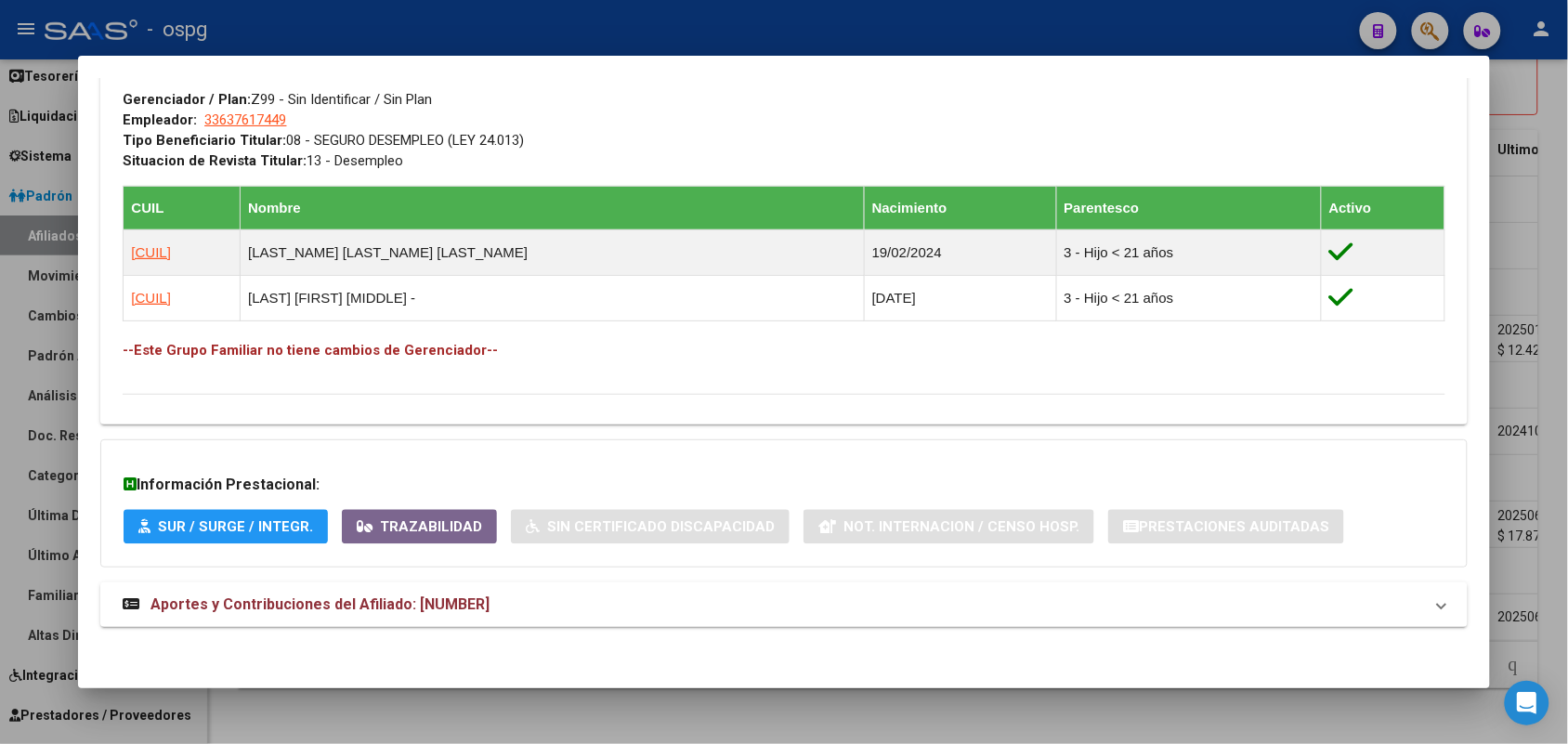 click on "DATOS PADRÓN ÁGIL: [LAST_NAME] [FIRST_NAME] [MIDDLE_NAME] -   |   ACTIVO   |     AFILIADO TITULAR  Datos Personales y Afiliatorios según Entes Externos: SSS FTP ARCA Padrón ARCA Impuestos Organismos Ext.   No hay casos -> Crear
Gerenciador:      Z99 - Sin Identificar Atención telefónica: Atención emergencias: Otros Datos Útiles:    Datos de Empadronamiento  Enviar Credencial Digital remove_red_eye Movimientos    Sin Certificado Discapacidad Crear Familiar ABM Rápido ABM Etiquetas: Estado: ACTIVO Última Alta Formal:  [DATE] Ultimo Tipo Movimiento Alta:  ALTA desde el Padrón Entregado x SSS Comentario ADMIN:  Migración Padrón Completo SSS el 2024-10-31 11:03:00 DATOS DEL AFILIADO Apellido:   [LAST_NAME] [FIRST_NAME] [MIDDLE_NAME]         CUIL:  [NUMBER] Documento:  DU - DOCUMENTO UNICO [NUMBER]  Nacionalidad:  EXTRANJERO DESCONOCIDO Parentesco:  0 - Titular Estado Civil:  Soltero Discapacitado:    NO (00) Sexo:  M Nacimiento:  [DATE] Edad:  34   Teléfono Particular:                        [PHONE]" at bounding box center (783, -71) 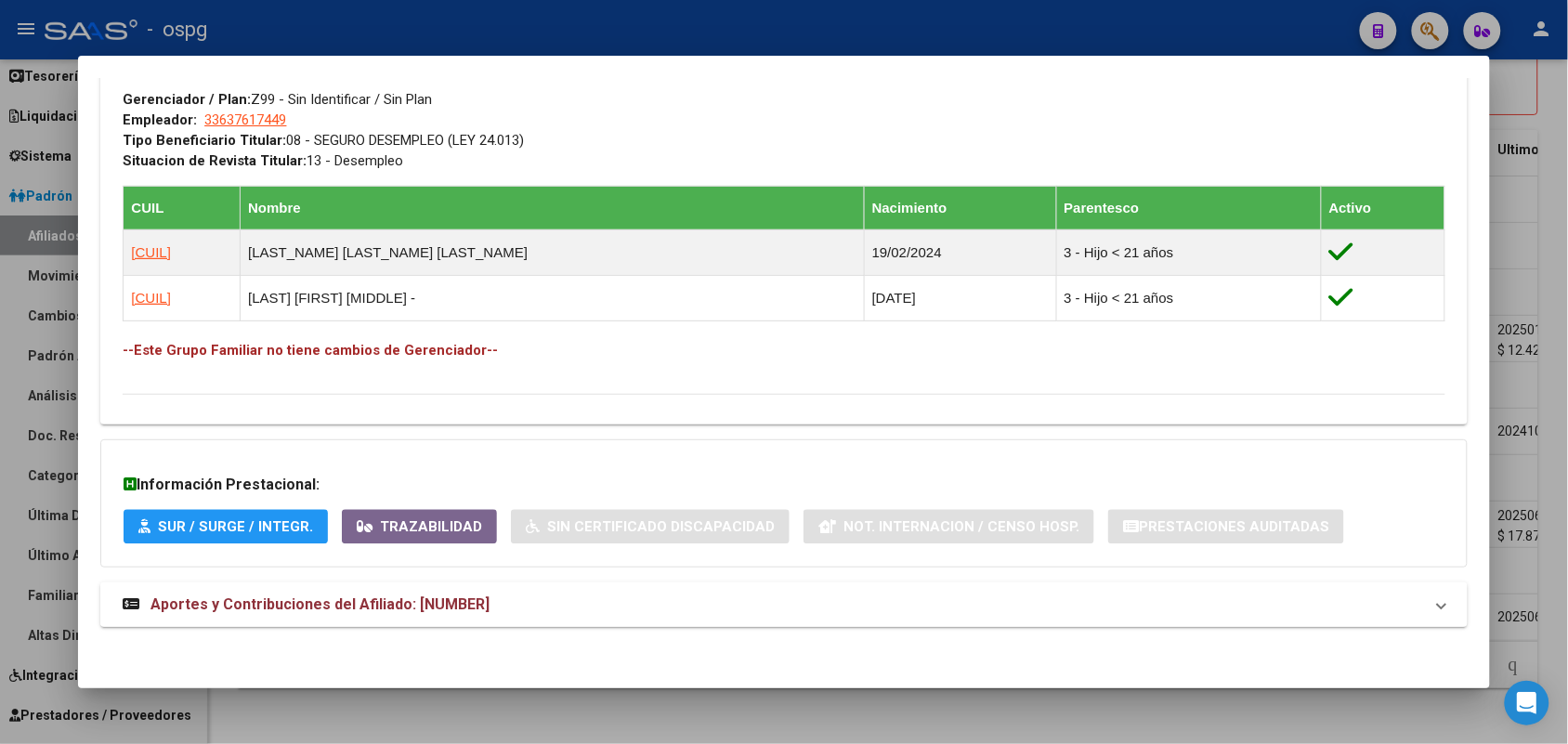 click on "Aportes y Contribuciones del Afiliado: [NUMBER]" at bounding box center (783, 605) 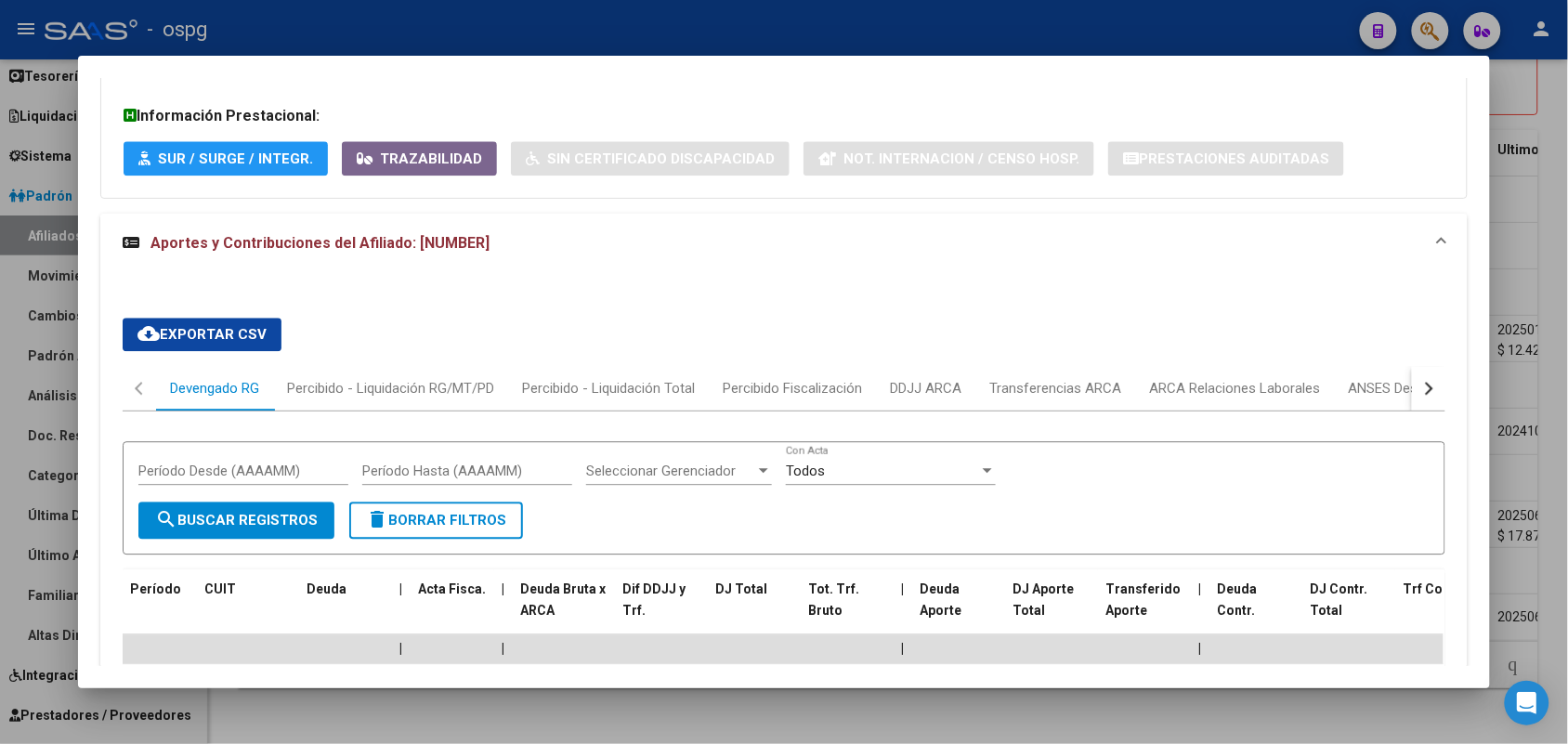 scroll, scrollTop: 1255, scrollLeft: 0, axis: vertical 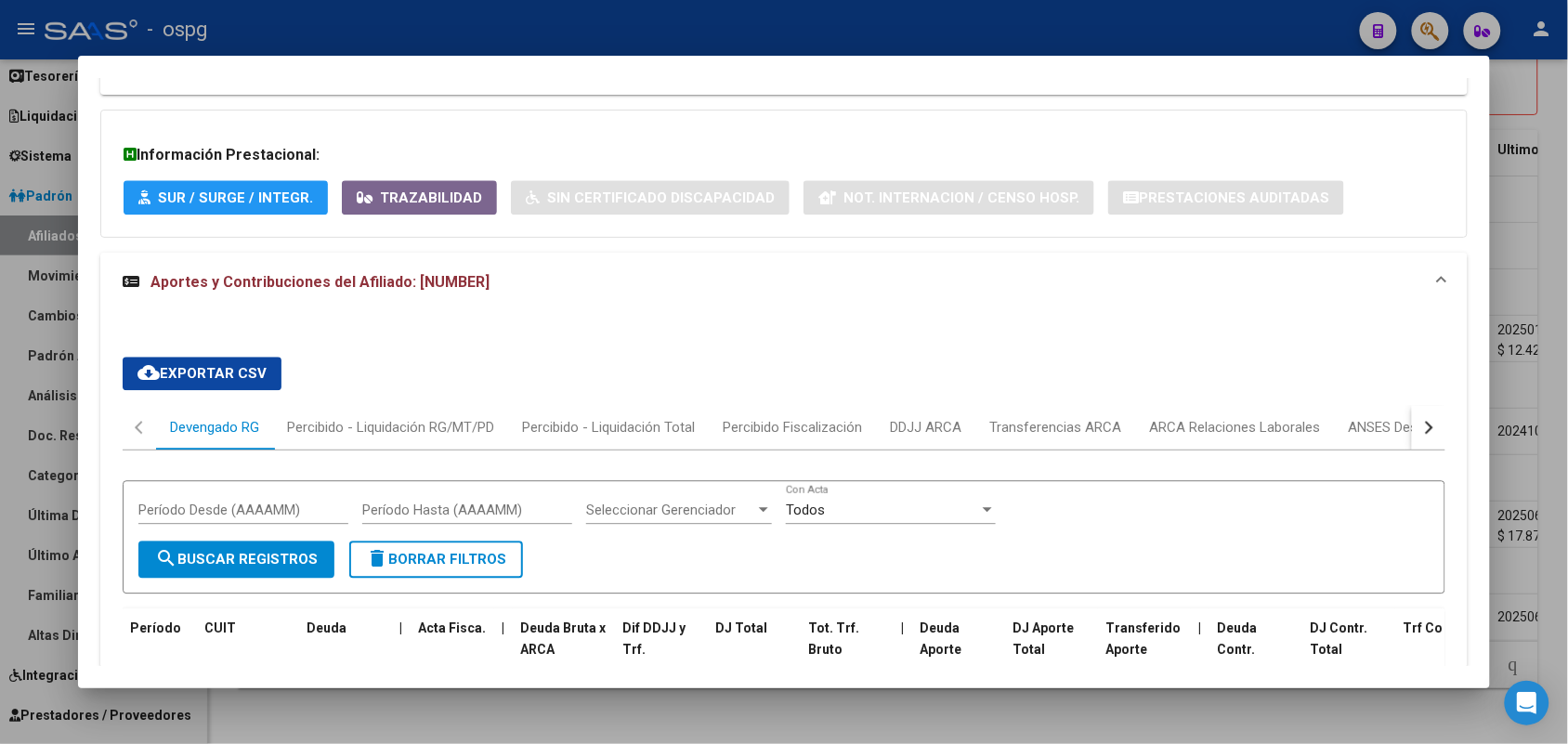 click at bounding box center (784, 372) 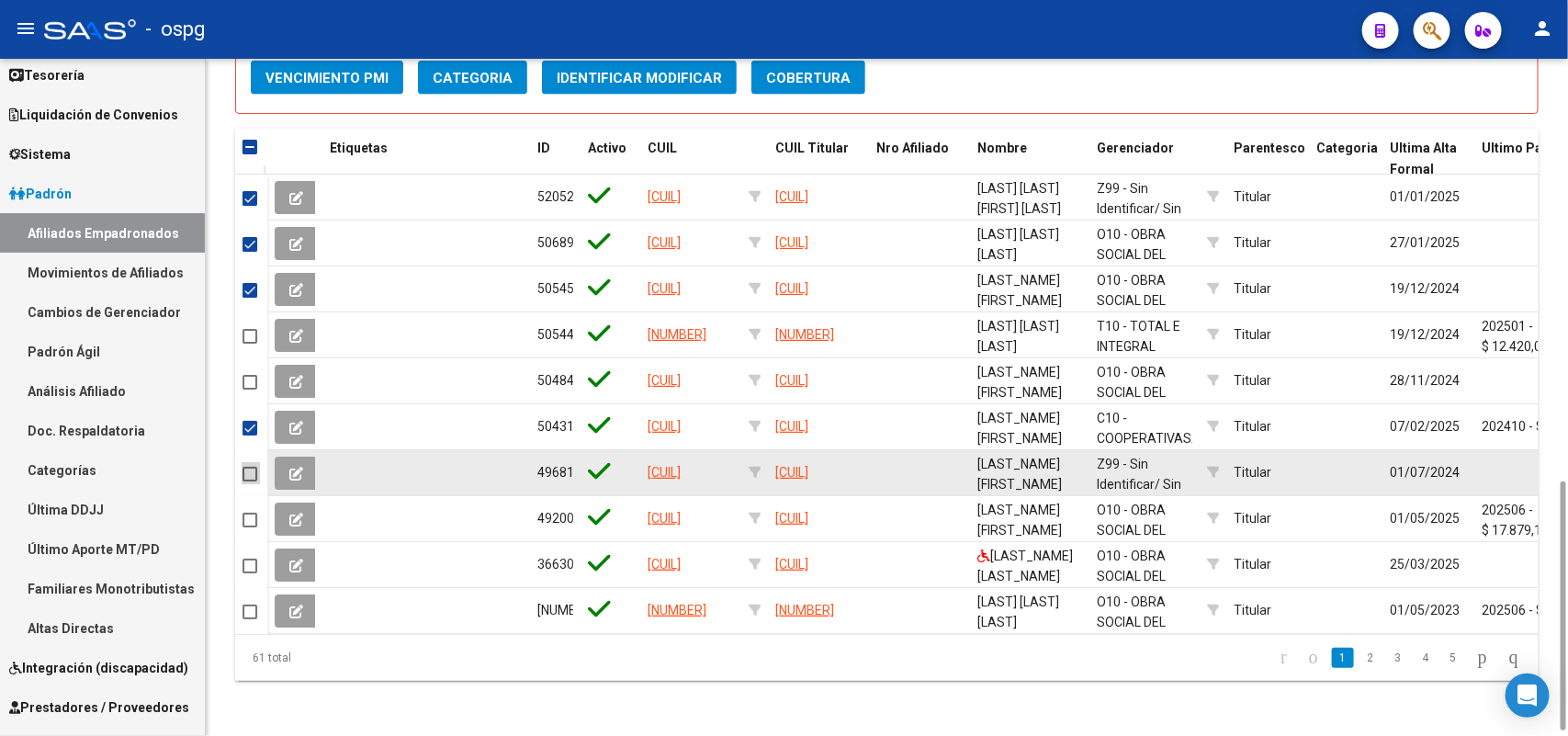 click at bounding box center [250, 474] 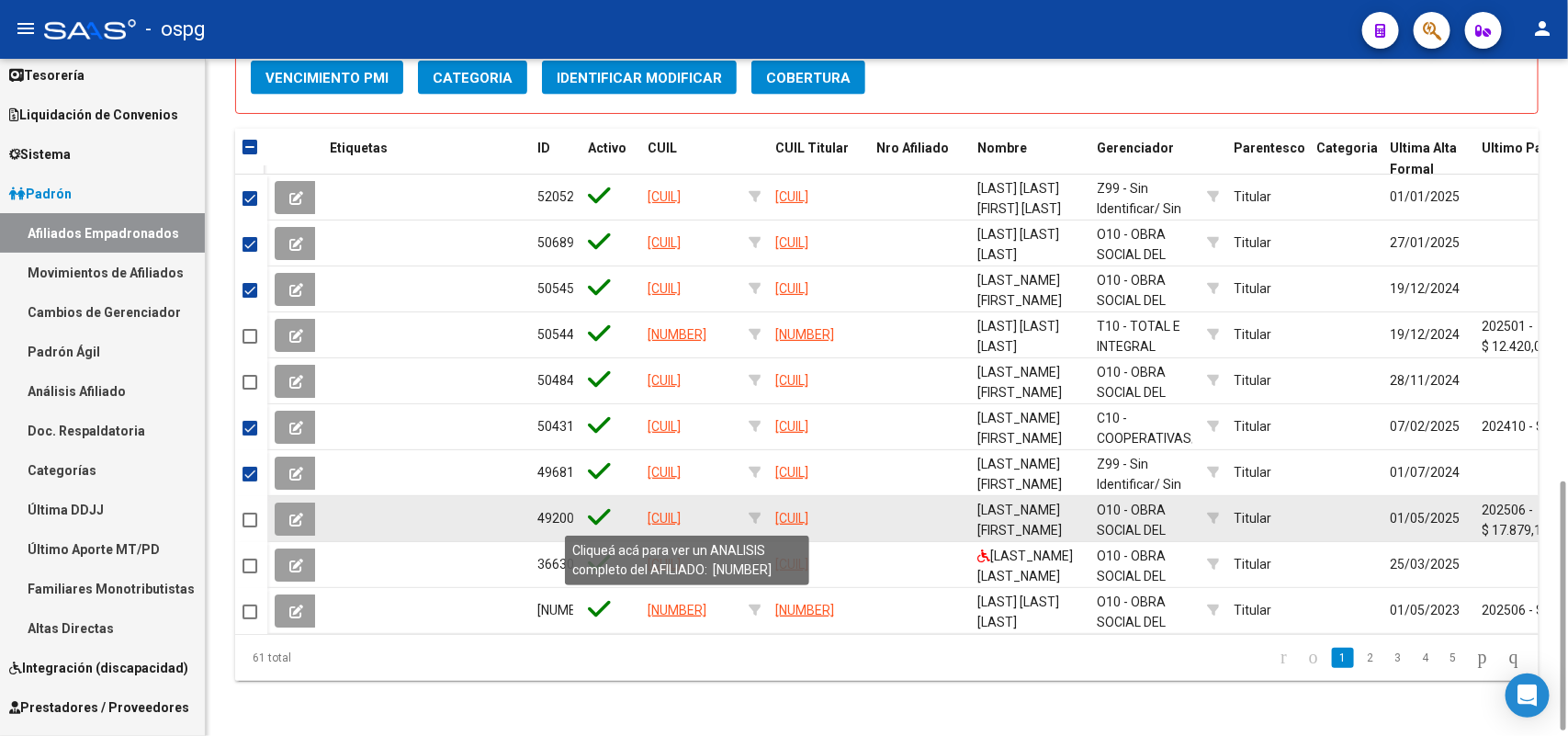 click on "[CUIL]" 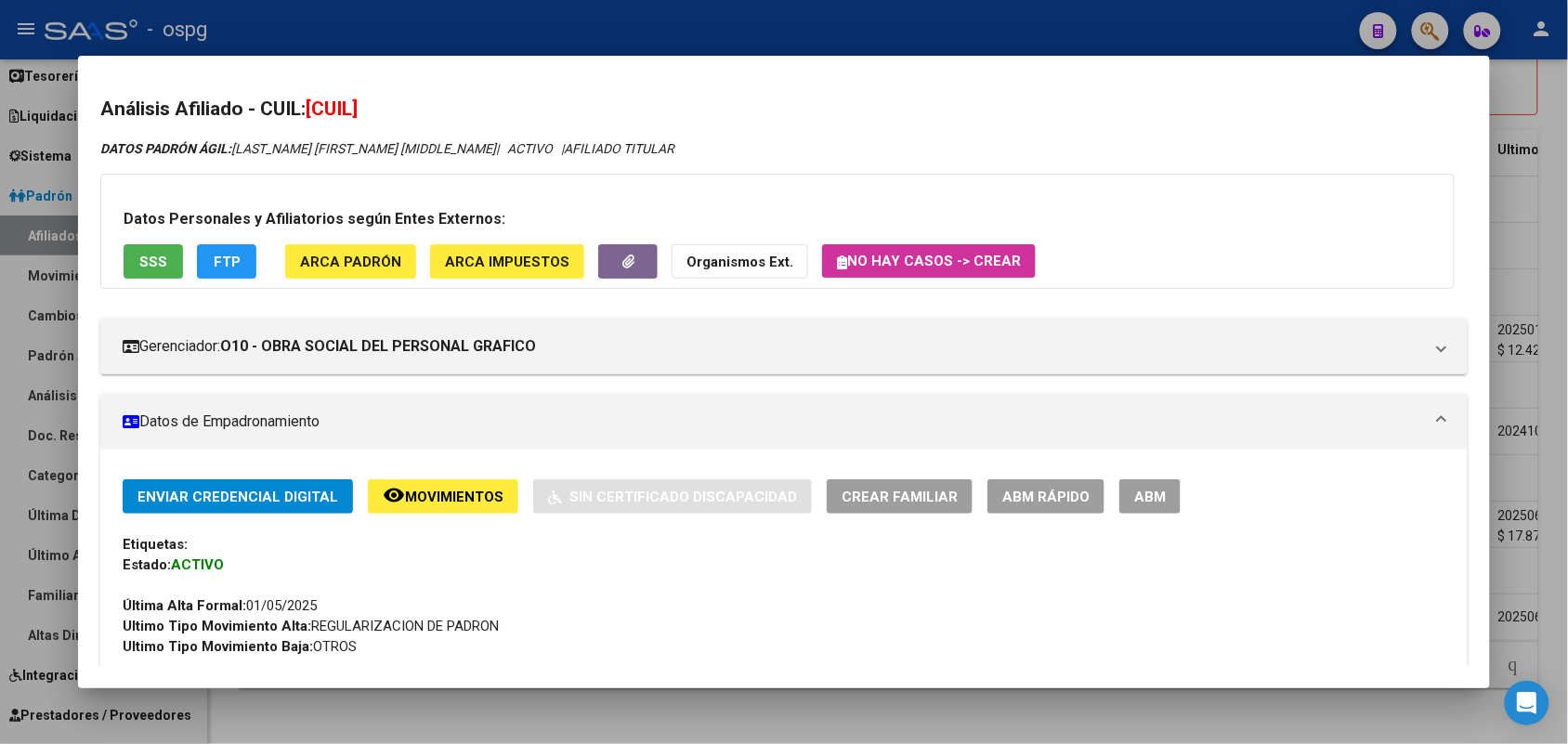drag, startPoint x: 367, startPoint y: 107, endPoint x: 428, endPoint y: 111, distance: 61.131007 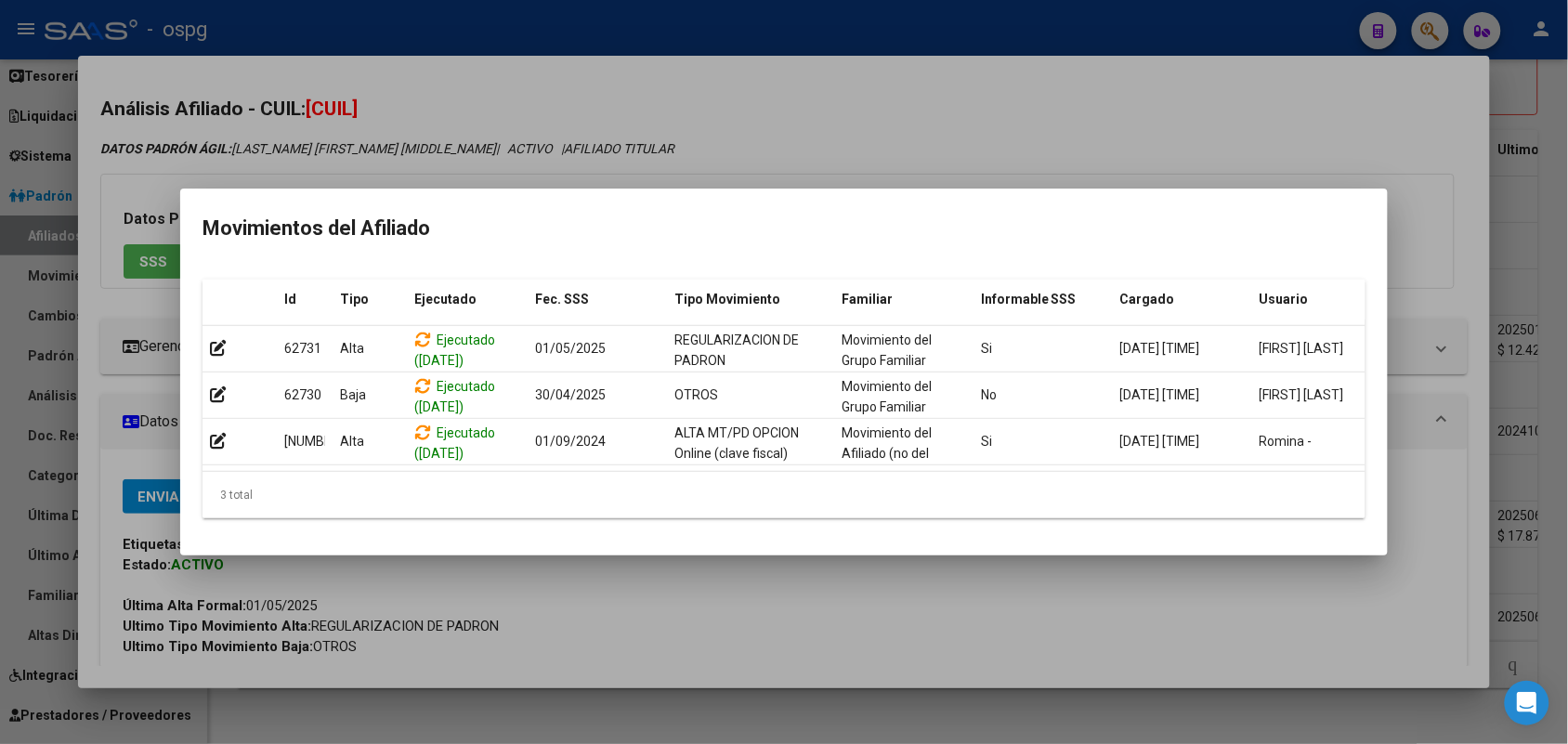 click at bounding box center [784, 372] 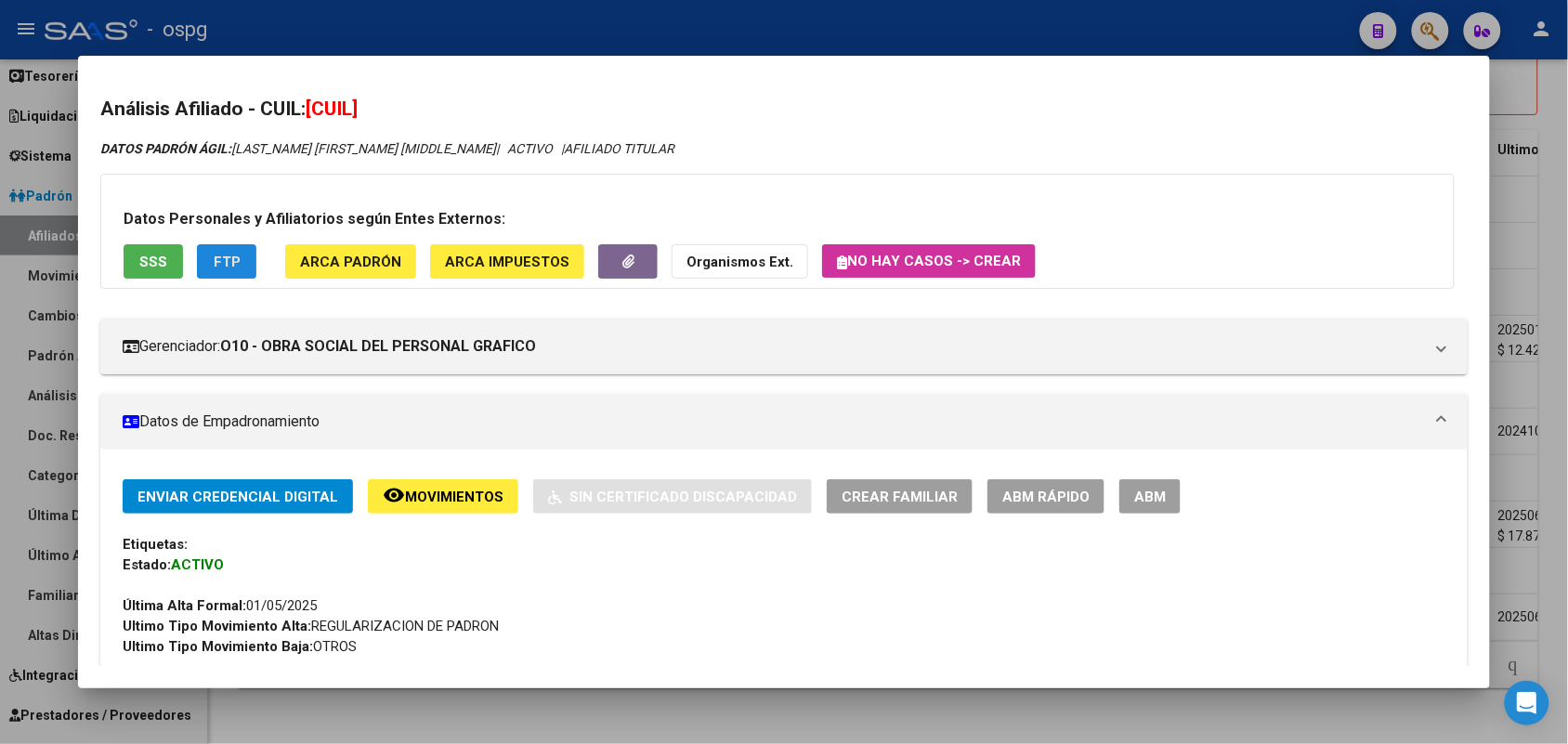 click on "FTP" 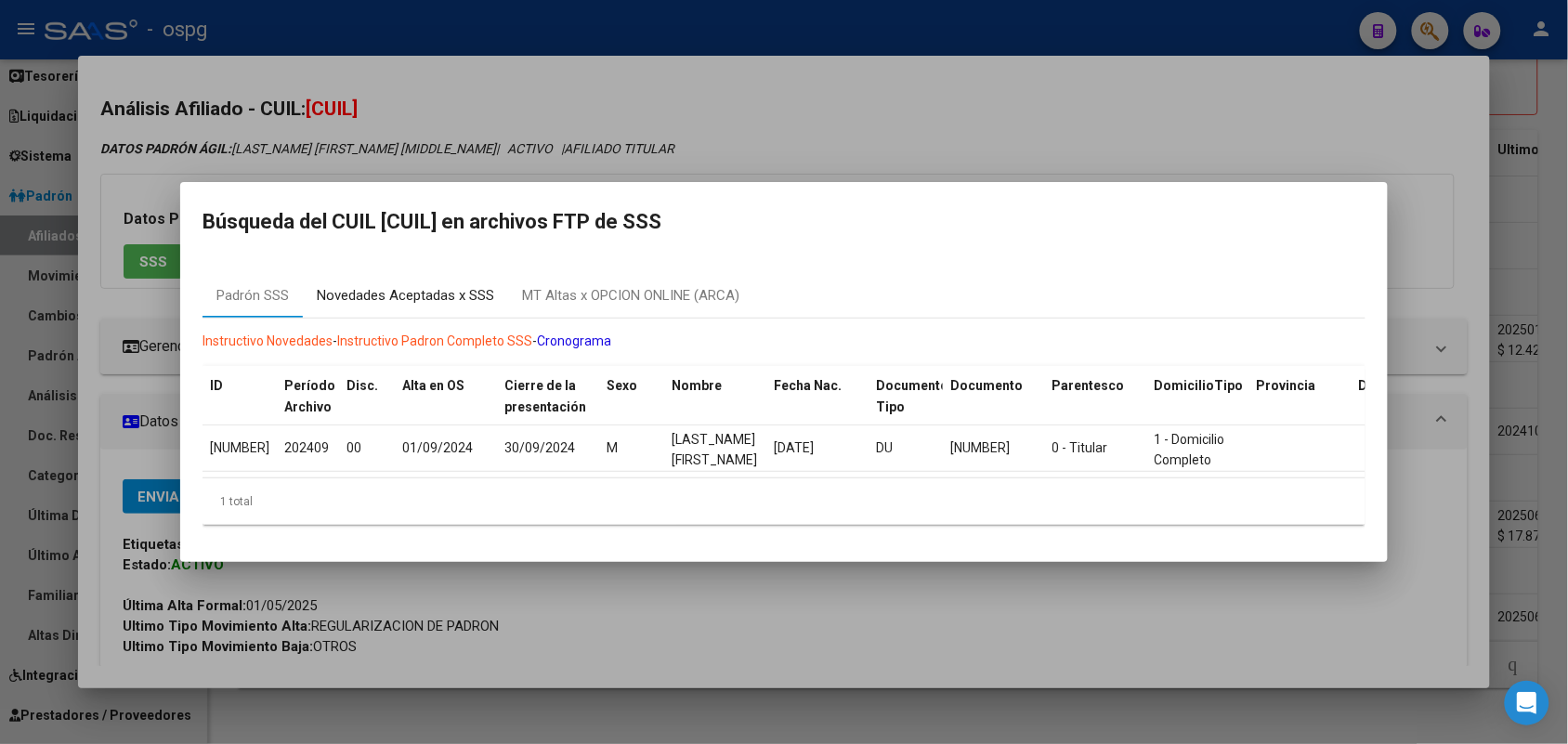 click on "Novedades Aceptadas x SSS" at bounding box center (405, 295) 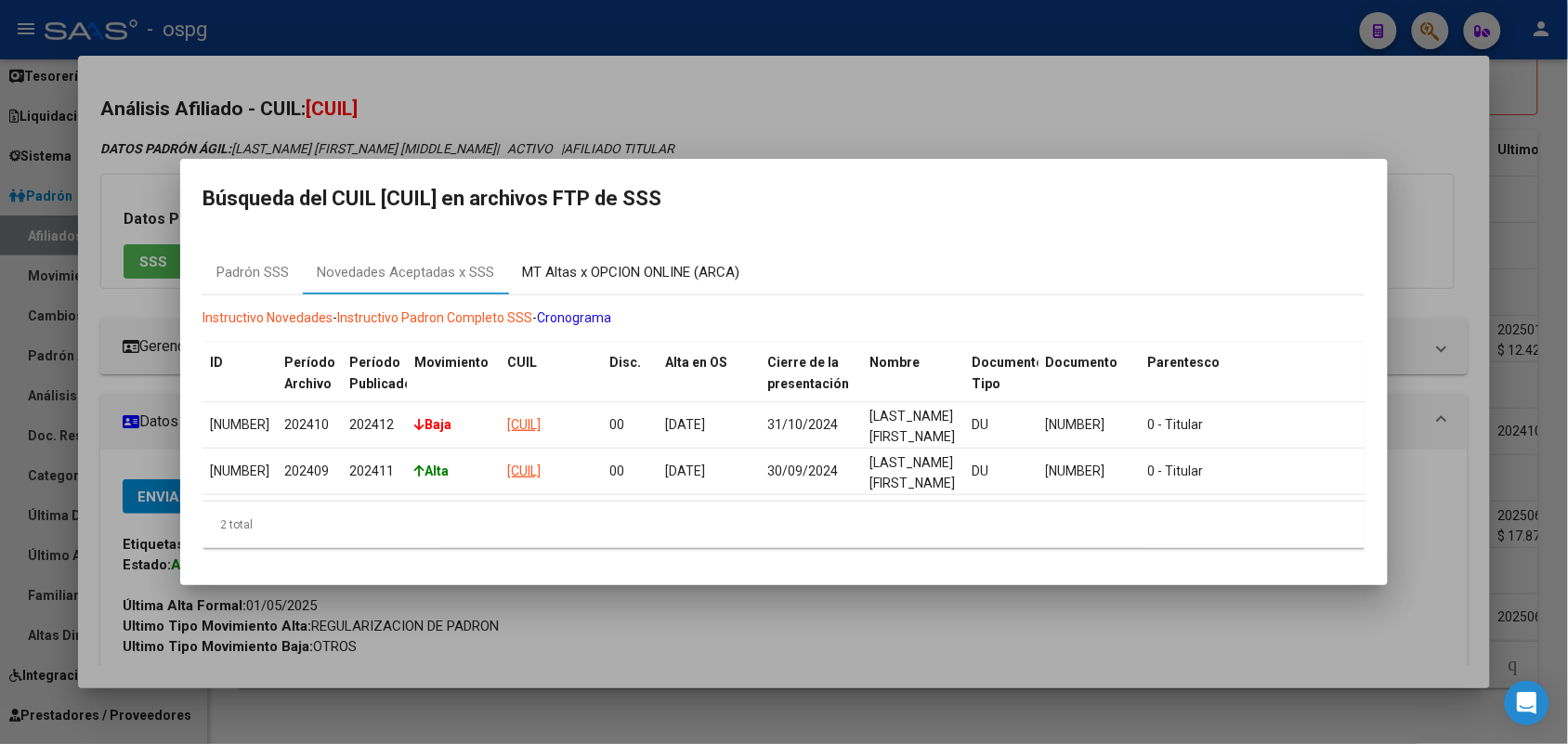 click on "MT Altas x OPCION ONLINE (ARCA)" at bounding box center [631, 272] 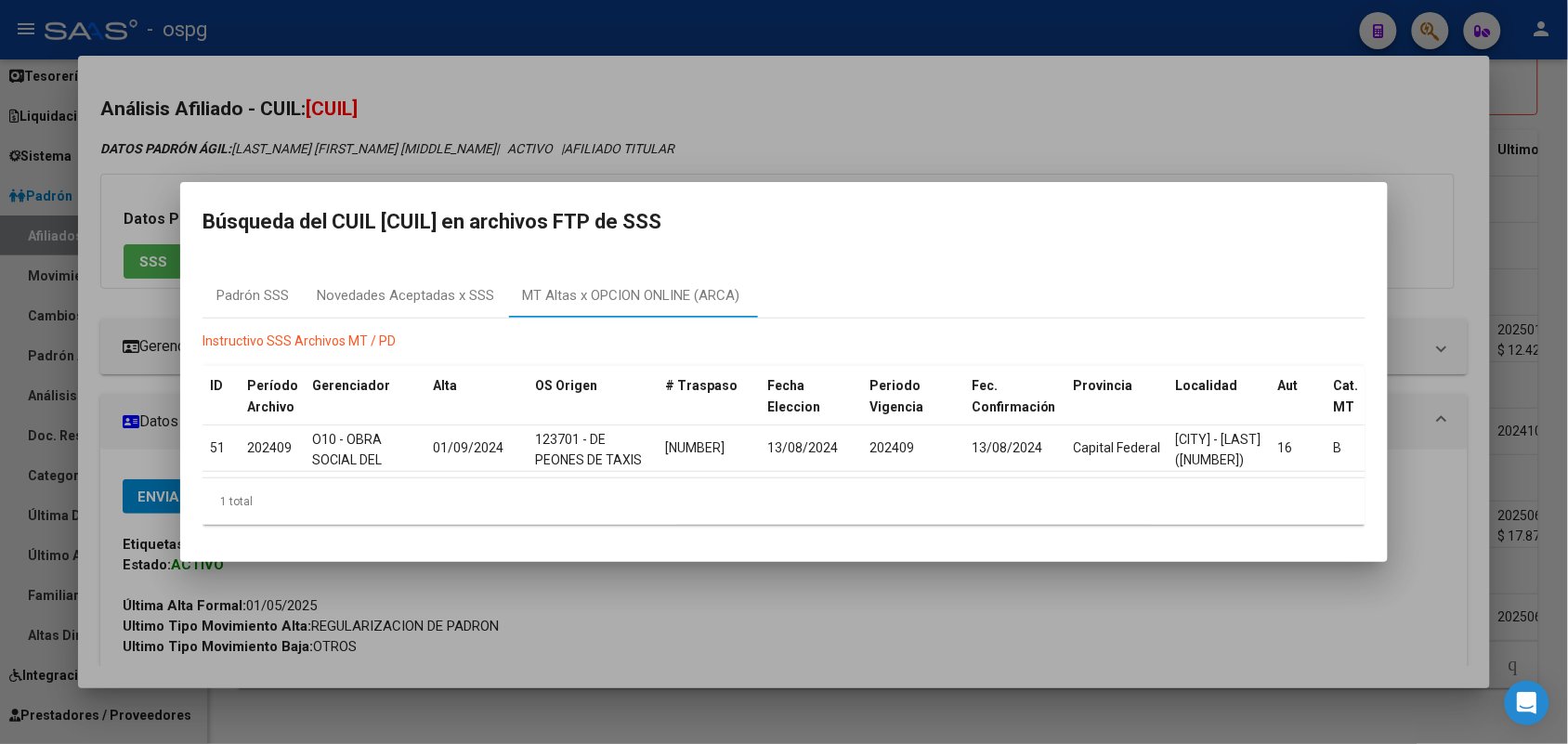 click at bounding box center [784, 372] 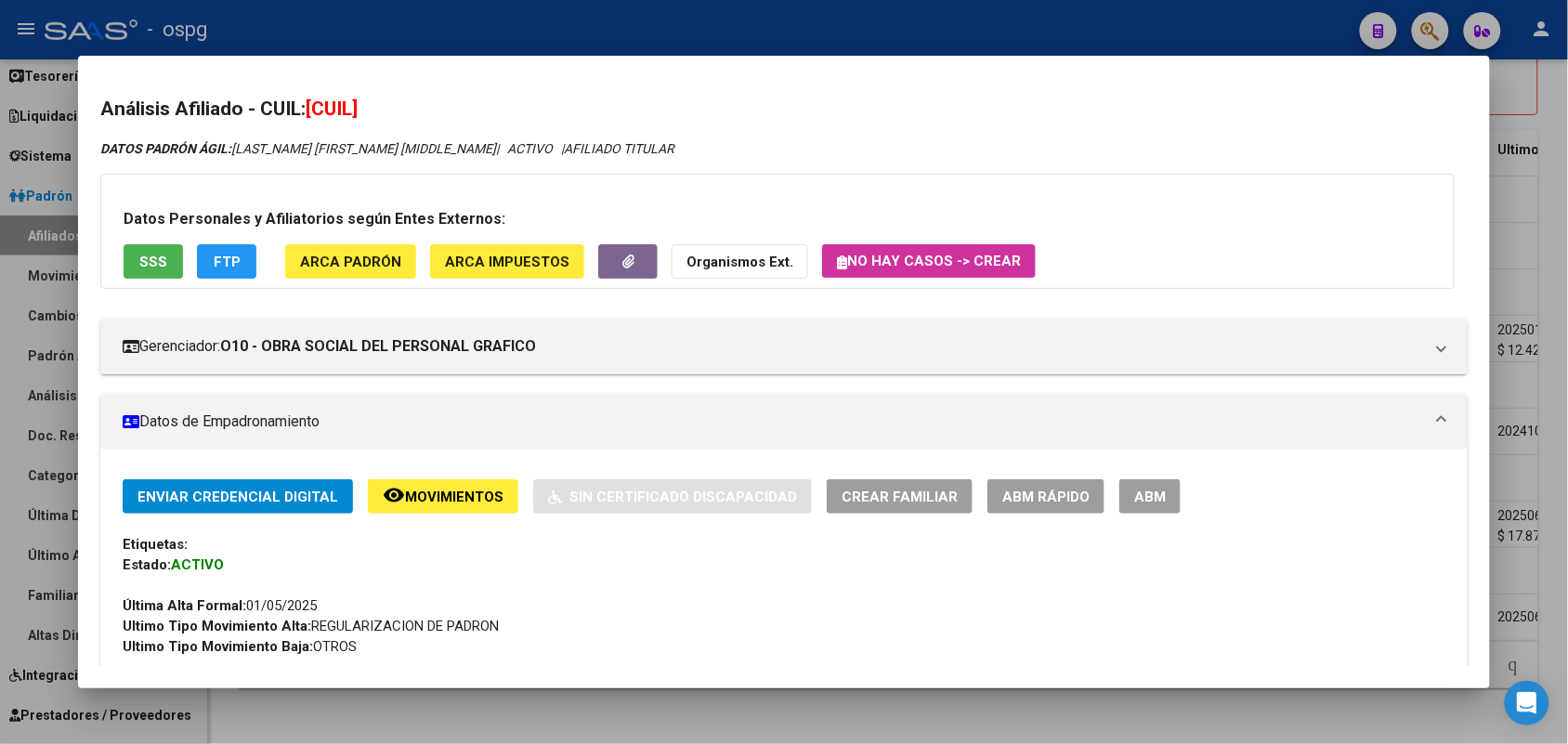 click on "SSS" at bounding box center [153, 262] 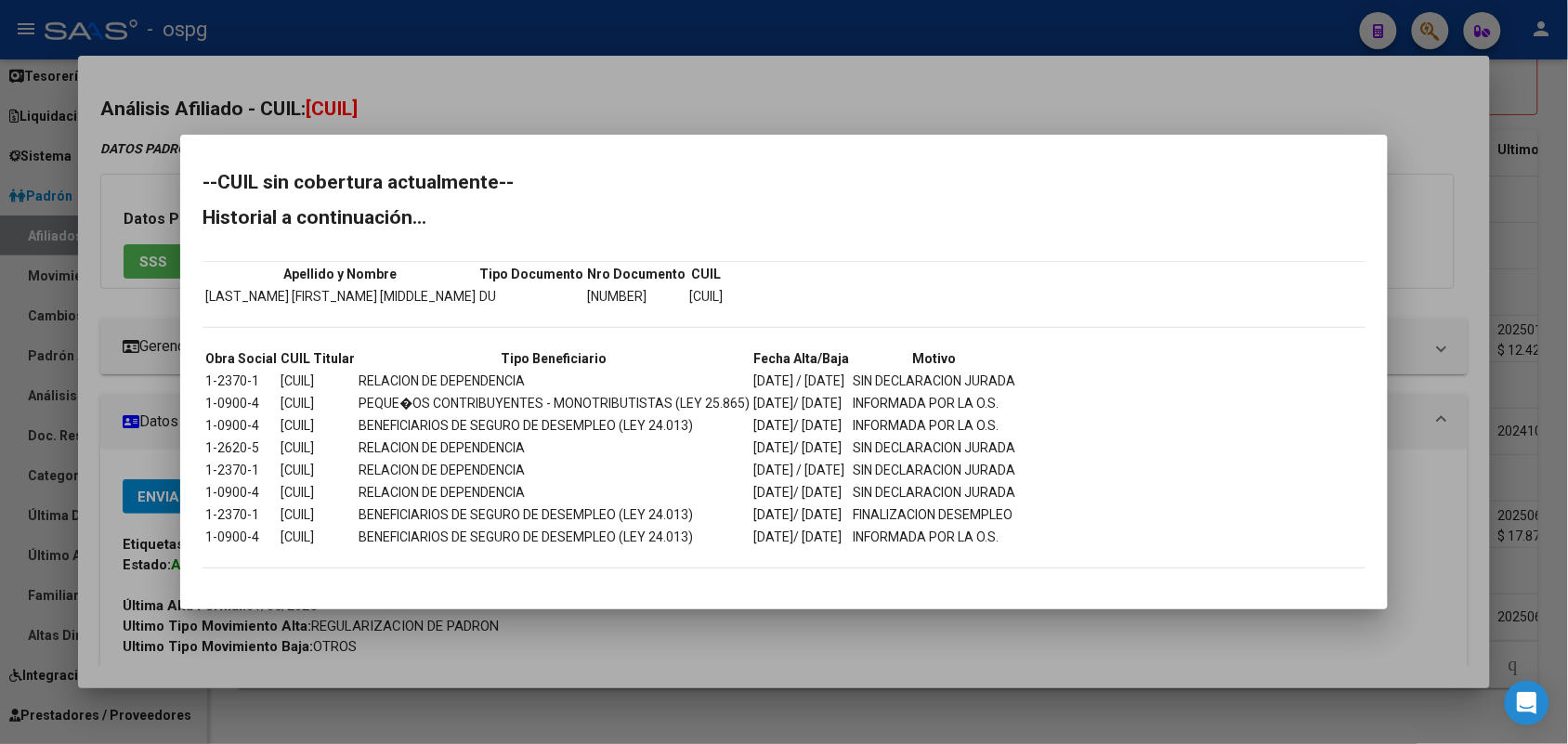 click at bounding box center [784, 372] 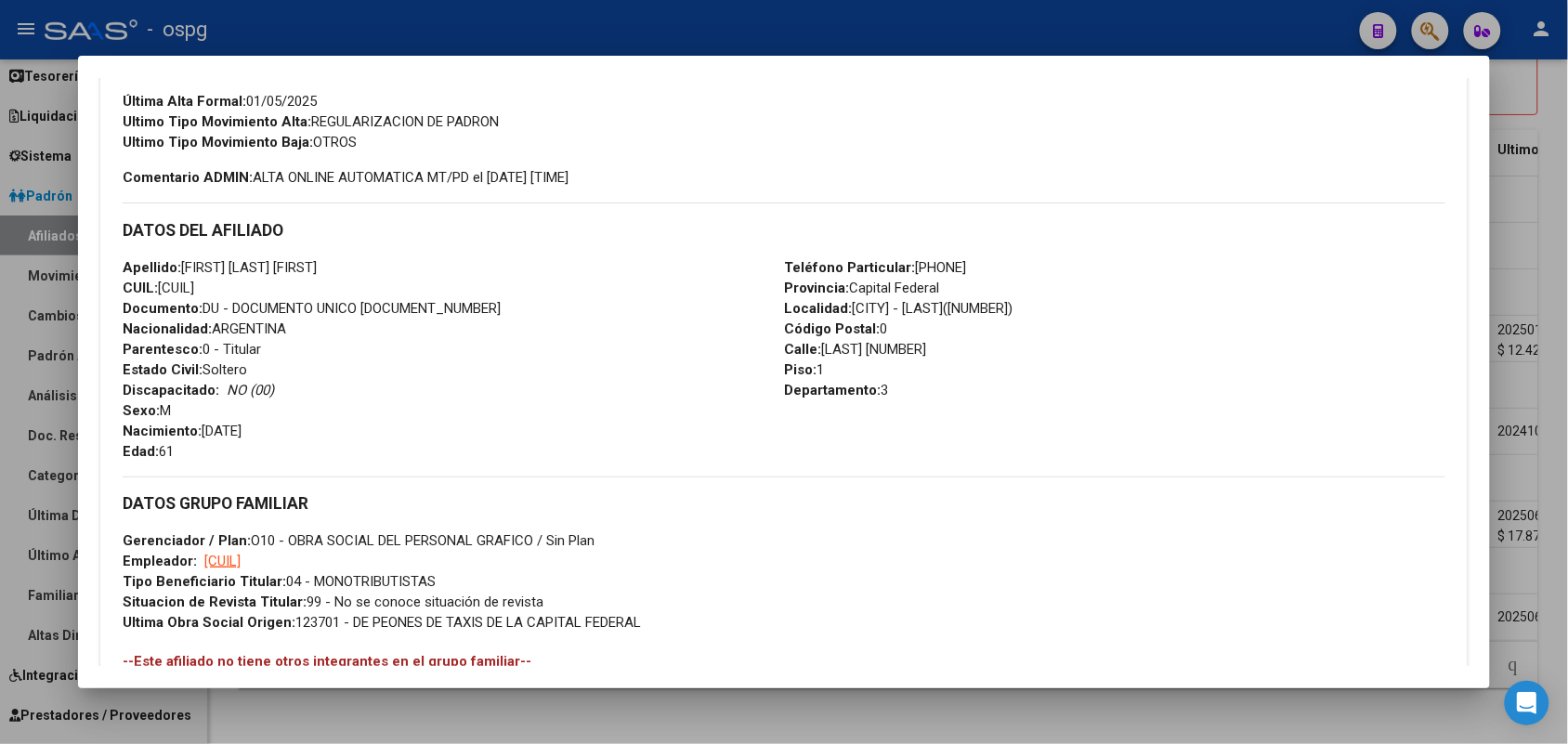 scroll, scrollTop: 971, scrollLeft: 0, axis: vertical 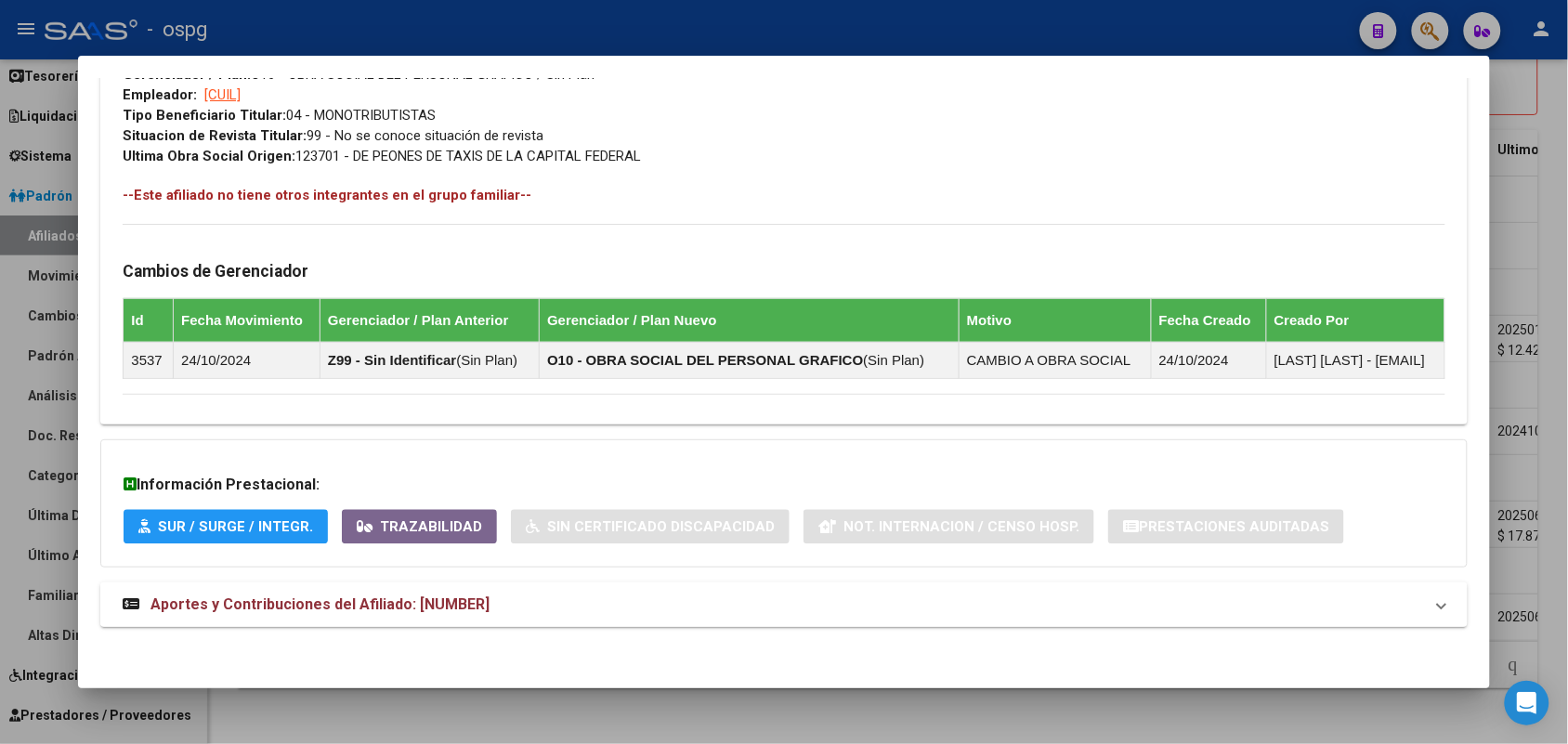 click on "Aportes y Contribuciones del Afiliado: [NUMBER]" at bounding box center [772, 605] 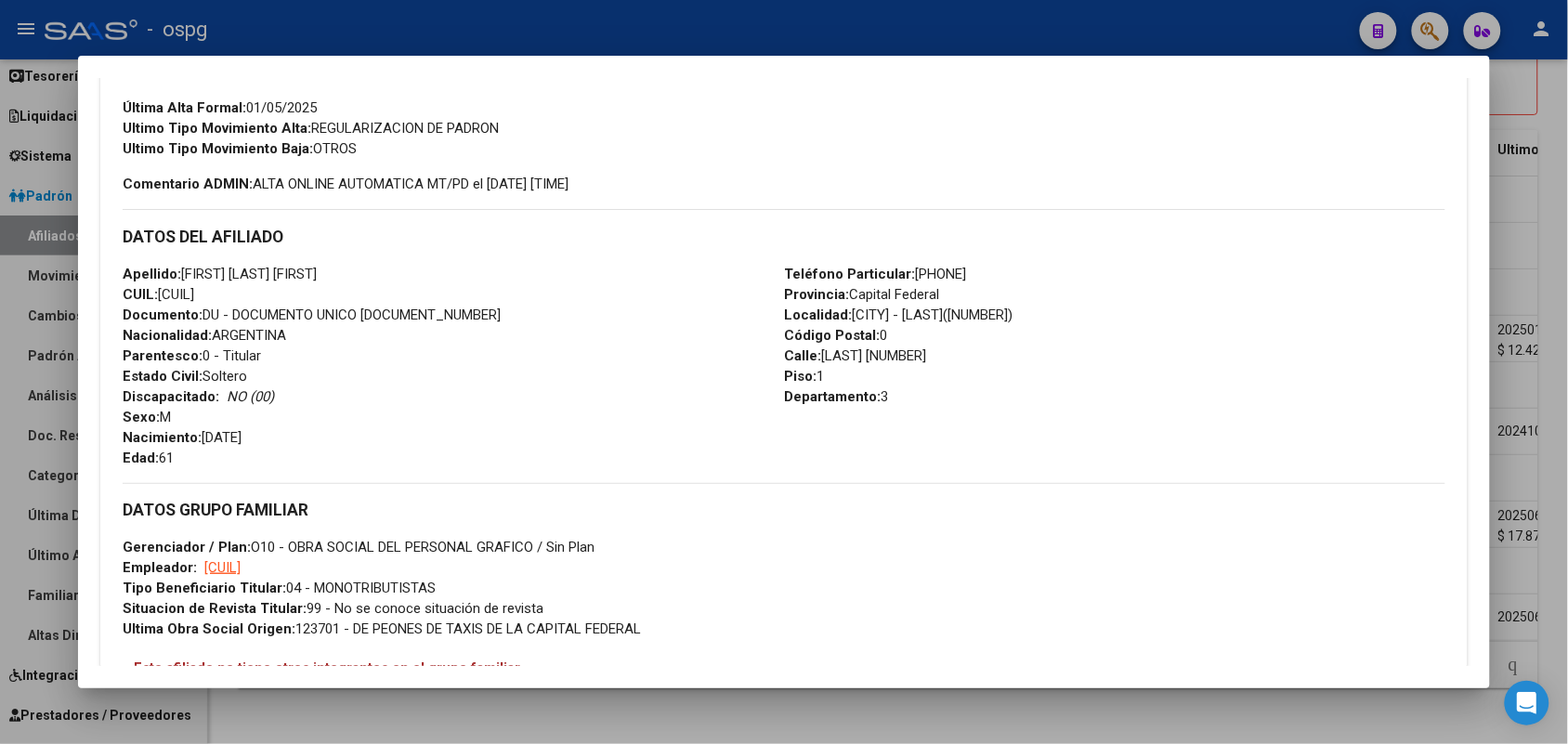 scroll, scrollTop: 0, scrollLeft: 0, axis: both 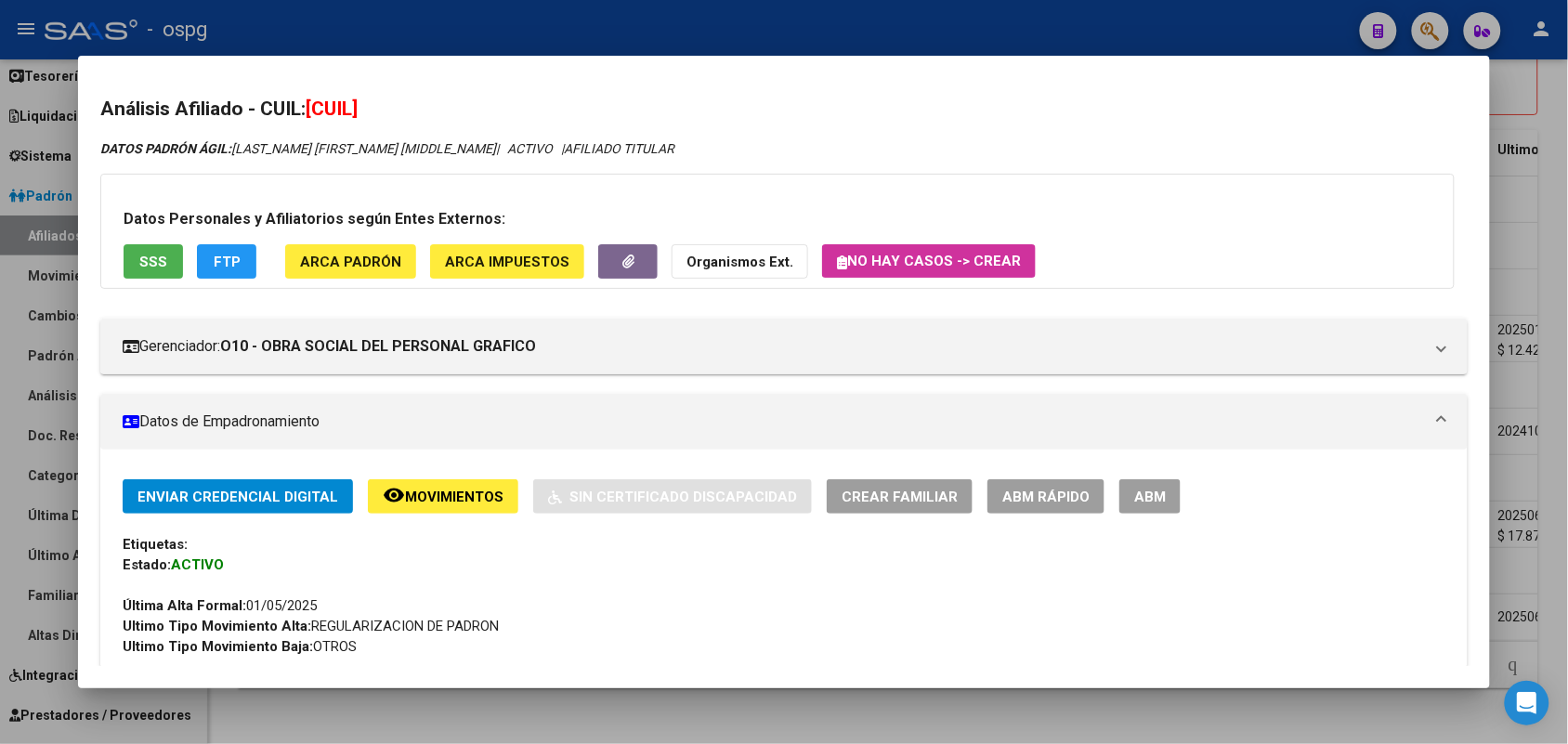 click on "remove_red_eye Movimientos" 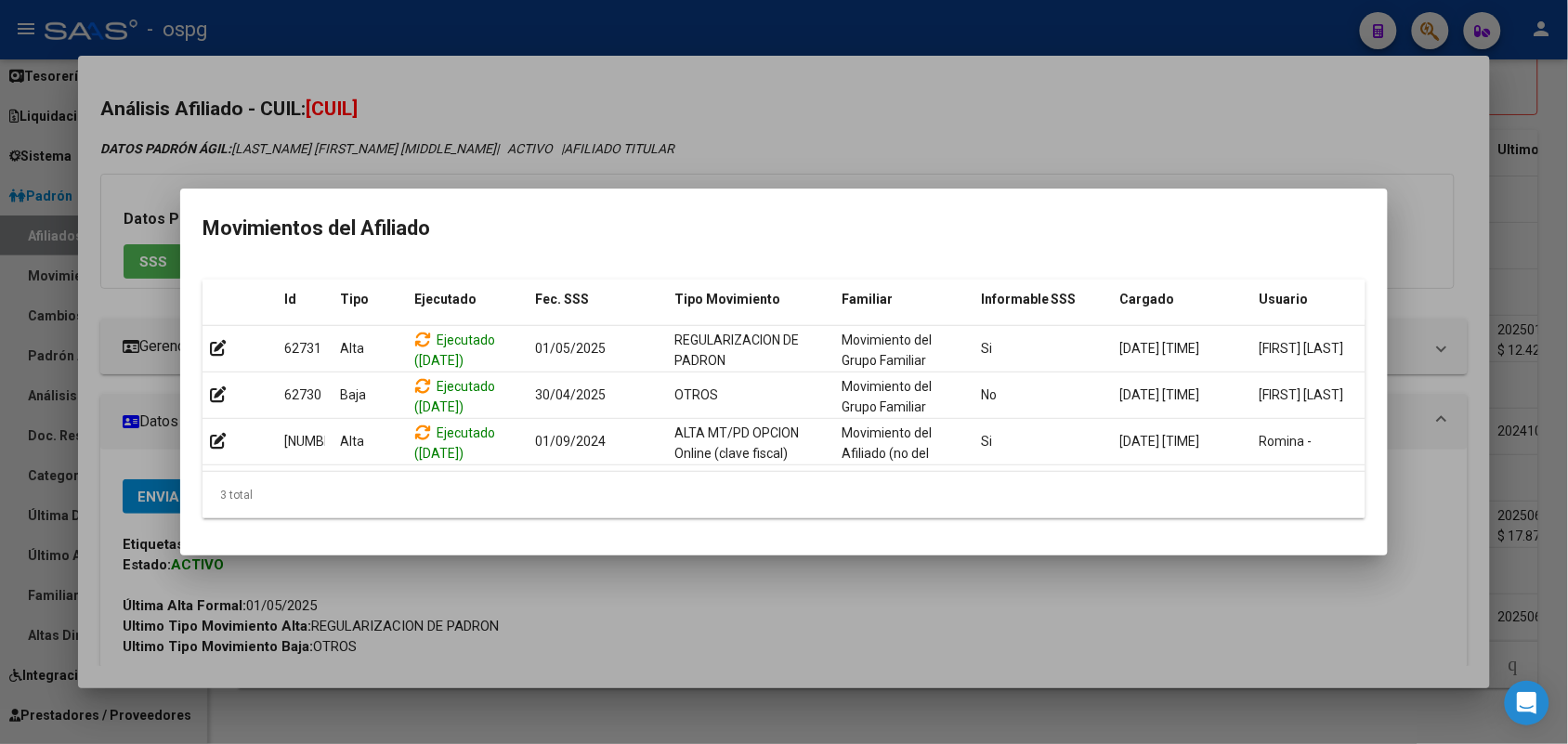click at bounding box center (784, 372) 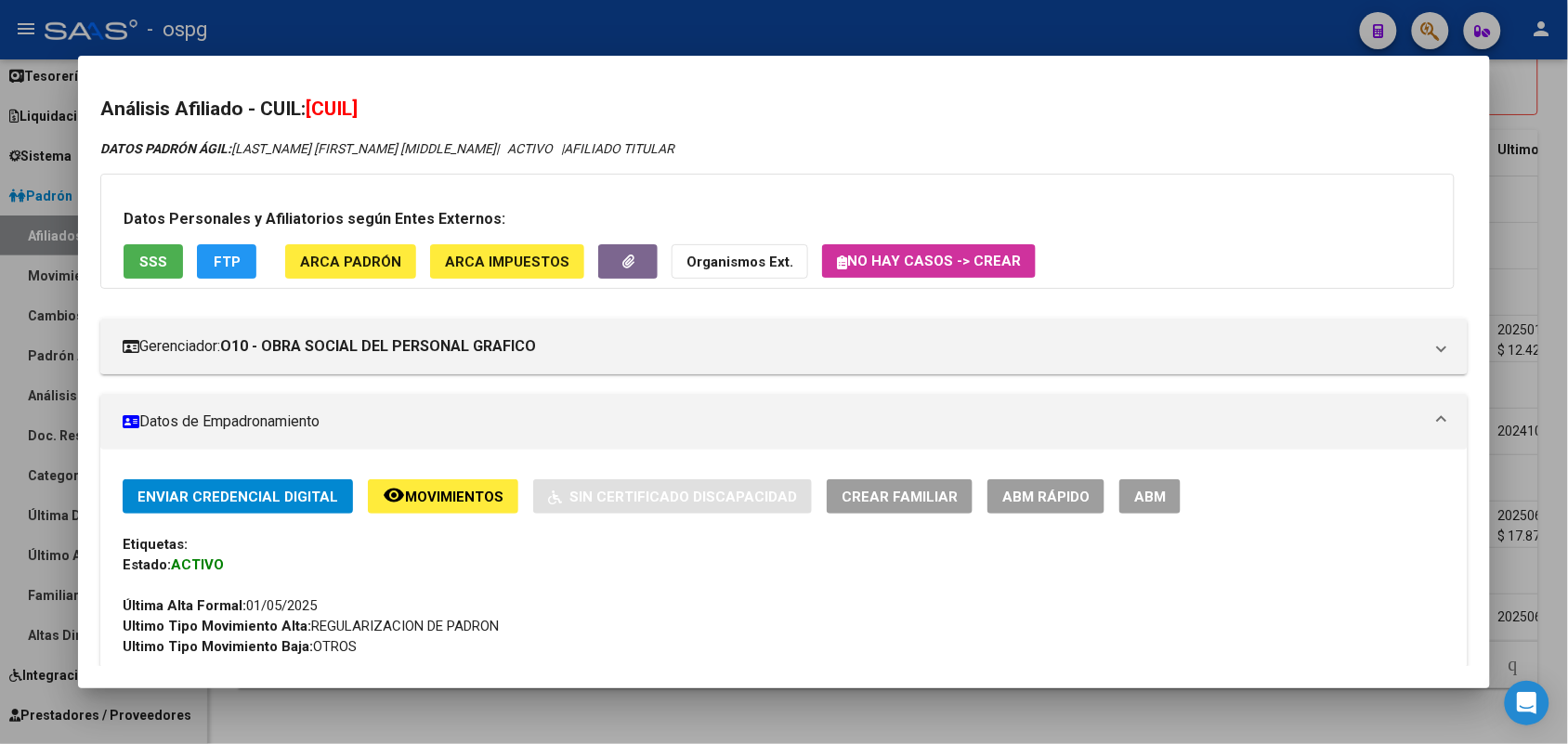 click on "FTP" 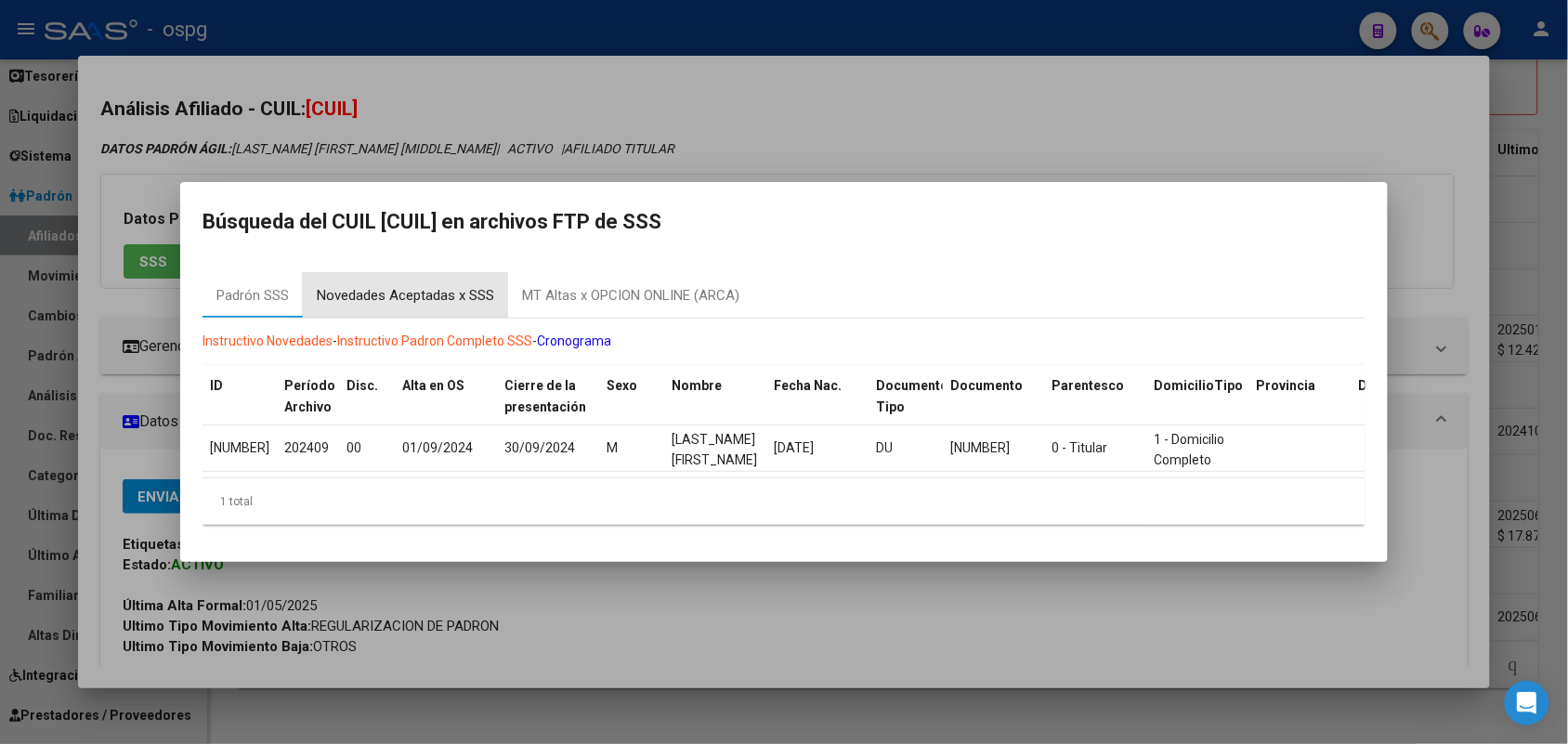 click on "Novedades Aceptadas x SSS" at bounding box center (405, 295) 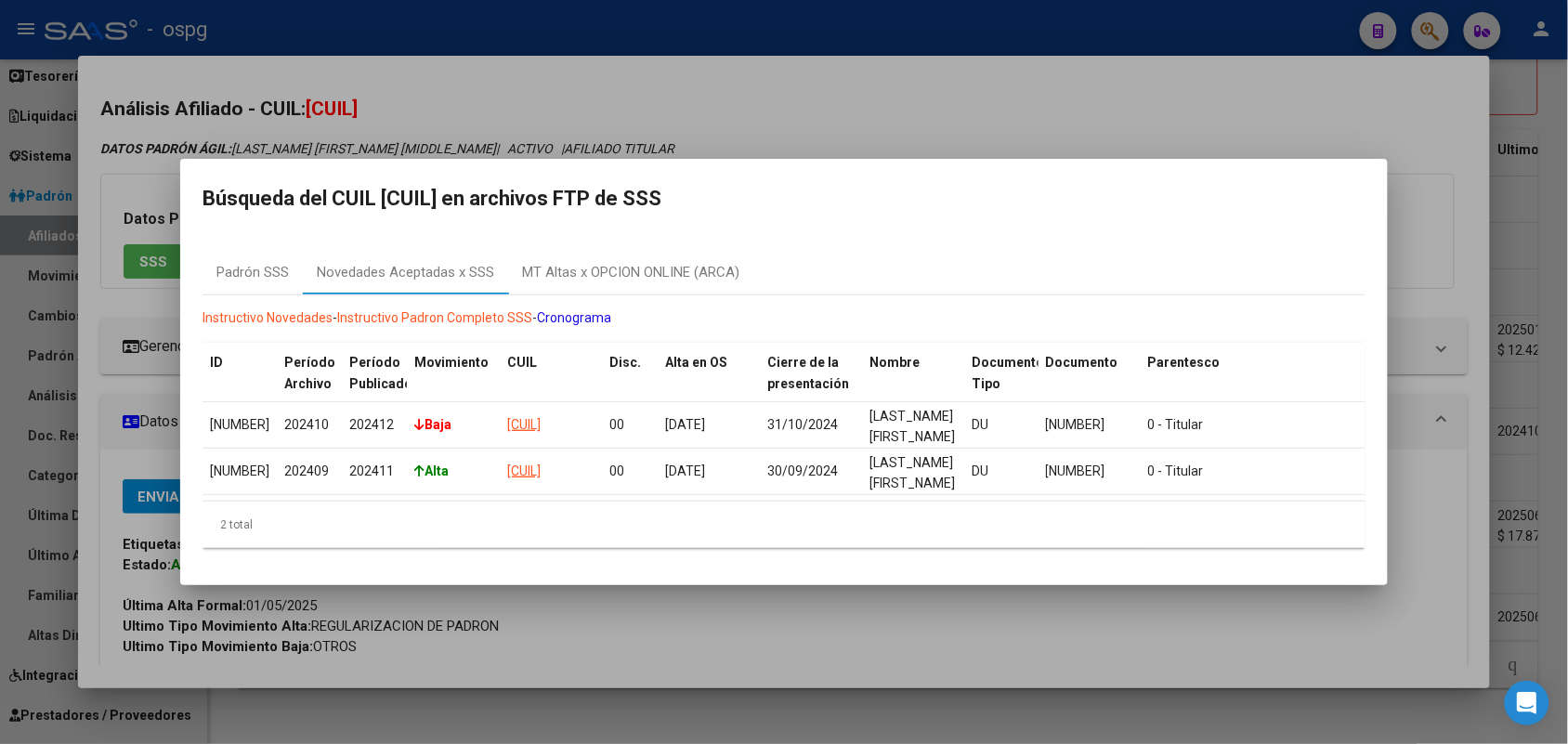 click at bounding box center [784, 372] 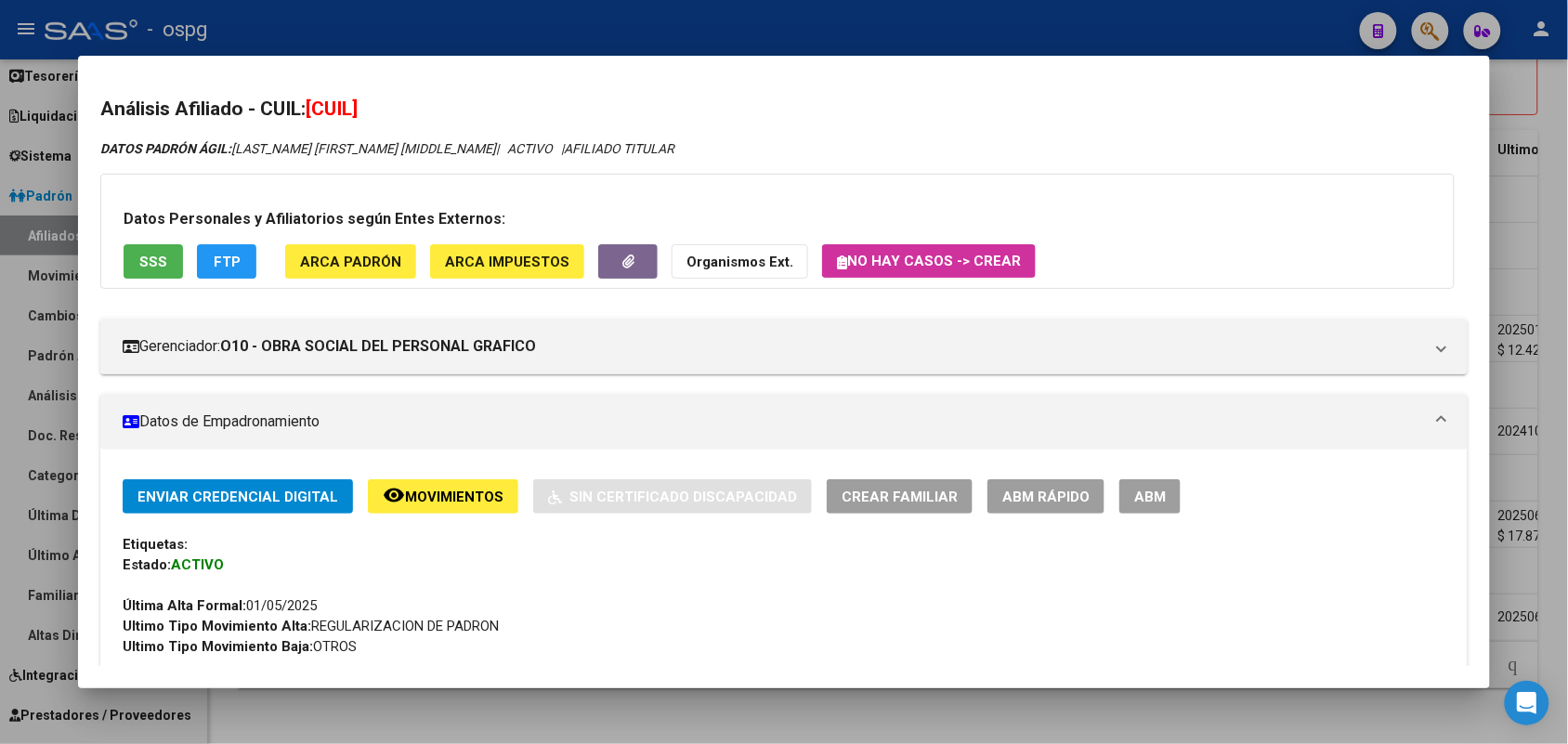 click at bounding box center (784, 372) 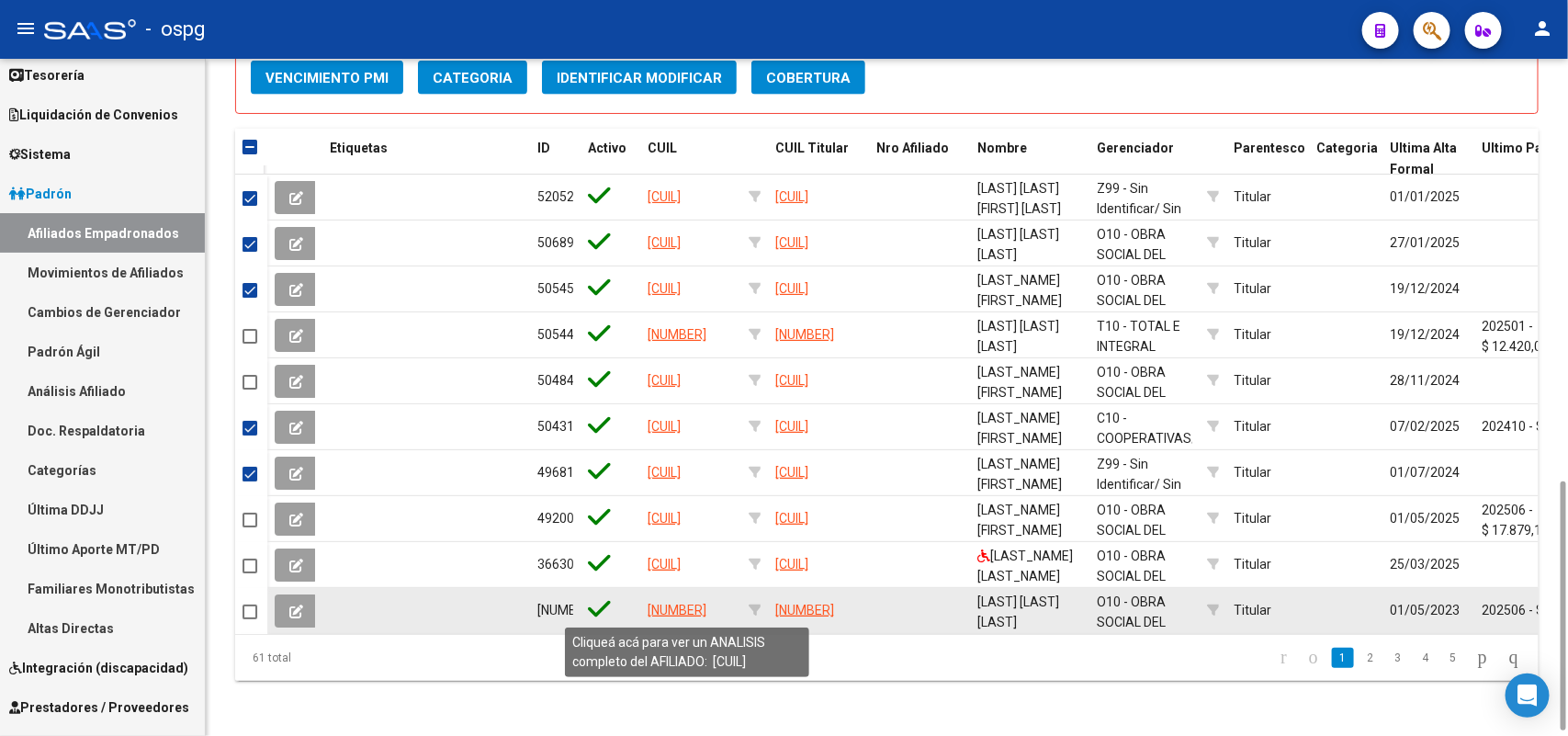 click on "[NUMBER]" 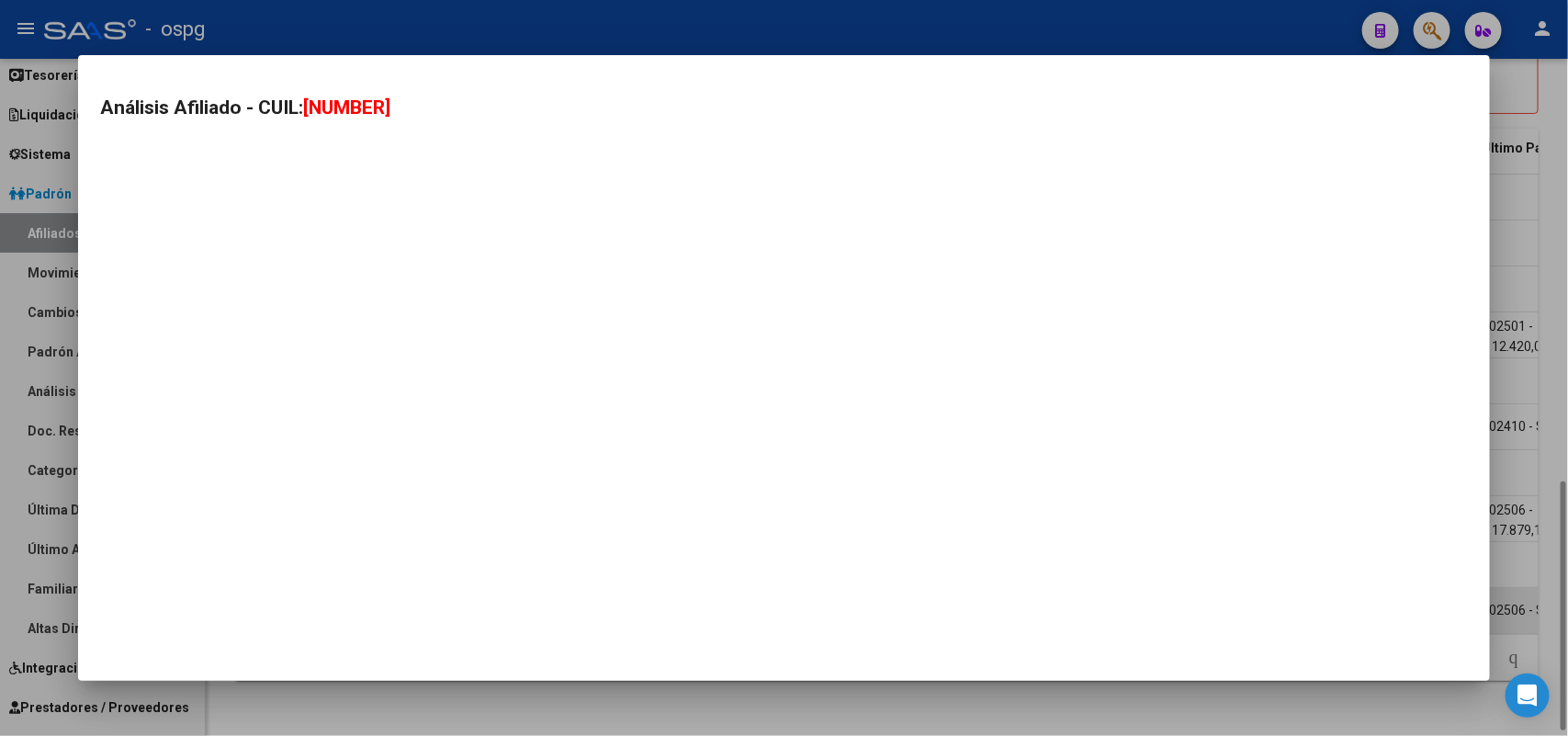 type on "[NUMBER]" 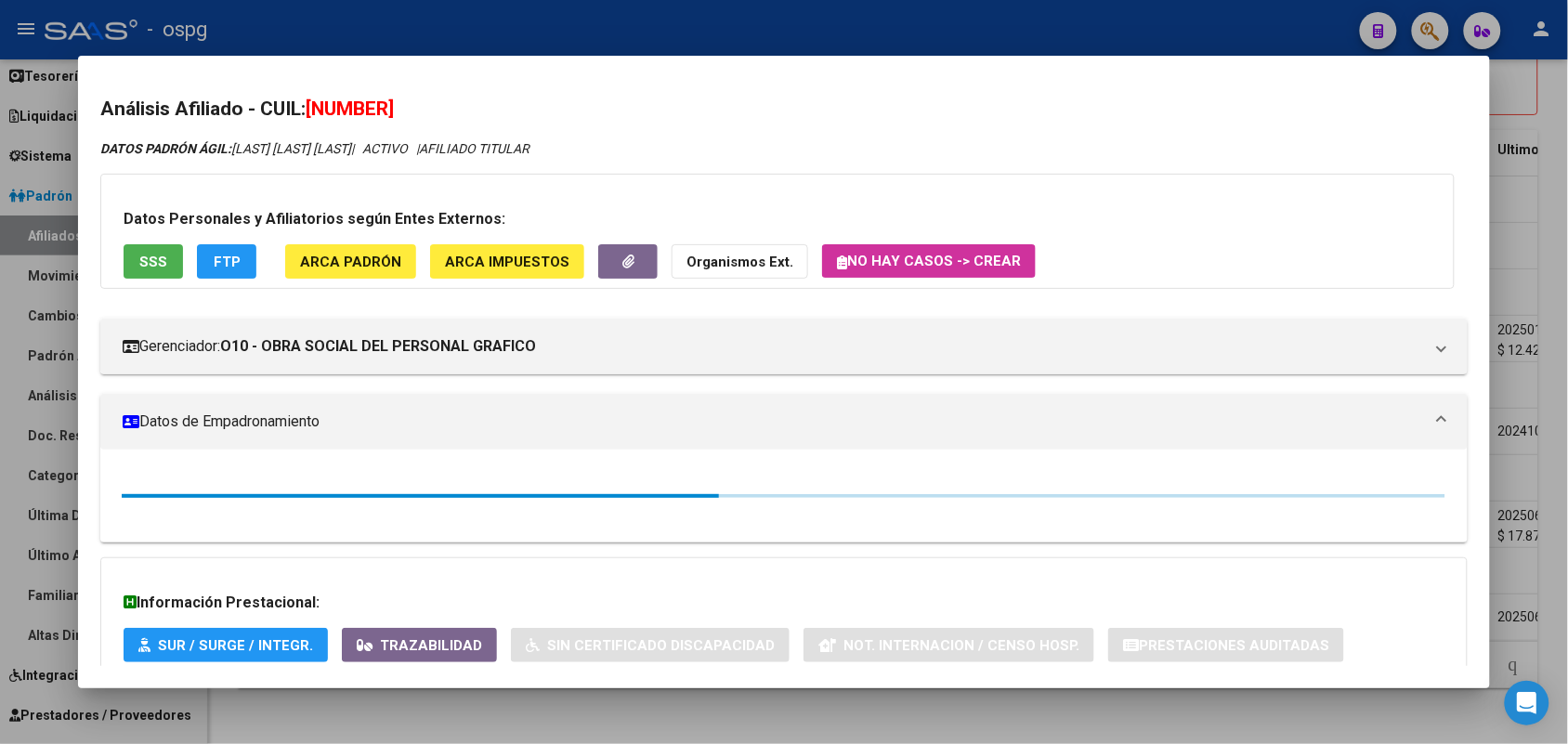 drag, startPoint x: 328, startPoint y: 108, endPoint x: 404, endPoint y: 107, distance: 76.006579 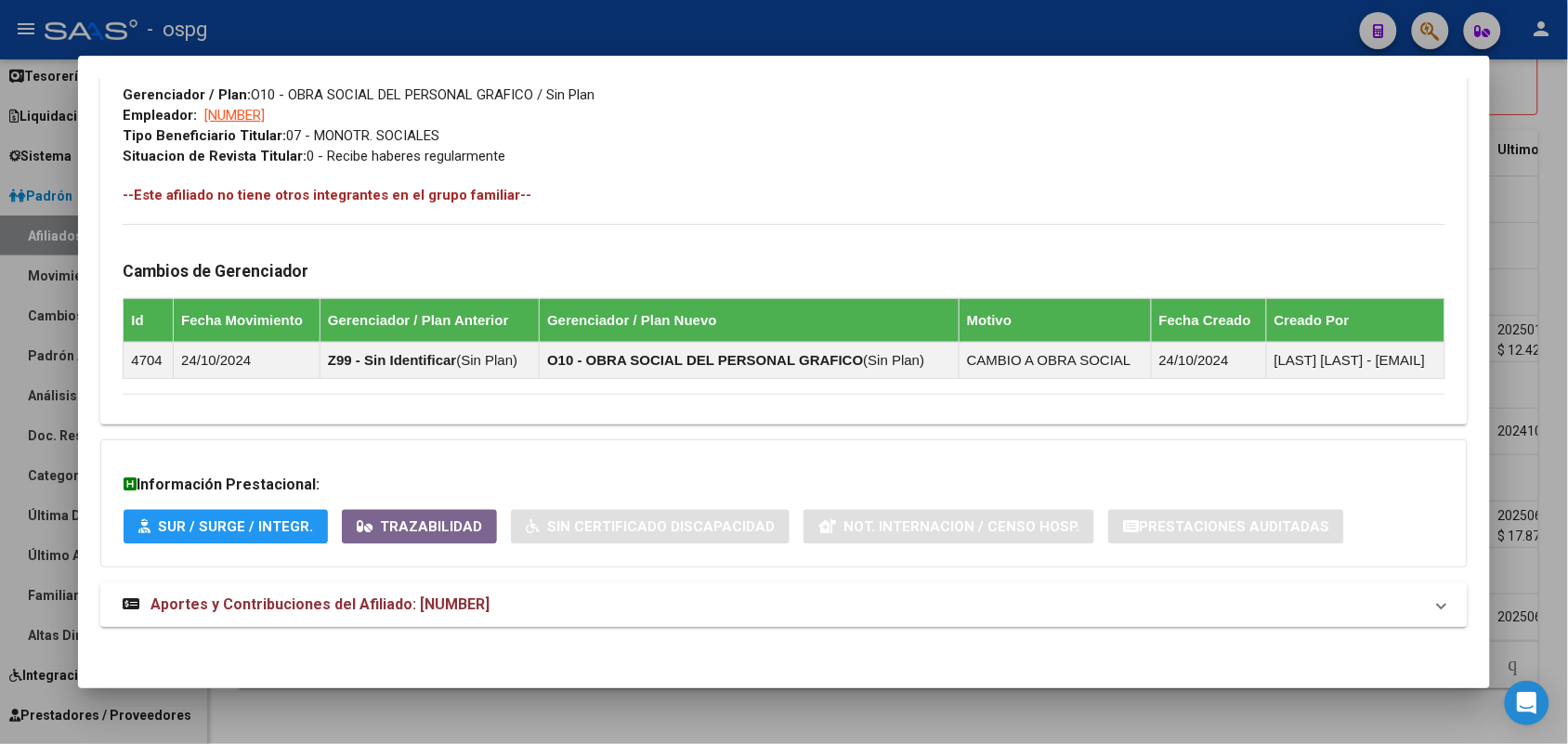 click on "Aportes y Contribuciones del Afiliado: [NUMBER]" at bounding box center [320, 604] 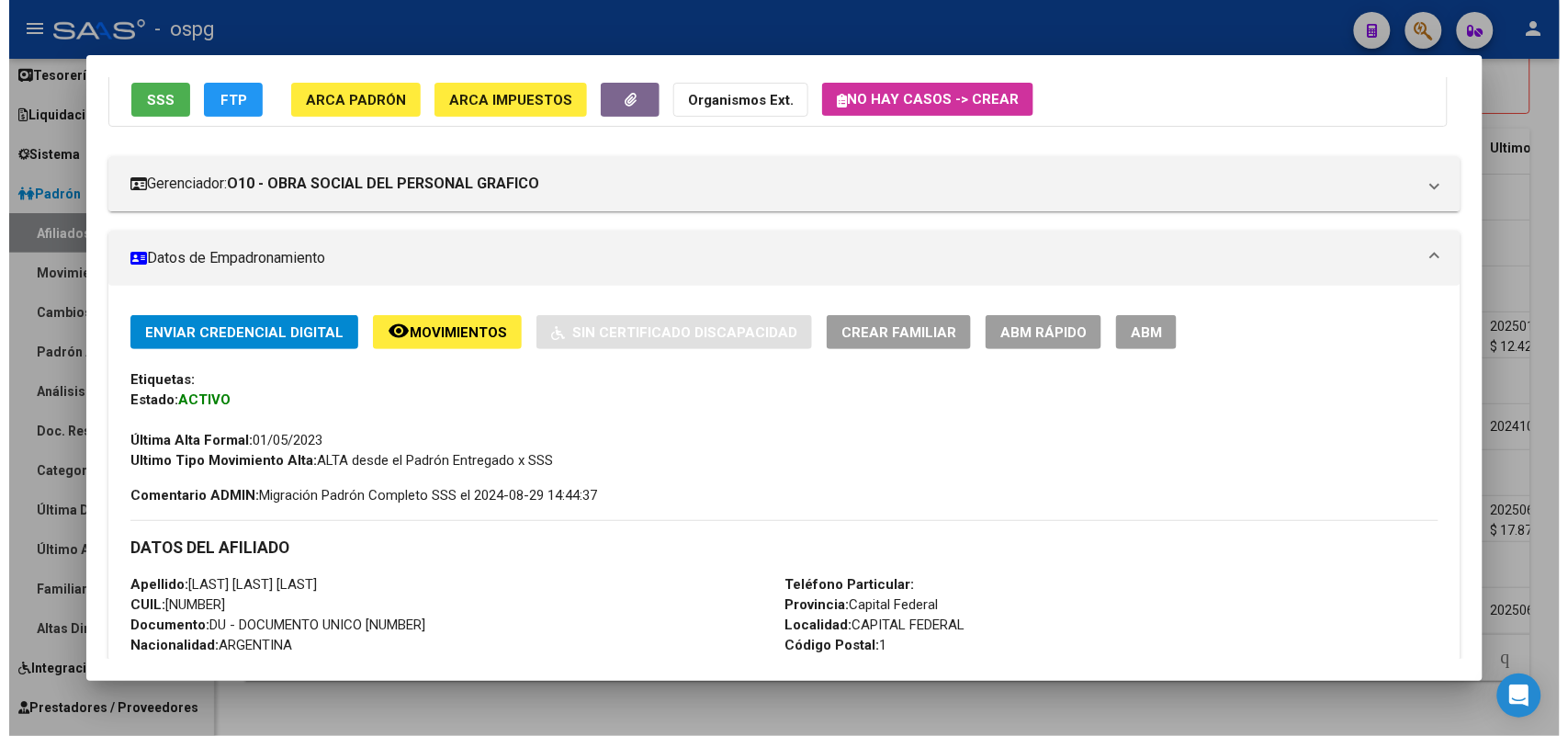 scroll, scrollTop: 0, scrollLeft: 0, axis: both 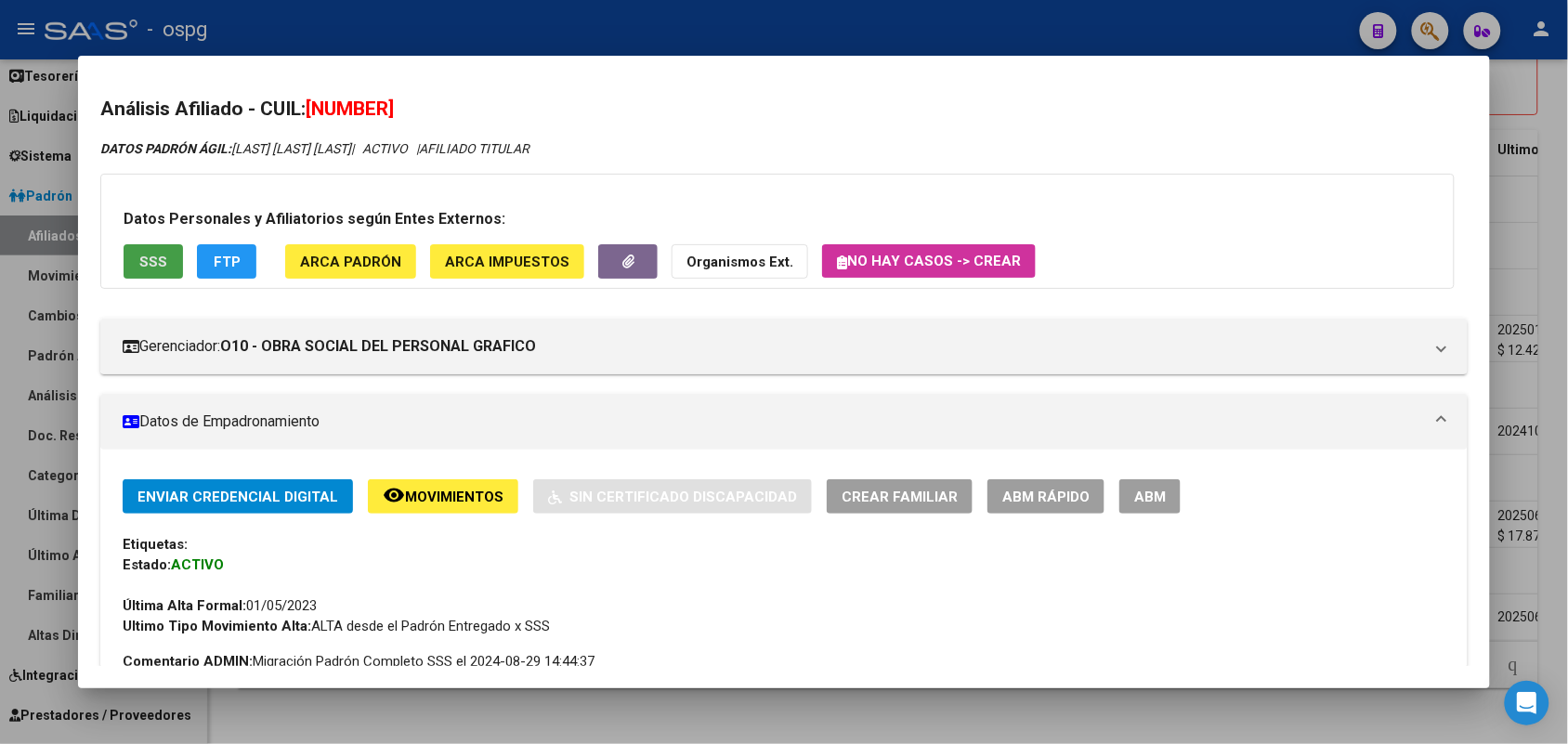 click on "SSS" at bounding box center (153, 261) 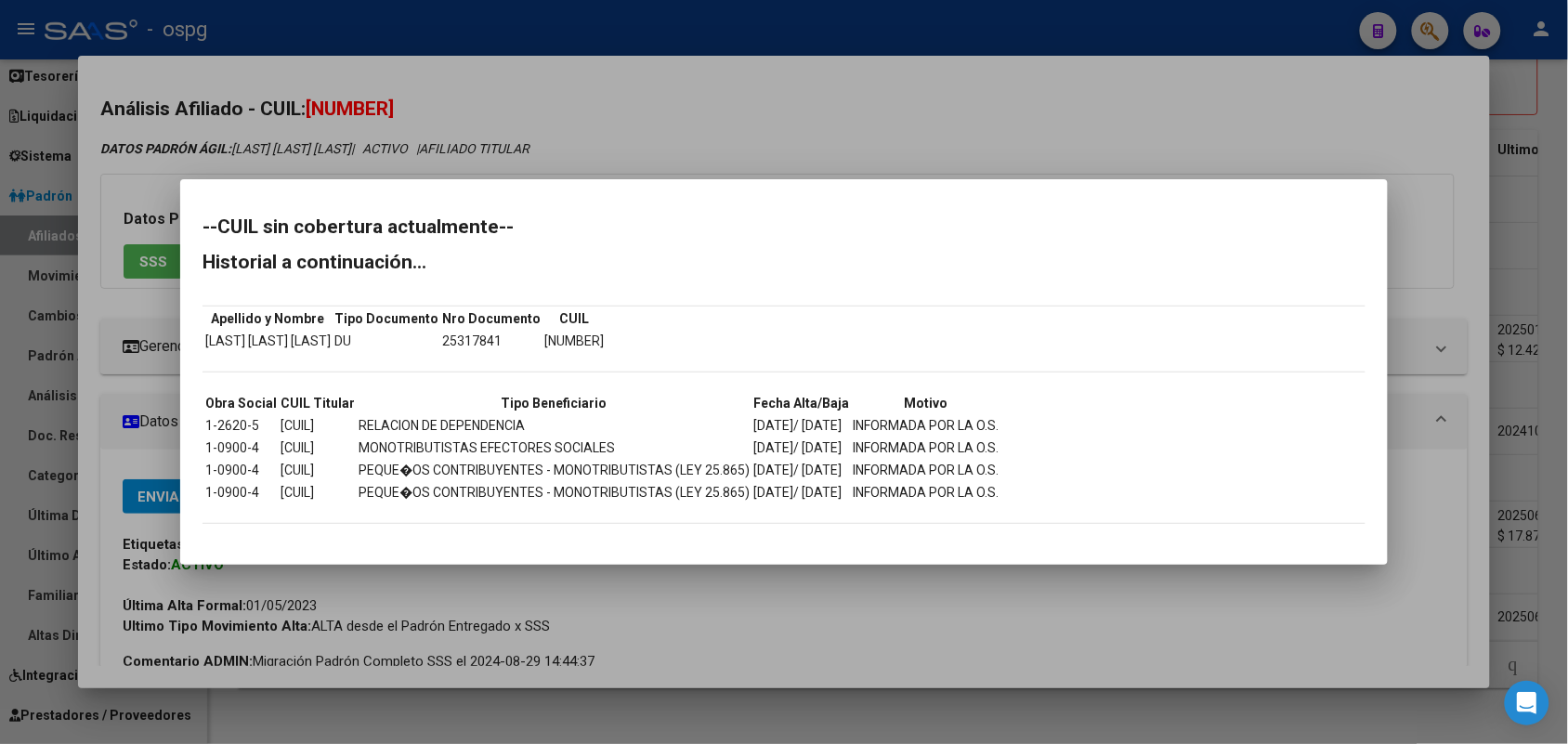 click at bounding box center [784, 372] 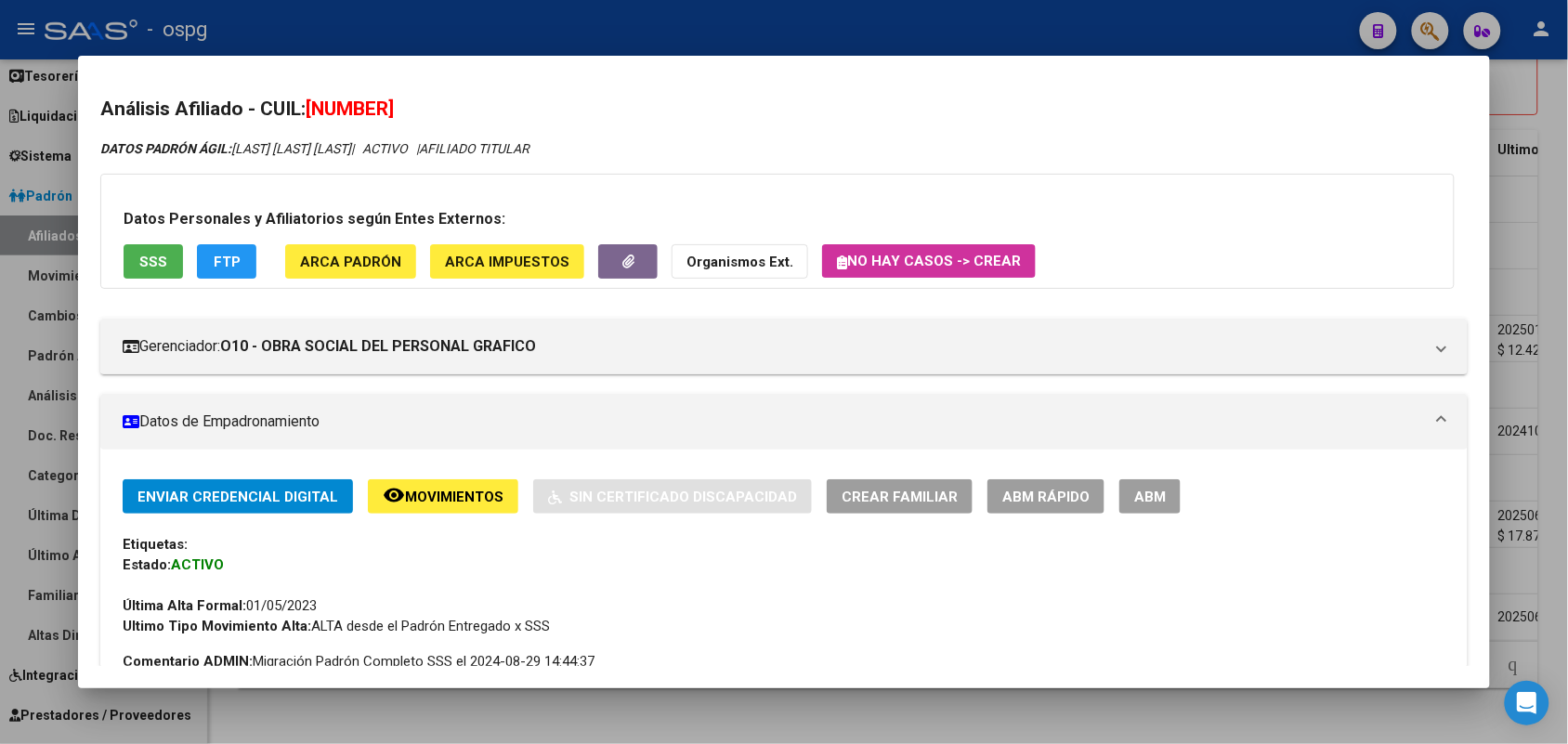 click on "remove_red_eye Movimientos" 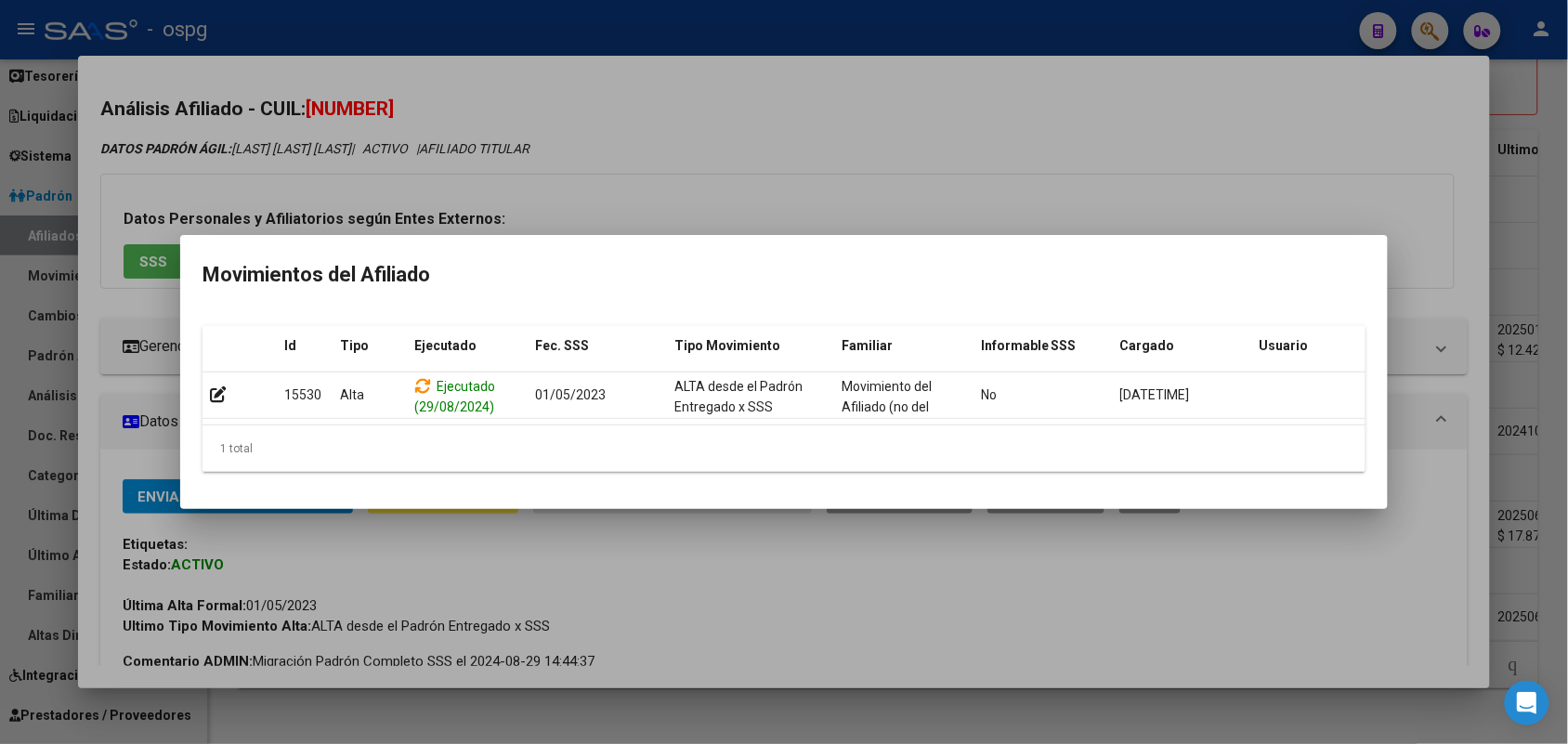 click at bounding box center (784, 372) 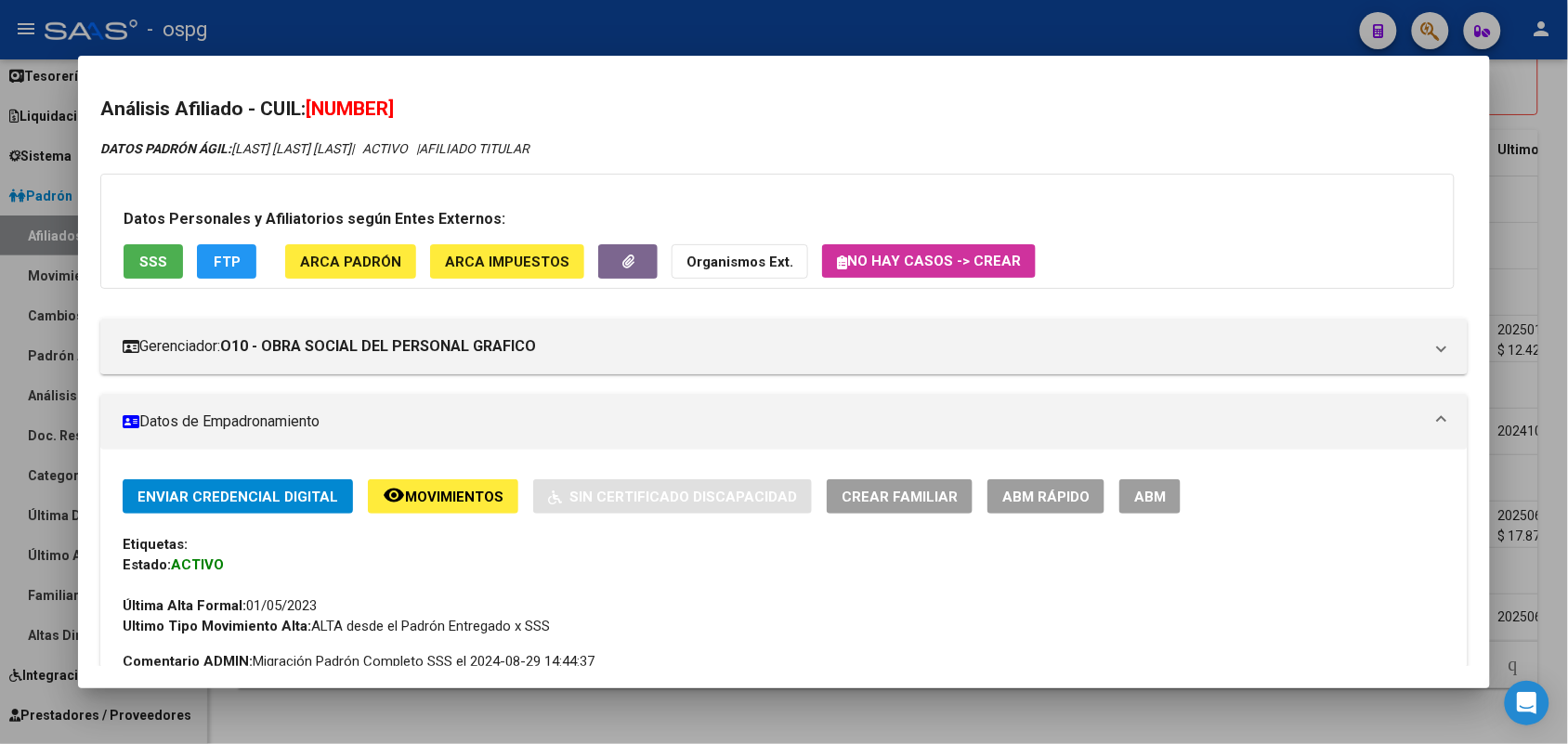 click on "FTP" 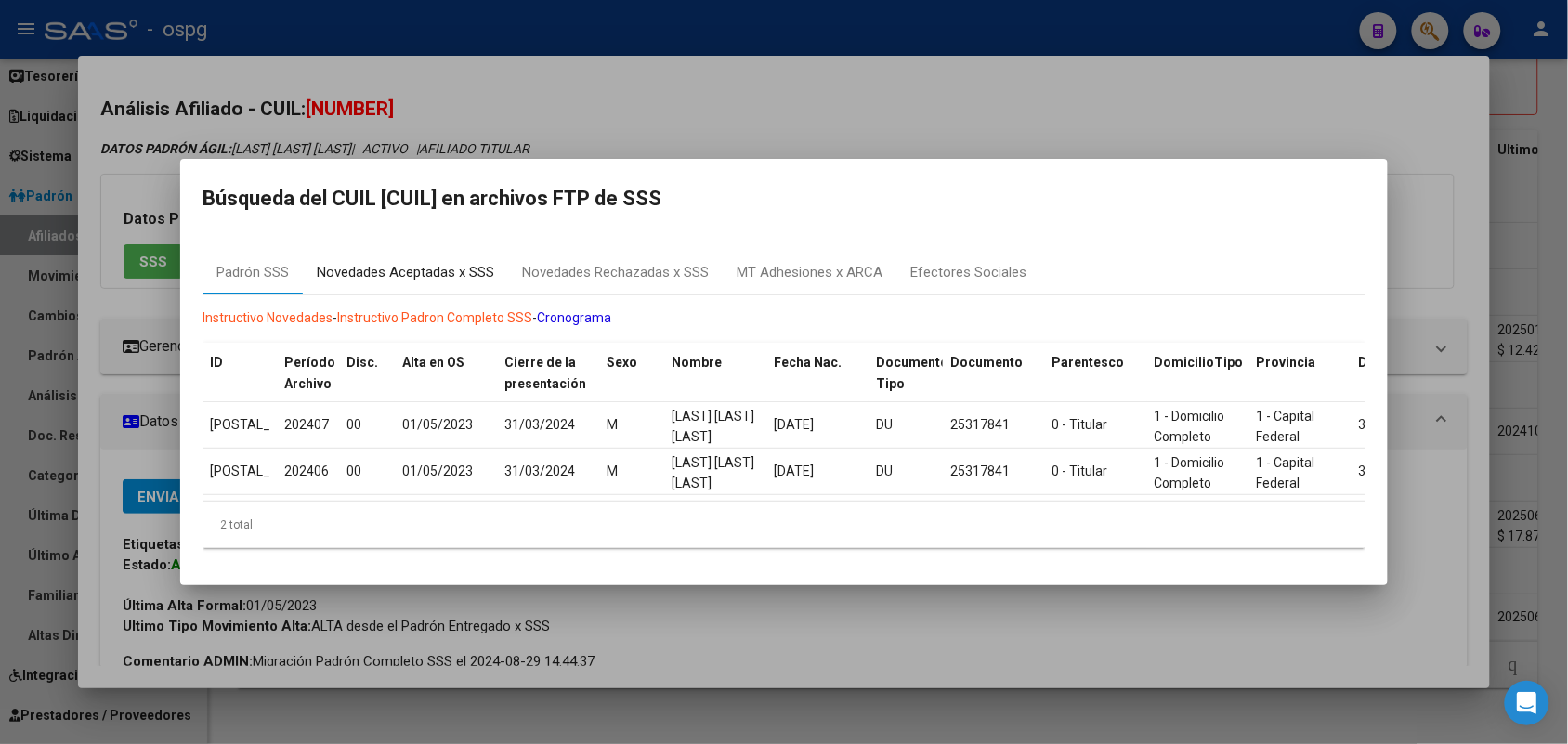 click on "Novedades Aceptadas x SSS" at bounding box center (405, 272) 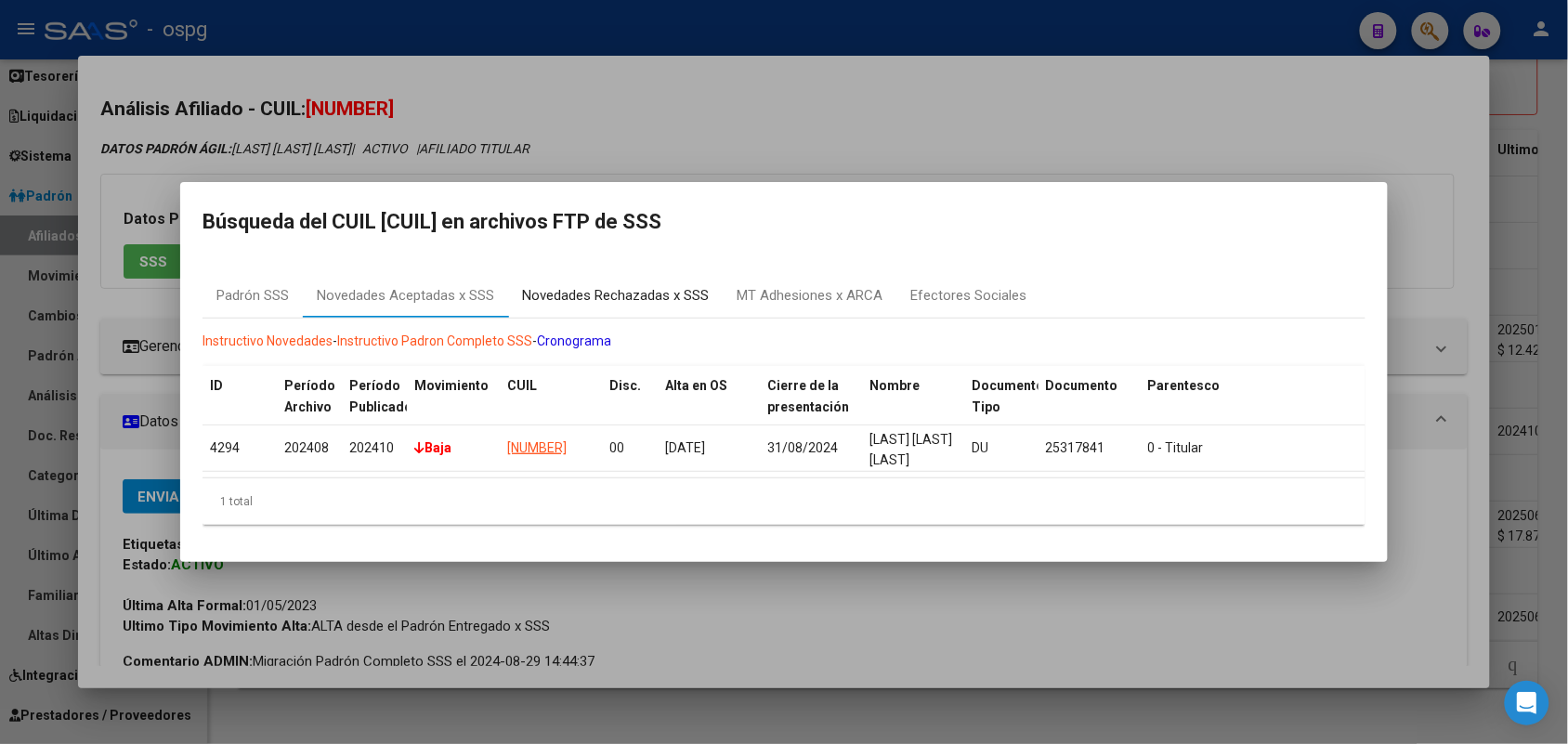 click on "Novedades Rechazadas x SSS" at bounding box center (615, 295) 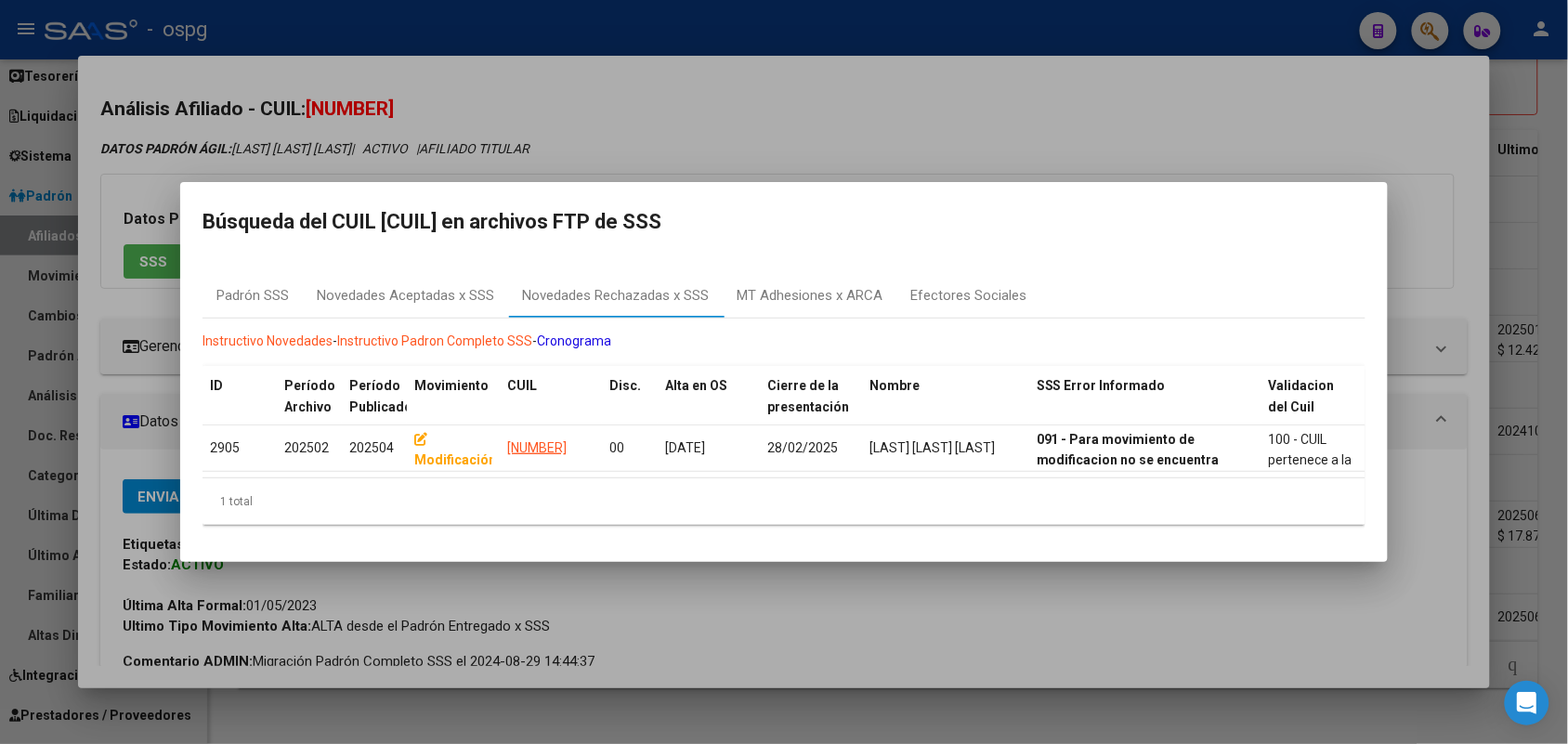 click at bounding box center (784, 372) 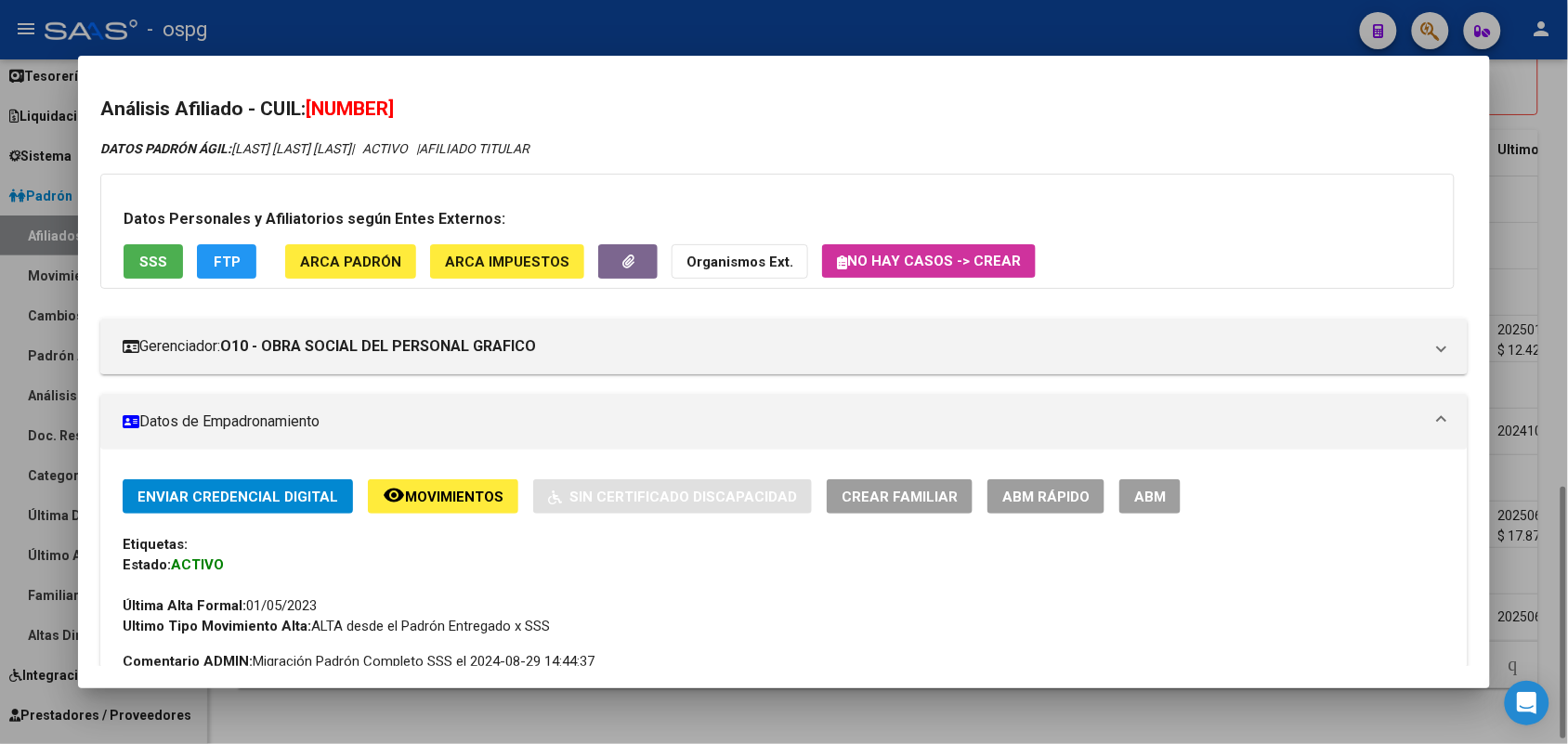 click at bounding box center (784, 372) 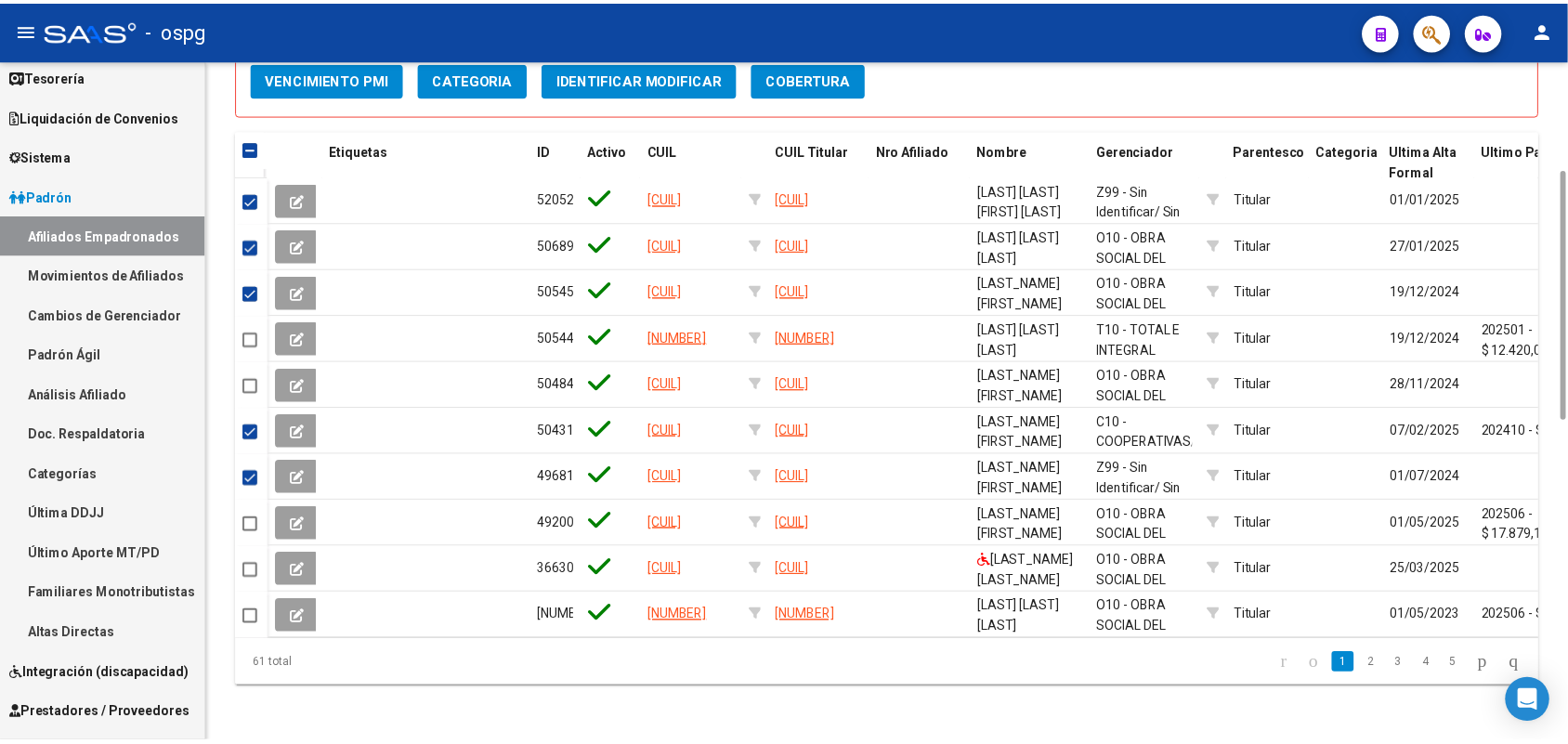 scroll, scrollTop: 929, scrollLeft: 0, axis: vertical 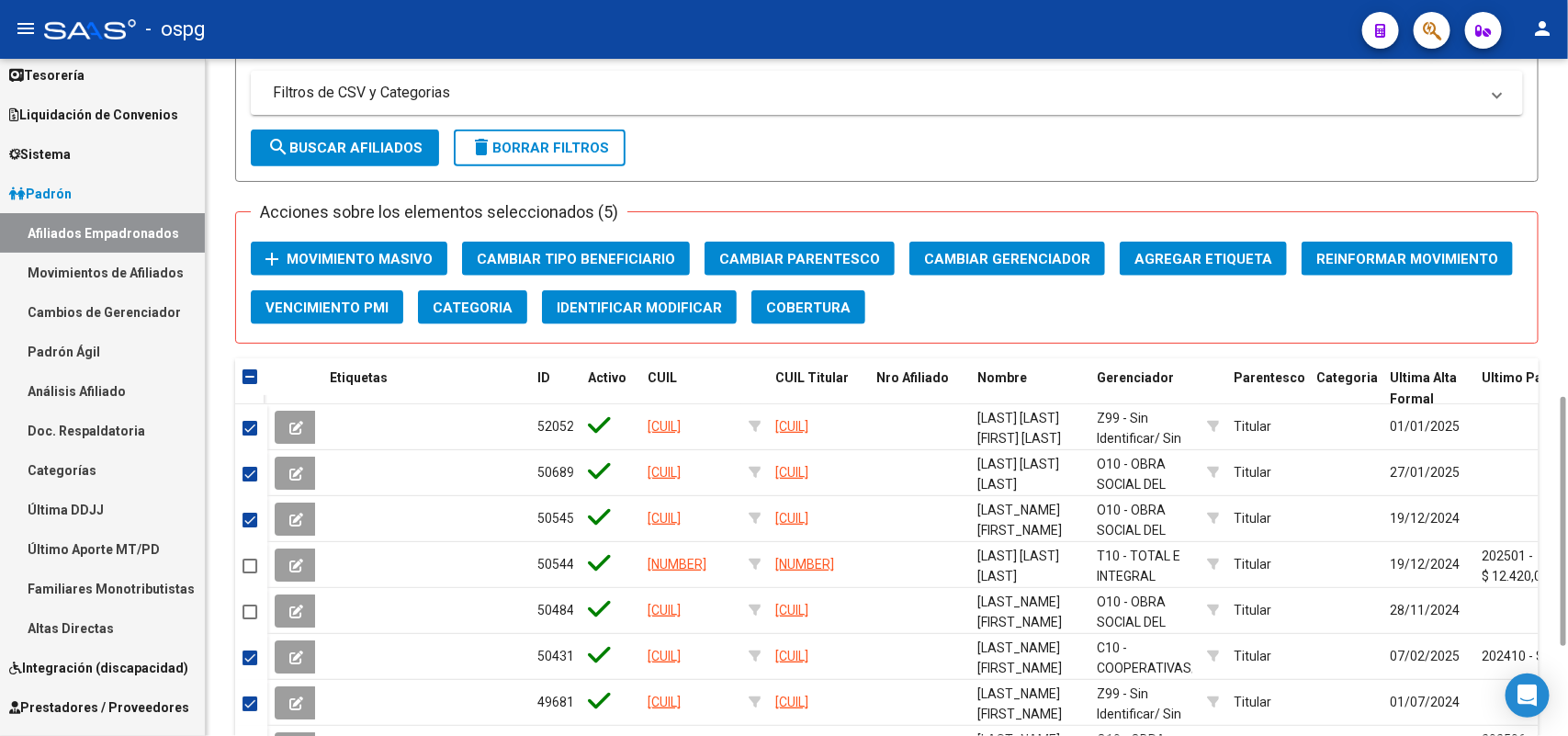 click on "Movimiento Masivo" 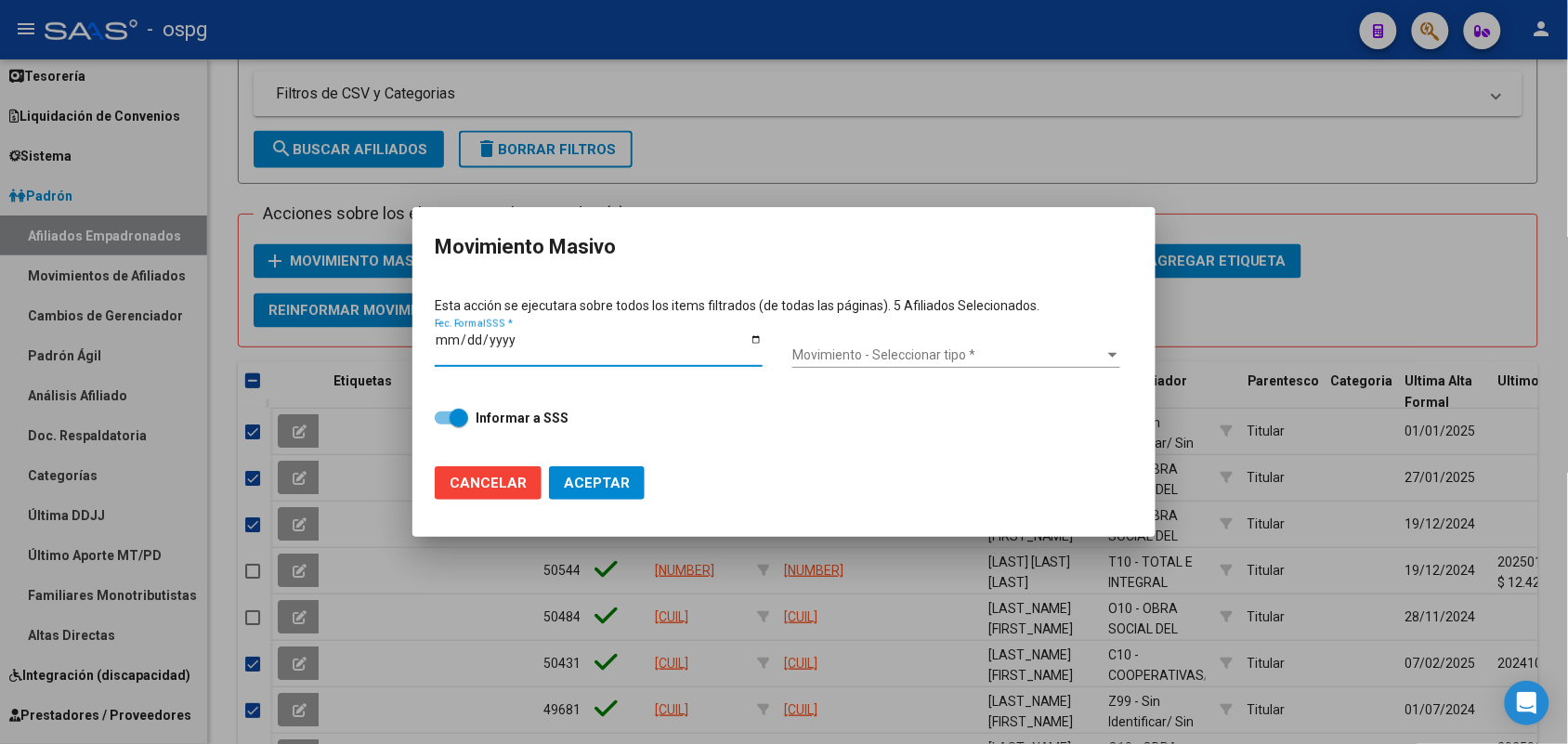 click on "Fec. Formal SSS *" at bounding box center [598, 346] 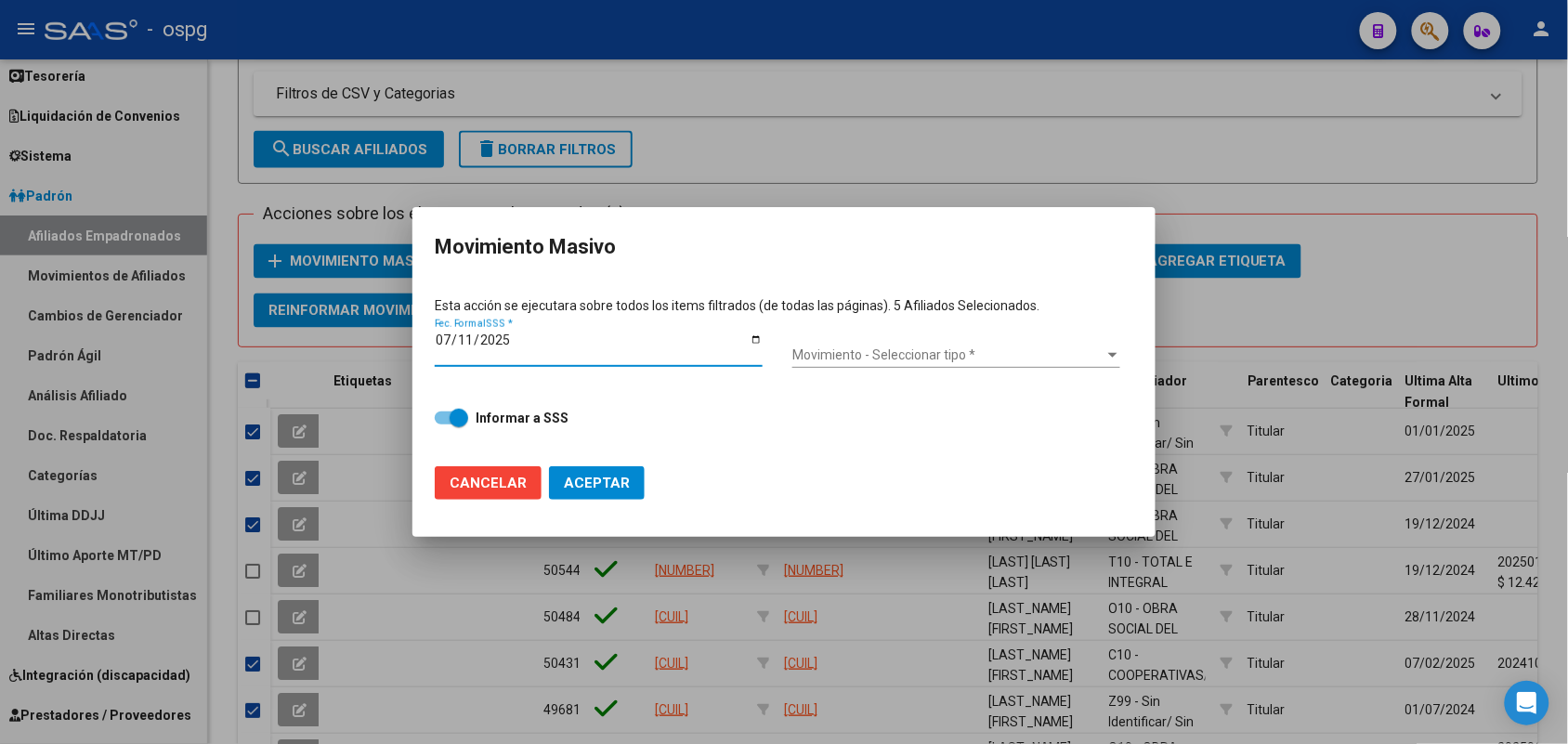 type on "2025-07-11" 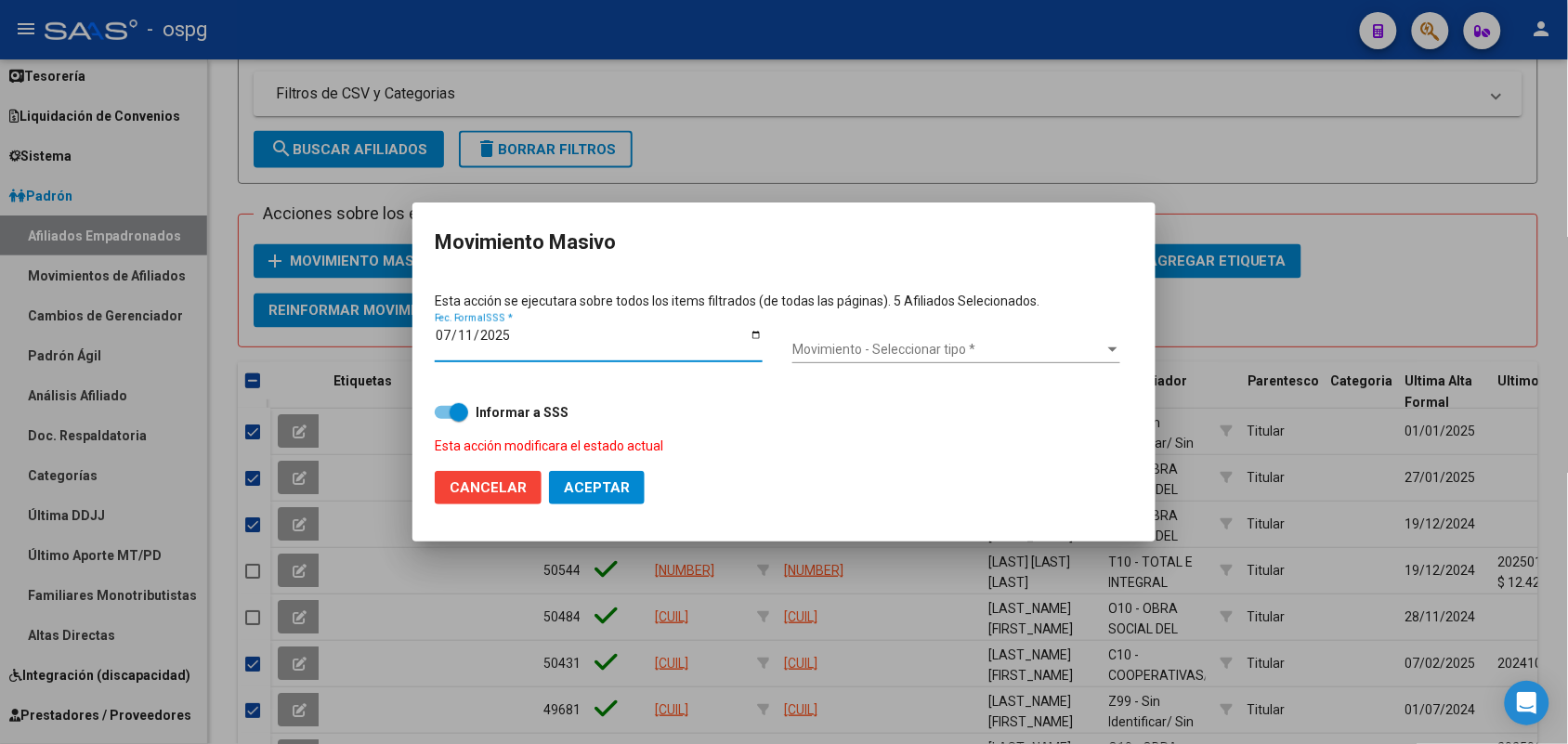 click on "Movimiento - Seleccionar tipo * Movimiento - Seleccionar tipo *" at bounding box center [956, 350] 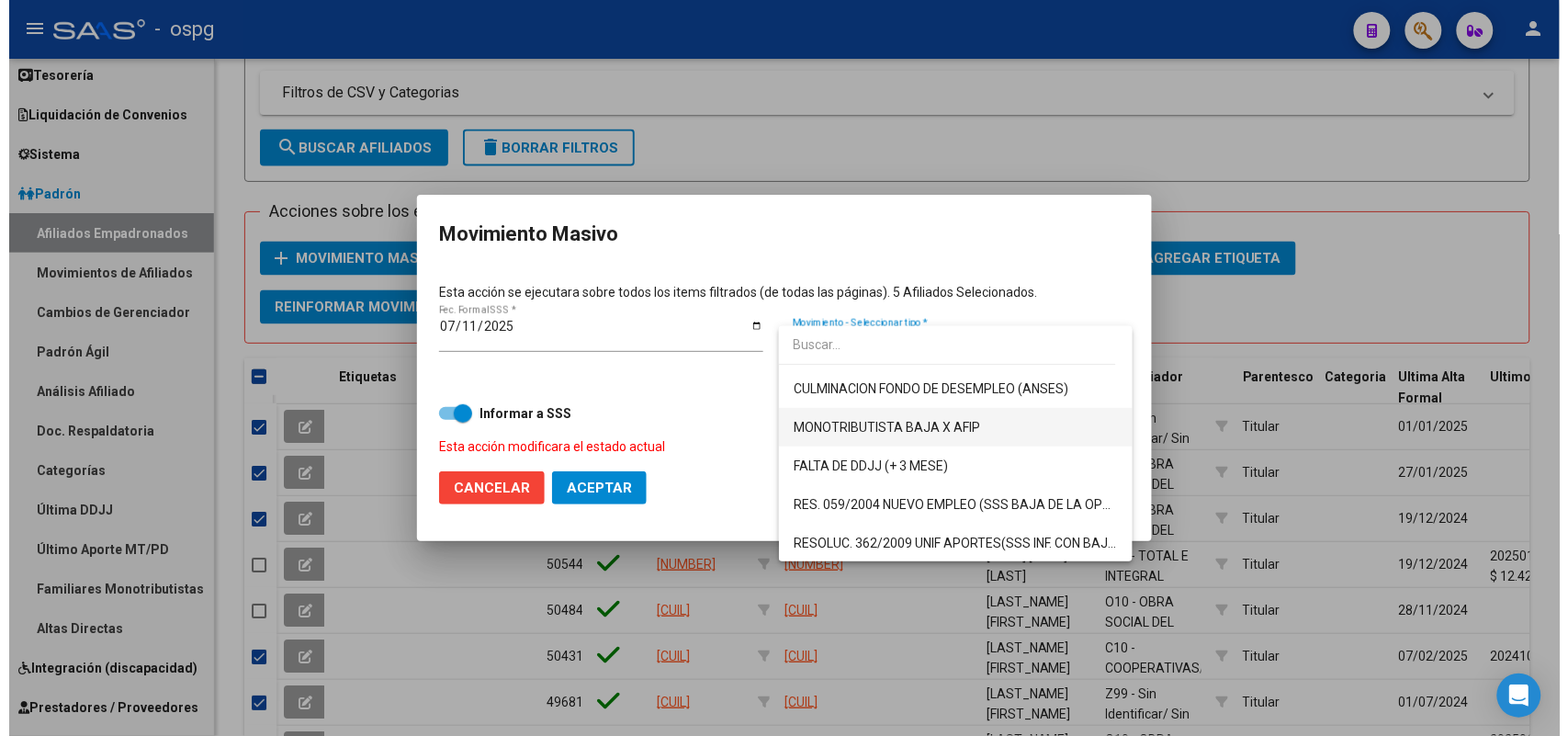 scroll, scrollTop: 459, scrollLeft: 0, axis: vertical 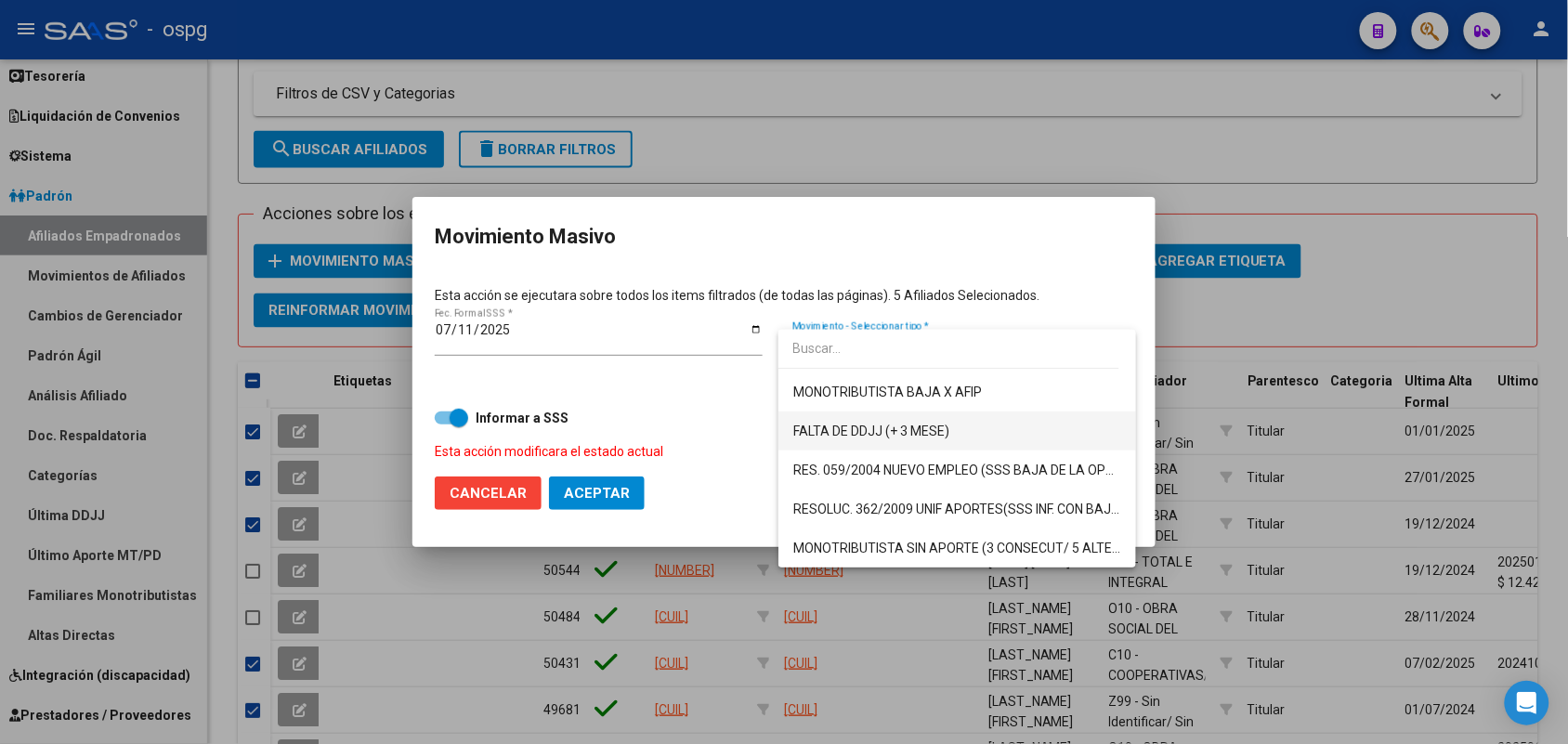 click on "FALTA DE DDJJ (+ 3 MESE)" at bounding box center (957, 431) 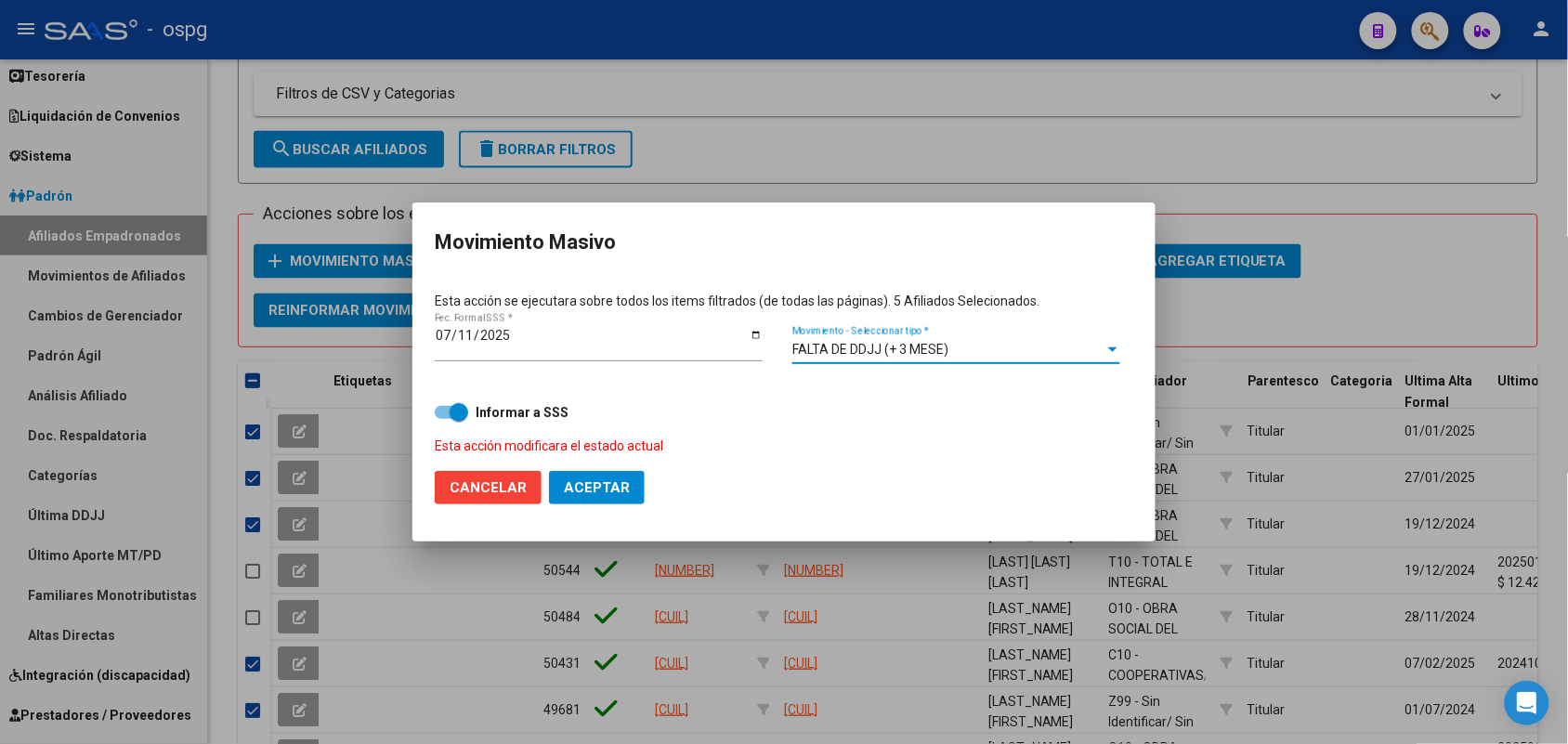click on "Aceptar" 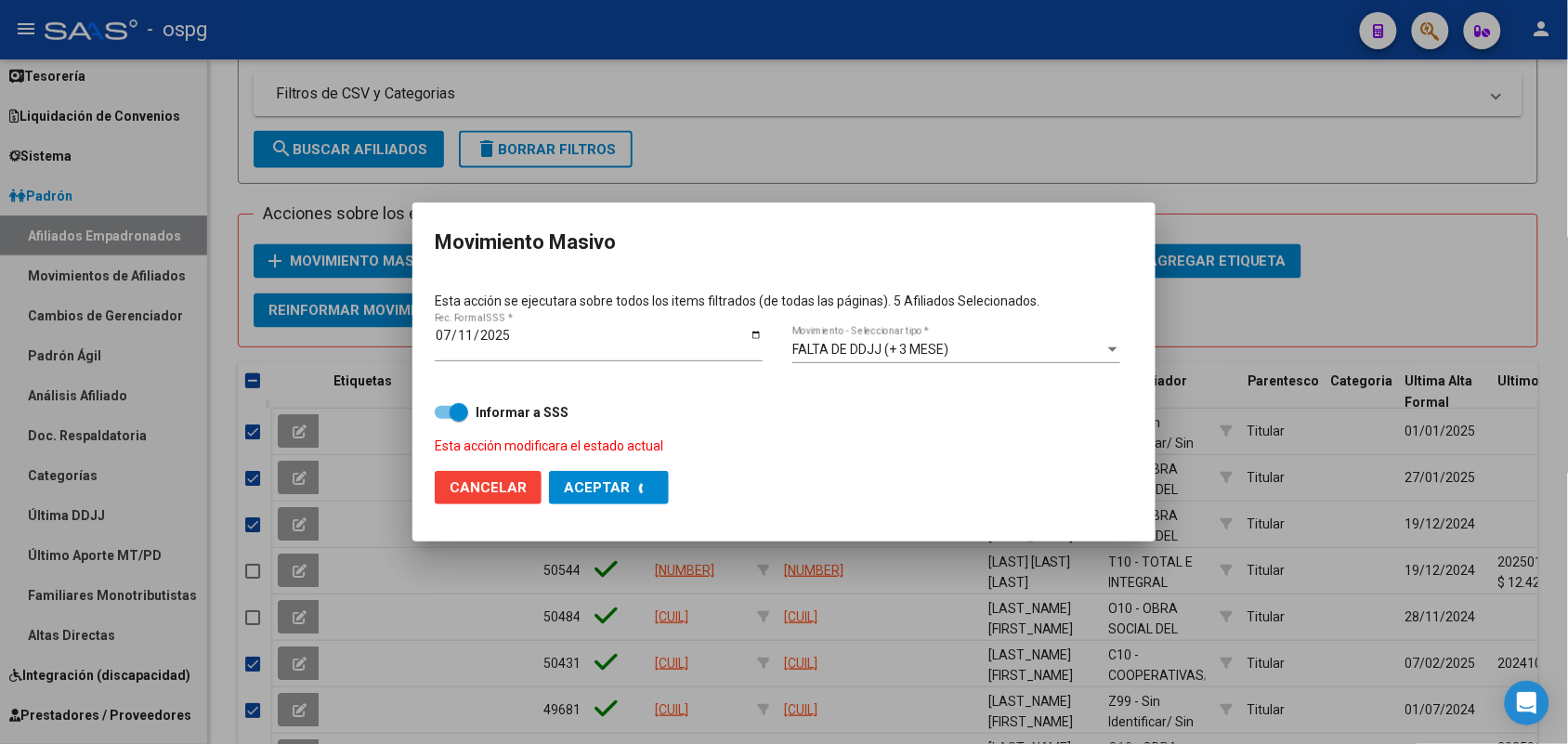 checkbox on "false" 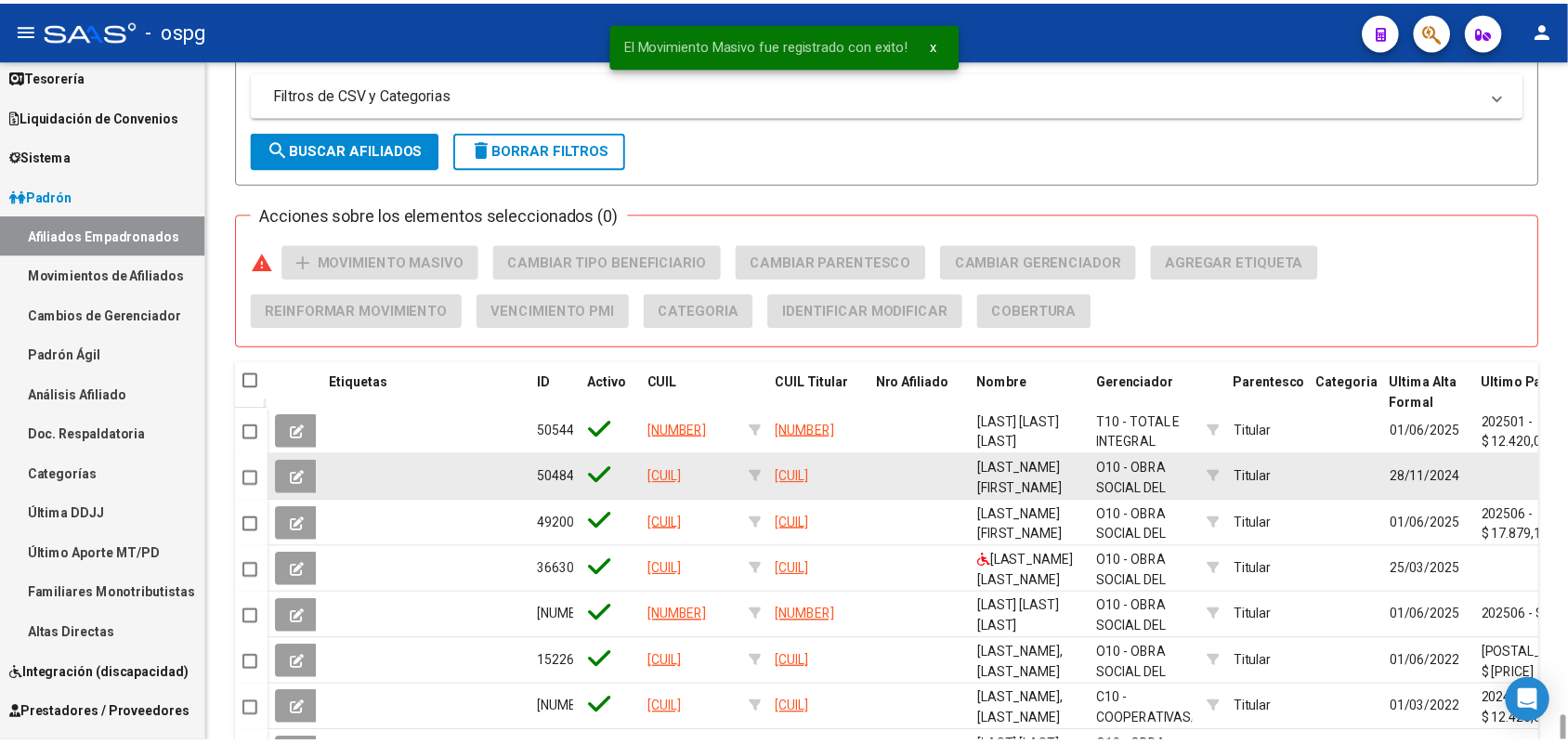 scroll, scrollTop: 1161, scrollLeft: 0, axis: vertical 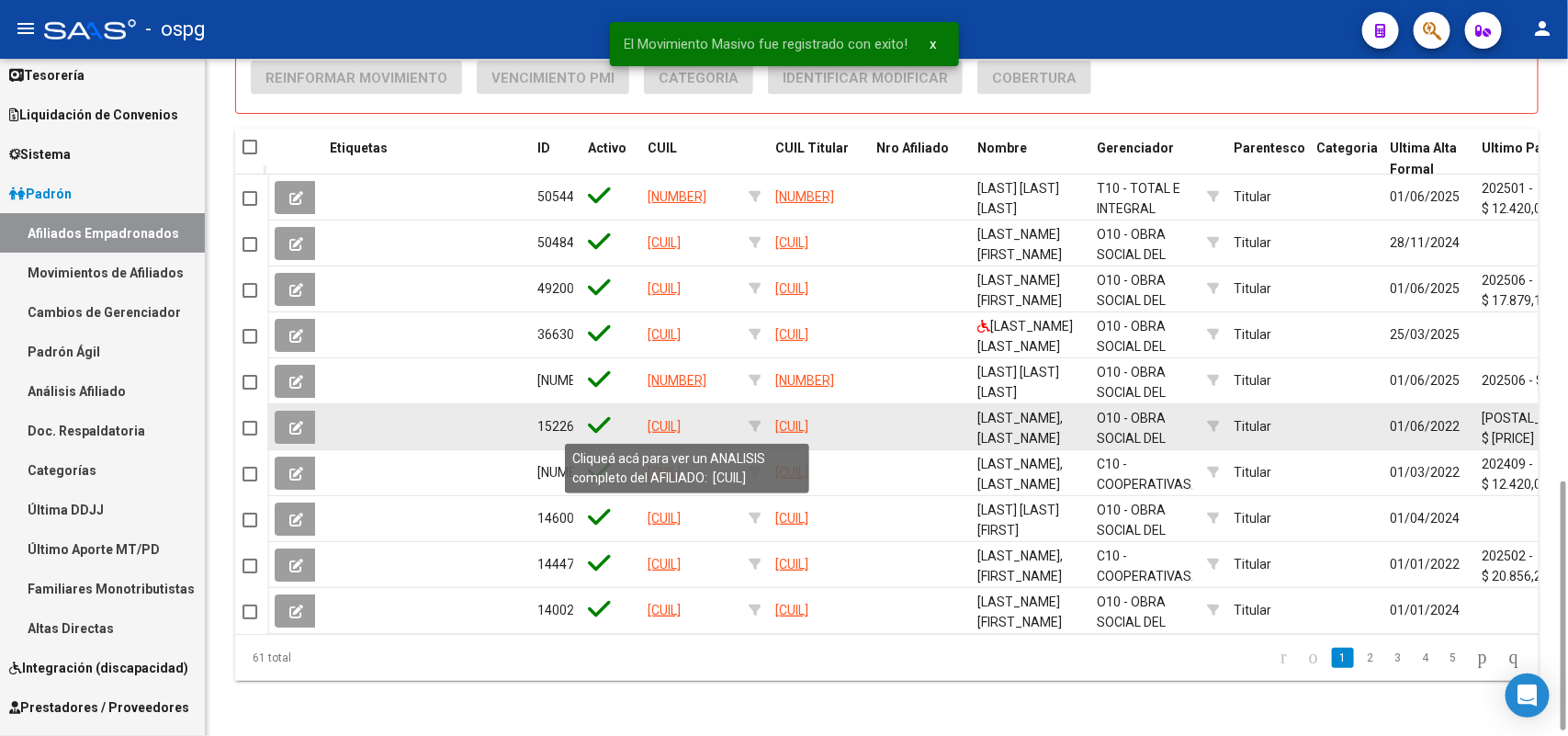 click on "[CUIL]" 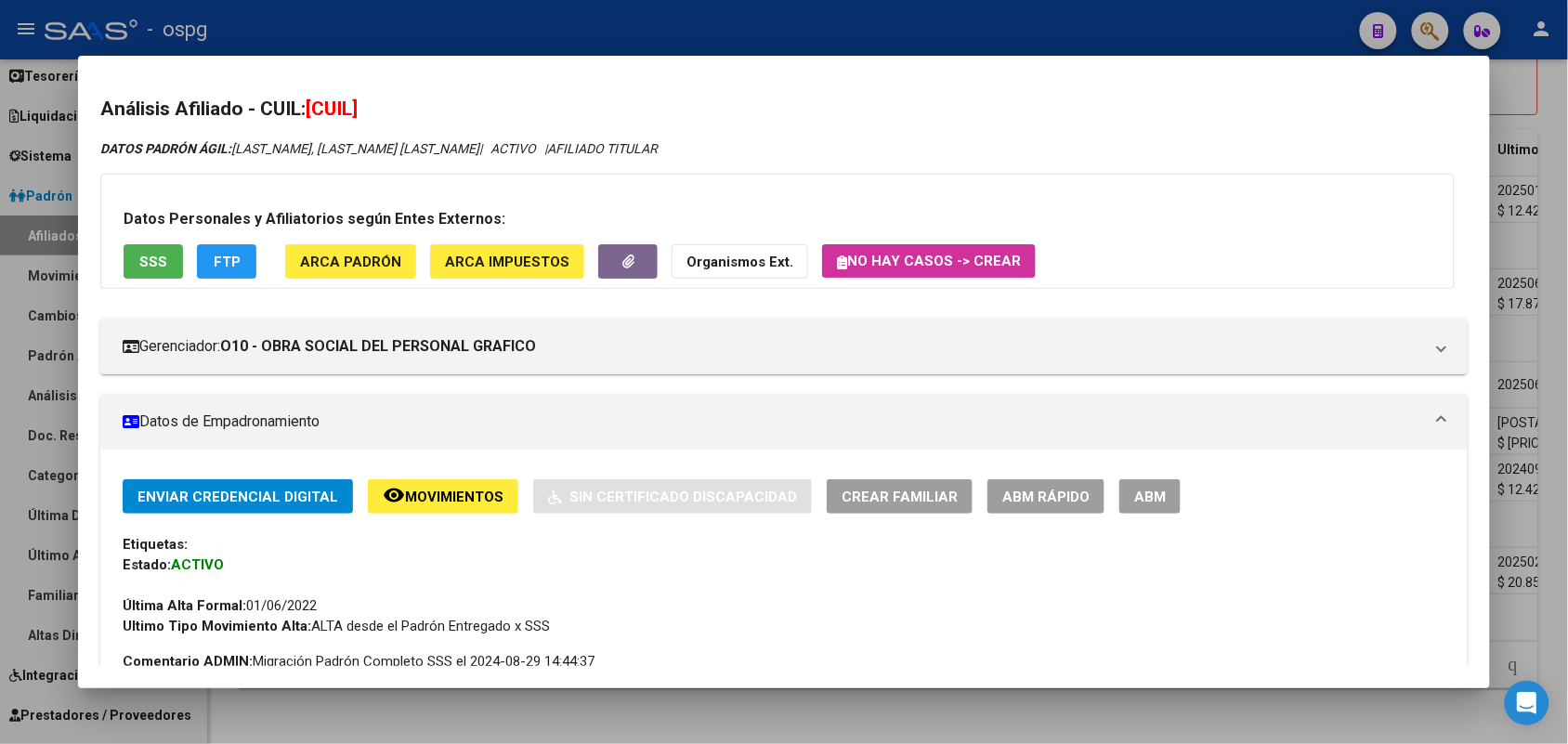 drag, startPoint x: 307, startPoint y: 109, endPoint x: 433, endPoint y: 107, distance: 126.01587 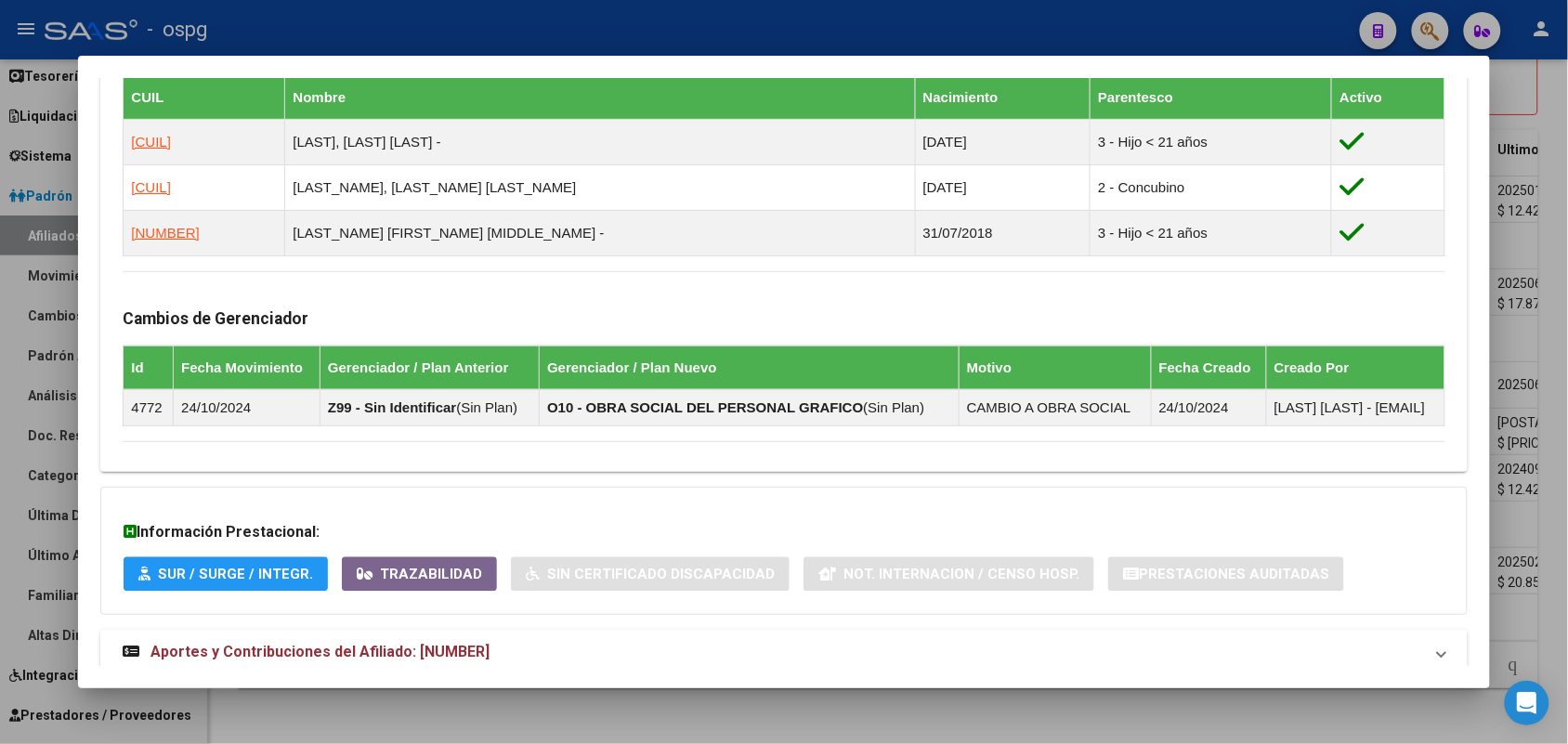 scroll, scrollTop: 1088, scrollLeft: 0, axis: vertical 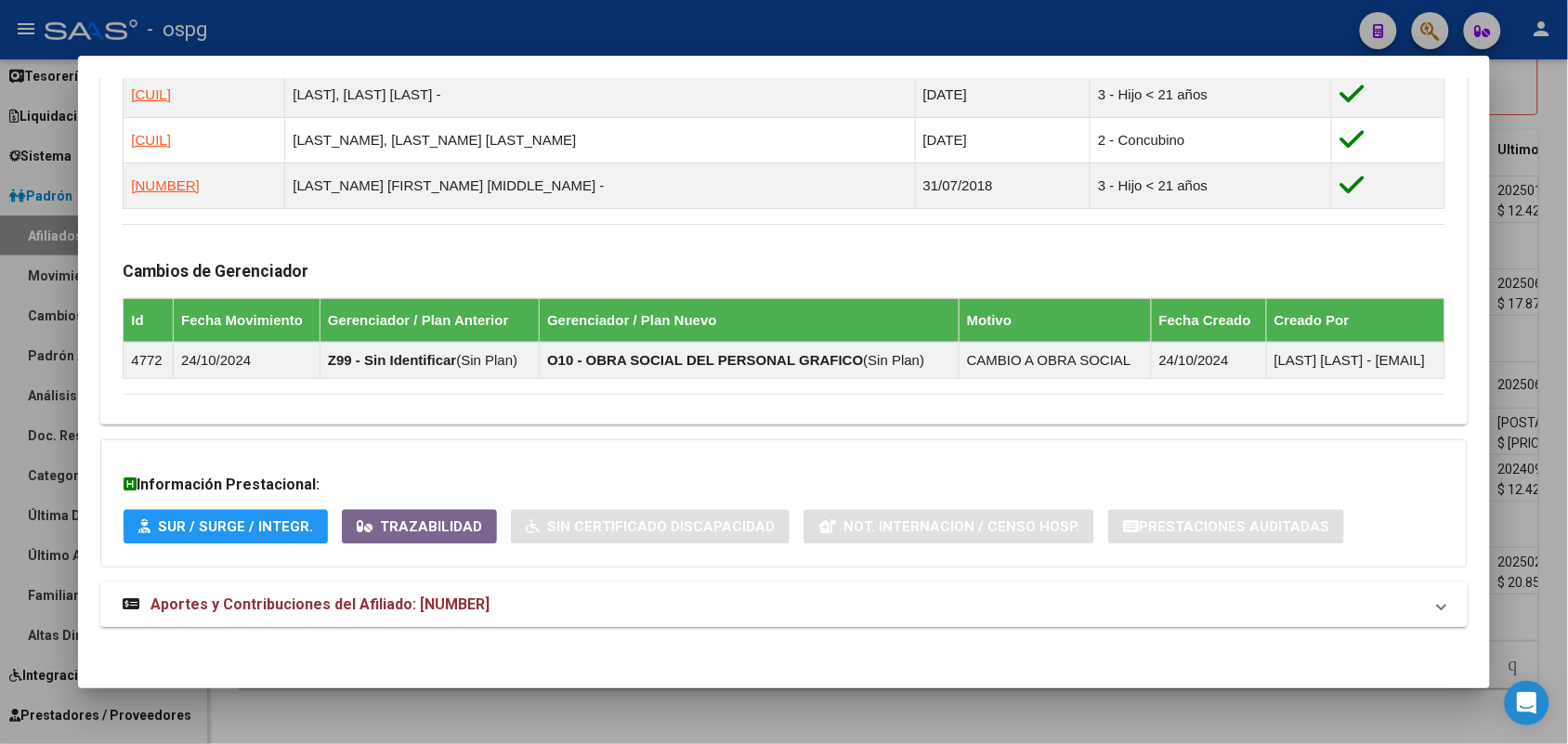 click on "Aportes y Contribuciones del Afiliado: [NUMBER]" at bounding box center [772, 605] 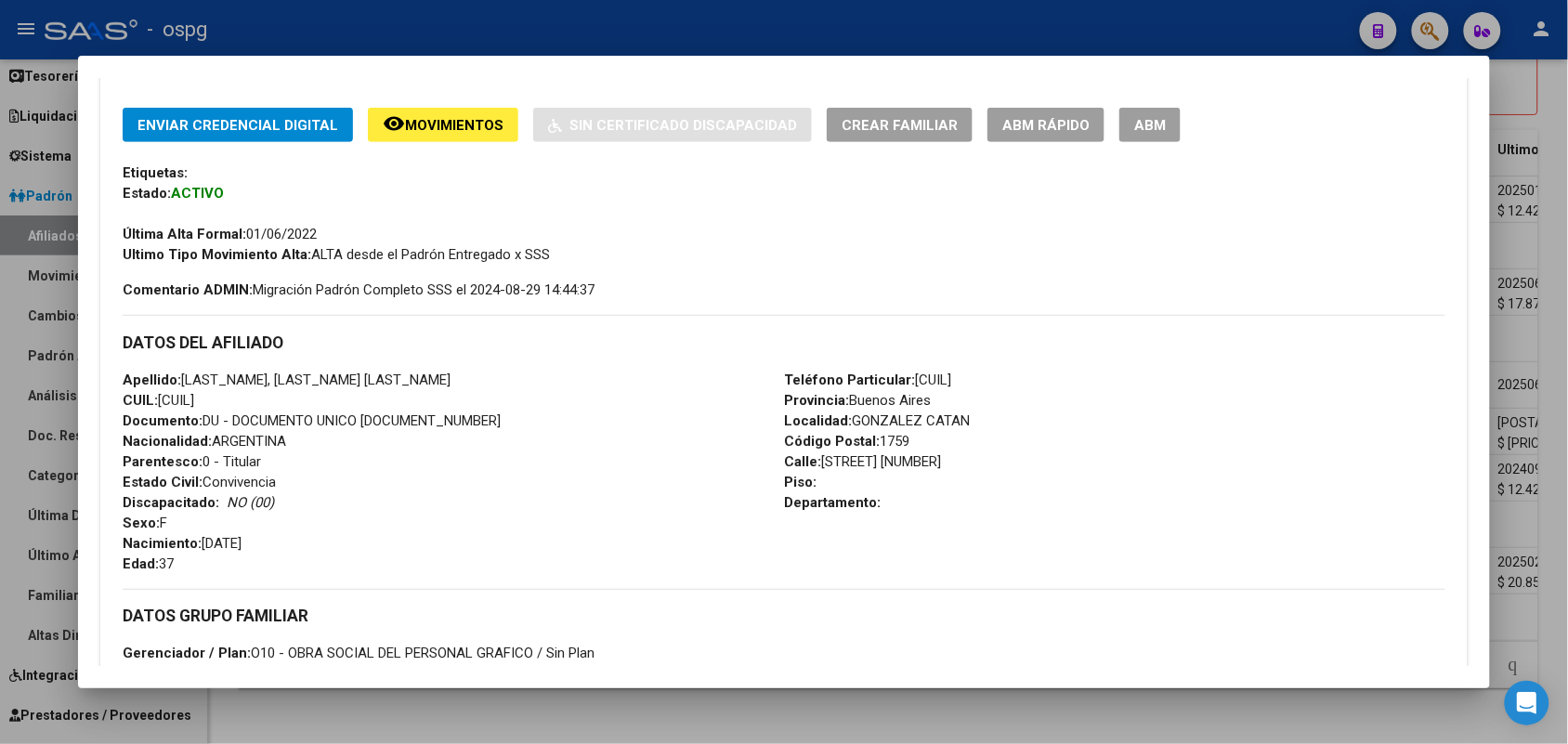 scroll, scrollTop: 151, scrollLeft: 0, axis: vertical 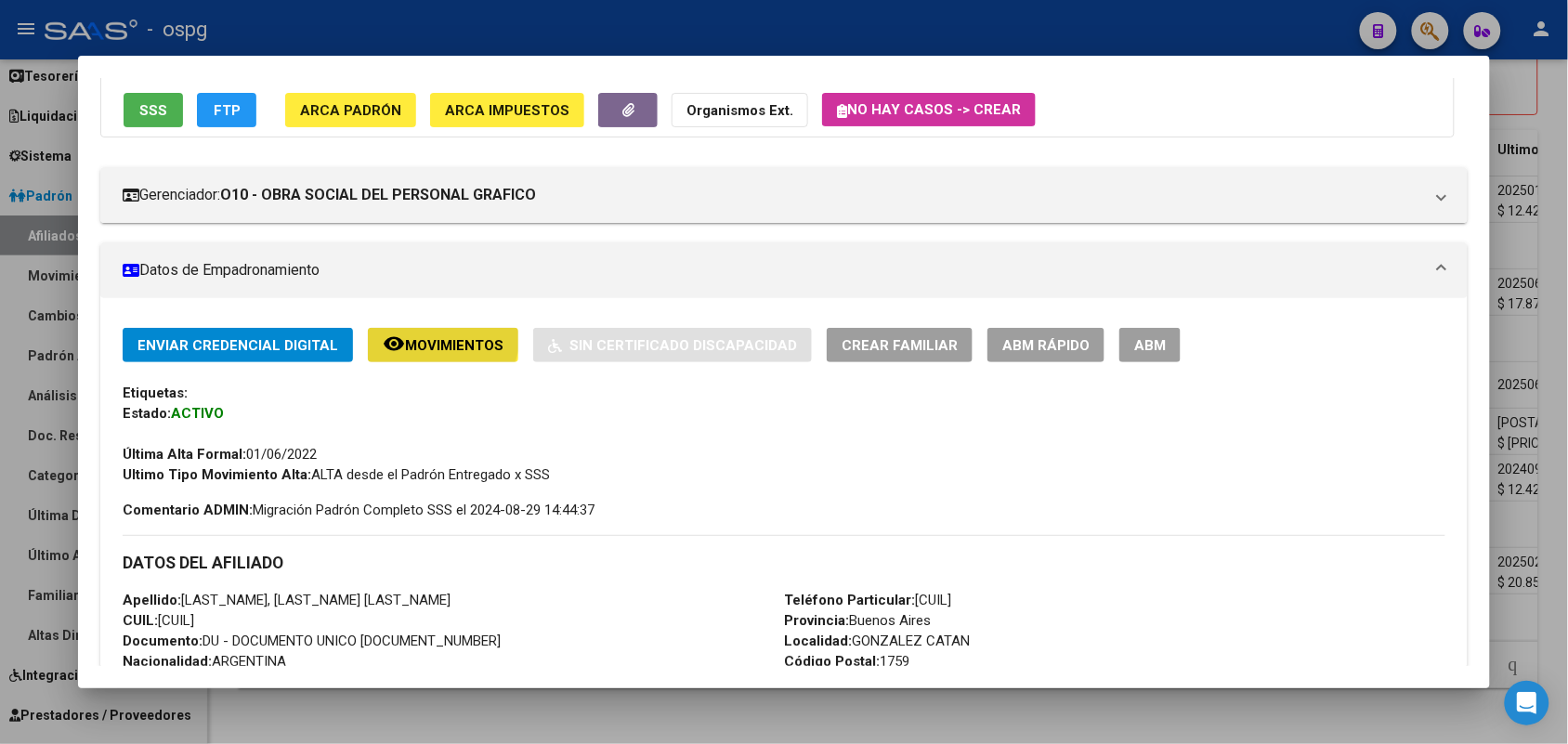 click on "remove_red_eye Movimientos" 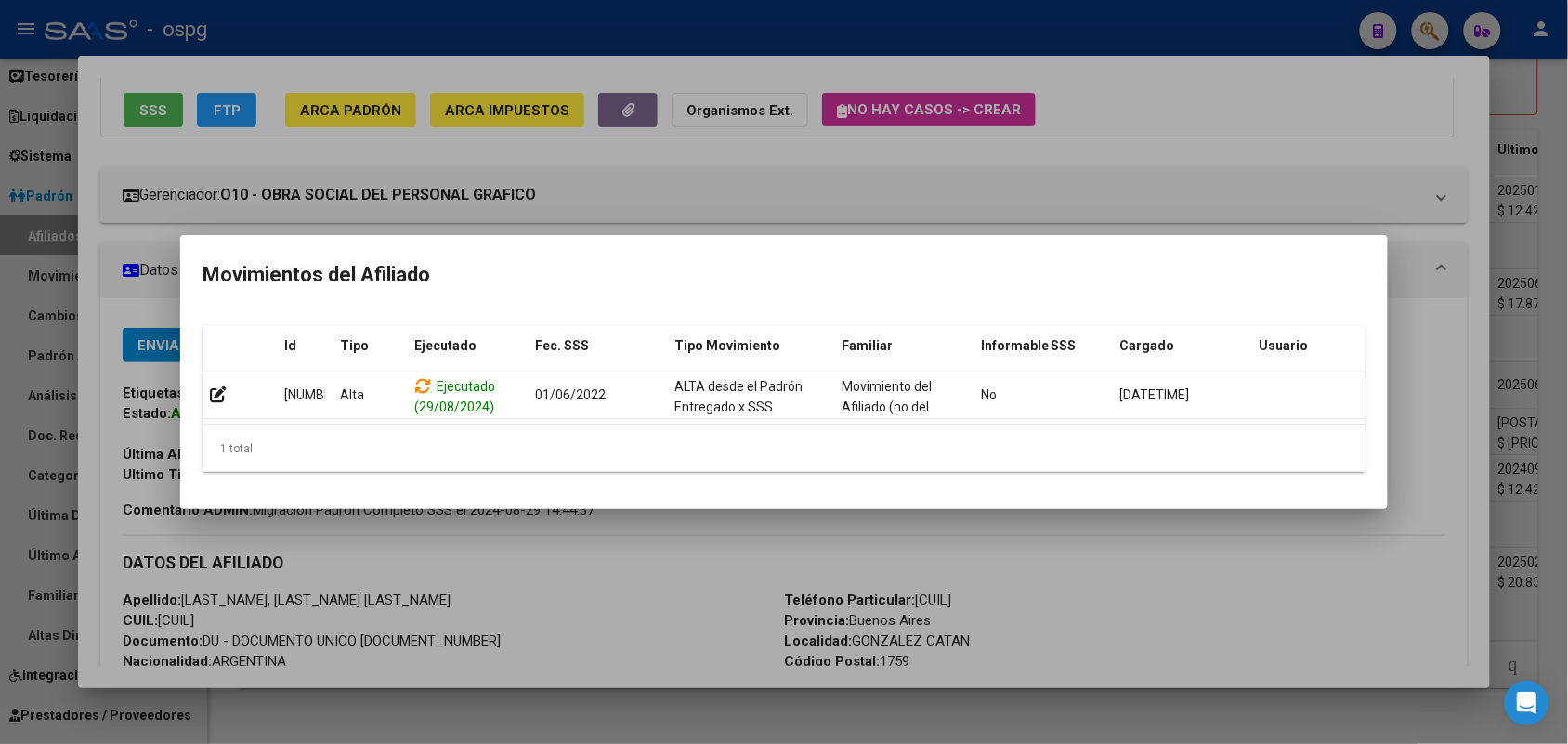click at bounding box center [784, 372] 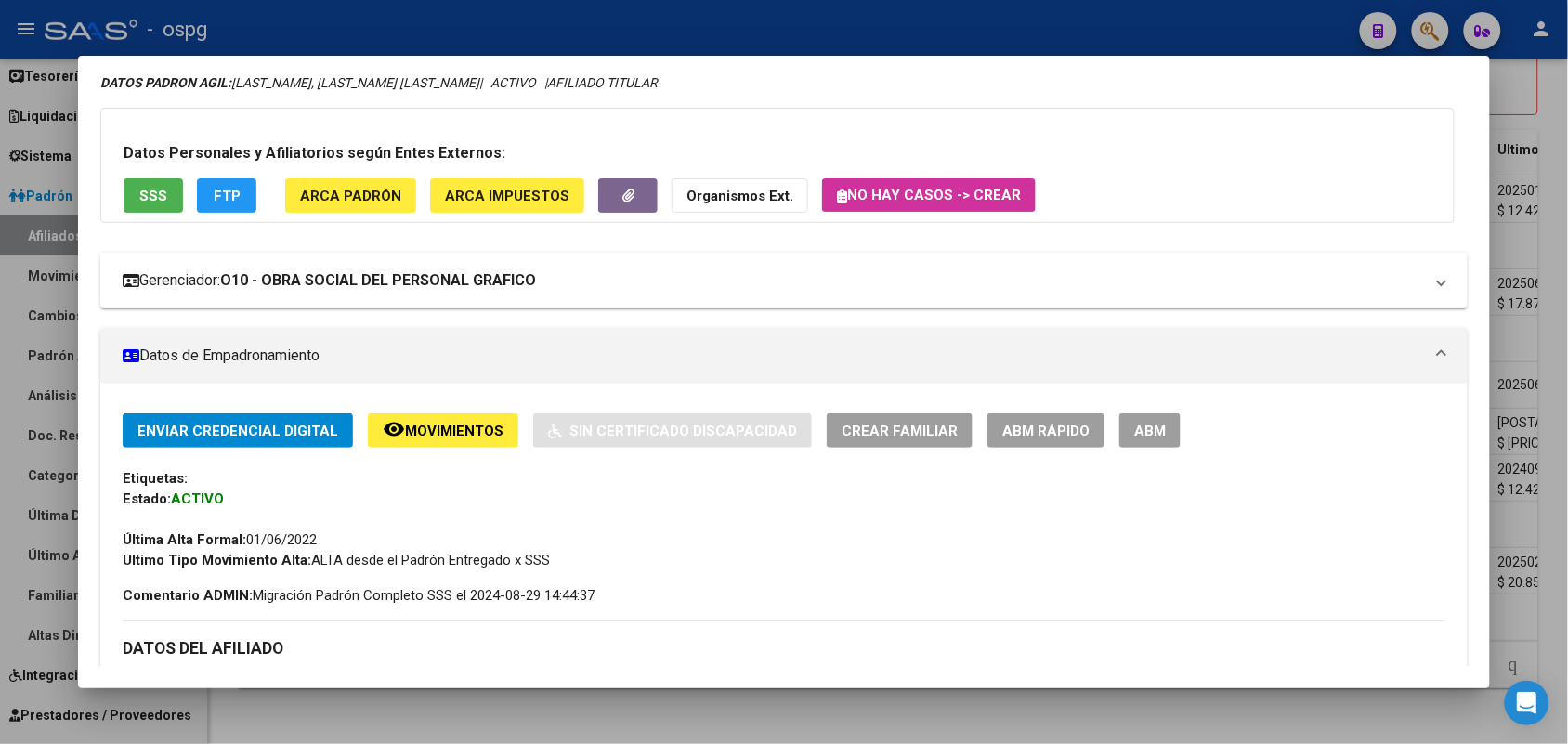 scroll, scrollTop: 0, scrollLeft: 0, axis: both 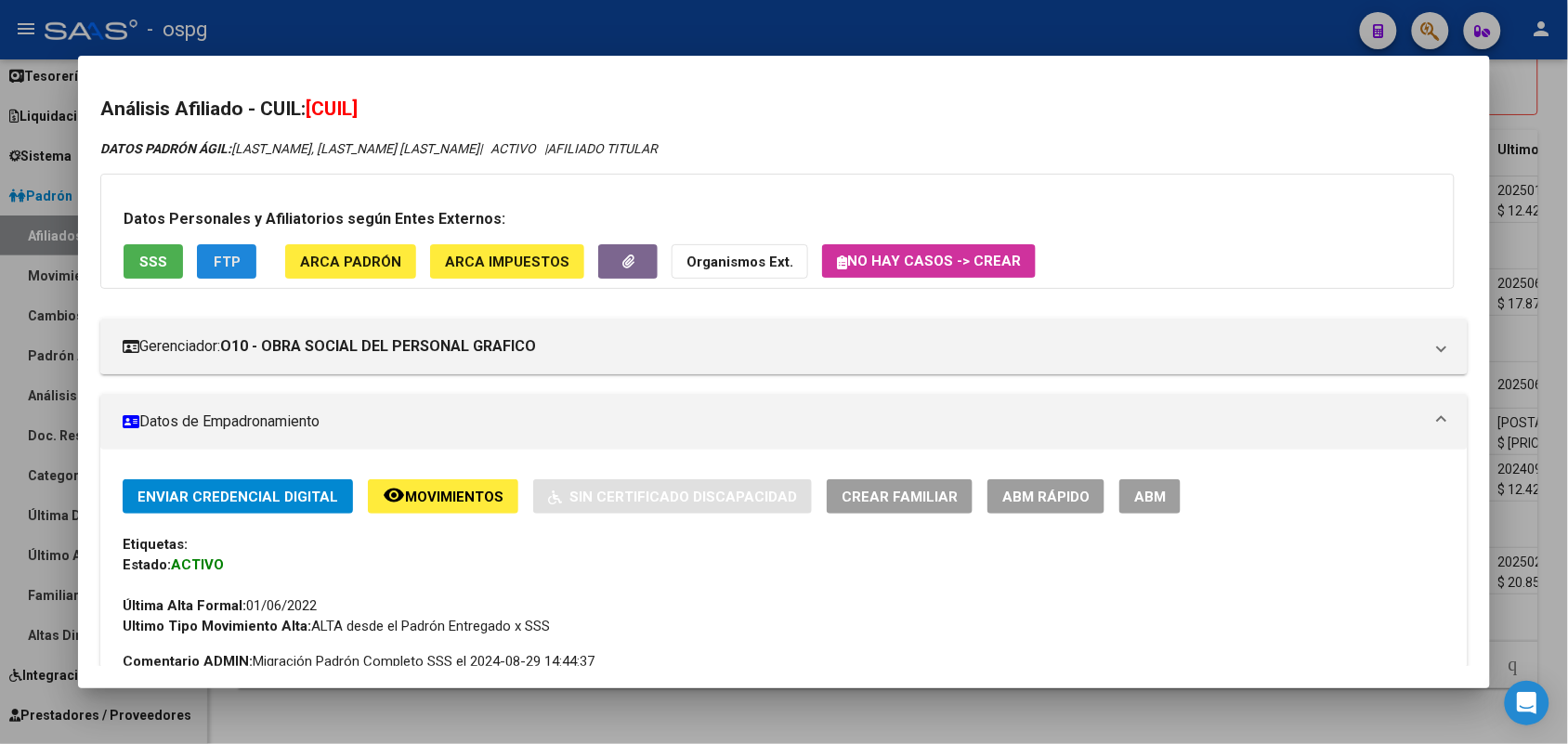 click on "FTP" 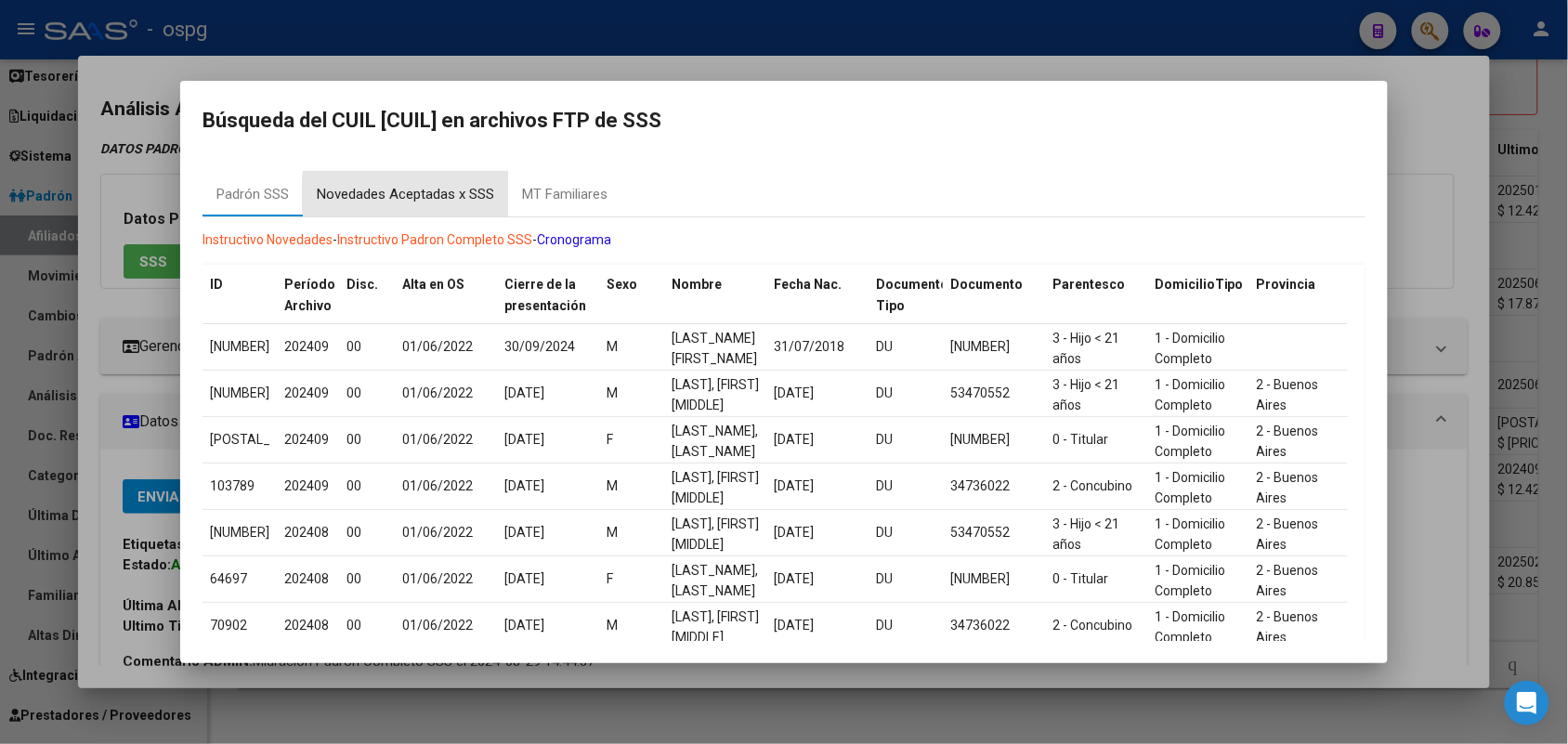click on "Novedades Aceptadas x SSS" at bounding box center [405, 194] 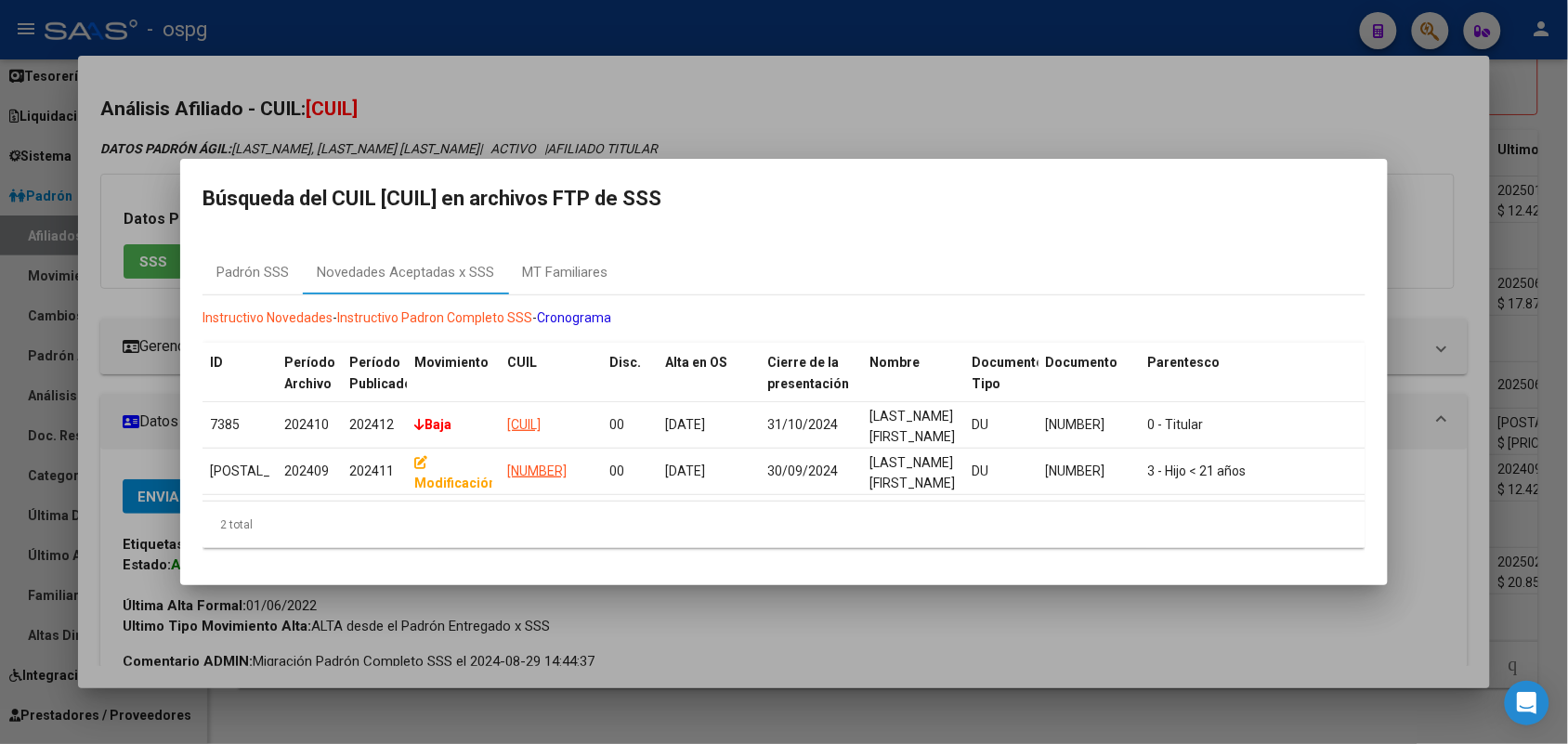 drag, startPoint x: 660, startPoint y: 670, endPoint x: 838, endPoint y: 57, distance: 638.3205 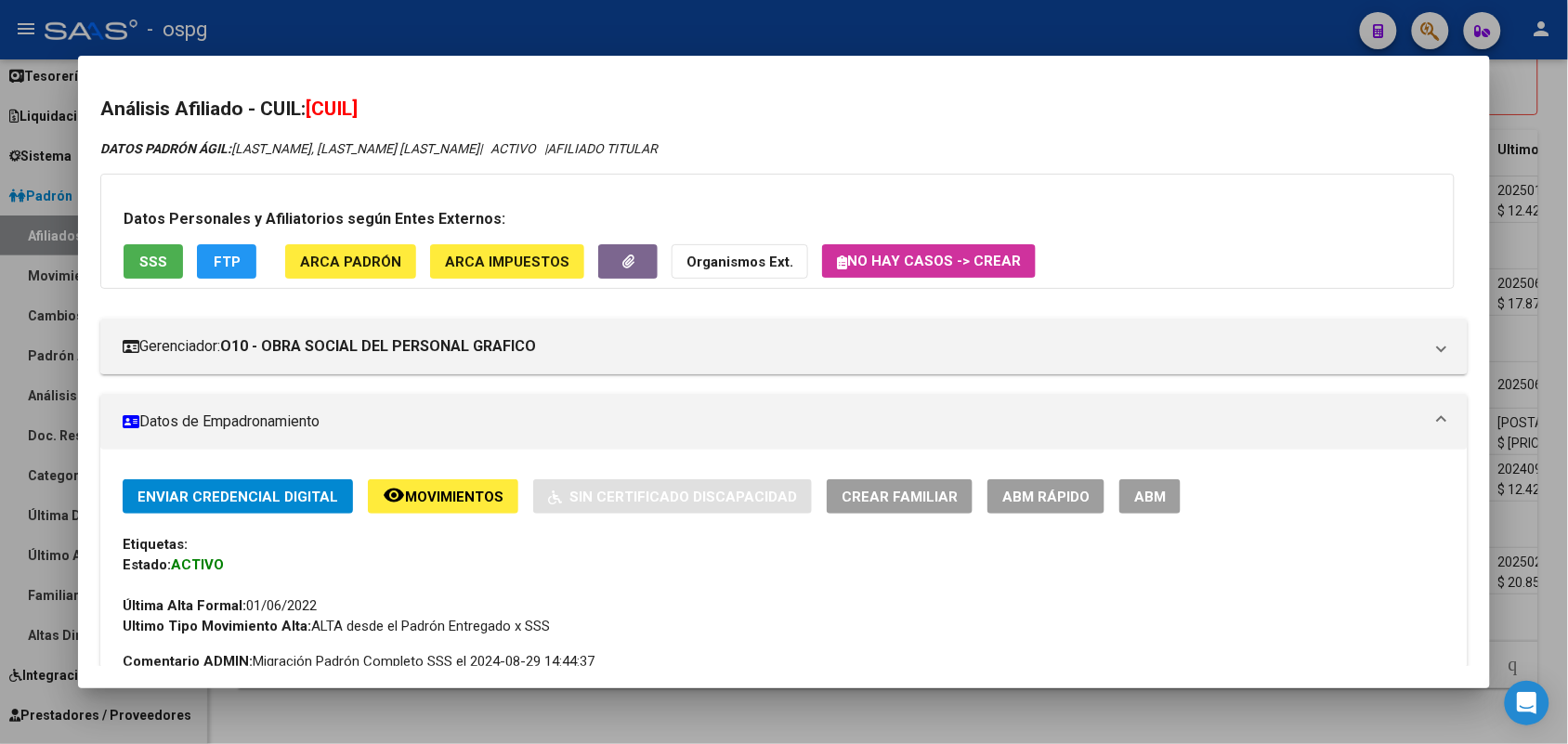 click at bounding box center [784, 372] 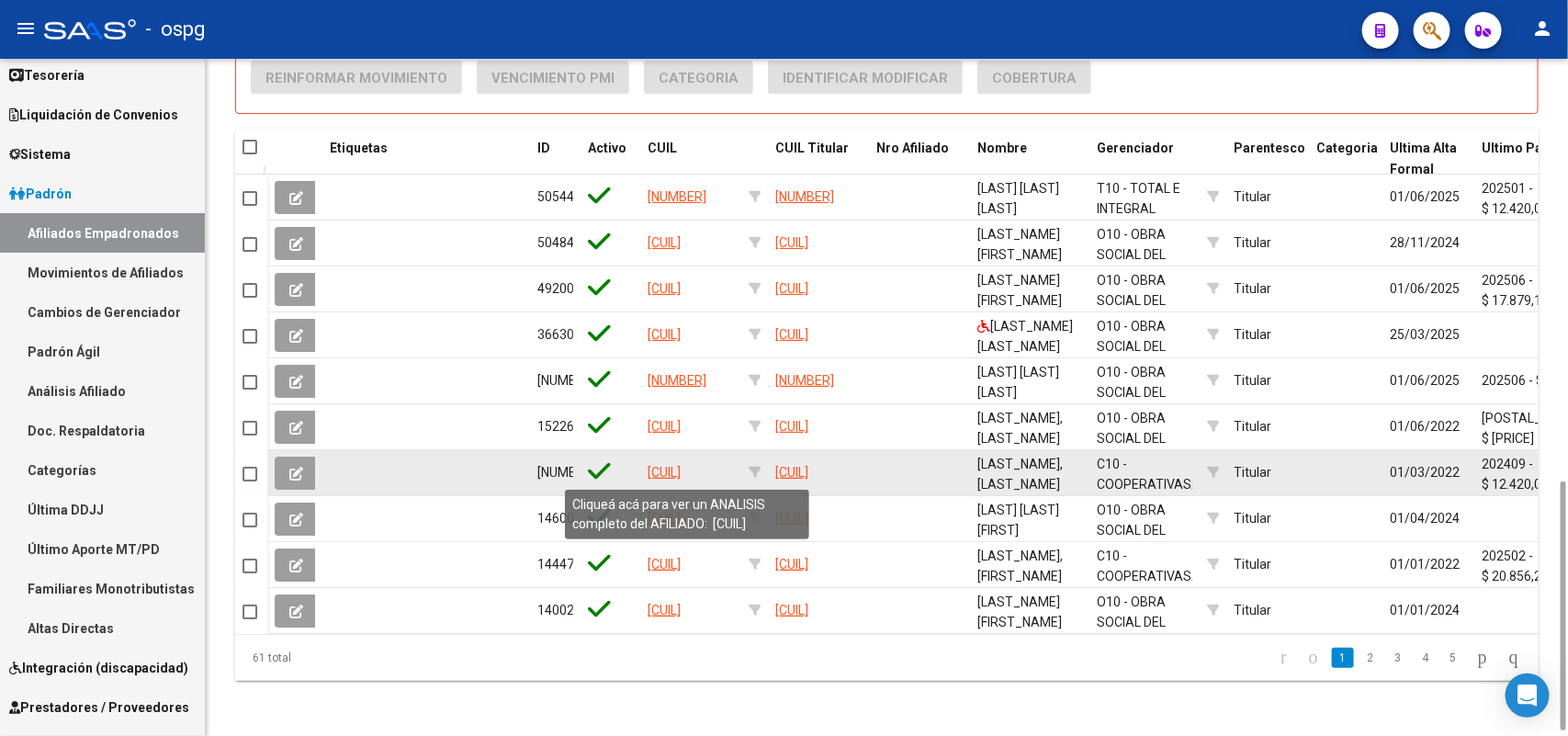 click on "[CUIL]" 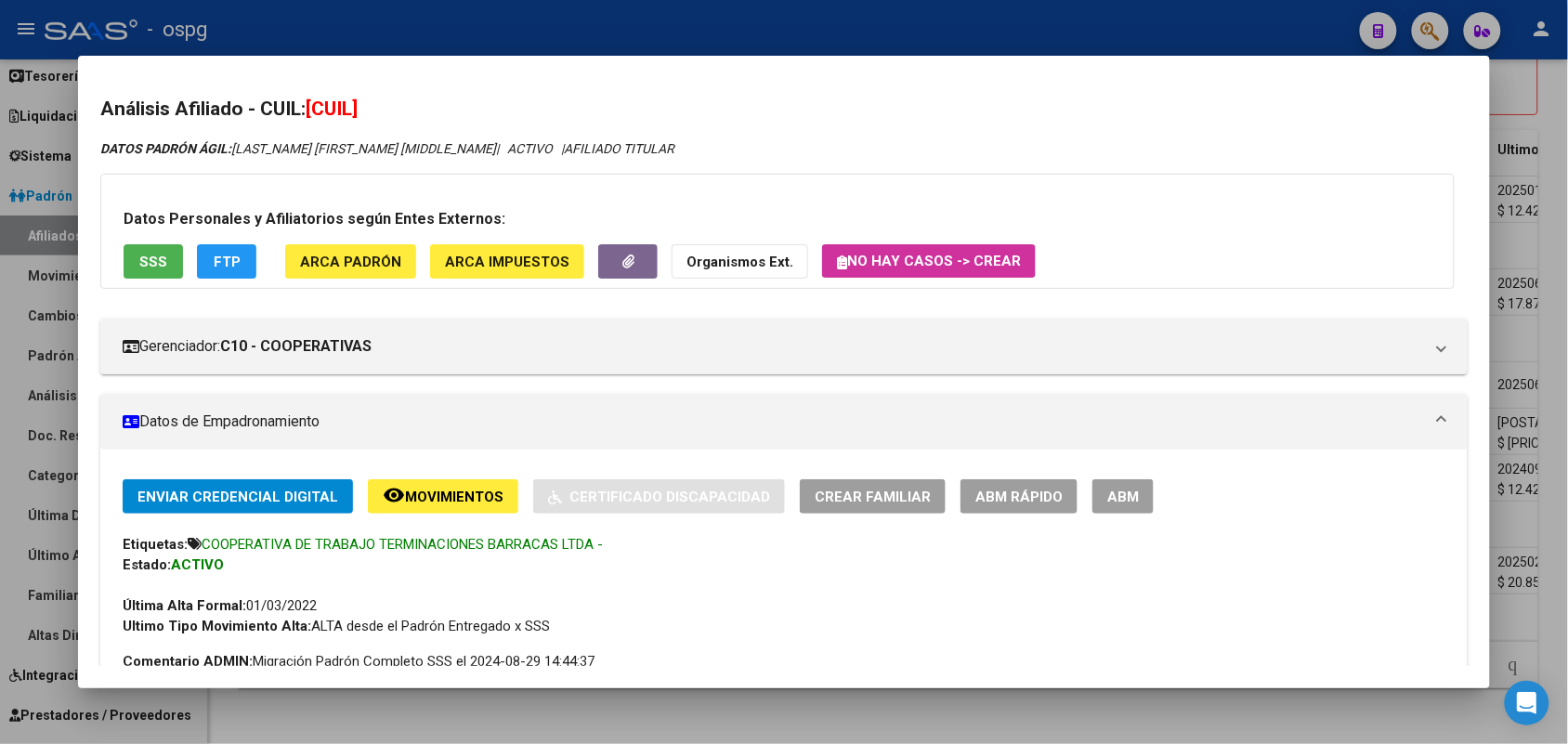 drag, startPoint x: 305, startPoint y: 105, endPoint x: 437, endPoint y: 105, distance: 132 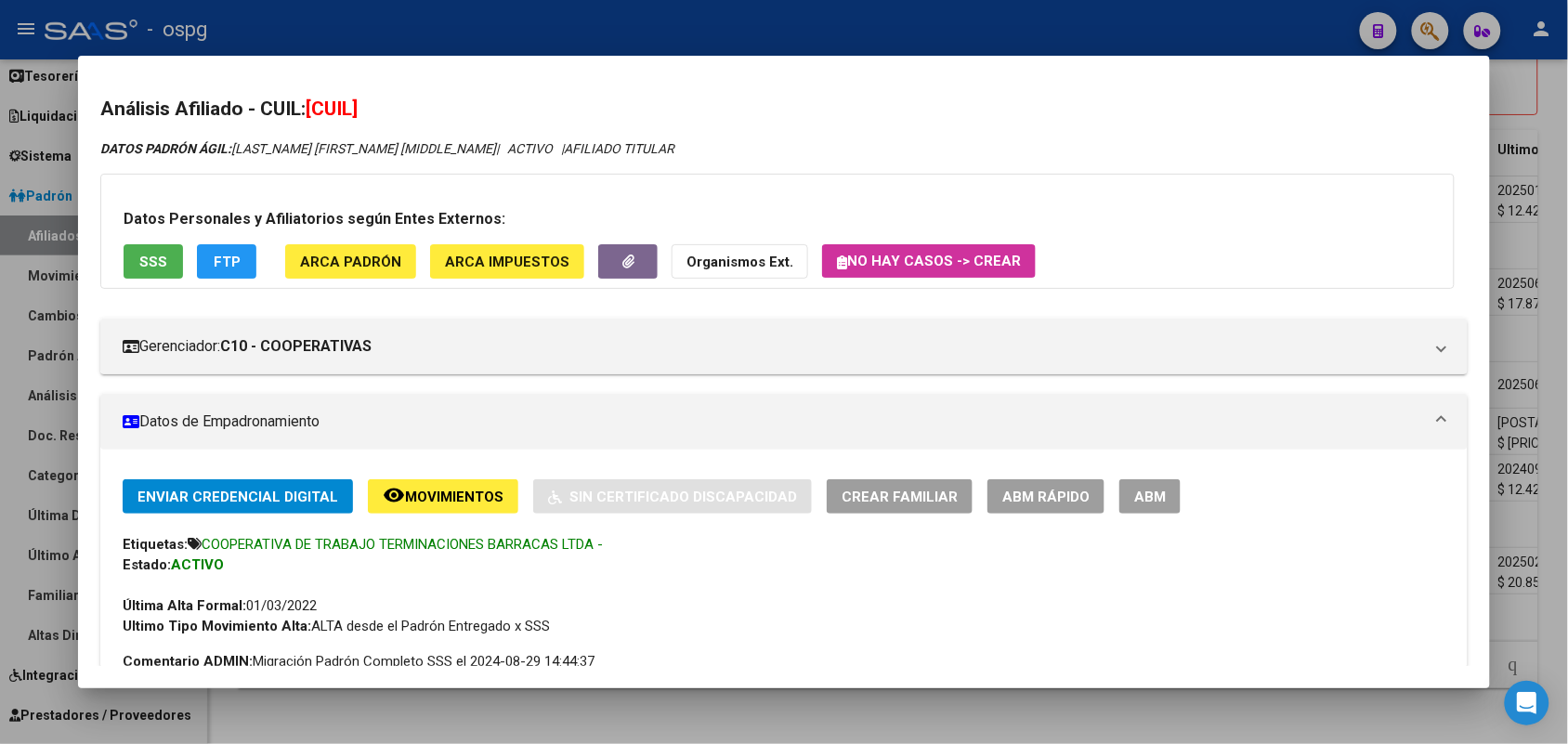 copy on "[CUIL]" 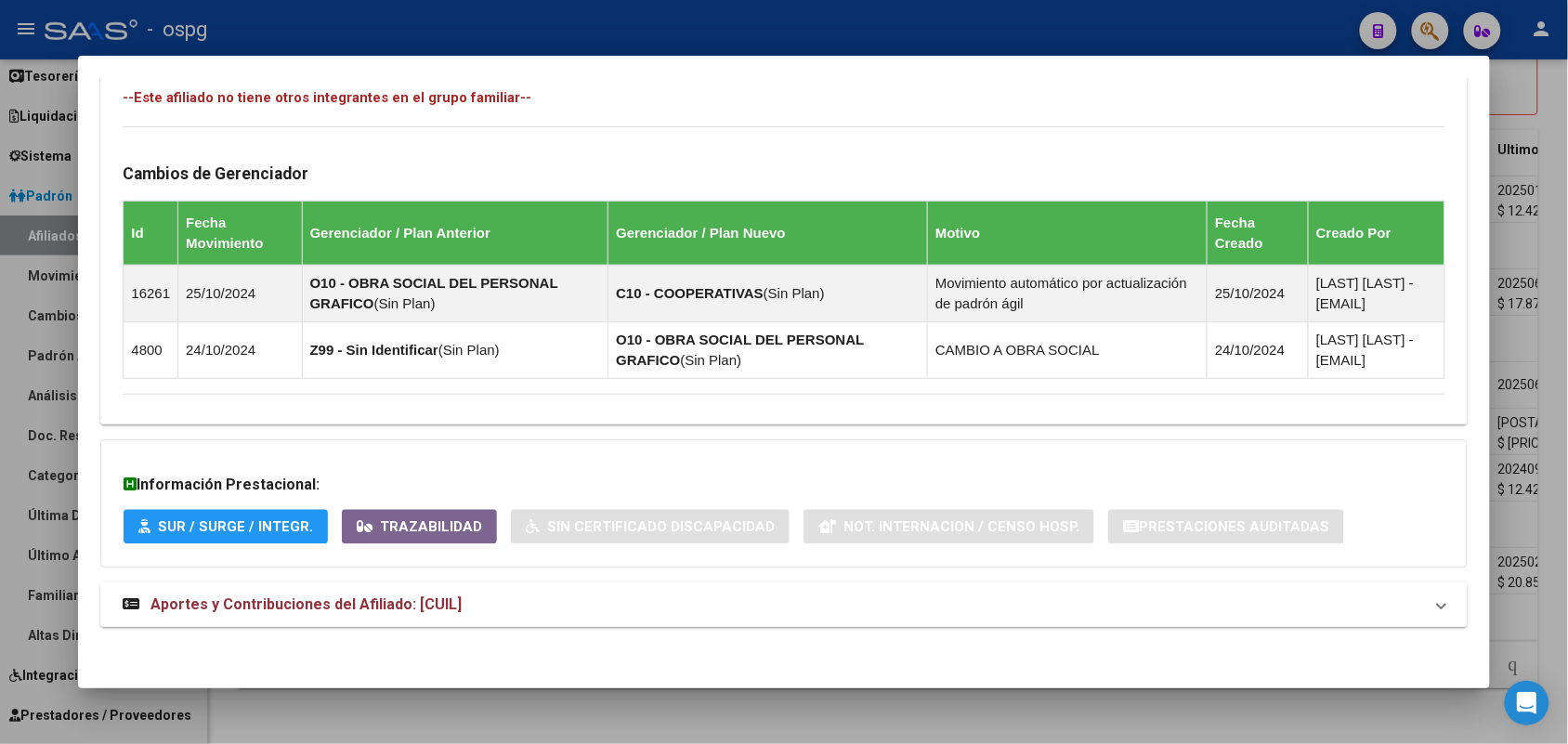 click on "Aportes y Contribuciones del Afiliado: [CUIL]" at bounding box center (772, 605) 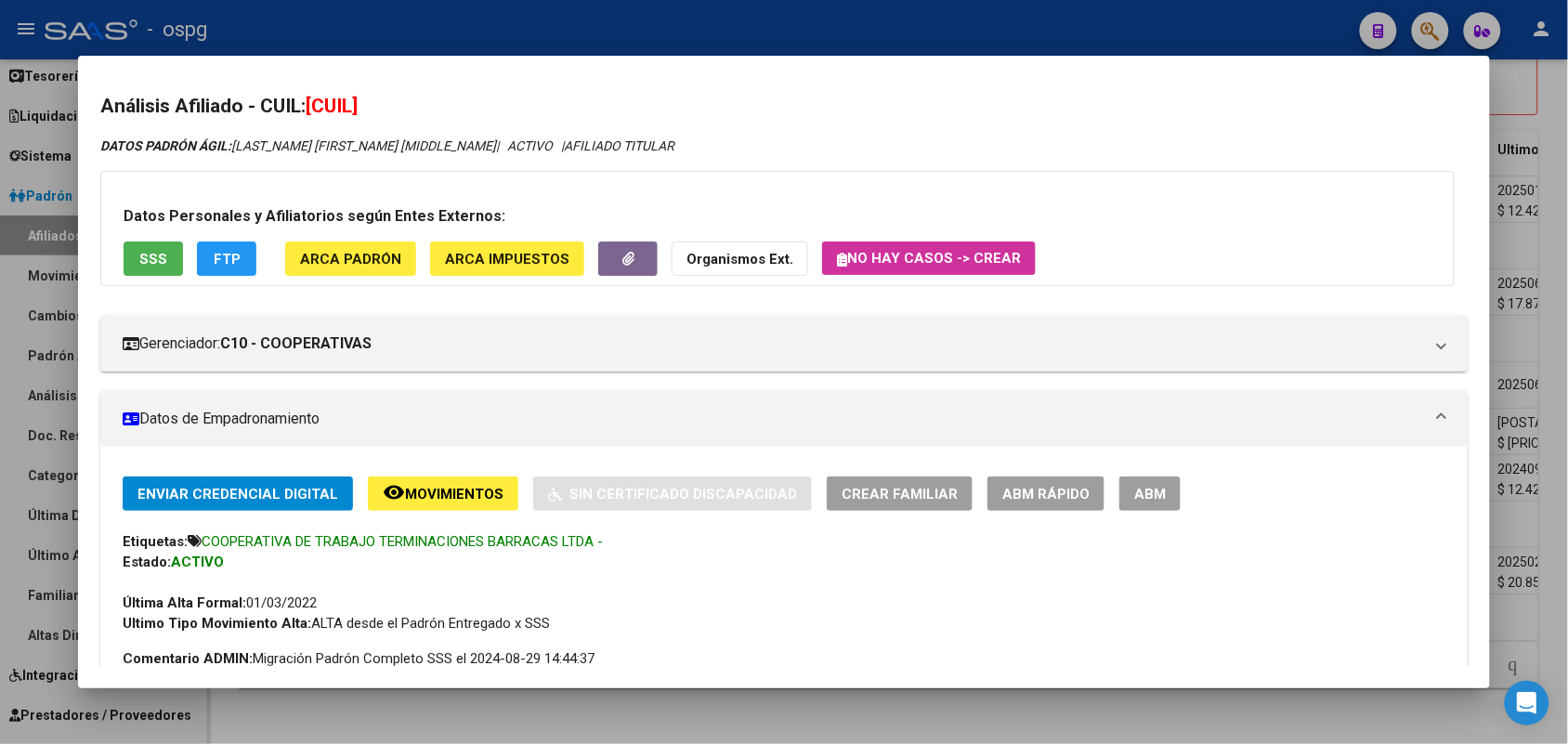 scroll, scrollTop: 0, scrollLeft: 0, axis: both 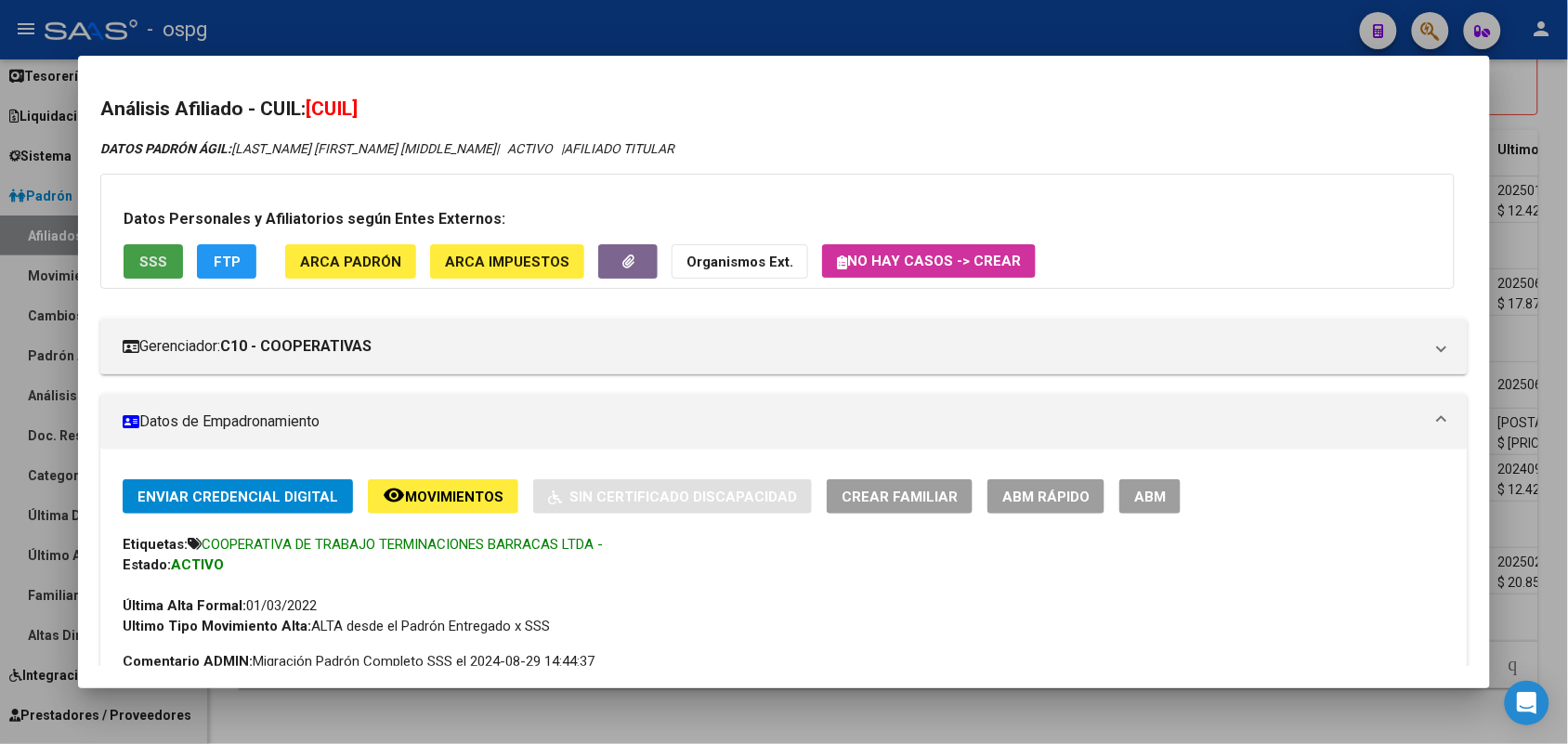 click on "SSS" at bounding box center (153, 261) 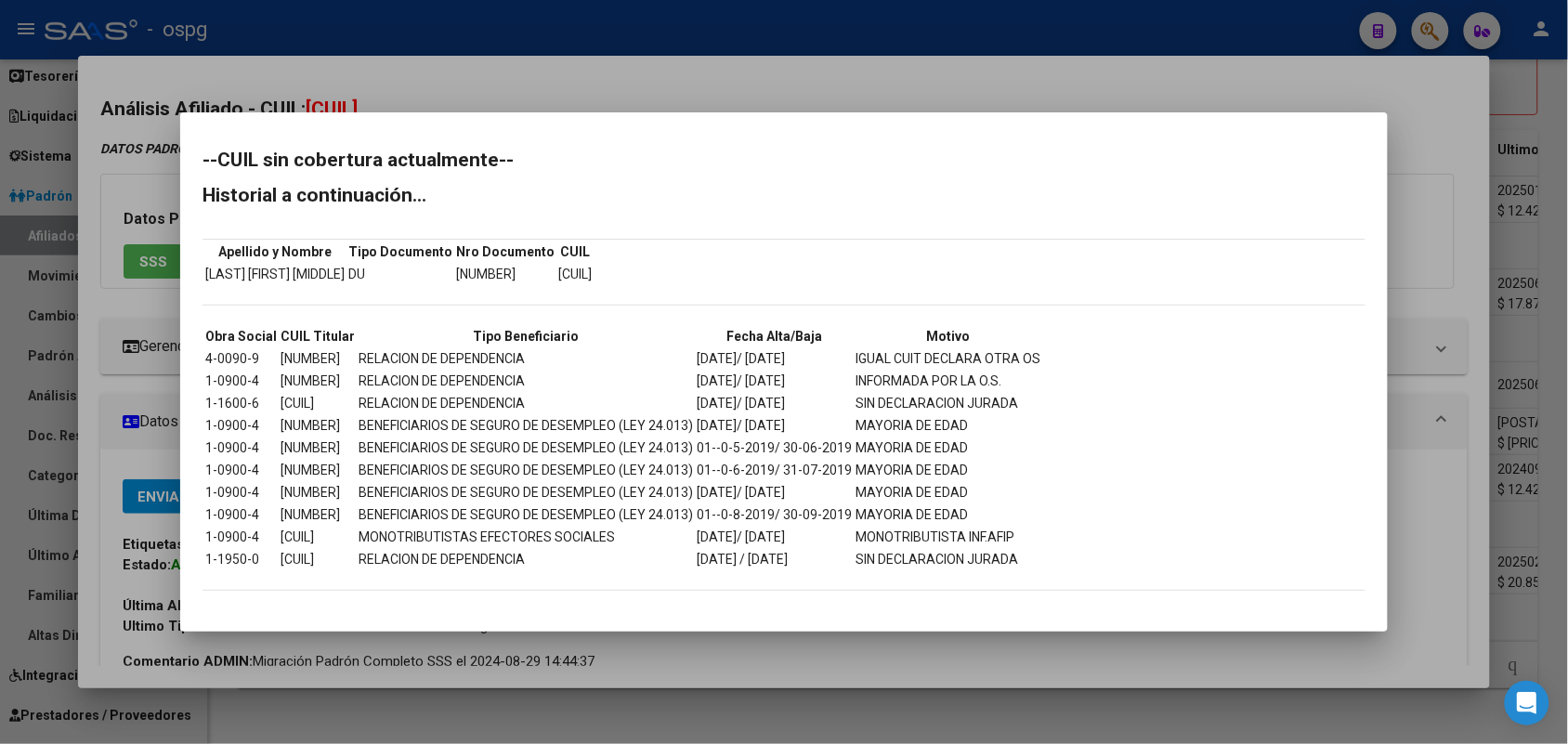 drag, startPoint x: 674, startPoint y: 670, endPoint x: 684, endPoint y: 624, distance: 47.07 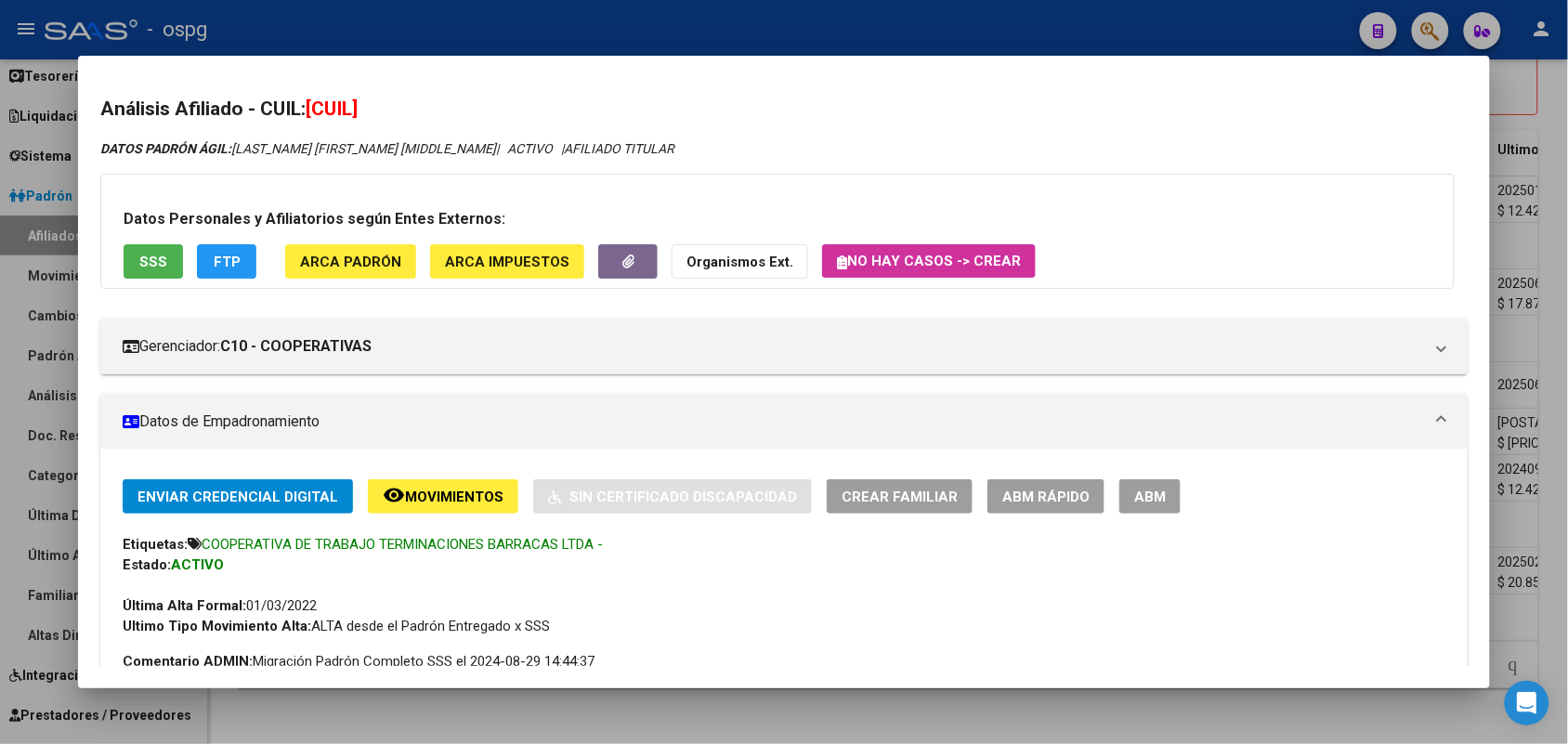 click at bounding box center (784, 372) 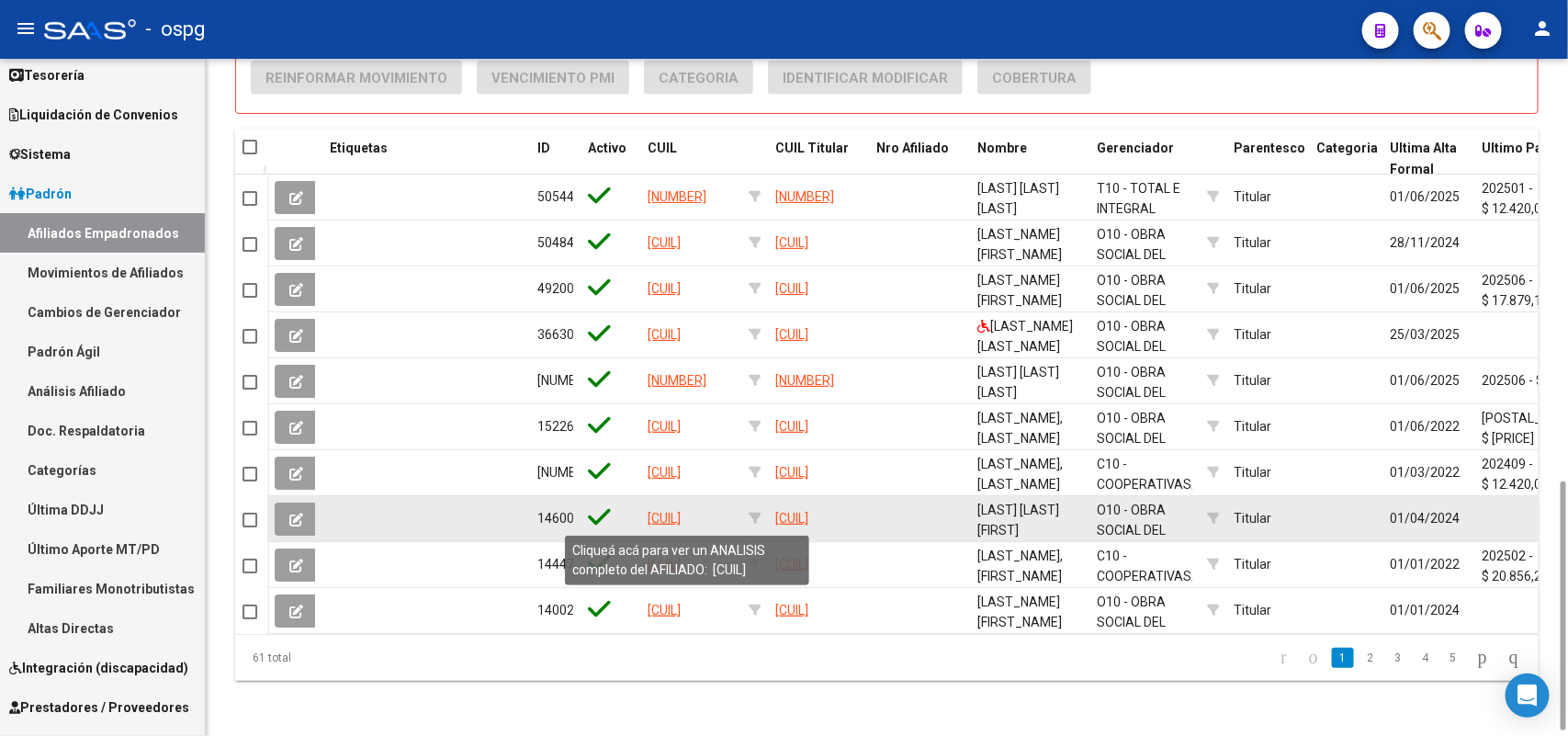 click on "[CUIL]" 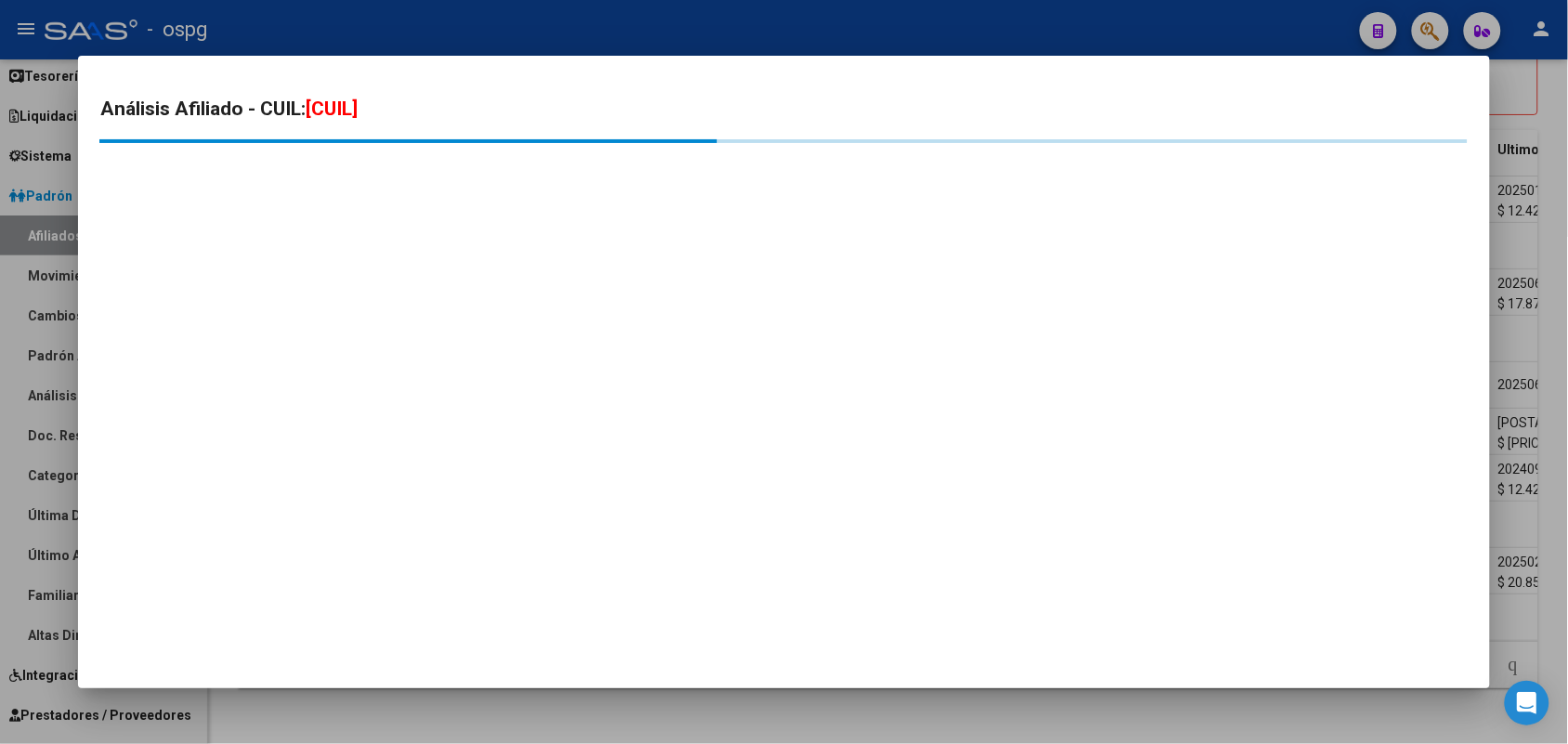 drag, startPoint x: 309, startPoint y: 110, endPoint x: 379, endPoint y: 98, distance: 71.02112 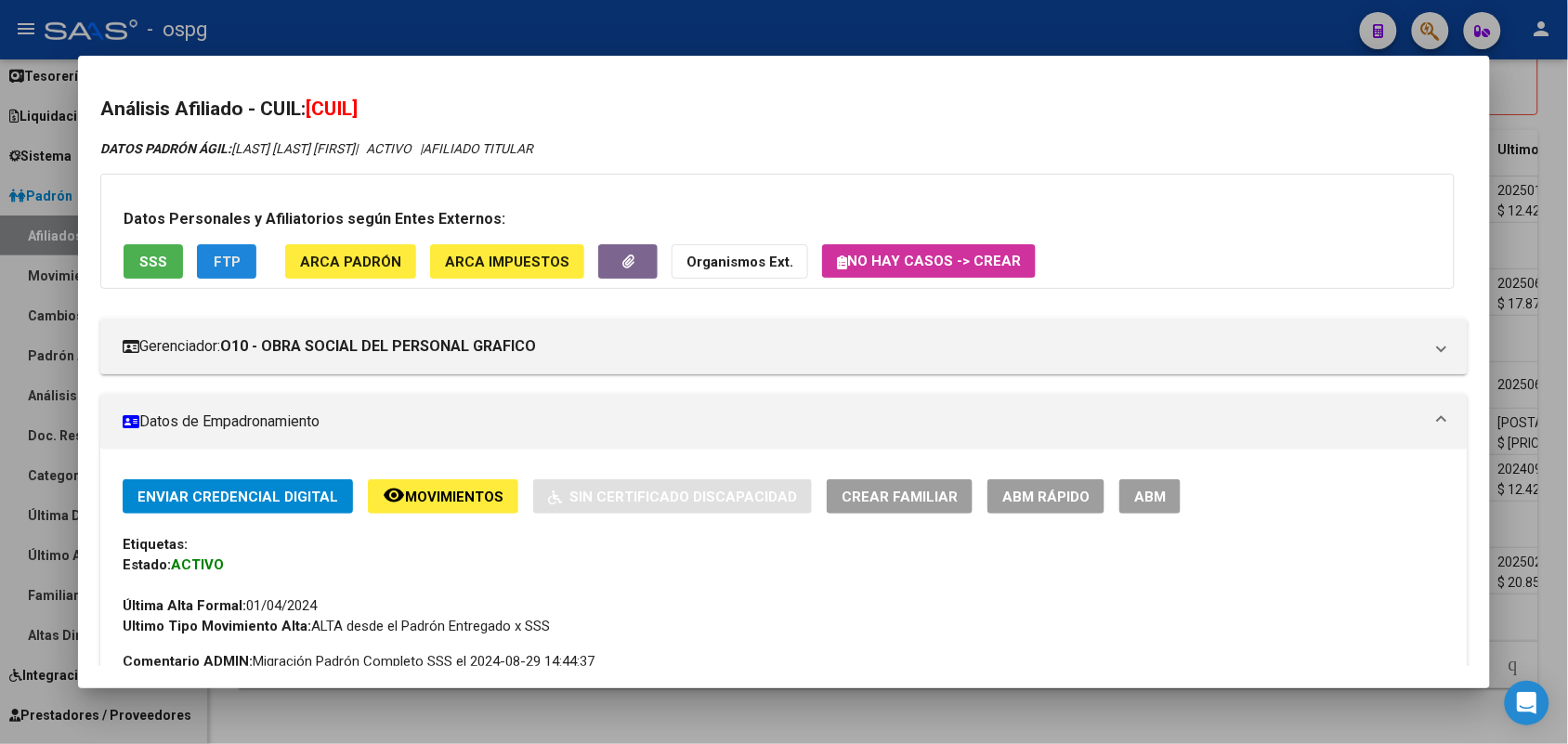 click on "FTP" 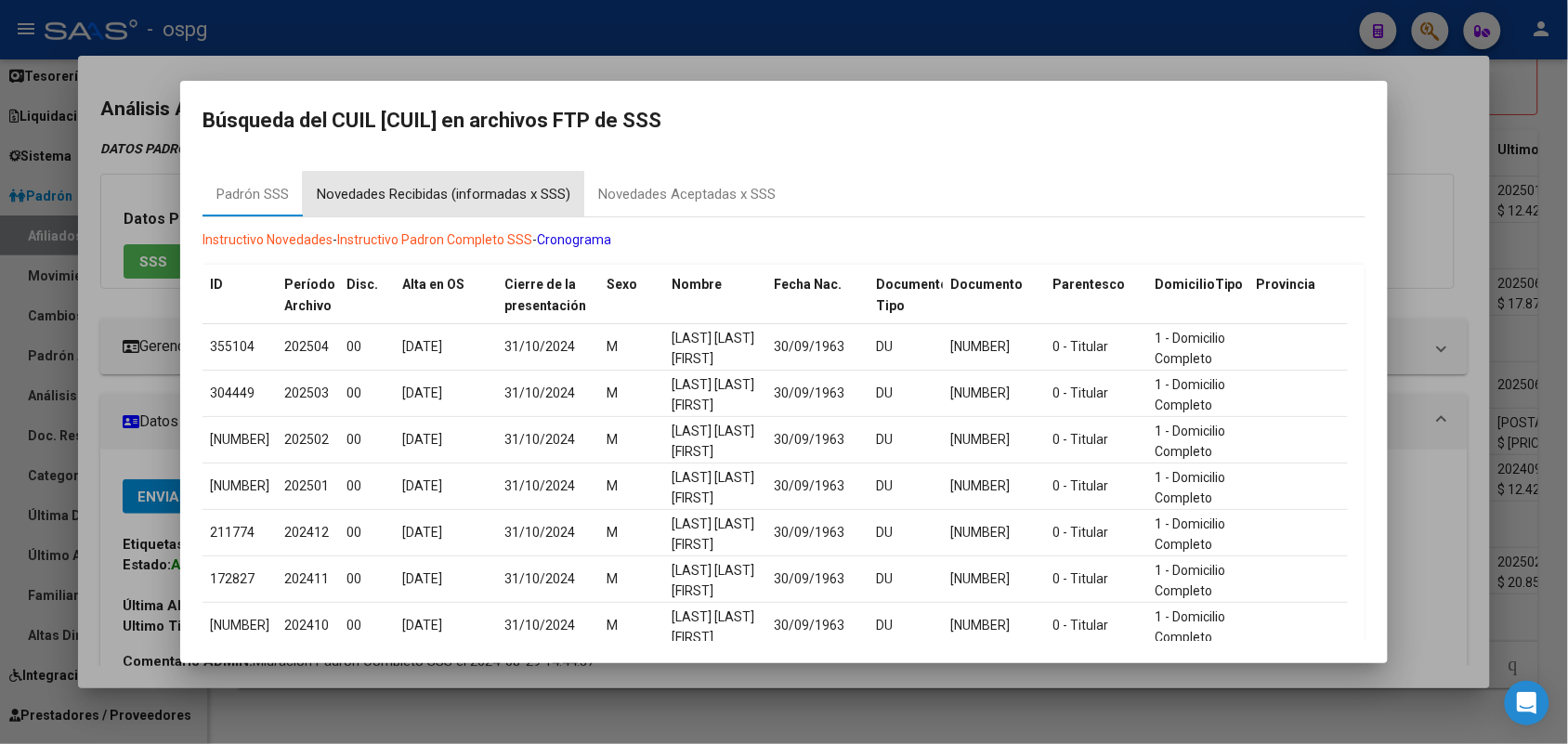 click on "Novedades Recibidas (informadas x SSS)" at bounding box center (443, 194) 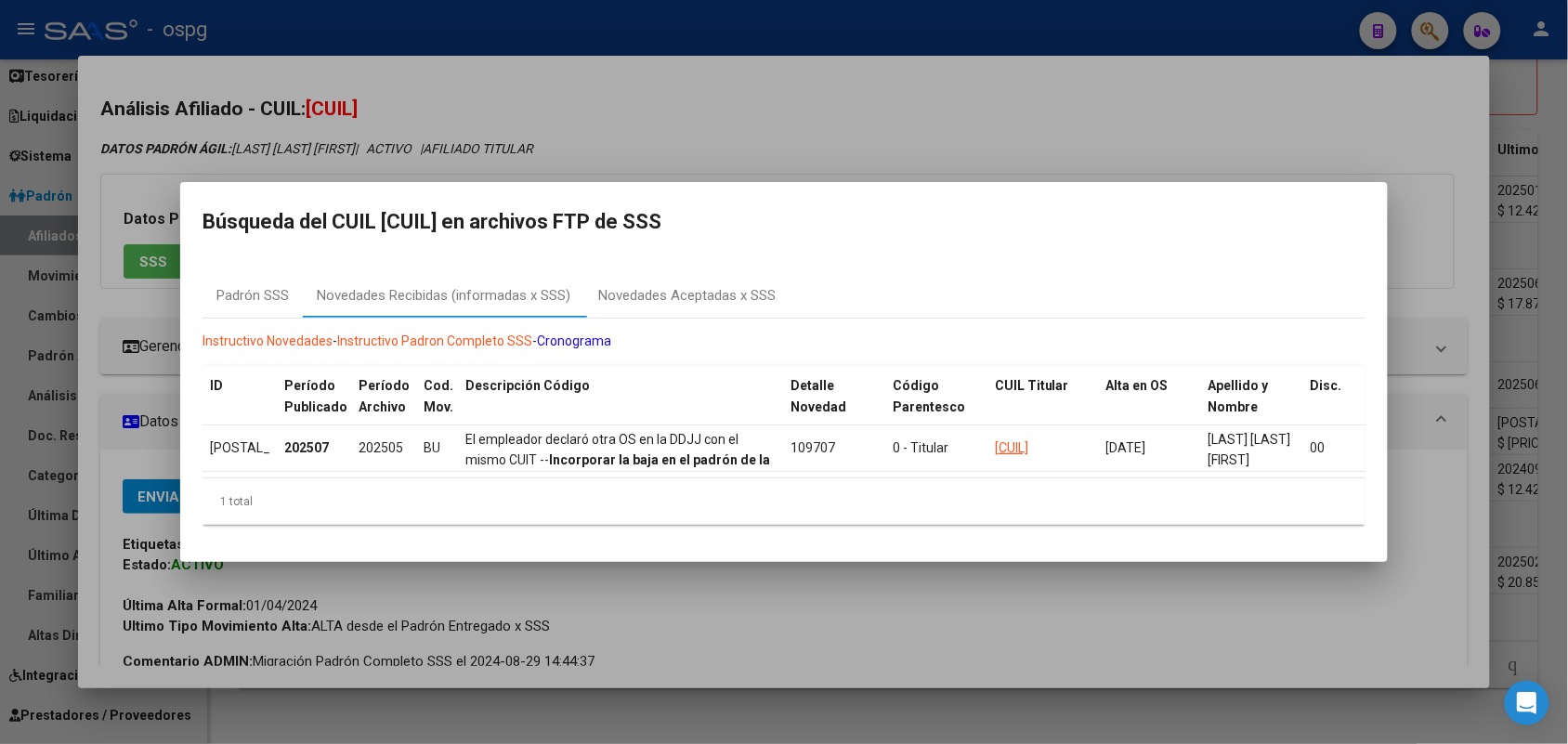 click at bounding box center (784, 372) 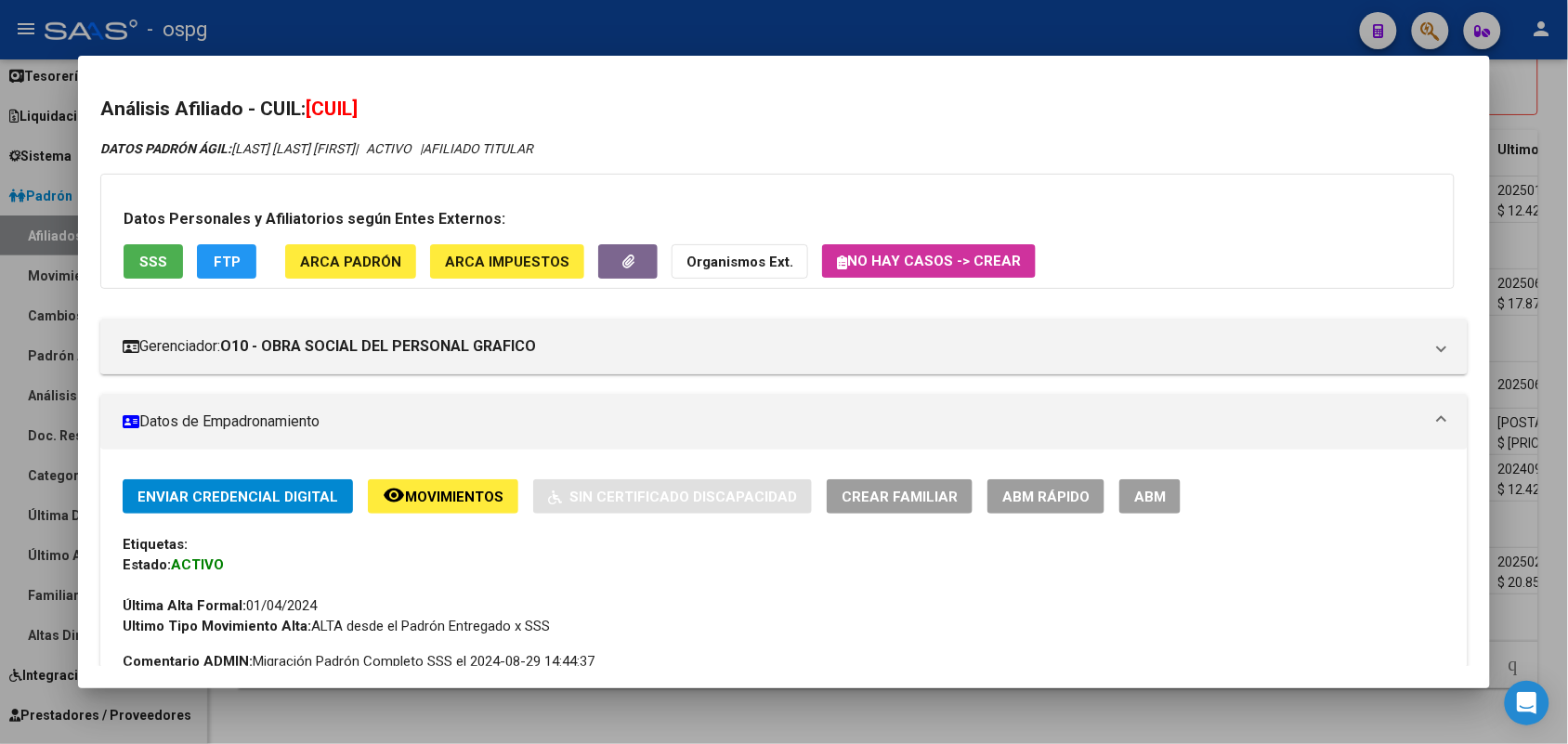 click on "SSS" at bounding box center [153, 261] 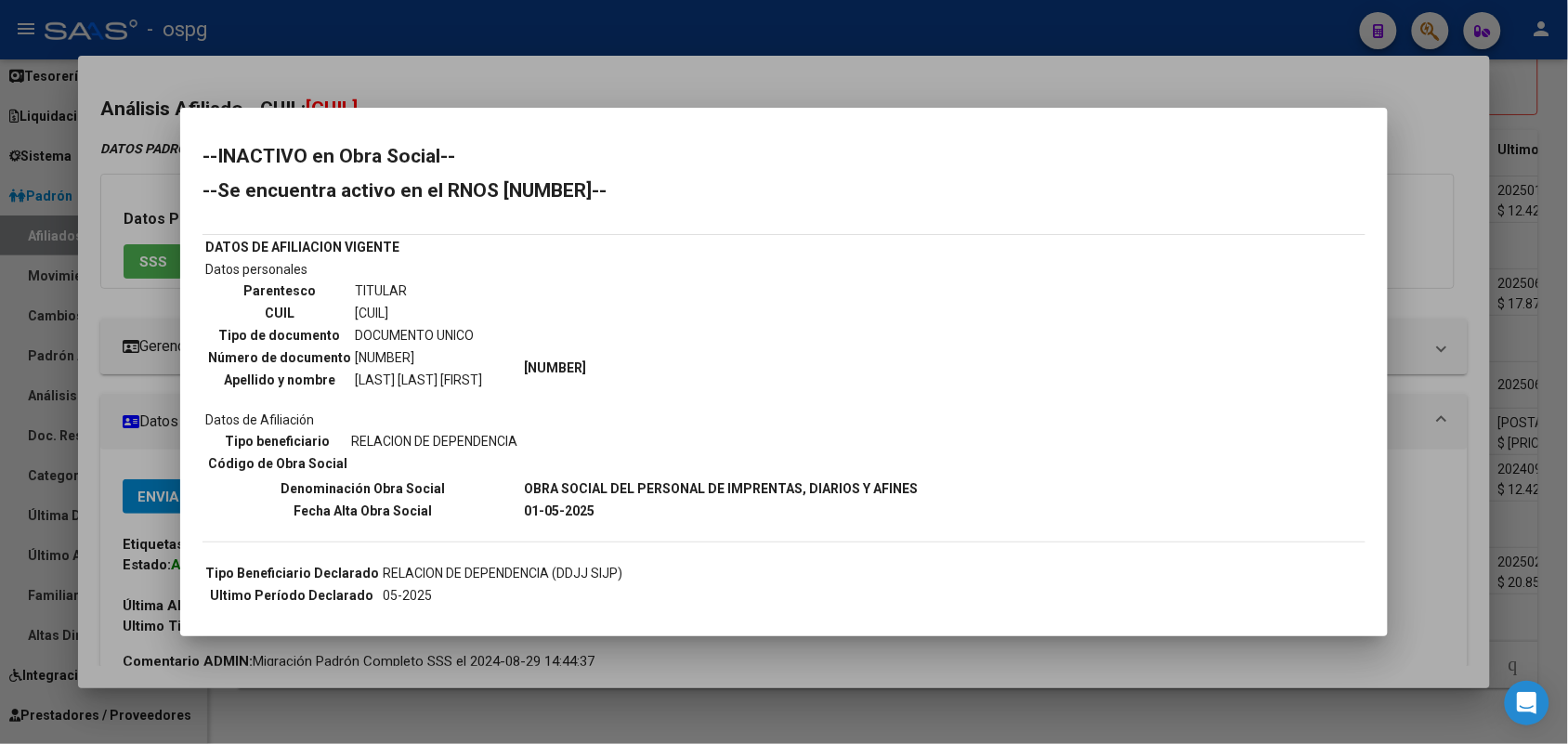 click at bounding box center [784, 372] 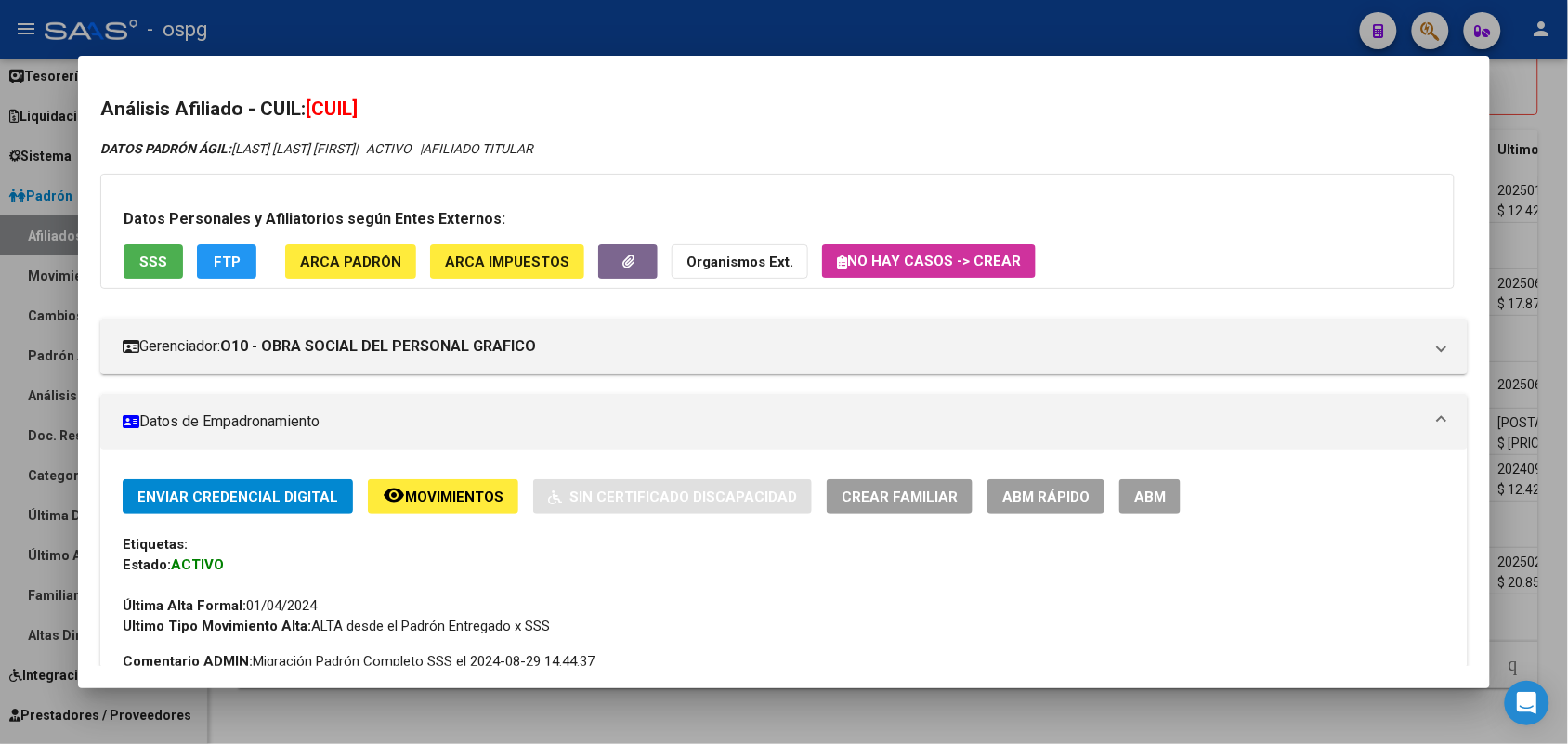 click at bounding box center [784, 372] 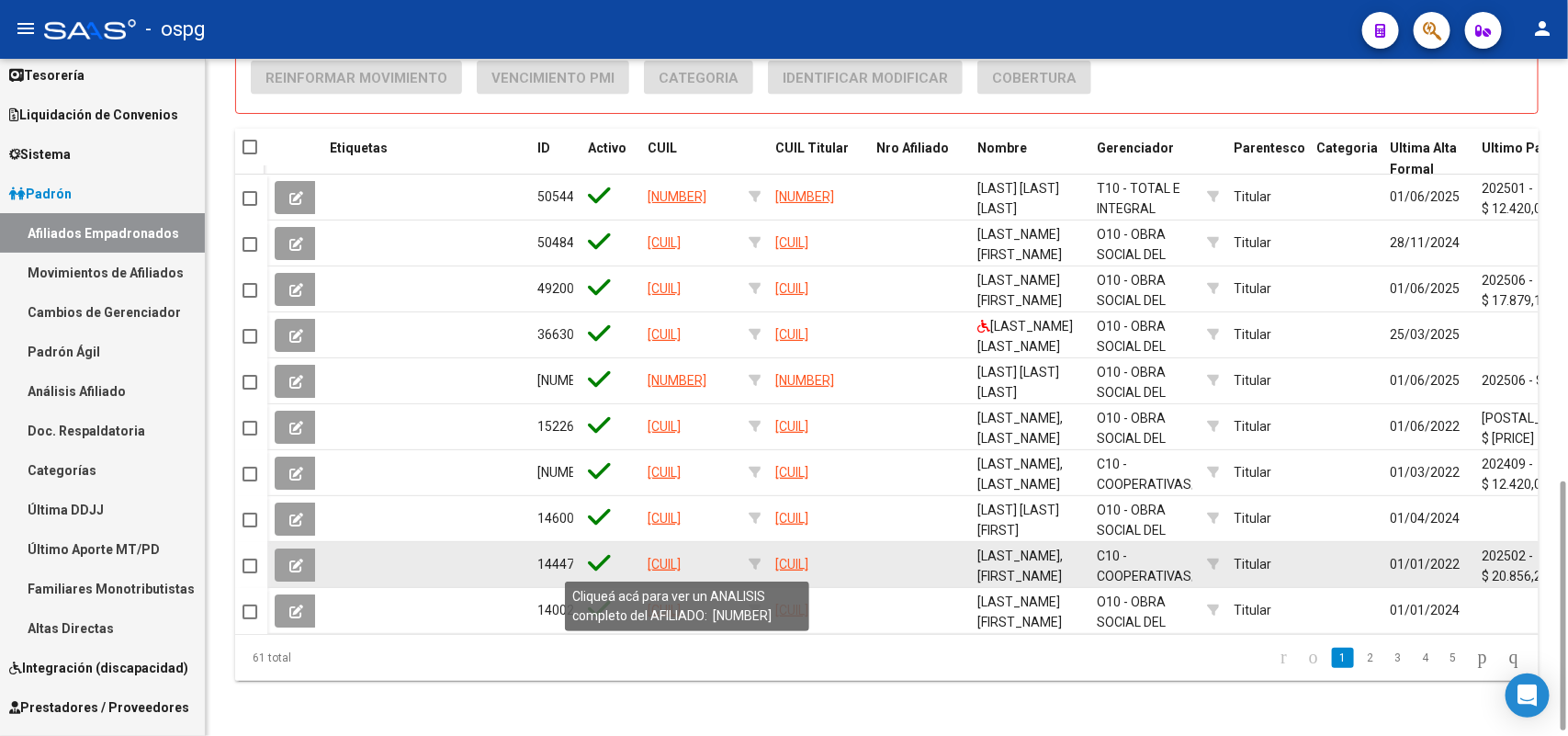 click on "[CUIL]" 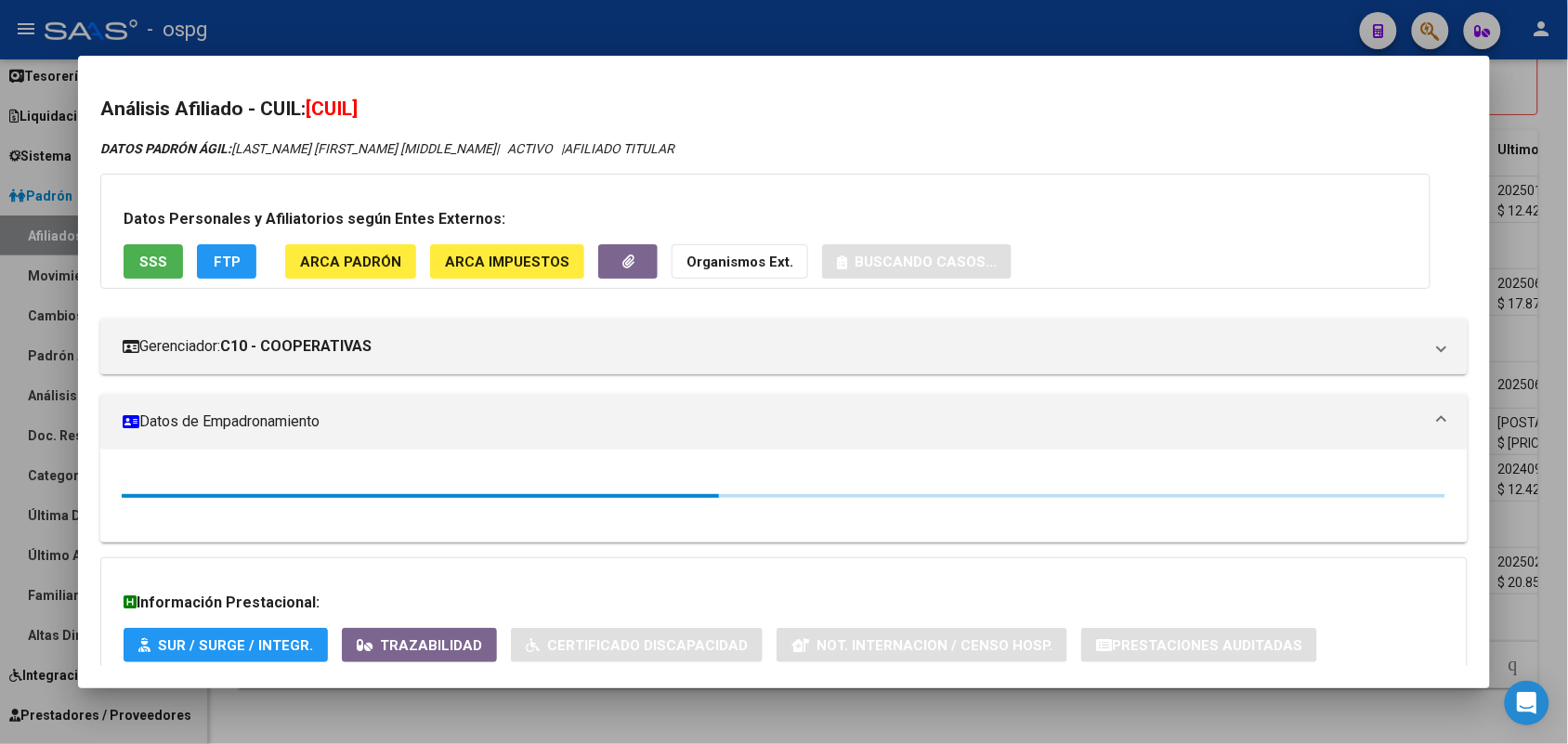 drag, startPoint x: 307, startPoint y: 110, endPoint x: 425, endPoint y: 100, distance: 118.42297 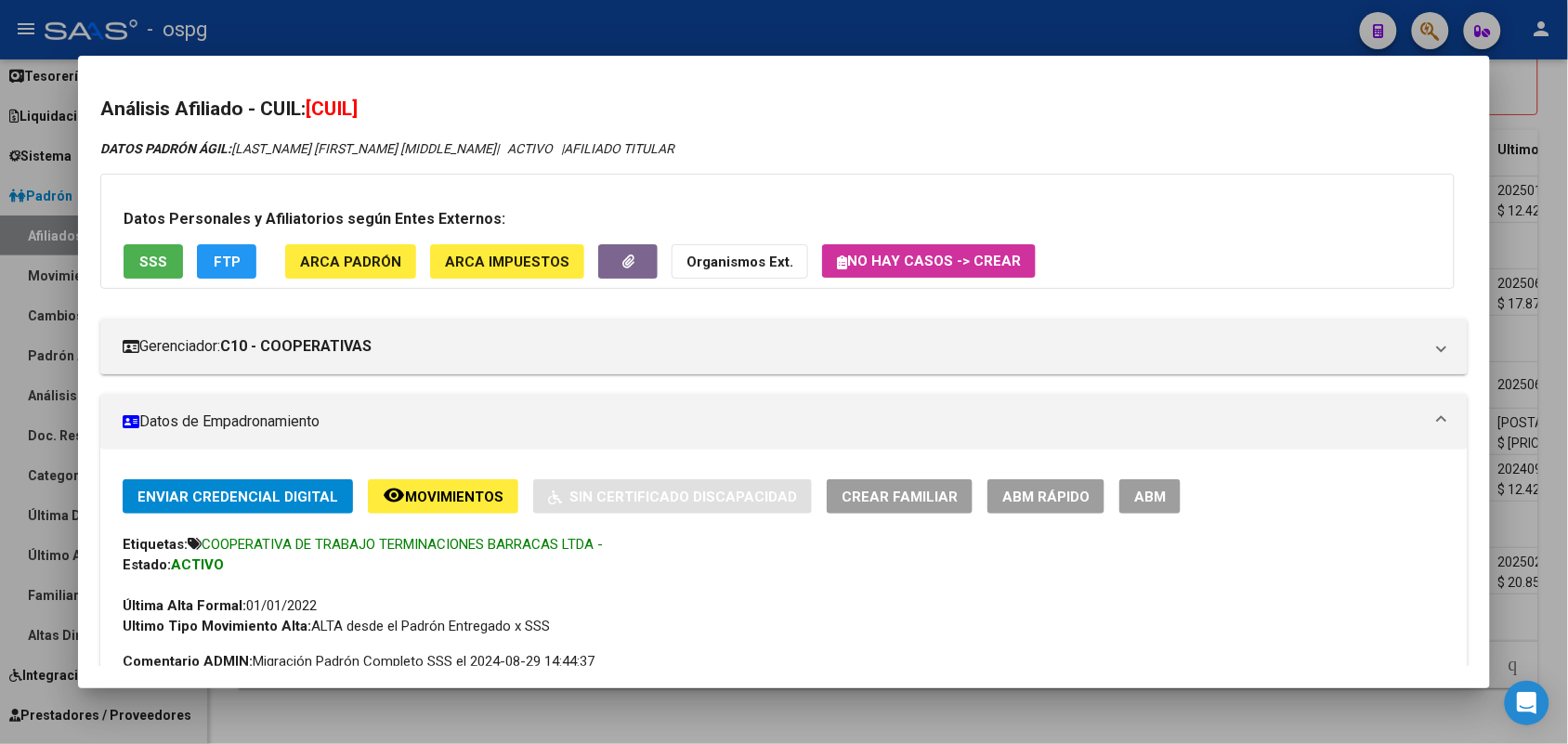 copy on "[CUIL]" 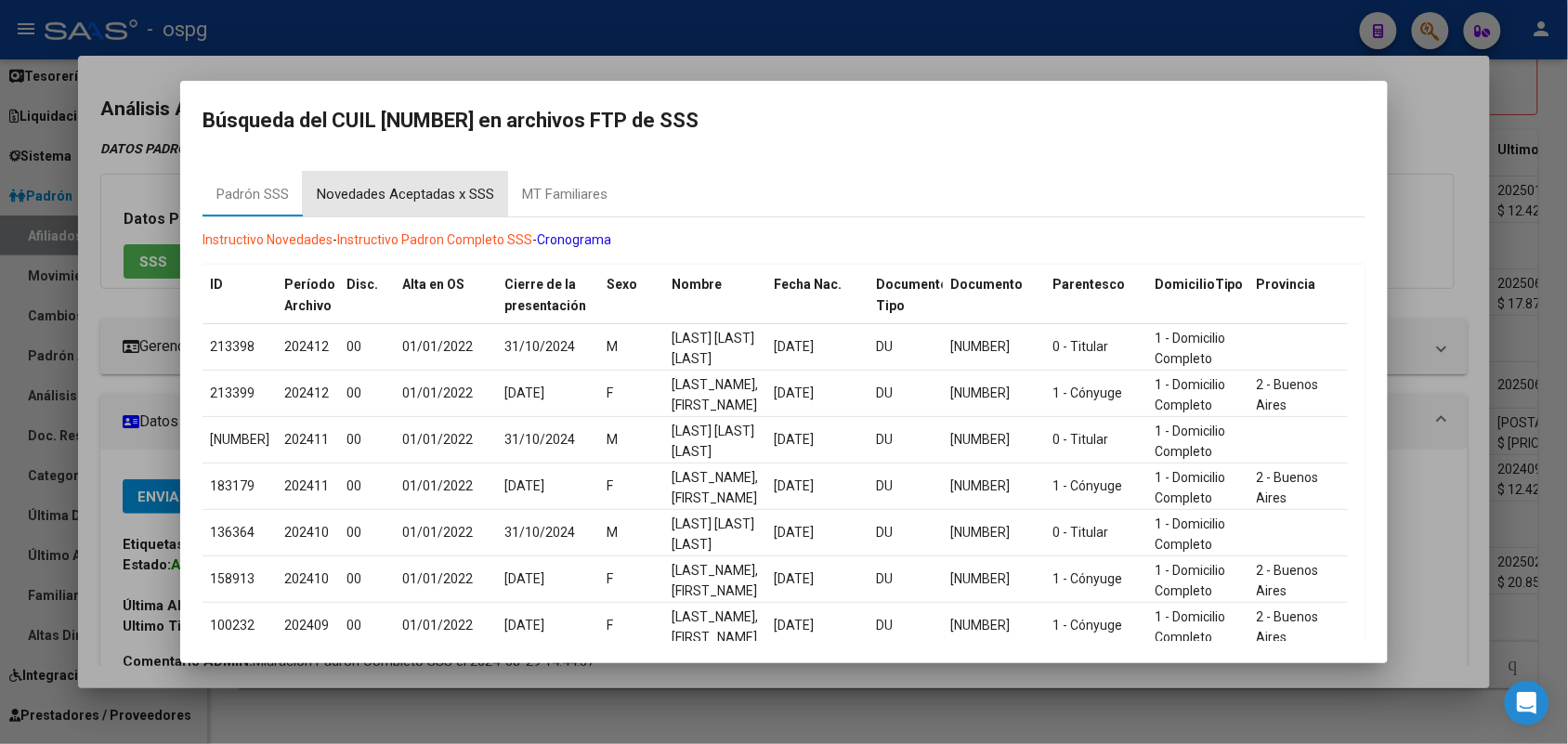 click on "Novedades Aceptadas x SSS" at bounding box center (405, 194) 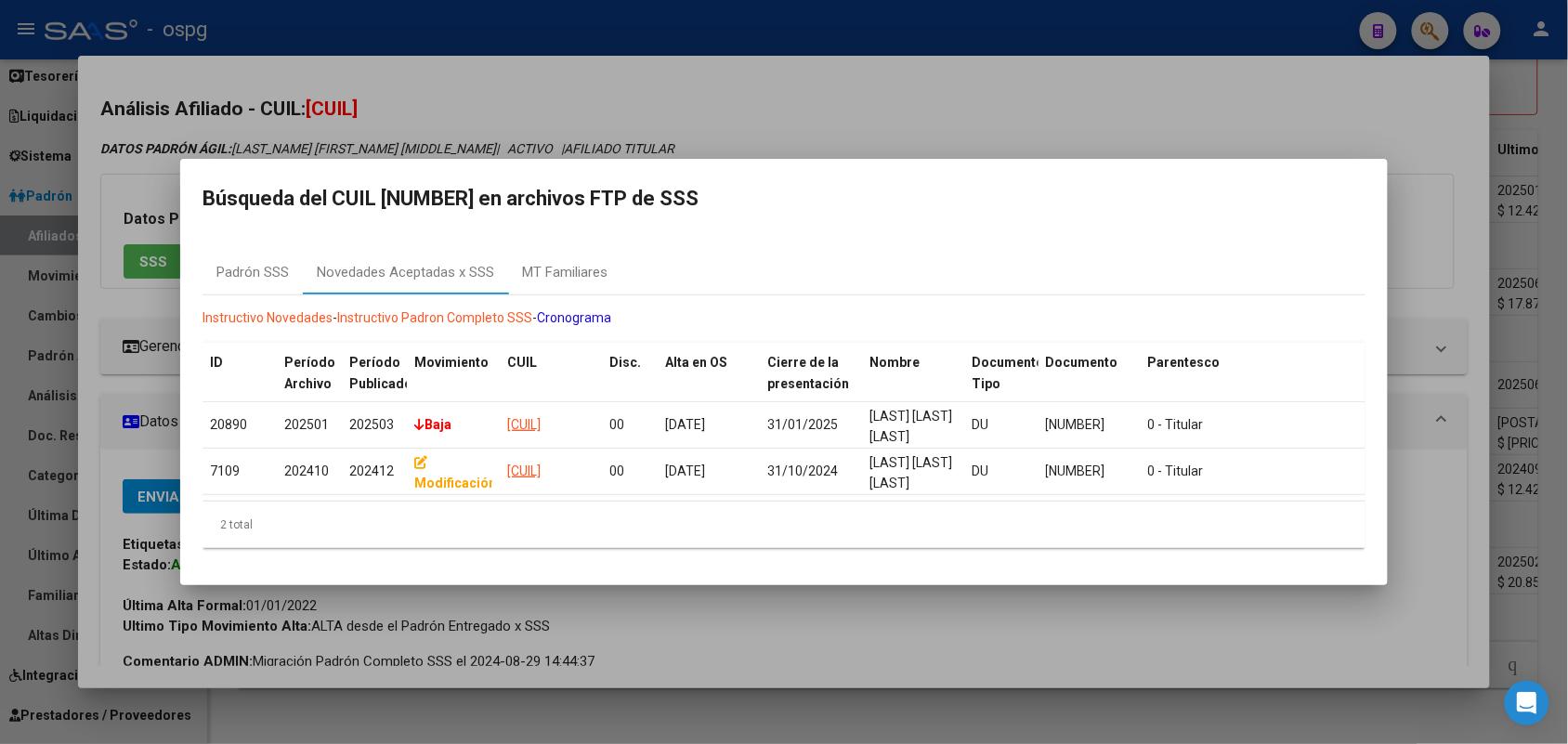 click at bounding box center (784, 372) 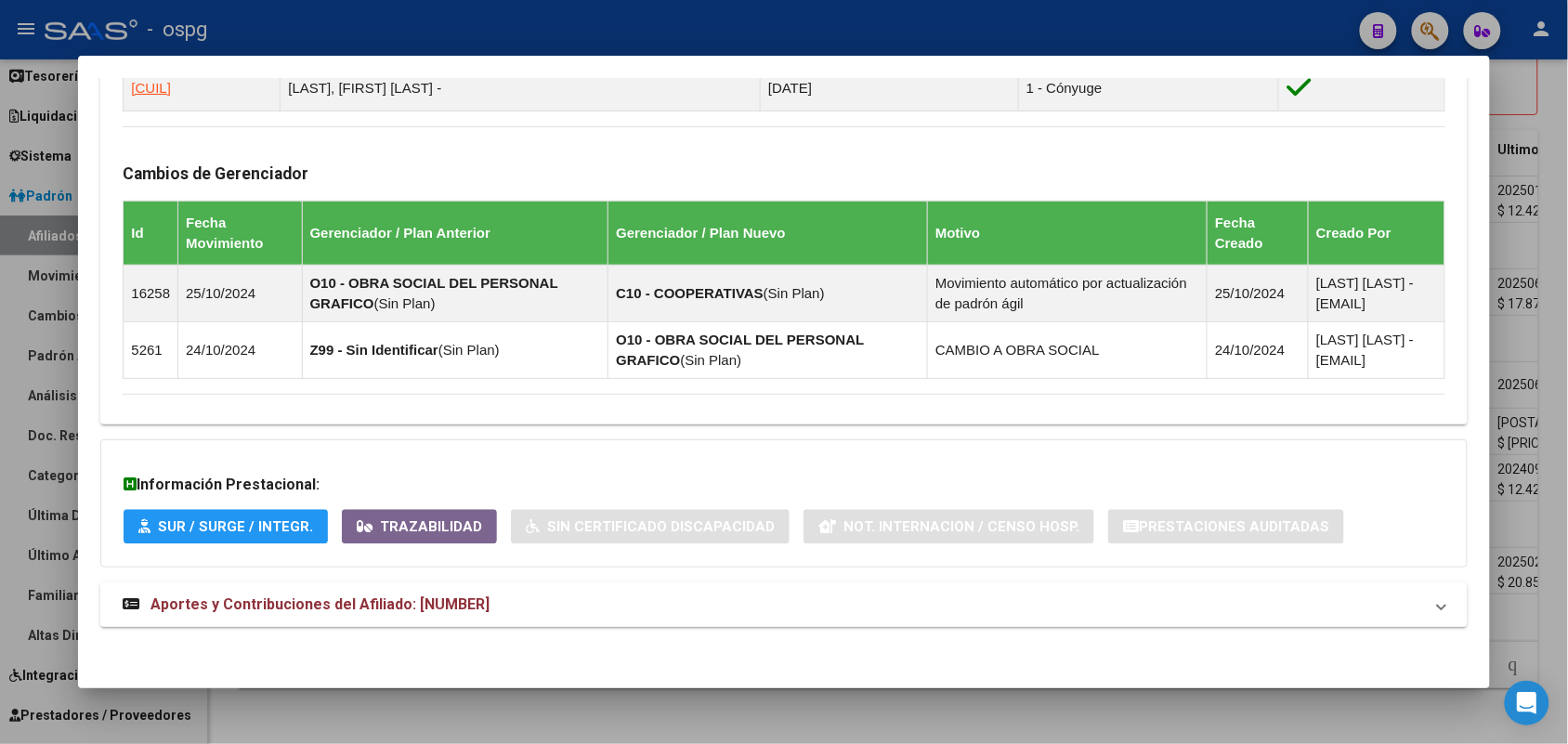 click on "Aportes y Contribuciones del Afiliado: [NUMBER]" at bounding box center (772, 605) 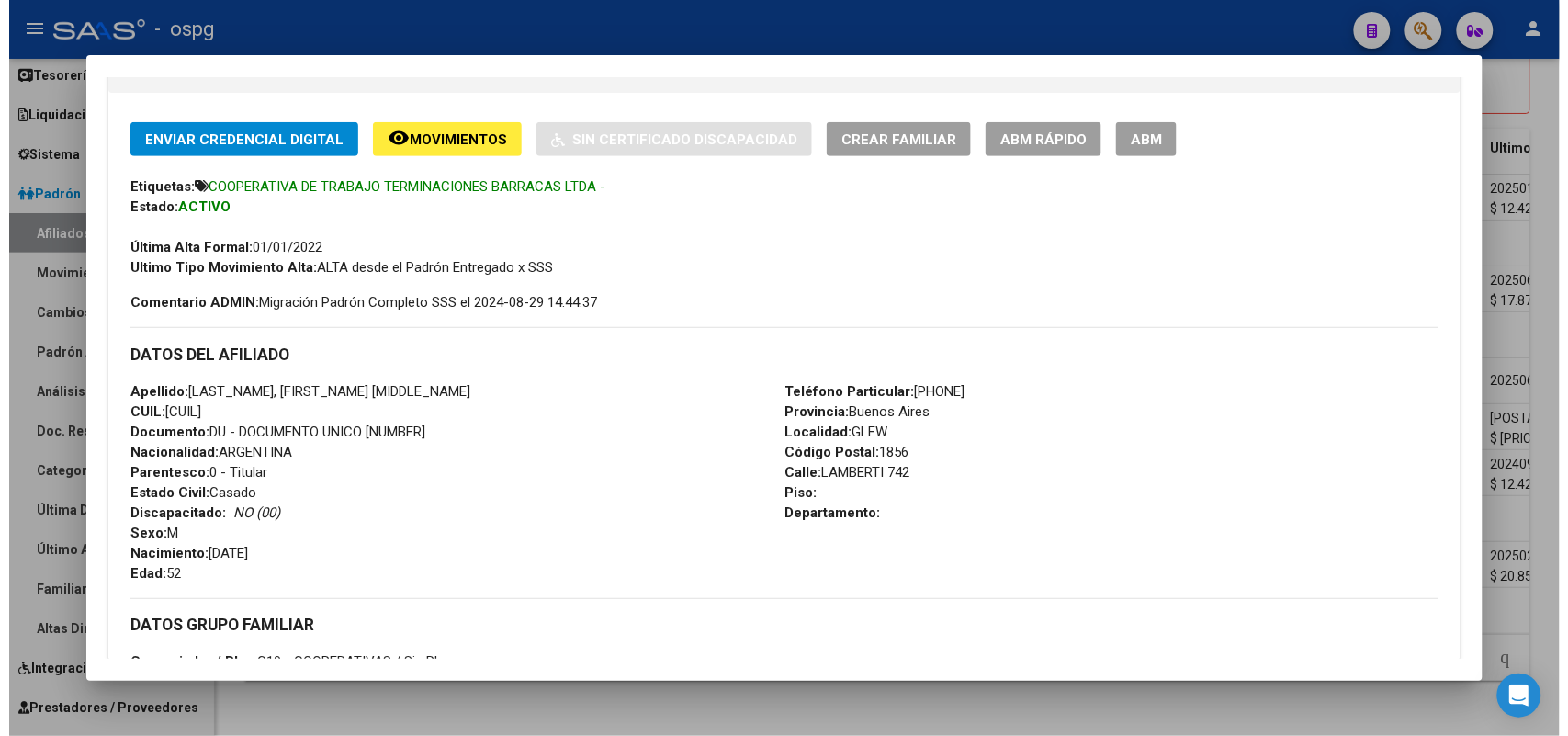 scroll, scrollTop: 0, scrollLeft: 0, axis: both 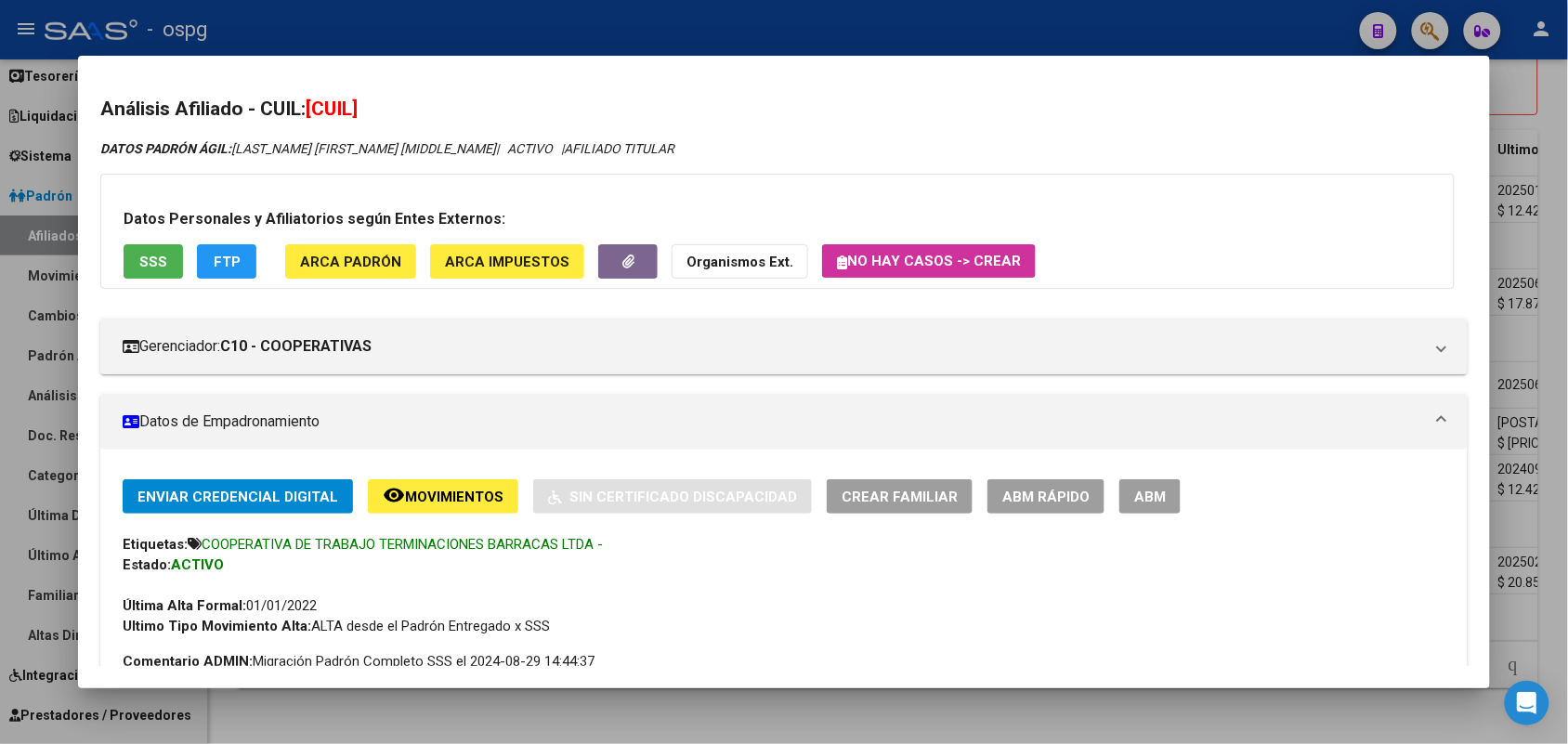 click on "SSS" at bounding box center [153, 262] 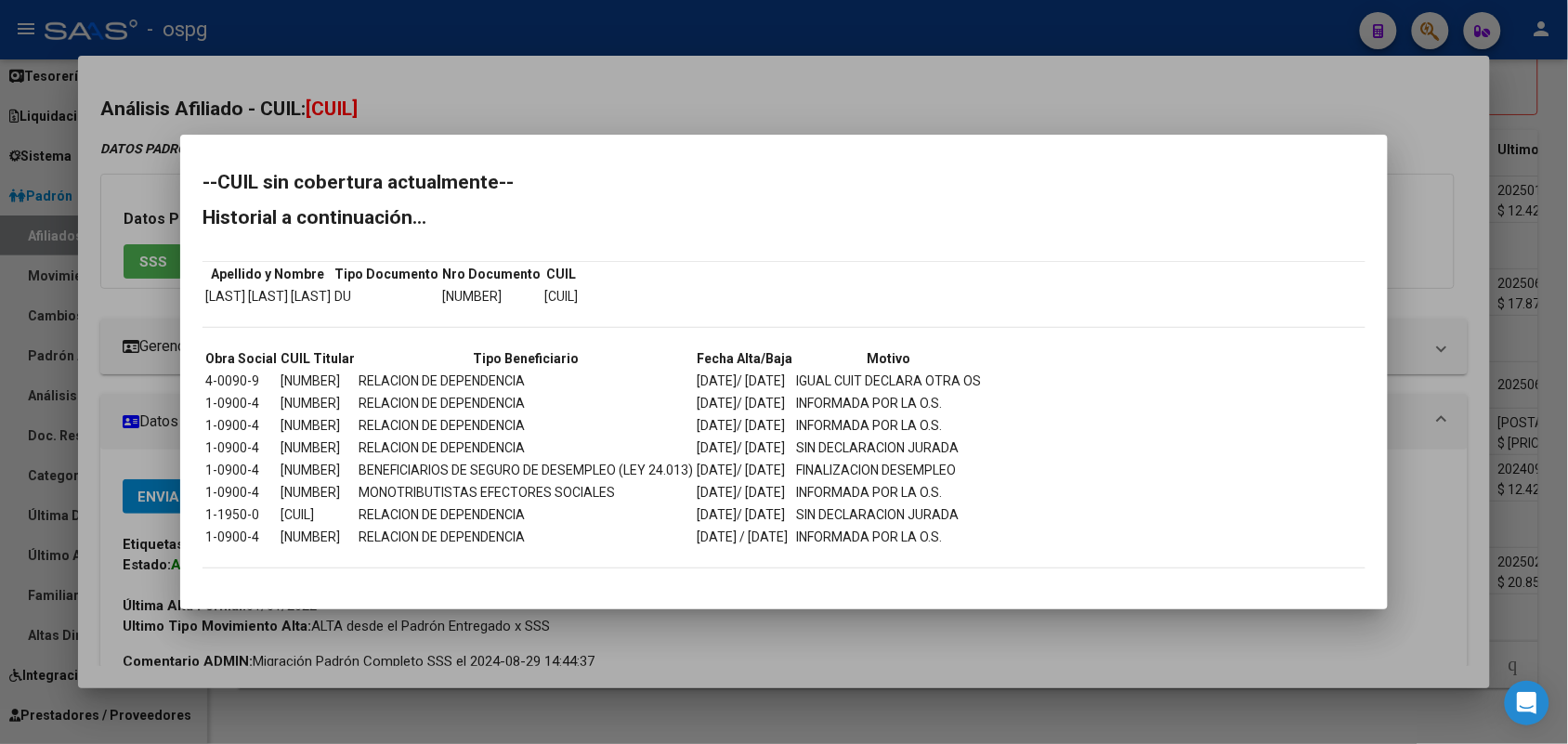 click at bounding box center (784, 372) 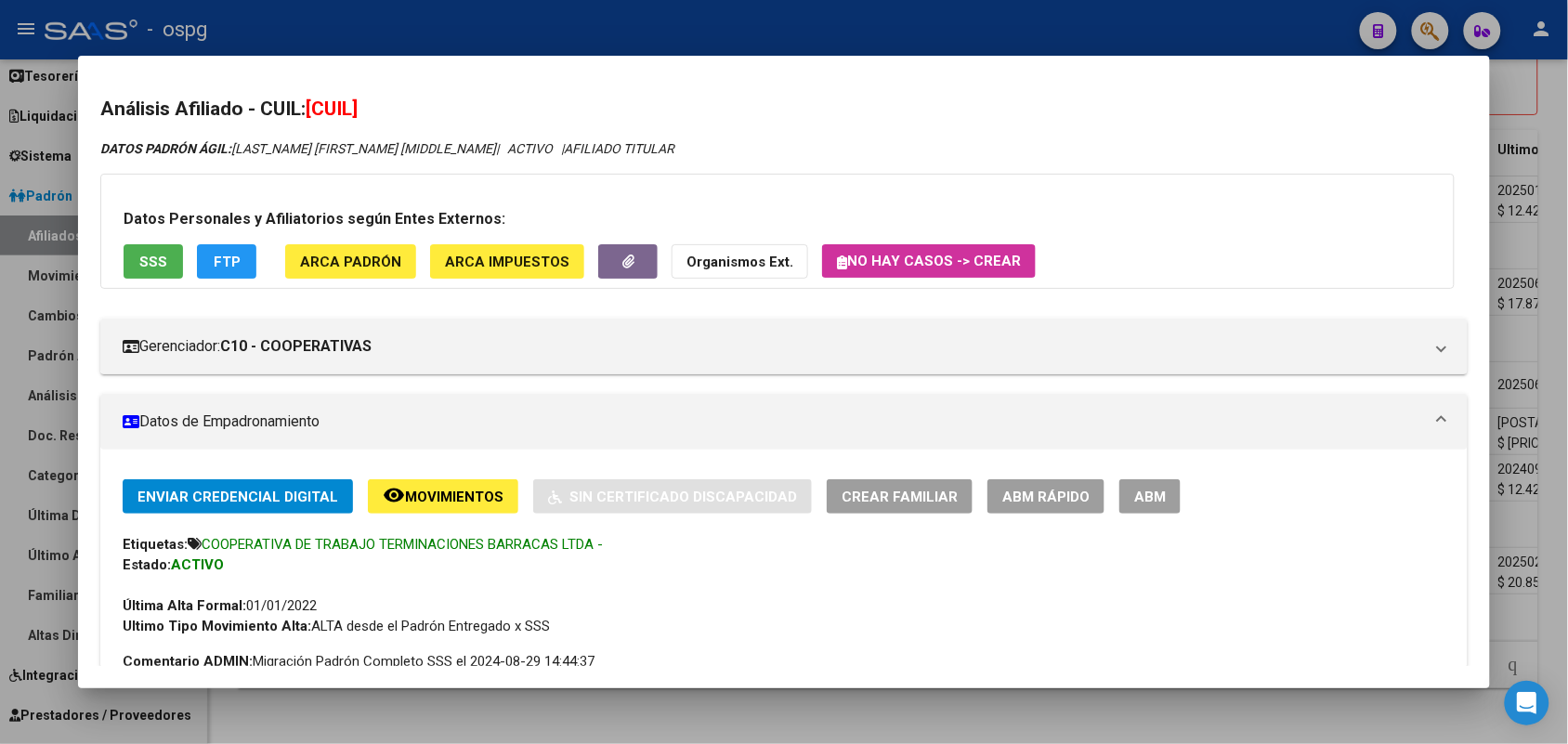click at bounding box center [784, 372] 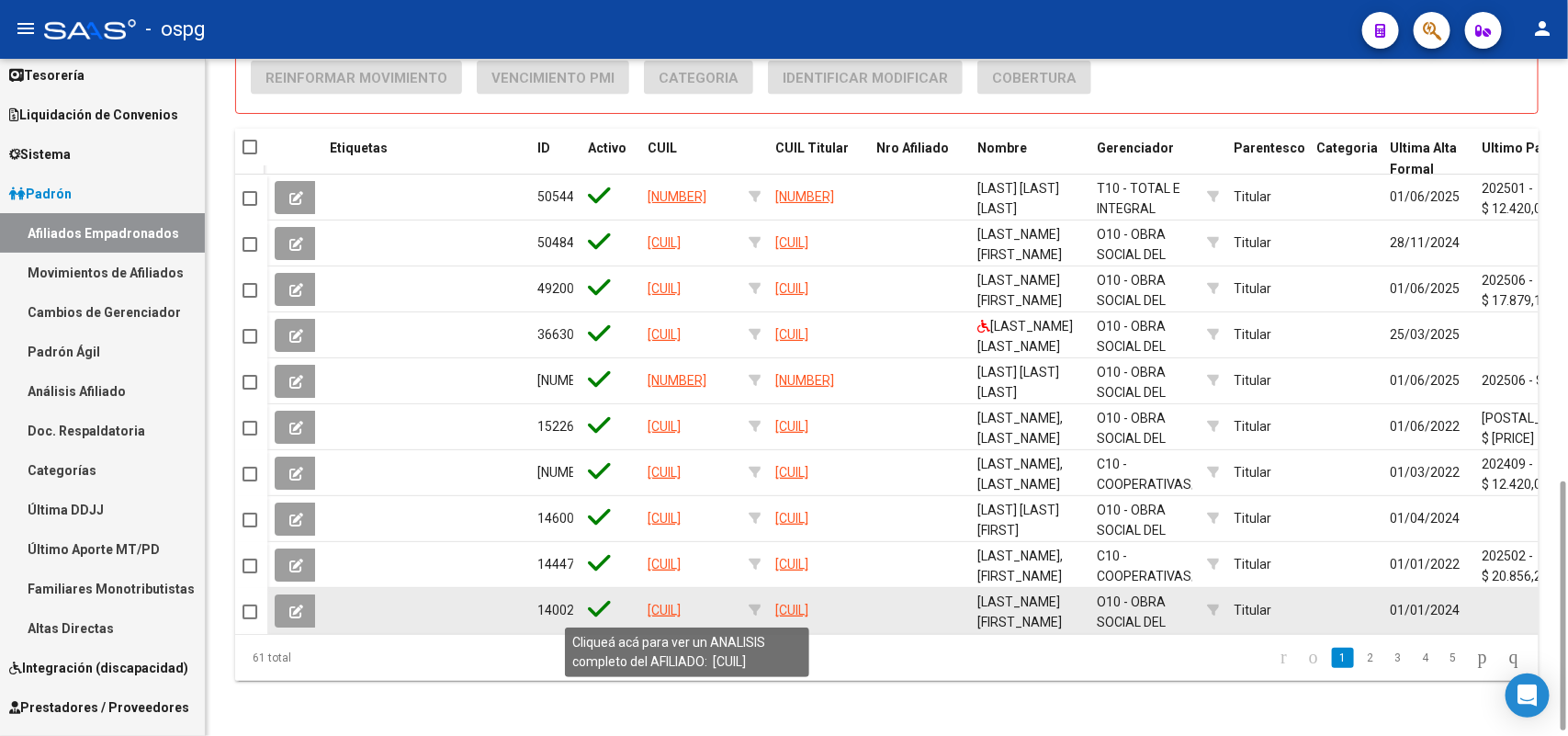 click on "[CUIL]" 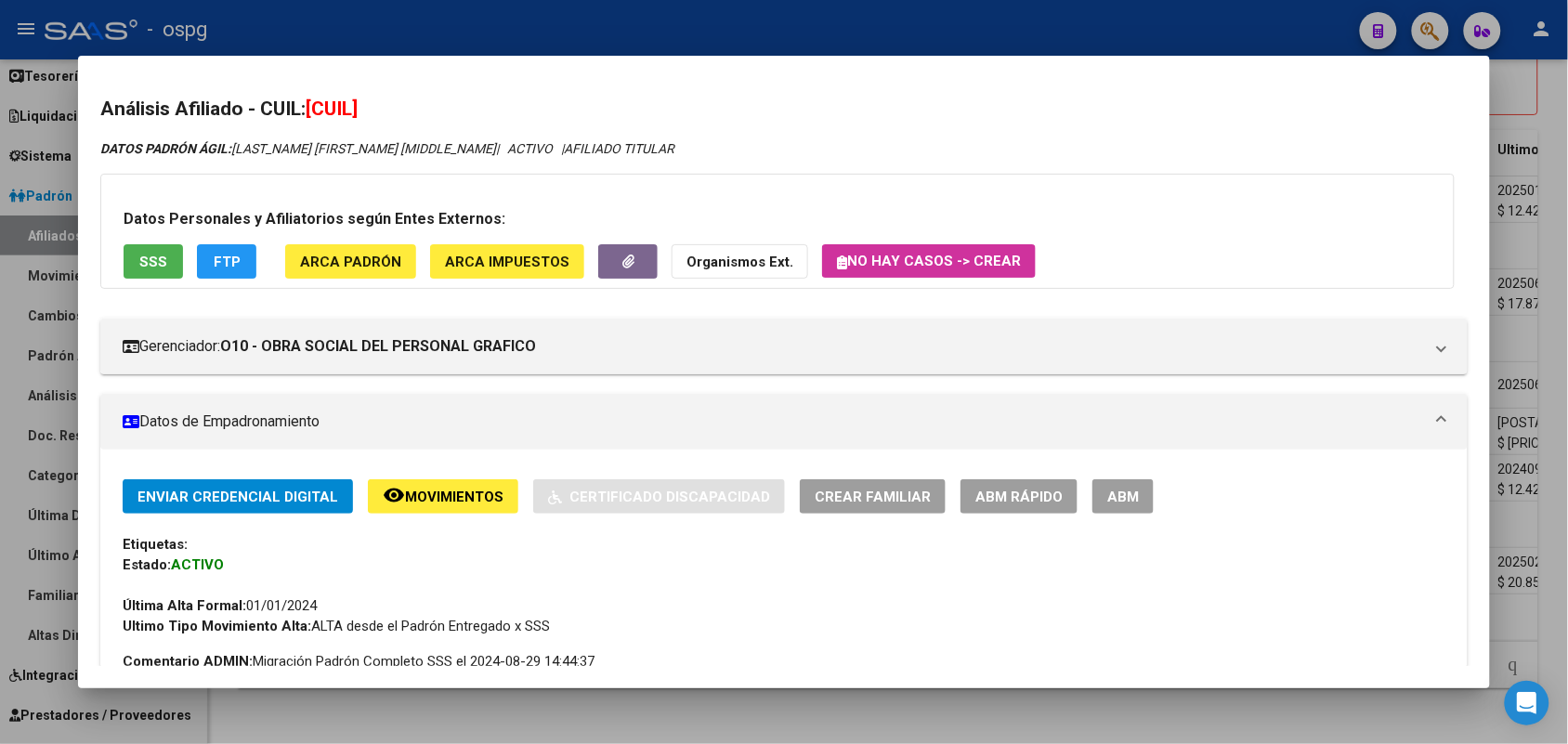 drag, startPoint x: 350, startPoint y: 104, endPoint x: 448, endPoint y: 104, distance: 98 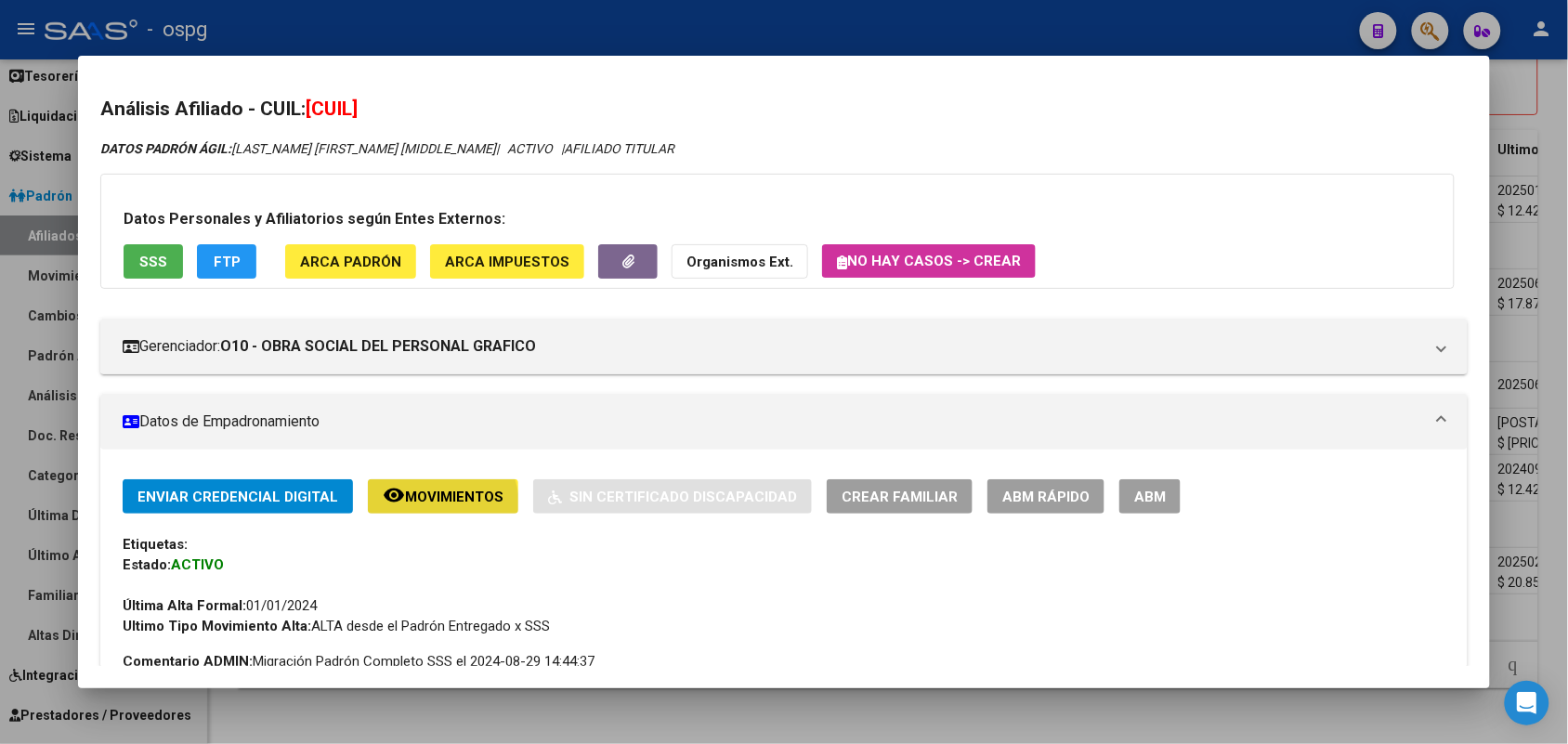 click on "remove_red_eye Movimientos" 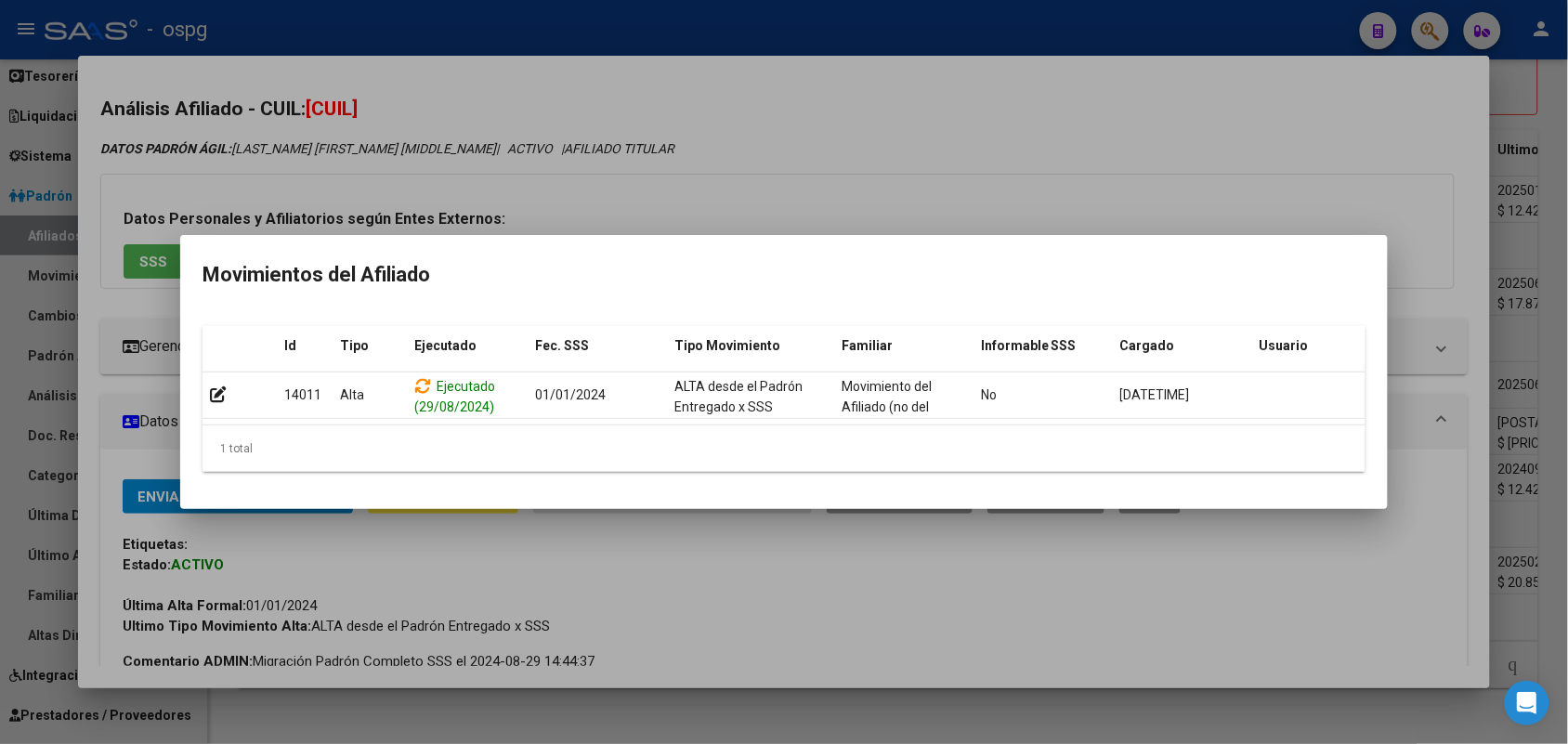 click at bounding box center [784, 372] 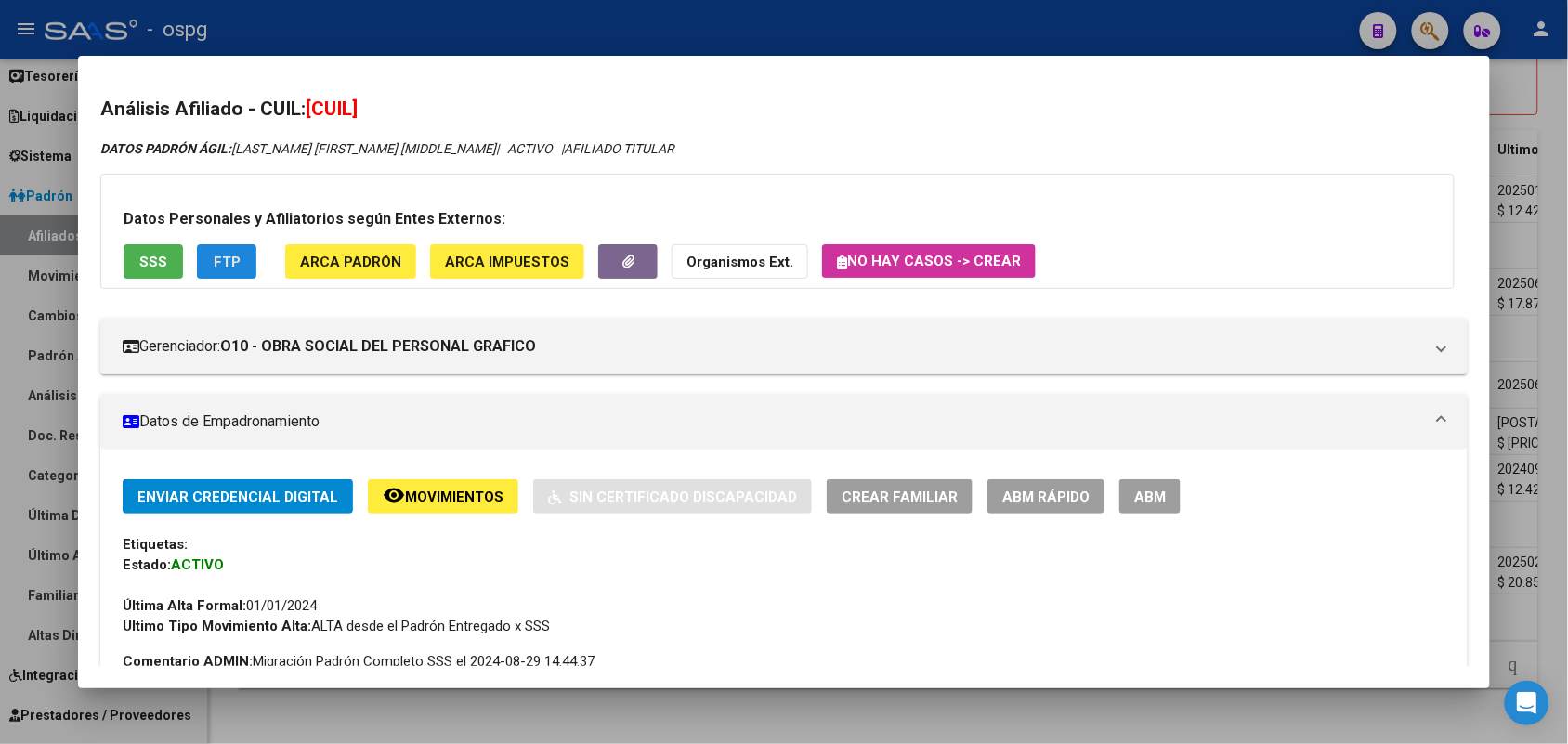 click on "FTP" 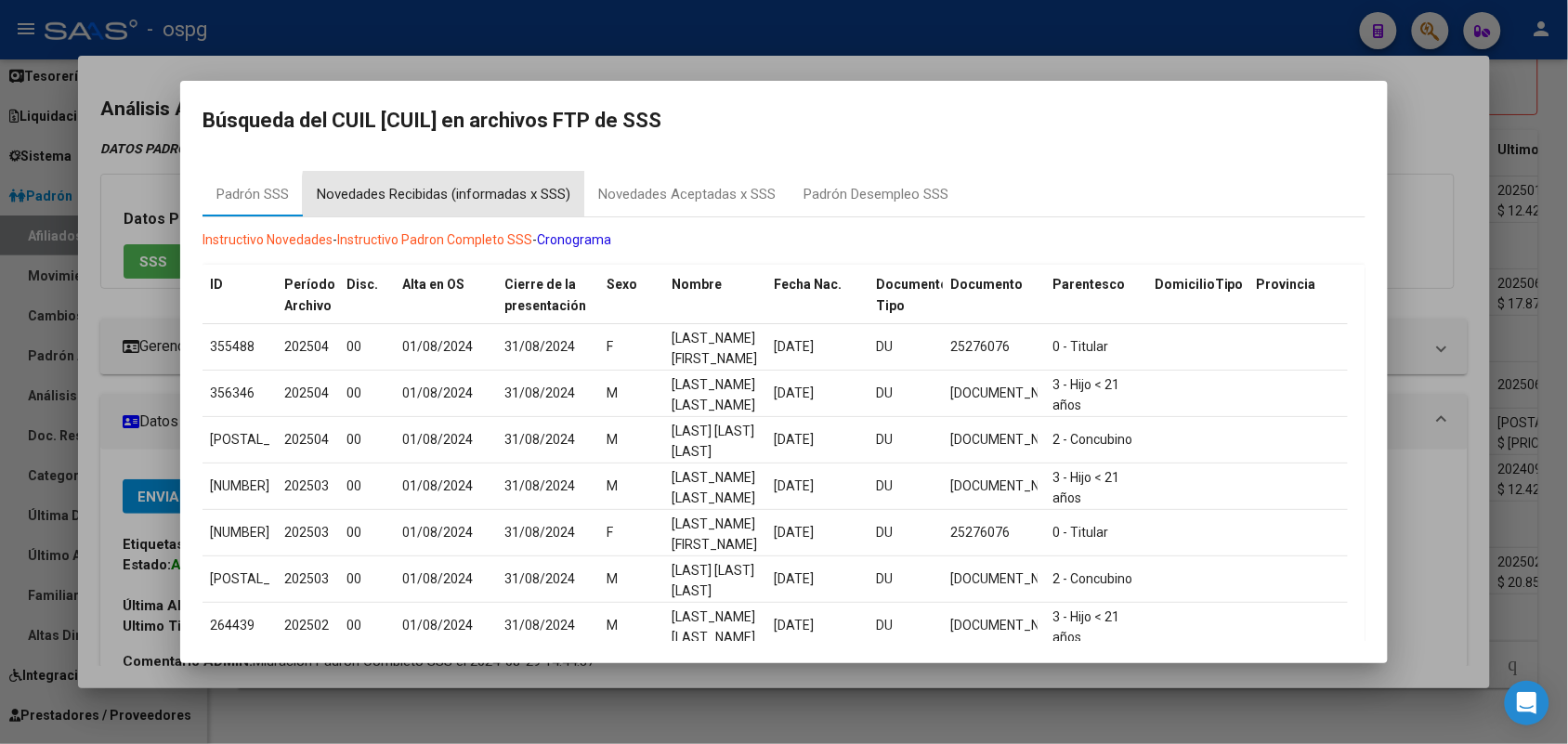 click on "Novedades Recibidas (informadas x SSS)" at bounding box center [443, 194] 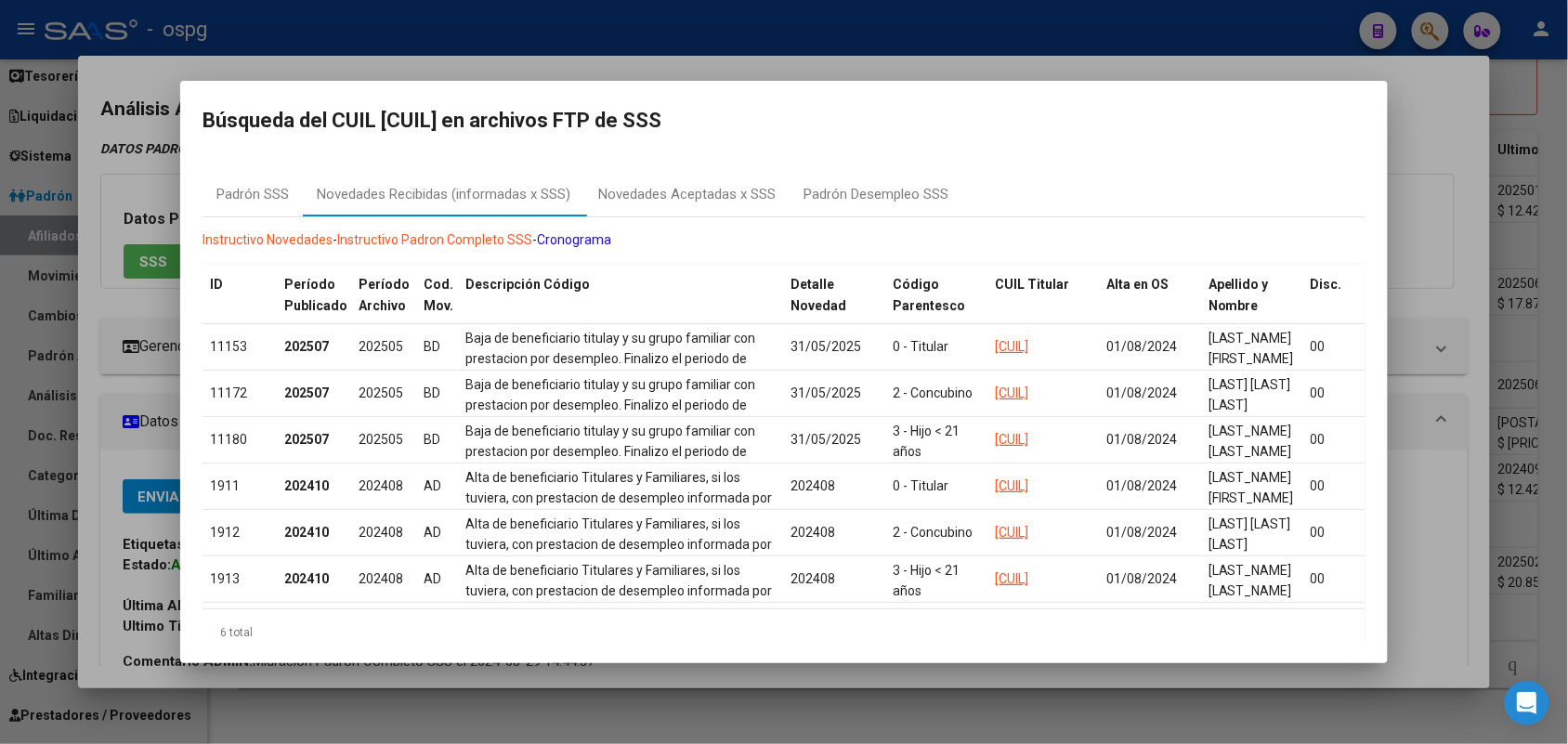 click at bounding box center (784, 372) 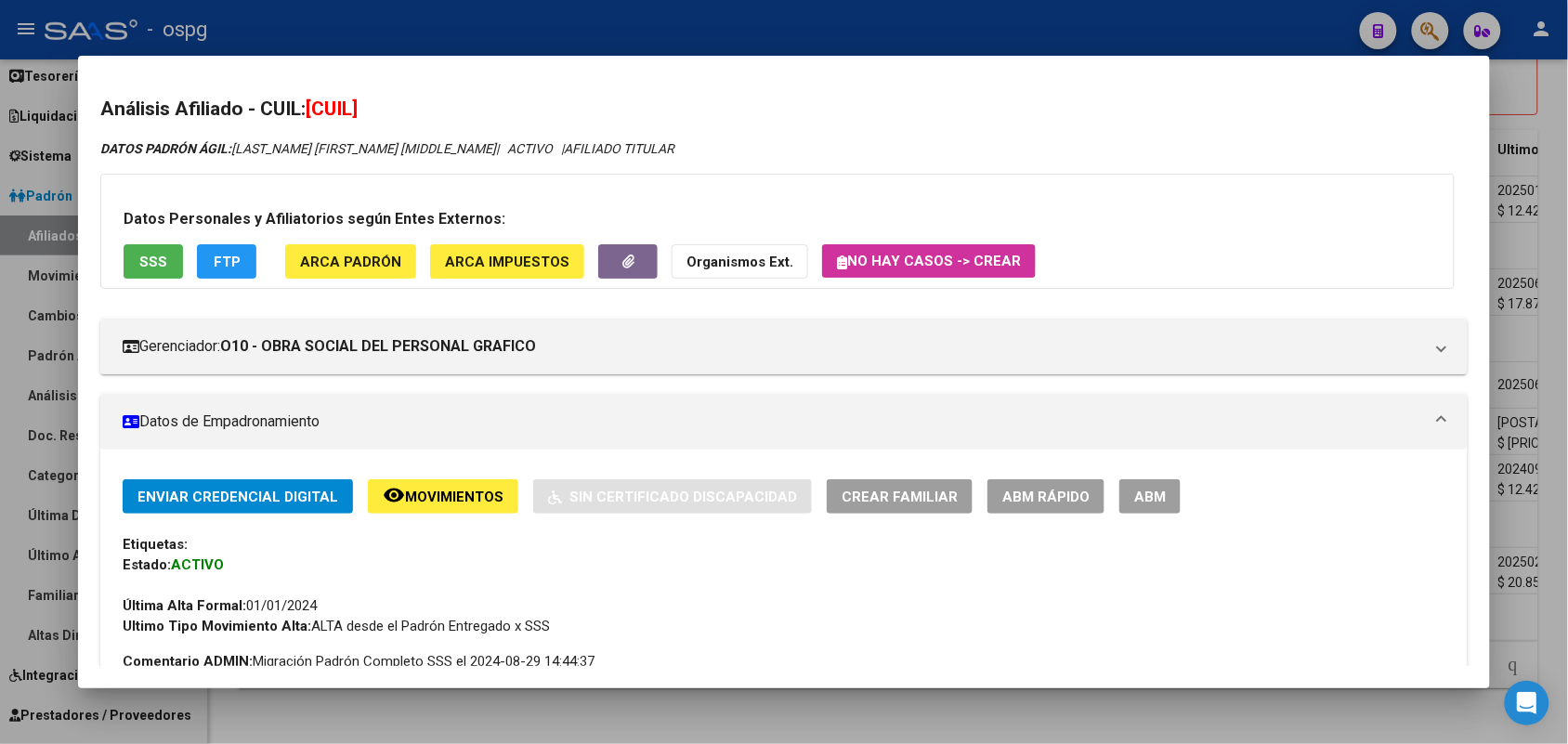 click at bounding box center (784, 372) 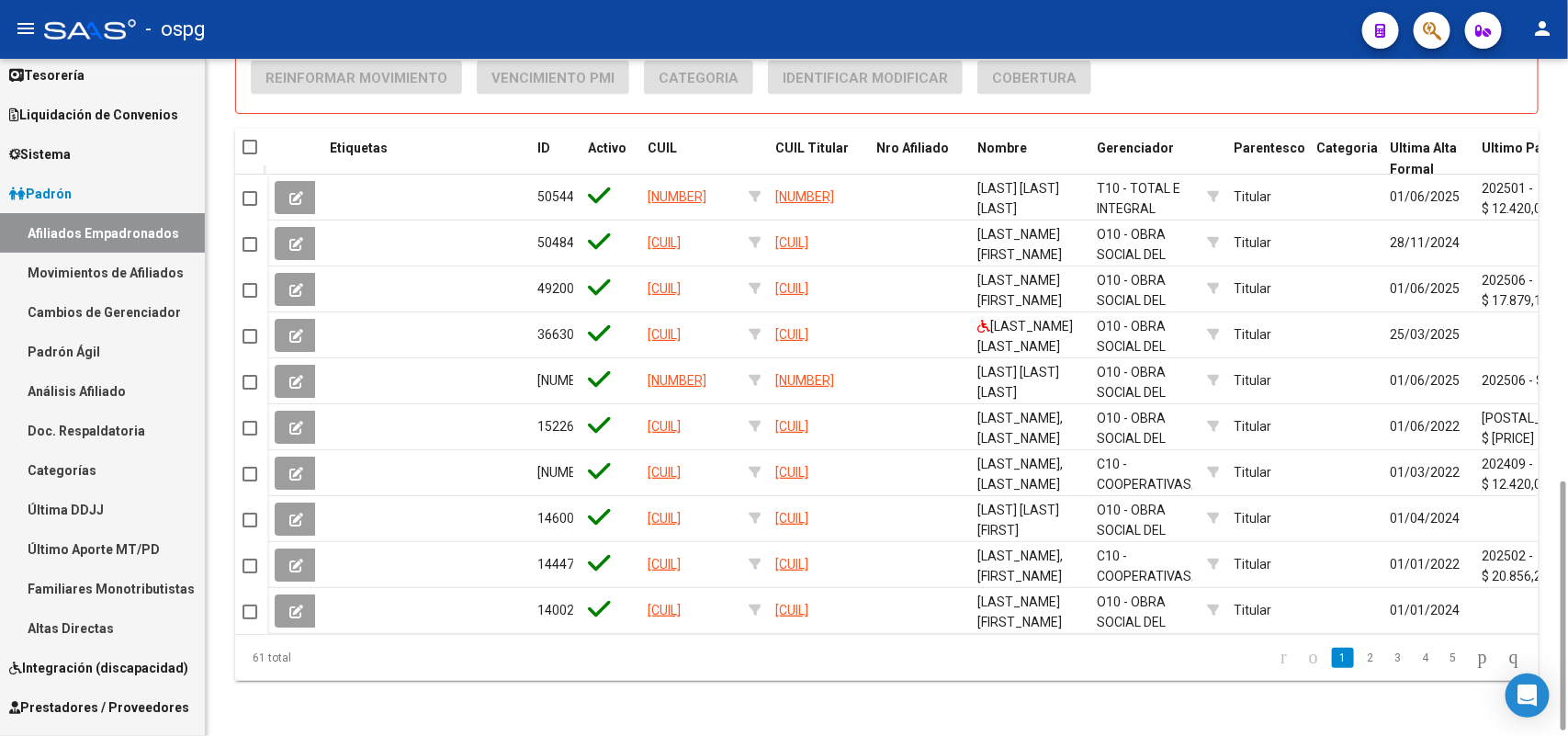 click on "2" 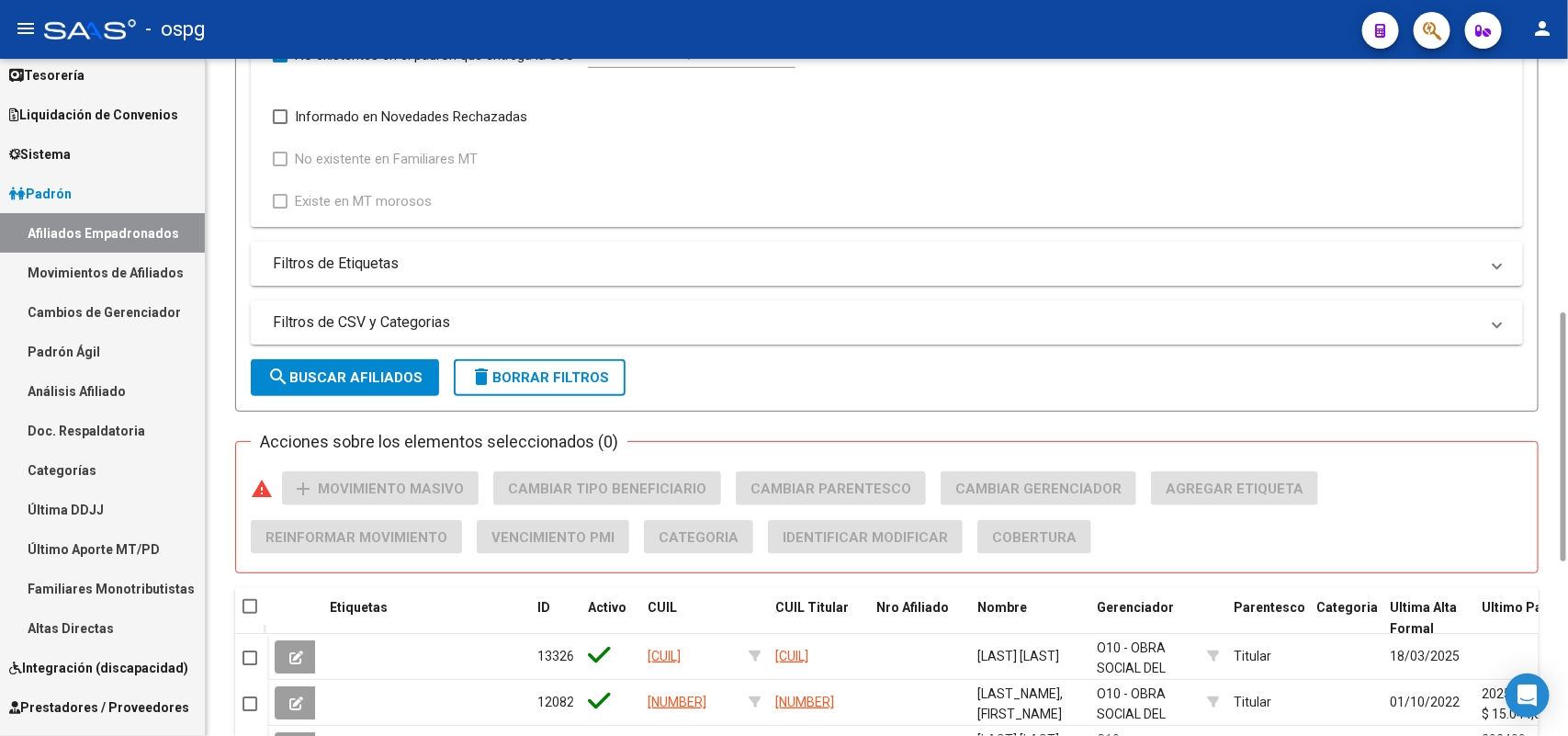 scroll, scrollTop: 1149, scrollLeft: 0, axis: vertical 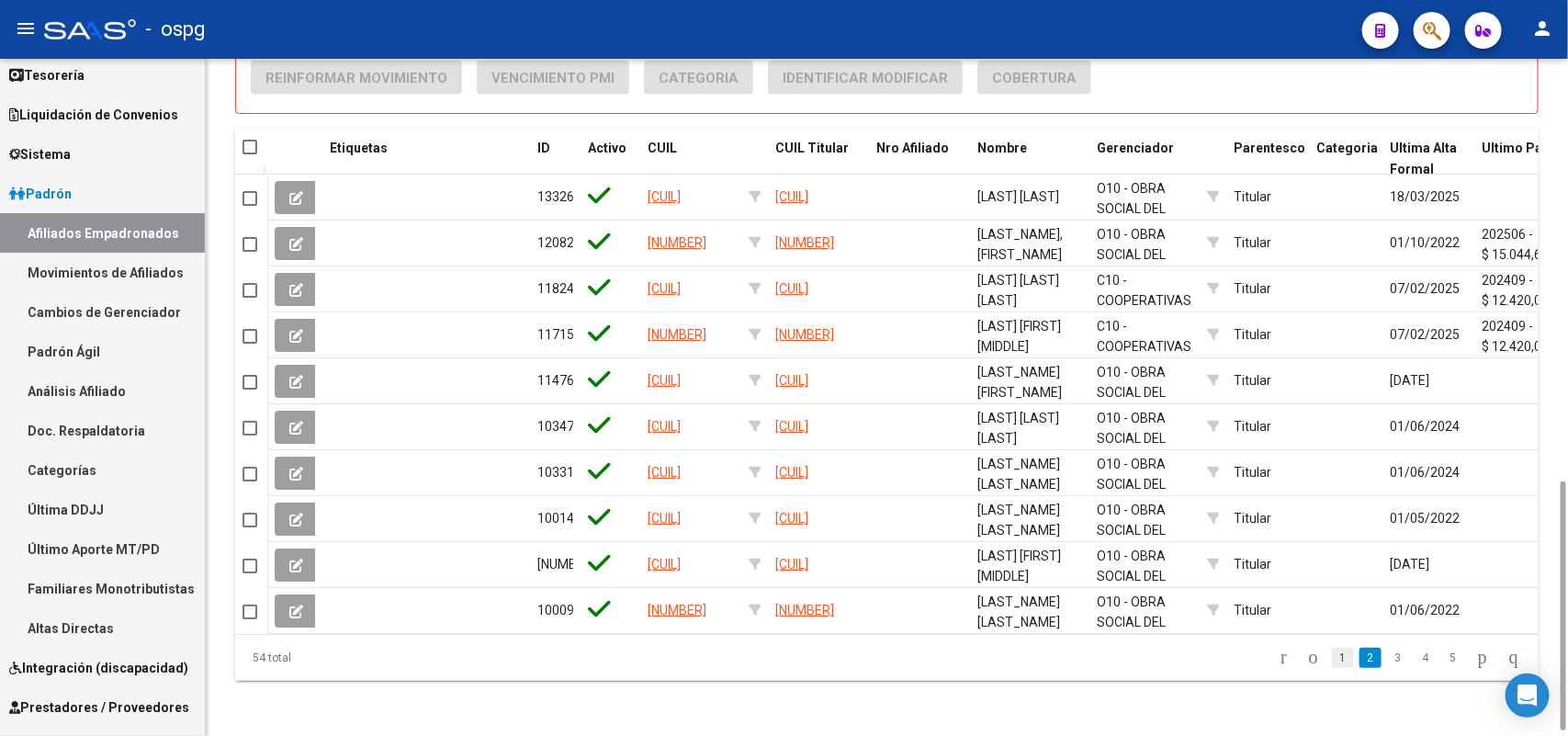 click on "1" 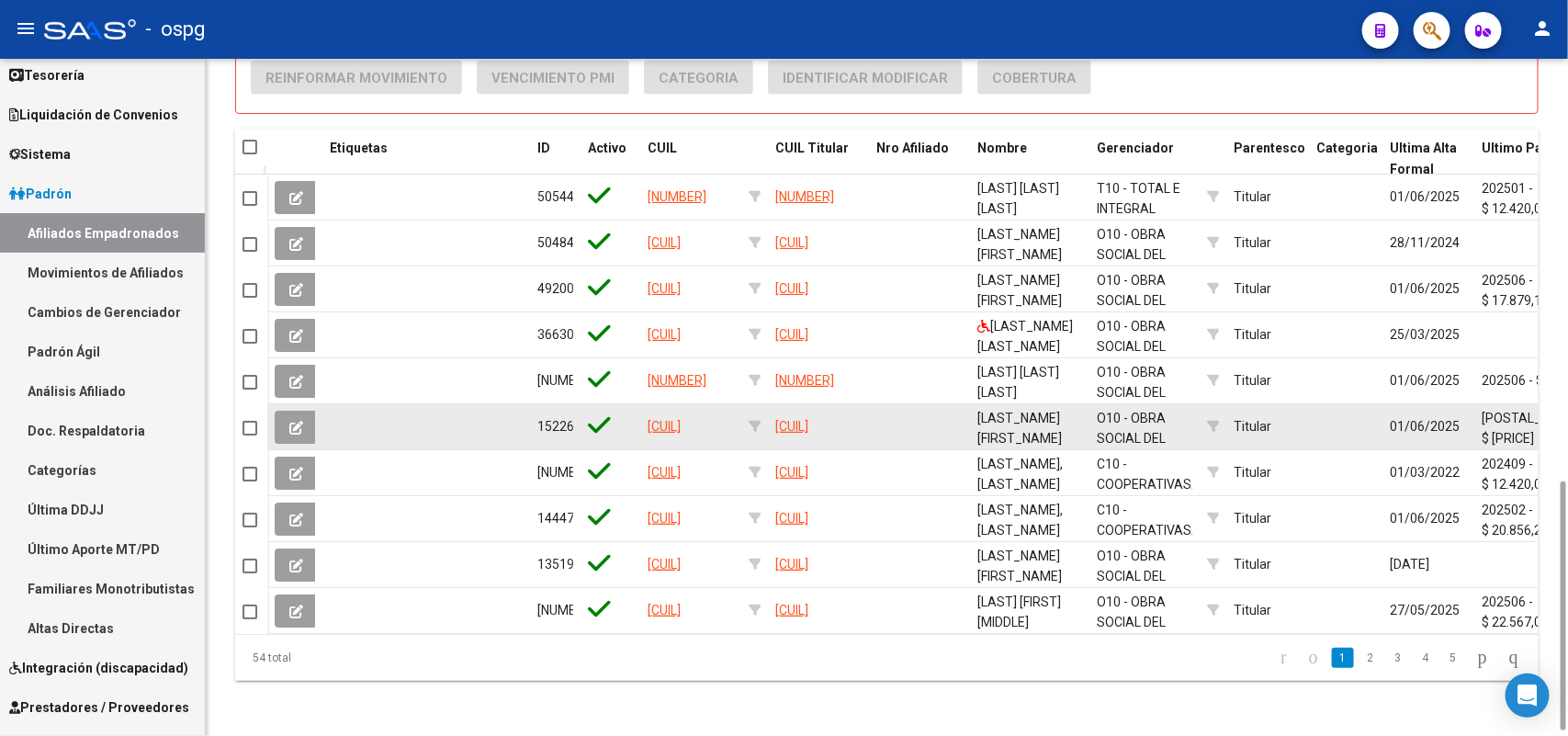 scroll, scrollTop: 919, scrollLeft: 0, axis: vertical 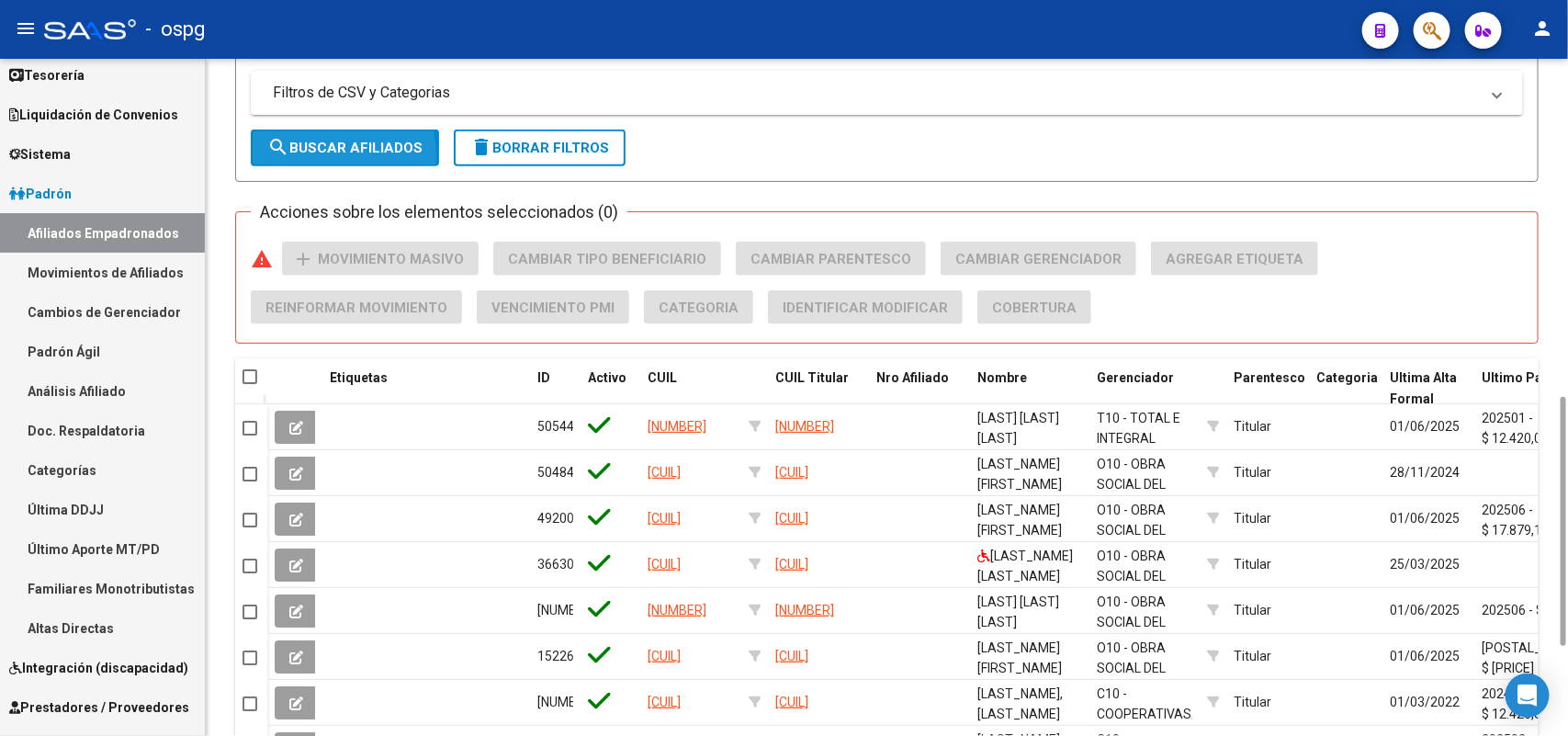 drag, startPoint x: 333, startPoint y: 153, endPoint x: 811, endPoint y: 170, distance: 478.30221 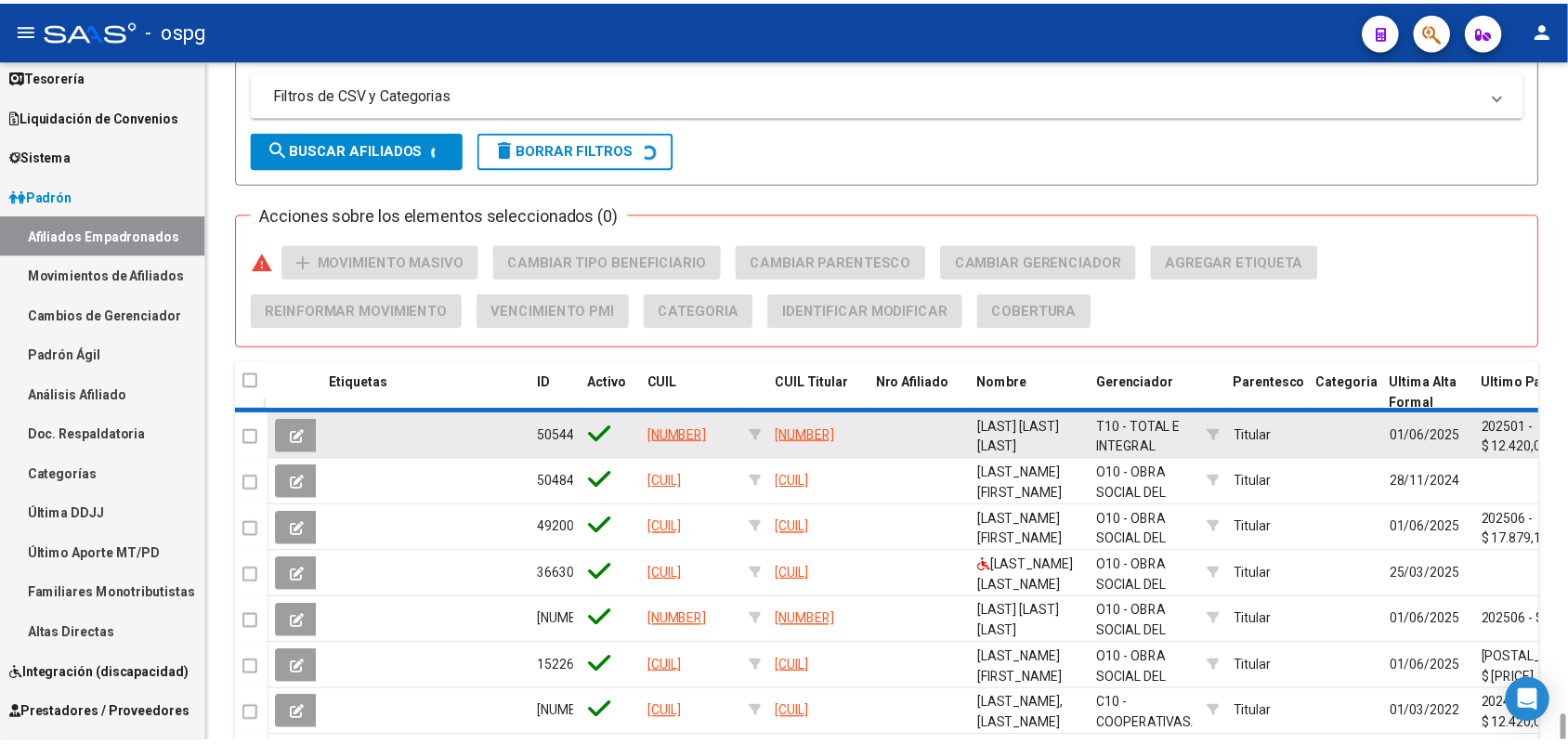 scroll, scrollTop: 1161, scrollLeft: 0, axis: vertical 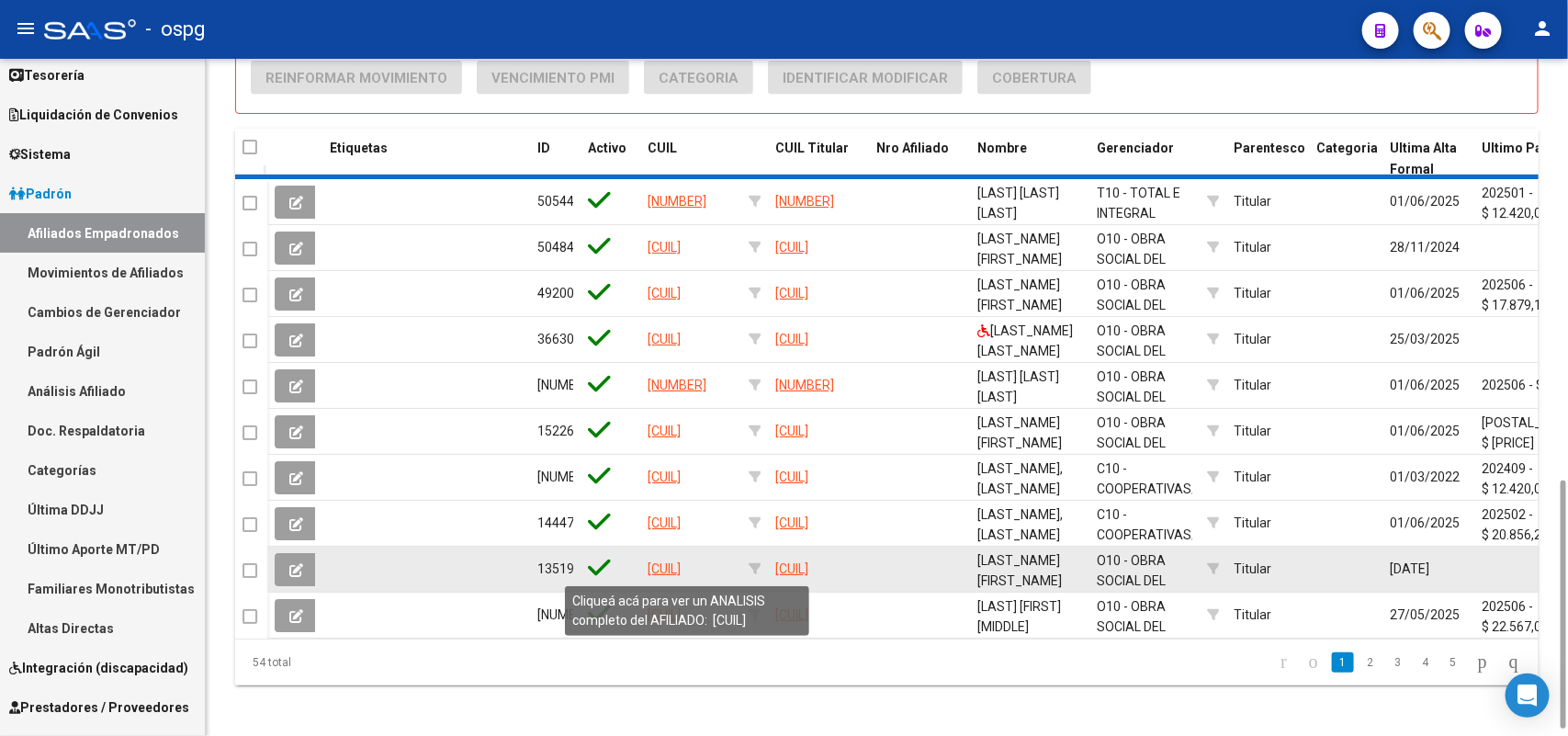 click on "[CUIL]" 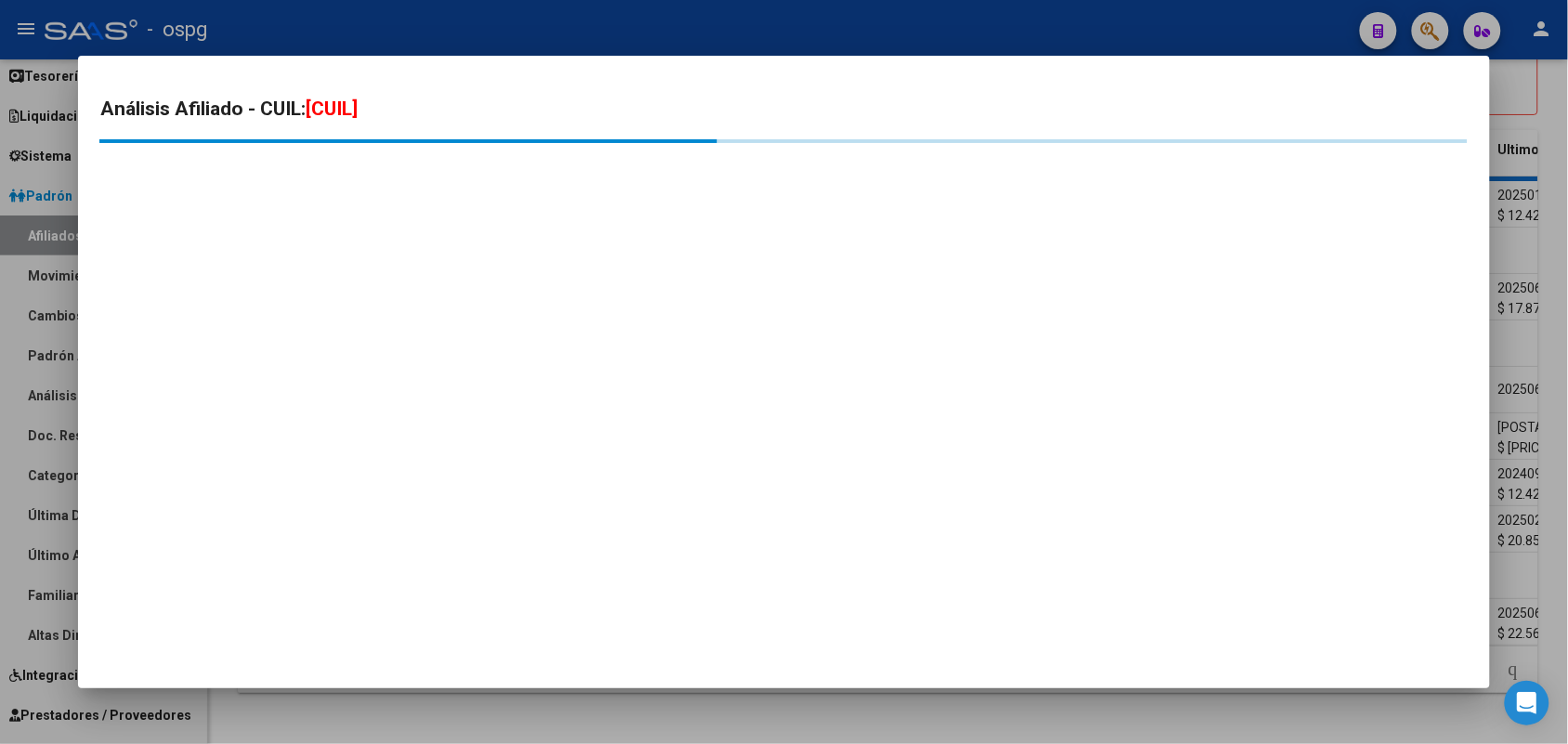 drag, startPoint x: 309, startPoint y: 99, endPoint x: 430, endPoint y: 102, distance: 121.0372 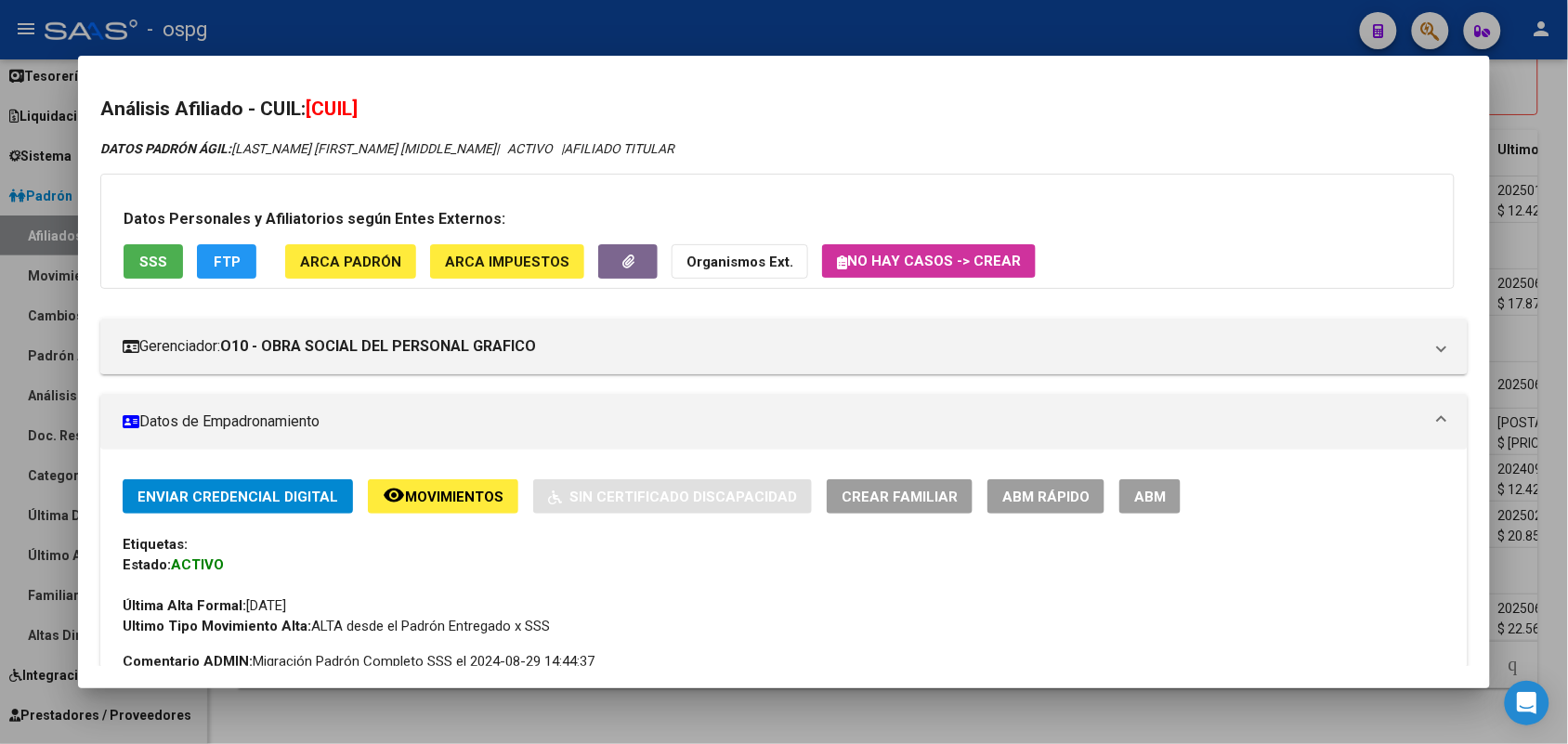 click at bounding box center [784, 372] 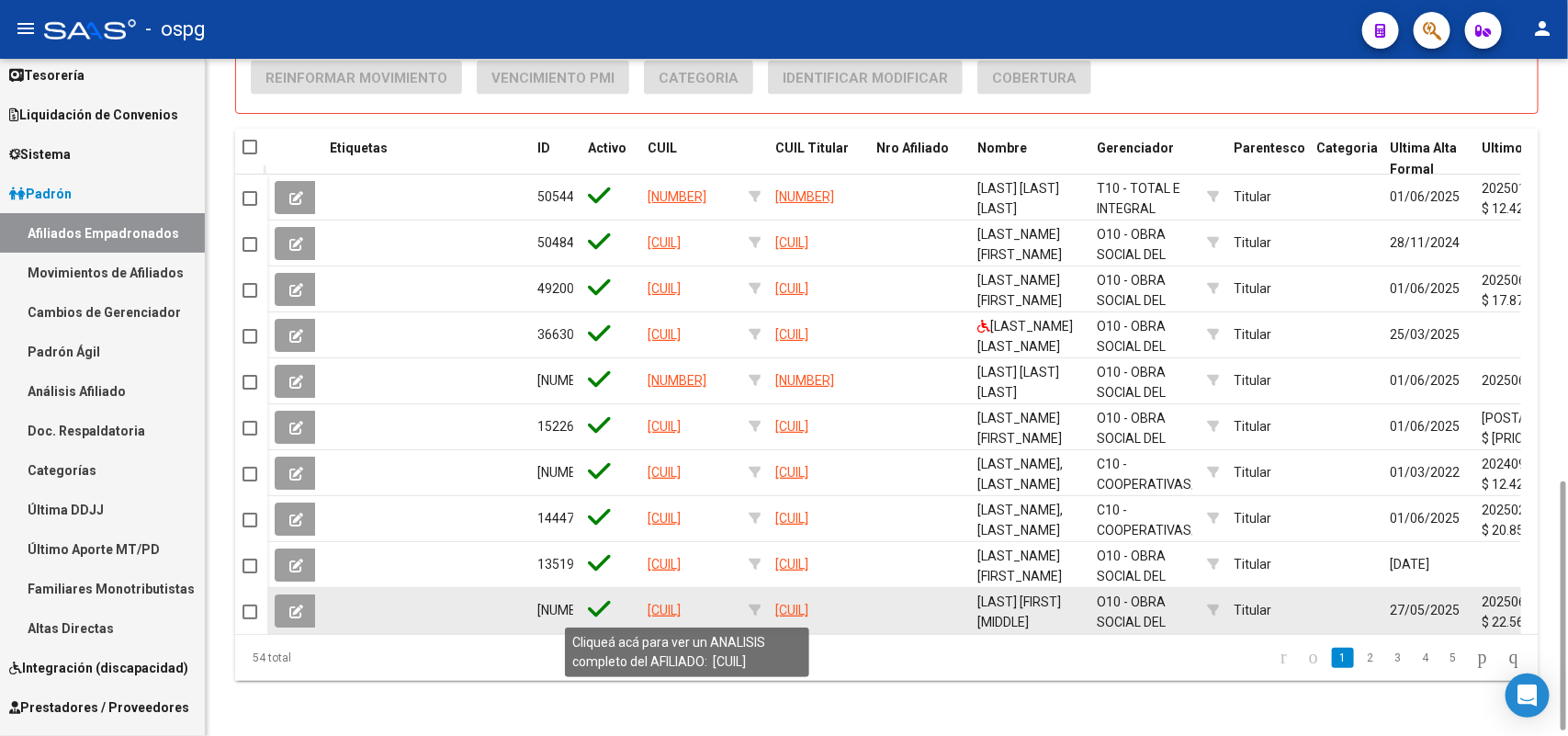 click on "[CUIL]" 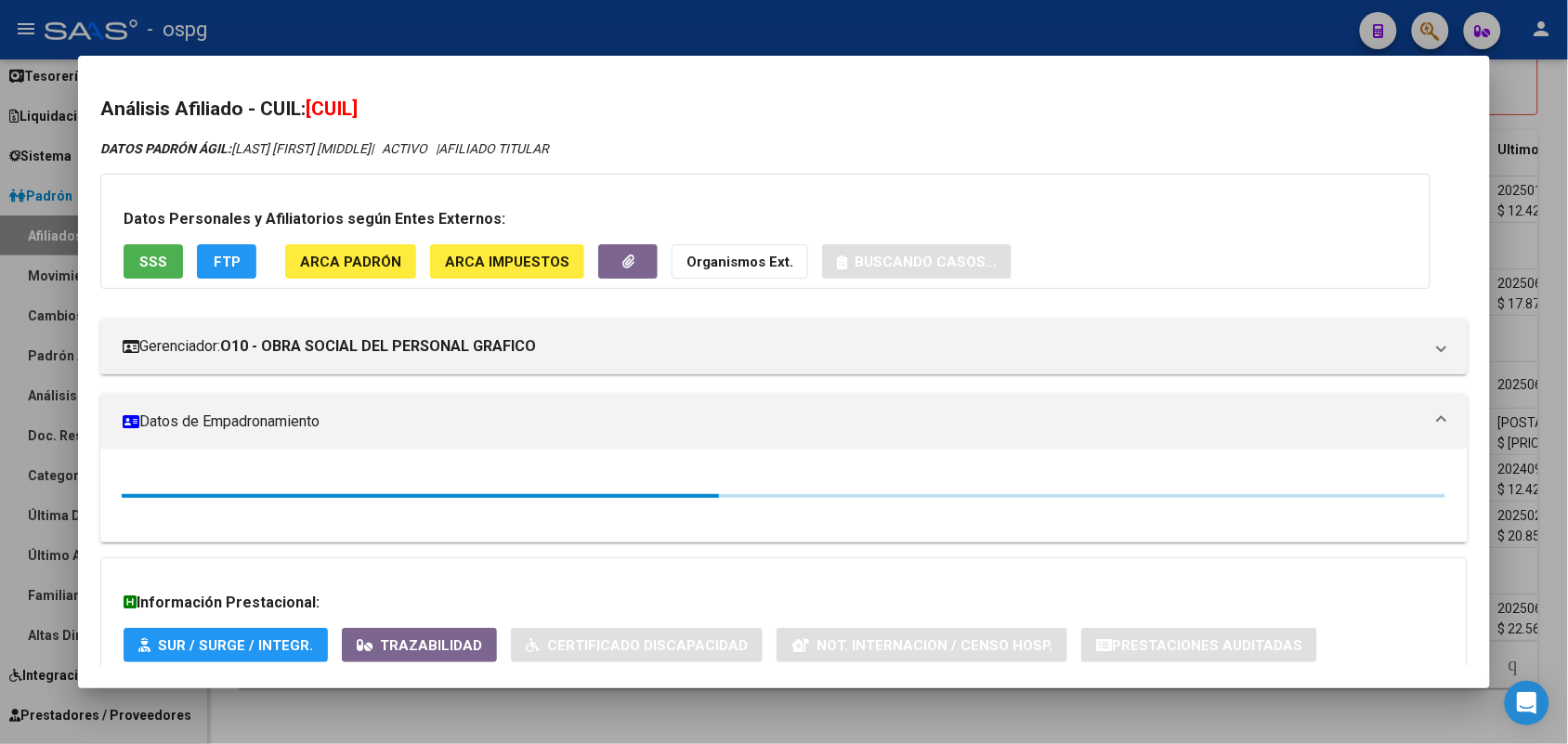 click on "Análisis Afiliado - CUIL:  [CUIL]" at bounding box center [783, 110] 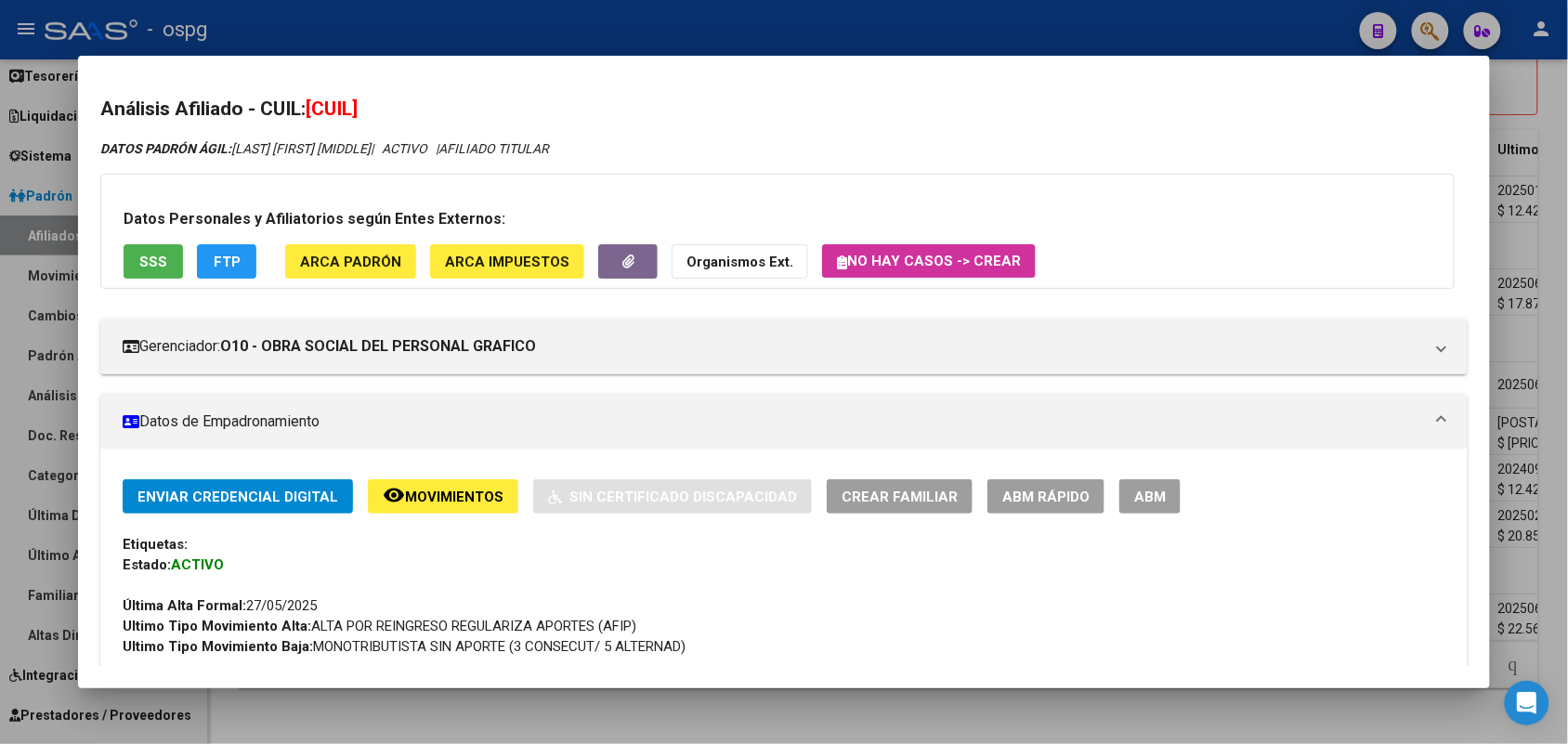 click on "FTP" 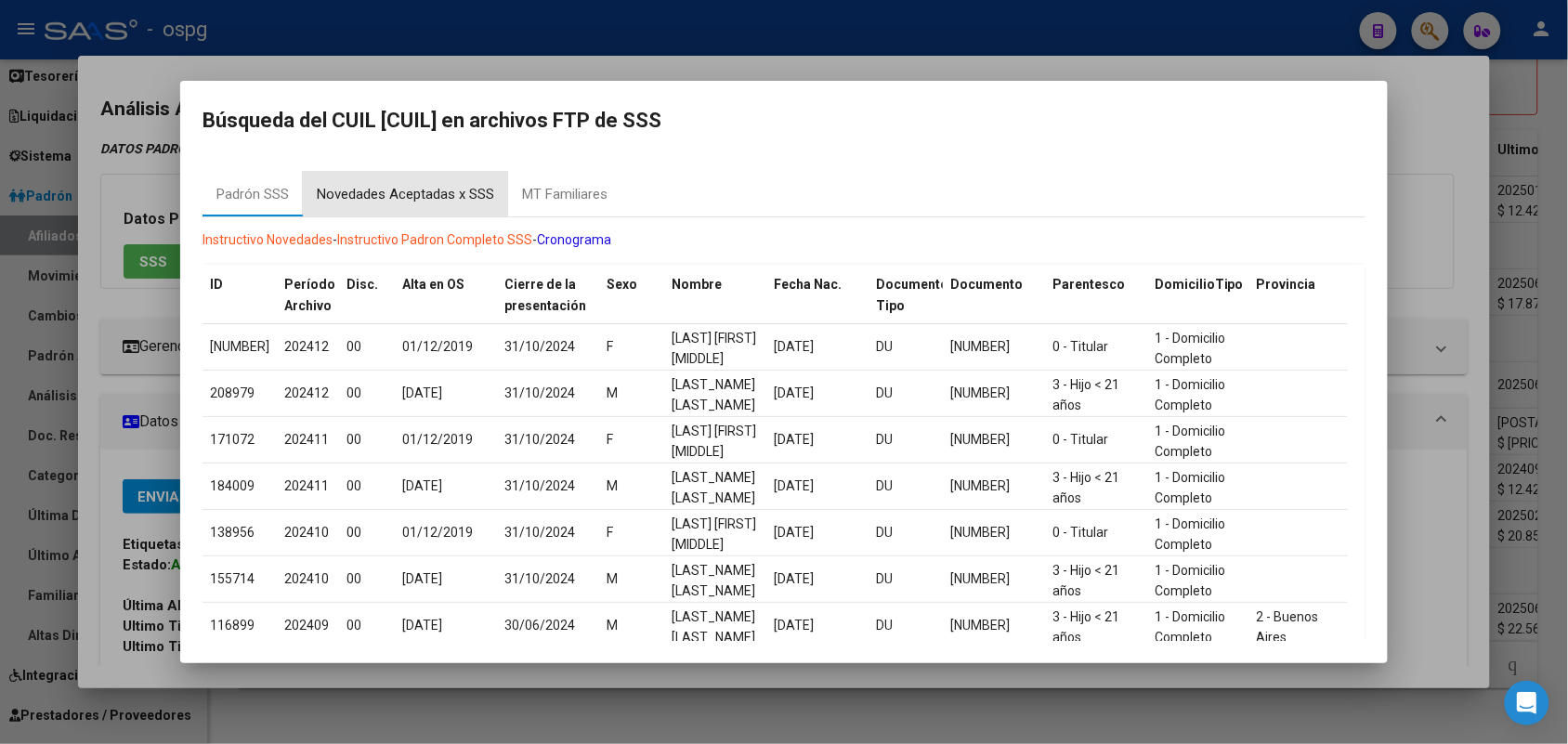 click on "Novedades Aceptadas x SSS" at bounding box center [405, 194] 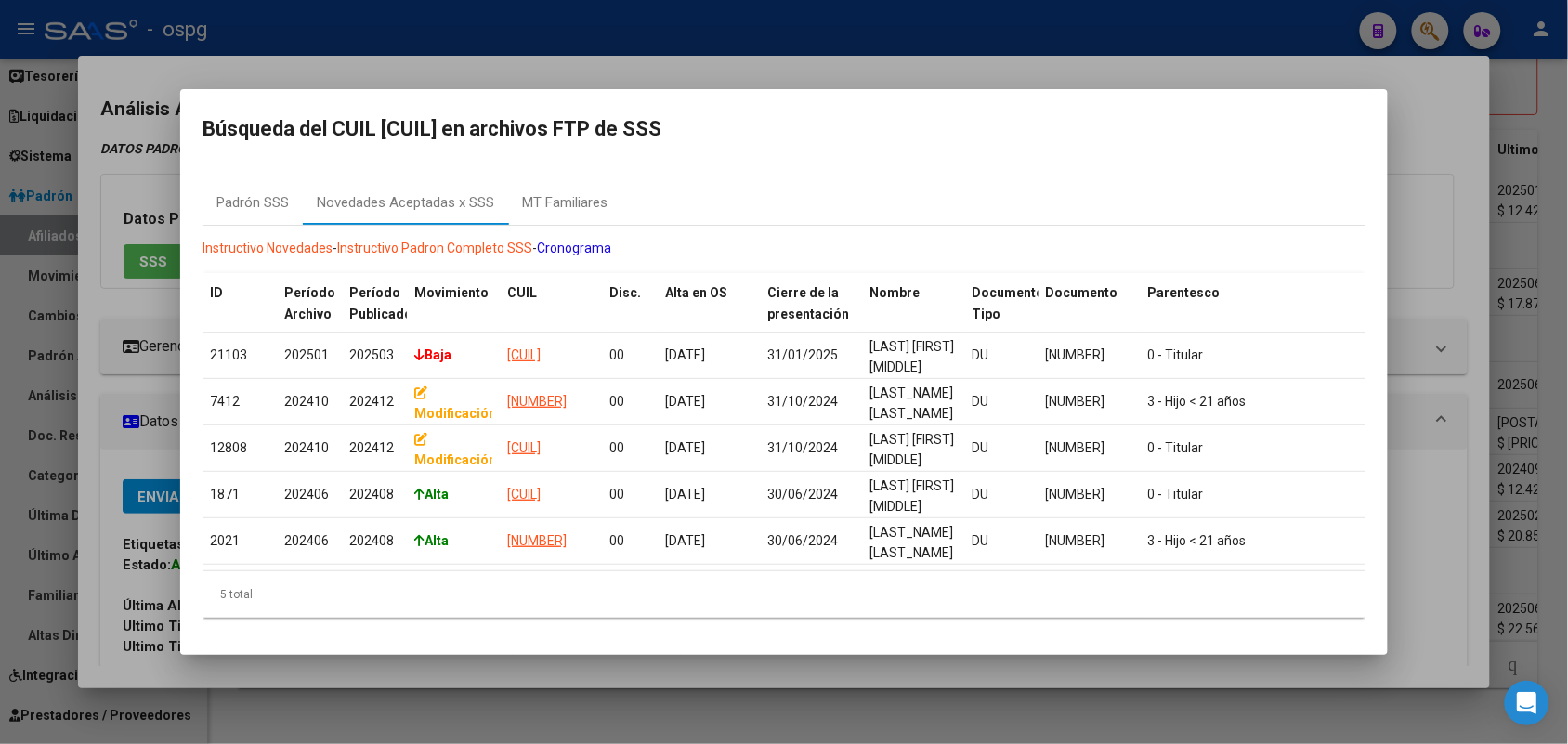 click at bounding box center (784, 372) 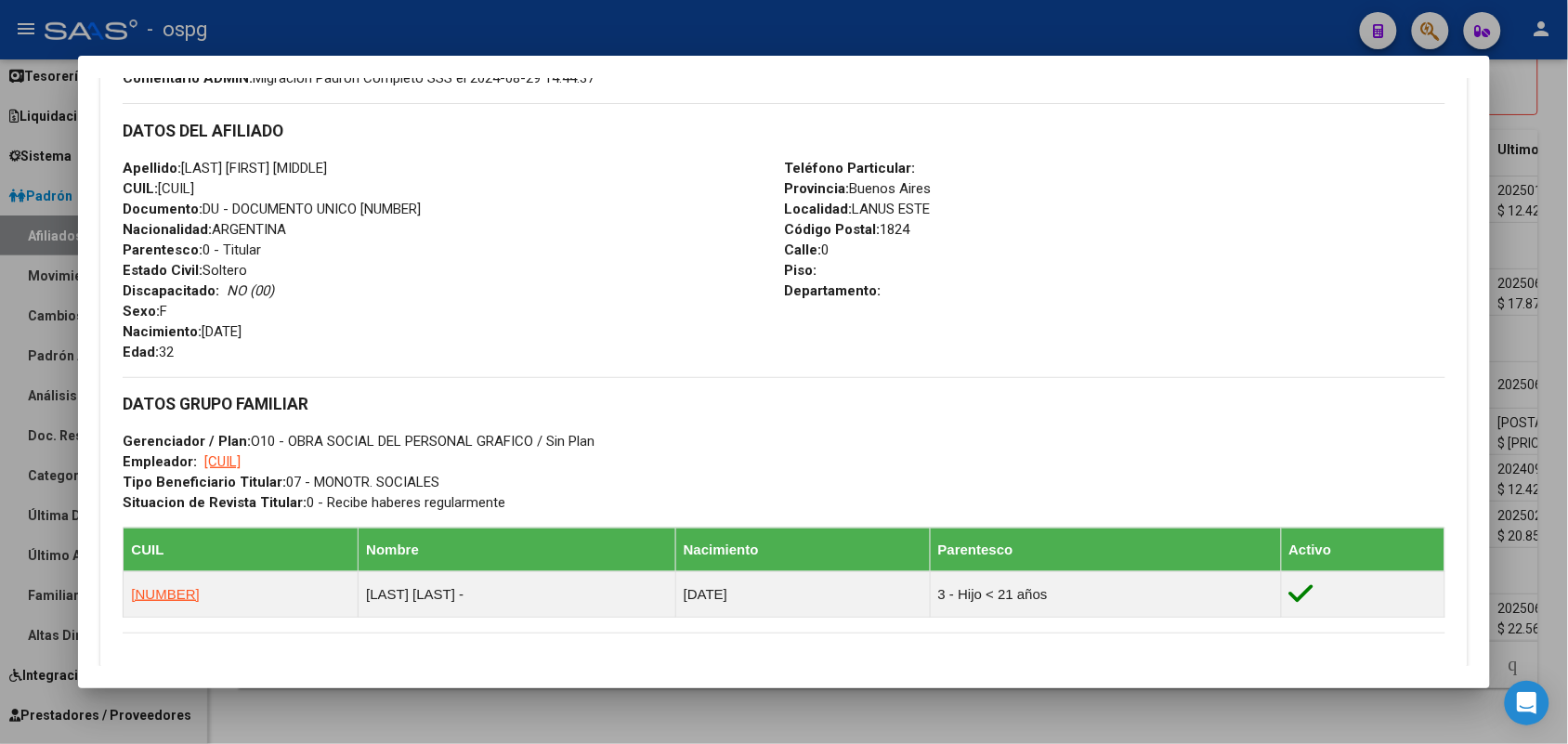 scroll, scrollTop: 1014, scrollLeft: 0, axis: vertical 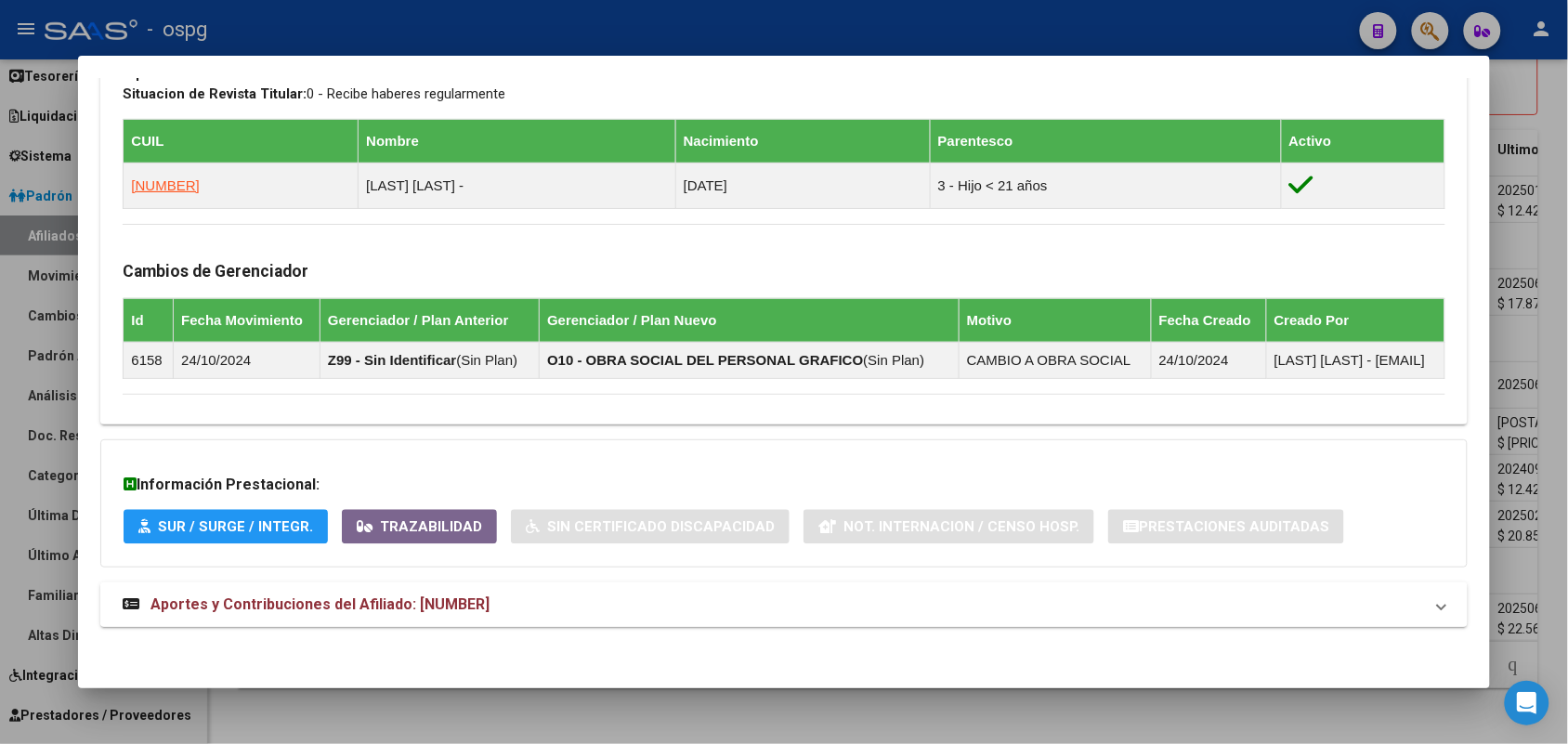click on "Aportes y Contribuciones del Afiliado: [NUMBER]" at bounding box center (783, 605) 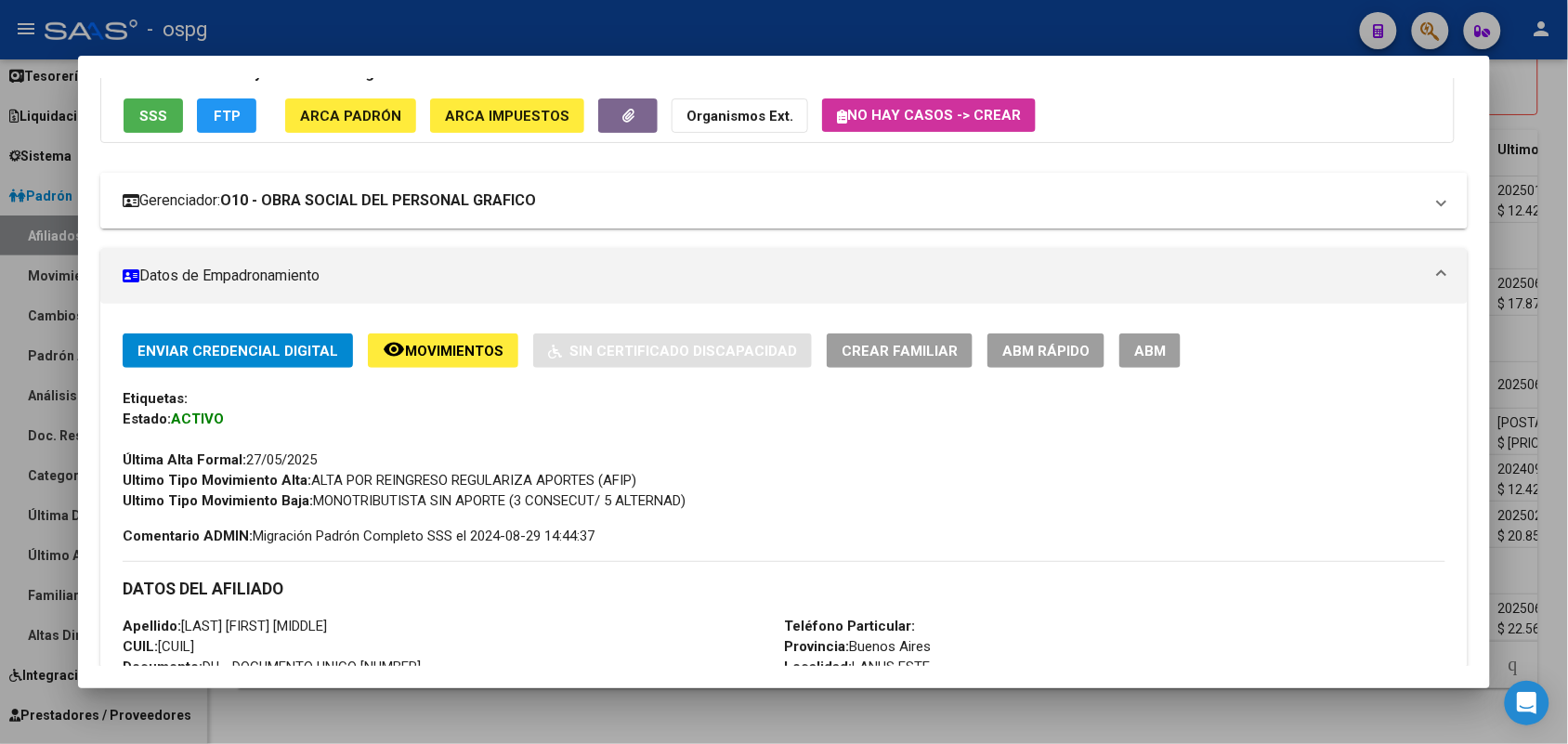 scroll, scrollTop: 0, scrollLeft: 0, axis: both 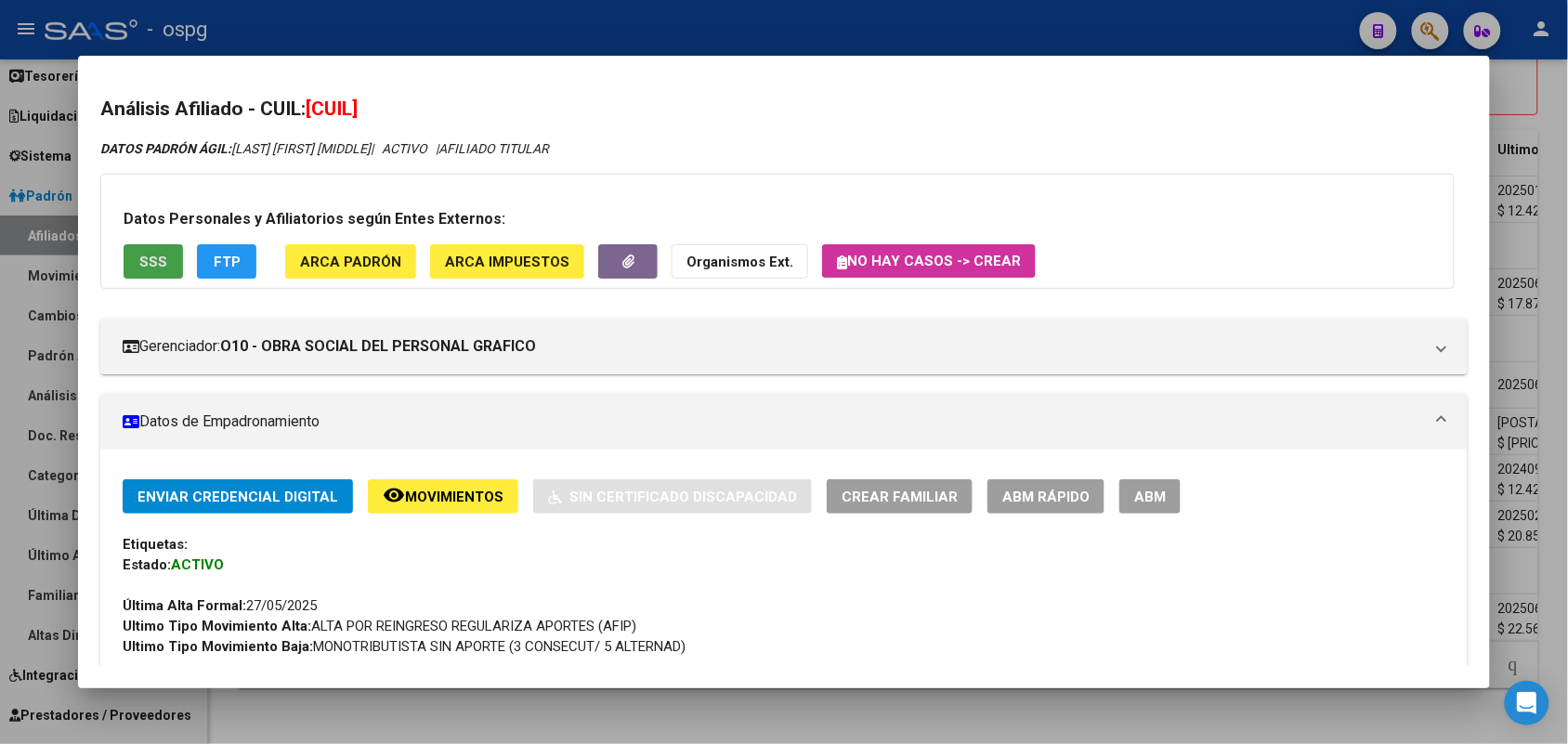 click on "SSS" at bounding box center [153, 262] 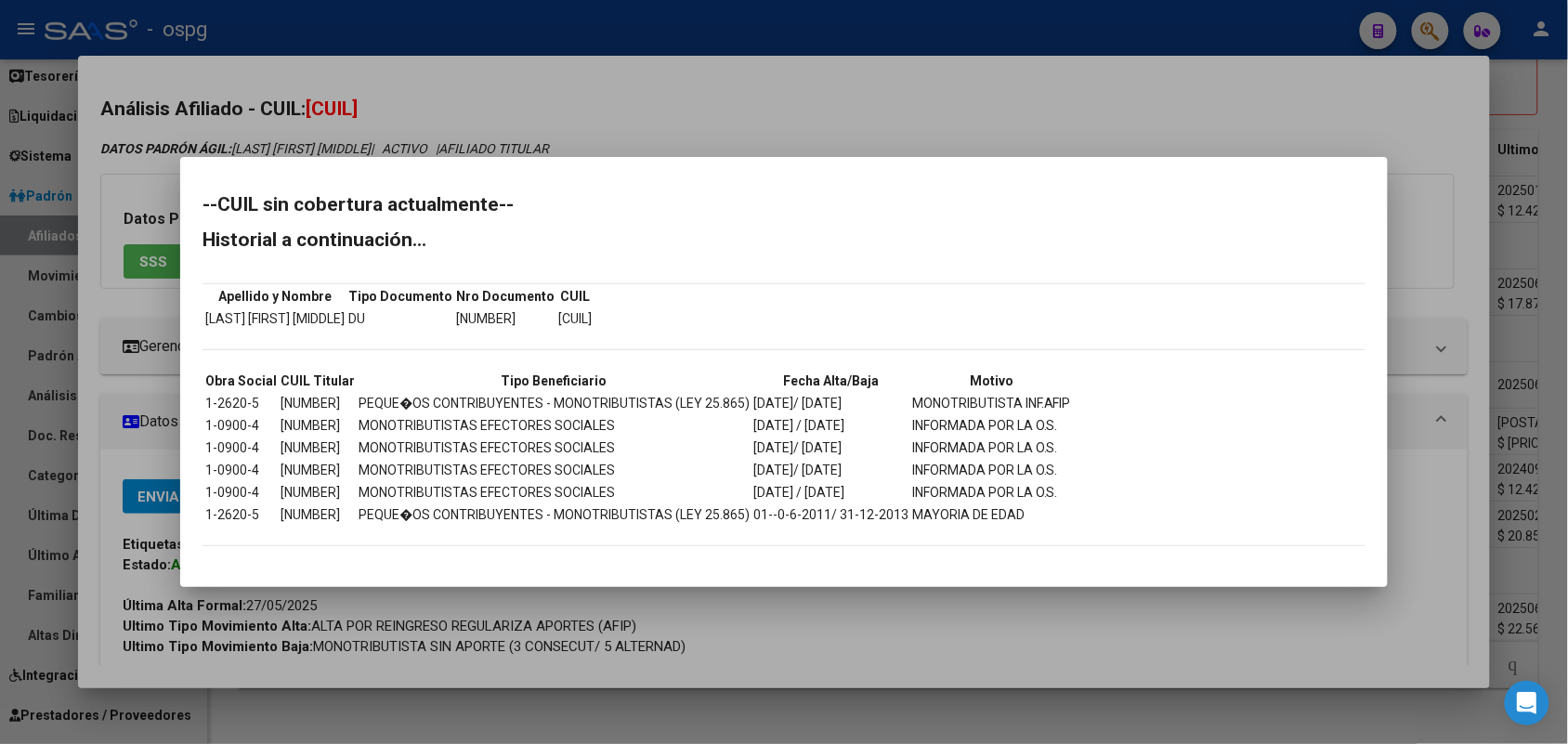 click at bounding box center [784, 372] 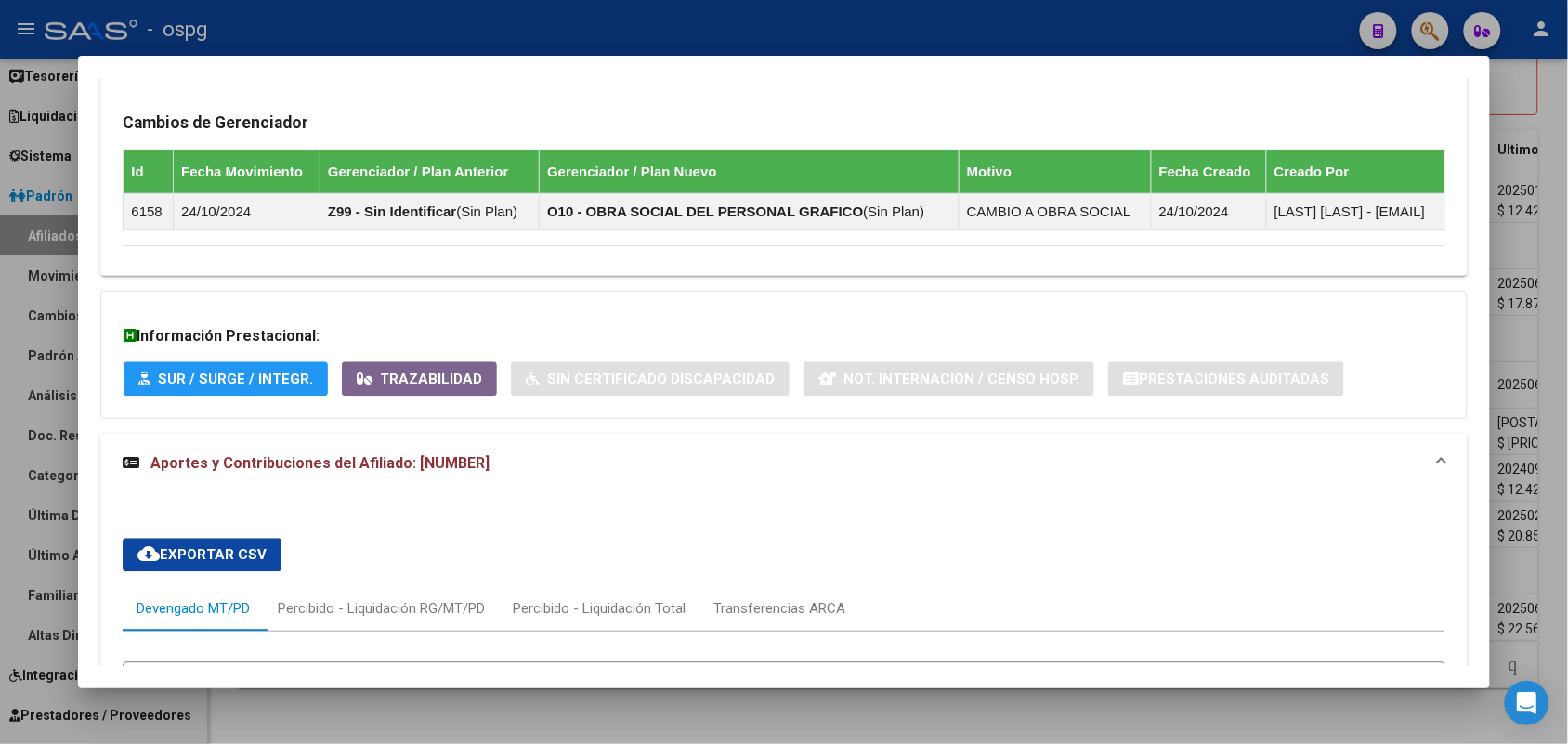 scroll, scrollTop: 1742, scrollLeft: 0, axis: vertical 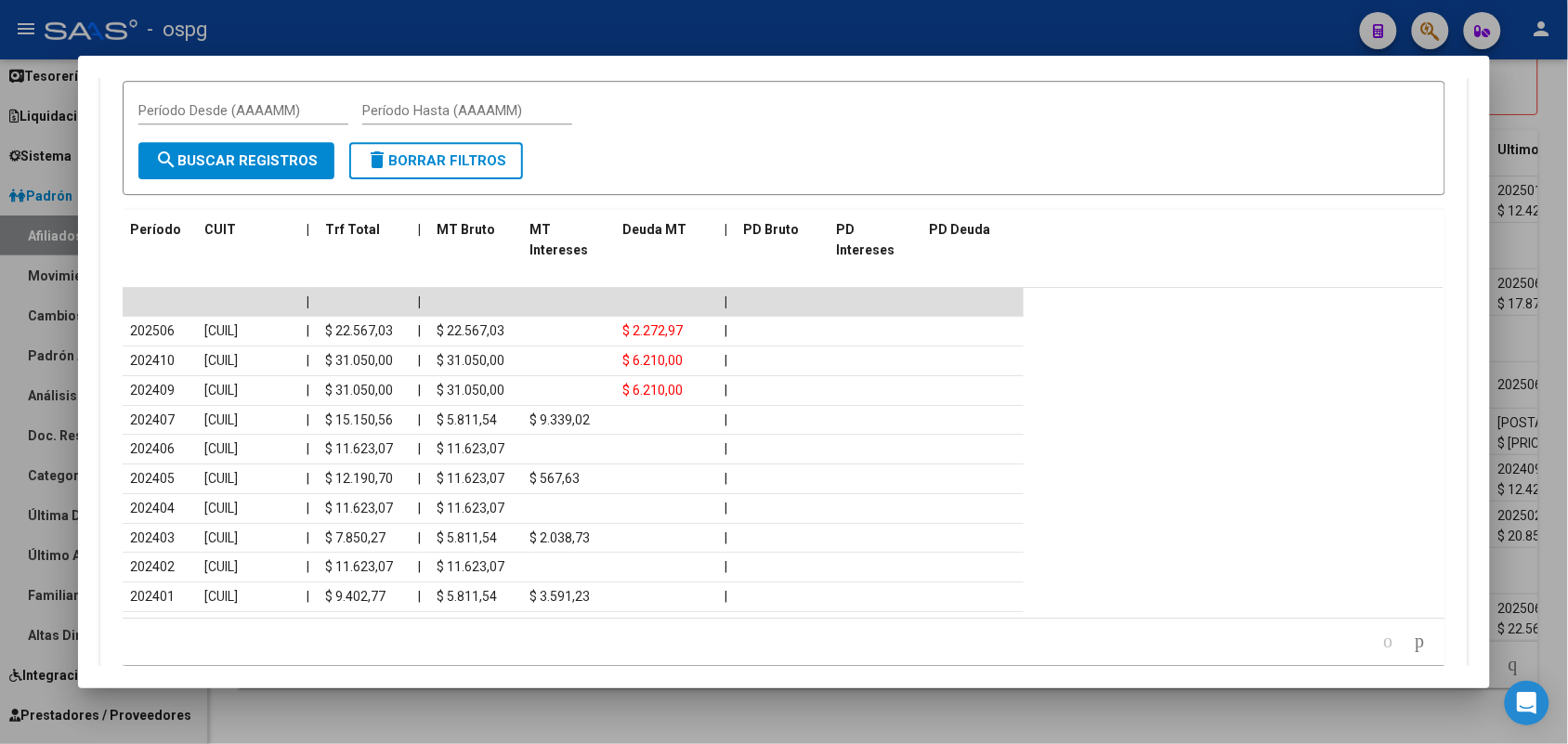 click at bounding box center [784, 372] 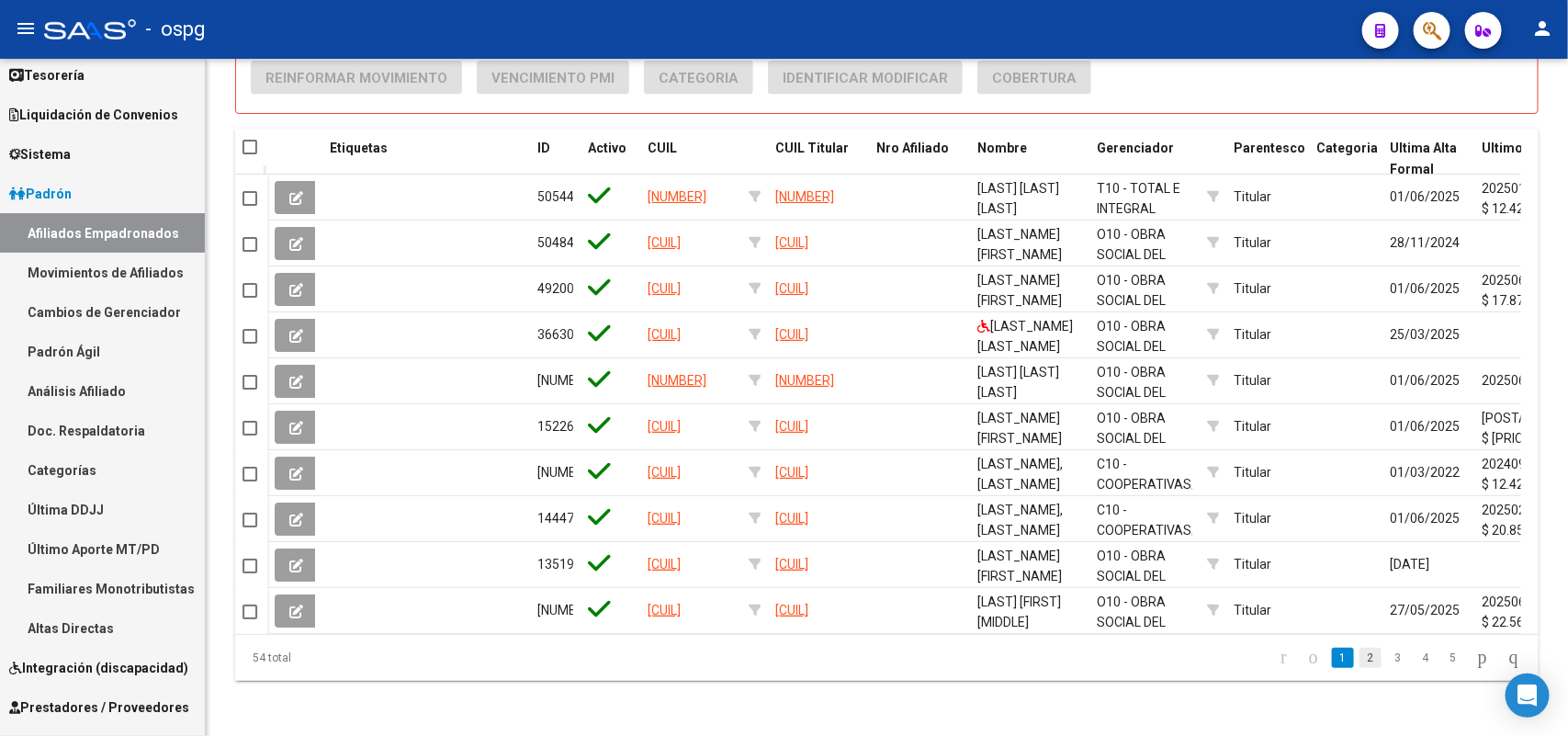 click on "2" 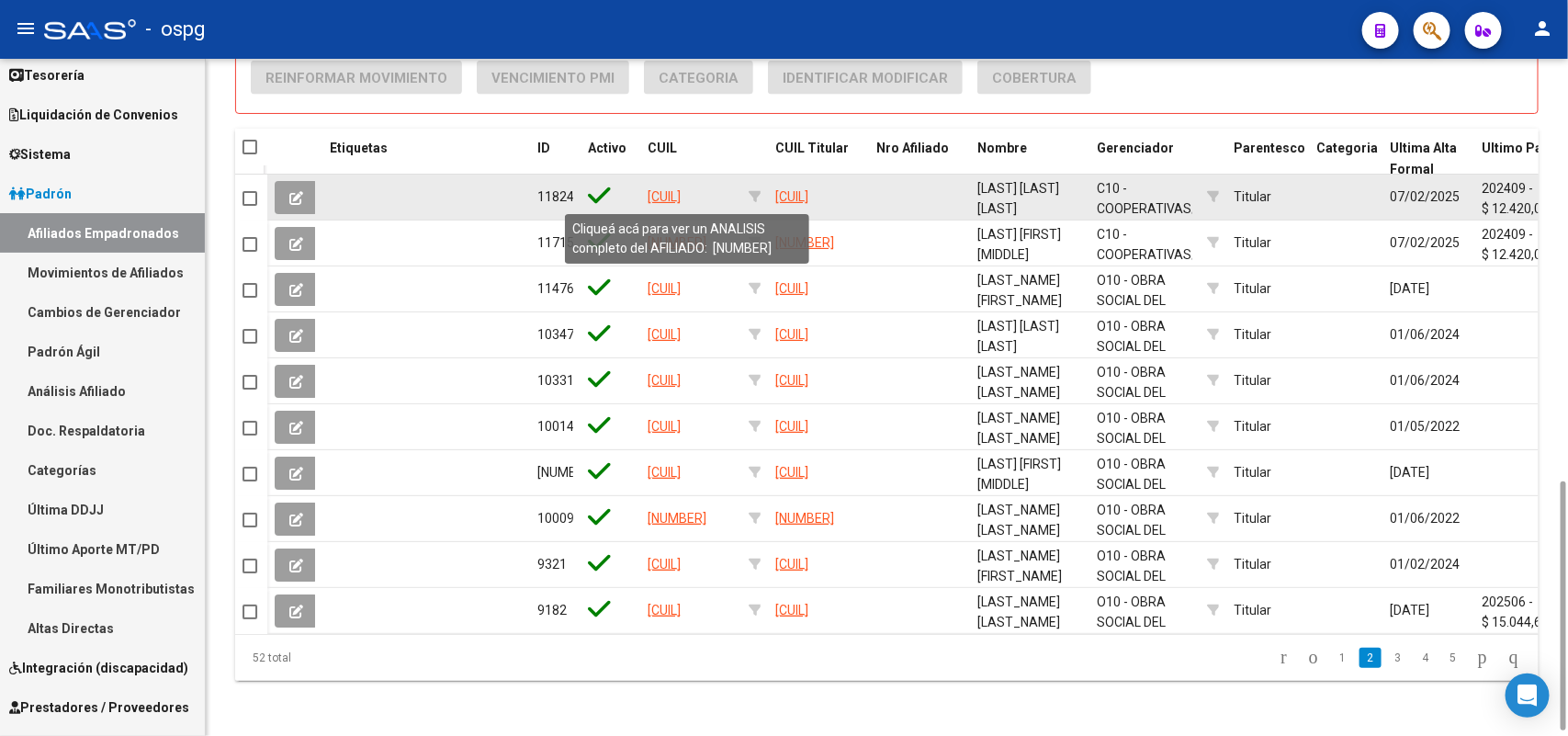 click on "[CUIL]" 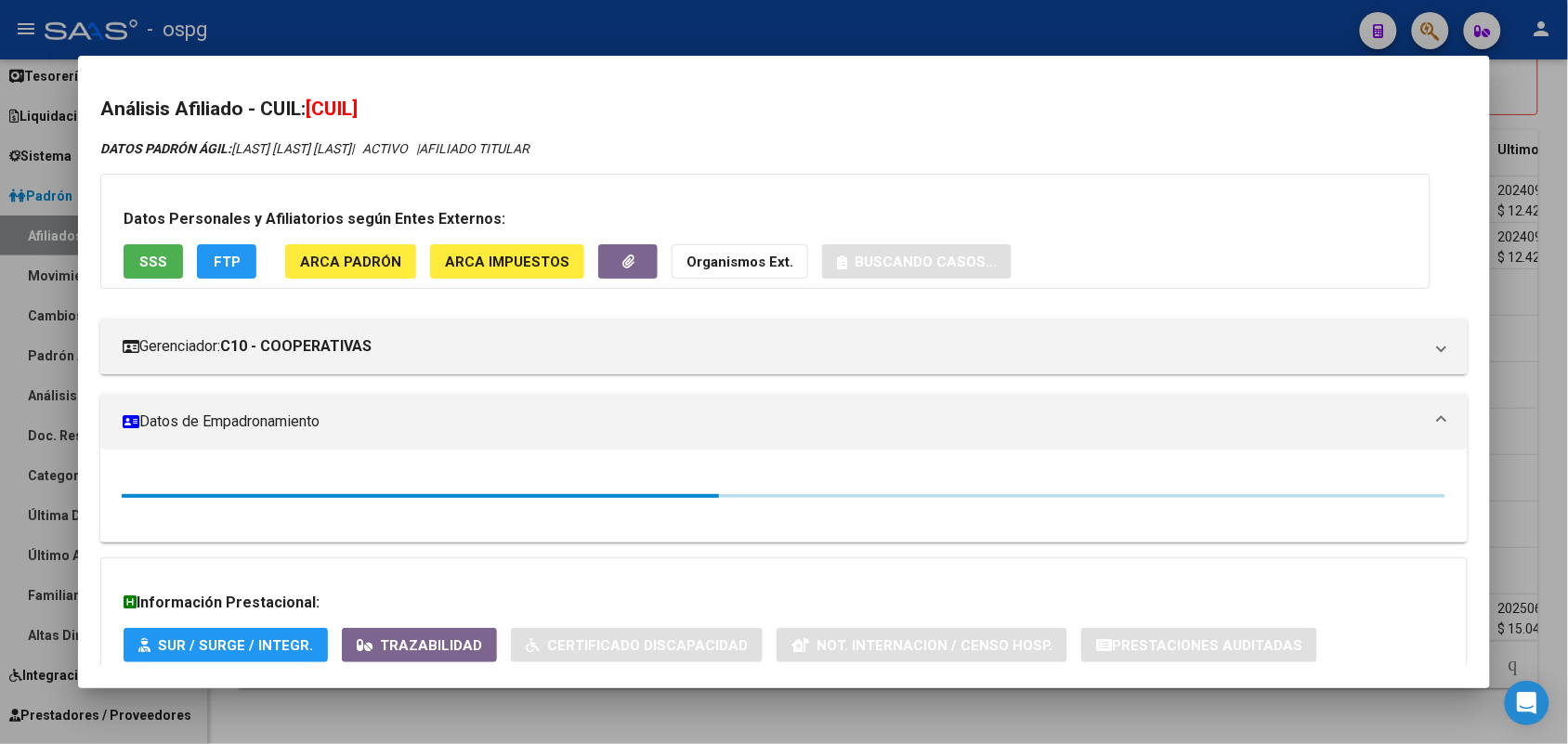 drag, startPoint x: 304, startPoint y: 110, endPoint x: 452, endPoint y: 104, distance: 148.12157 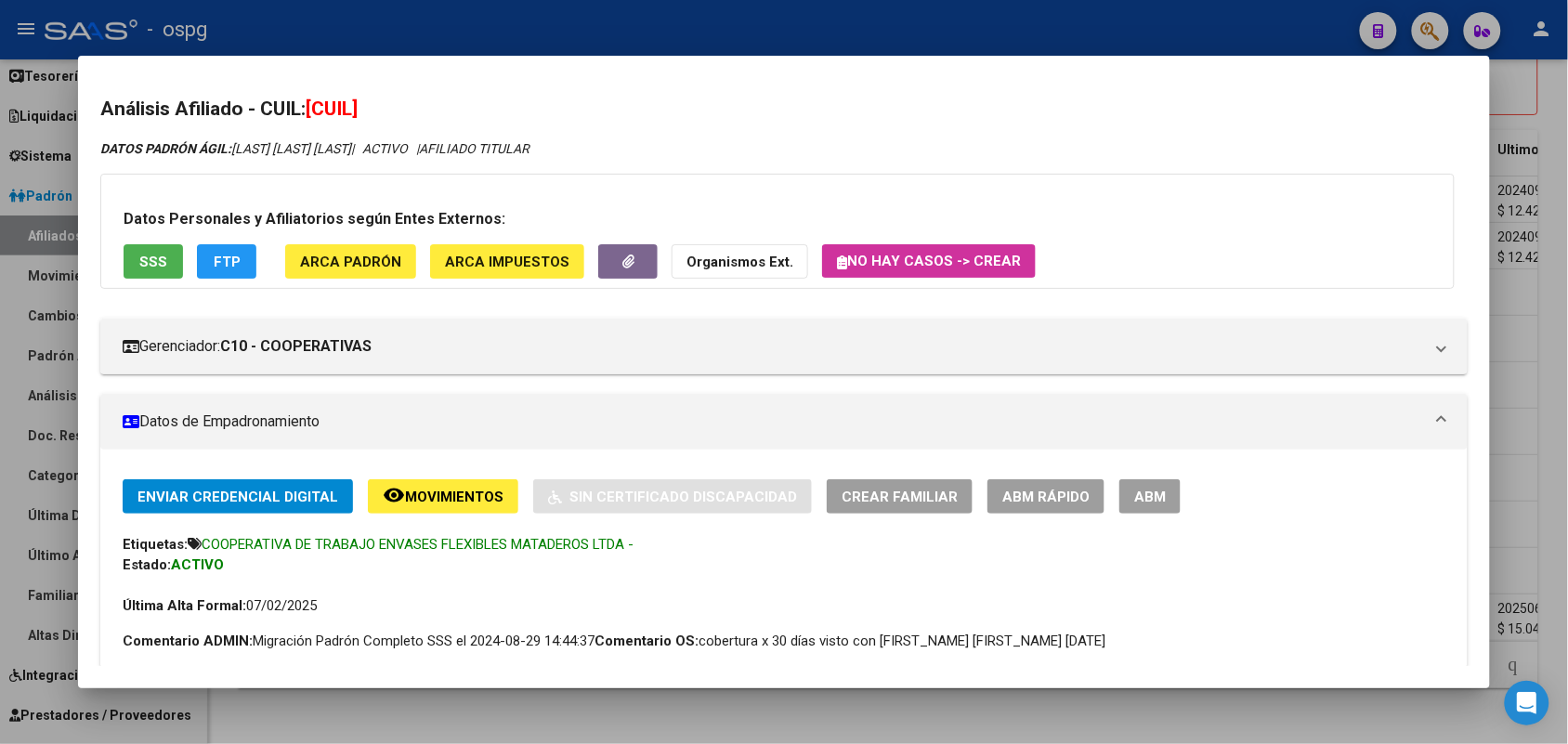 copy on "[CUIL]" 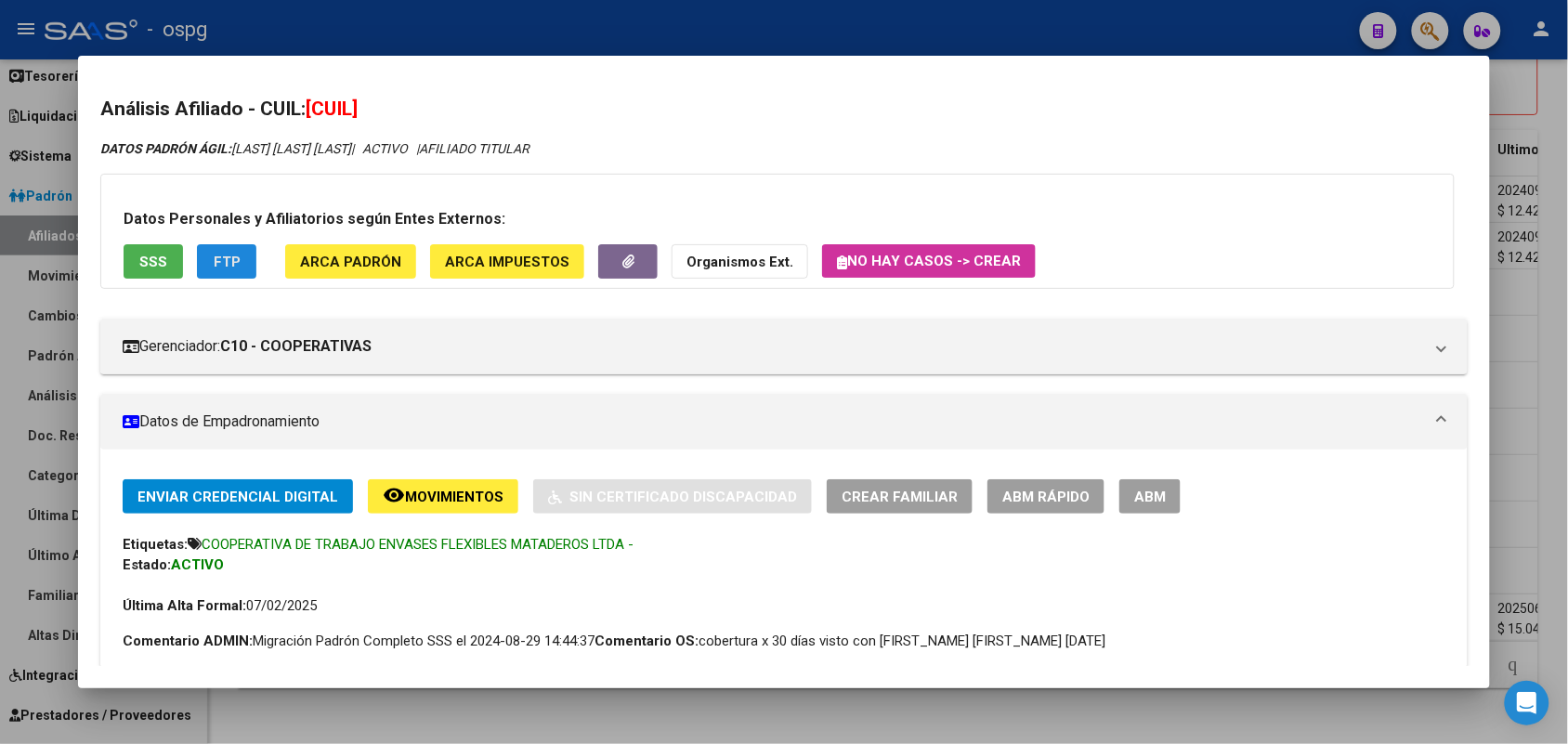 click on "FTP" 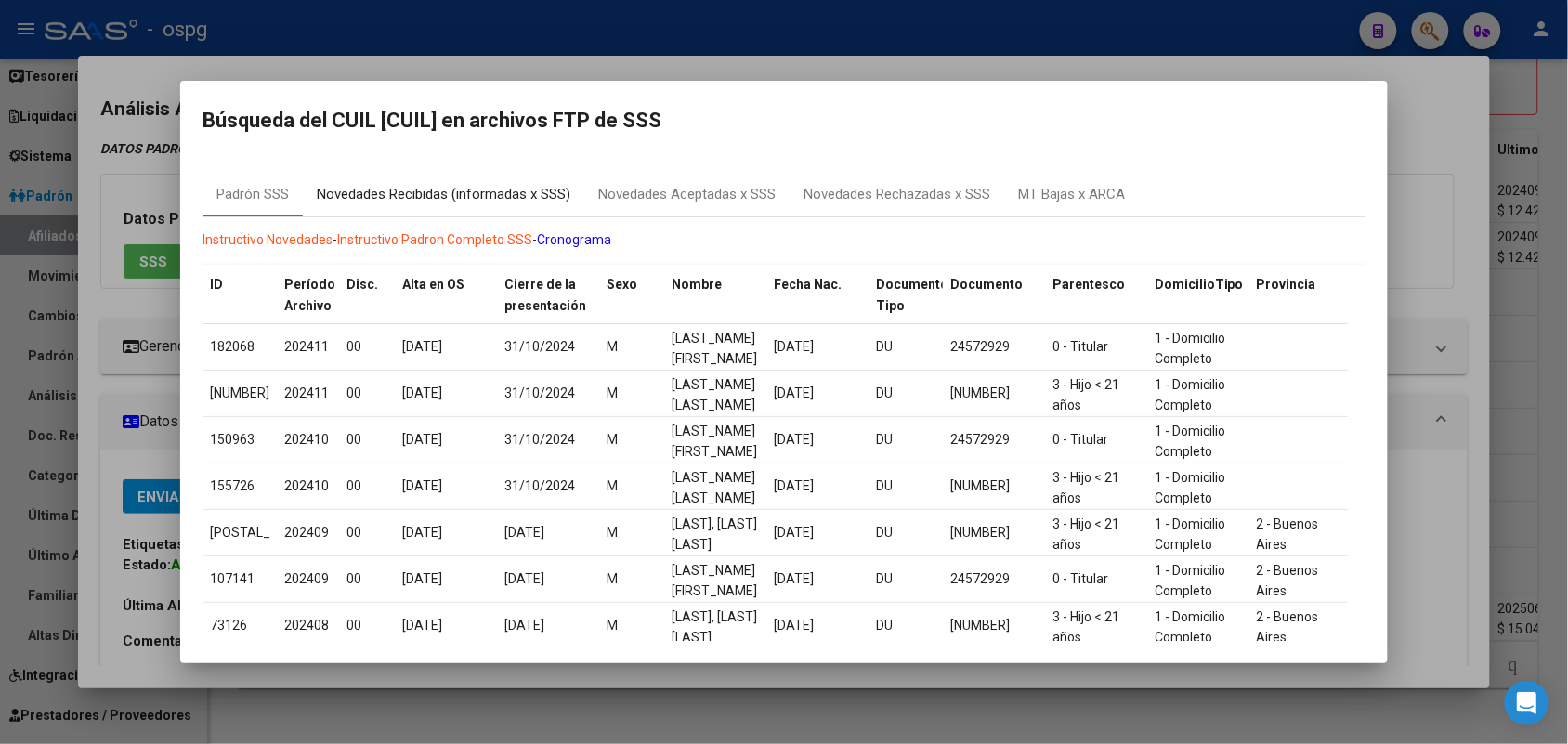 click on "Novedades Recibidas (informadas x SSS)" at bounding box center (443, 194) 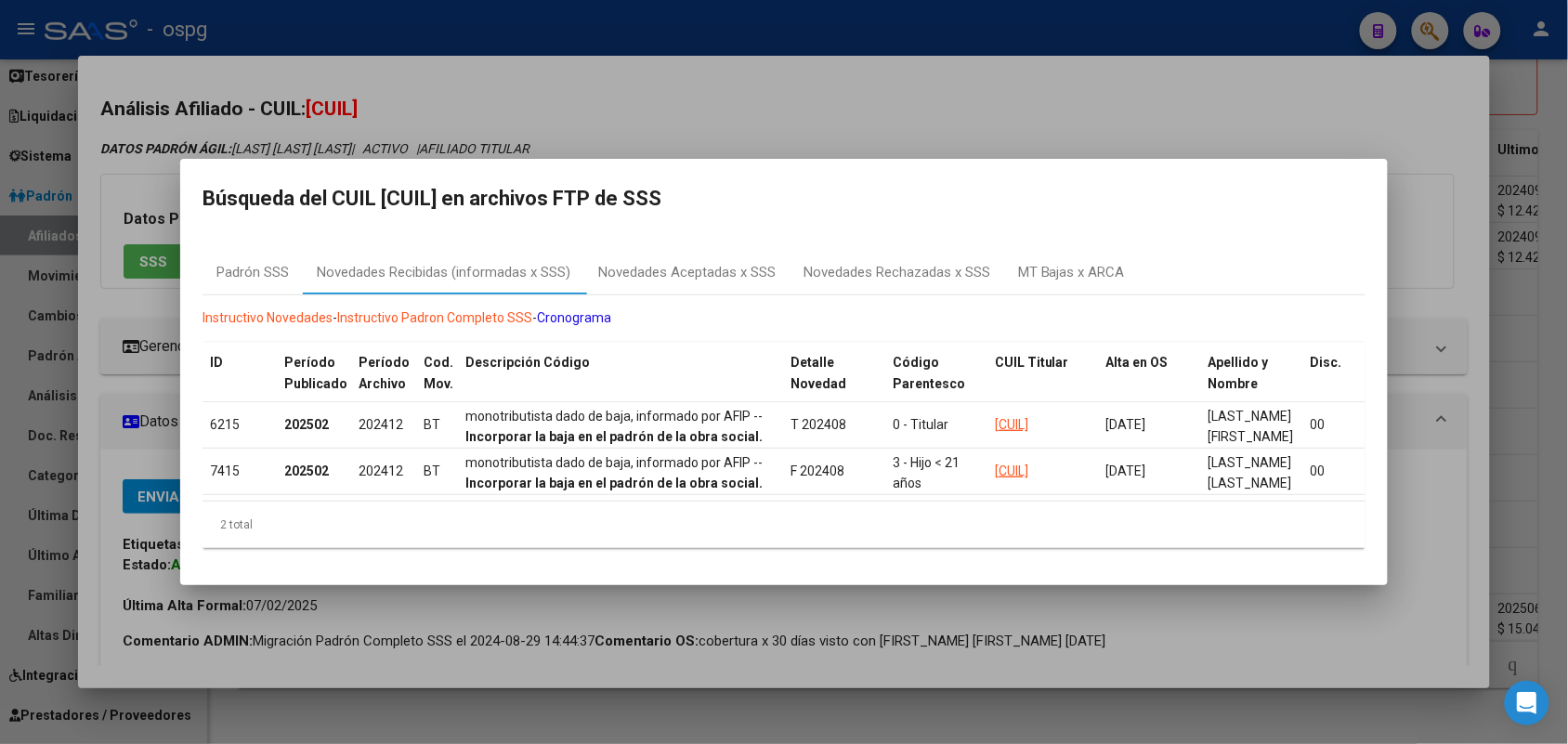 click at bounding box center (784, 372) 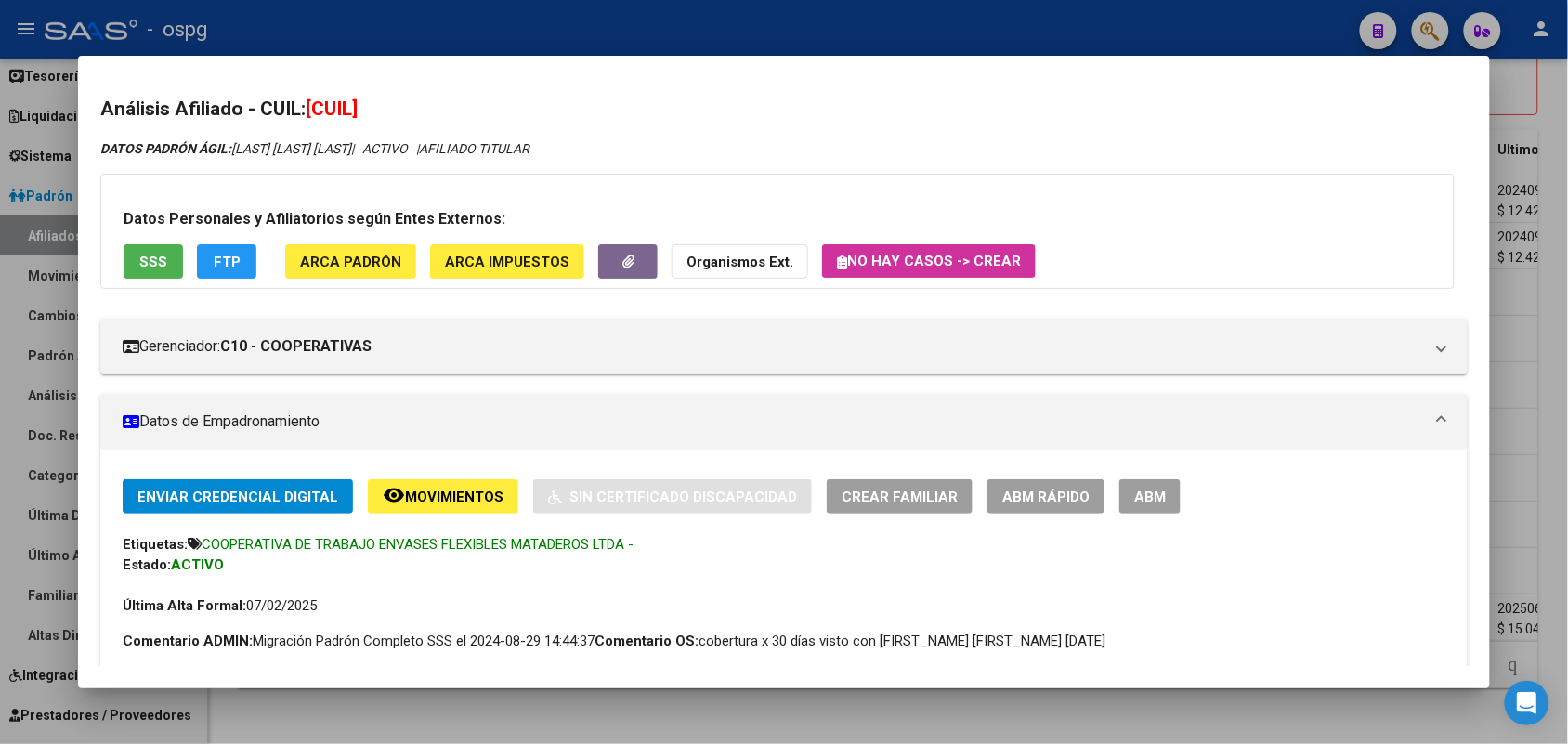 click at bounding box center [784, 372] 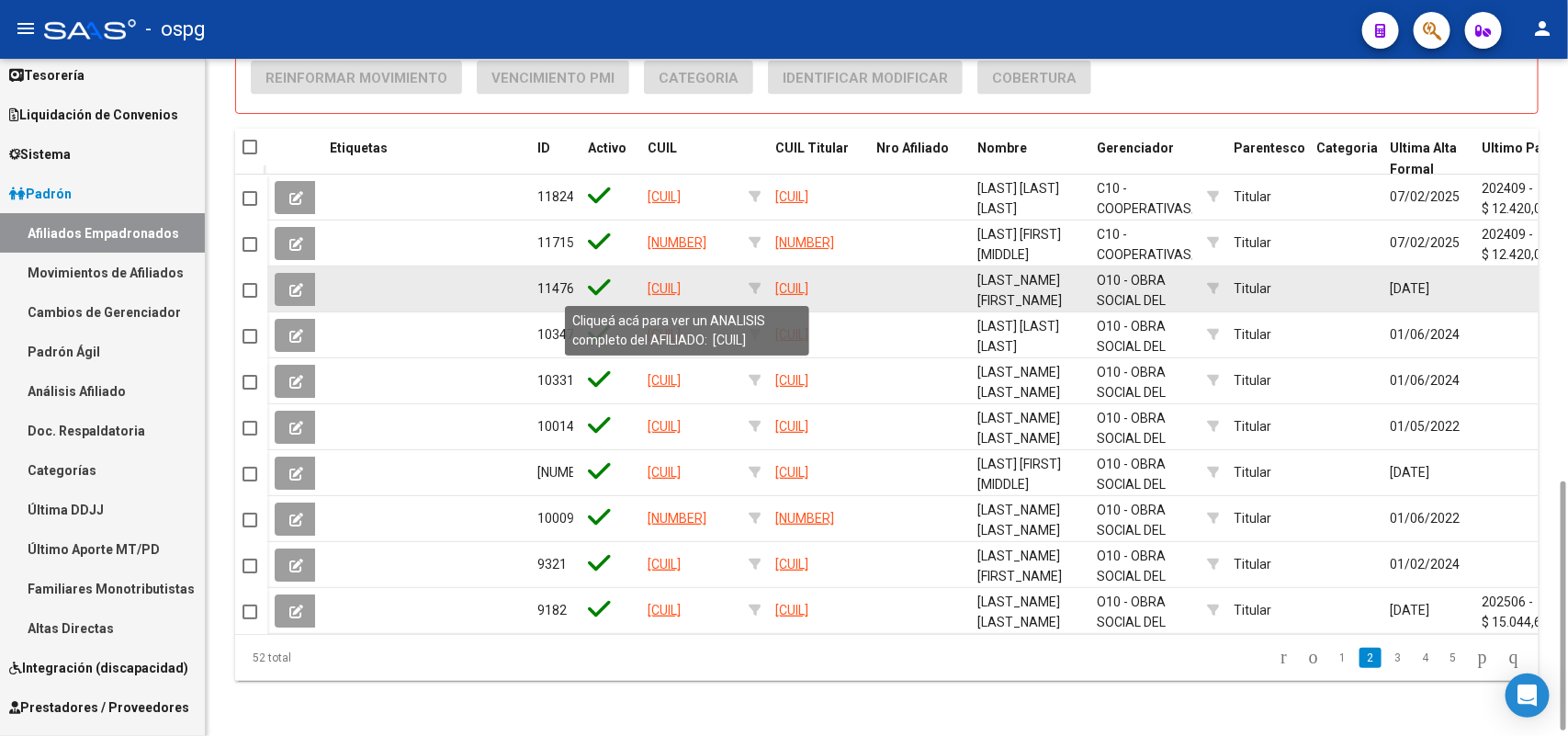 click on "[CUIL]" 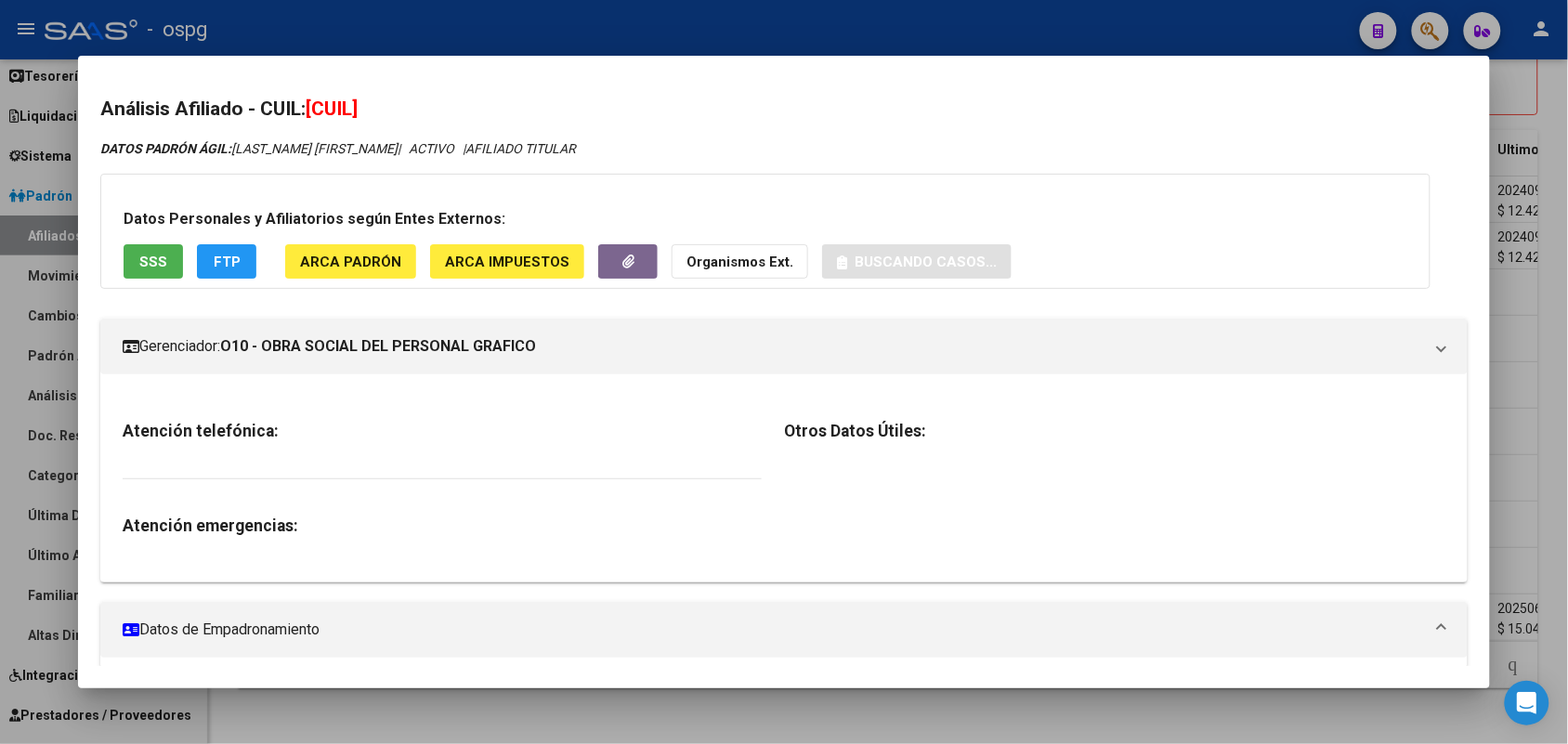 drag, startPoint x: 320, startPoint y: 105, endPoint x: 458, endPoint y: 104, distance: 138.00362 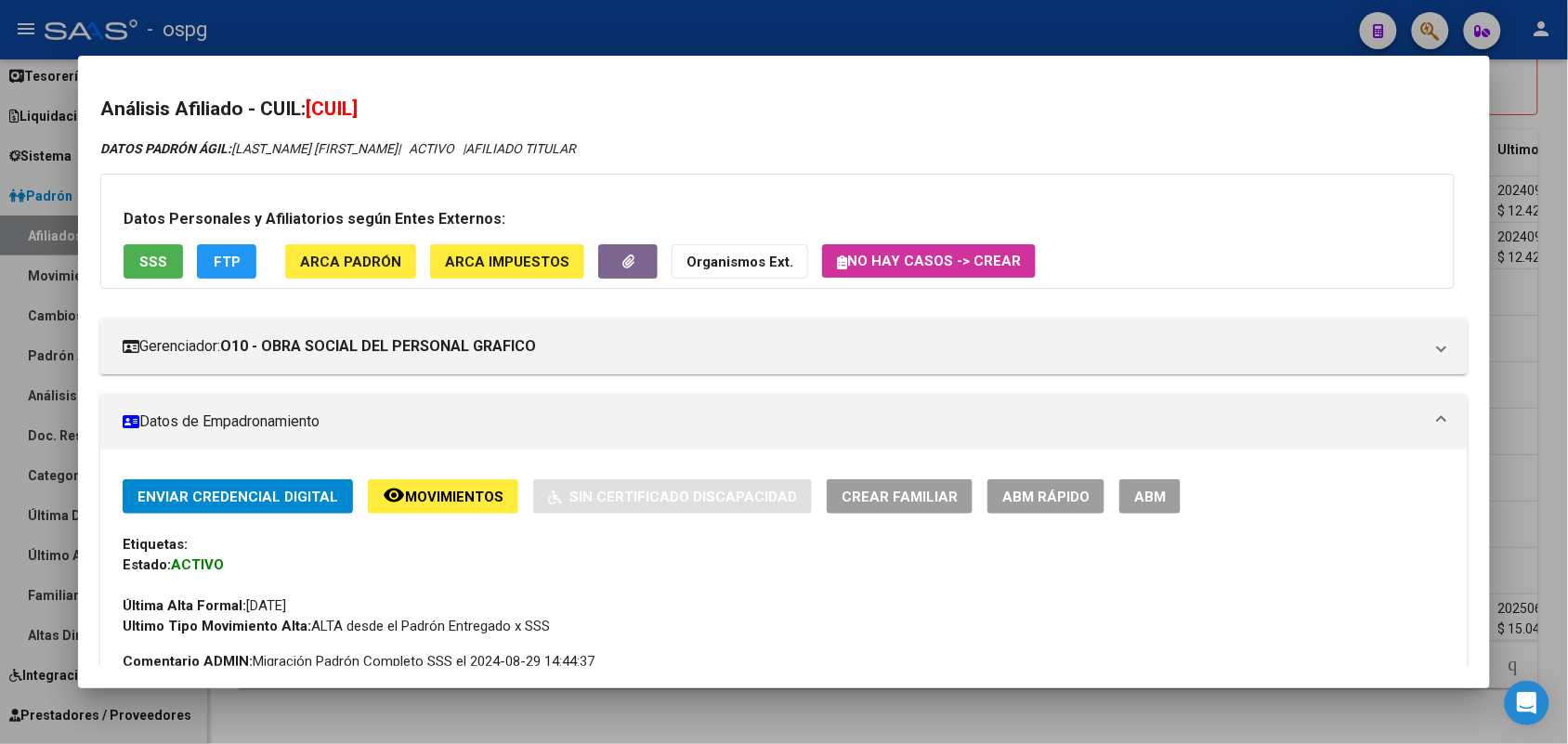 copy on "[CUIL]" 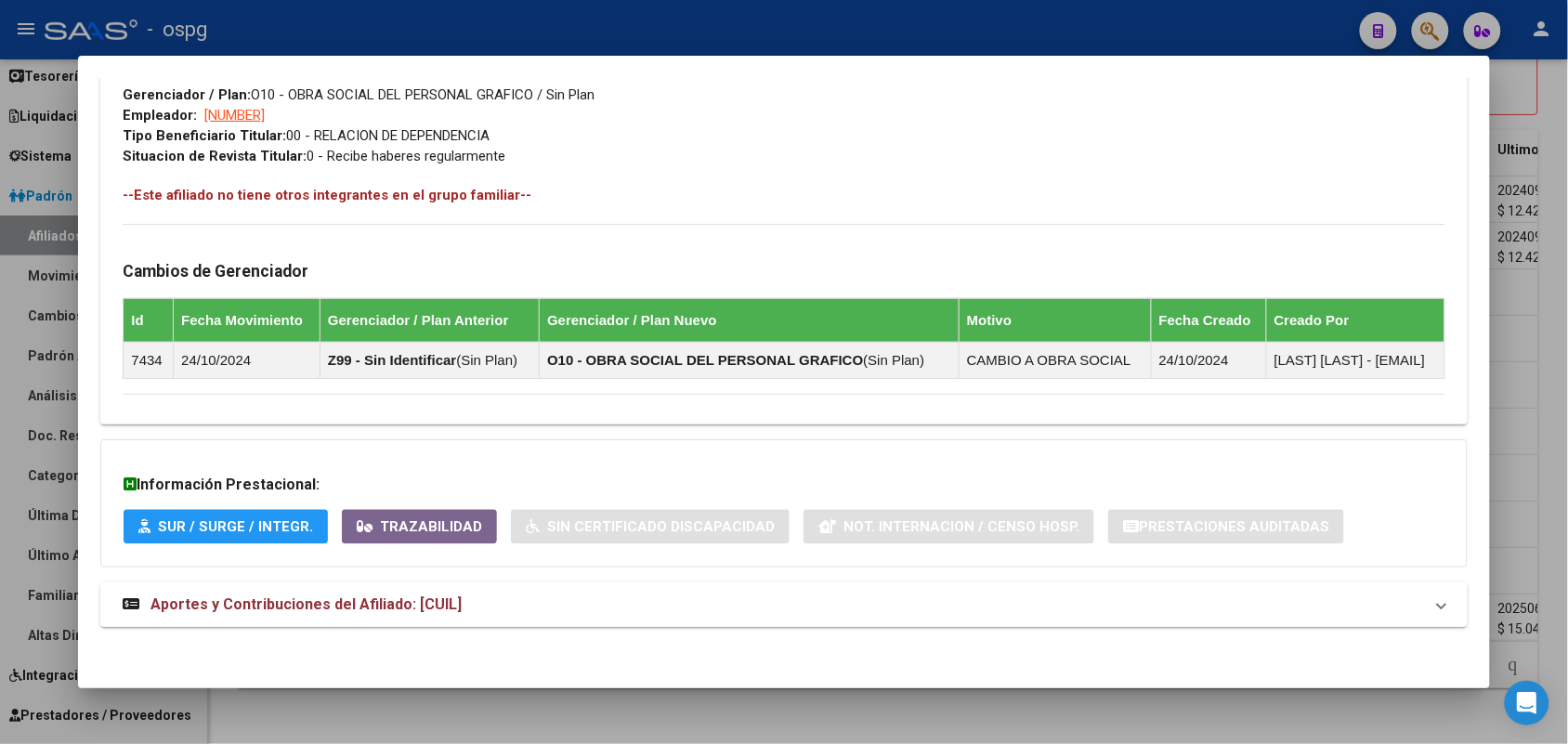 click on "Aportes y Contribuciones del Afiliado: [CUIL]" at bounding box center (772, 605) 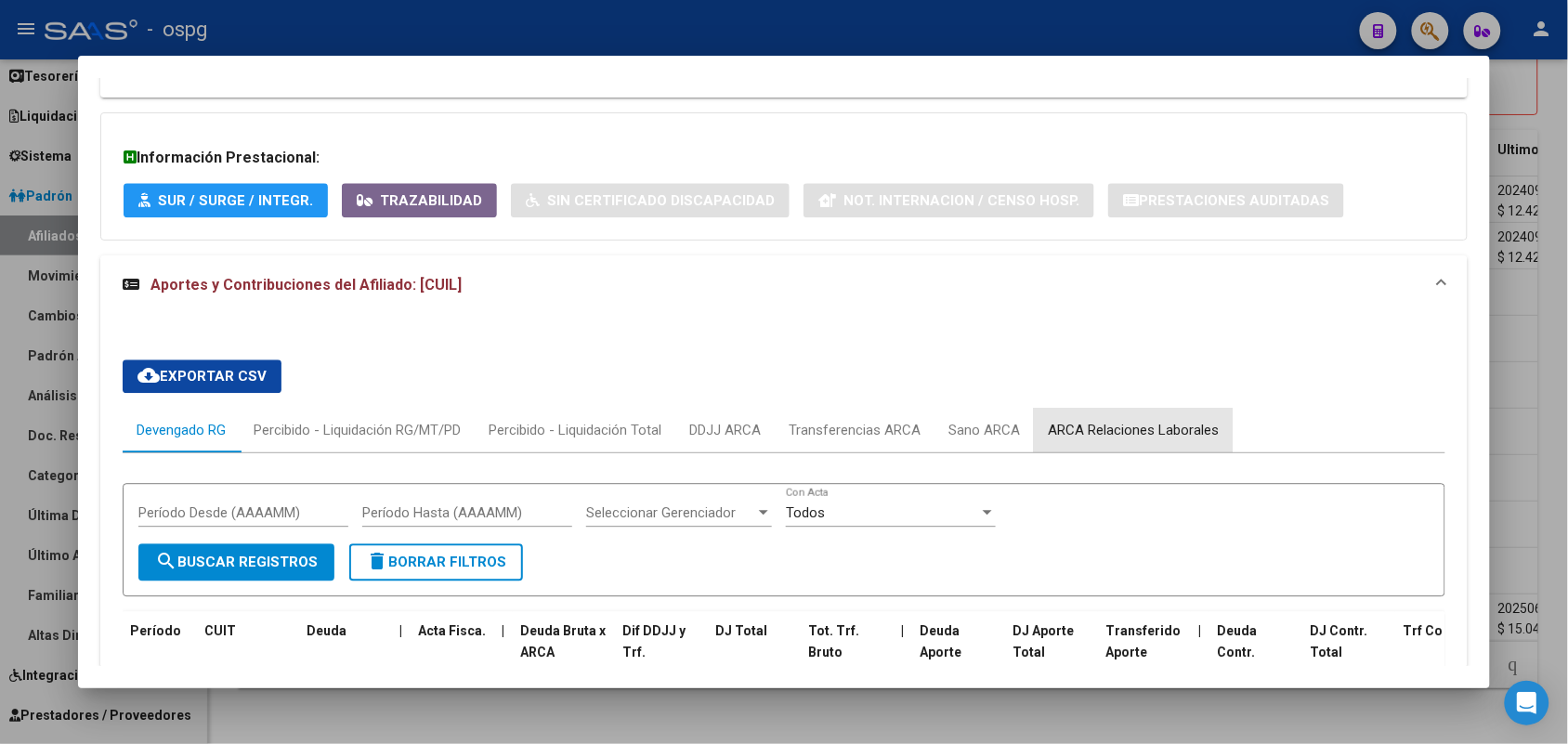 click on "ARCA Relaciones Laborales" at bounding box center (1133, 430) 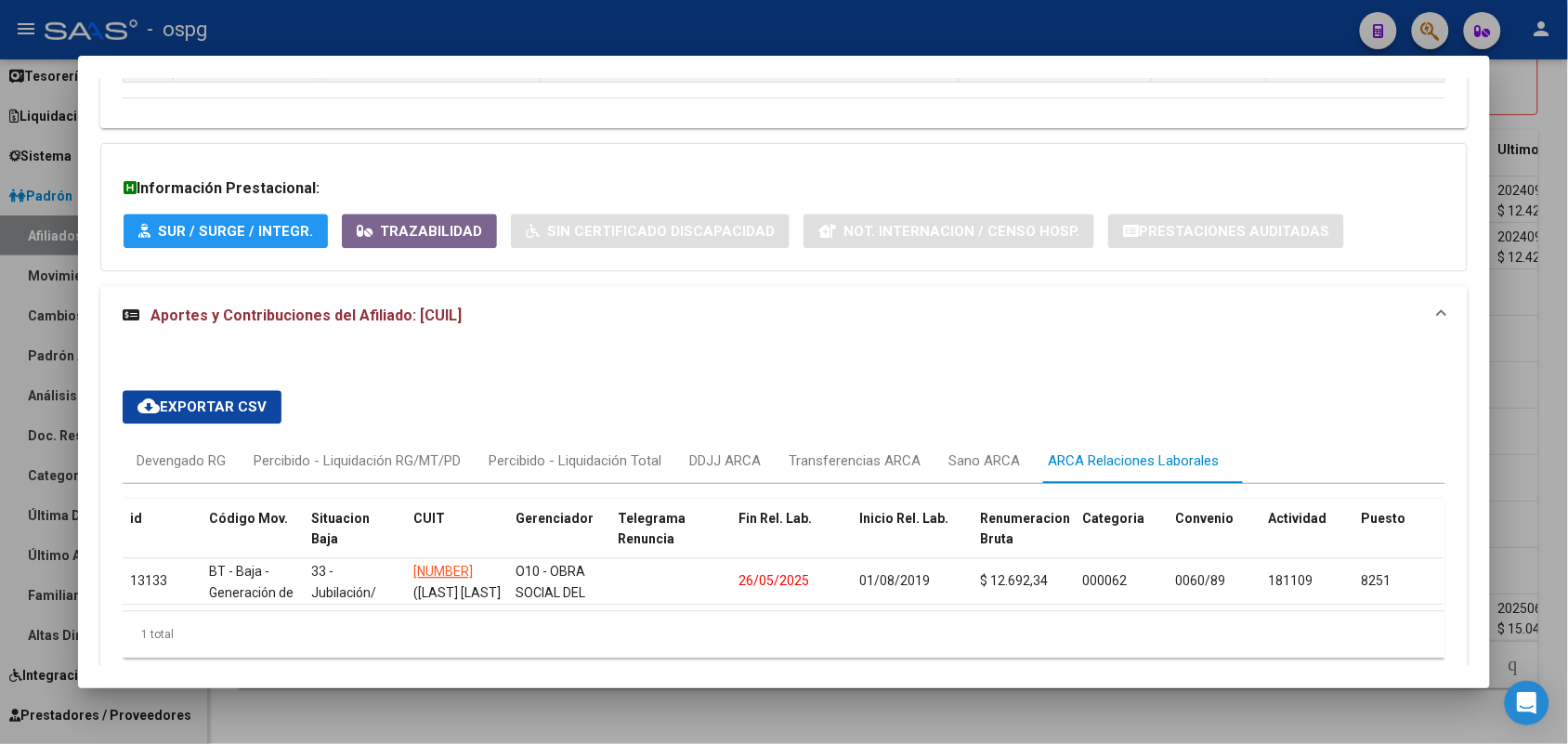 scroll, scrollTop: 1224, scrollLeft: 0, axis: vertical 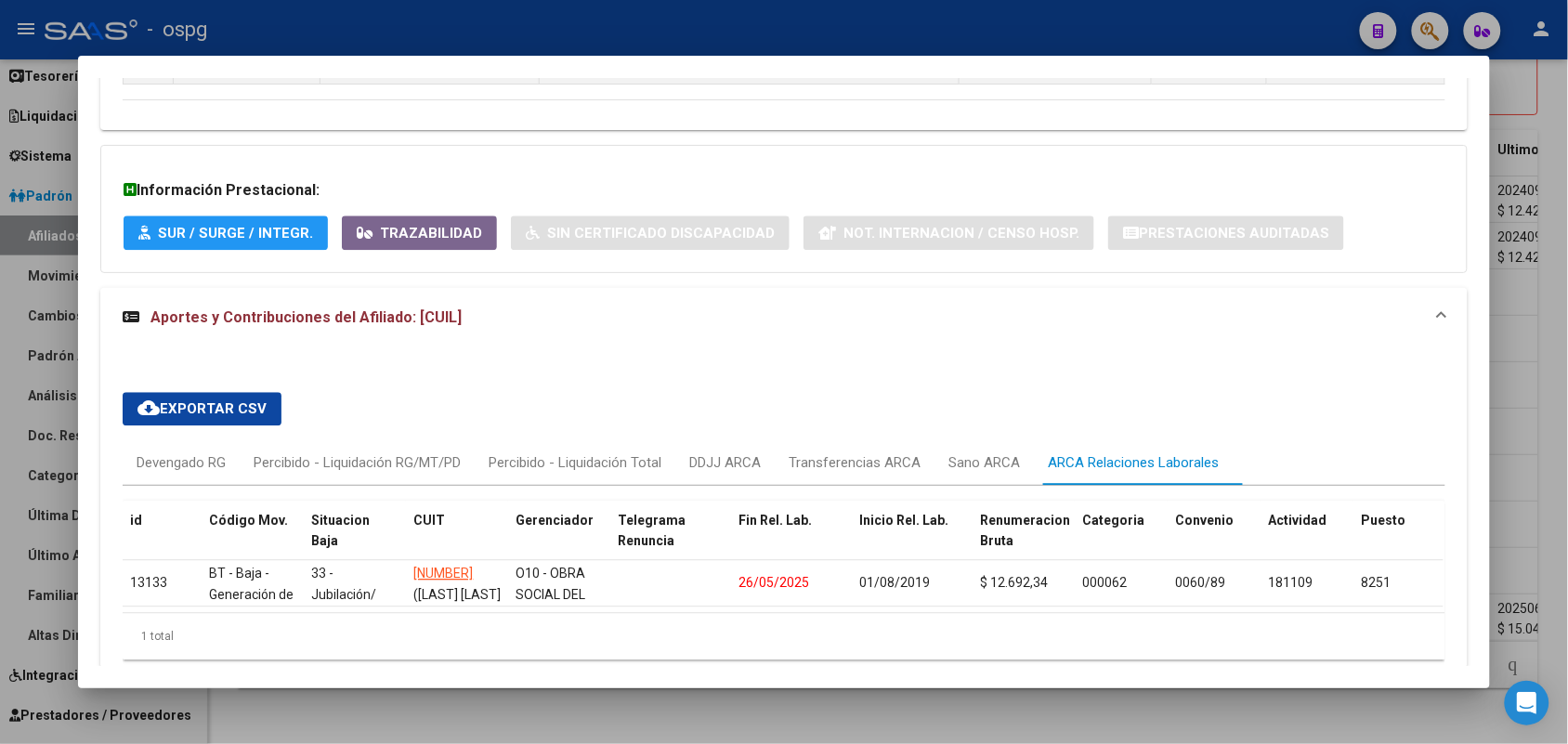 click at bounding box center (784, 372) 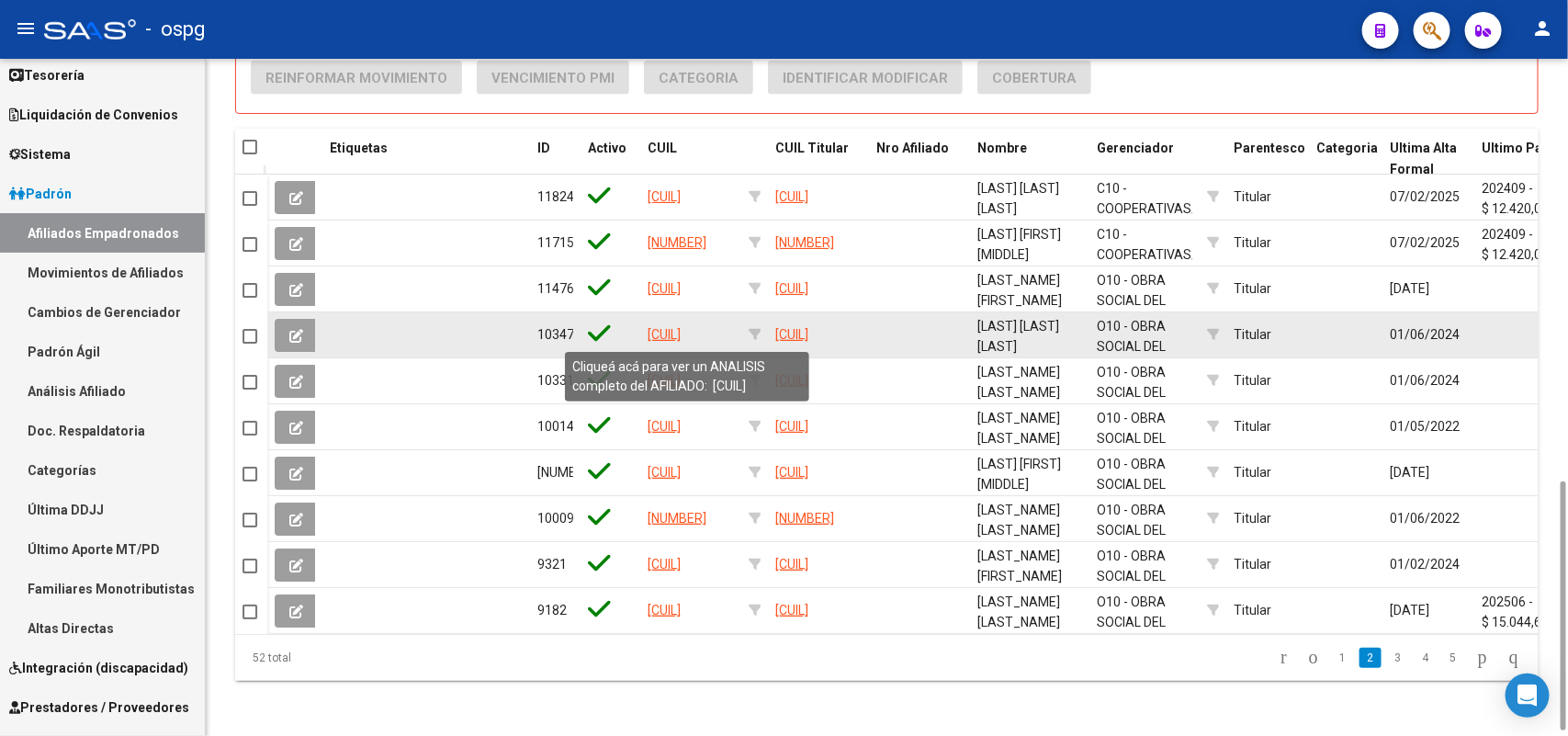 click on "[CUIL]" 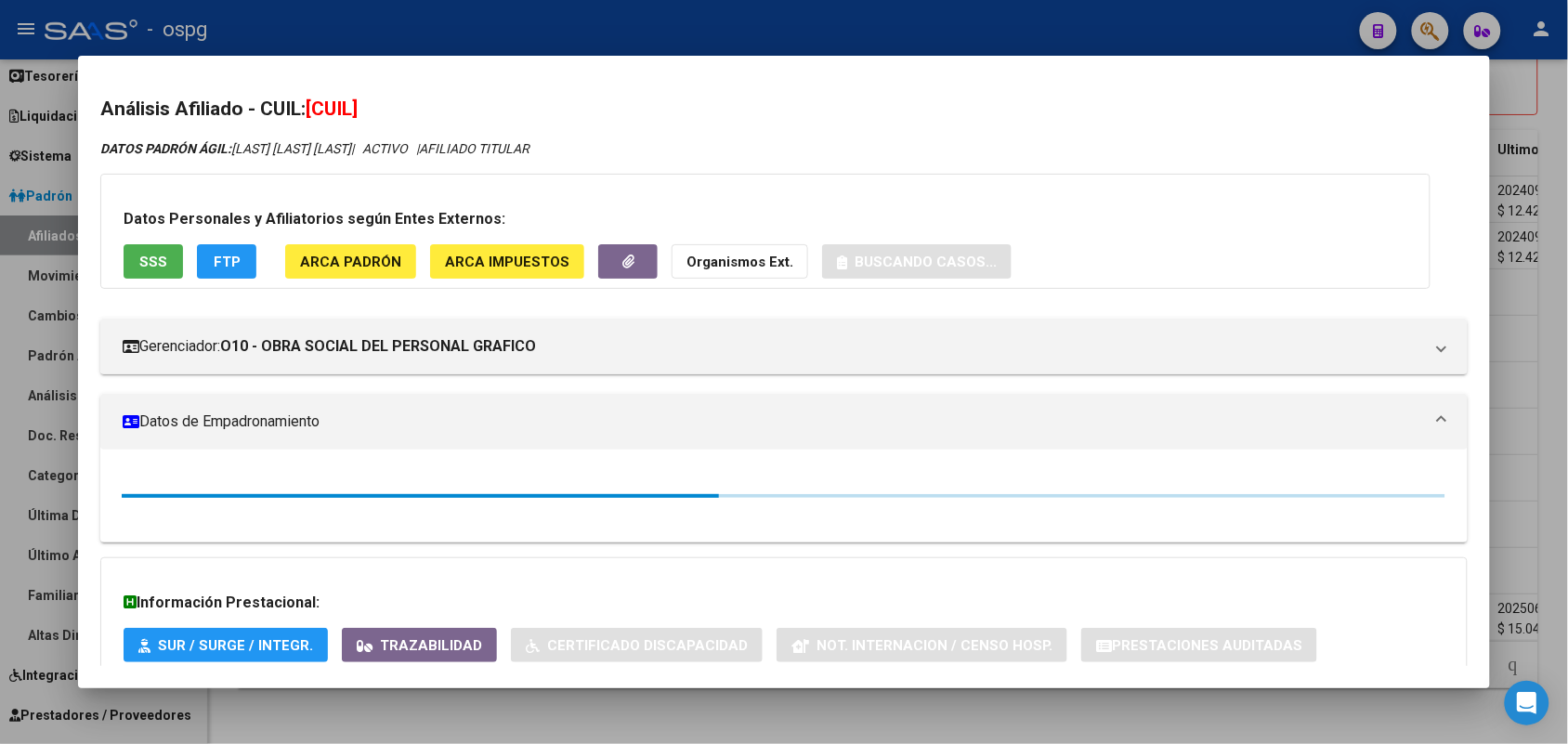 drag, startPoint x: 307, startPoint y: 100, endPoint x: 428, endPoint y: 99, distance: 121.00413 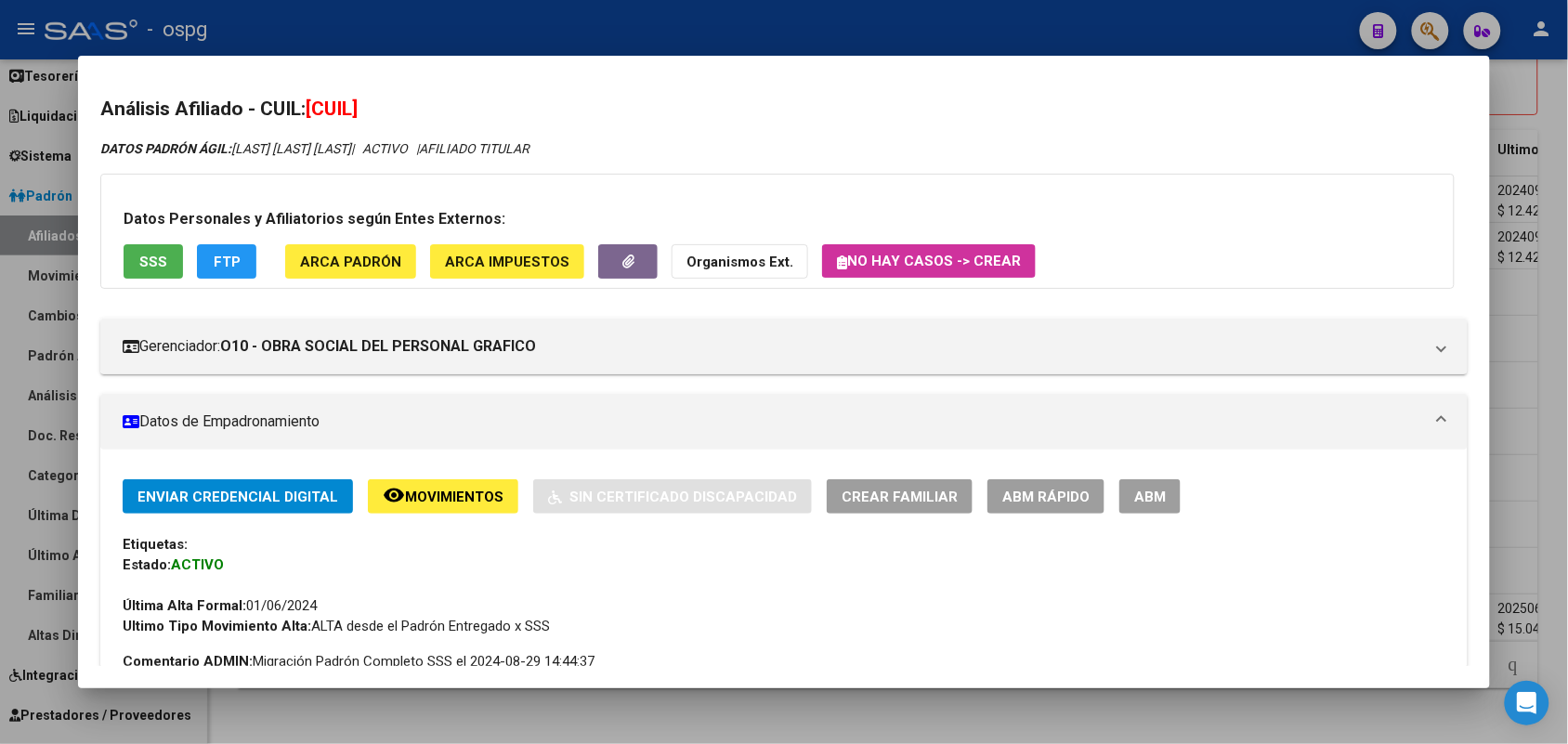 copy on "[CUIL]" 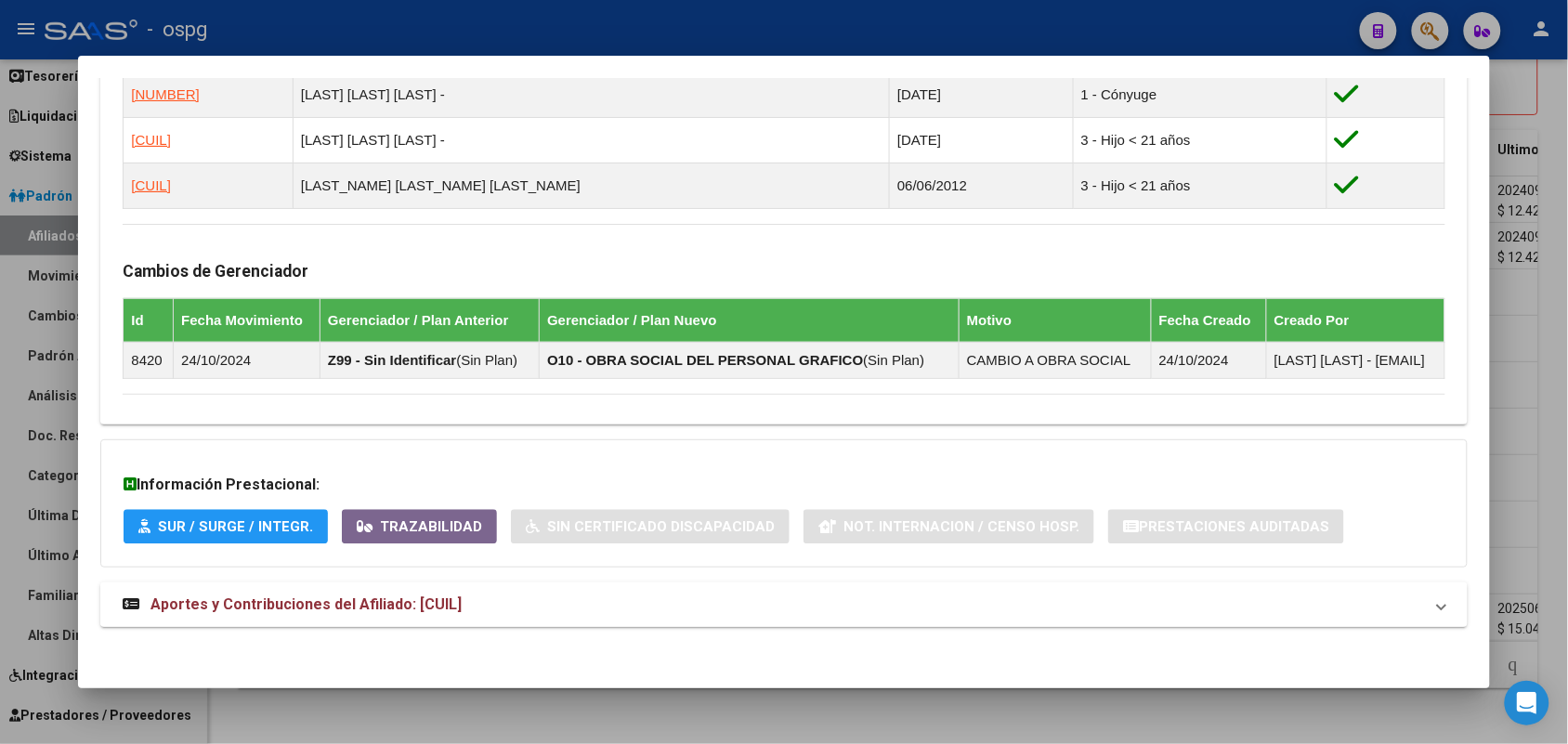 click on "Aportes y Contribuciones del Afiliado: [CUIL]" at bounding box center [783, 605] 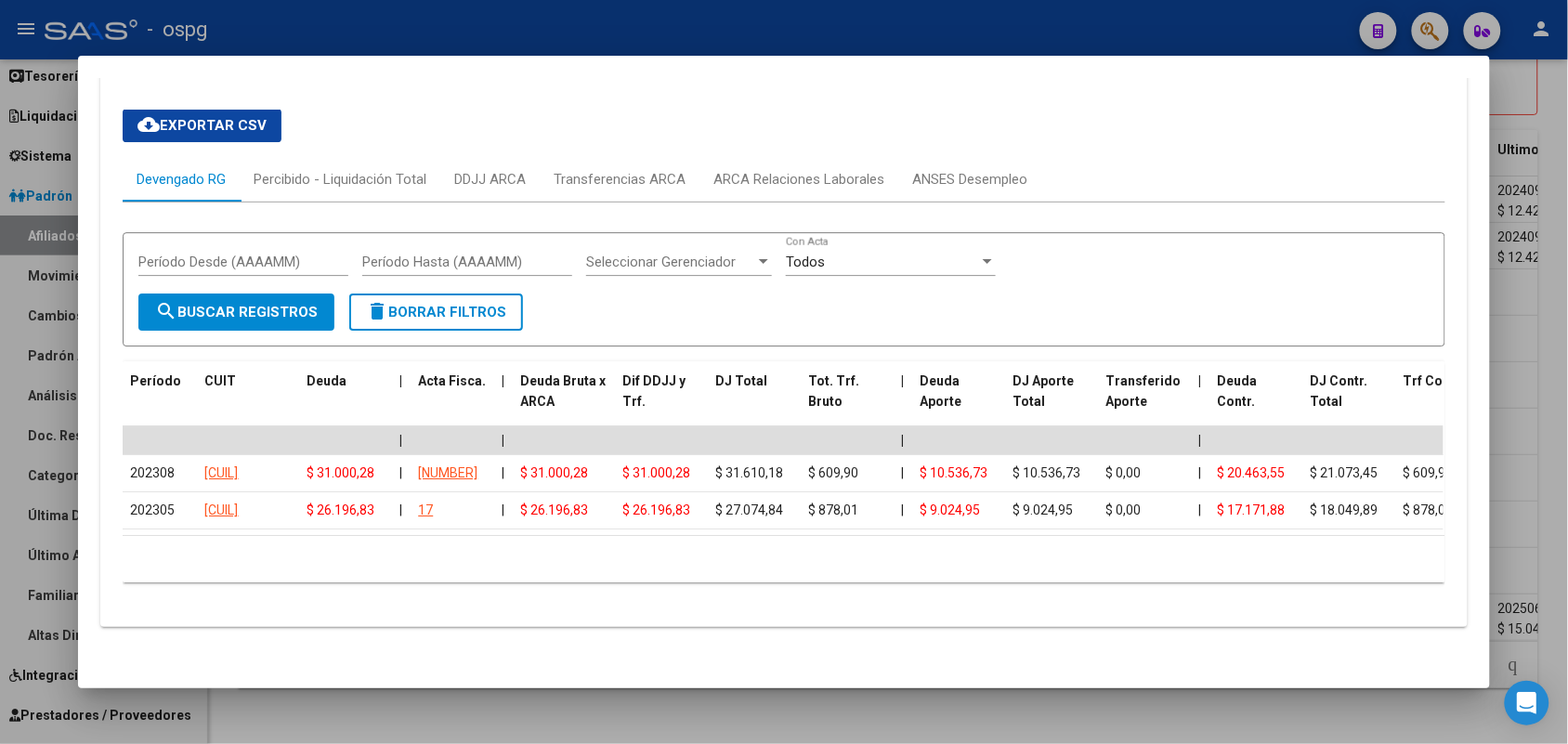 scroll, scrollTop: 1692, scrollLeft: 0, axis: vertical 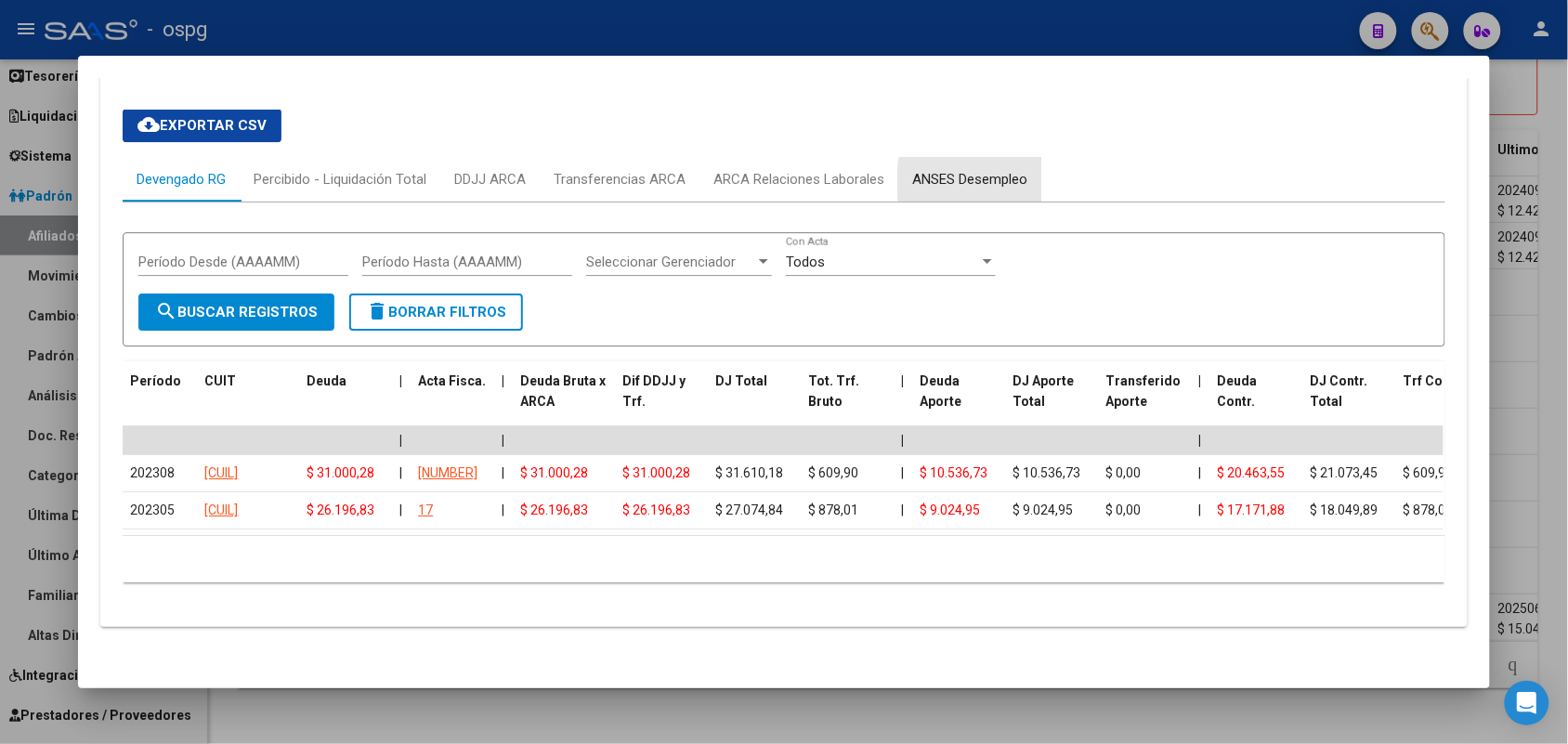 click on "ANSES Desempleo" at bounding box center (970, 179) 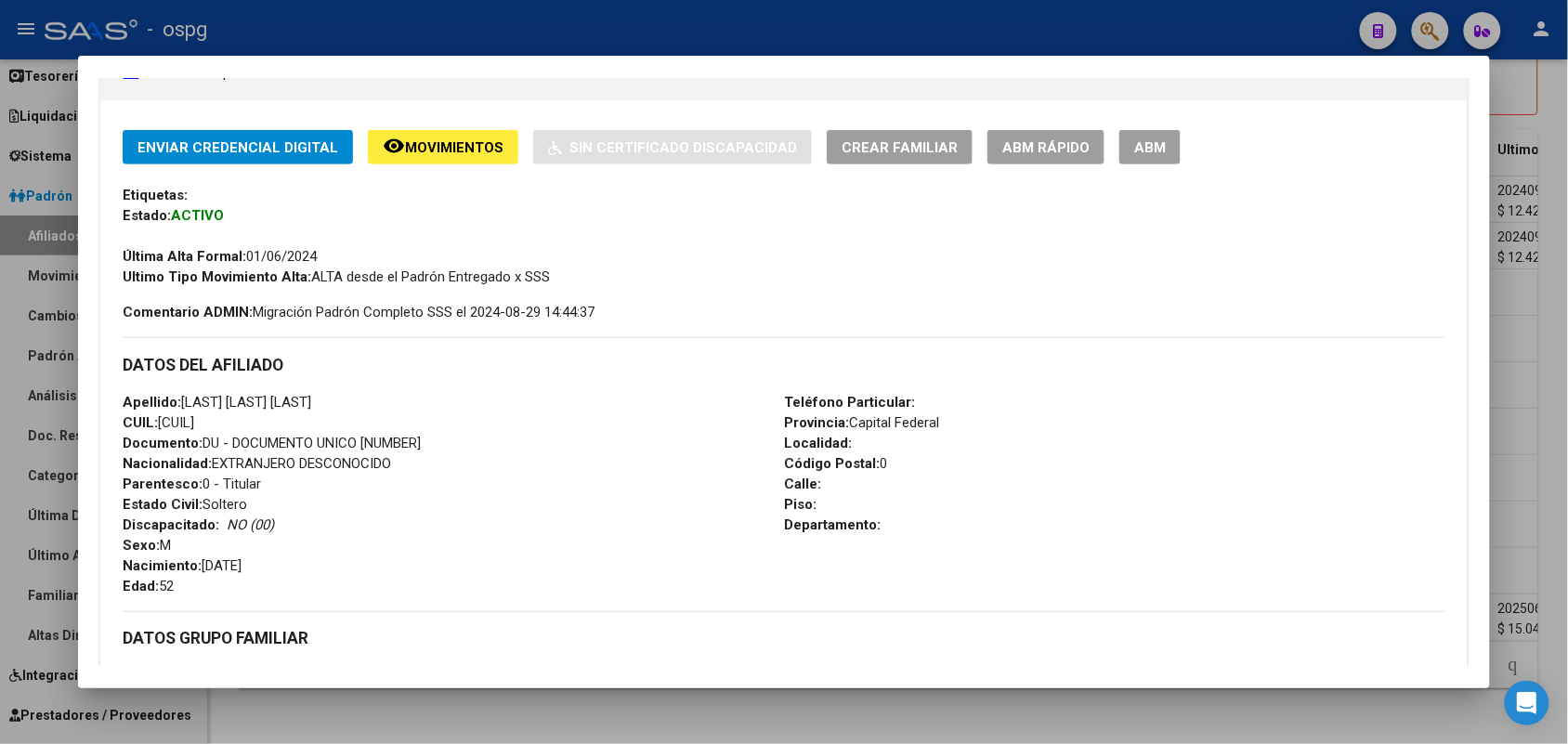 scroll, scrollTop: 0, scrollLeft: 0, axis: both 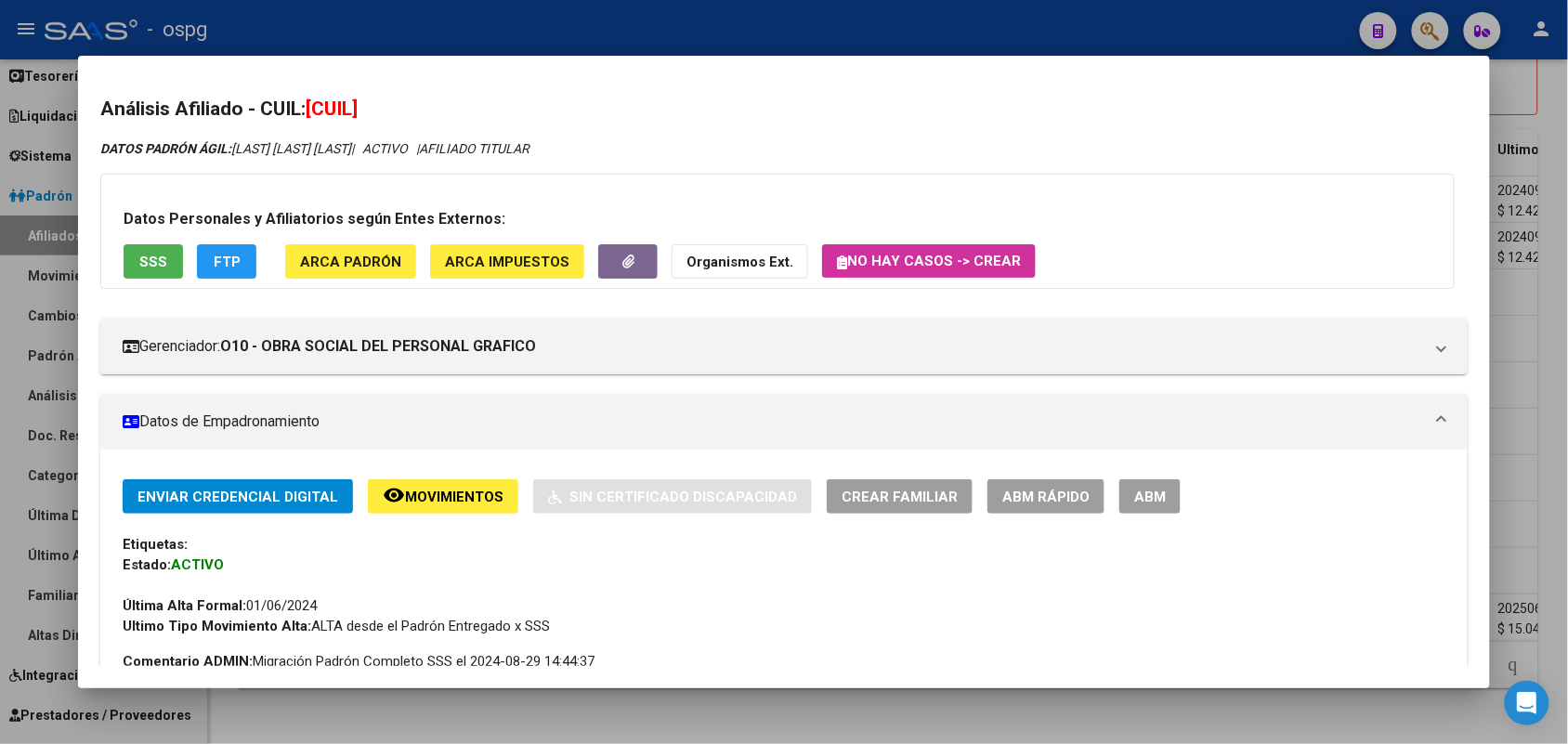 click on "FTP" 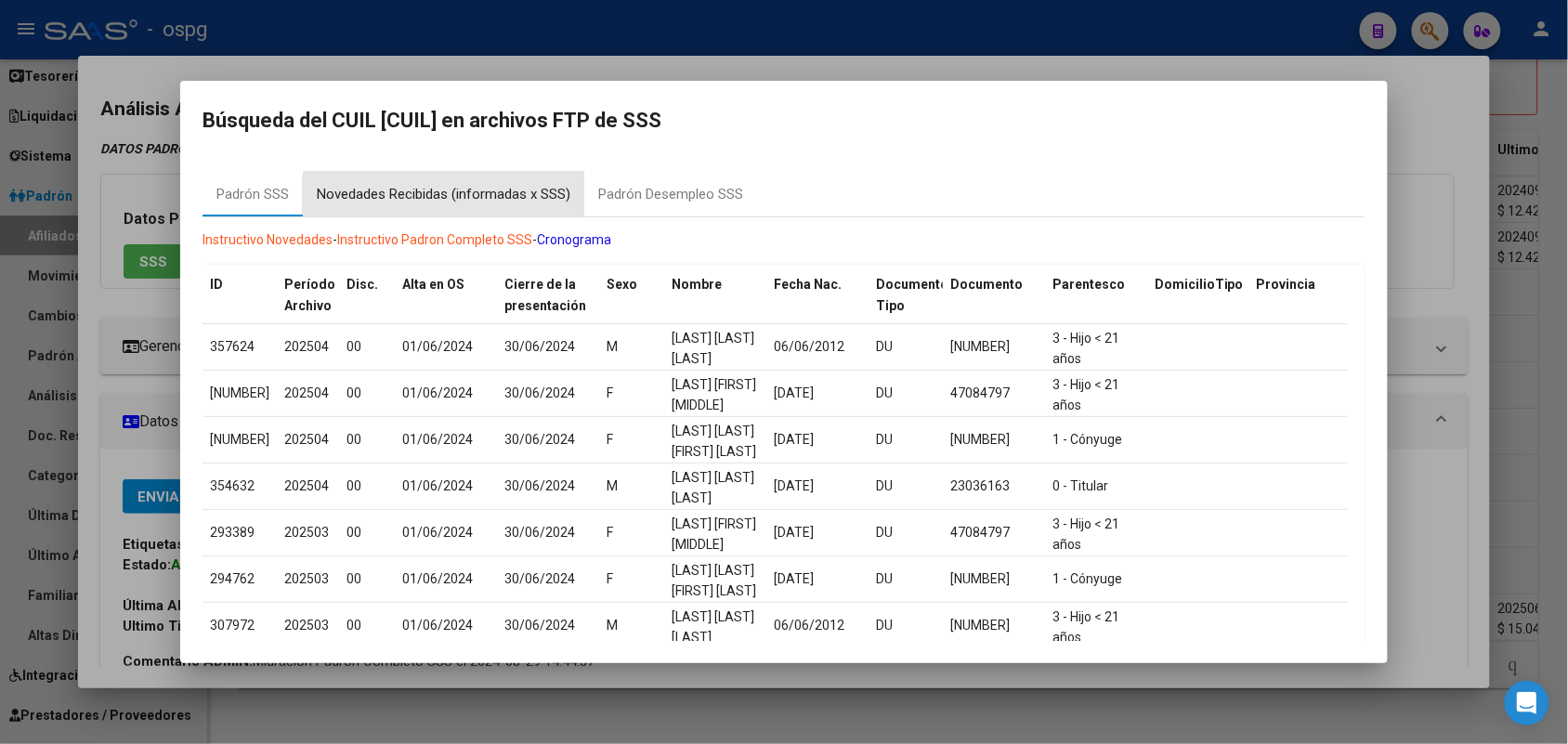 click on "Novedades Recibidas (informadas x SSS)" at bounding box center [443, 194] 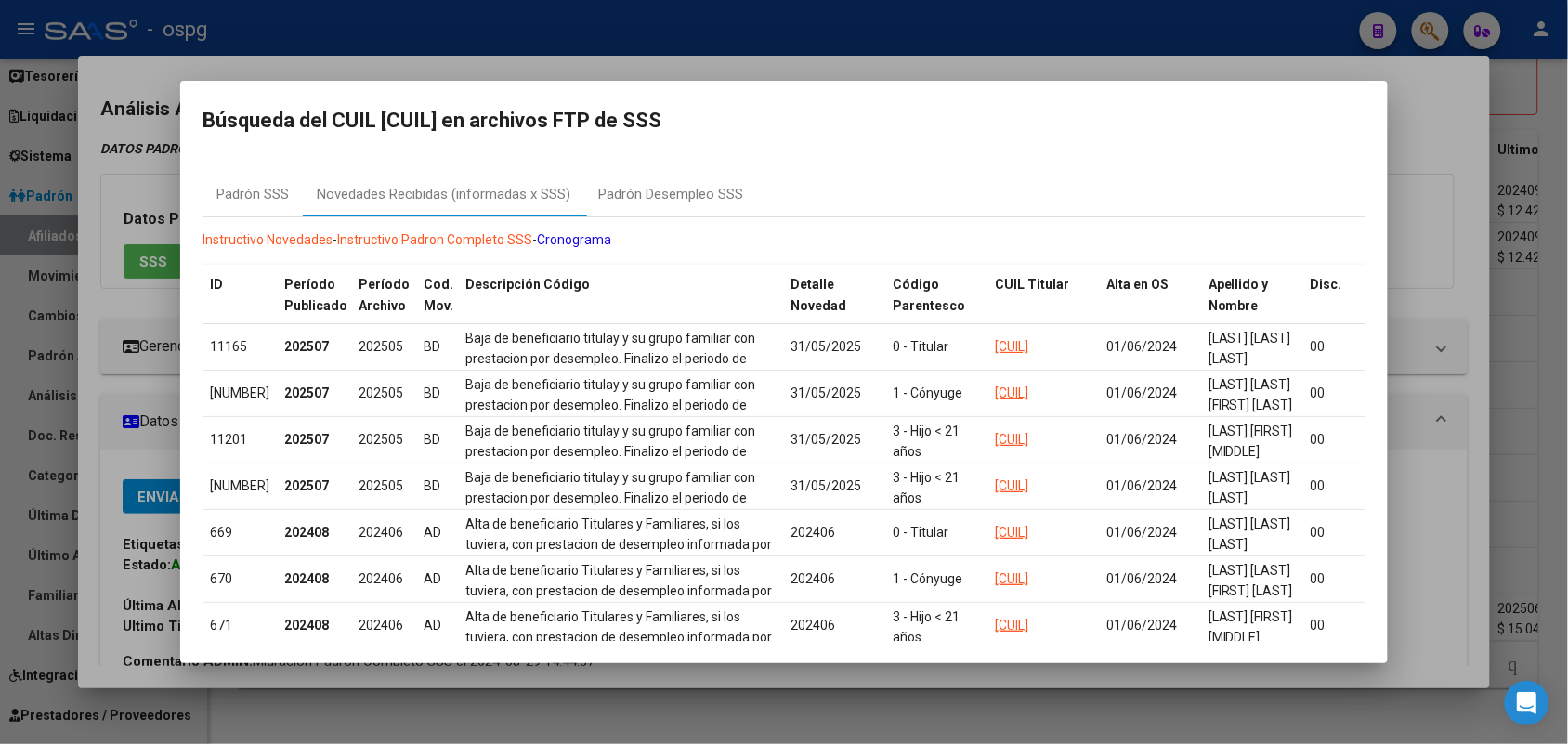 click at bounding box center (784, 372) 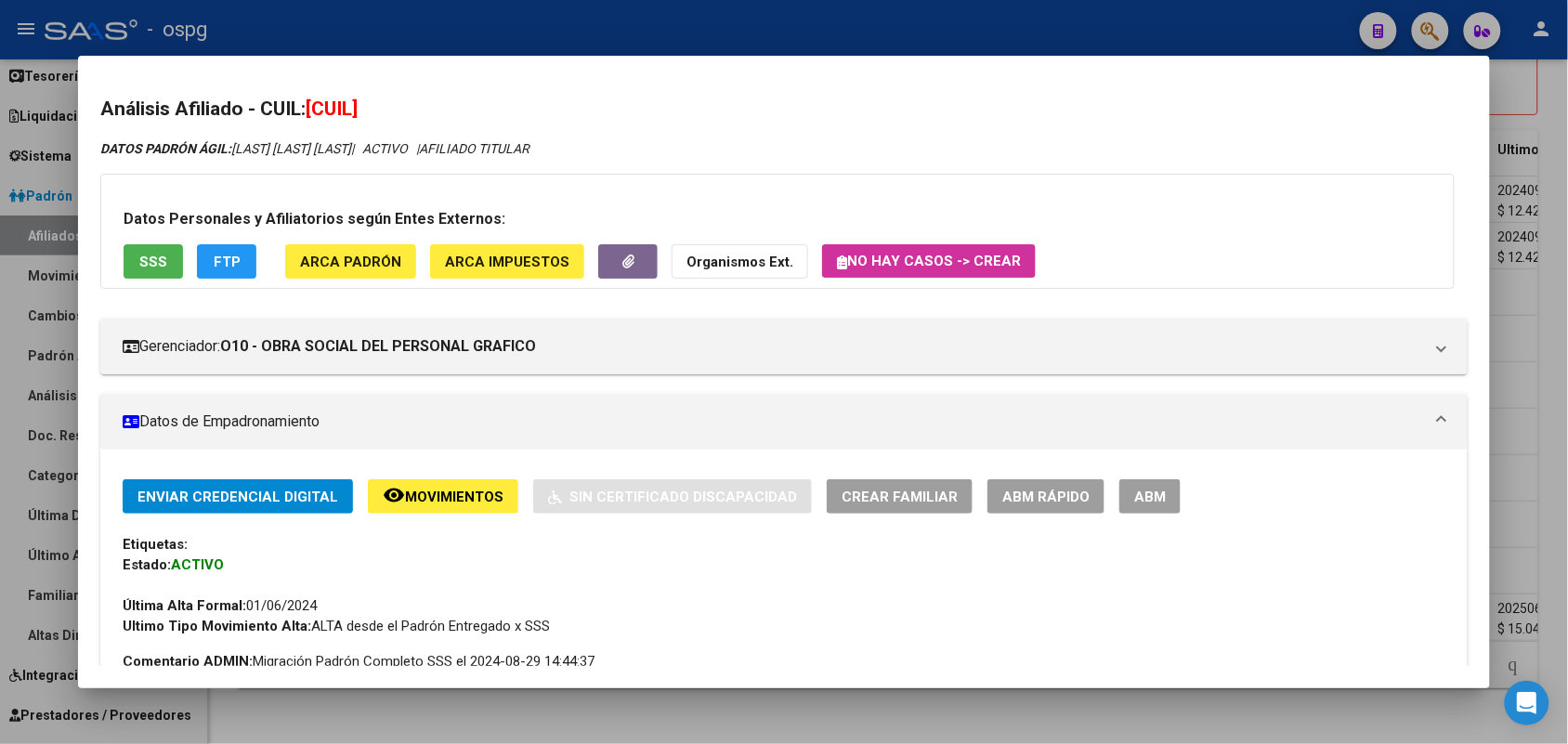 click at bounding box center (784, 372) 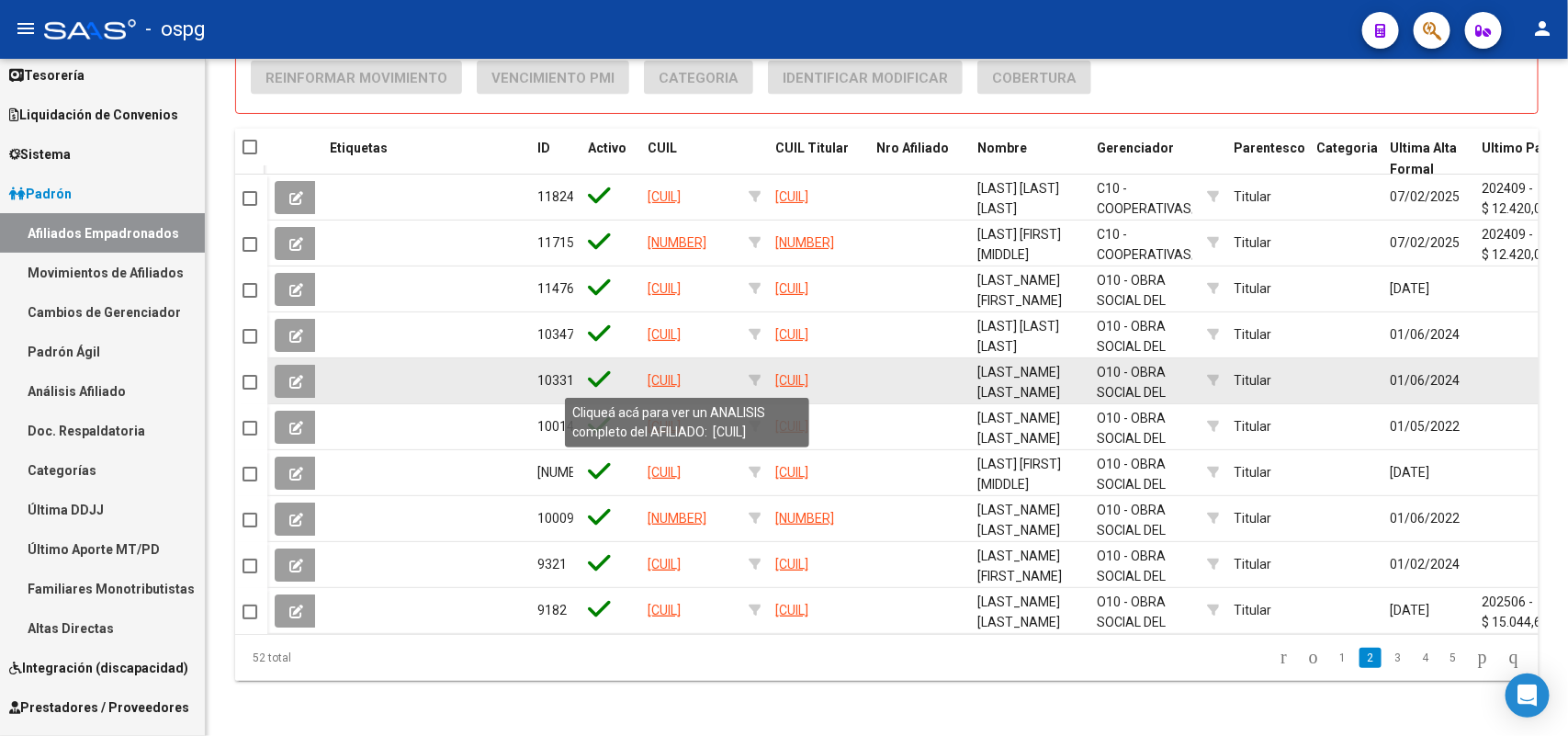 click on "[CUIL]" 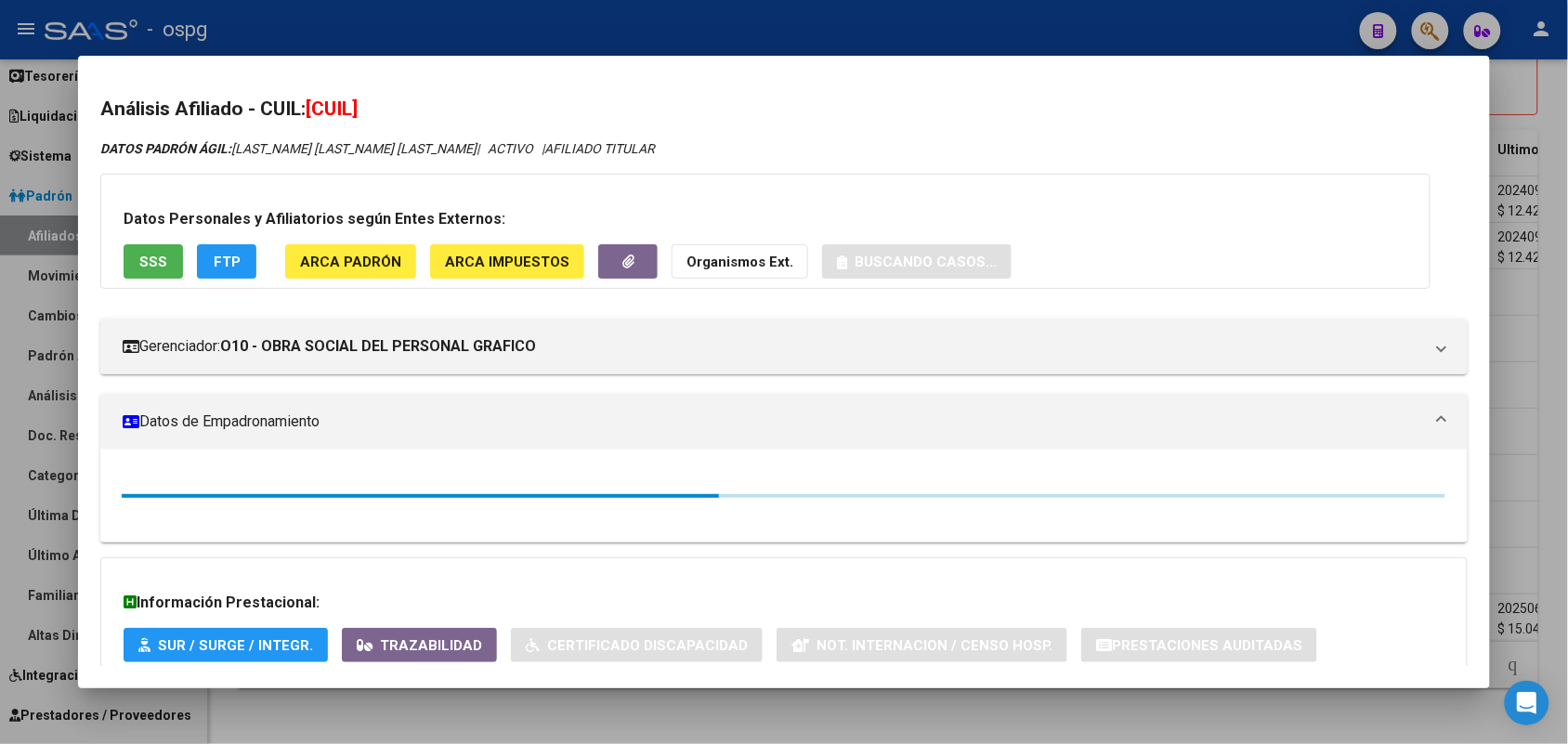 drag, startPoint x: 308, startPoint y: 104, endPoint x: 429, endPoint y: 119, distance: 121.92621 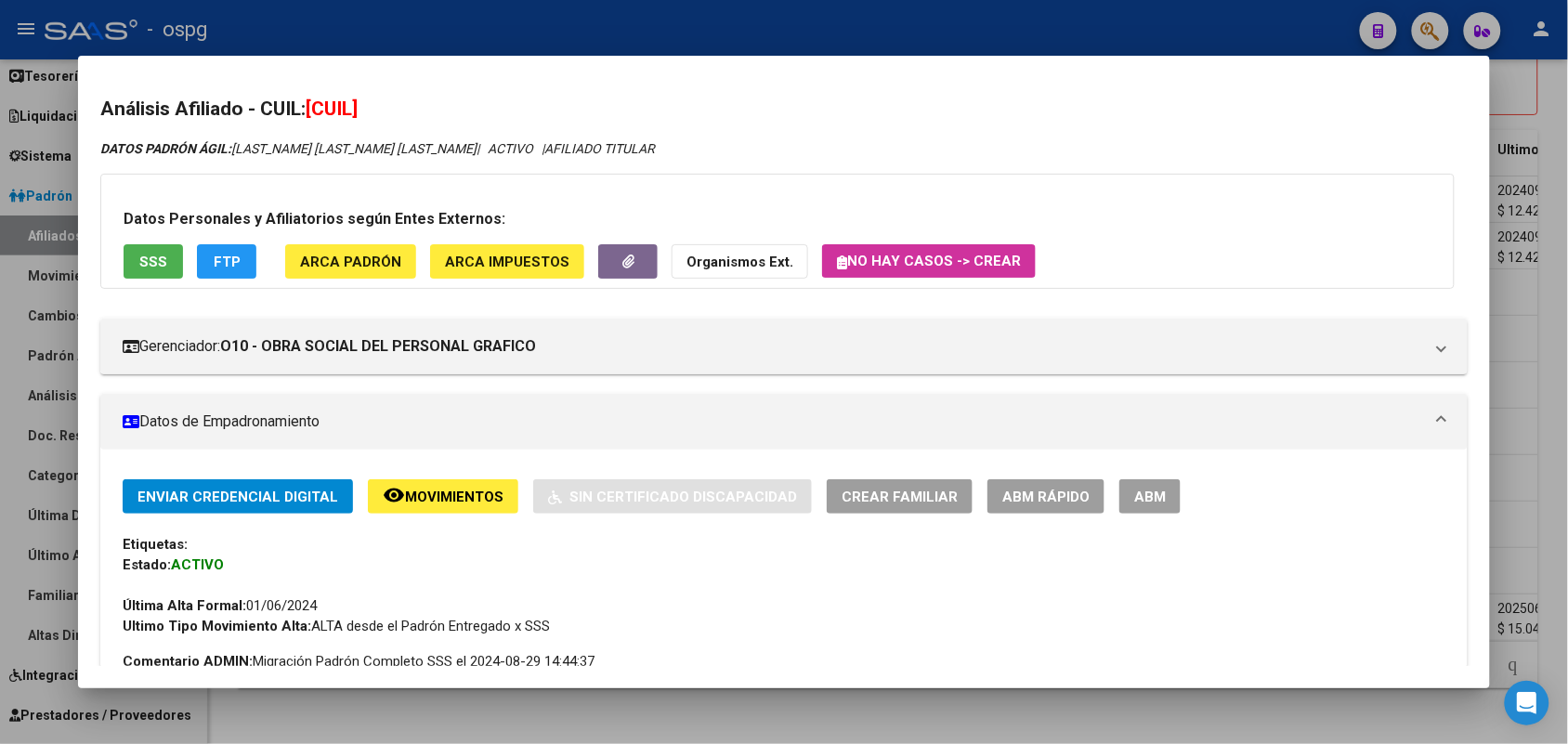 click on "FTP" 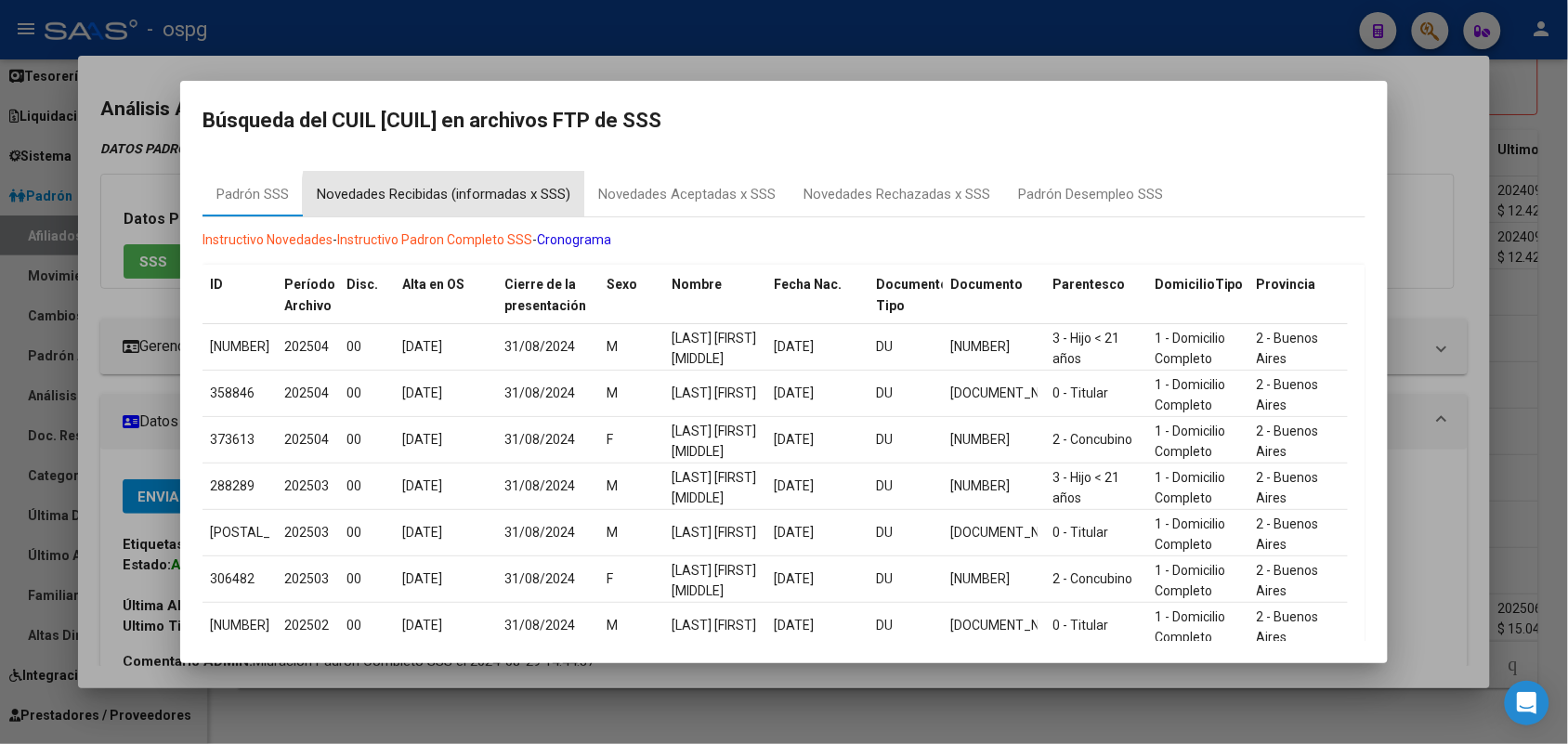 click on "Novedades Recibidas (informadas x SSS)" at bounding box center [443, 194] 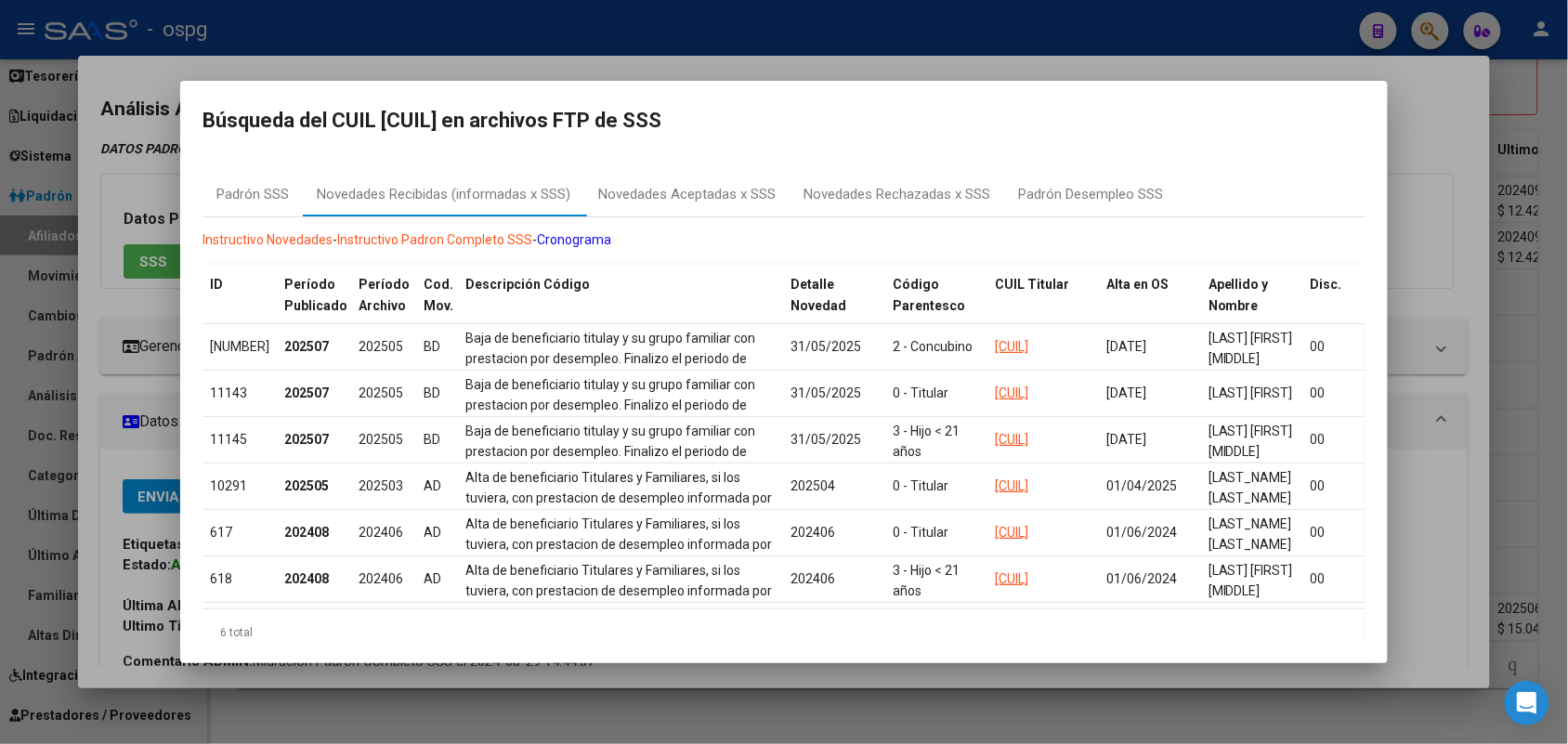 click at bounding box center [784, 372] 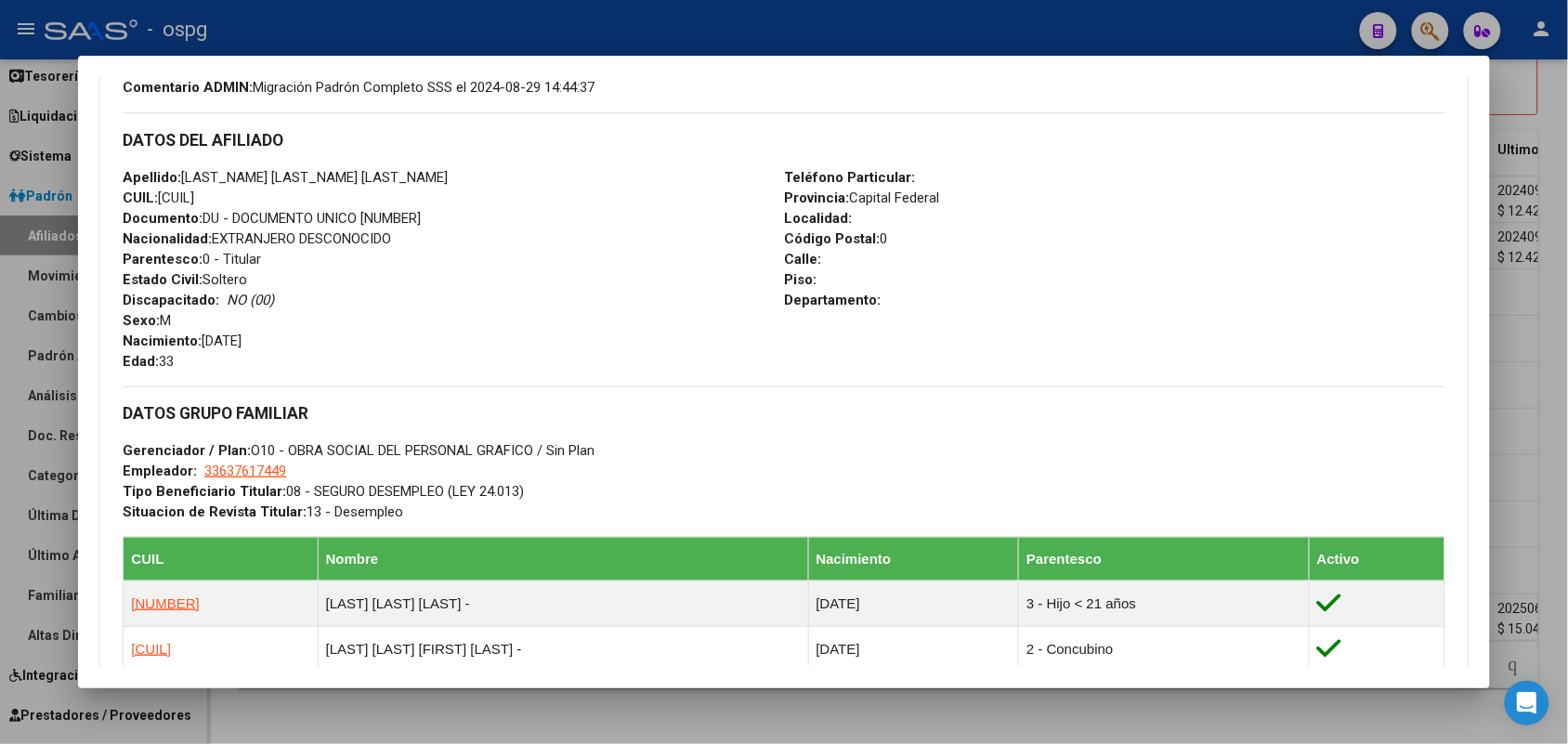 scroll, scrollTop: 1041, scrollLeft: 0, axis: vertical 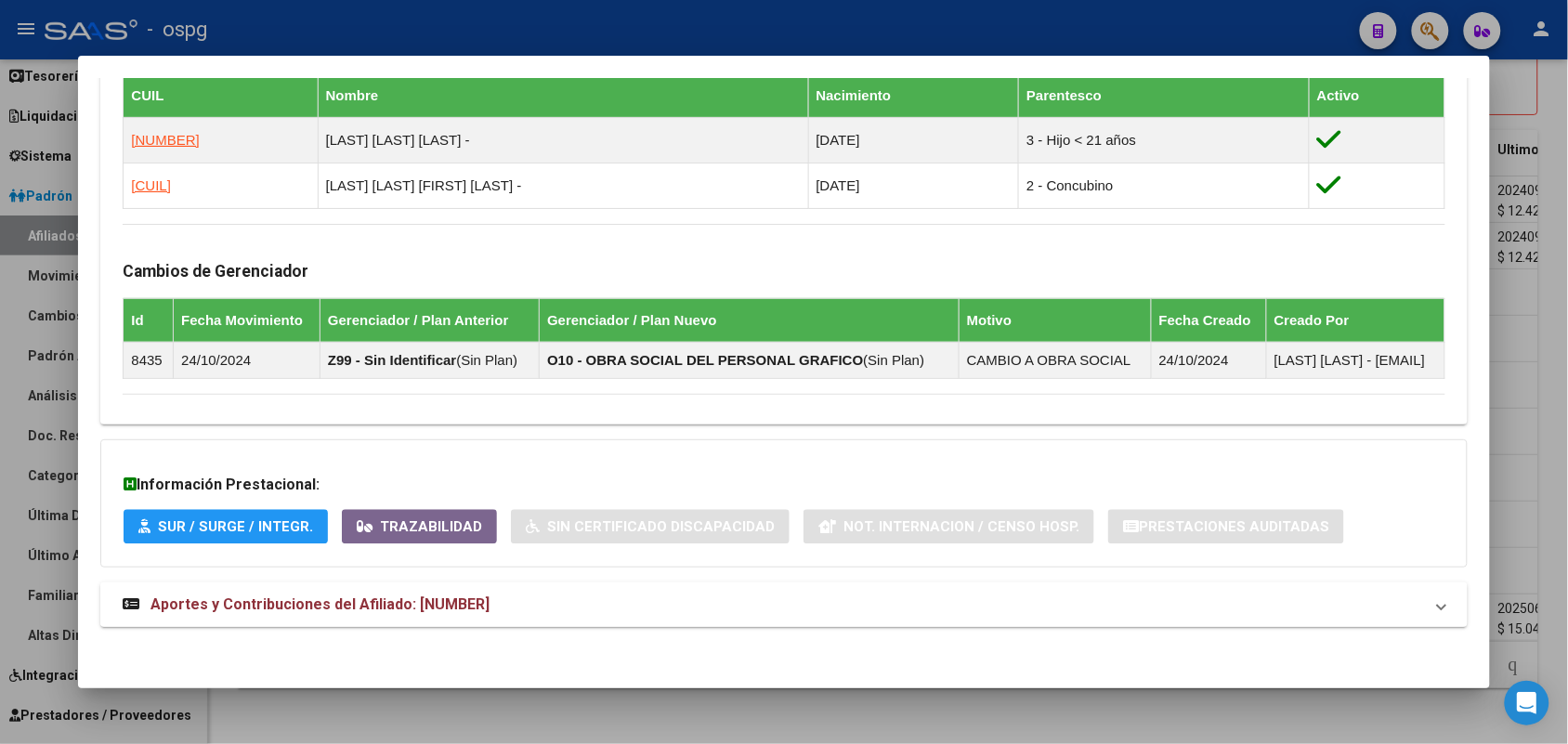 click on "Aportes y Contribuciones del Afiliado: [NUMBER]" at bounding box center [783, 605] 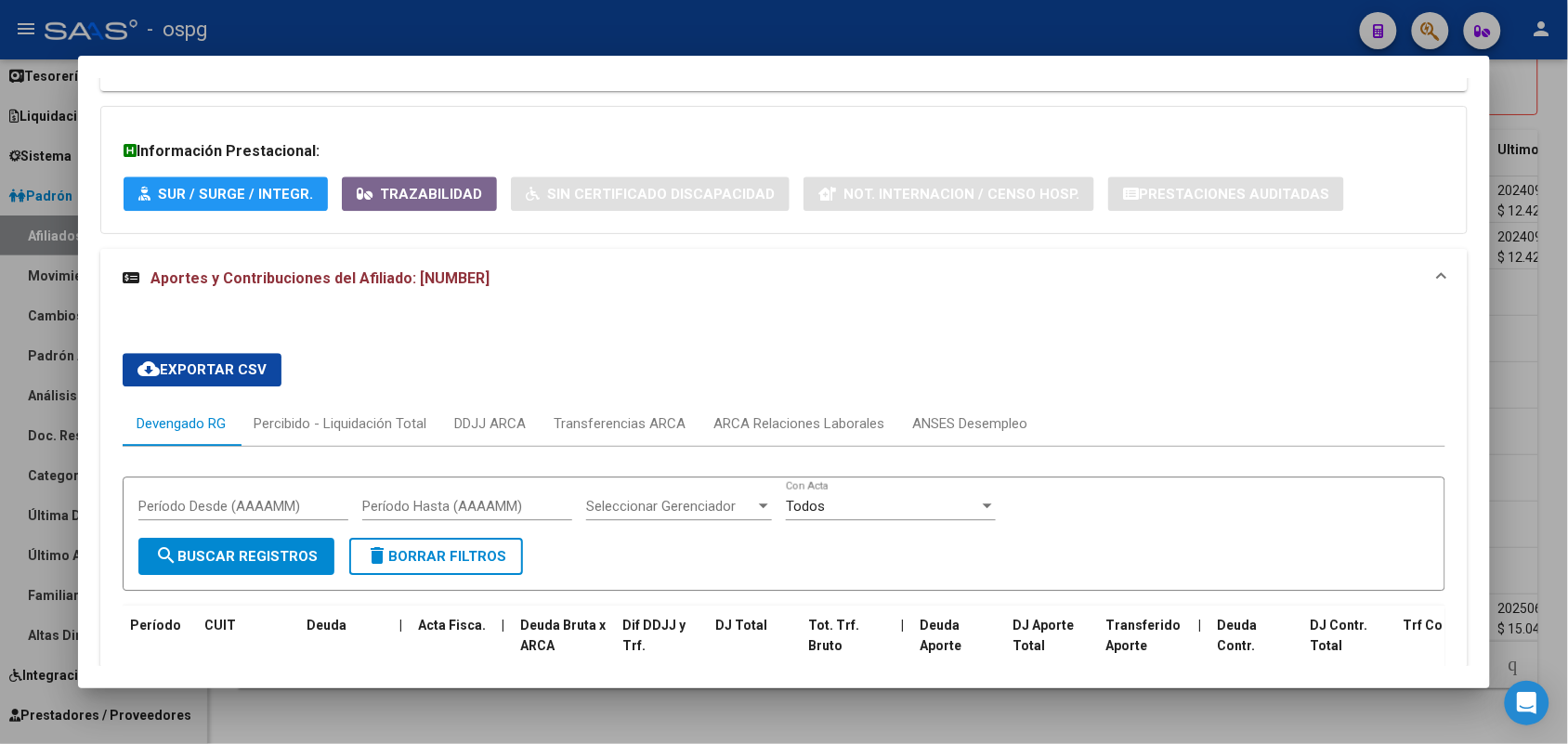 scroll, scrollTop: 1483, scrollLeft: 0, axis: vertical 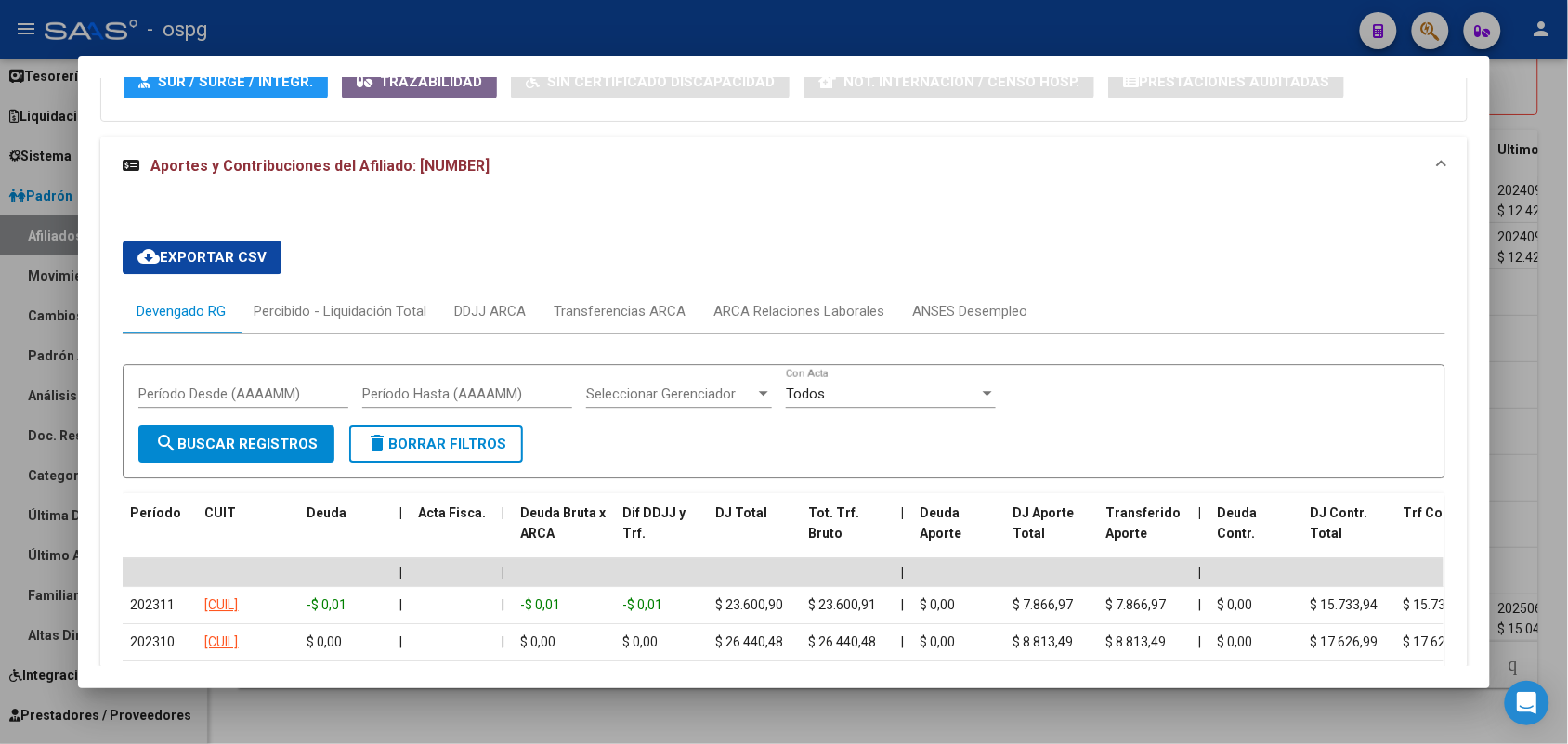 click at bounding box center (784, 372) 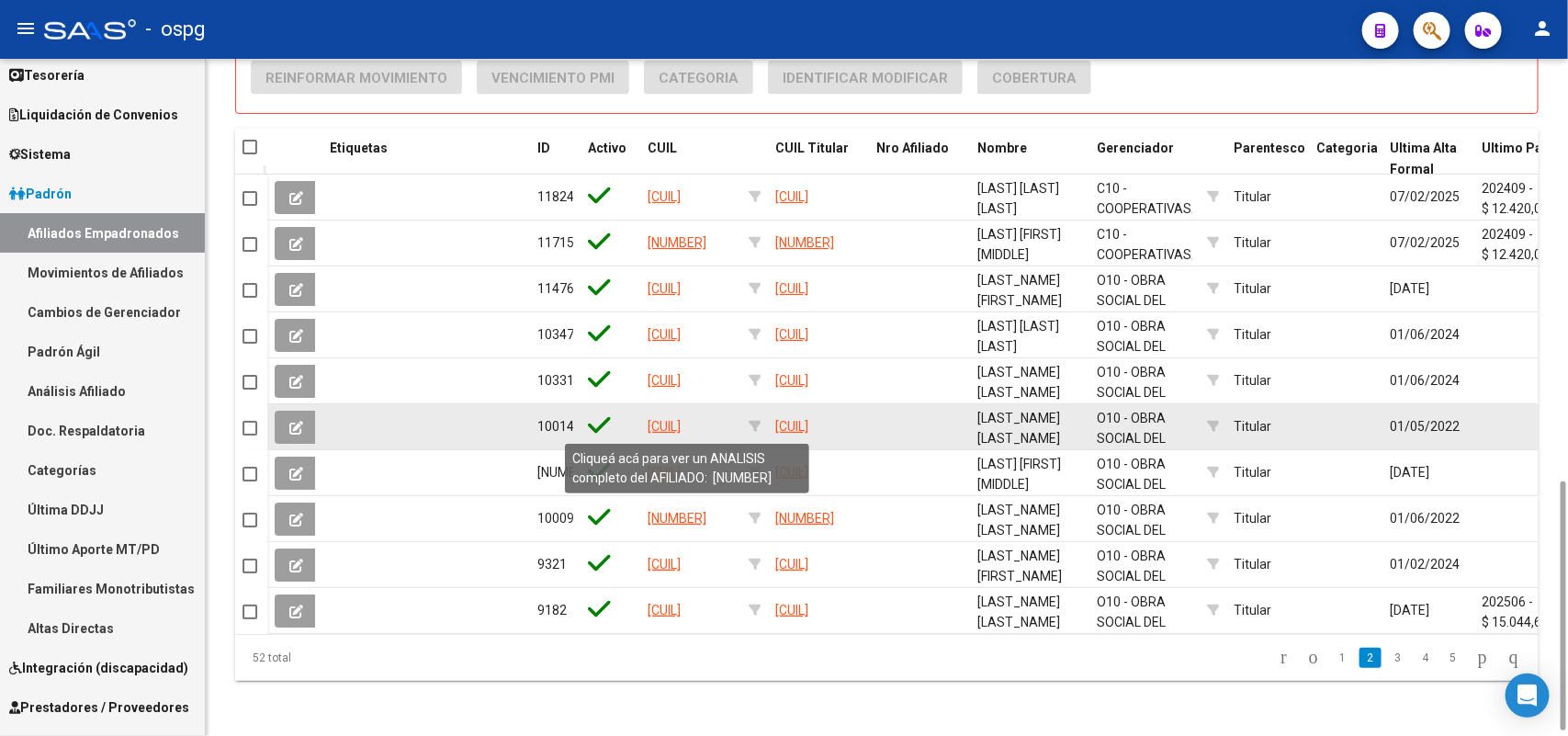 click on "[CUIL]" 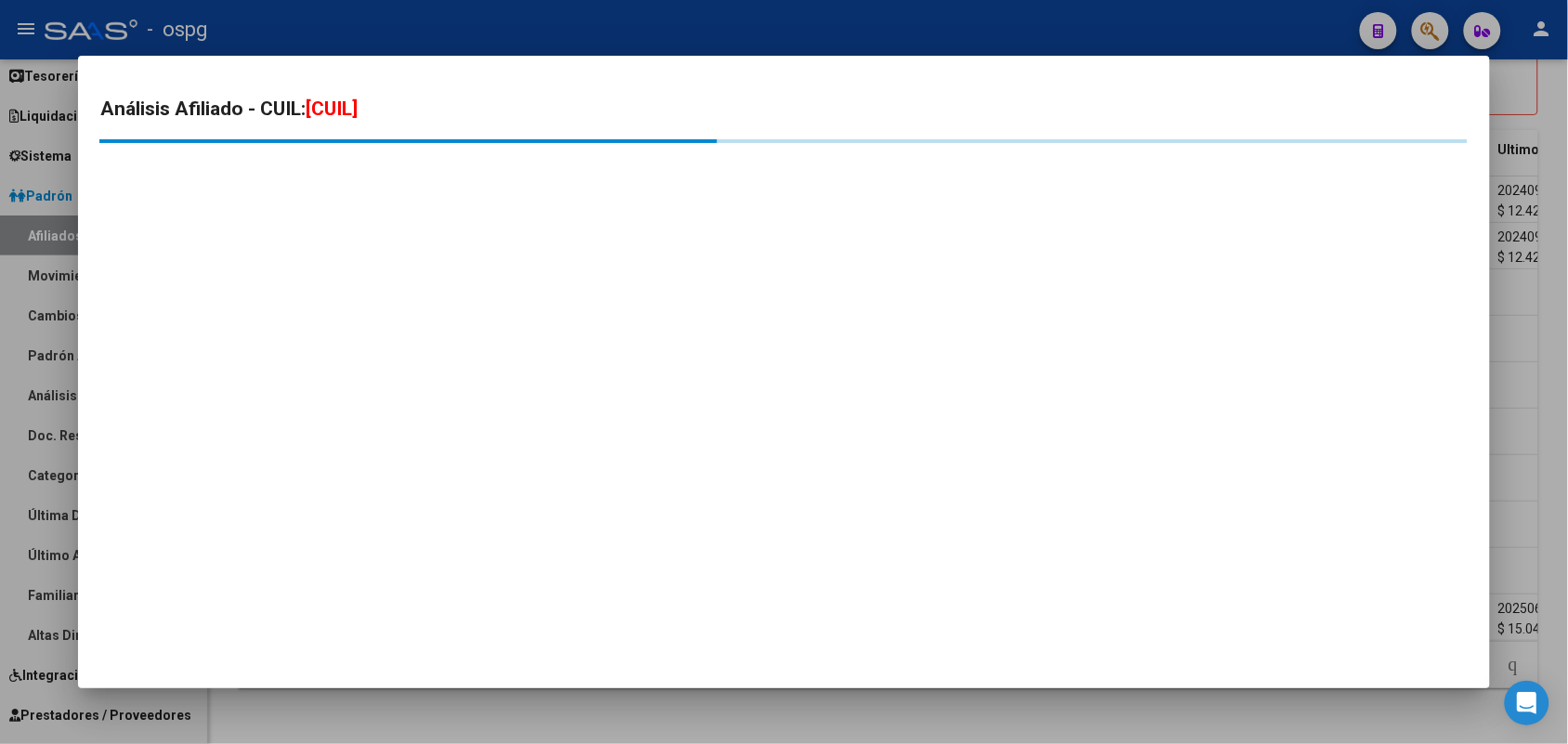 drag, startPoint x: 305, startPoint y: 105, endPoint x: 439, endPoint y: 114, distance: 134.3019 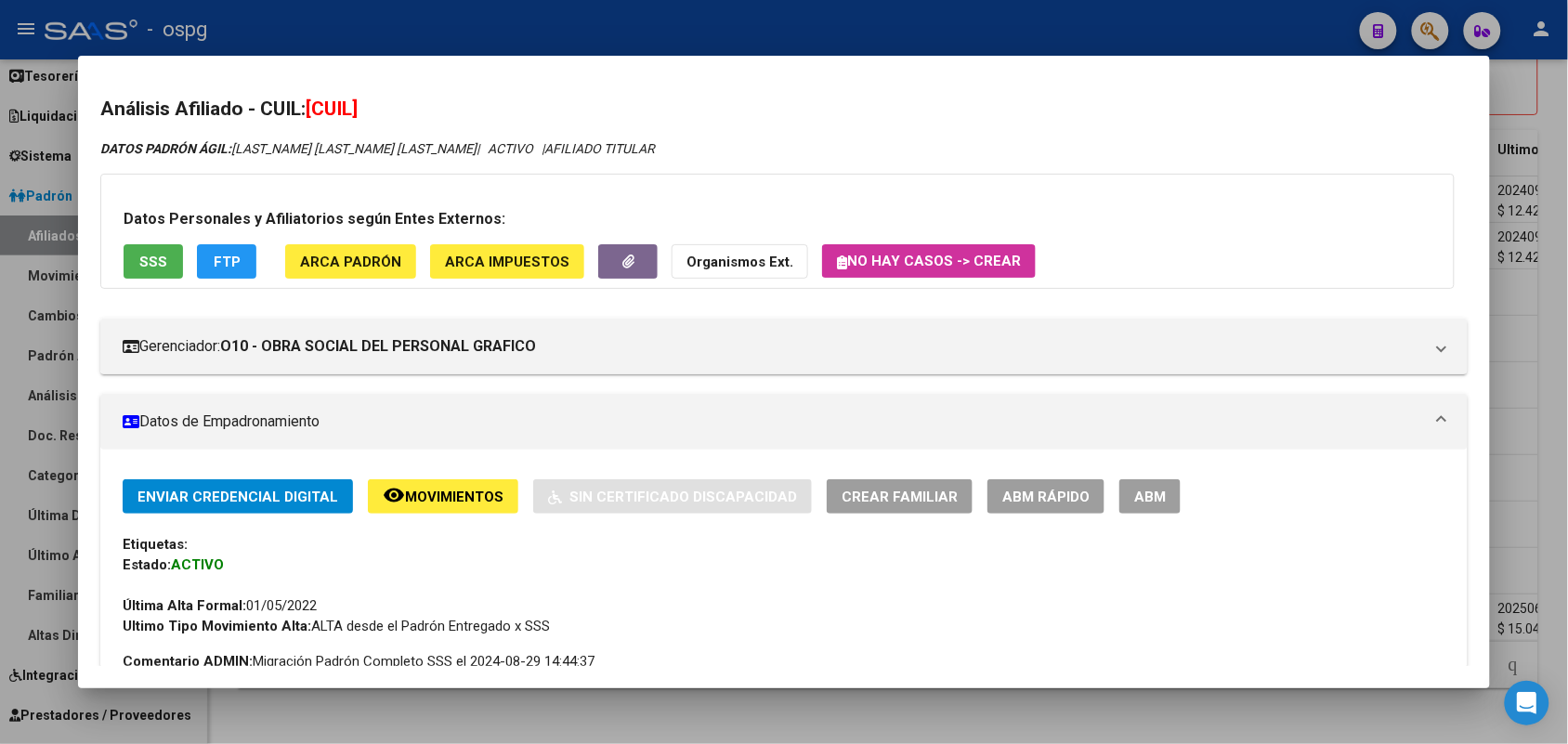 click on "FTP" 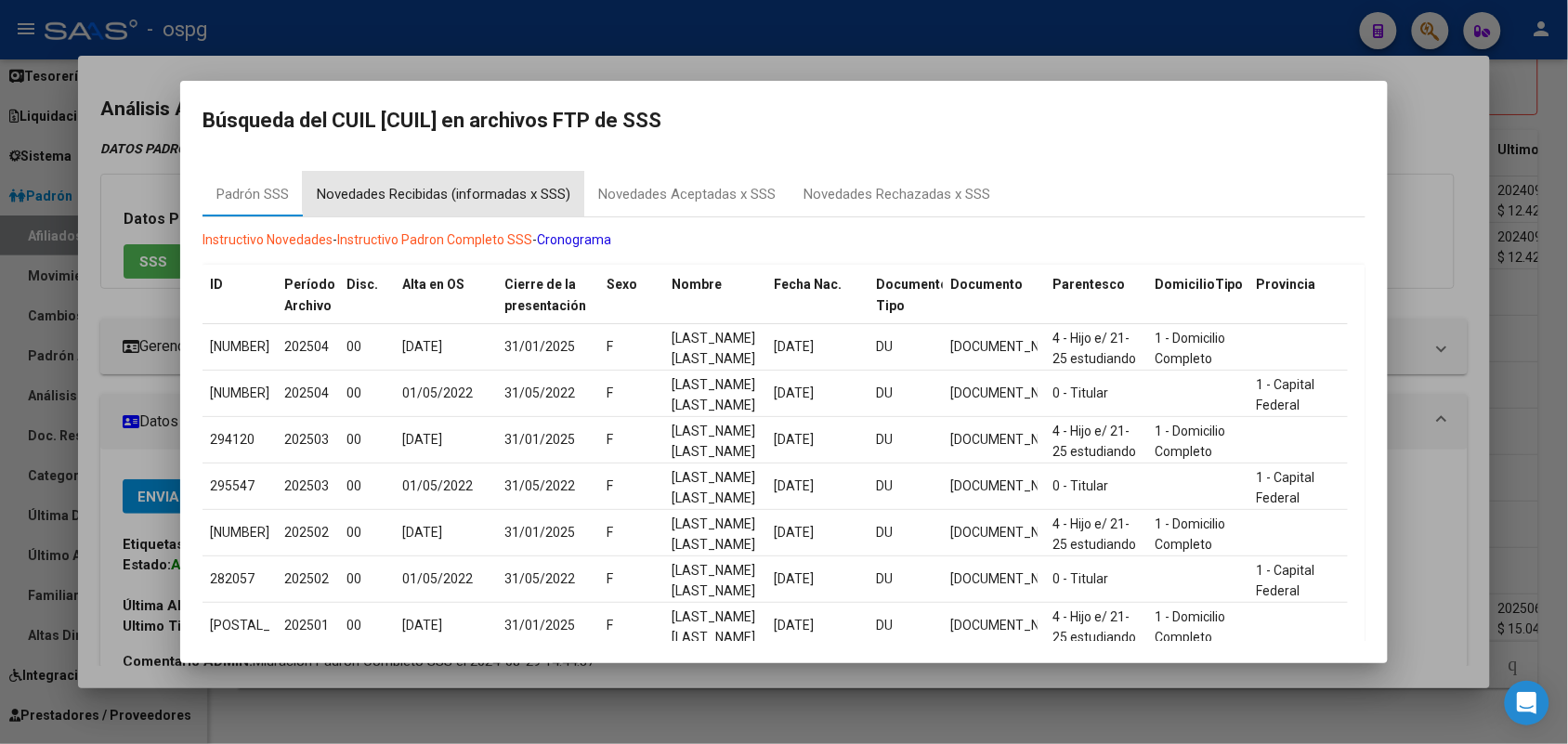 click on "Novedades Recibidas (informadas x SSS)" at bounding box center [443, 194] 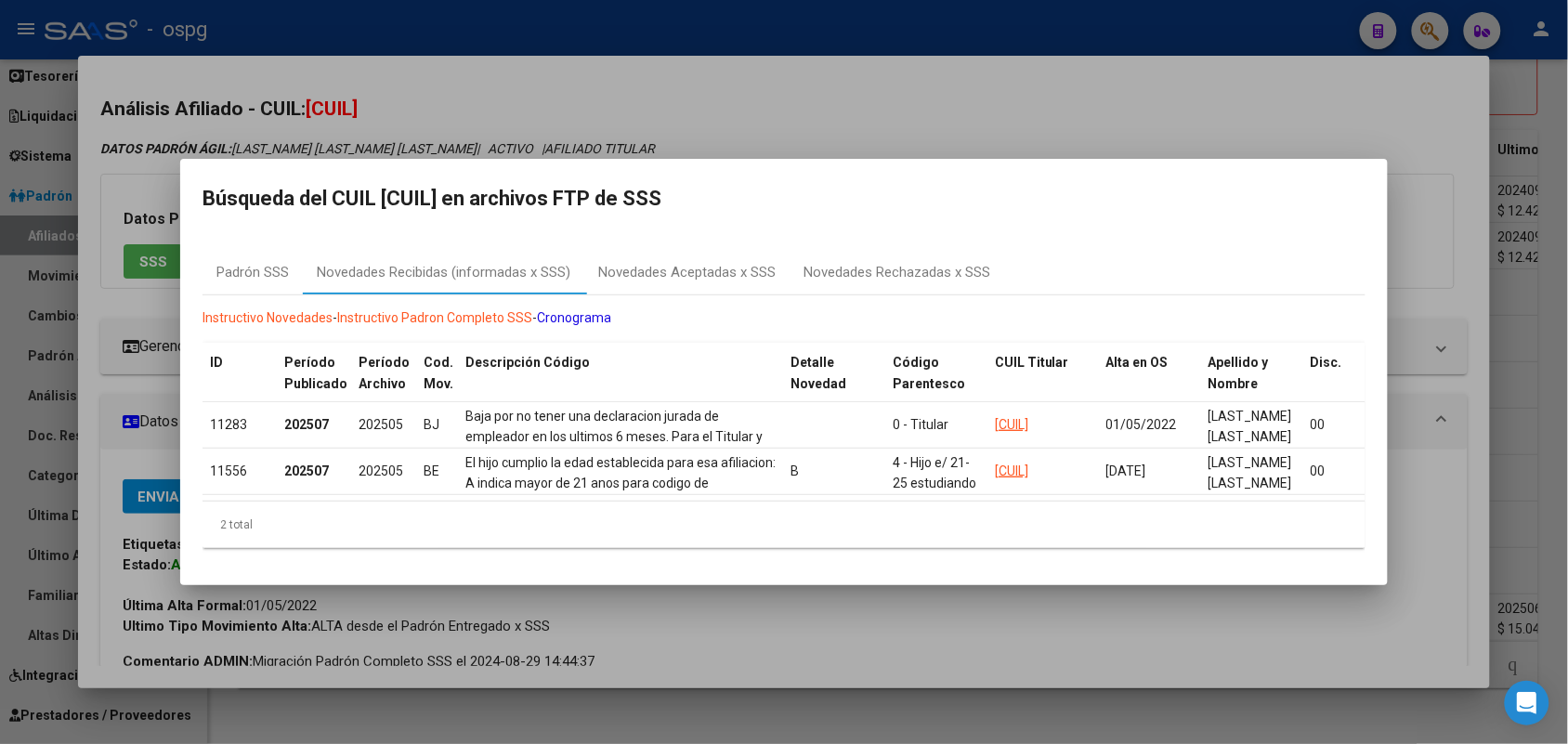 click at bounding box center [784, 372] 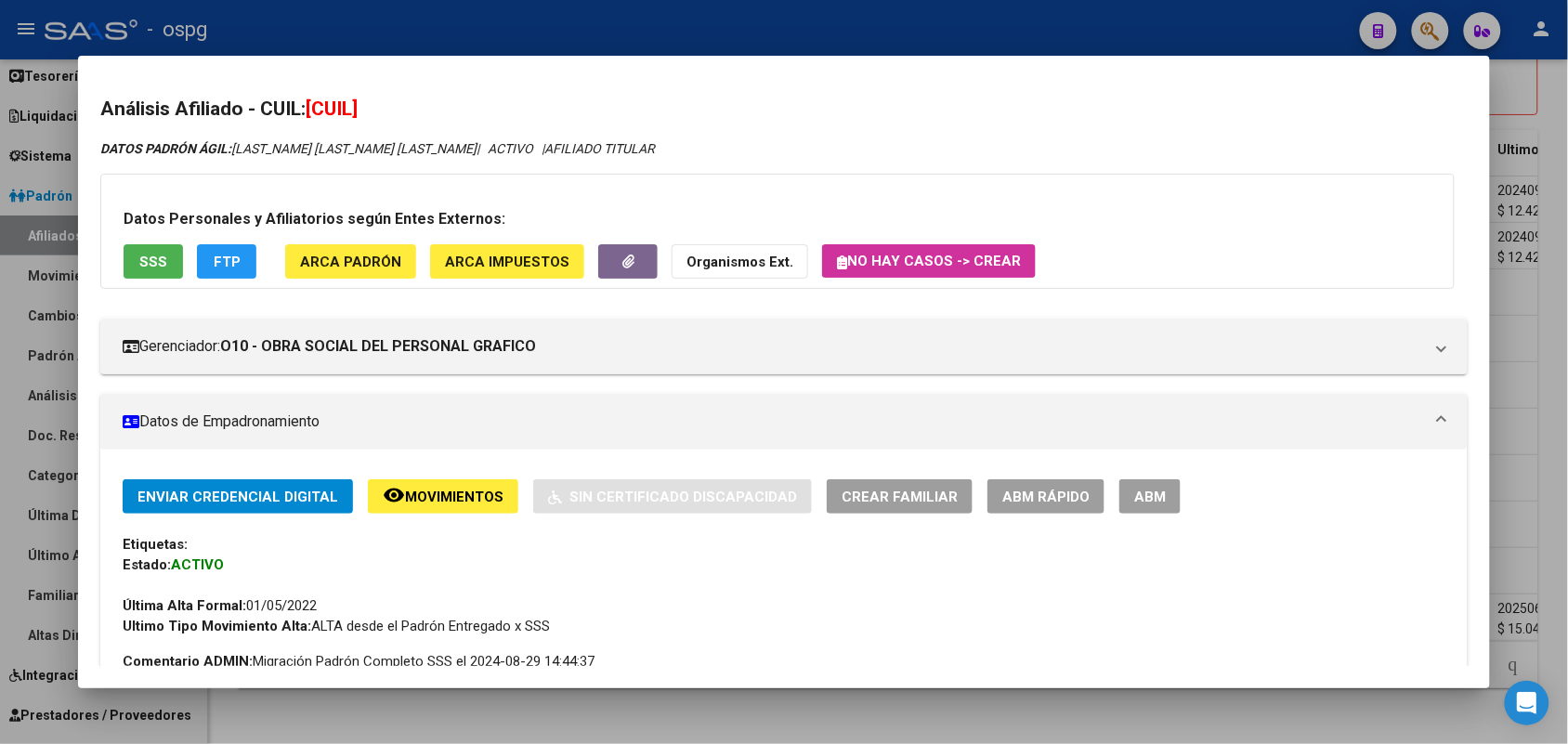 click at bounding box center (784, 372) 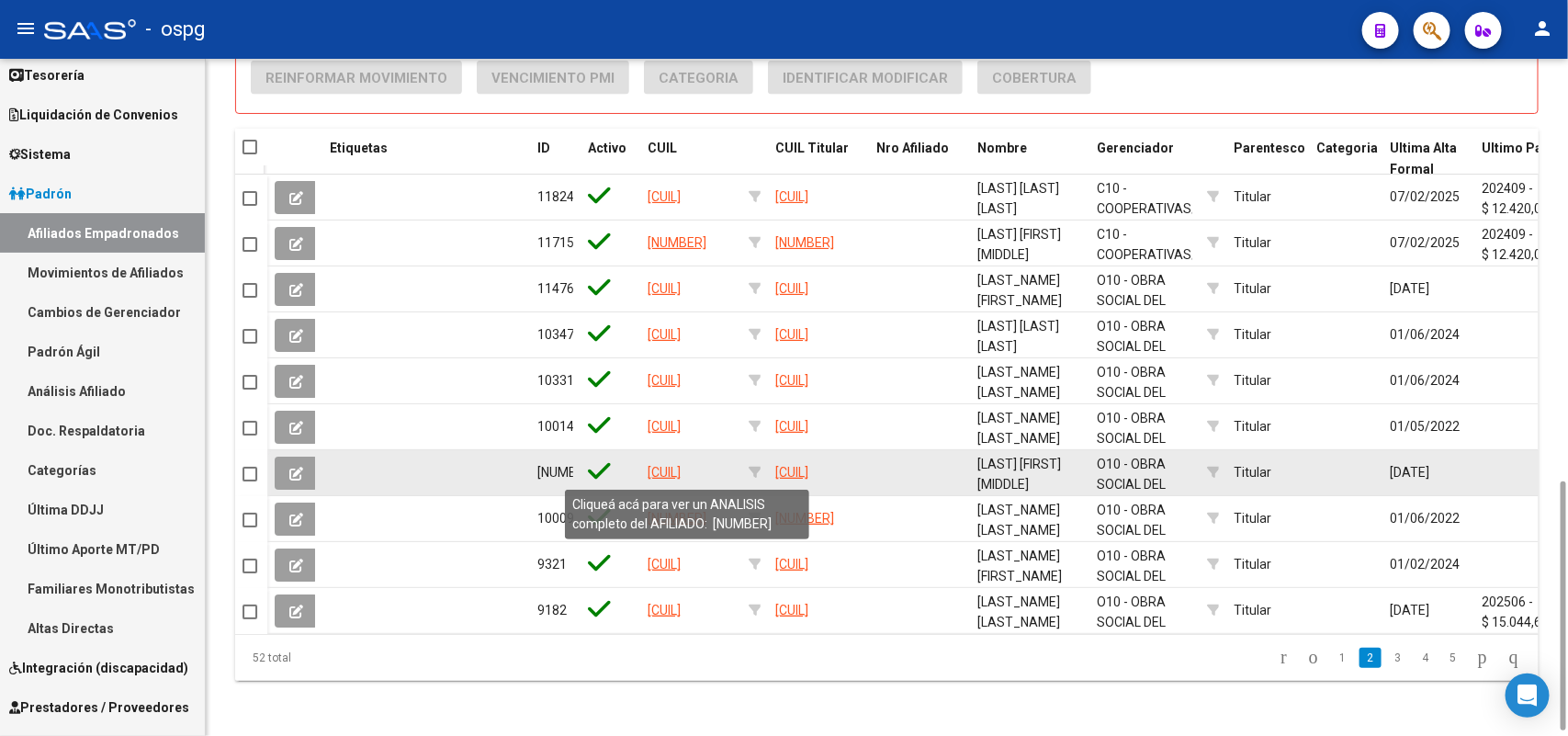 click on "[CUIL]" 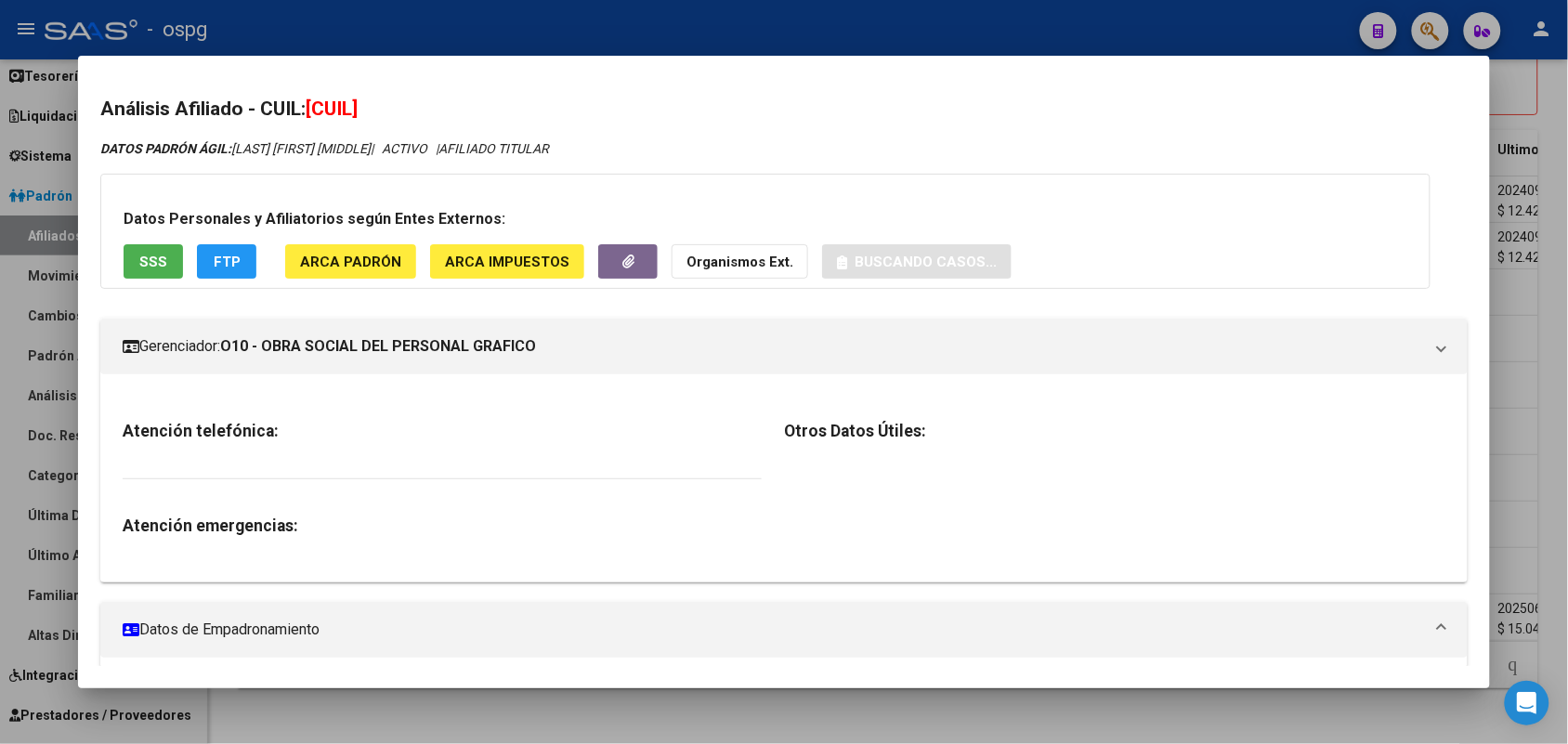 drag, startPoint x: 302, startPoint y: 104, endPoint x: 425, endPoint y: 111, distance: 123.199 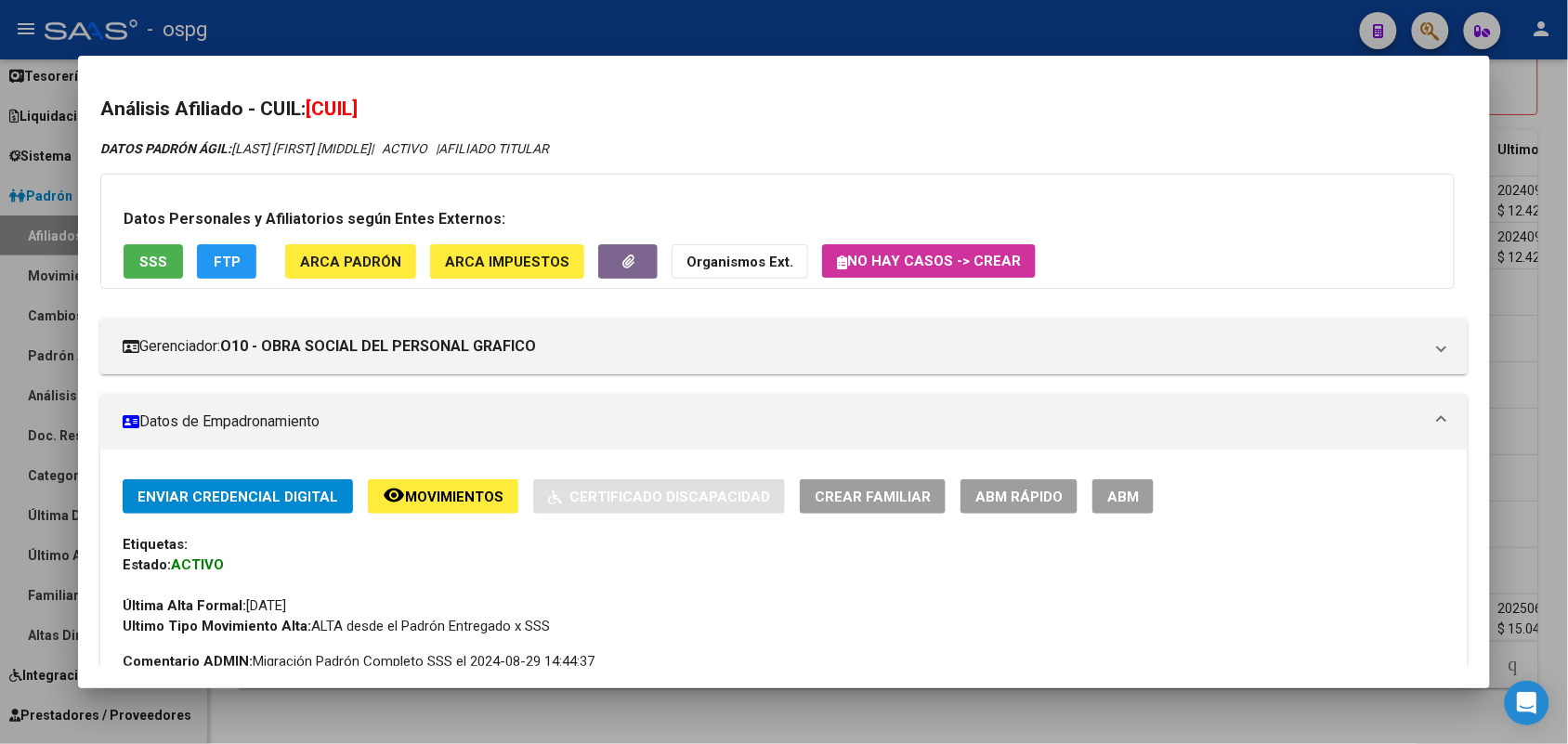 drag, startPoint x: 400, startPoint y: 109, endPoint x: 412, endPoint y: 111, distance: 12.165525 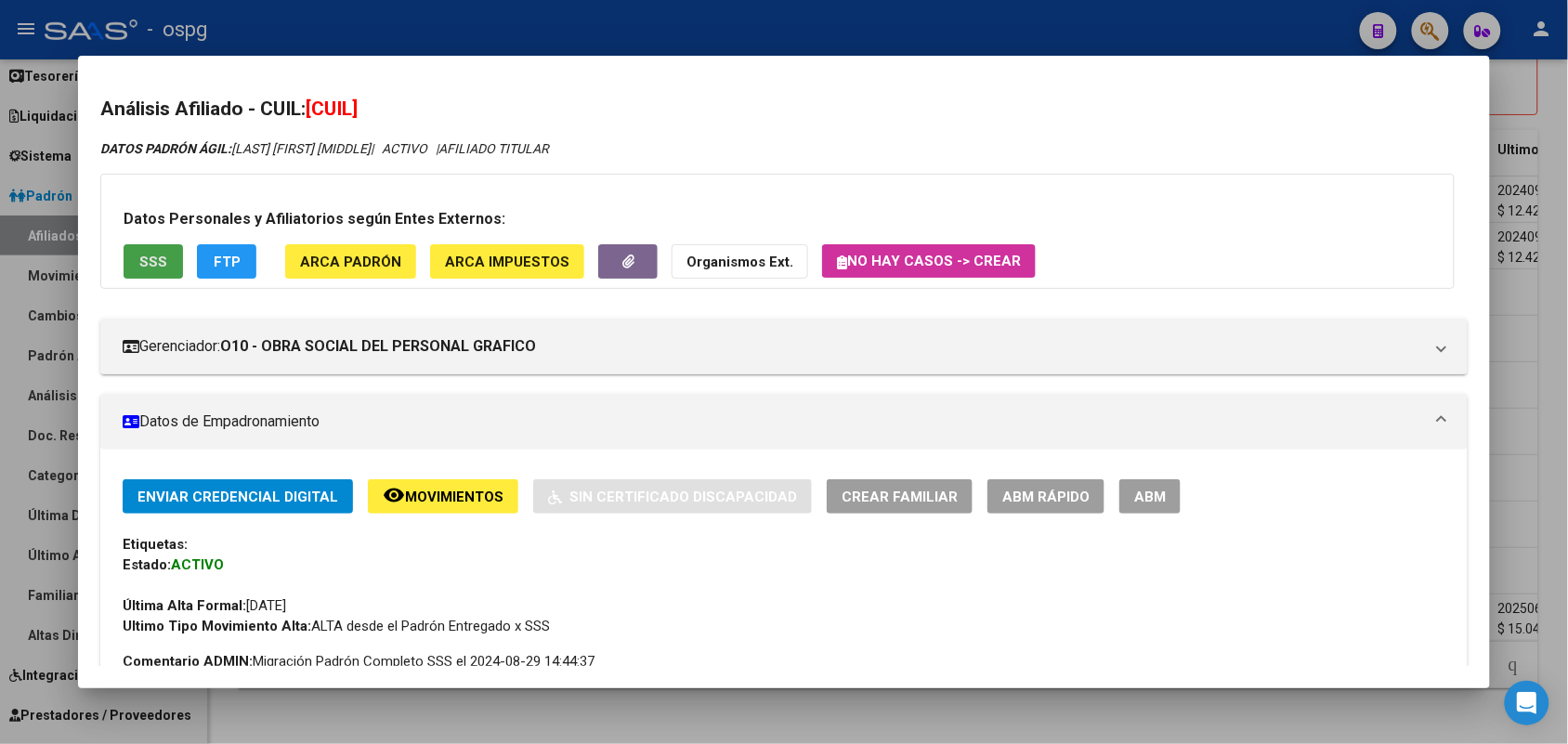 click on "SSS" at bounding box center [153, 261] 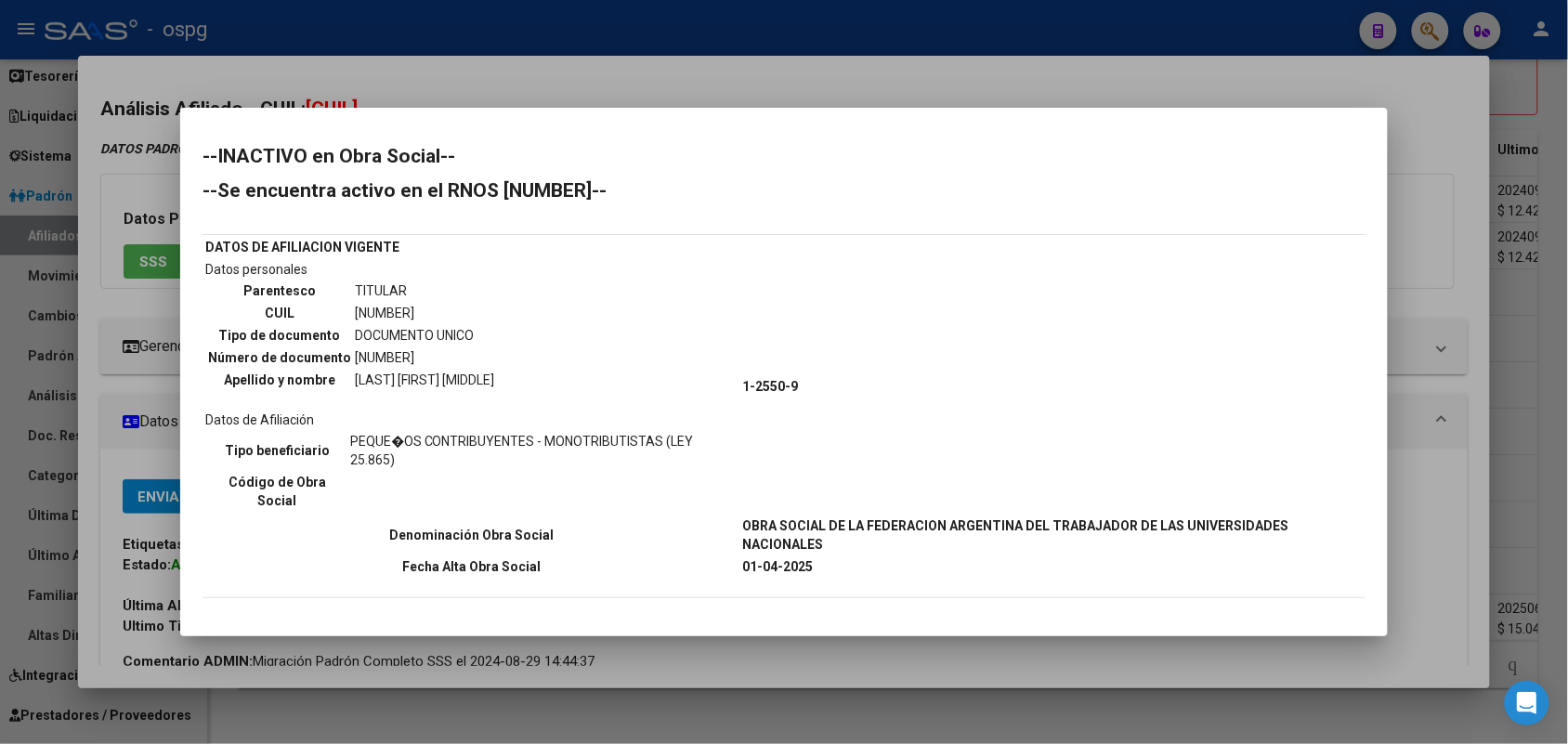 click at bounding box center (784, 372) 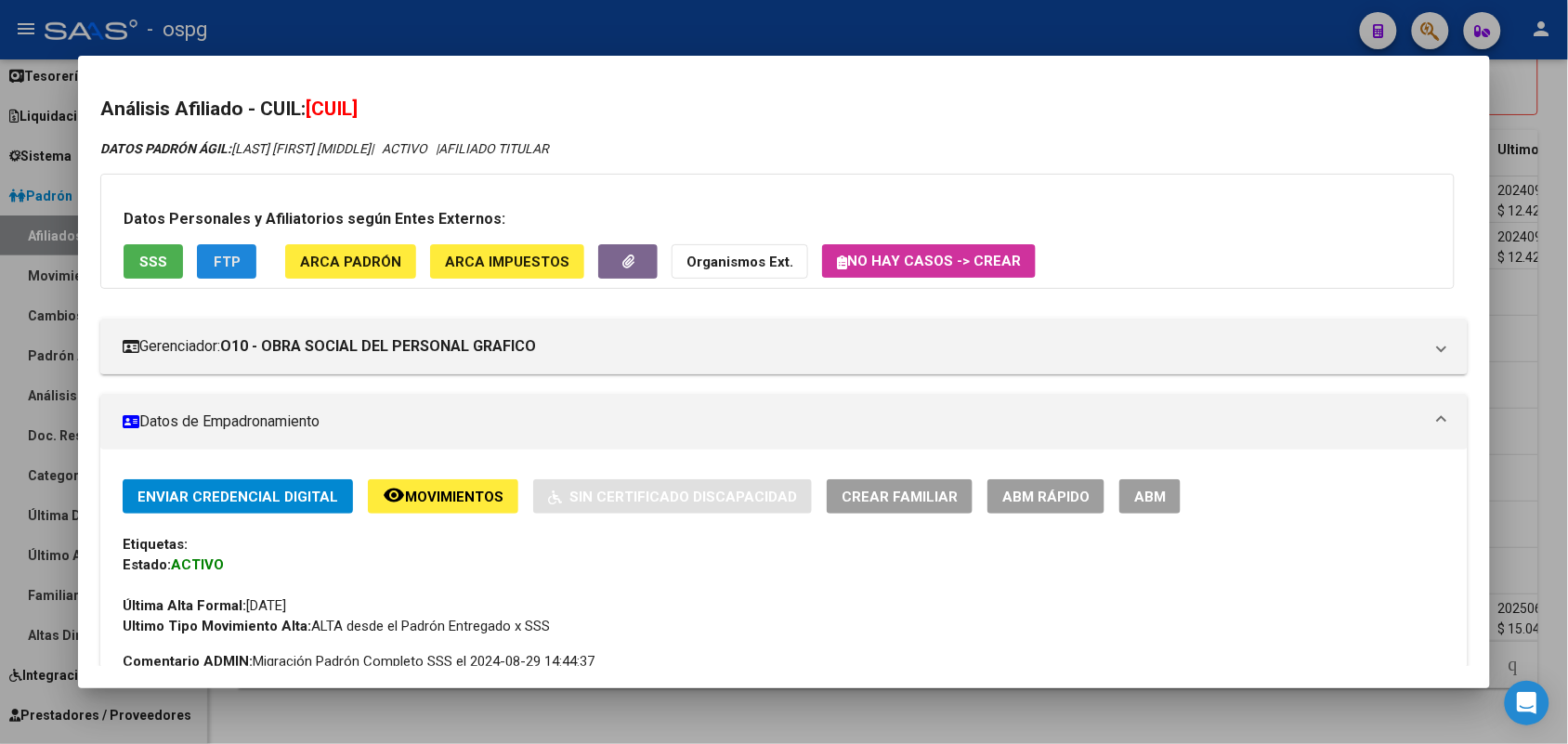 click on "FTP" 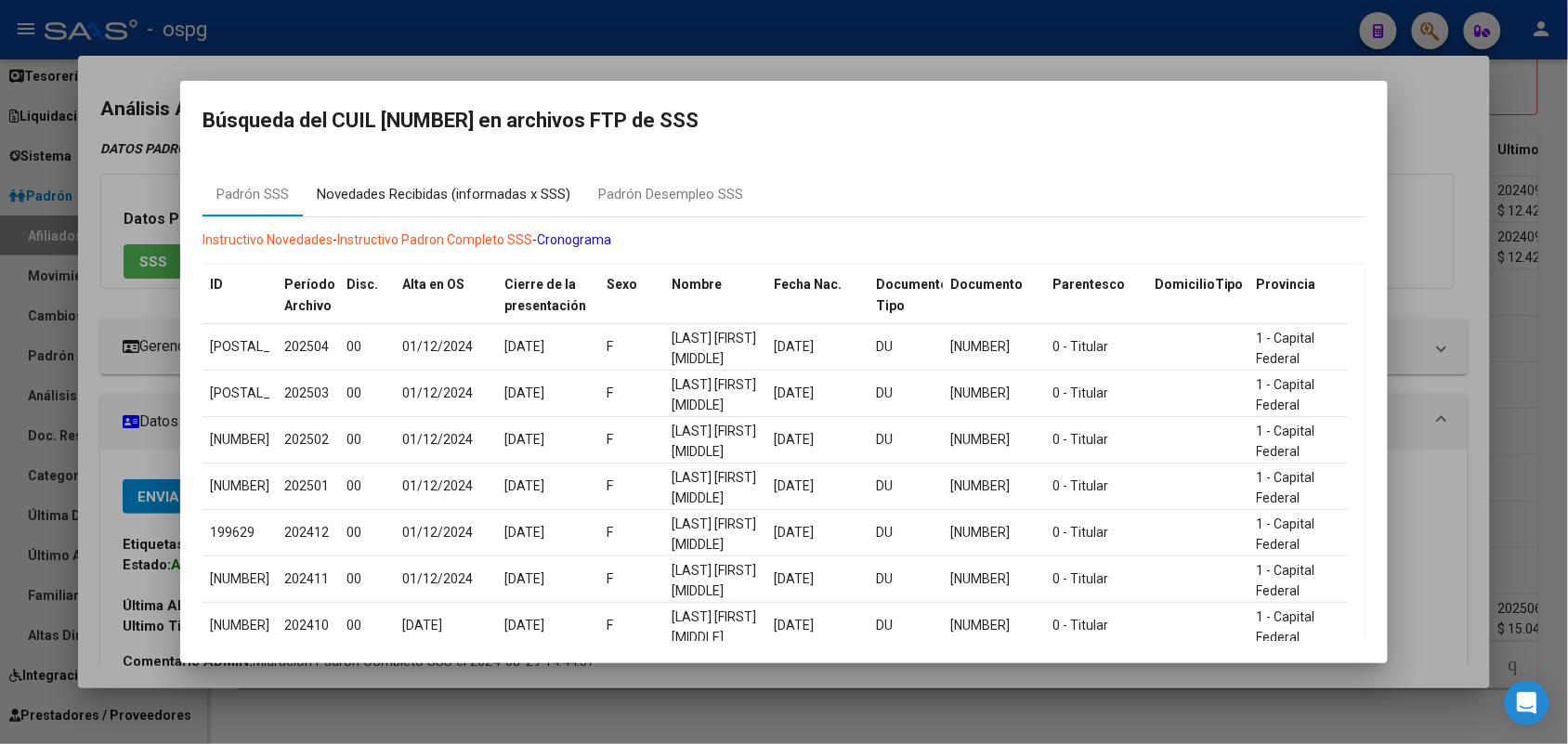 click on "Novedades Recibidas (informadas x SSS)" at bounding box center [443, 194] 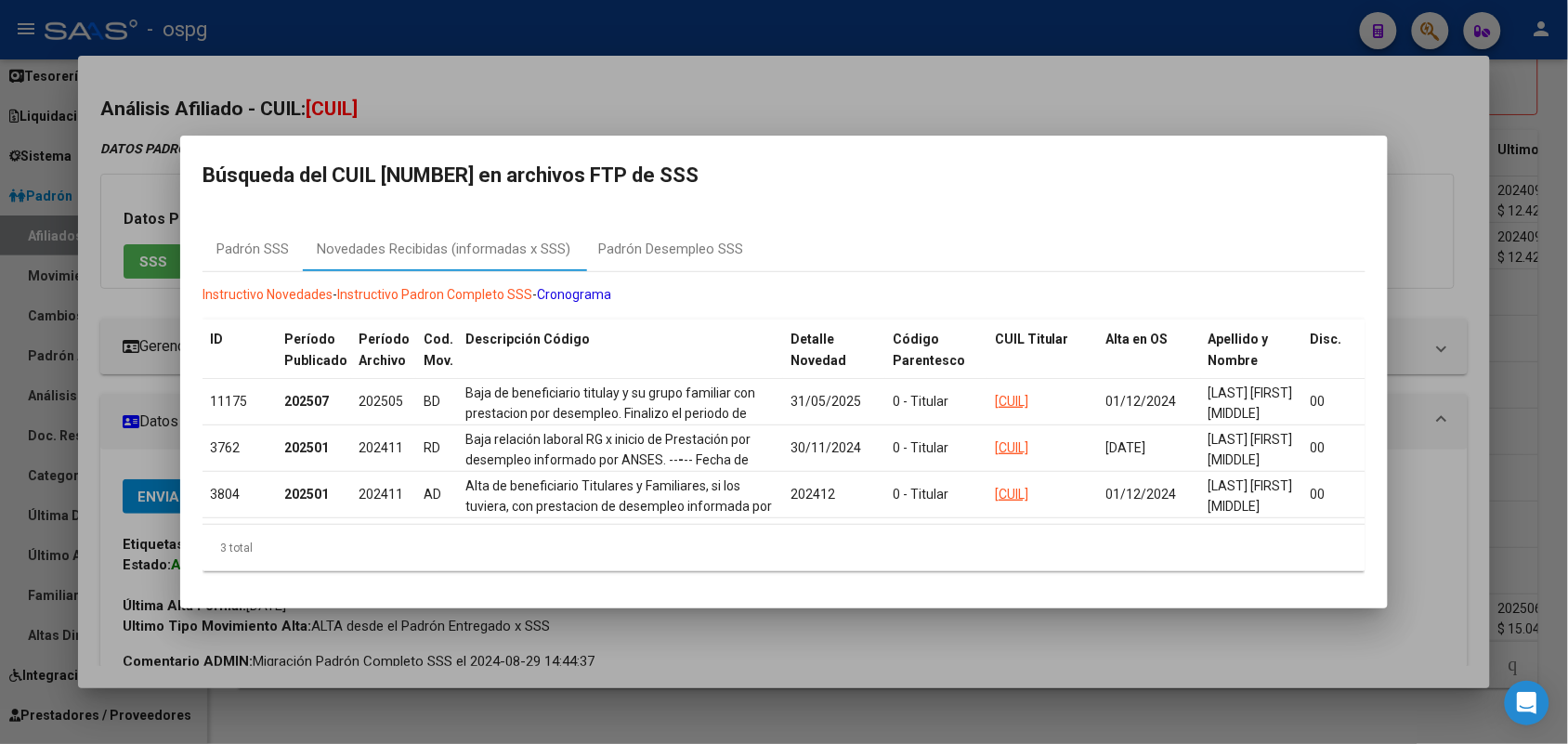 click at bounding box center [784, 372] 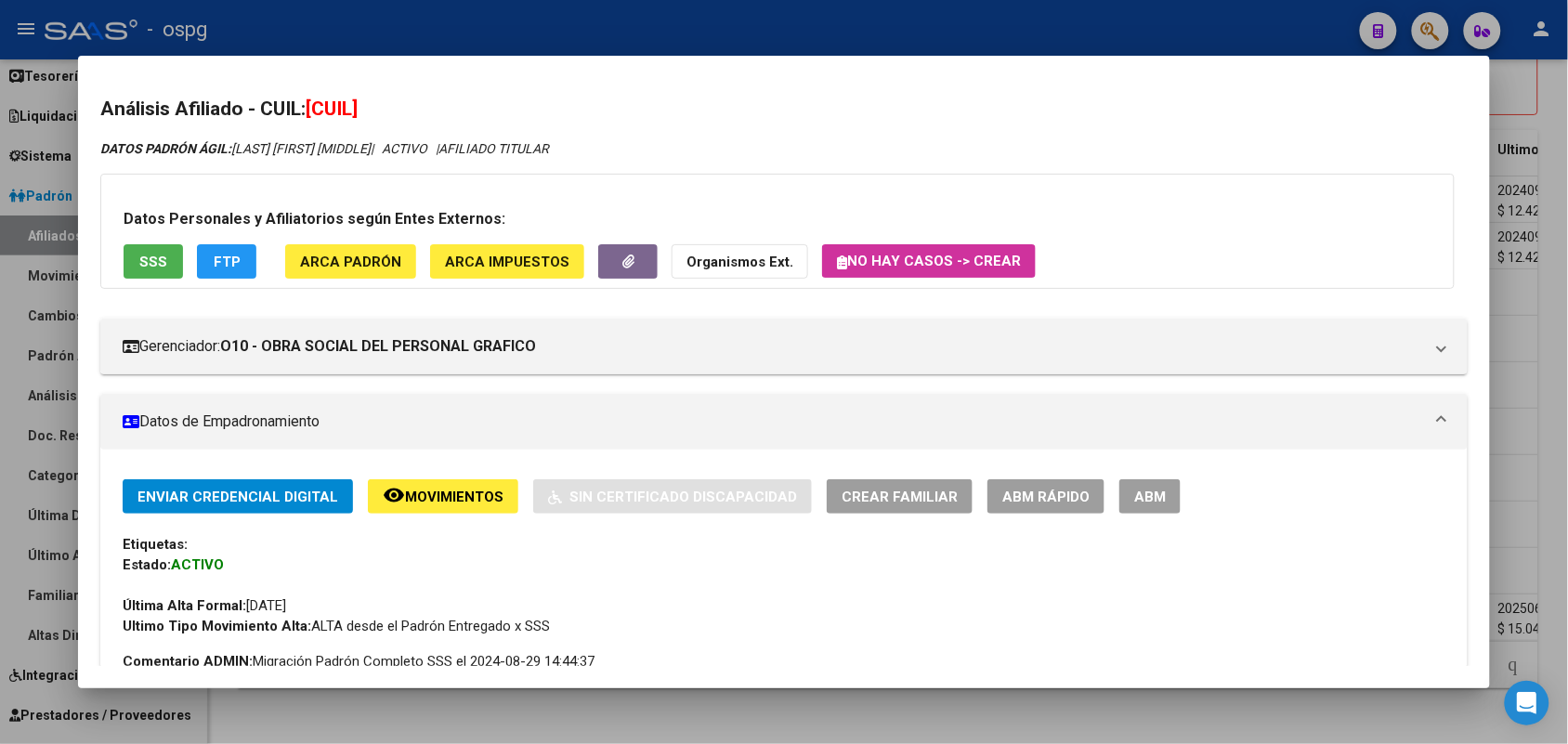 click on "SSS" at bounding box center [153, 261] 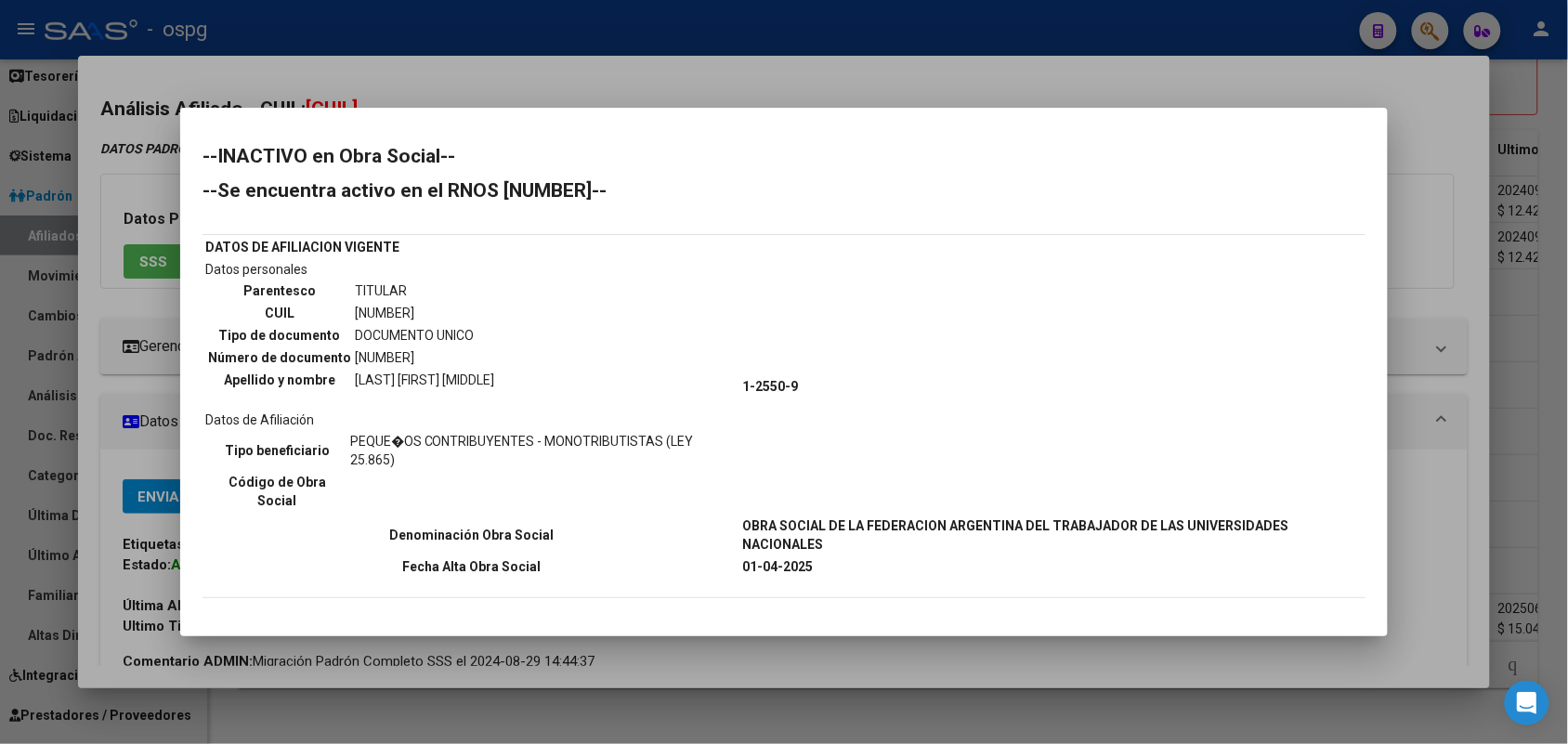 scroll, scrollTop: 163, scrollLeft: 0, axis: vertical 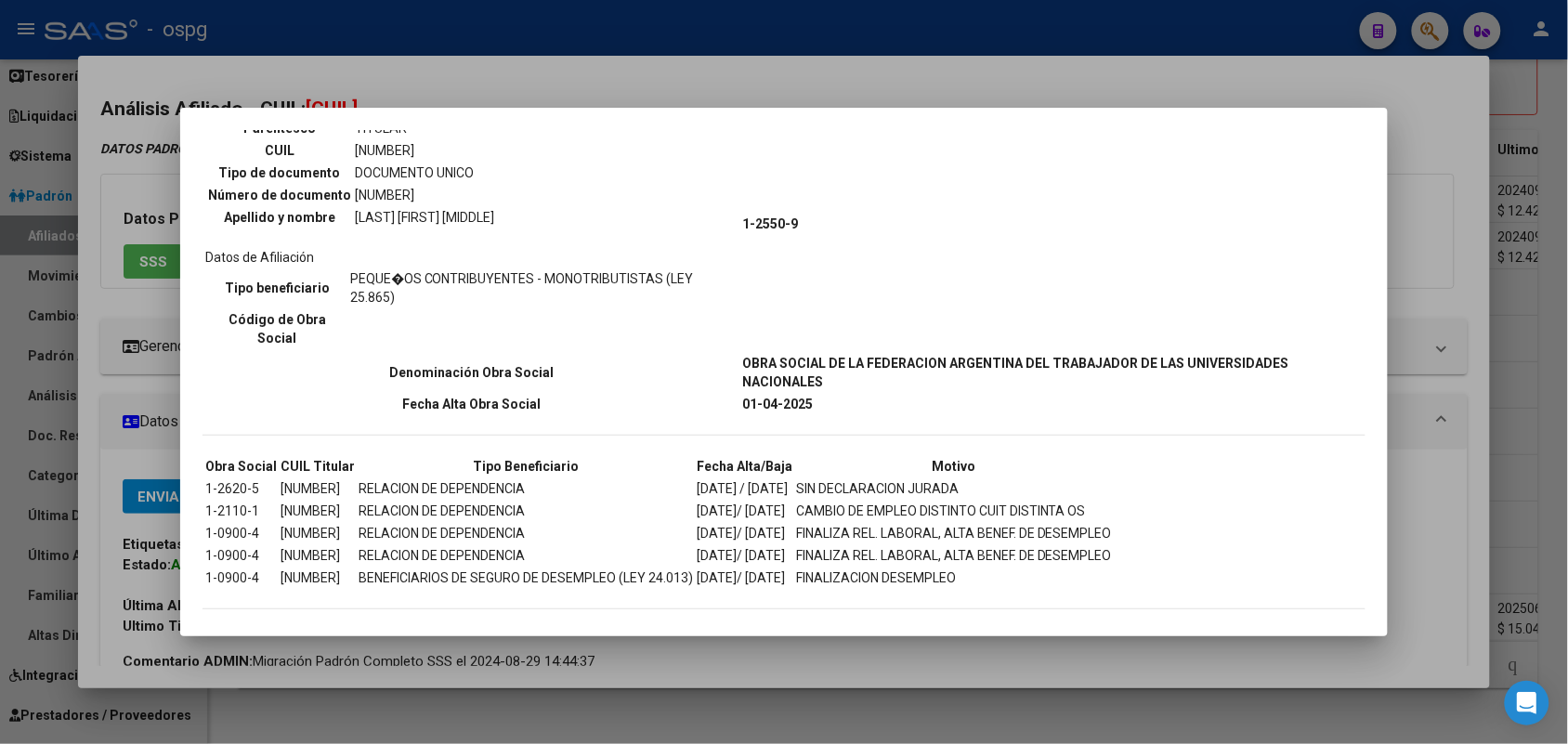 click at bounding box center (784, 372) 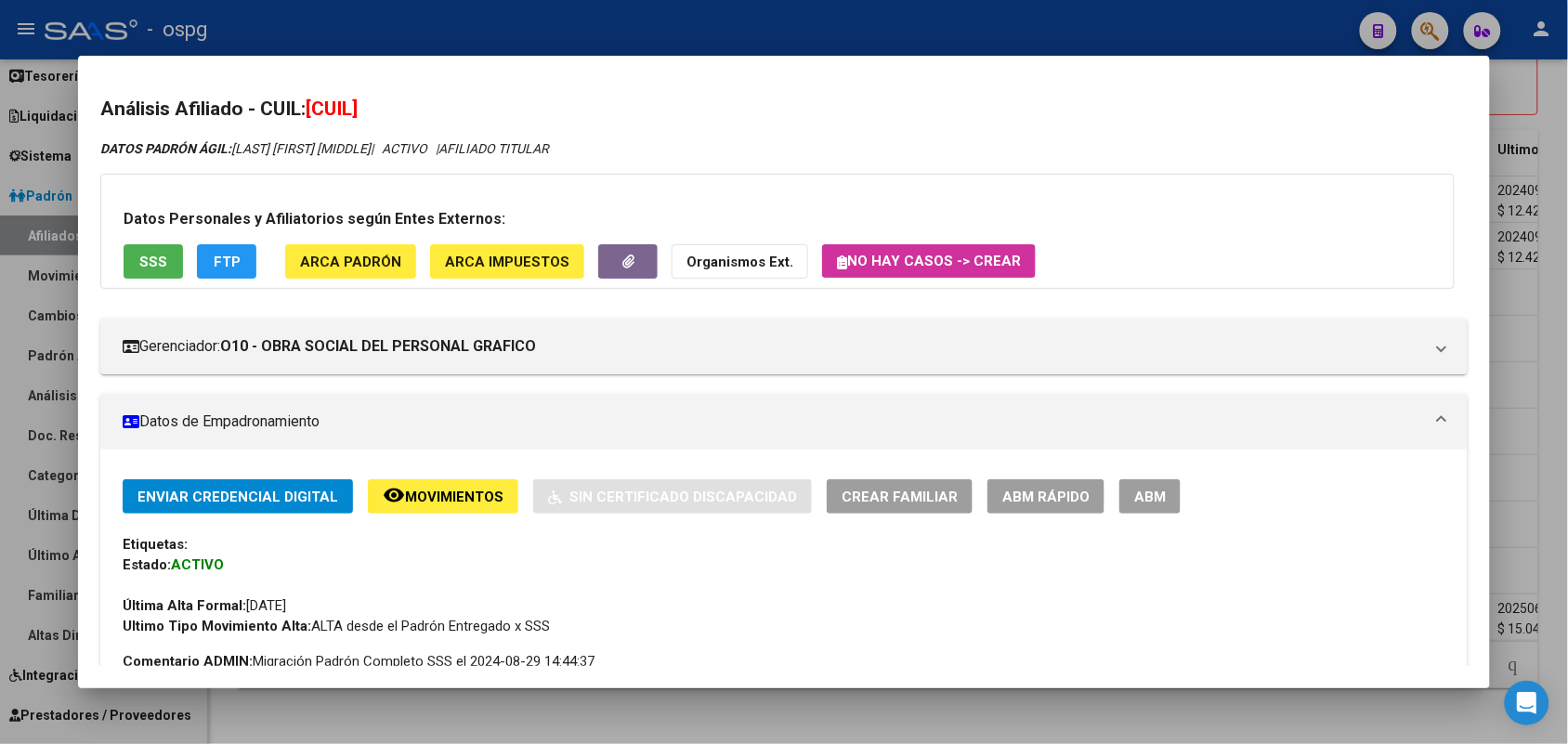 click at bounding box center [784, 372] 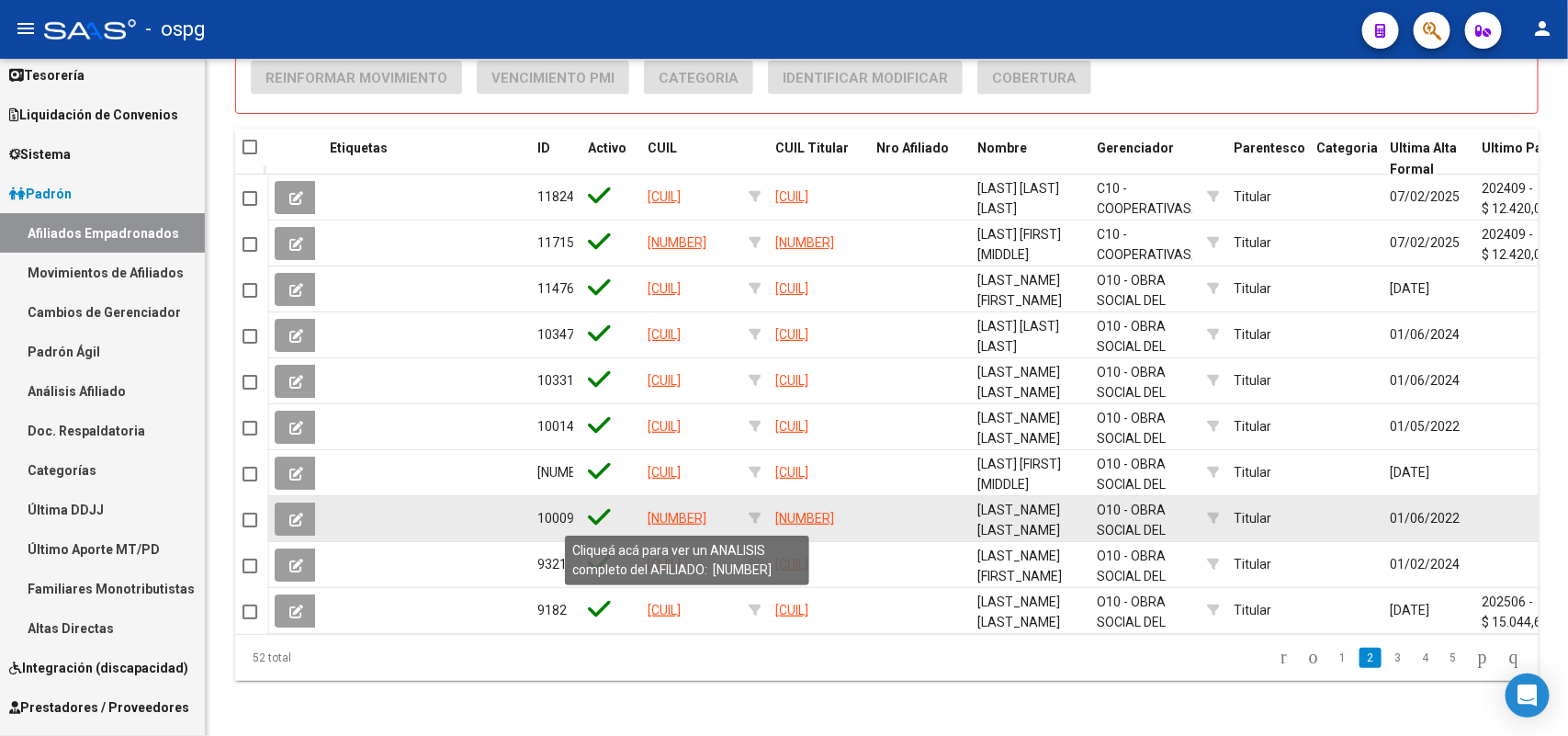click on "[NUMBER]" 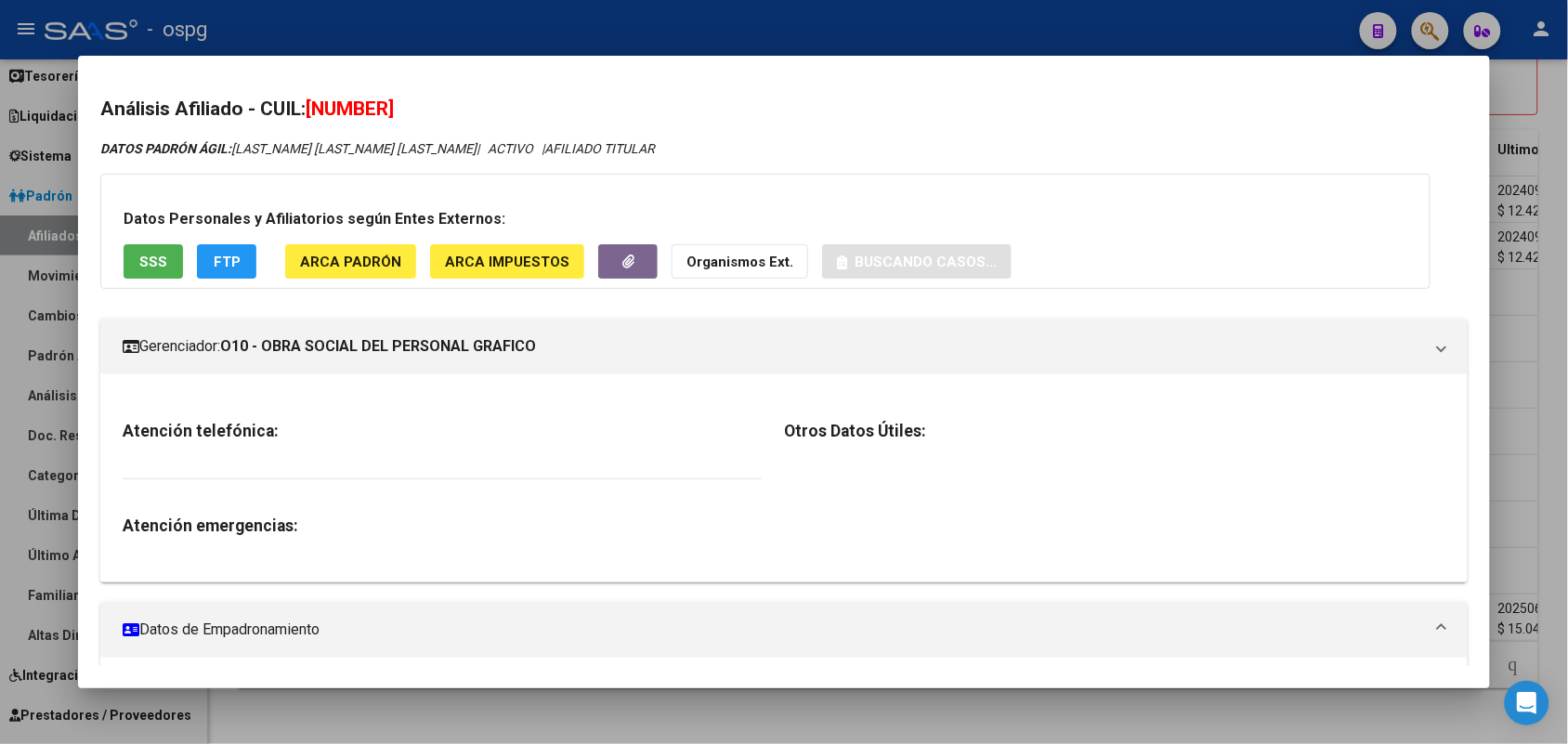 drag, startPoint x: 326, startPoint y: 105, endPoint x: 425, endPoint y: 105, distance: 99 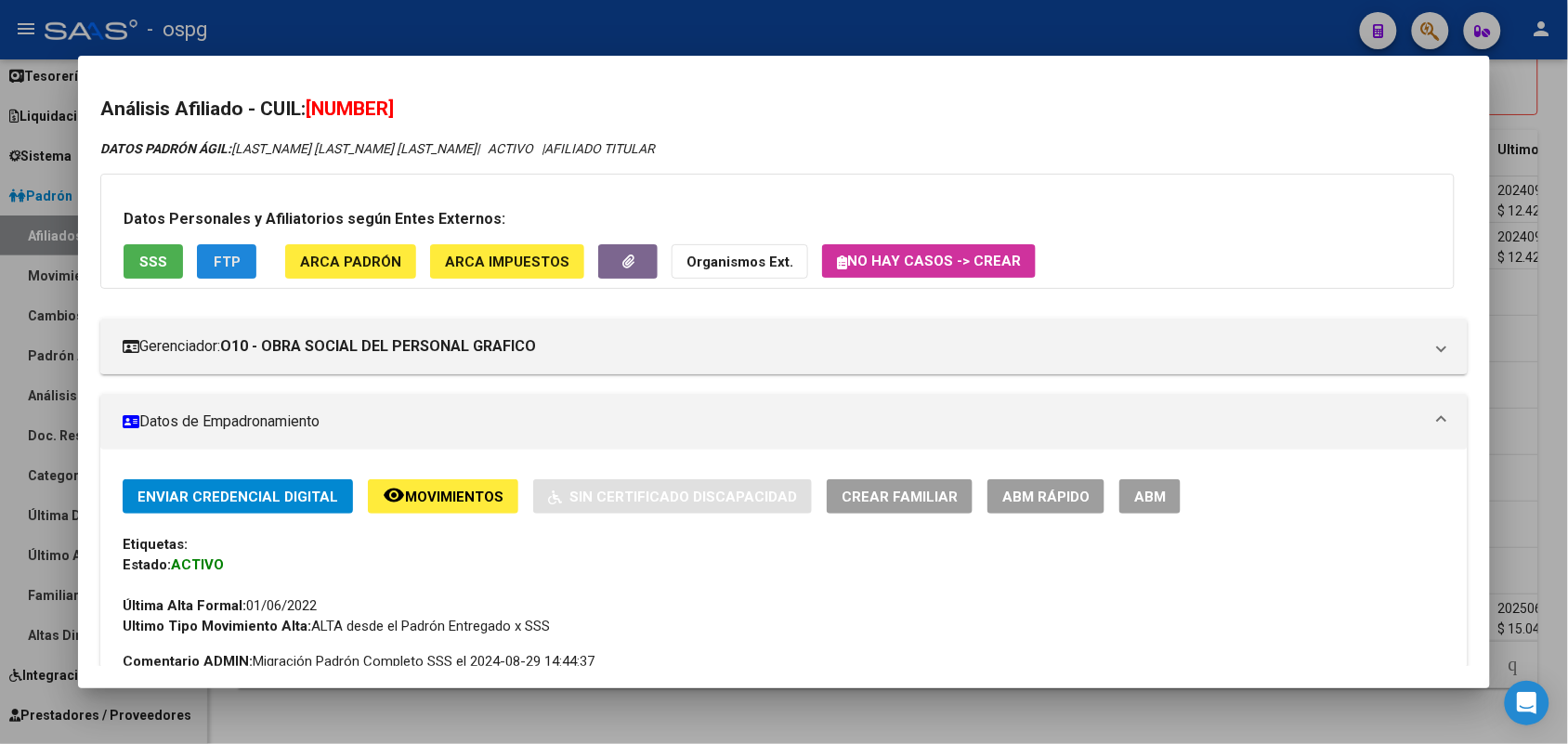 click on "FTP" 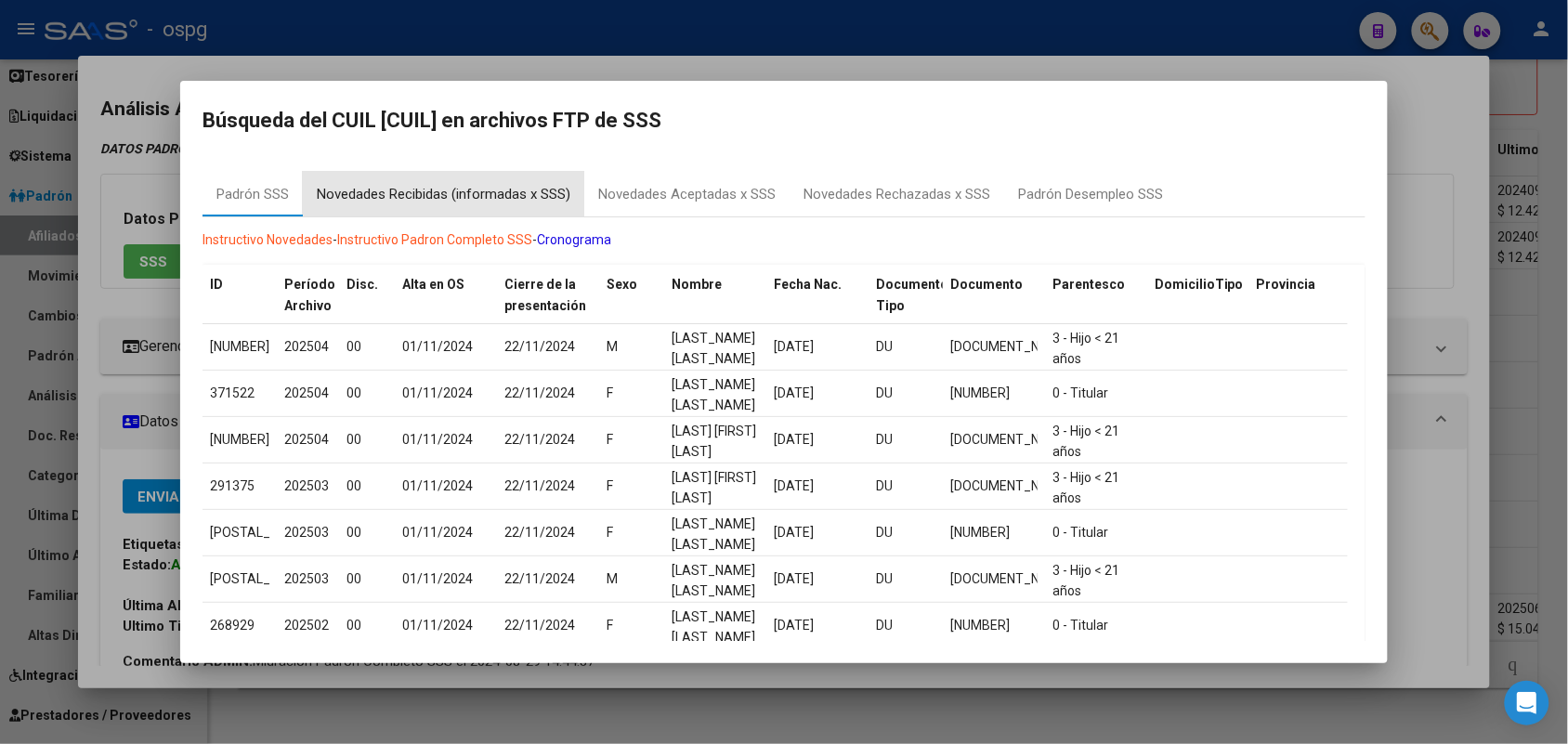 click on "Novedades Recibidas (informadas x SSS)" at bounding box center (443, 194) 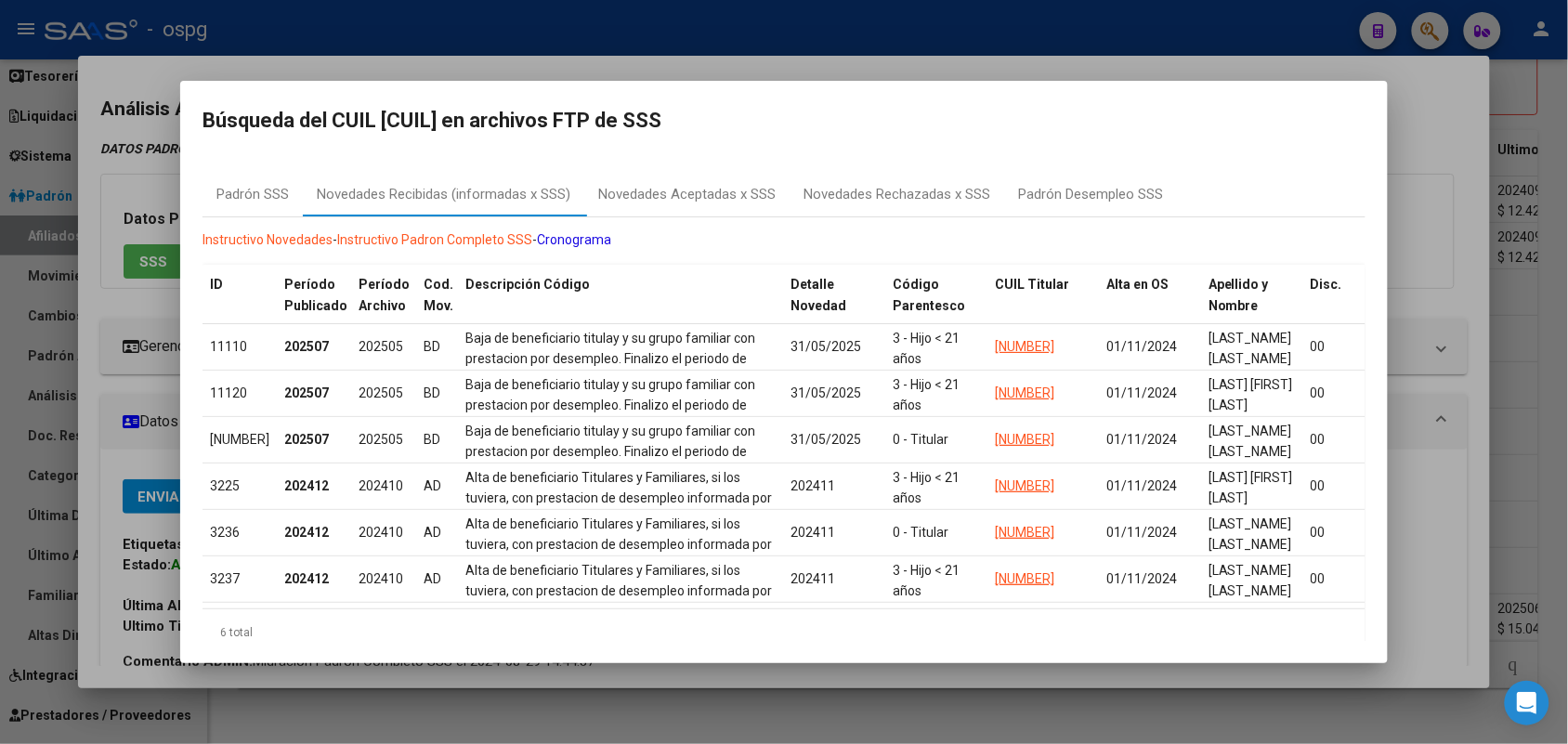 click at bounding box center (784, 372) 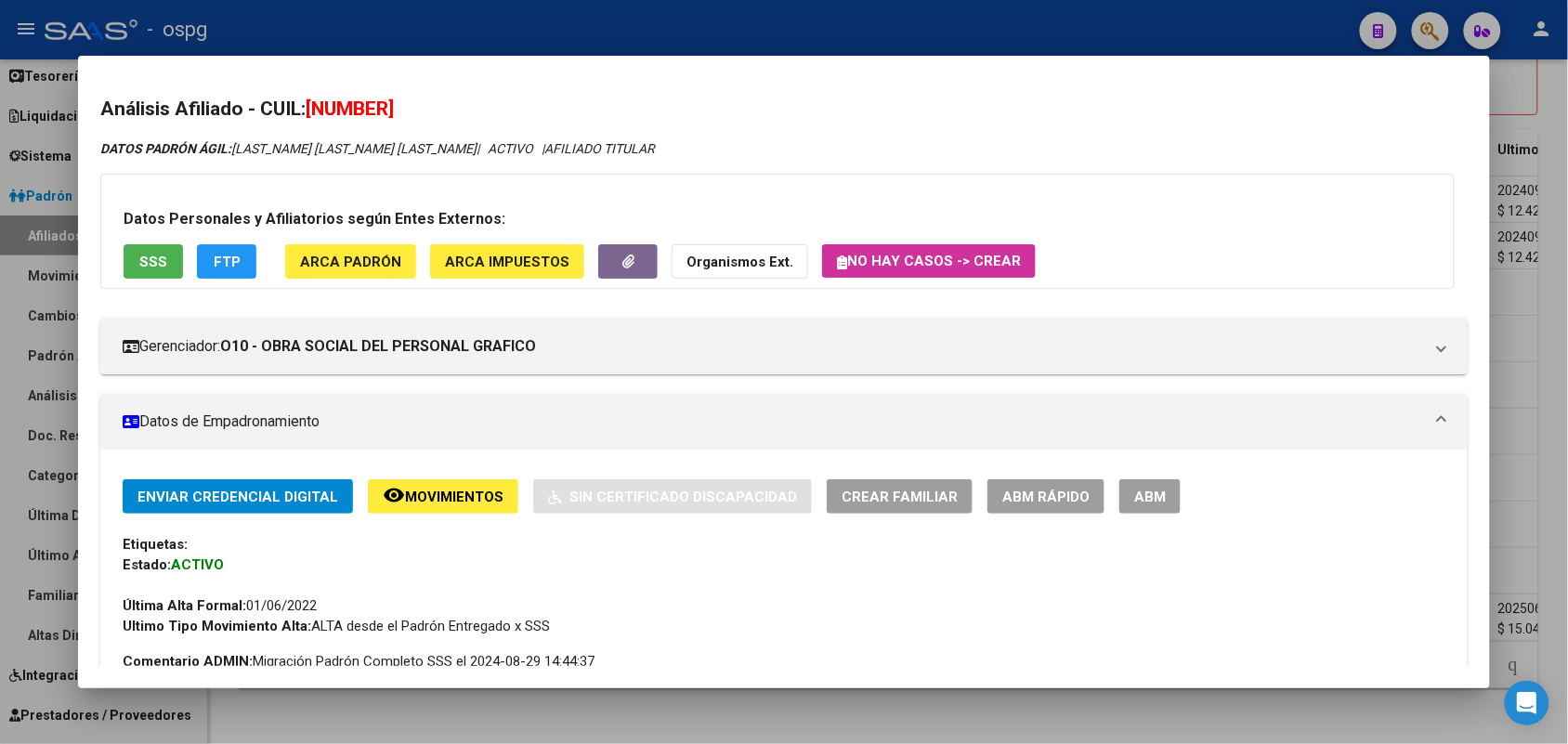 click at bounding box center (784, 372) 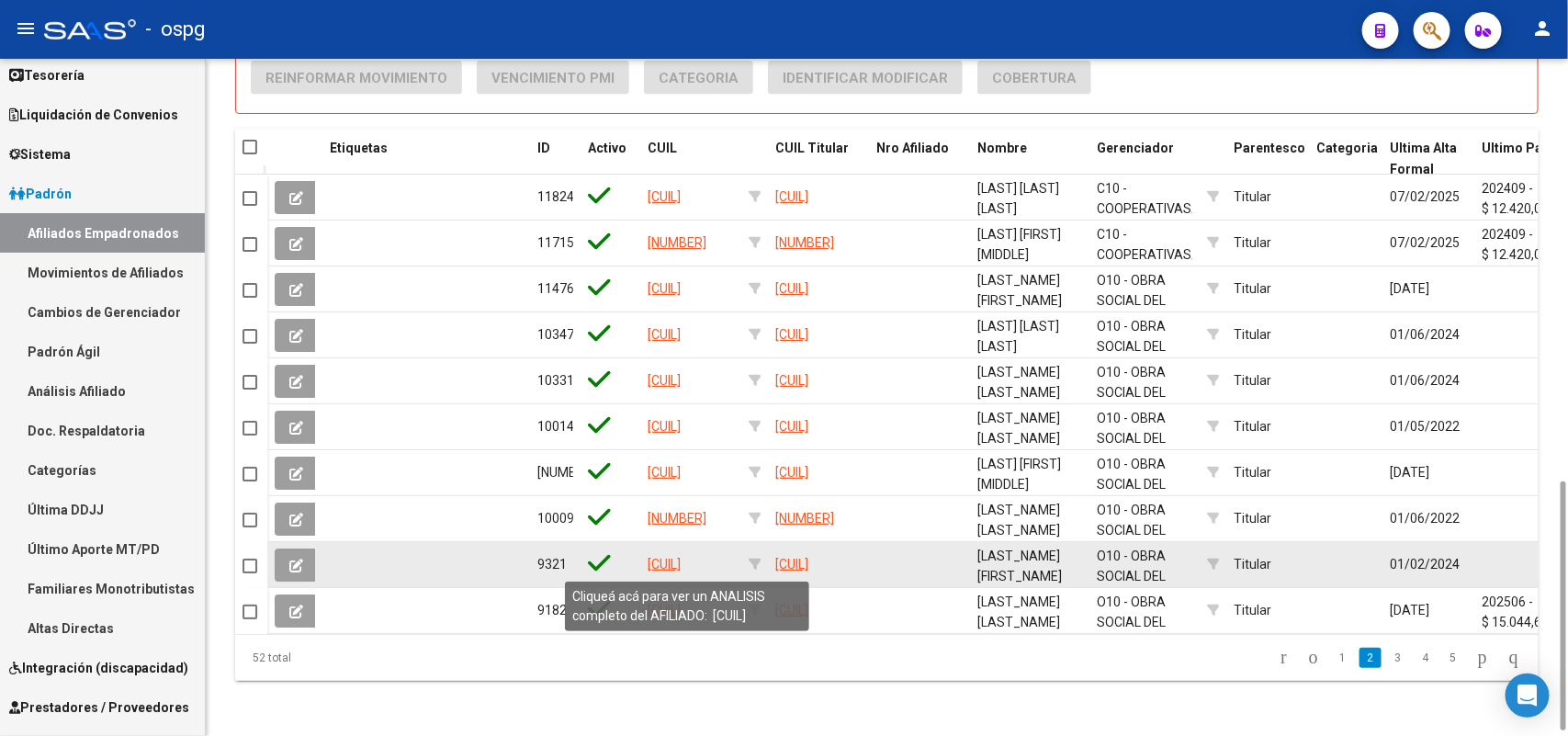 click on "[CUIL]" 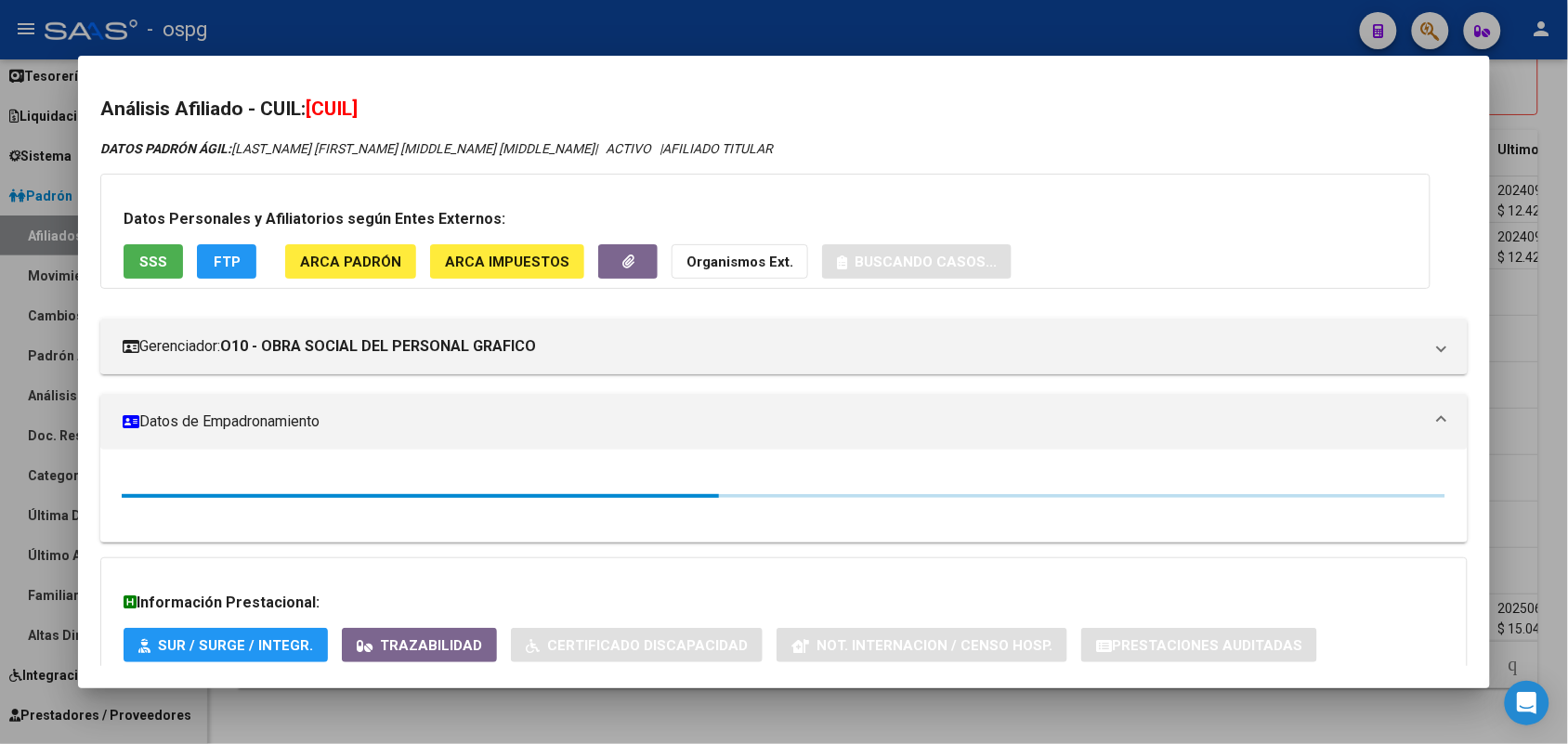 drag, startPoint x: 304, startPoint y: 105, endPoint x: 423, endPoint y: 105, distance: 119 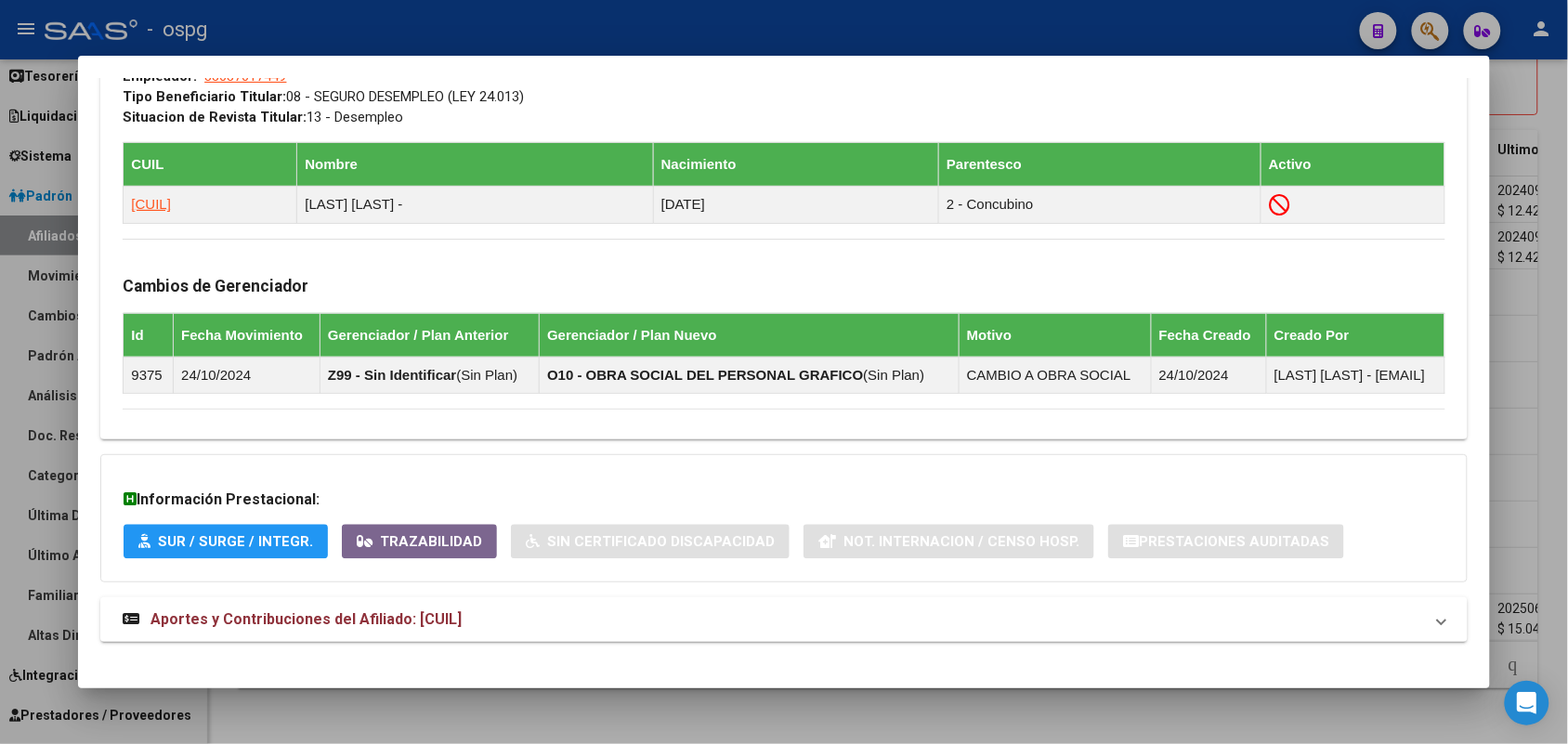 scroll, scrollTop: 985, scrollLeft: 0, axis: vertical 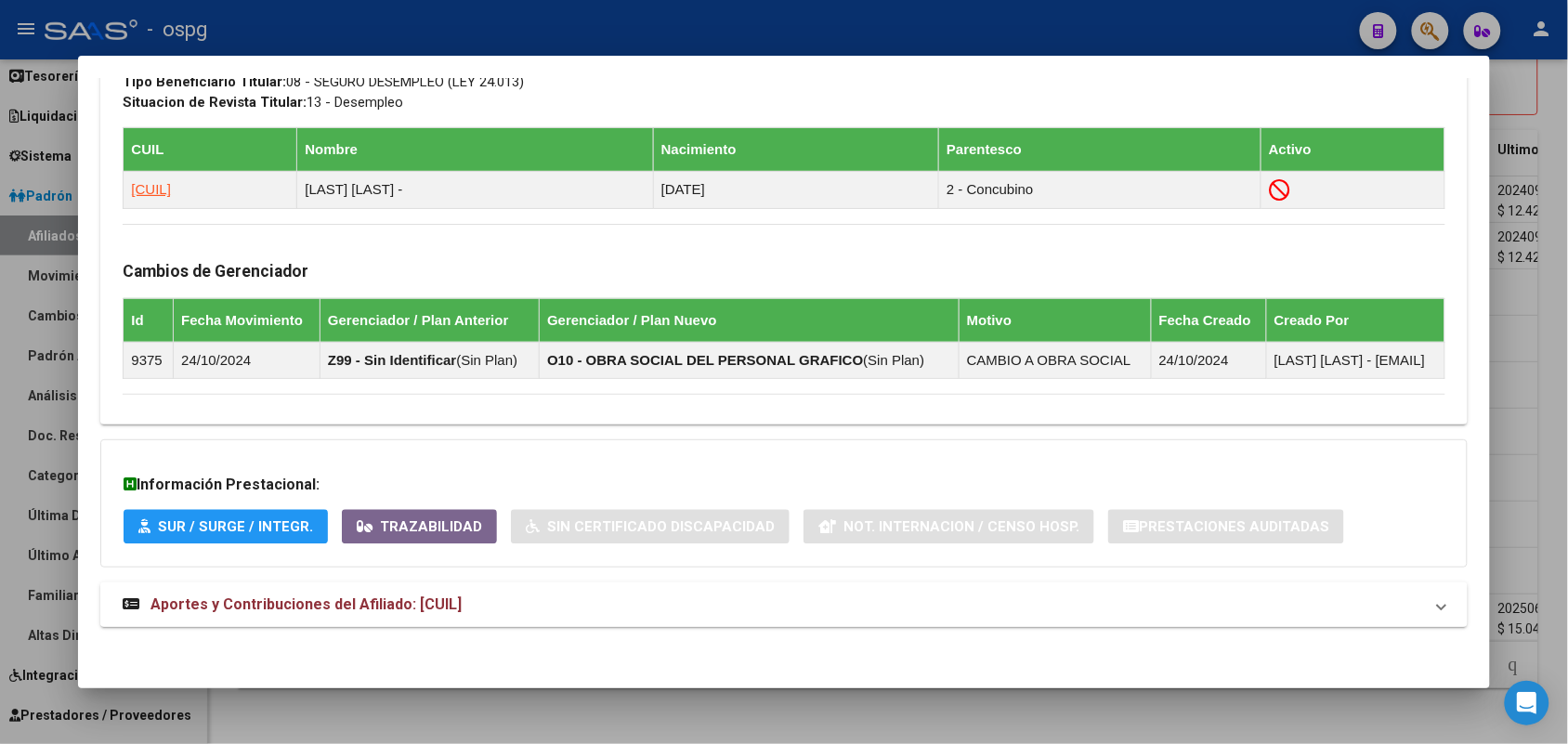 click on "Aportes y Contribuciones del Afiliado: [CUIL]" at bounding box center [783, 605] 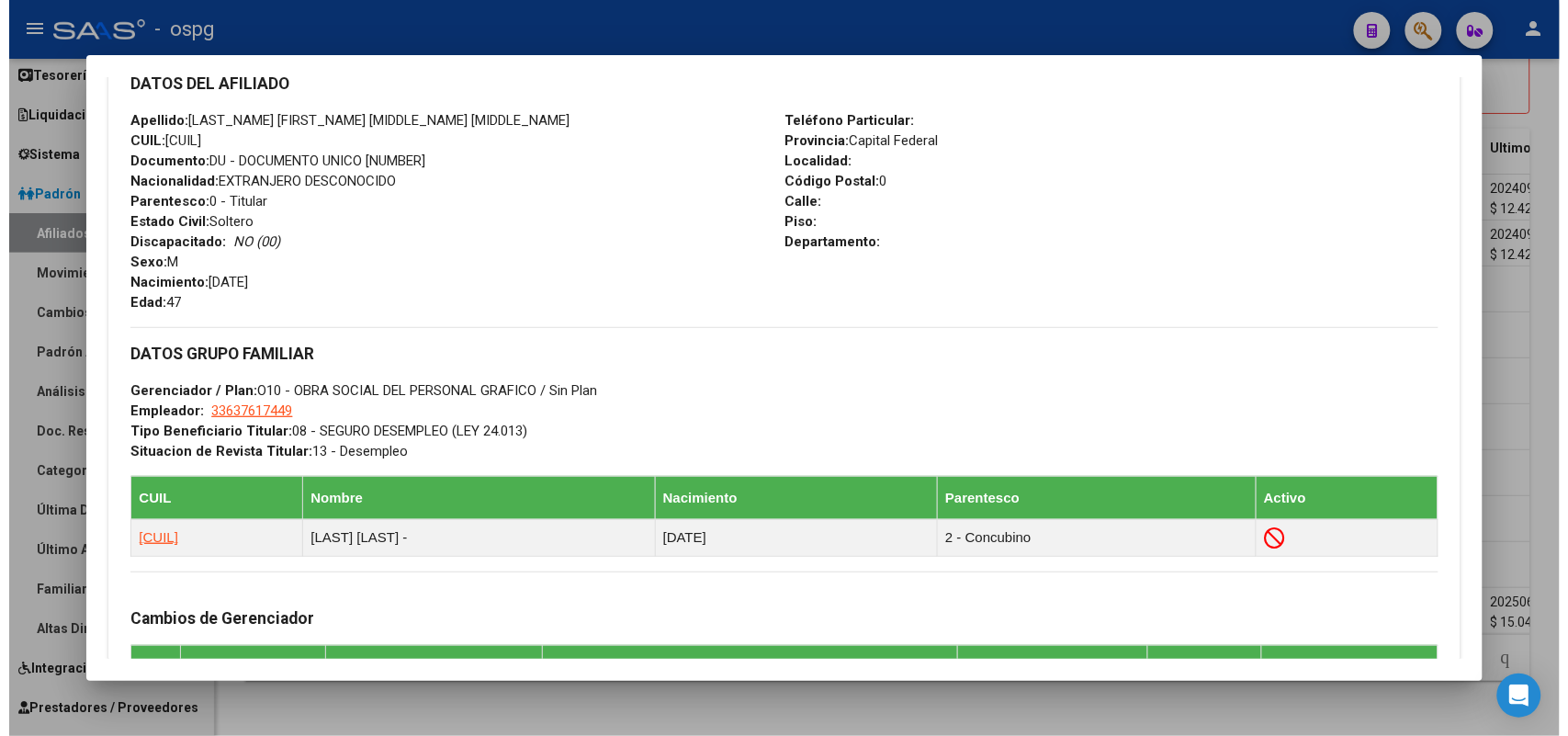 scroll, scrollTop: 0, scrollLeft: 0, axis: both 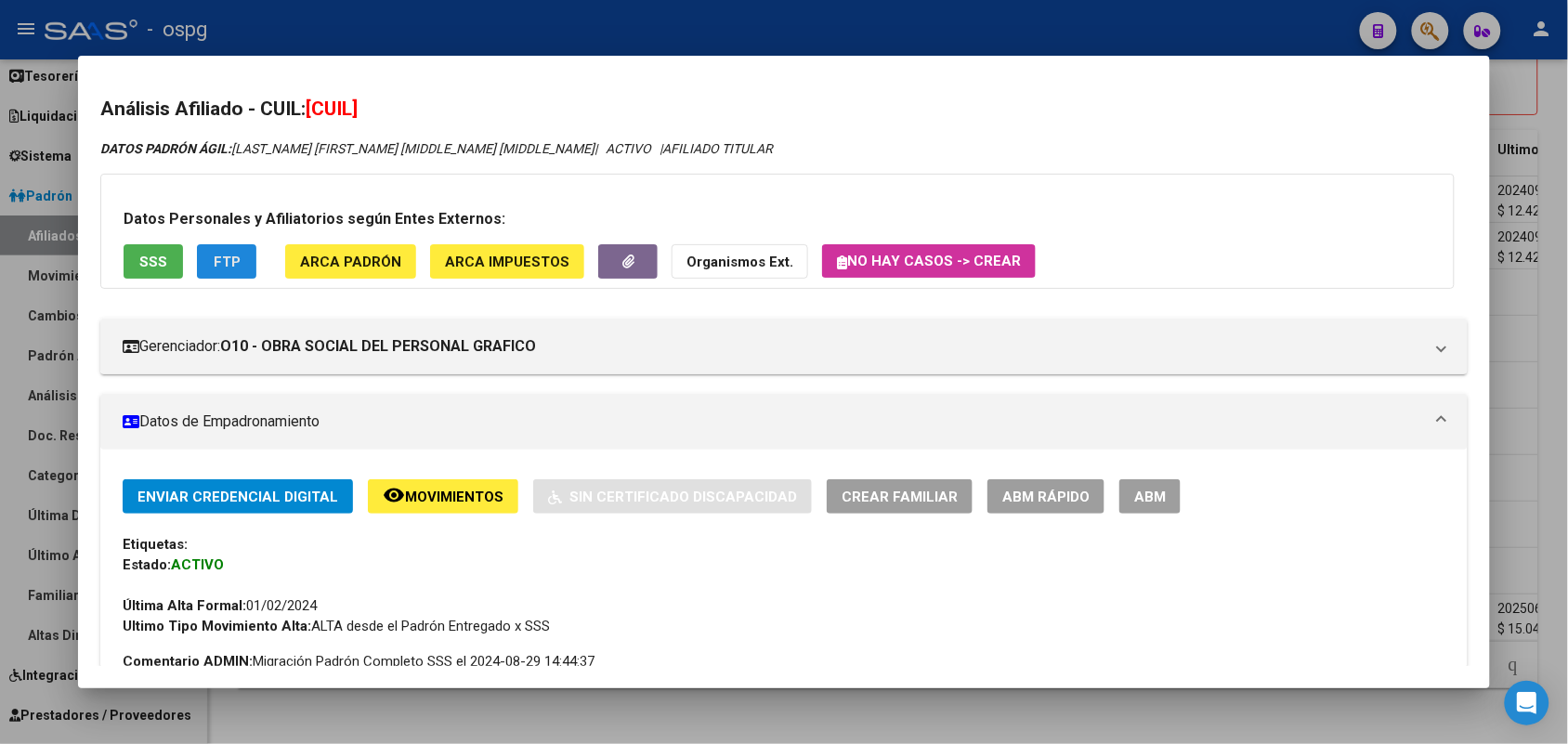 click on "FTP" 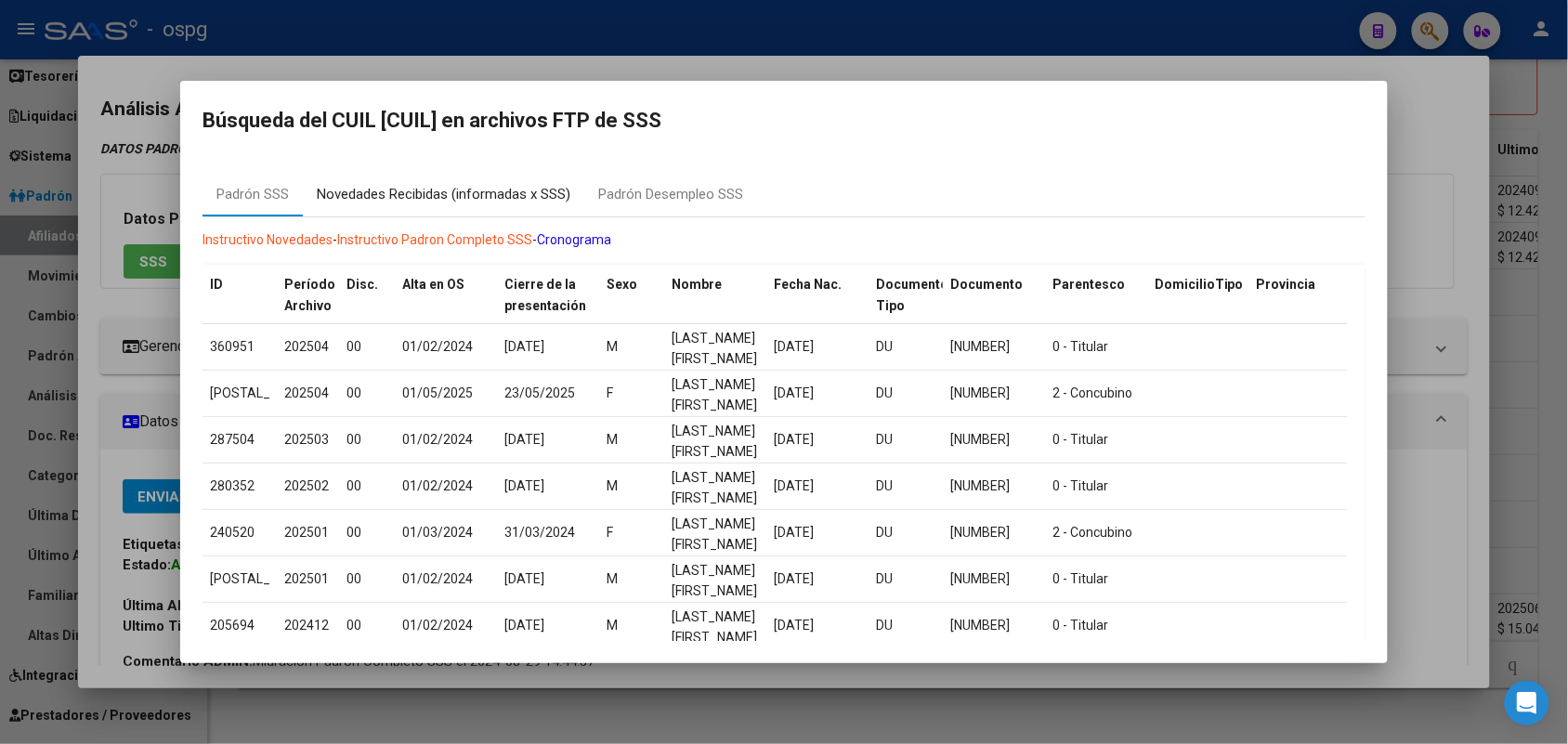 click on "Novedades Recibidas (informadas x SSS)" at bounding box center (443, 194) 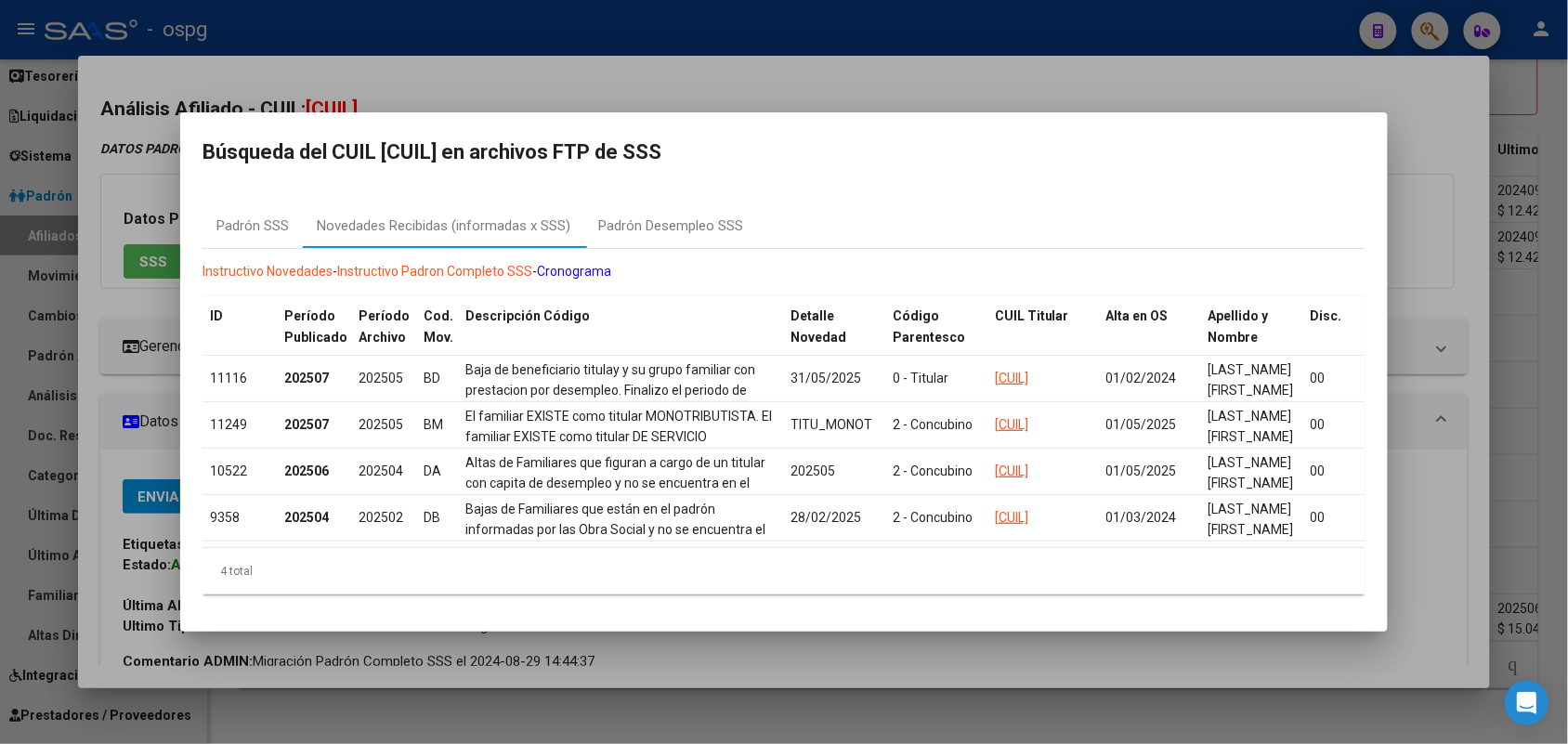 click at bounding box center [784, 372] 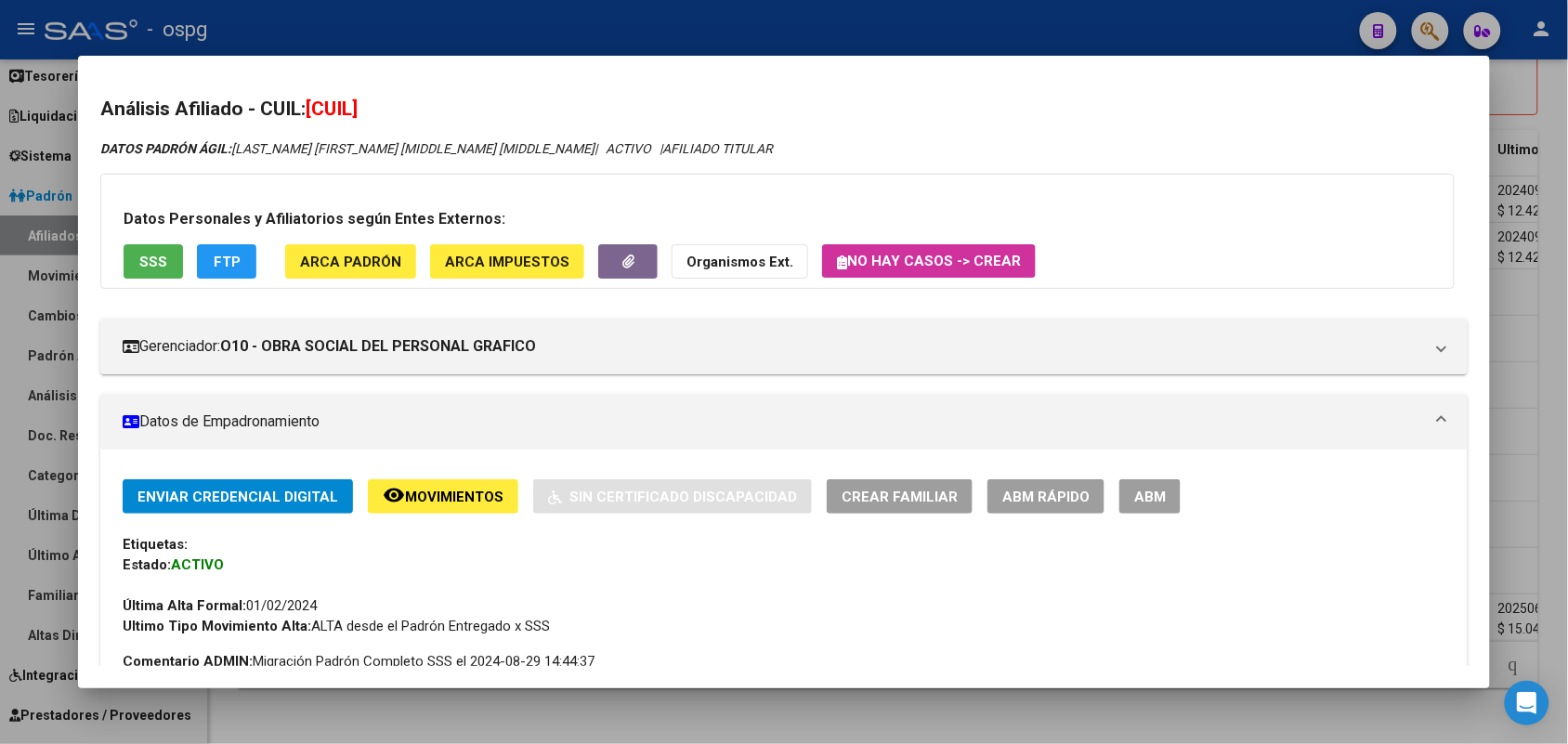 click at bounding box center [784, 372] 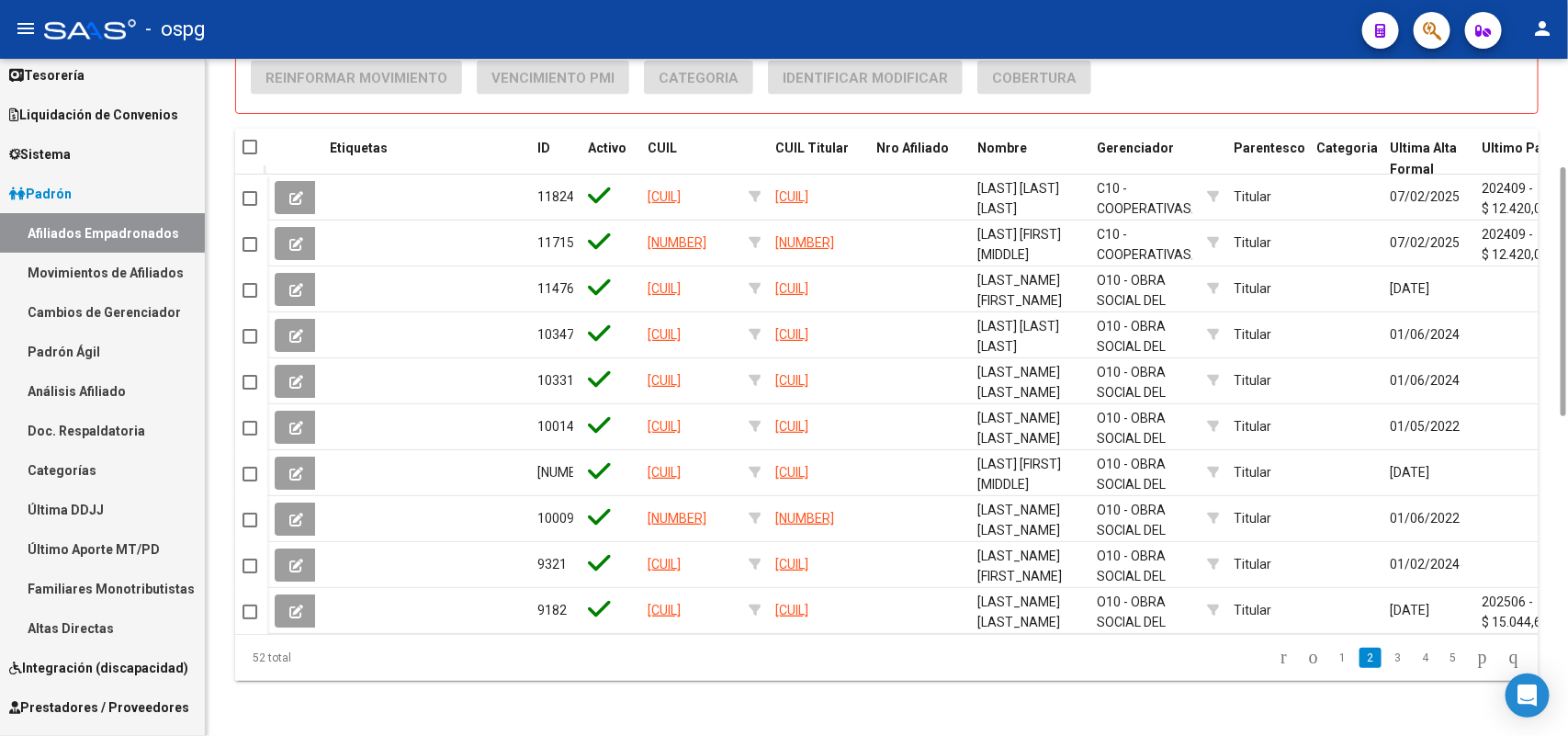 scroll, scrollTop: 919, scrollLeft: 0, axis: vertical 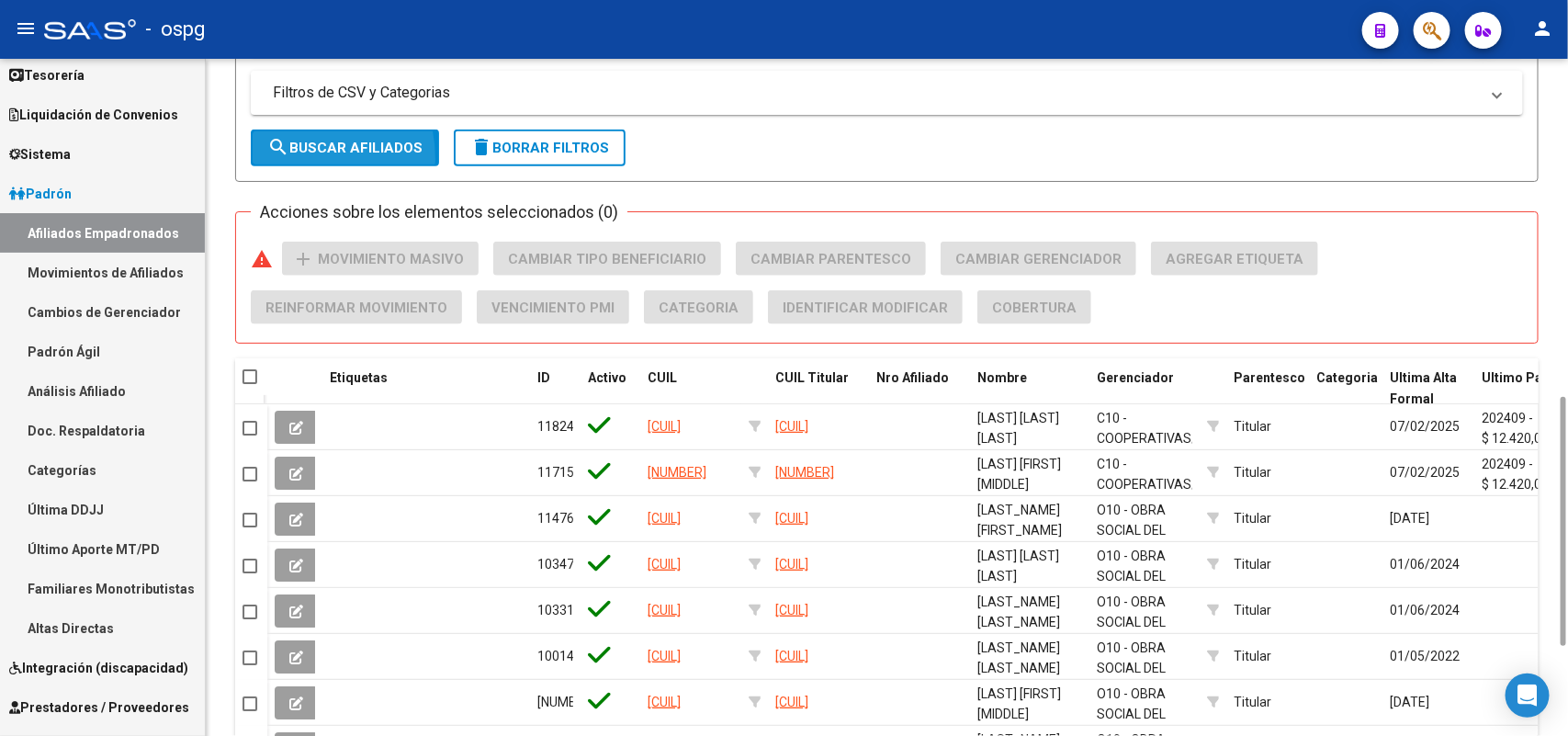 drag, startPoint x: 280, startPoint y: 156, endPoint x: 710, endPoint y: 153, distance: 430.0105 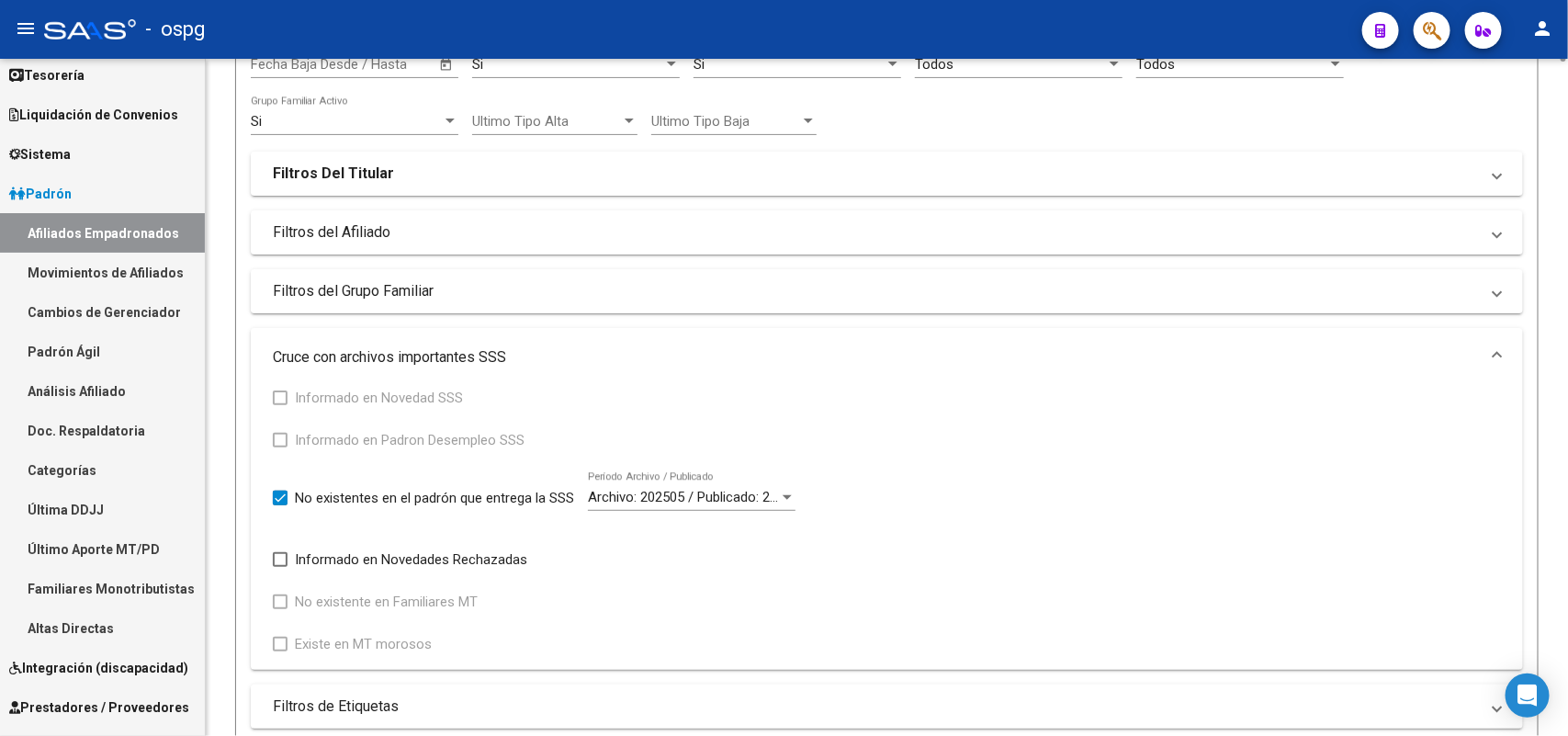 scroll, scrollTop: 0, scrollLeft: 0, axis: both 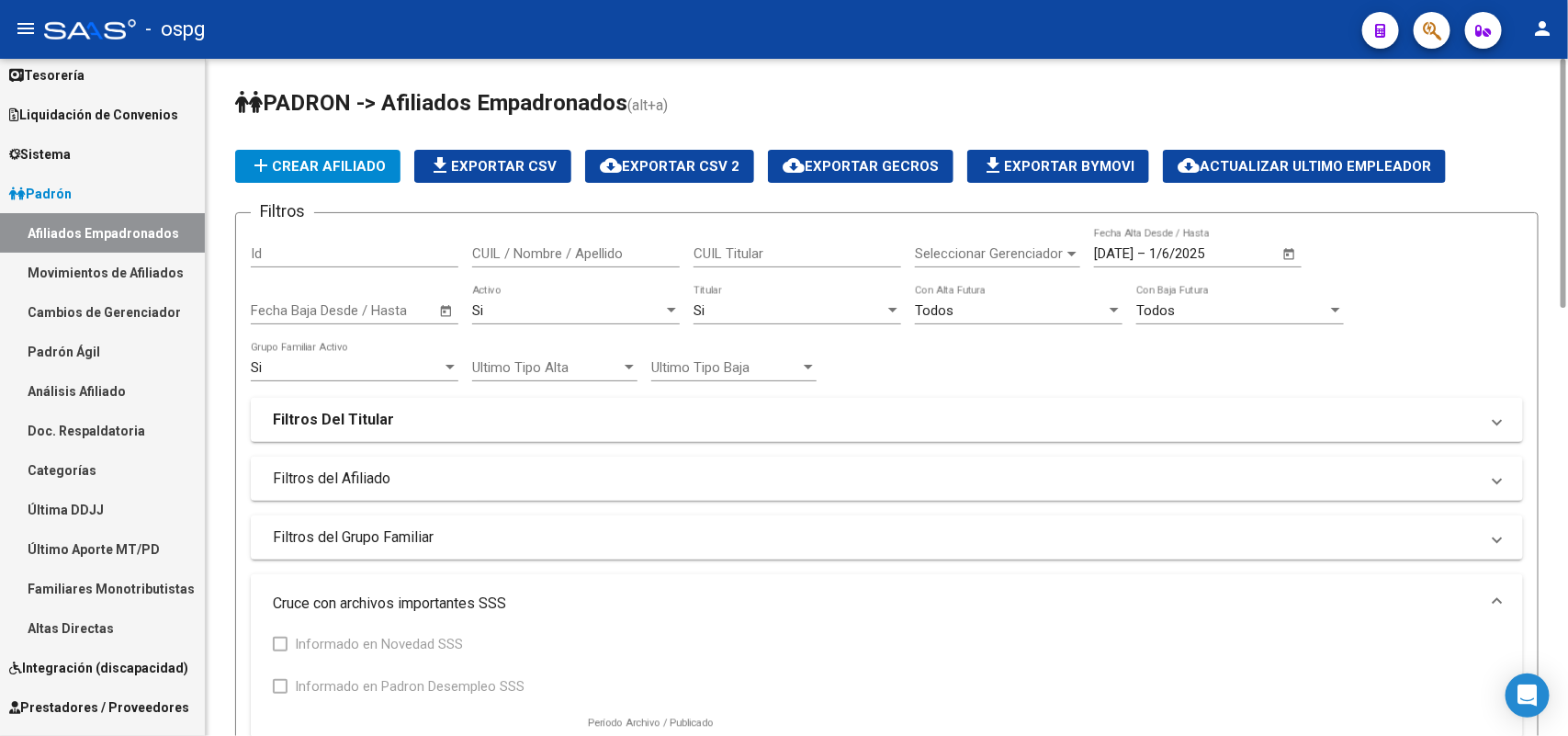 click on "Si  Titular" 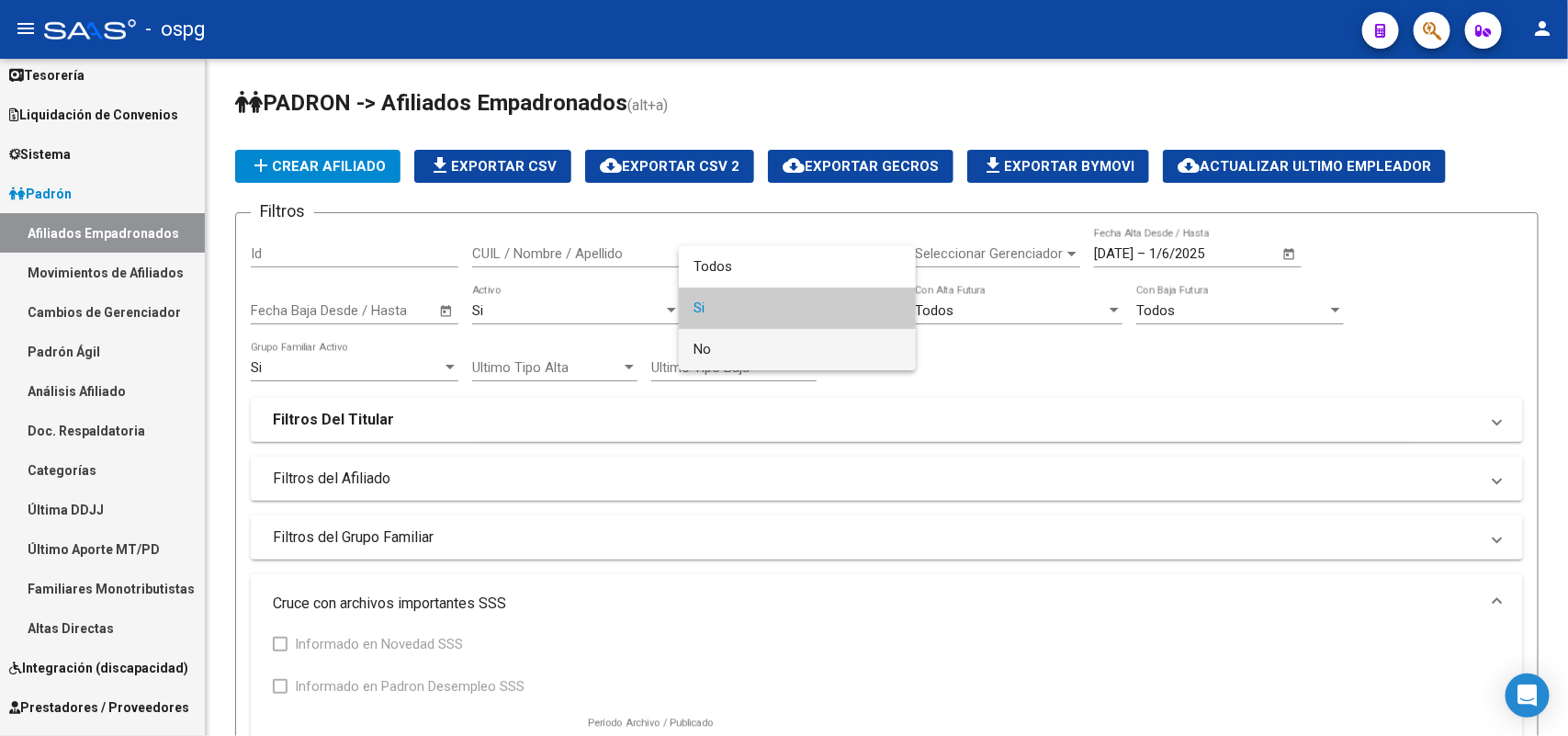 click on "No" at bounding box center (797, 349) 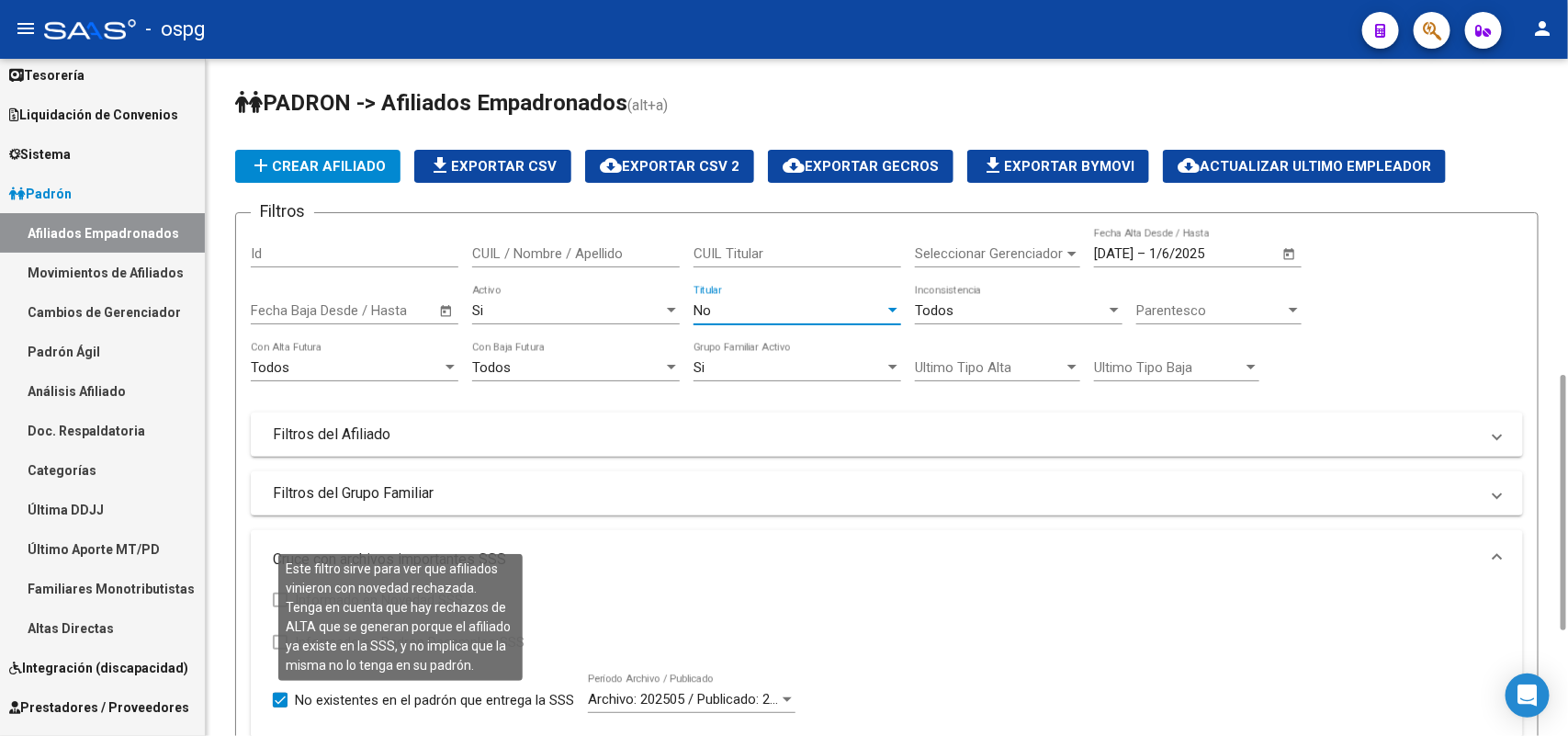 scroll, scrollTop: 459, scrollLeft: 0, axis: vertical 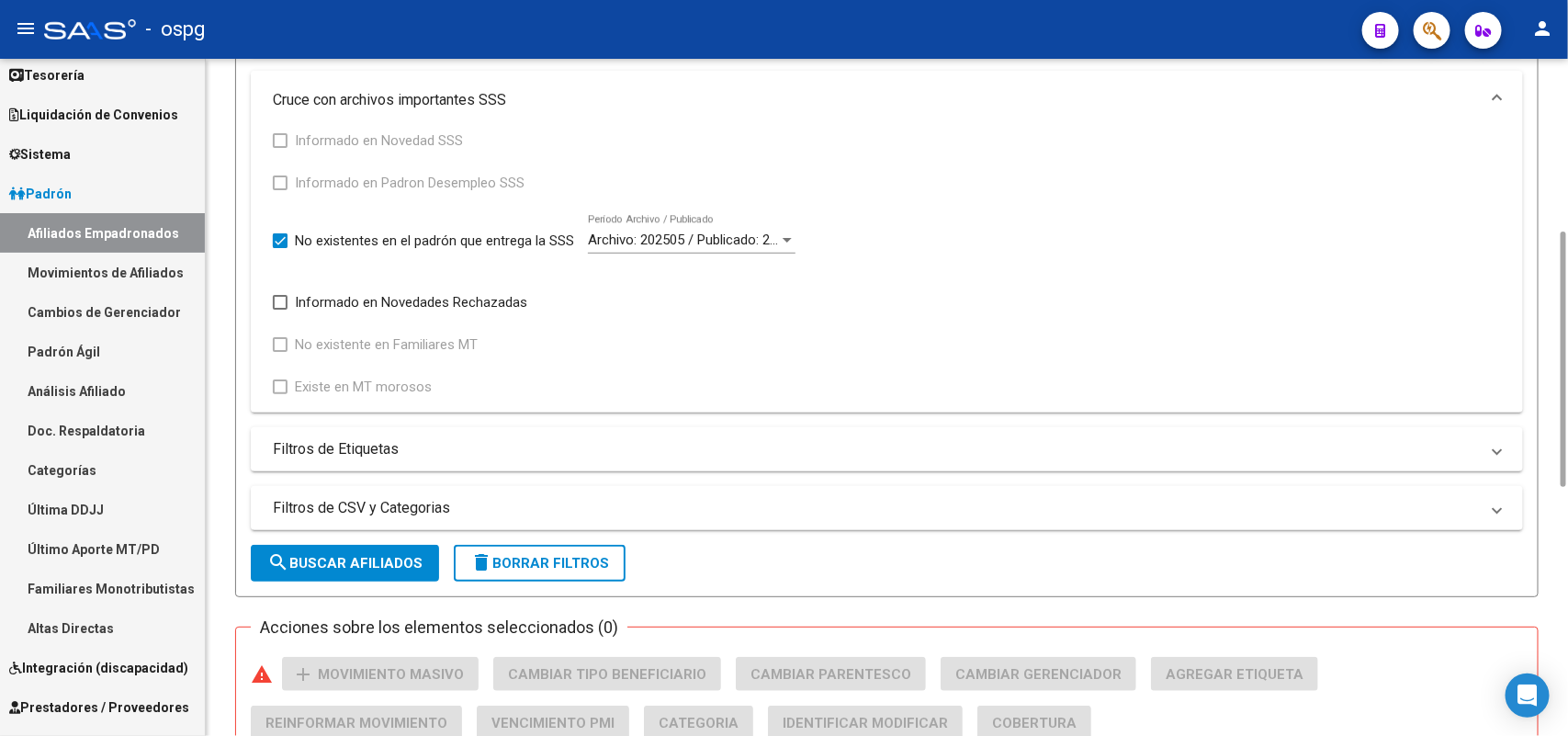 click on "search  Buscar Afiliados" 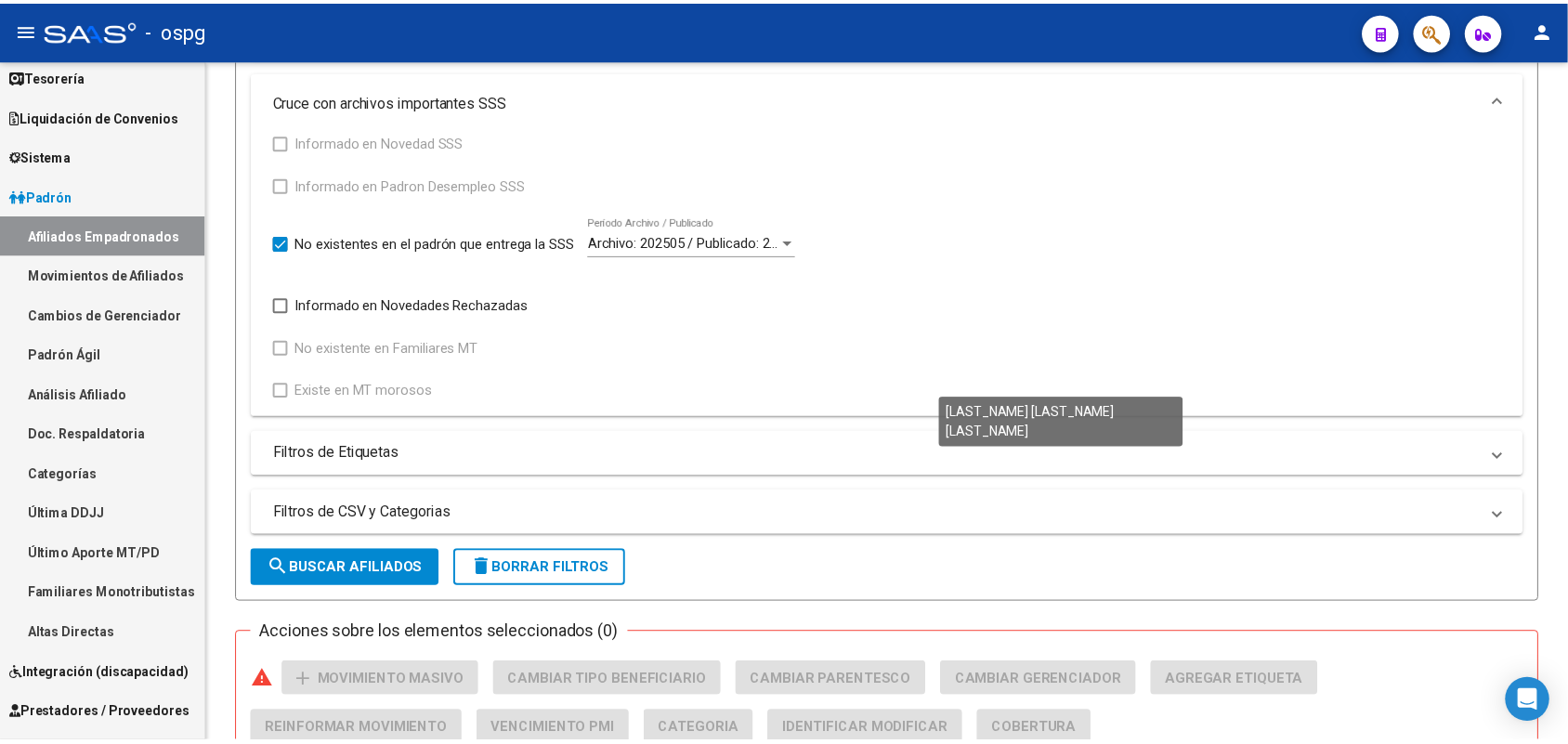 scroll, scrollTop: 1133, scrollLeft: 0, axis: vertical 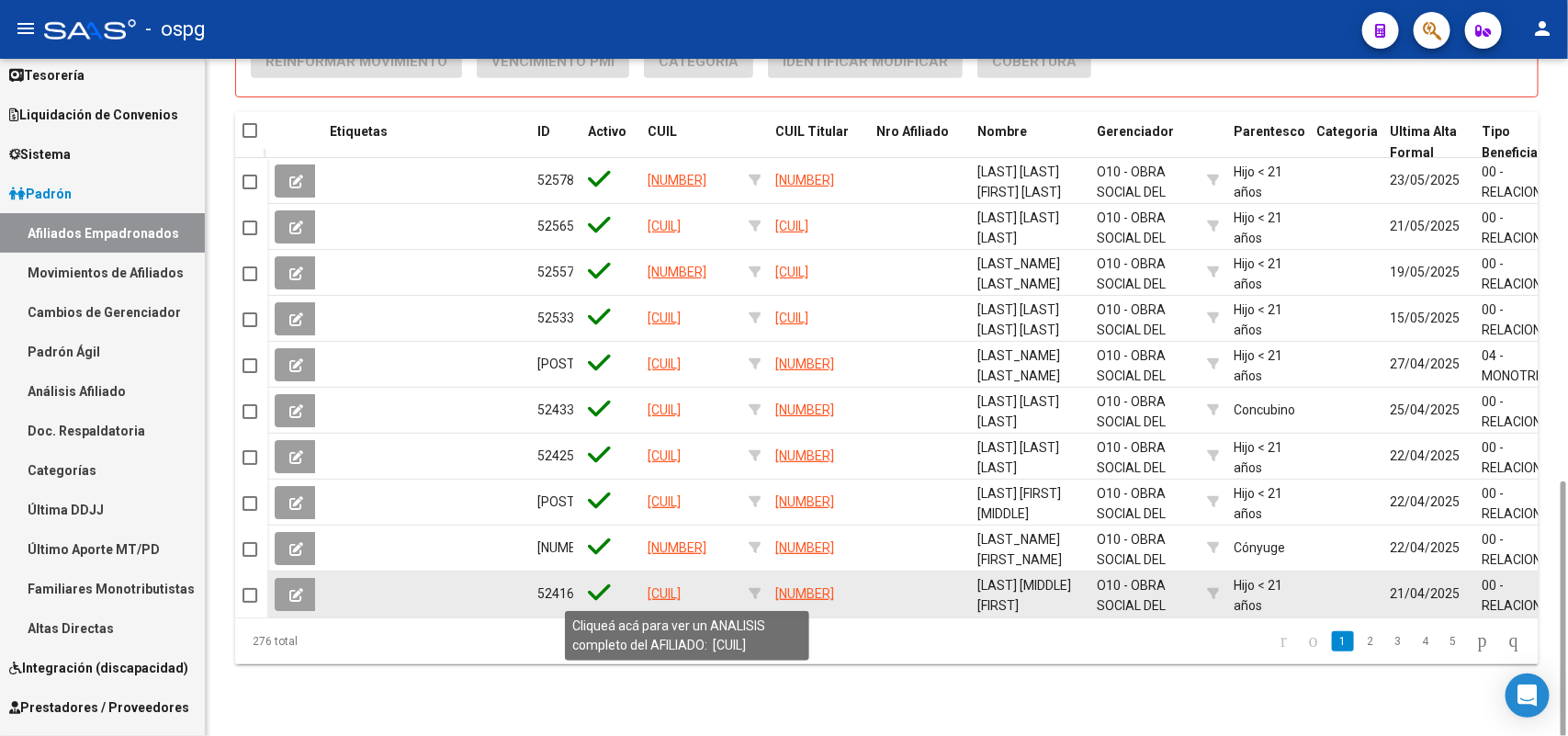 click on "[CUIL]" 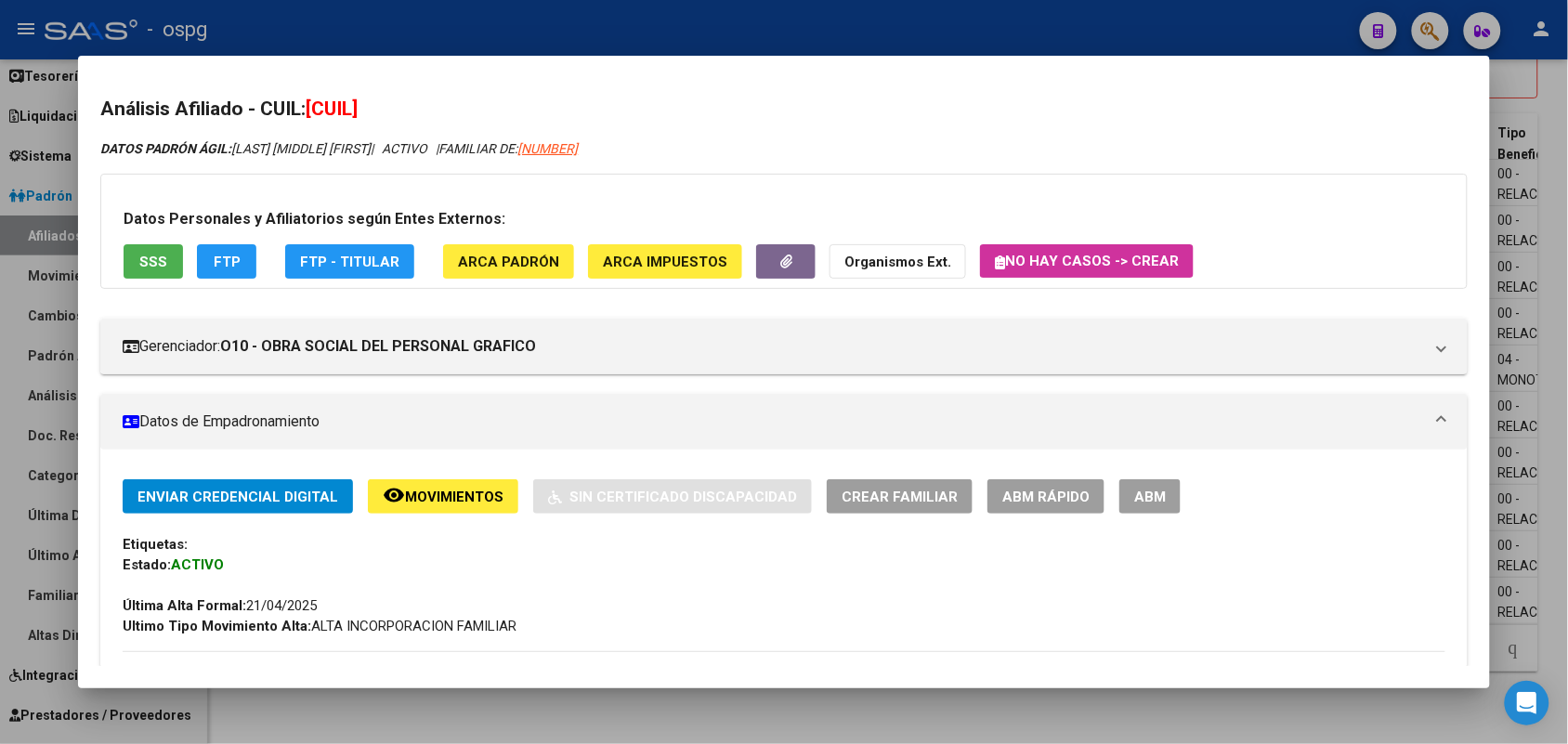 click on "remove_red_eye Movimientos" 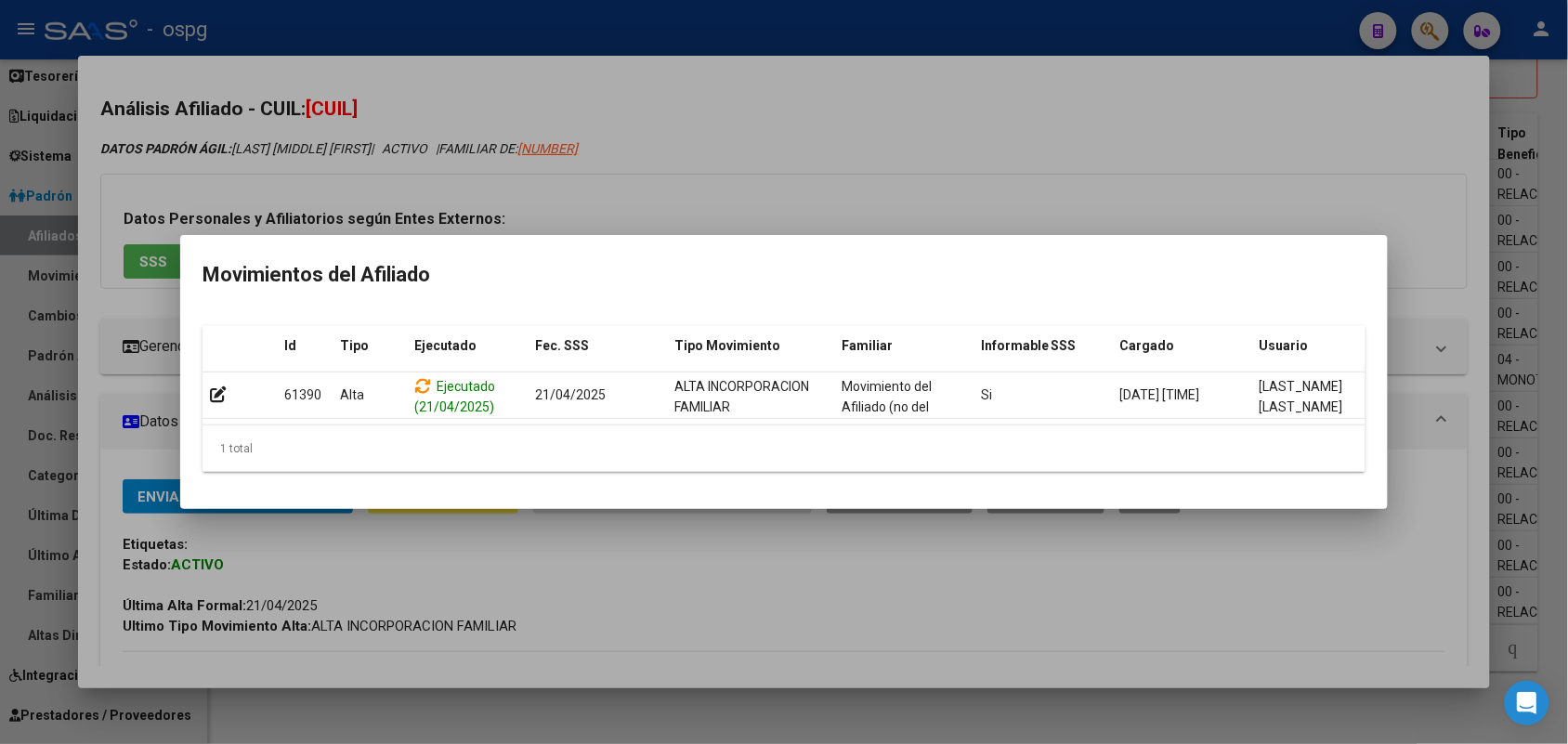 click at bounding box center [784, 372] 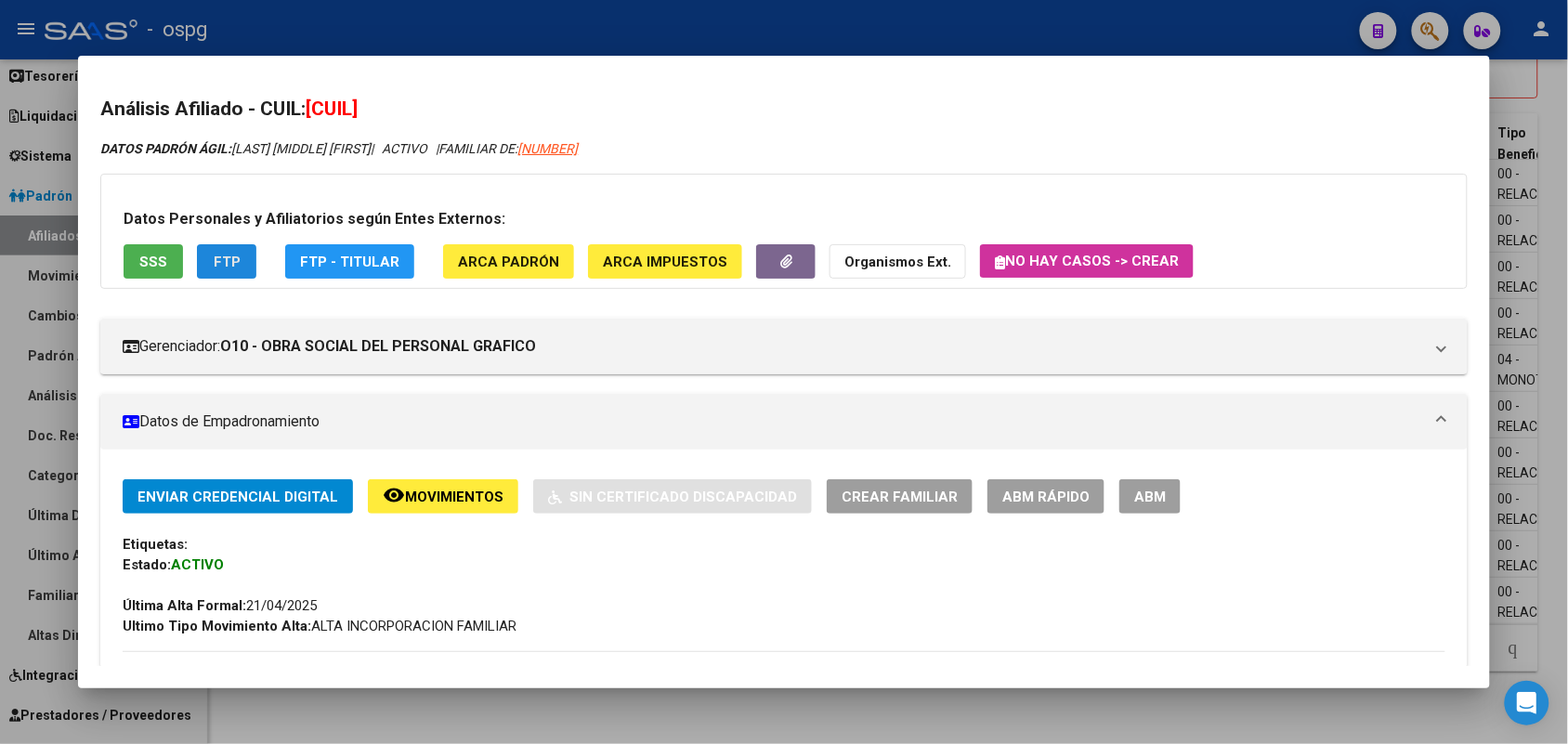 click on "FTP" 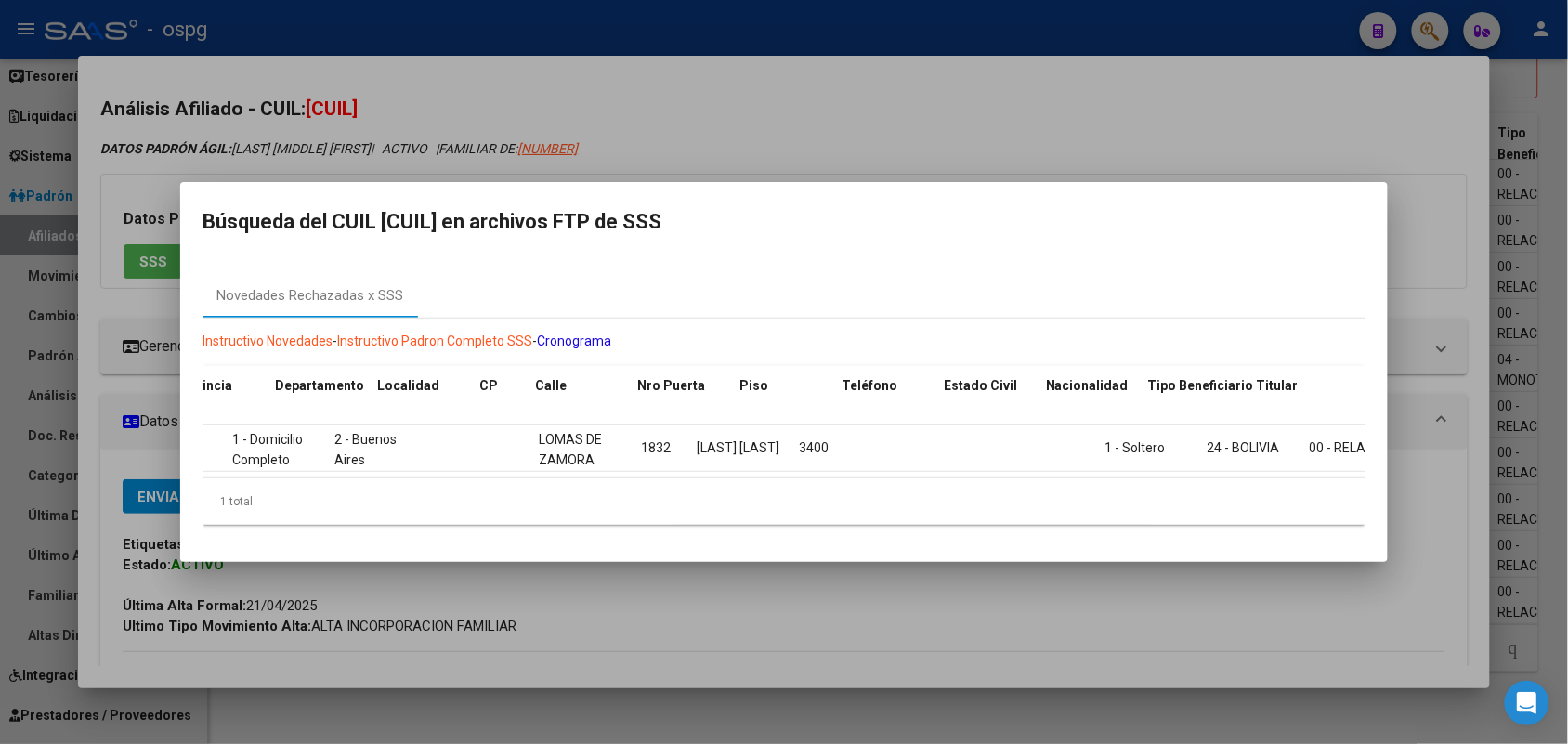 scroll, scrollTop: 0, scrollLeft: 1939, axis: horizontal 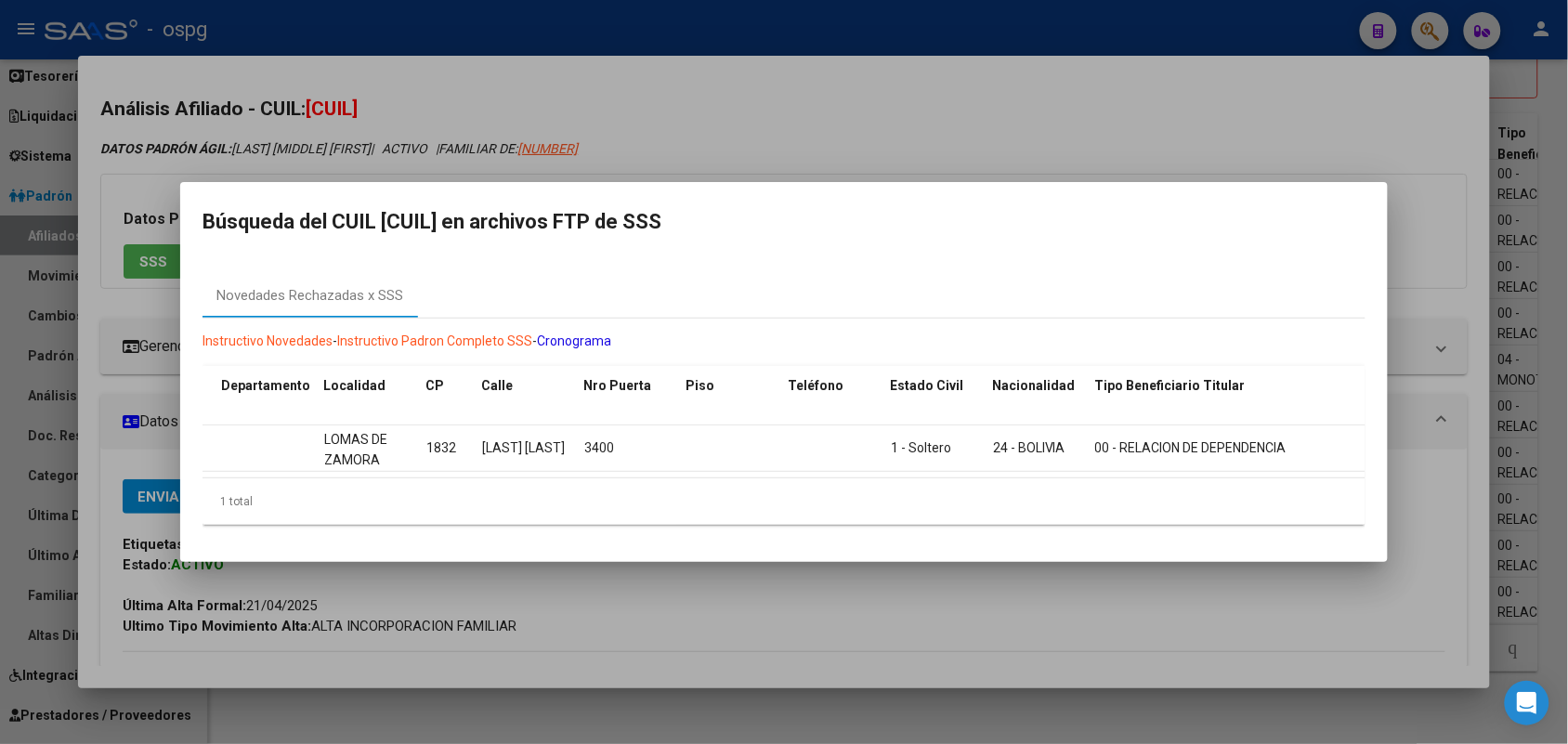 click at bounding box center [784, 372] 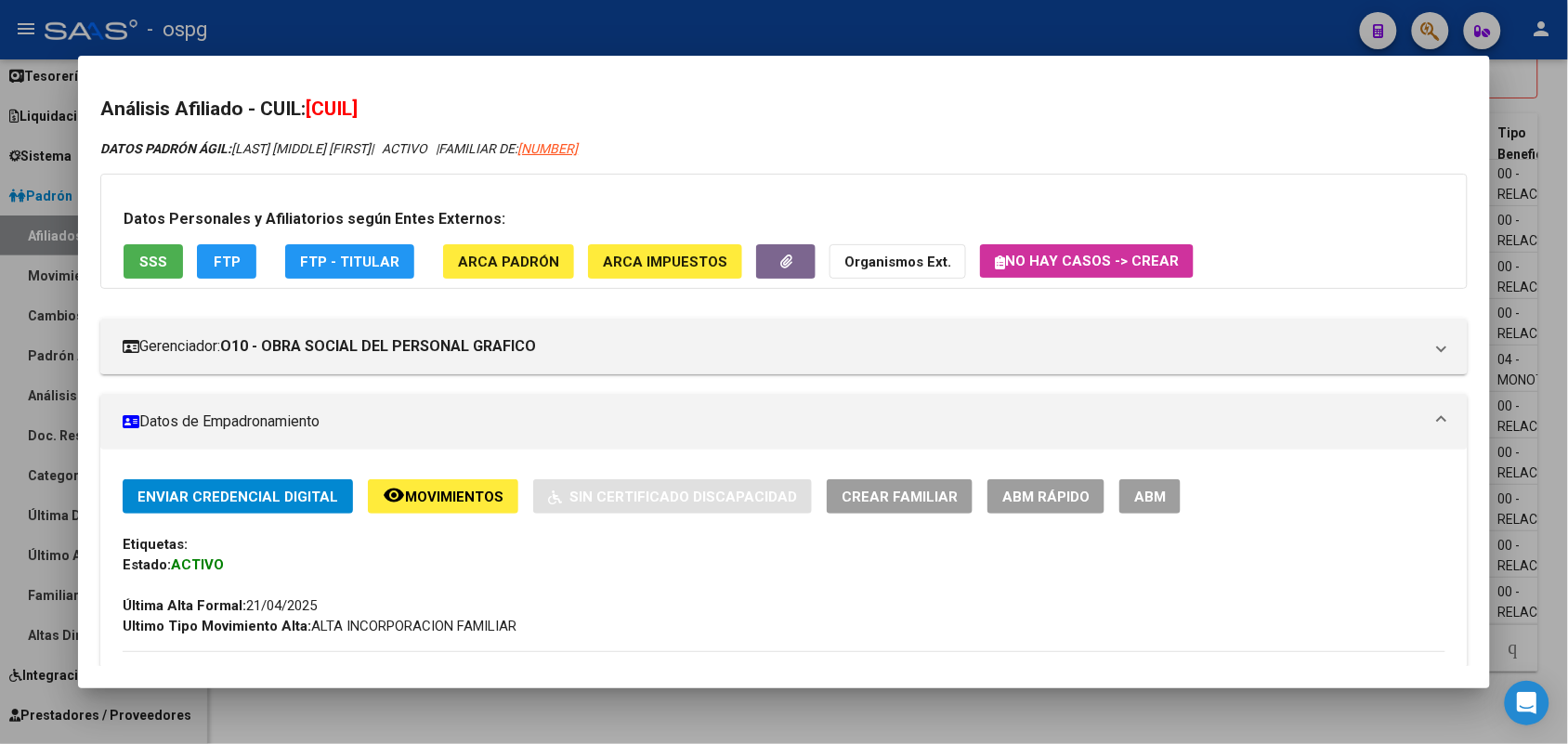 click on "ARCA Padrón" 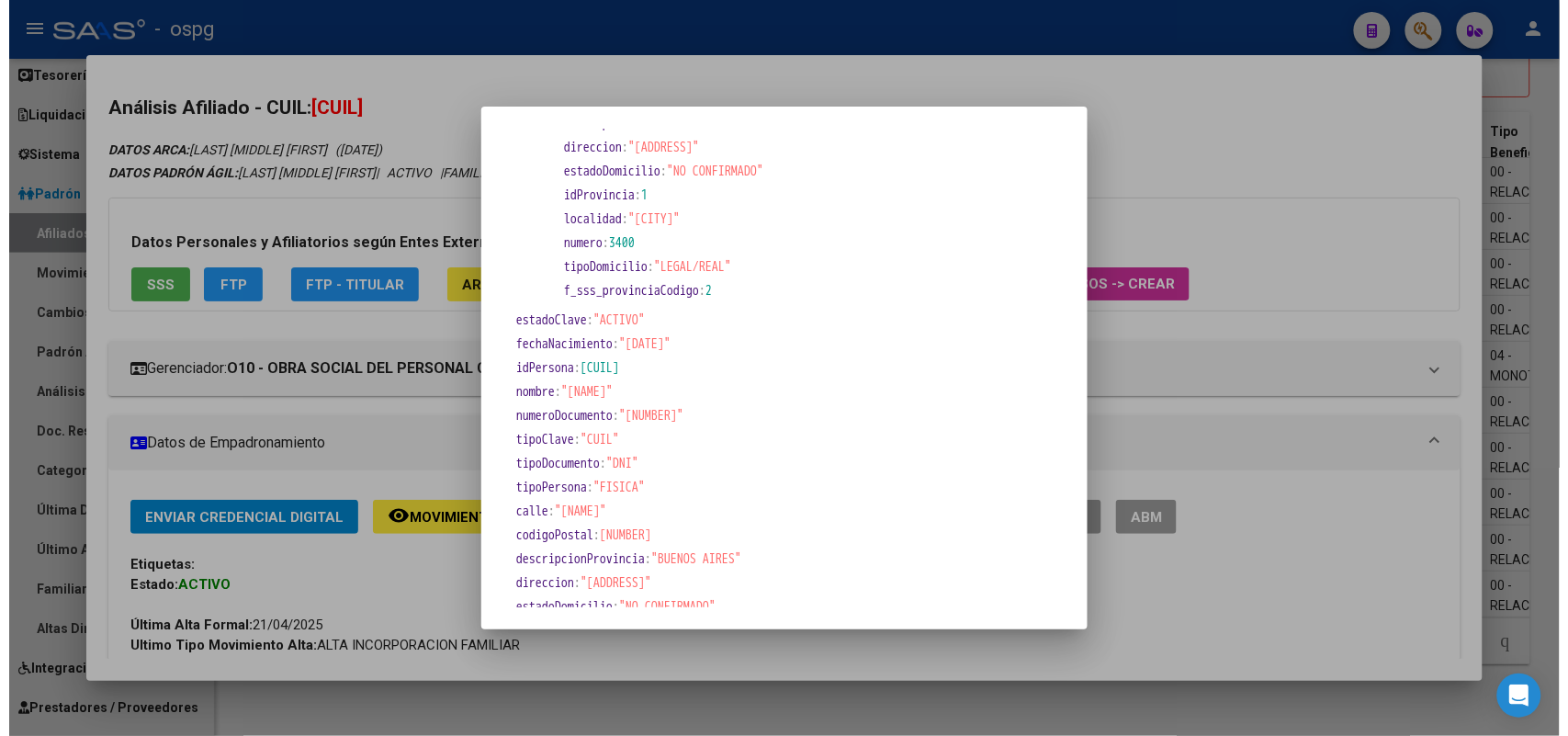 scroll, scrollTop: 0, scrollLeft: 0, axis: both 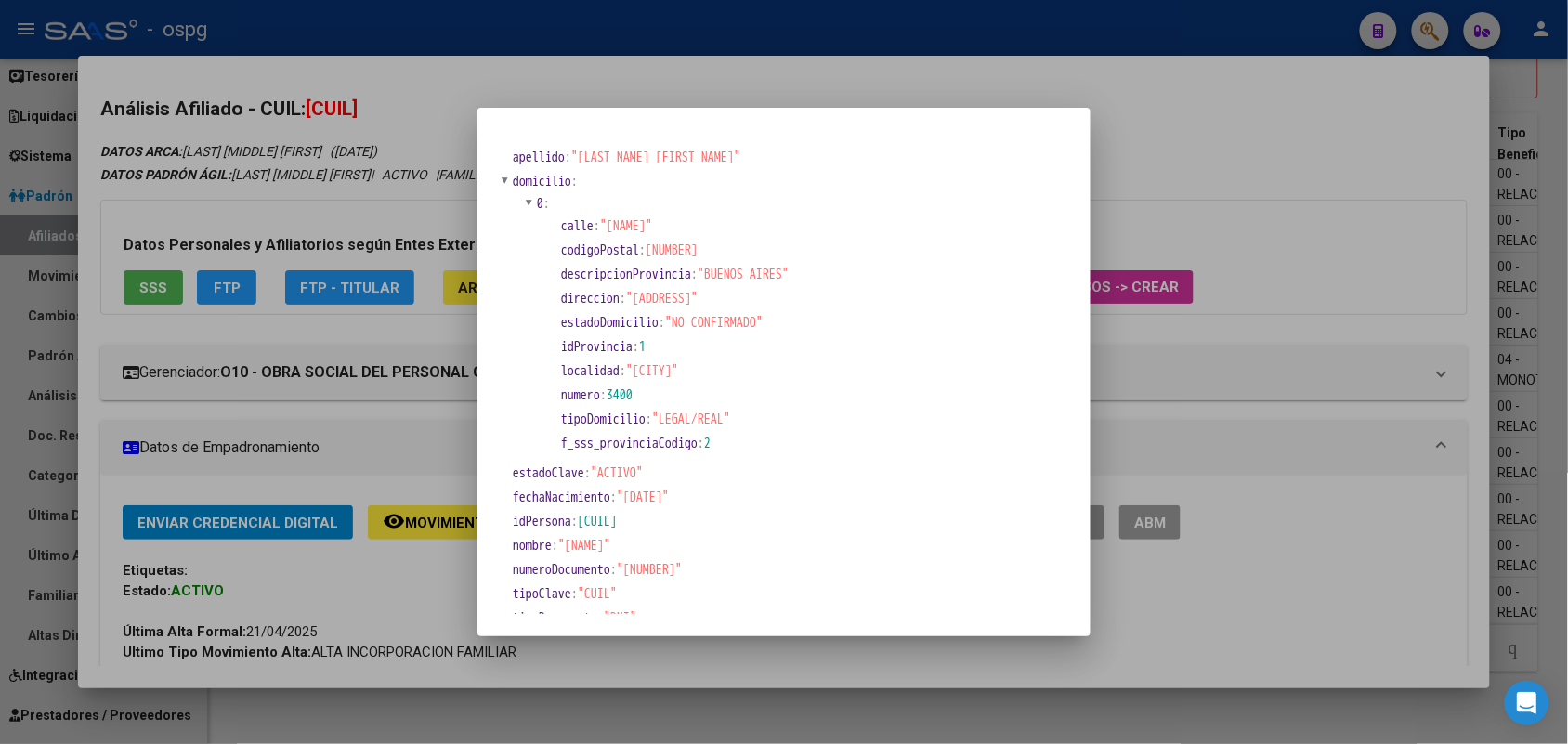 click at bounding box center [784, 372] 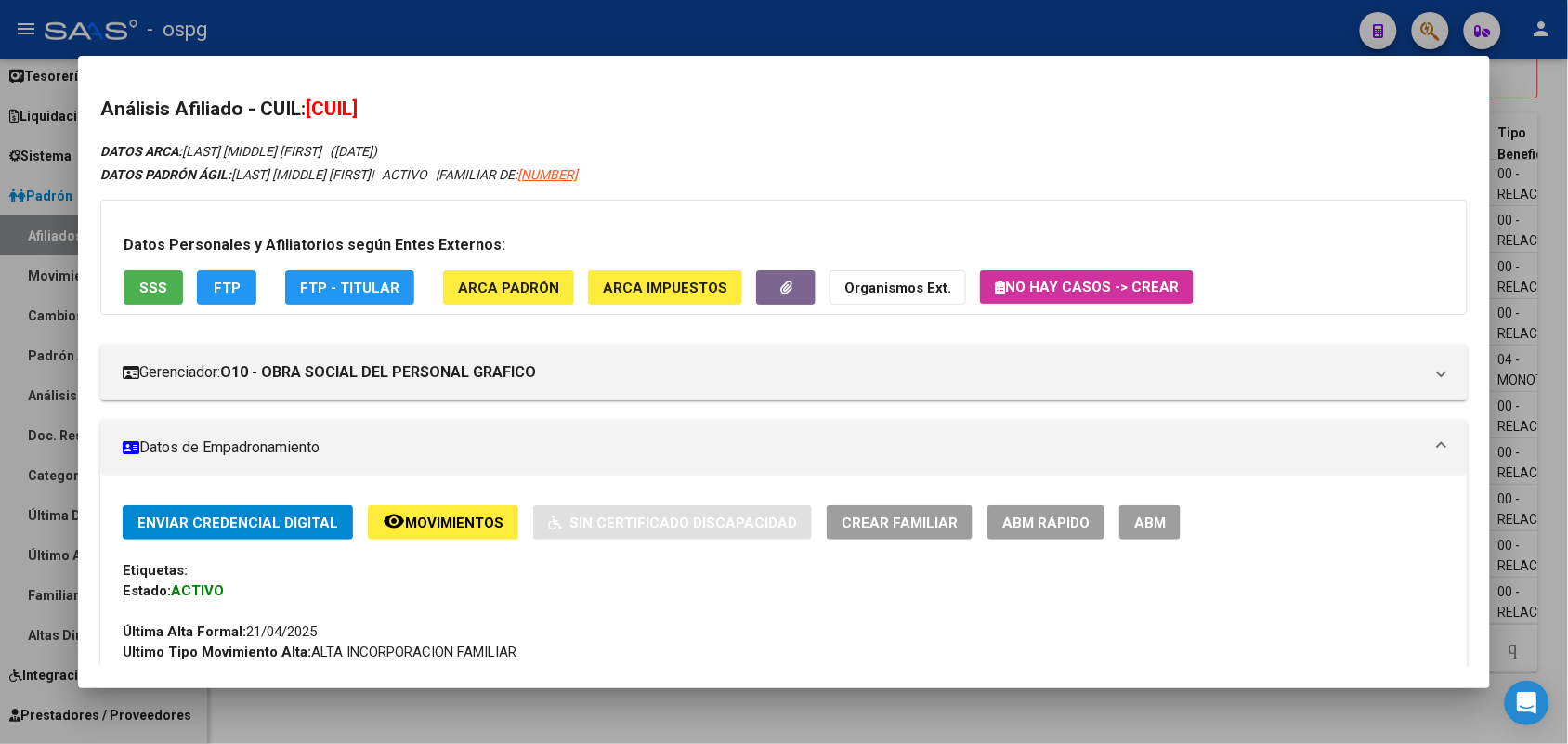 click at bounding box center (784, 372) 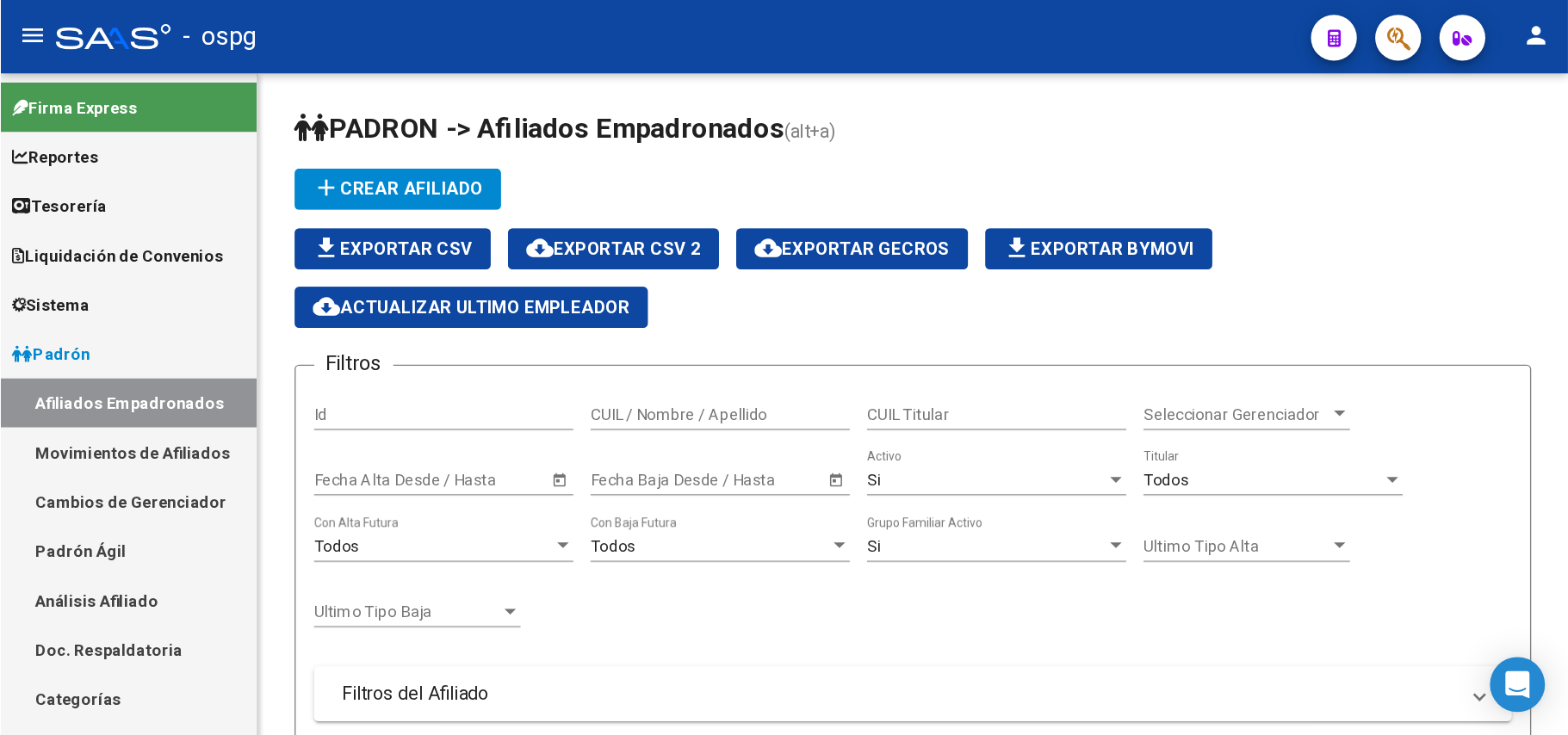 scroll, scrollTop: 0, scrollLeft: 0, axis: both 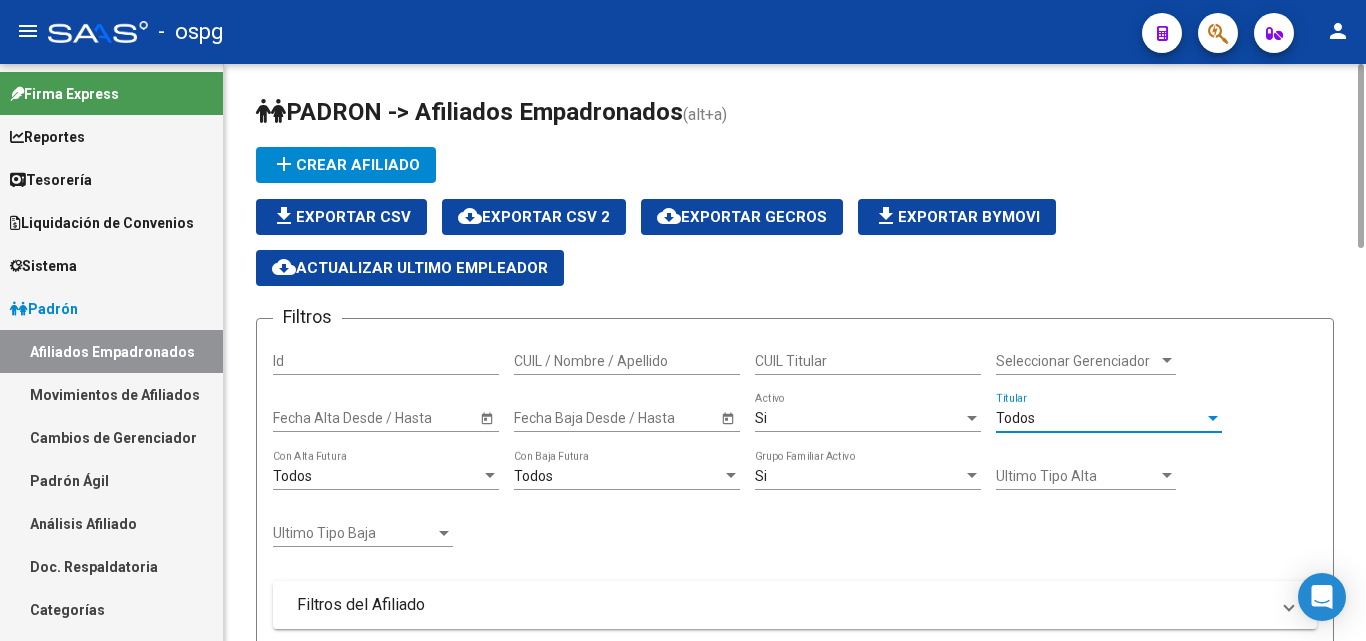 click on "Todos" at bounding box center (1100, 418) 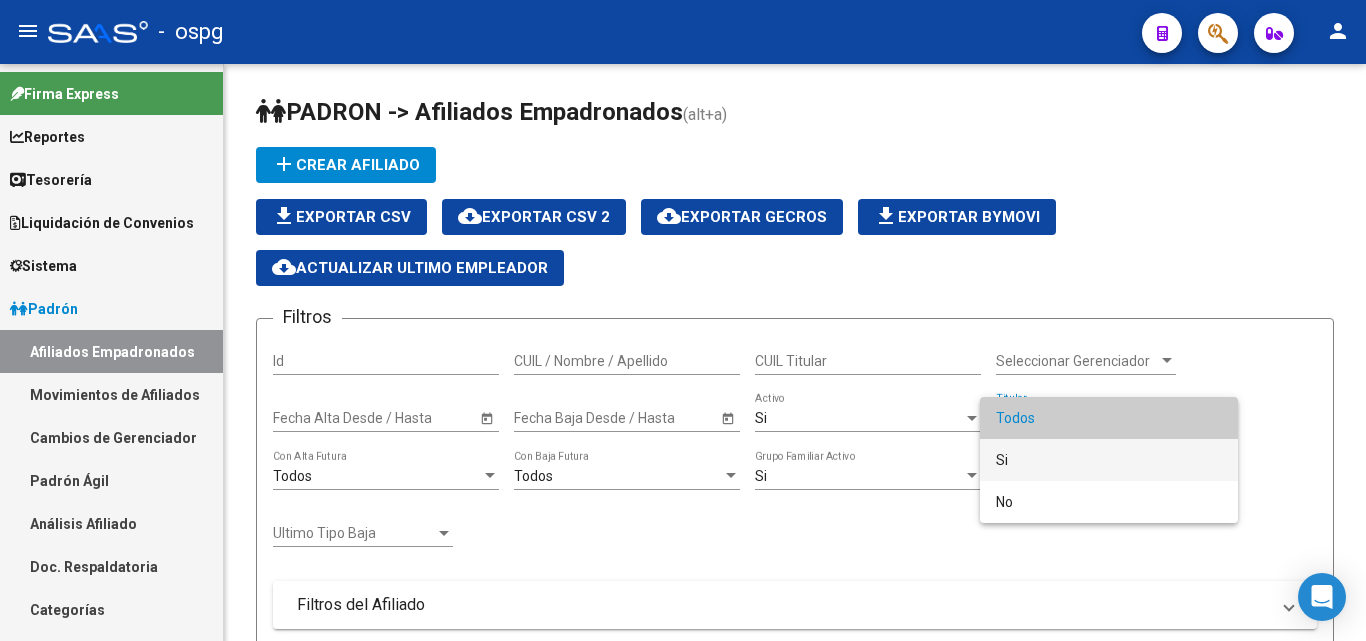 click on "Si" at bounding box center [1109, 460] 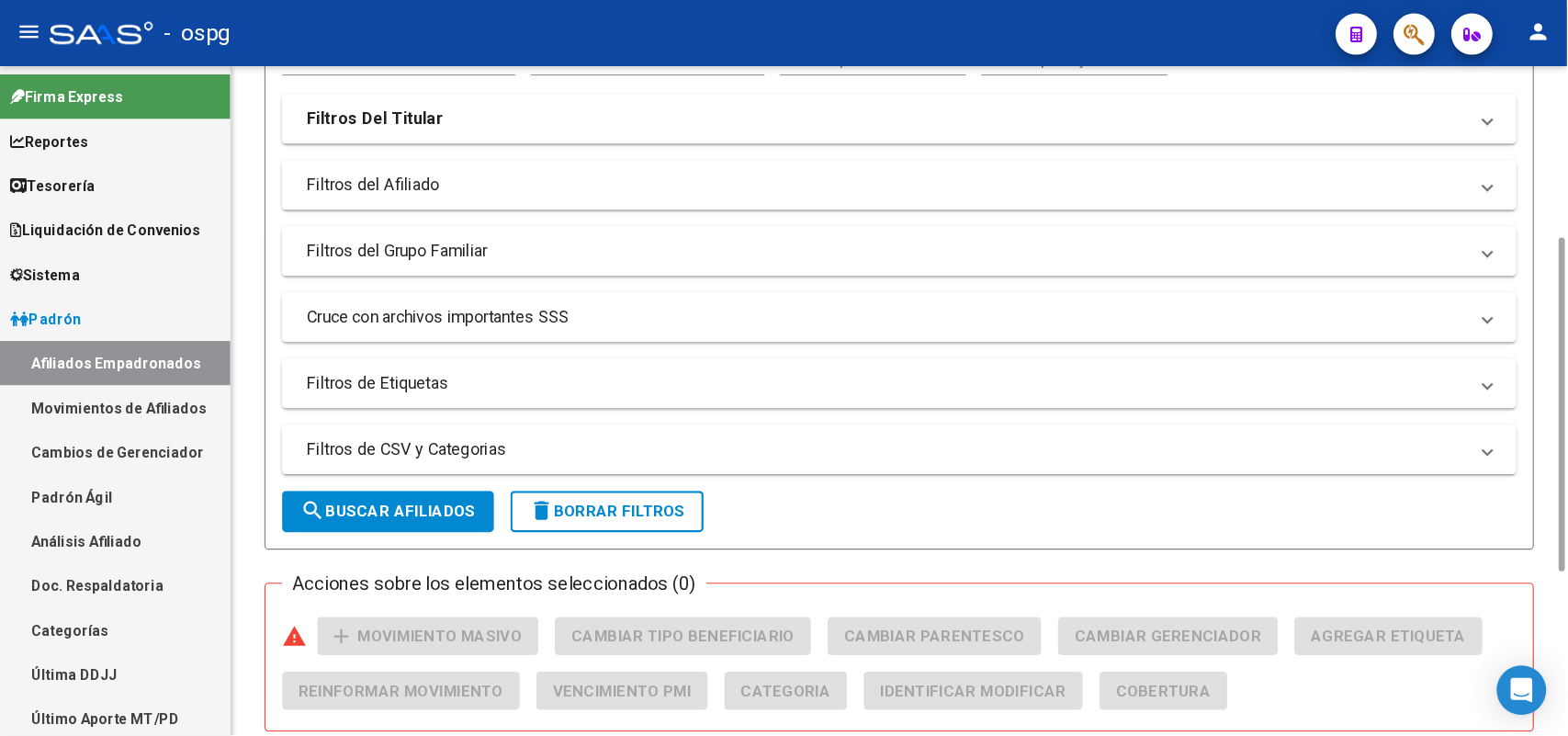 scroll, scrollTop: 118, scrollLeft: 0, axis: vertical 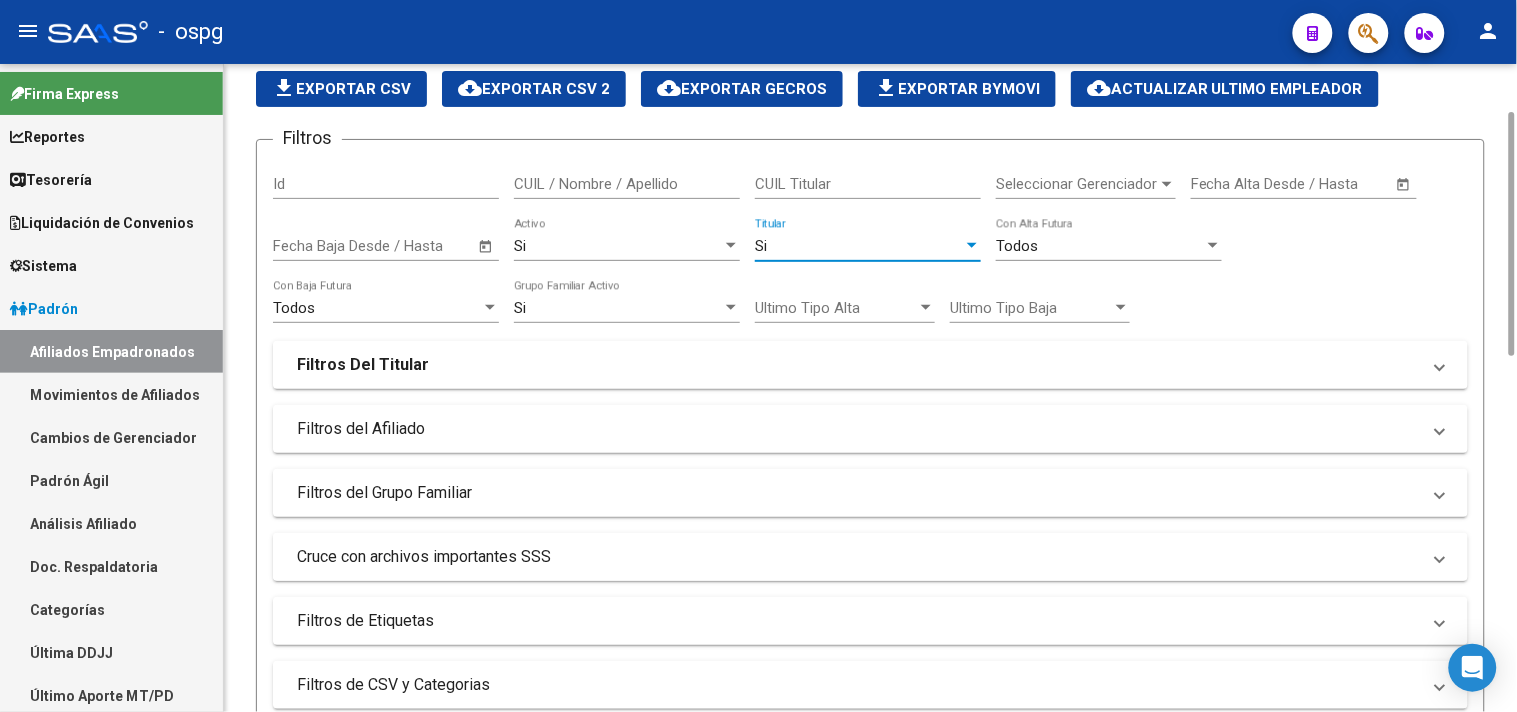 click on "Cruce con archivos importantes SSS" at bounding box center (858, 557) 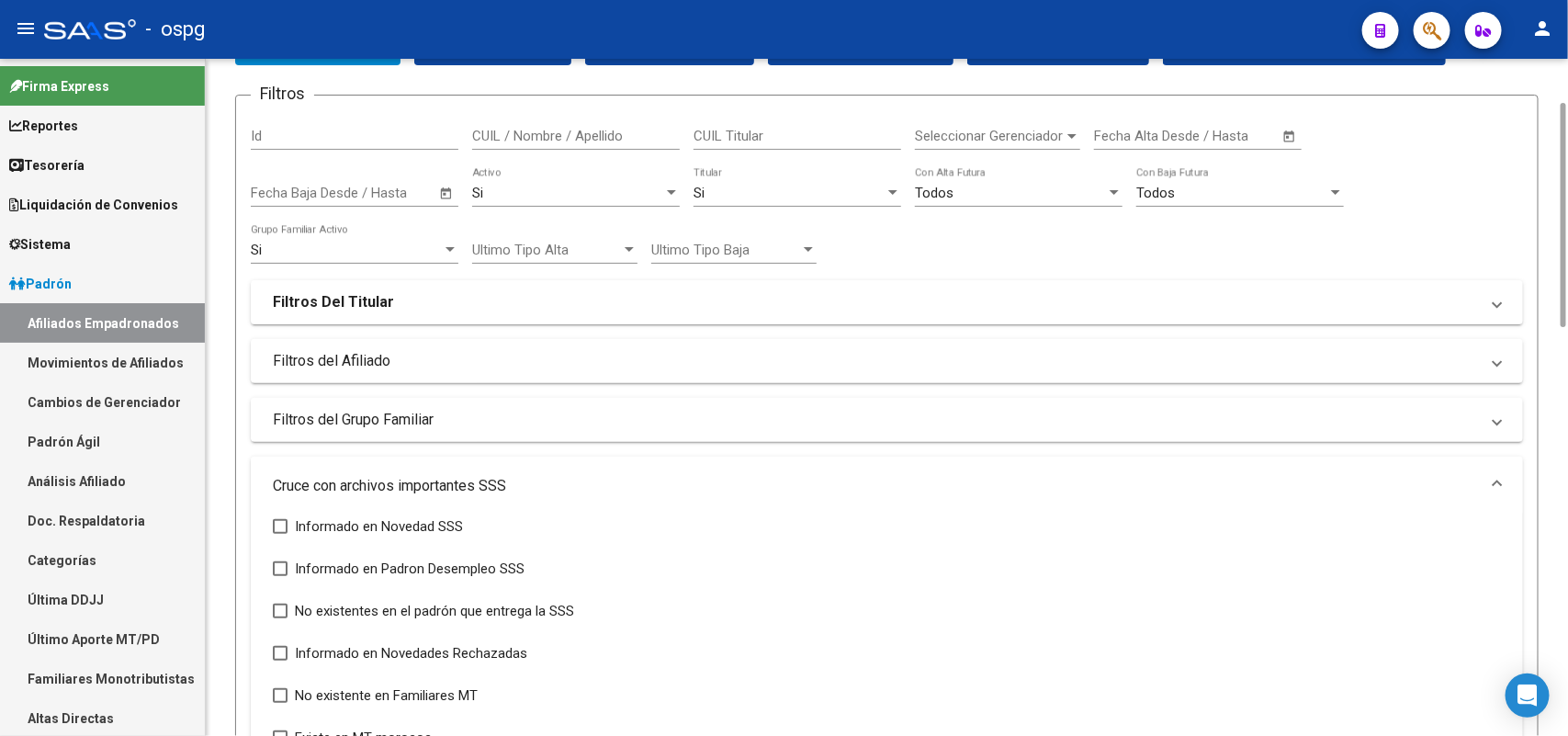 scroll, scrollTop: 323, scrollLeft: 0, axis: vertical 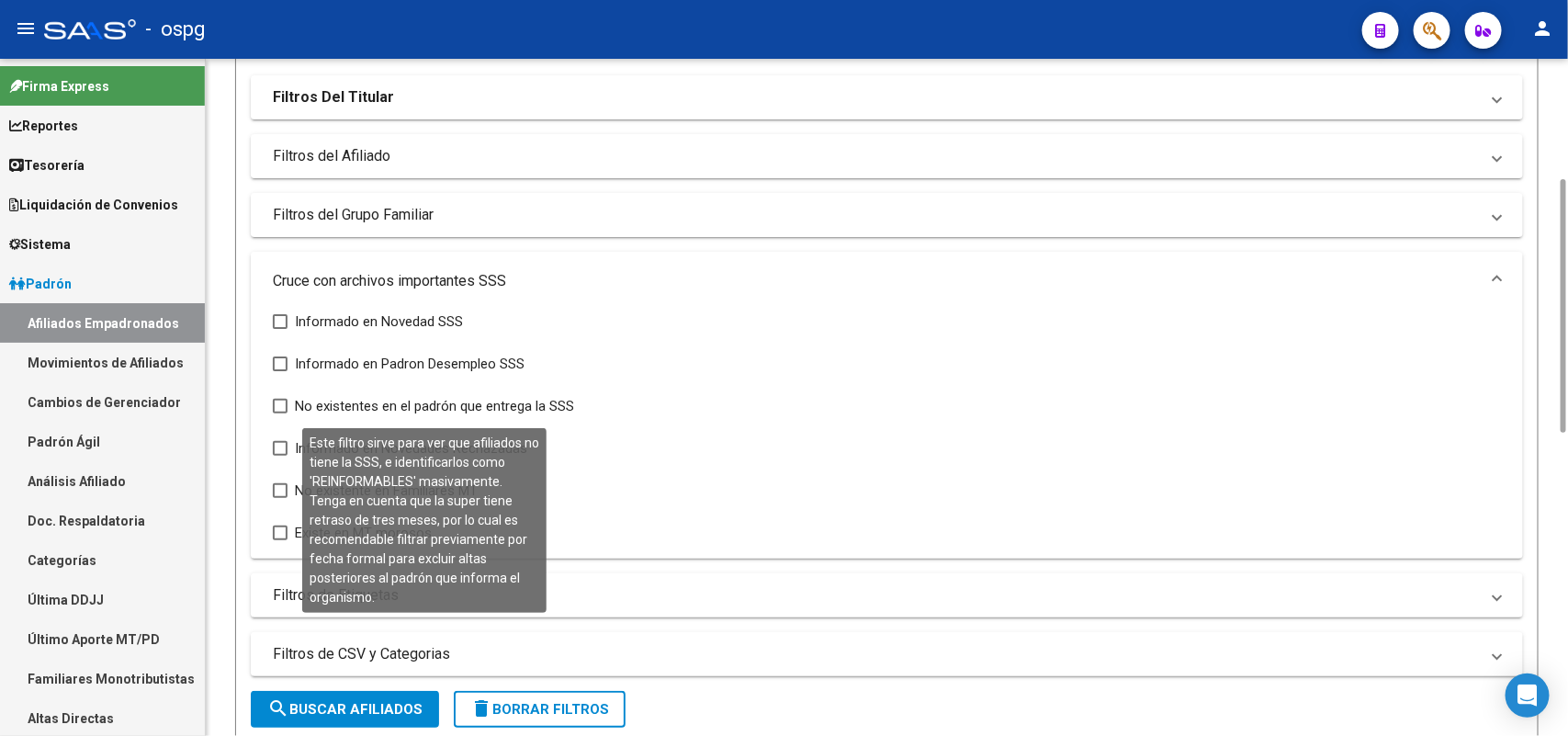 click at bounding box center [280, 406] 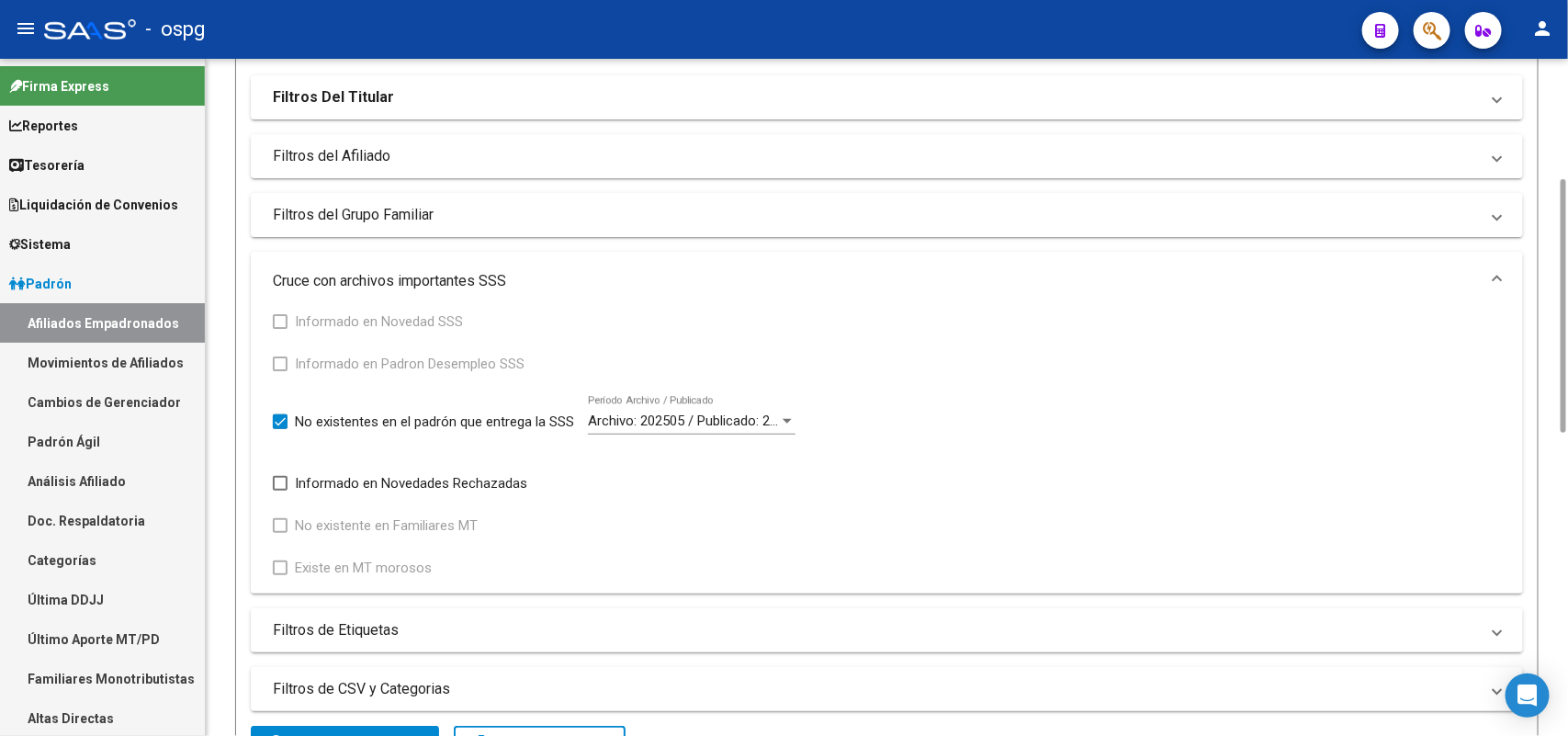 click on "Archivo: 202505 / Publicado: 202507" at bounding box center (697, 421) 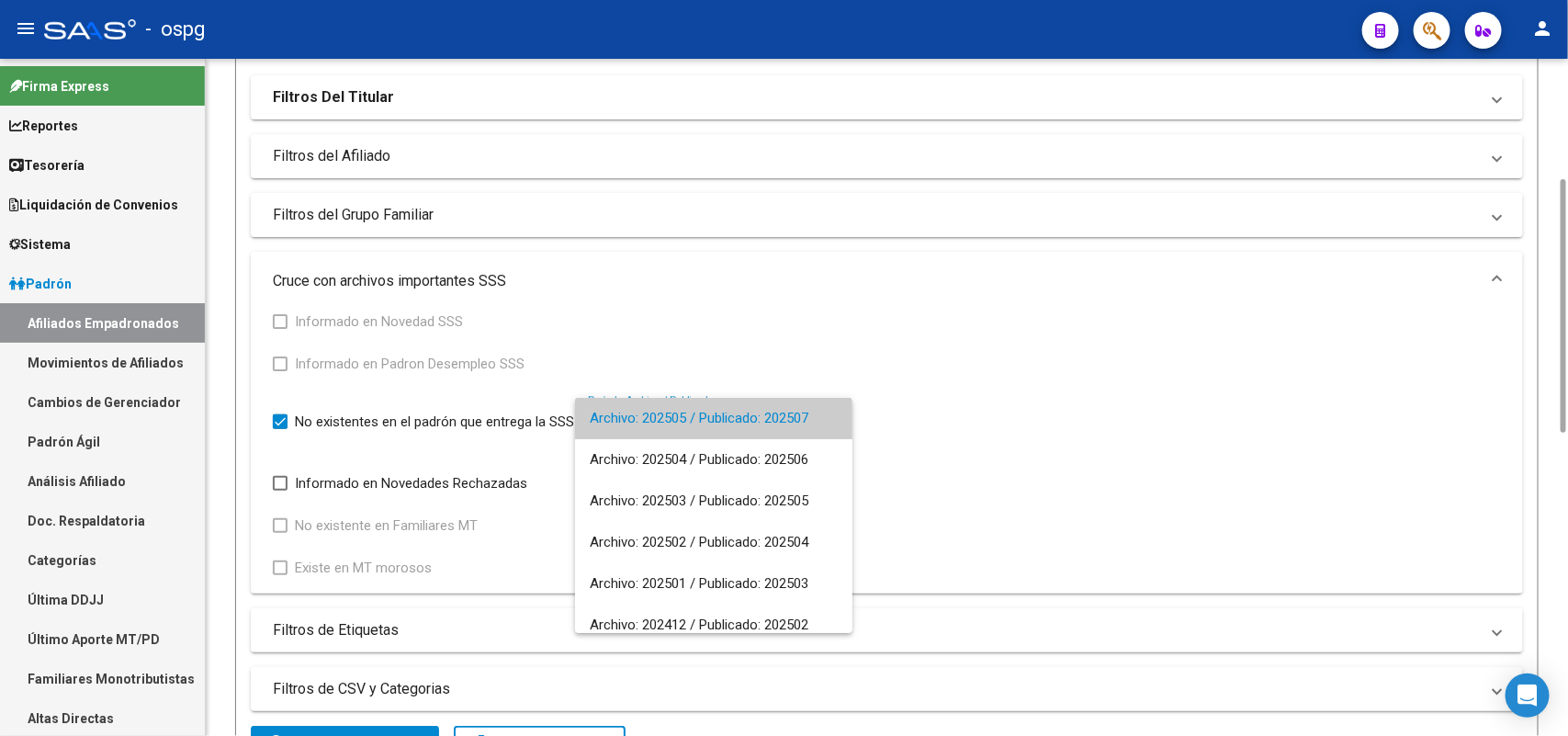 click on "Archivo: 202505 / Publicado: 202507" at bounding box center [714, 418] 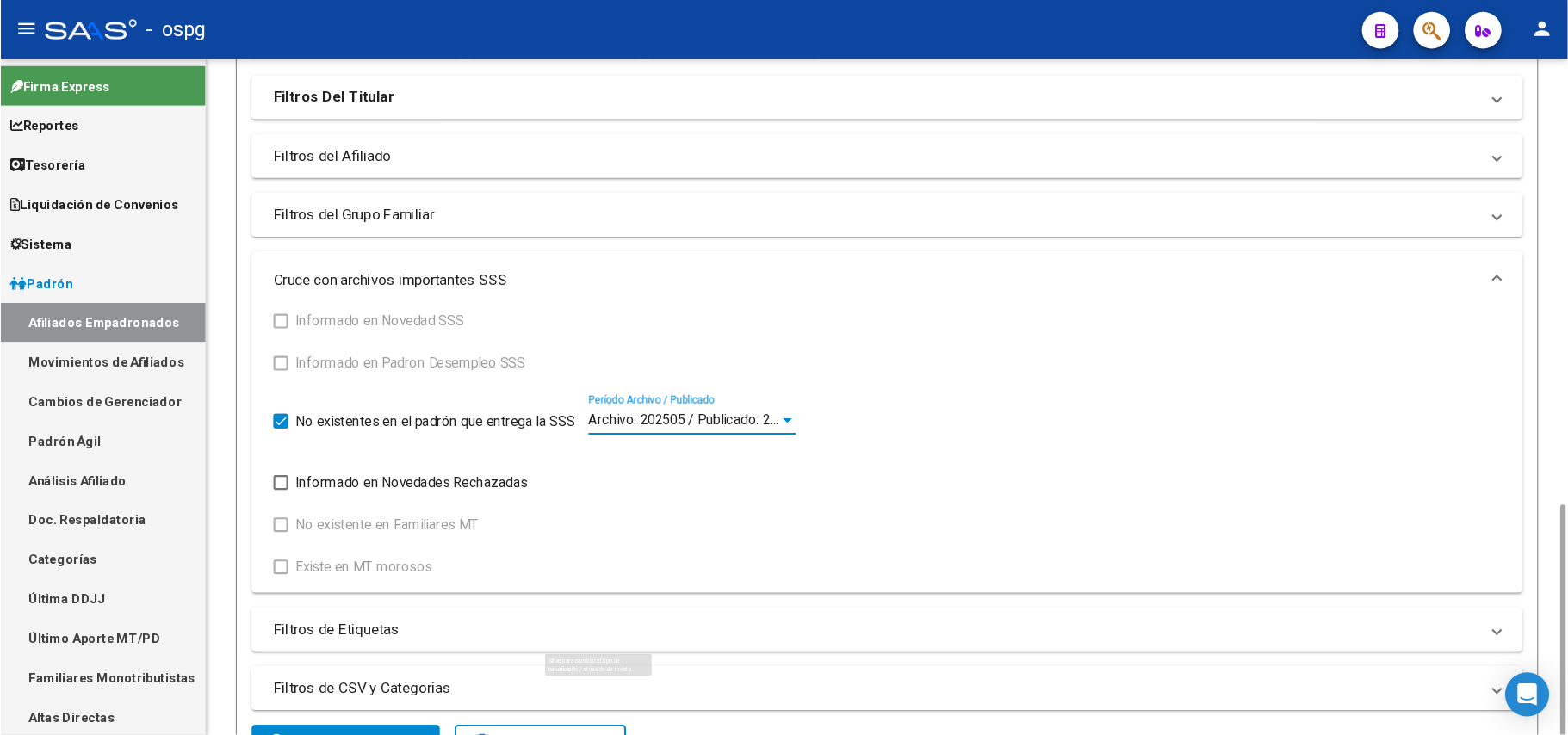 scroll, scrollTop: 517, scrollLeft: 0, axis: vertical 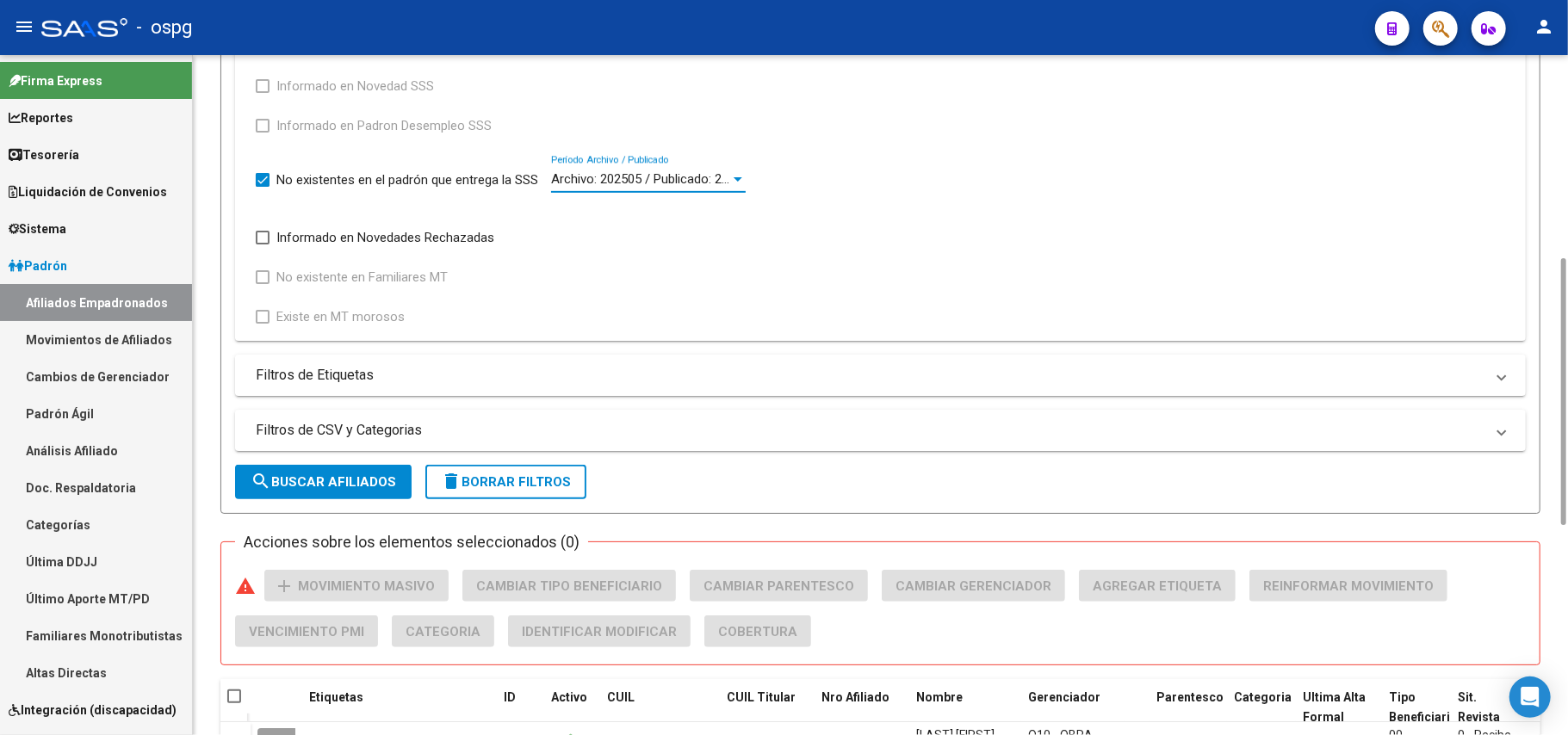 click on "Filtros Id CUIL / Nombre / Apellido CUIL Titular Seleccionar Gerenciador Seleccionar Gerenciador Start date – Fecha Alta Desde / Hasta Start date – Fecha Baja Desde / Hasta Si  Activo Si  Titular Todos  Con Alta Futura Todos  Con Baja Futura Si  Grupo Familiar Activo Ultimo Tipo Alta Ultimo Tipo Alta Ultimo Tipo Baja Ultimo Tipo Baja Filtros Del Titular Ultima DDJJ Ultima DDJJ Ultima DDJJ en Periodo Periodo Ultimo MtPd Sitcuil Con Sueldo Con Sueldo  Filtros del Afiliado  Edades Edades Sexo Sexo Discapacitado Discapacitado Nacionalidad Nacionalidad Provincia Provincia Estado Civil Estado Civil Start date – Fecha Nacimiento Desde / Hasta Todos  Tiene PMI Todos  Certificado Estudio Codigo Postal Localidad  Filtros del Grupo Familiar  Tipo Beneficiario Titular Tipo Beneficiario Titular Situacion Revista Titular Situacion Revista Titular CUIT Empleador Seleccionar Cobertura Seleccionar Cobertura  Cruce con archivos importantes SSS     Informado en Novedad SSS     Informado en Padron Desempleo SSS" 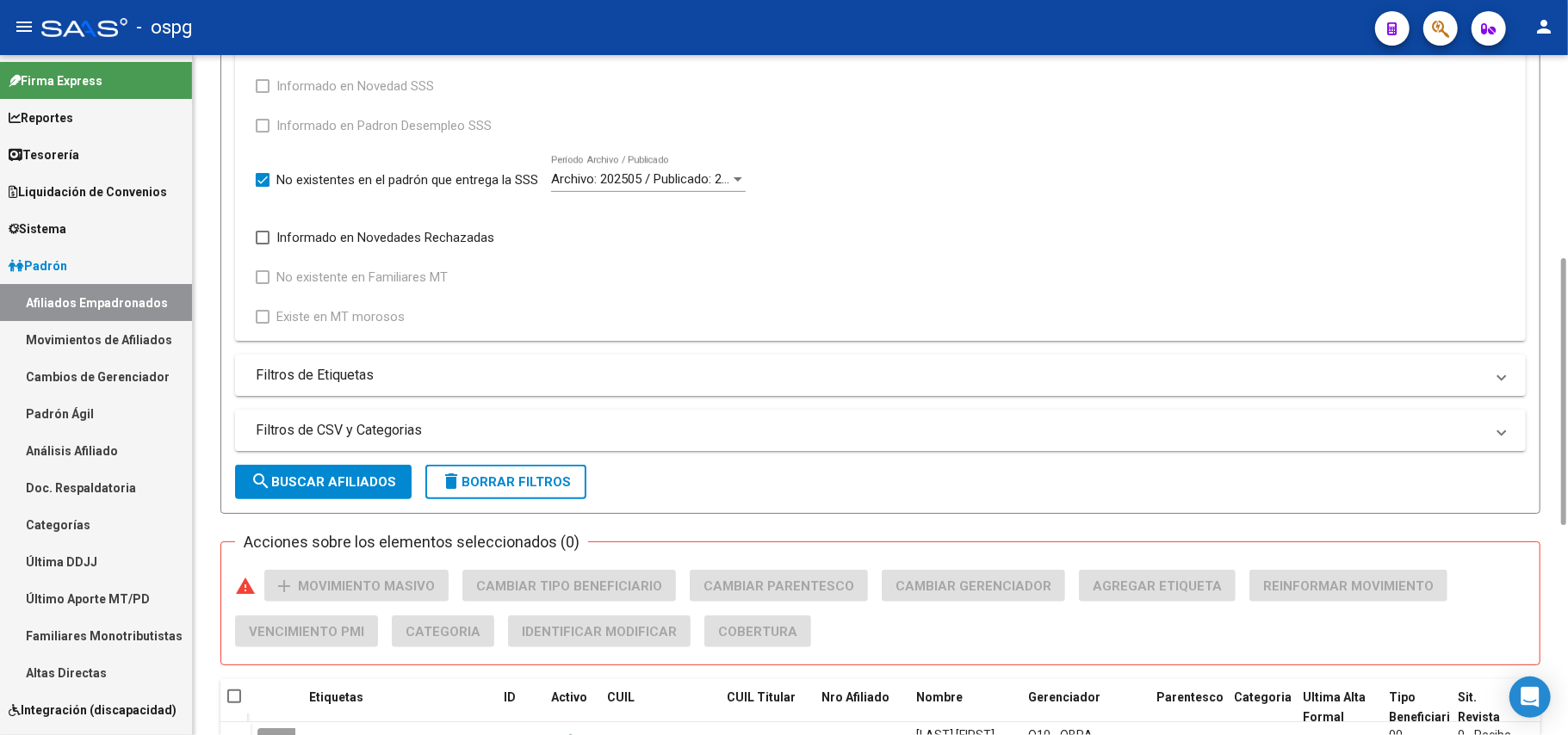 type 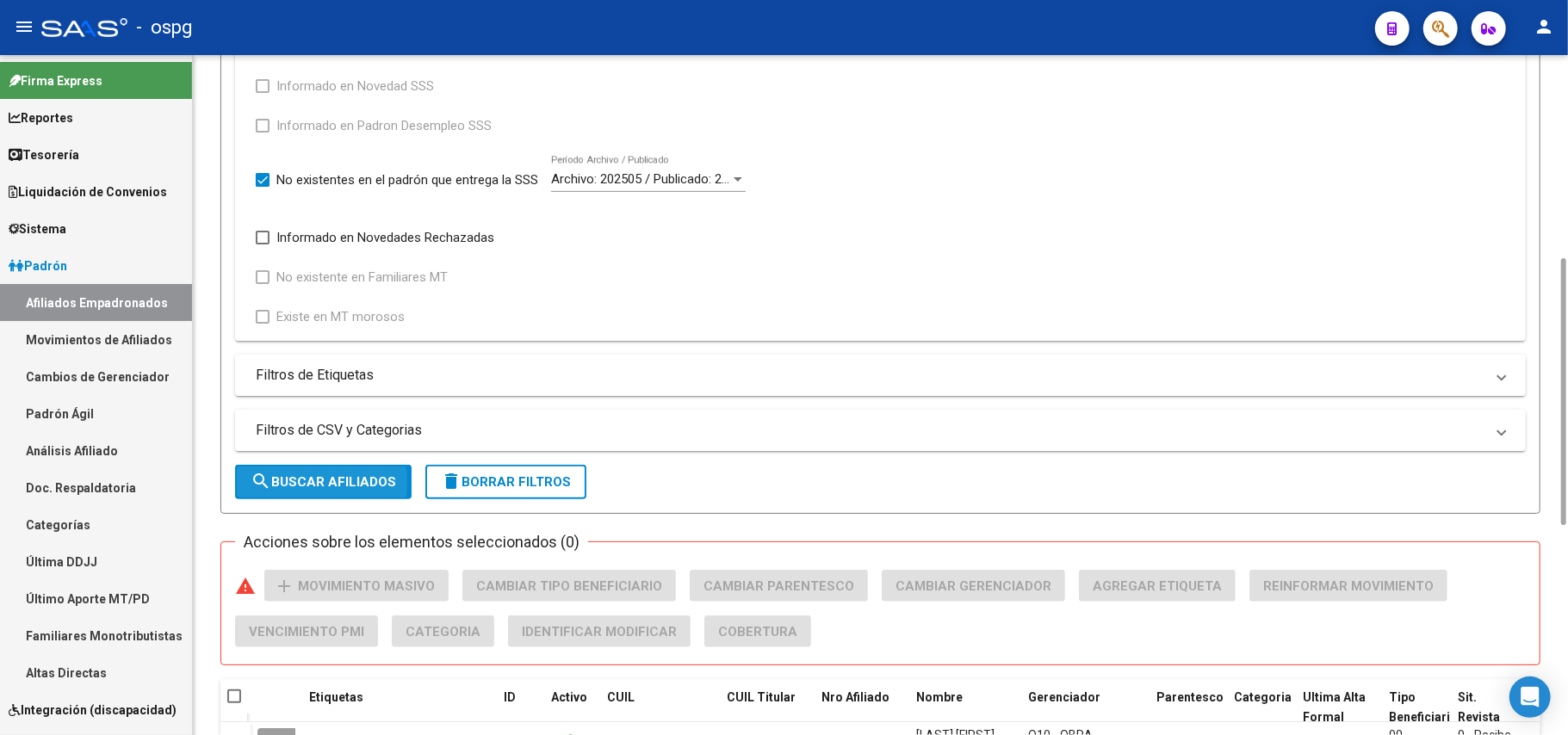 click on "search  Buscar Afiliados" 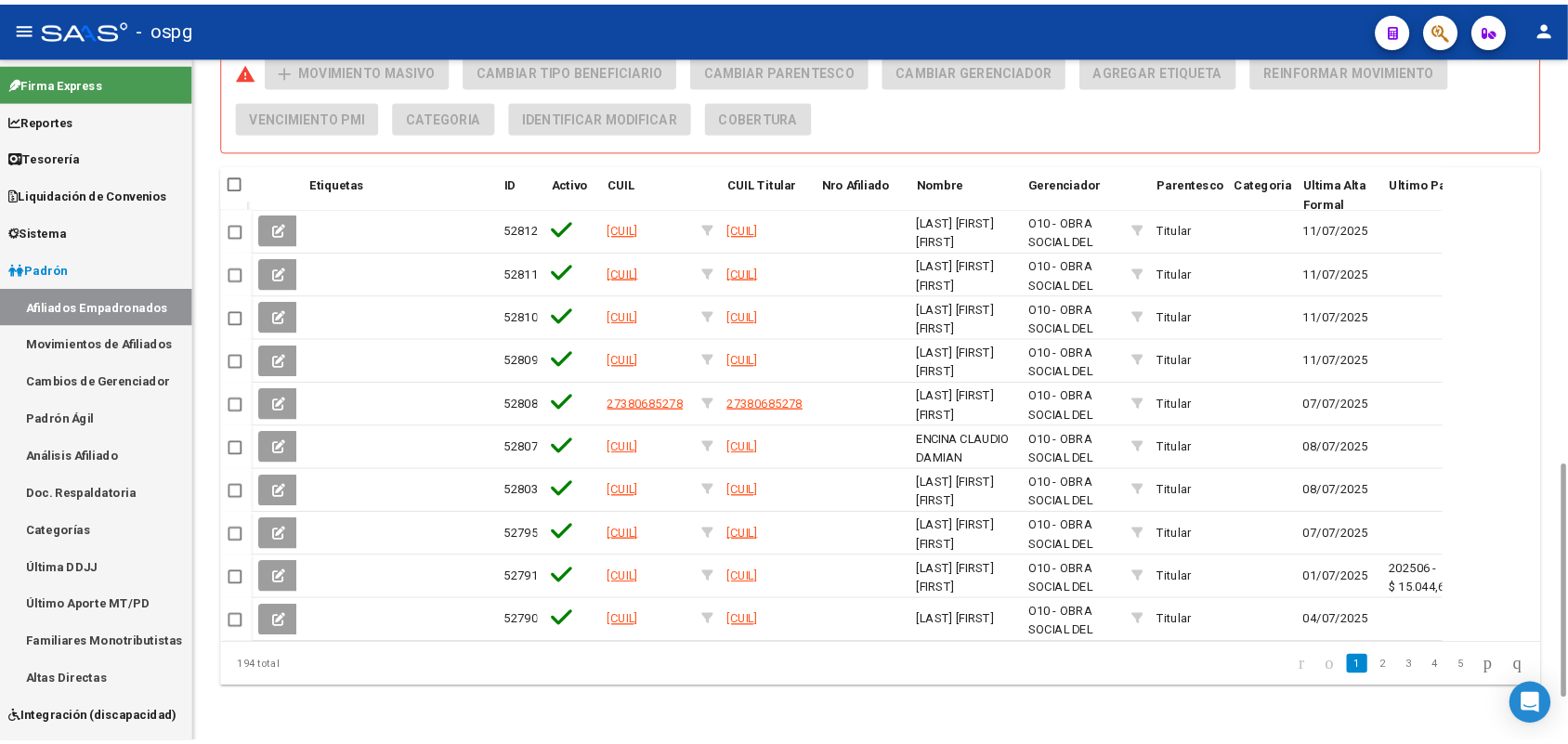 scroll, scrollTop: 1134, scrollLeft: 0, axis: vertical 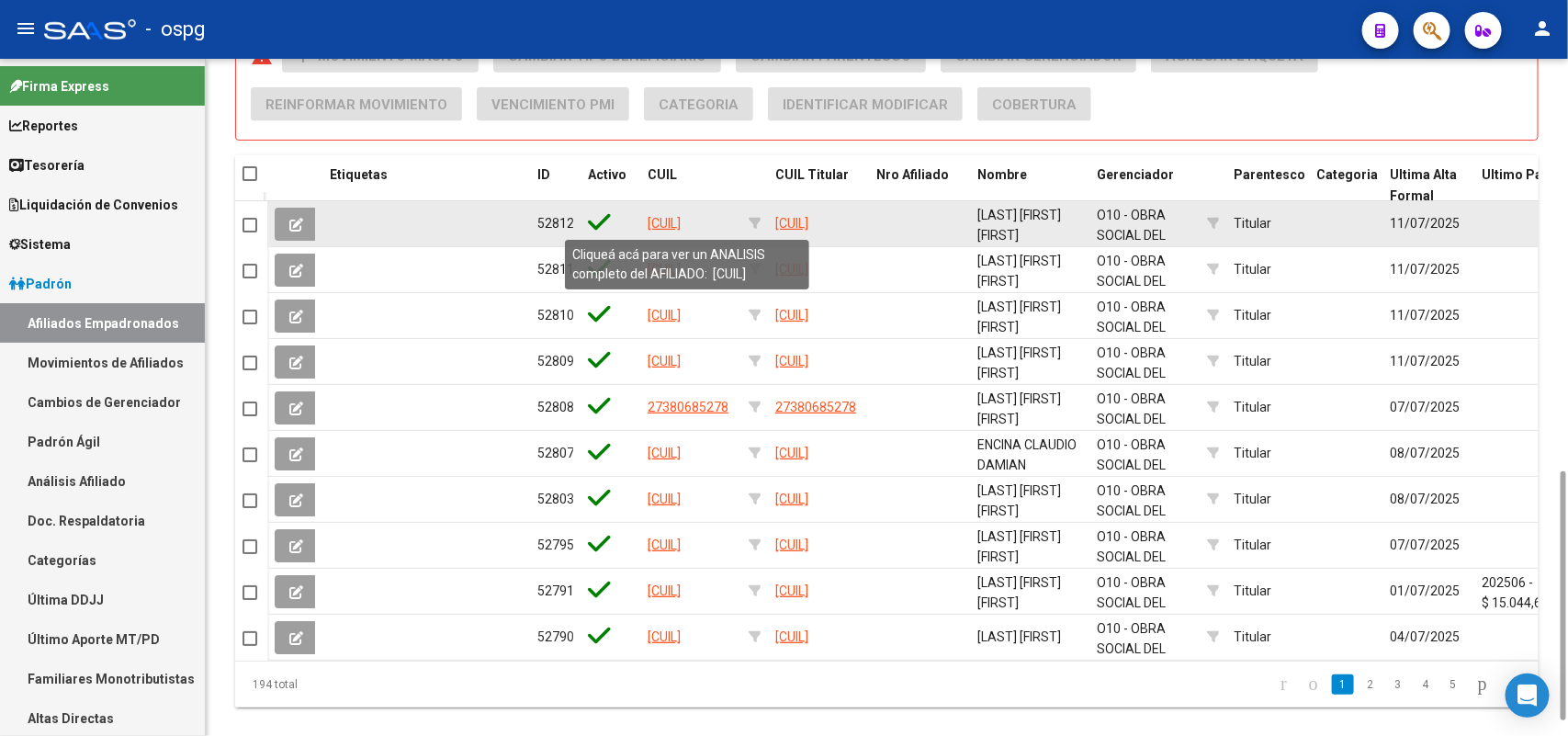 click on "[NUMBER]" 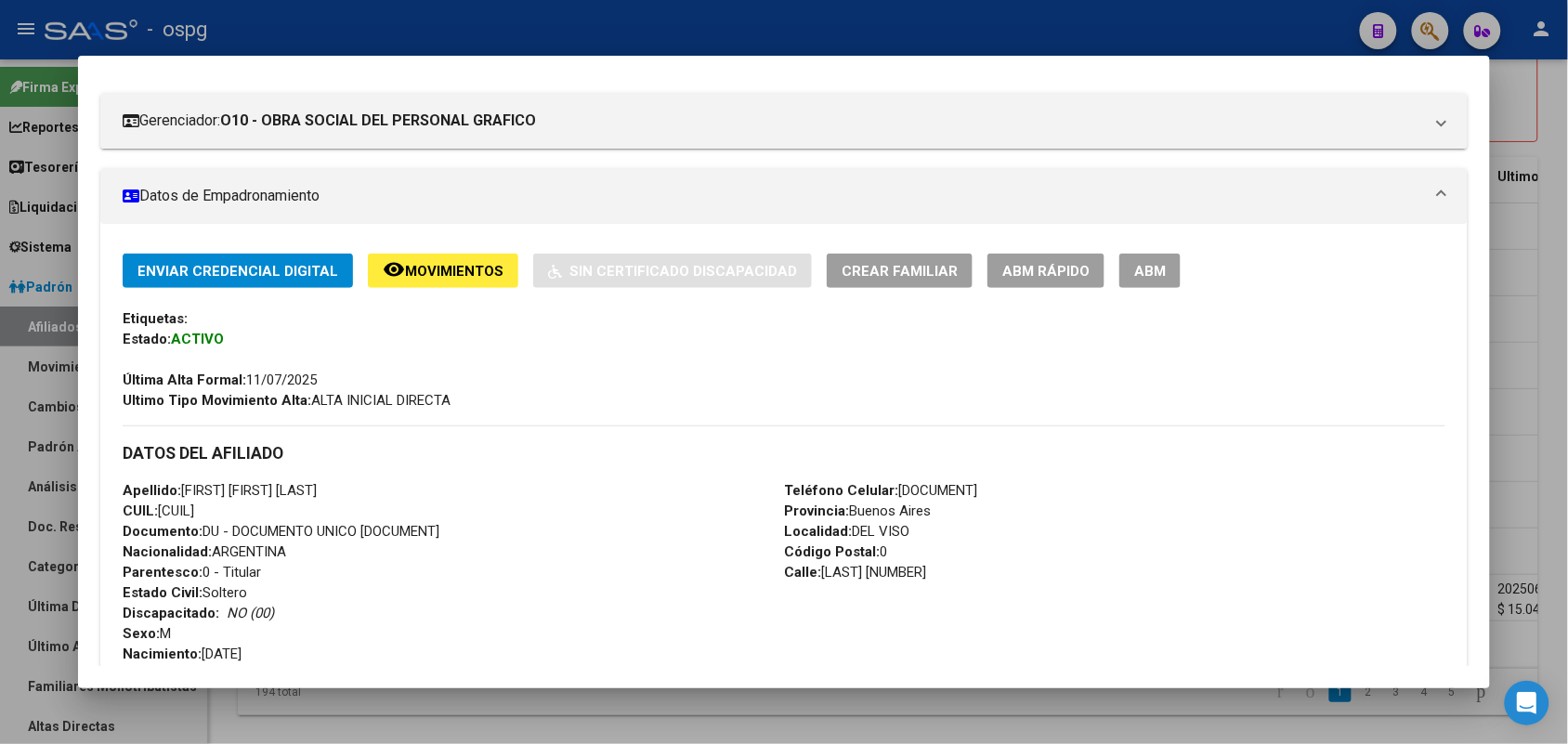 scroll, scrollTop: 894, scrollLeft: 0, axis: vertical 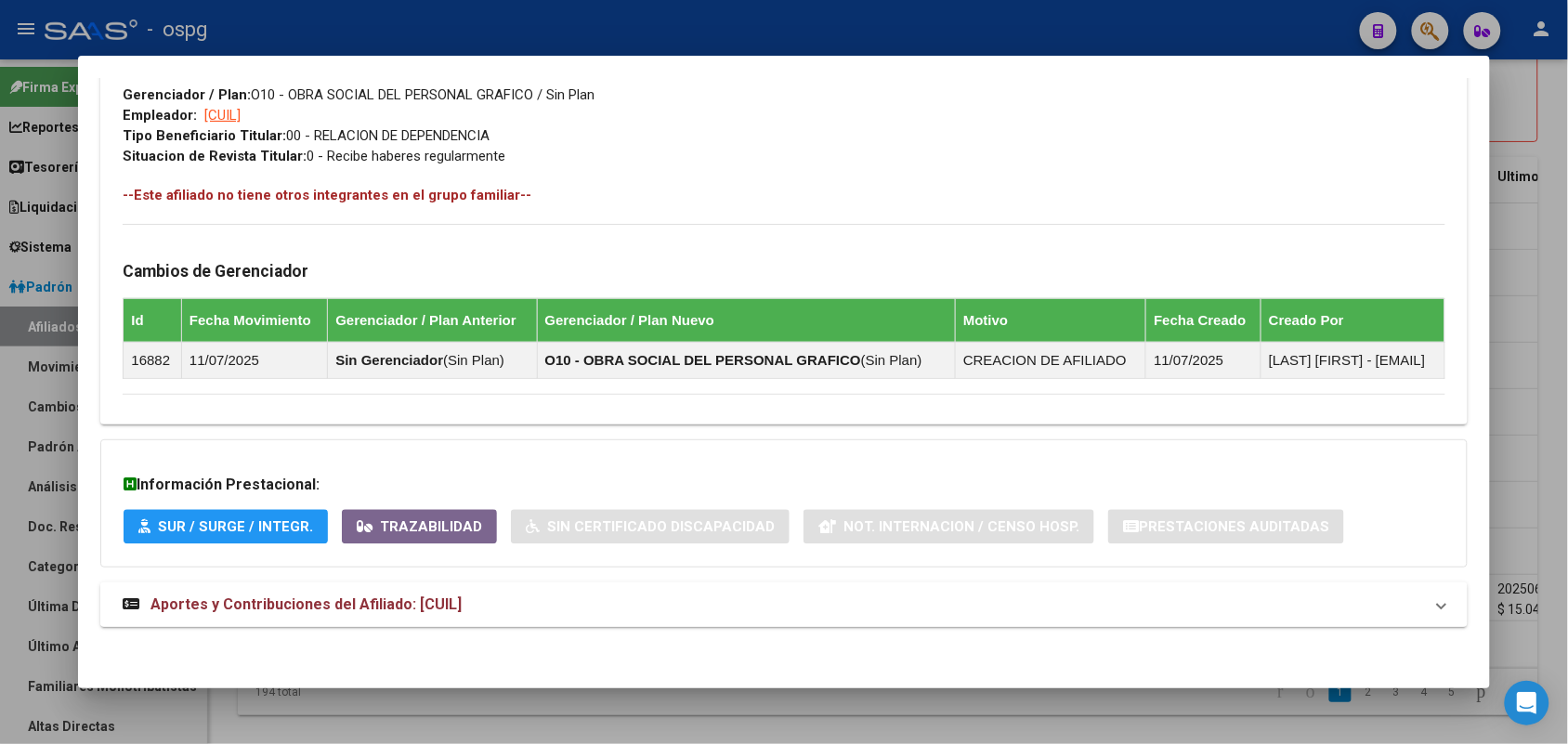 click on "Aportes y Contribuciones del Afiliado: 20430306864" at bounding box center (772, 605) 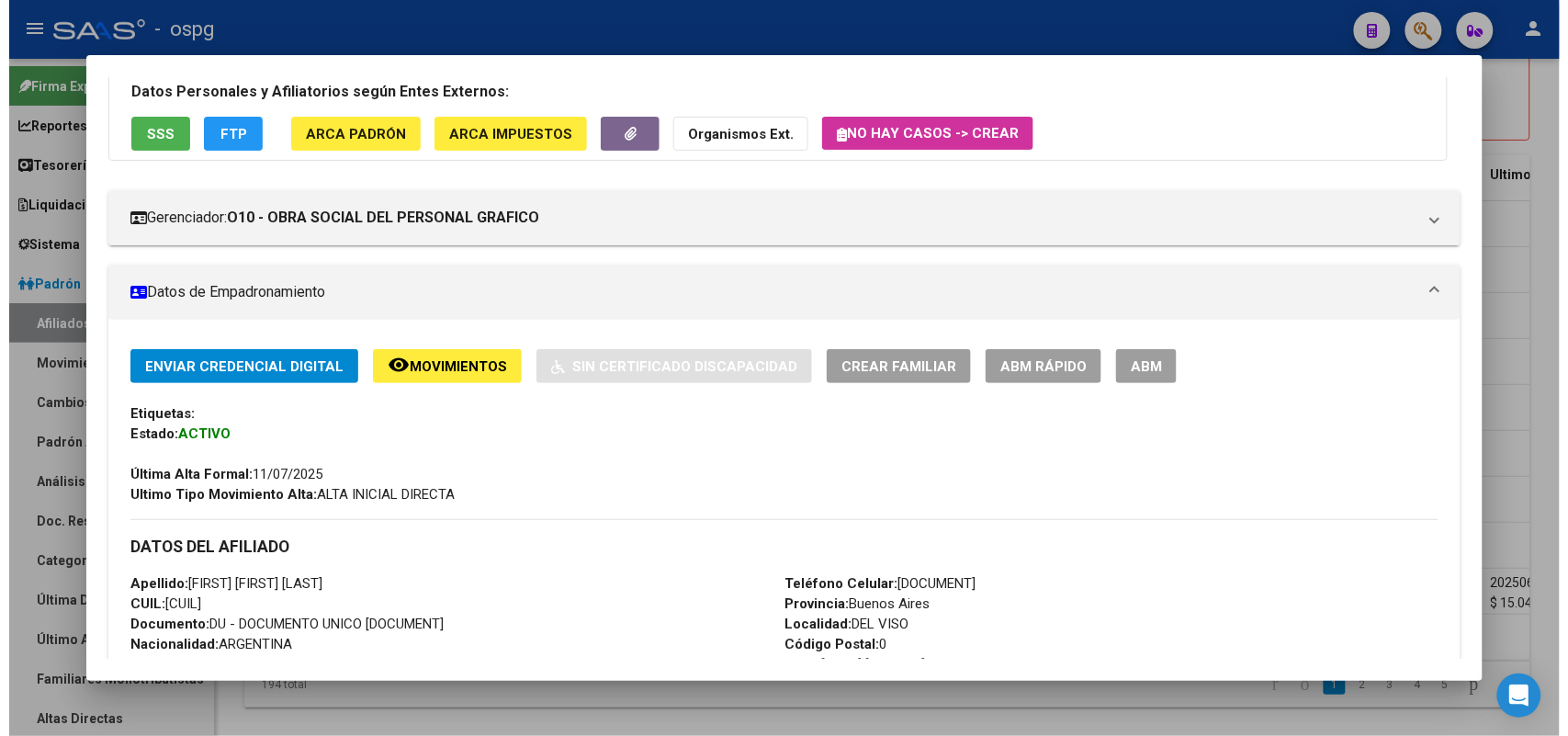 scroll, scrollTop: 122, scrollLeft: 0, axis: vertical 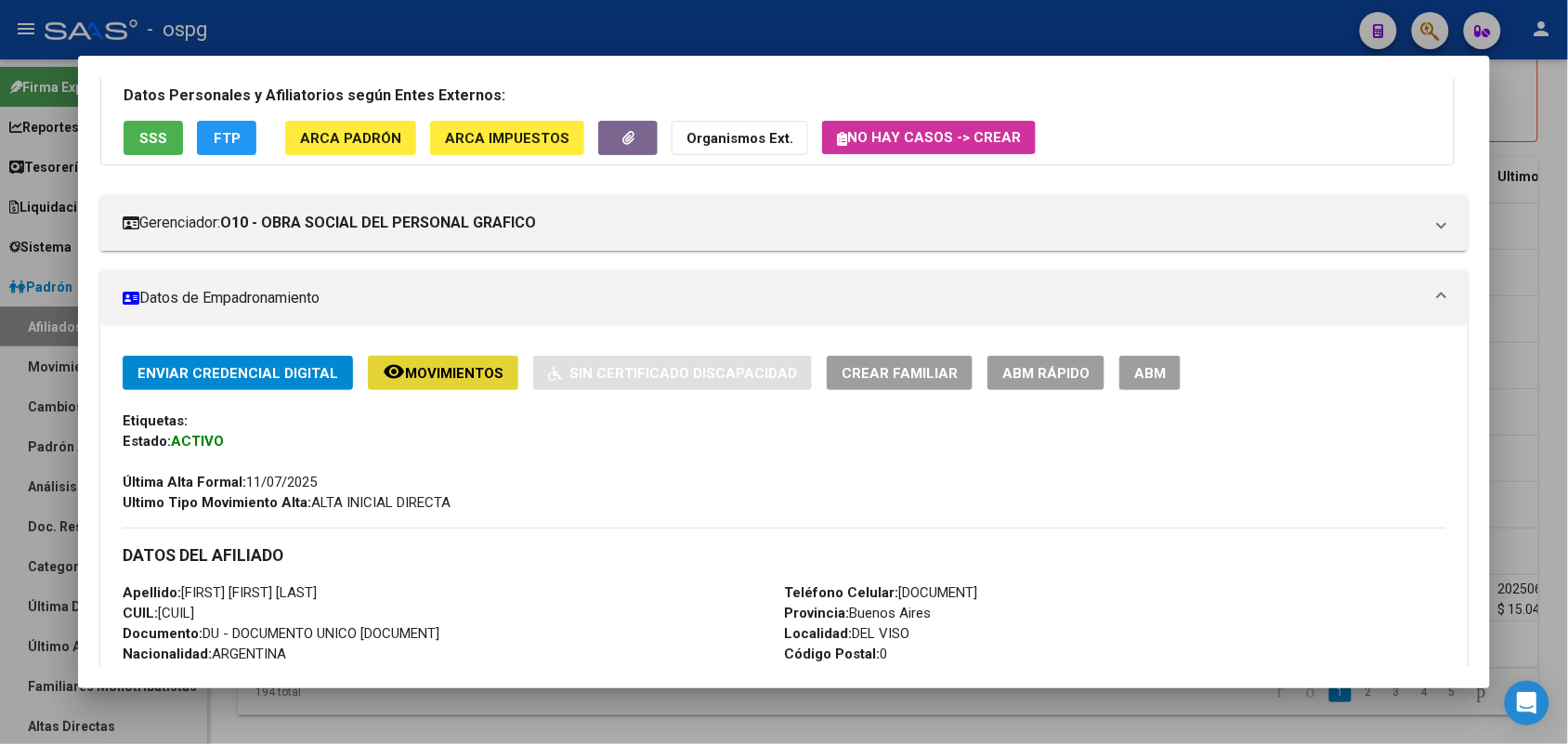 click on "remove_red_eye Movimientos" 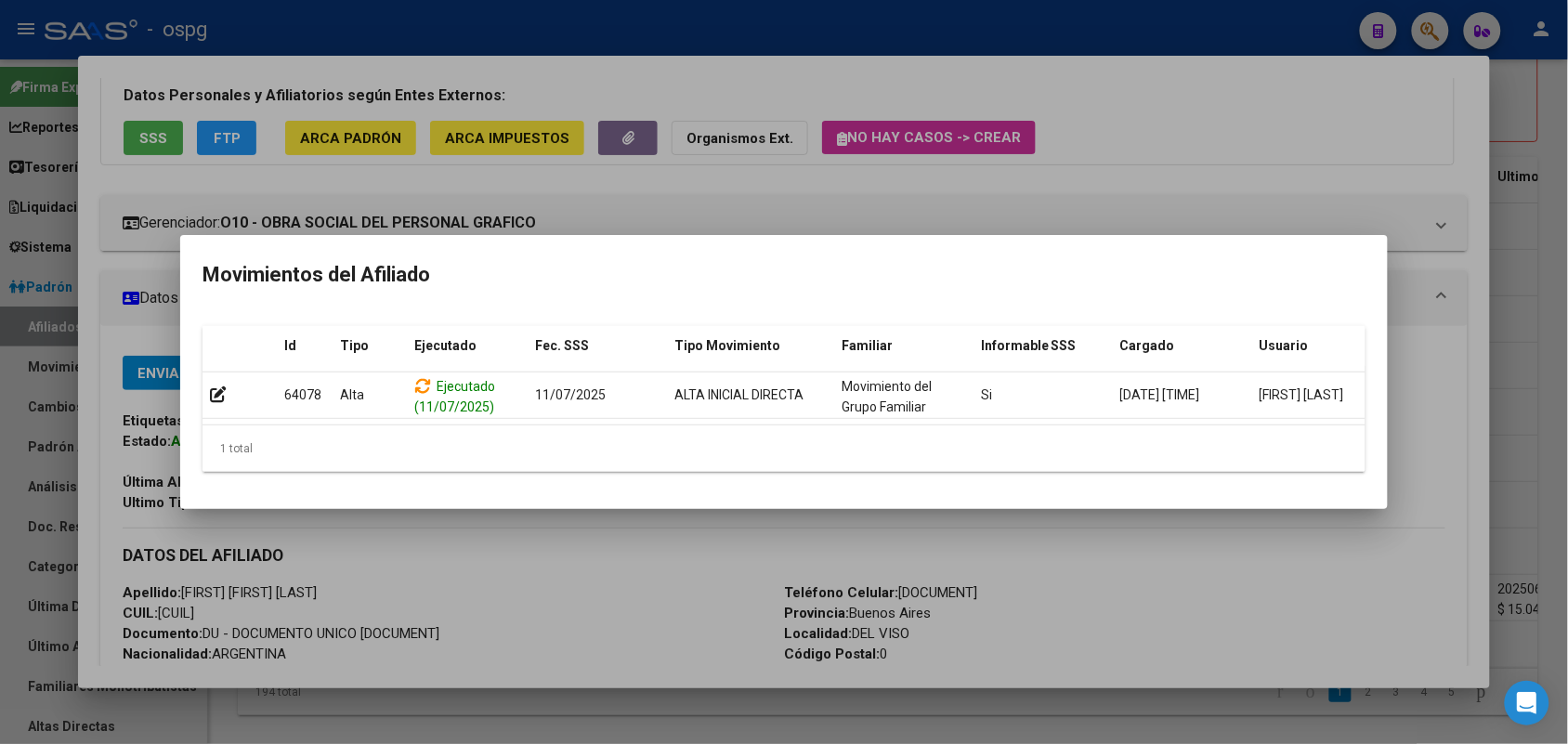 click at bounding box center (784, 372) 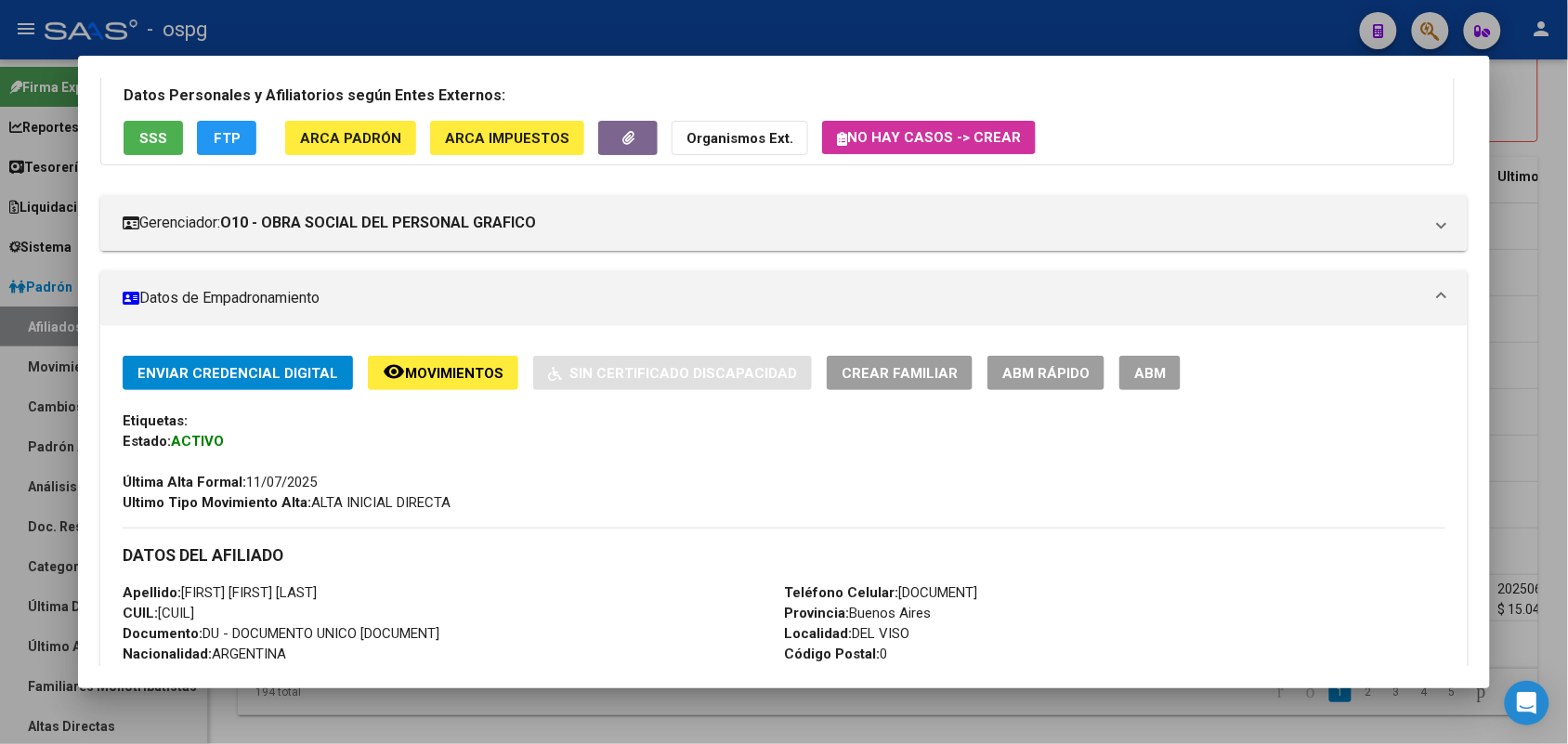 click at bounding box center [784, 372] 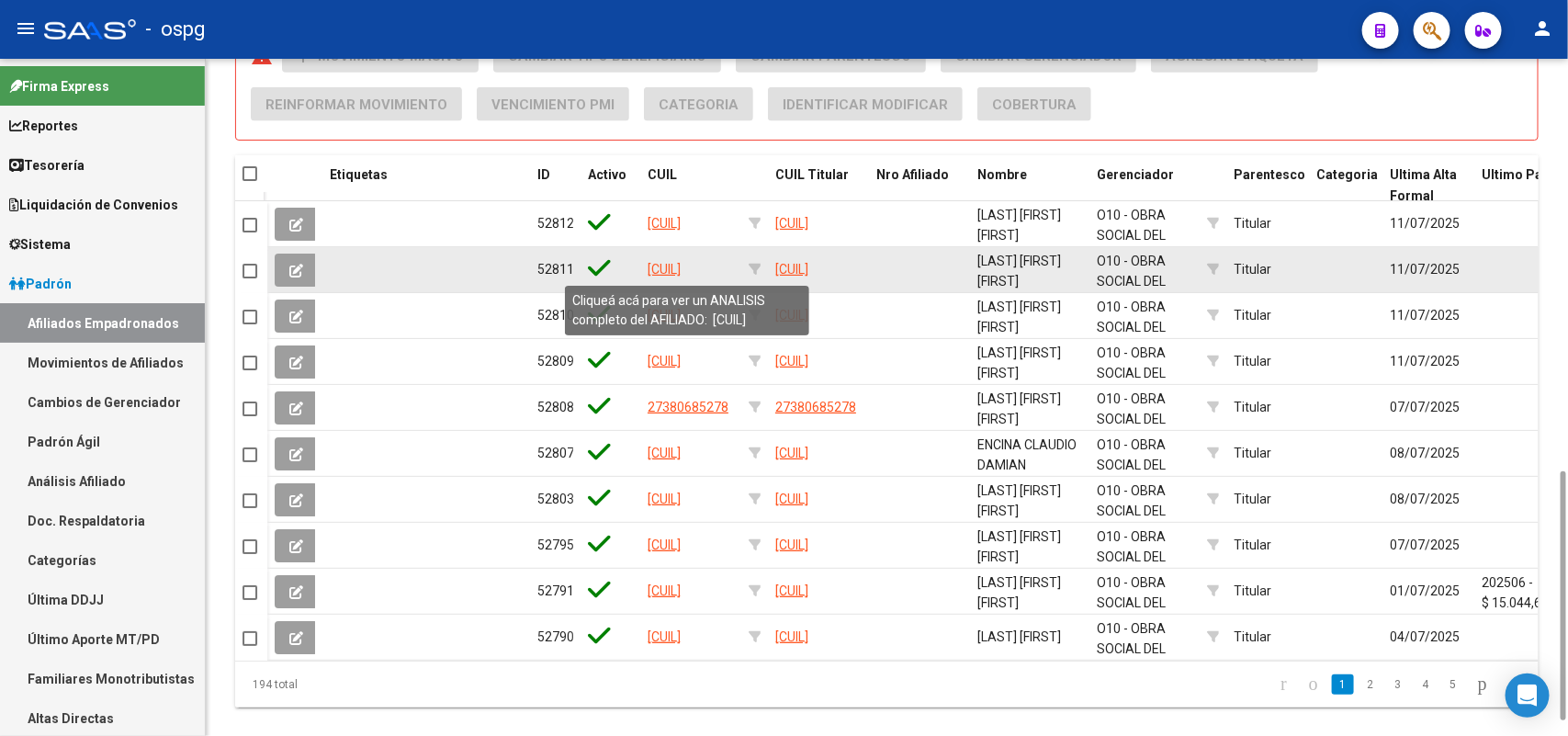 click on "[CUIL]" 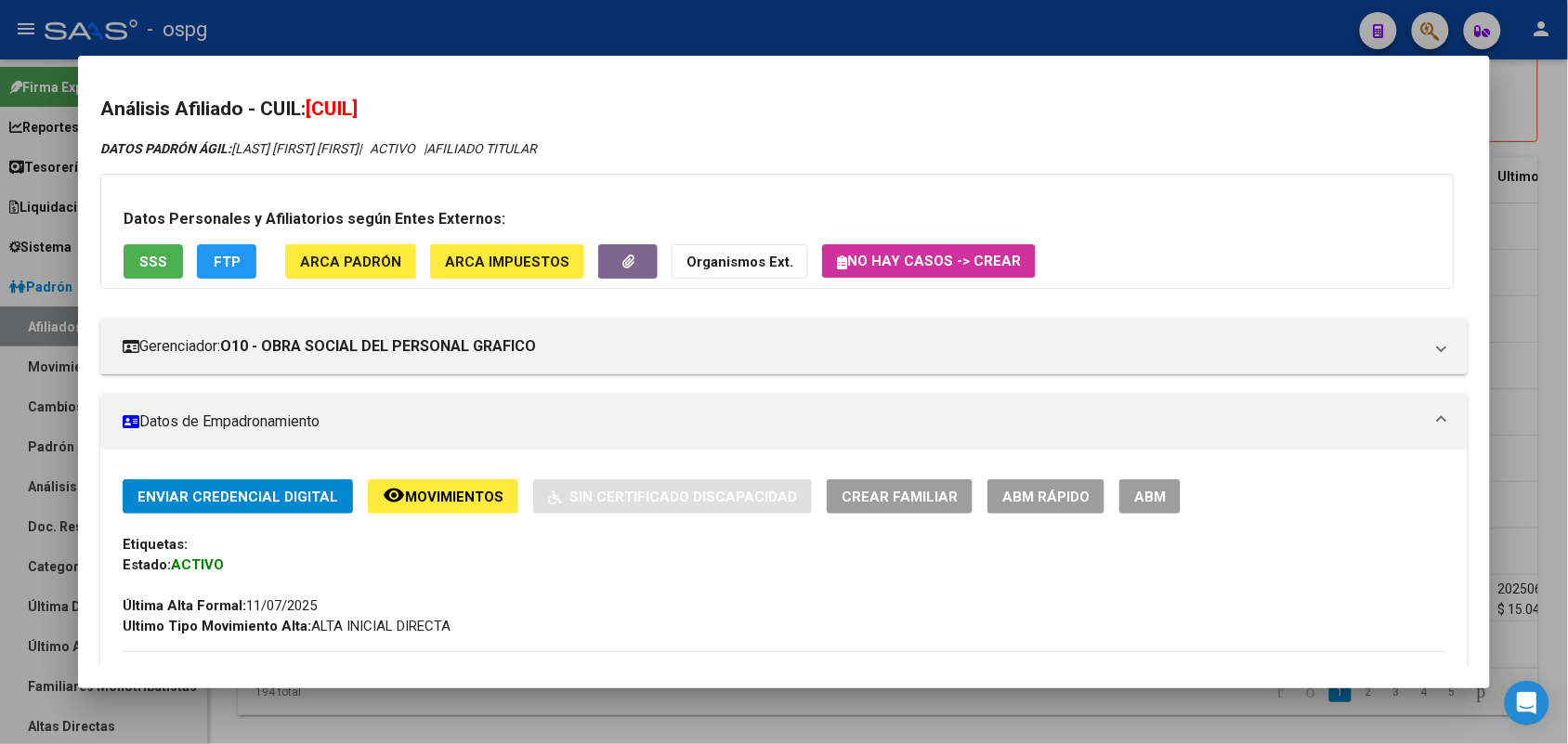 click on "Enviar Credencial Digital remove_red_eye Movimientos    Sin Certificado Discapacidad Crear Familiar ABM Rápido ABM Etiquetas: Estado: ACTIVO Última Alta Formal:  11/07/2025 Ultimo Tipo Movimiento Alta:  ALTA INICIAL DIRECTA" at bounding box center (783, 557) 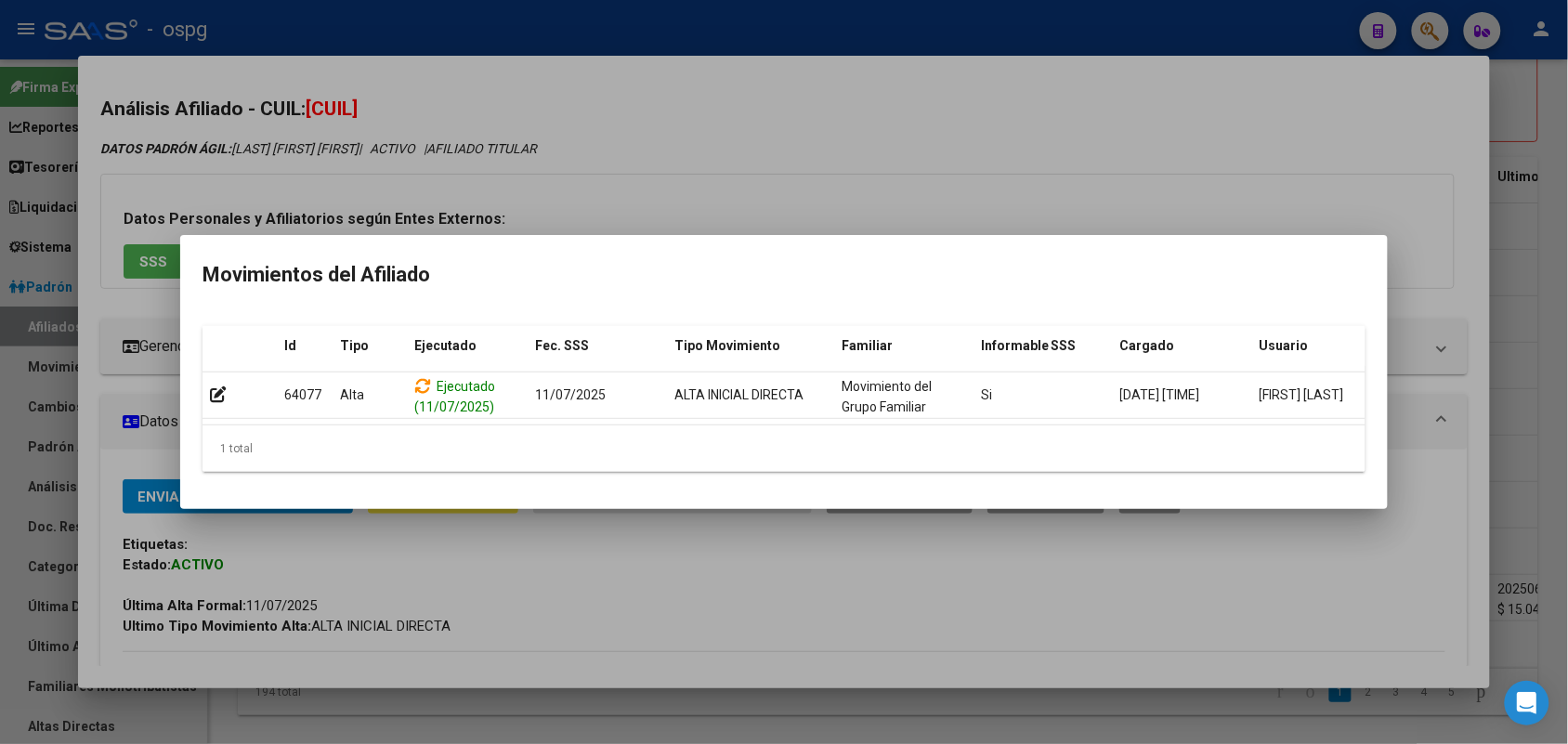 click at bounding box center [784, 372] 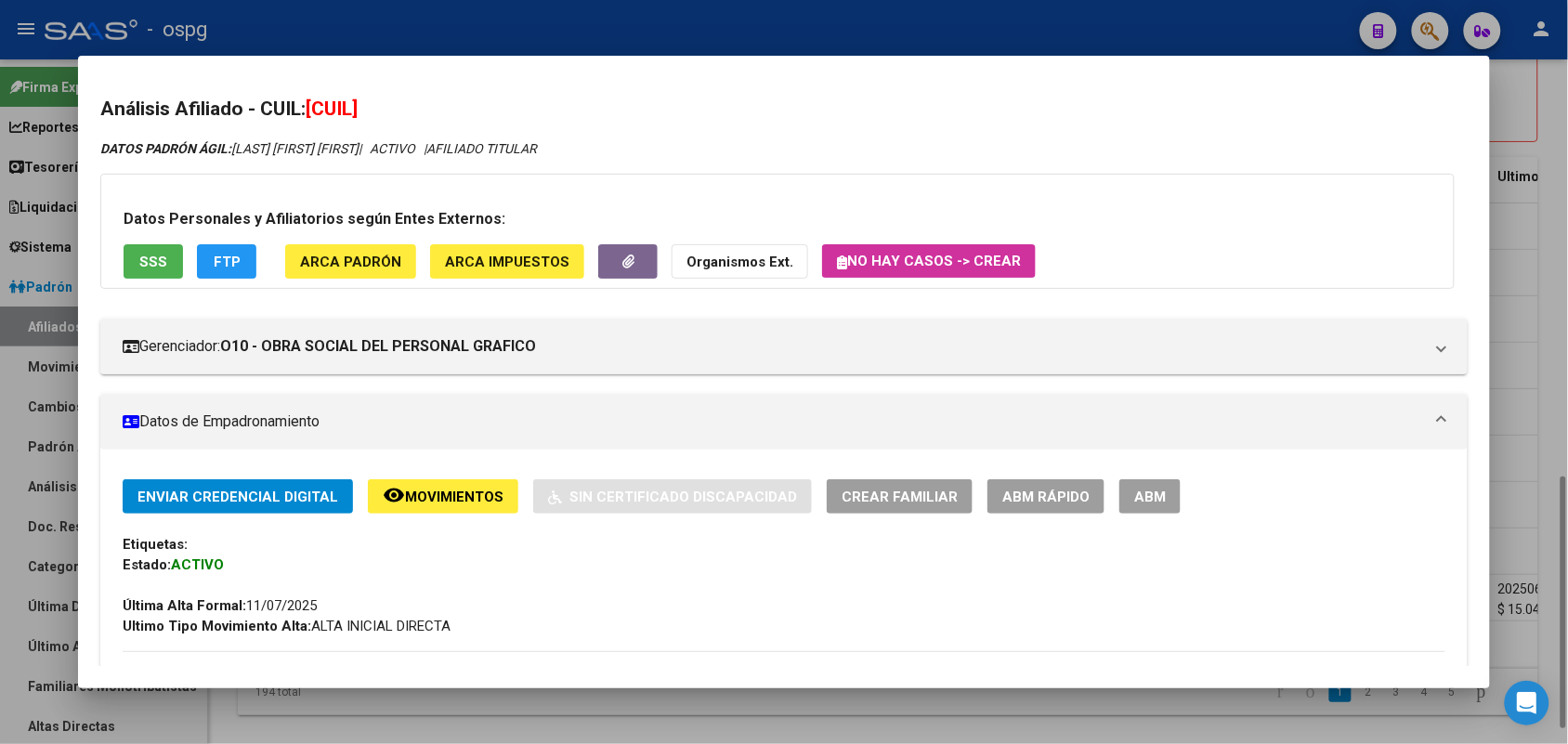 drag, startPoint x: 736, startPoint y: 711, endPoint x: 755, endPoint y: 669, distance: 46.097722 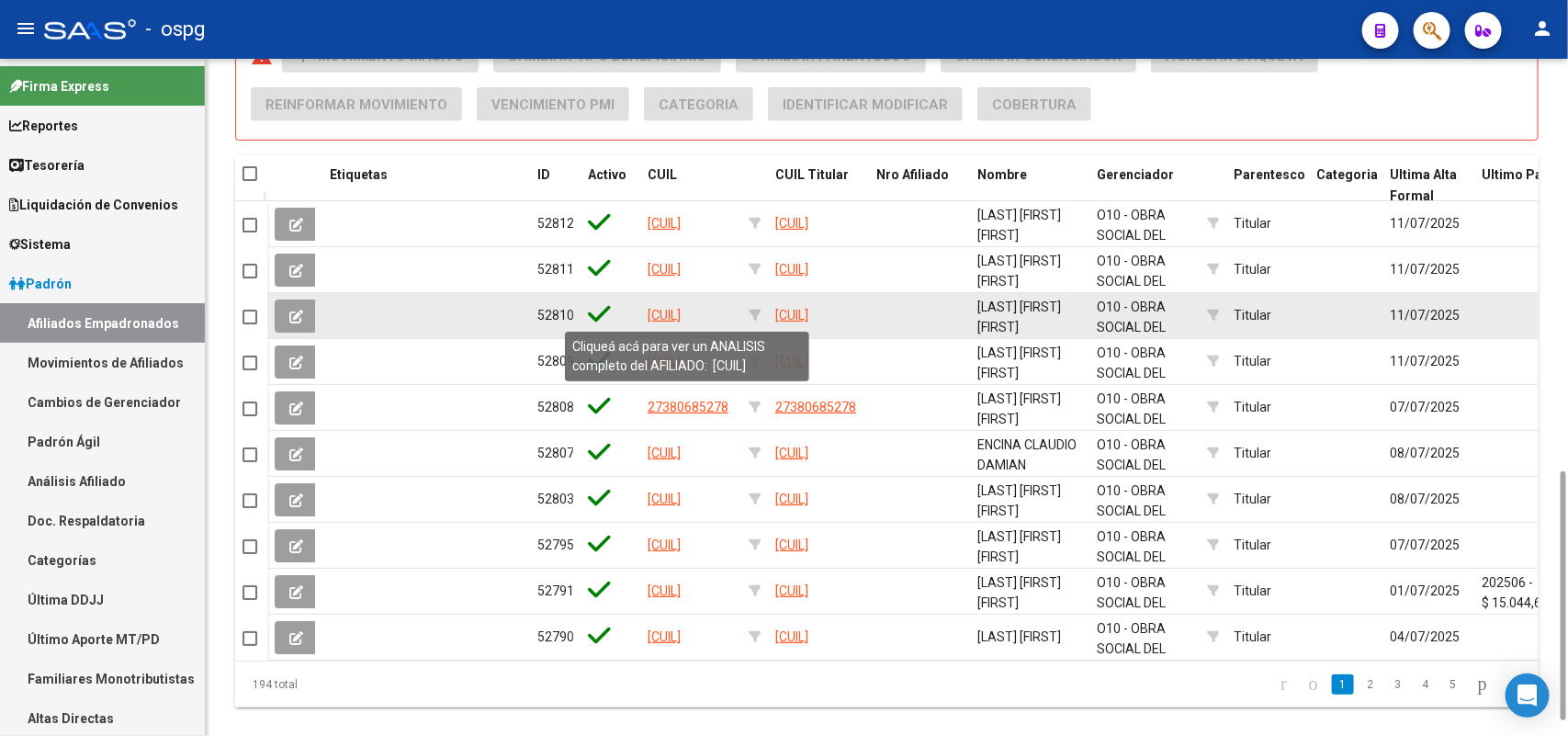 click on "[CUIL]" 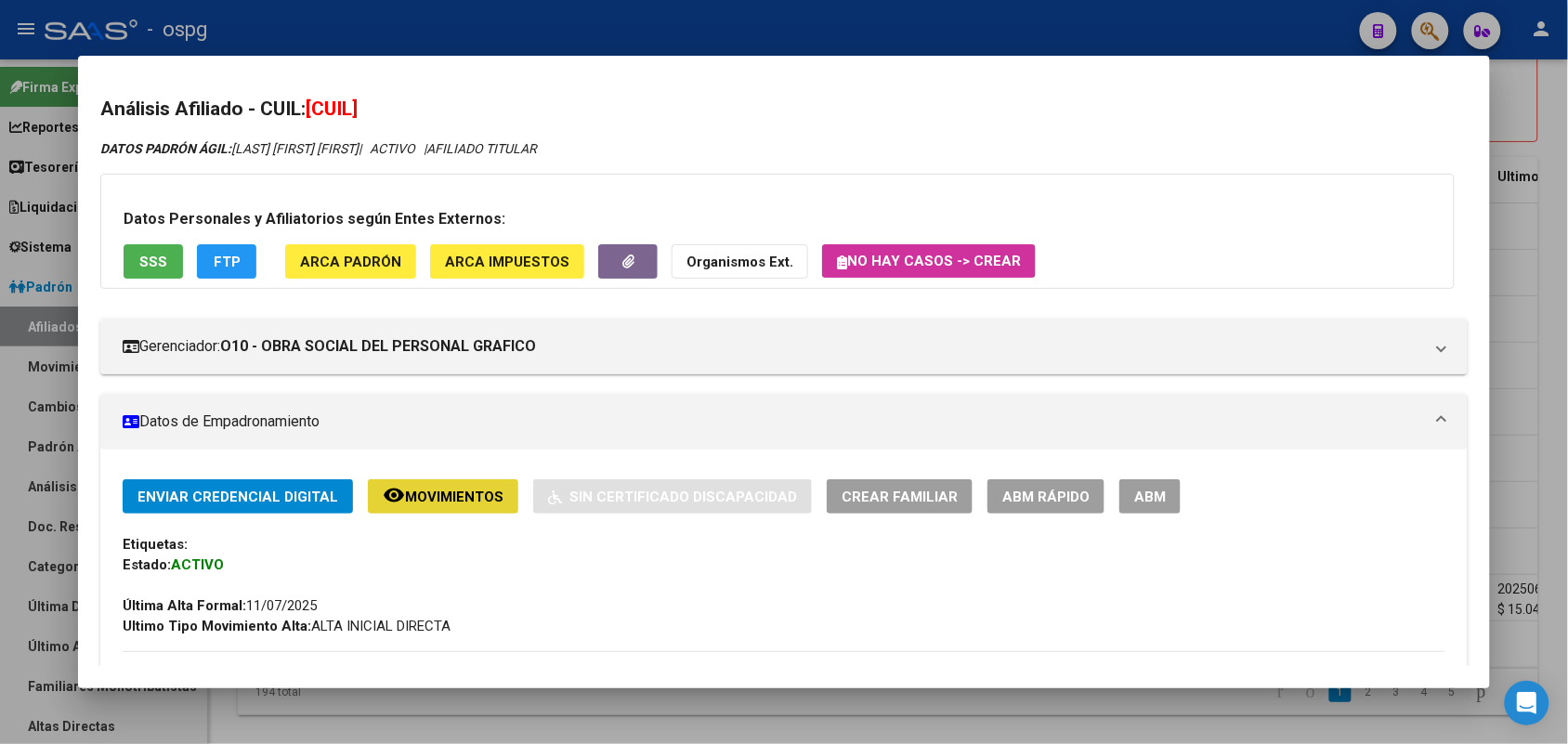 click on "remove_red_eye Movimientos" 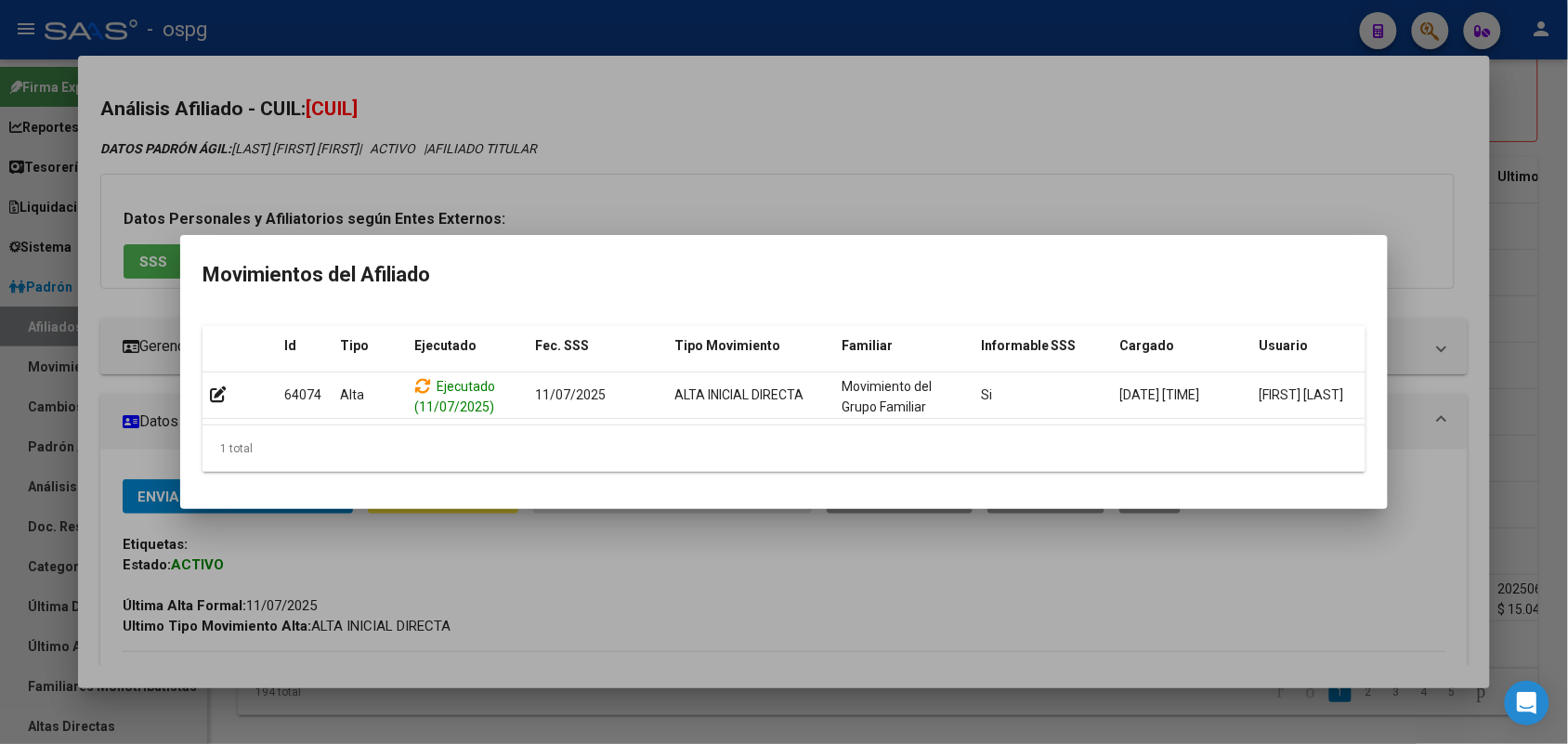 click at bounding box center [784, 372] 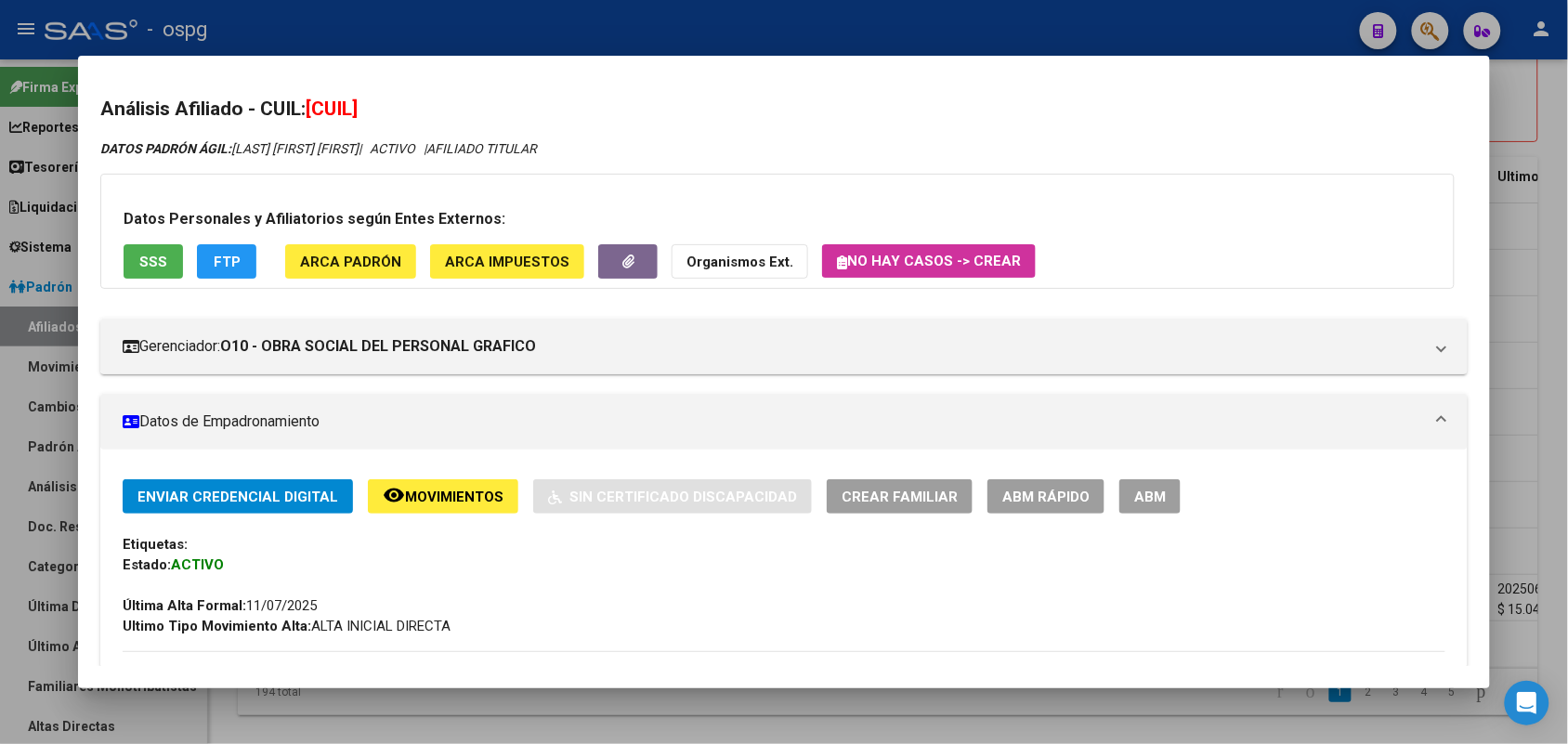 click at bounding box center [784, 372] 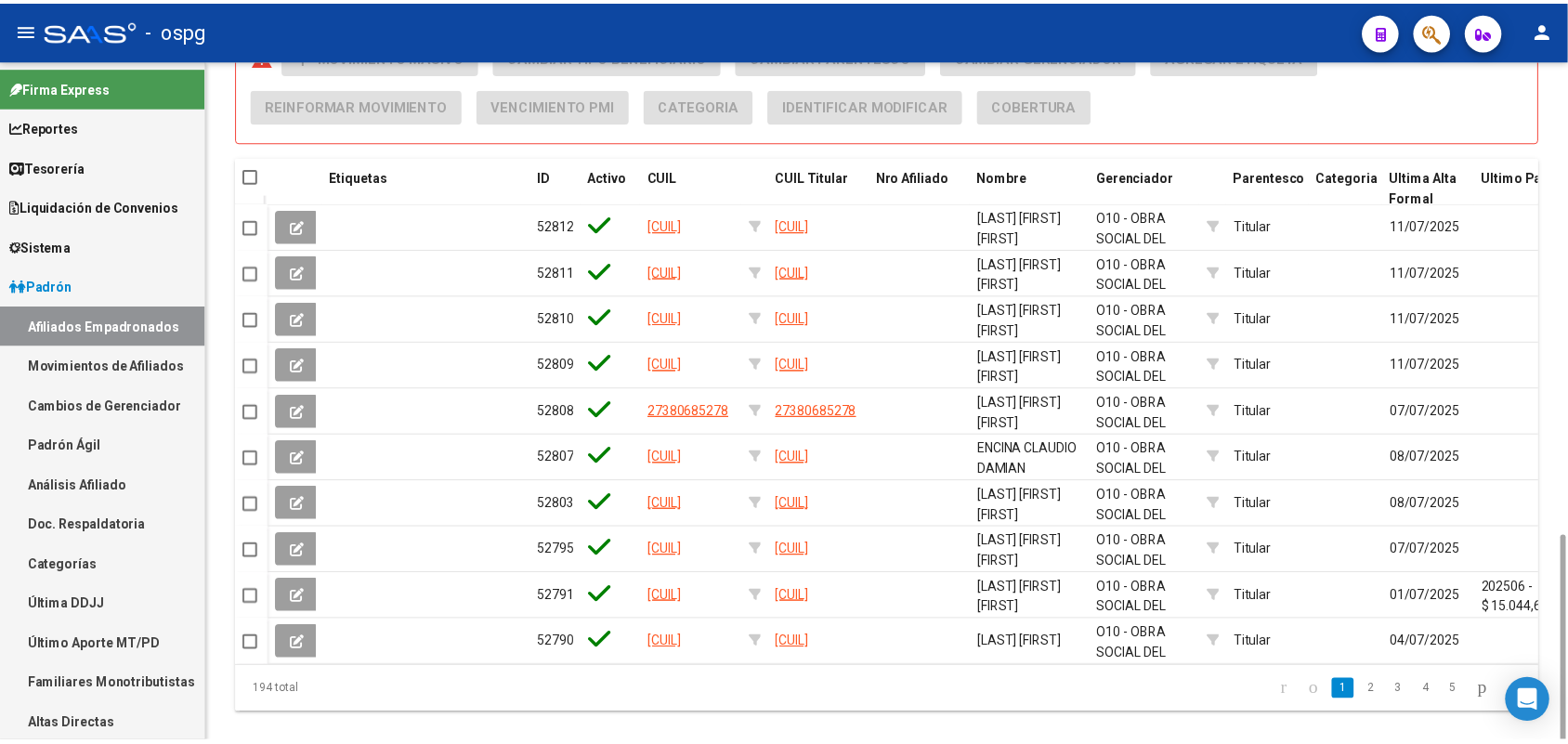 scroll, scrollTop: 1178, scrollLeft: 0, axis: vertical 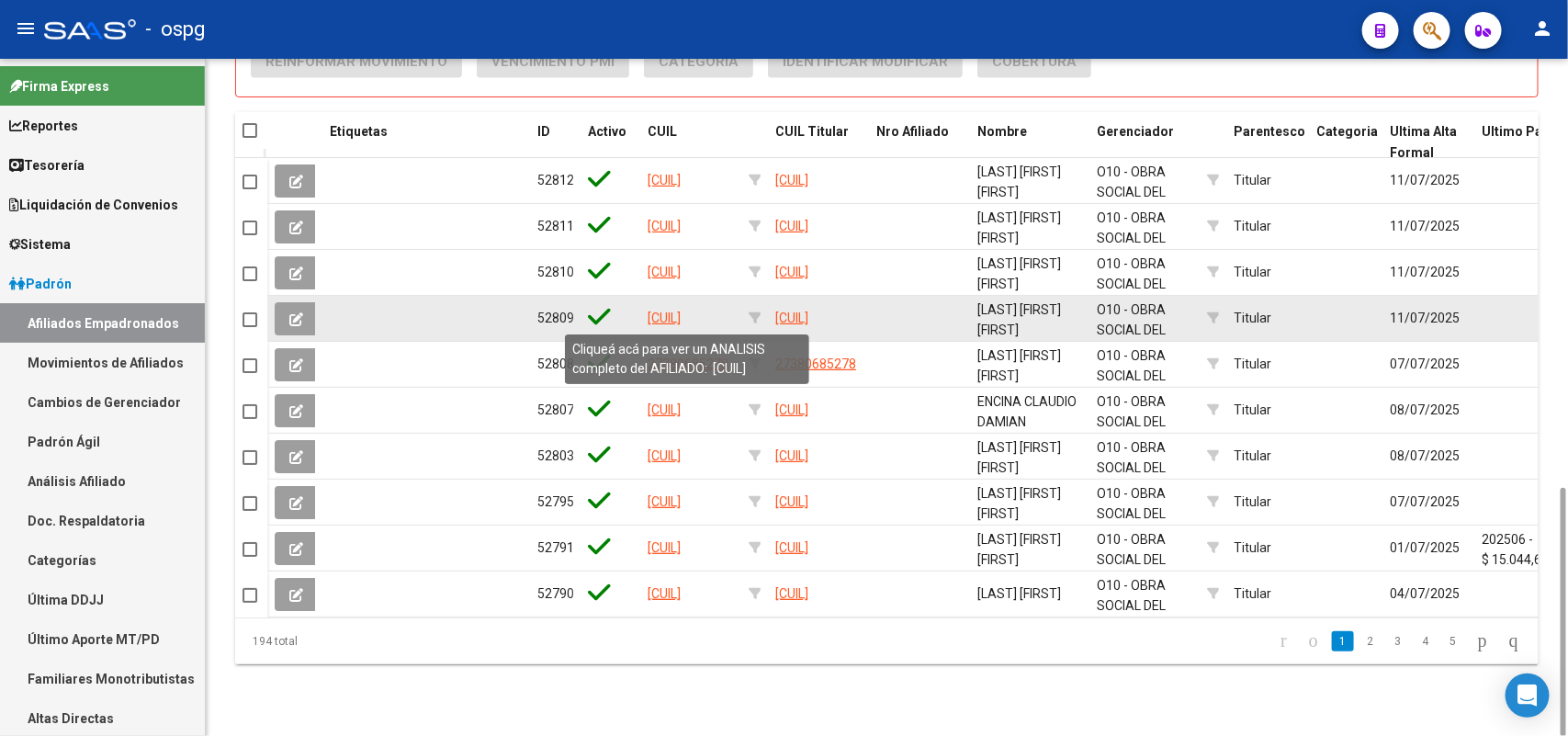 click on "[CUIL]" 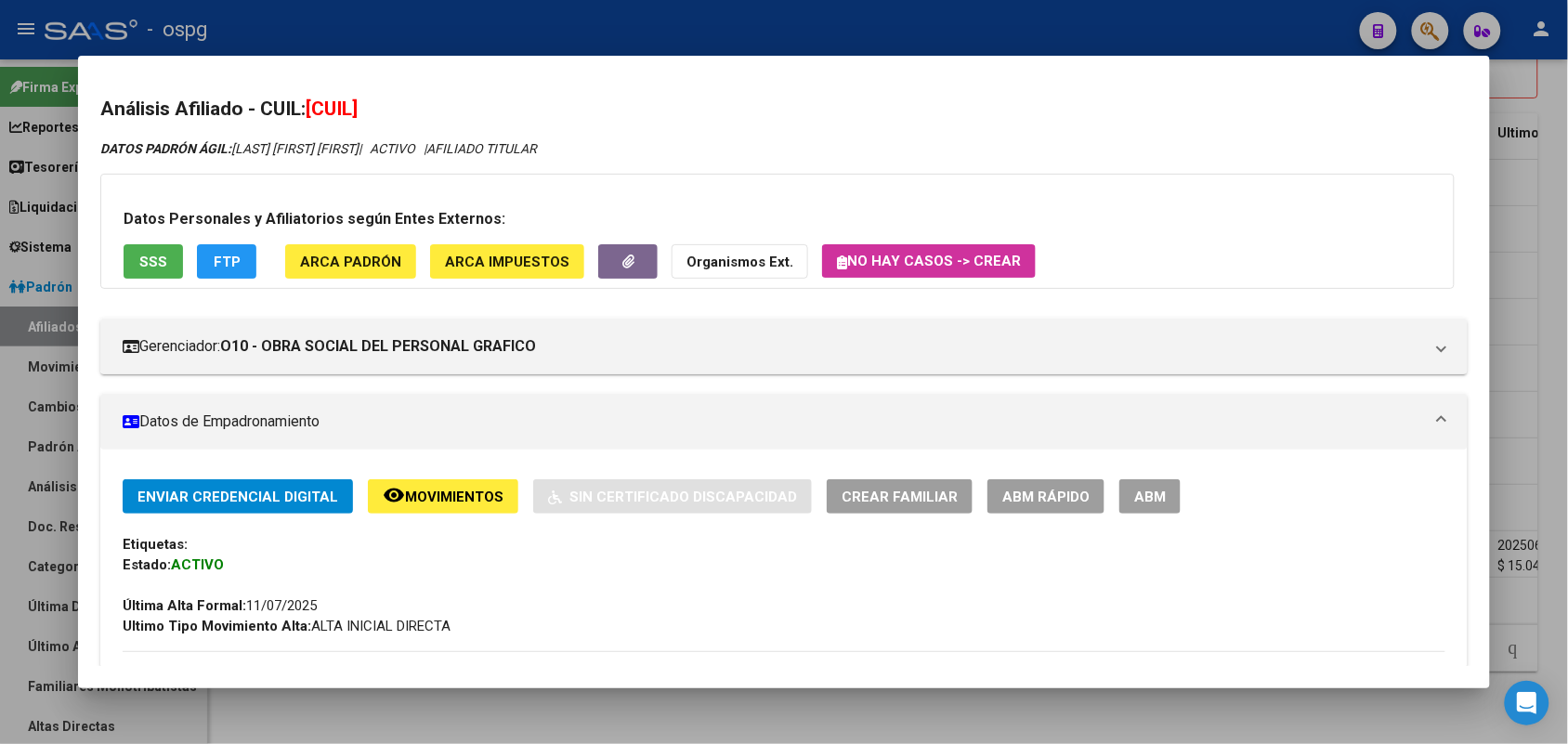 click on "Movimientos" 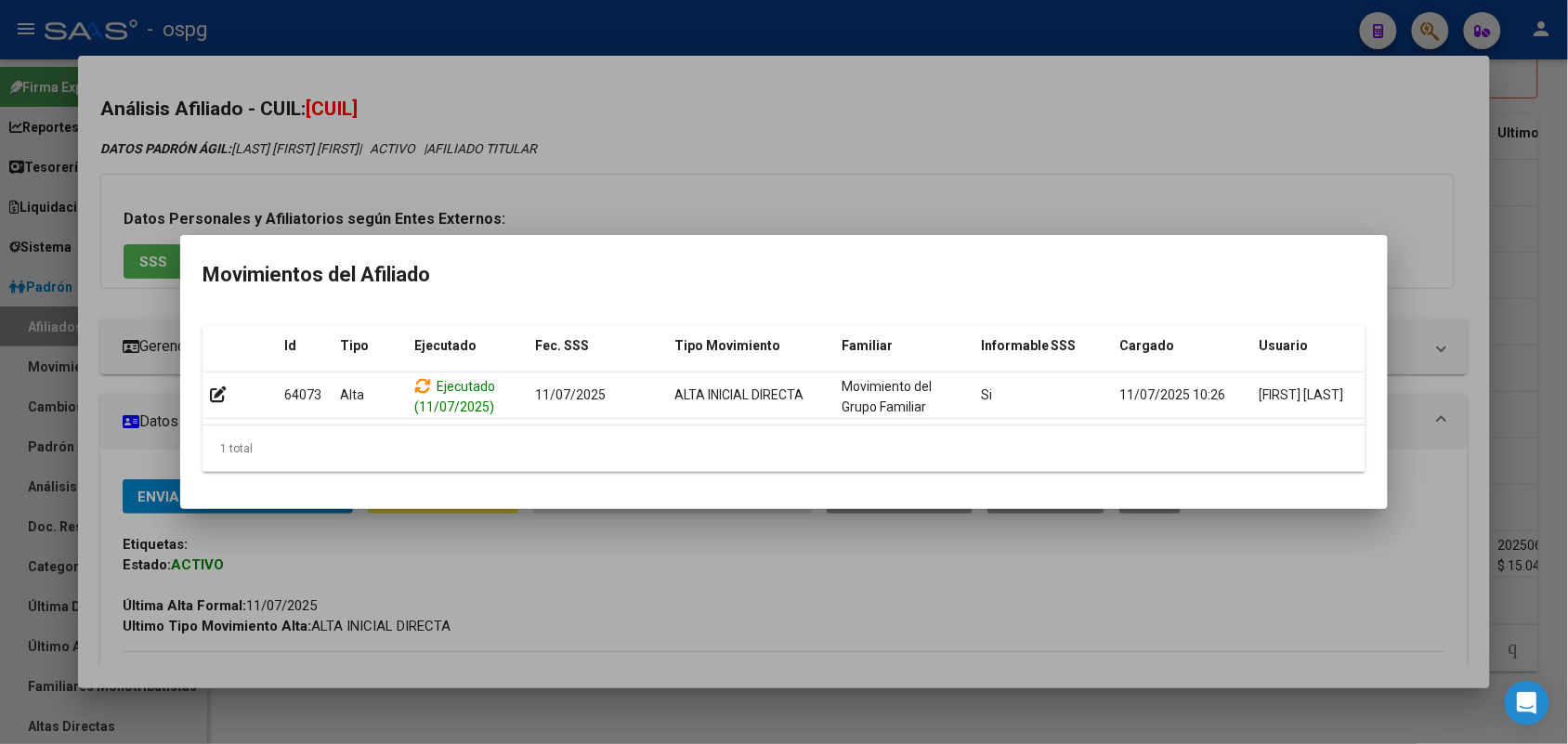 click at bounding box center [784, 372] 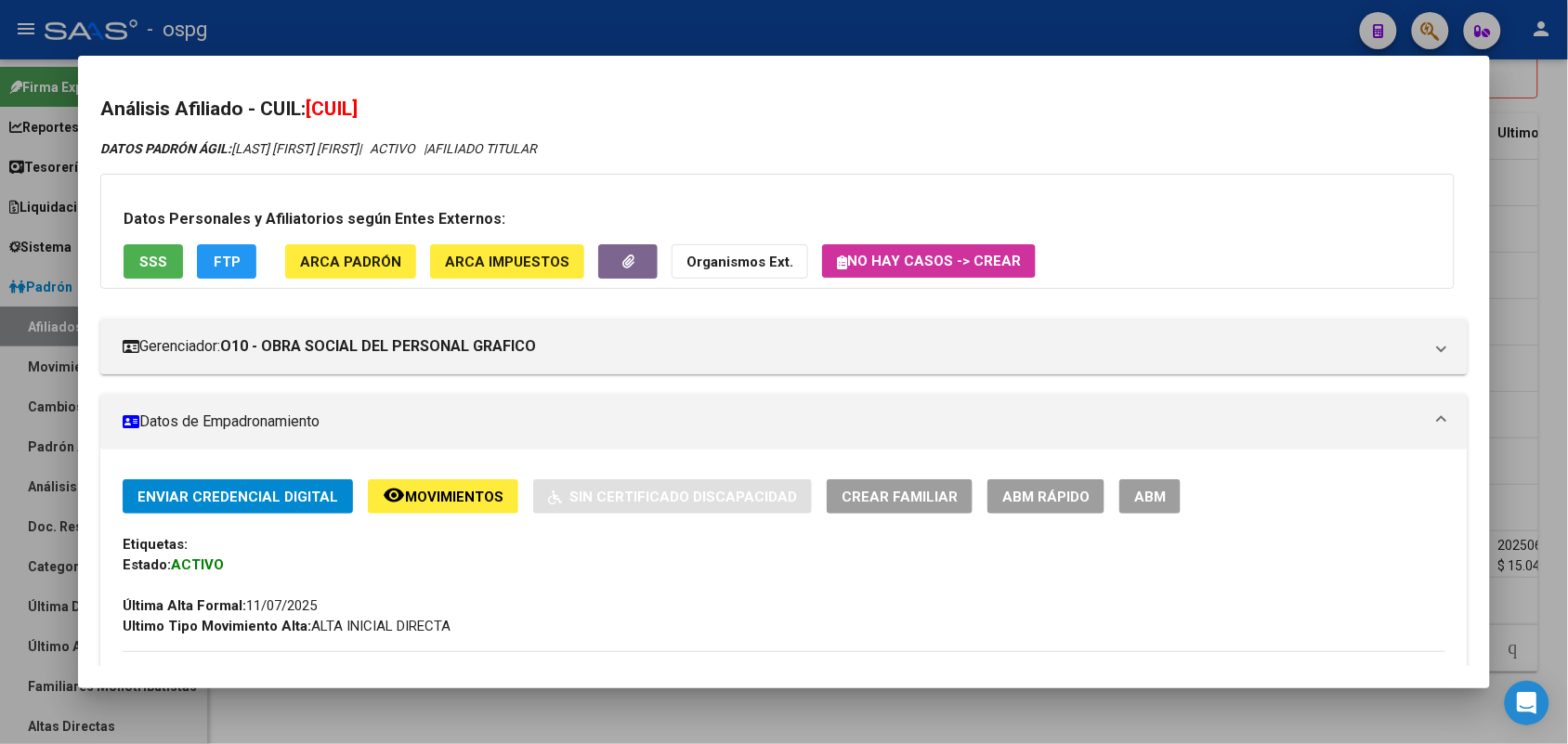 scroll, scrollTop: 894, scrollLeft: 0, axis: vertical 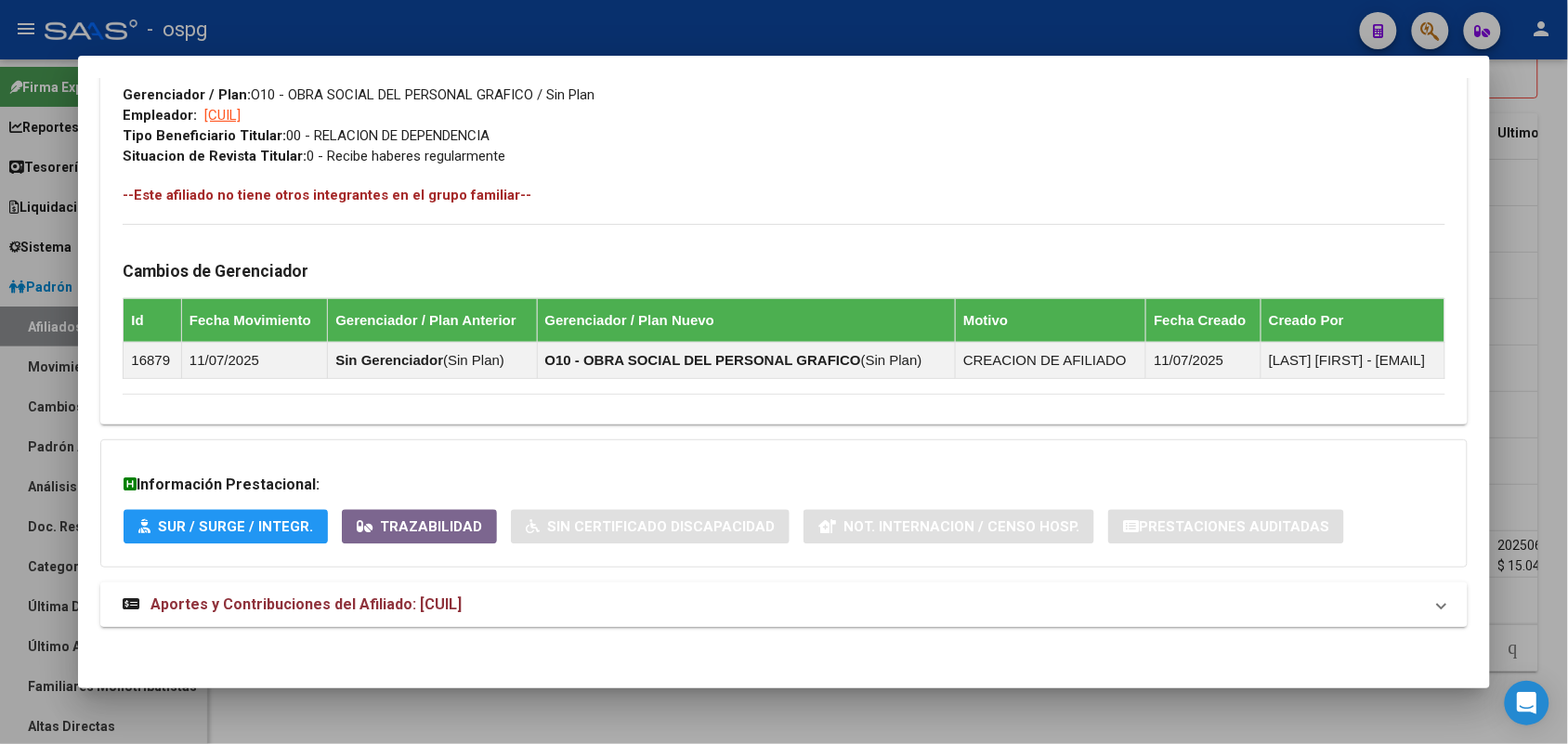 click on "Aportes y Contribuciones del Afiliado: 27454942685" at bounding box center [772, 605] 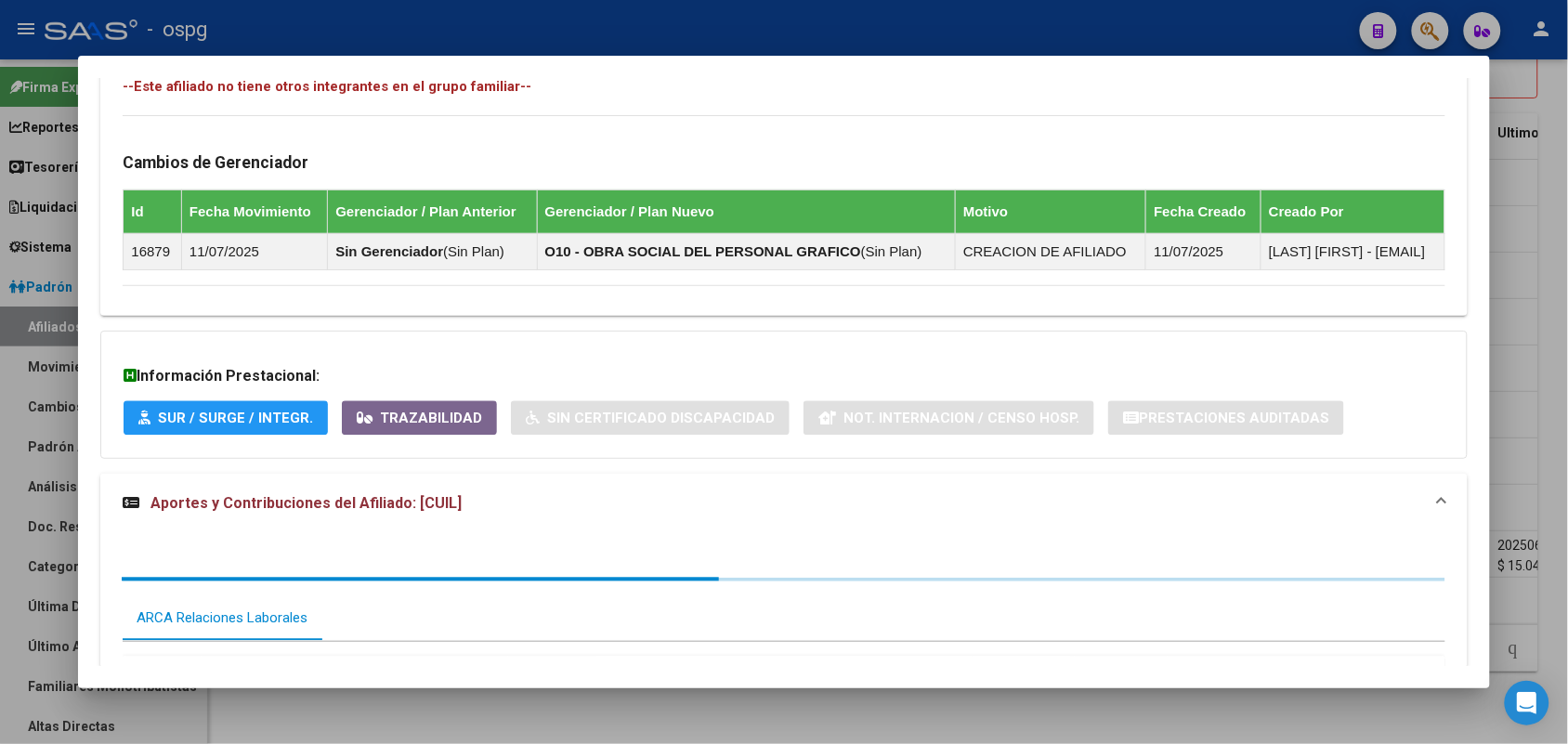scroll, scrollTop: 1190, scrollLeft: 0, axis: vertical 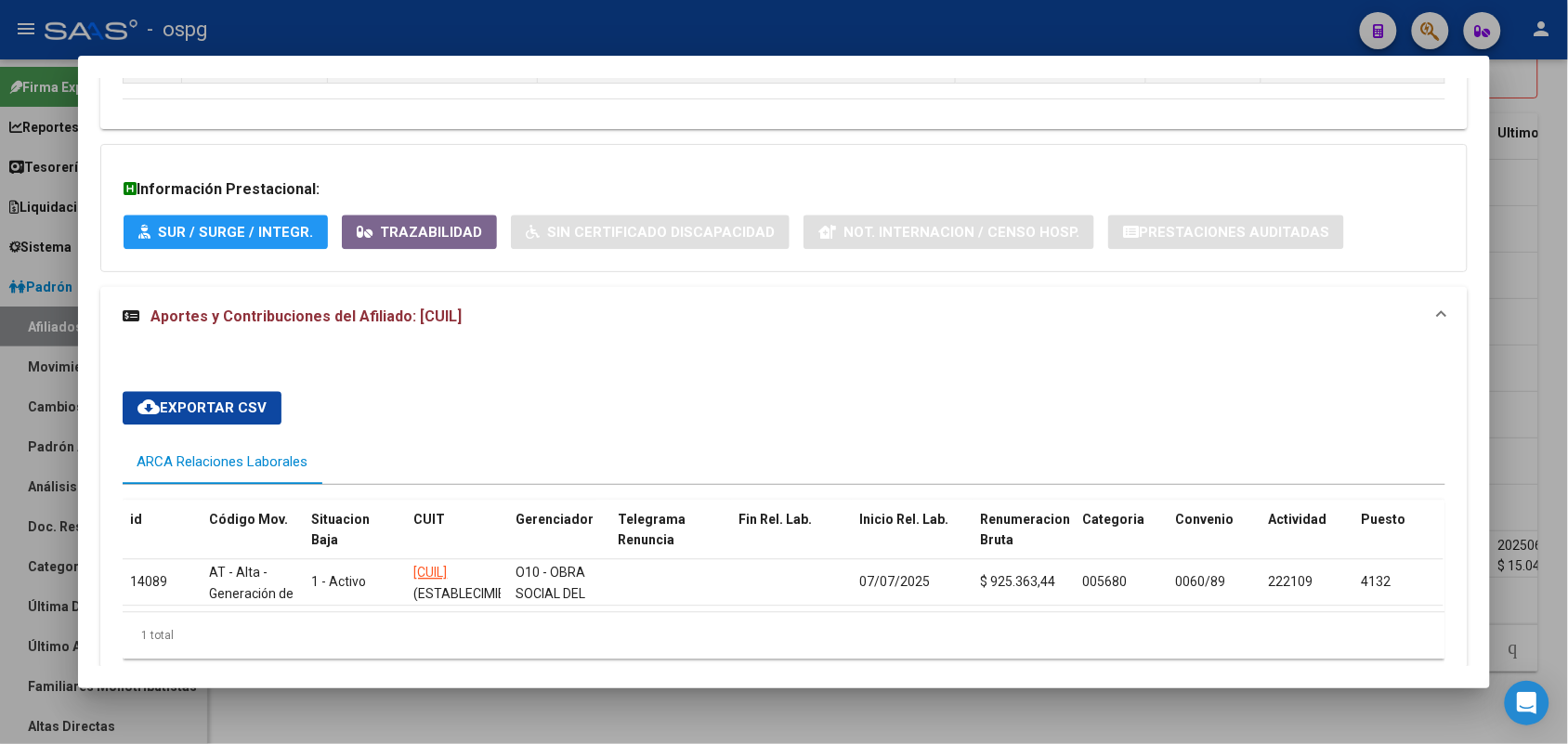 click at bounding box center (784, 372) 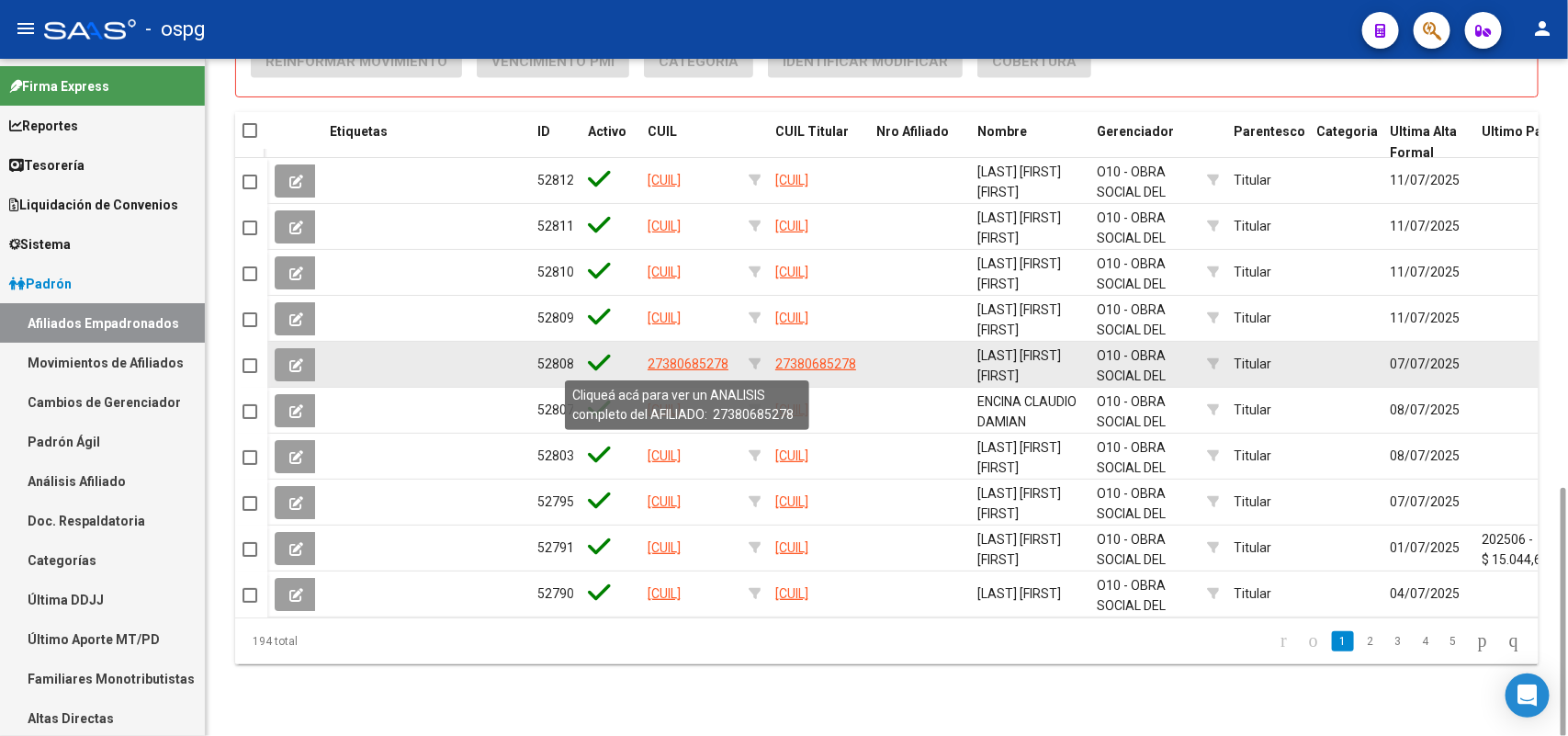 click on "27380685278" 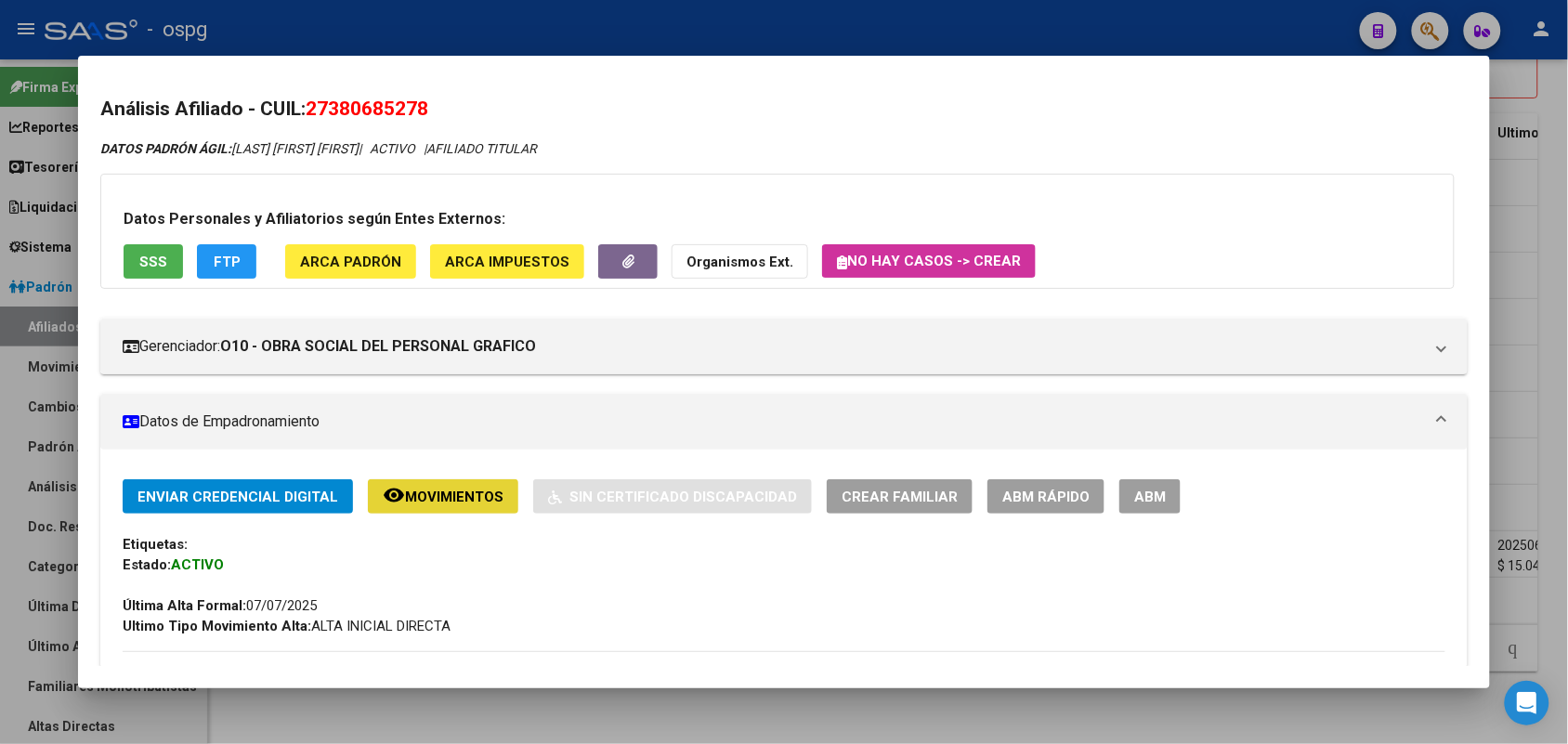 click on "Movimientos" 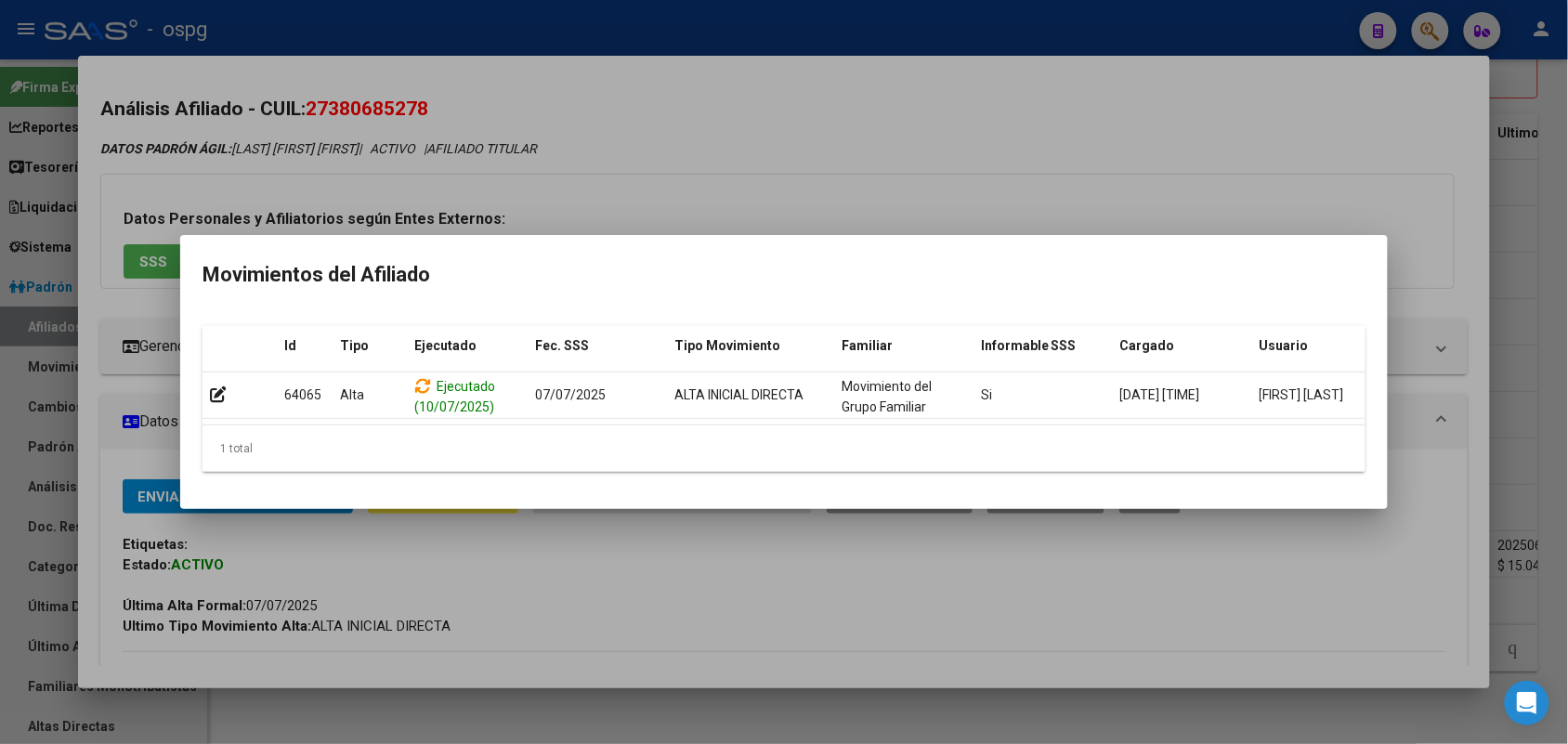 click at bounding box center (784, 372) 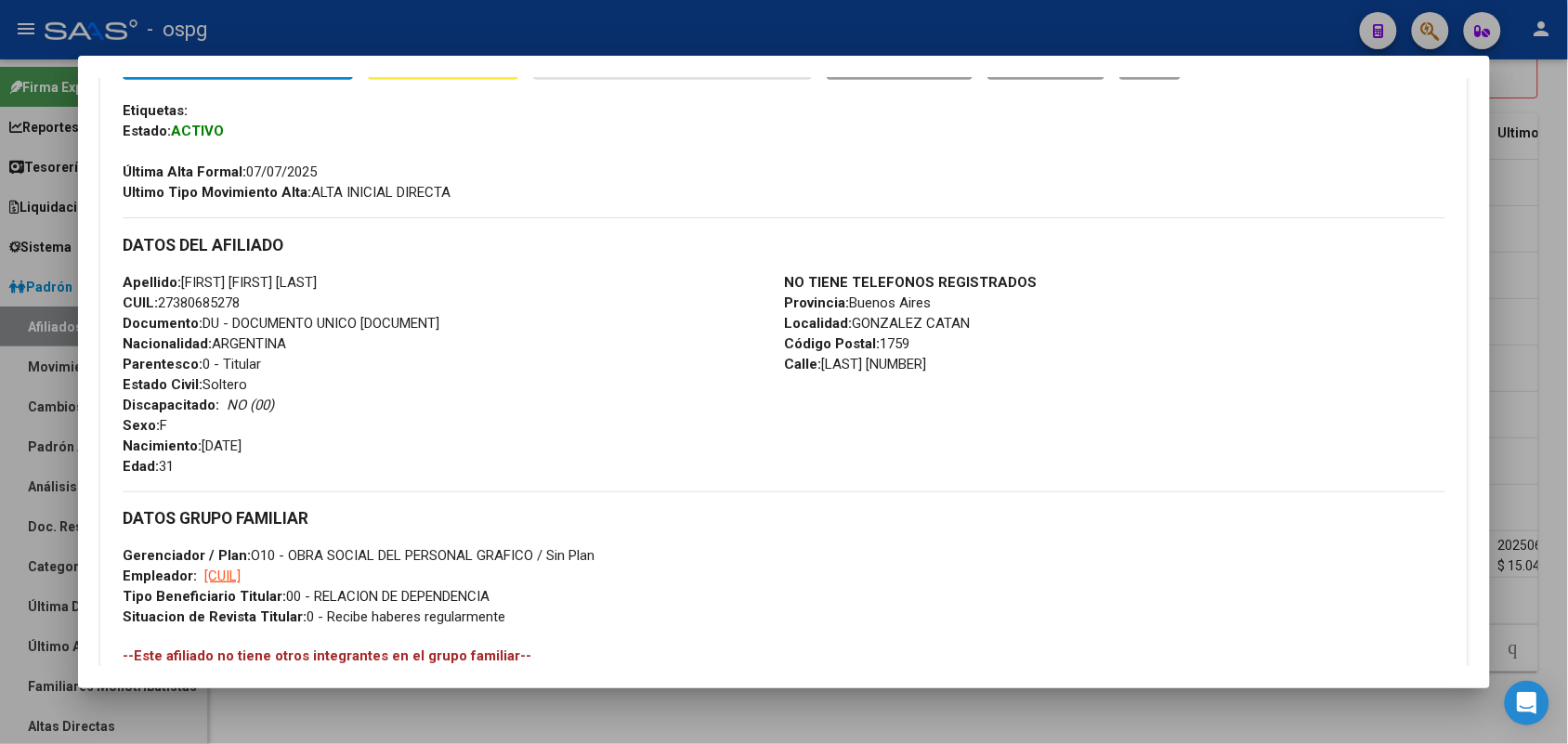 scroll, scrollTop: 894, scrollLeft: 0, axis: vertical 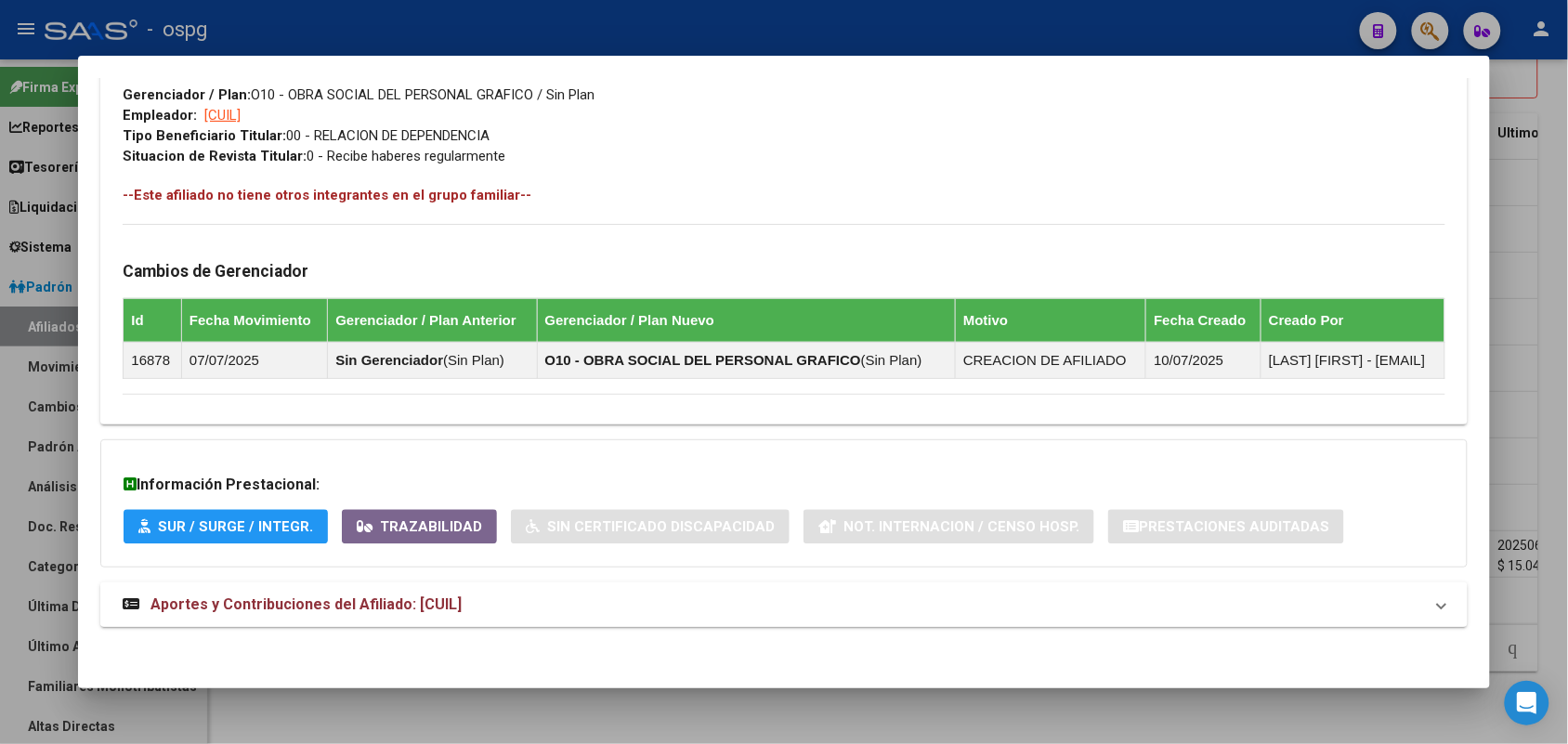 click on "Aportes y Contribuciones del Afiliado: 27380685278" at bounding box center (772, 605) 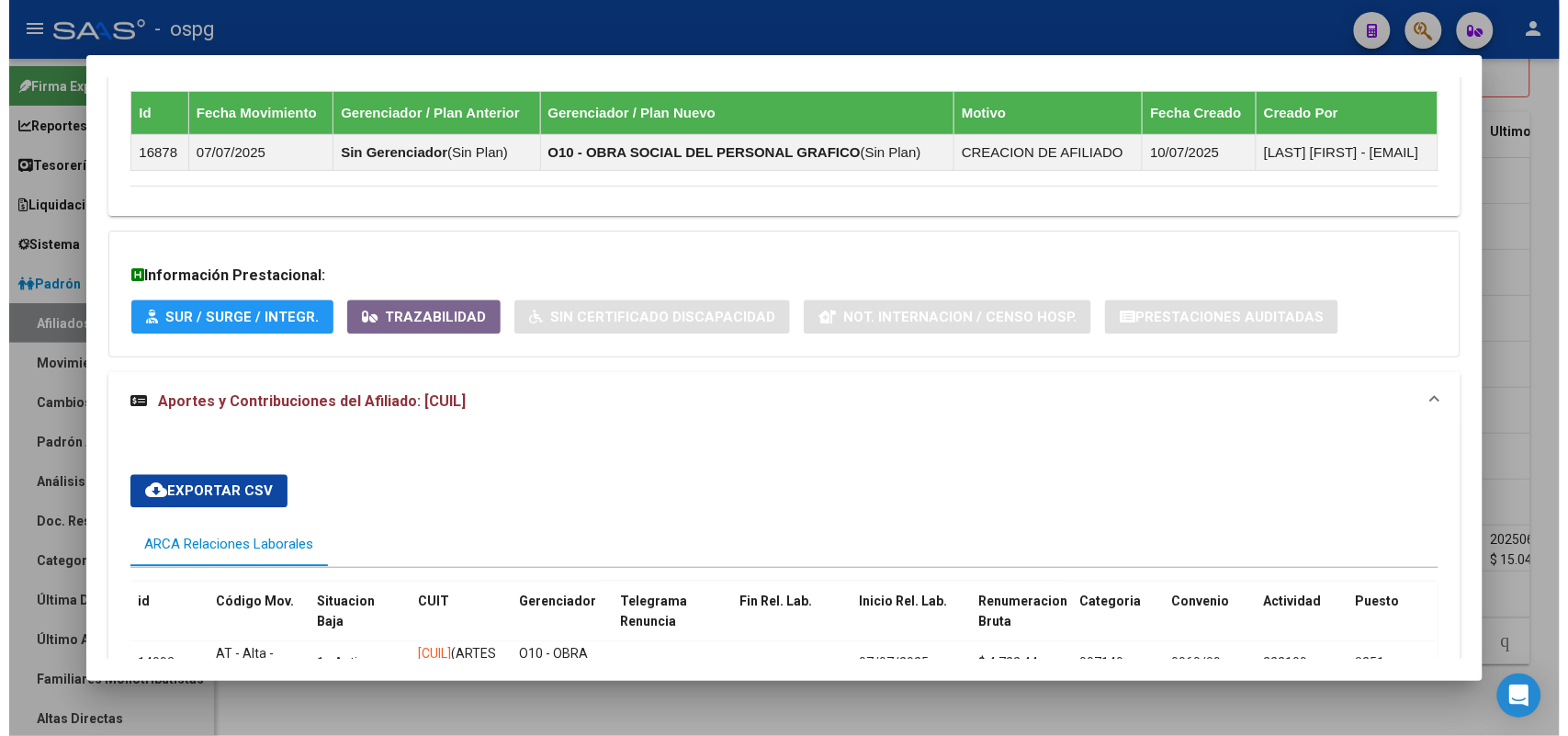 scroll, scrollTop: 1271, scrollLeft: 0, axis: vertical 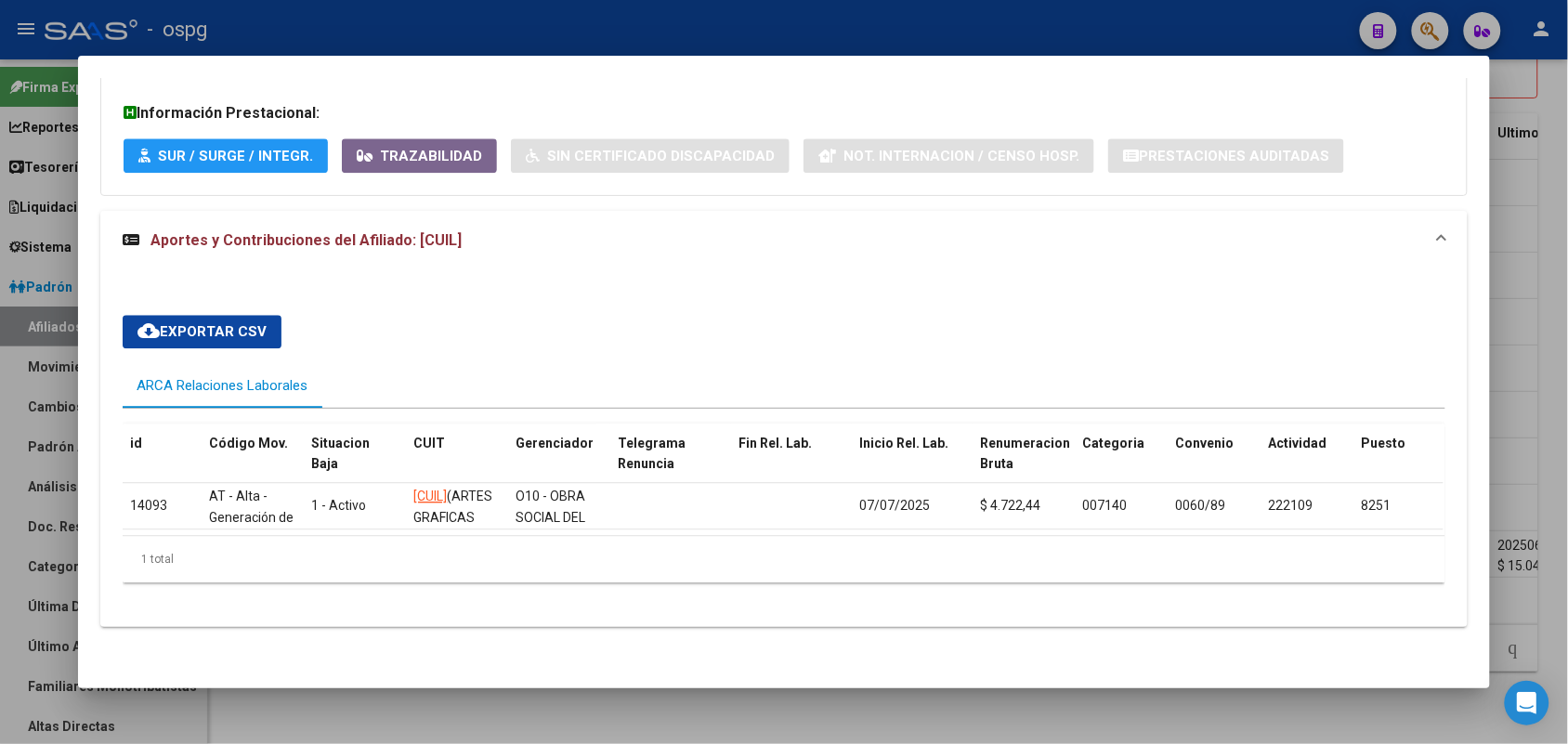 click at bounding box center [784, 372] 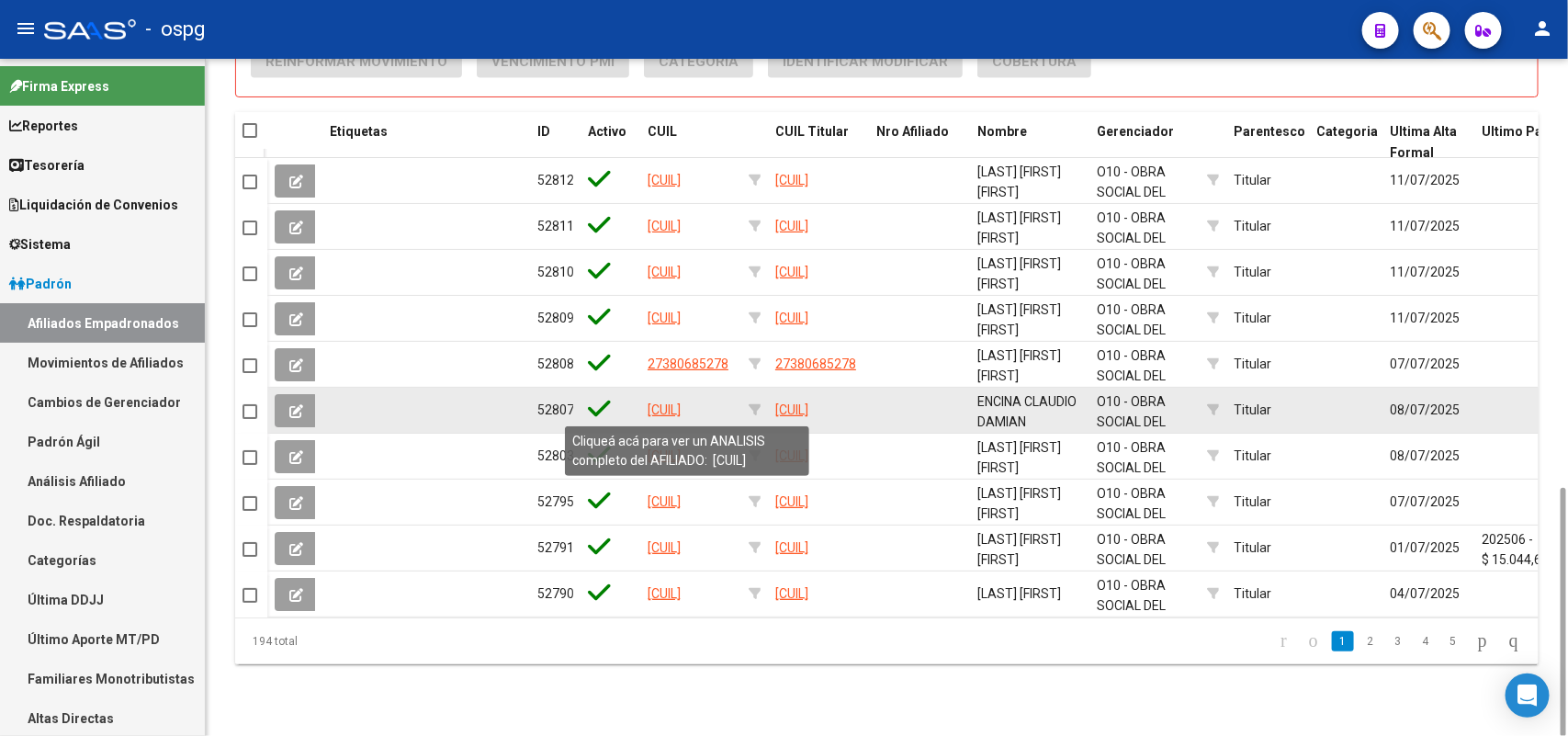 click on "[CUIL]" 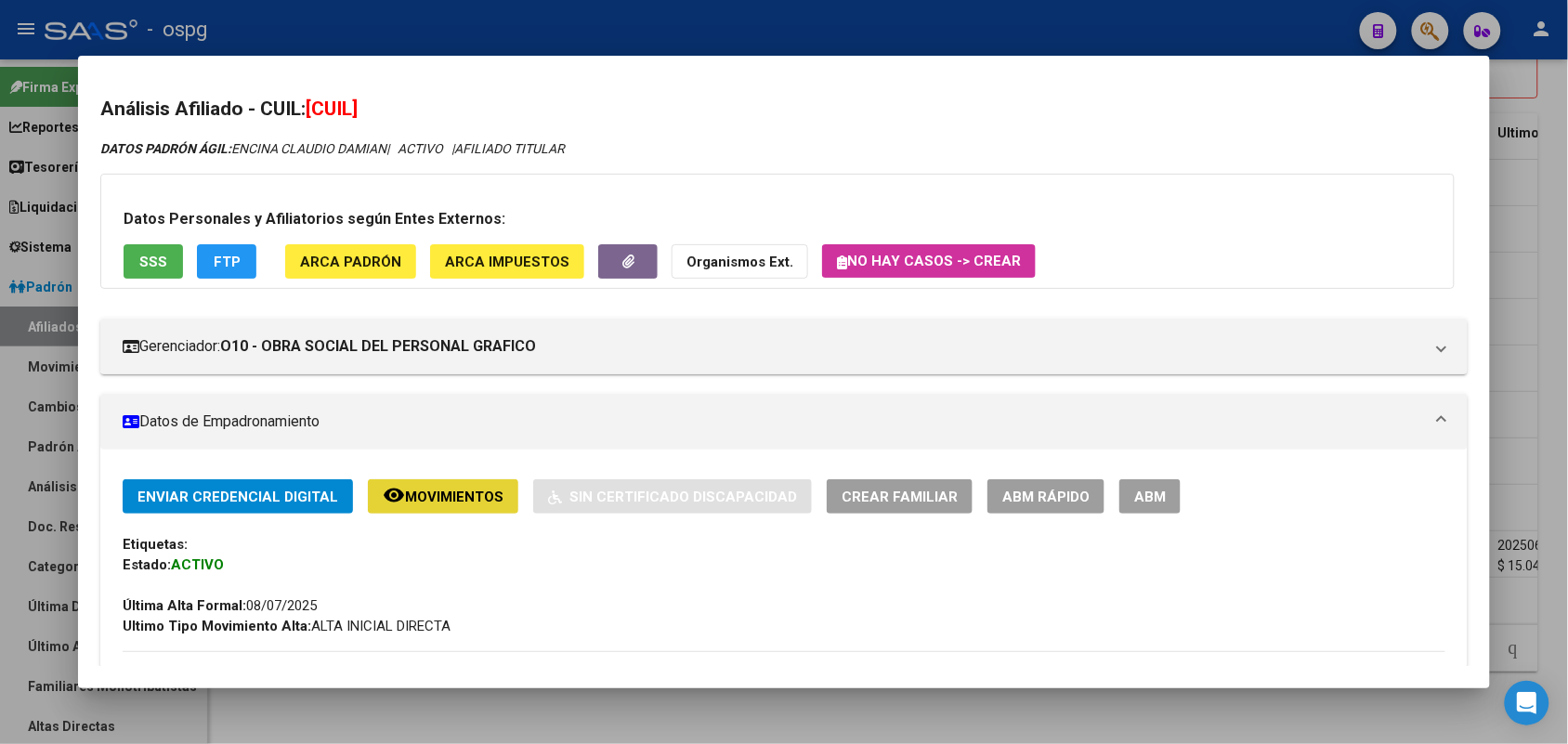 click on "Movimientos" 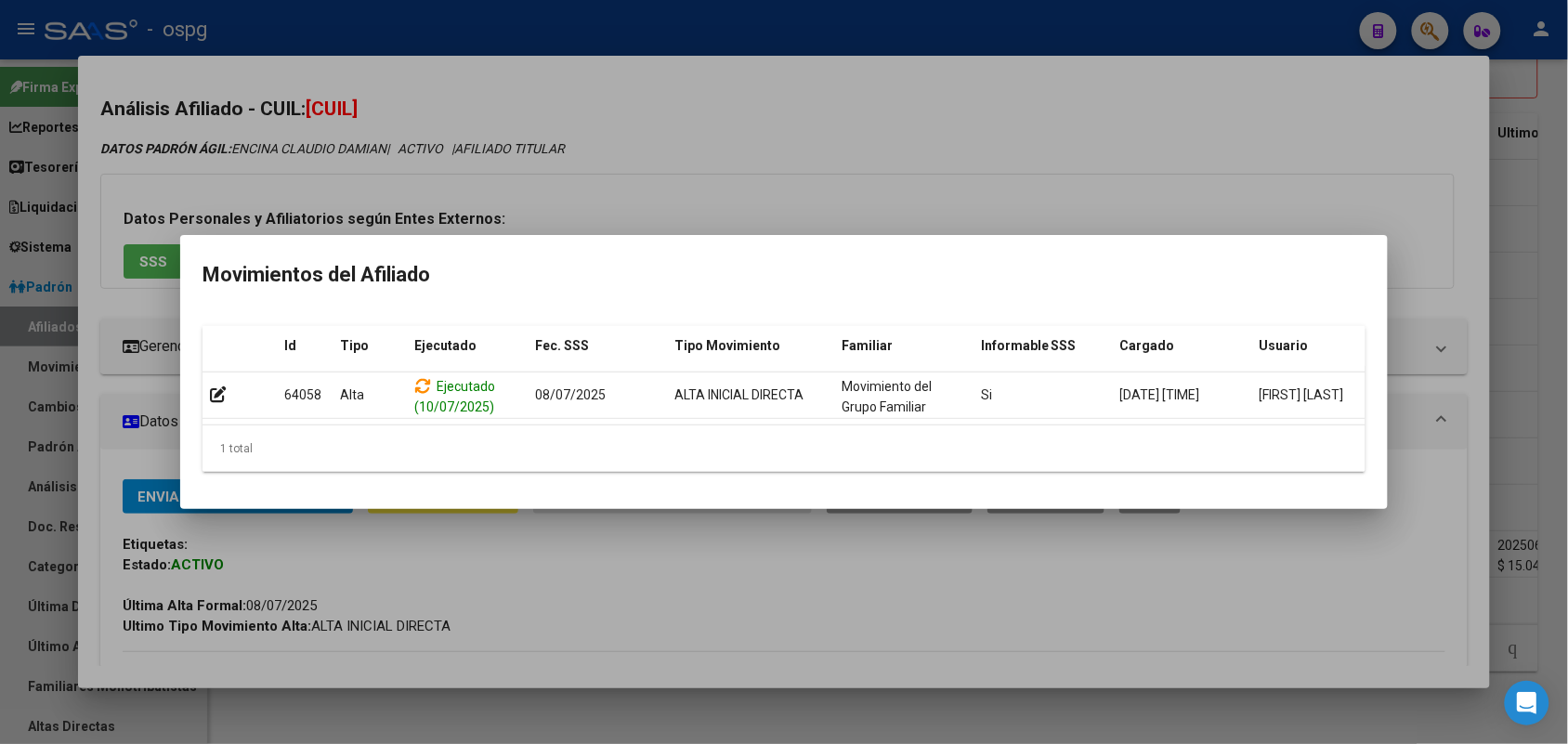 click at bounding box center [784, 372] 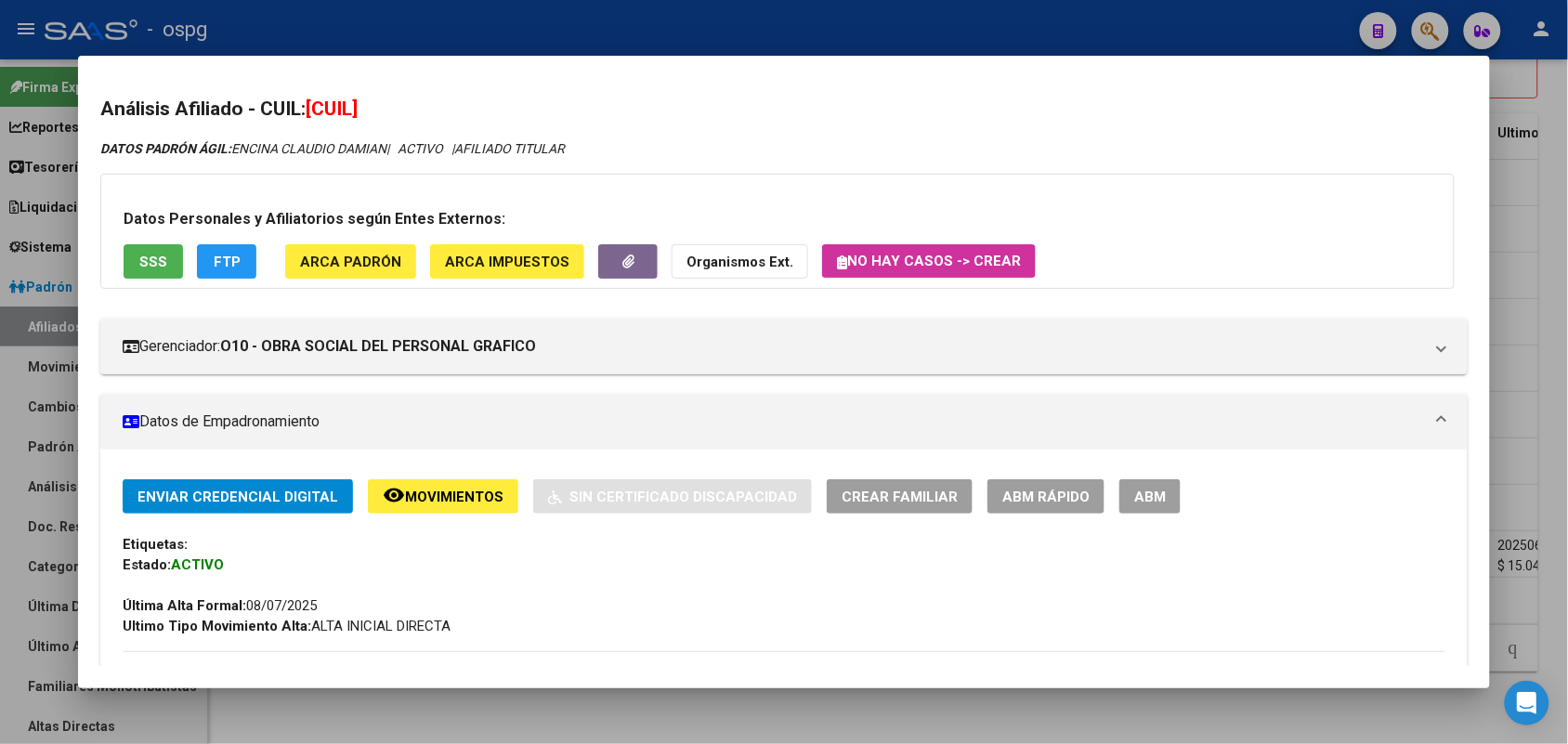 click at bounding box center (784, 372) 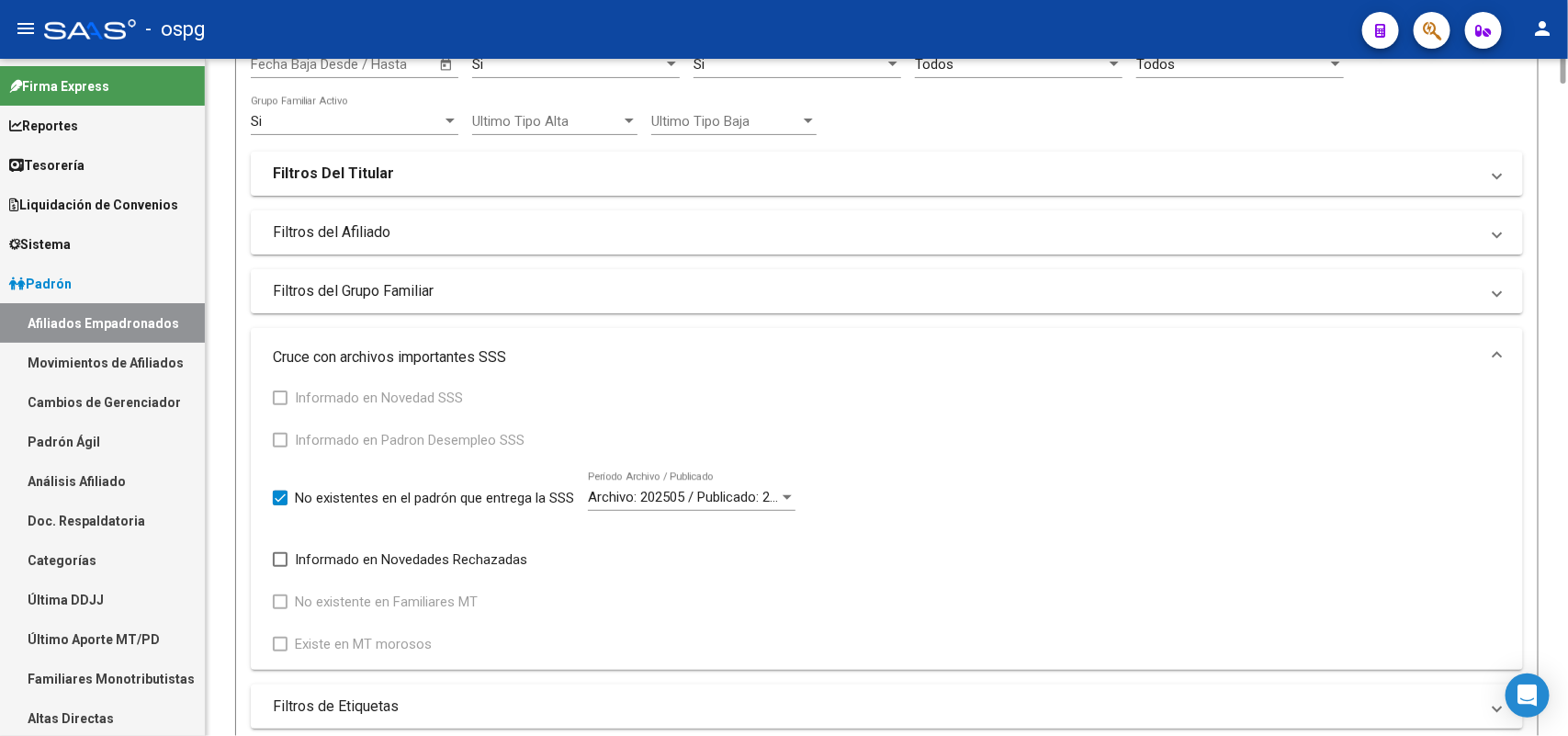 scroll, scrollTop: 0, scrollLeft: 0, axis: both 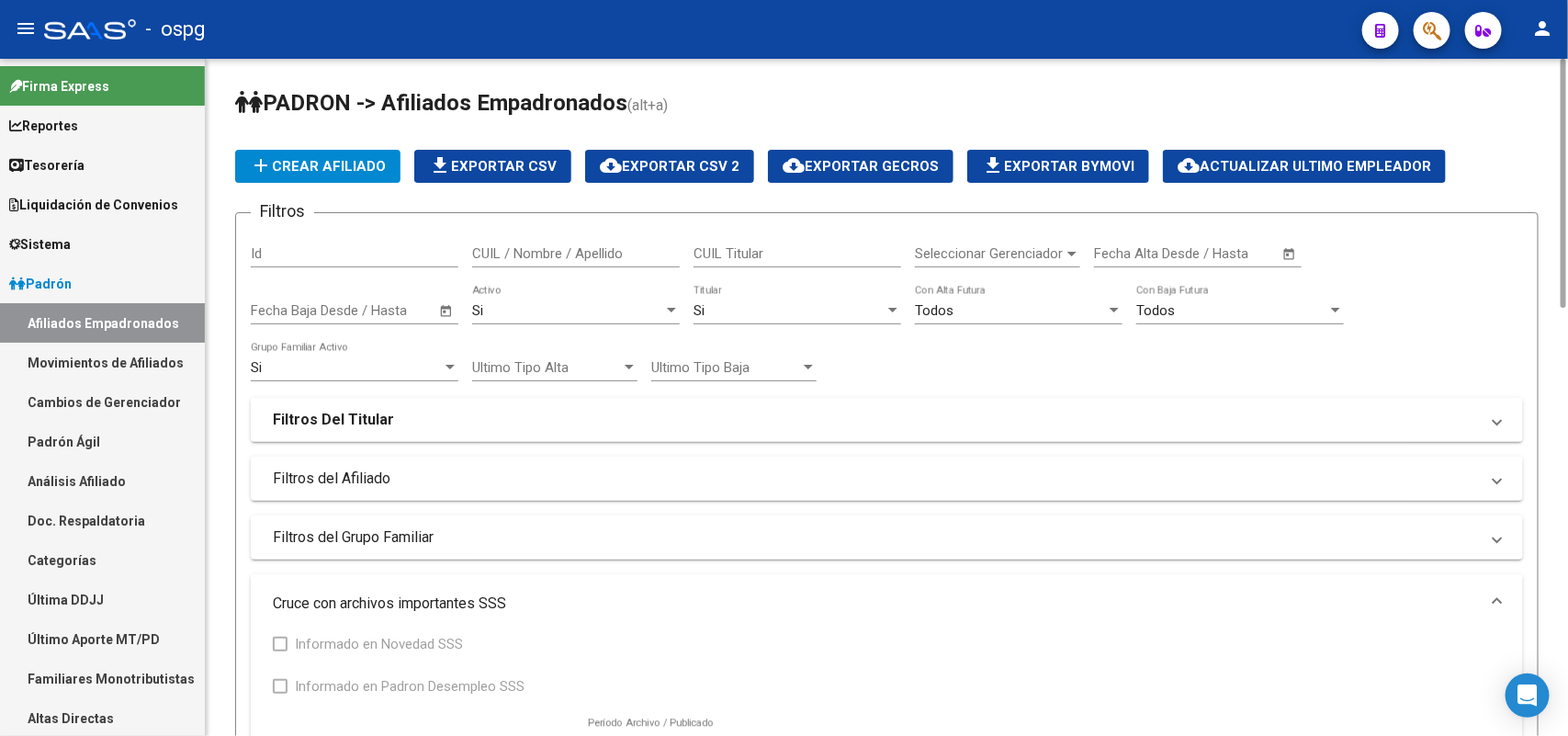 click 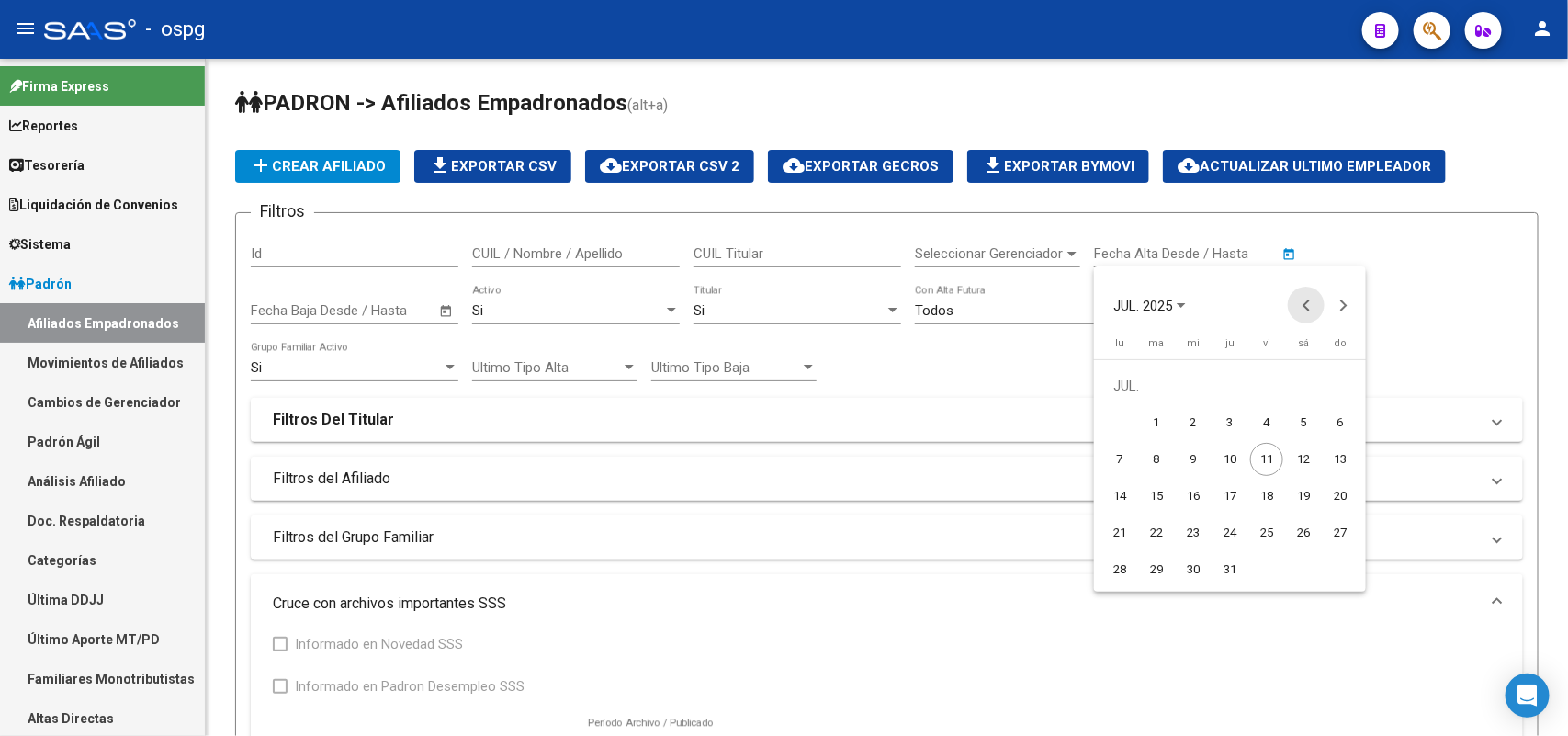 click at bounding box center (1306, 305) 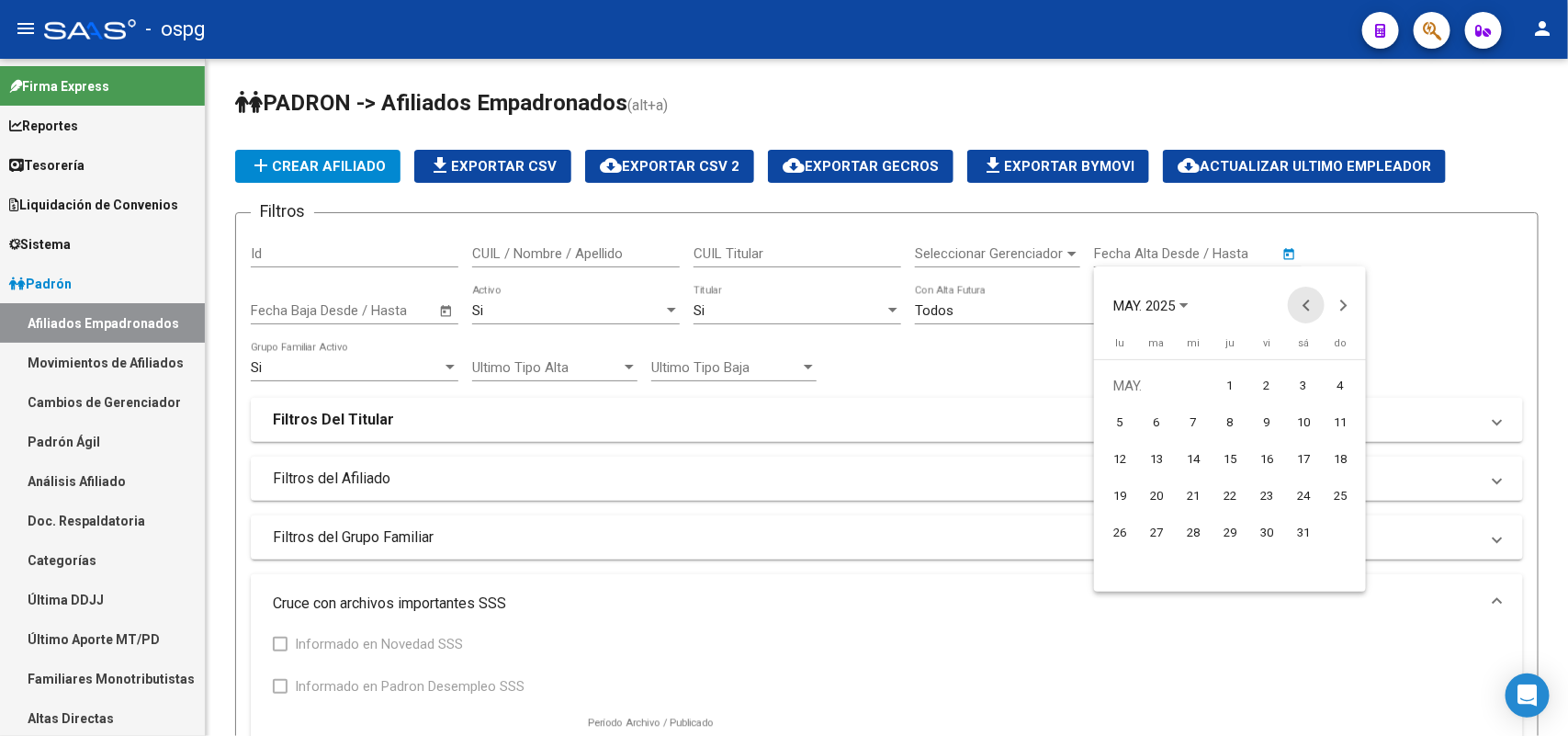 click at bounding box center [1306, 305] 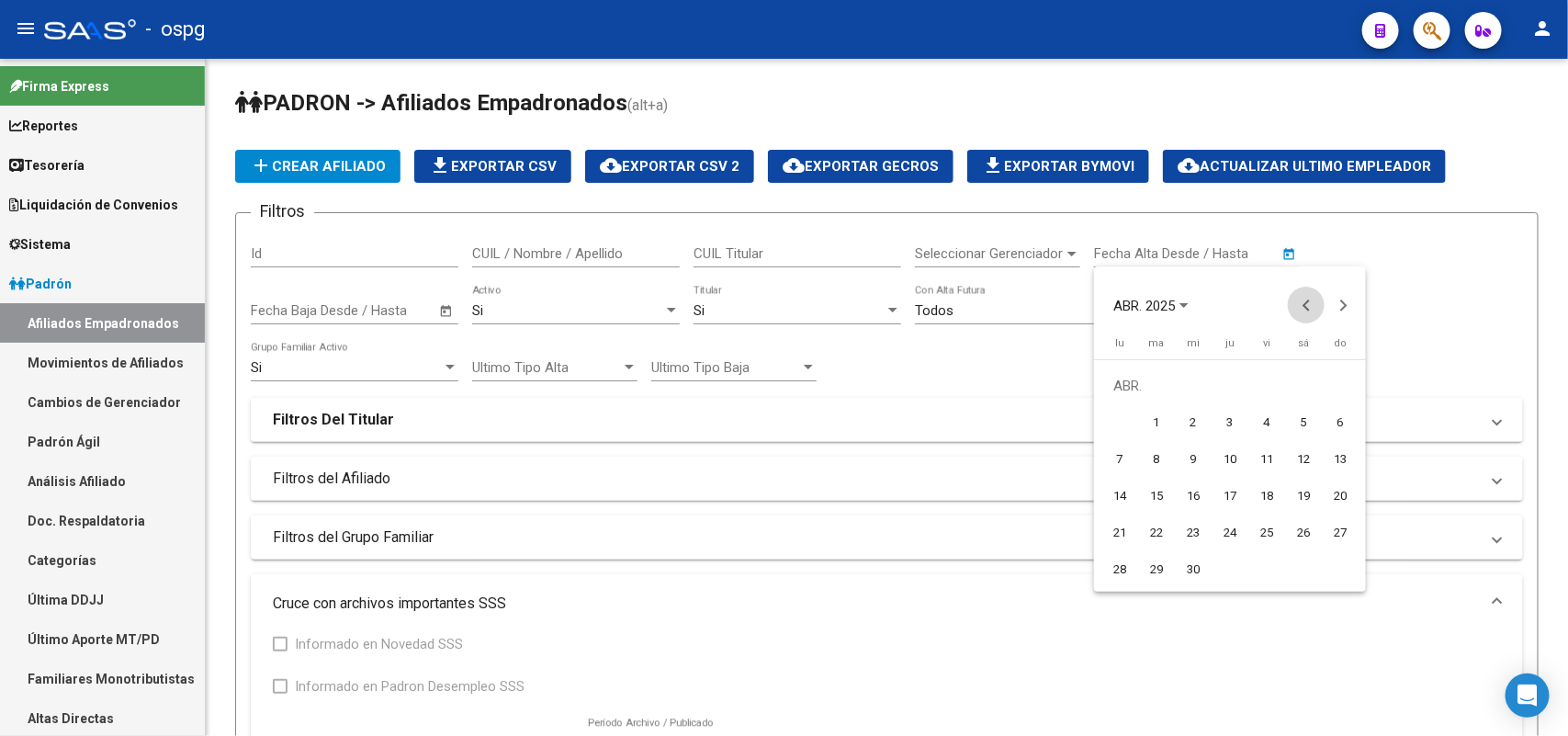 click at bounding box center [1306, 305] 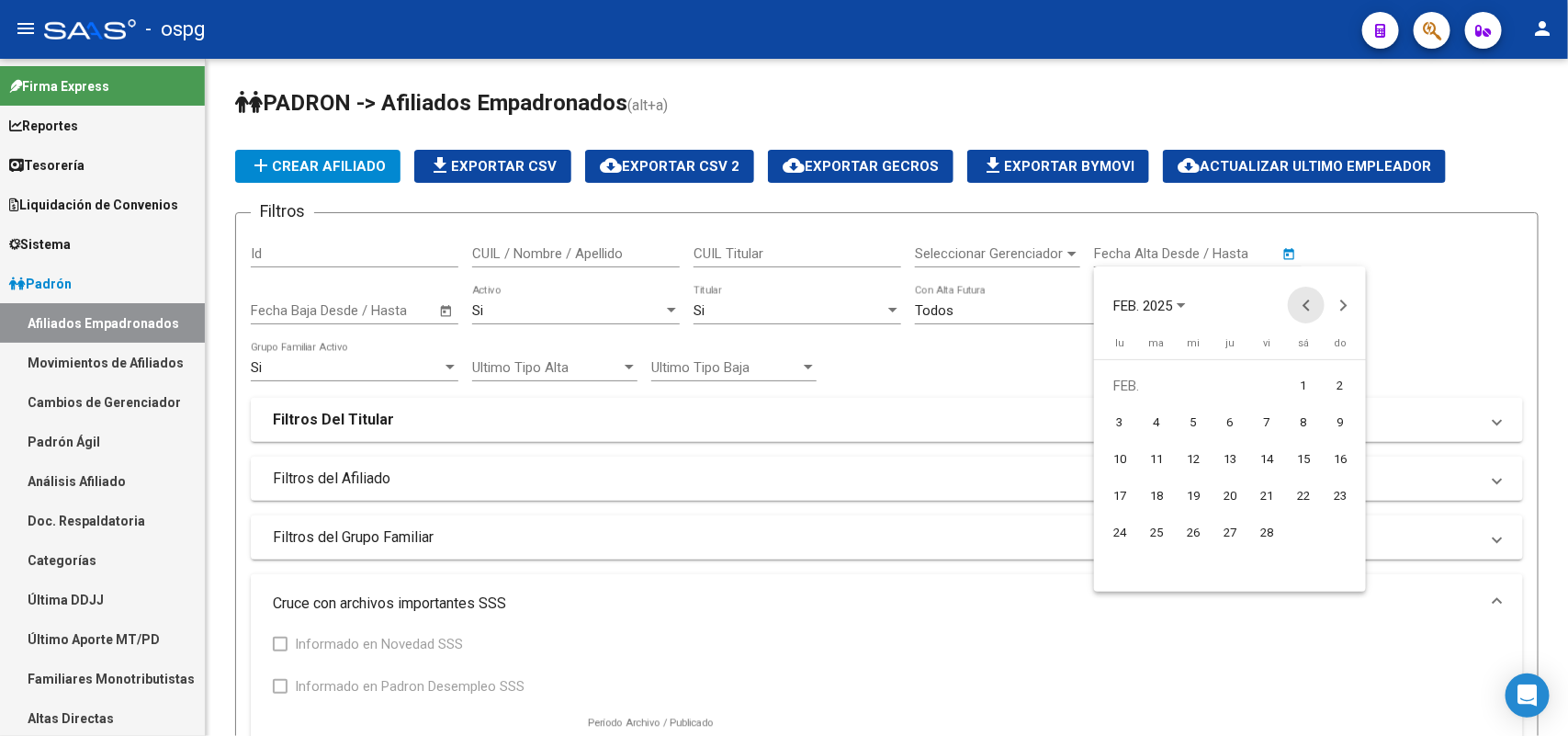click at bounding box center [1306, 305] 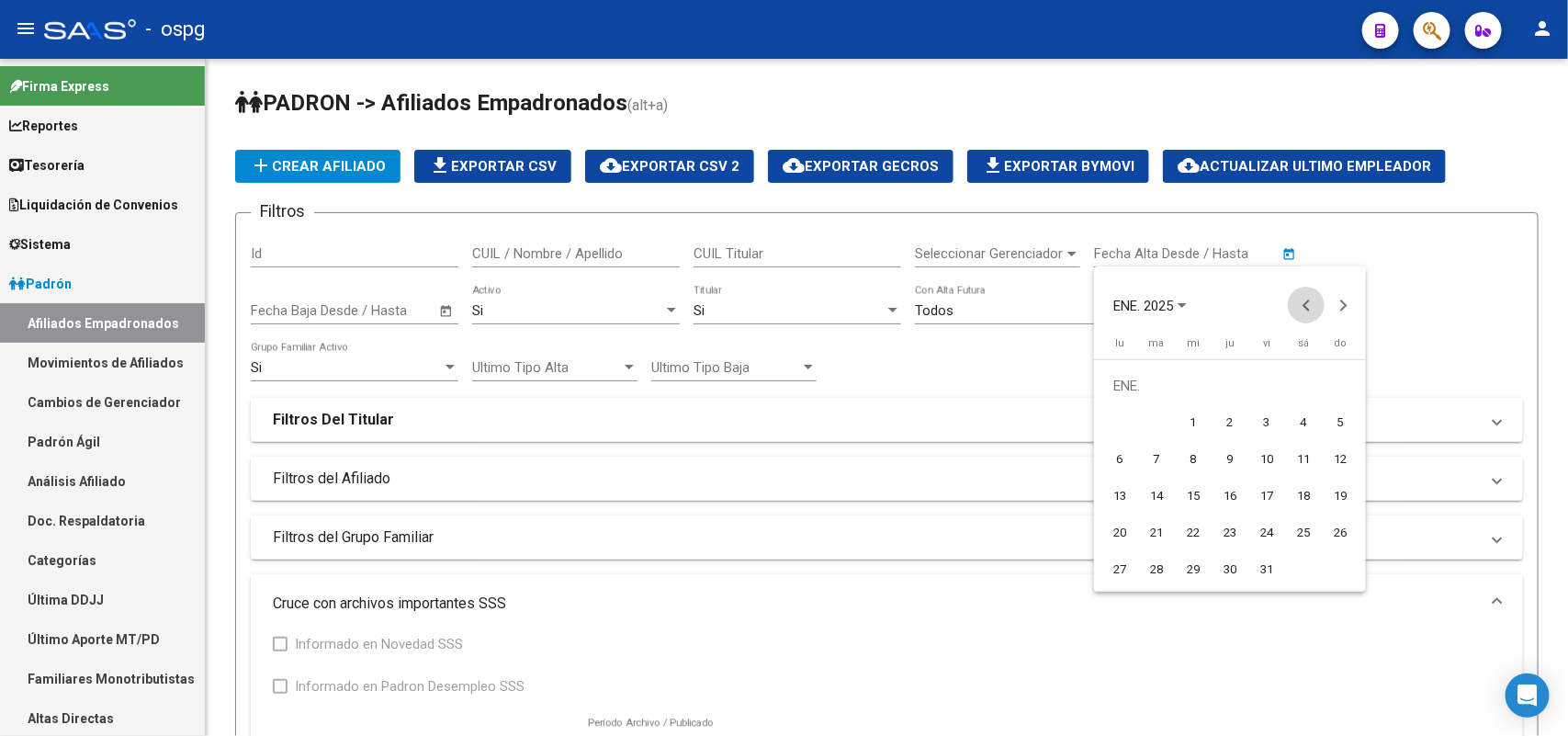 click at bounding box center [1306, 305] 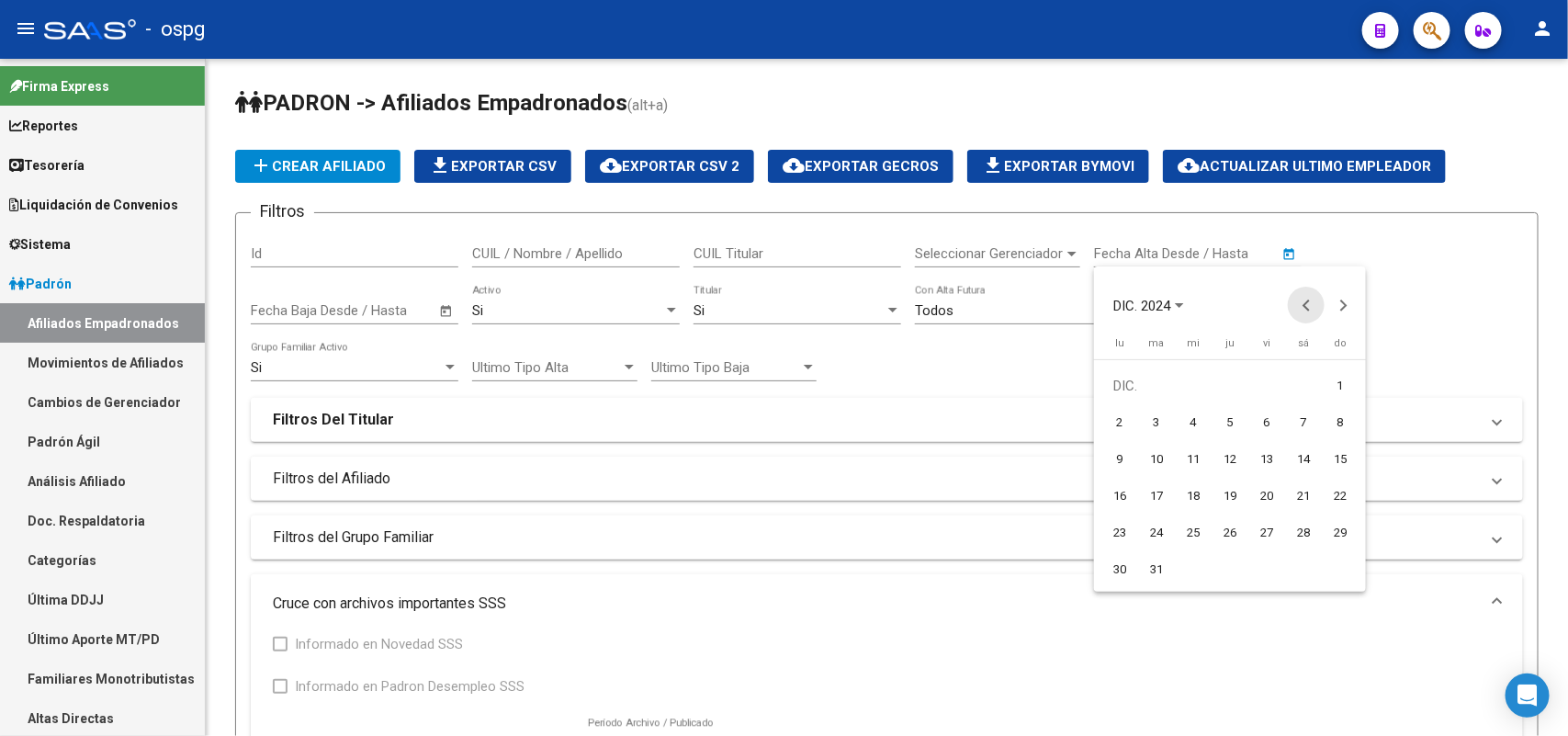 click at bounding box center [1306, 305] 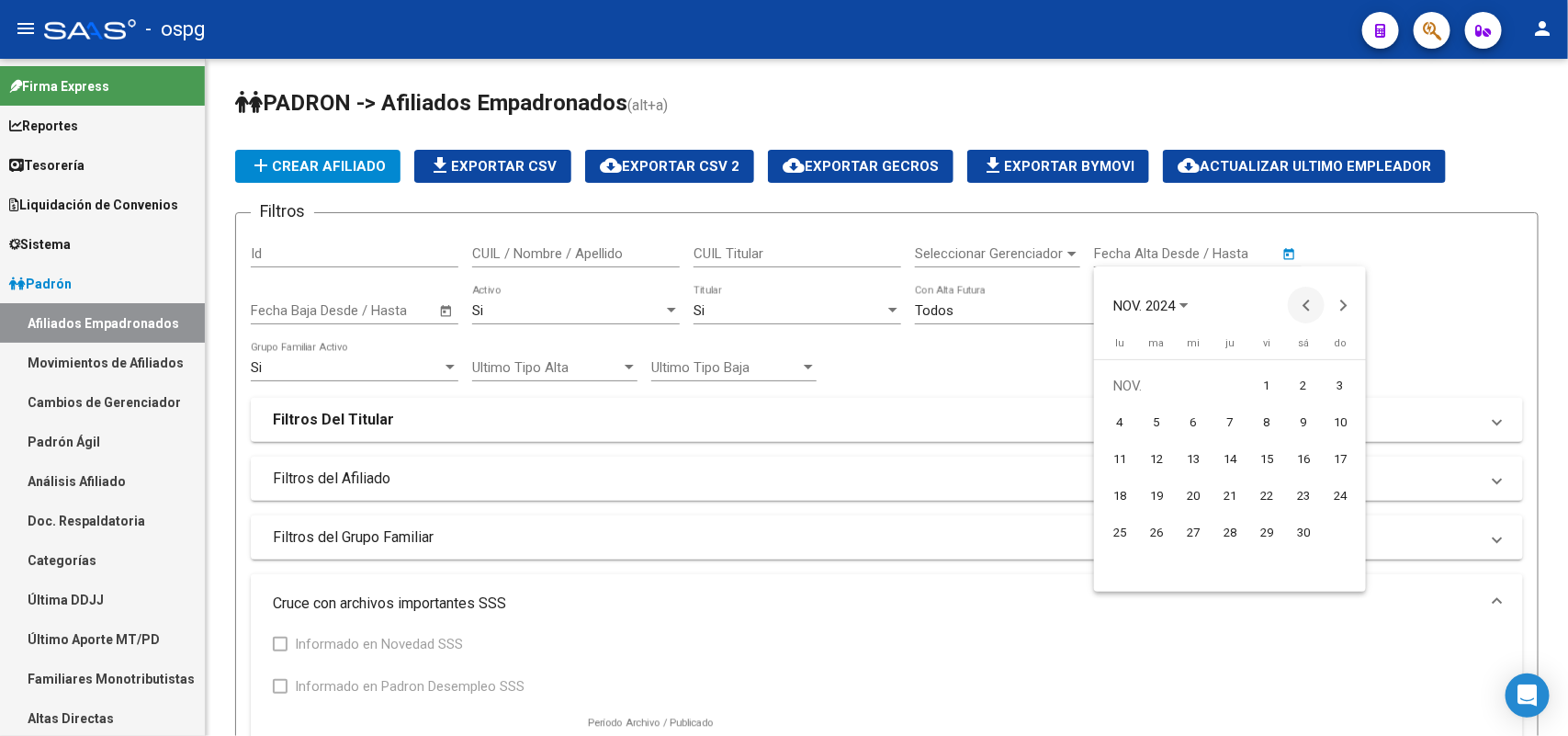 click at bounding box center [1306, 305] 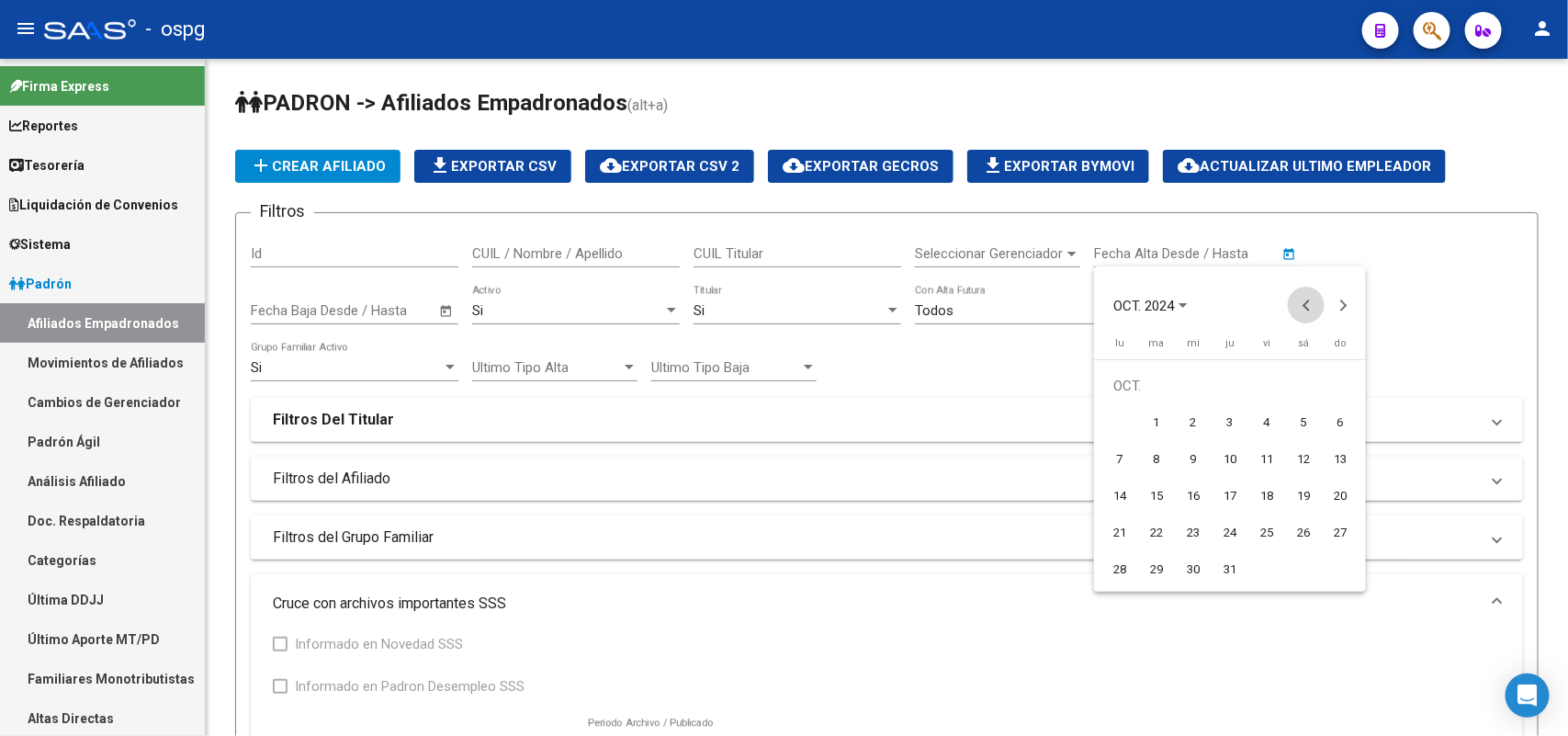 click at bounding box center (1306, 305) 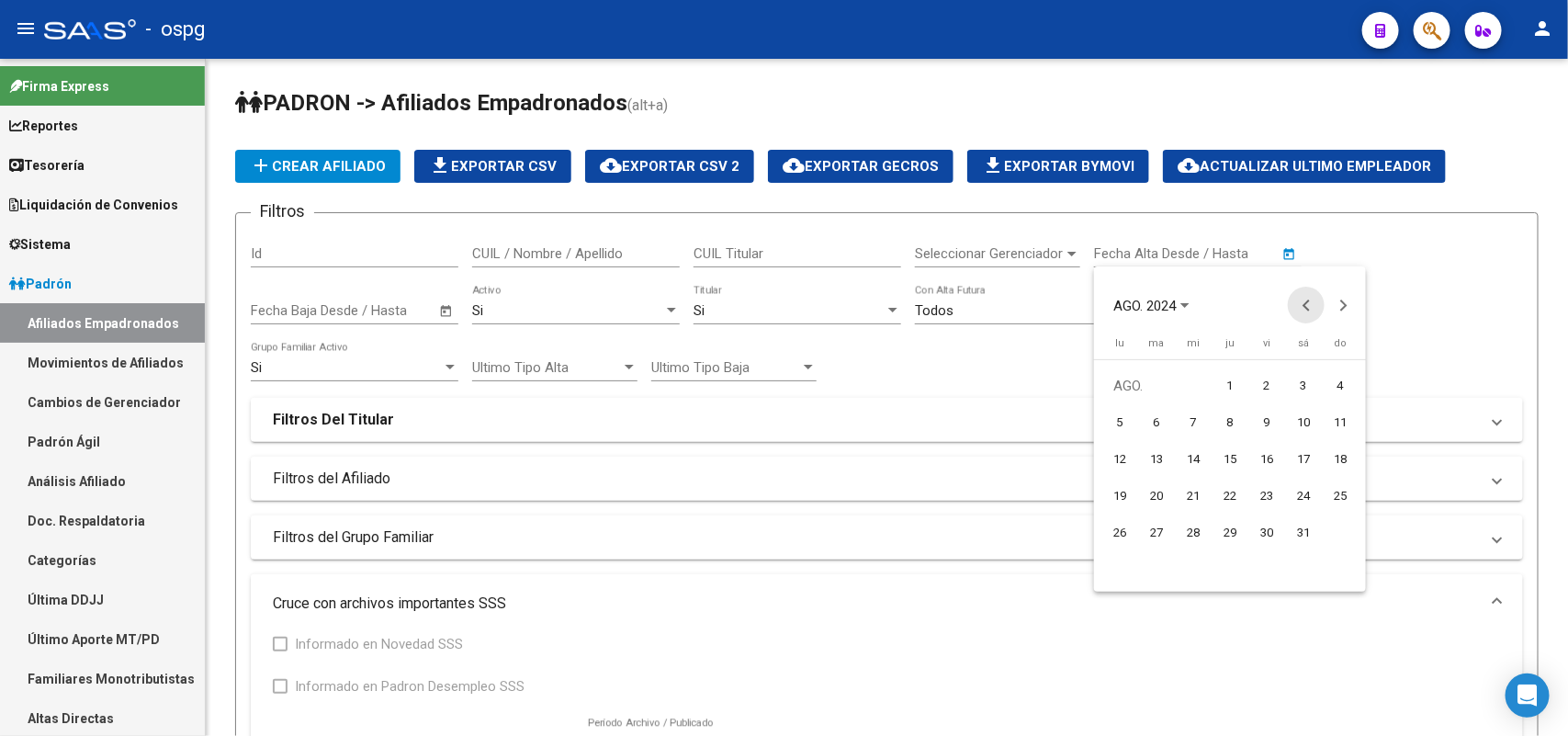 click at bounding box center (1306, 305) 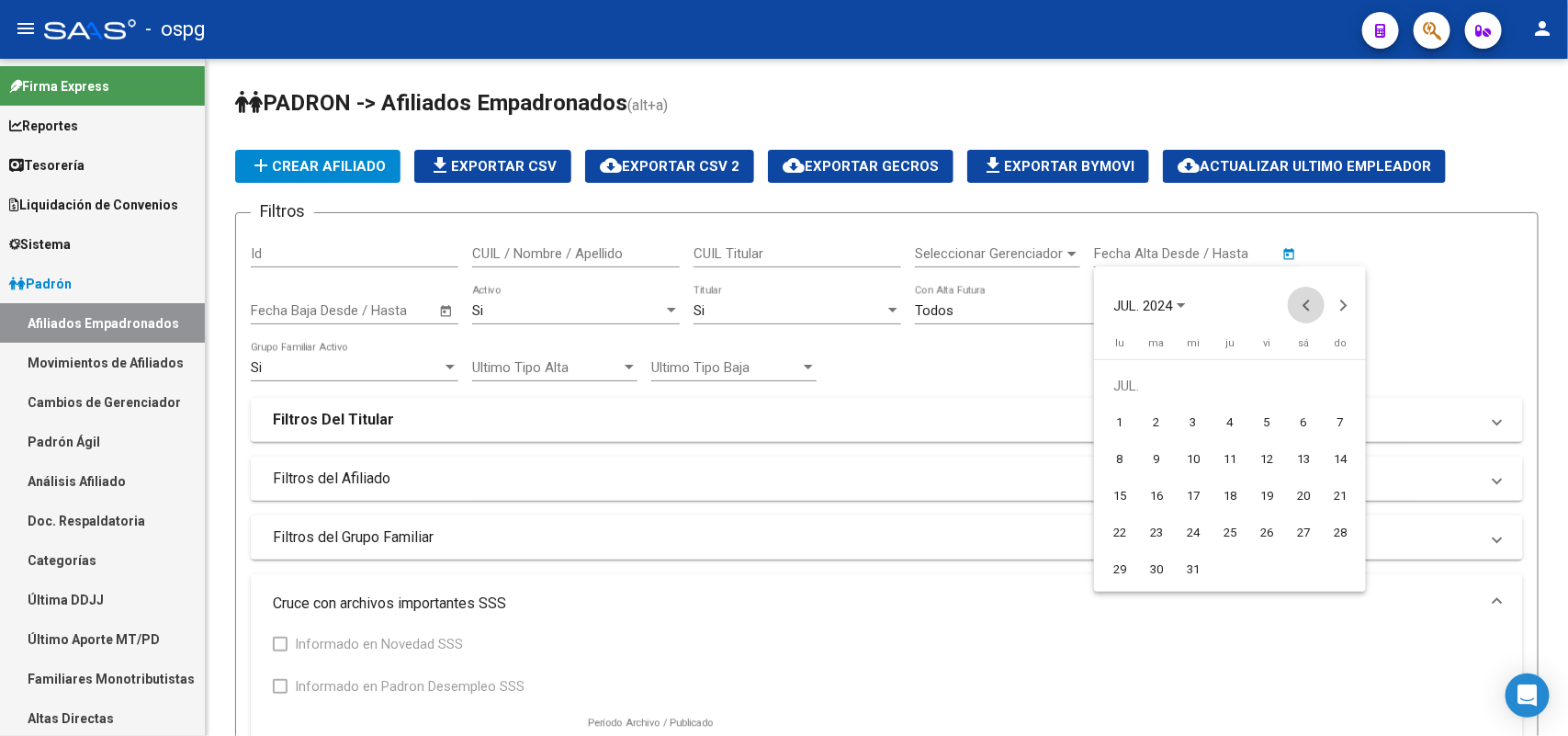 click at bounding box center (1306, 305) 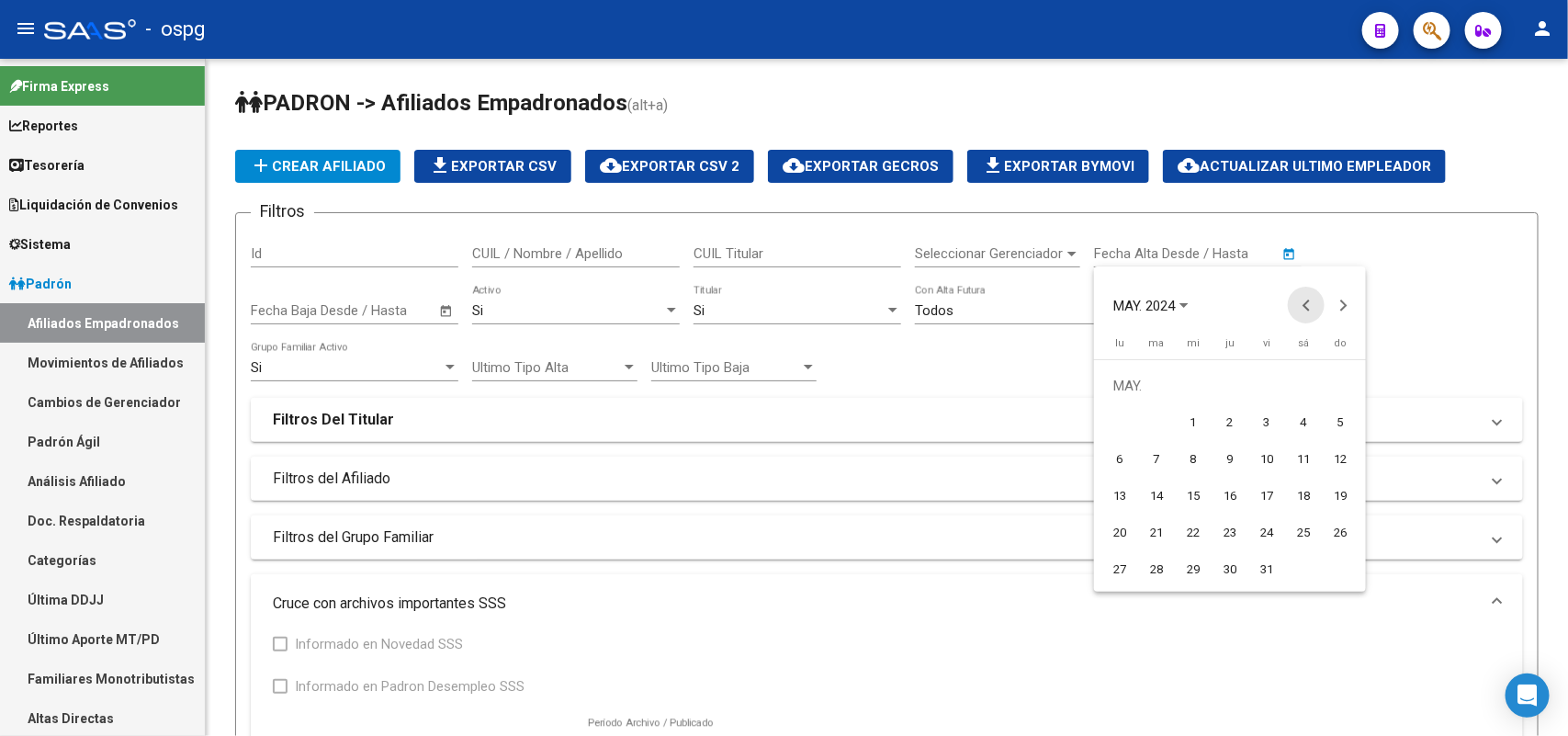 click at bounding box center (1306, 305) 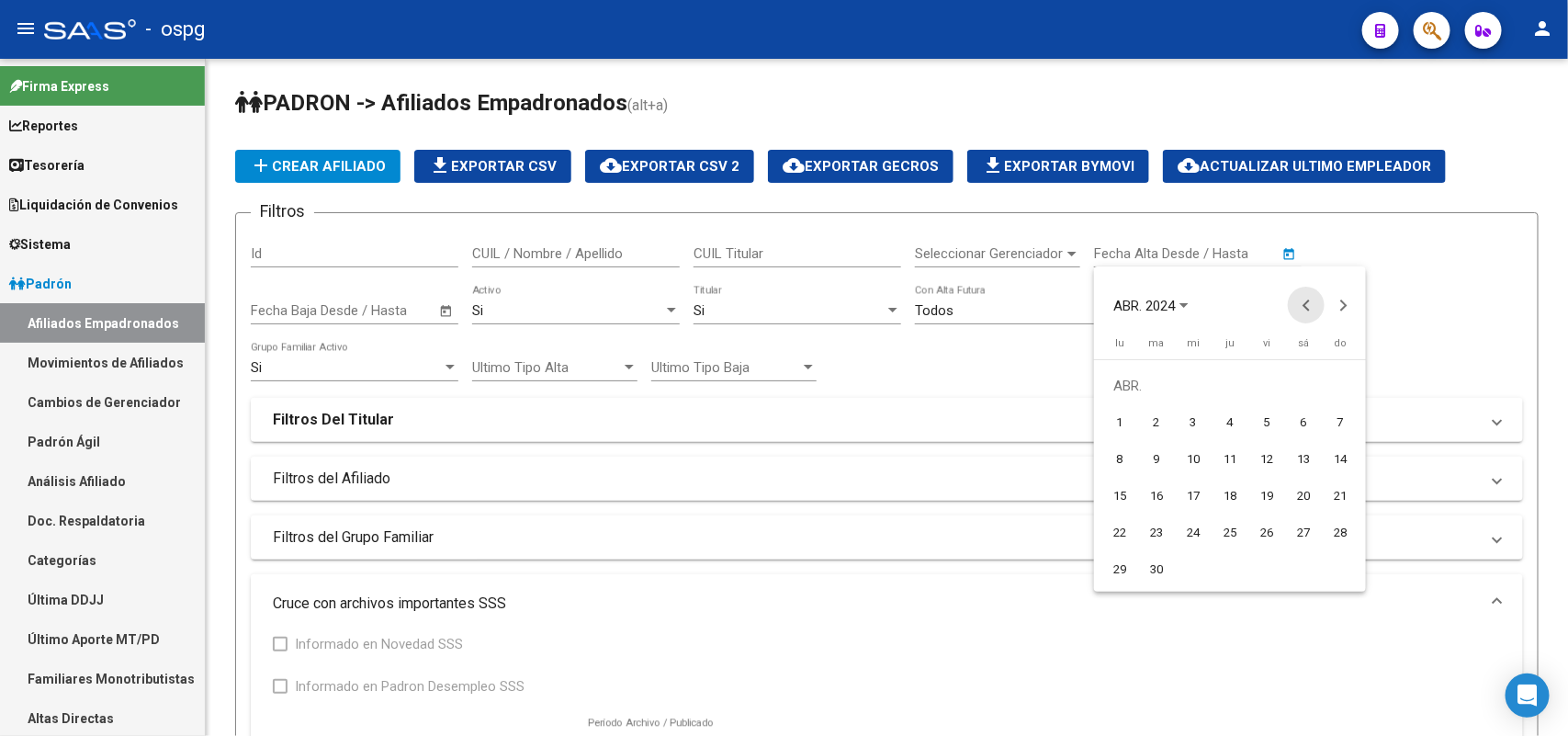 click at bounding box center (1306, 305) 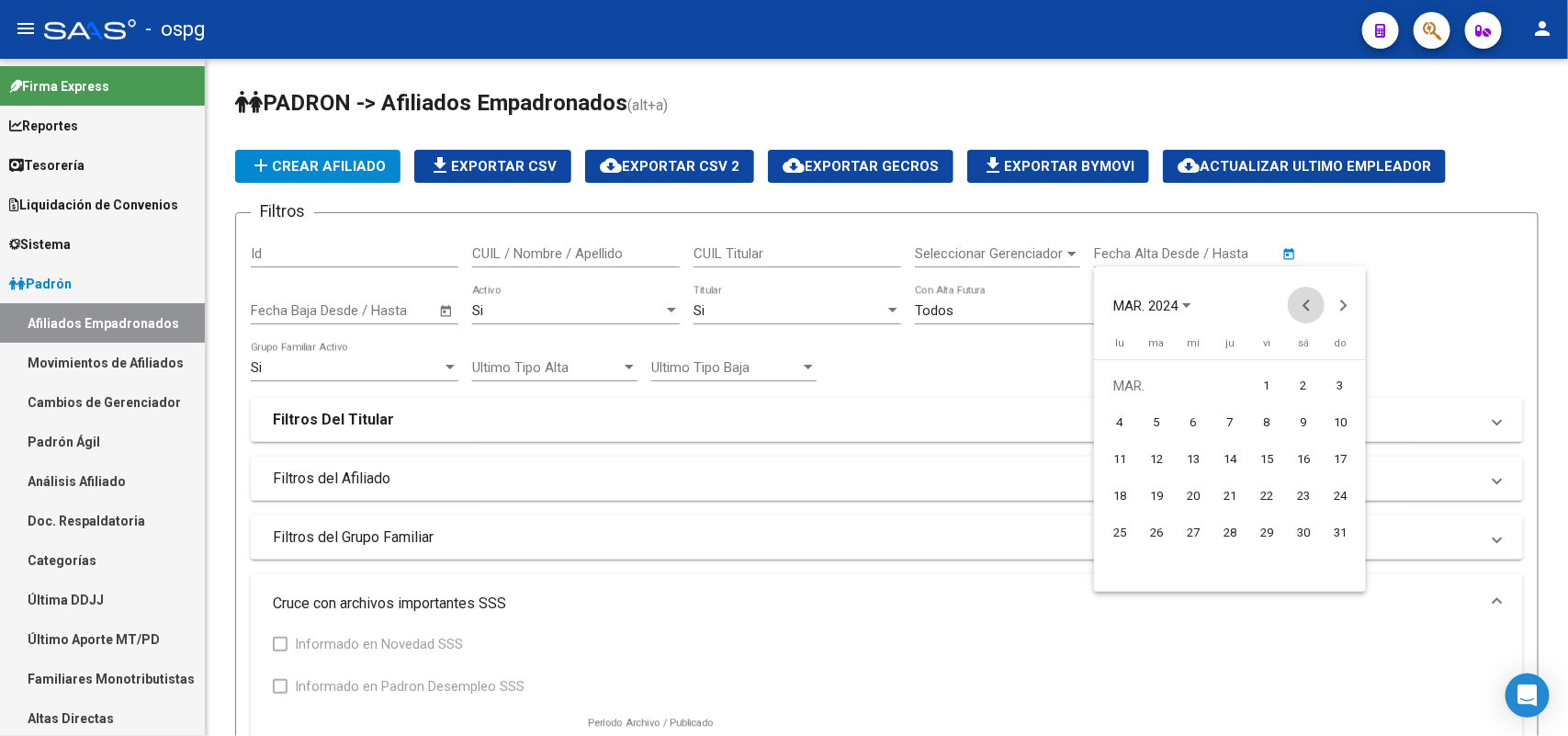 click at bounding box center [1306, 305] 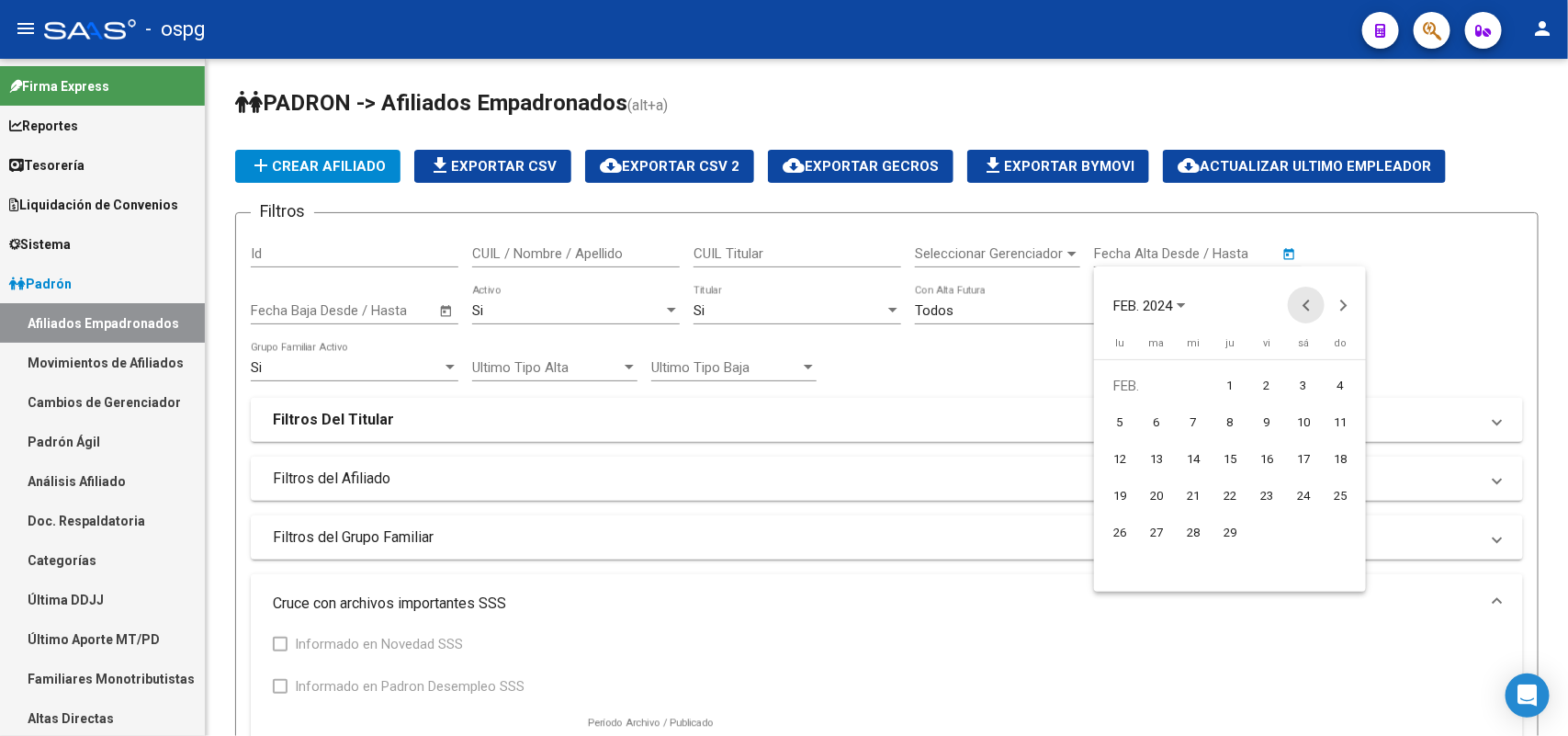 click at bounding box center [1306, 305] 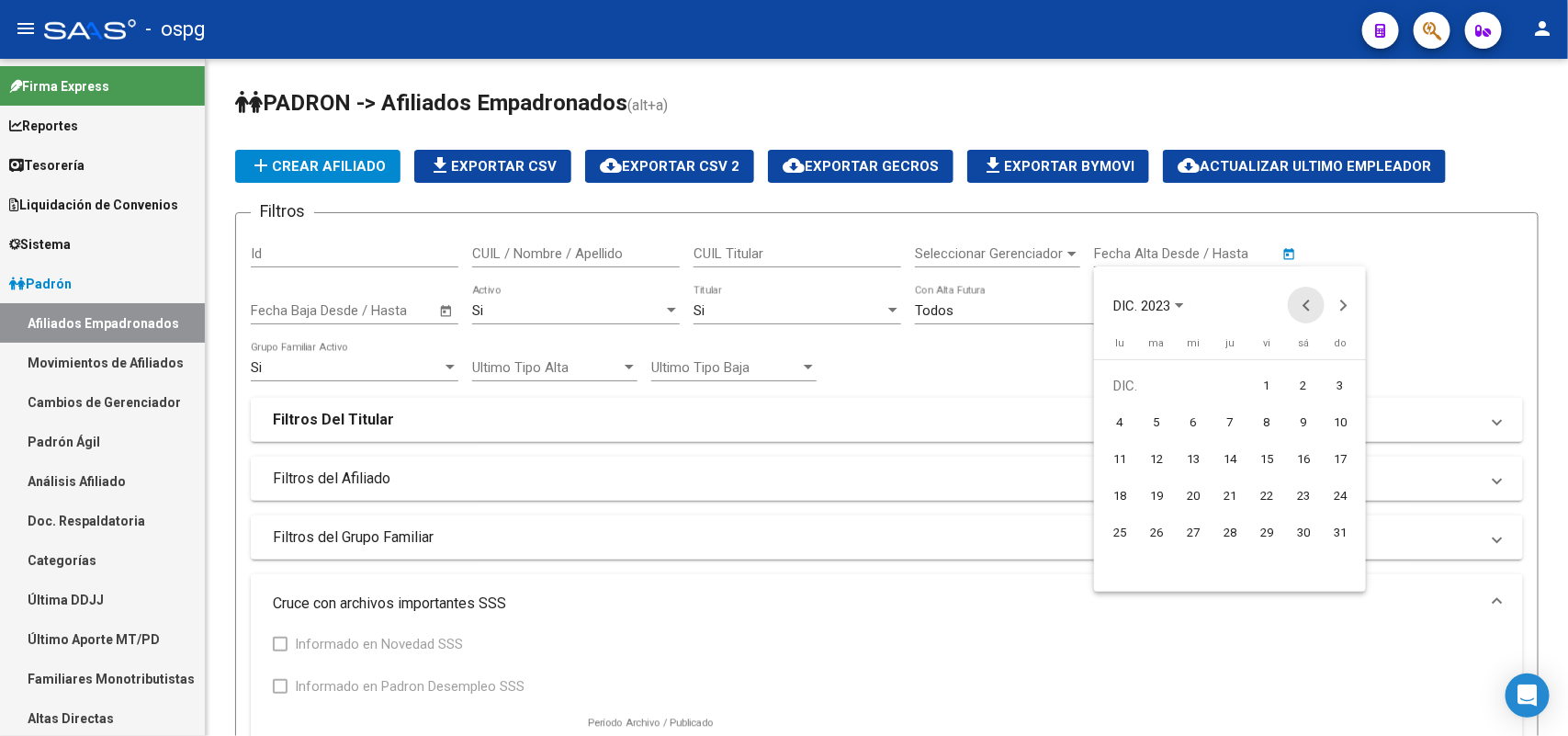 click at bounding box center (1306, 305) 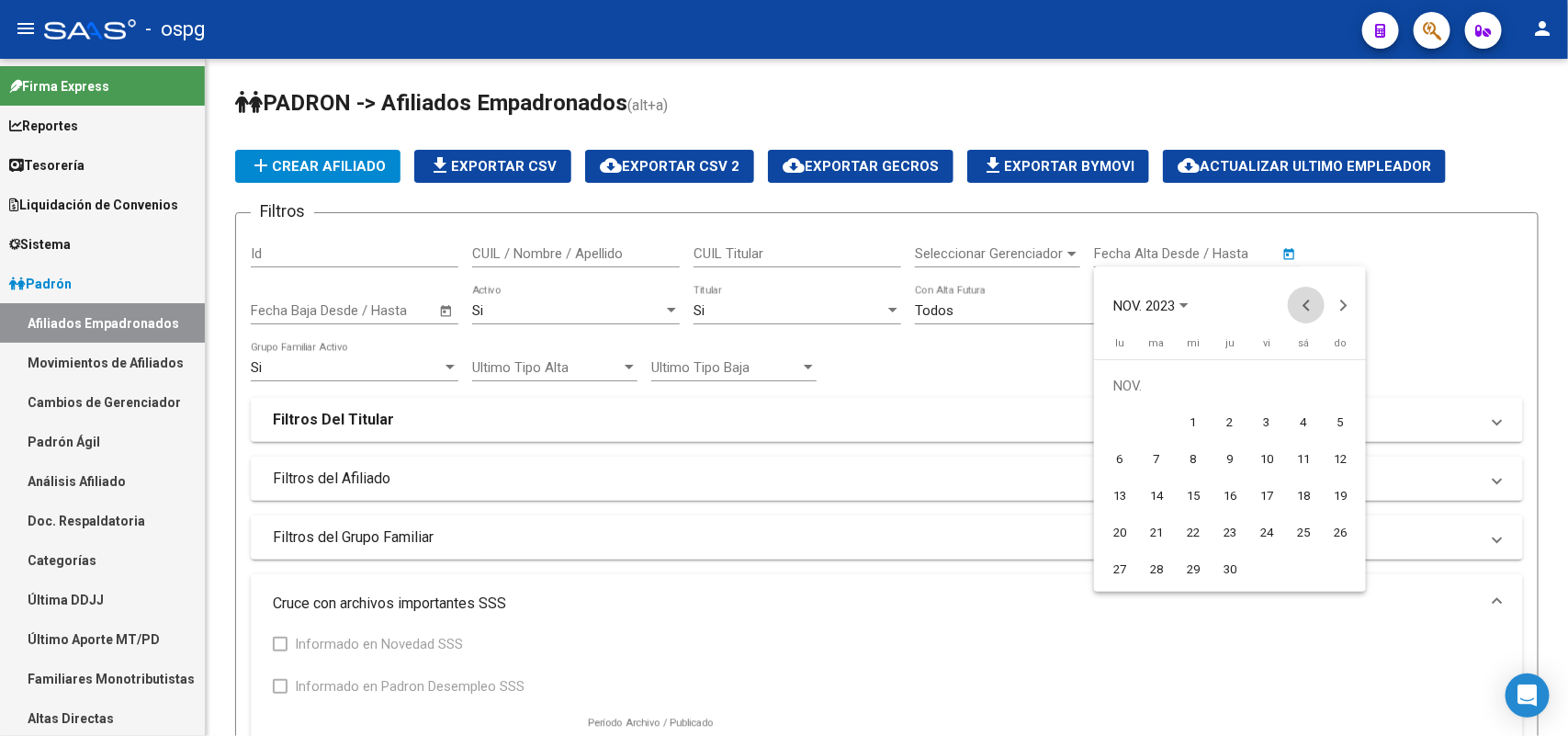 click at bounding box center [1306, 305] 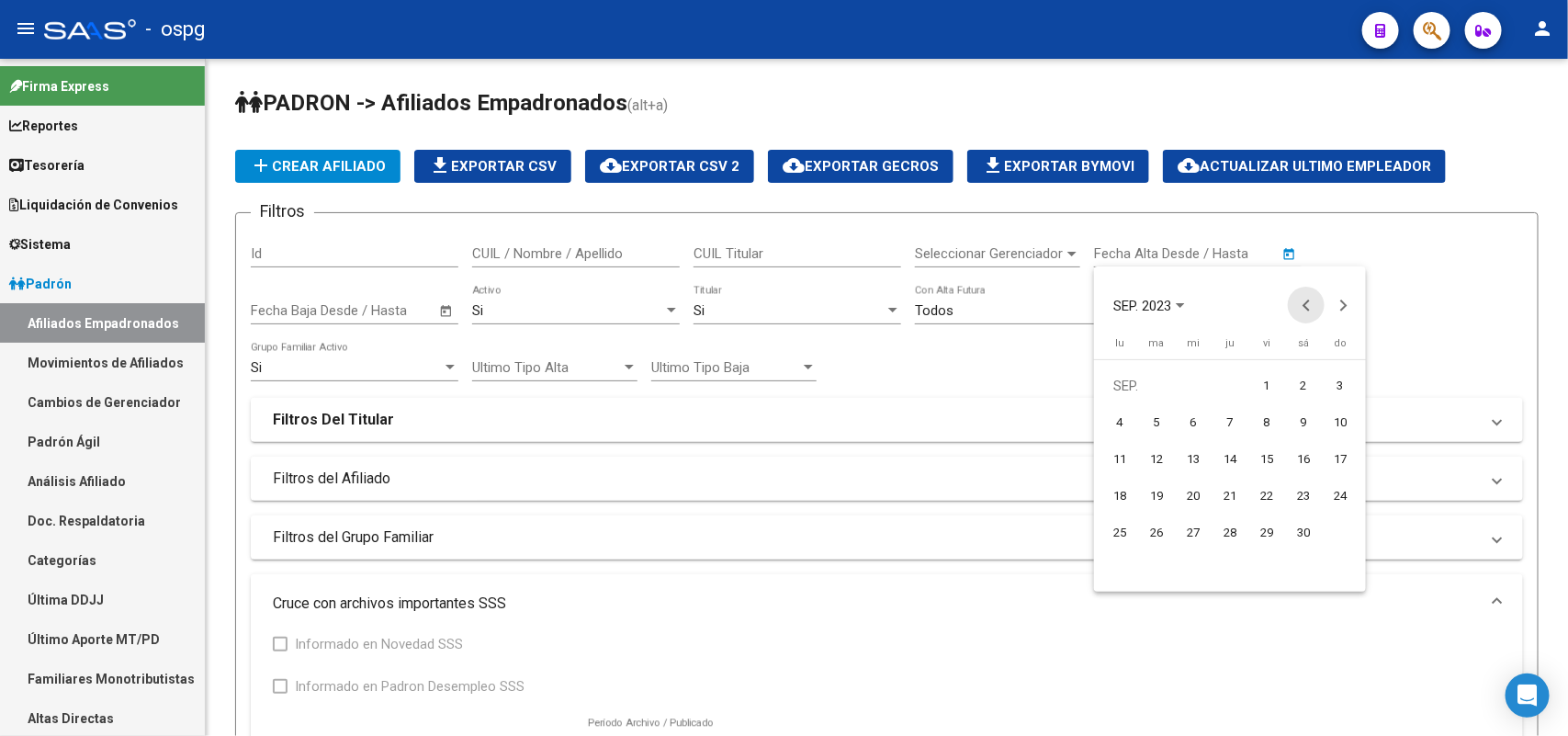 click at bounding box center (1306, 305) 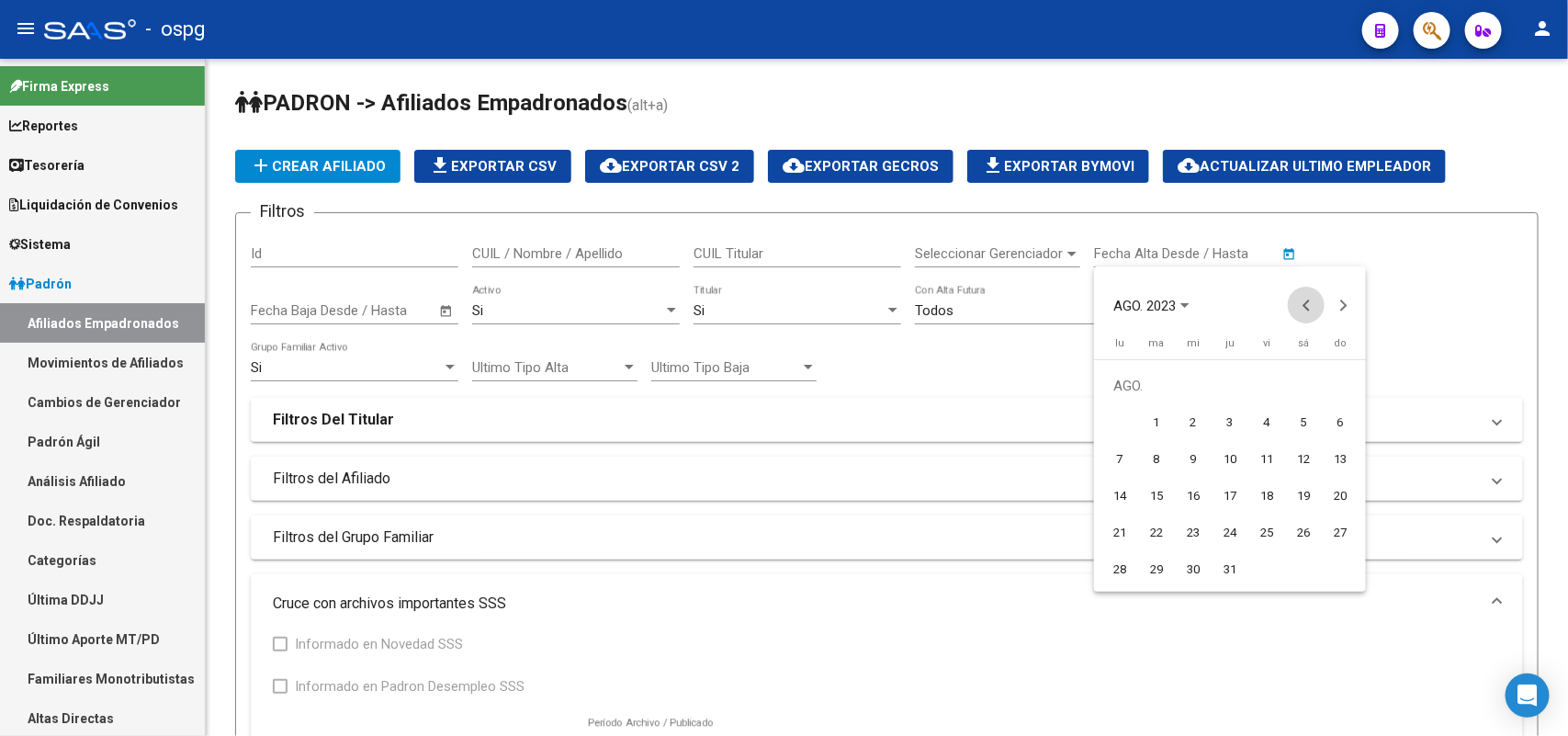 click at bounding box center (1306, 305) 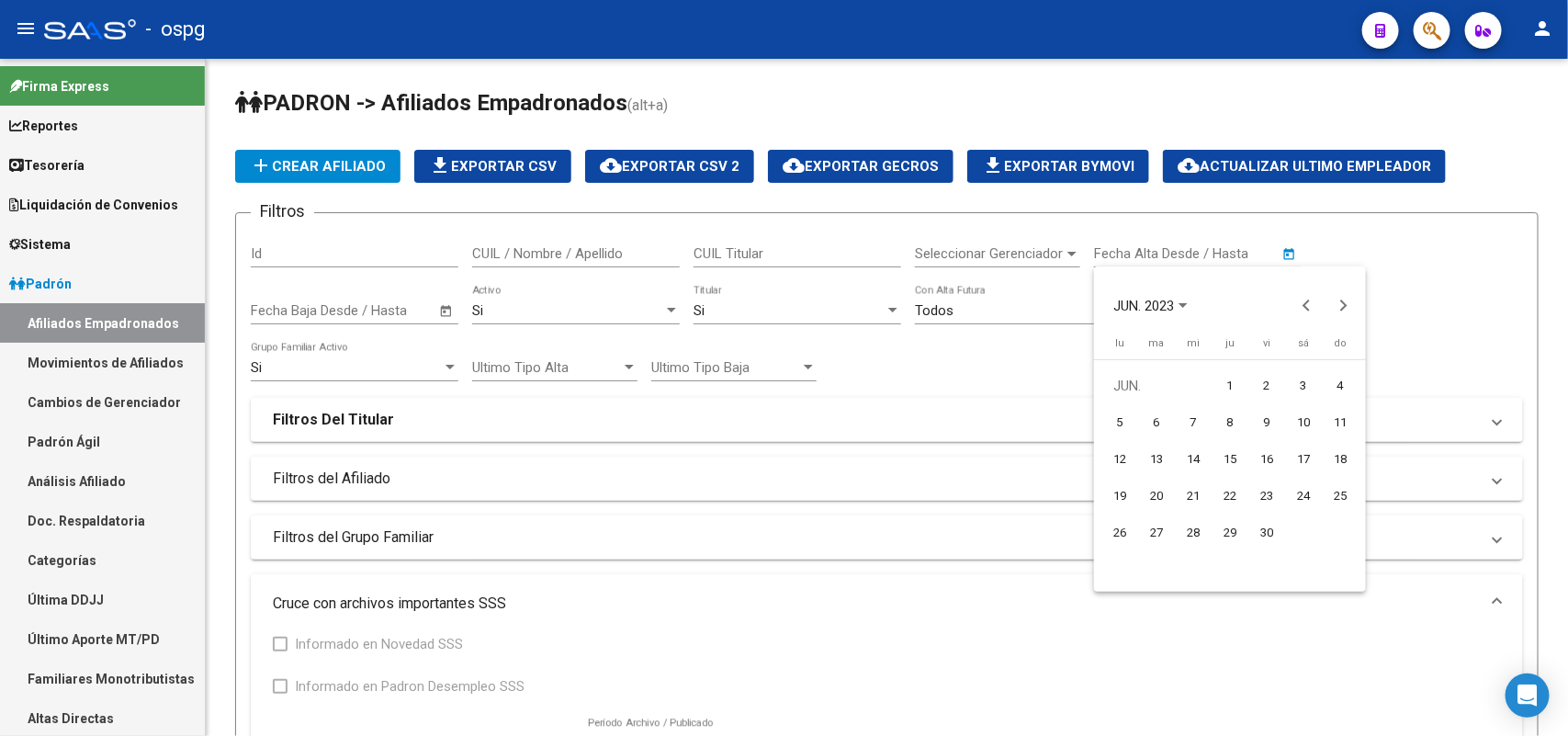 click on "1" at bounding box center [1230, 386] 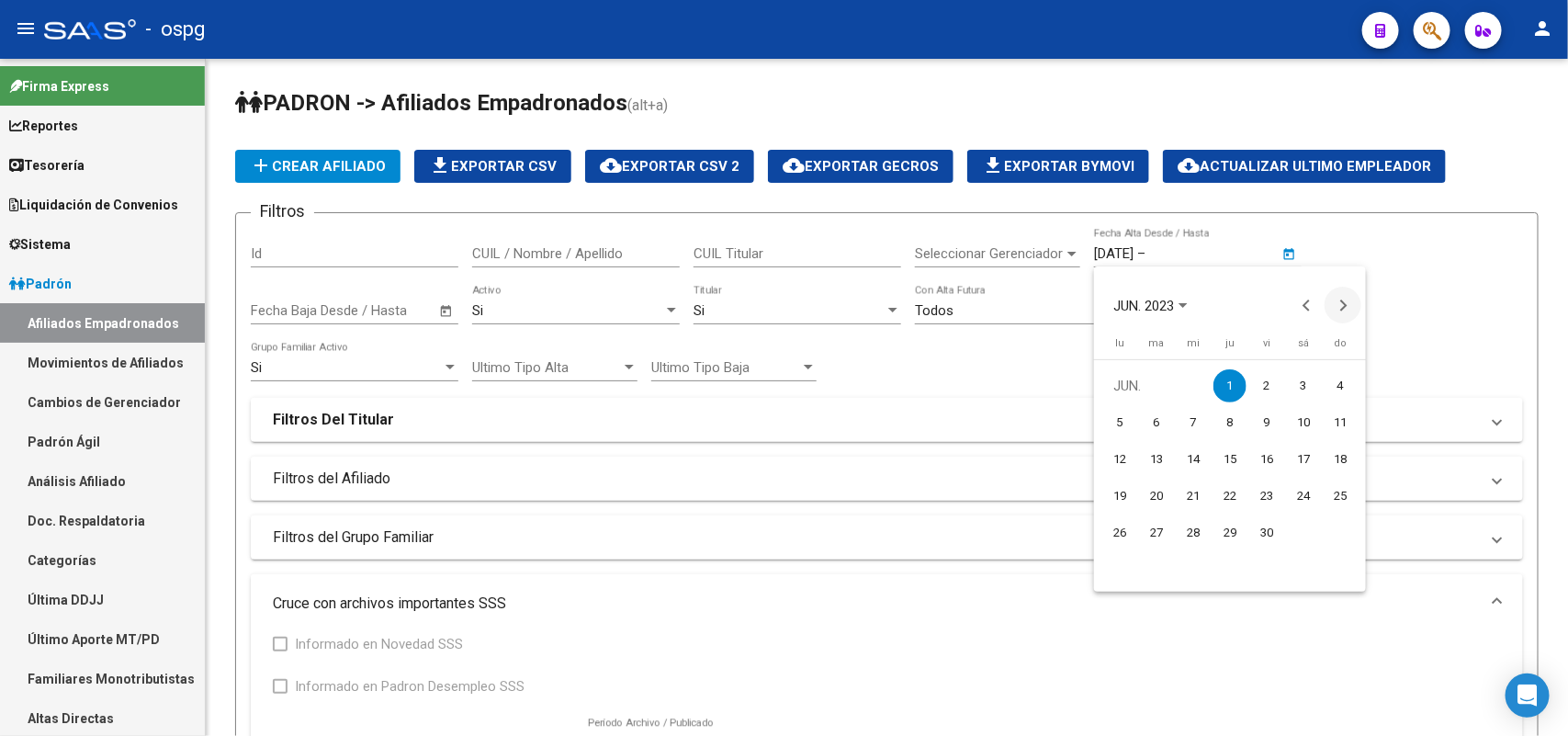 click at bounding box center (1343, 305) 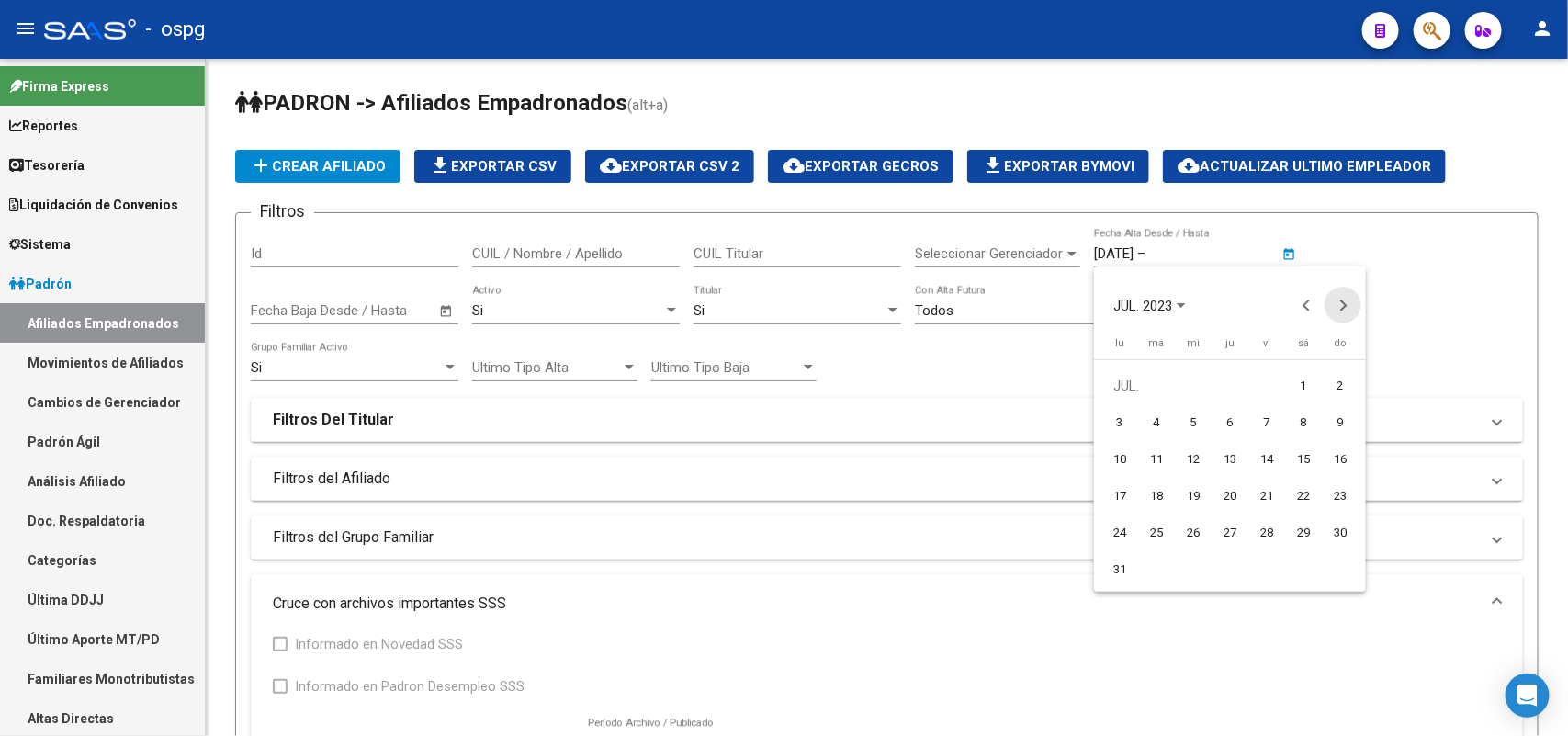 click at bounding box center [1343, 305] 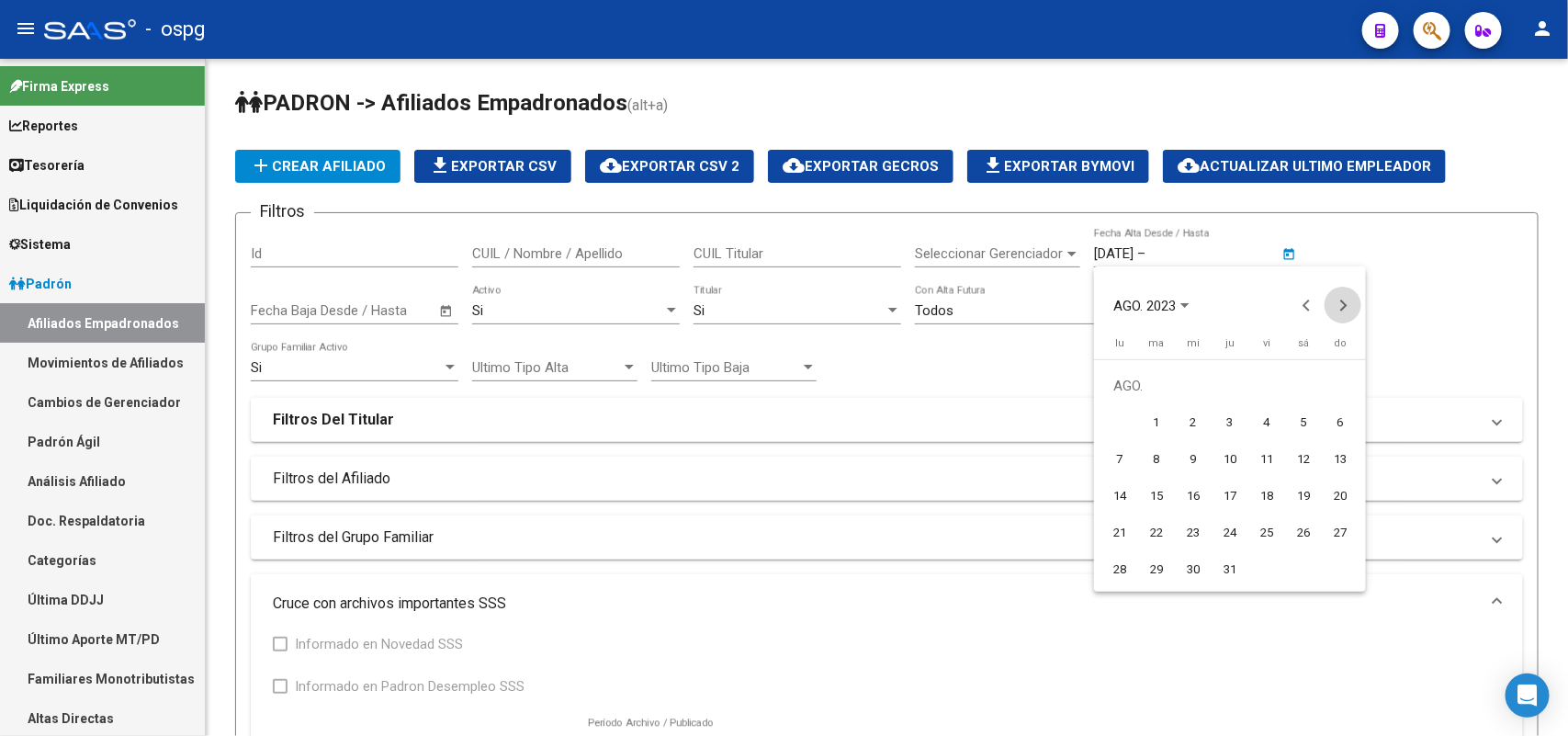 click at bounding box center (1343, 305) 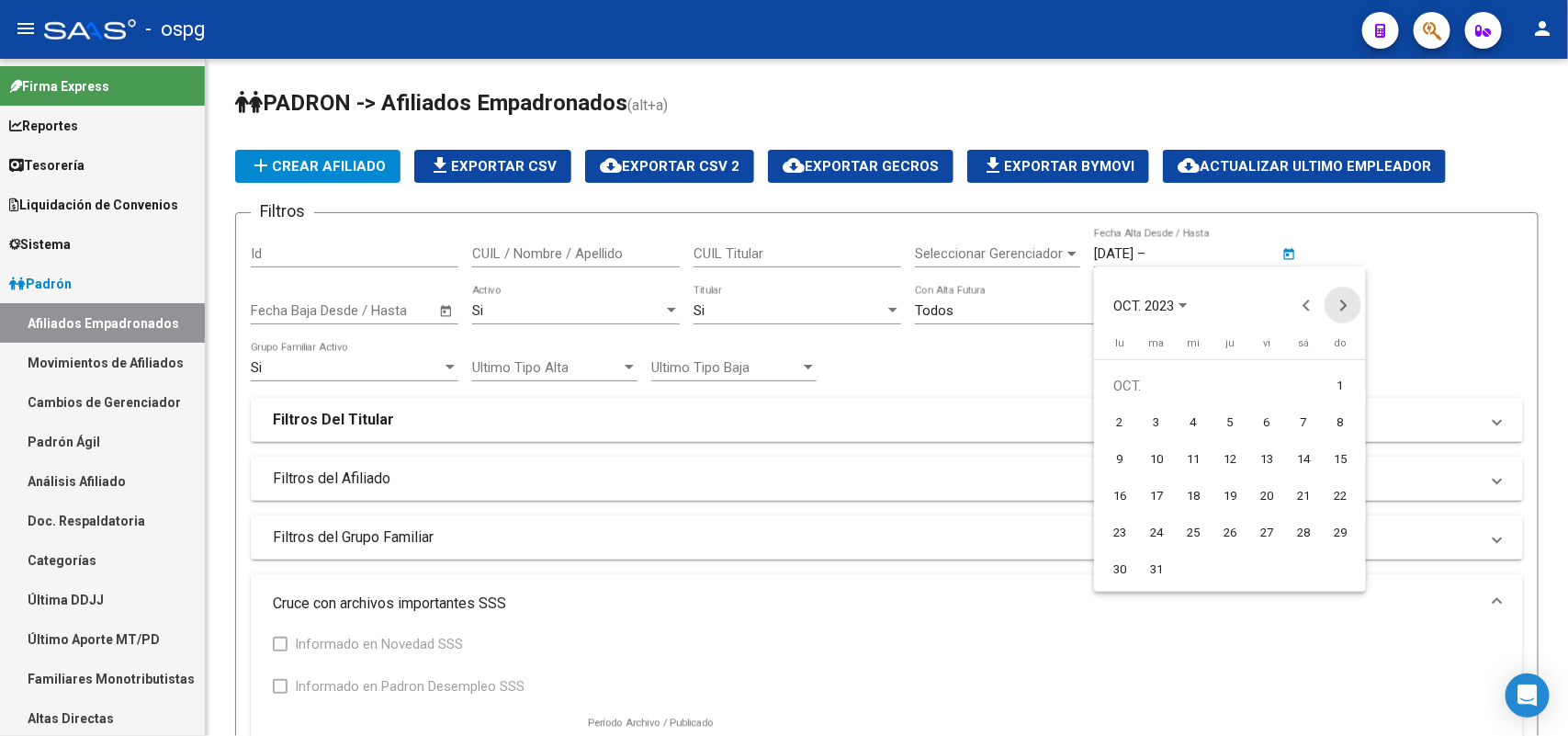 click at bounding box center [1343, 305] 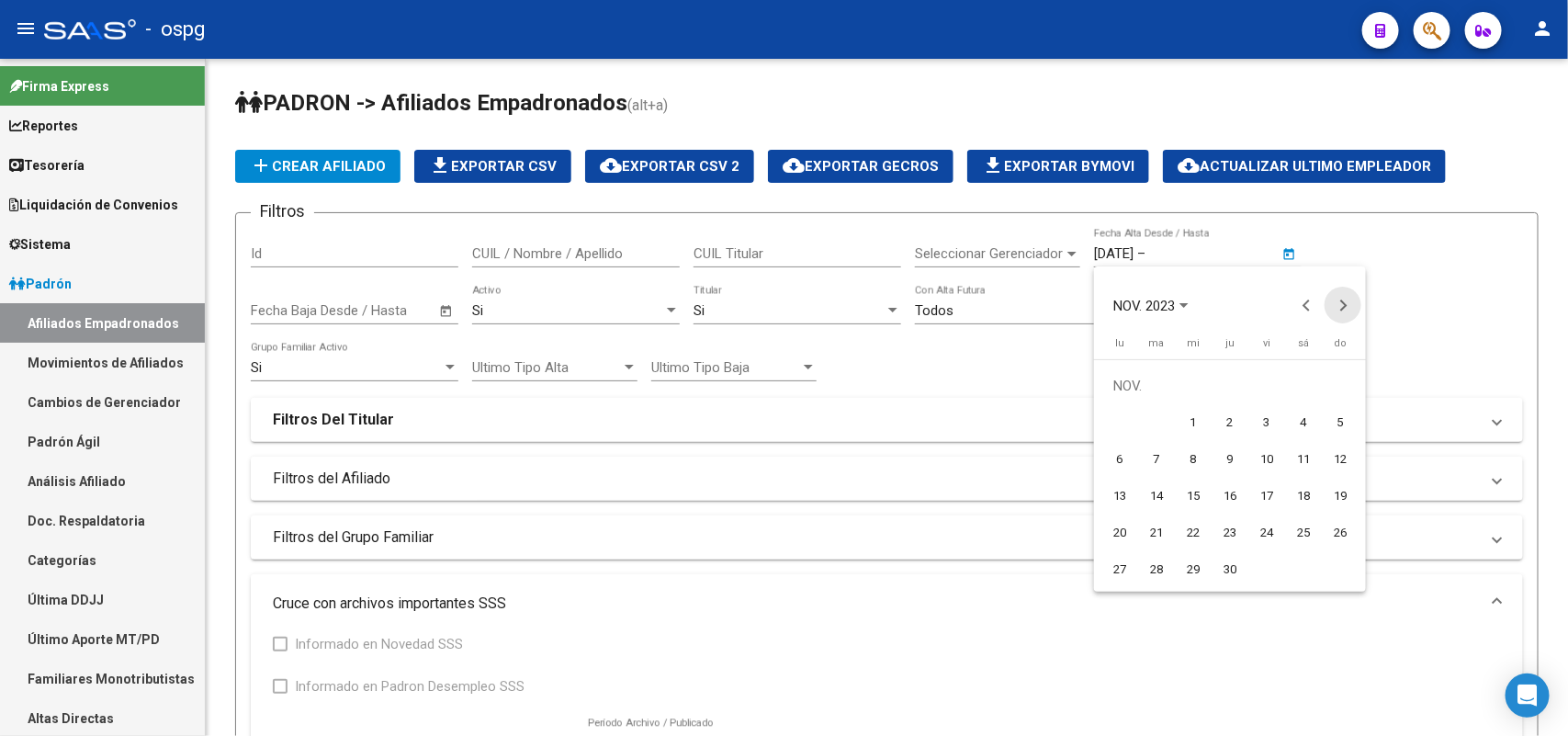 click at bounding box center (1343, 305) 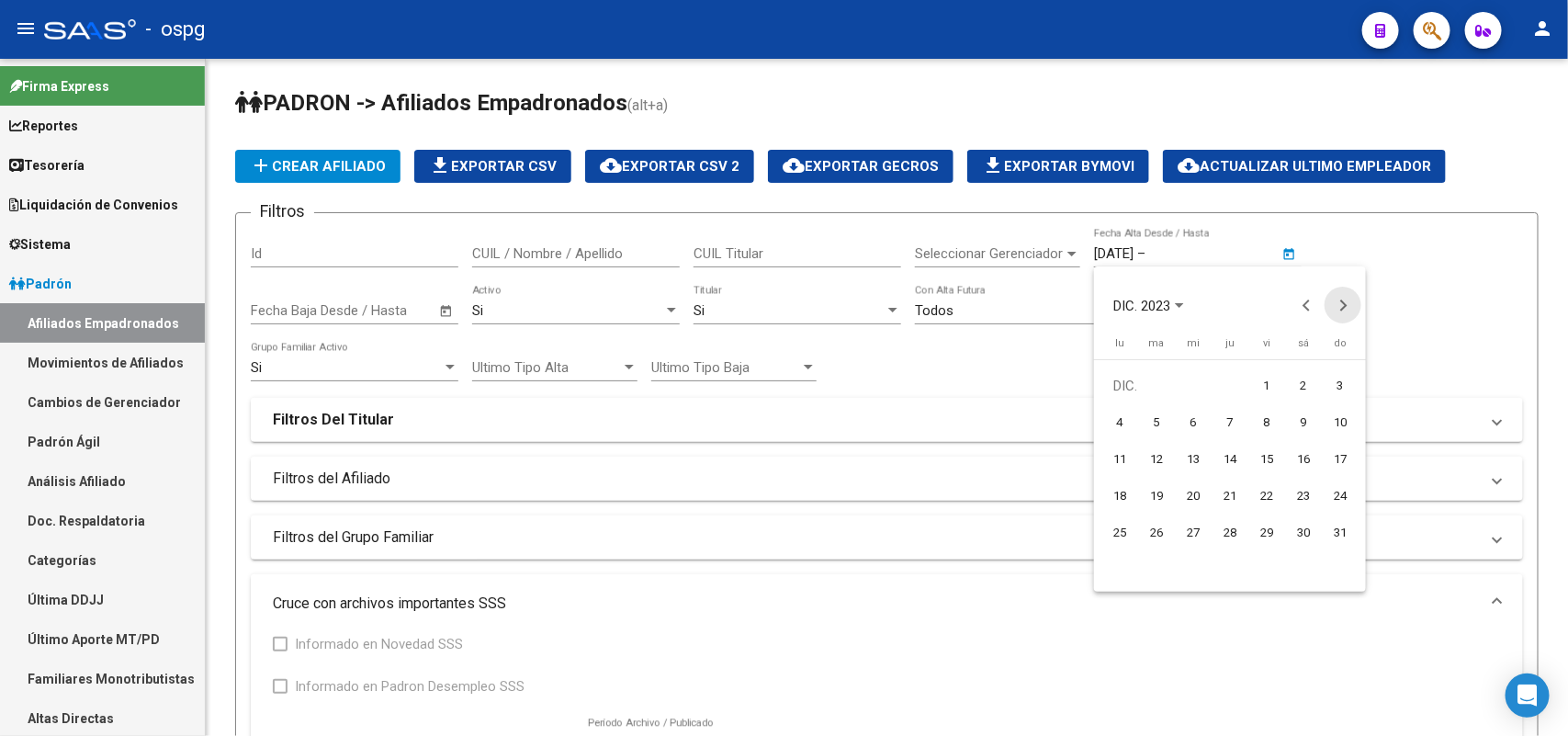click at bounding box center (1343, 305) 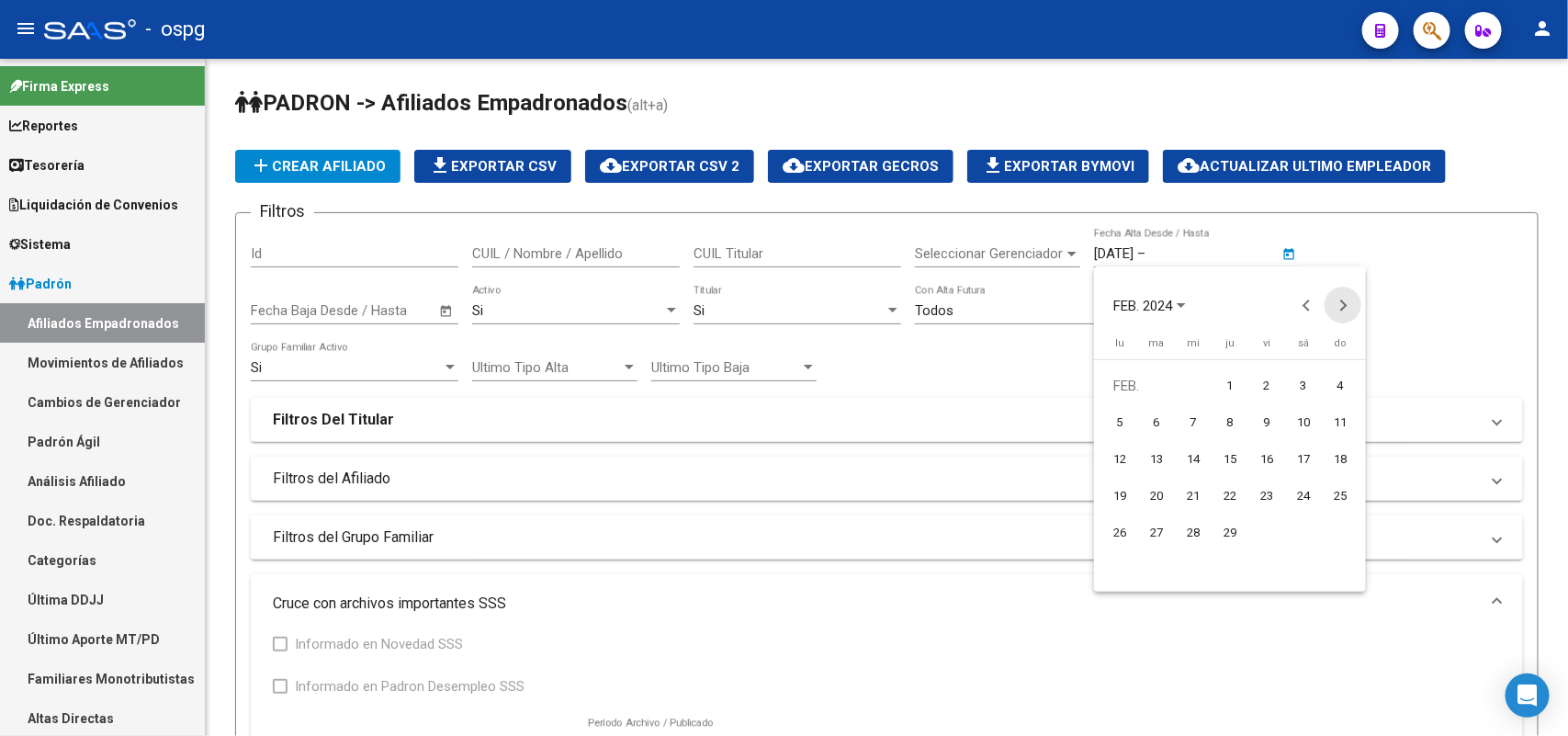 click at bounding box center [1343, 305] 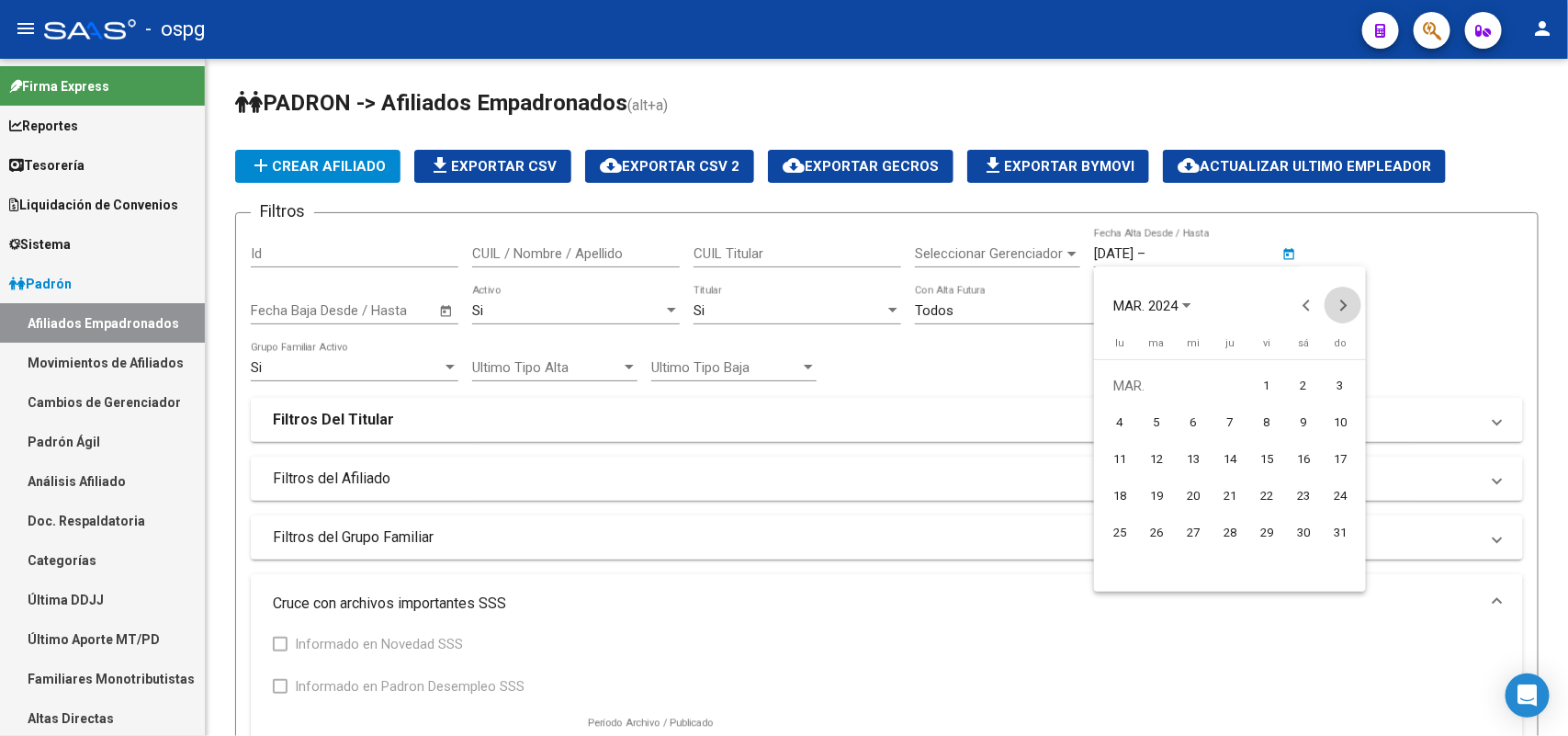 click at bounding box center [1343, 305] 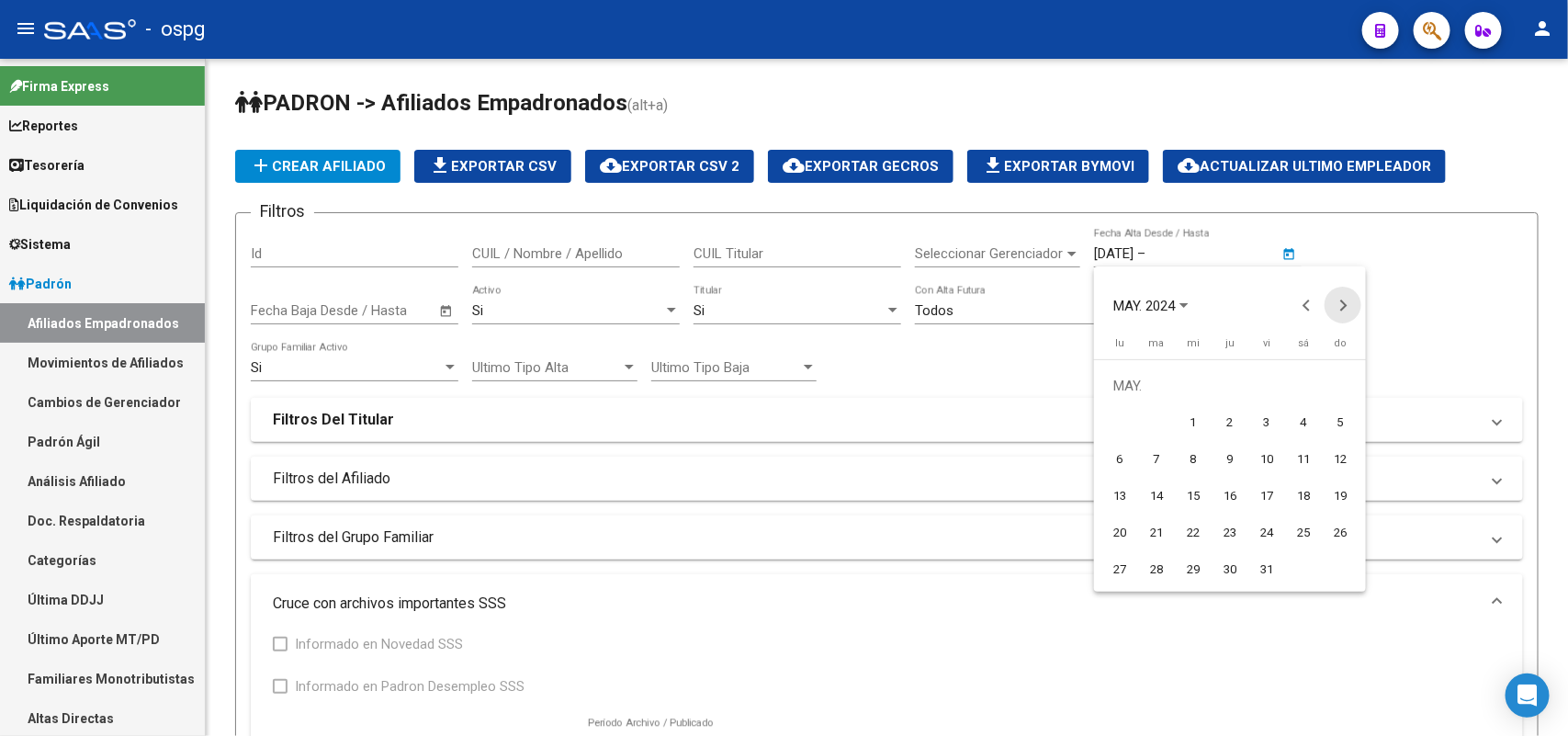 click at bounding box center [1343, 305] 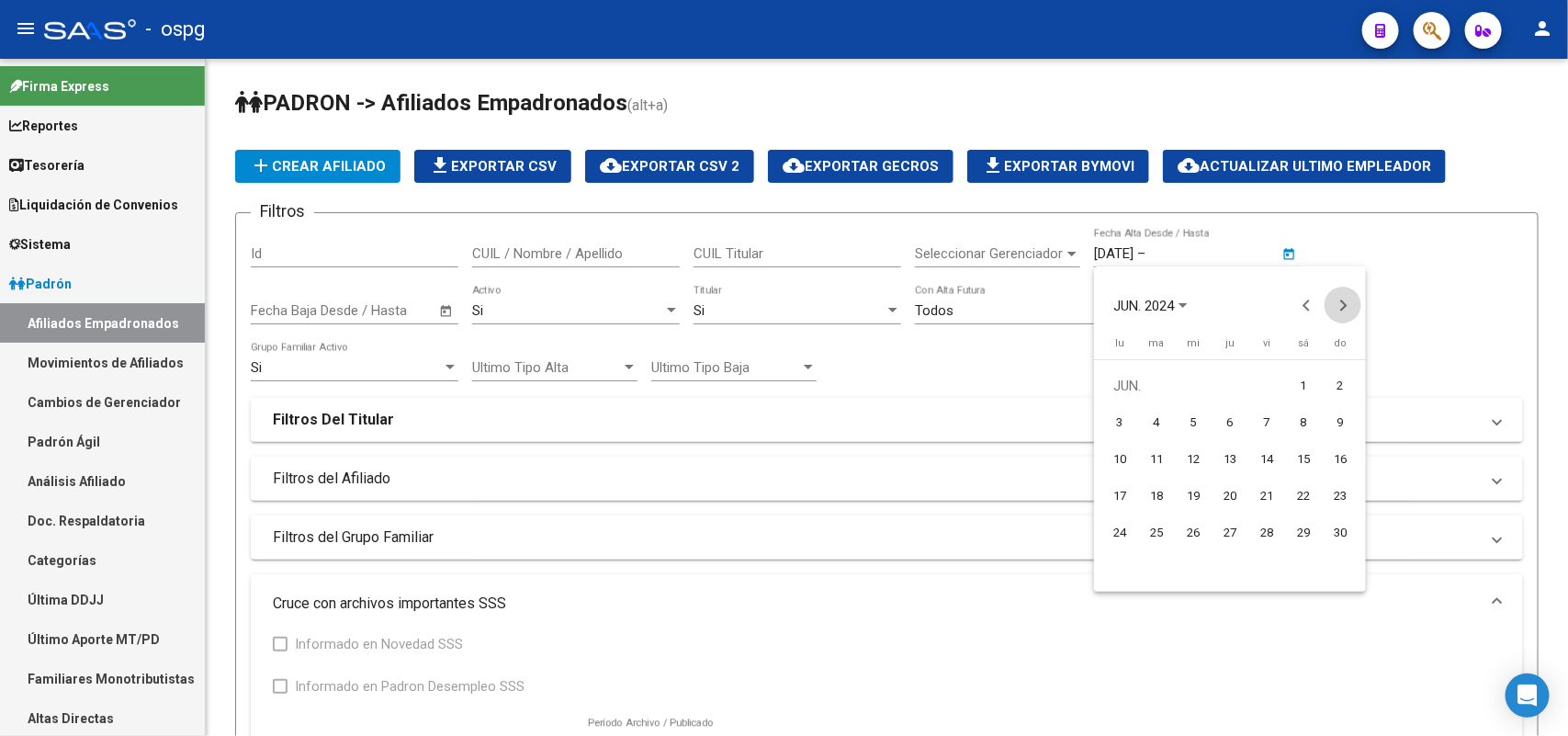 click at bounding box center [1343, 305] 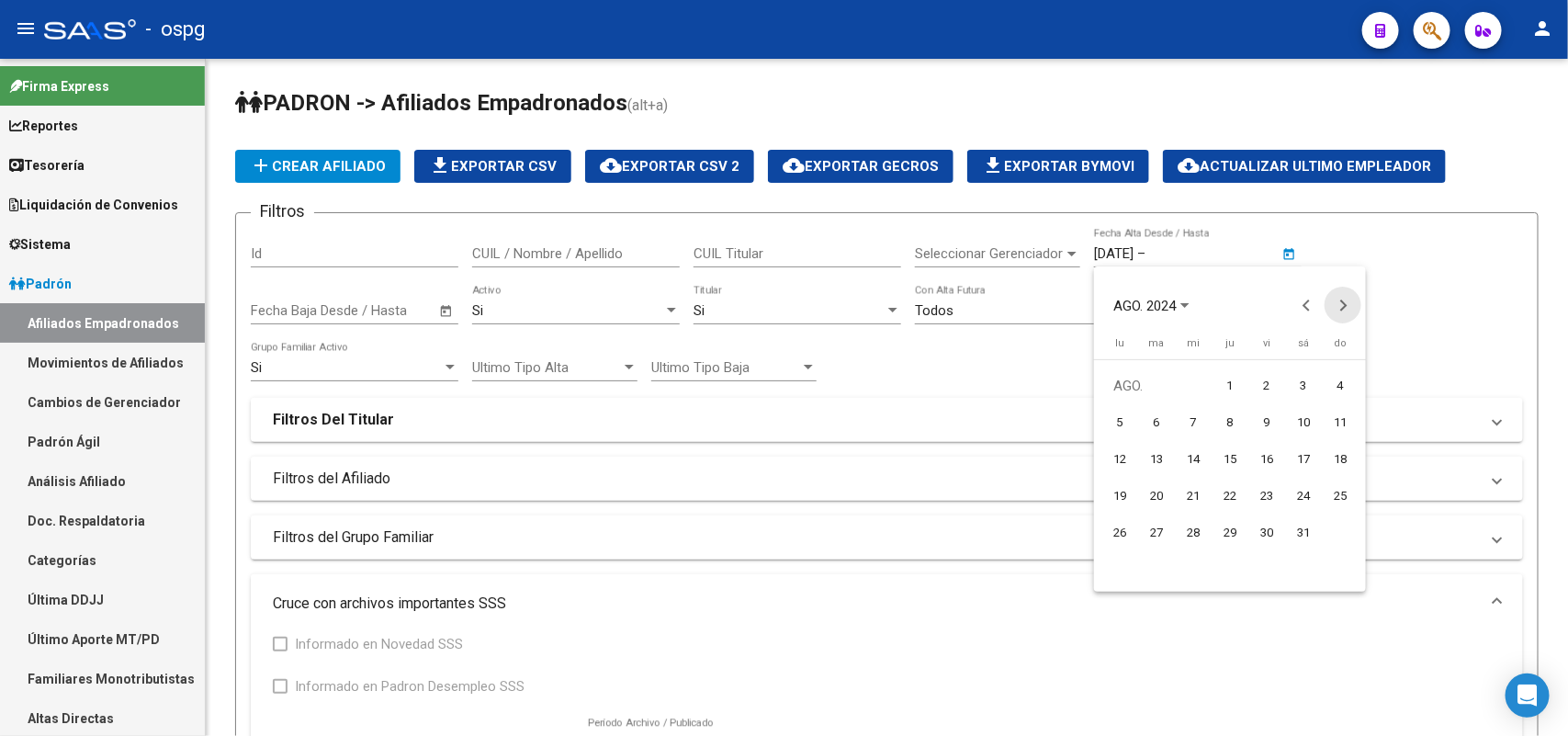 click at bounding box center [1343, 305] 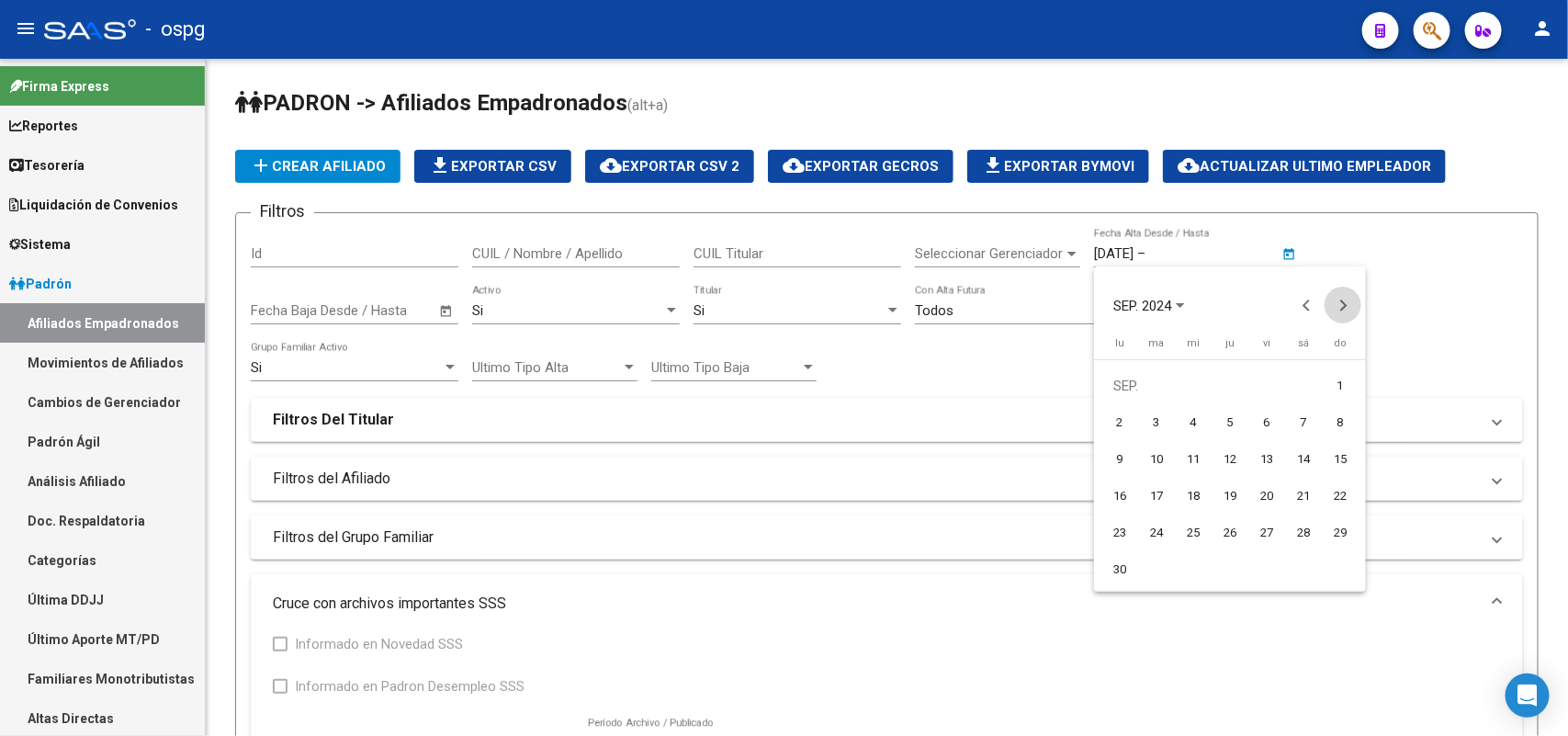 click at bounding box center [1343, 305] 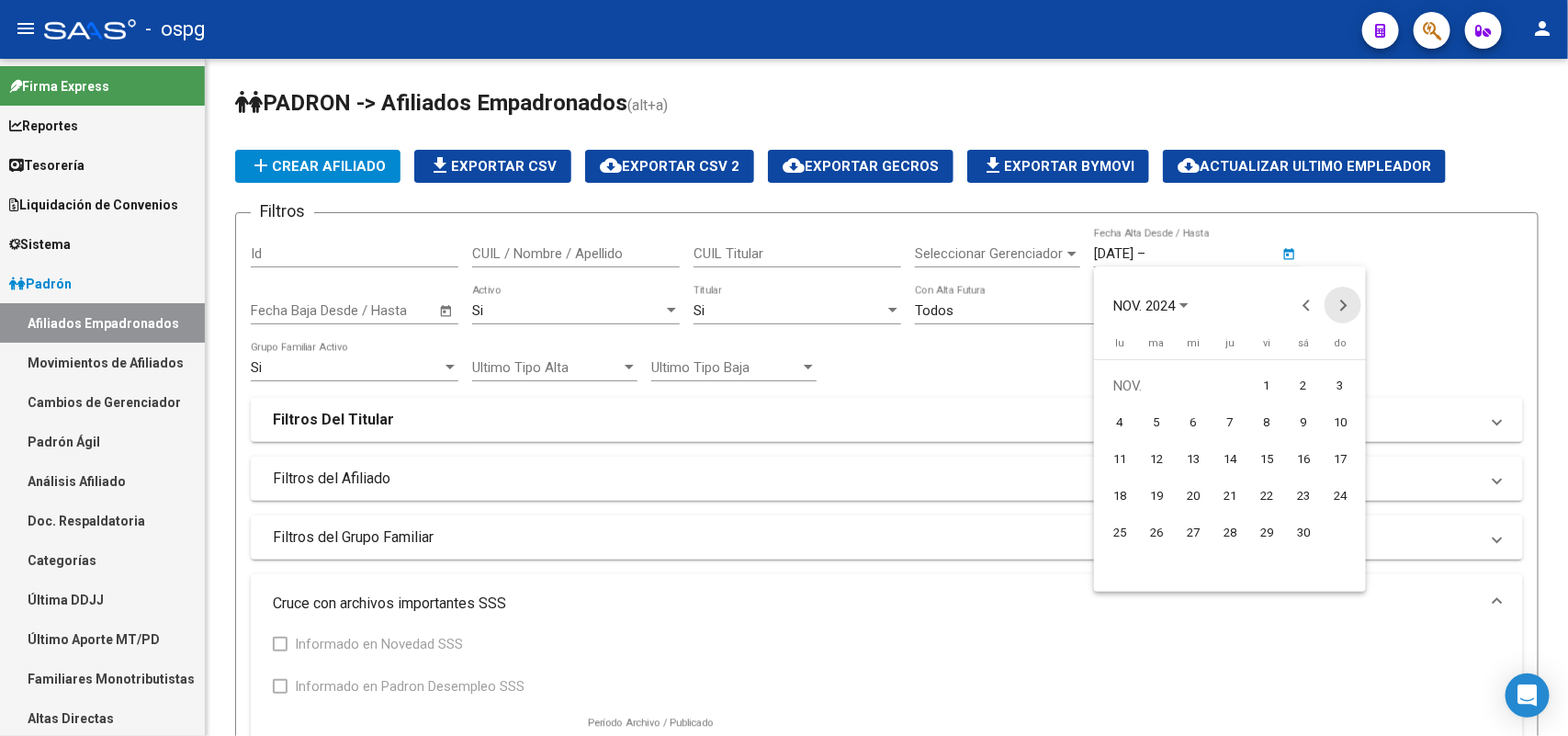 click at bounding box center (1343, 305) 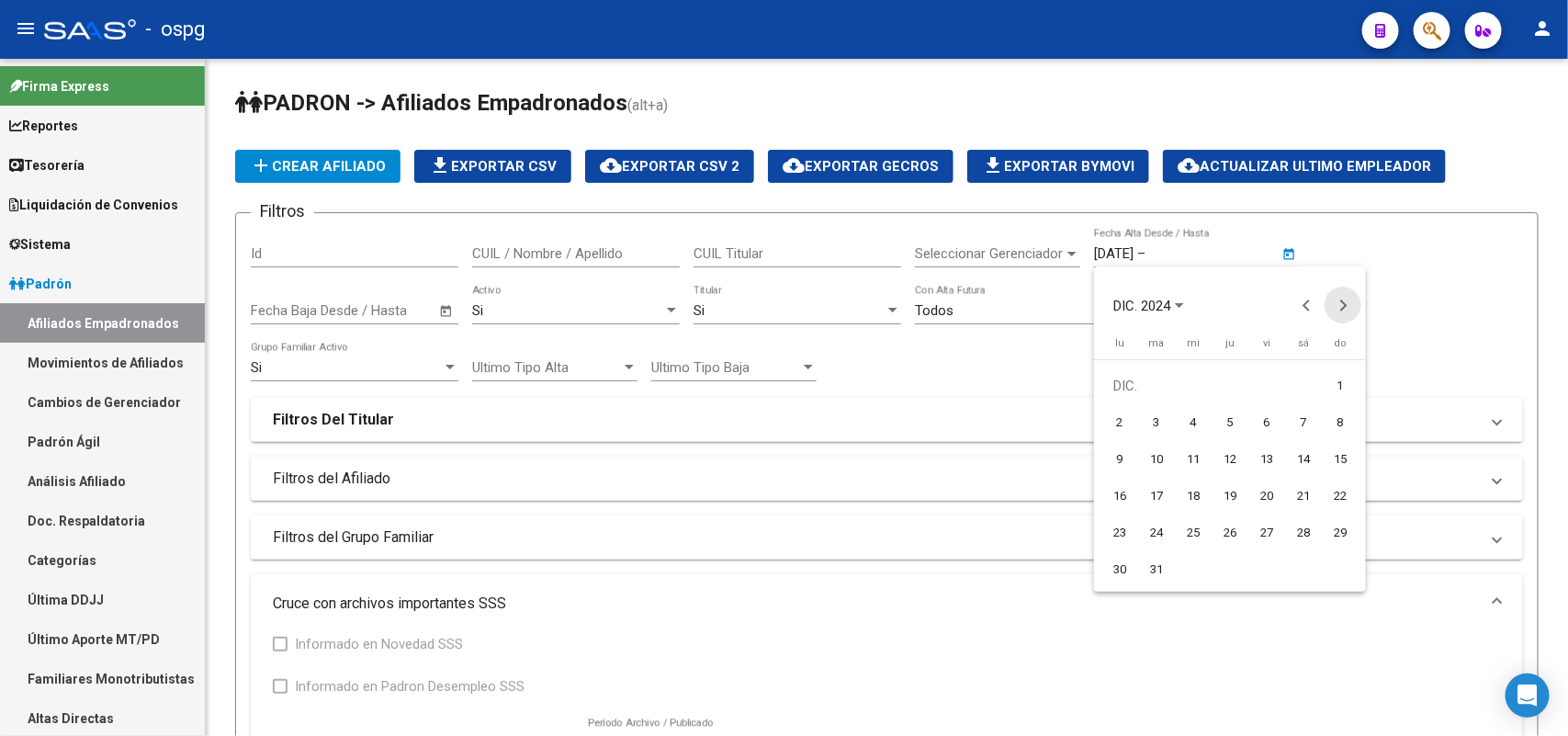 click at bounding box center [1343, 305] 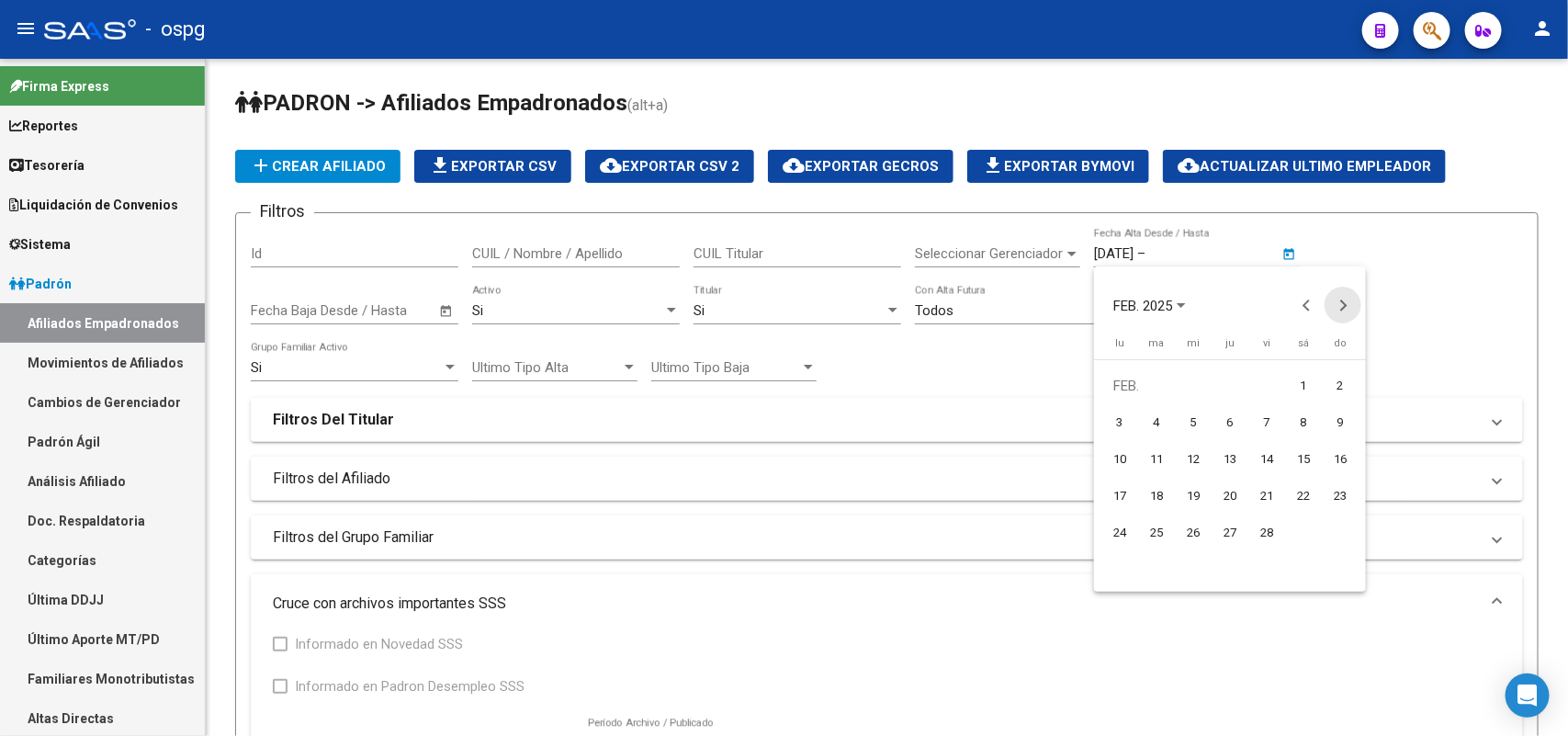 click at bounding box center [1343, 305] 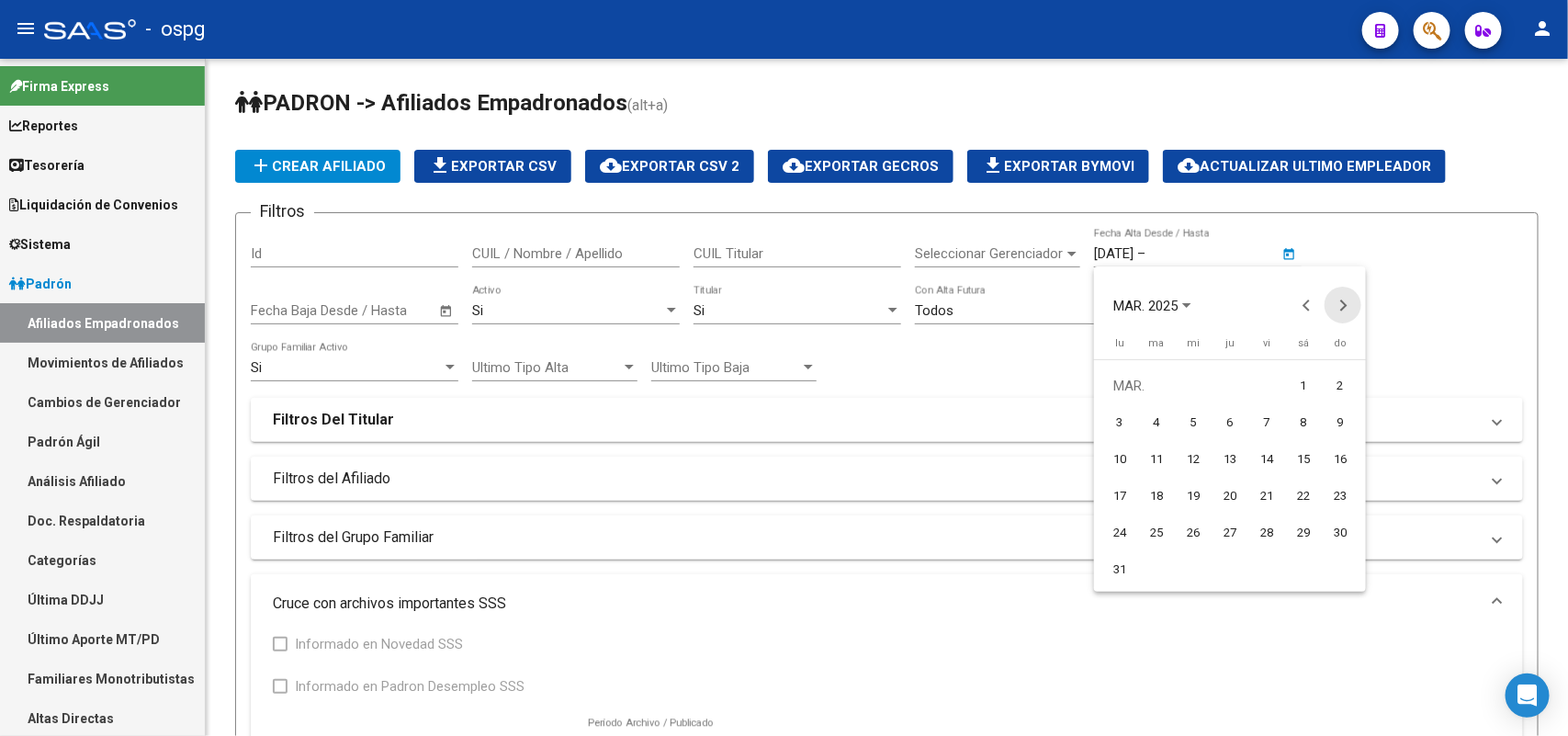 click at bounding box center [1343, 305] 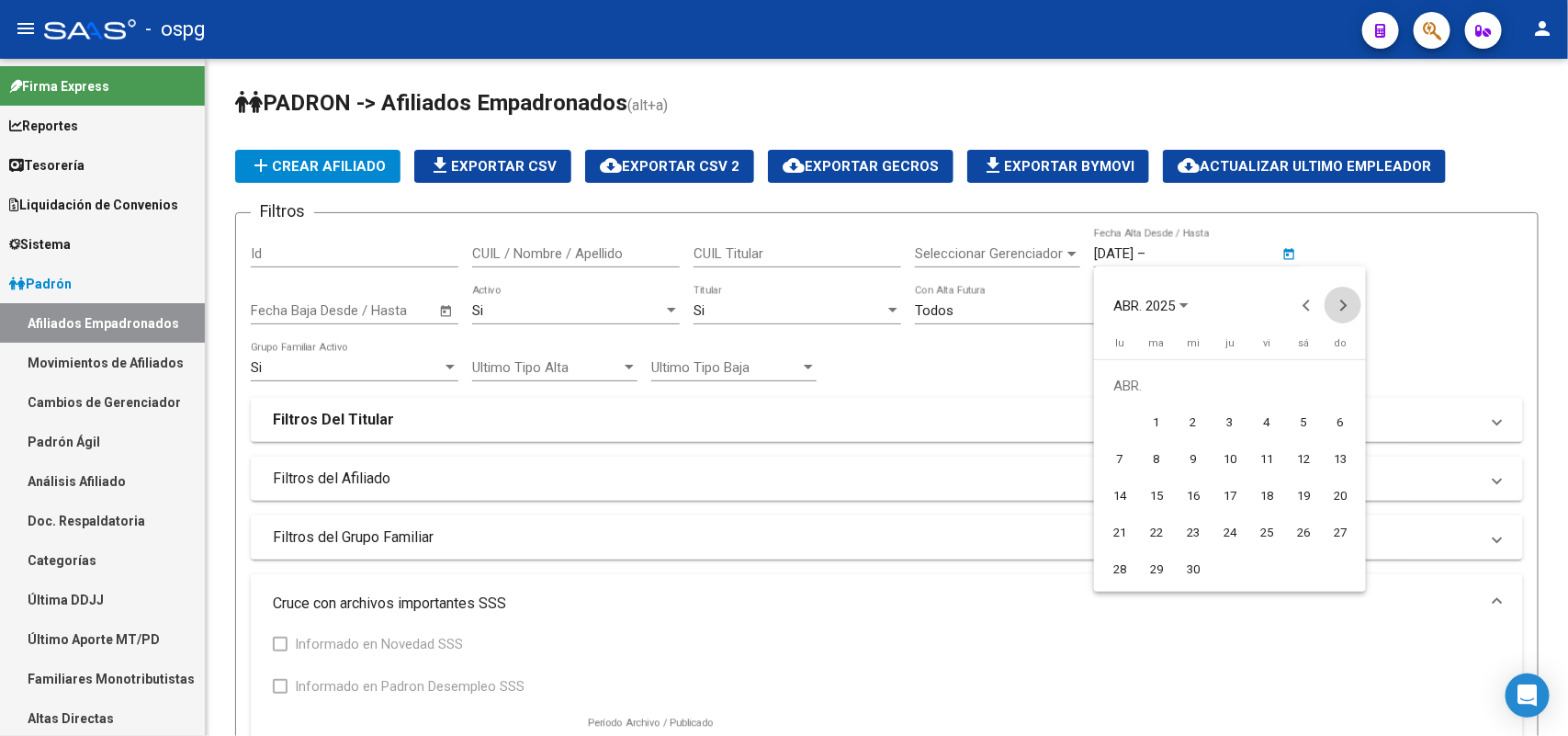 click at bounding box center [1343, 305] 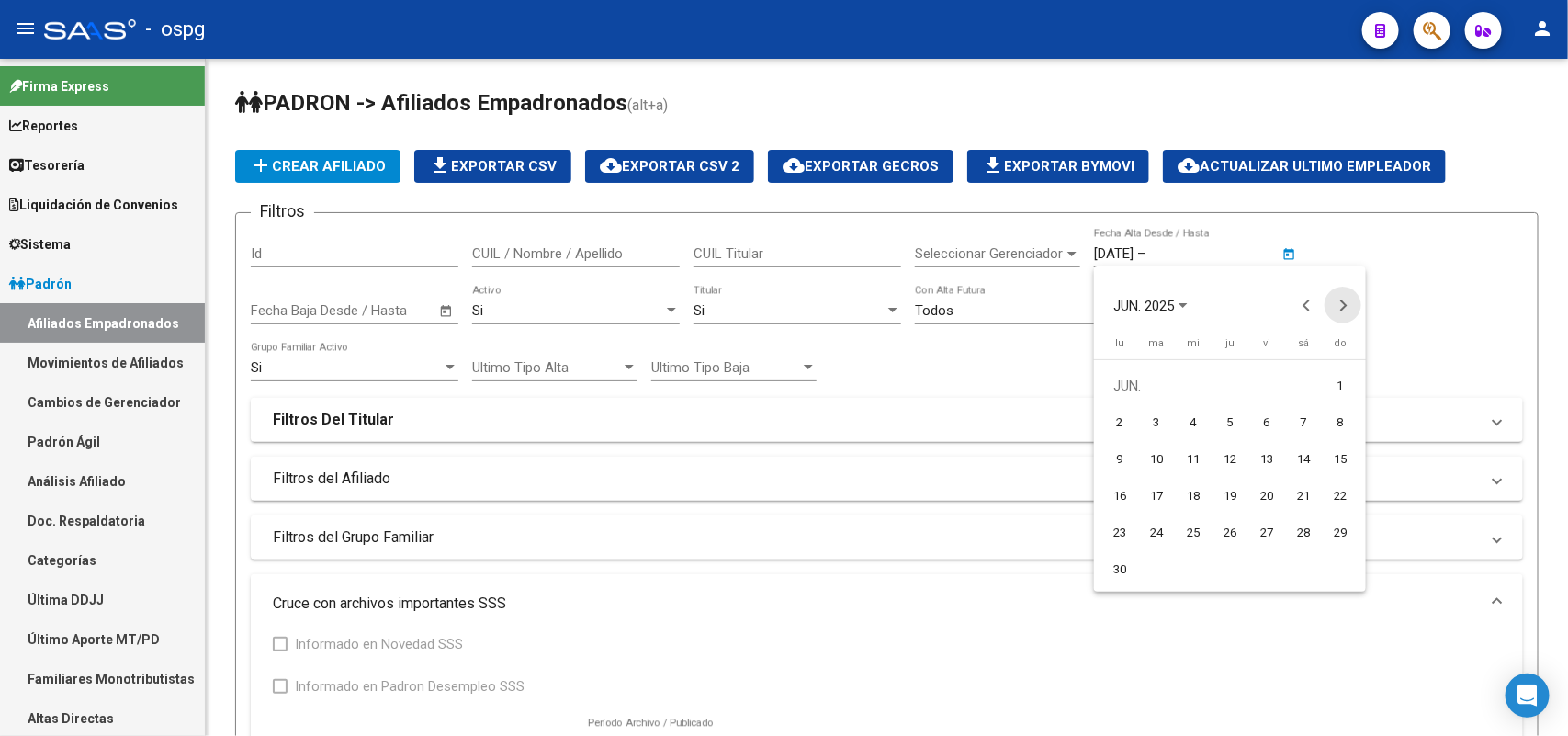 click at bounding box center (1343, 305) 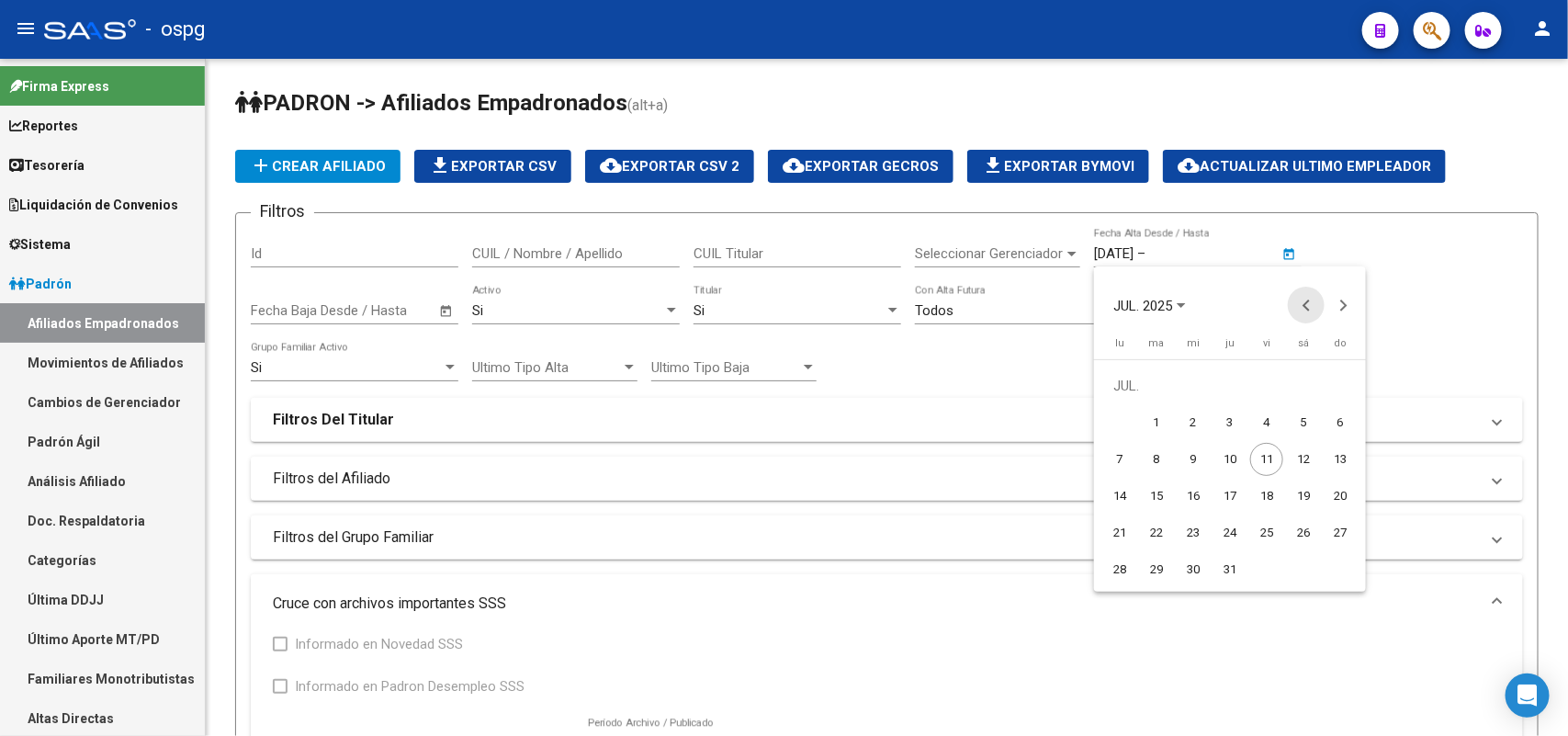 click at bounding box center (1306, 305) 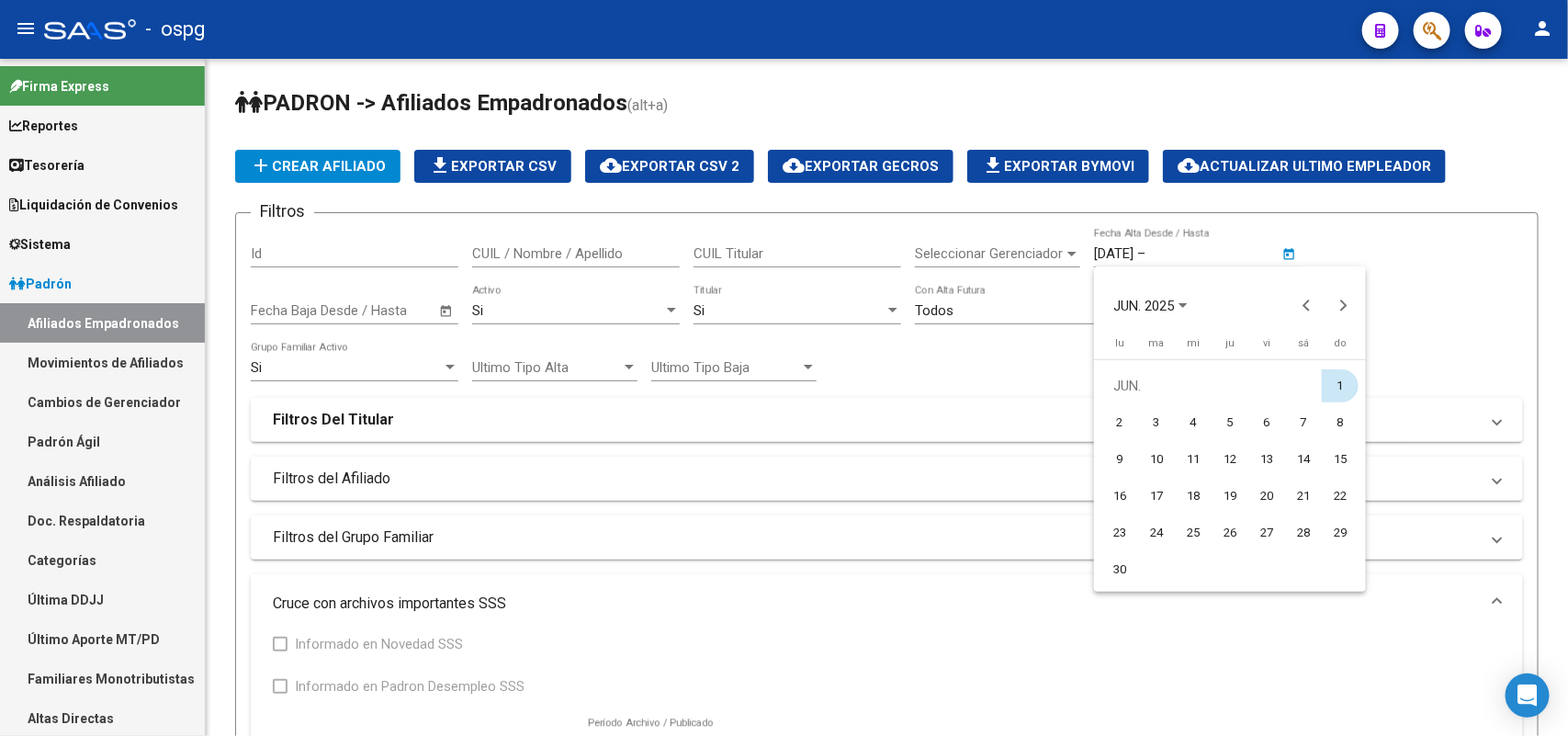 click on "1" at bounding box center [1340, 386] 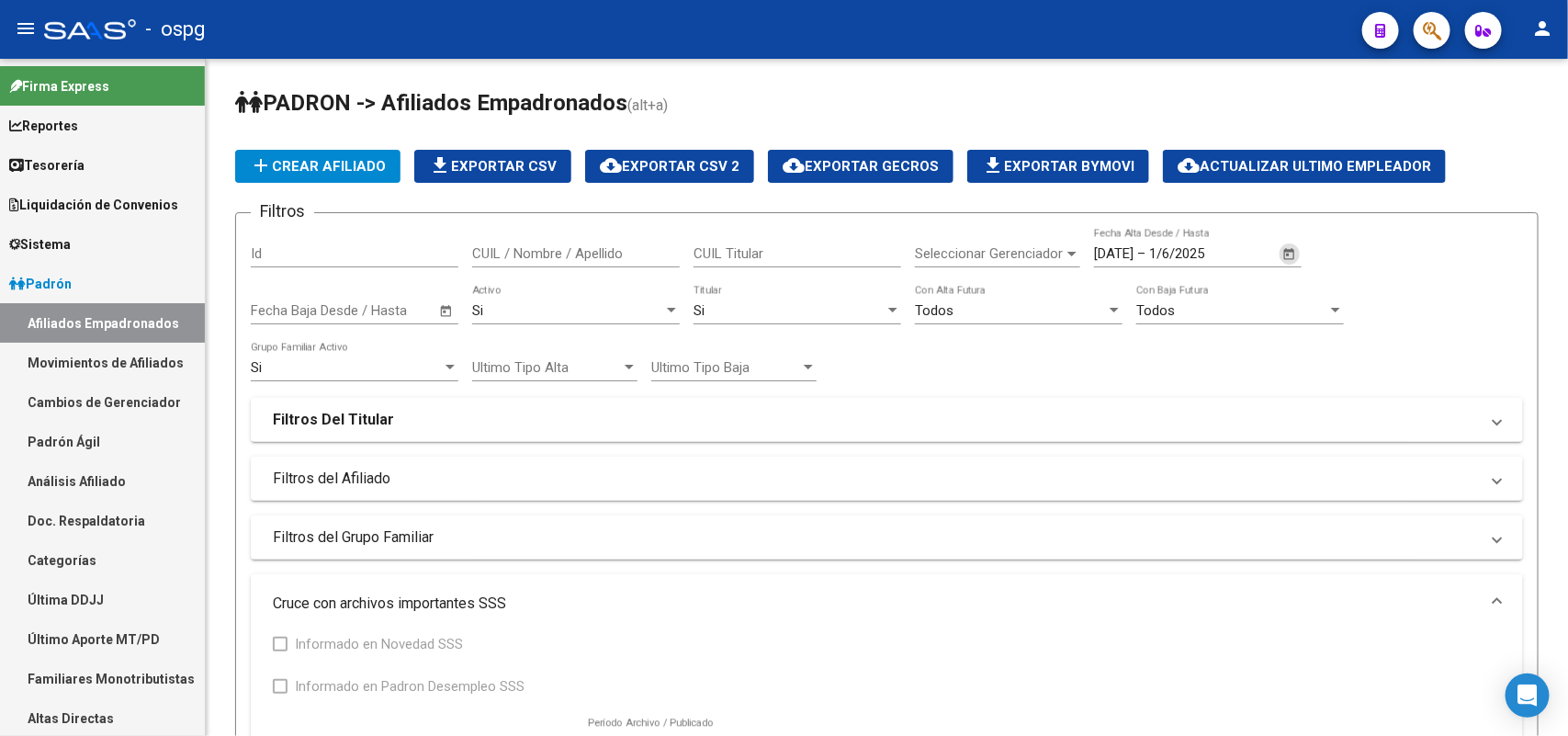 scroll, scrollTop: 689, scrollLeft: 0, axis: vertical 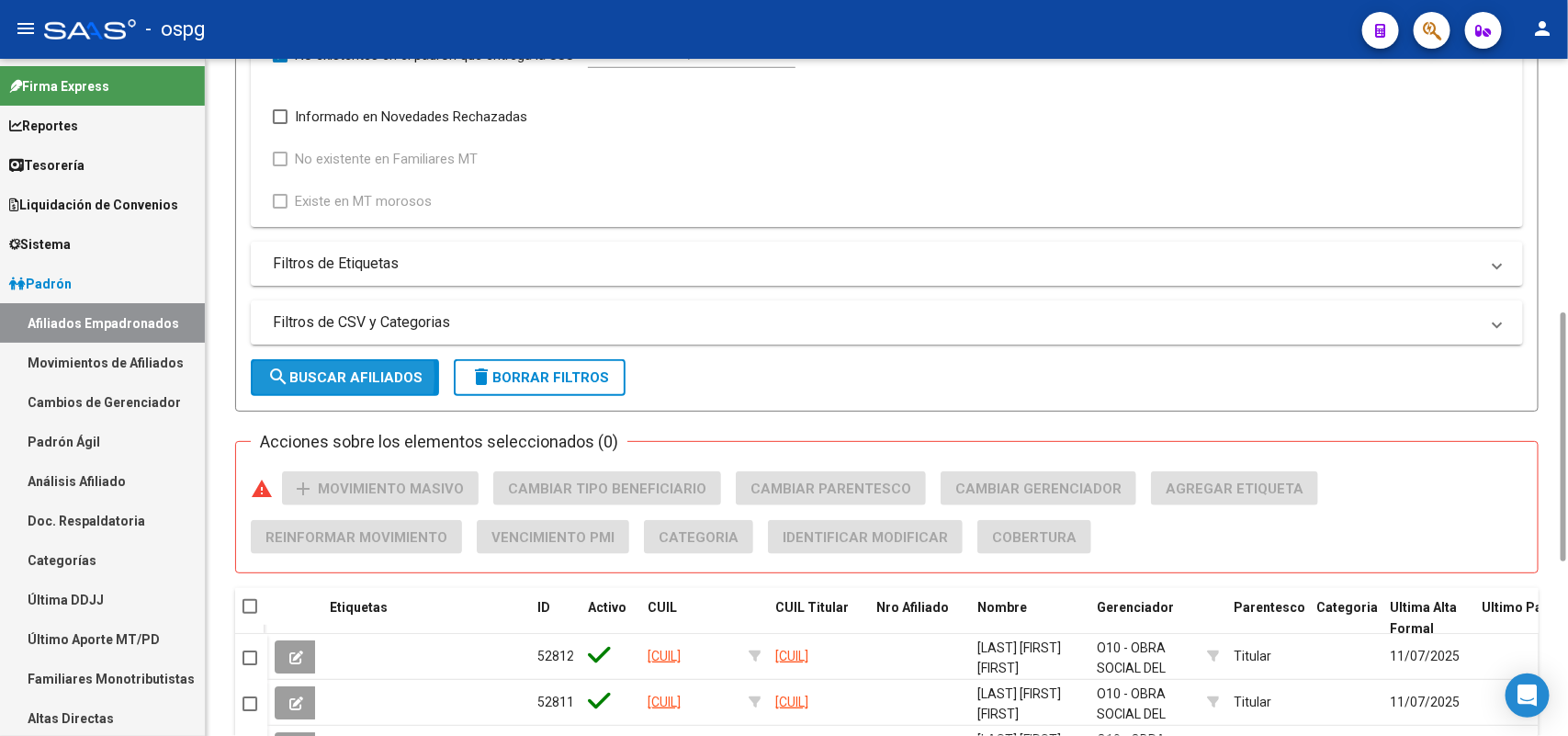 click on "search  Buscar Afiliados" 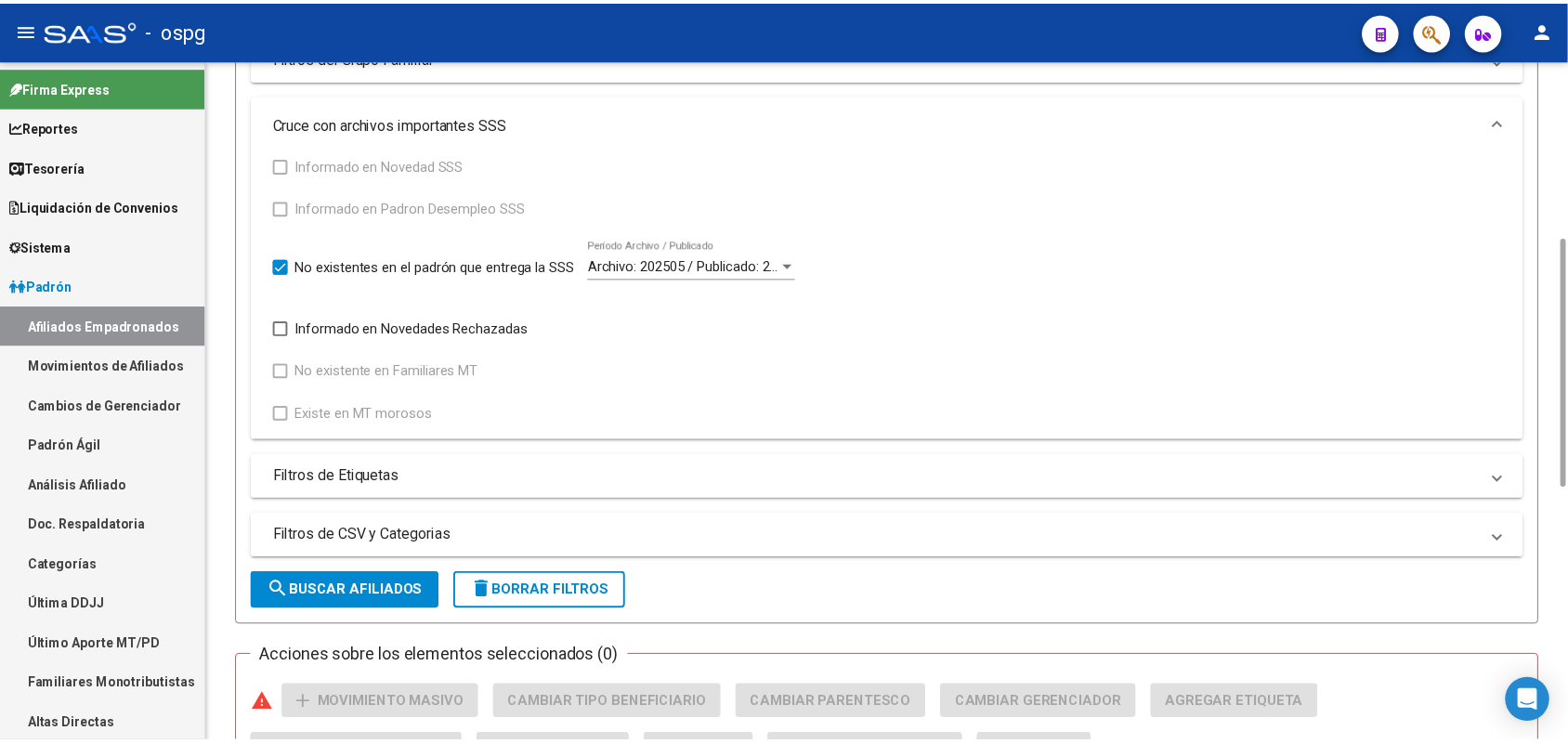 scroll, scrollTop: 1178, scrollLeft: 0, axis: vertical 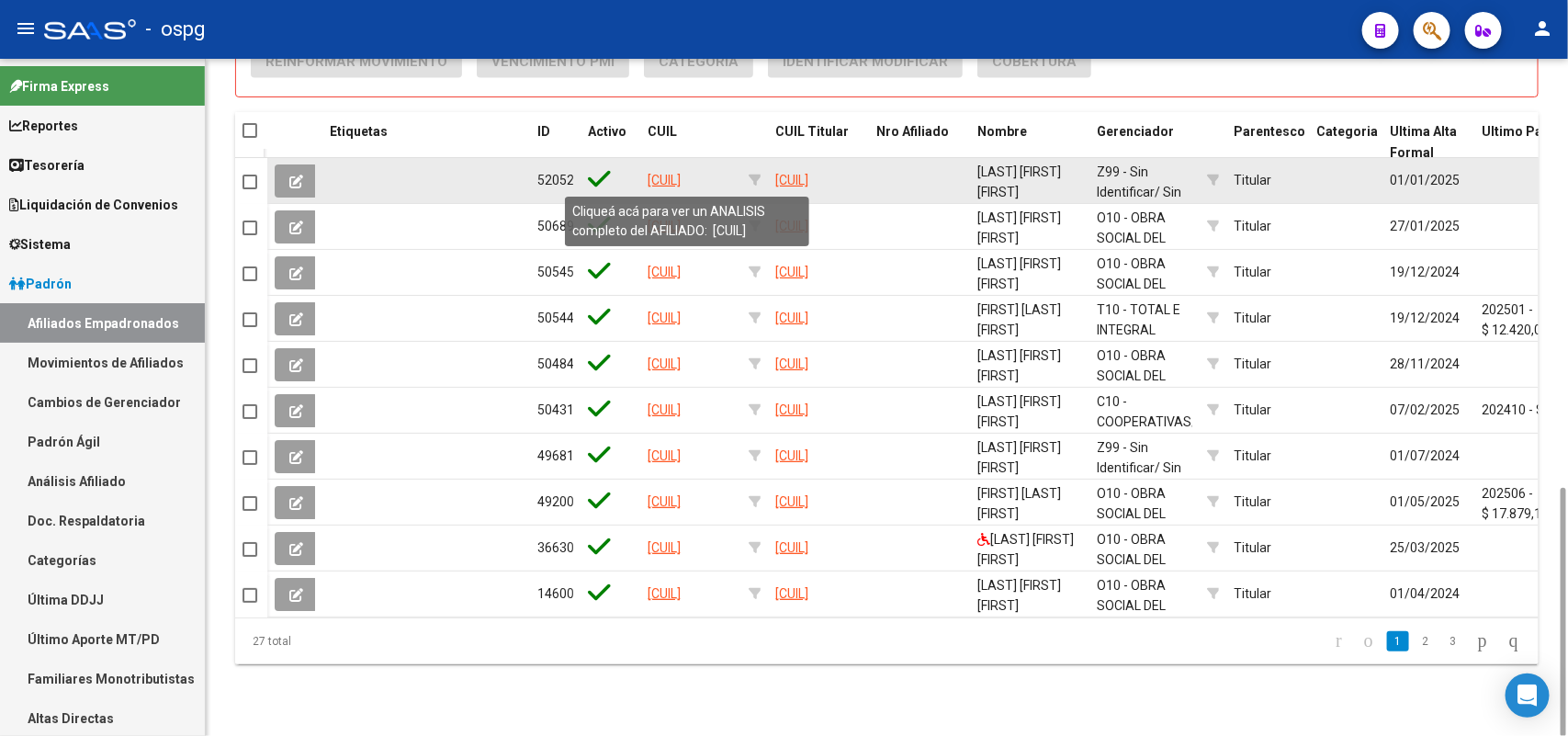 click on "[CUIL]" 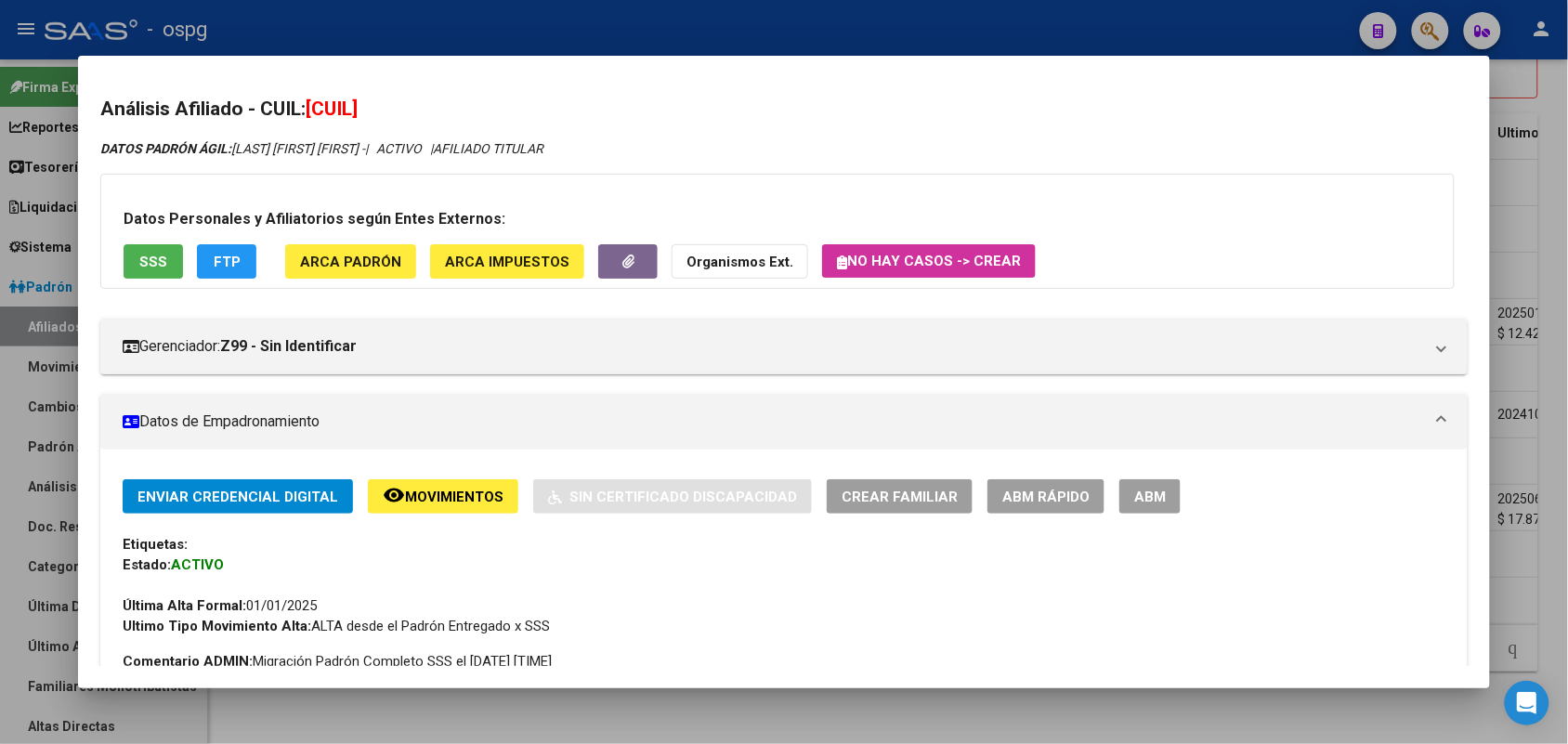 click on "remove_red_eye Movimientos" 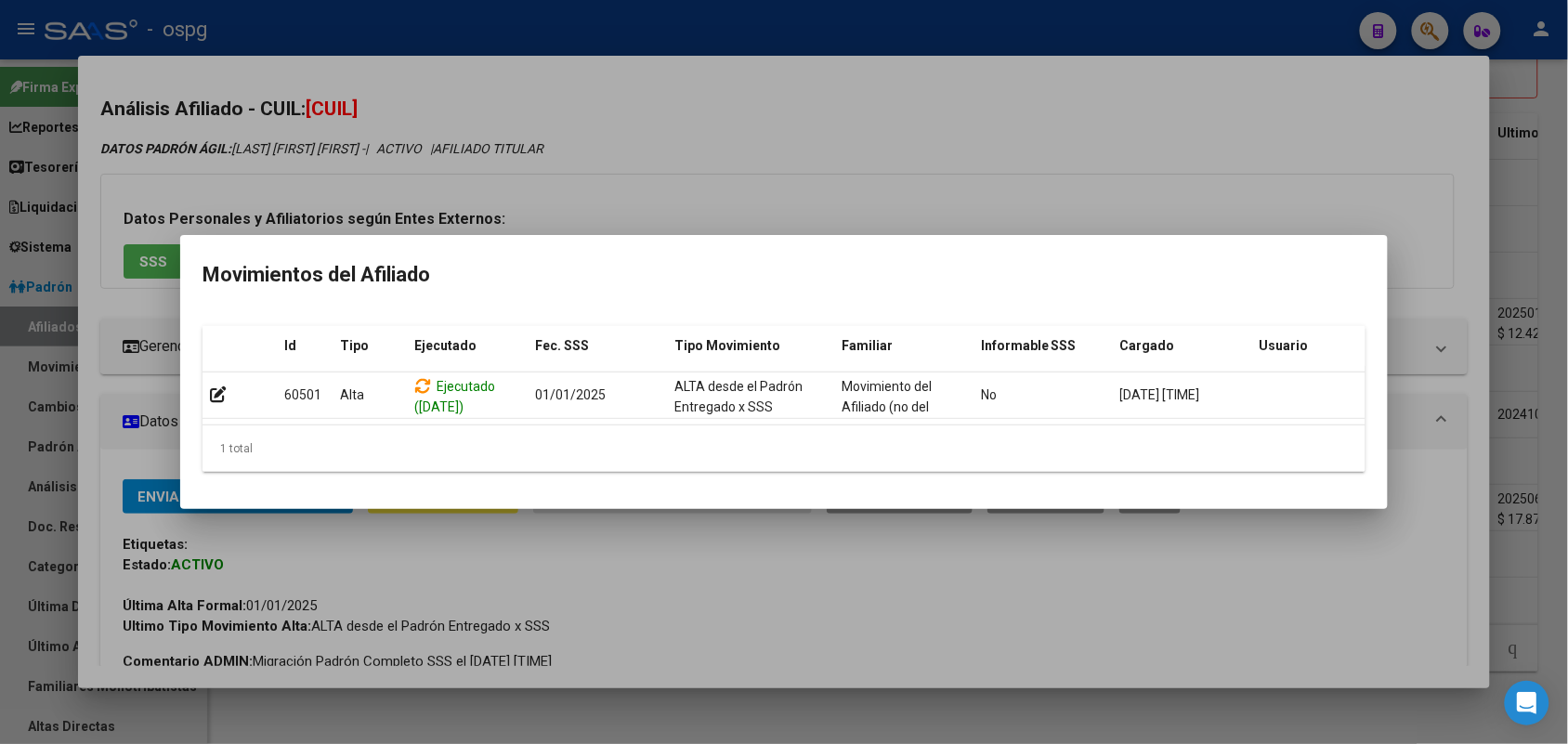 click at bounding box center [784, 372] 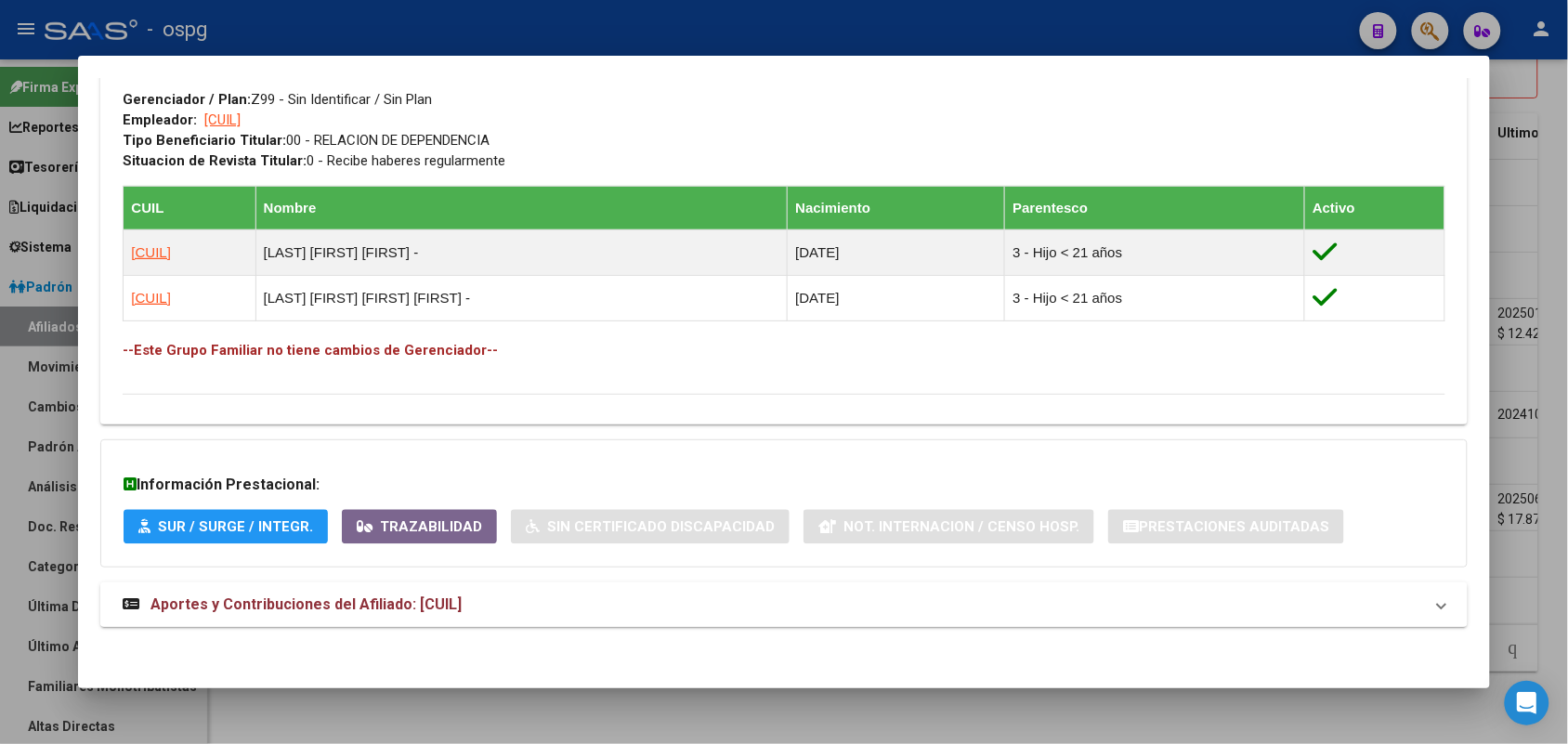 scroll, scrollTop: 927, scrollLeft: 0, axis: vertical 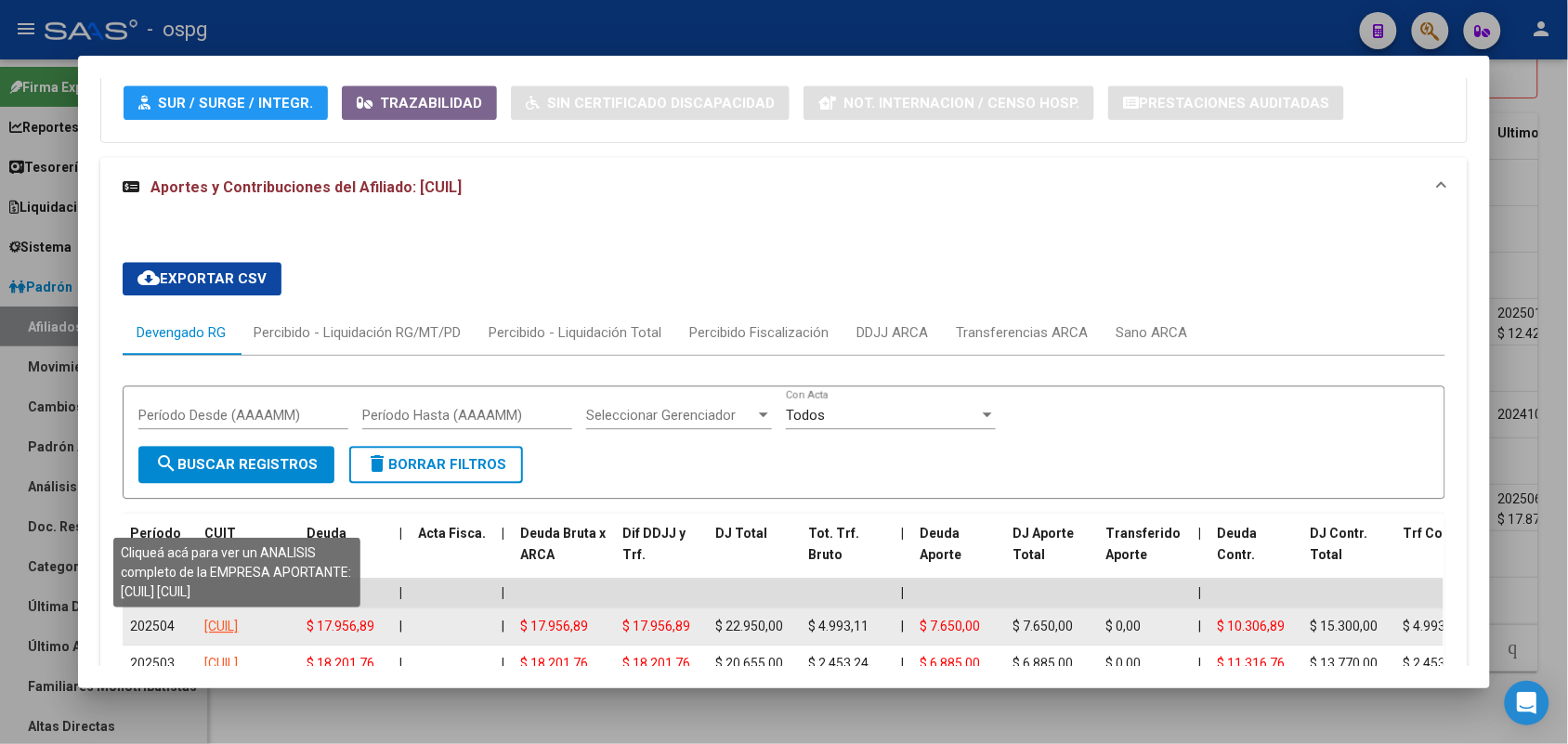 click on "30689370833" 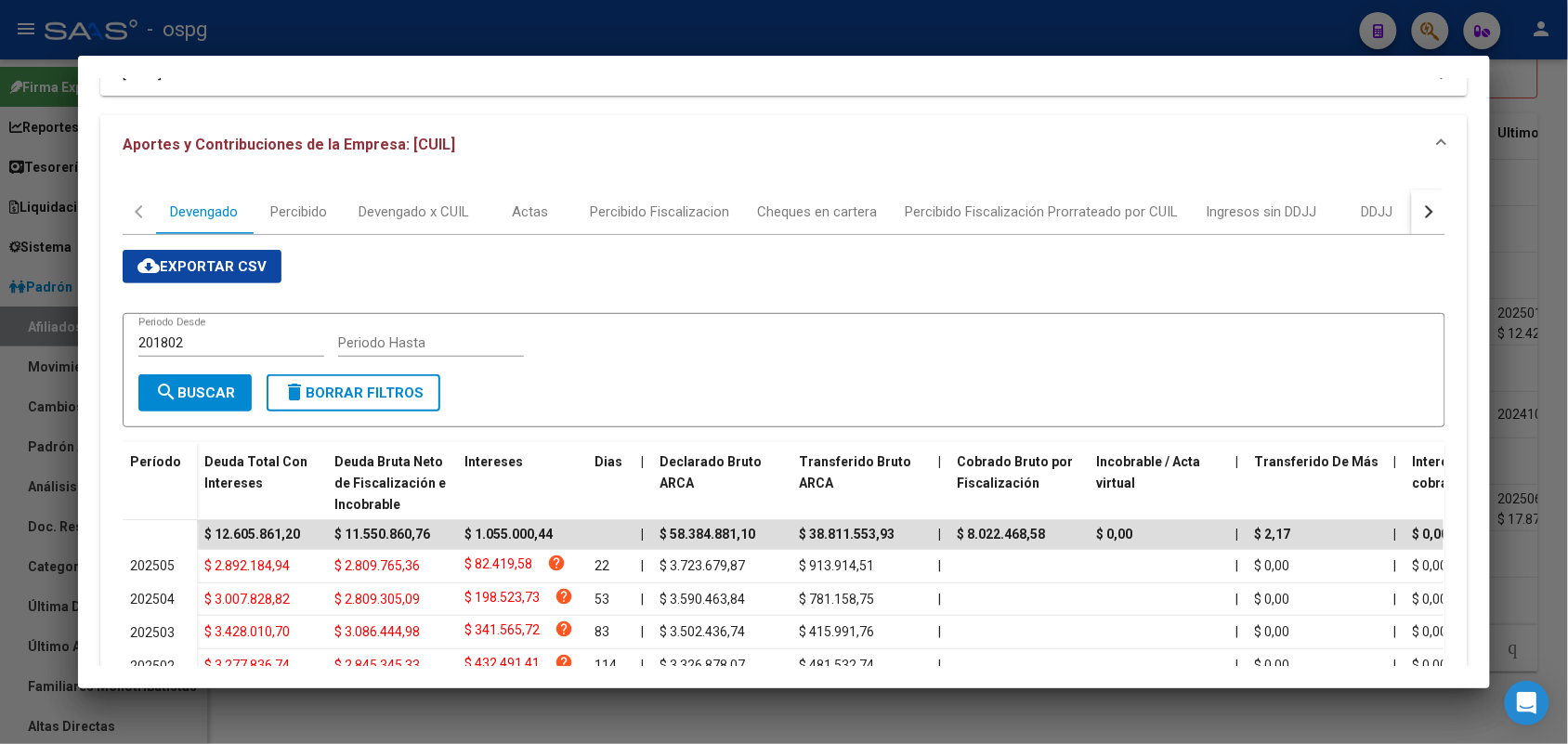 scroll, scrollTop: 116, scrollLeft: 0, axis: vertical 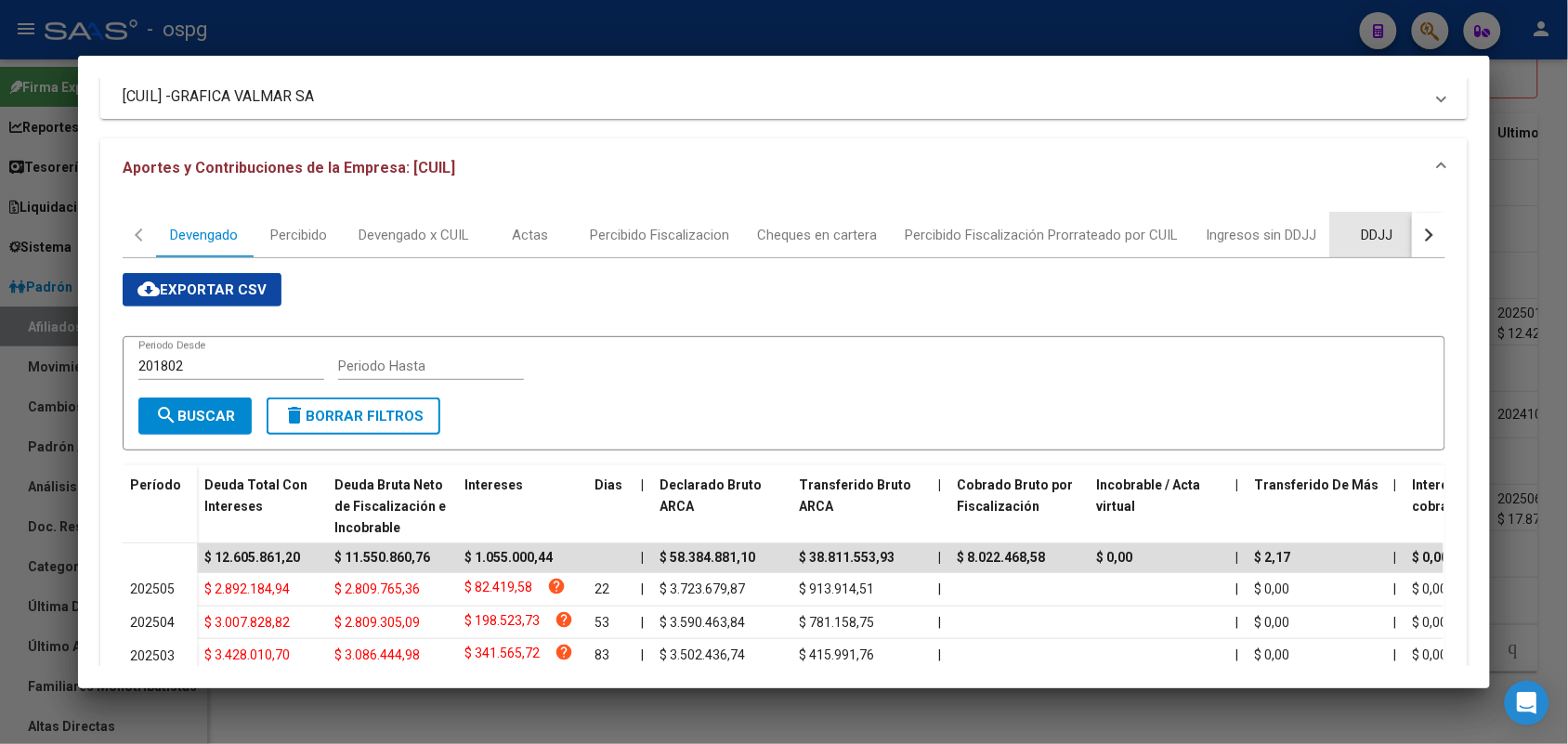 click on "DDJJ" at bounding box center [1377, 235] 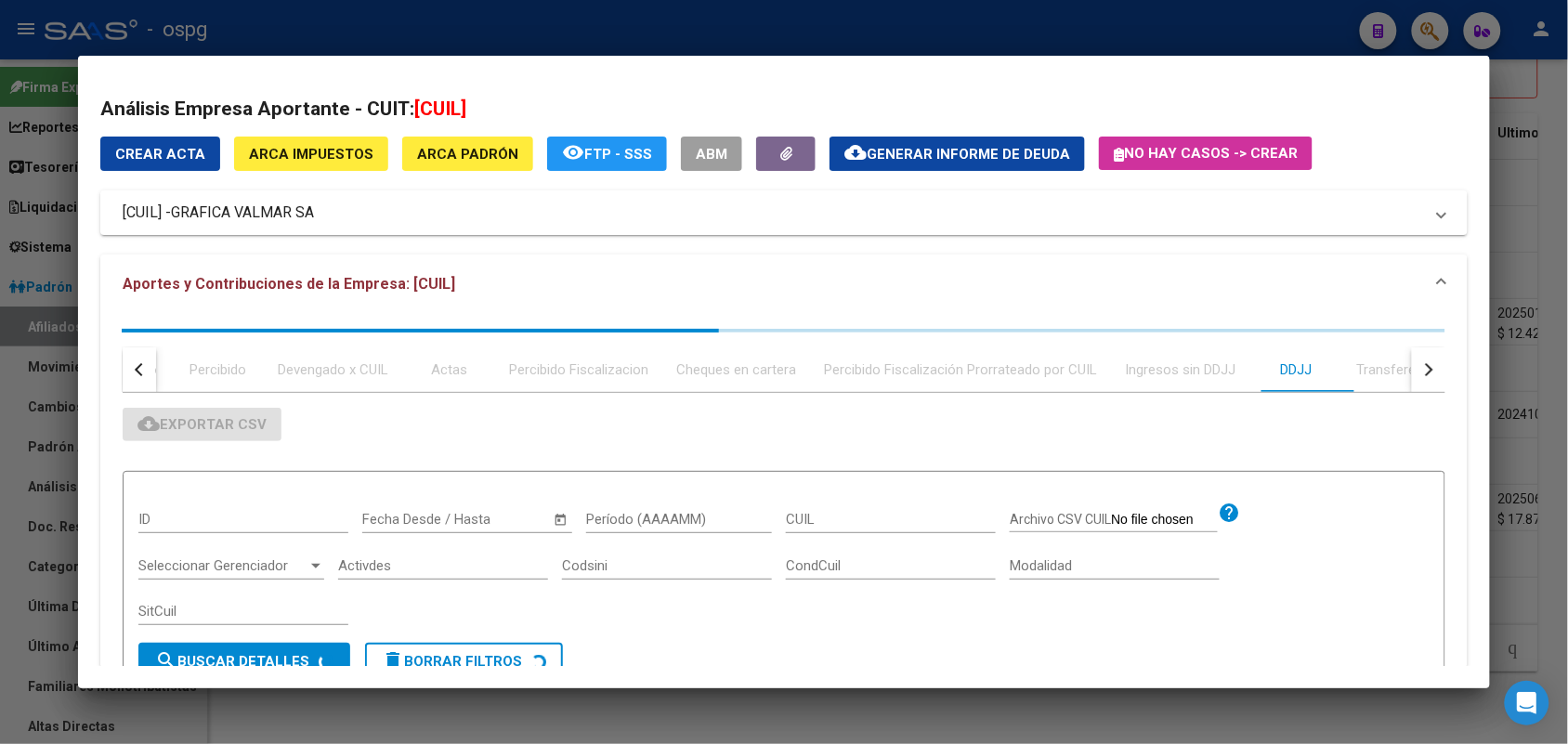 scroll, scrollTop: 205, scrollLeft: 0, axis: vertical 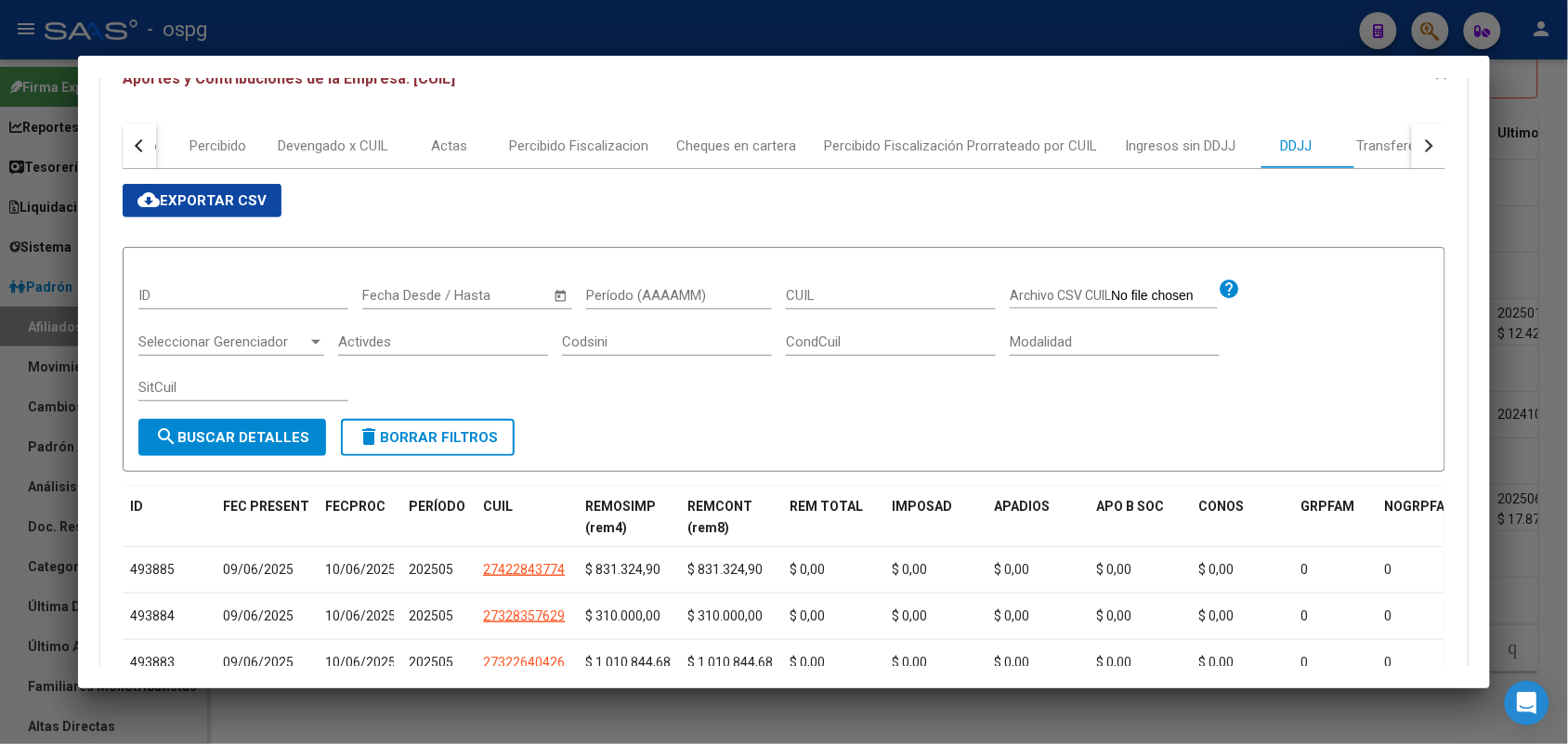 click at bounding box center [784, 372] 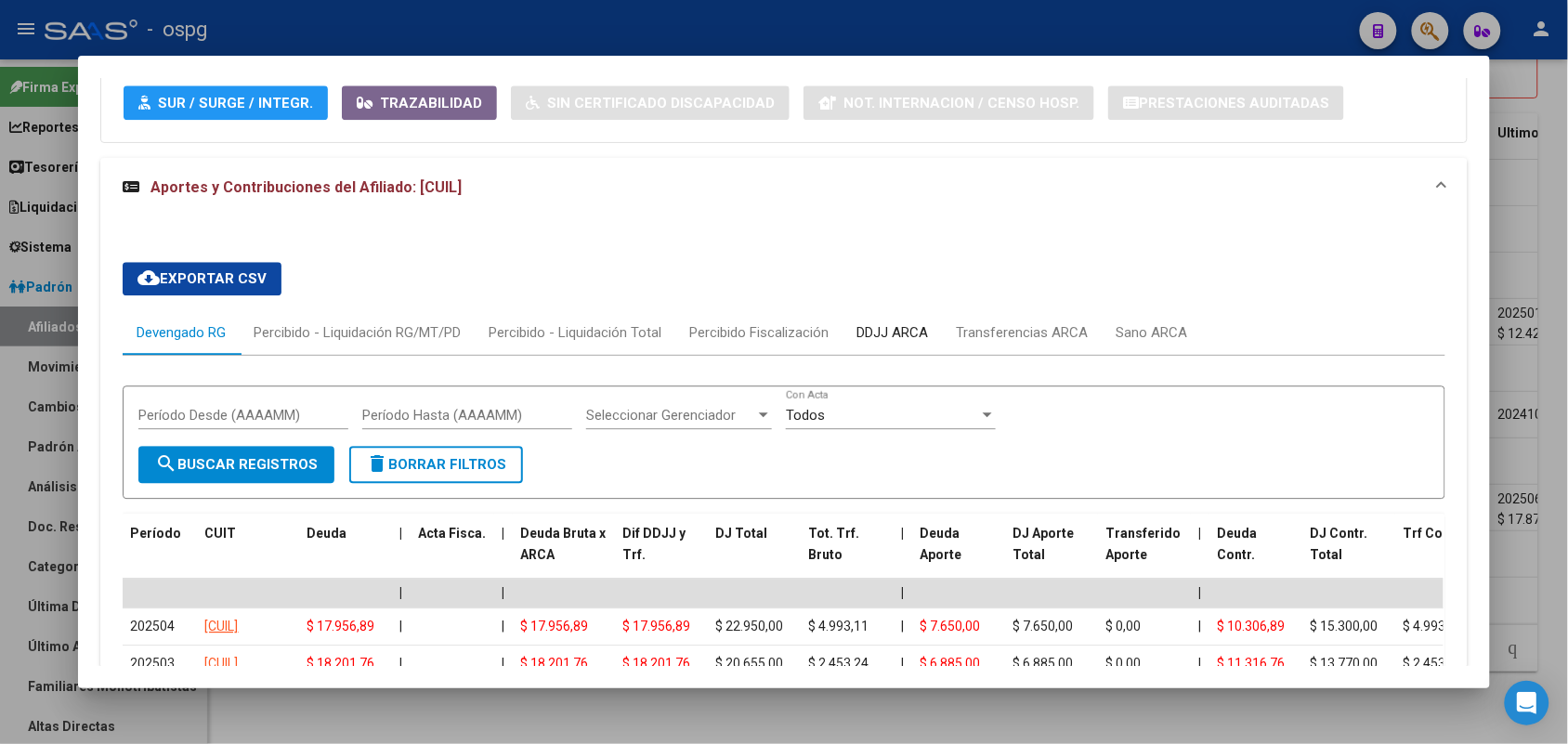 click on "DDJJ ARCA" at bounding box center (892, 333) 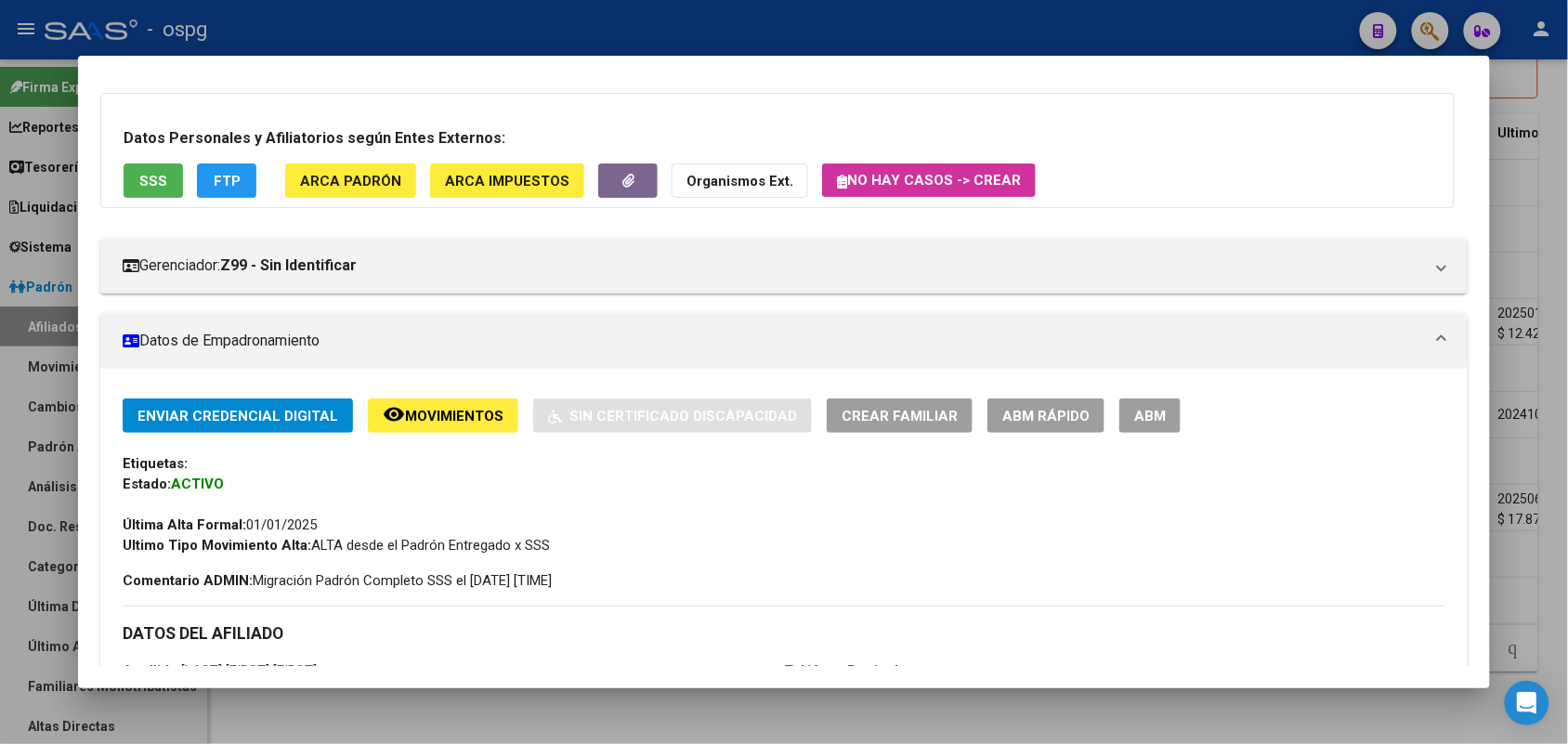 scroll, scrollTop: 0, scrollLeft: 0, axis: both 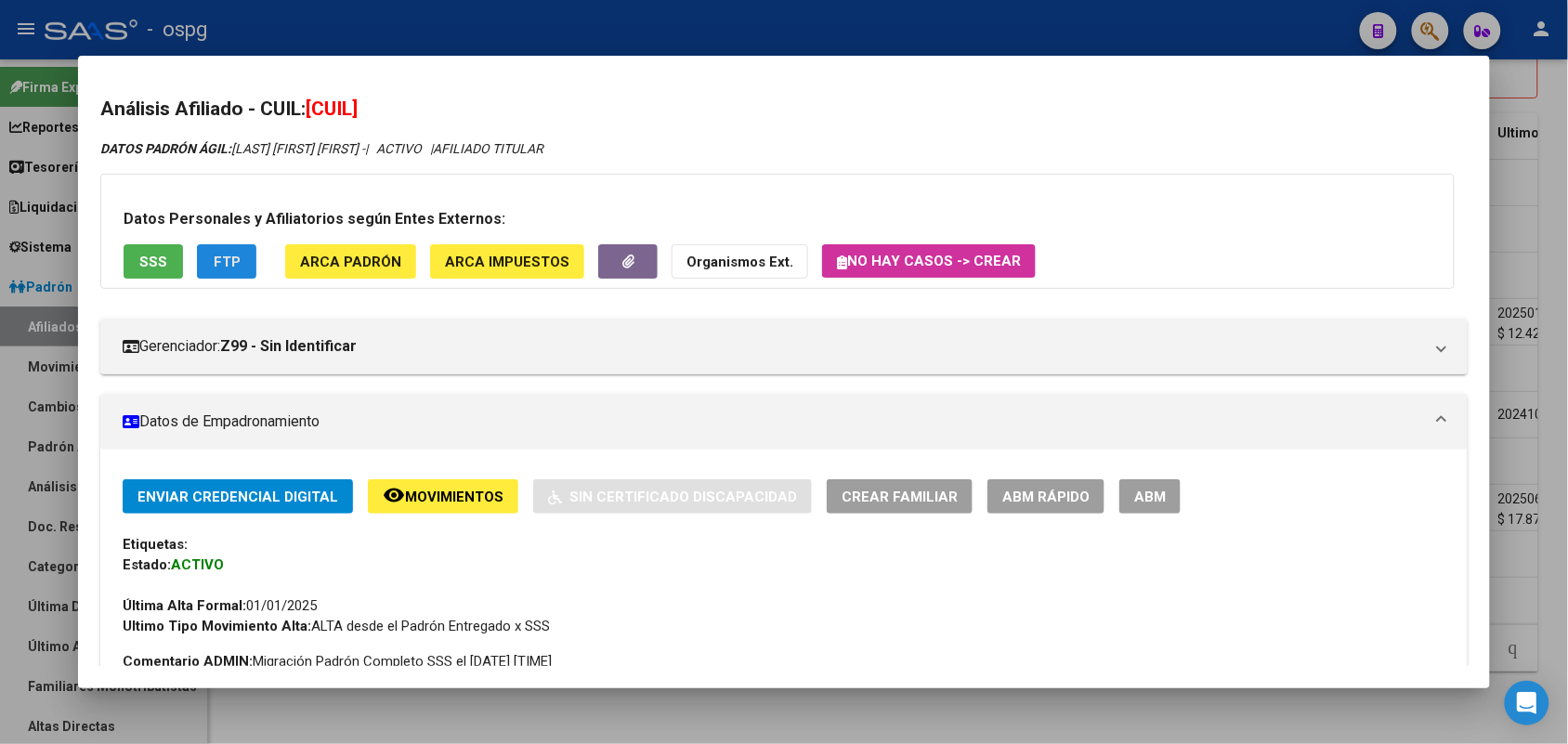 click on "FTP" 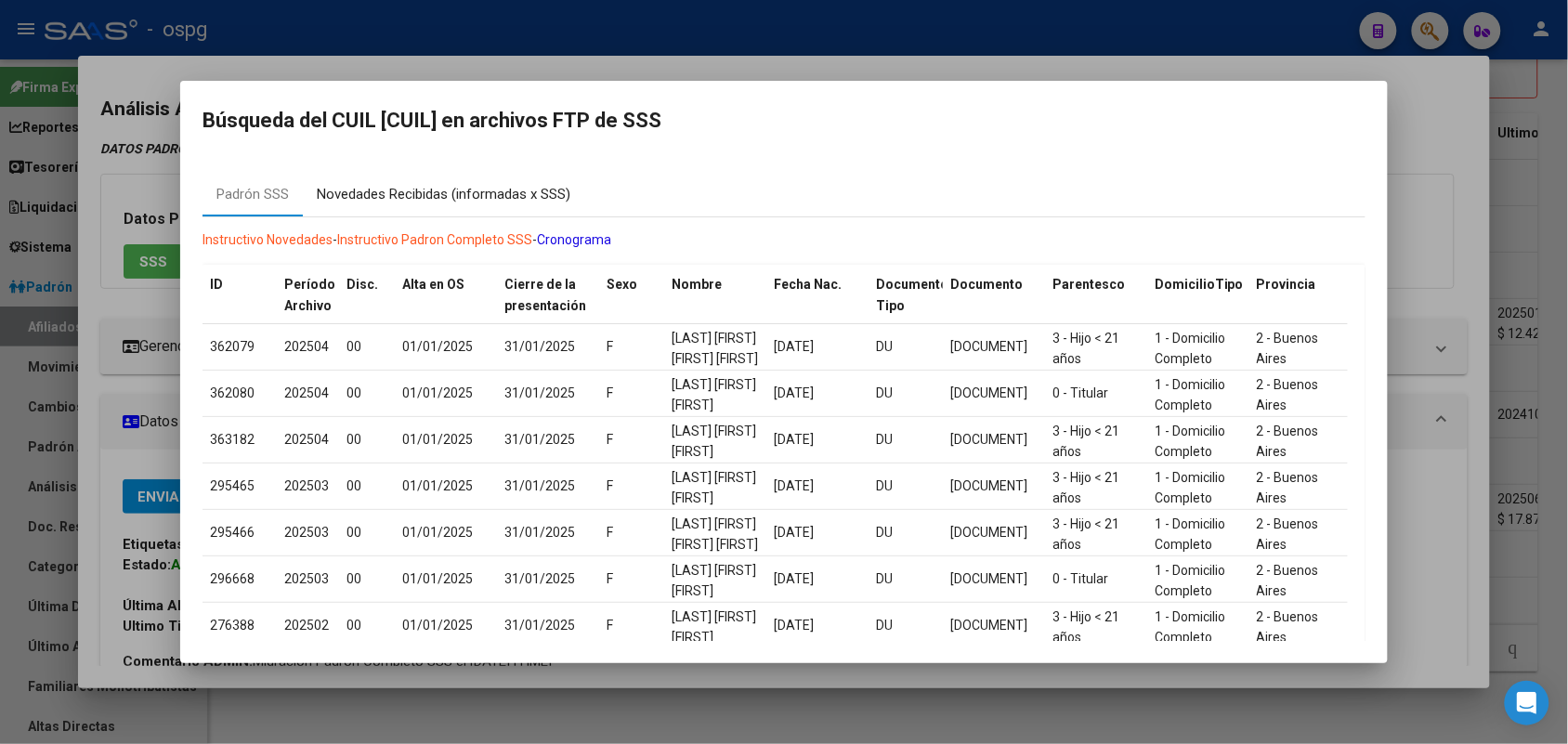 click on "Novedades Recibidas (informadas x SSS)" at bounding box center [443, 194] 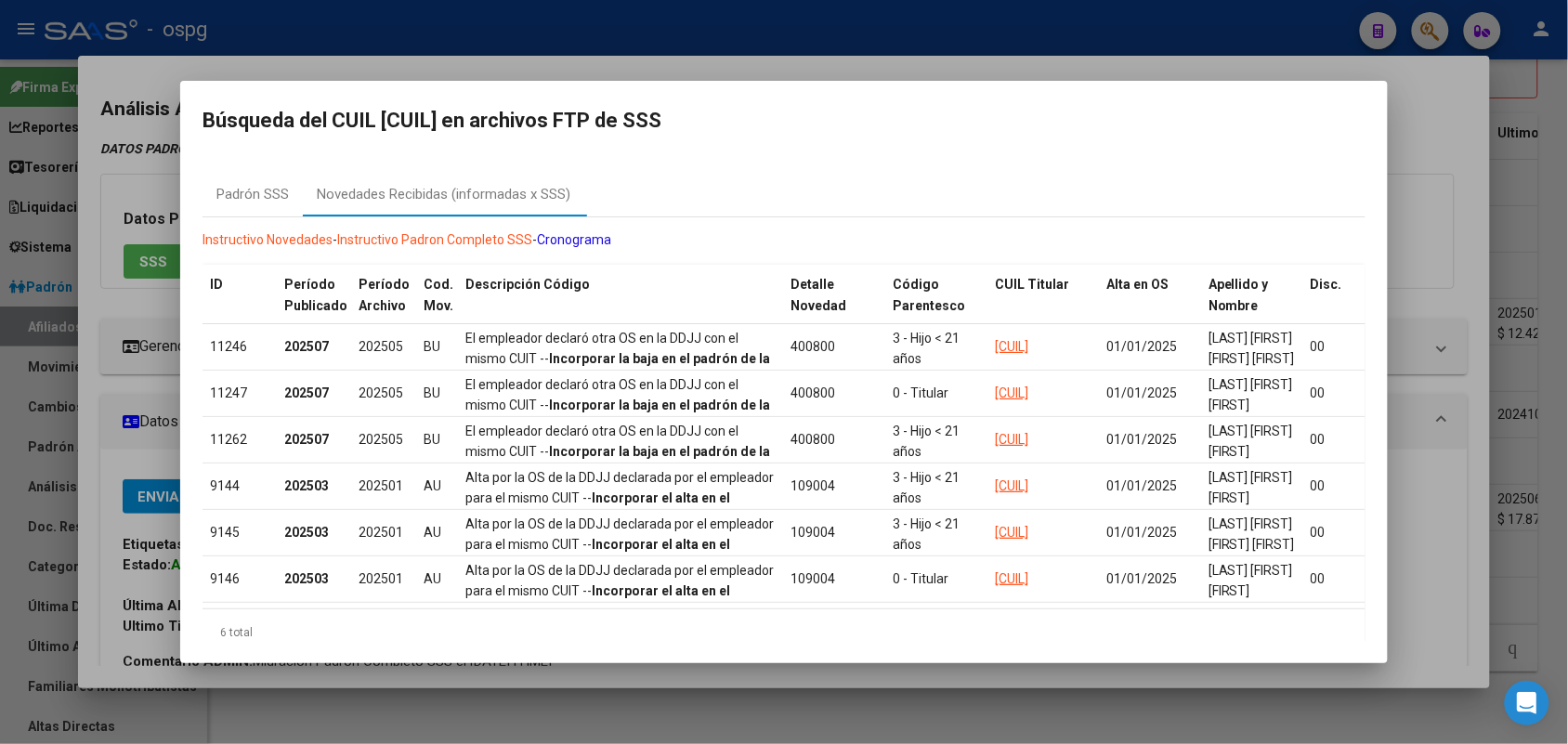 click at bounding box center [784, 372] 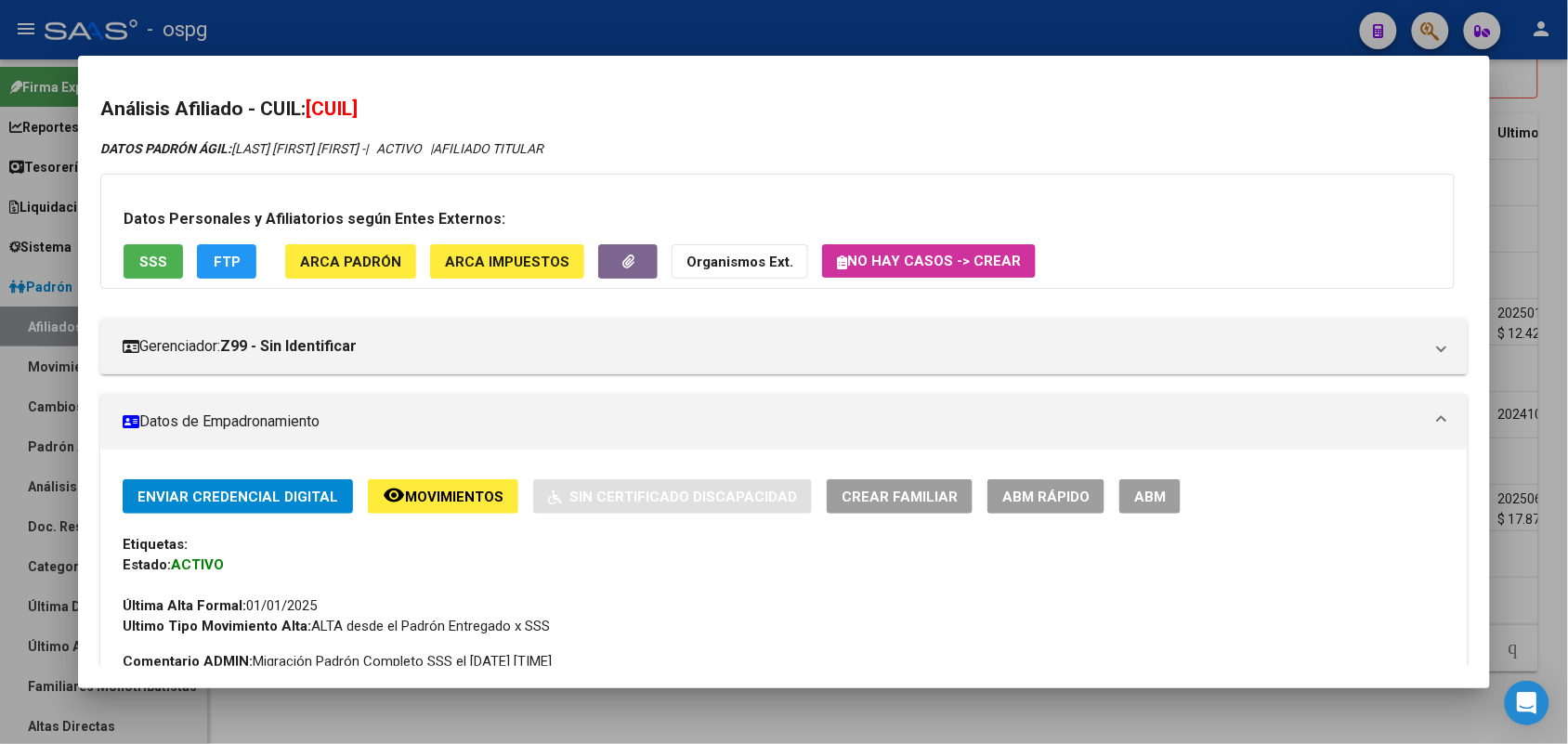 drag, startPoint x: 308, startPoint y: 108, endPoint x: 428, endPoint y: 116, distance: 120.26637 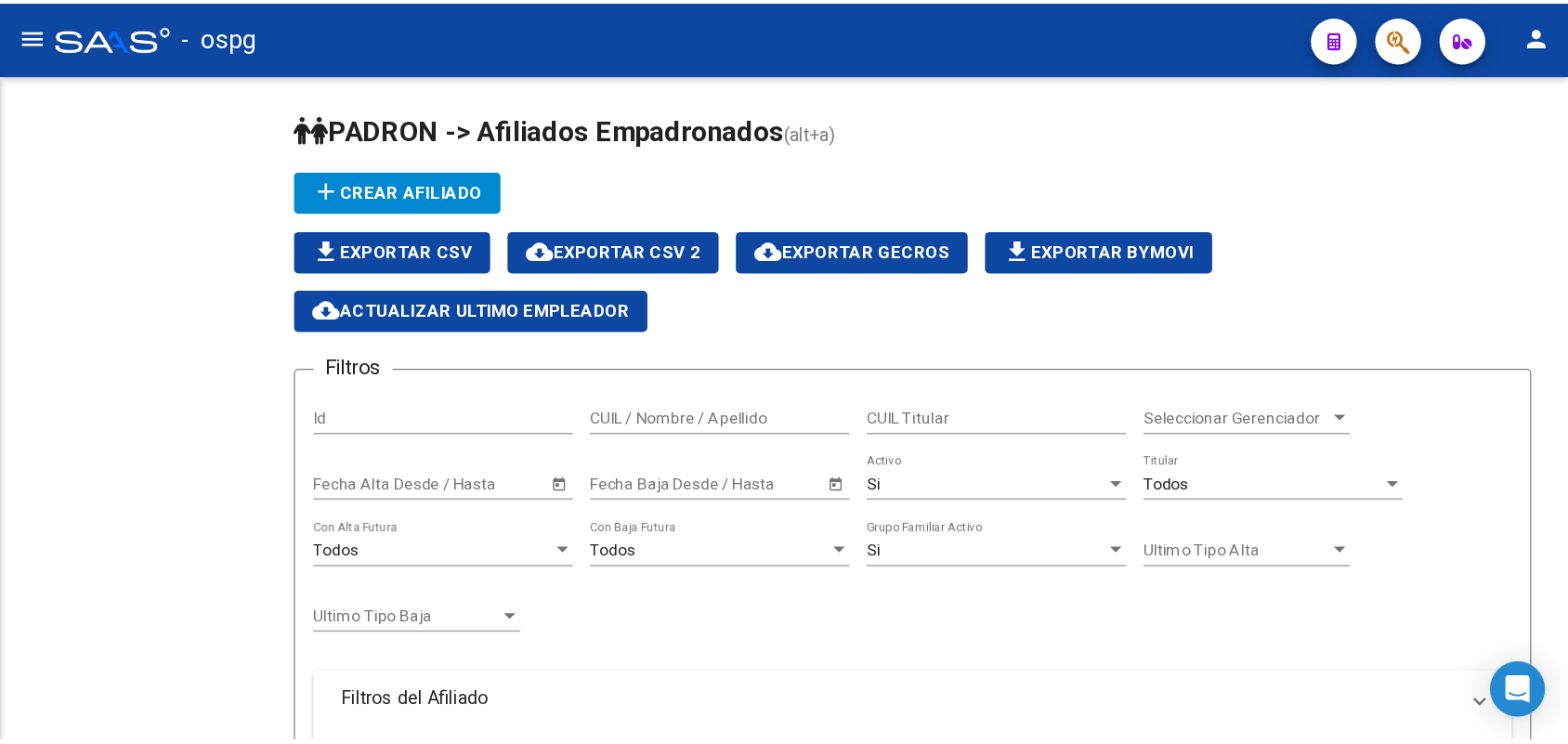 scroll, scrollTop: 0, scrollLeft: 0, axis: both 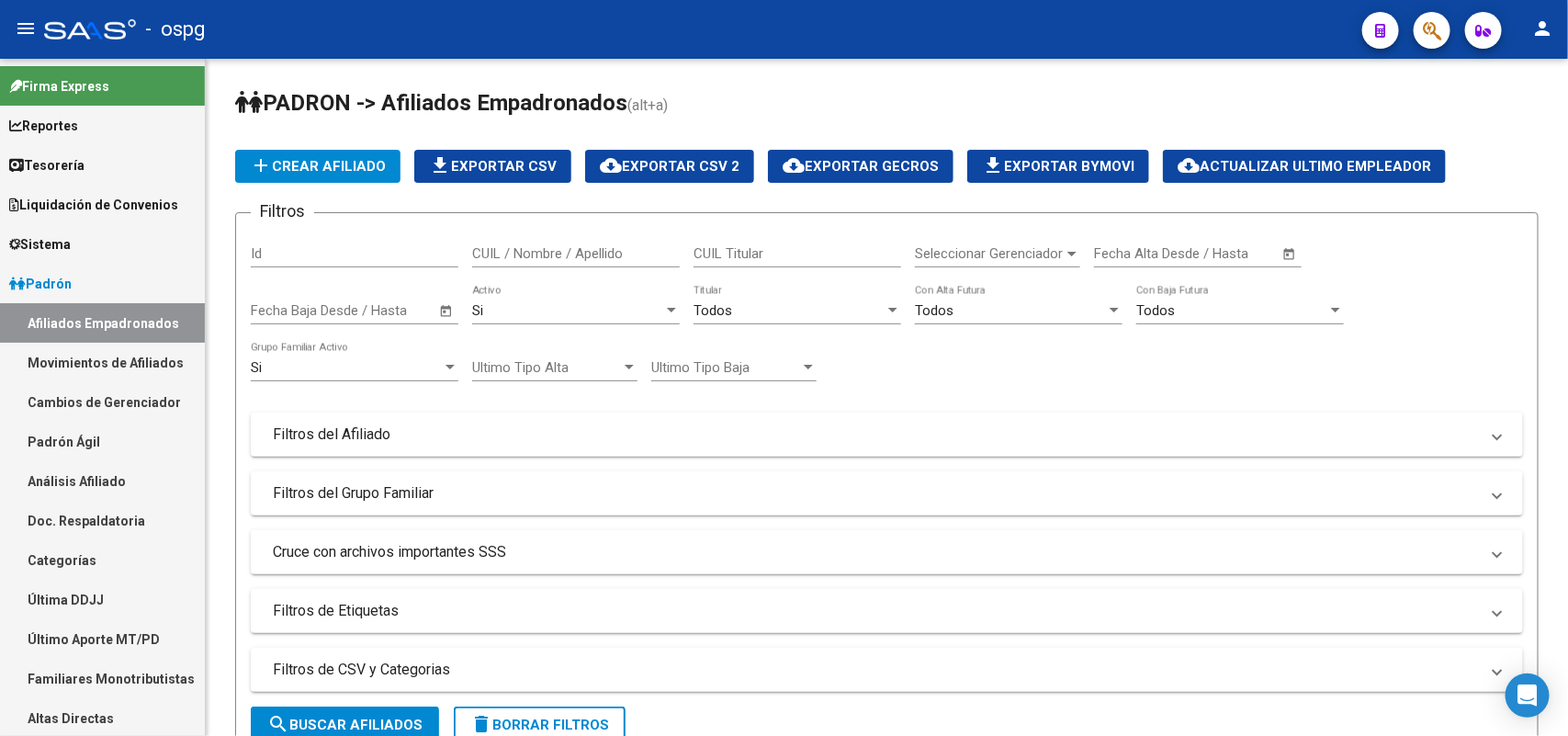 click on "Análisis Afiliado" at bounding box center (102, 481) 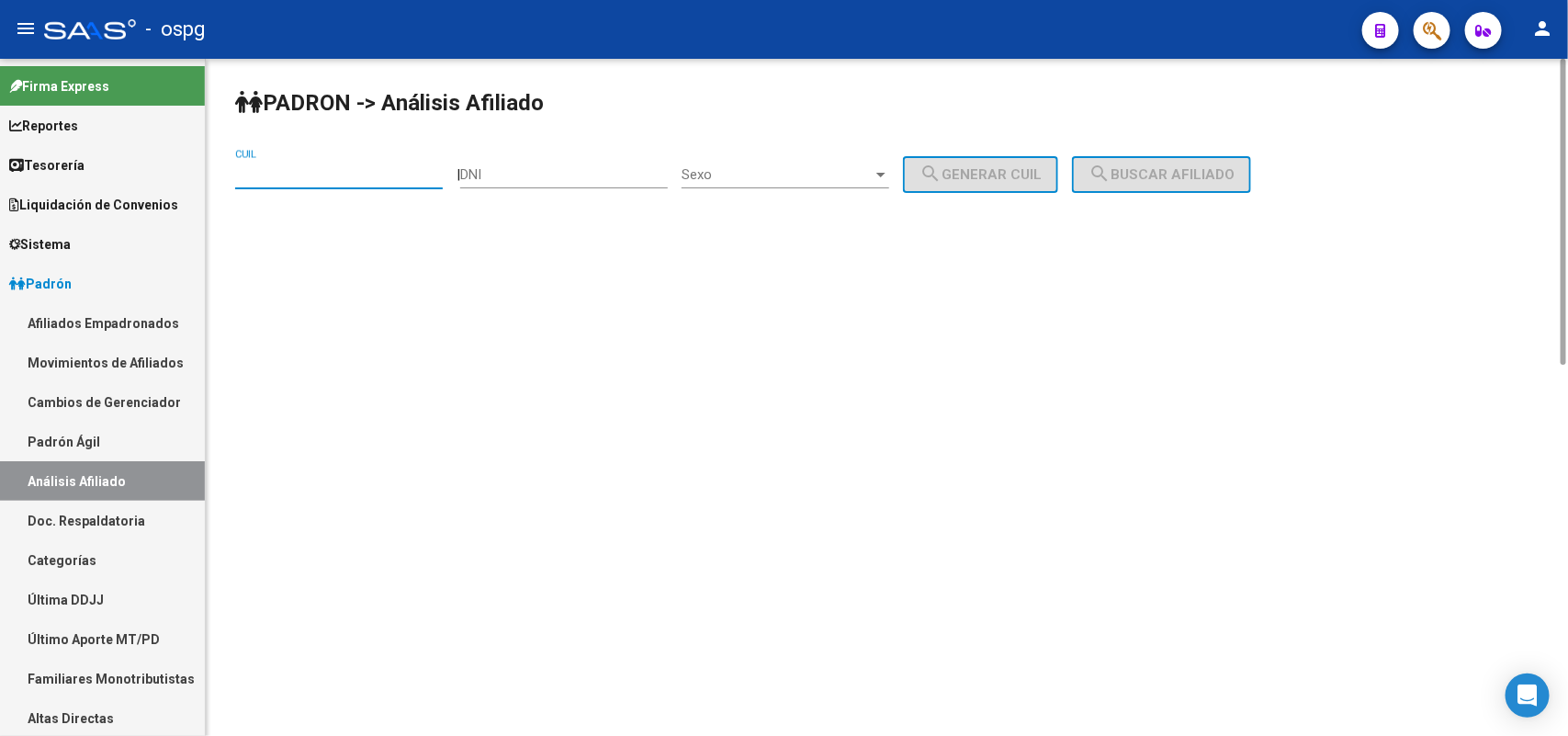 click on "CUIL" at bounding box center [339, 175] 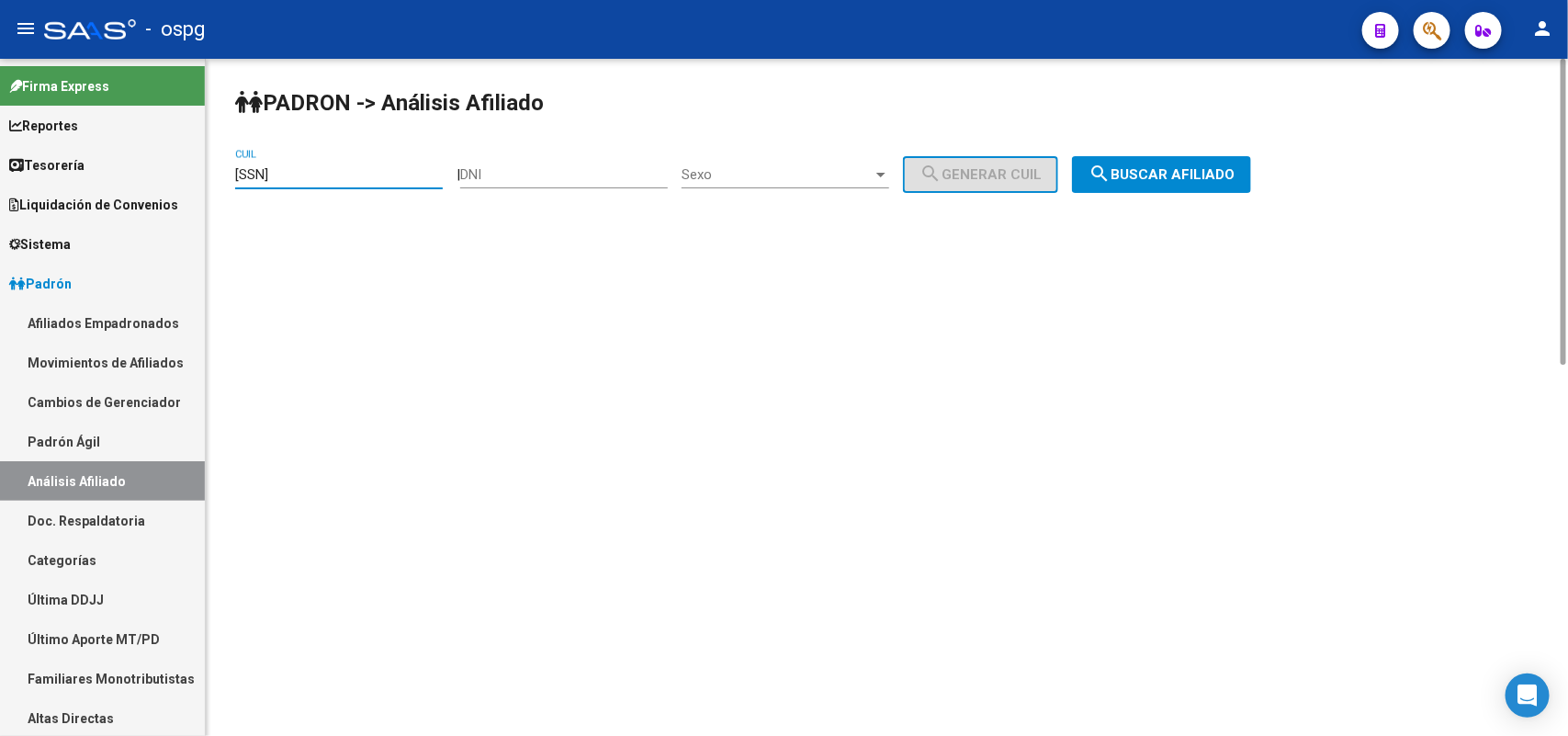 type on "[CUIL]" 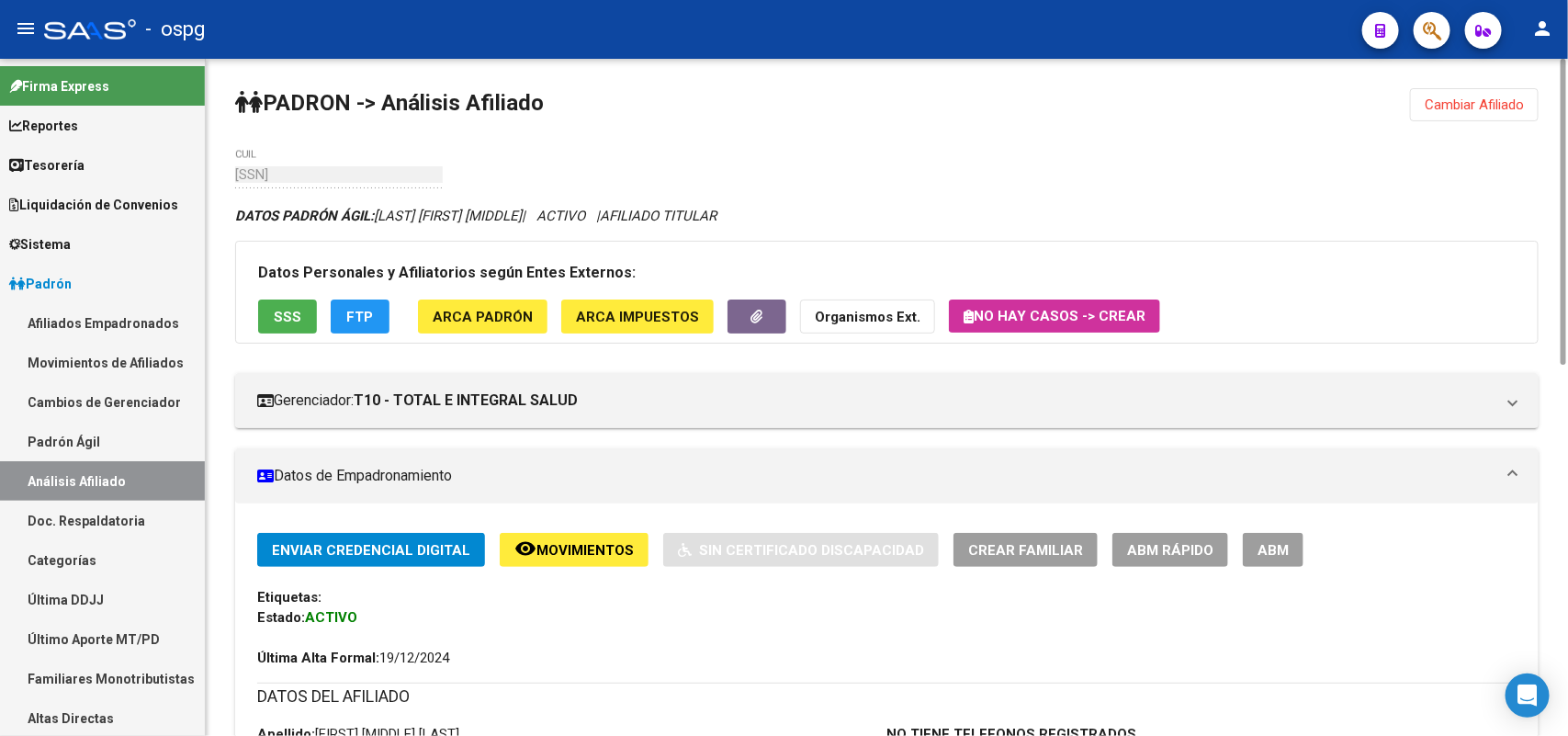 click on "ABM" at bounding box center [1273, 550] 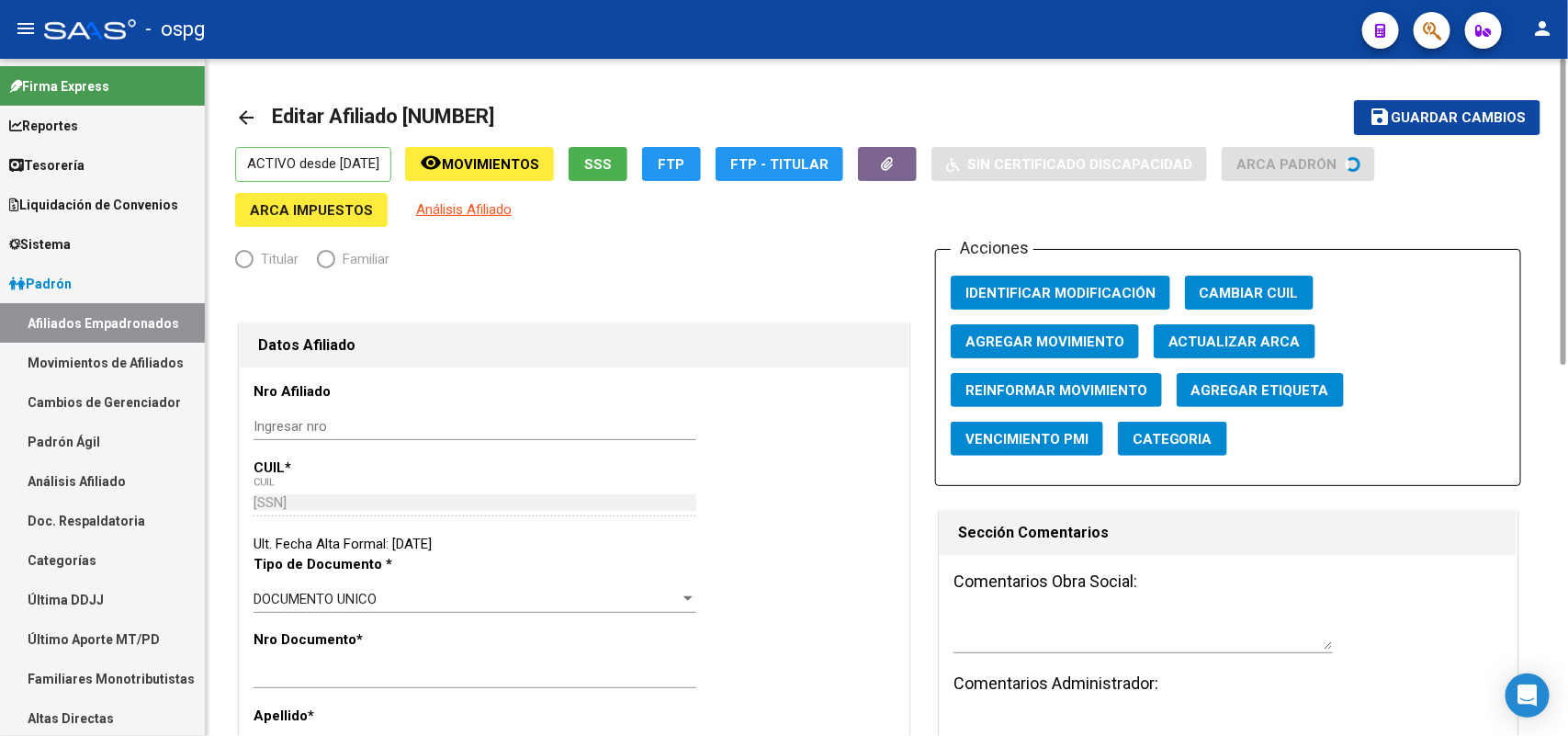 radio on "true" 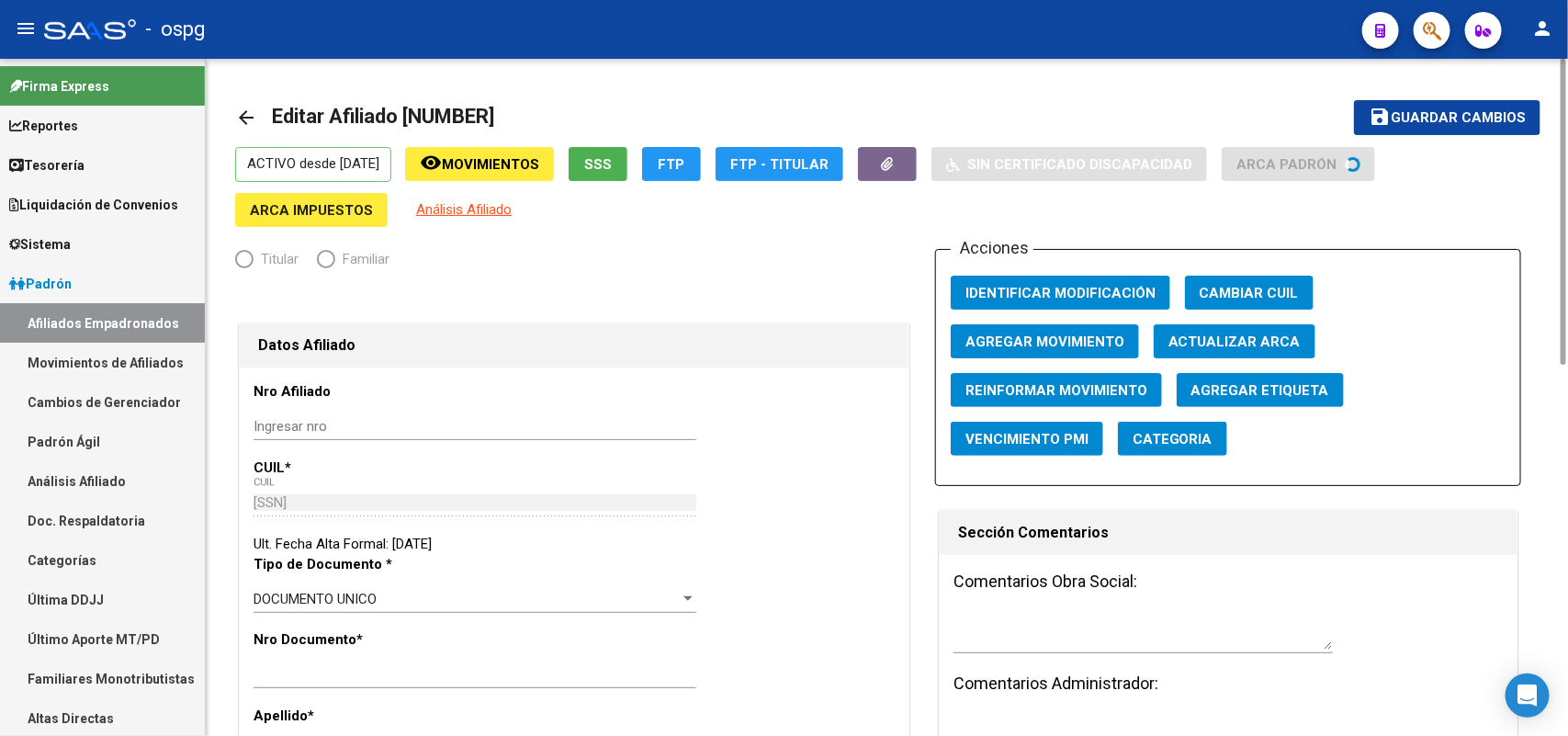type on "[CUIL]" 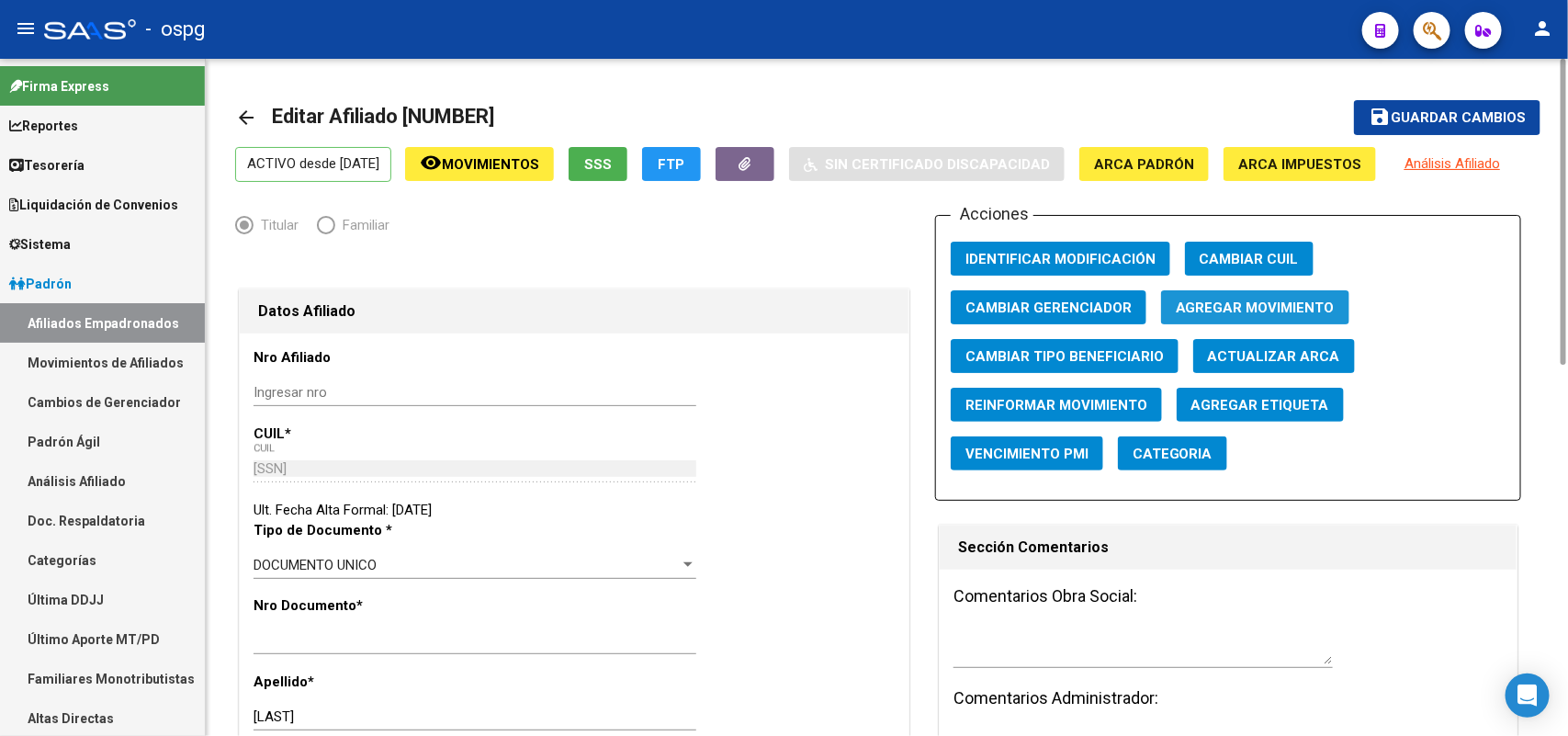 click on "Agregar Movimiento" 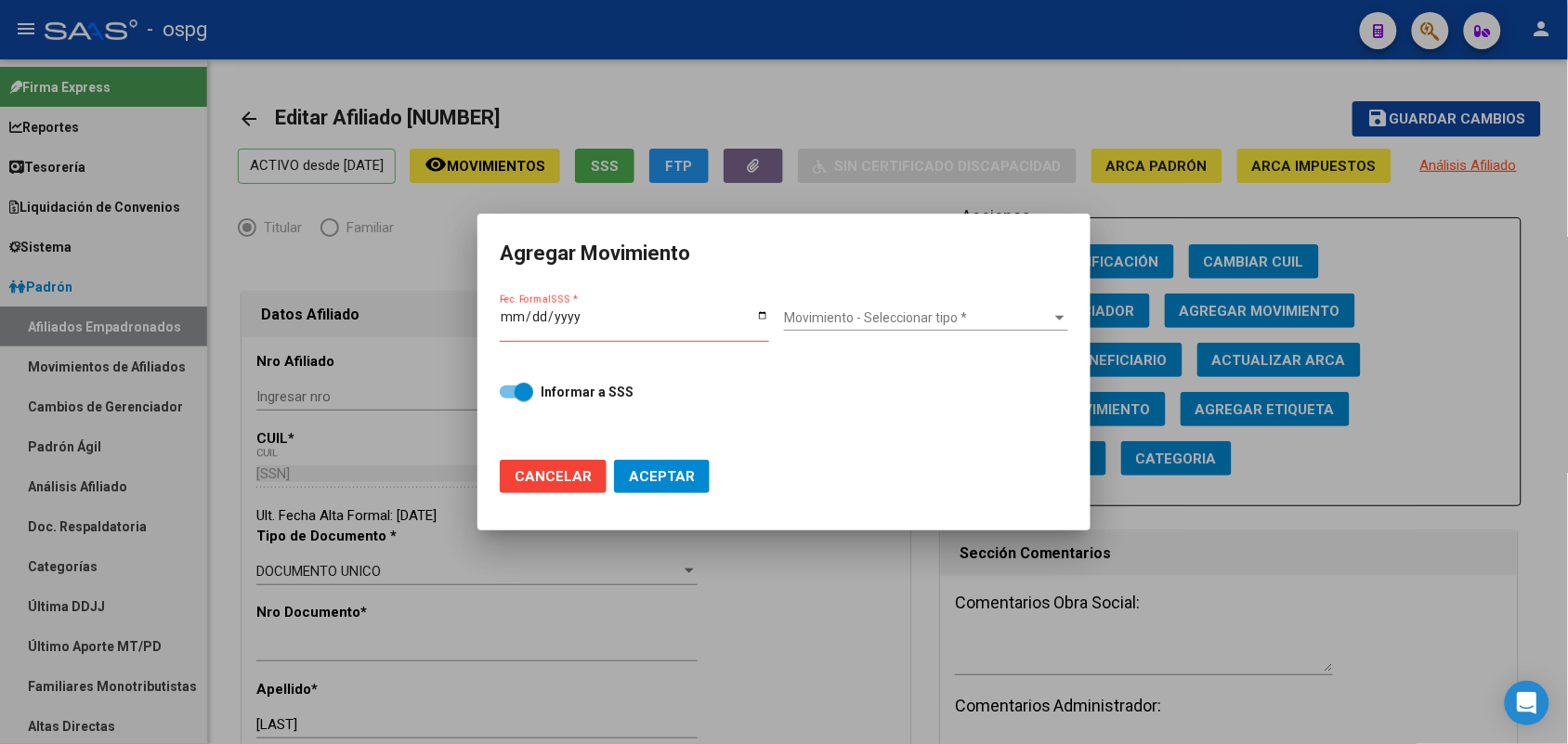 drag, startPoint x: 786, startPoint y: 321, endPoint x: 772, endPoint y: 321, distance: 14 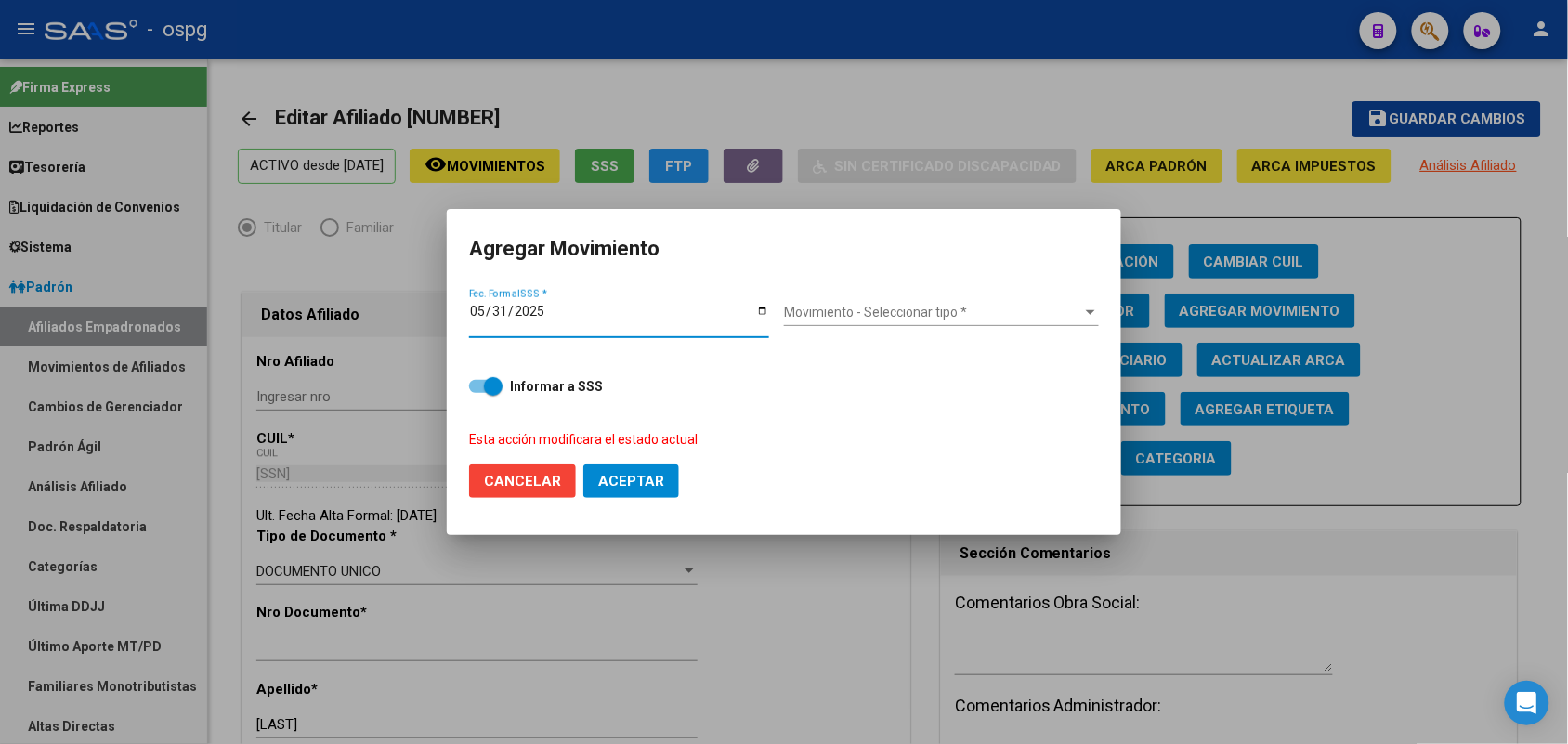 type on "2025-05-31" 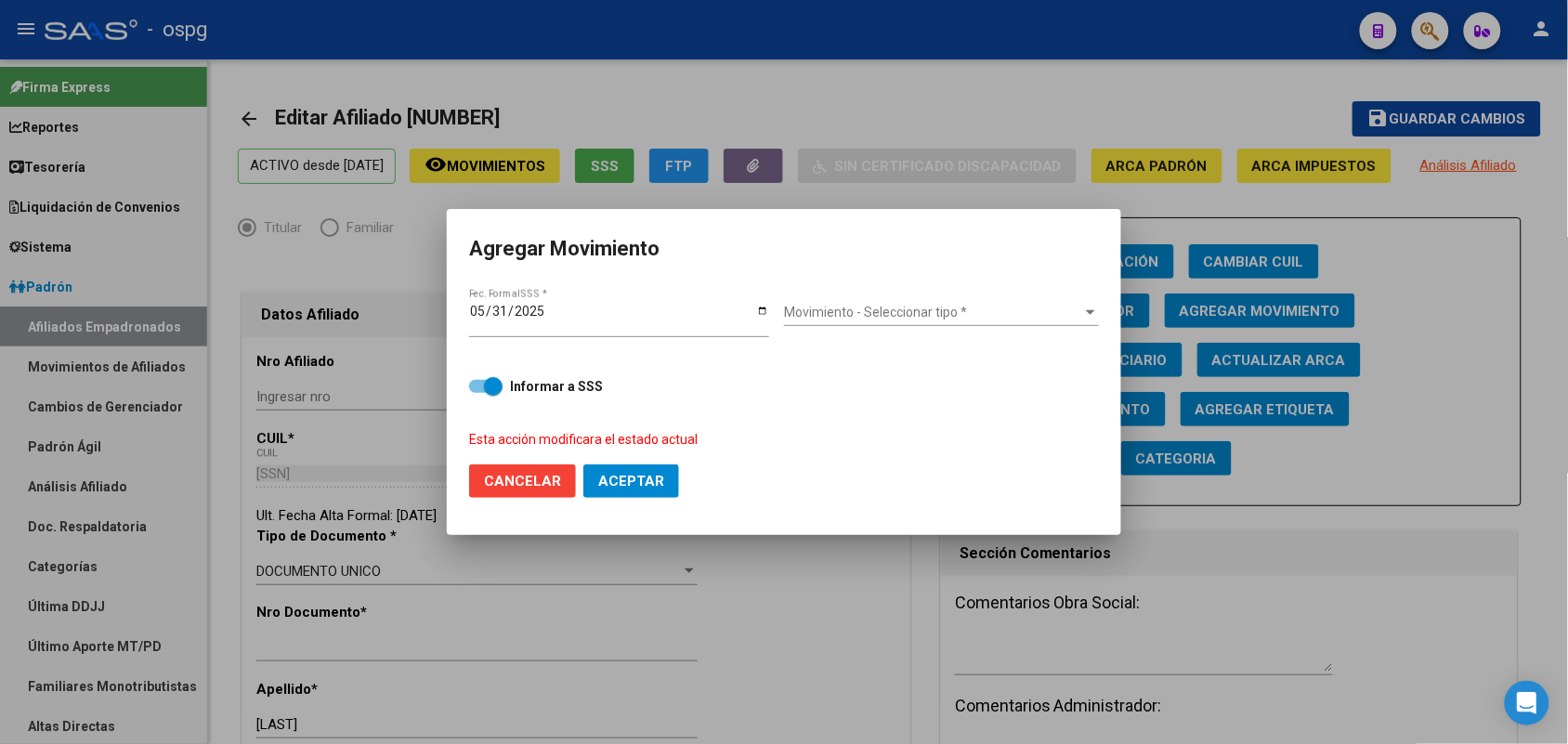 click on "Movimiento - Seleccionar tipo *" at bounding box center (933, 312) 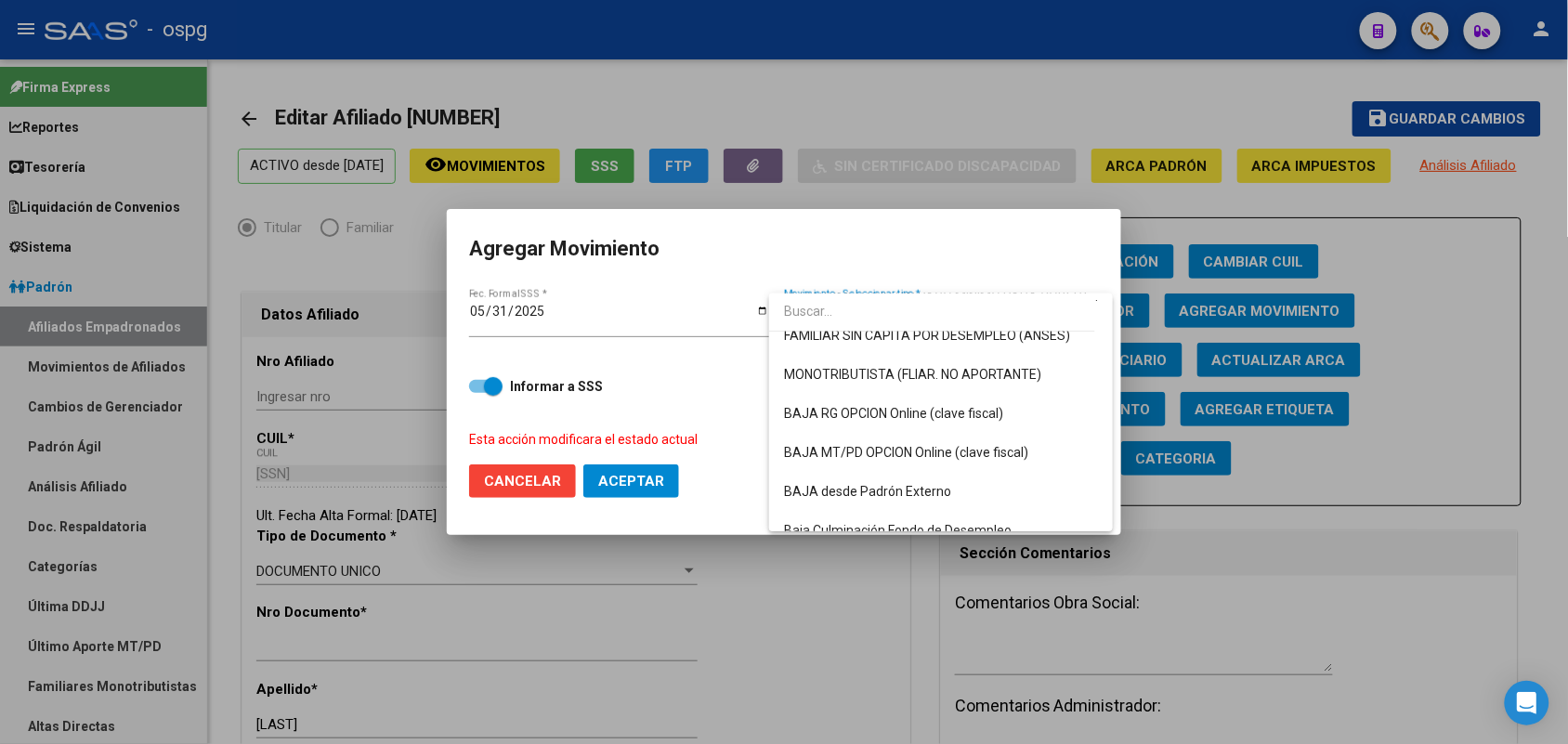 scroll, scrollTop: 1243, scrollLeft: 0, axis: vertical 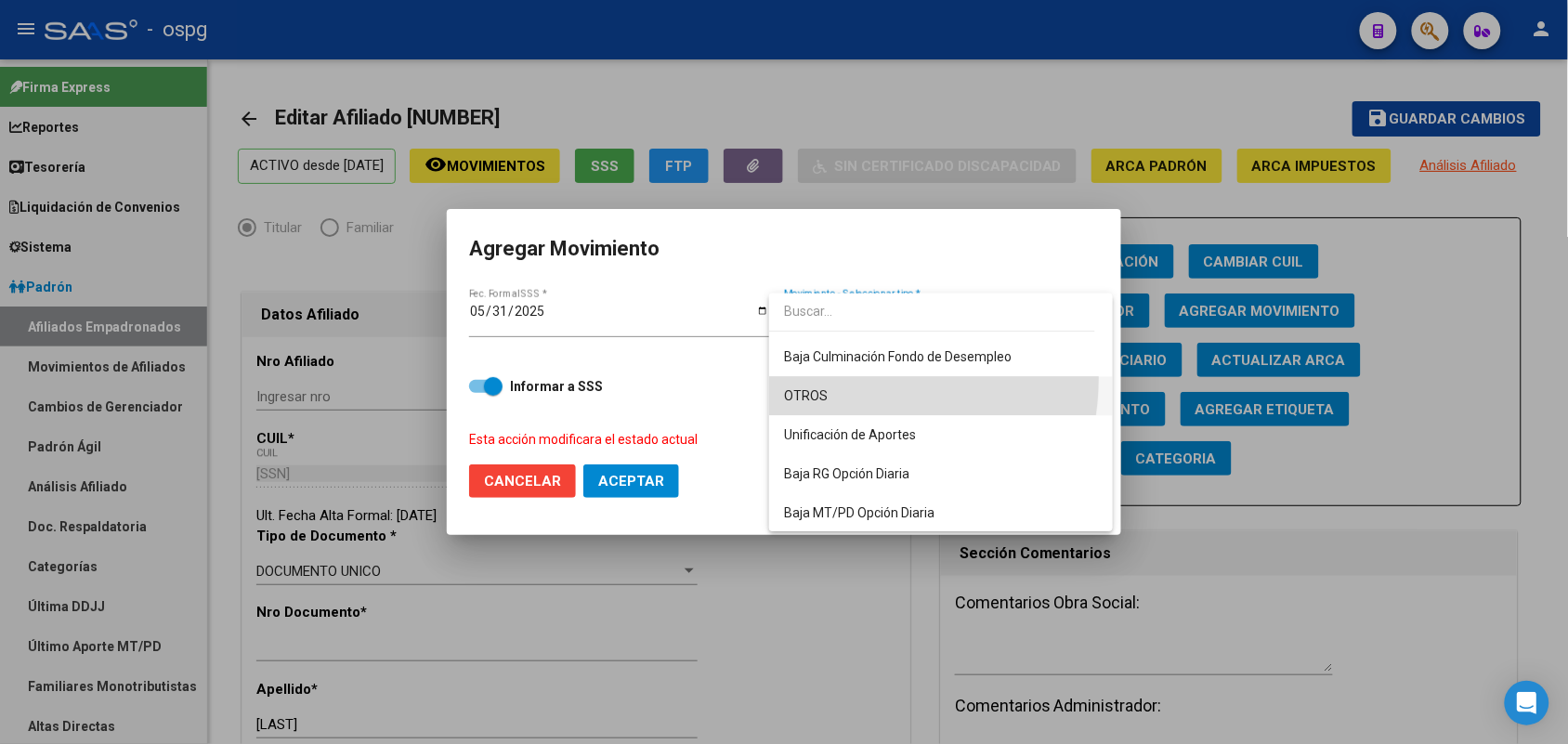 click on "OTROS" at bounding box center (941, 397) 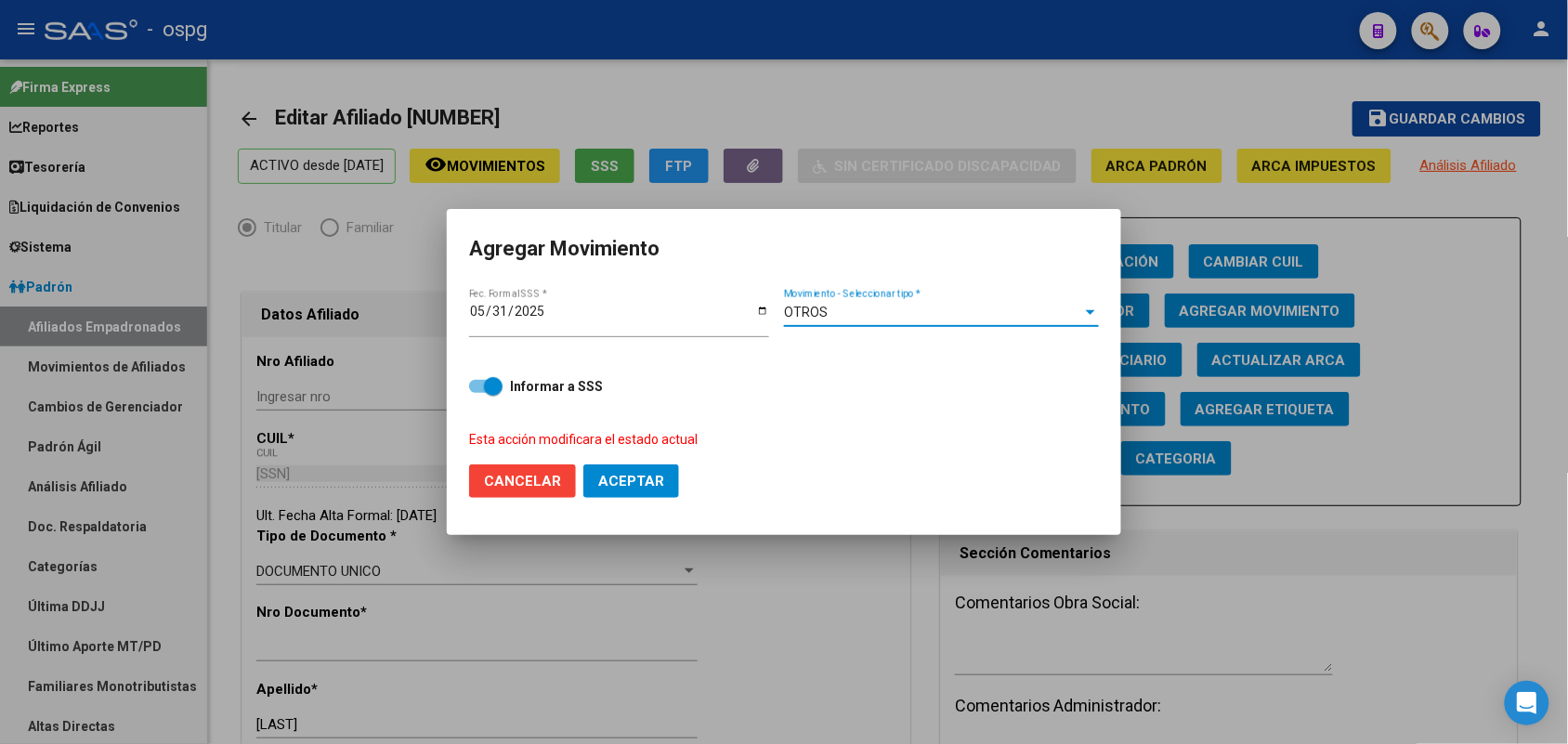 click at bounding box center [486, 386] 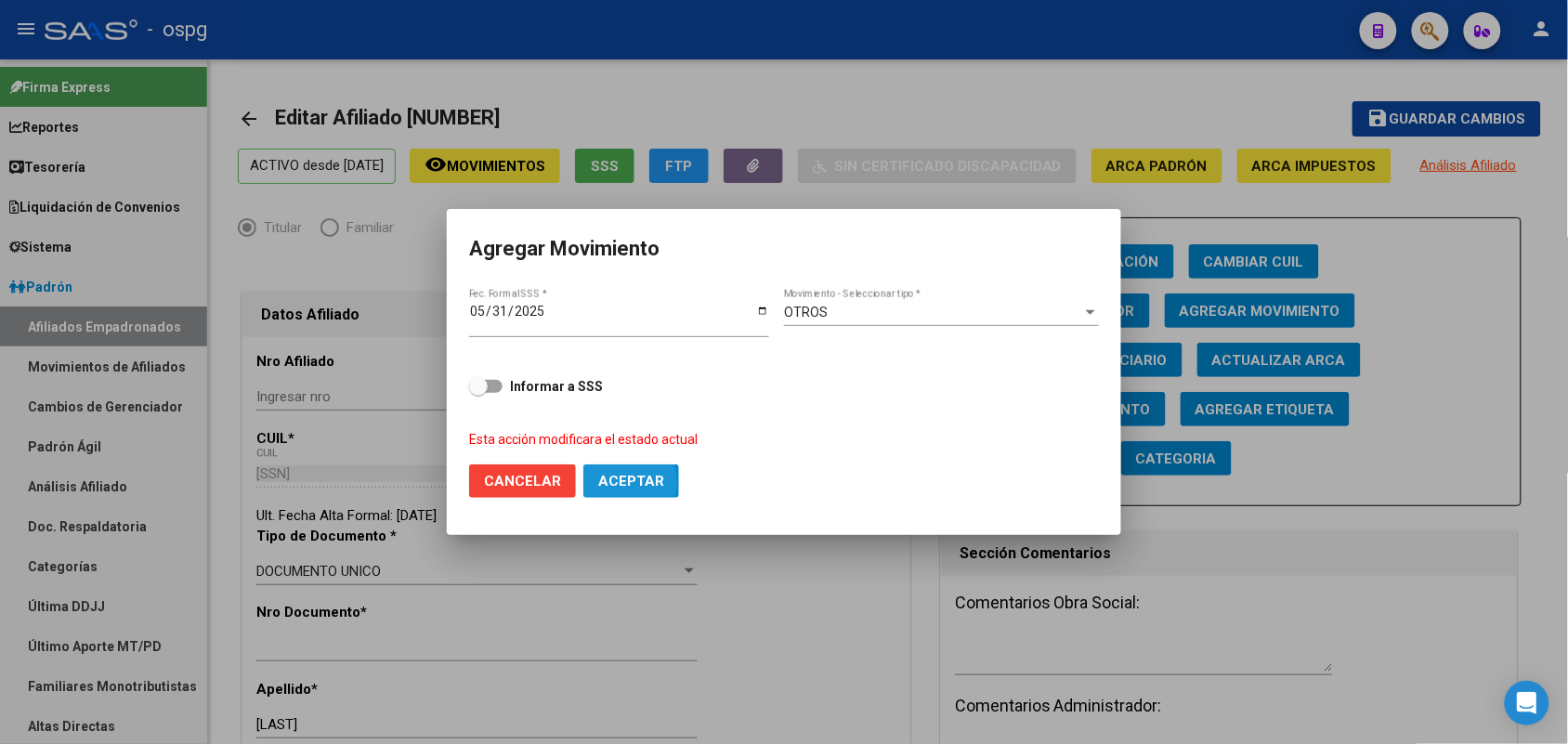 click on "Aceptar" 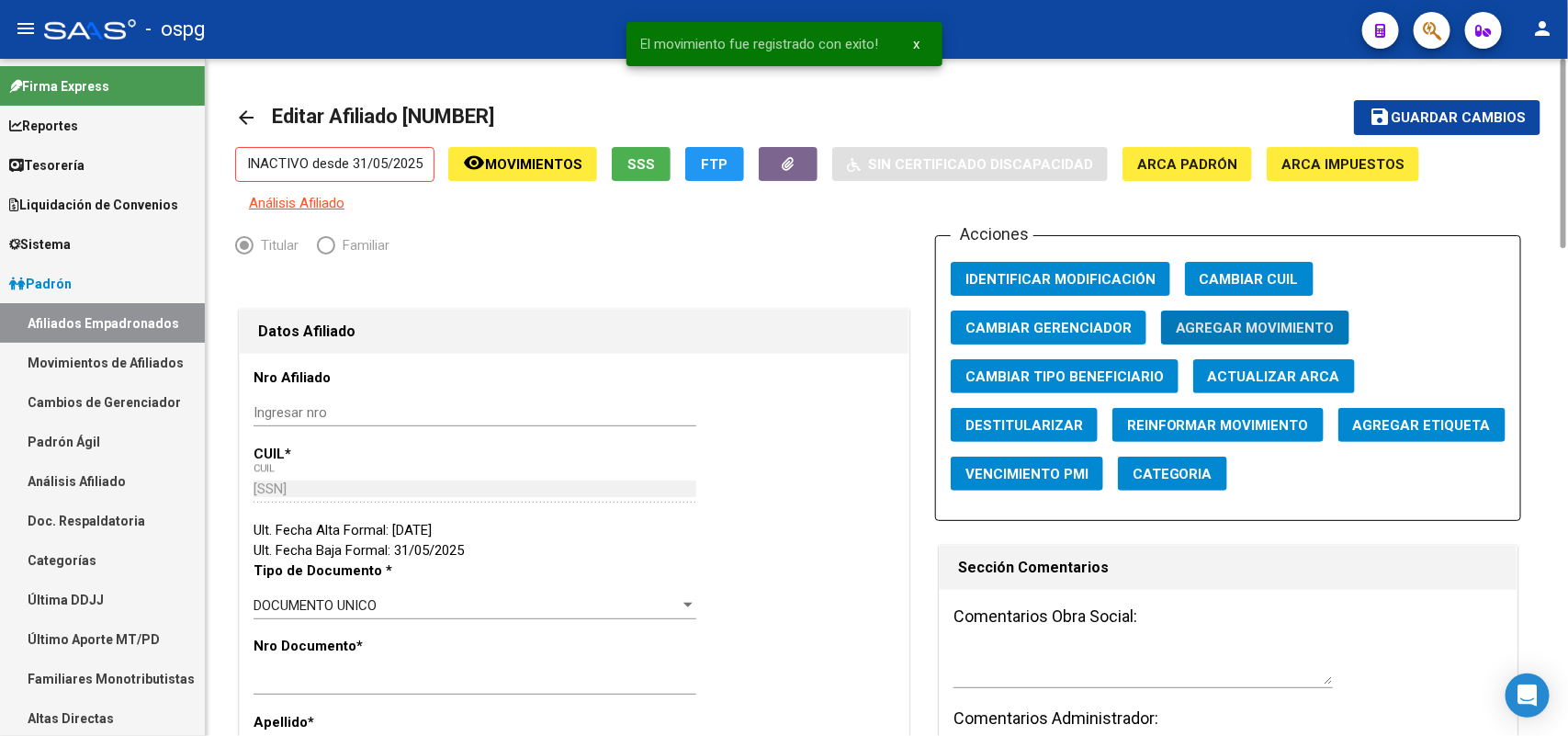 click on "Agregar Movimiento" 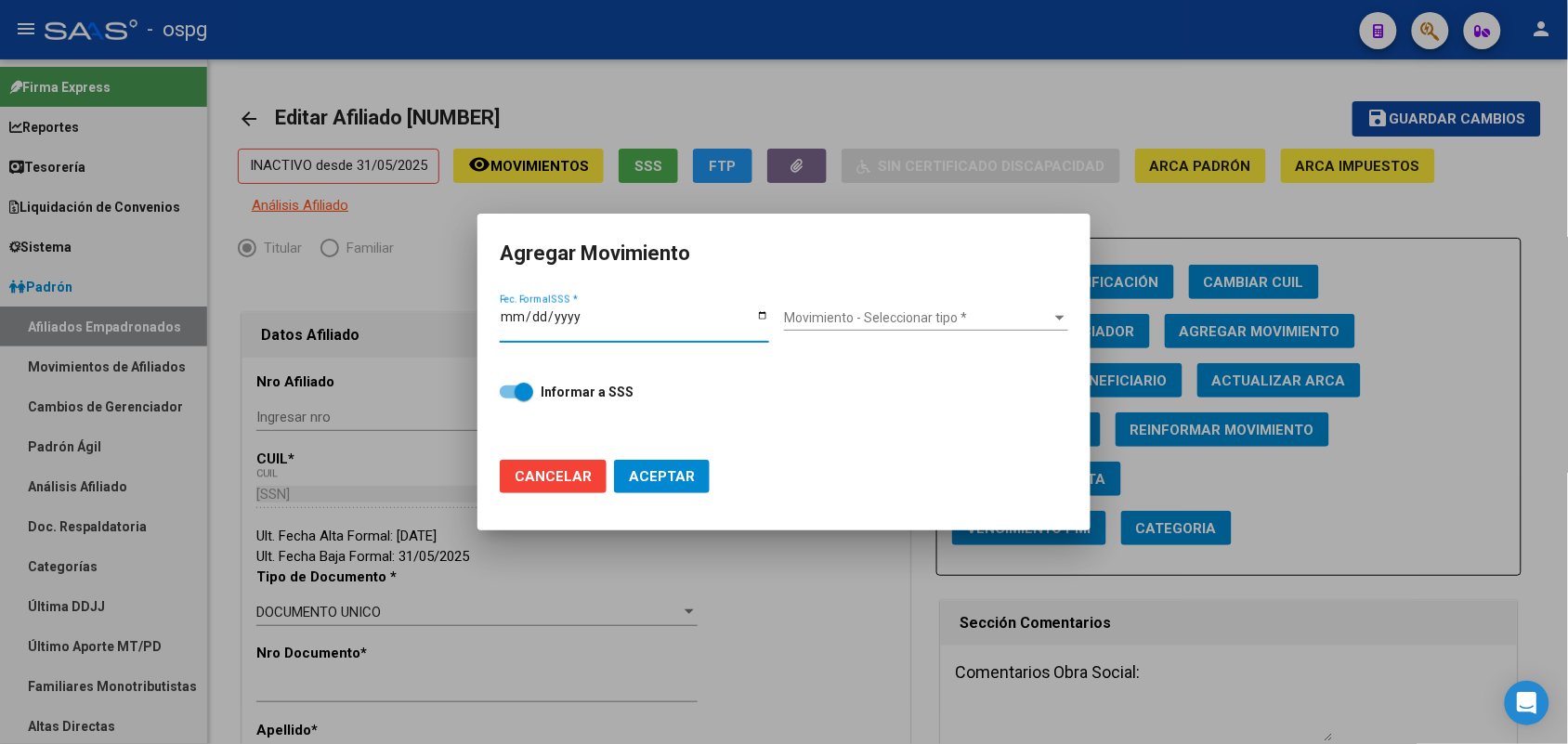 click on "Fec. Formal SSS *" at bounding box center [634, 323] 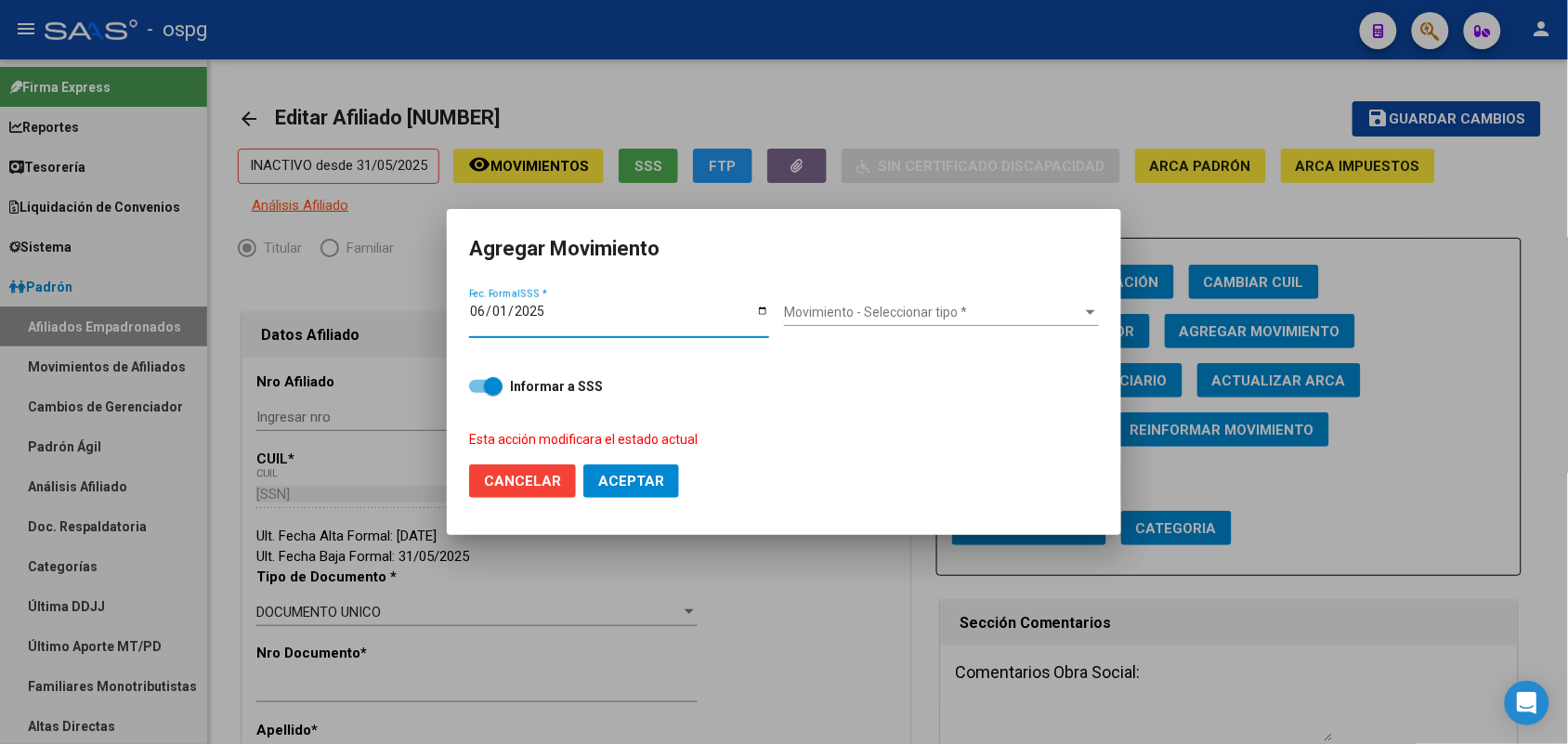 type on "2025-06-01" 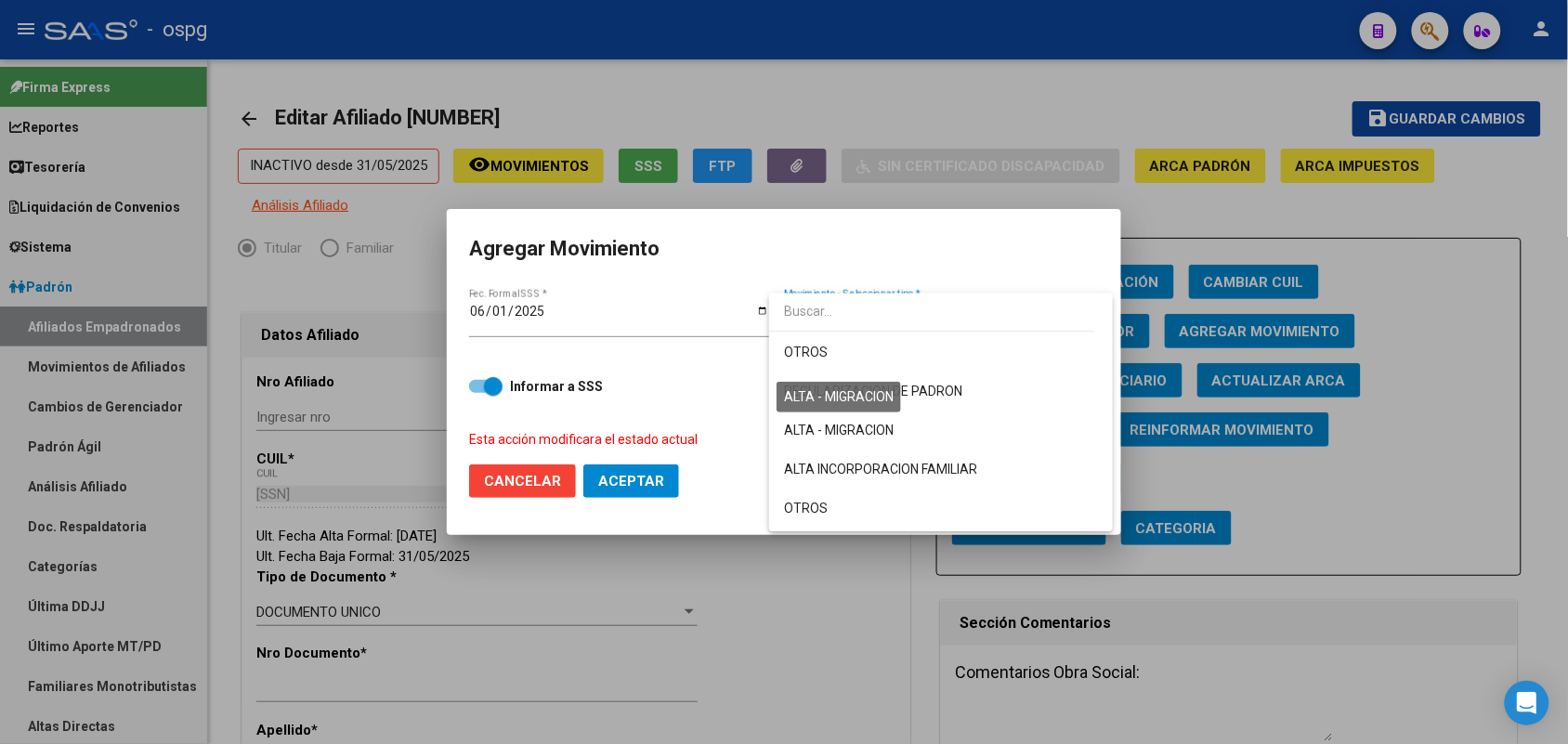 scroll, scrollTop: 116, scrollLeft: 0, axis: vertical 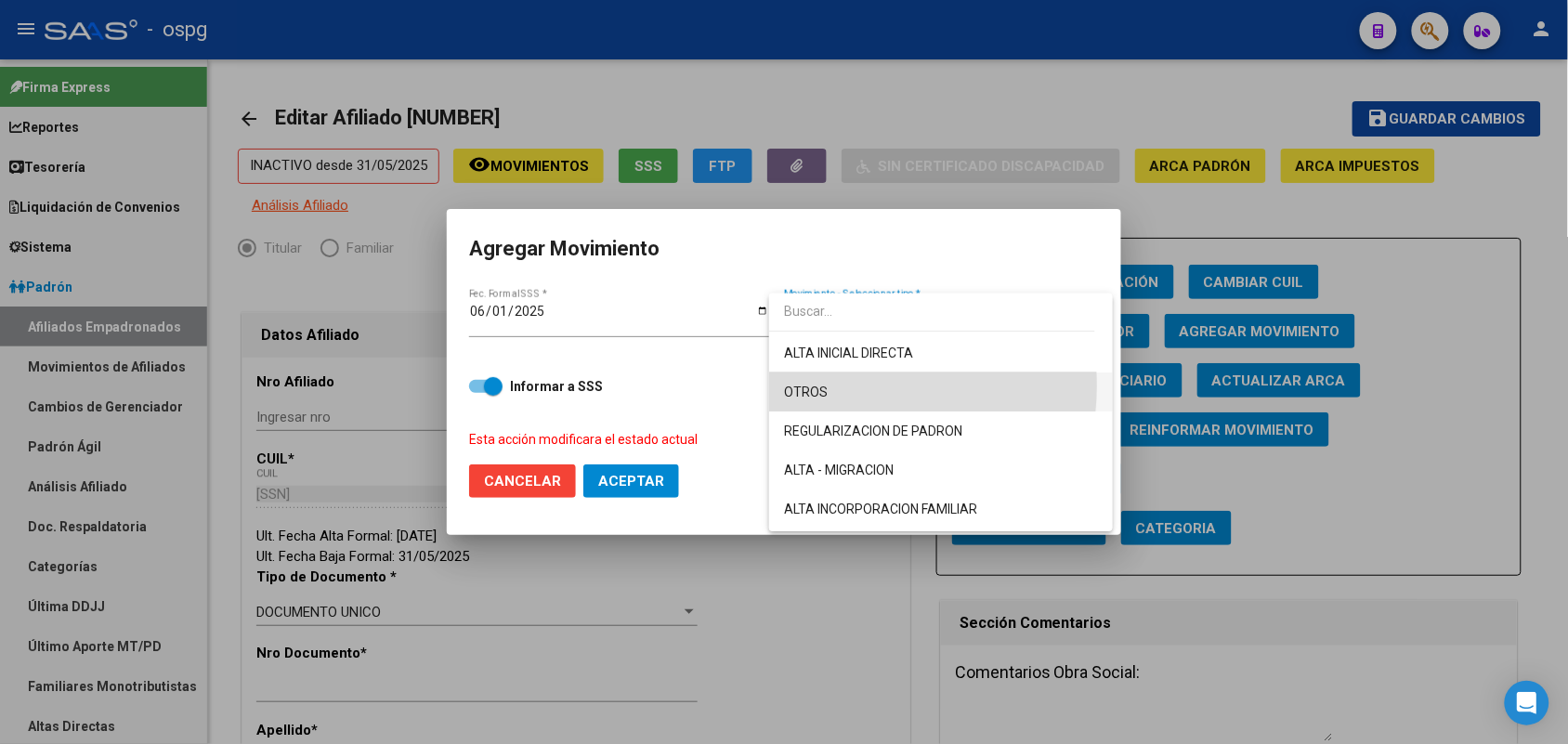 click on "OTROS" at bounding box center [941, 392] 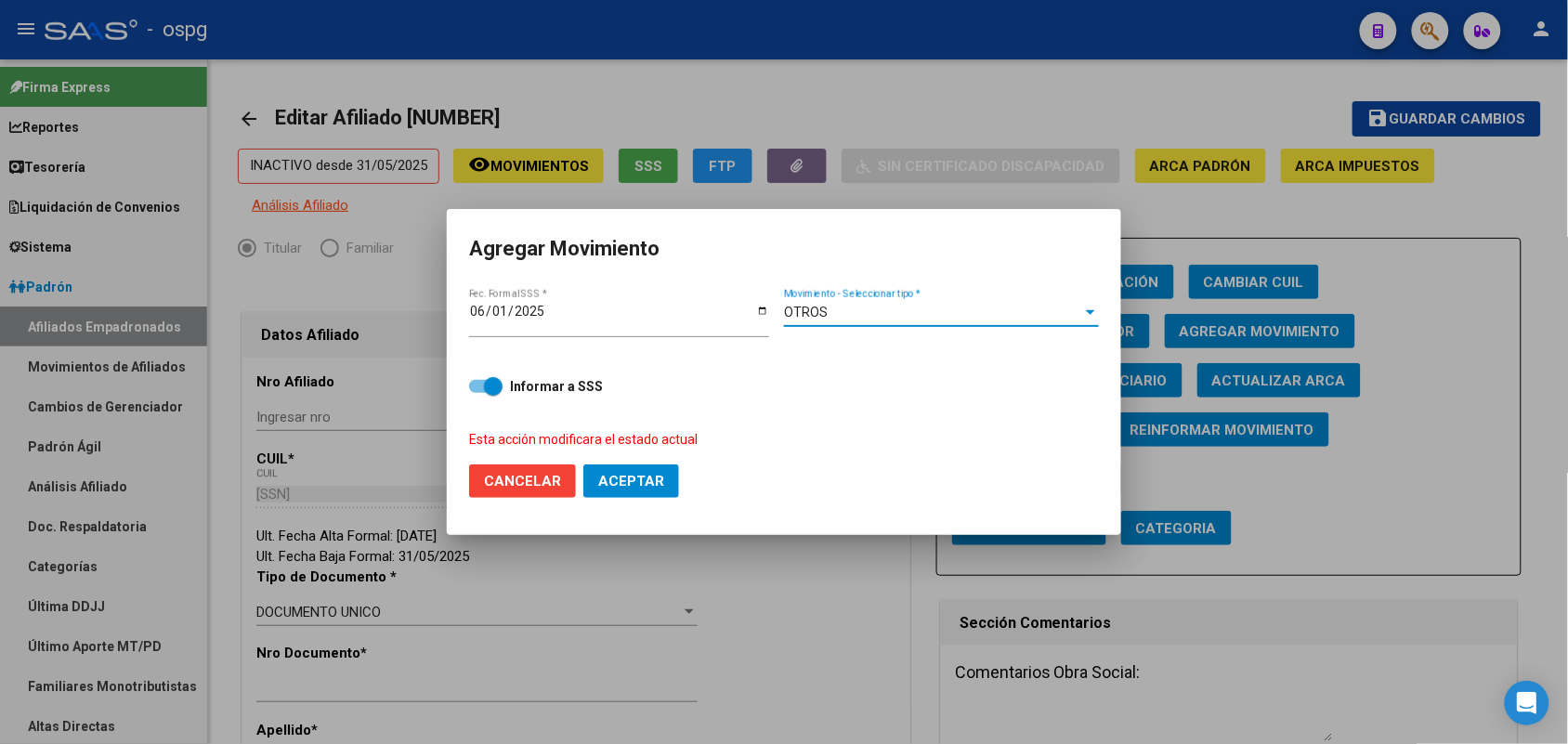 click on "OTROS Movimiento - Seleccionar tipo *" at bounding box center [941, 313] 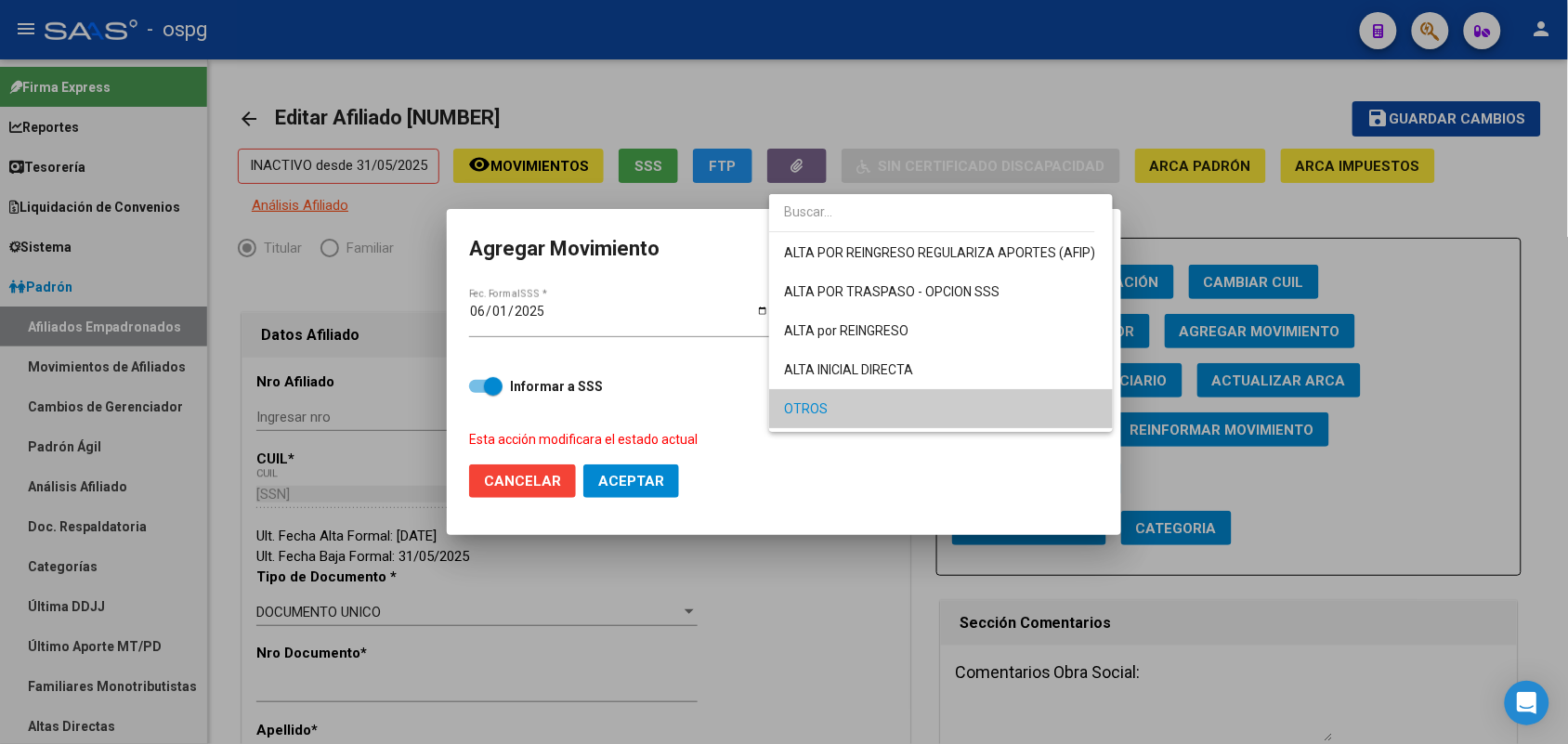 scroll, scrollTop: 95, scrollLeft: 0, axis: vertical 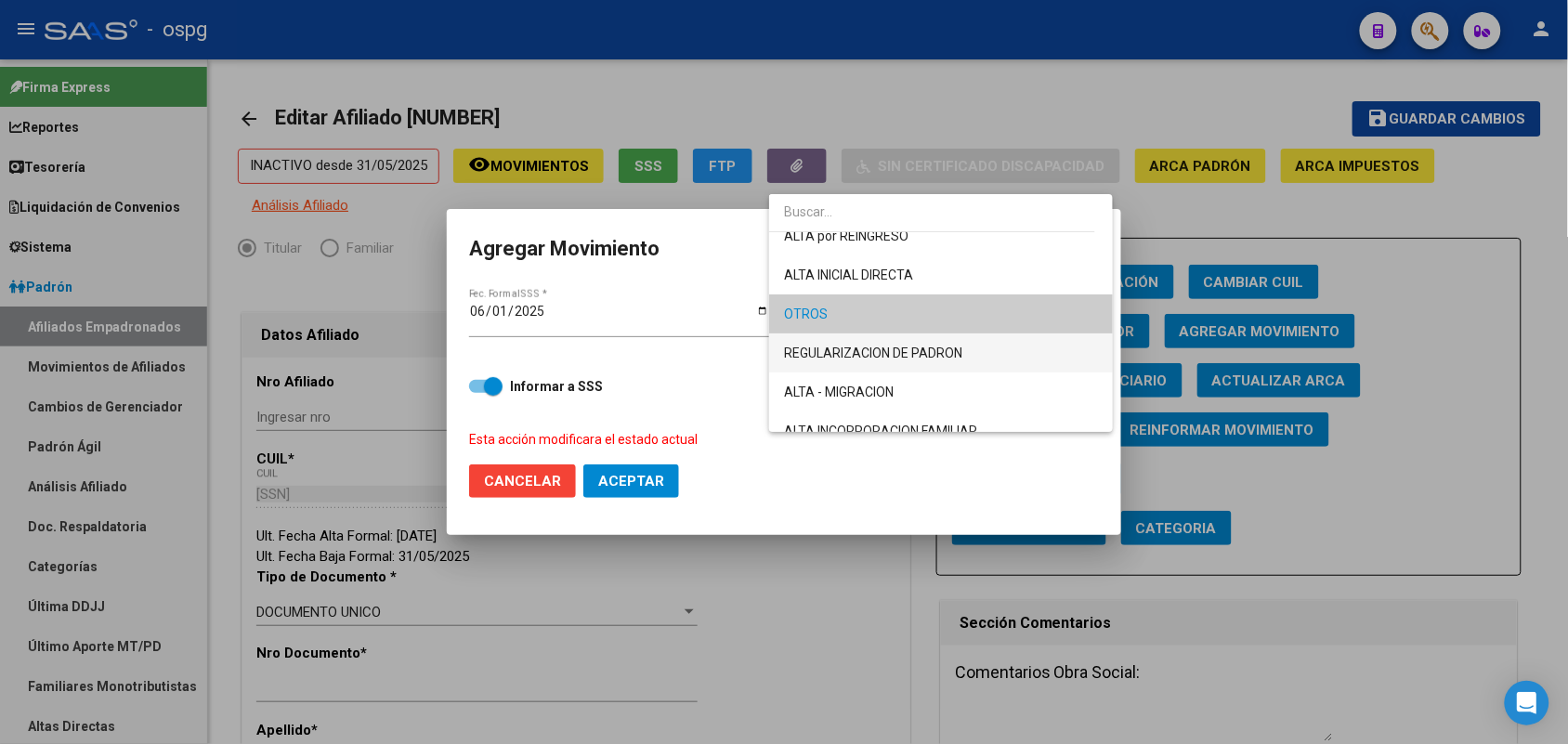 click on "REGULARIZACION DE PADRON" at bounding box center [941, 353] 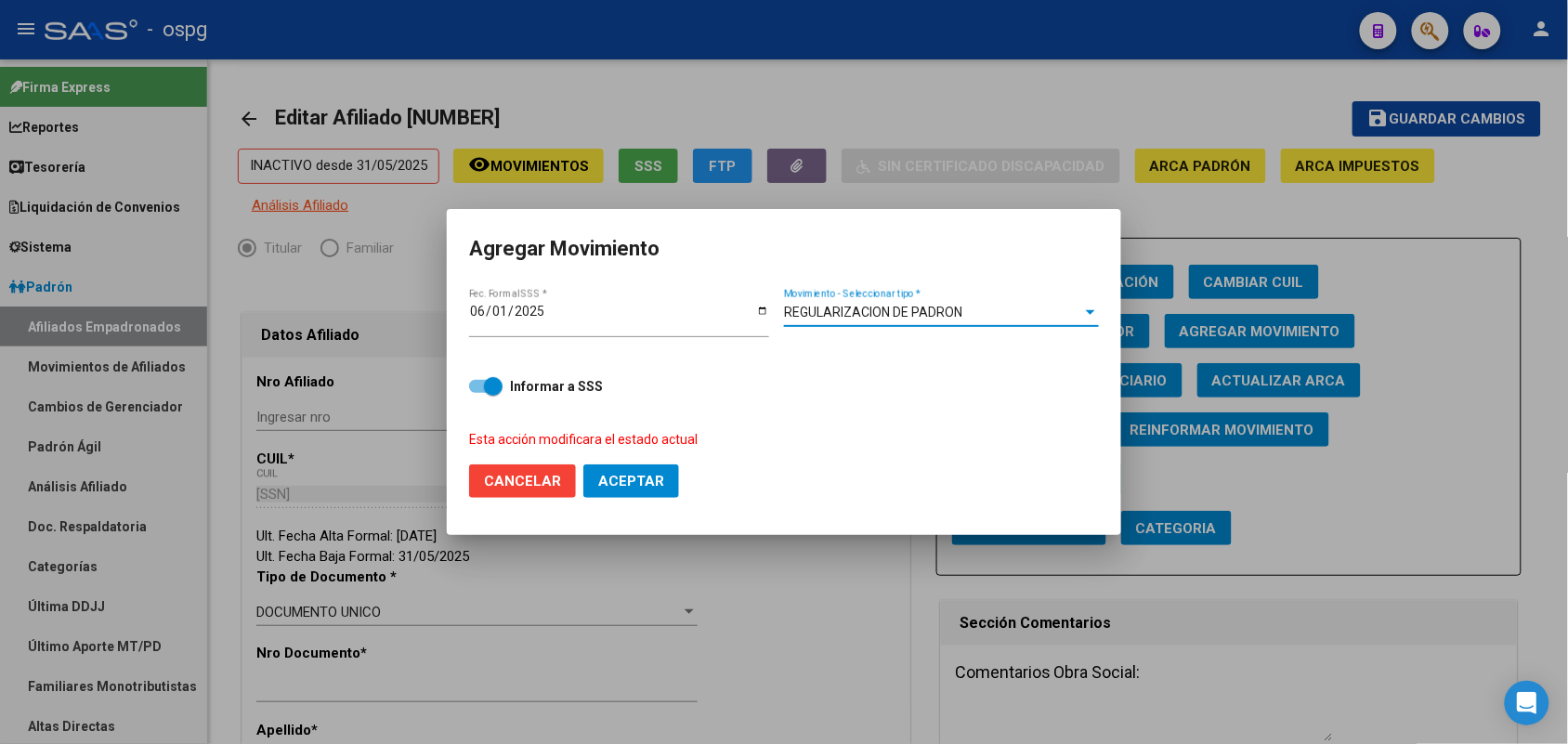click on "Aceptar" 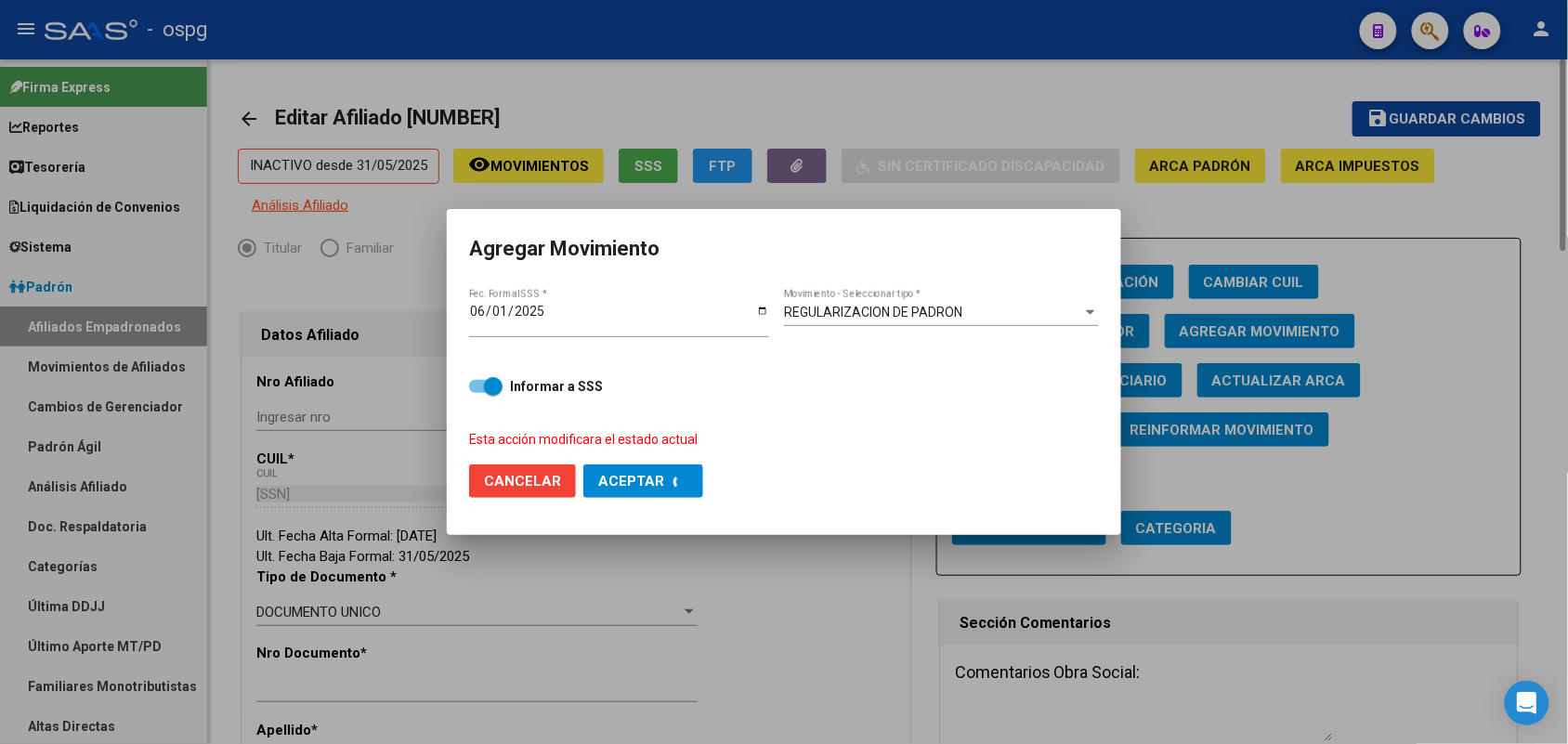 checkbox on "false" 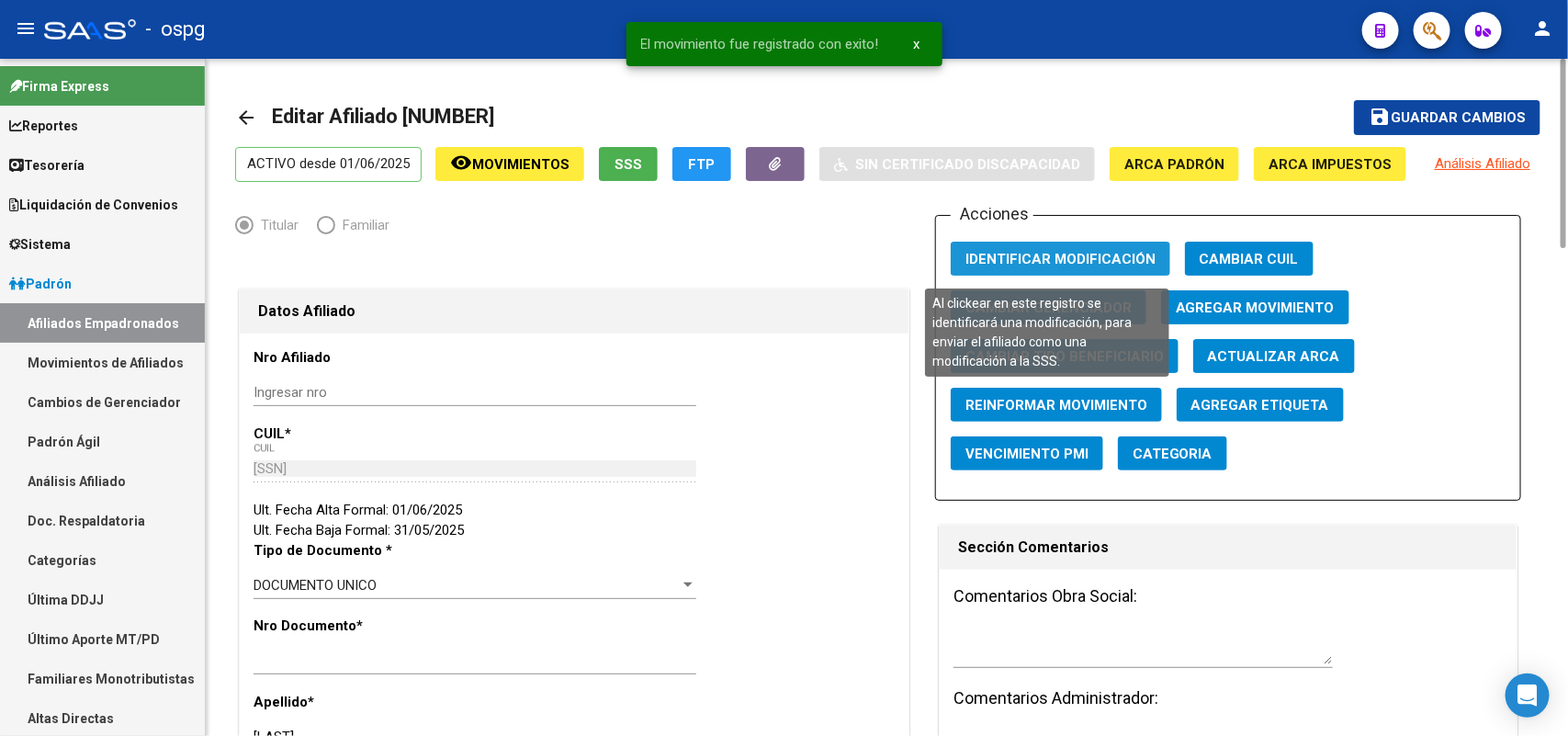 click on "Identificar Modificación" 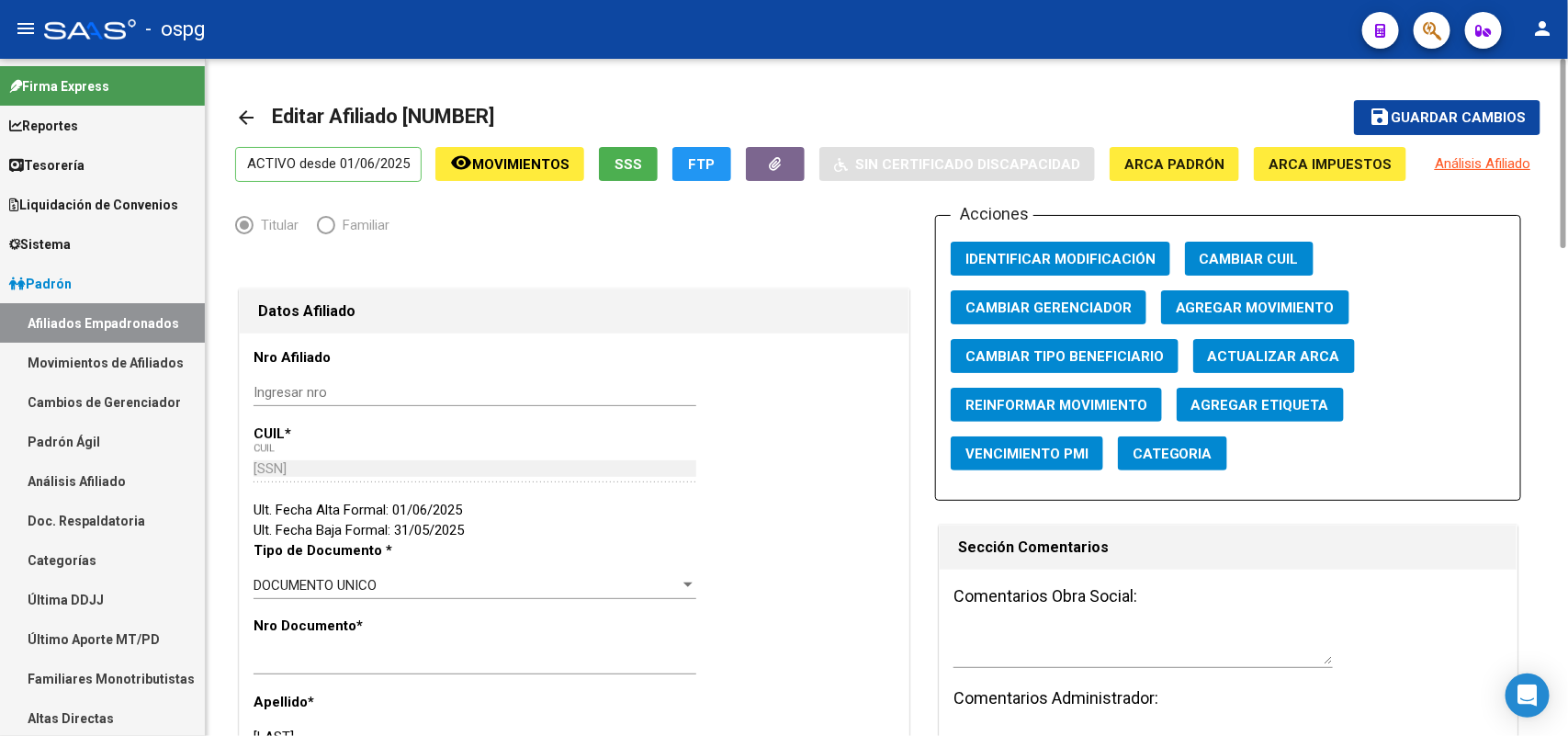 click on "Guardar cambios" 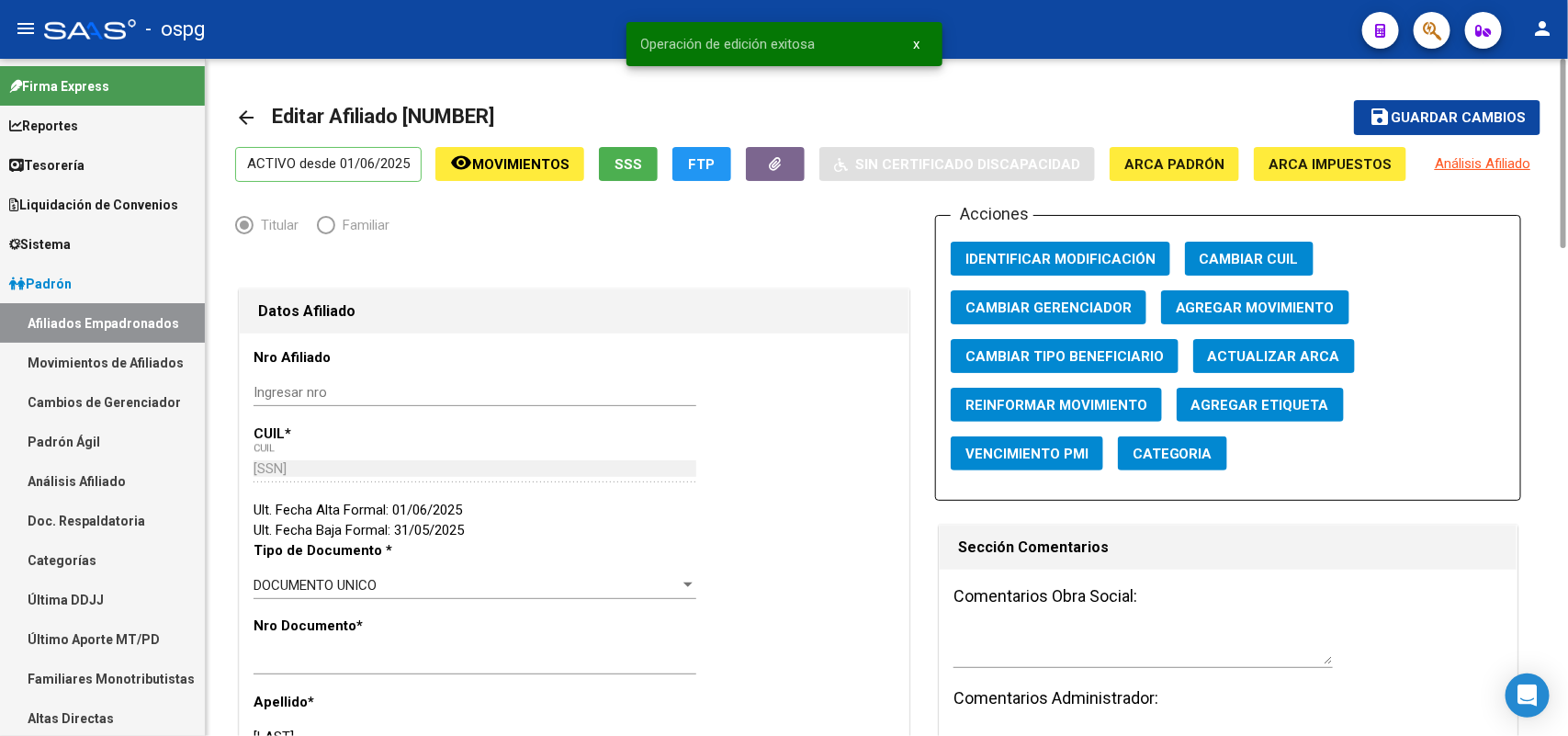 click on "arrow_back" 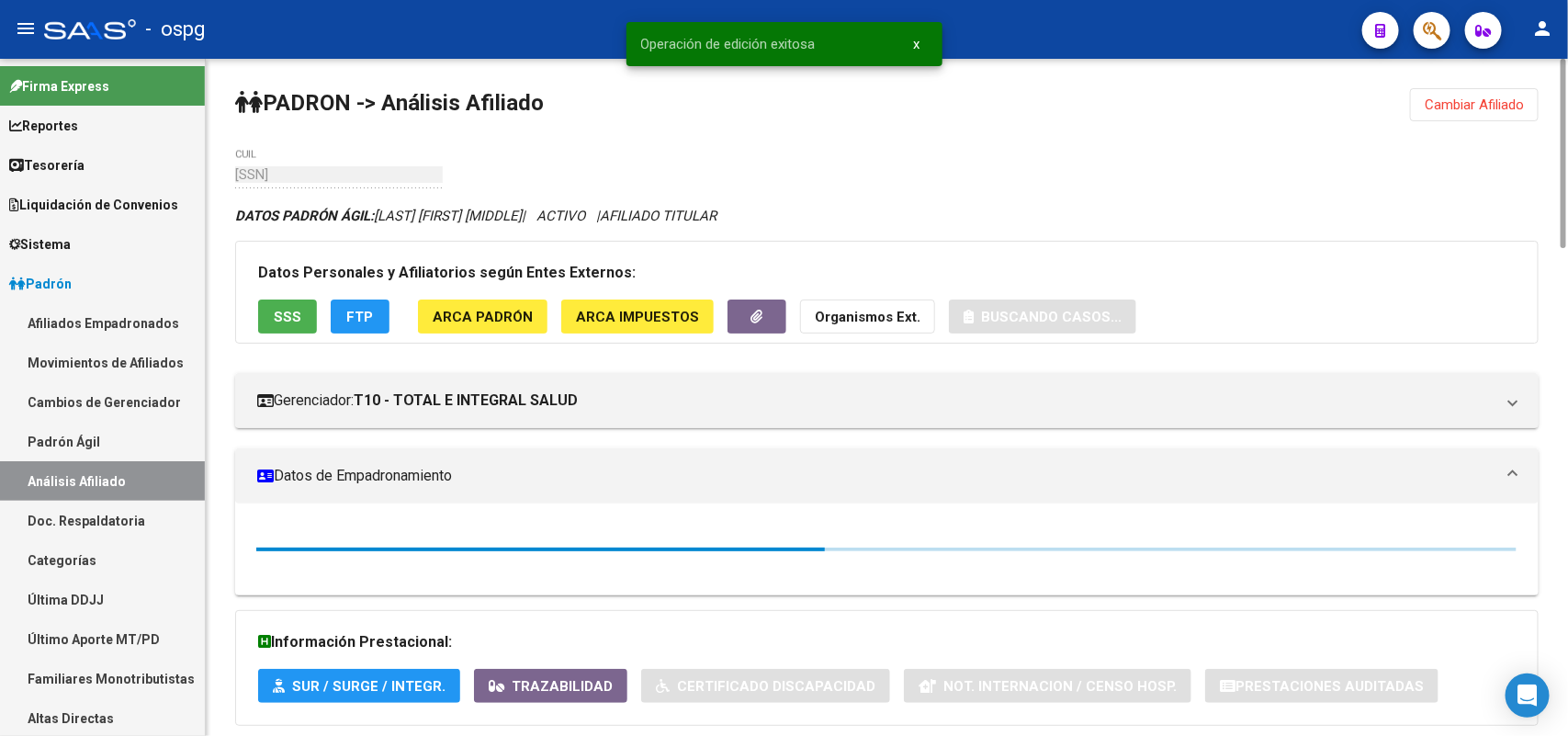 drag, startPoint x: 1485, startPoint y: 99, endPoint x: 1427, endPoint y: 101, distance: 58.03447 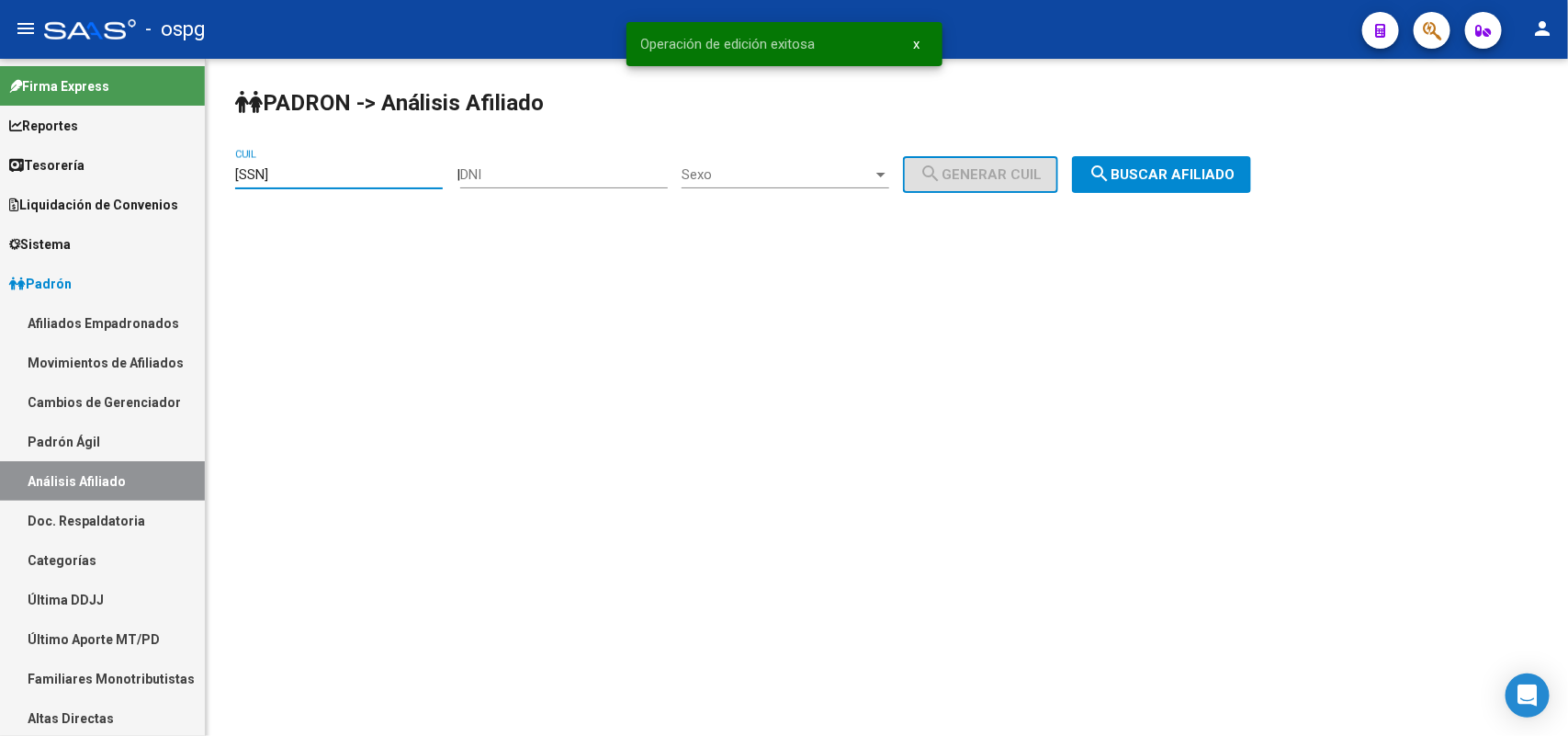 drag, startPoint x: 360, startPoint y: 180, endPoint x: 0, endPoint y: 180, distance: 360 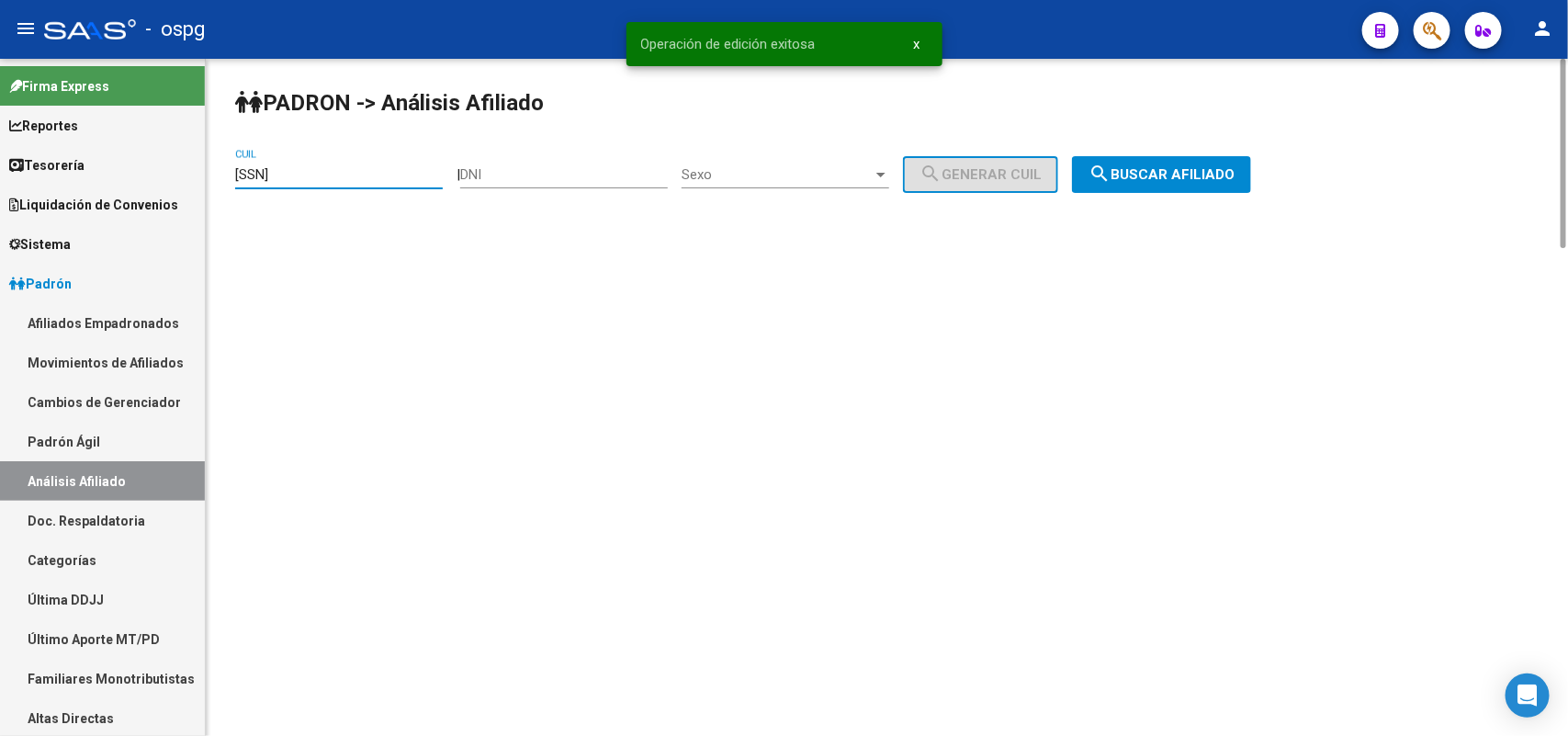 paste on "0-16765489-5" 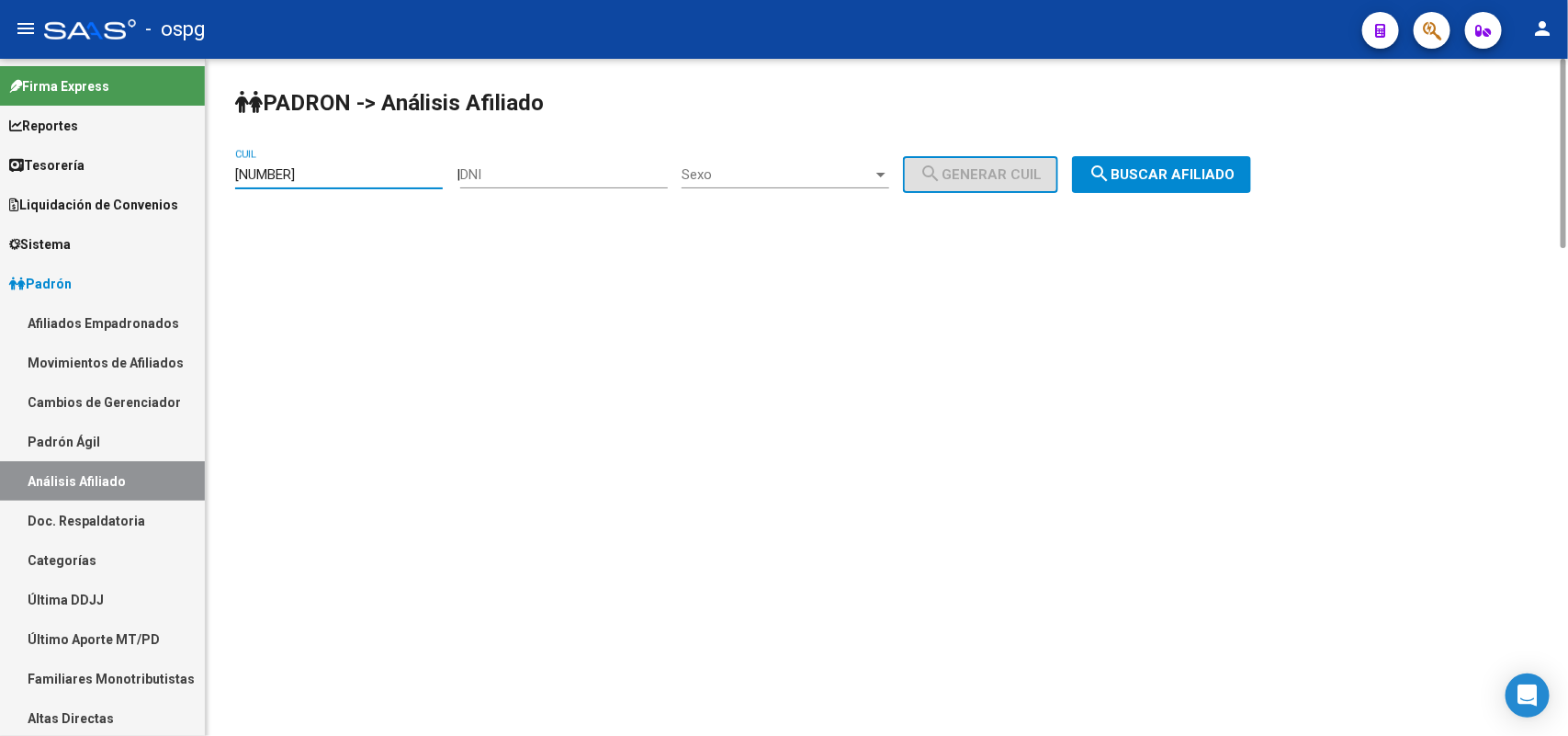 type on "[CUIL]" 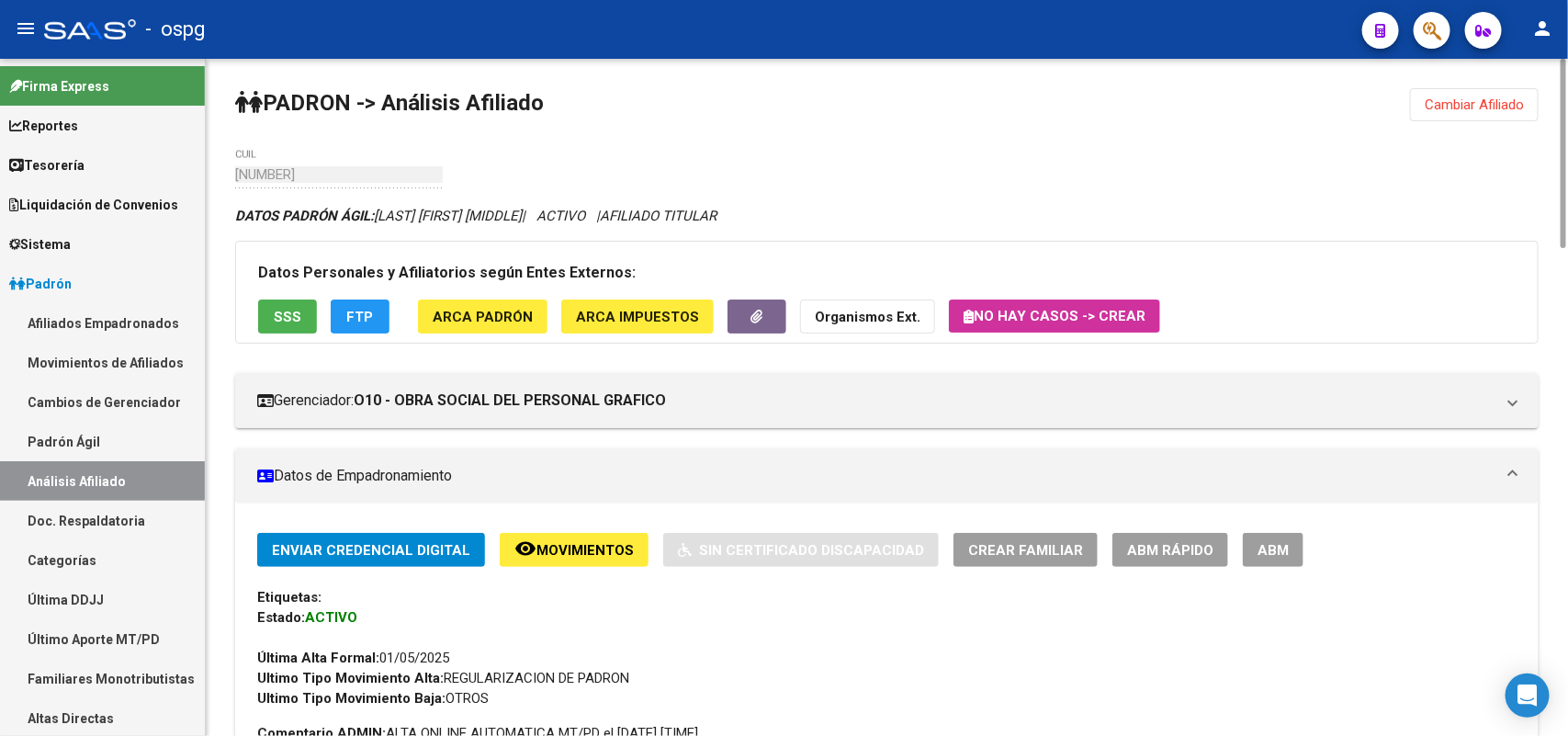click on "ABM" at bounding box center [1273, 550] 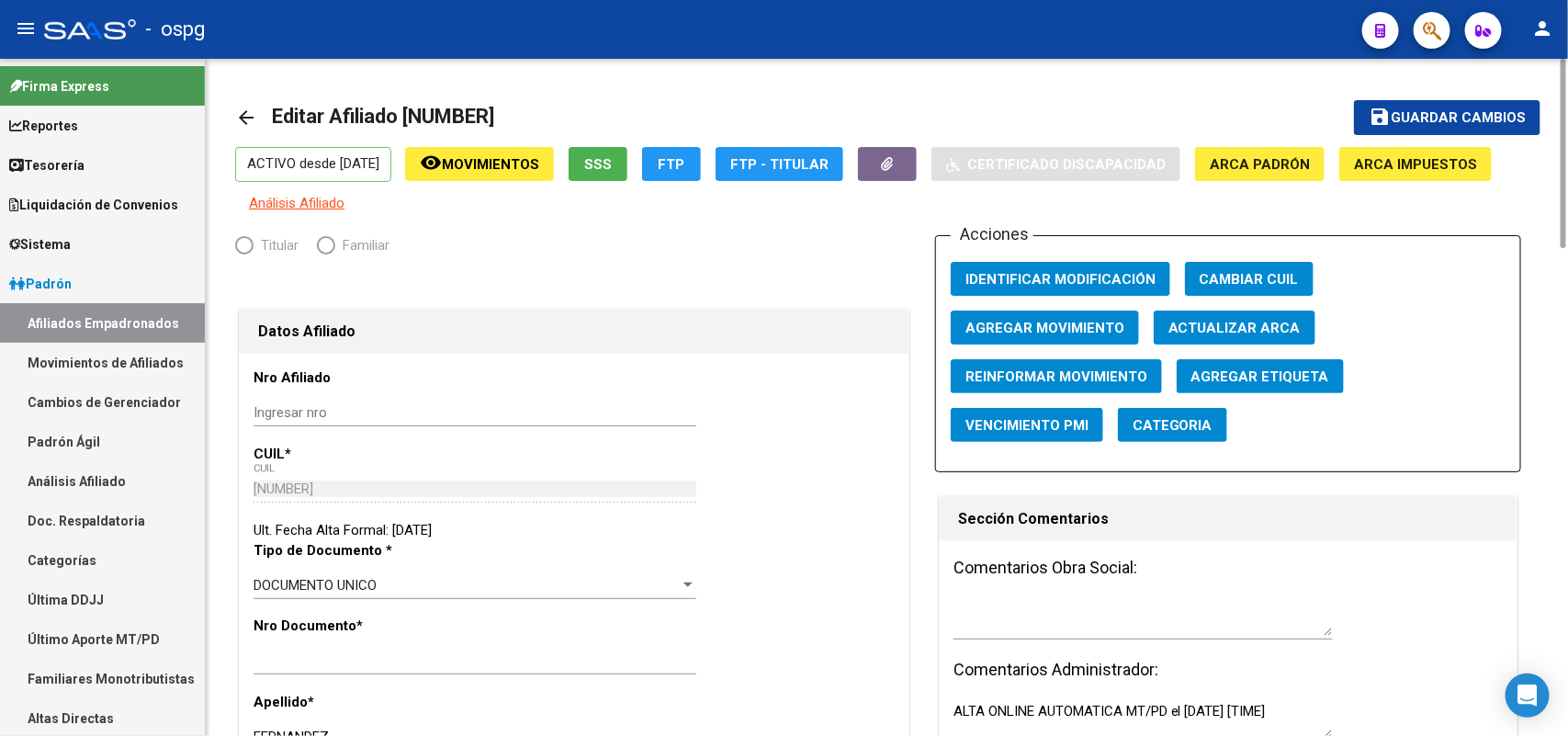 radio on "true" 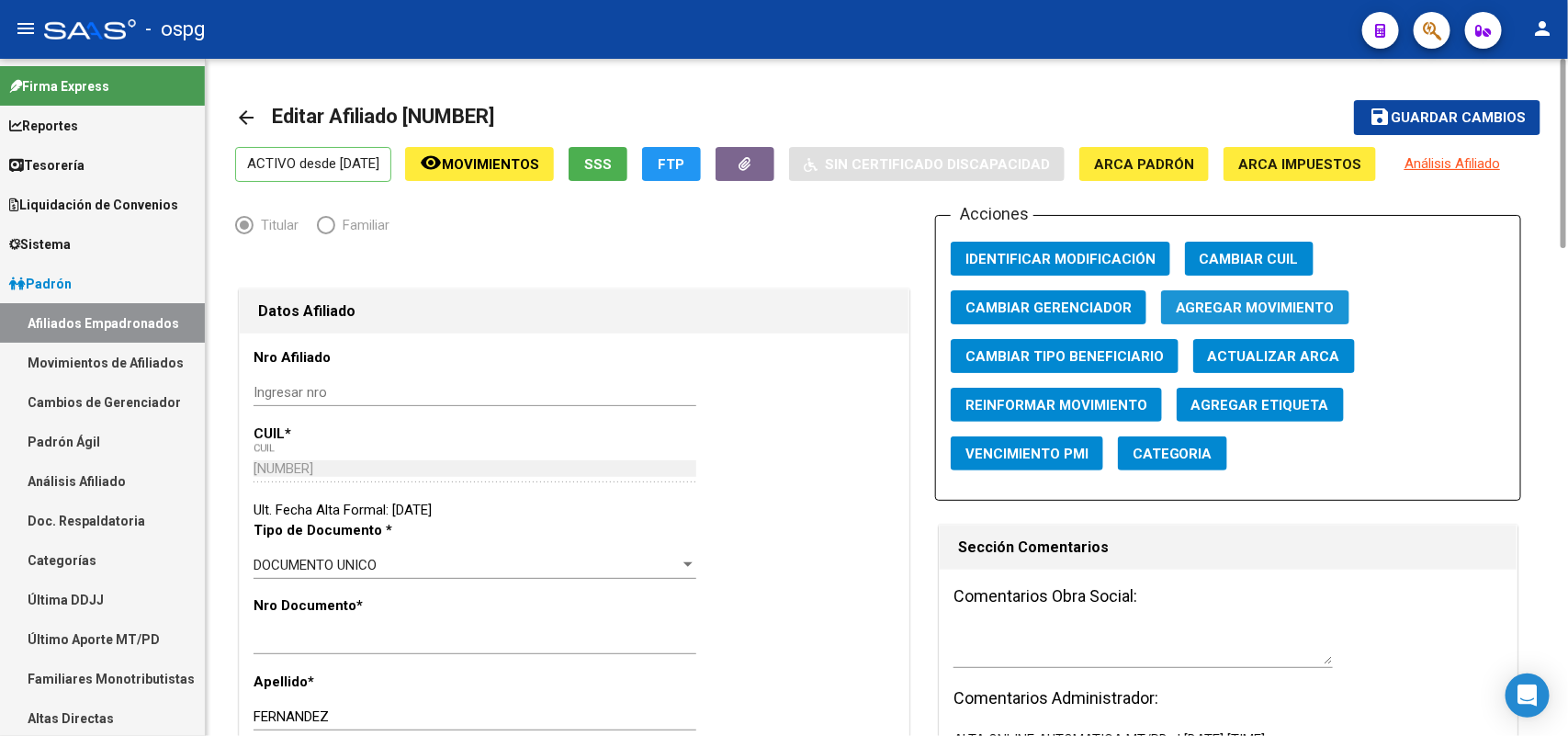 click on "Agregar Movimiento" 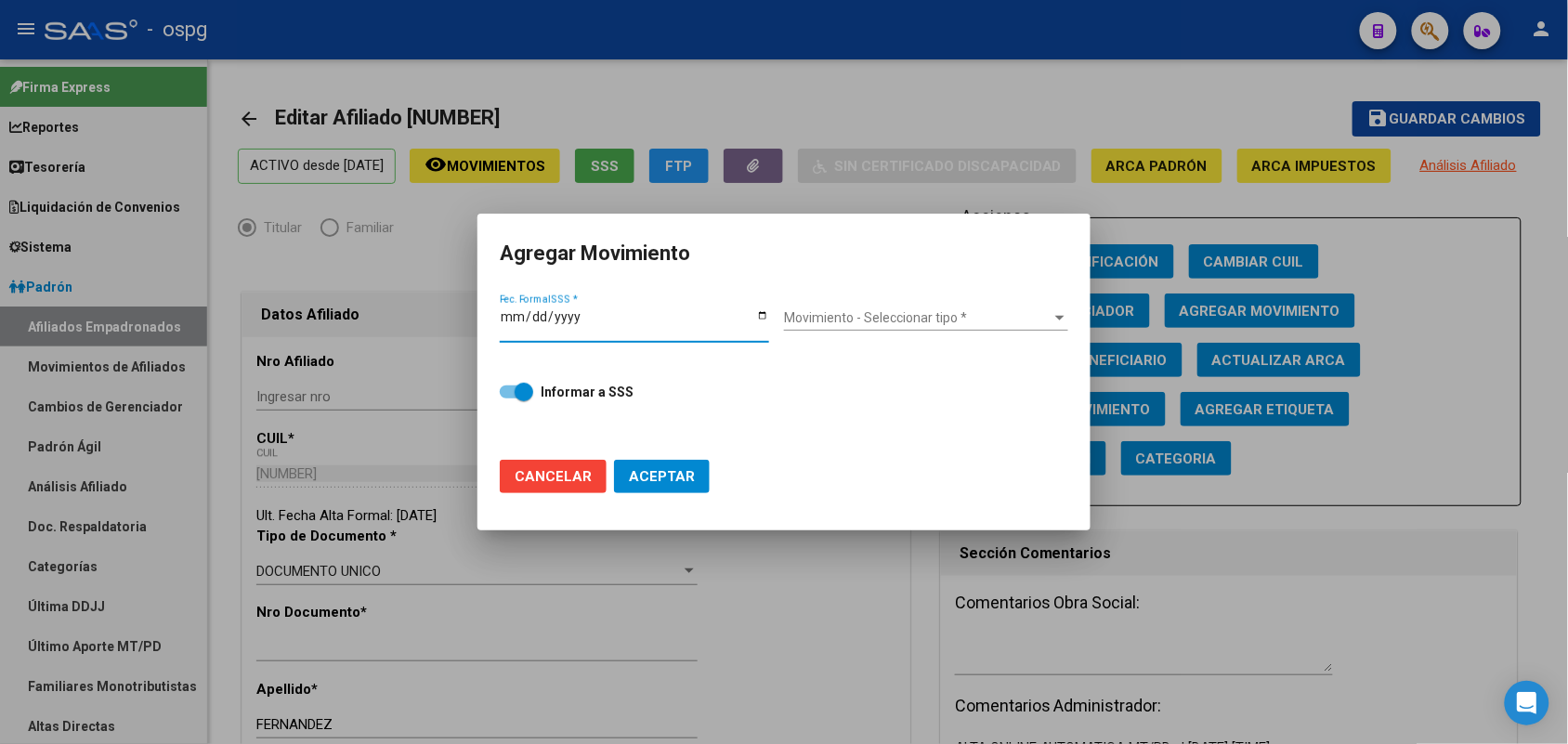 click on "Fec. Formal SSS *" at bounding box center (634, 323) 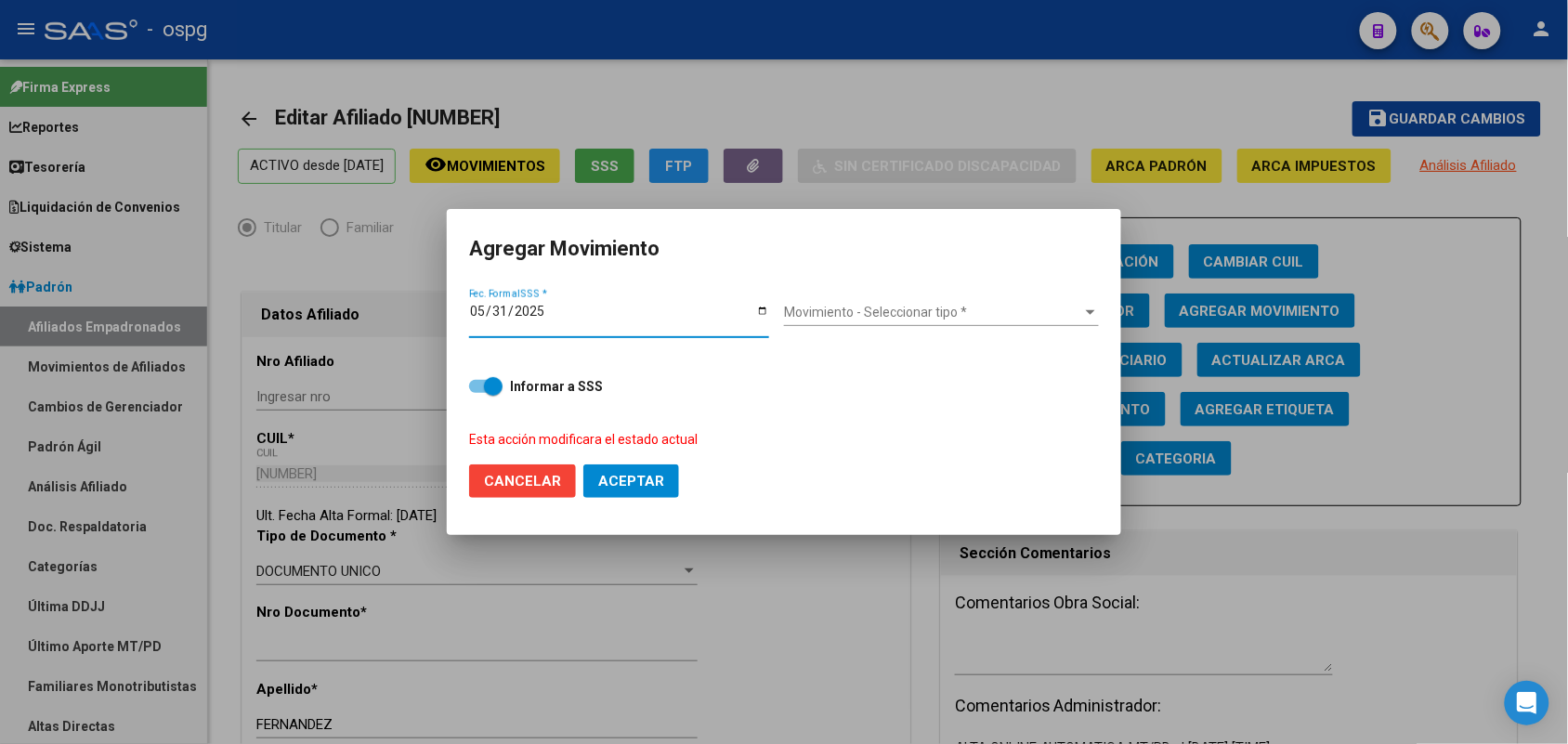 type on "2025-05-31" 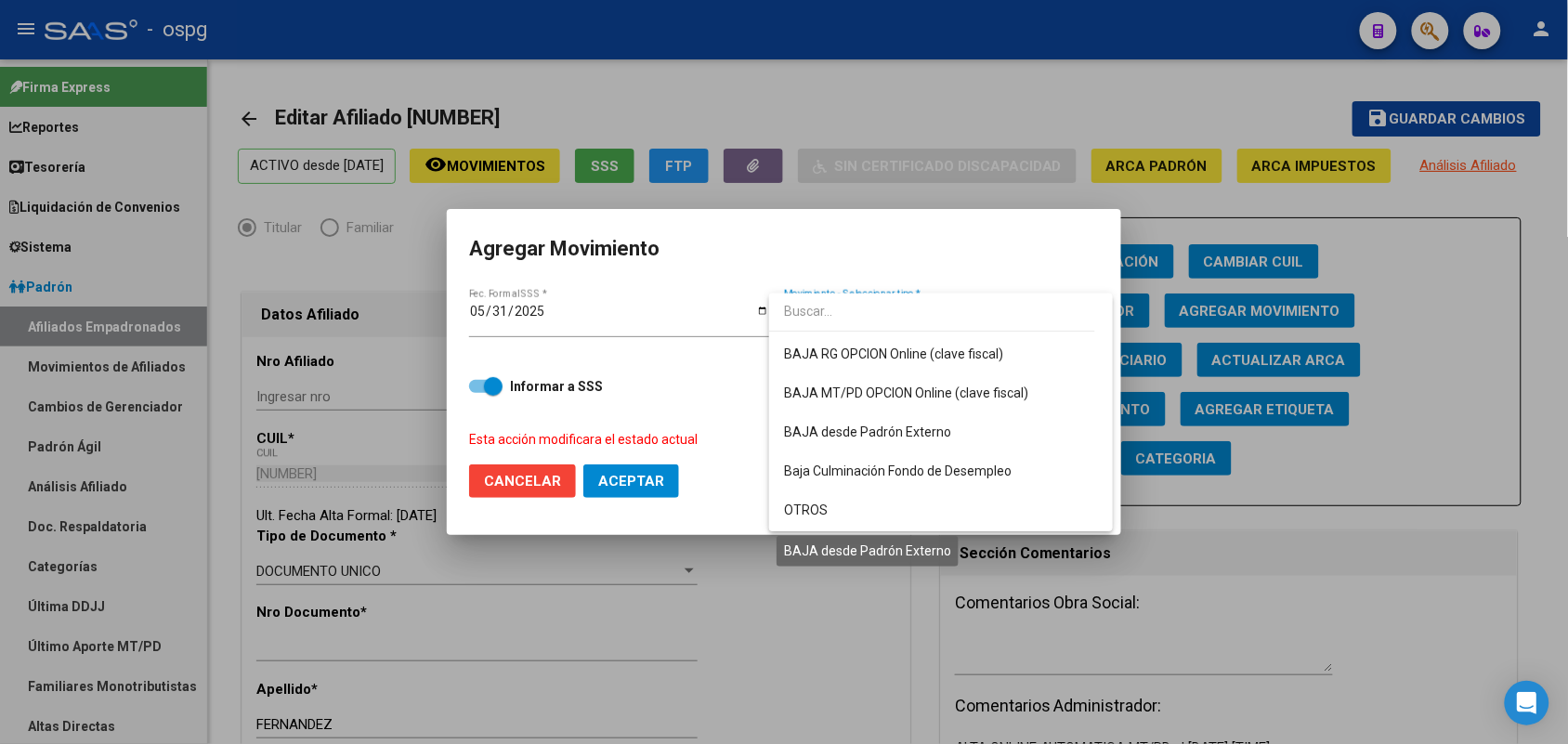 scroll, scrollTop: 1243, scrollLeft: 0, axis: vertical 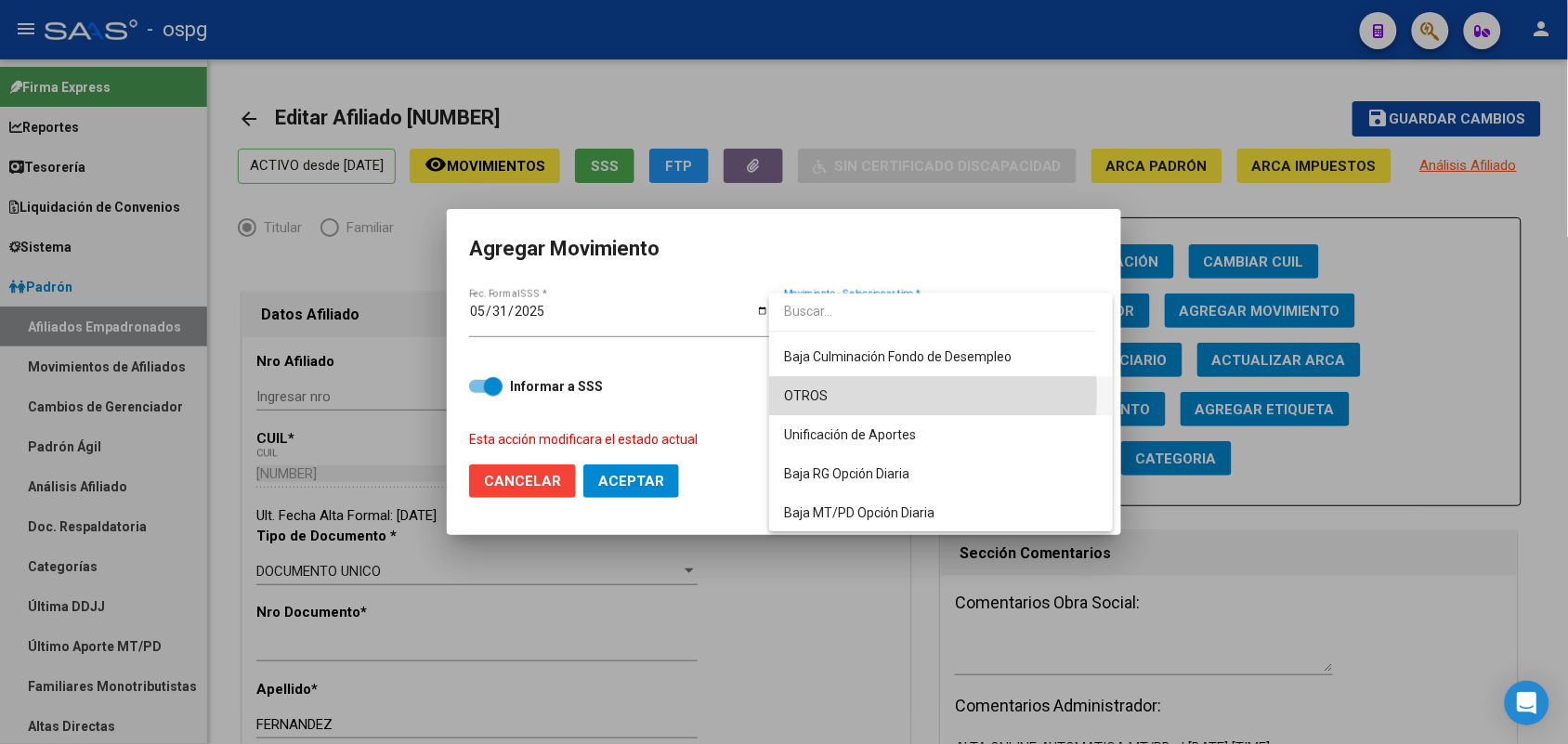 click on "OTROS" at bounding box center (941, 397) 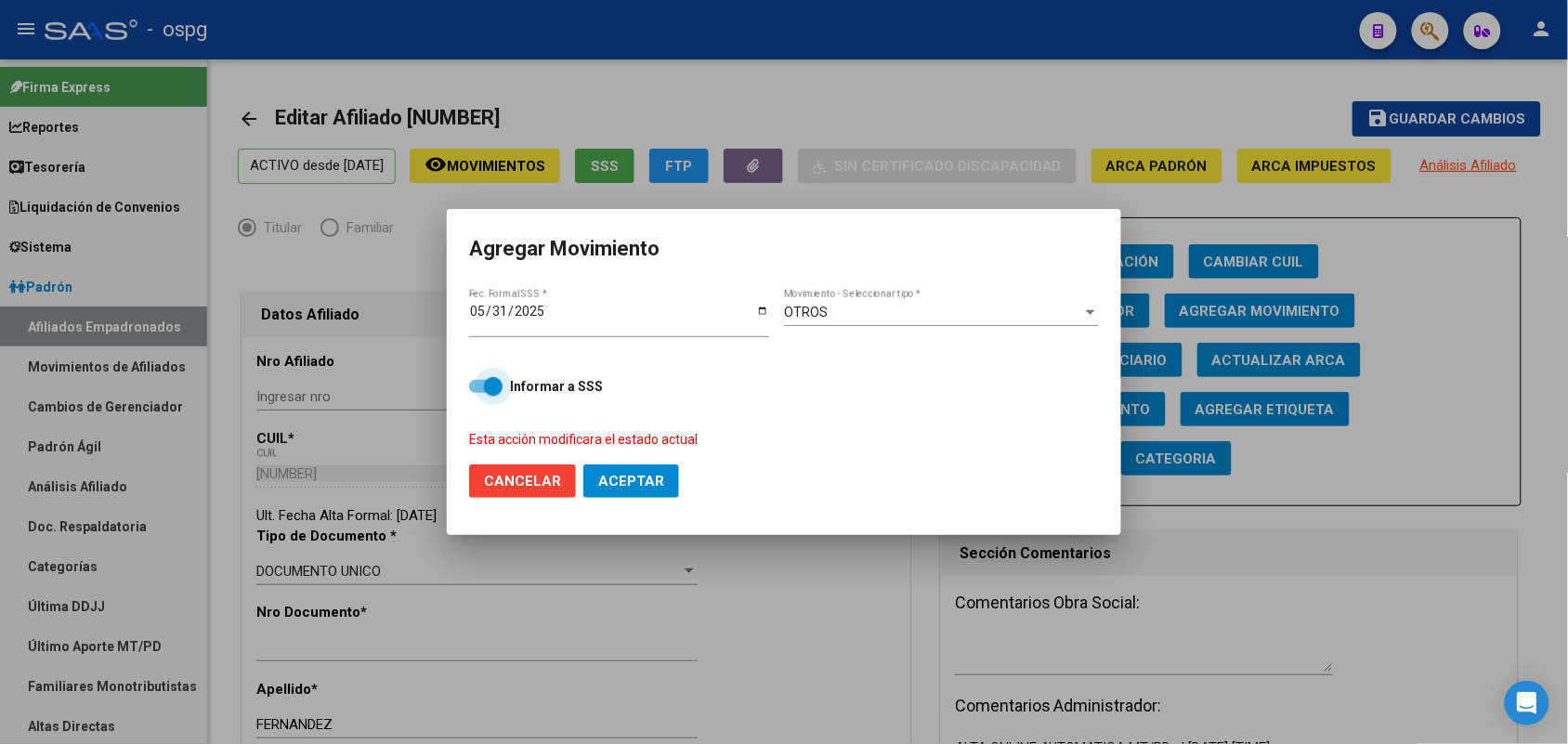 click at bounding box center (486, 386) 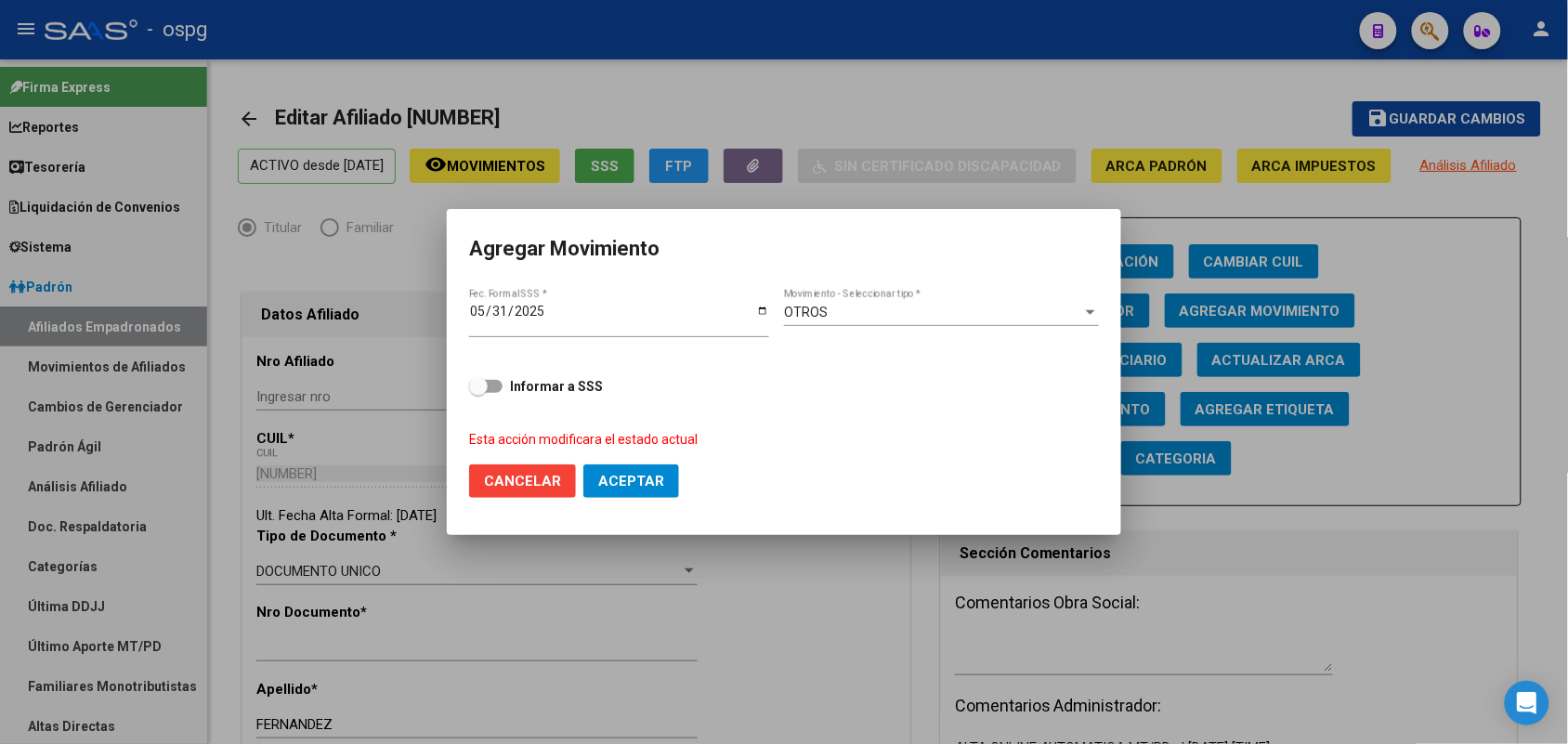 click on "Aceptar" 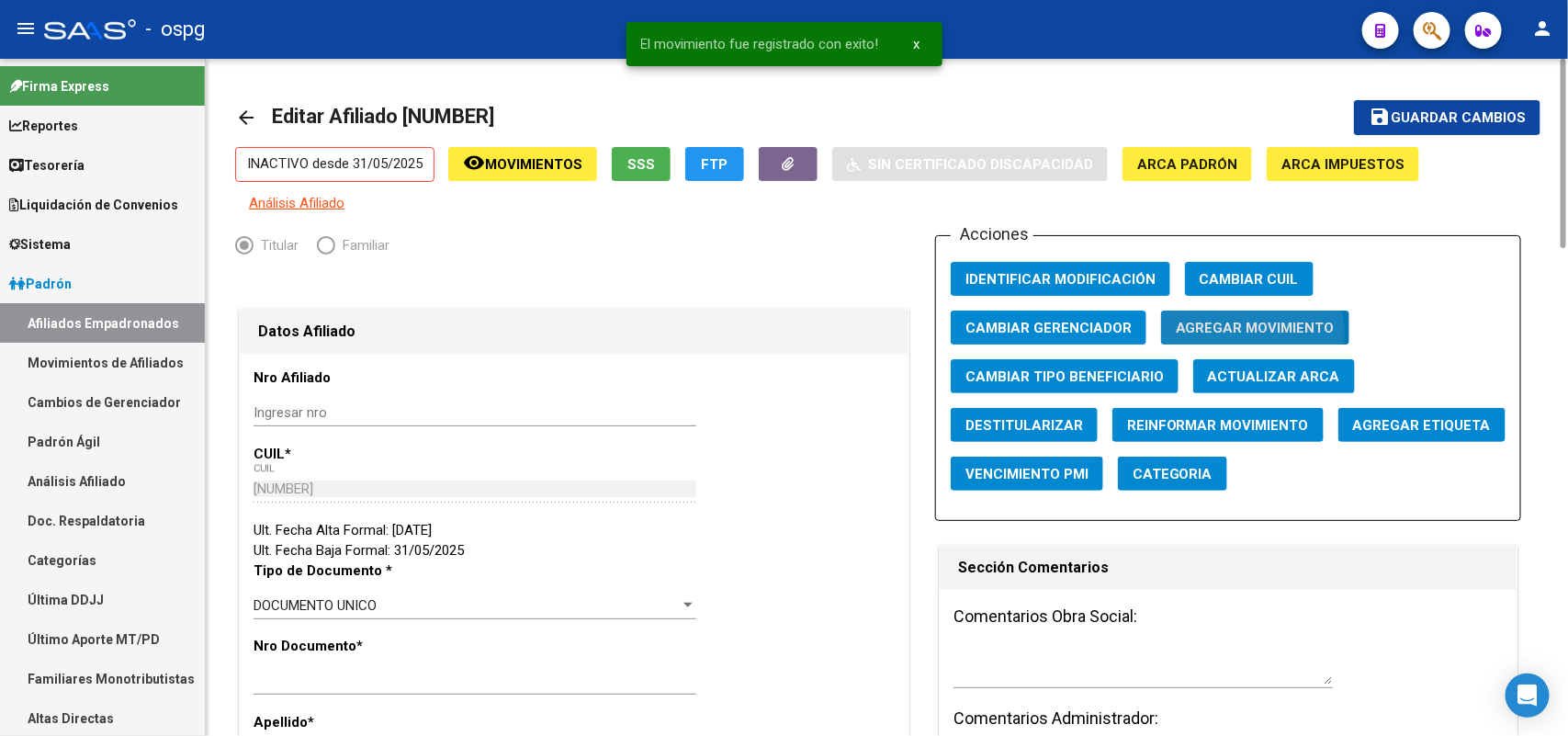 click on "Agregar Movimiento" 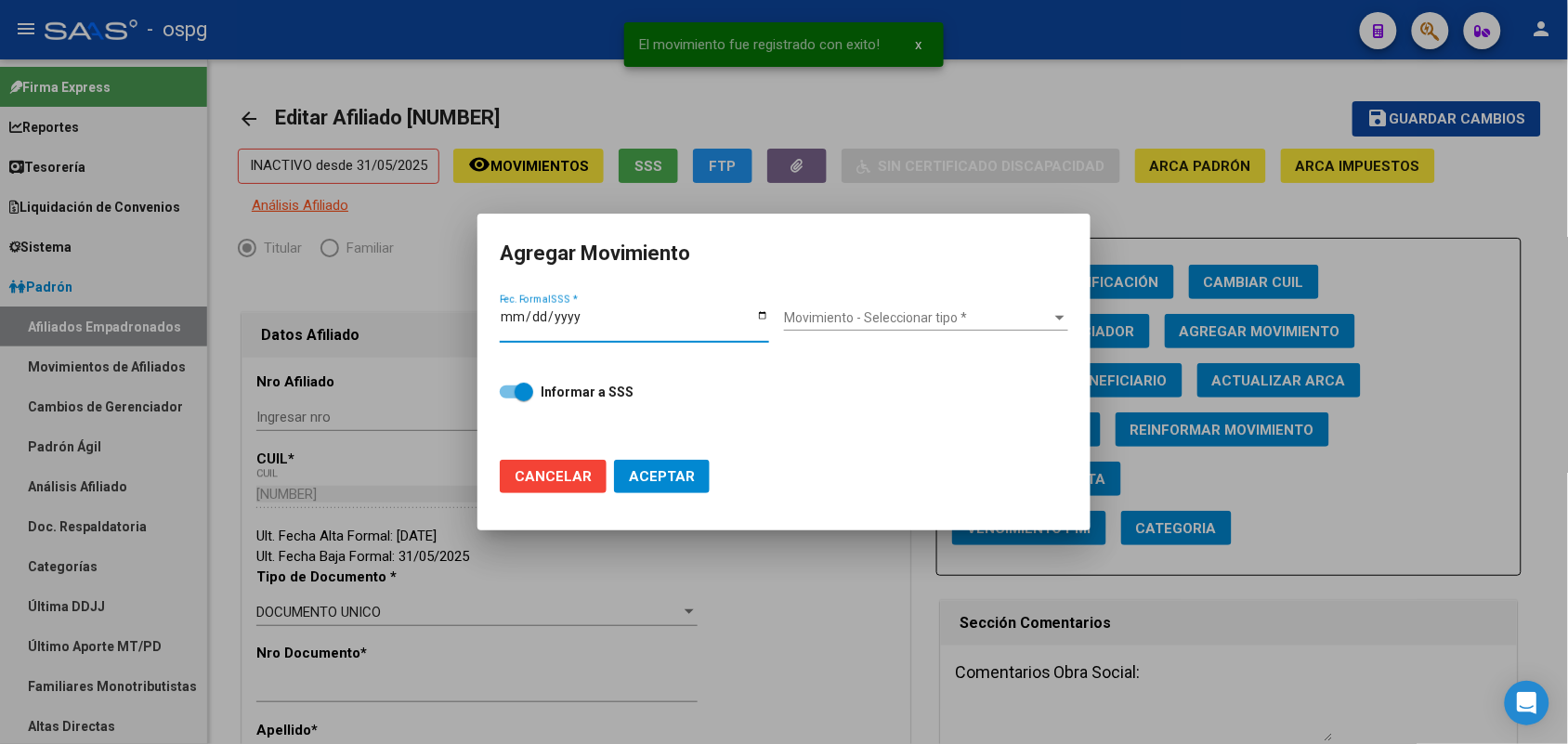 click on "Fec. Formal SSS *" at bounding box center (634, 323) 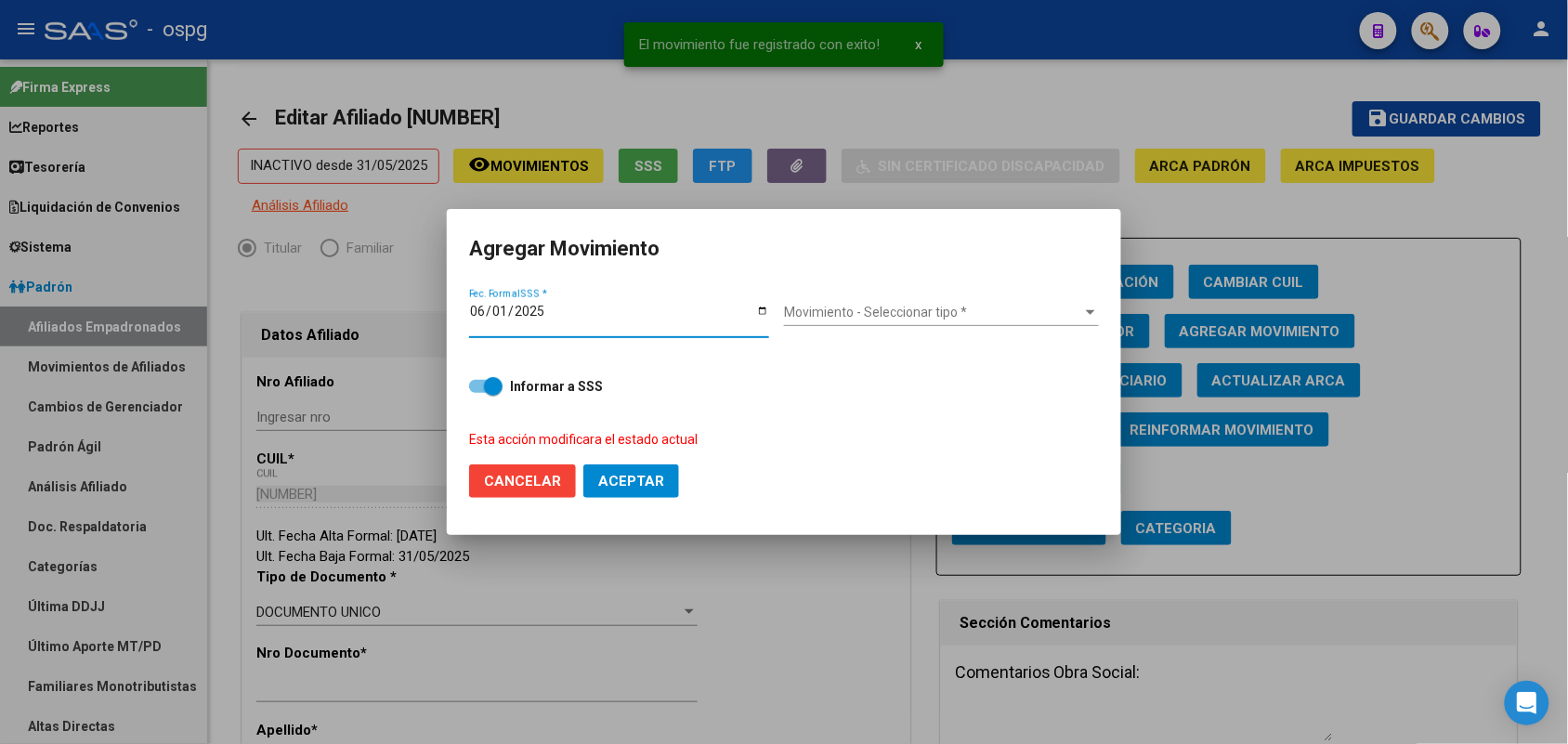 type on "2025-06-01" 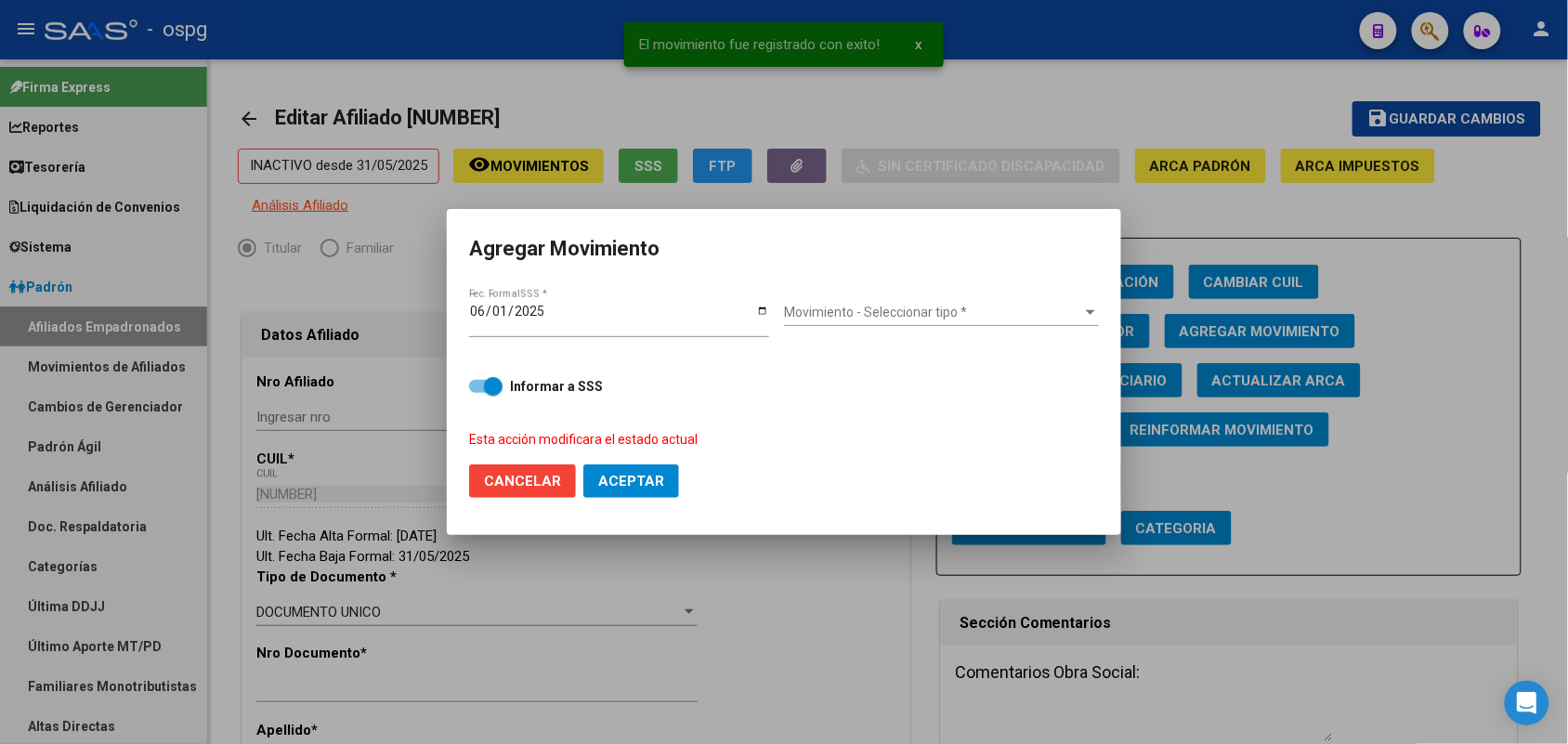 click on "Movimiento - Seleccionar tipo * Movimiento - Seleccionar tipo *" at bounding box center (941, 313) 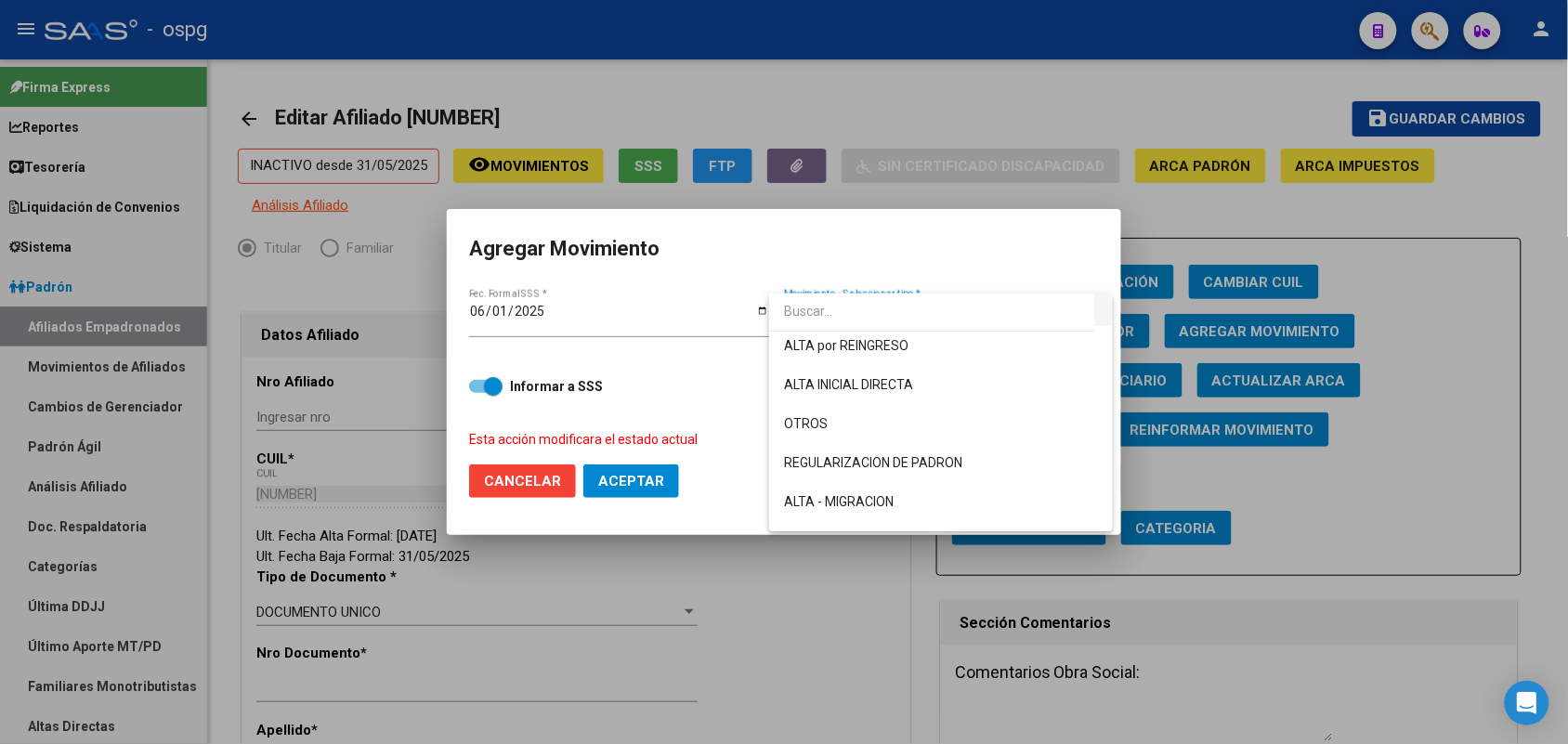 scroll, scrollTop: 116, scrollLeft: 0, axis: vertical 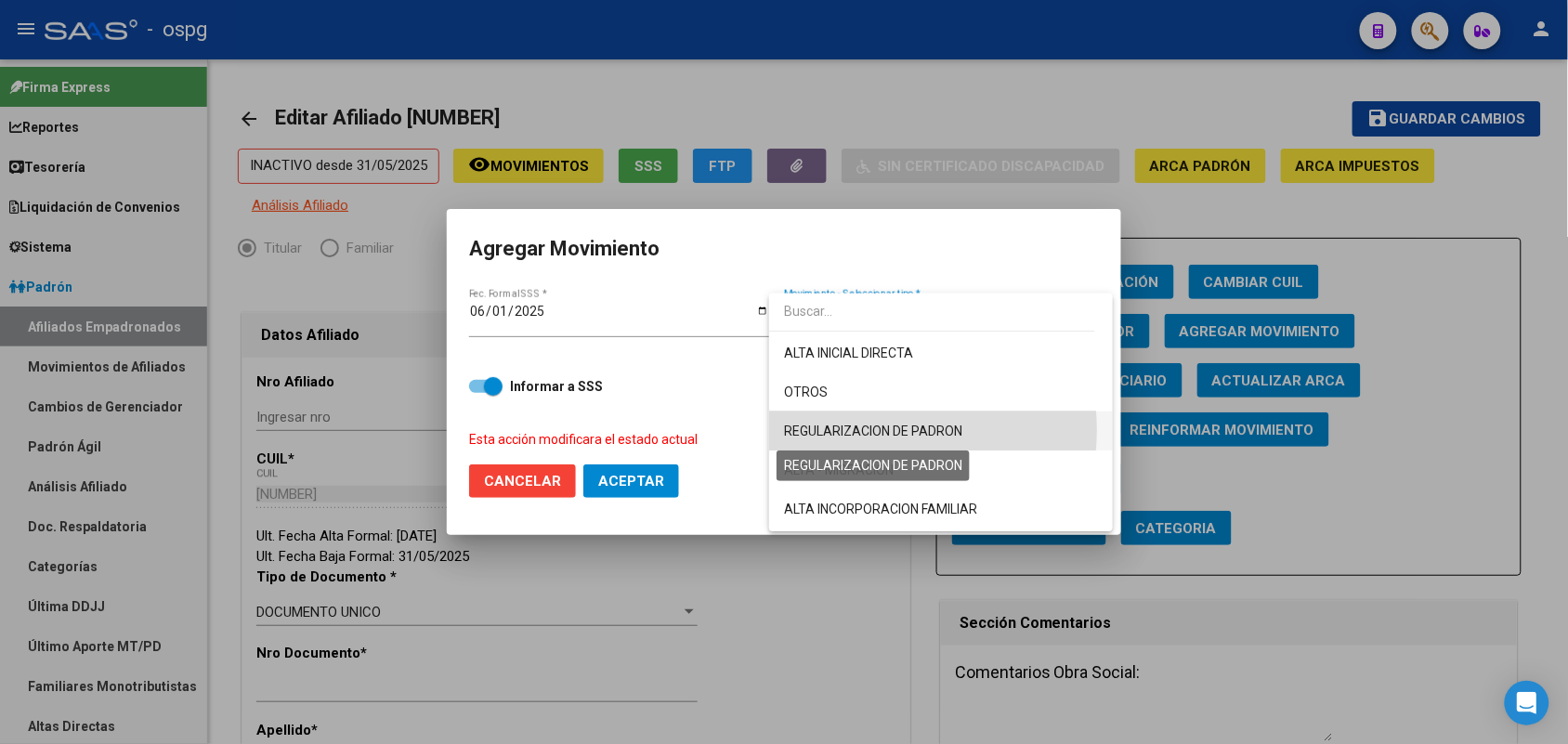 drag, startPoint x: 876, startPoint y: 430, endPoint x: 655, endPoint y: 428, distance: 221.009 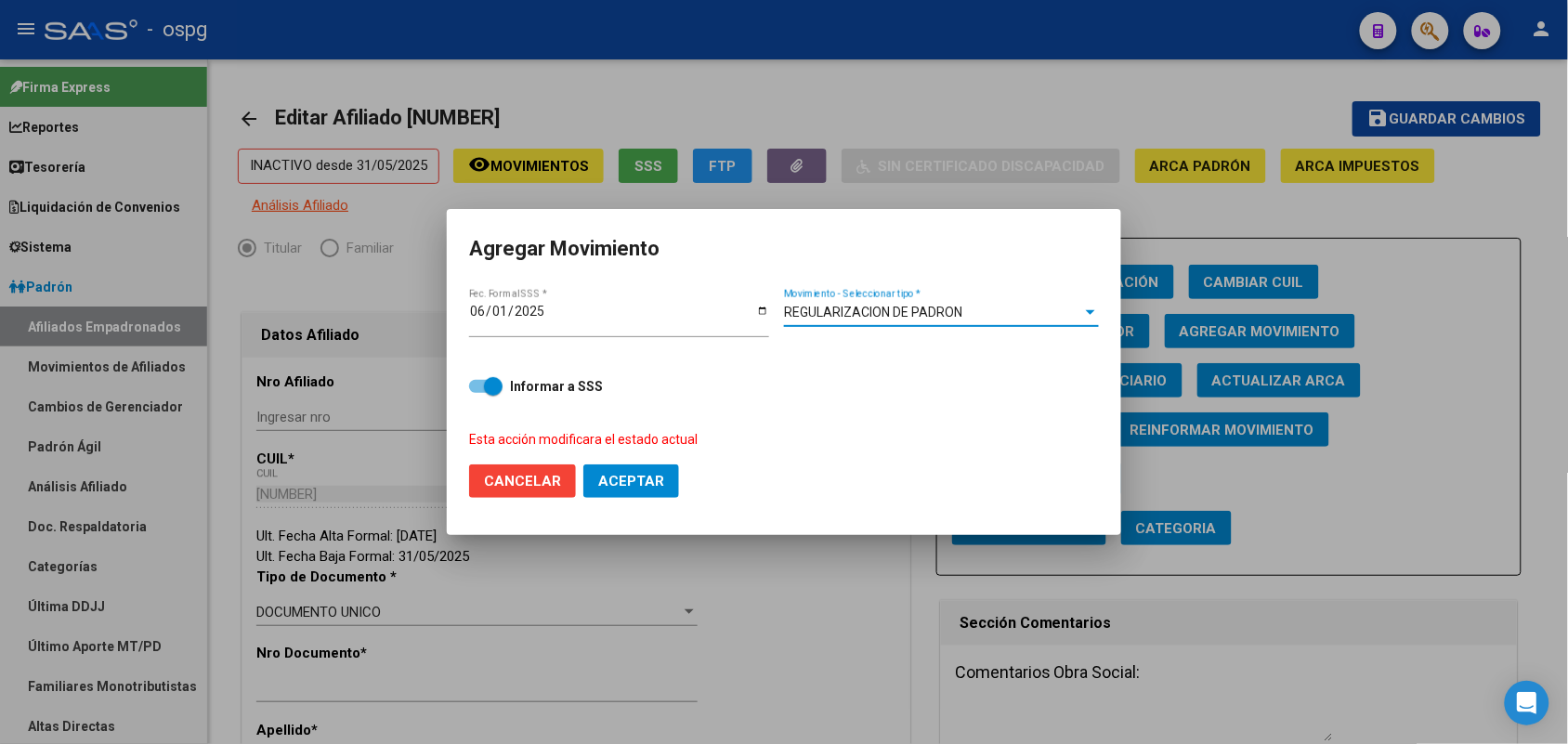 click on "Aceptar" 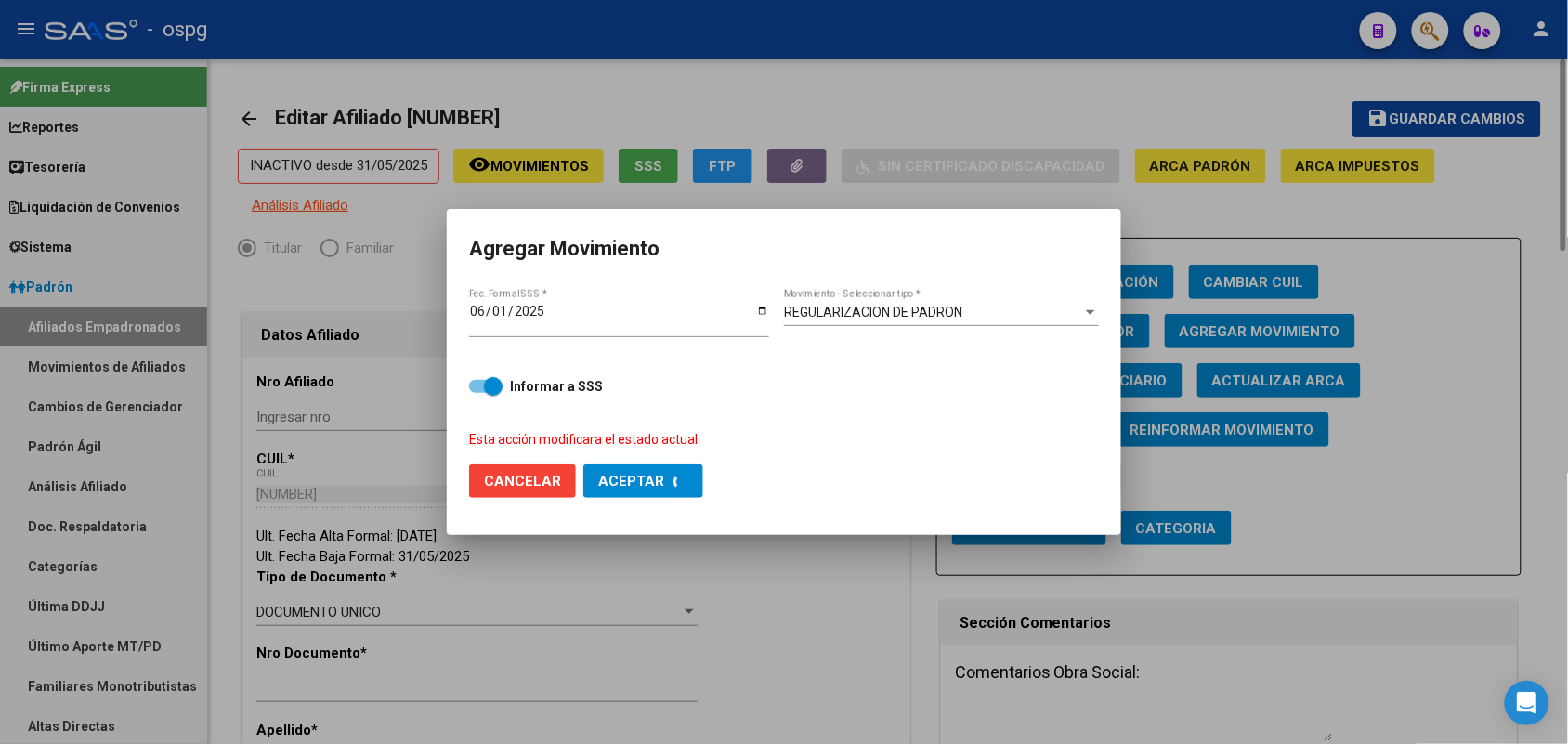 checkbox on "false" 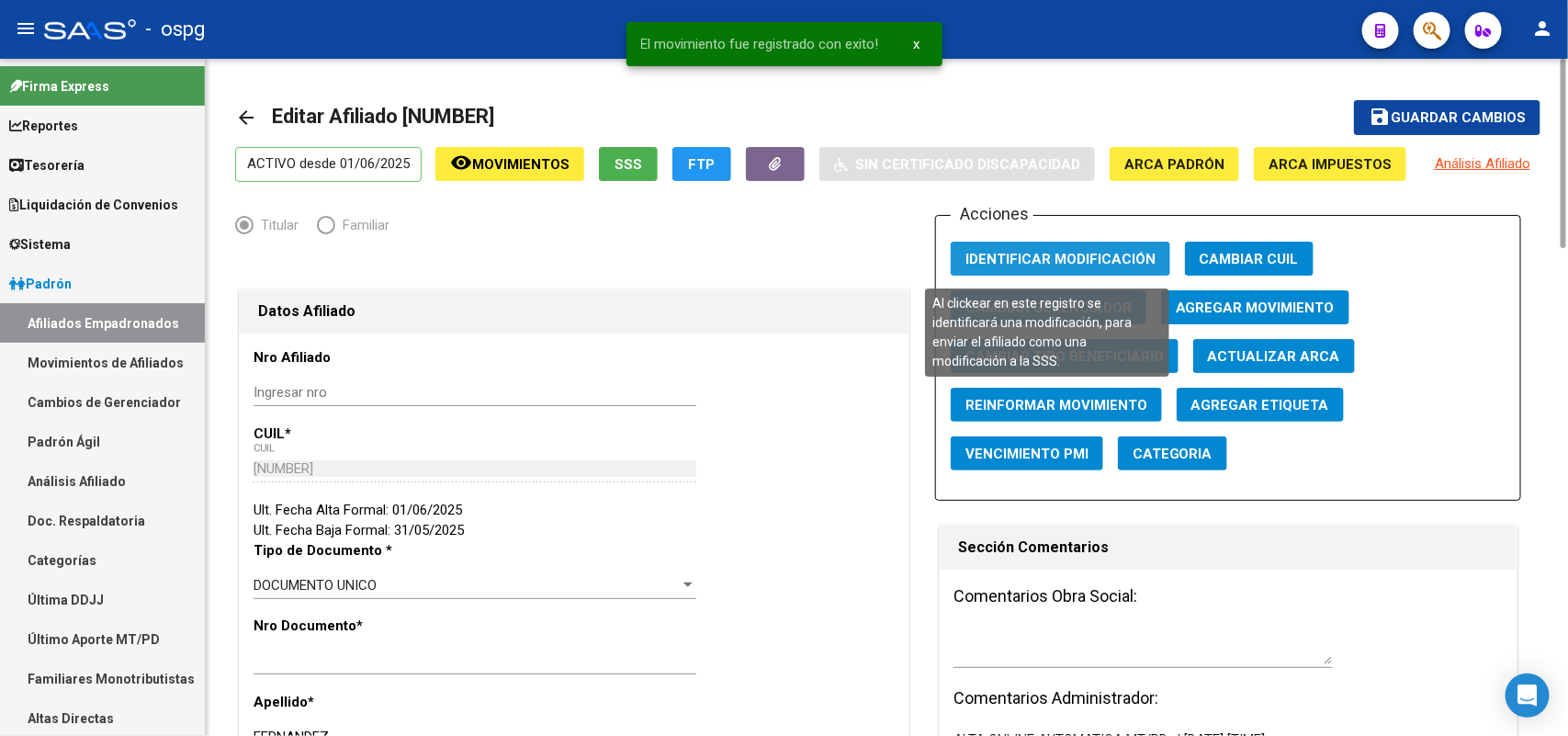 click on "Identificar Modificación" 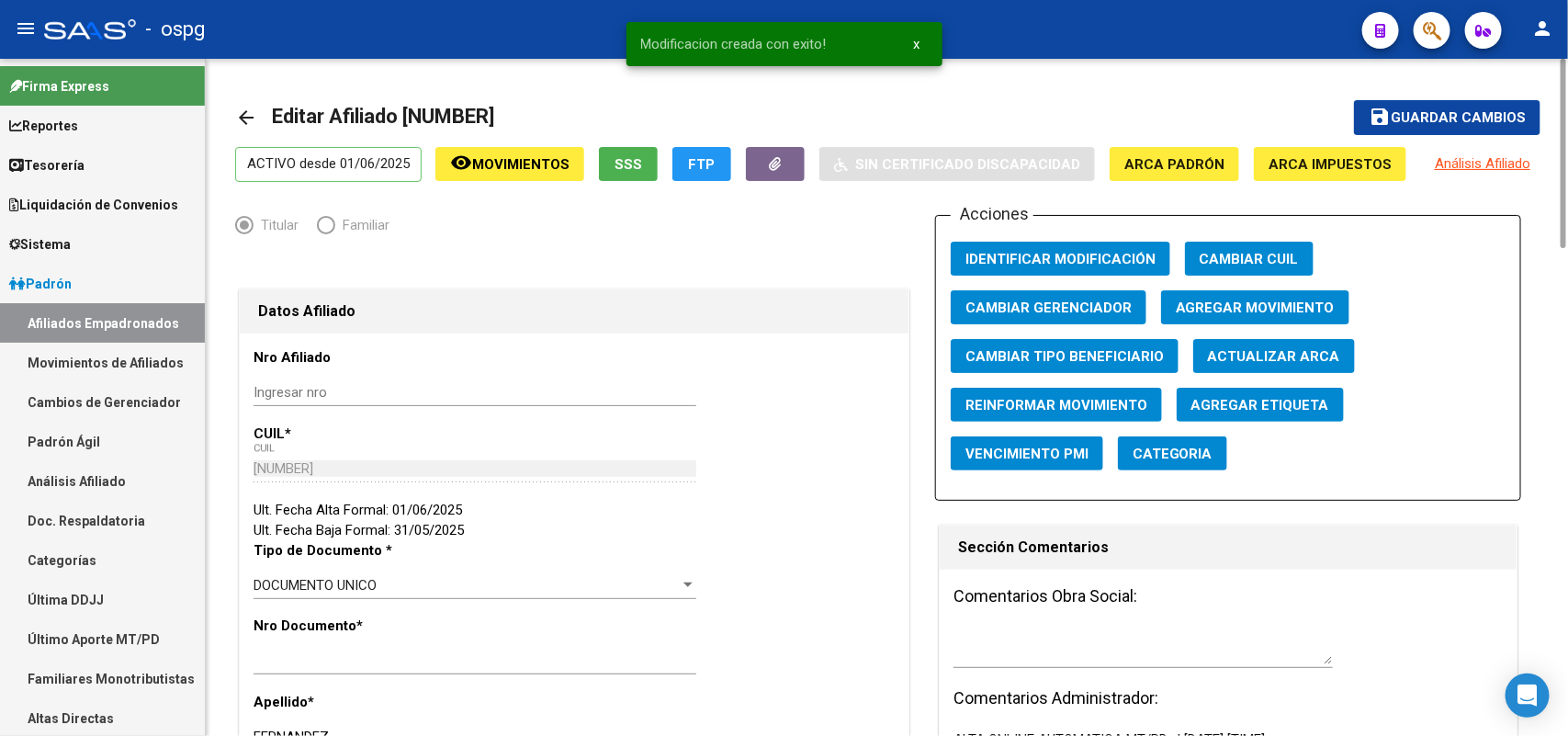click on "Nro Afiliado    Ingresar nro  CUIL  *   20-16765489-5 CUIL  ARCA Padrón  Ult. Fecha Alta Formal: 01/06/2025  Ult. Fecha Baja Formal: 31/05/2025  Tipo de Documento * DOCUMENTO UNICO Seleccionar tipo Nro Documento  *   16765489 Ingresar nro  Apellido  *   FERNANDEZ Ingresar apellido  Nombre  *   ROBERTO DANIEL Ingresar nombre  Fecha de nacimiento  *   1963-11-05 Ingresar fecha   Parentesco * Titular Seleccionar parentesco  Estado Civil * Soltero Seleccionar tipo  Sexo * Masculino Seleccionar sexo  Nacionalidad * ARGENTINA Seleccionar tipo  Discapacitado * No incapacitado Seleccionar tipo Vencimiento Certificado Estudio    Ingresar fecha   Tipo domicilio * Domicilio Completo Seleccionar tipo domicilio  Provincia * Capital Federal Seleccionar provincia Localidad  *   CAPITAL FEDERAL - GANDARA(2201-3400) Ingresar el nombre  Codigo Postal  *   0 Ingresar el codigo  Calle  *   GANDARA Ingresar calle  Numero  *   02705 Ingresar nro  Piso    1 Ingresar piso  Departamento    3 Ingresar depto  Teléfono celular" 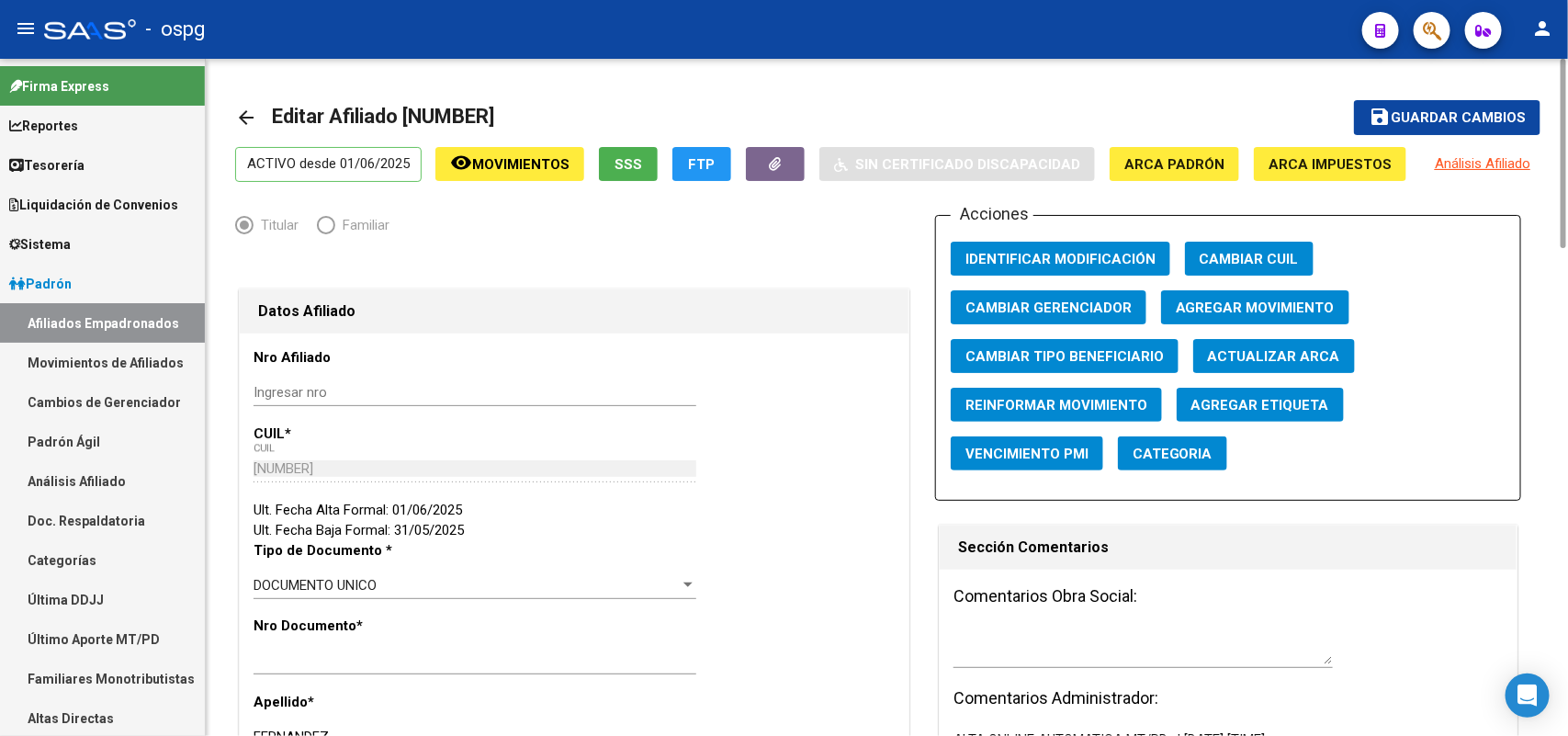 click on "Guardar cambios" 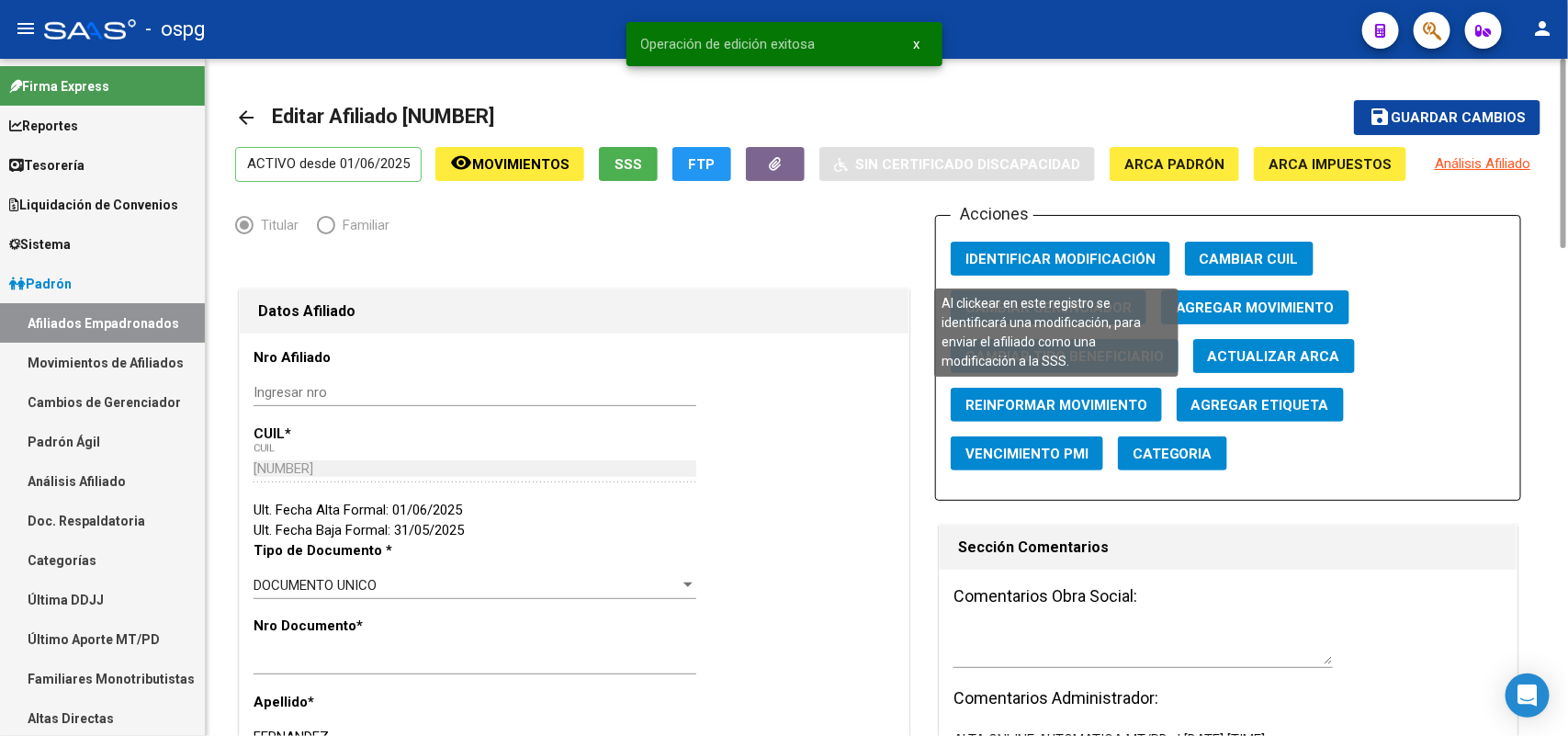 click on "Identificar Modificación" 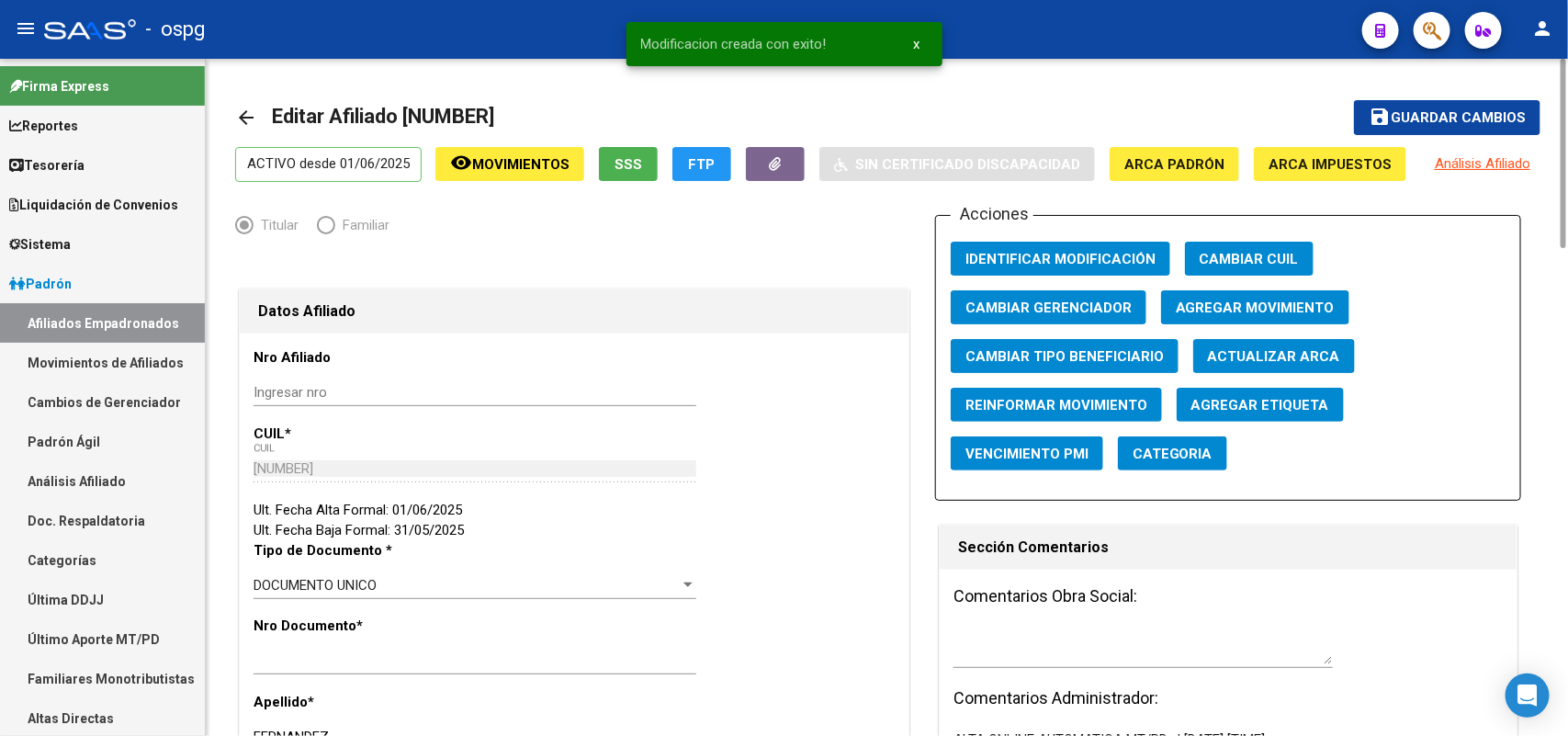 click on "arrow_back" 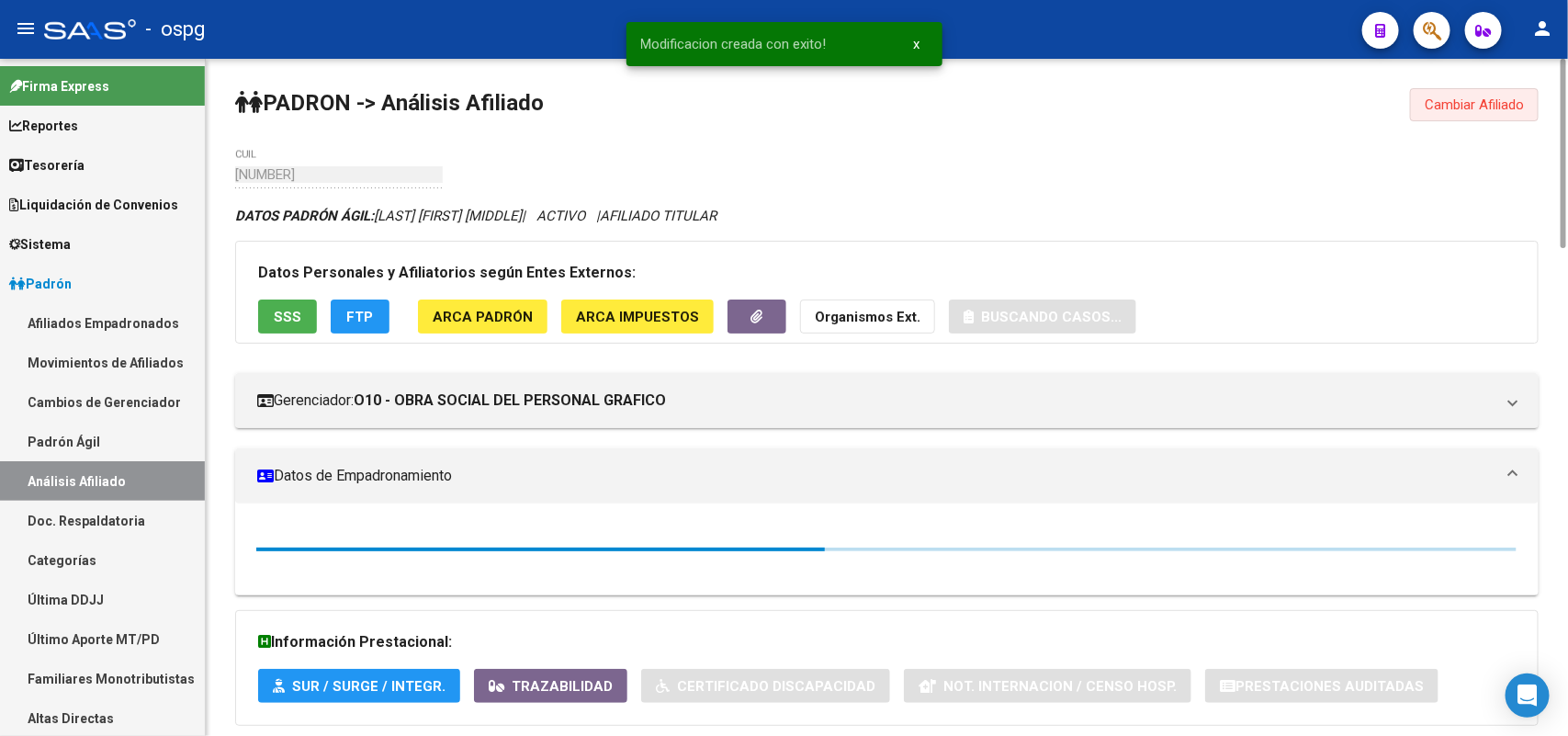 drag, startPoint x: 1453, startPoint y: 104, endPoint x: 1196, endPoint y: 103, distance: 257.0019 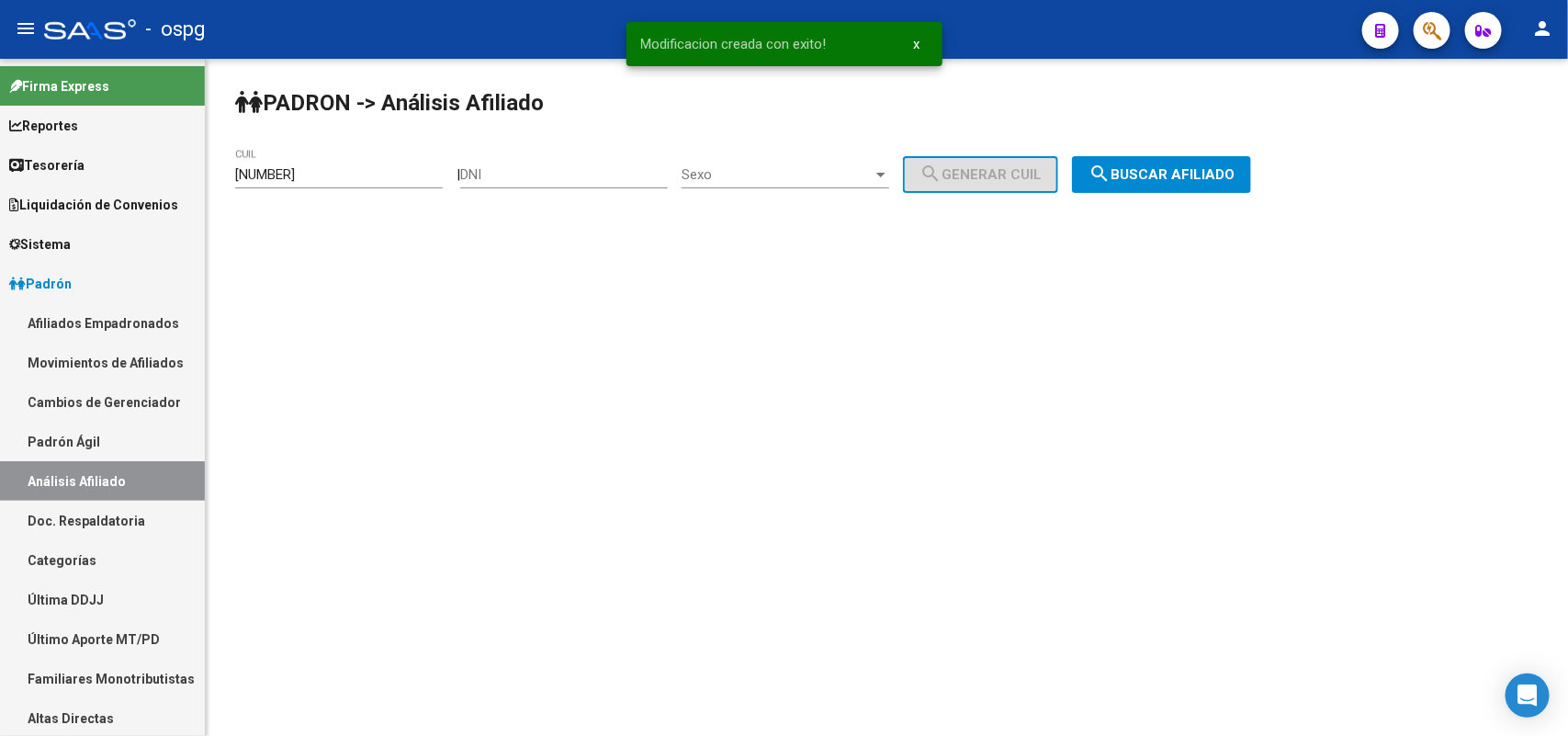 drag, startPoint x: 350, startPoint y: 164, endPoint x: 179, endPoint y: 177, distance: 171.49344 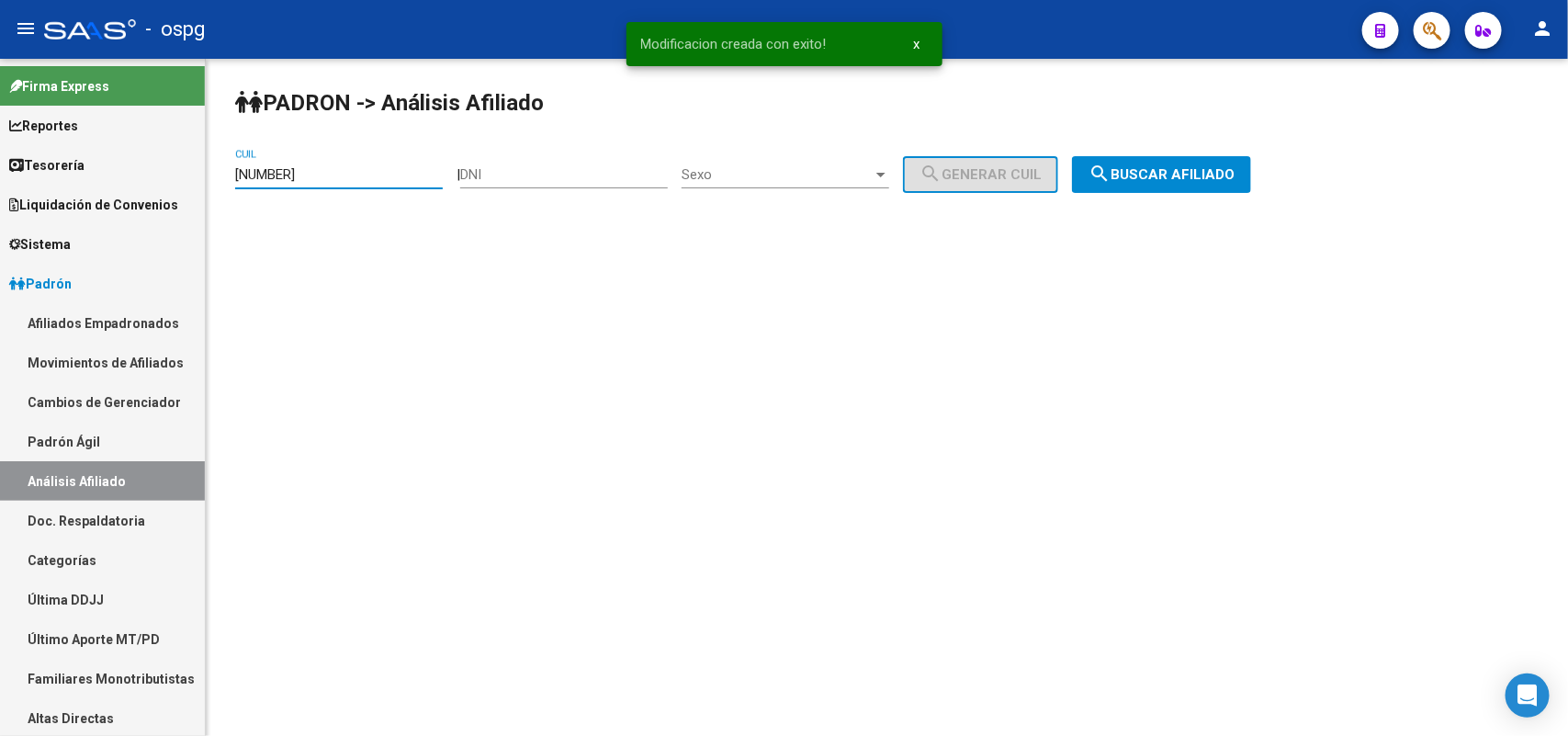 drag, startPoint x: 345, startPoint y: 171, endPoint x: 152, endPoint y: 180, distance: 193.20973 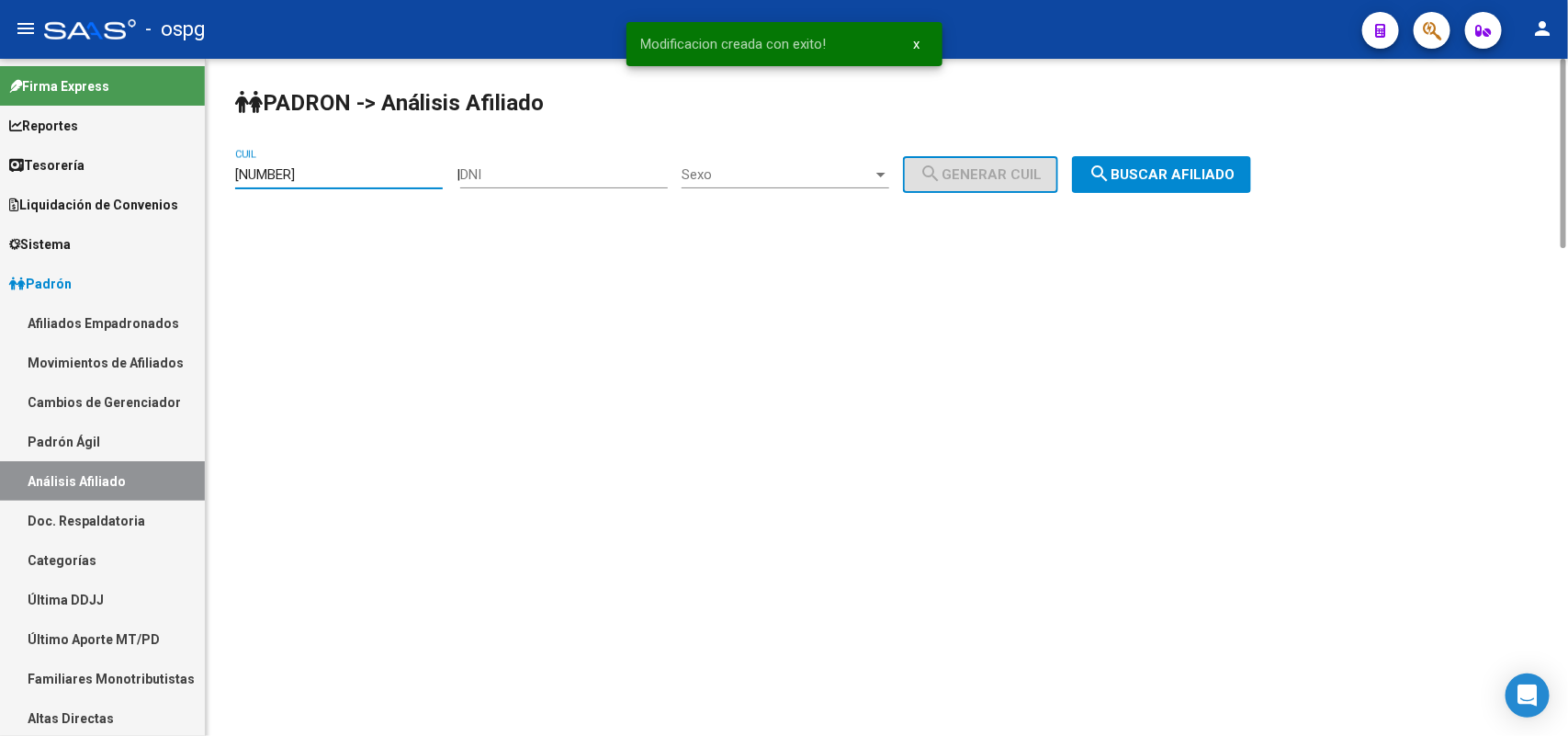 paste on "25317841-9" 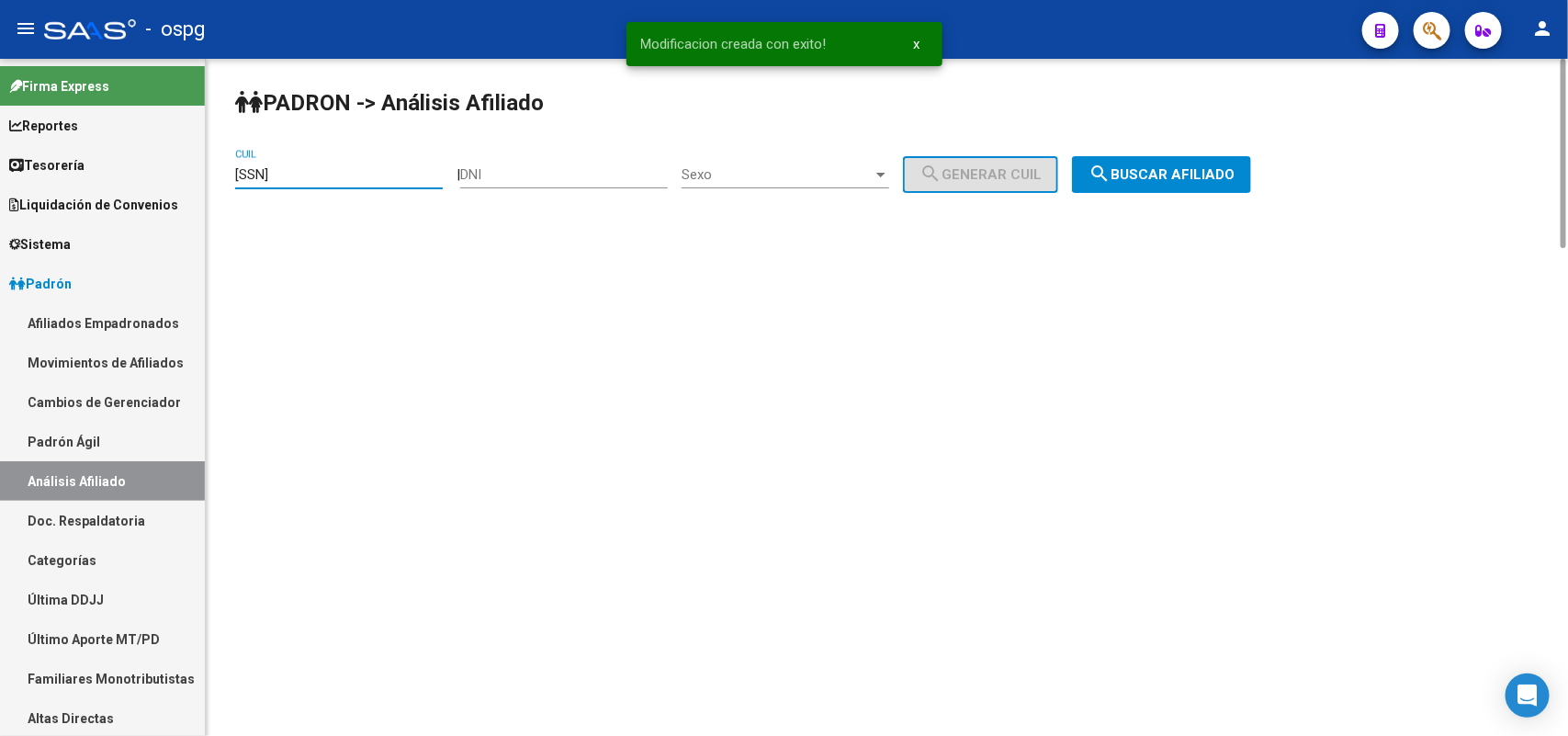 type on "[CUIL]" 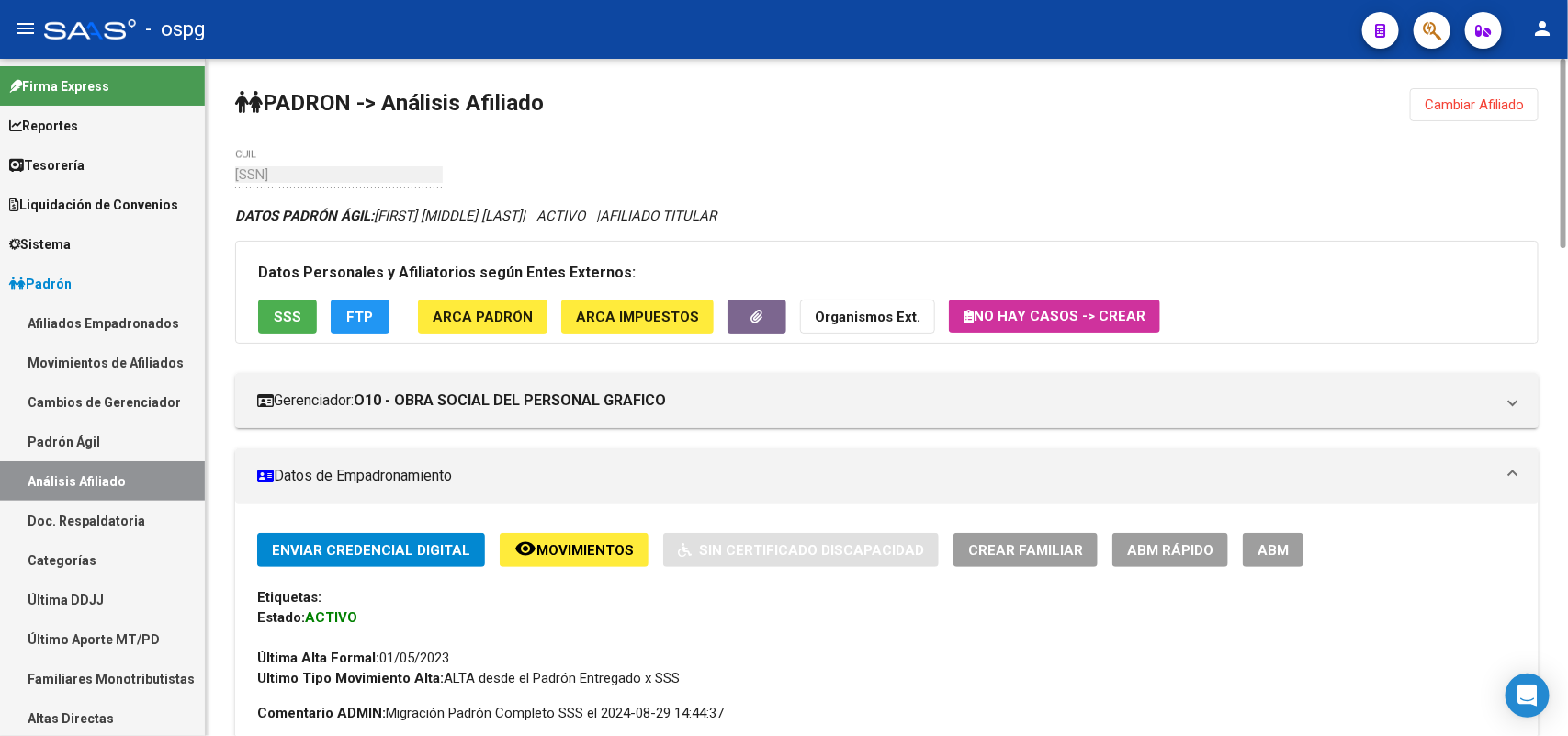 click on "ABM" at bounding box center [1273, 549] 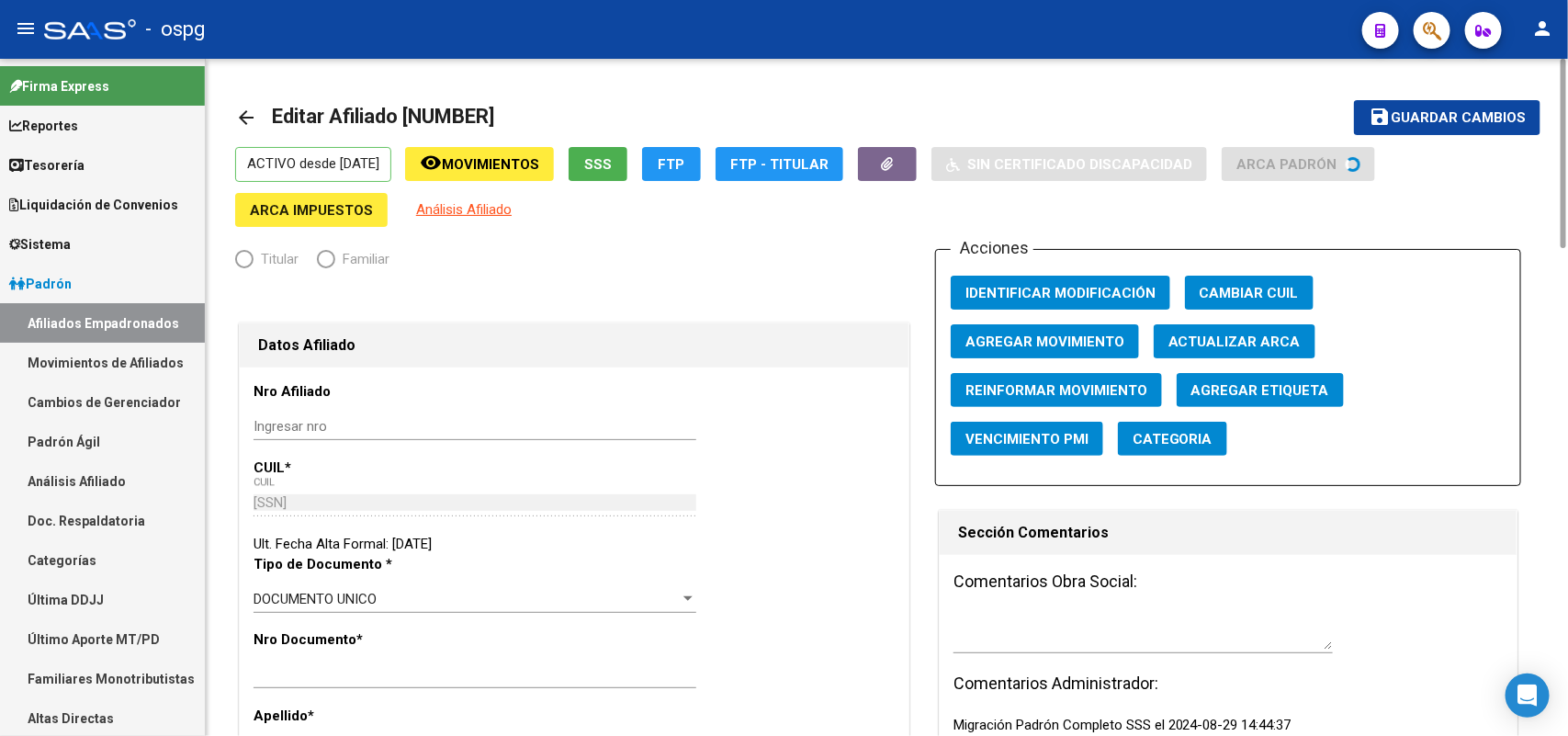 radio on "true" 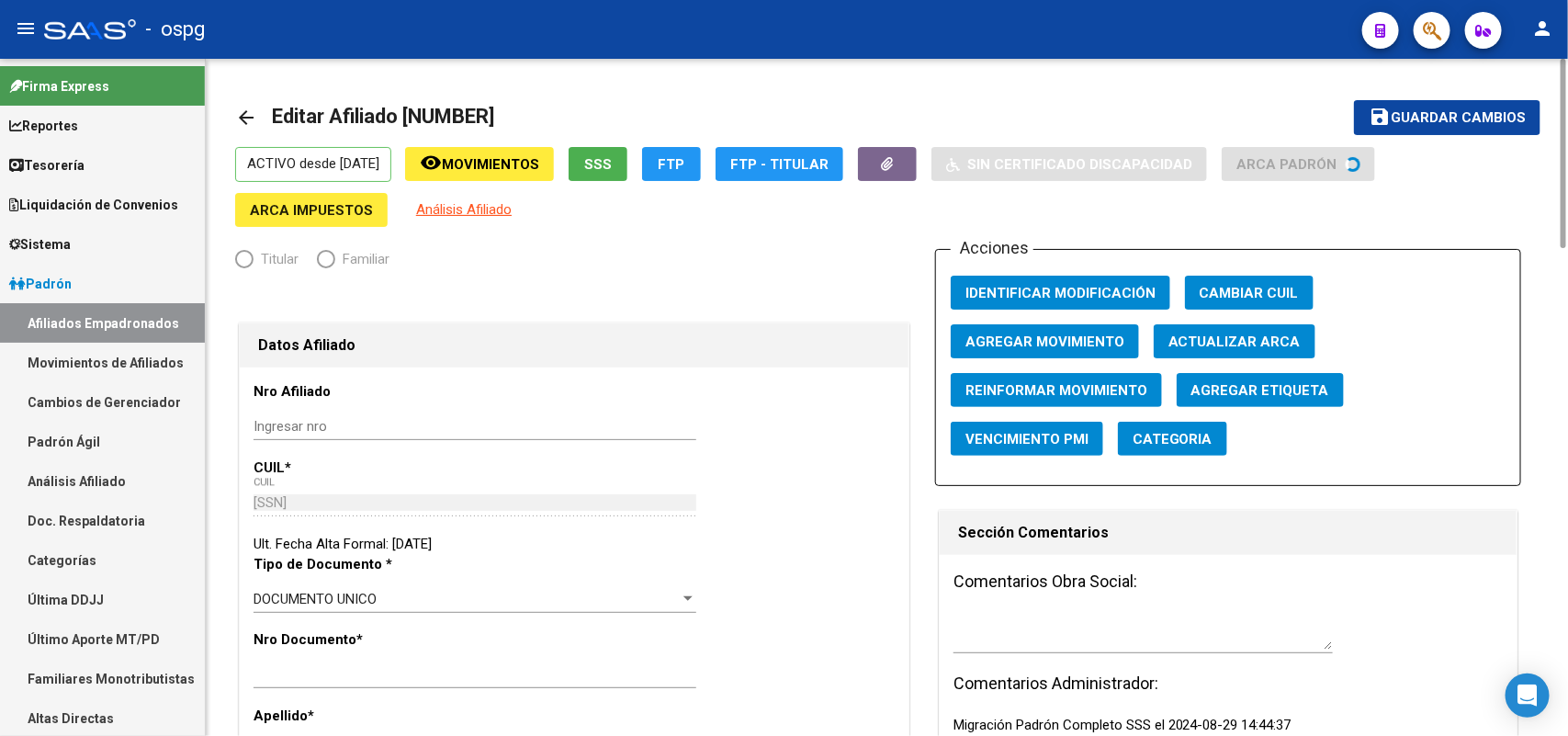 type on "[CUIL]" 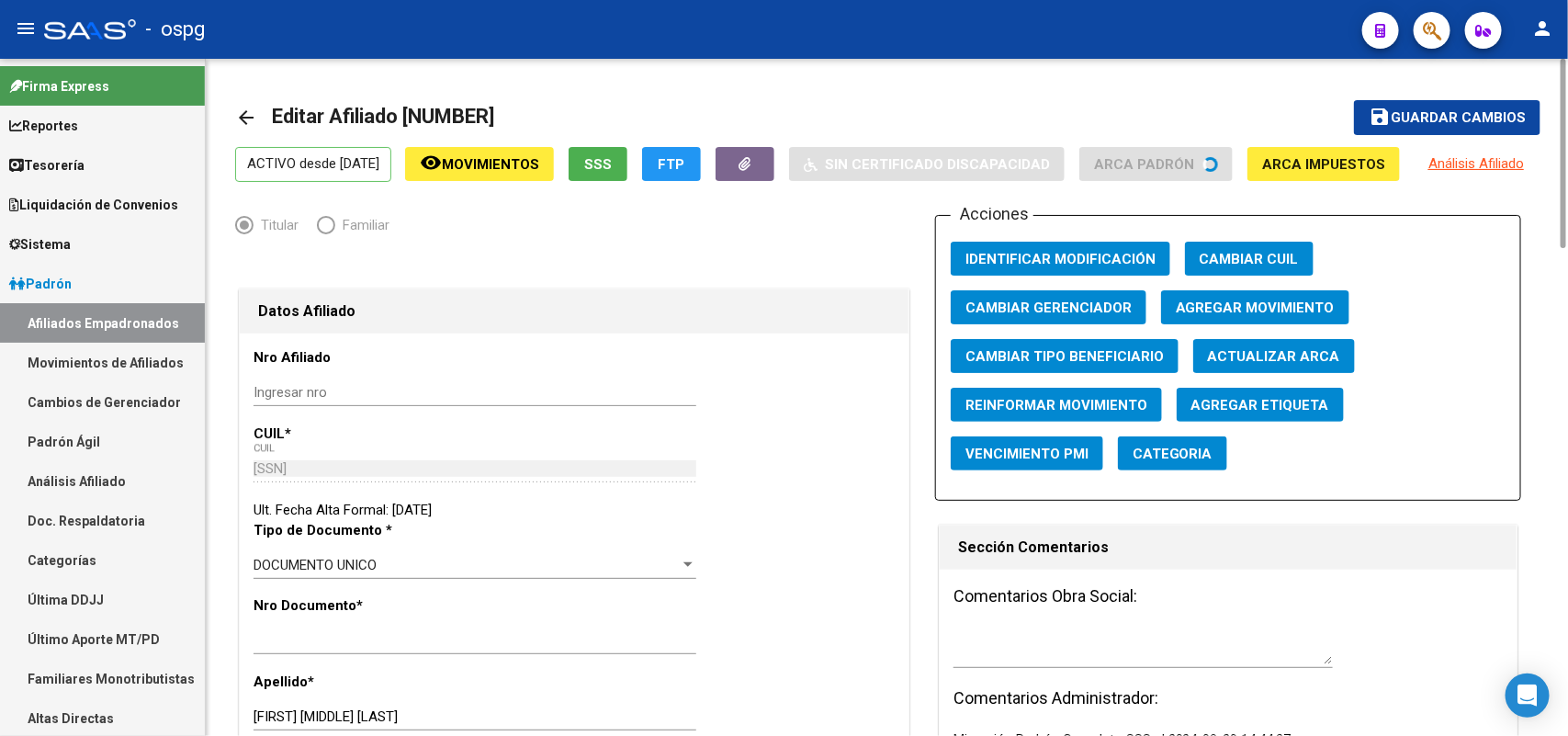 click on "Agregar Movimiento" 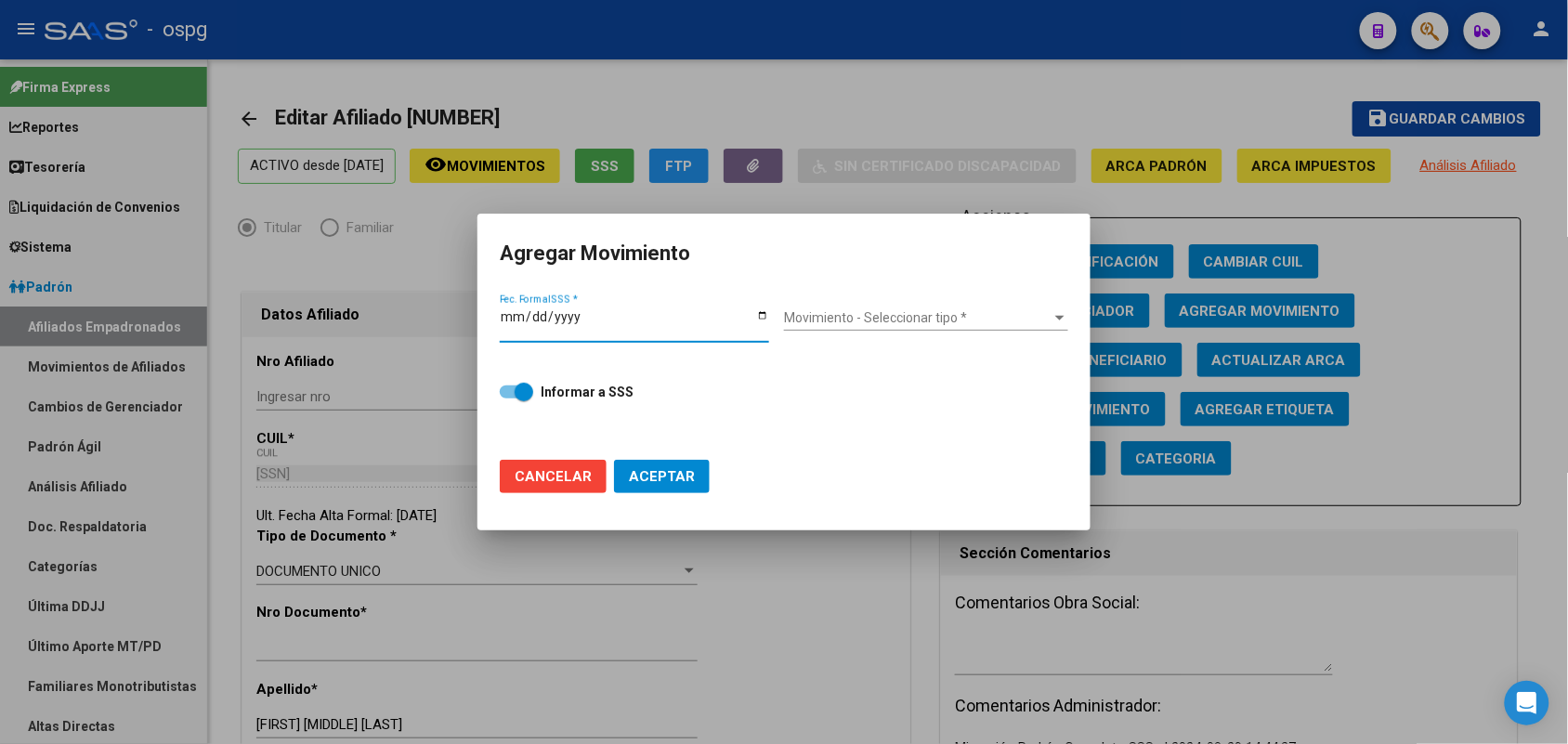 click on "Fec. Formal SSS *" at bounding box center [634, 323] 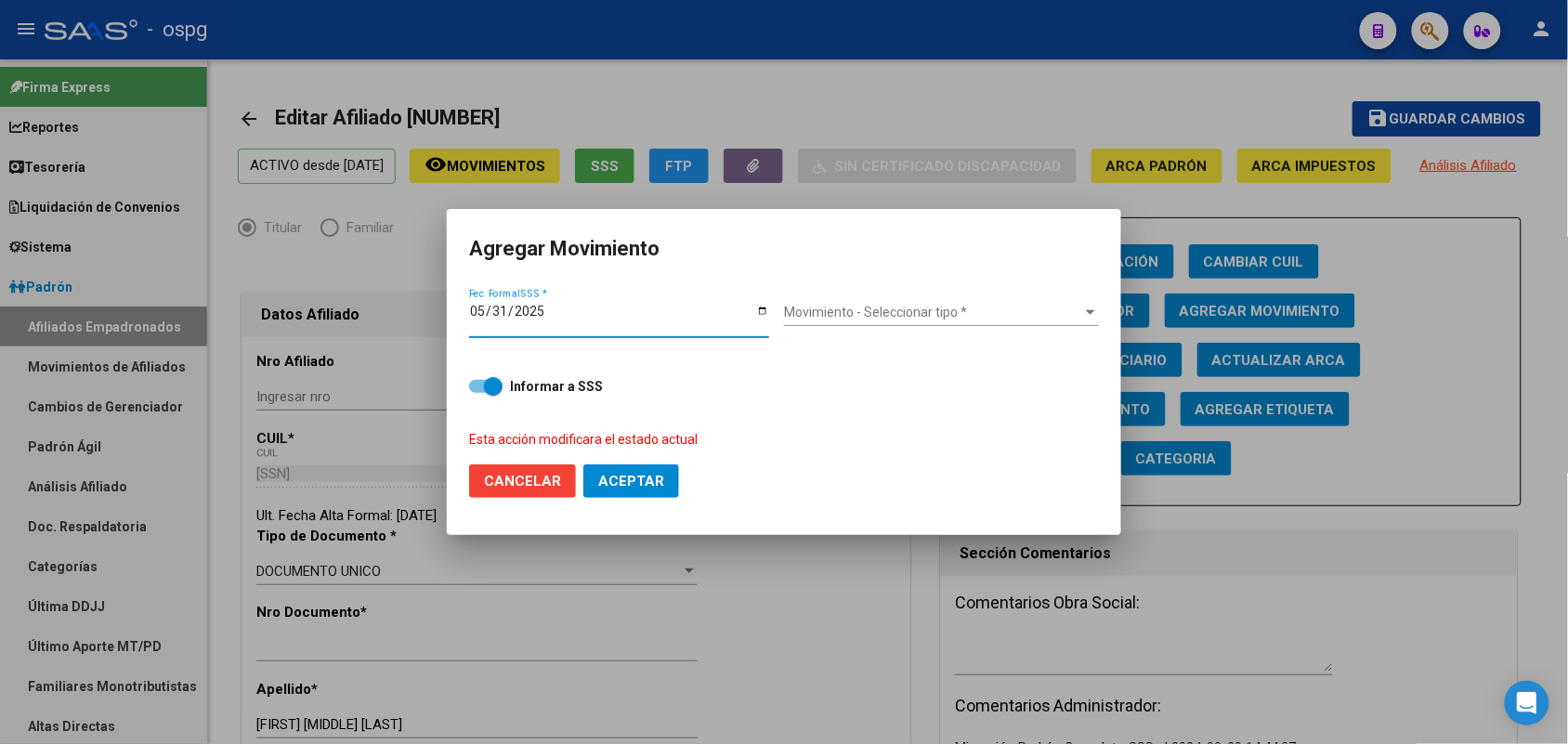 type on "2025-05-31" 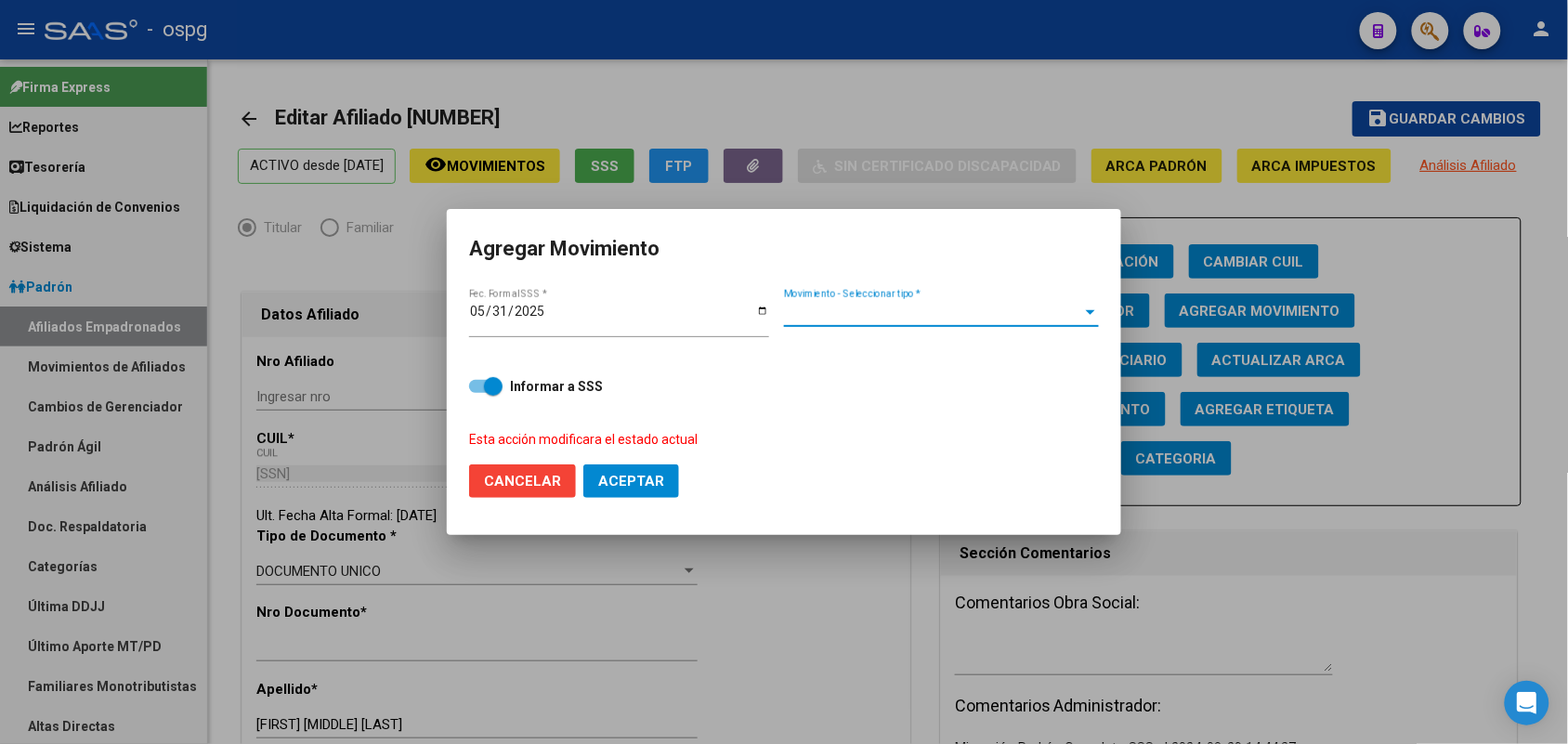 click on "Movimiento - Seleccionar tipo *" at bounding box center (933, 312) 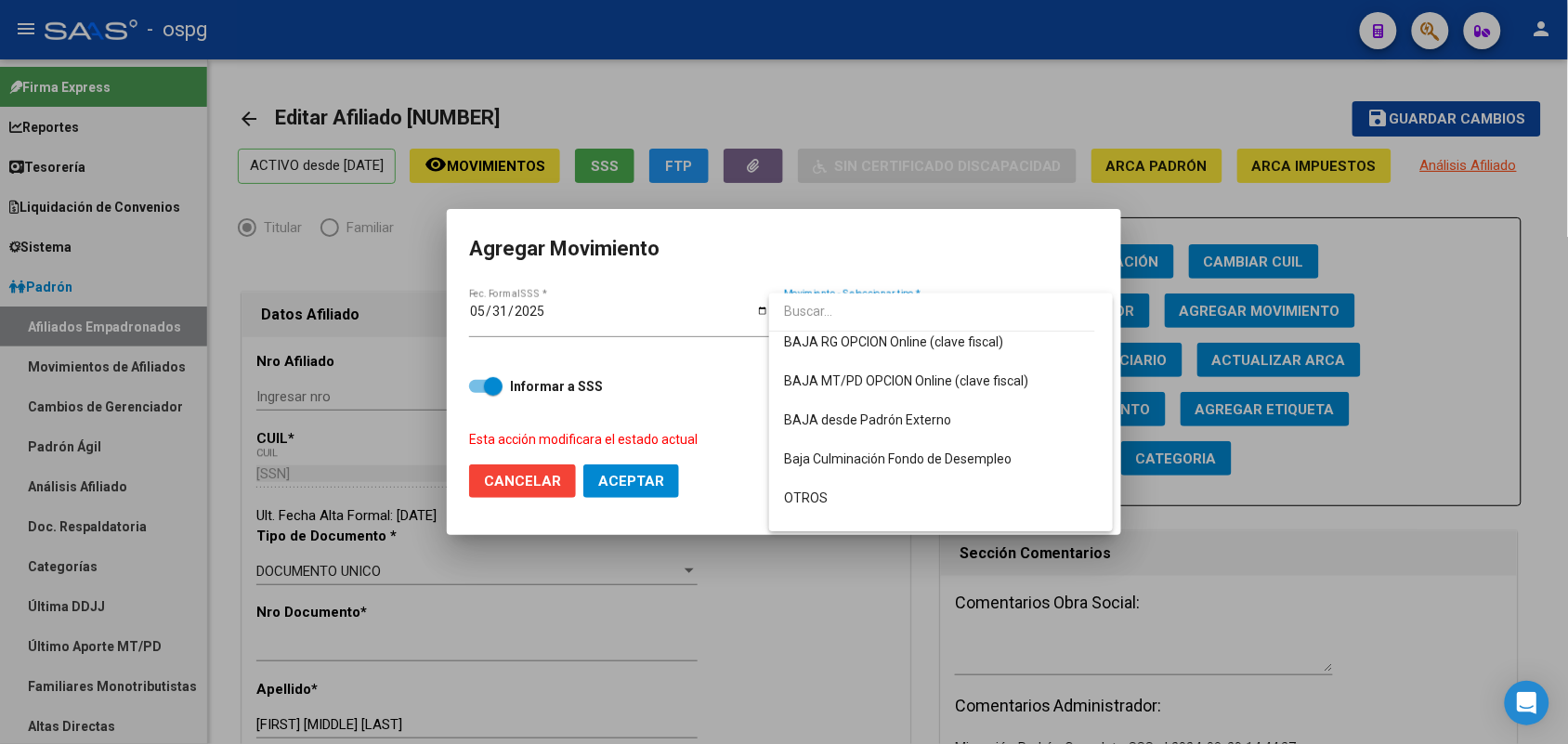 scroll, scrollTop: 1243, scrollLeft: 0, axis: vertical 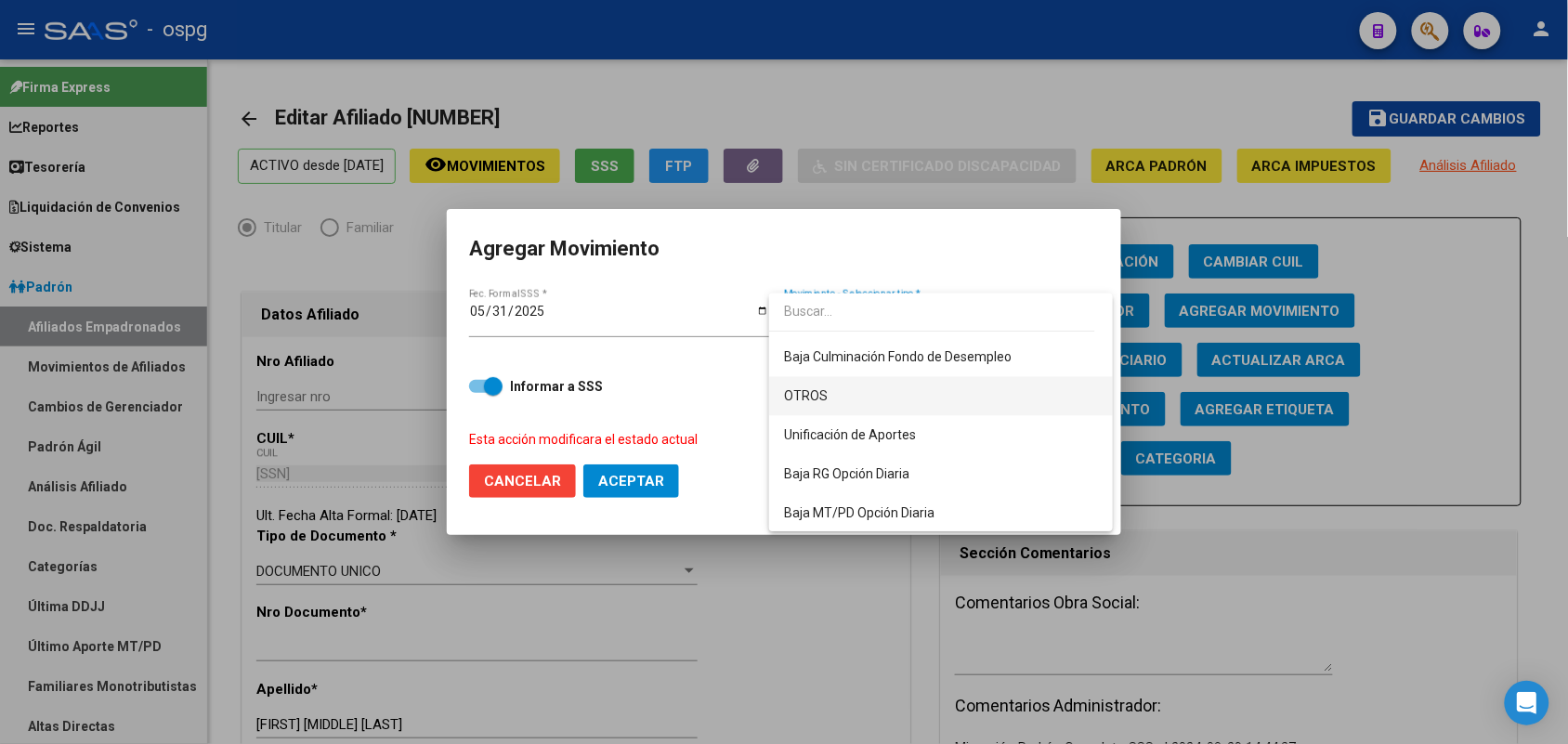 click on "OTROS" at bounding box center [941, 397] 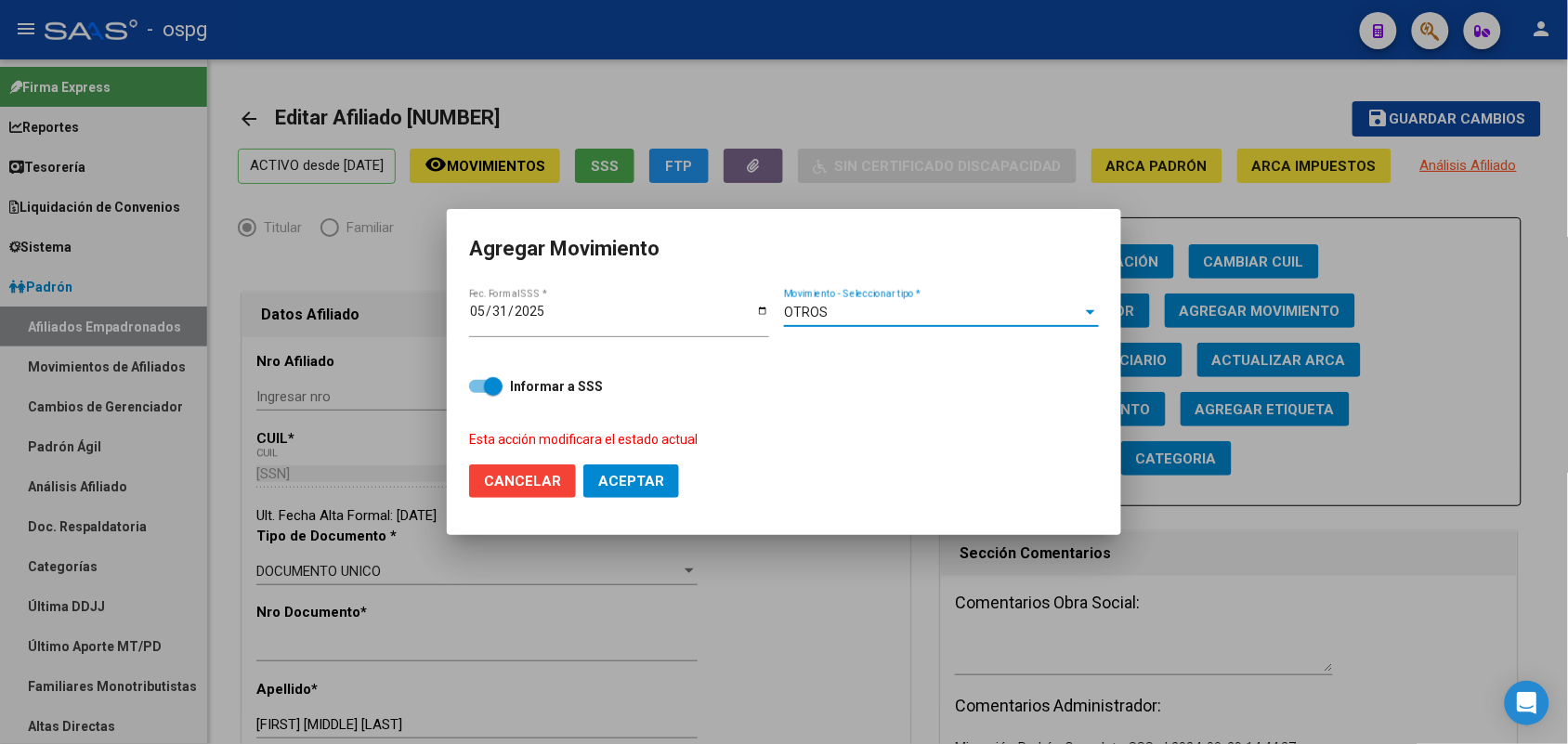 click at bounding box center [493, 386] 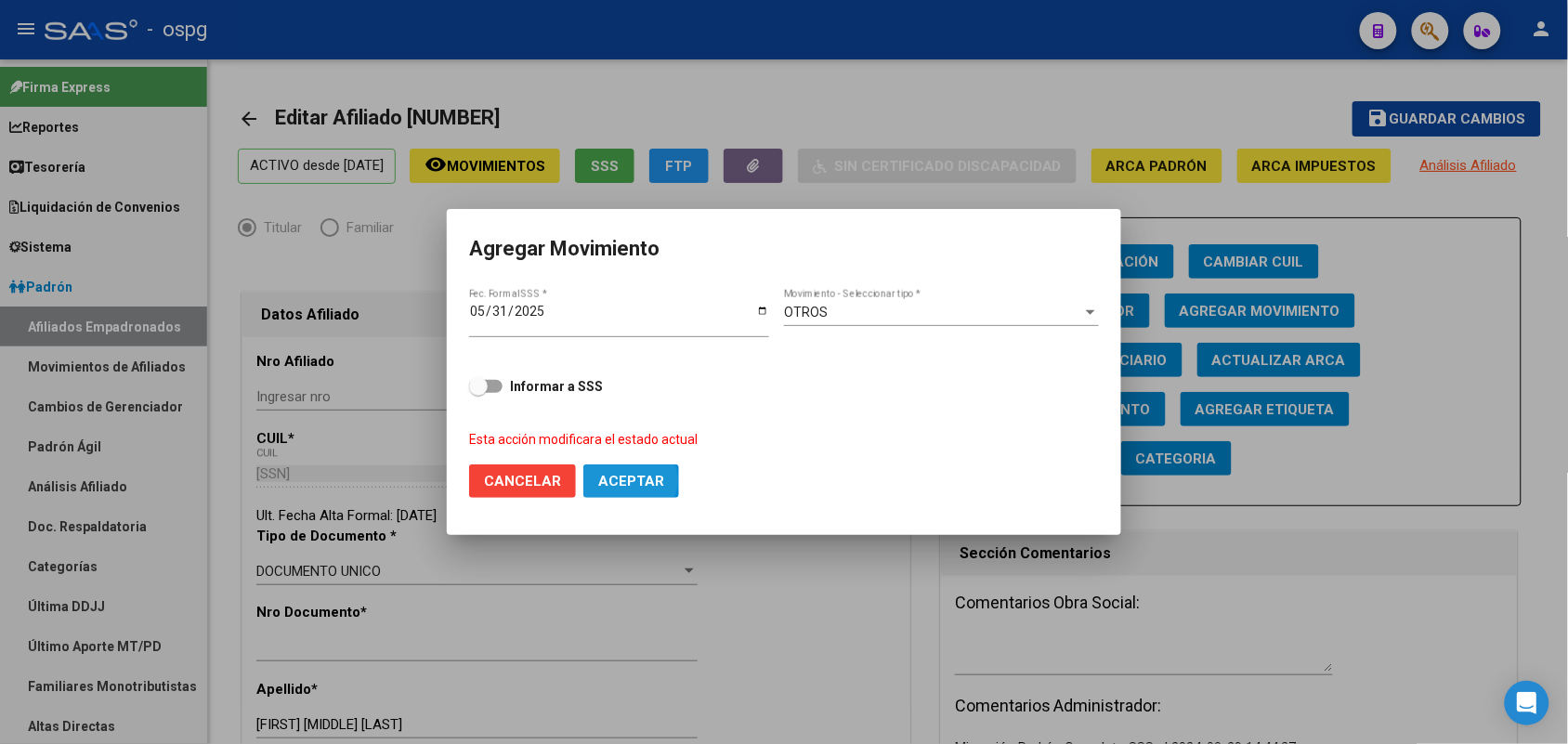 click on "Aceptar" 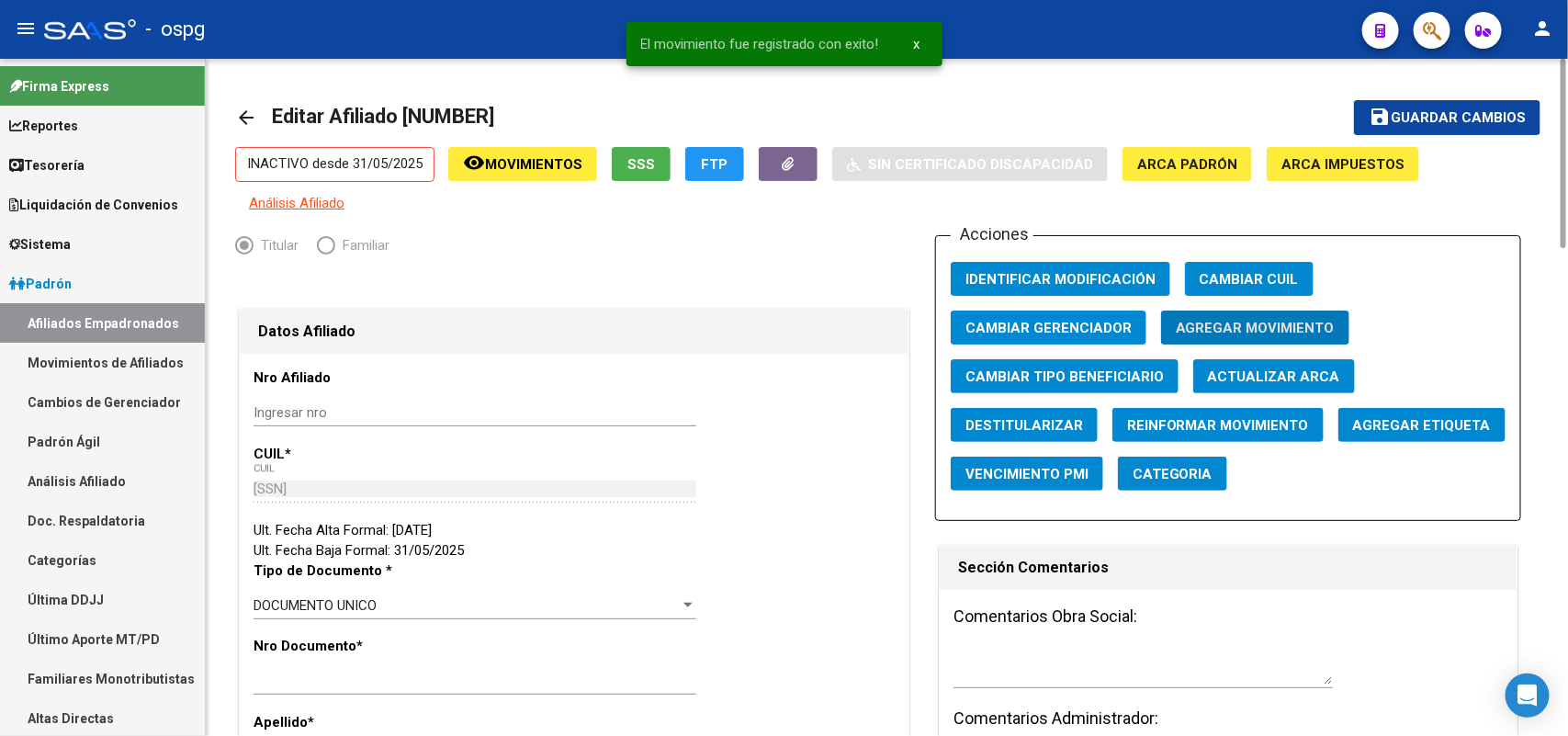 click on "Agregar Movimiento" 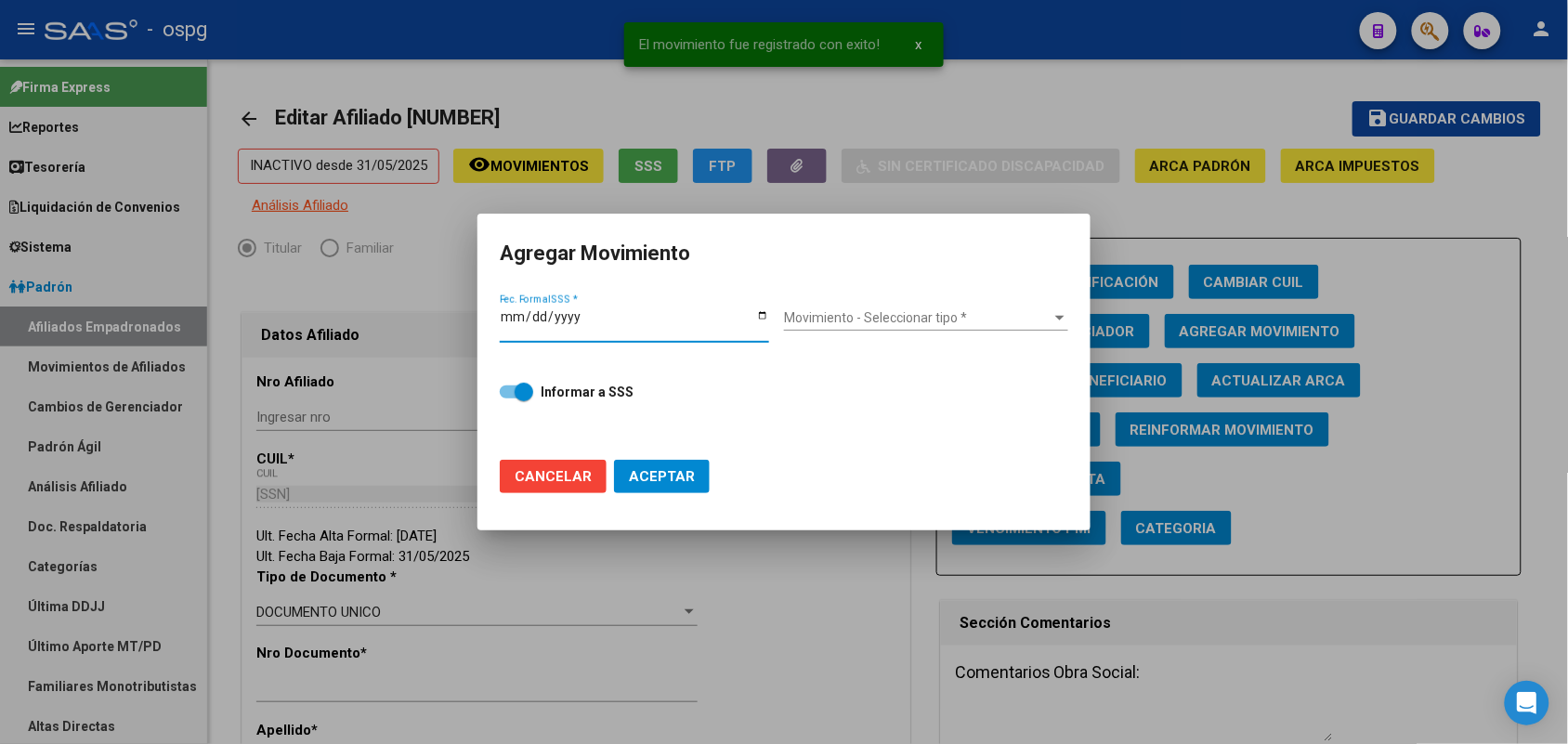 click on "Fec. Formal SSS *" at bounding box center [634, 323] 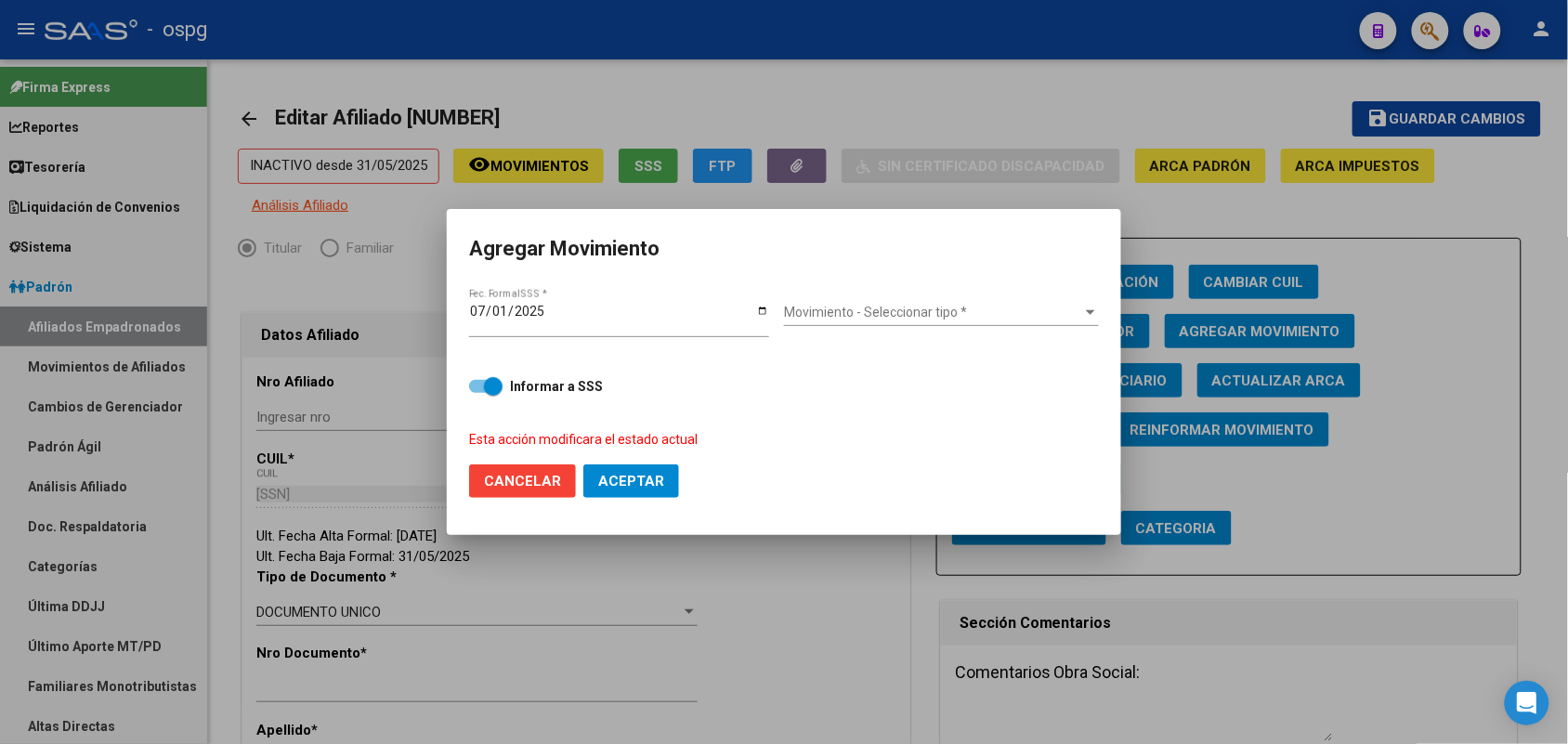click on "2025-07-01 Fec. Formal SSS *" at bounding box center (626, 319) 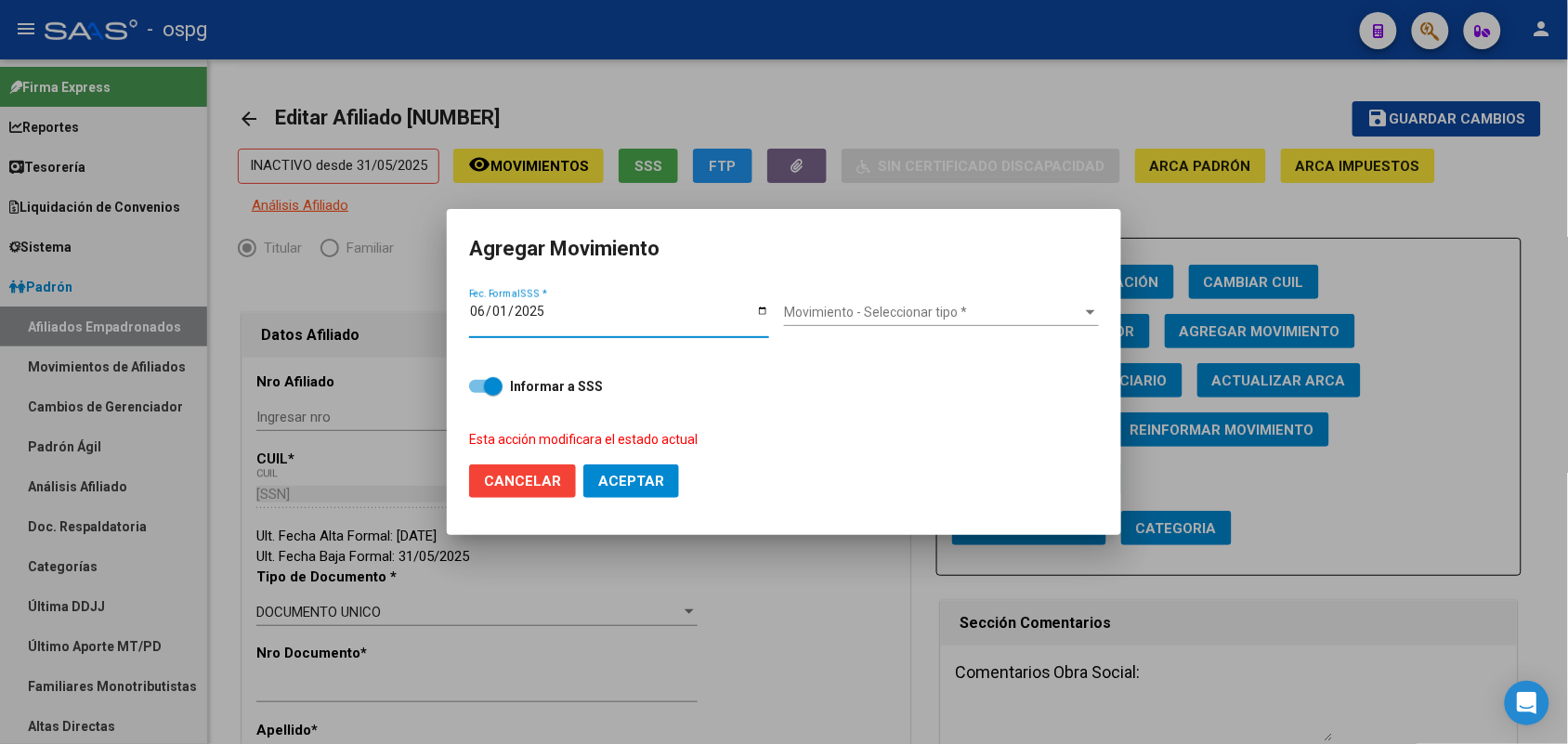 type on "2025-06-01" 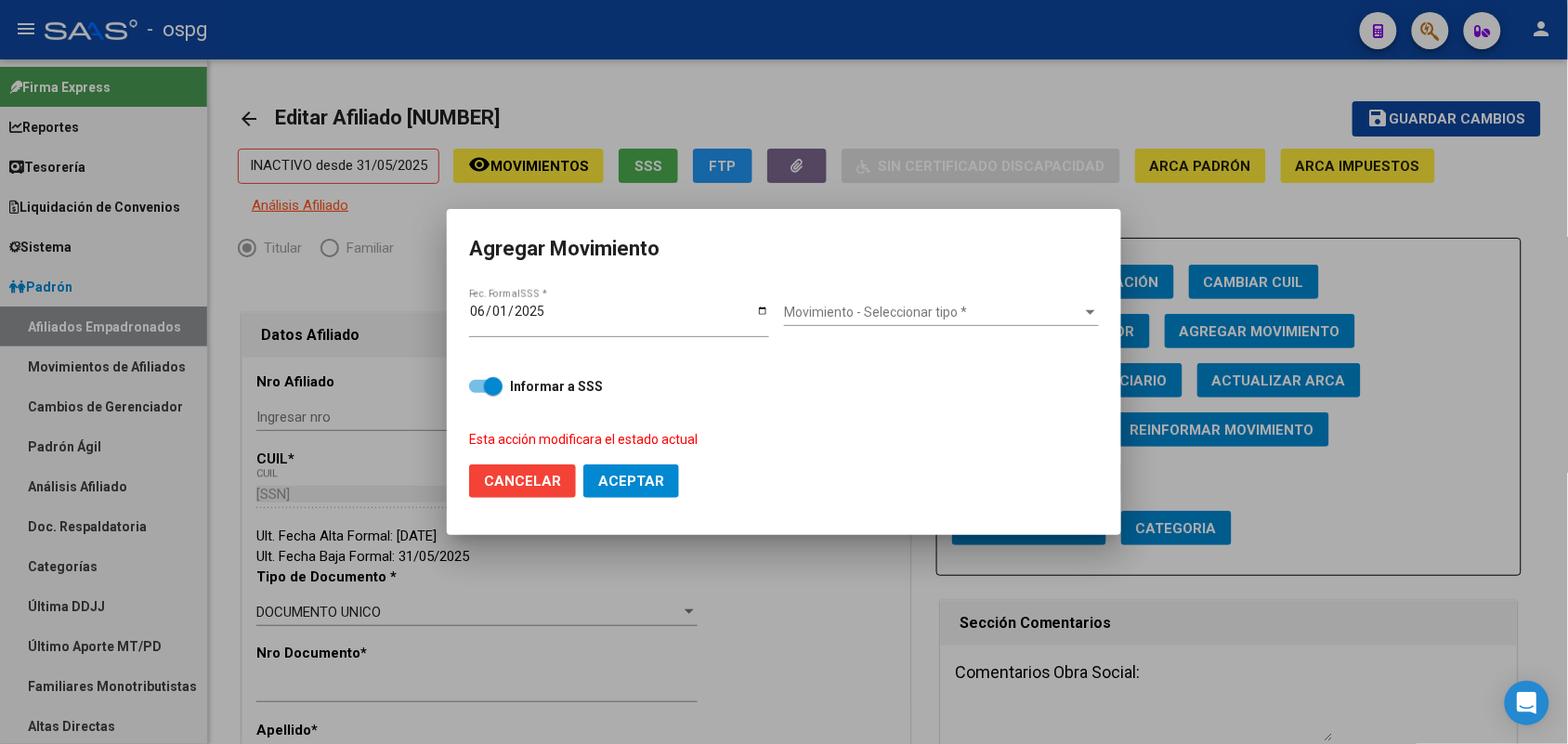 click on "Movimiento - Seleccionar tipo * Movimiento - Seleccionar tipo *" at bounding box center (941, 313) 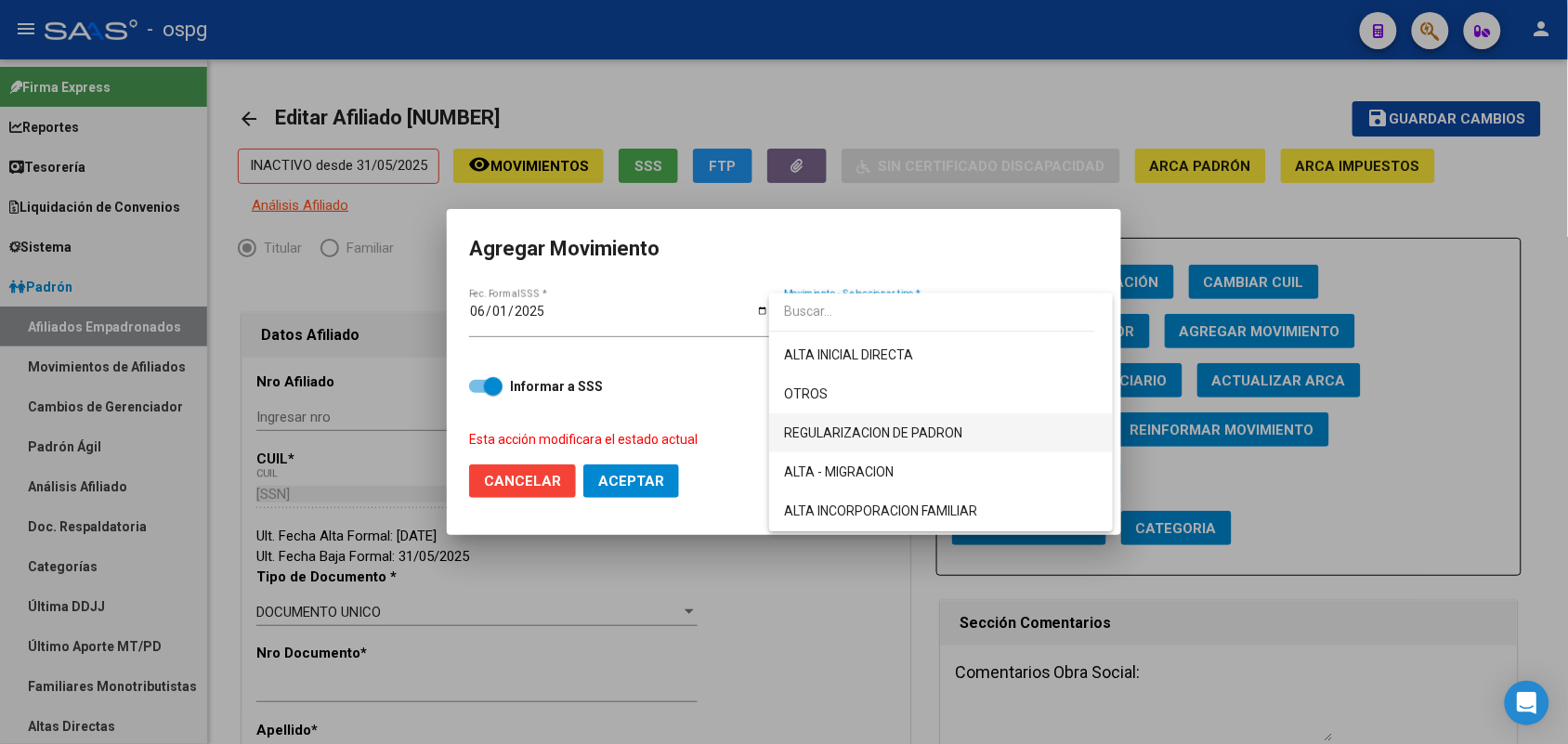scroll, scrollTop: 116, scrollLeft: 0, axis: vertical 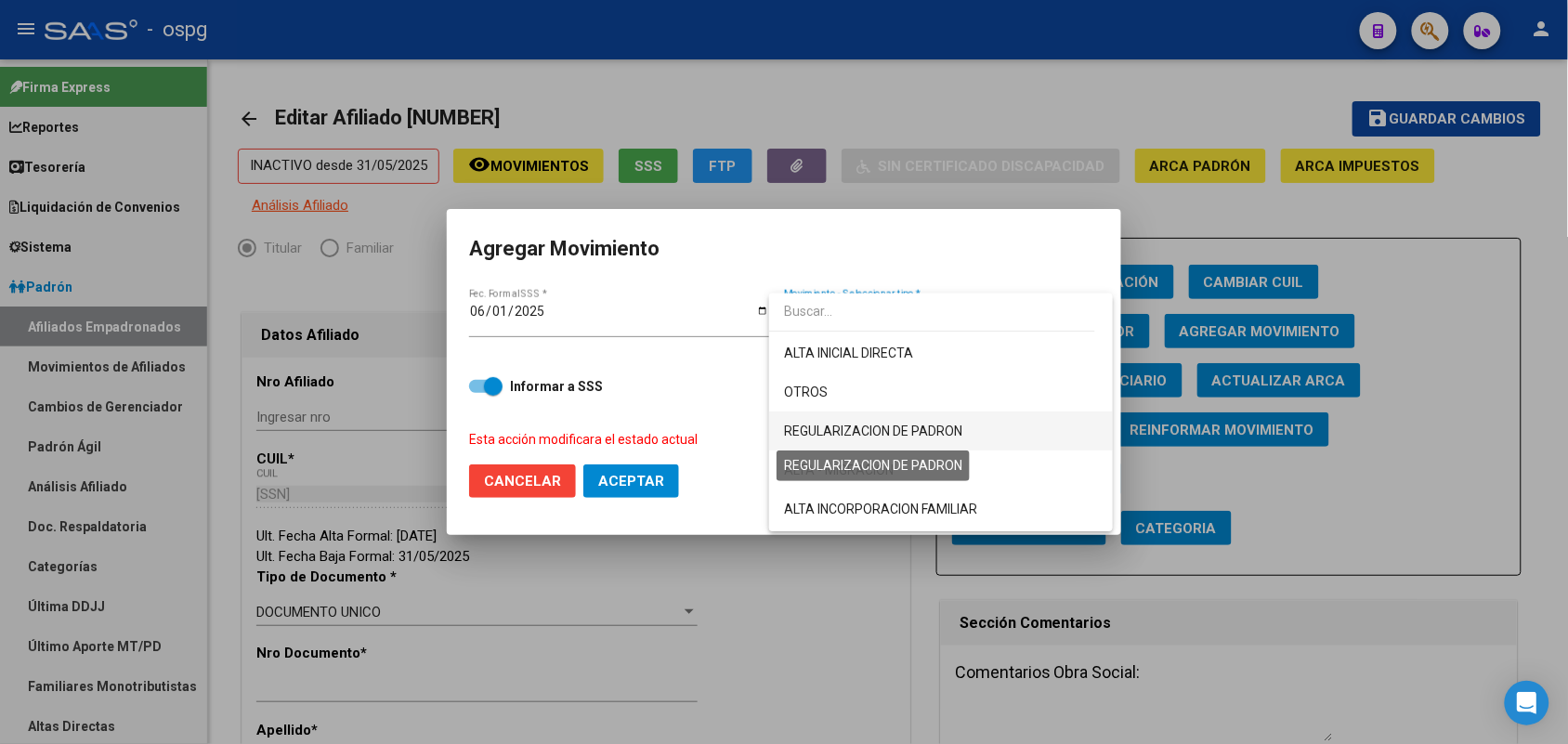 click on "REGULARIZACION DE PADRON" at bounding box center [873, 431] 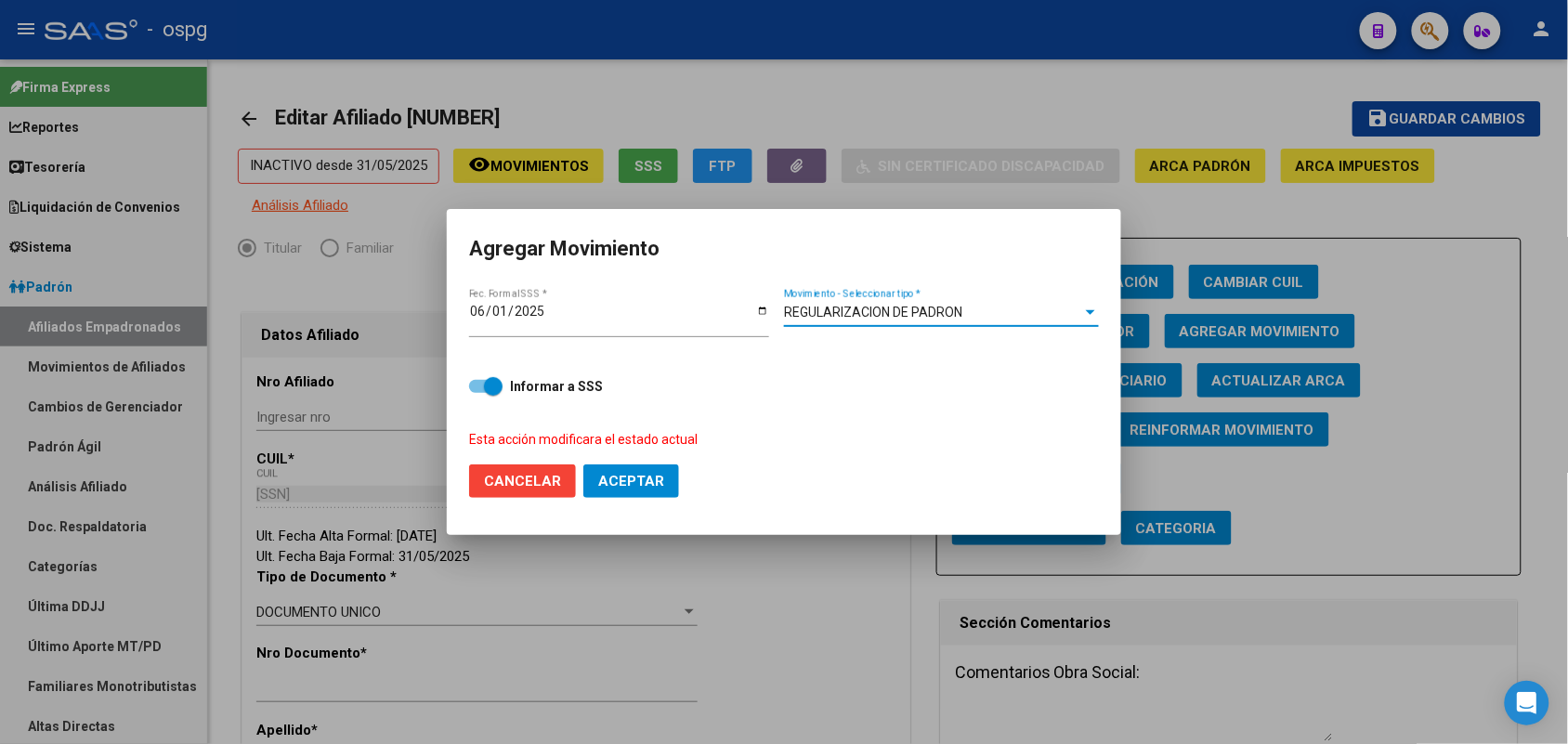 click on "Aceptar" 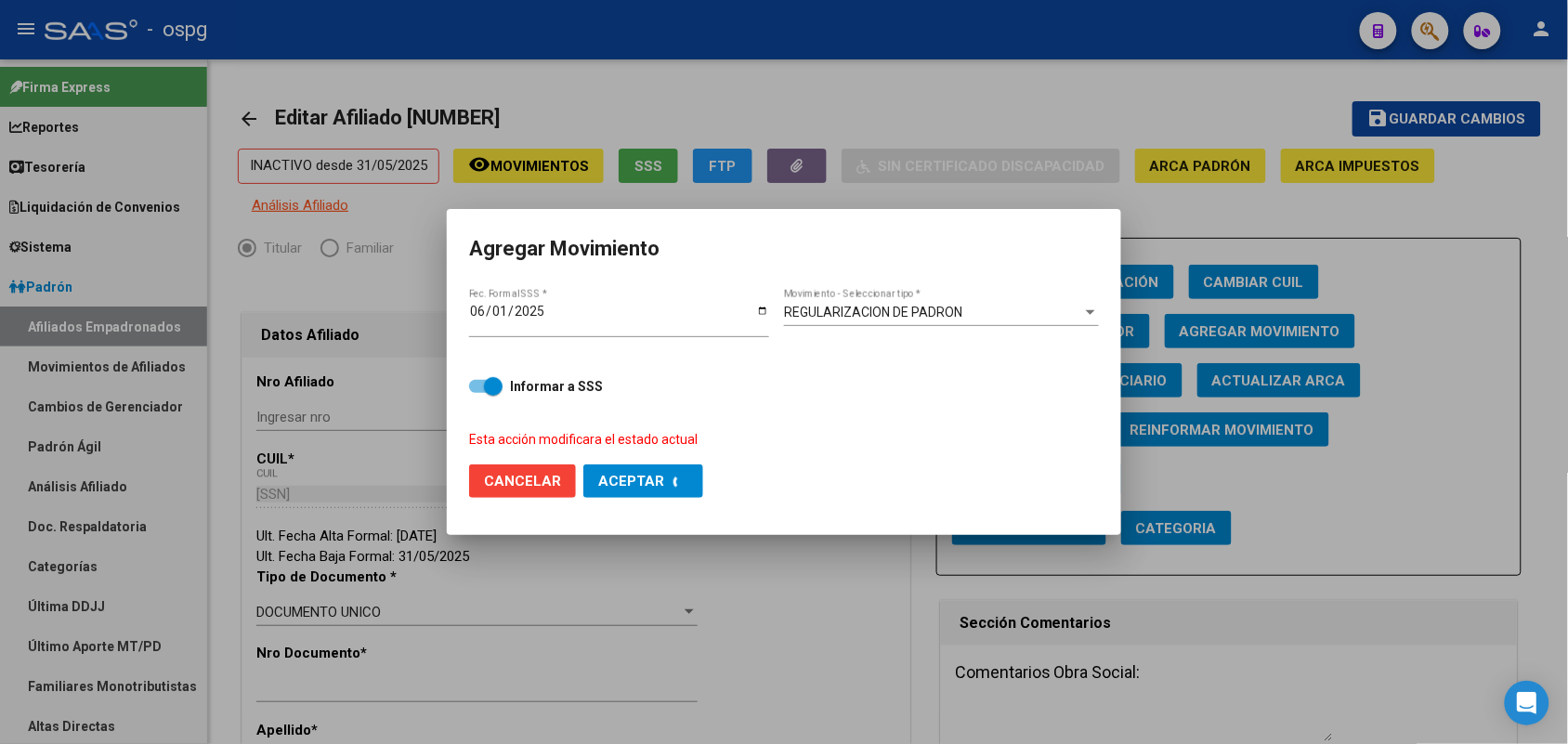 checkbox on "false" 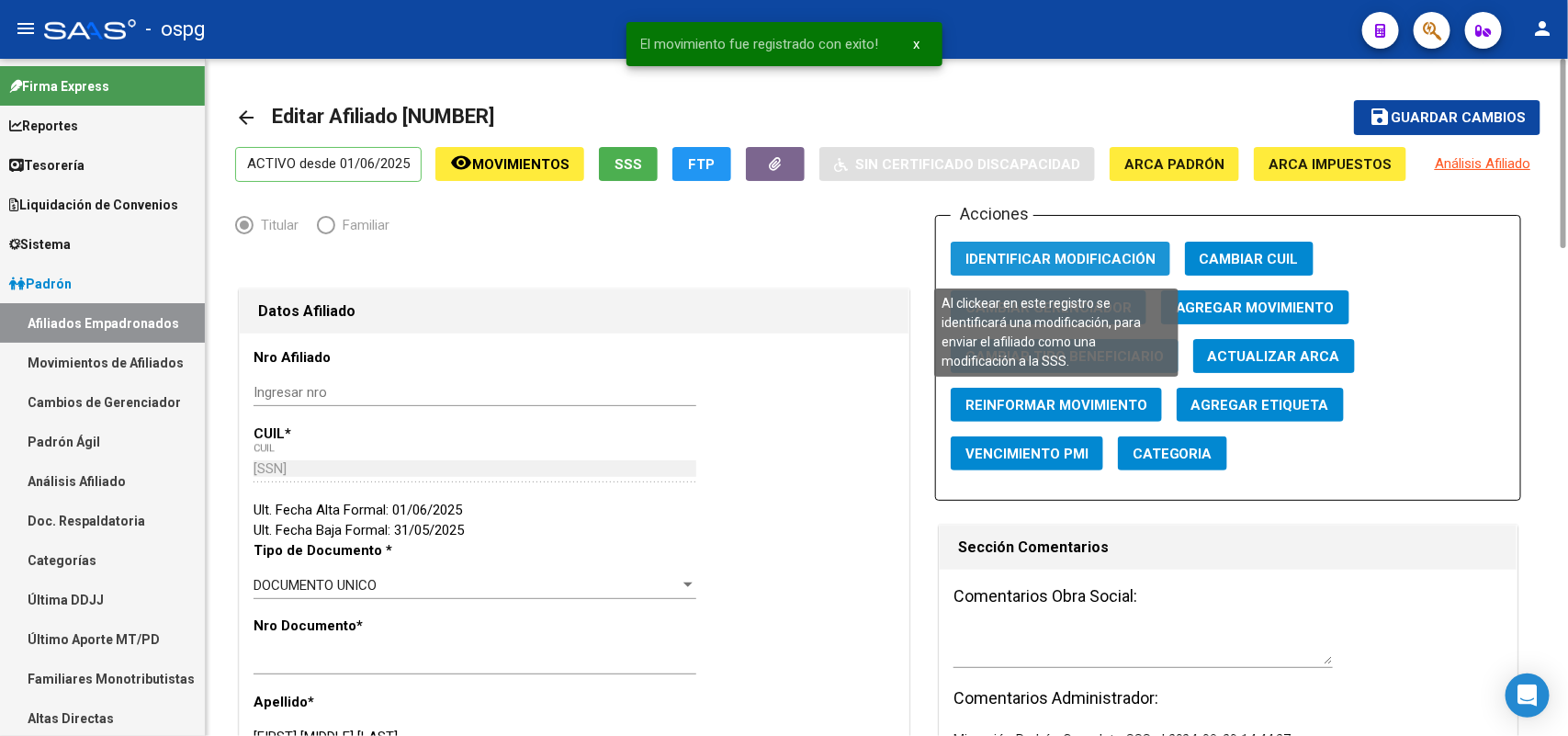 click on "Identificar Modificación" 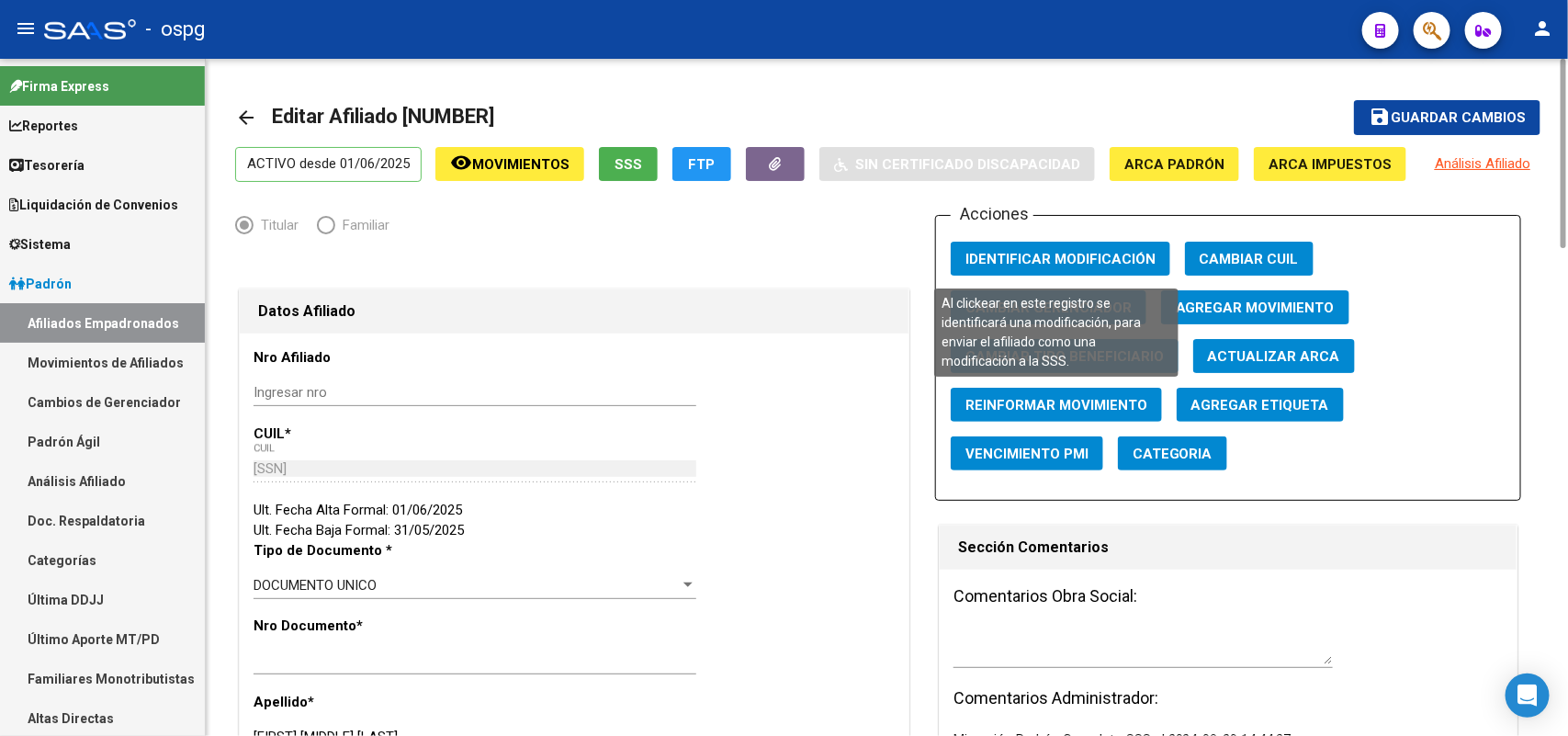click on "Identificar Modificación" 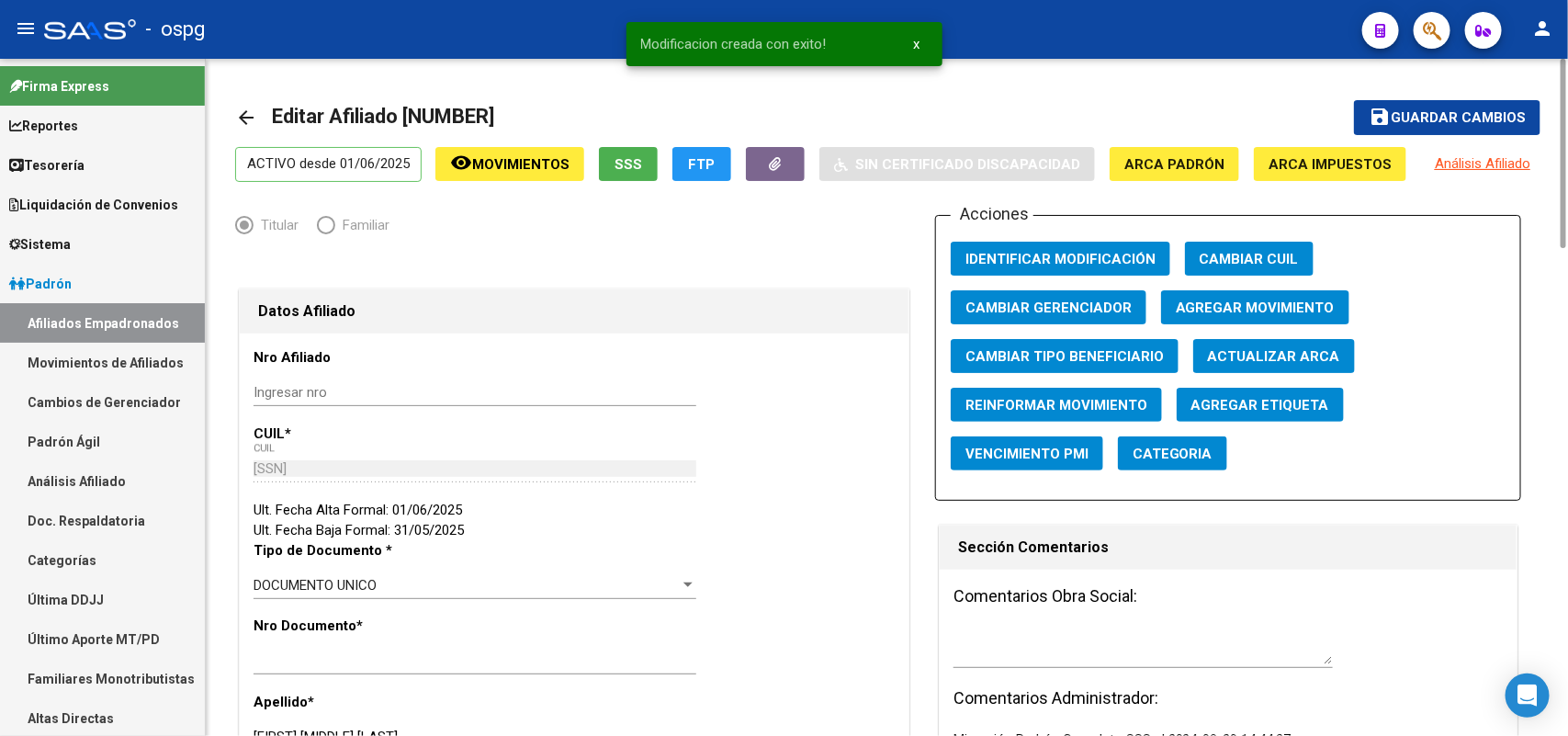click on "arrow_back" 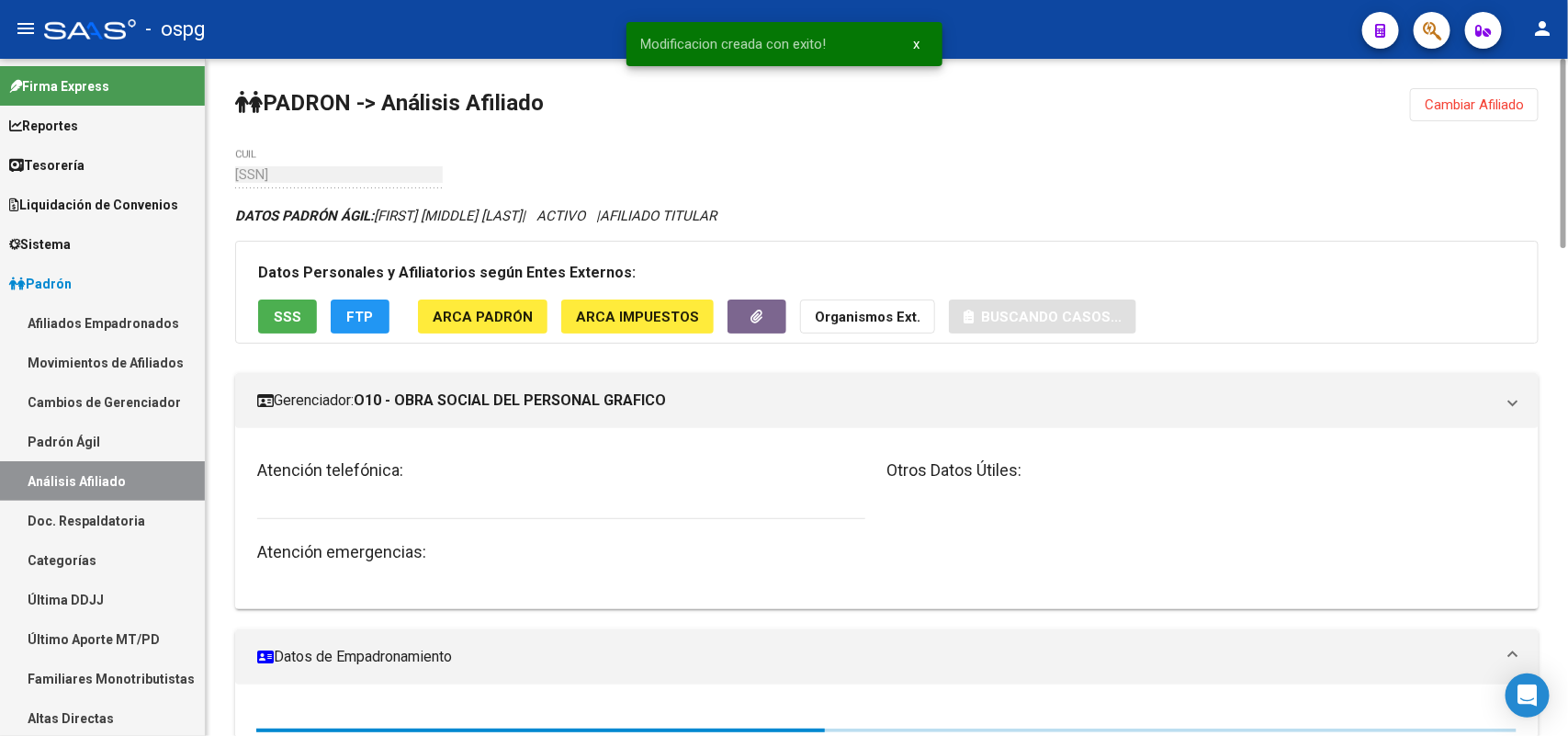 click on "Cambiar Afiliado" 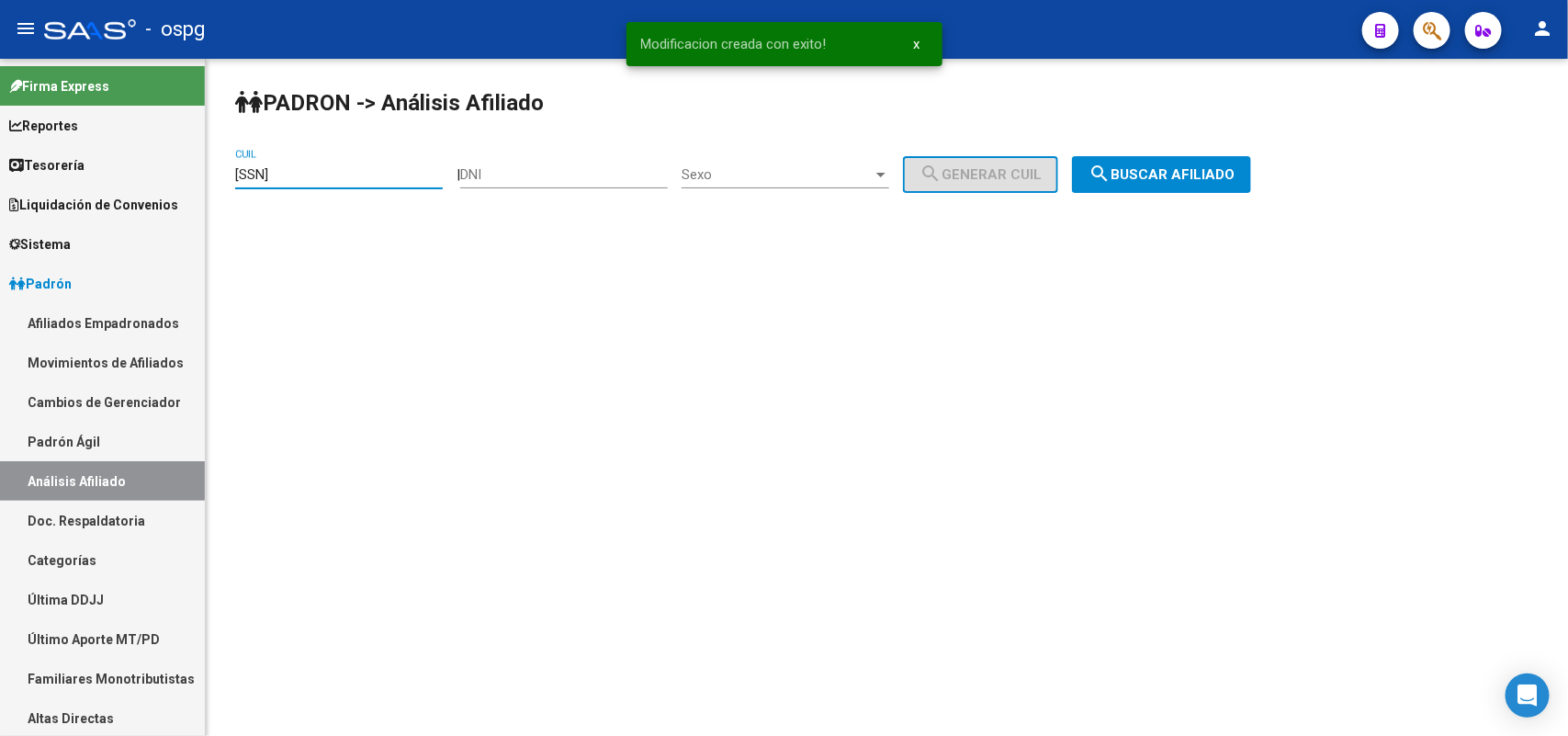 drag, startPoint x: 400, startPoint y: 167, endPoint x: 0, endPoint y: 186, distance: 400.451 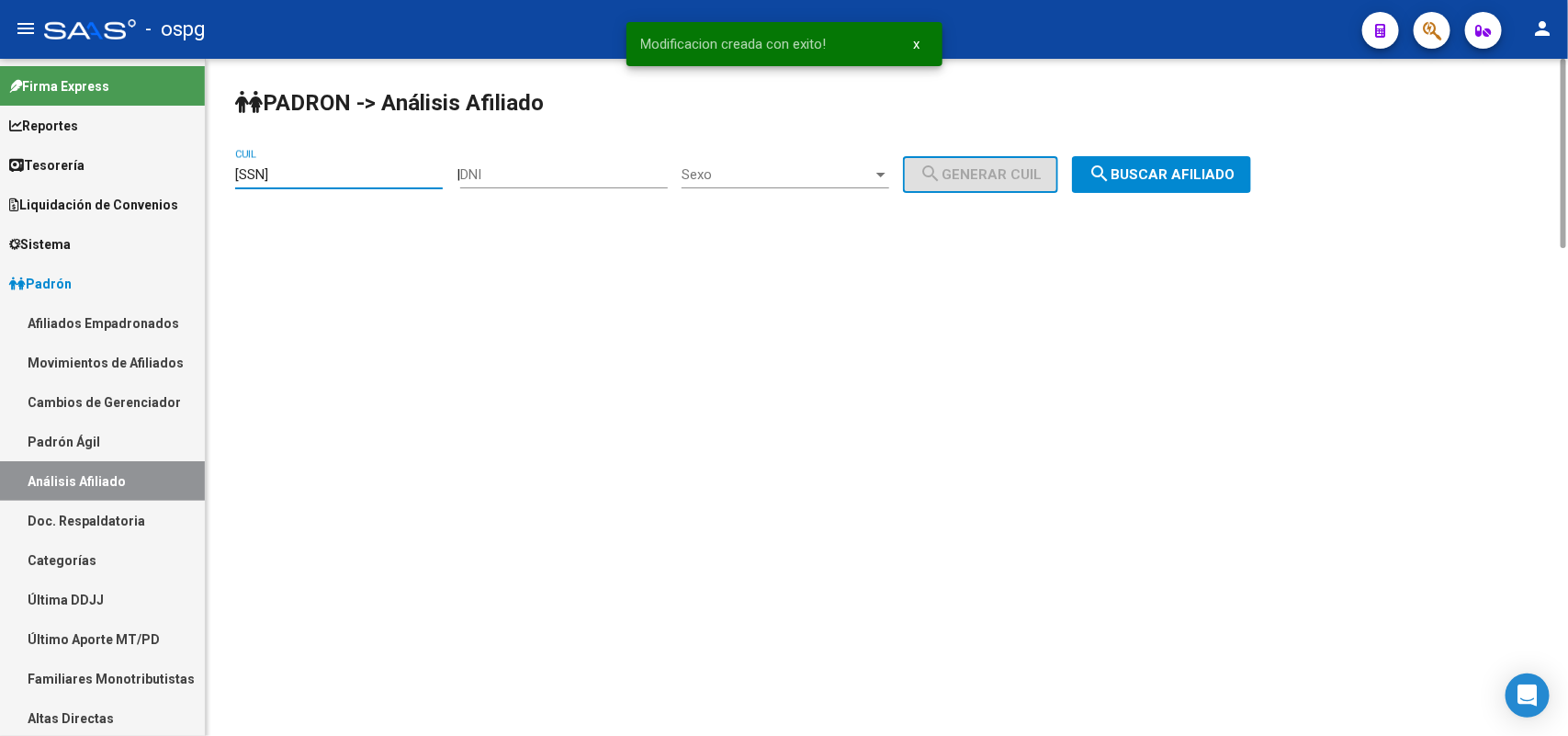 paste on "7-33779177-3" 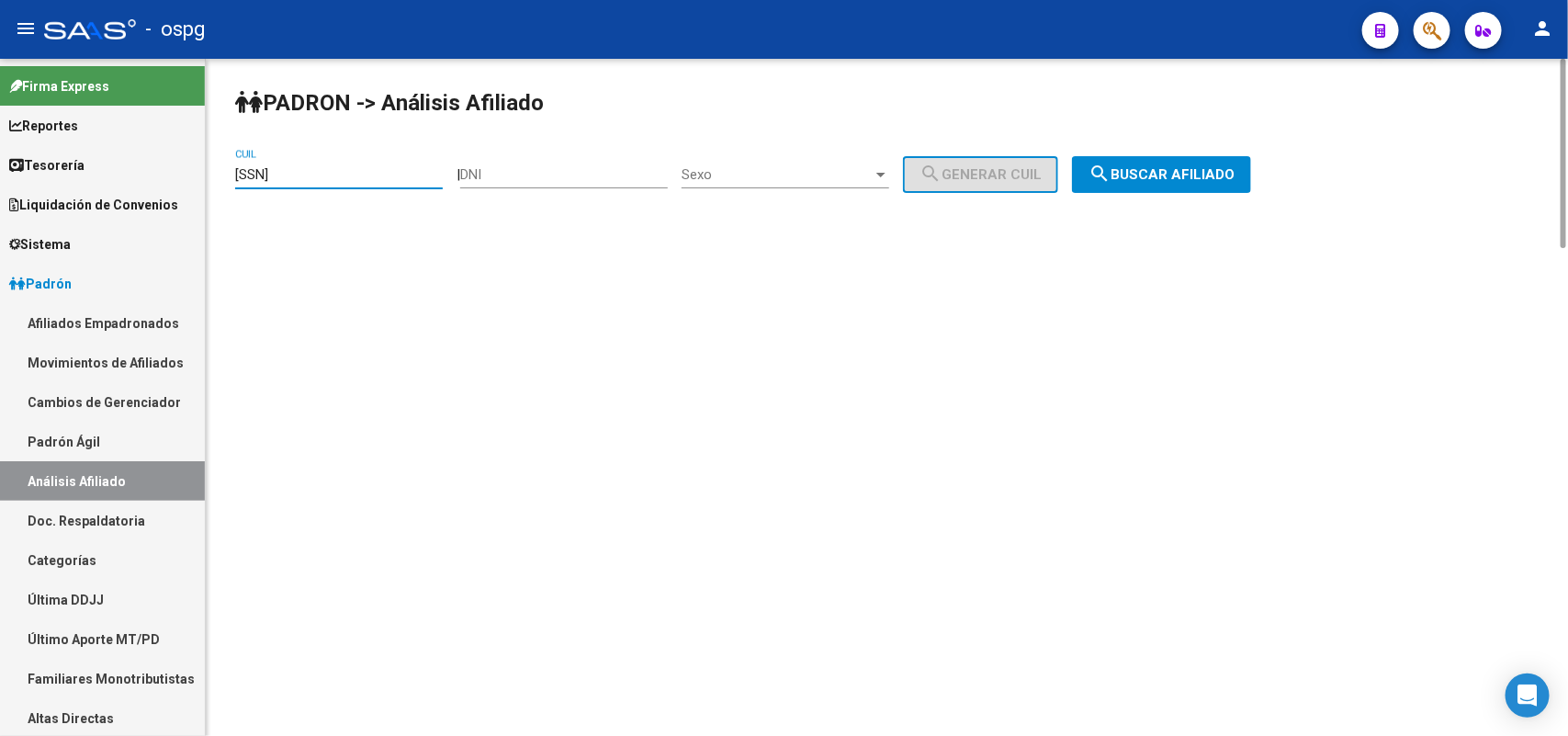 type on "27-33779177-3" 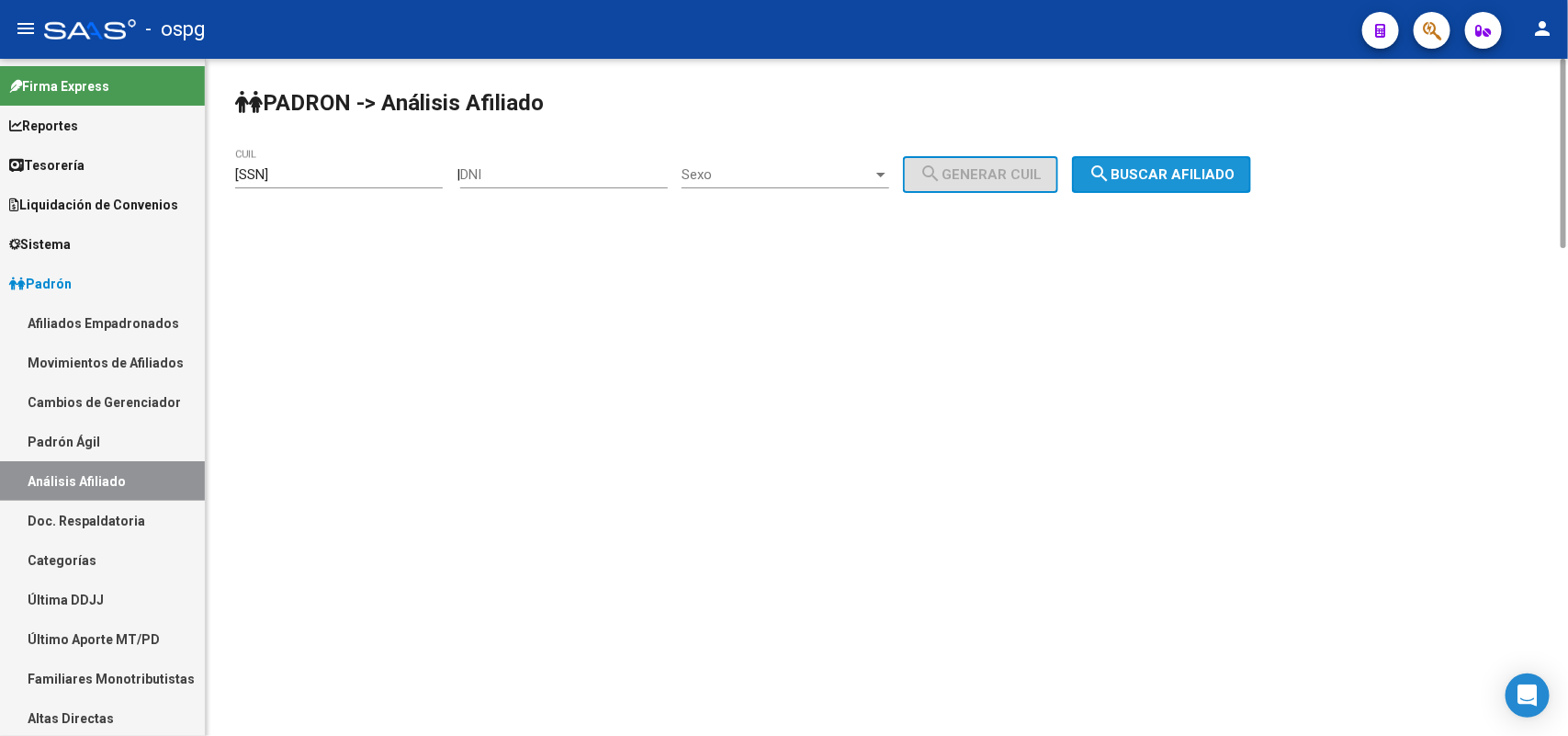 click on "search  Buscar afiliado" 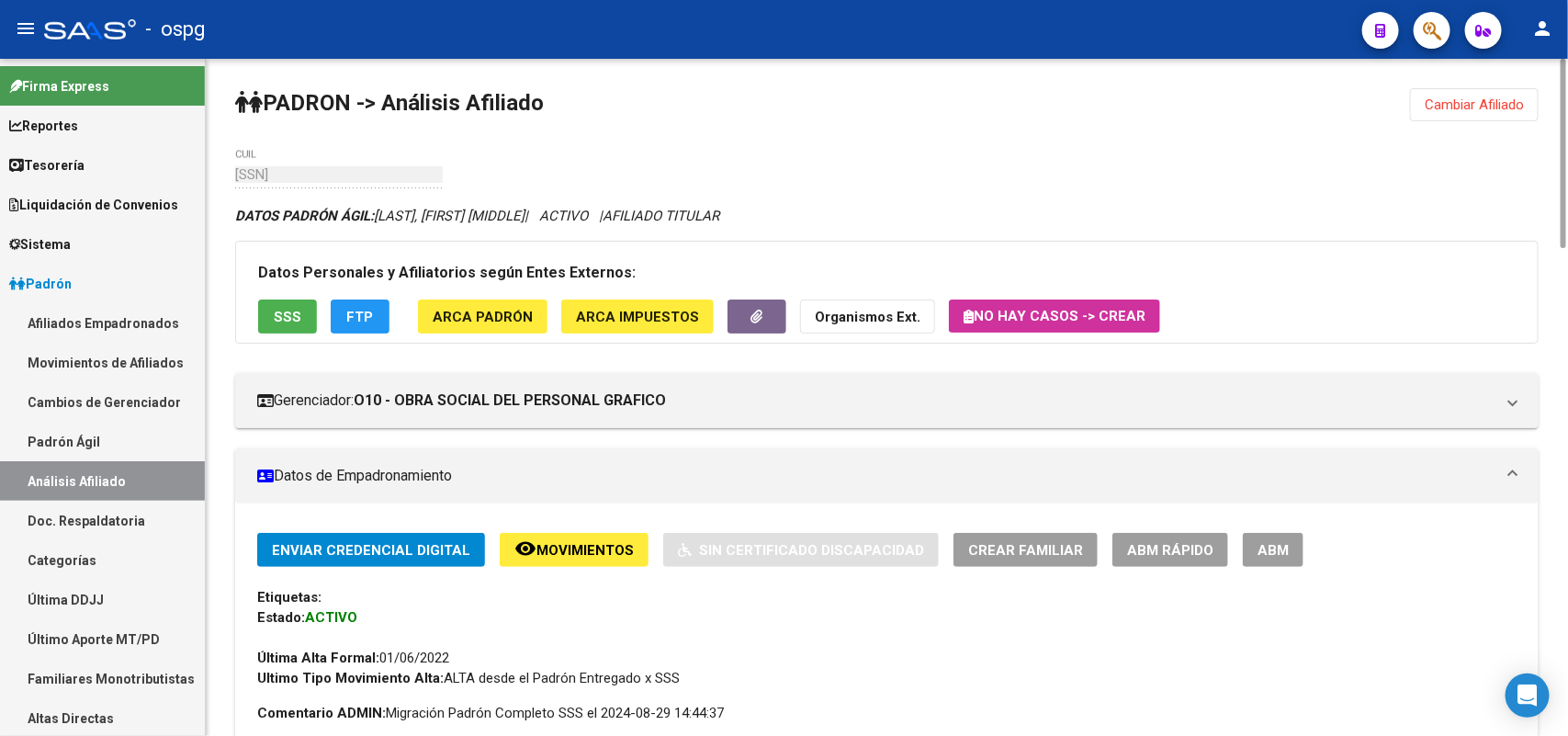 drag, startPoint x: 1237, startPoint y: 552, endPoint x: 1187, endPoint y: 517, distance: 61.03278 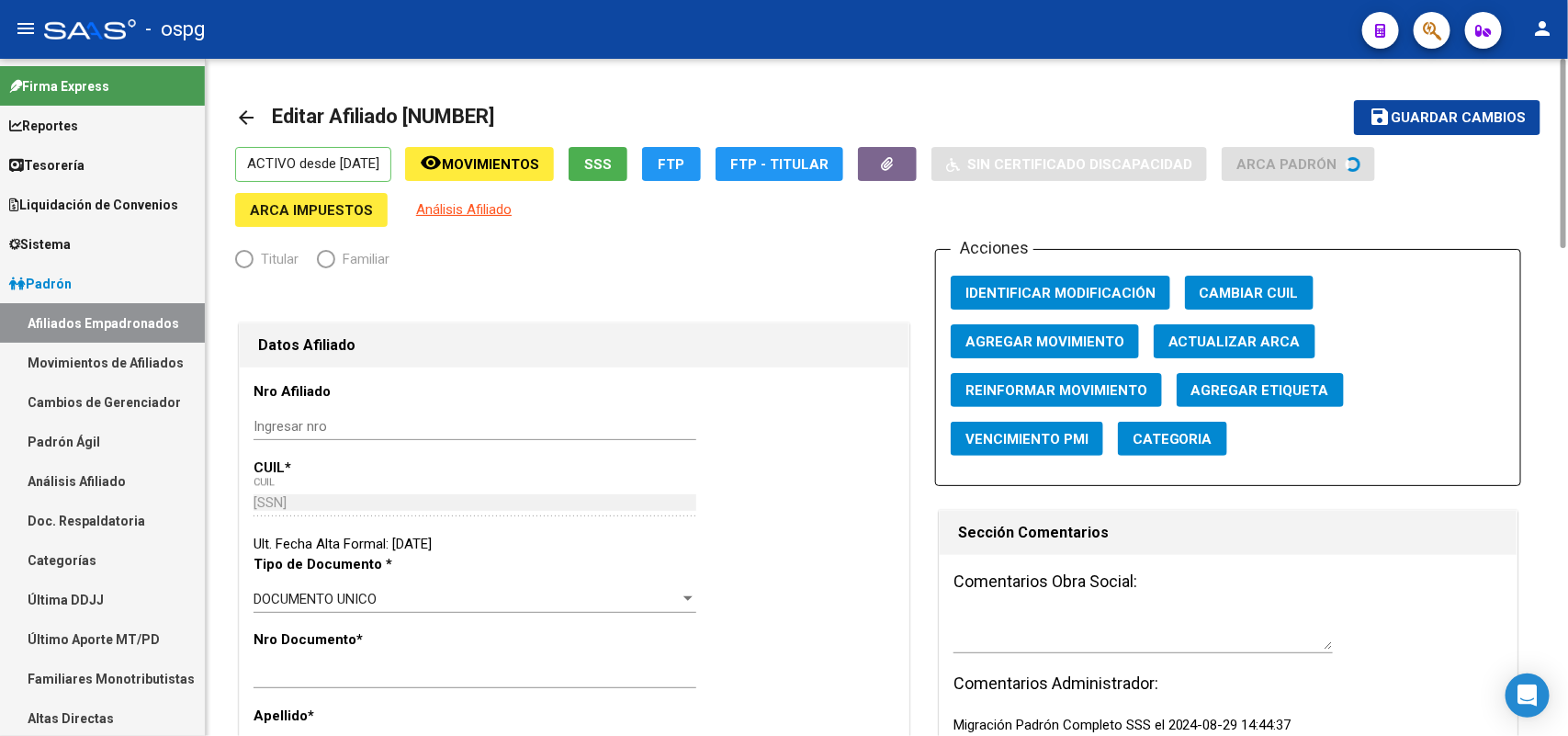radio on "true" 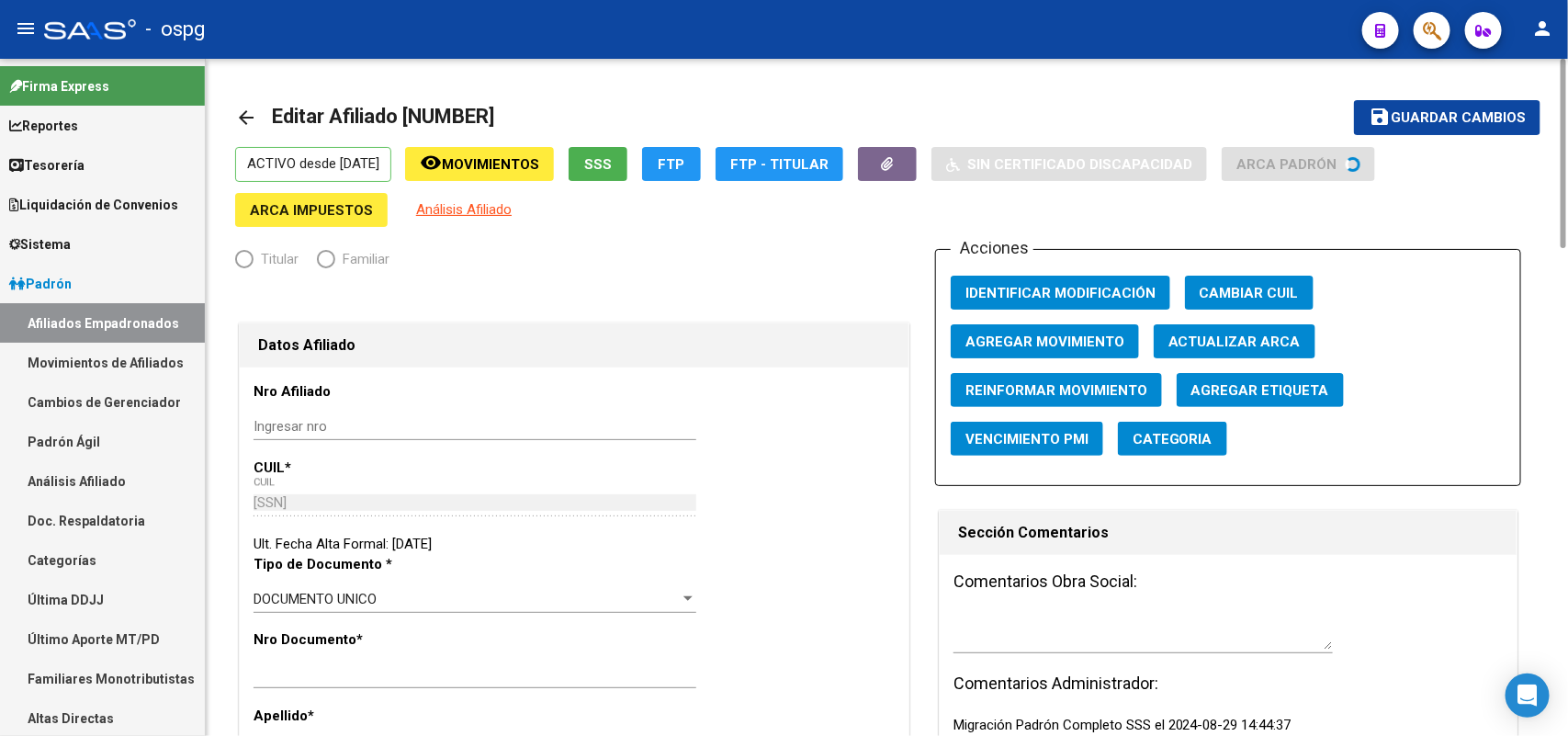 type on "27-33779177-3" 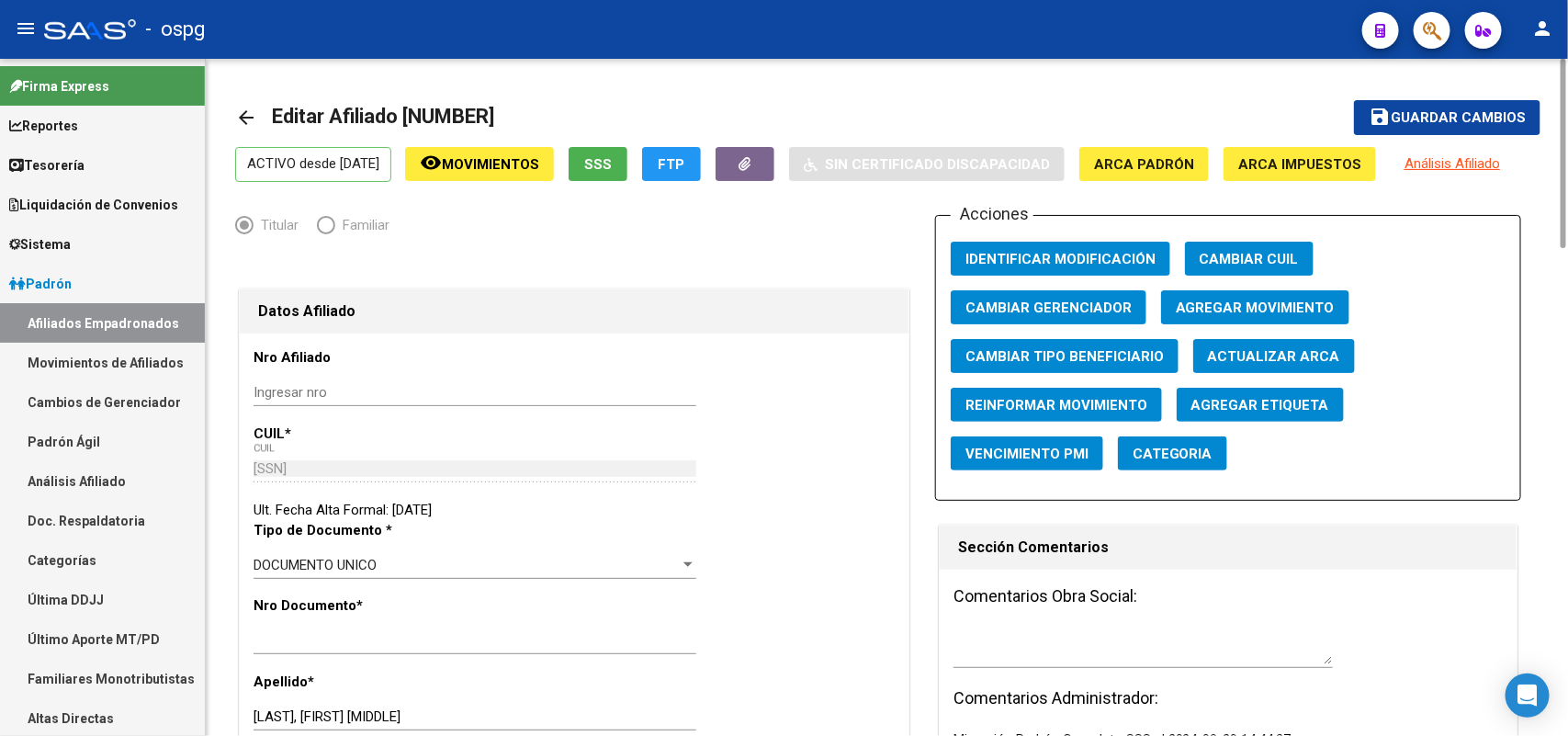 click on "Agregar Movimiento" 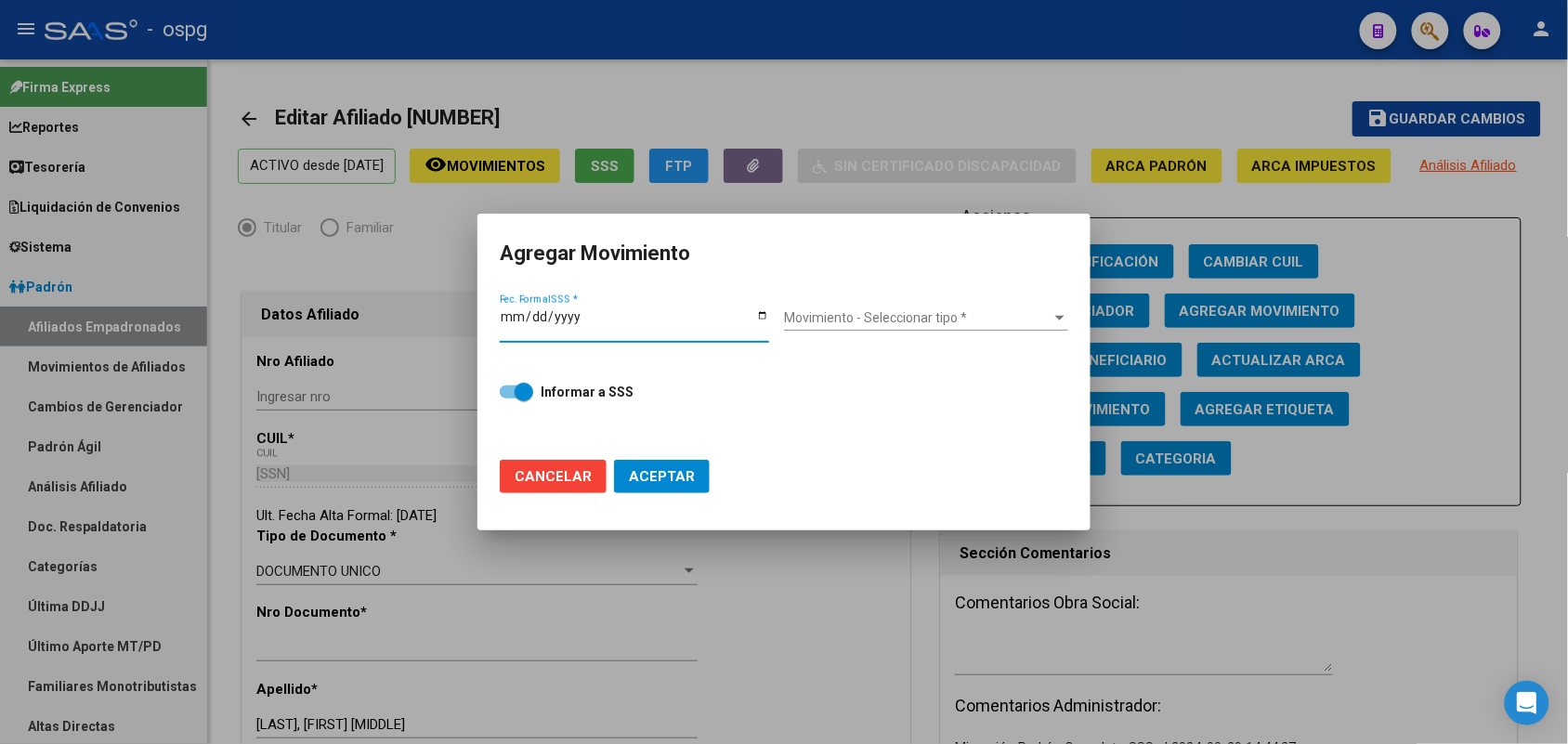 click on "Fec. Formal SSS *" at bounding box center [634, 323] 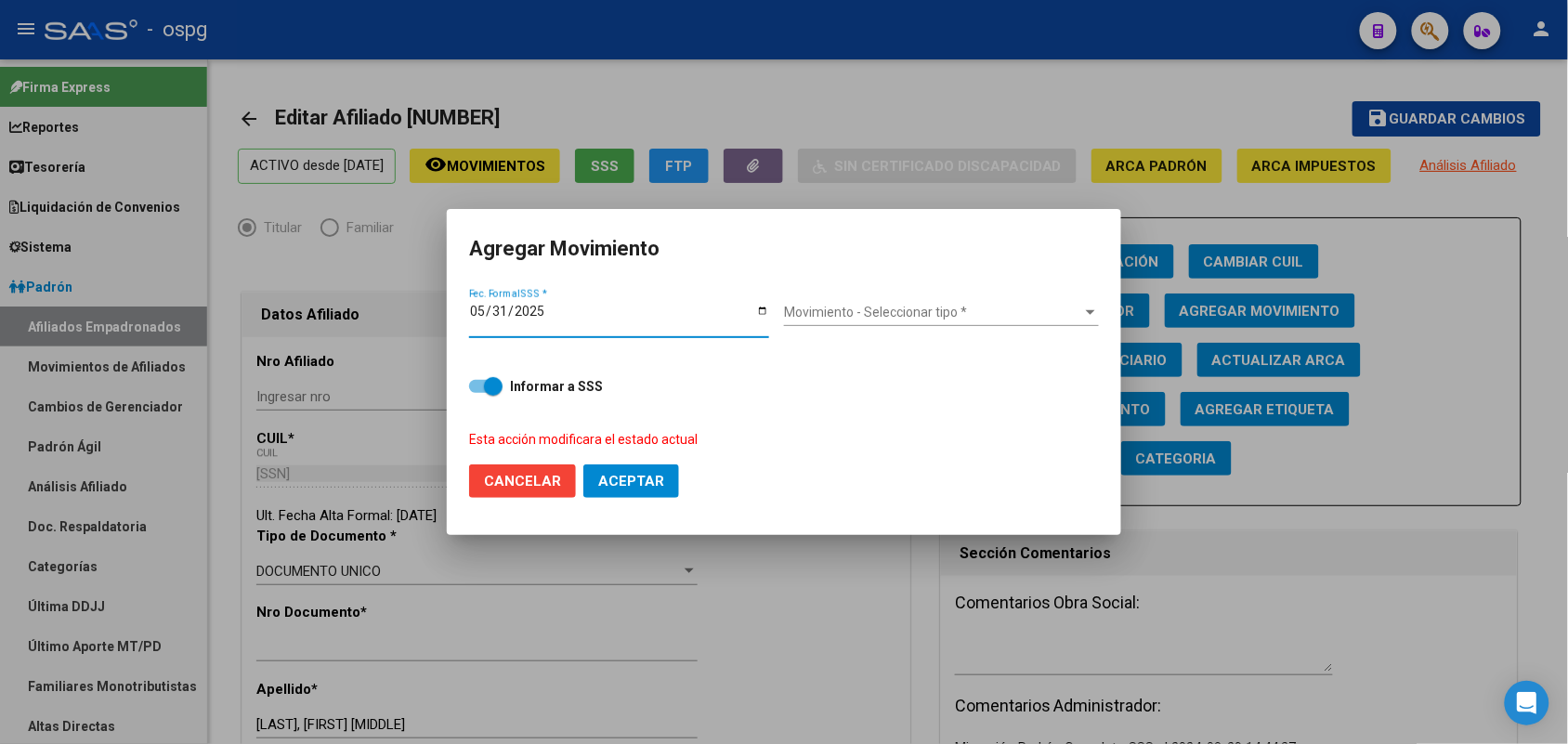 type on "2025-05-31" 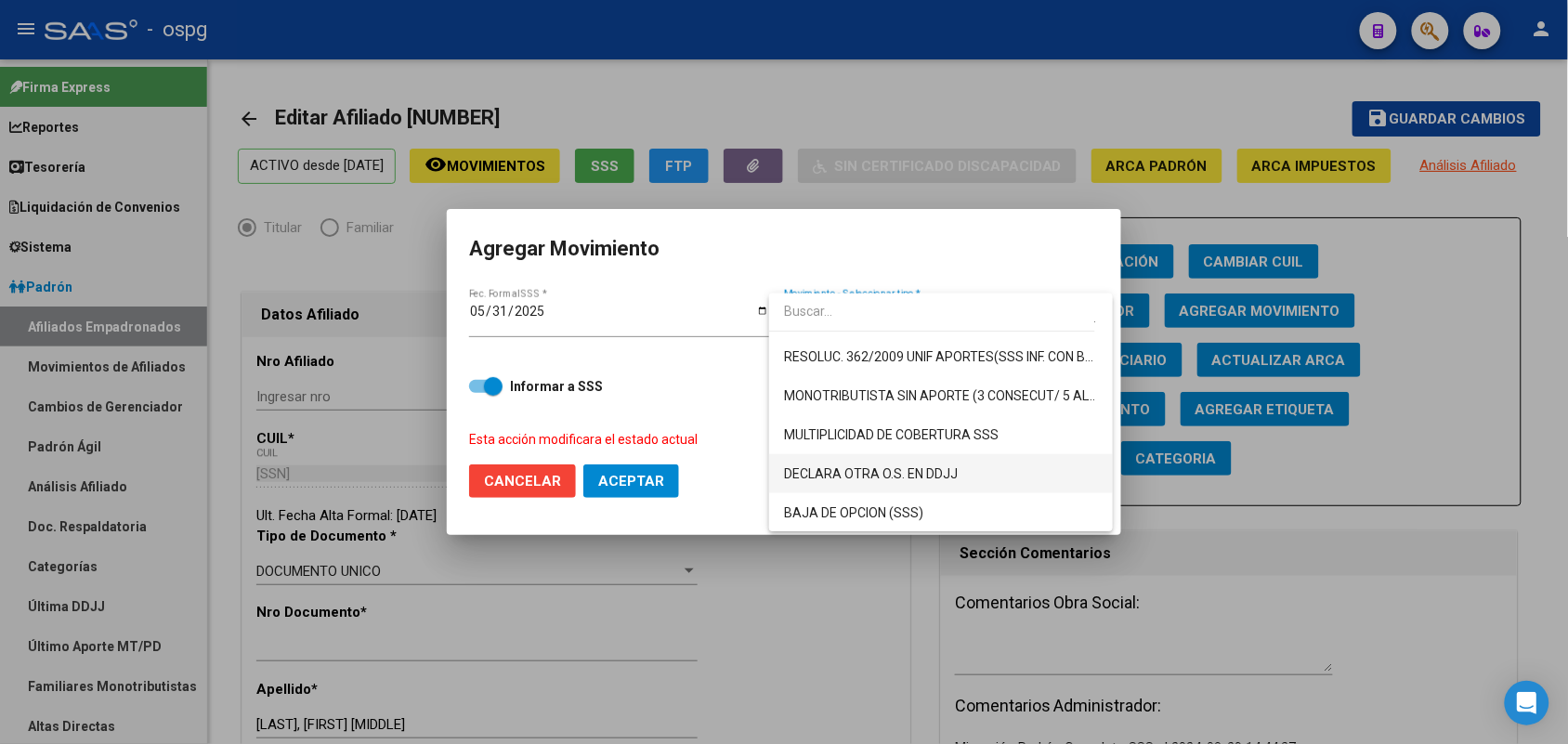 scroll, scrollTop: 1161, scrollLeft: 0, axis: vertical 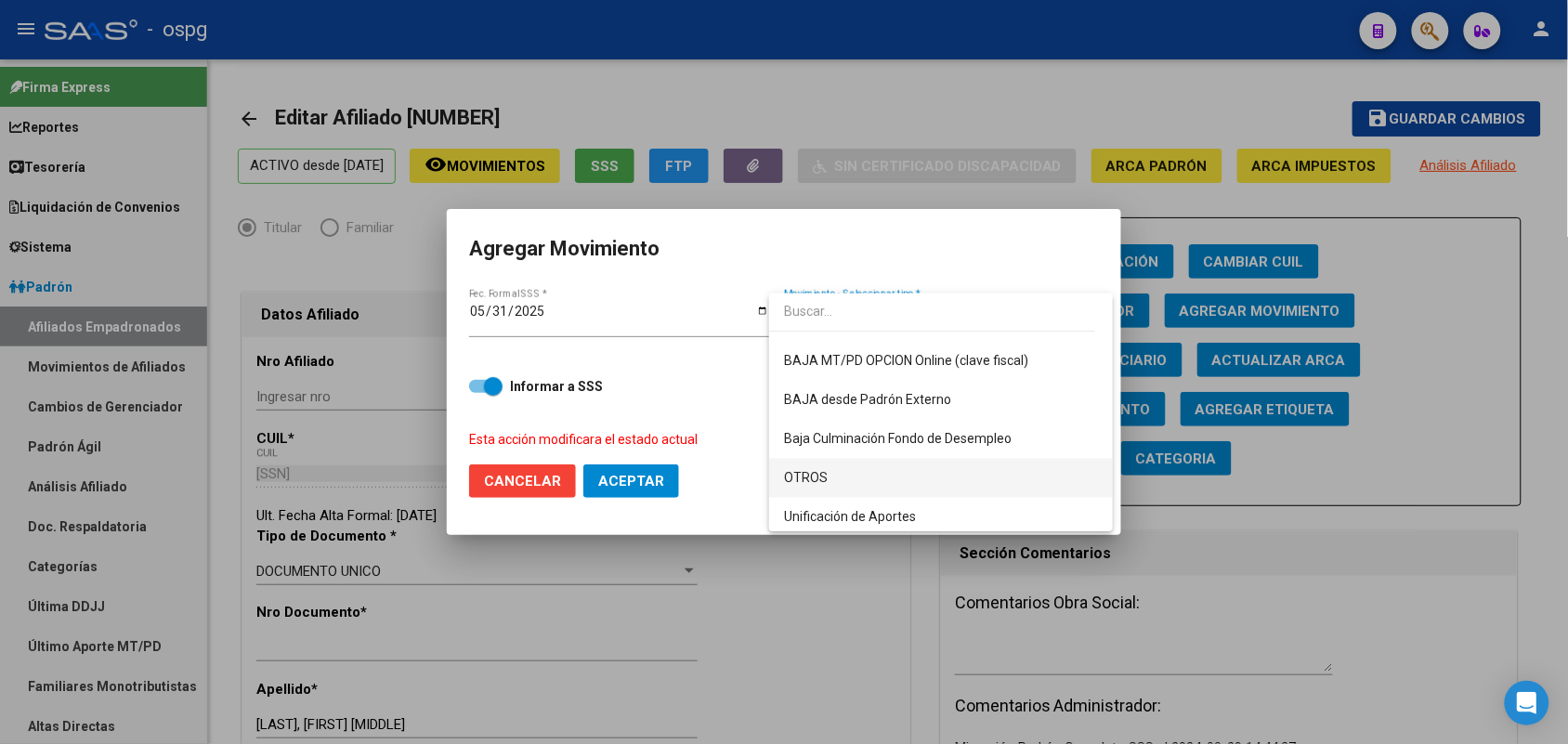 click on "OTROS" at bounding box center (941, 478) 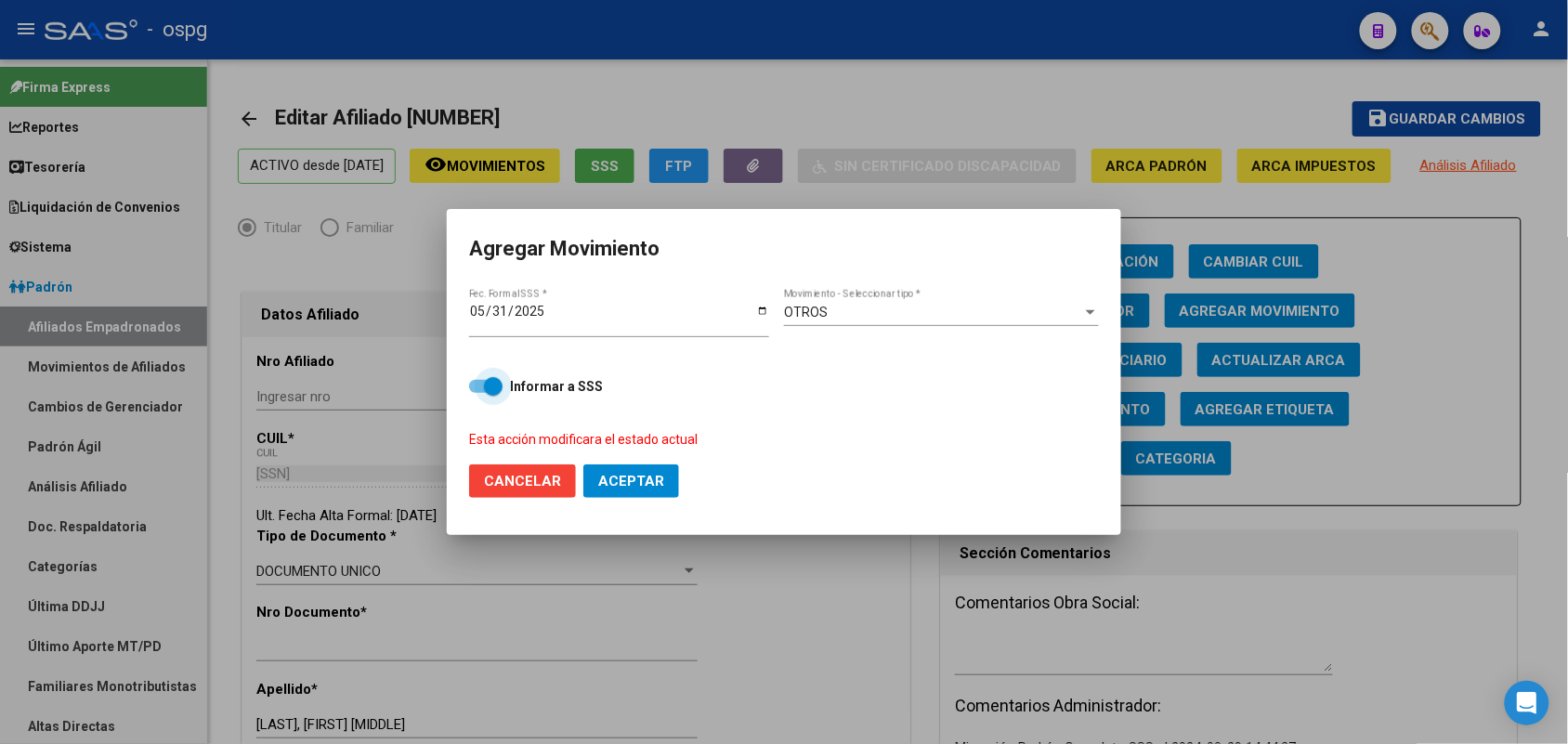 click at bounding box center (493, 386) 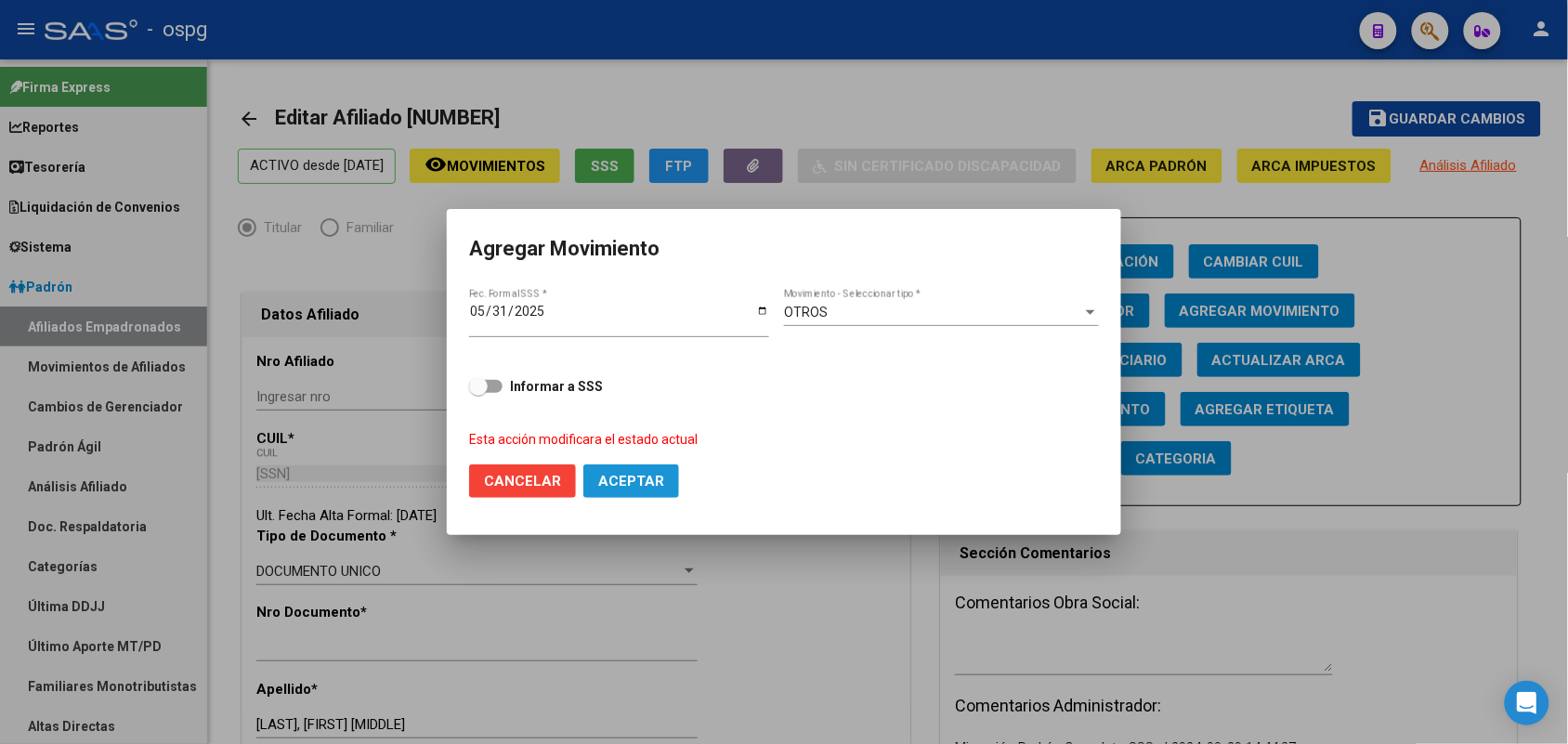 click on "Aceptar" 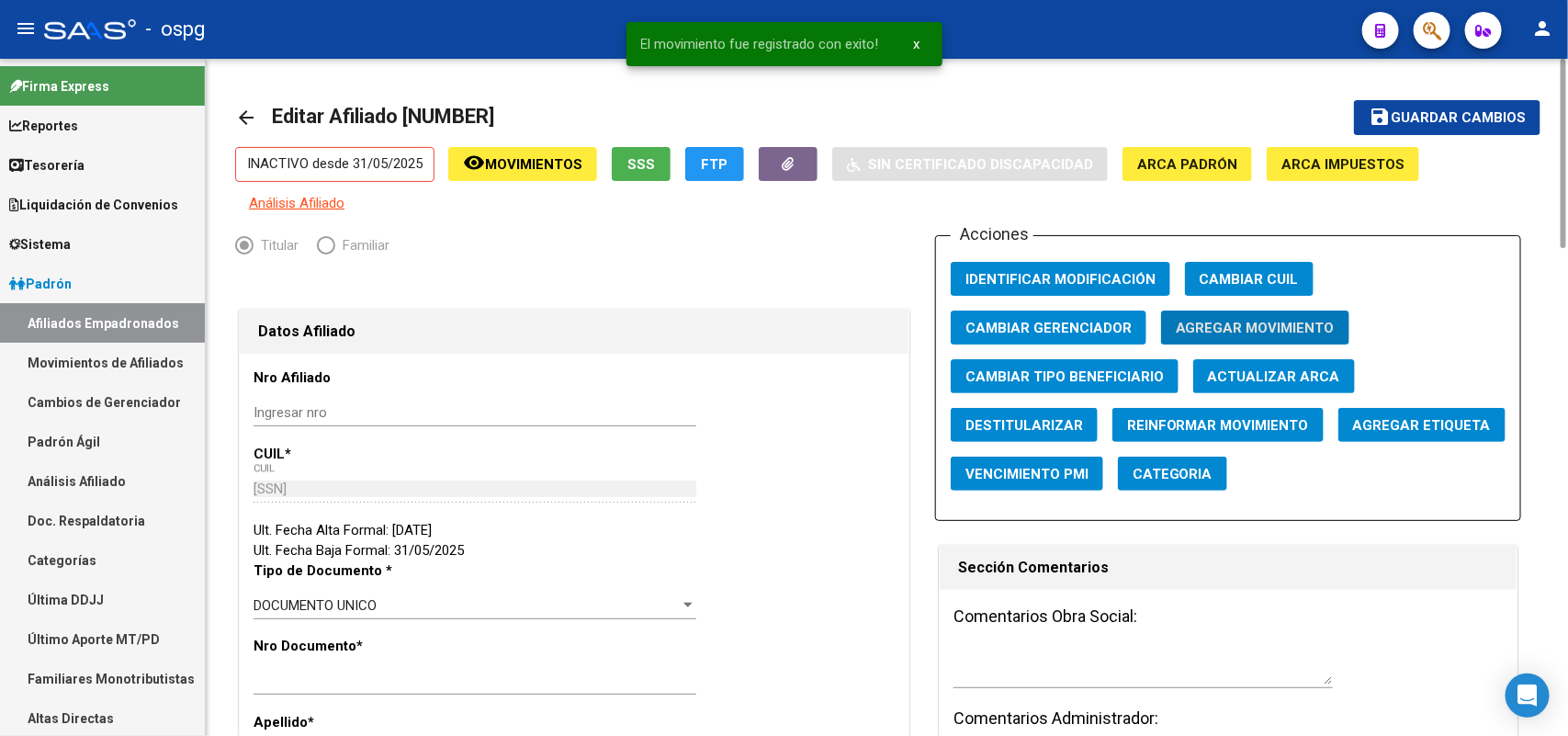 click on "Agregar Movimiento" 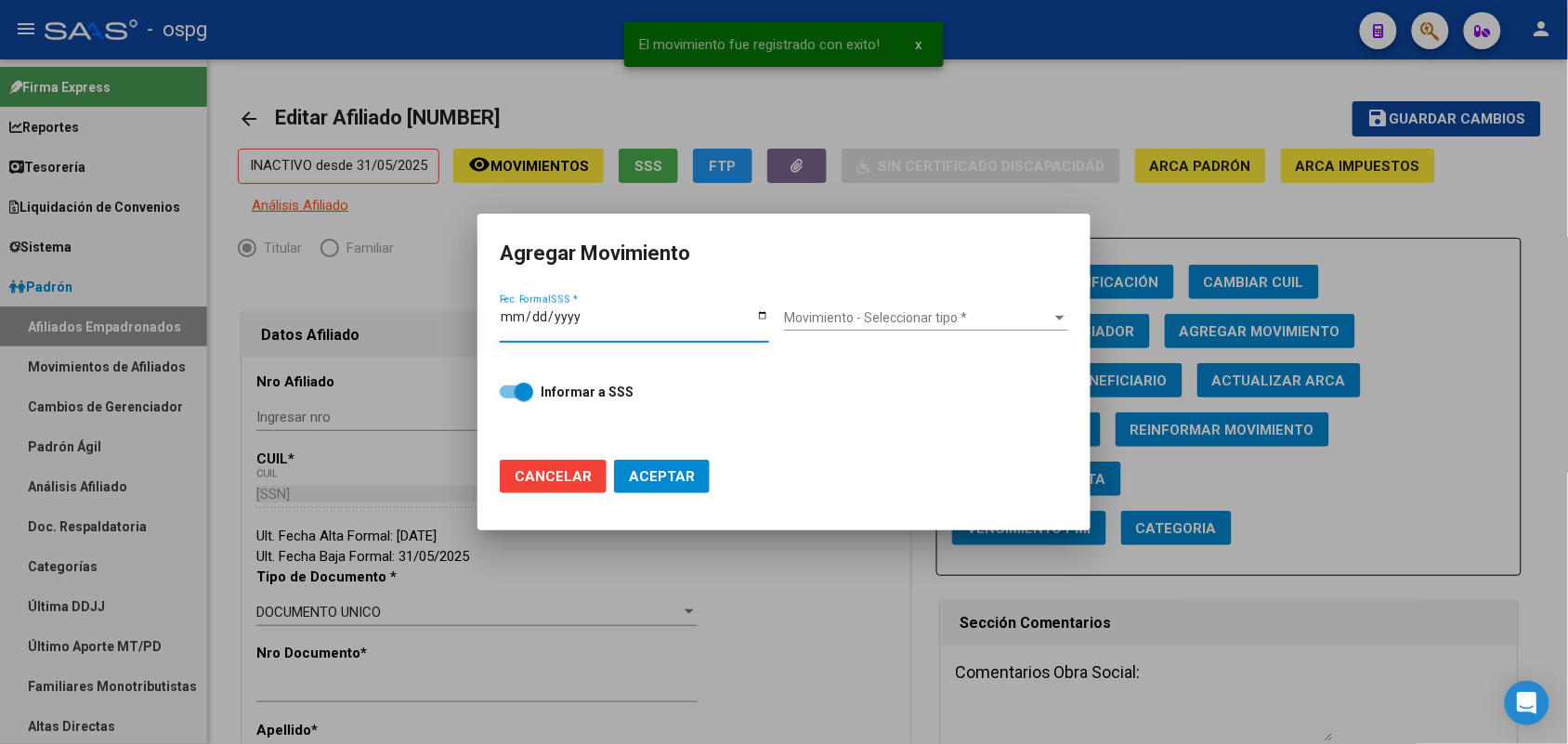 click on "Fec. Formal SSS *" at bounding box center (634, 323) 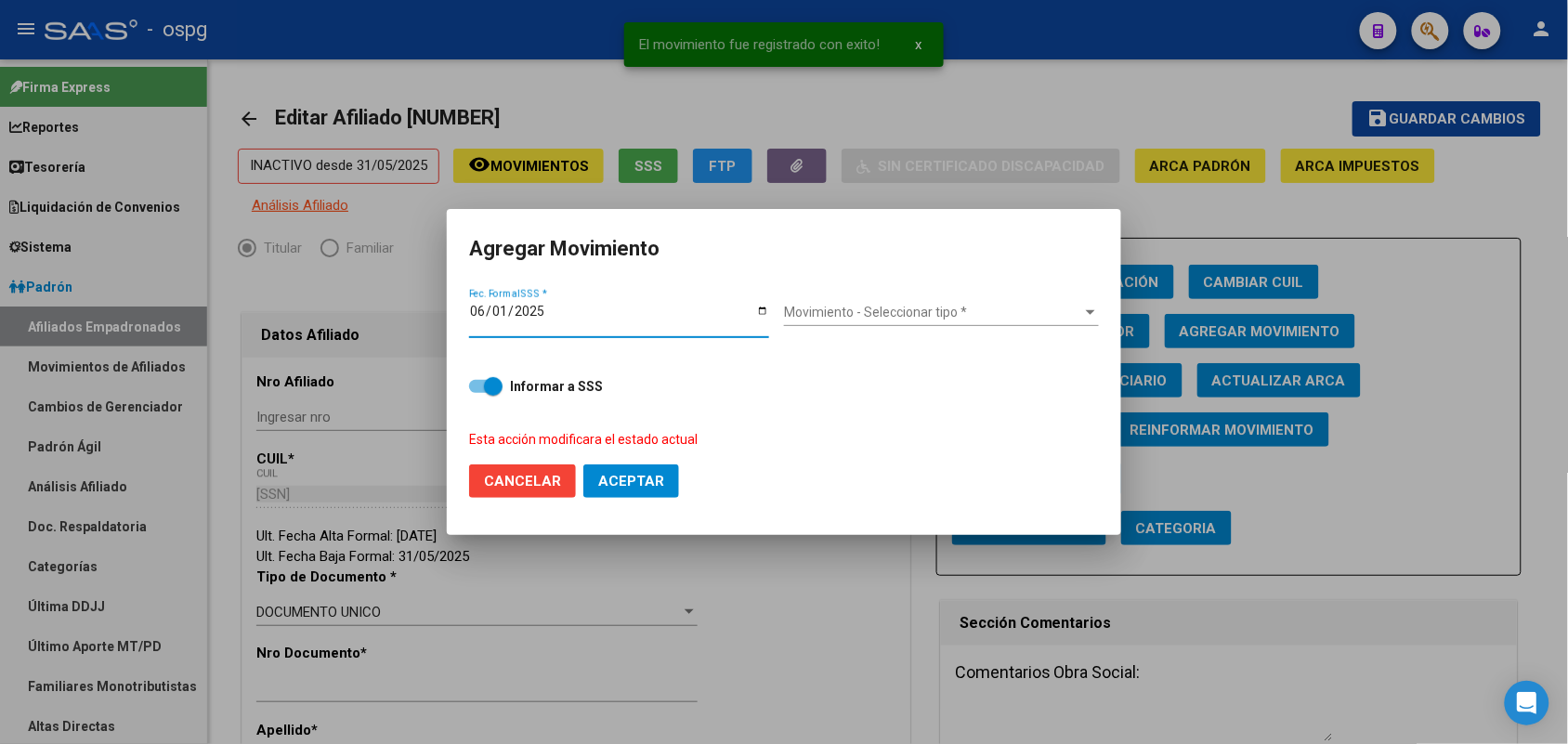 type on "2025-06-01" 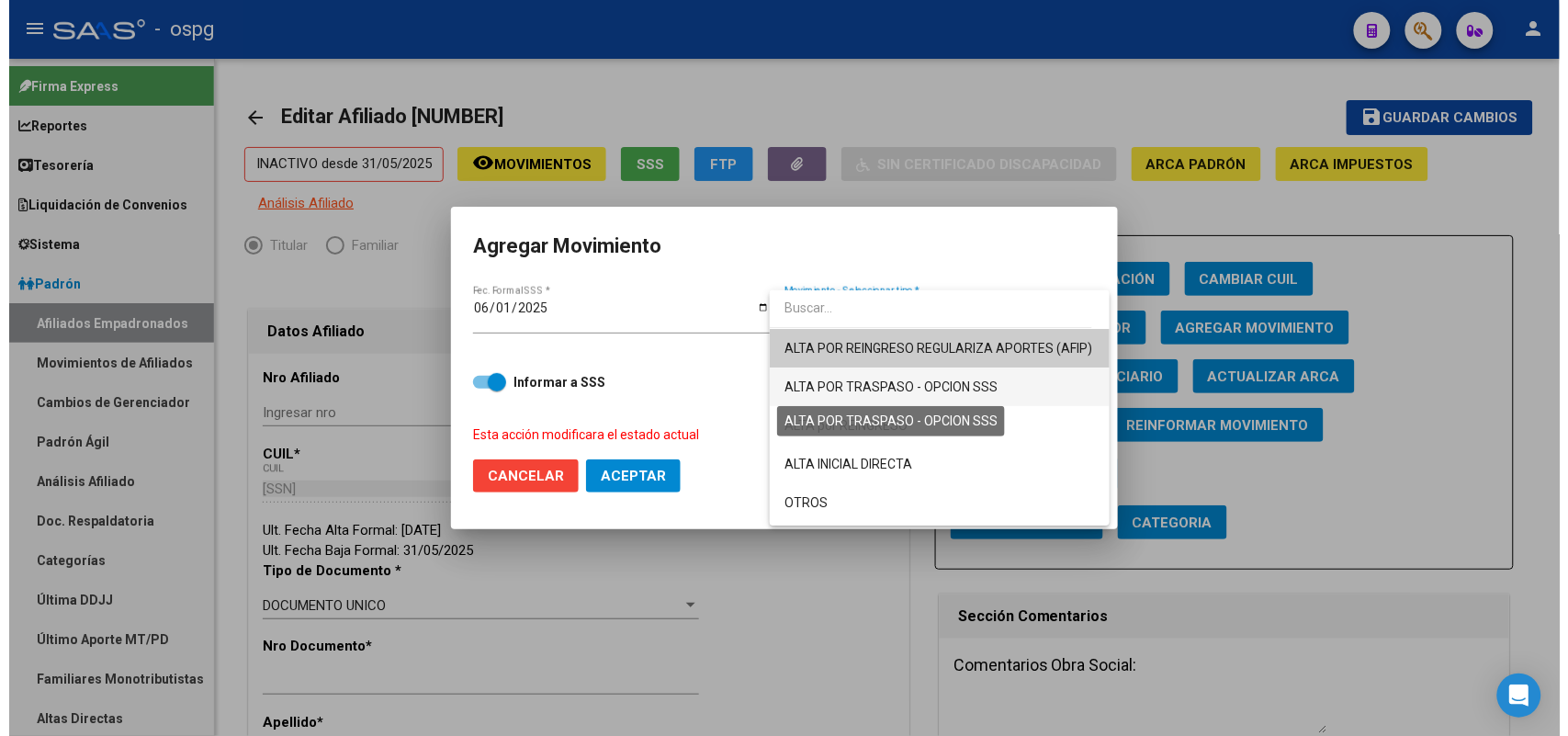 scroll, scrollTop: 115, scrollLeft: 0, axis: vertical 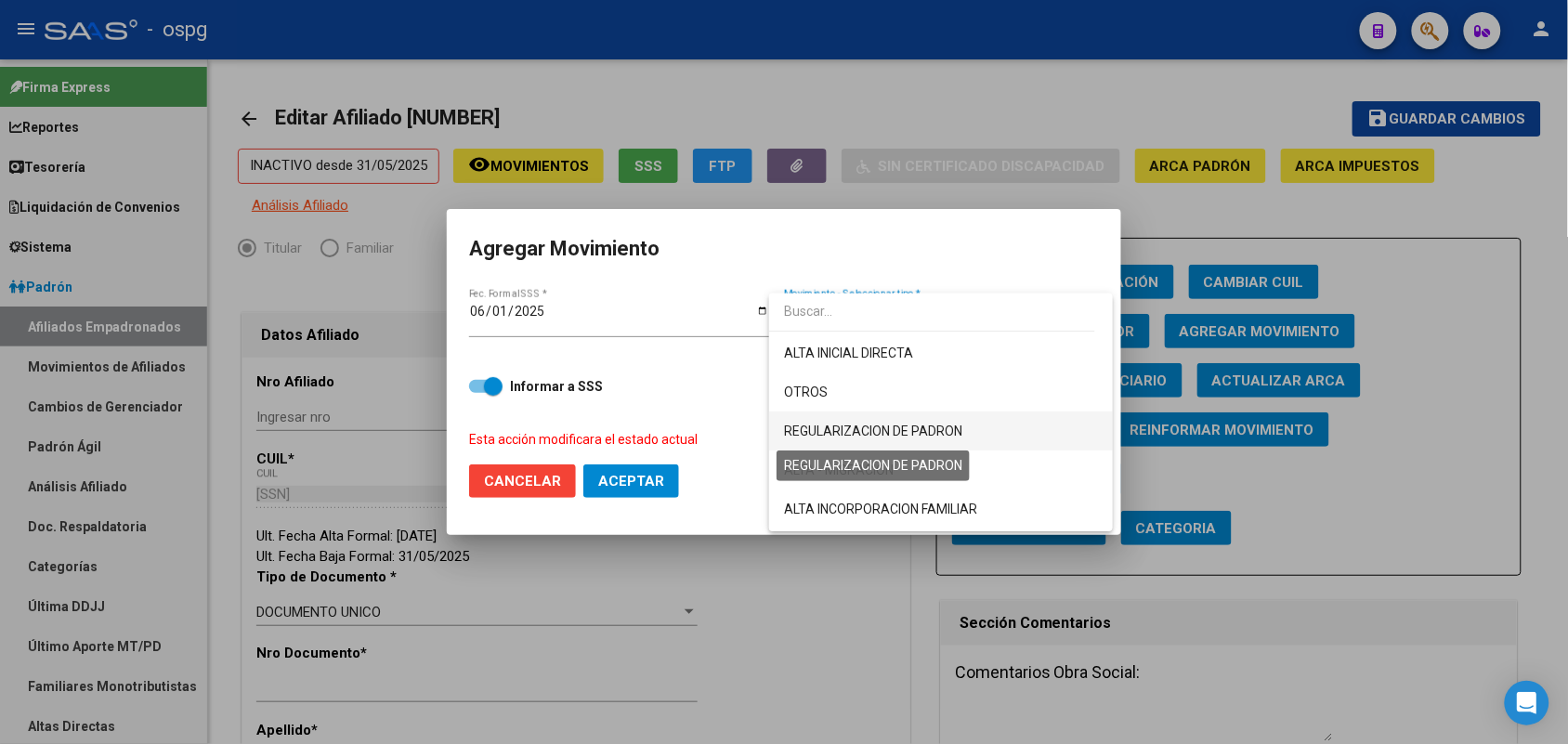 click on "REGULARIZACION DE PADRON" at bounding box center (873, 431) 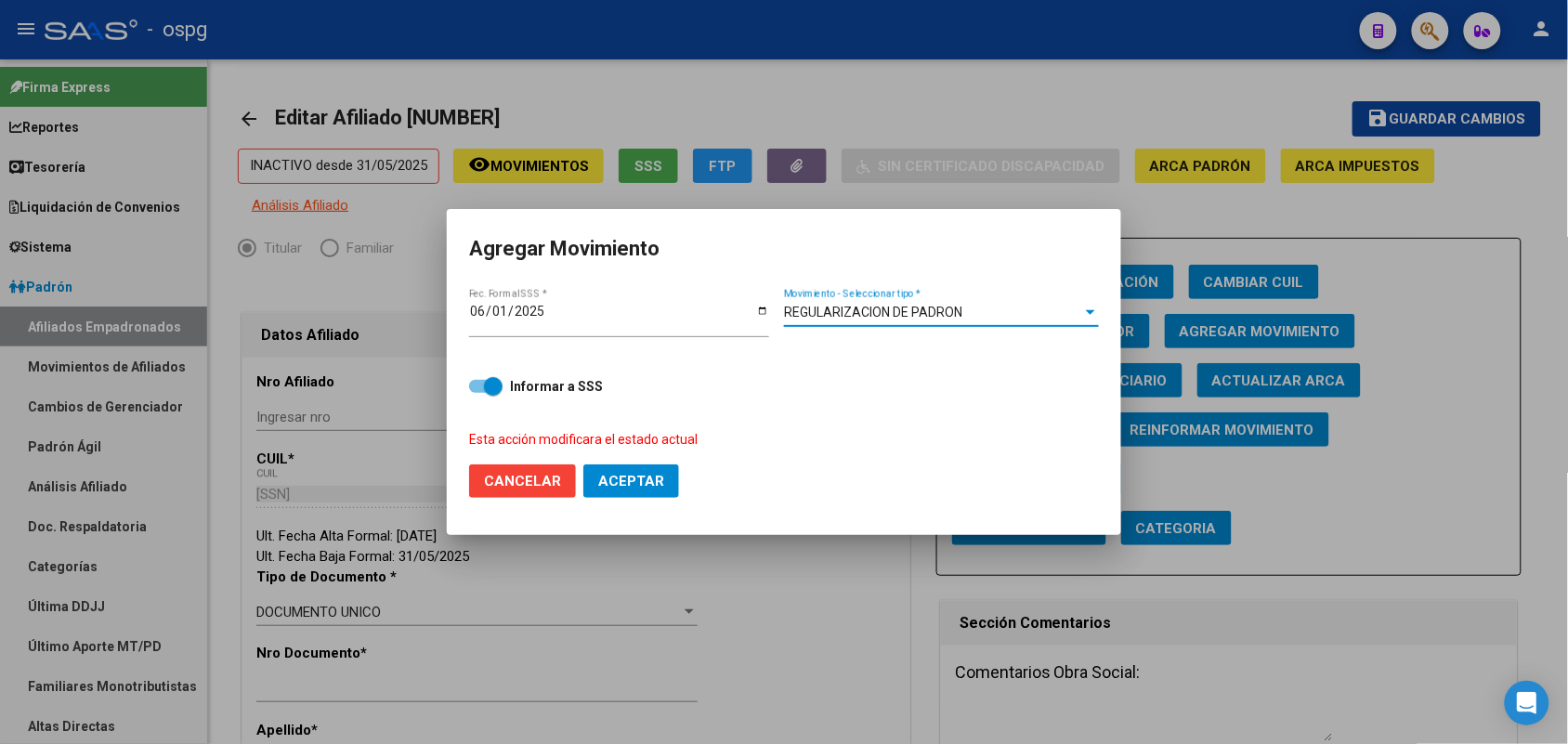 click on "Aceptar" 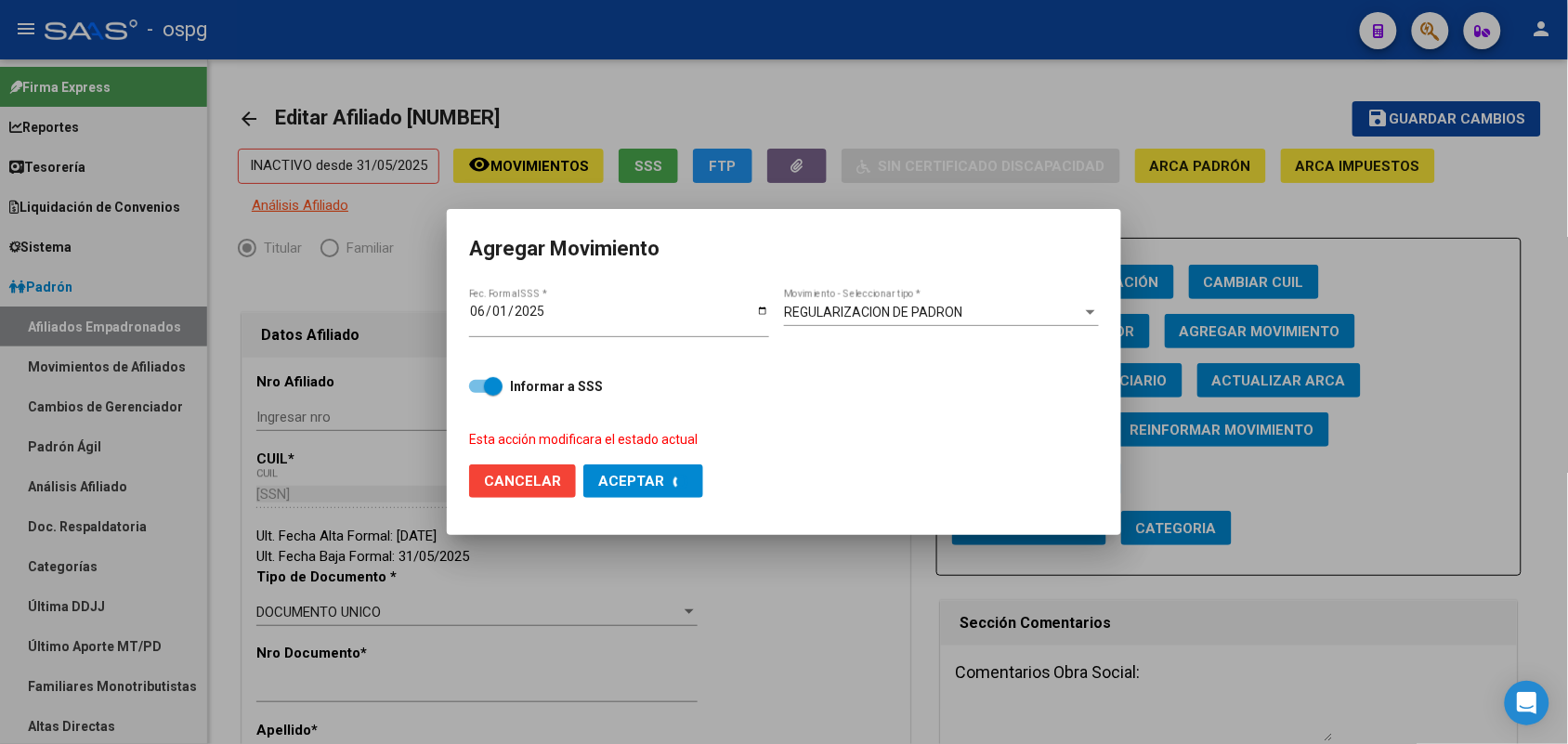 checkbox on "false" 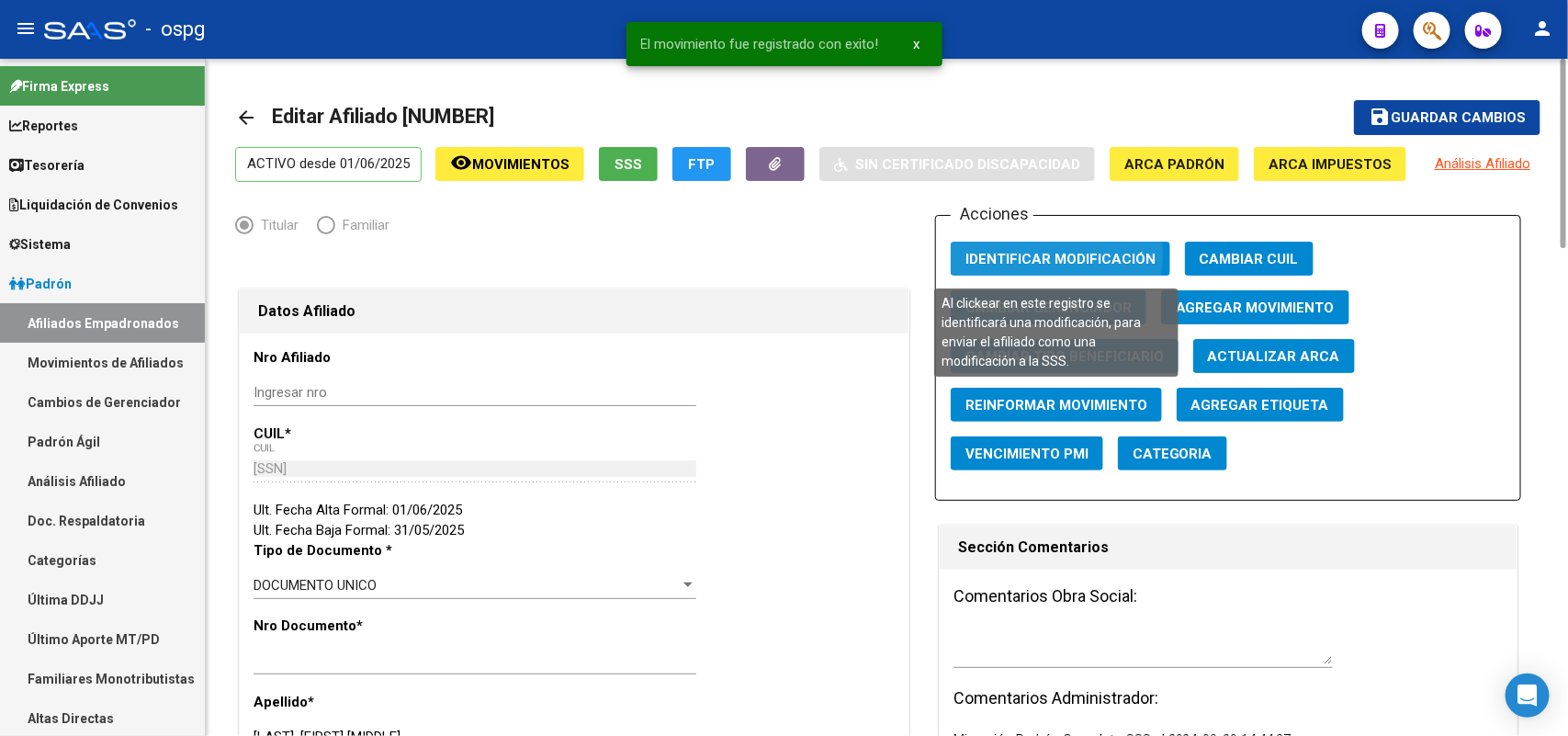 click on "Identificar Modificación" 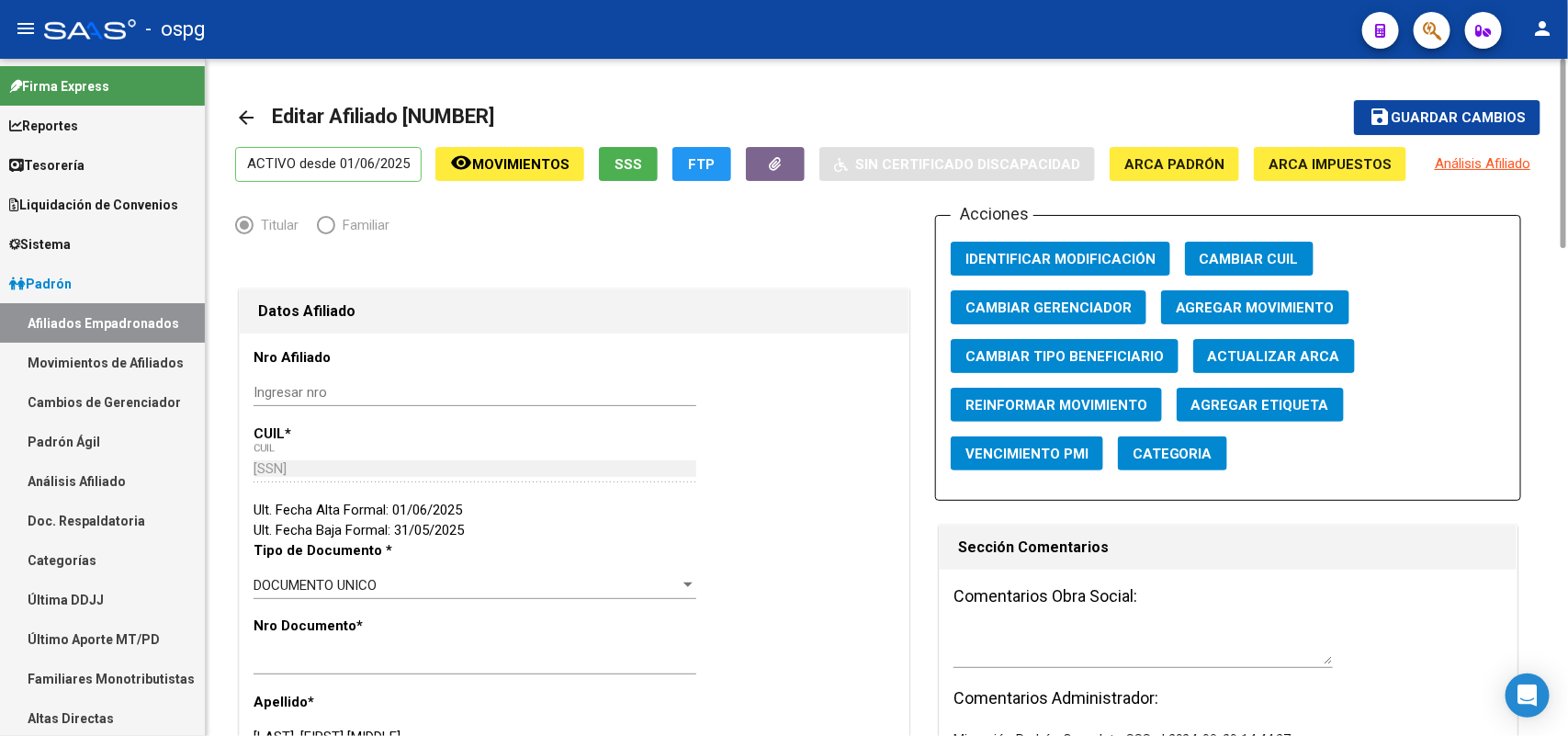 click on "Guardar cambios" 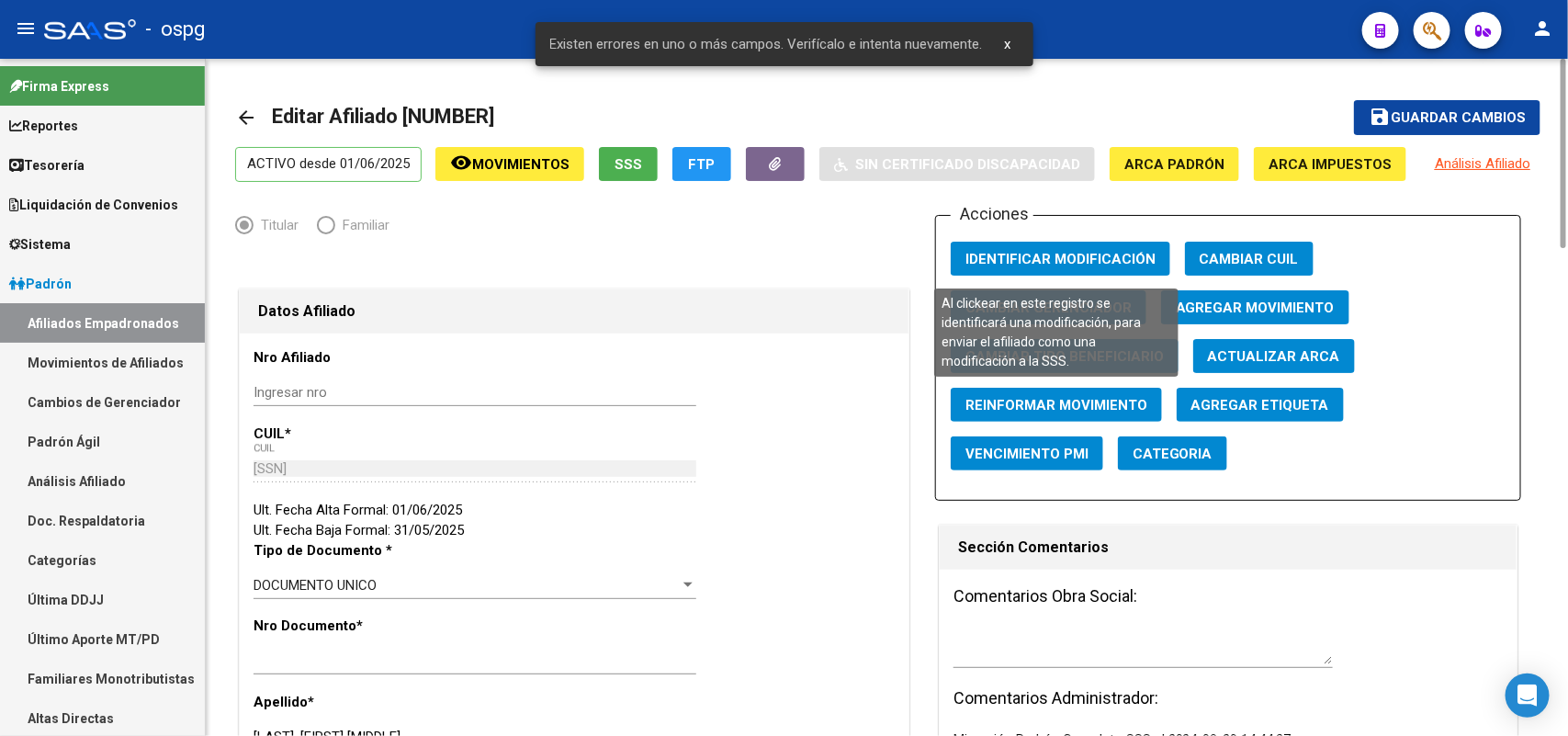 click on "Identificar Modificación" 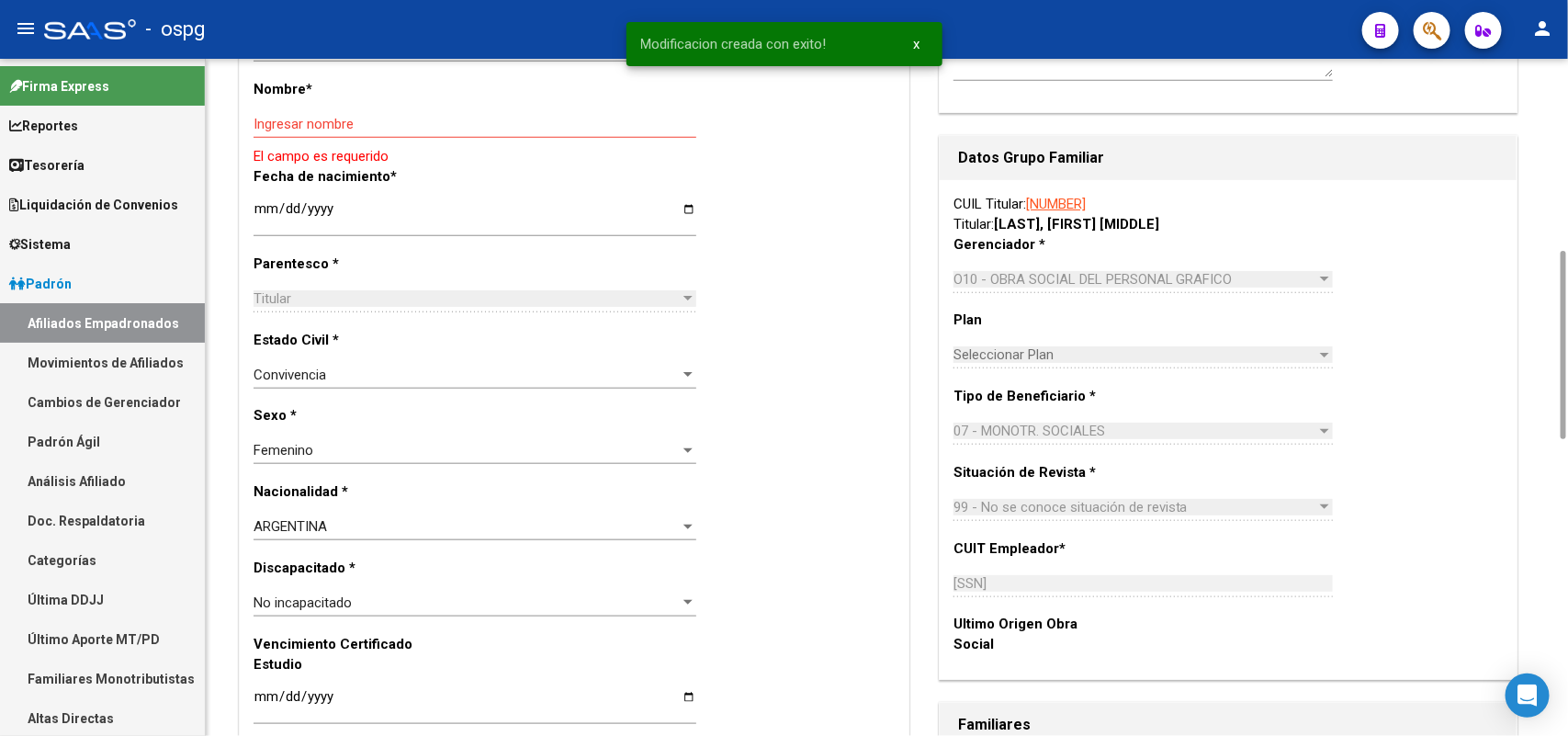 scroll, scrollTop: 230, scrollLeft: 0, axis: vertical 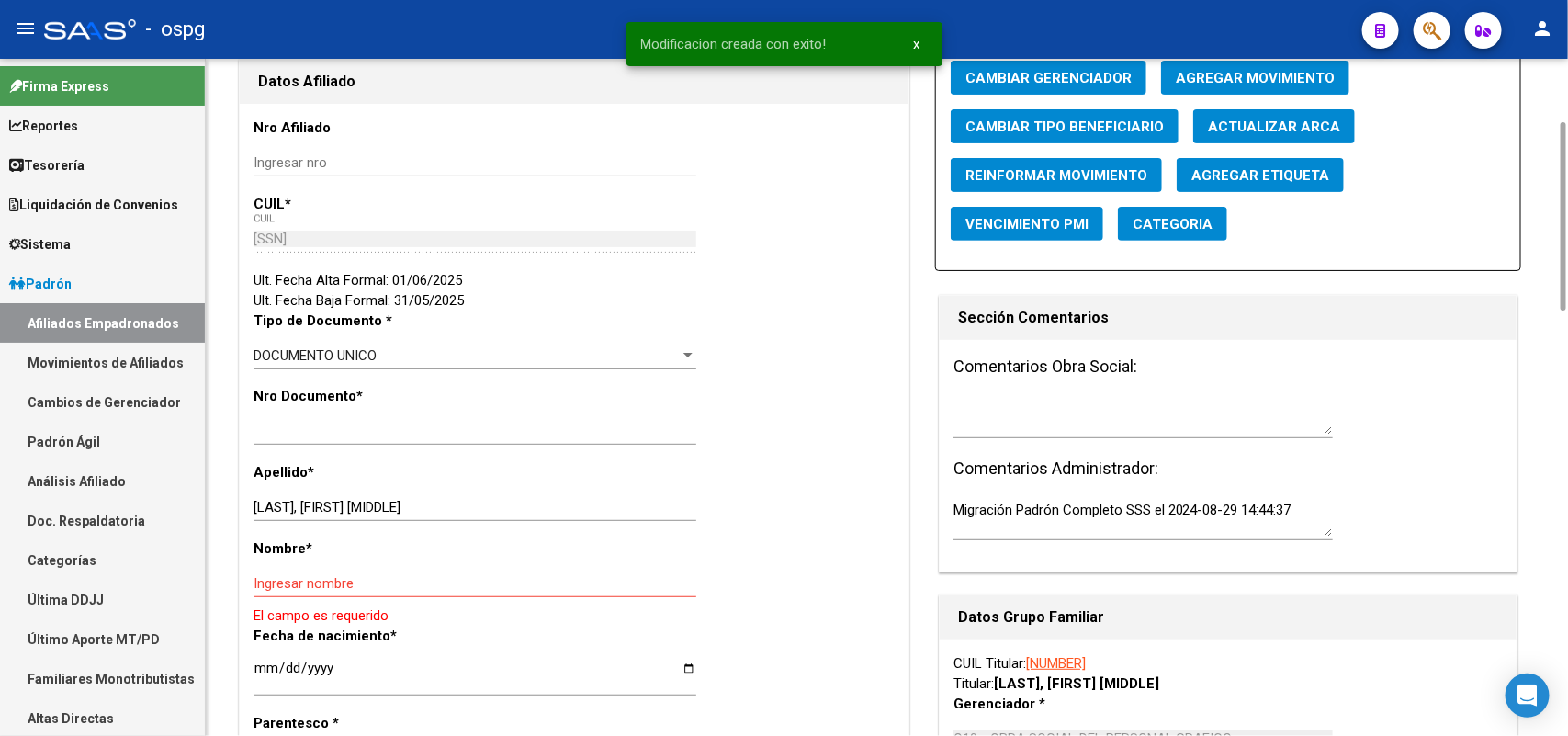 drag, startPoint x: 319, startPoint y: 583, endPoint x: 301, endPoint y: 586, distance: 18.248288 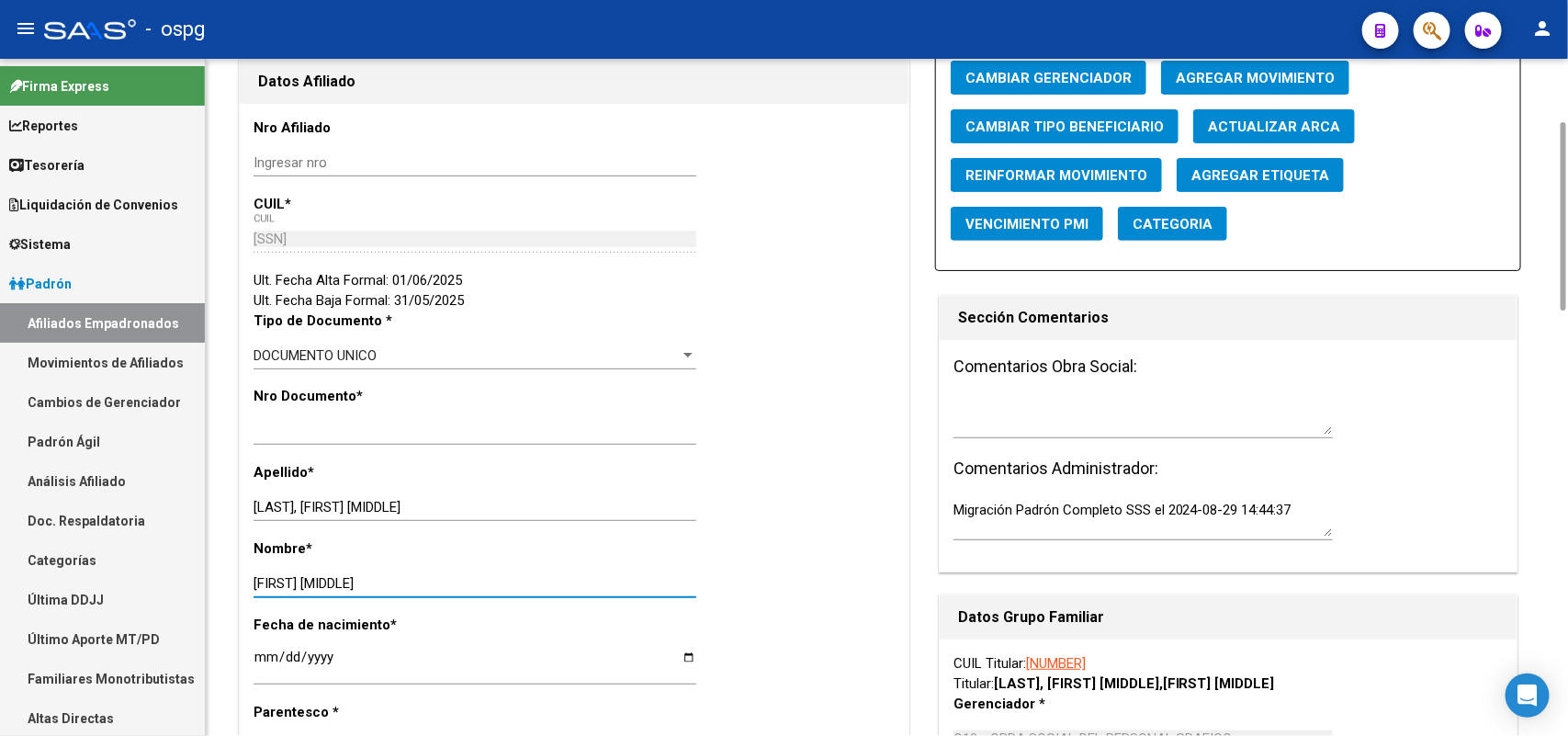type on "yanina elizabeth" 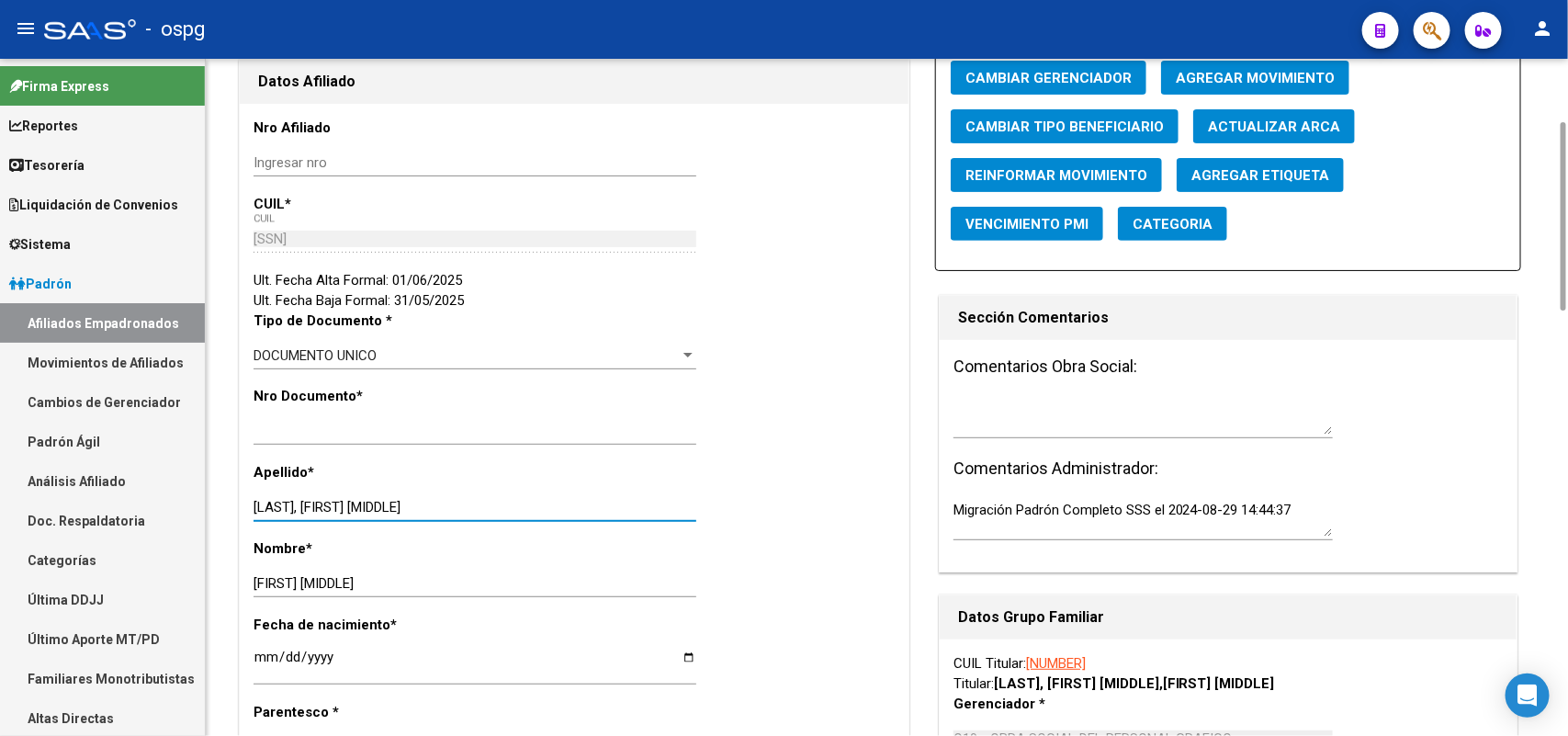 drag, startPoint x: 294, startPoint y: 499, endPoint x: 626, endPoint y: 501, distance: 332.00602 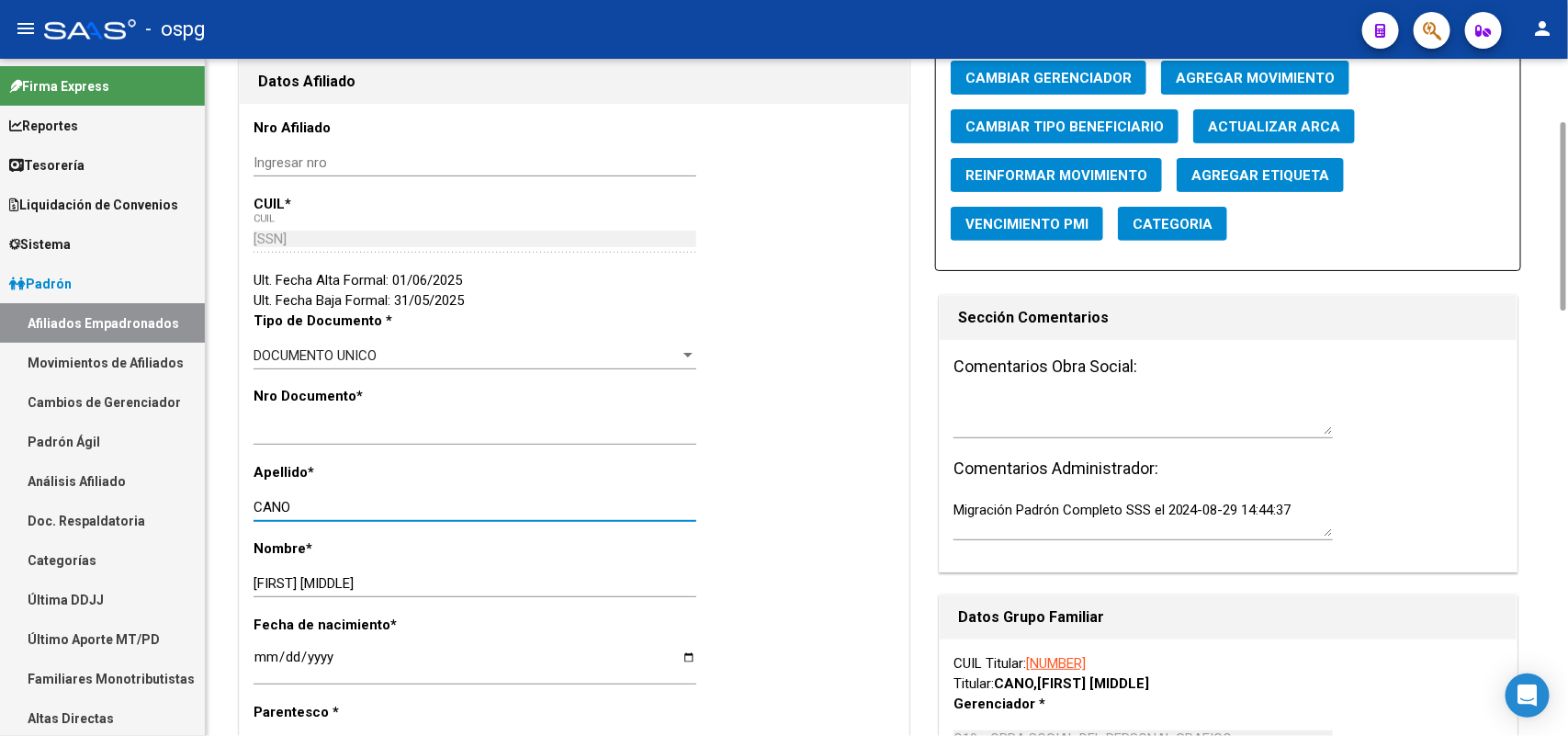 scroll, scrollTop: 0, scrollLeft: 0, axis: both 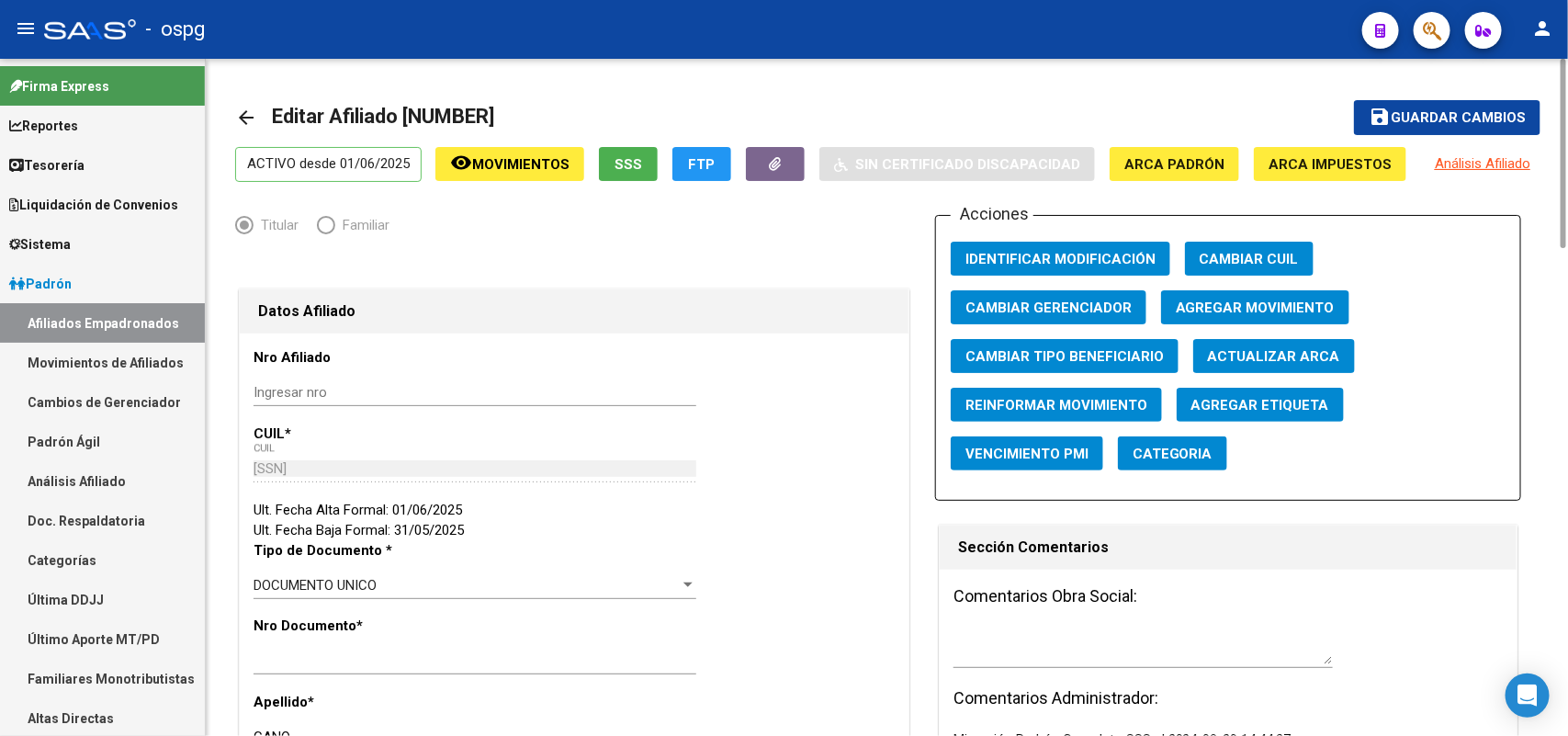type on "CANO" 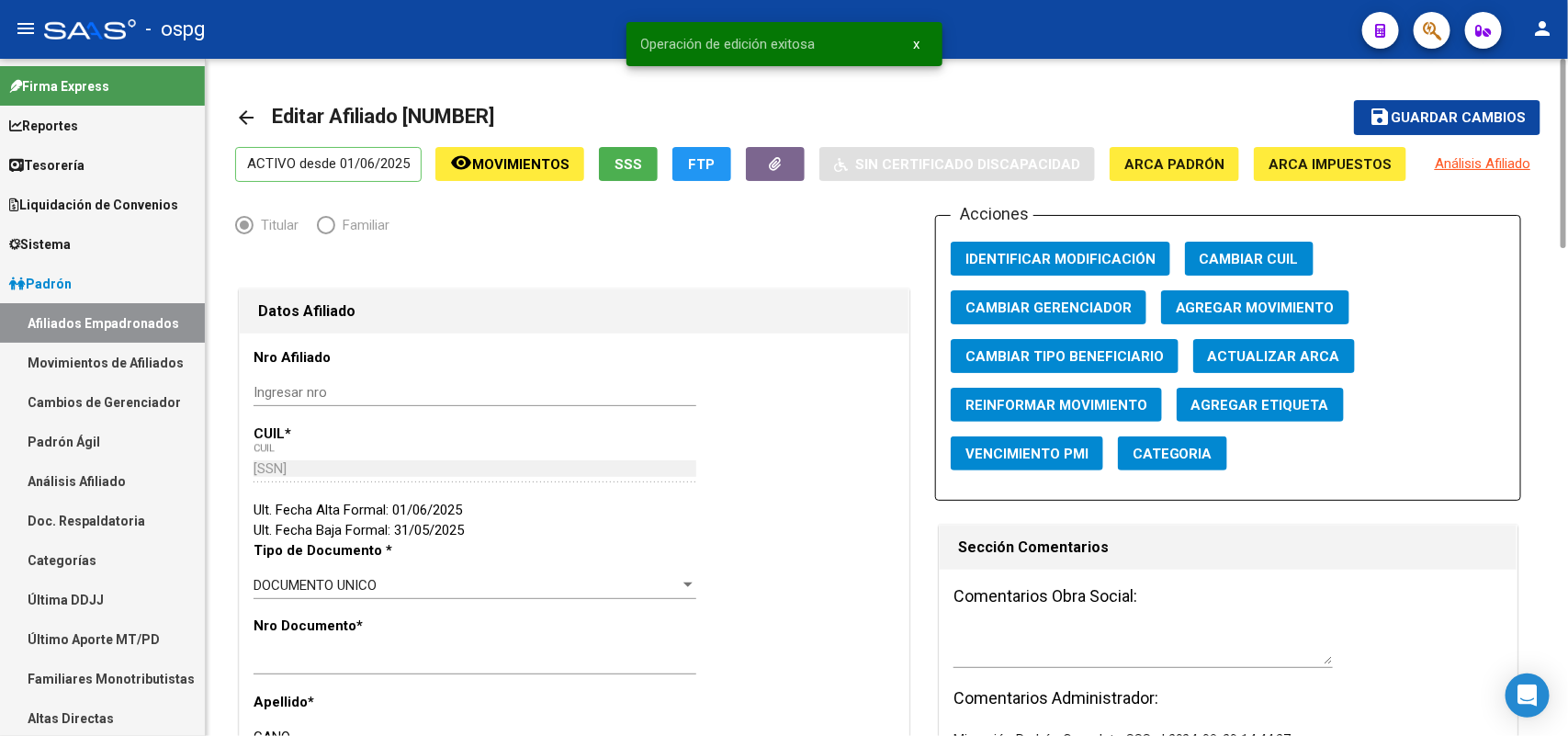 click on "Acciones" 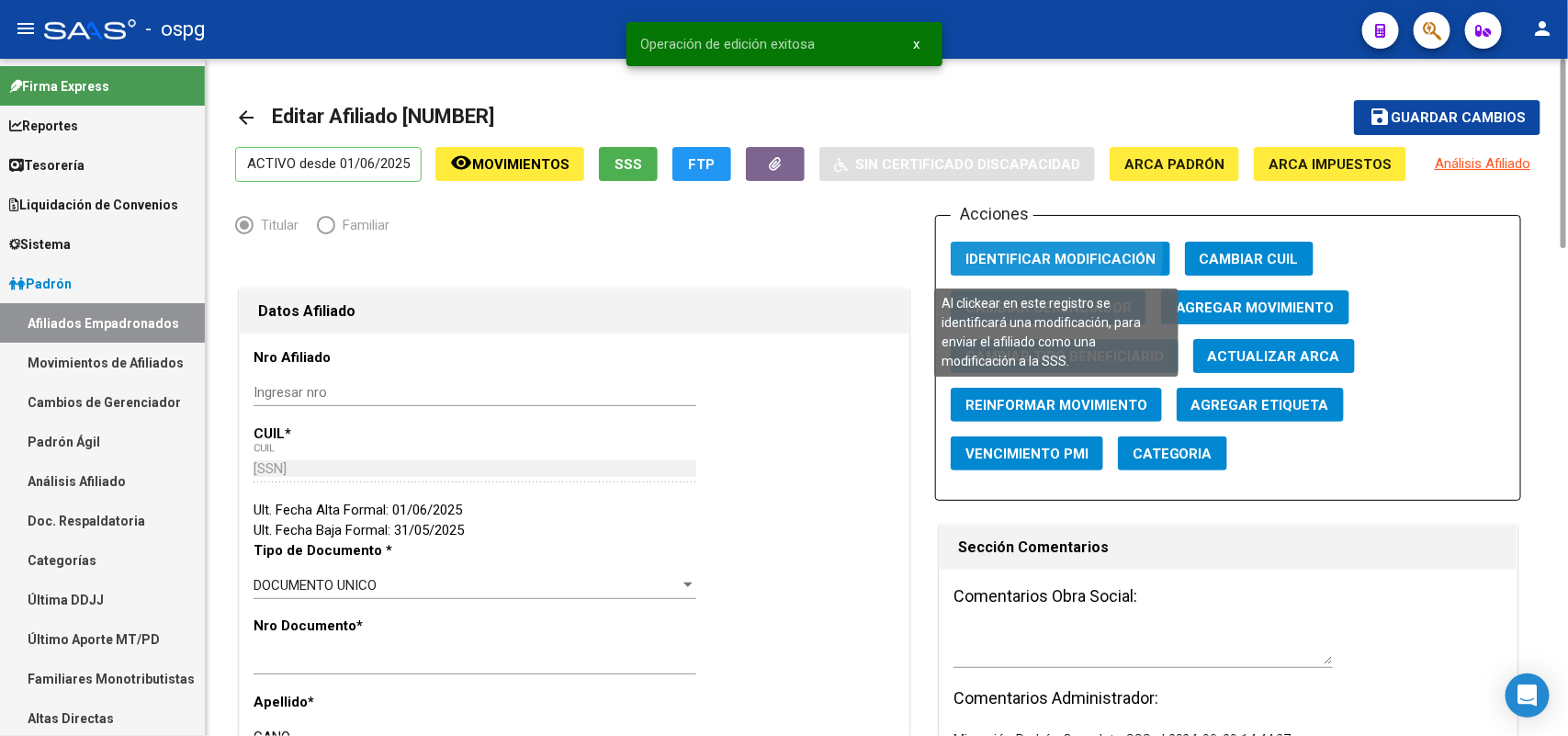 click on "Identificar Modificación" 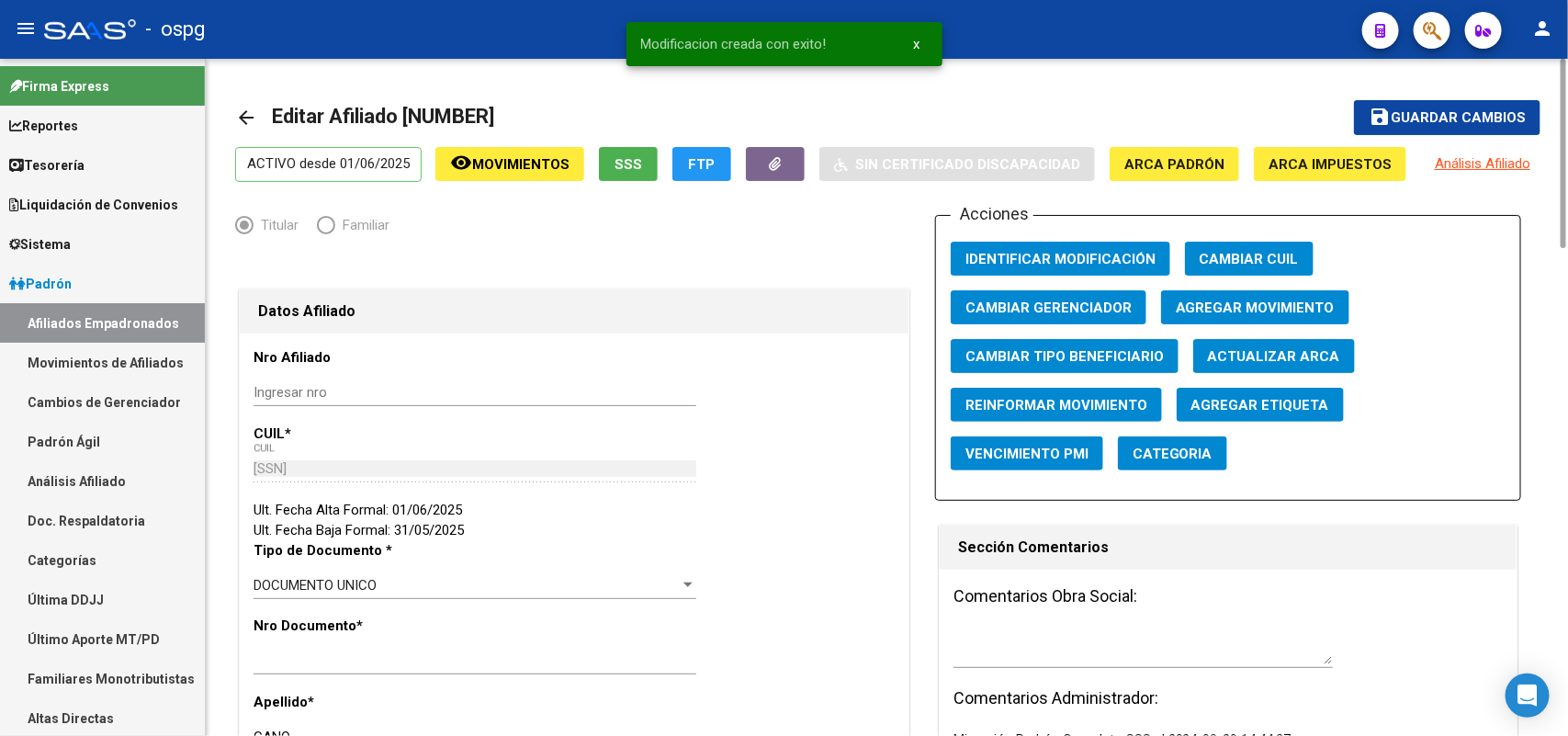 click on "arrow_back" 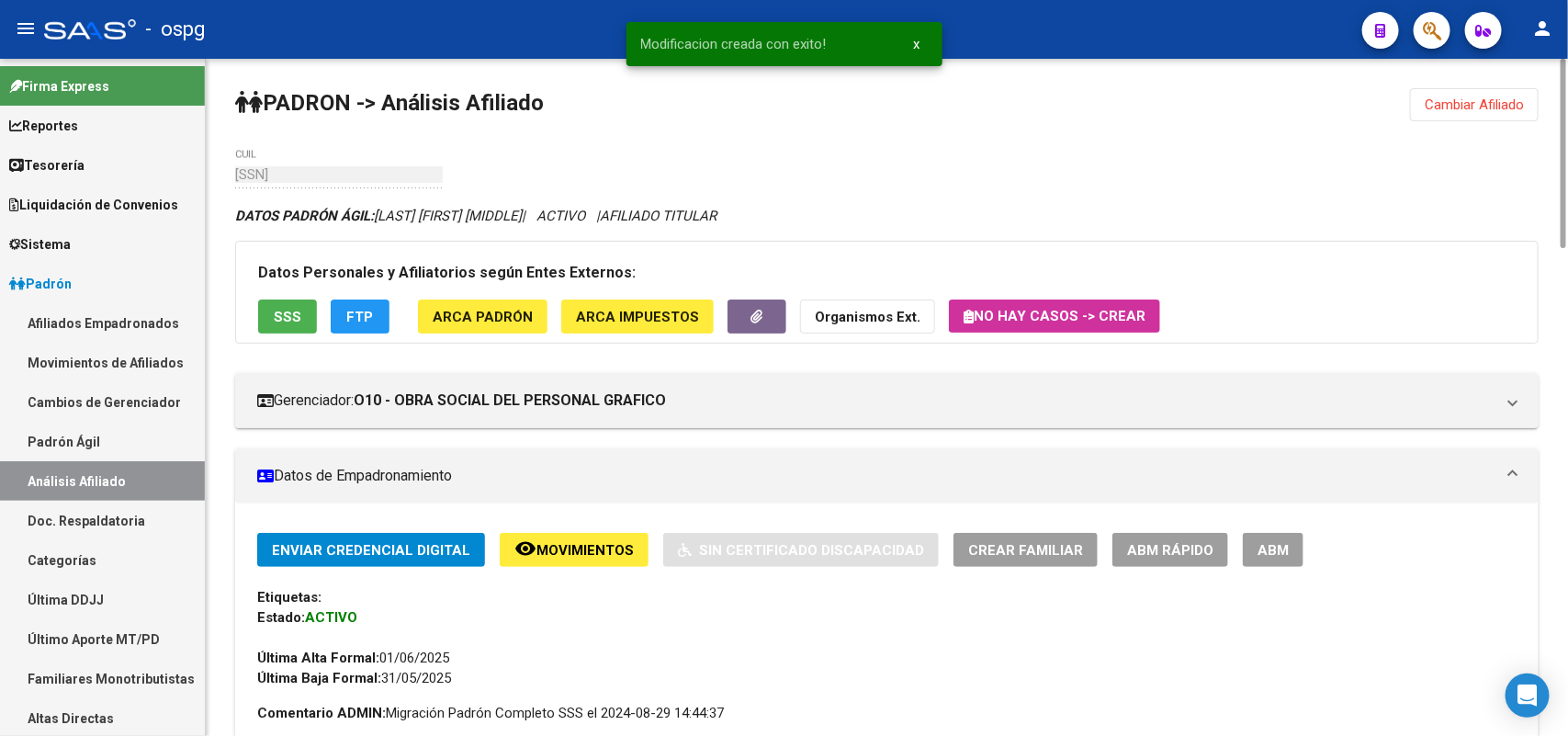 click on "Cambiar Afiliado" 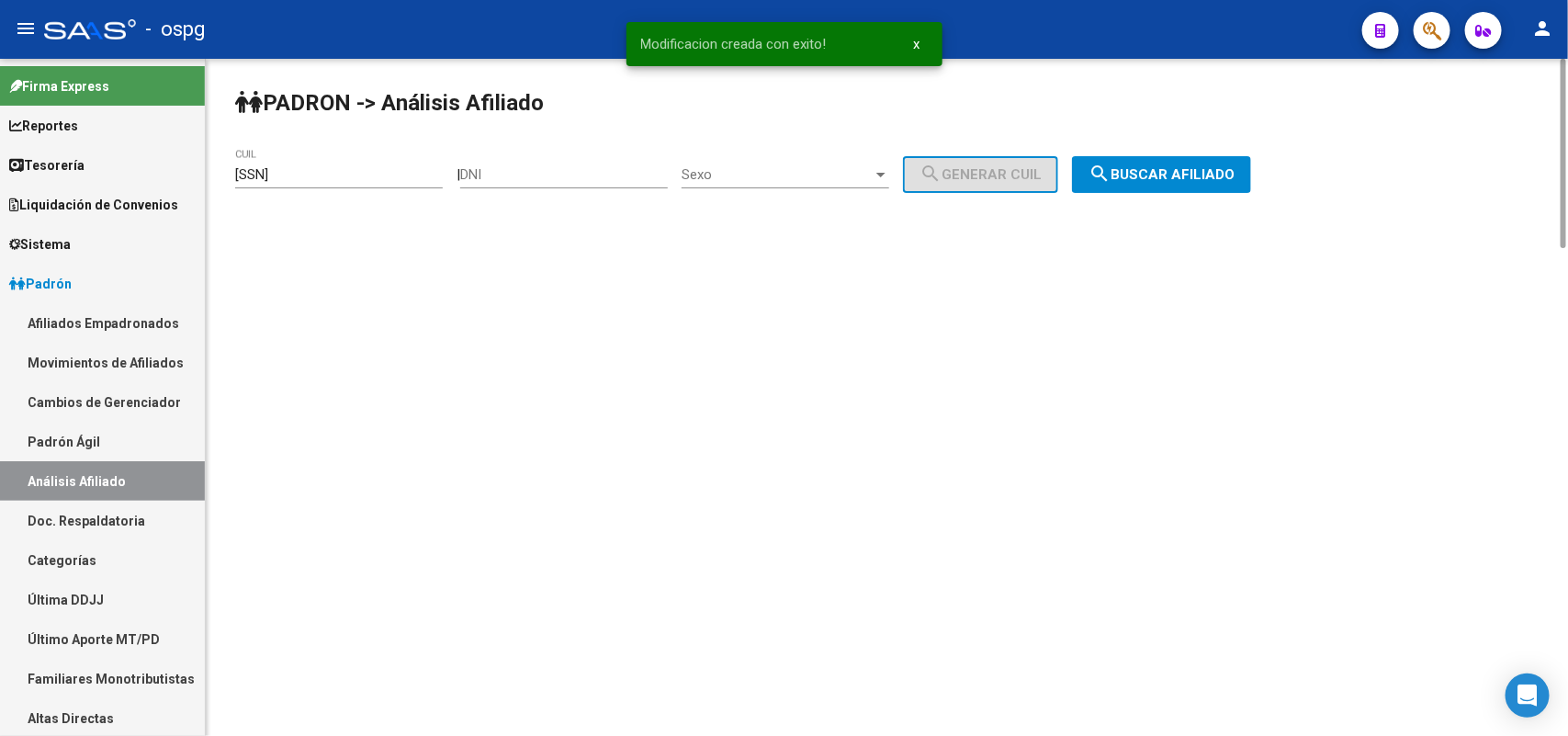 drag, startPoint x: 3, startPoint y: 141, endPoint x: 21, endPoint y: 136, distance: 18.681542 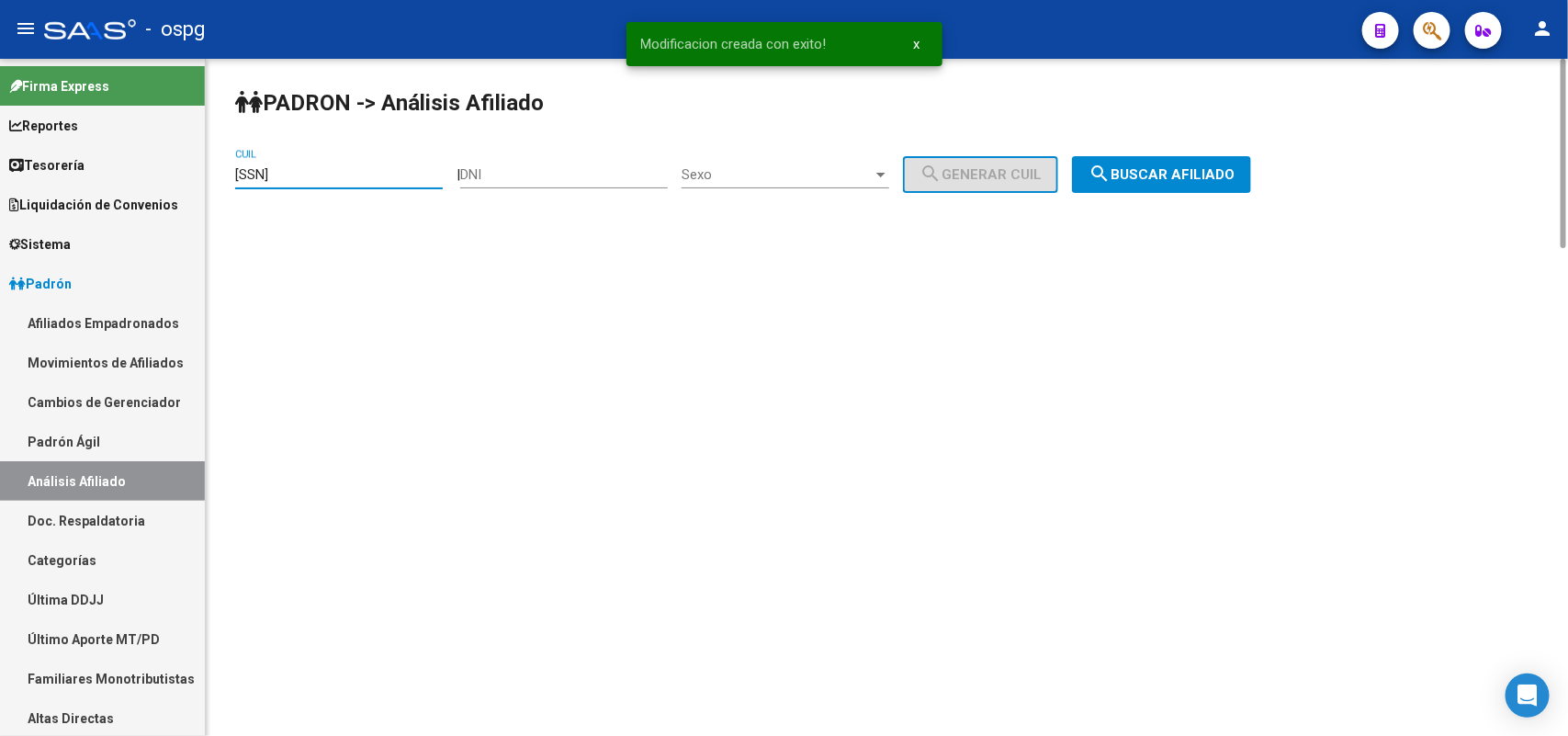paste on "0-40642695-6" 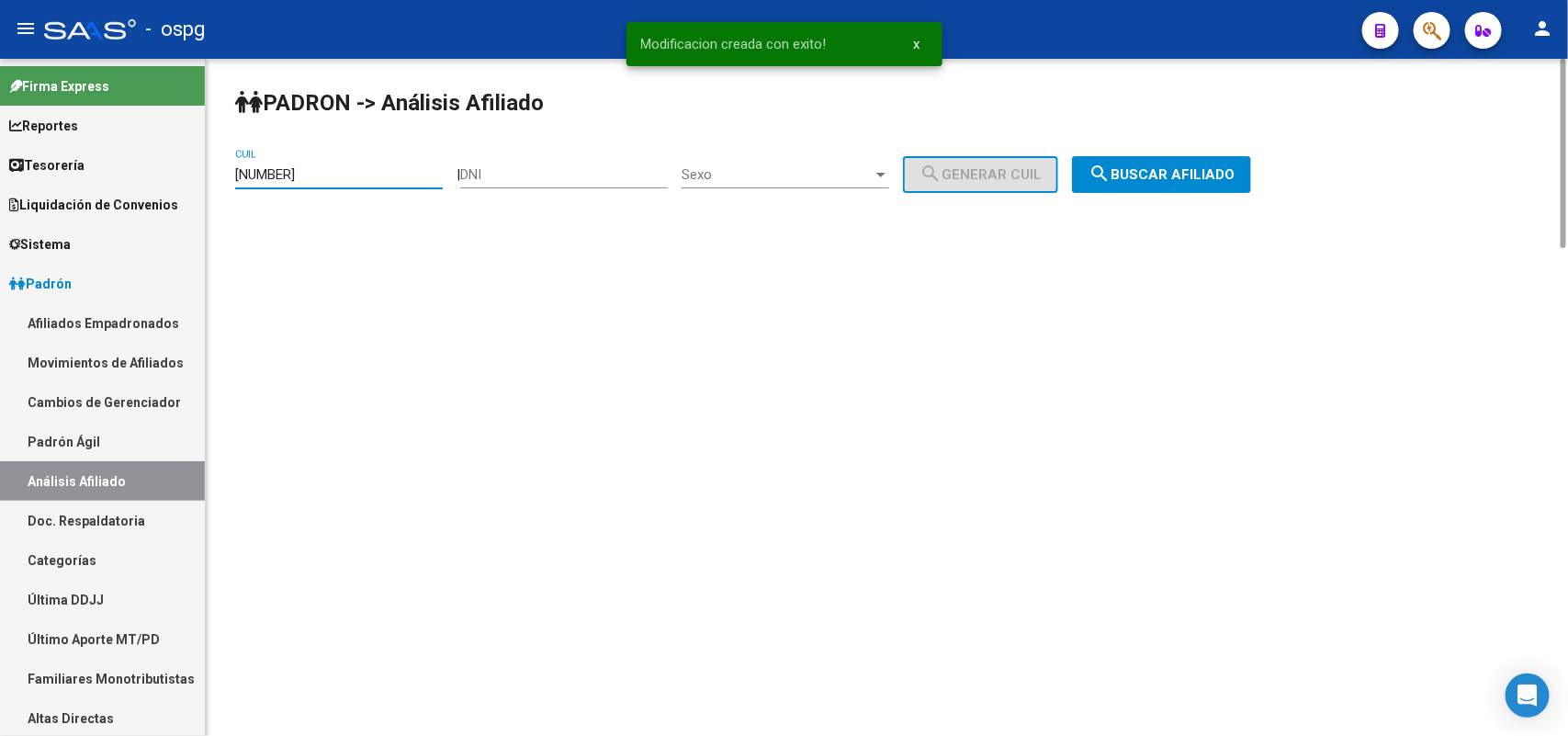 type on "[CUIL]" 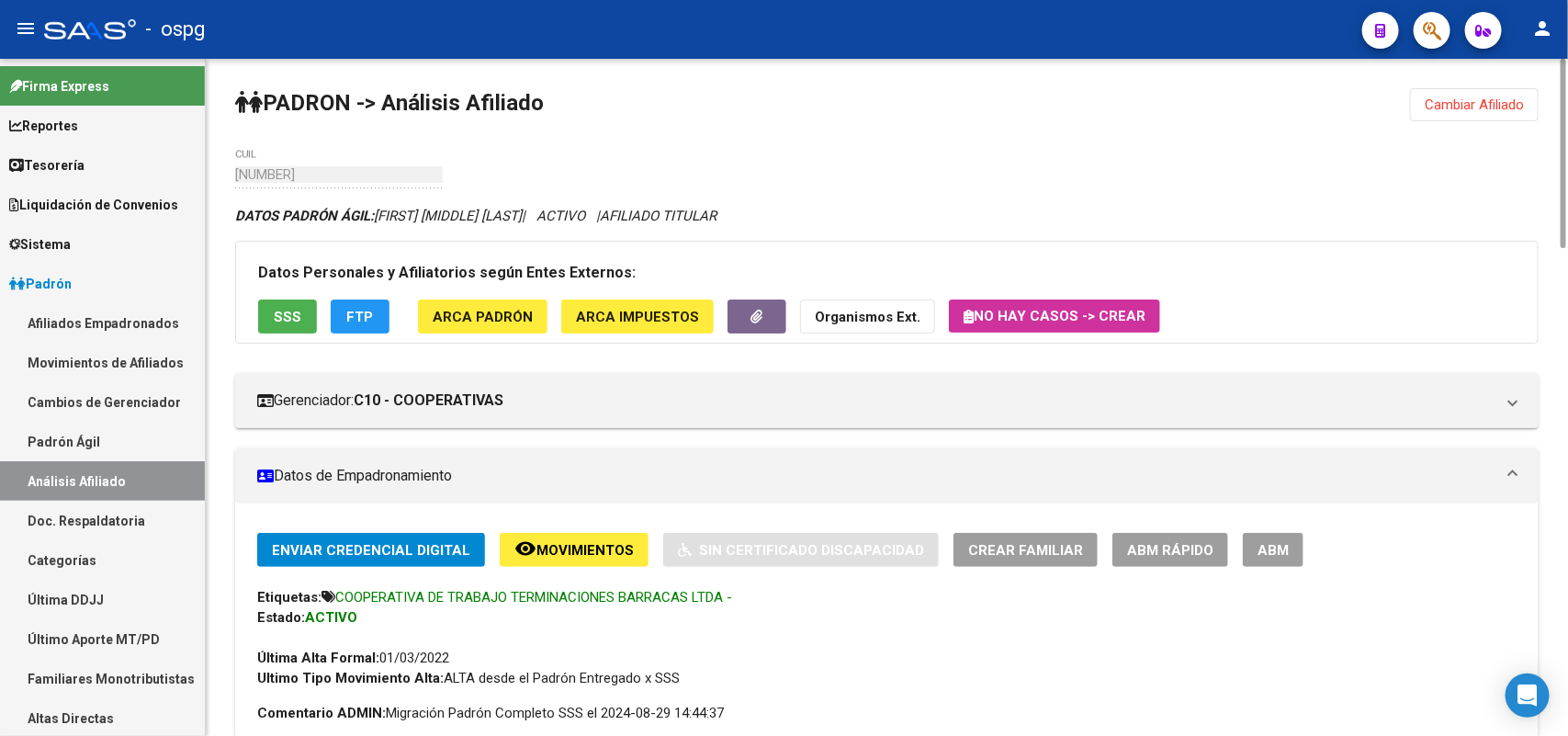 click on "ABM" at bounding box center (1273, 550) 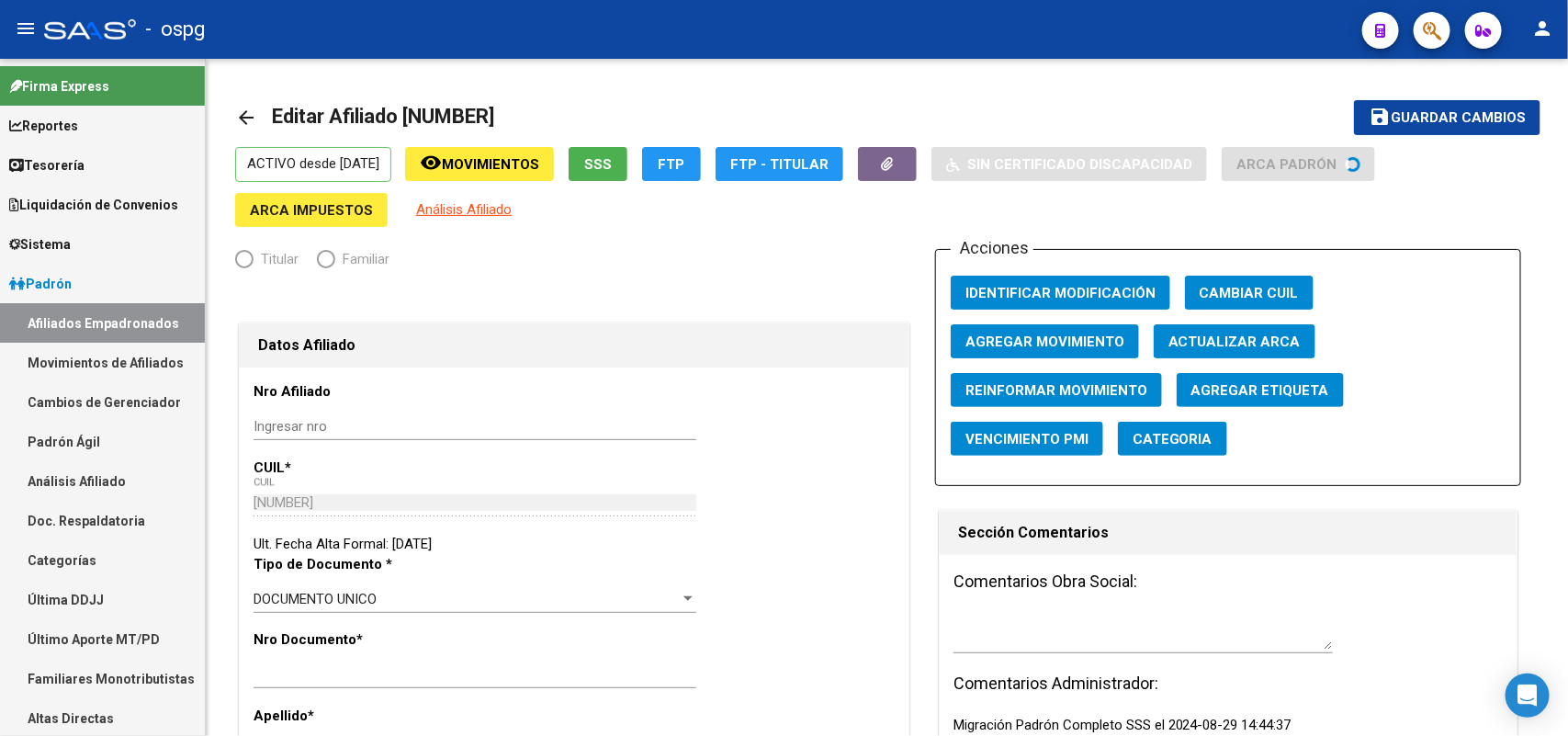 radio on "true" 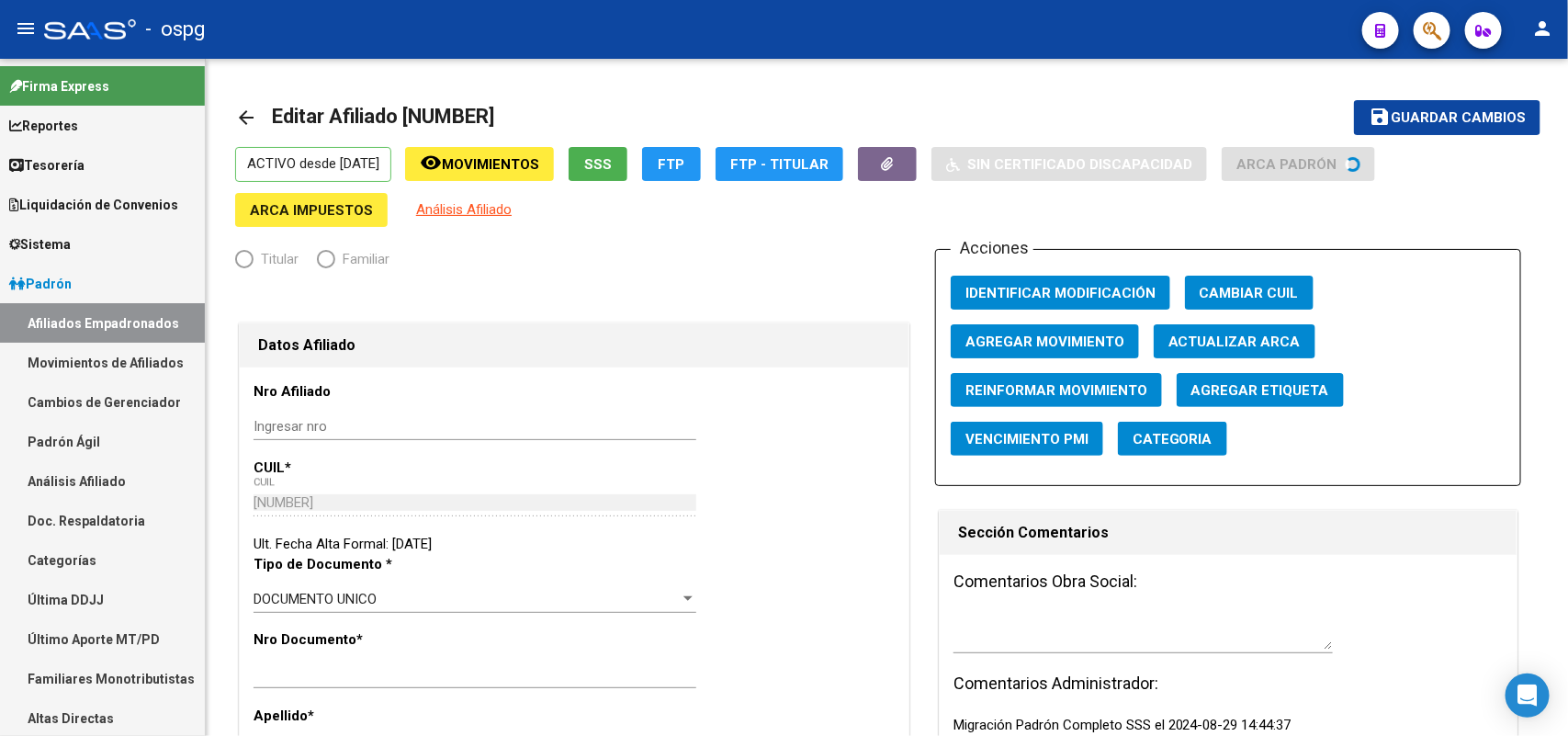 type on "[CUIL]" 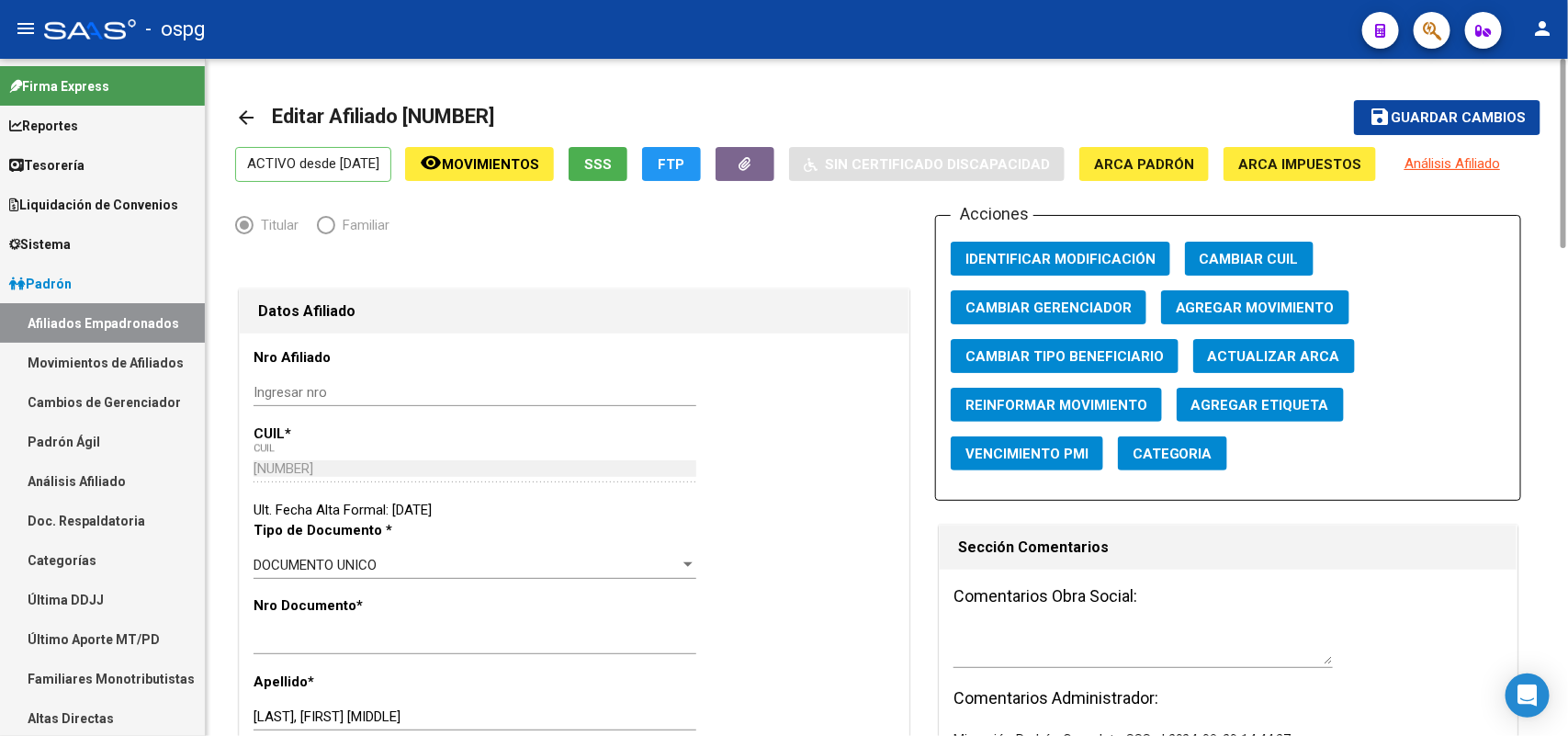 click on "Guardar cambios" 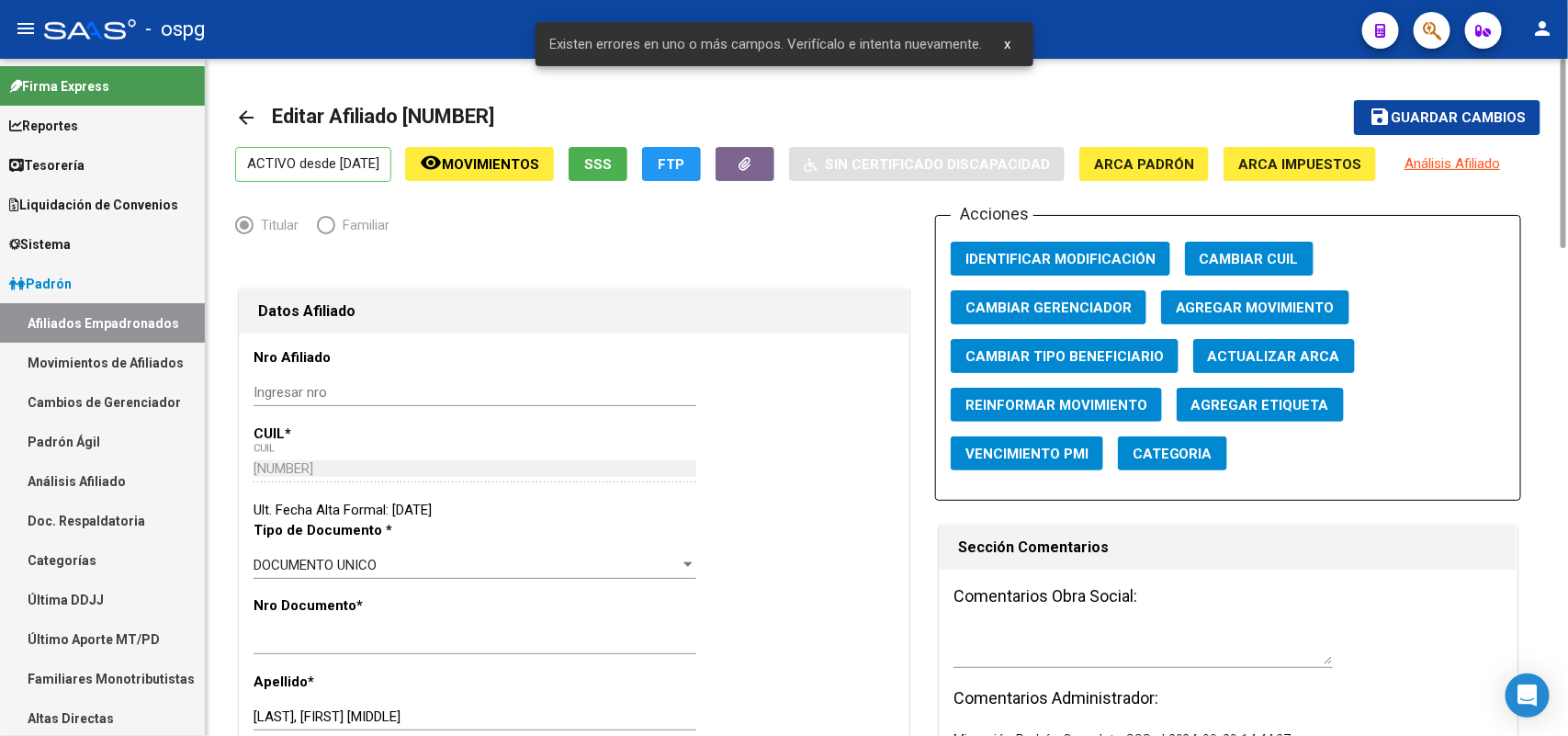 click on "DOCUMENTO UNICO Seleccionar tipo" 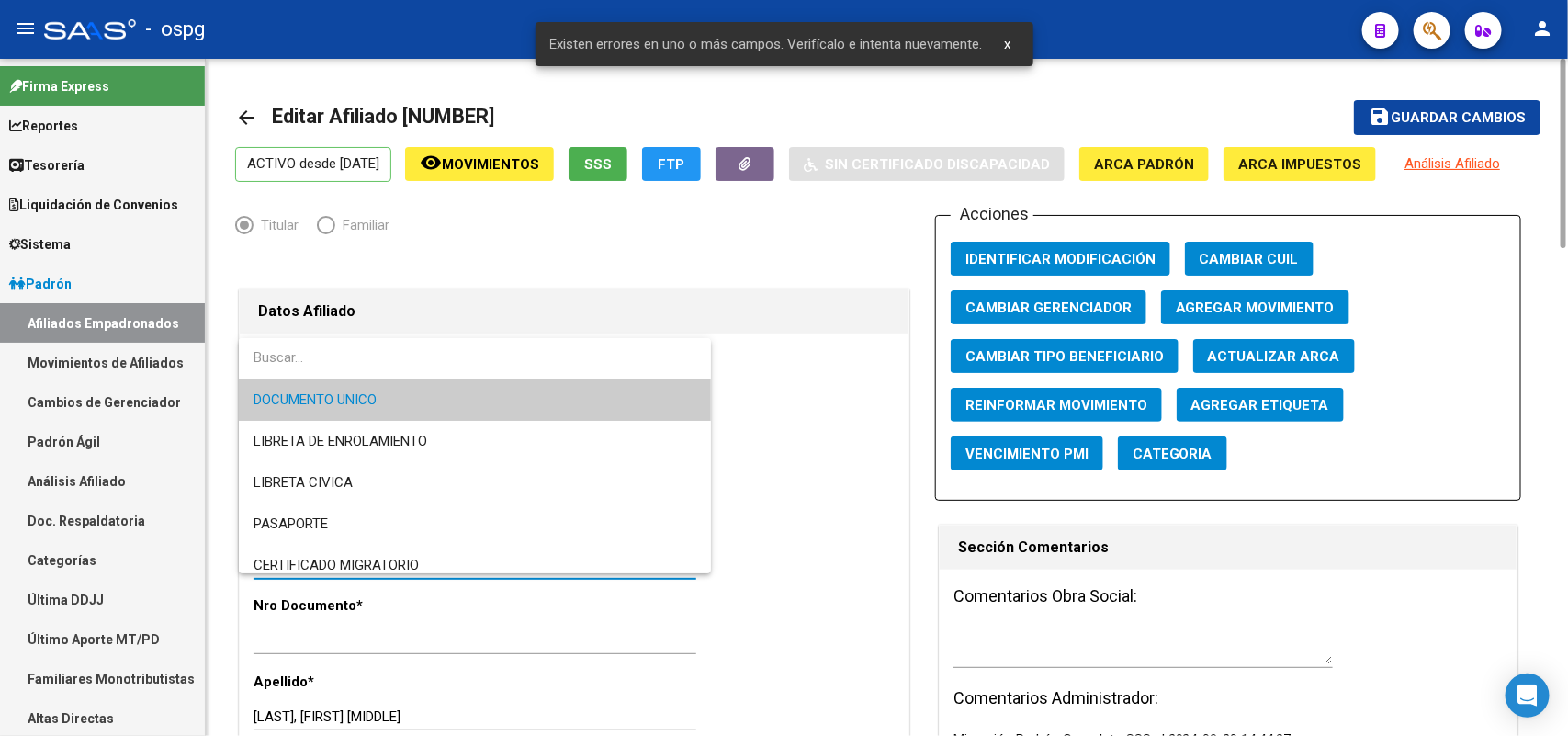 click at bounding box center (784, 368) 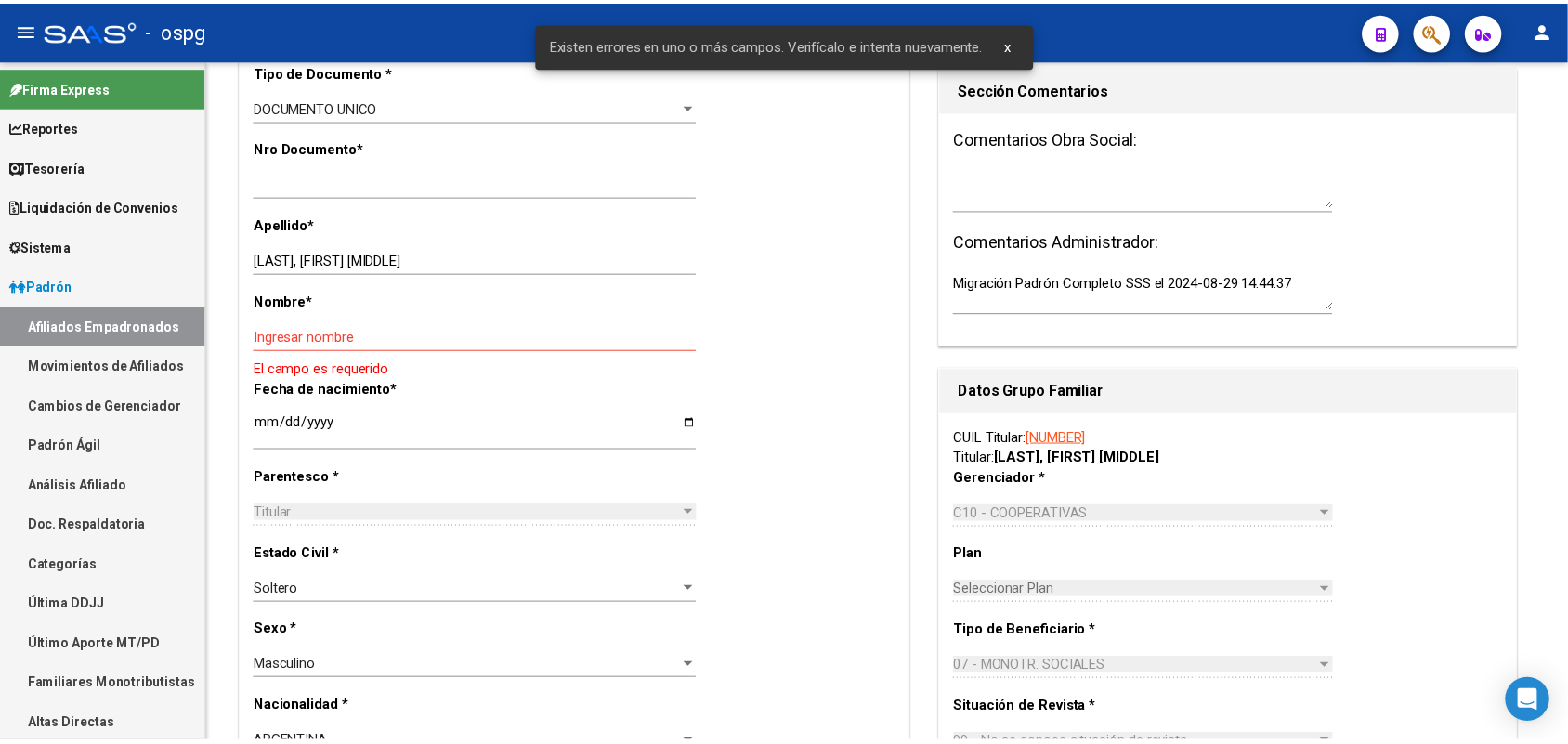 scroll, scrollTop: 0, scrollLeft: 0, axis: both 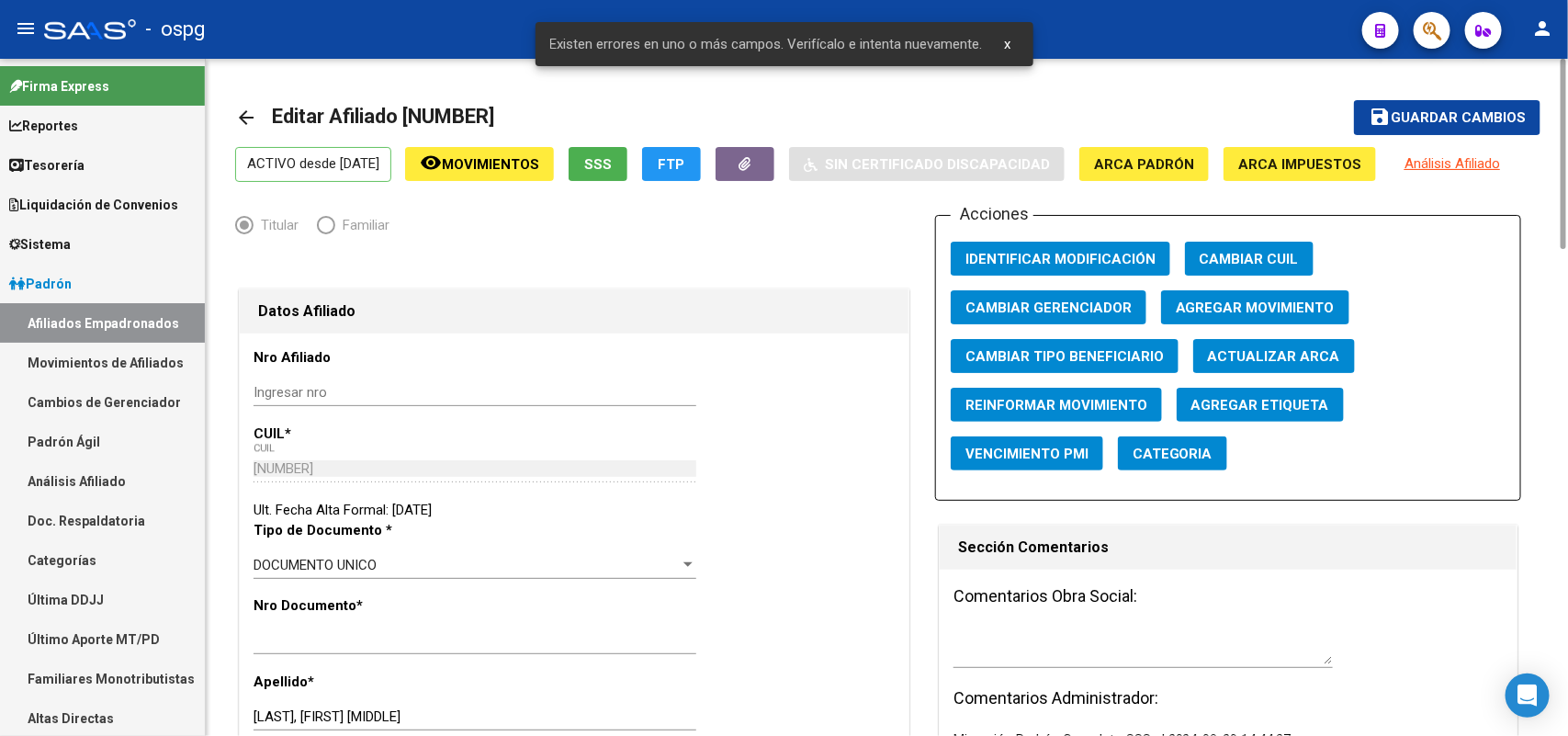 click on "arrow_back" 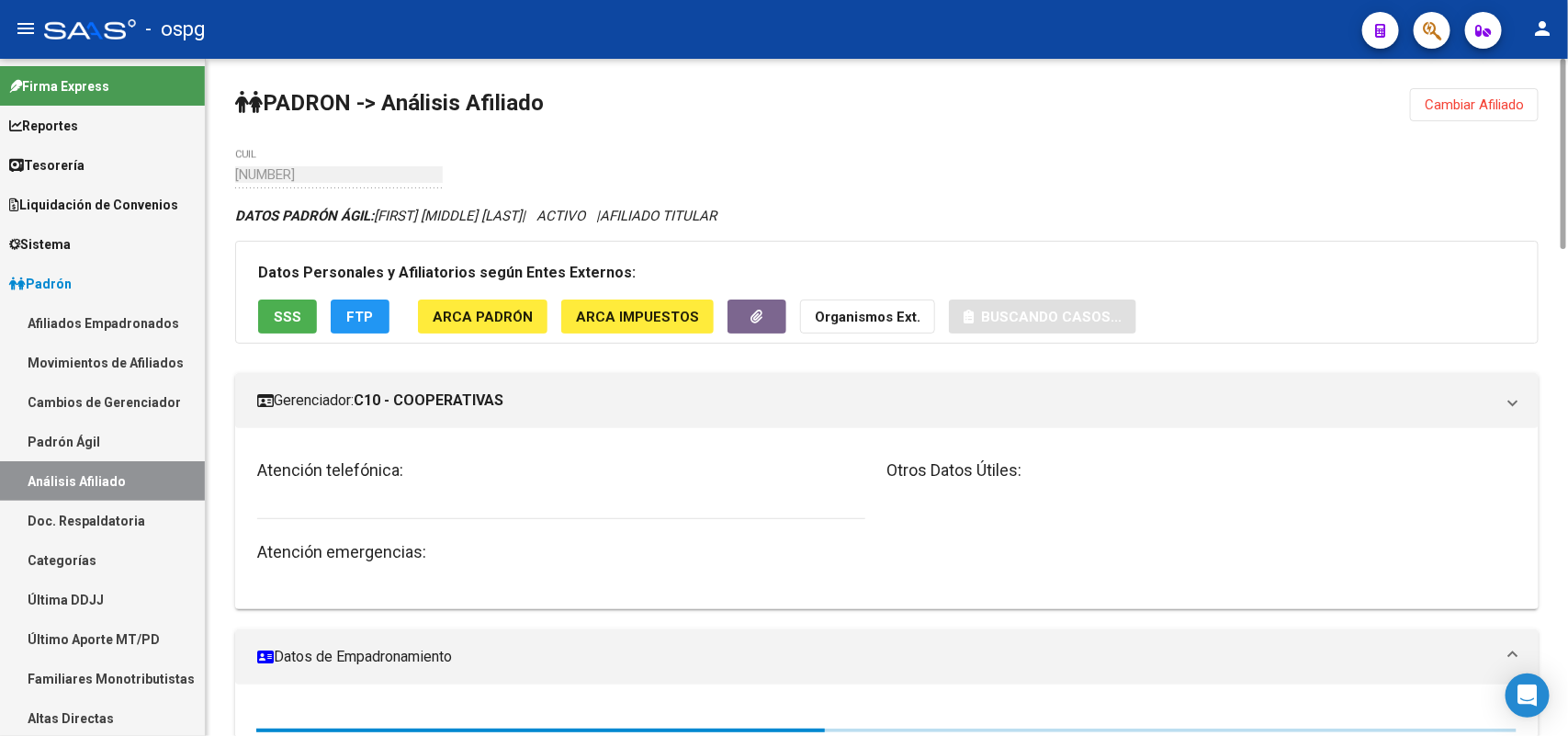 click on "Cambiar Afiliado" 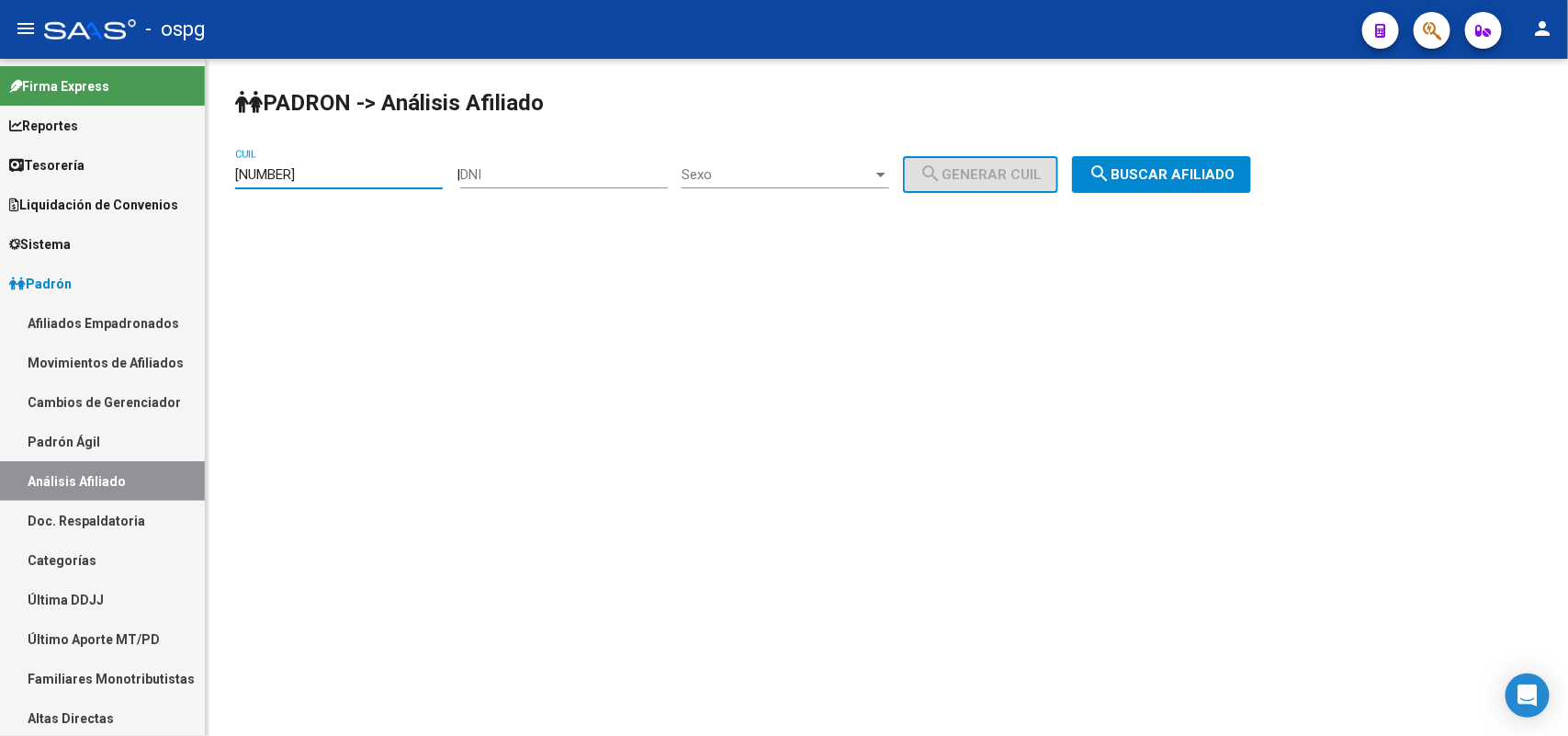 drag, startPoint x: 360, startPoint y: 167, endPoint x: 0, endPoint y: 167, distance: 360 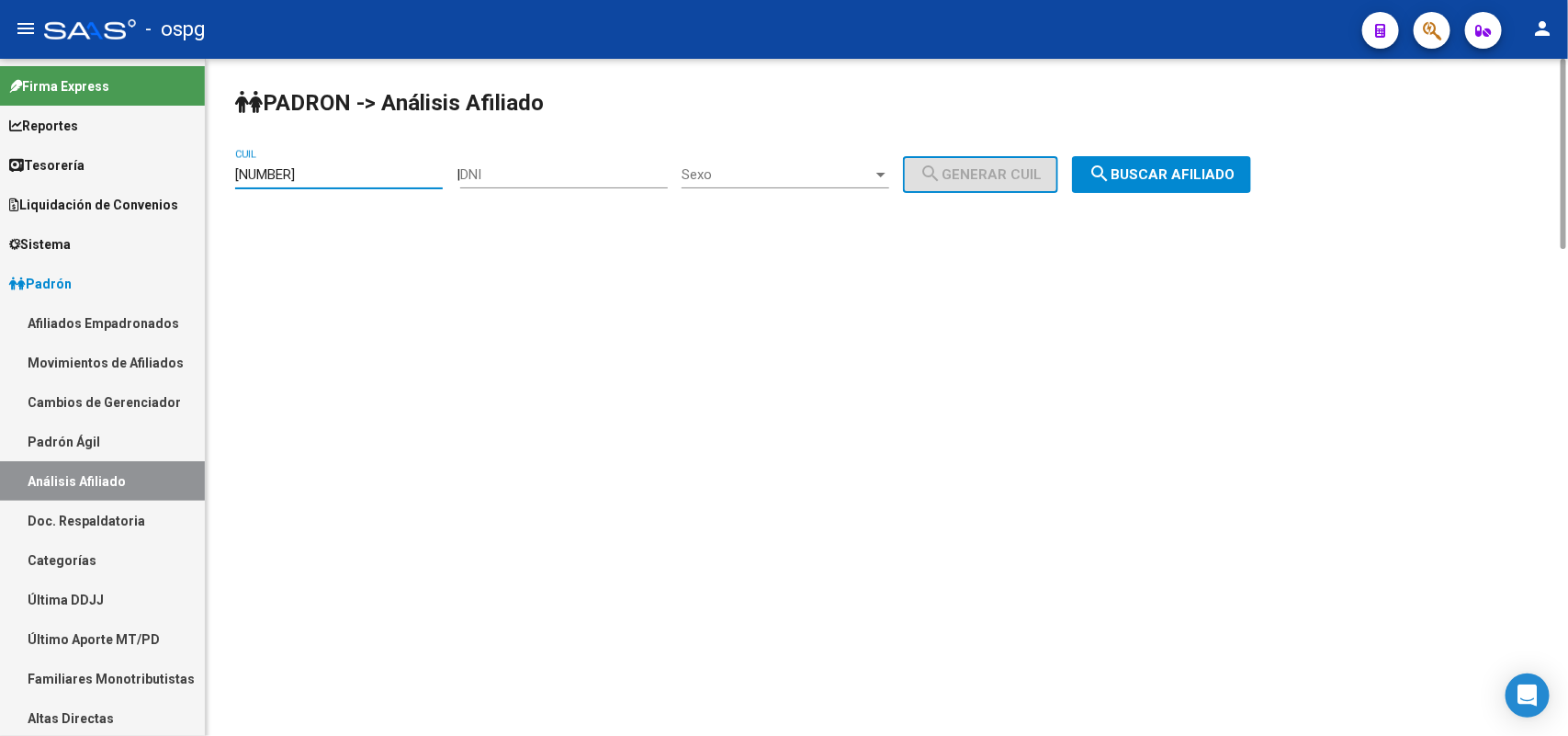 paste on "16524330-8" 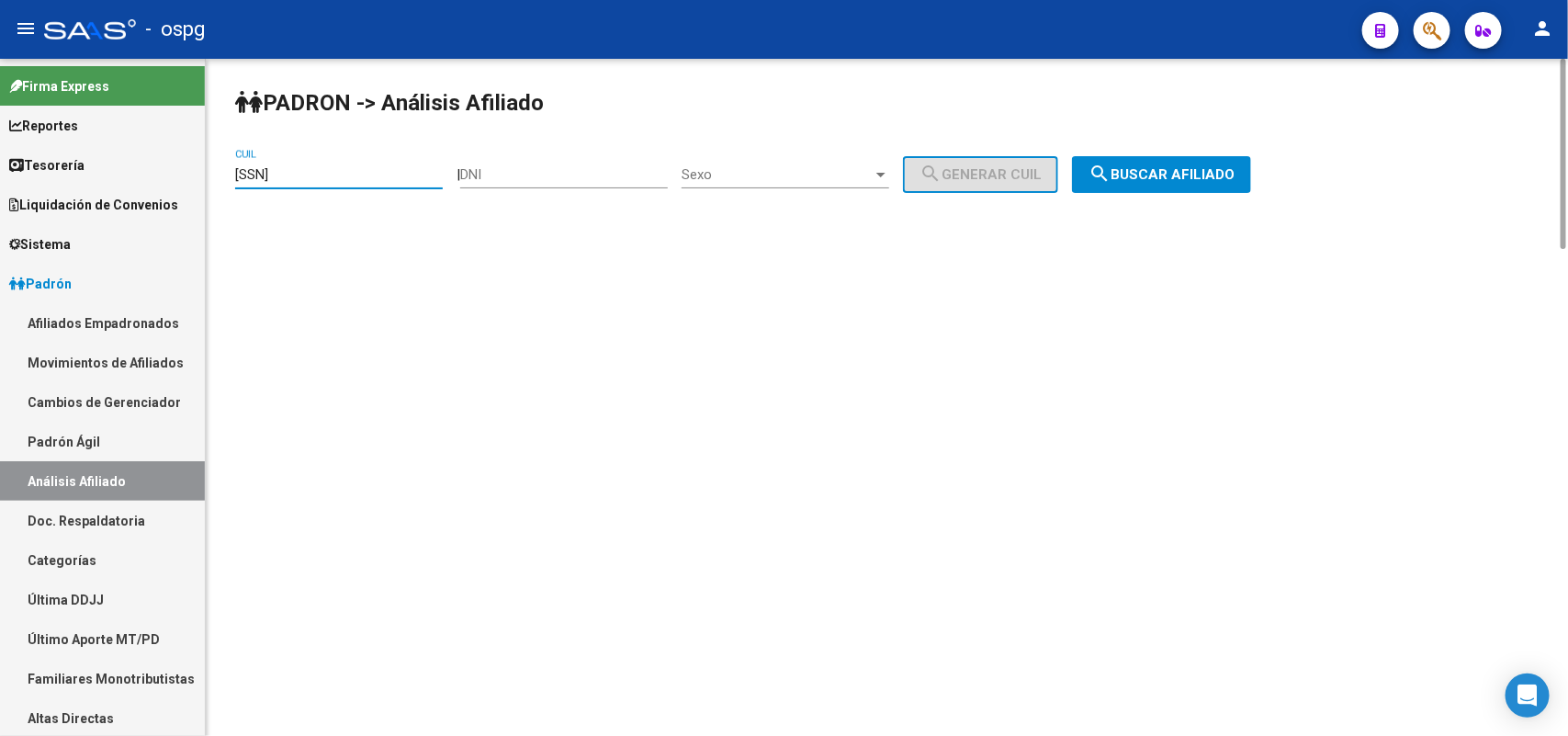 type on "[CUIL]" 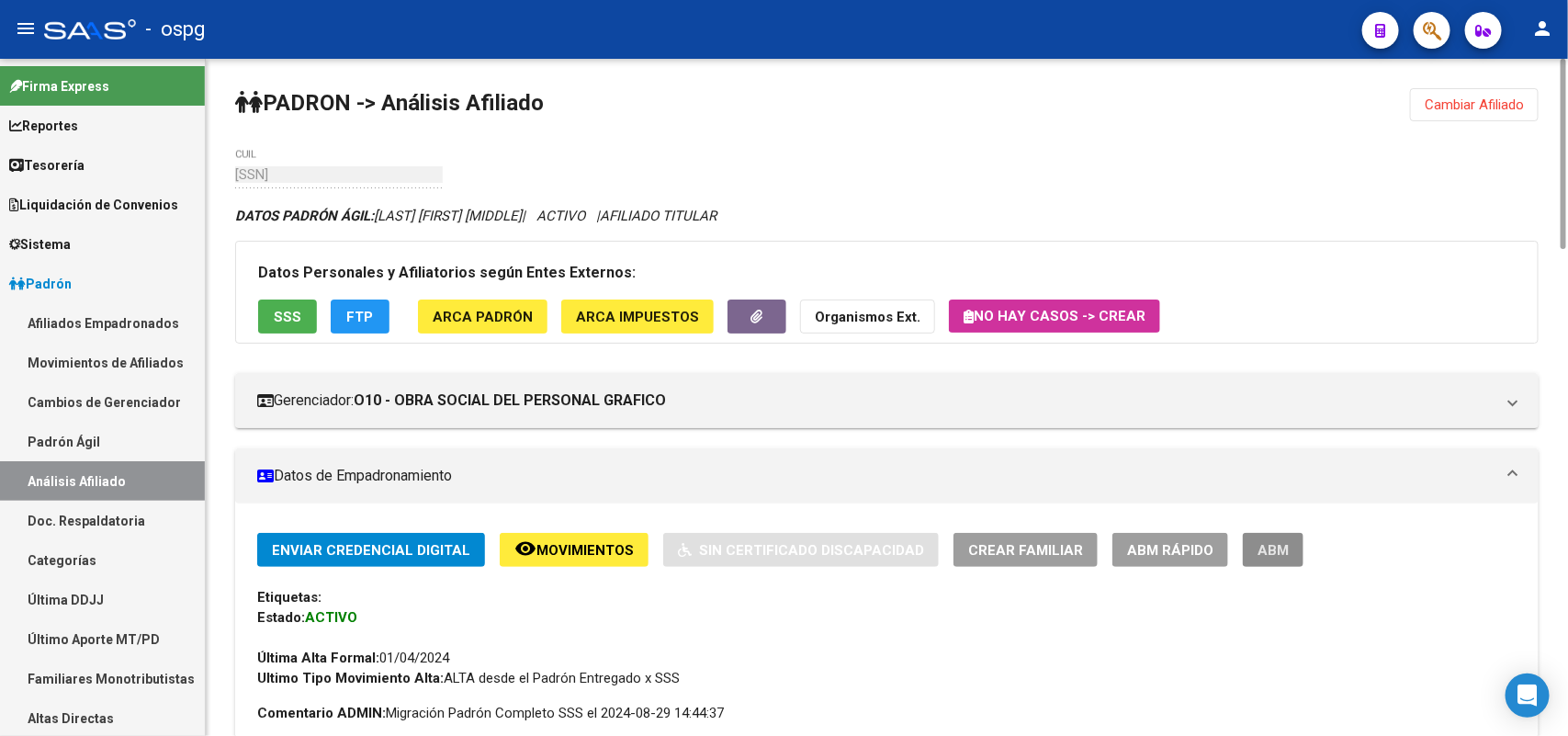 click on "ABM" at bounding box center [1273, 550] 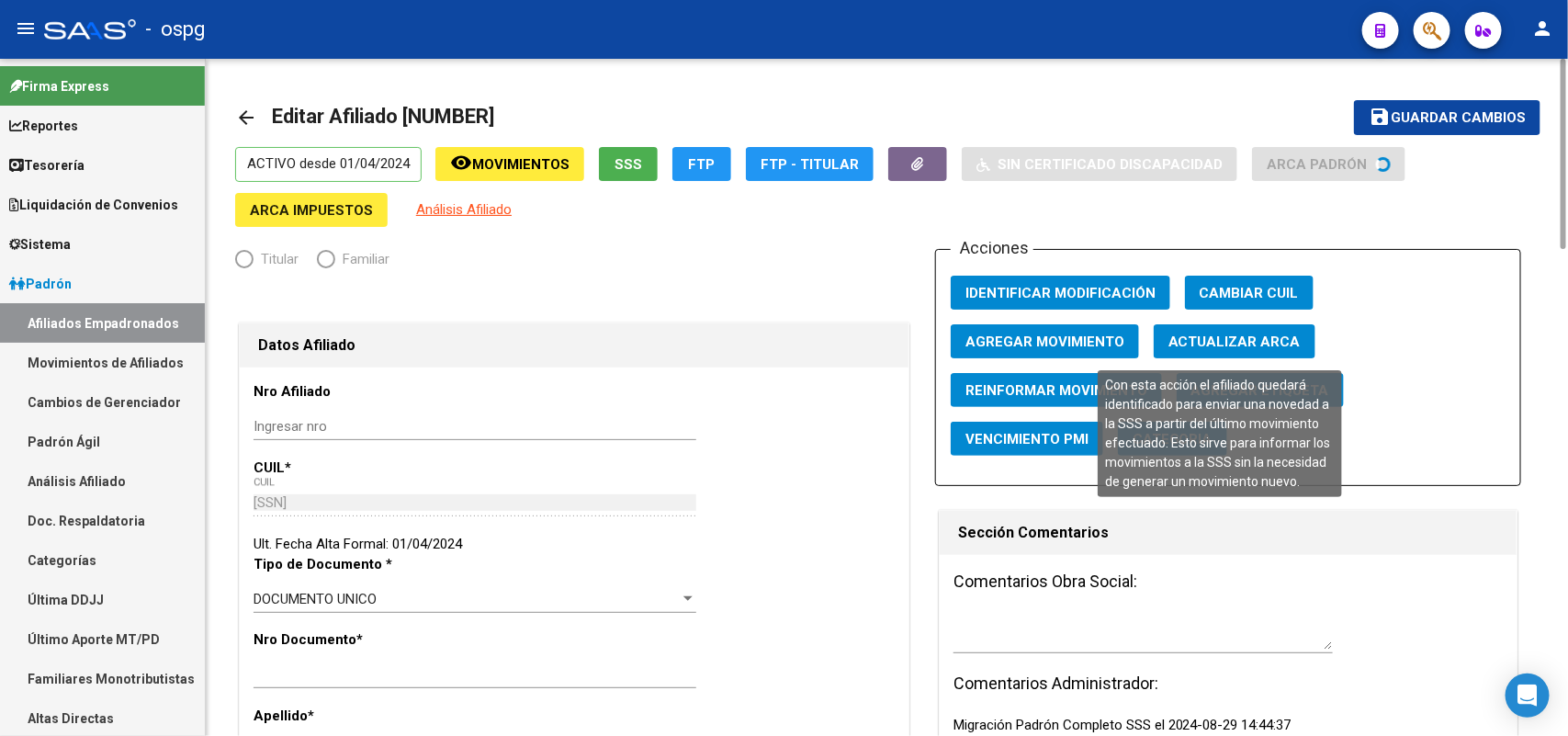 radio on "true" 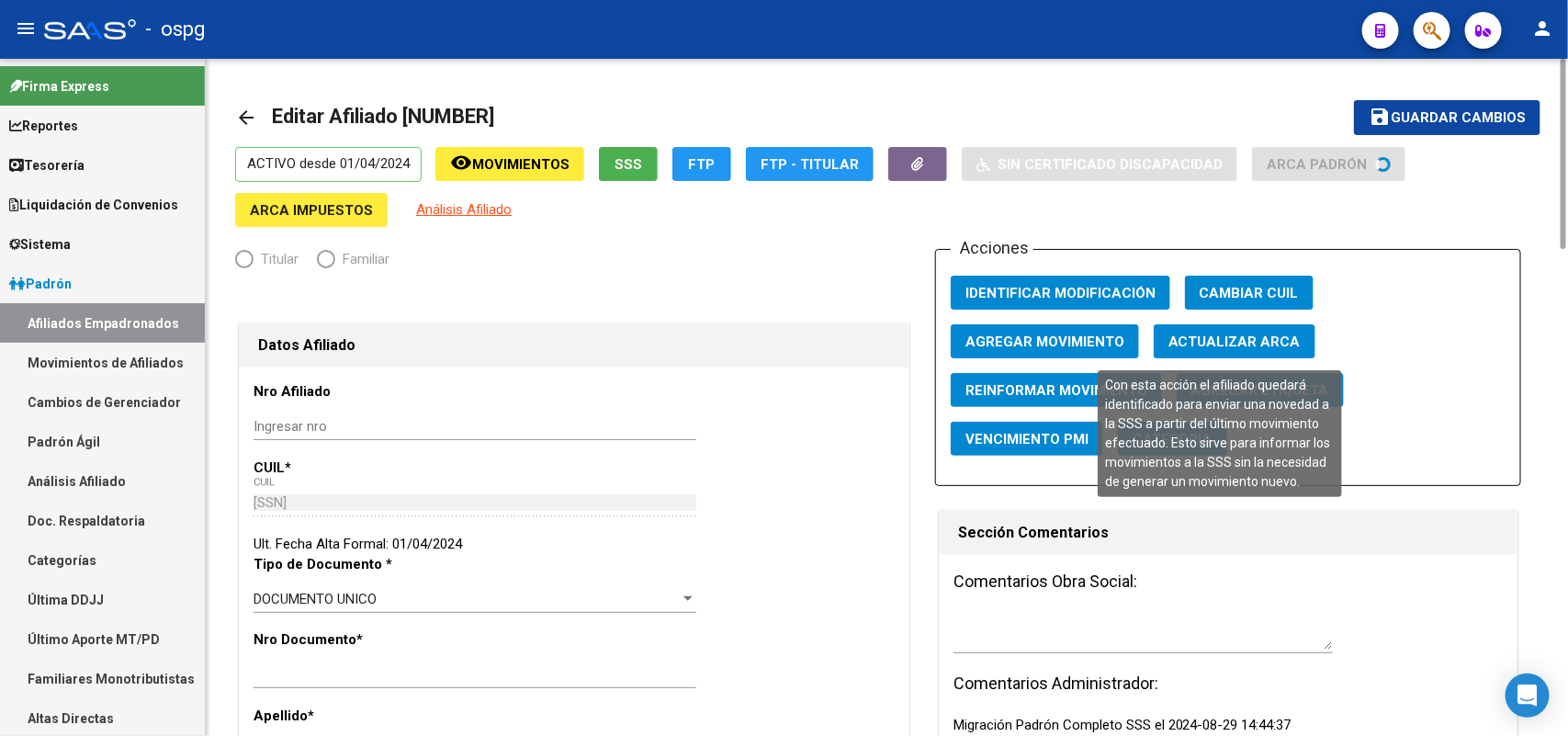 type on "27-17823974-6" 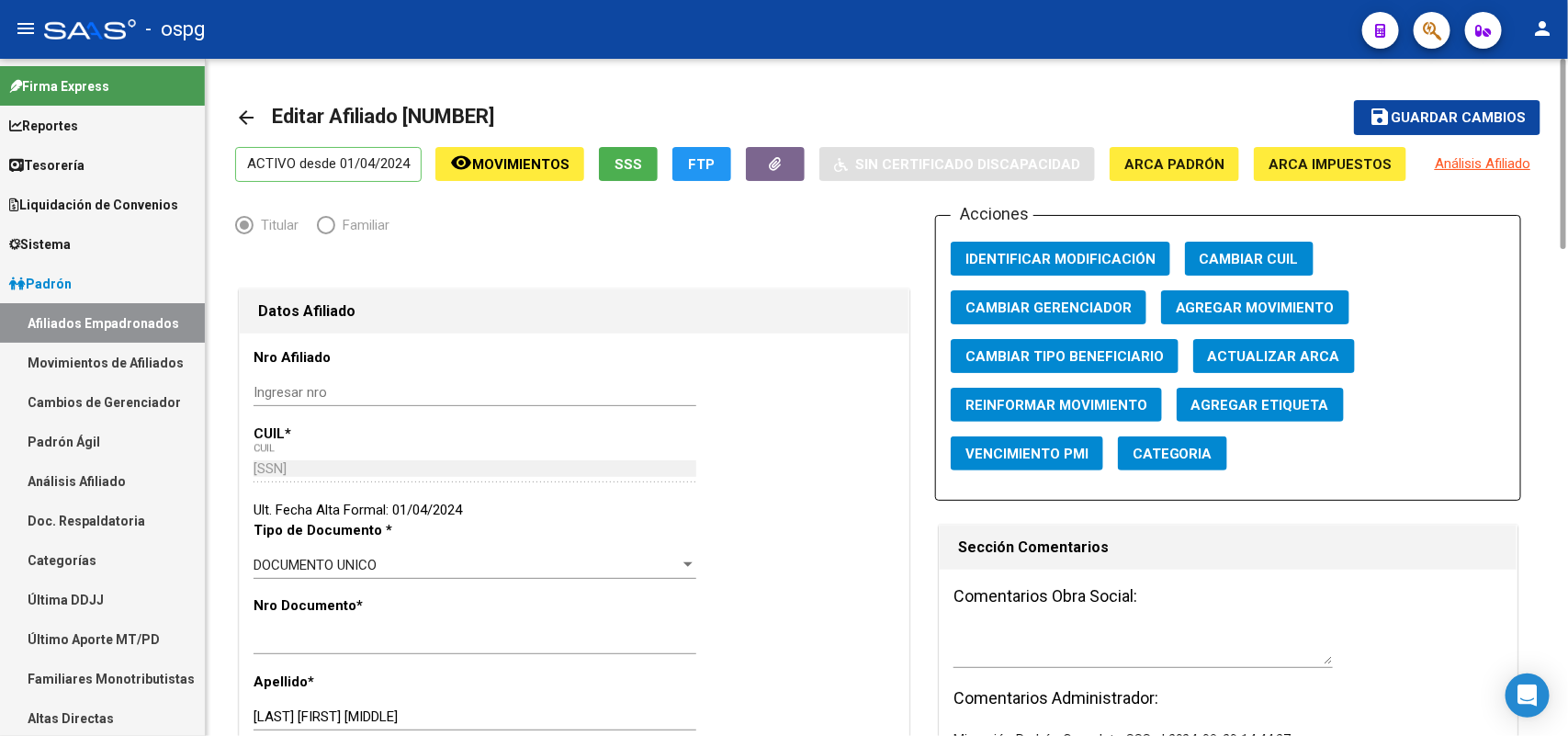 click on "Agregar Movimiento" 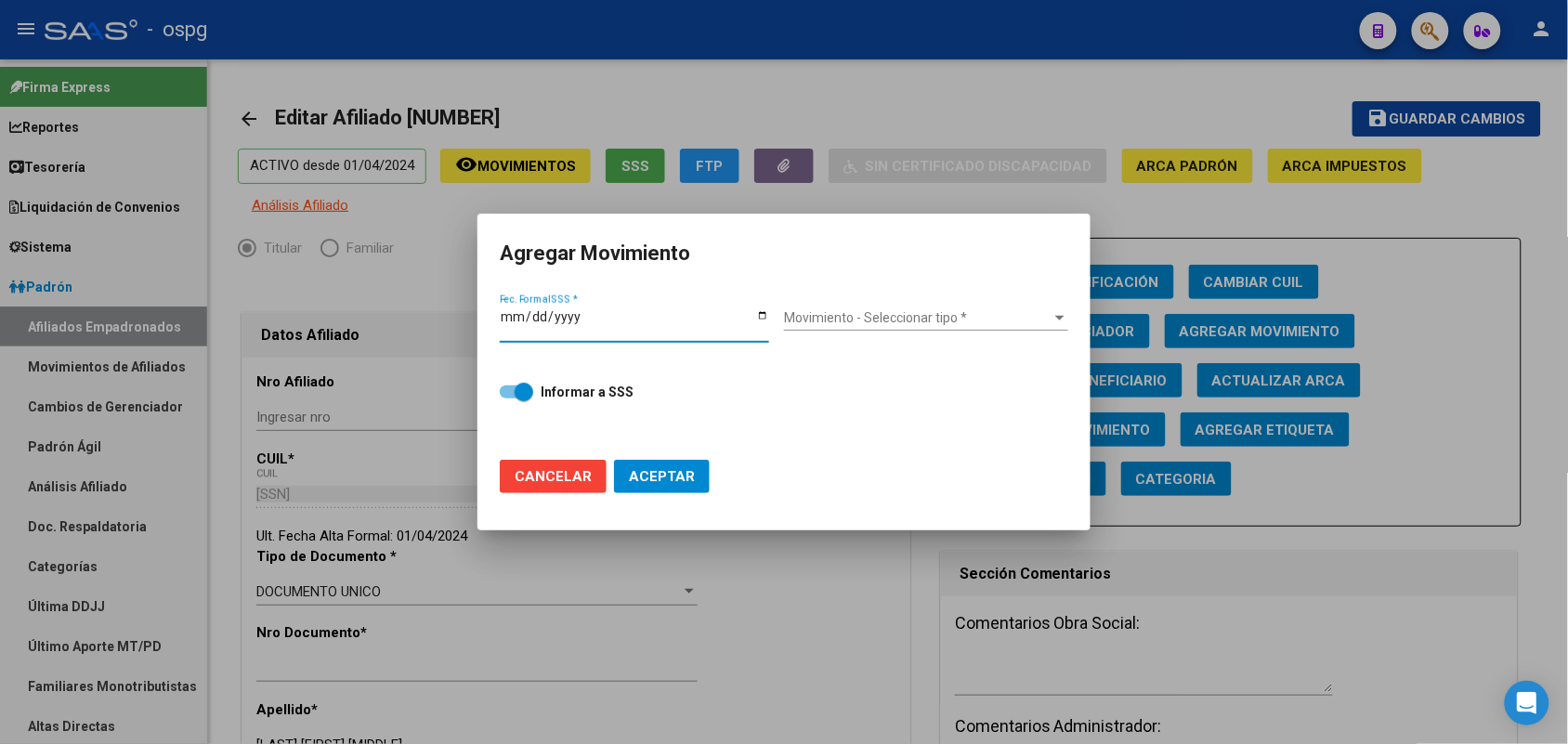 click on "Fec. Formal SSS *" at bounding box center (634, 323) 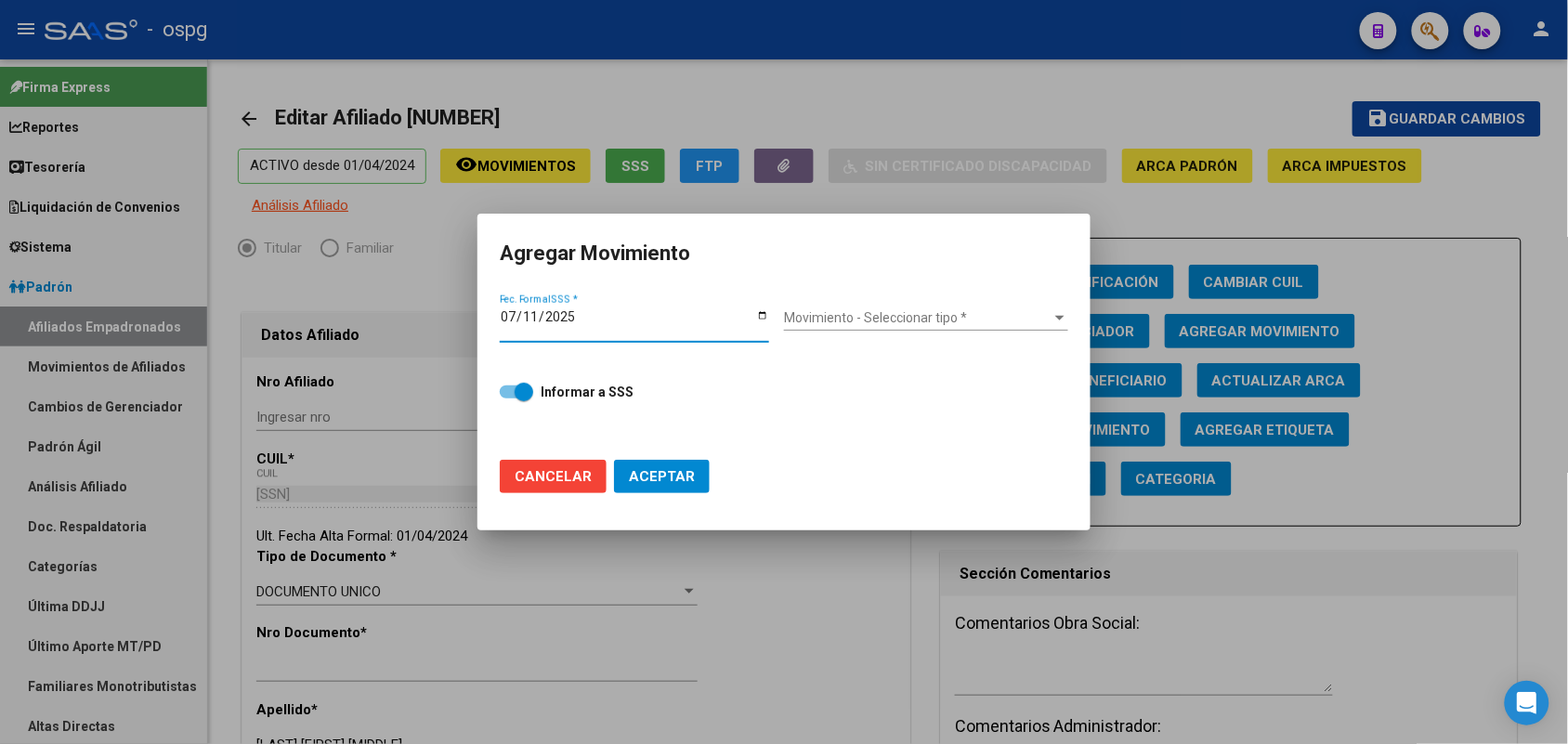 type on "2025-07-11" 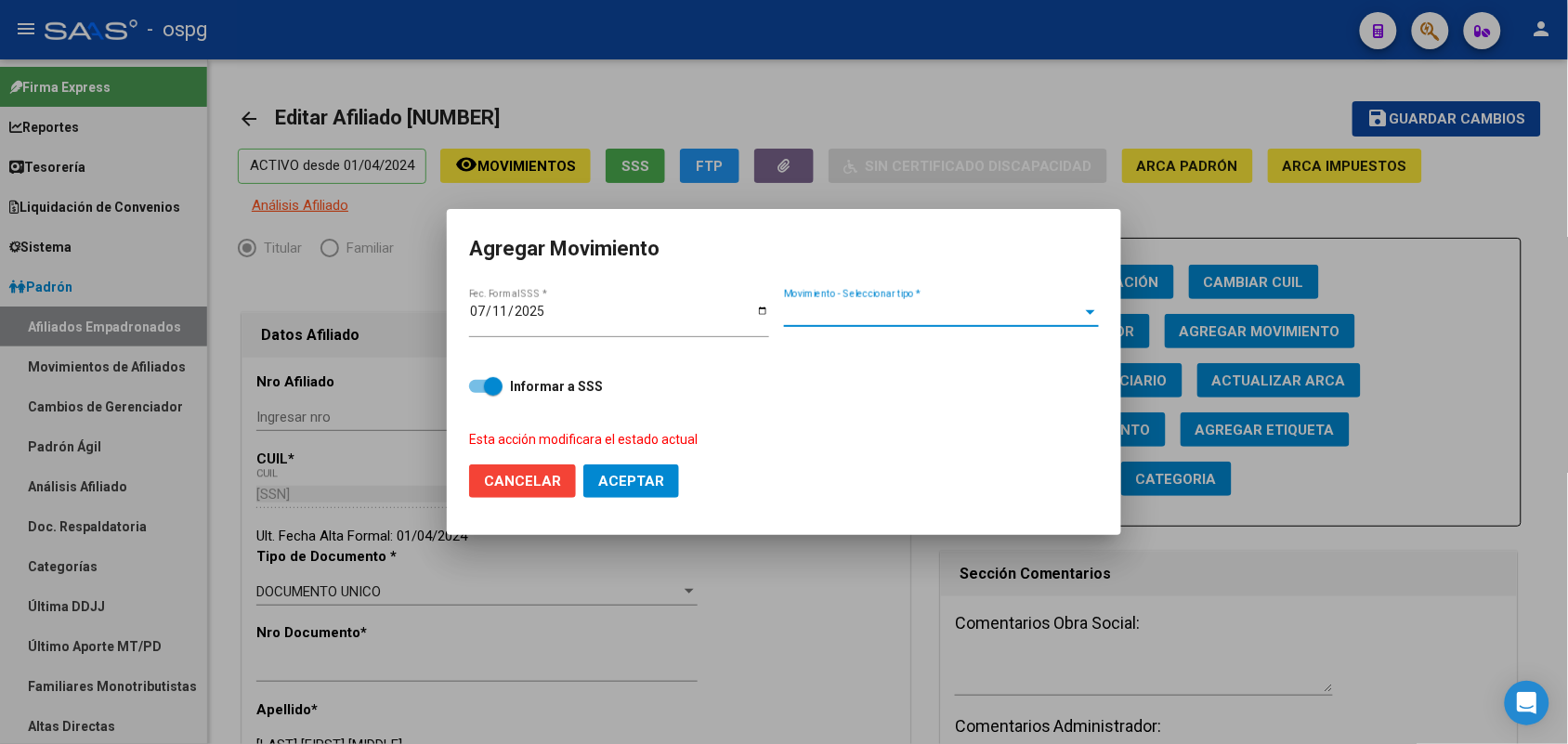 click on "Movimiento - Seleccionar tipo *" at bounding box center (933, 312) 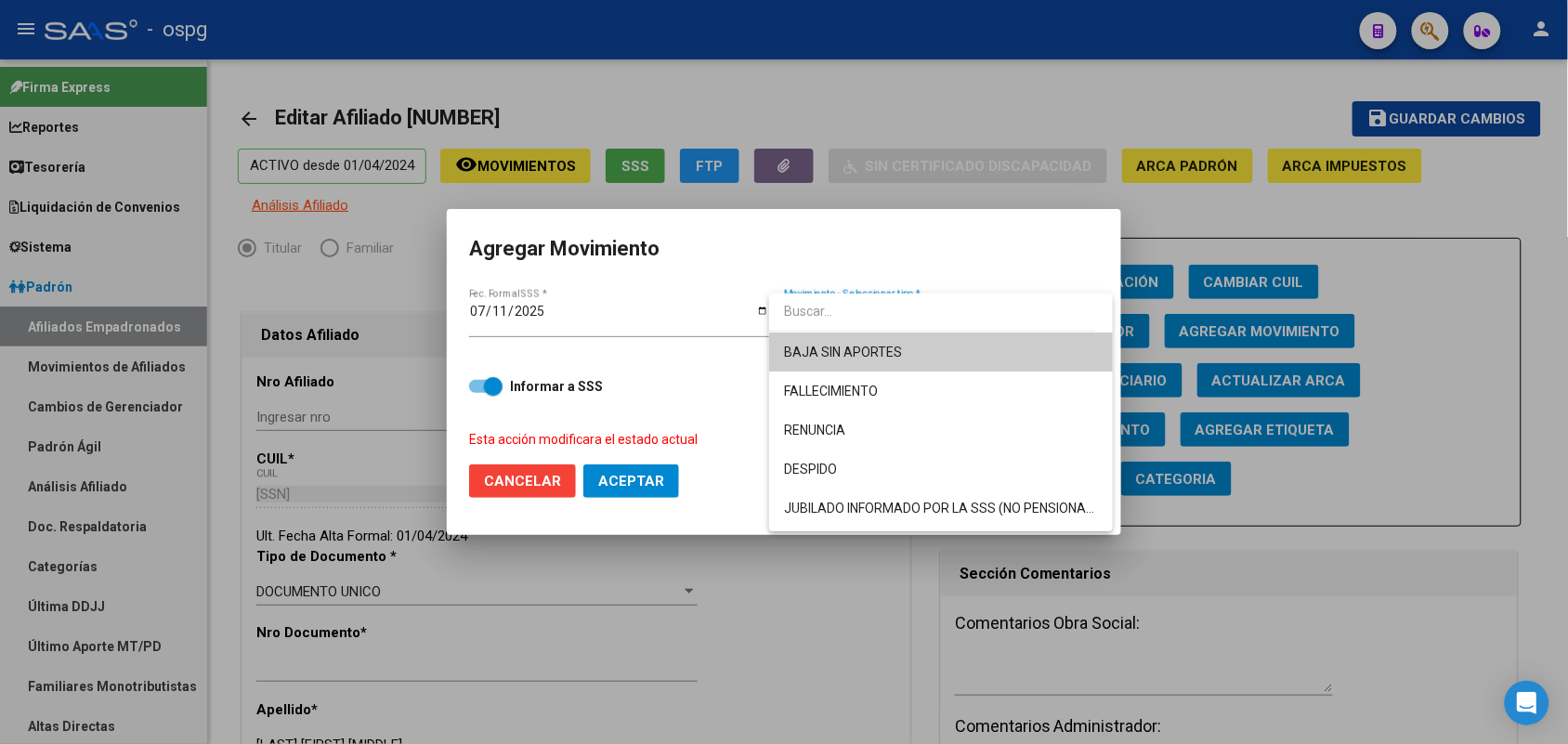 type on "M" 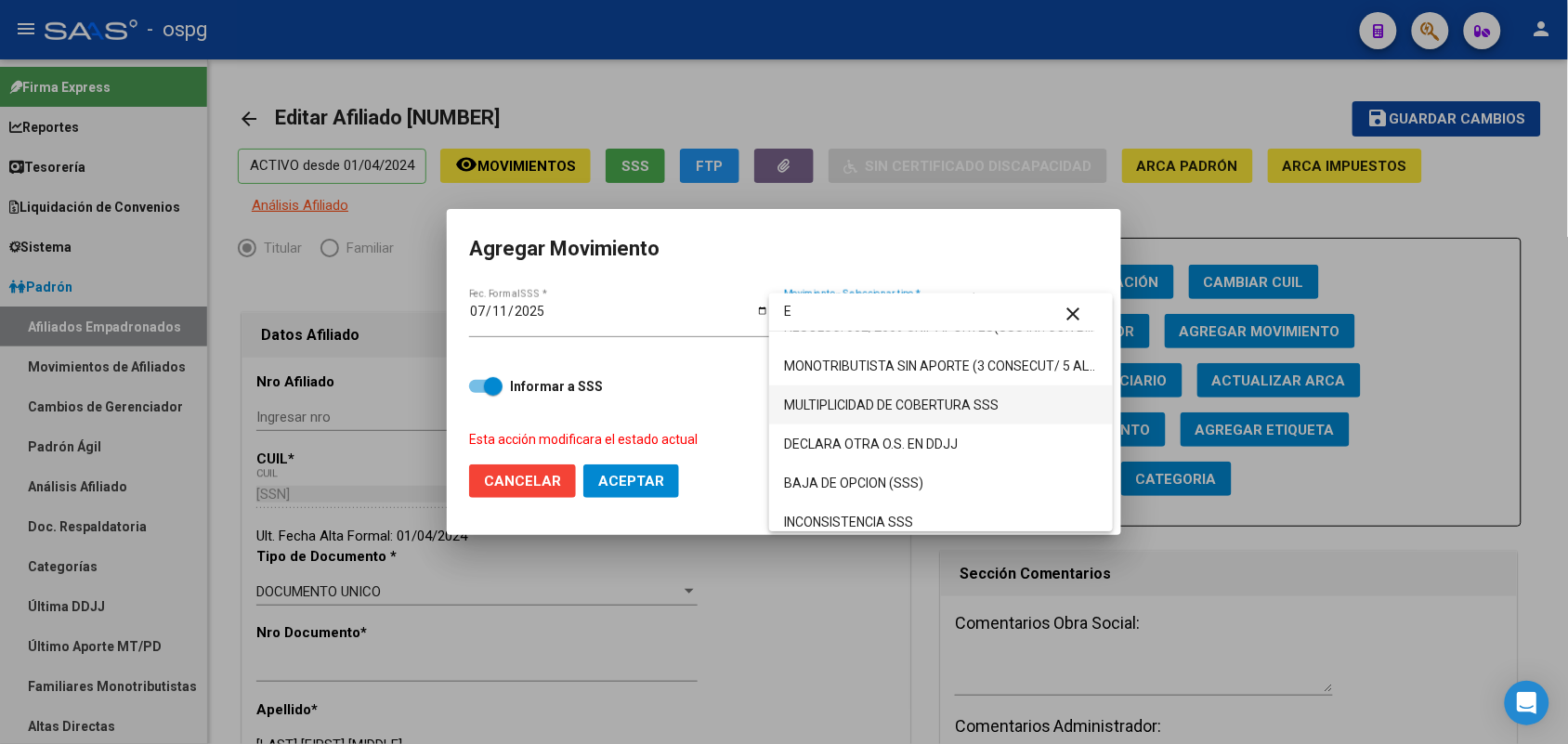 scroll, scrollTop: 581, scrollLeft: 0, axis: vertical 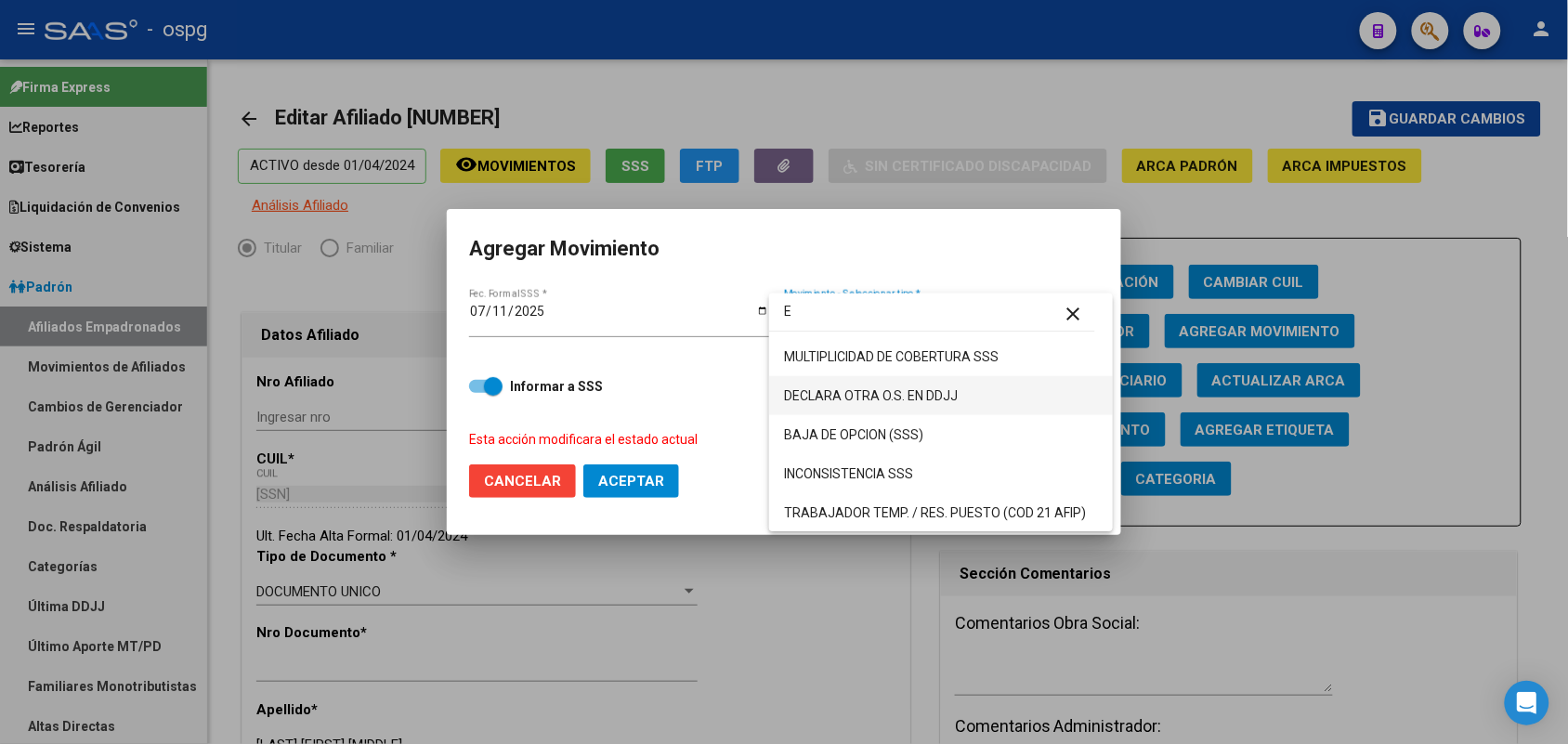 type on "E" 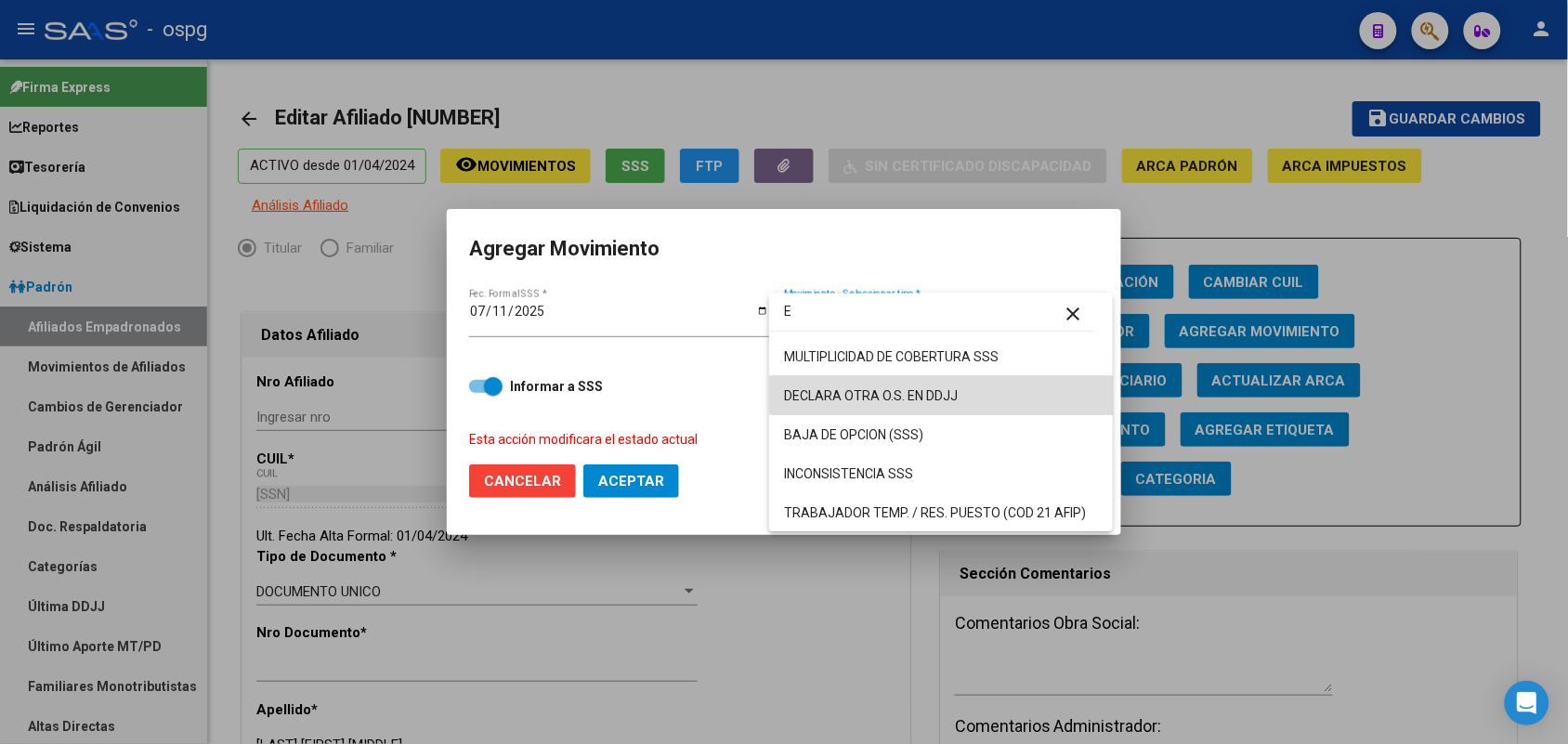 click on "DECLARA OTRA O.S. EN DDJJ" at bounding box center [941, 396] 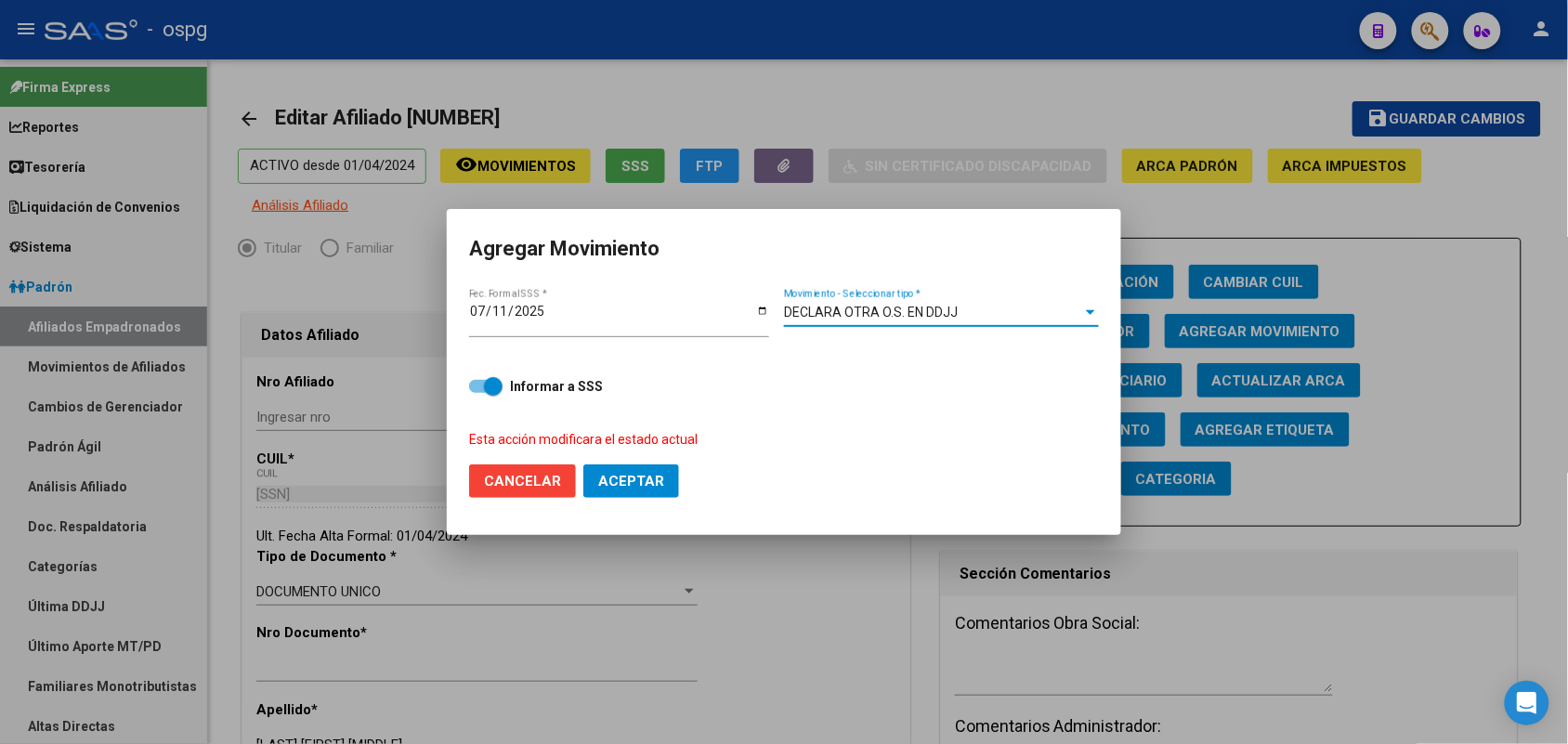 click on "Aceptar" 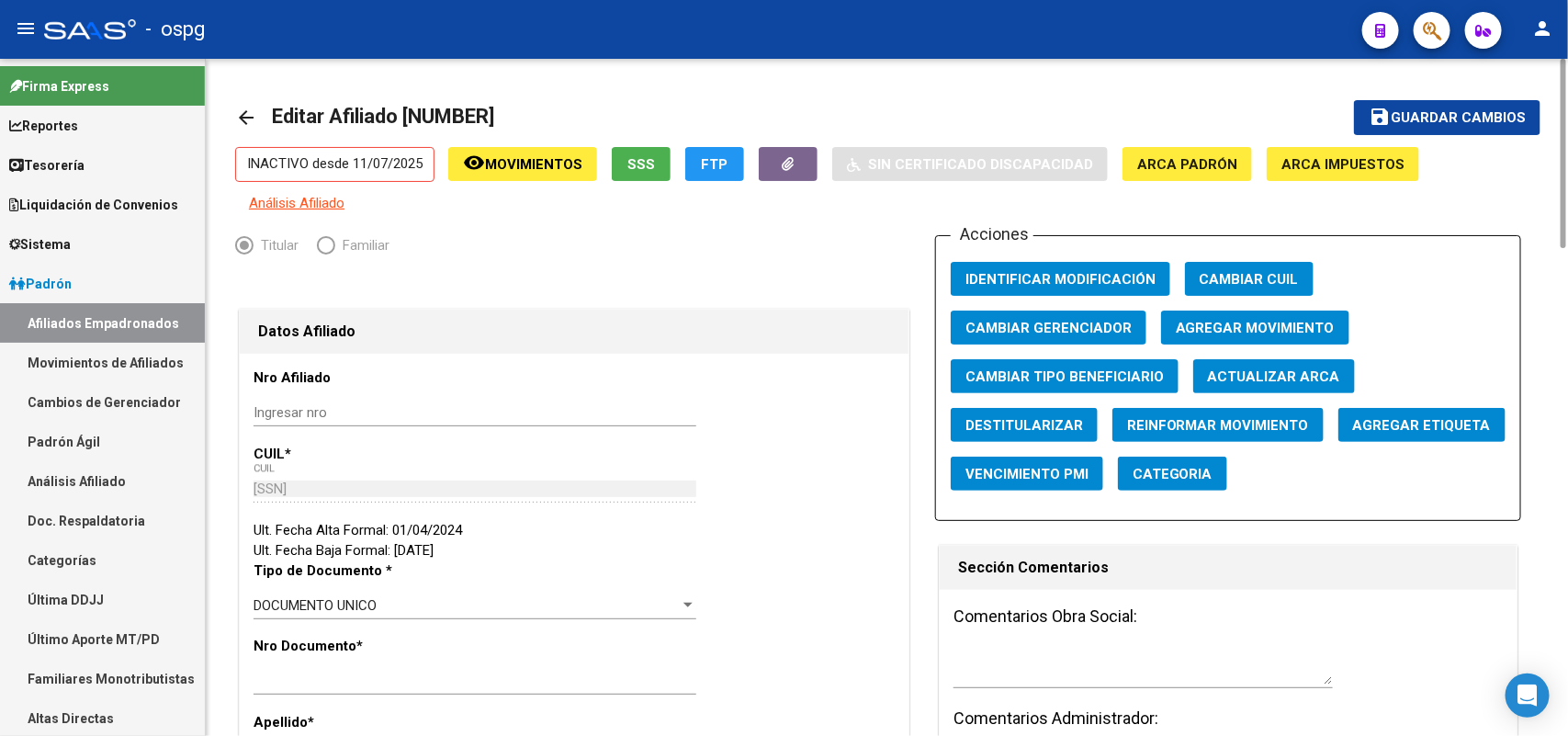 click on "arrow_back" 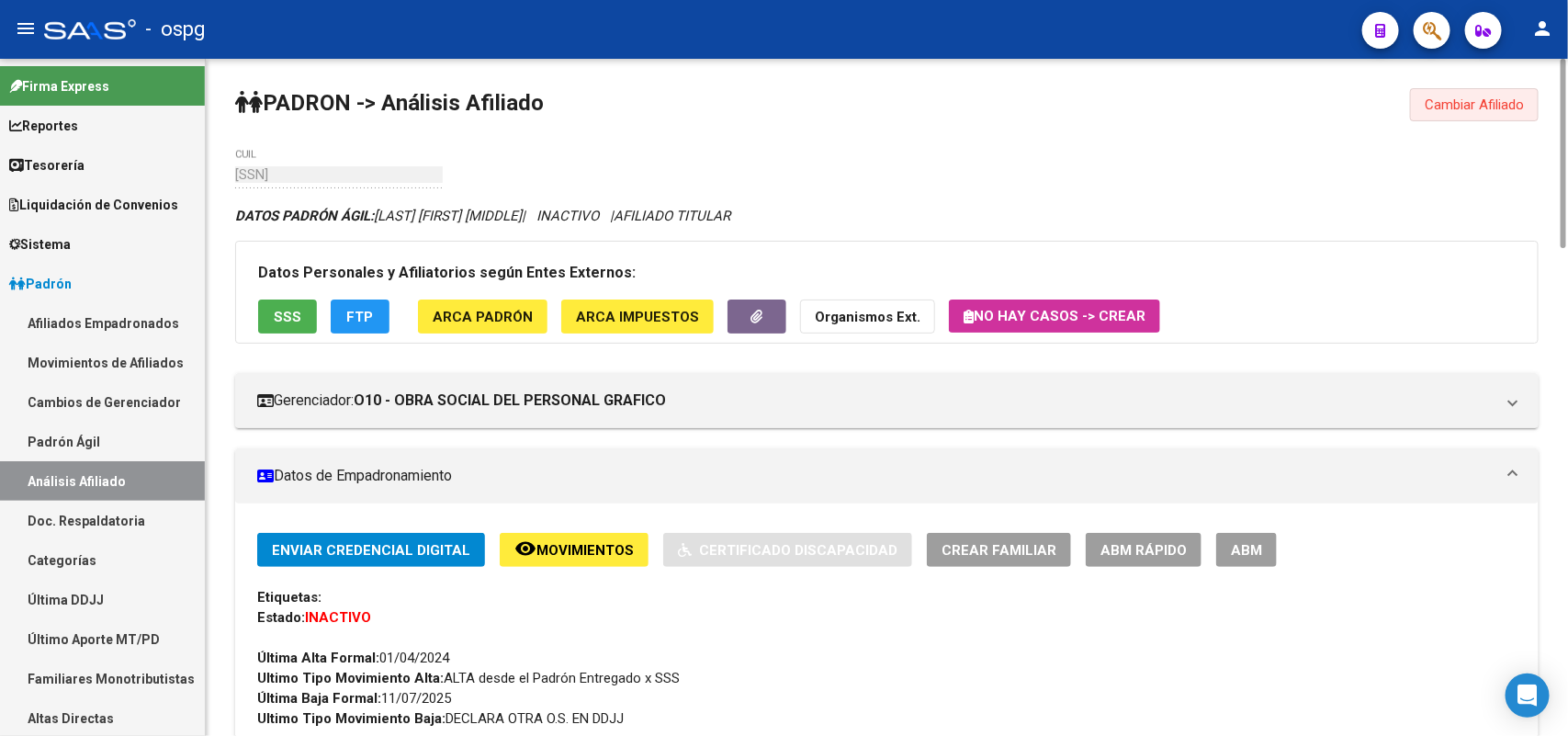 drag, startPoint x: 1504, startPoint y: 108, endPoint x: 562, endPoint y: 211, distance: 947.6144 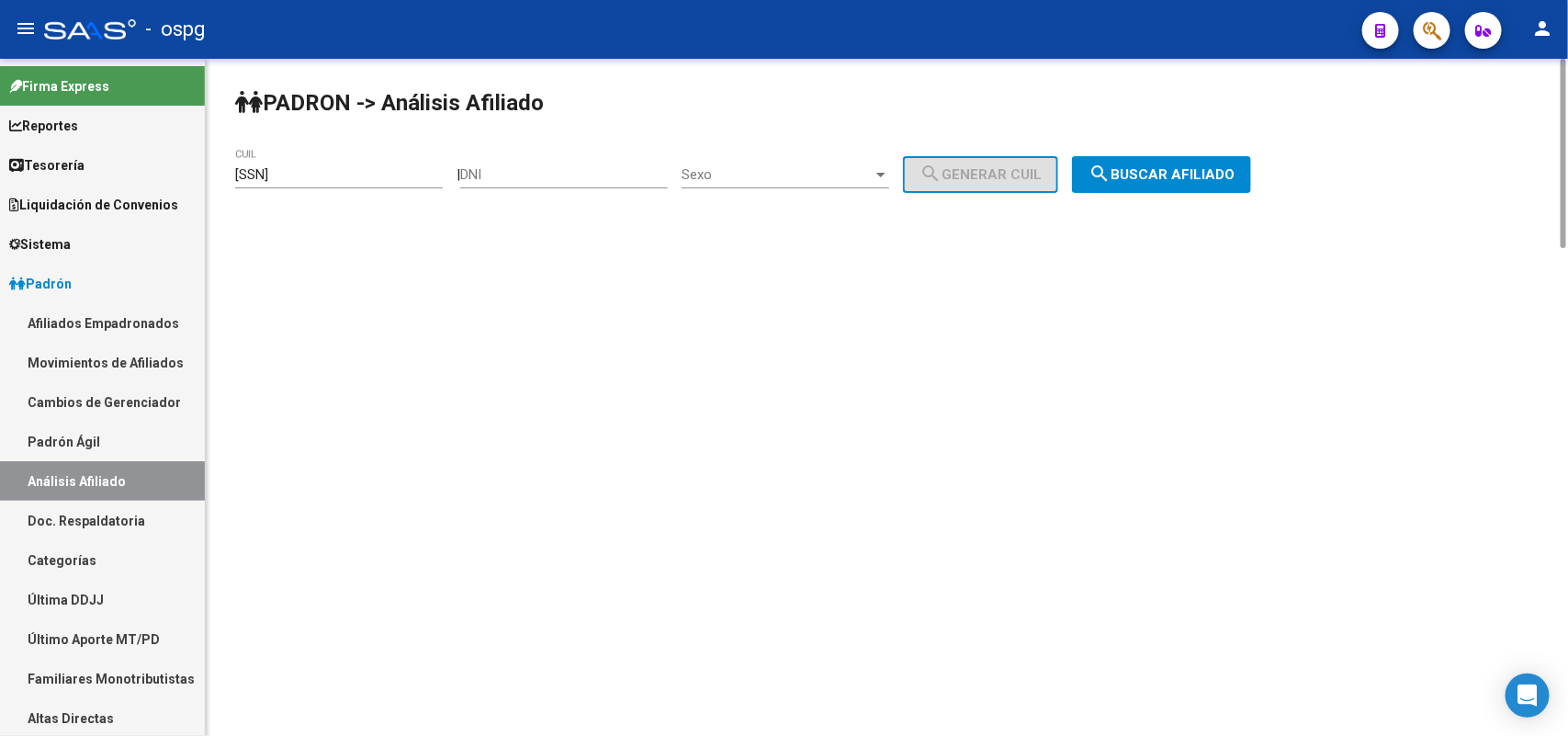 drag, startPoint x: 411, startPoint y: 190, endPoint x: 401, endPoint y: 179, distance: 14.8661 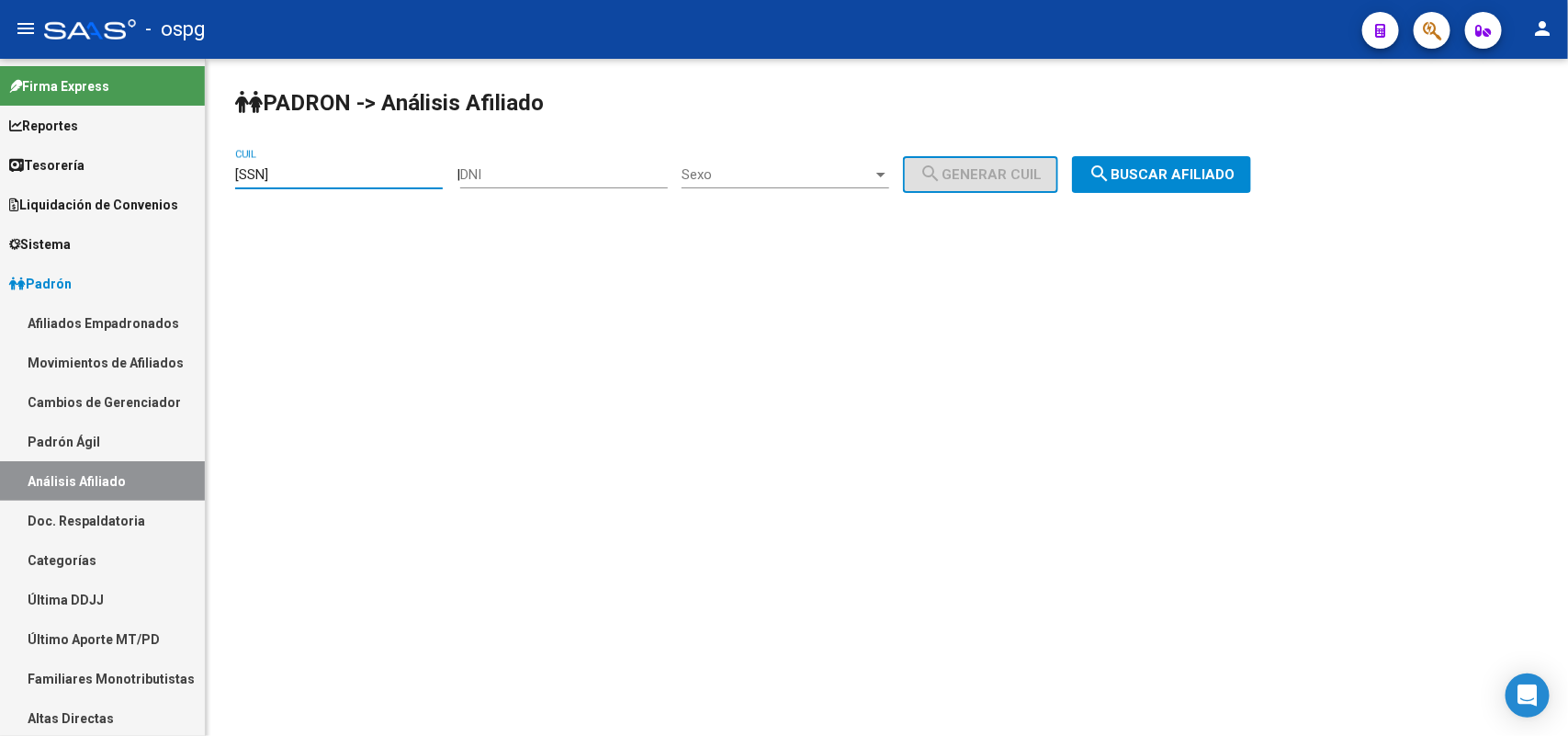 drag, startPoint x: 33, startPoint y: 167, endPoint x: 66, endPoint y: 171, distance: 33.24154 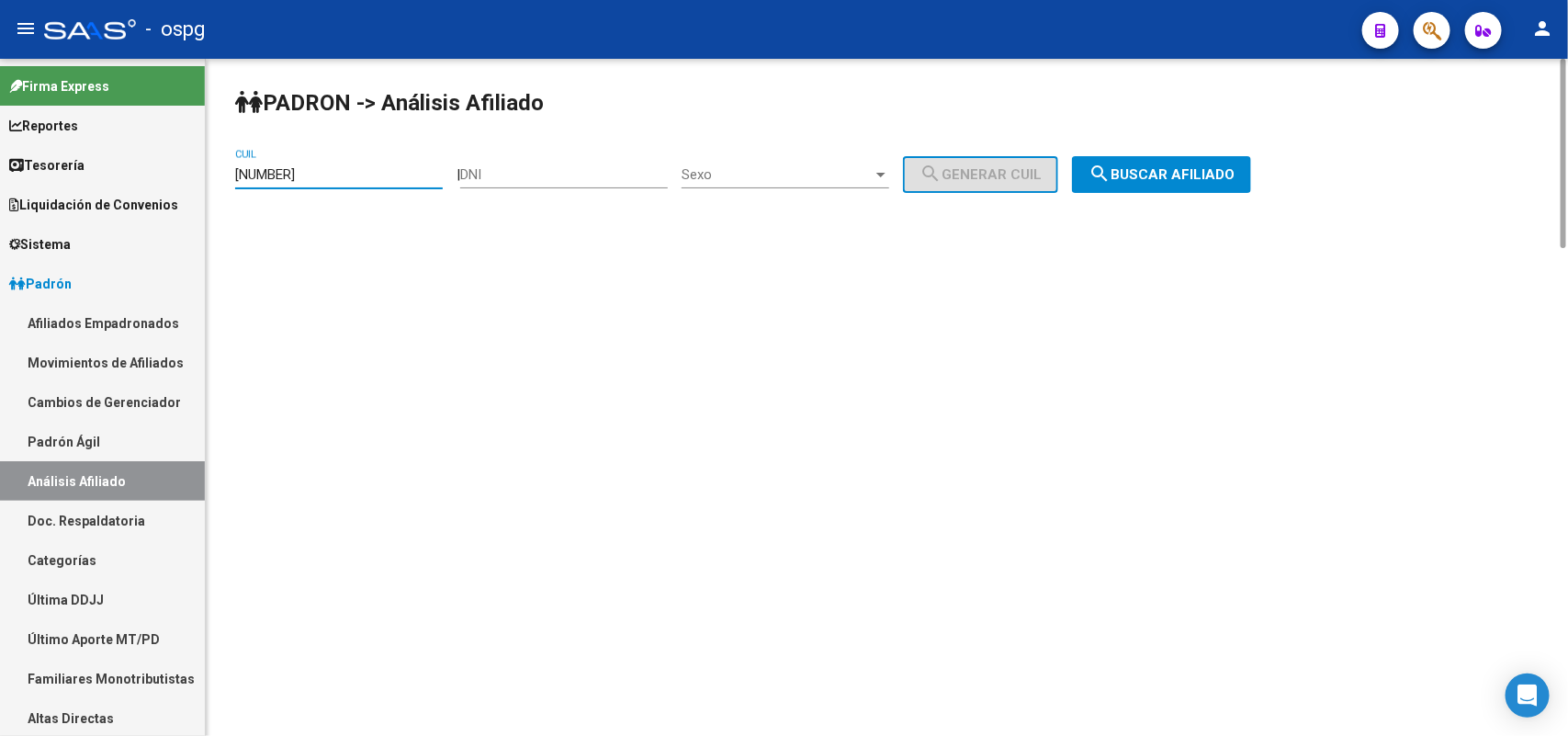 type on "[NUMBER]" 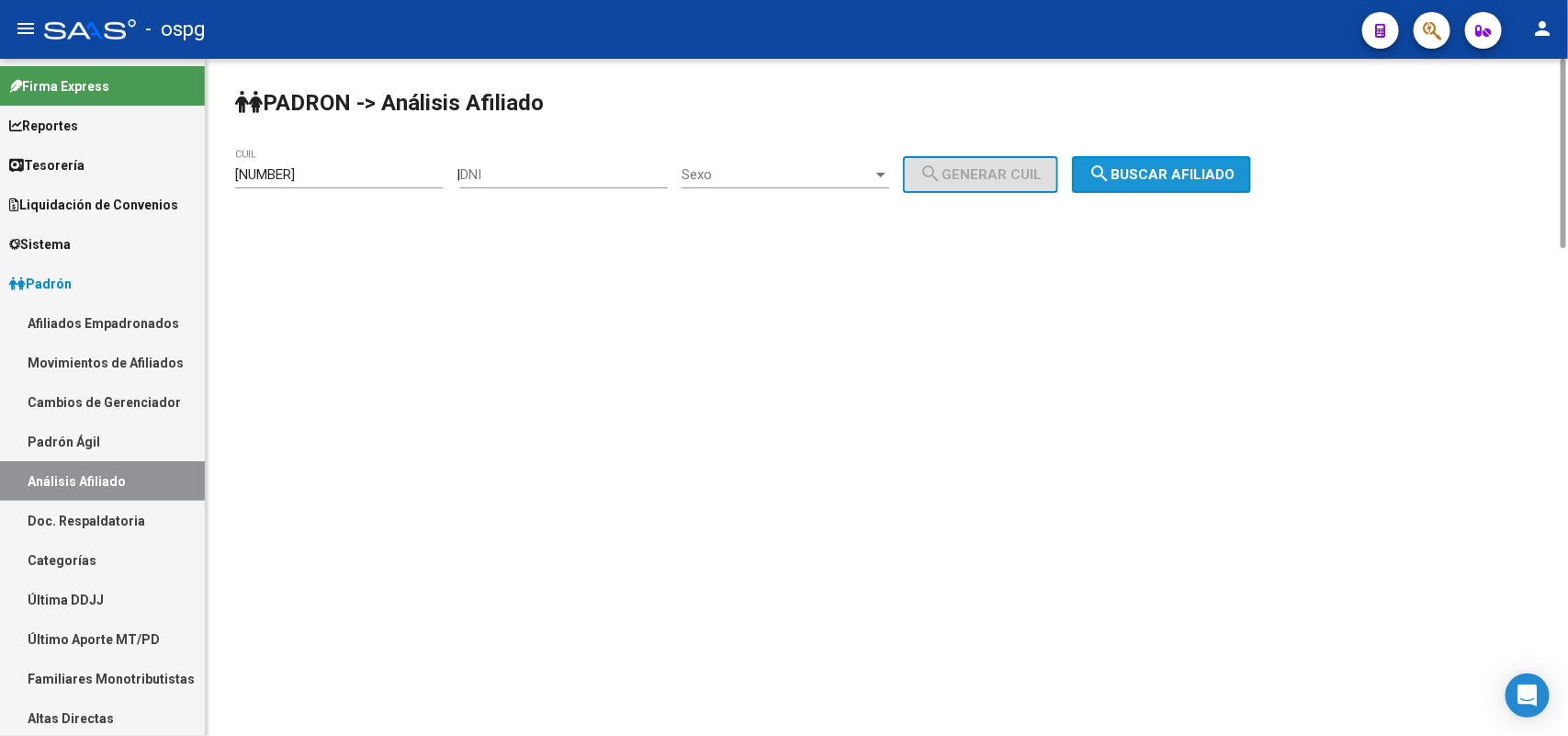 click on "search  Buscar afiliado" 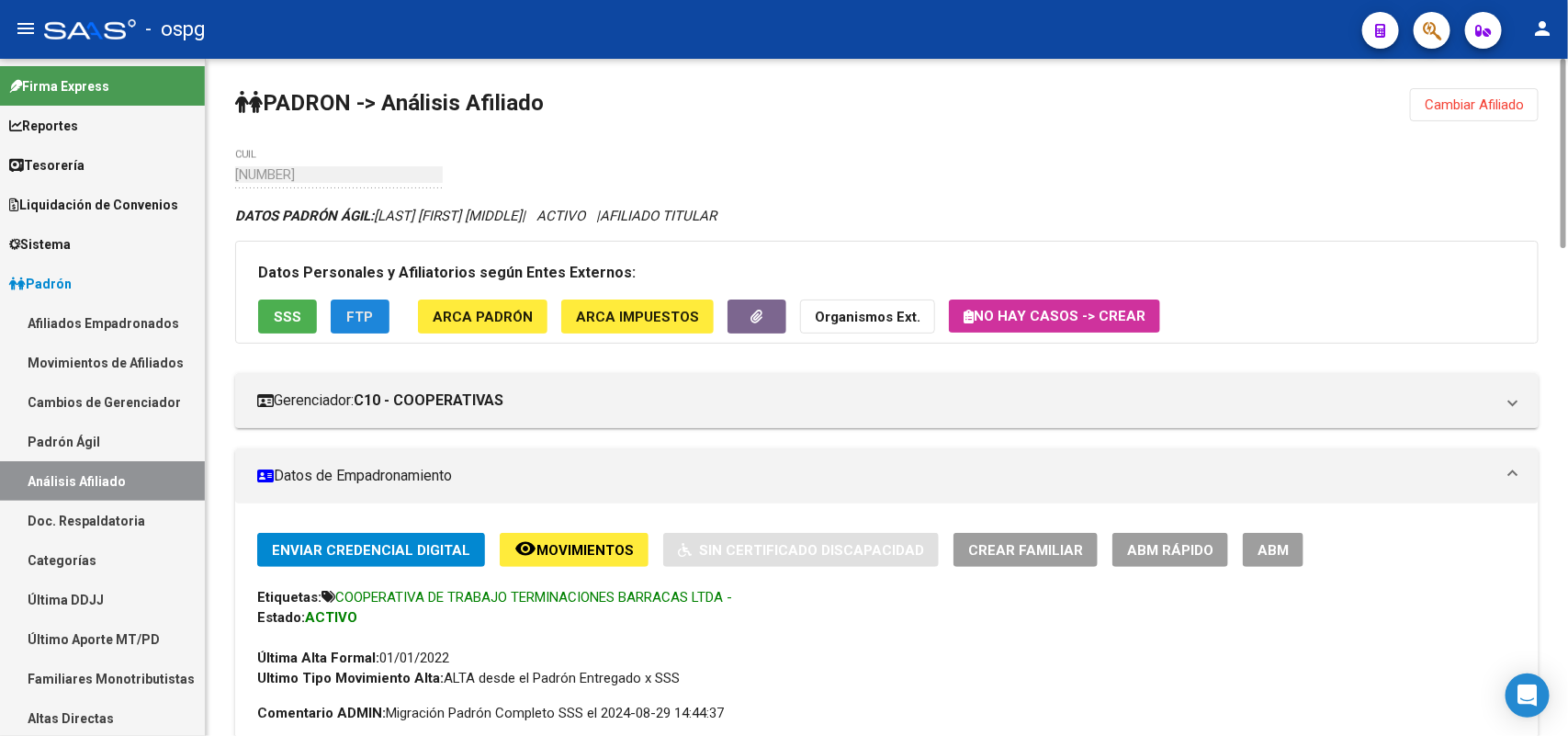 click on "FTP" 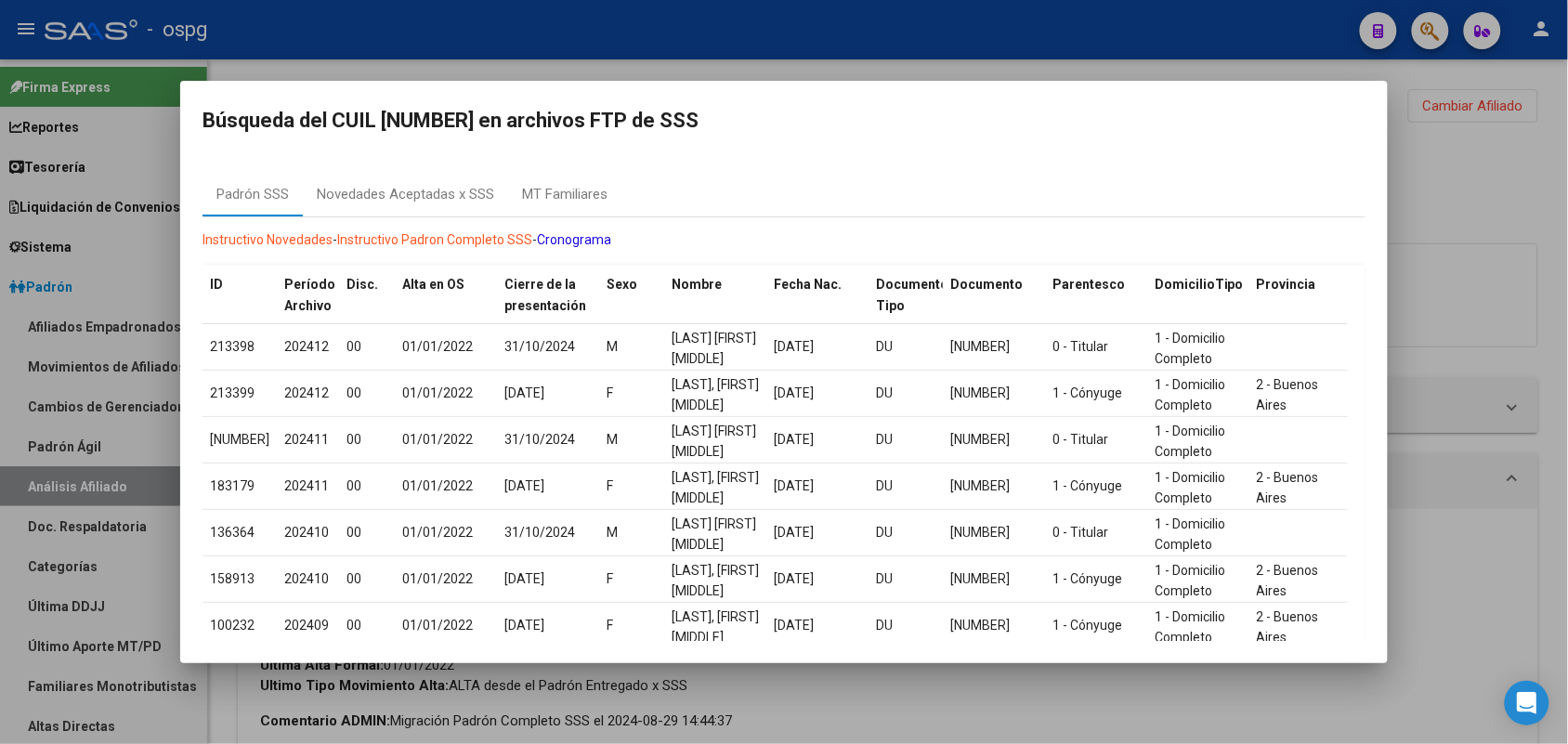 click at bounding box center [784, 372] 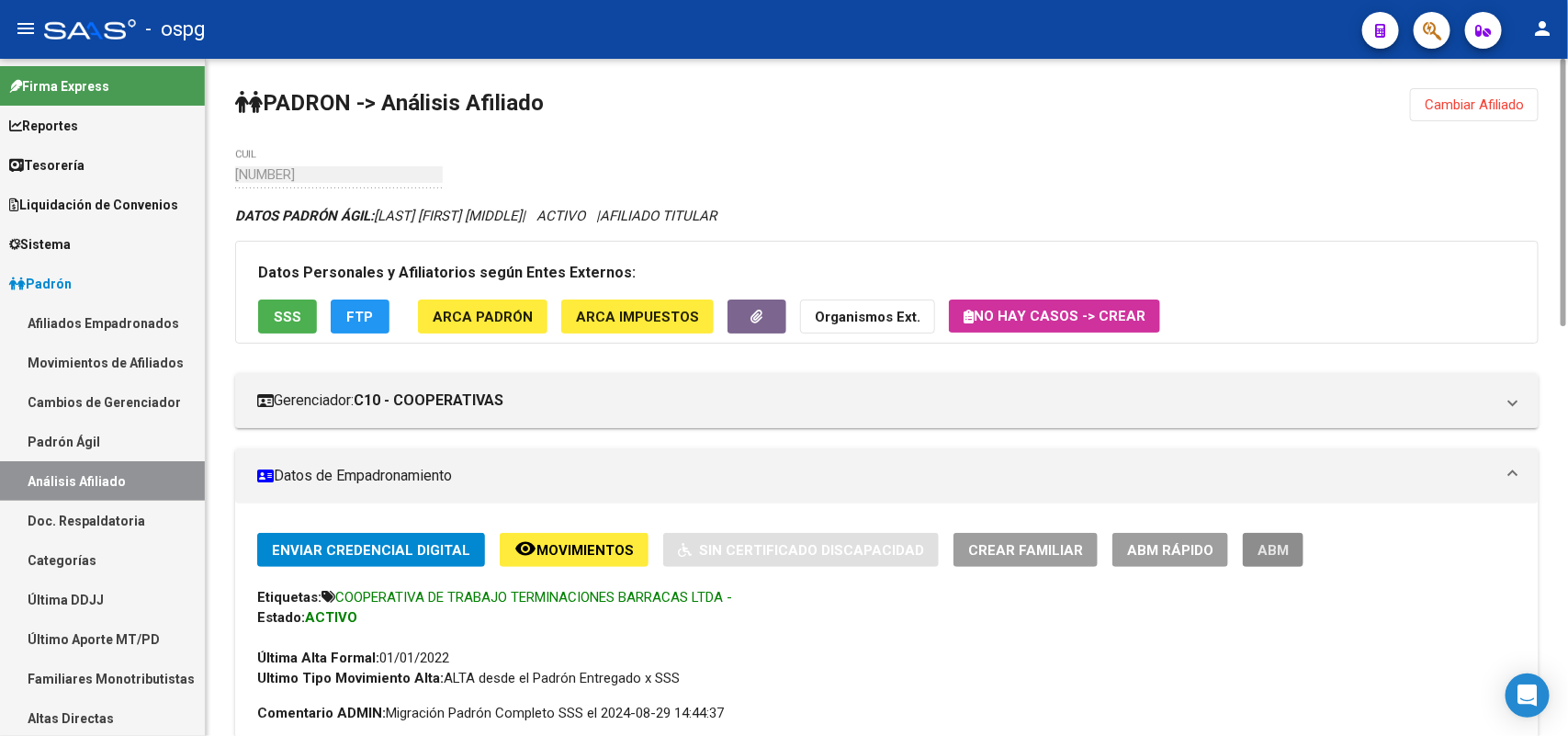 click on "ABM" at bounding box center (1273, 549) 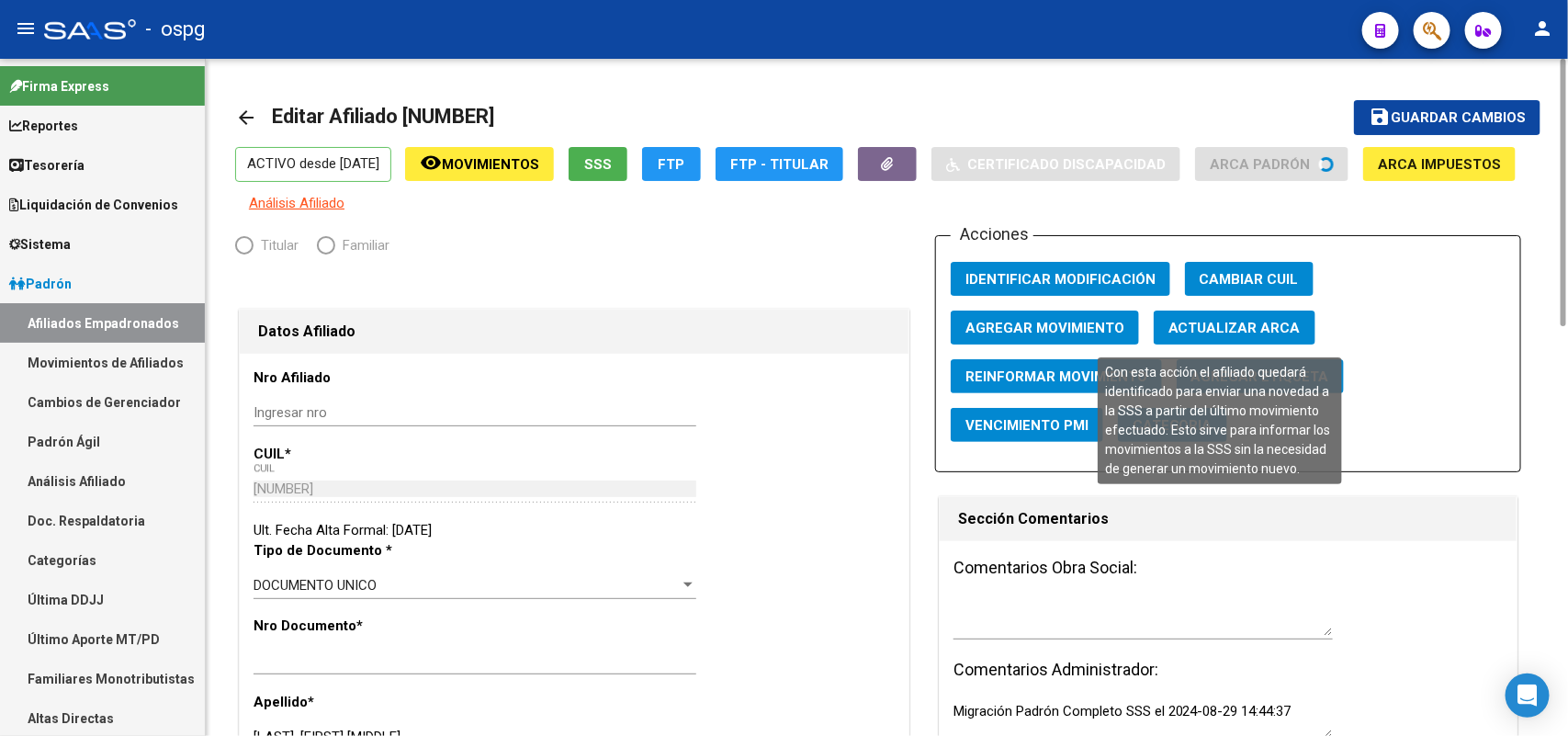 radio on "true" 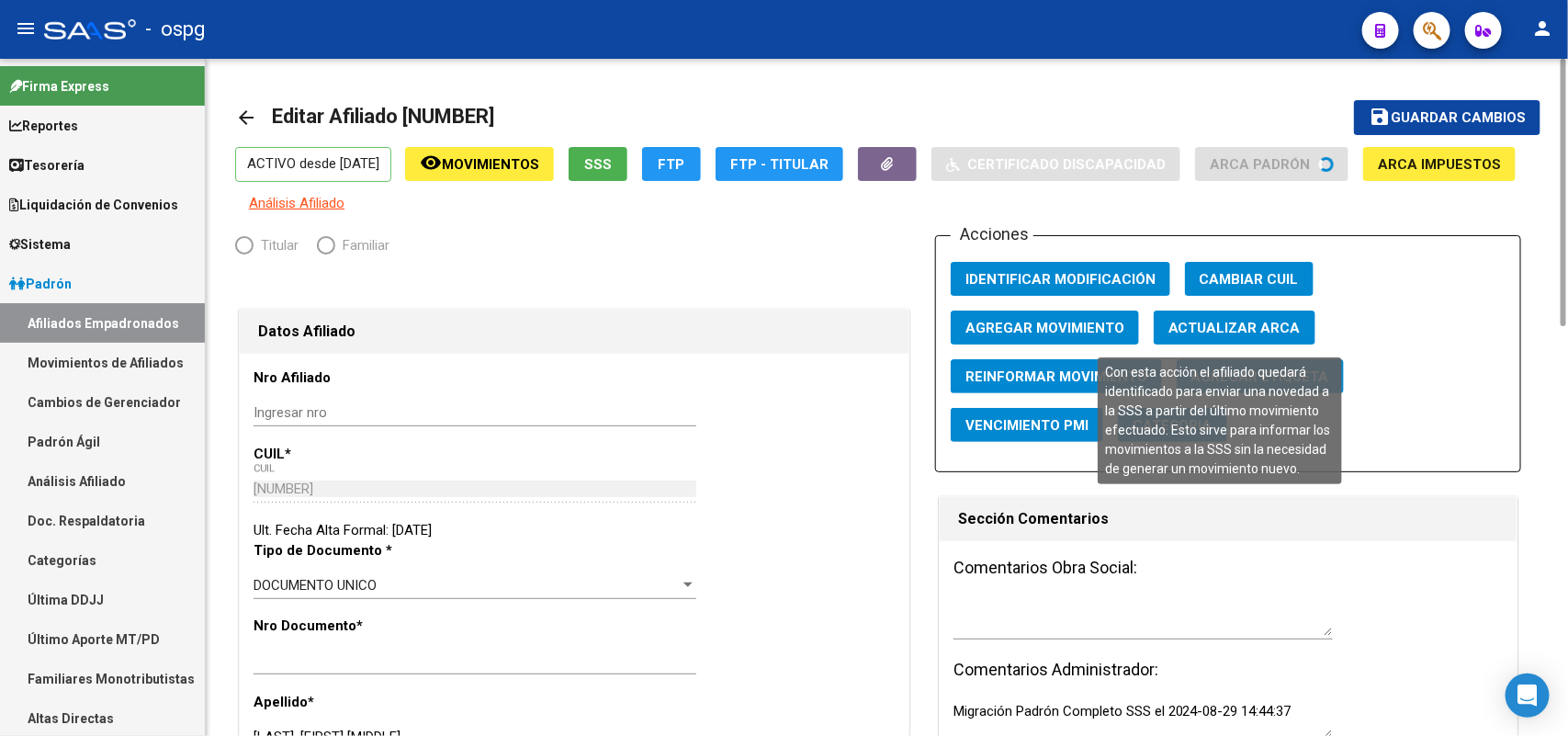 type on "[NUMBER]" 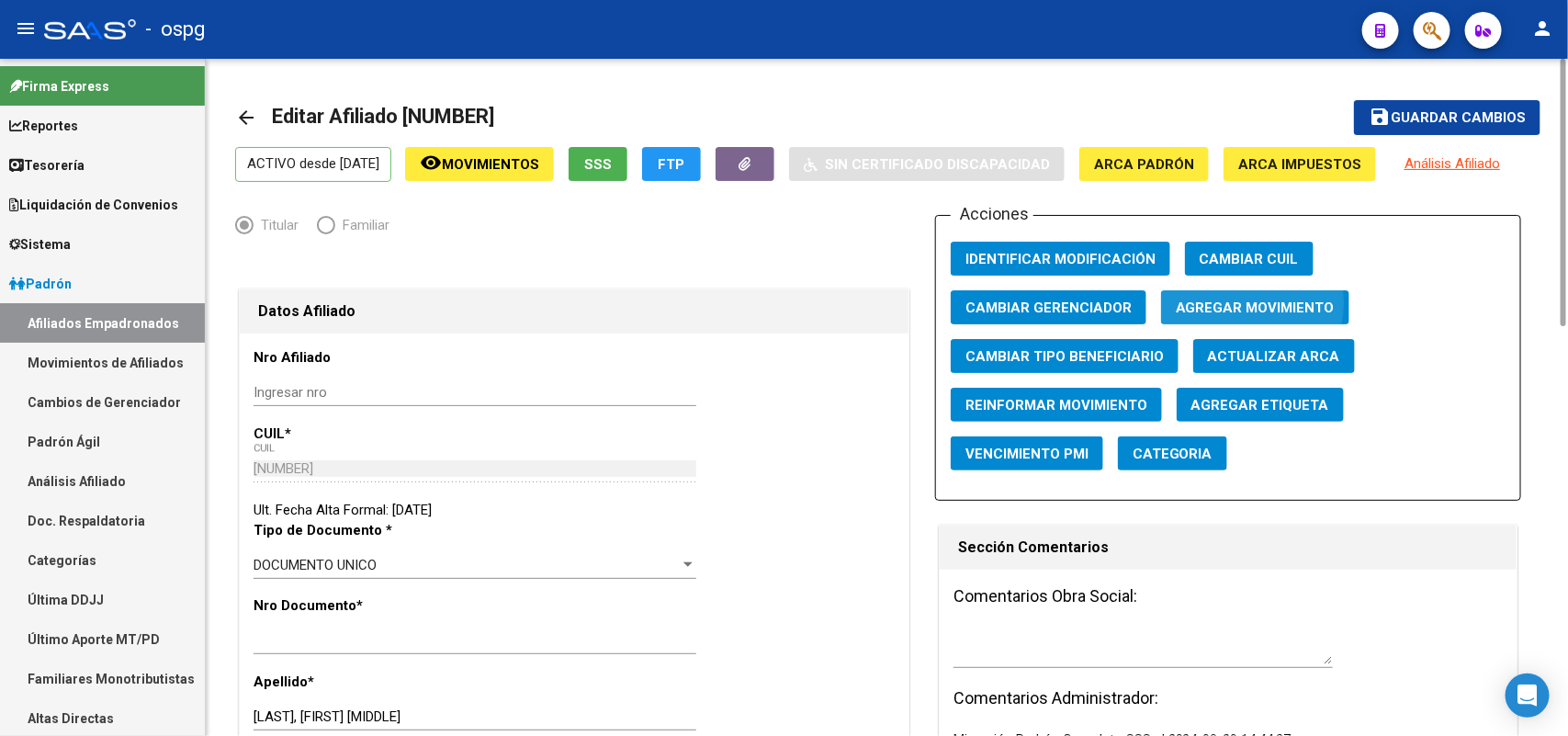 click on "Agregar Movimiento" 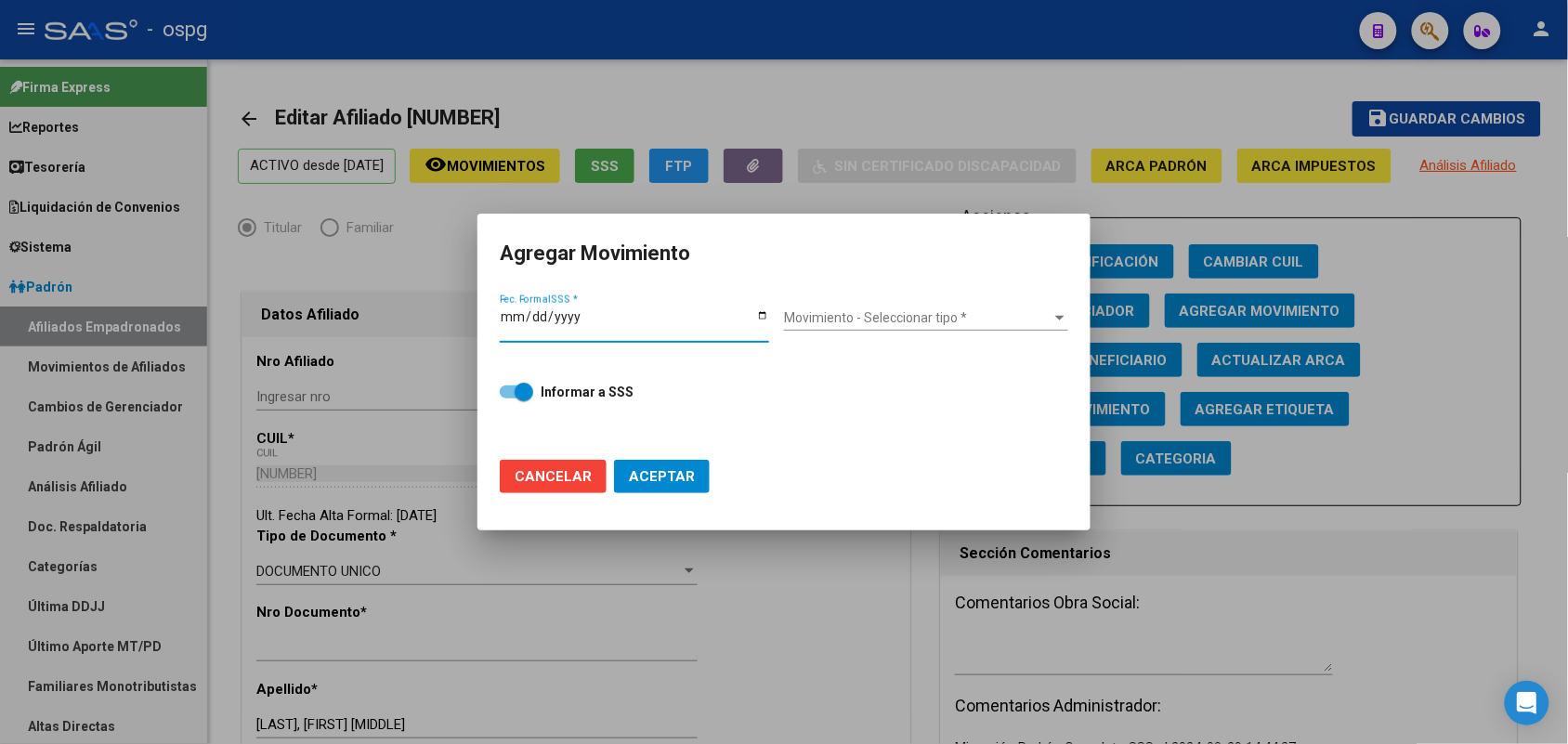 click on "Fec. Formal SSS *" at bounding box center [634, 323] 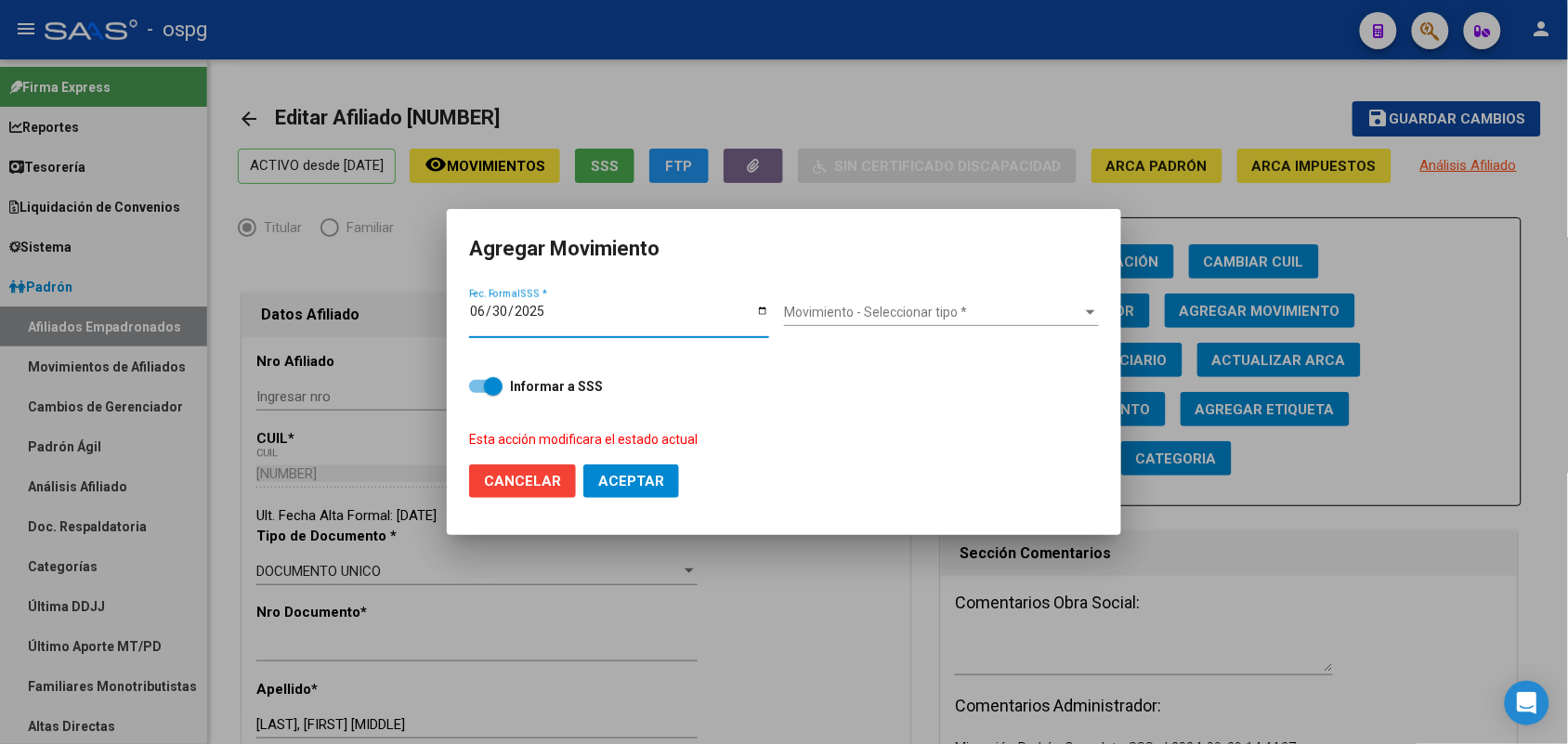click on "2025-06-30" at bounding box center (619, 318) 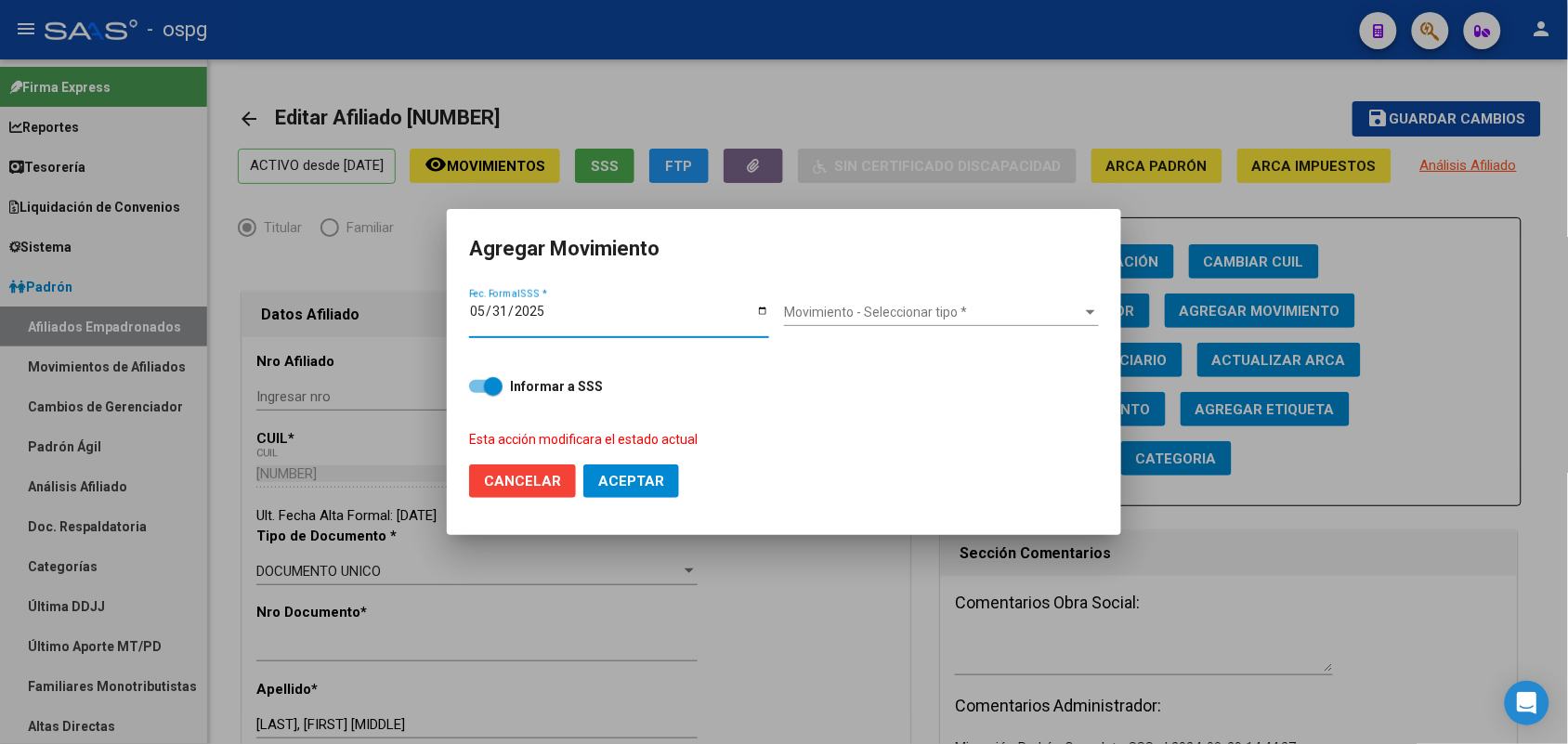 type on "2025-05-31" 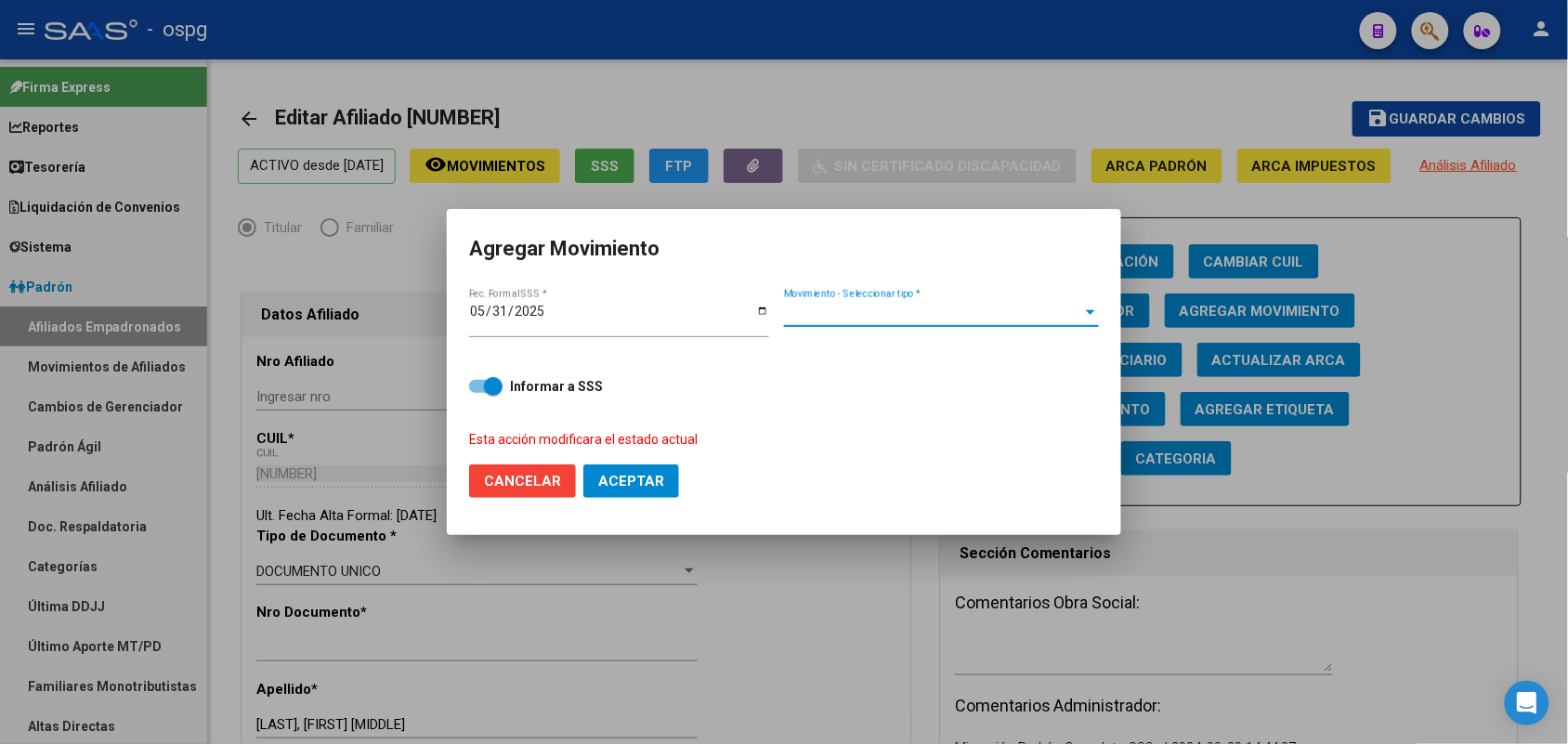 click on "Movimiento - Seleccionar tipo *" at bounding box center (933, 312) 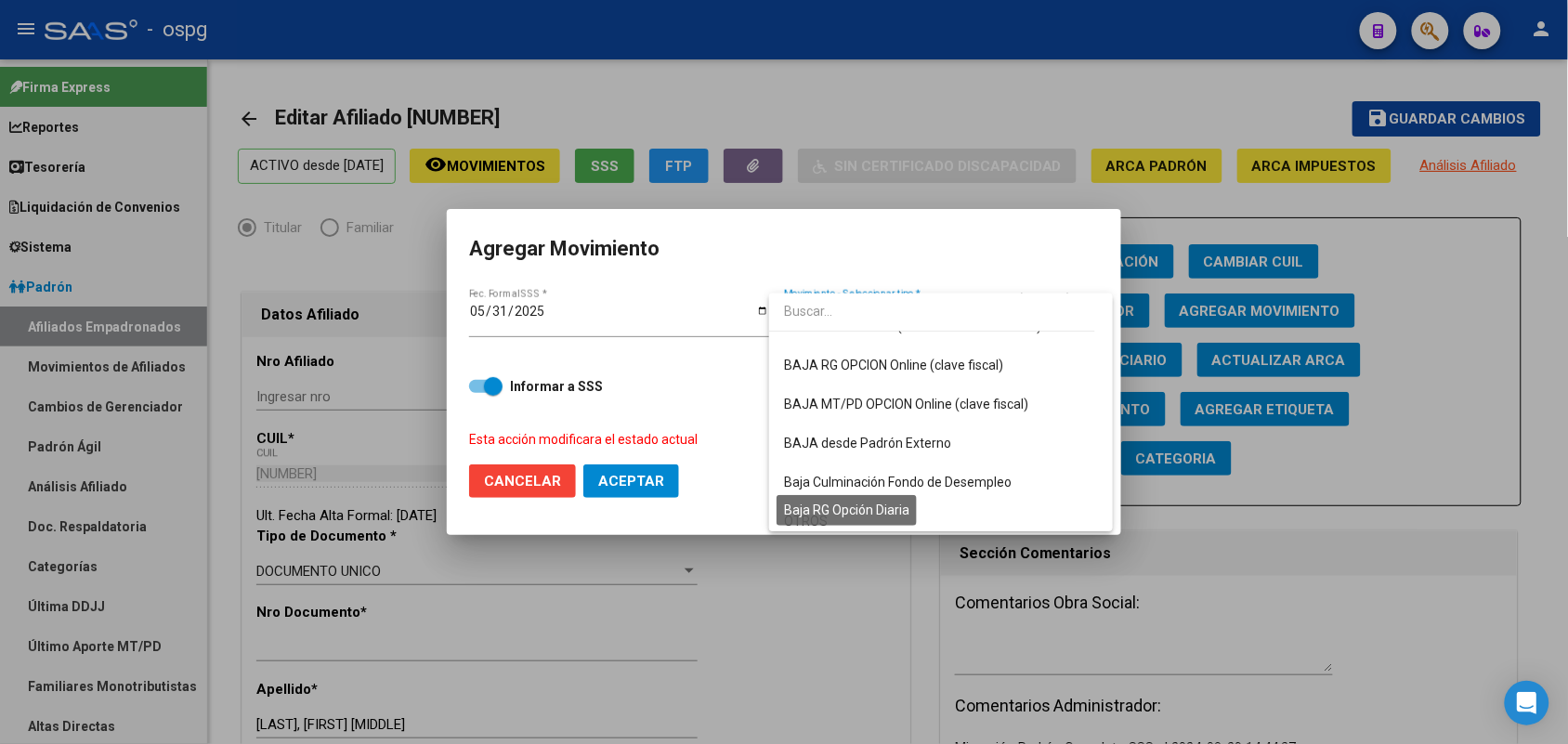 scroll, scrollTop: 1243, scrollLeft: 0, axis: vertical 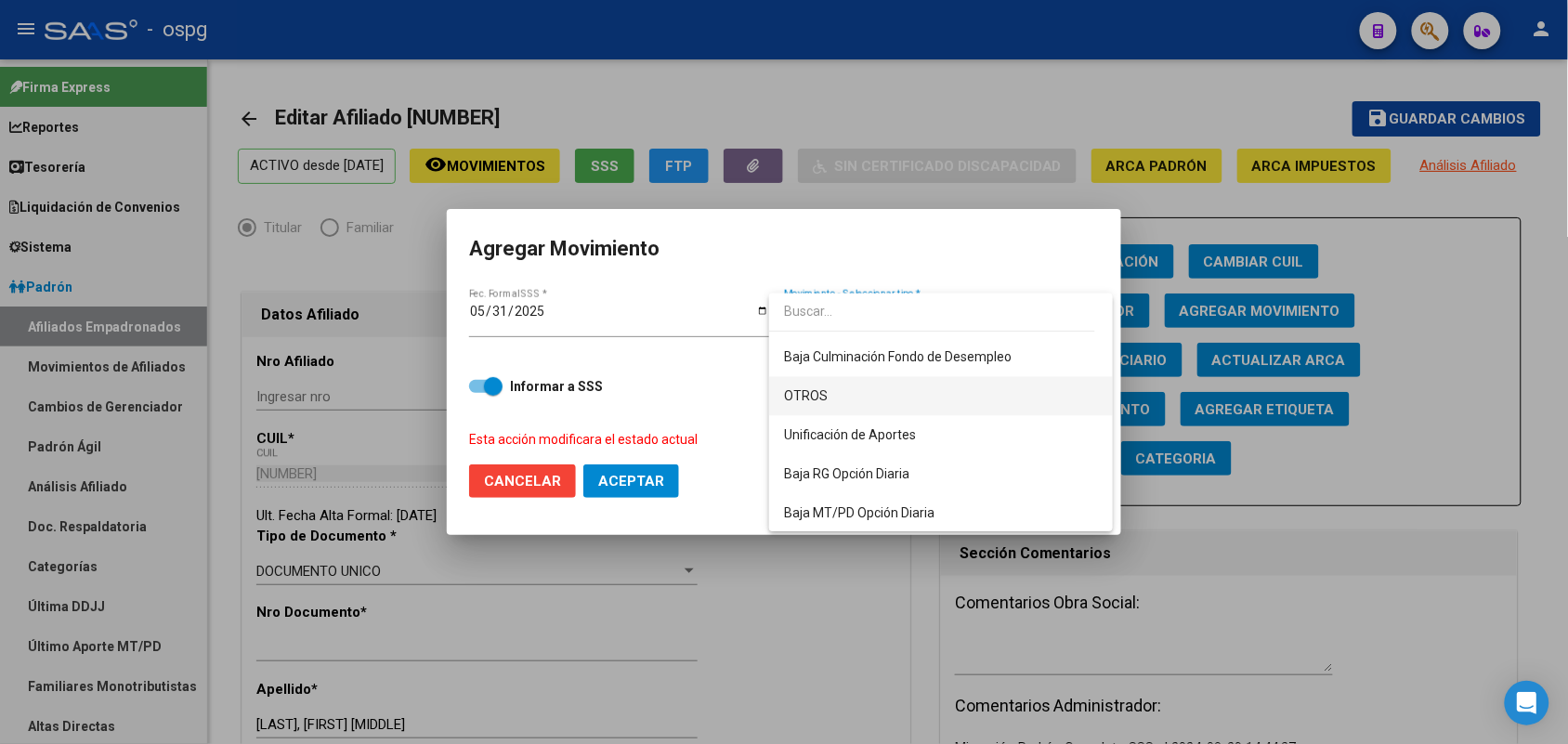click on "OTROS" at bounding box center [941, 397] 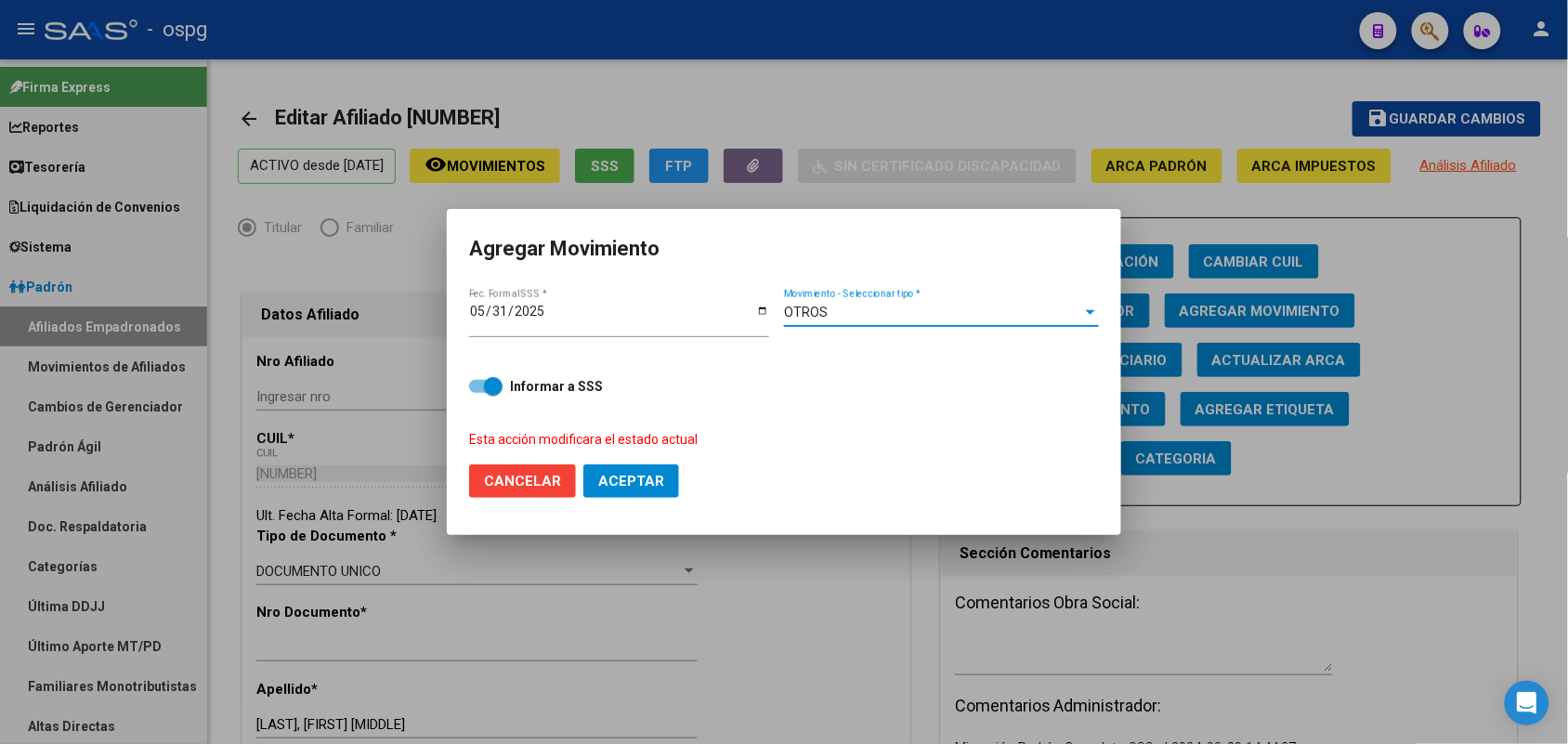 click at bounding box center (486, 386) 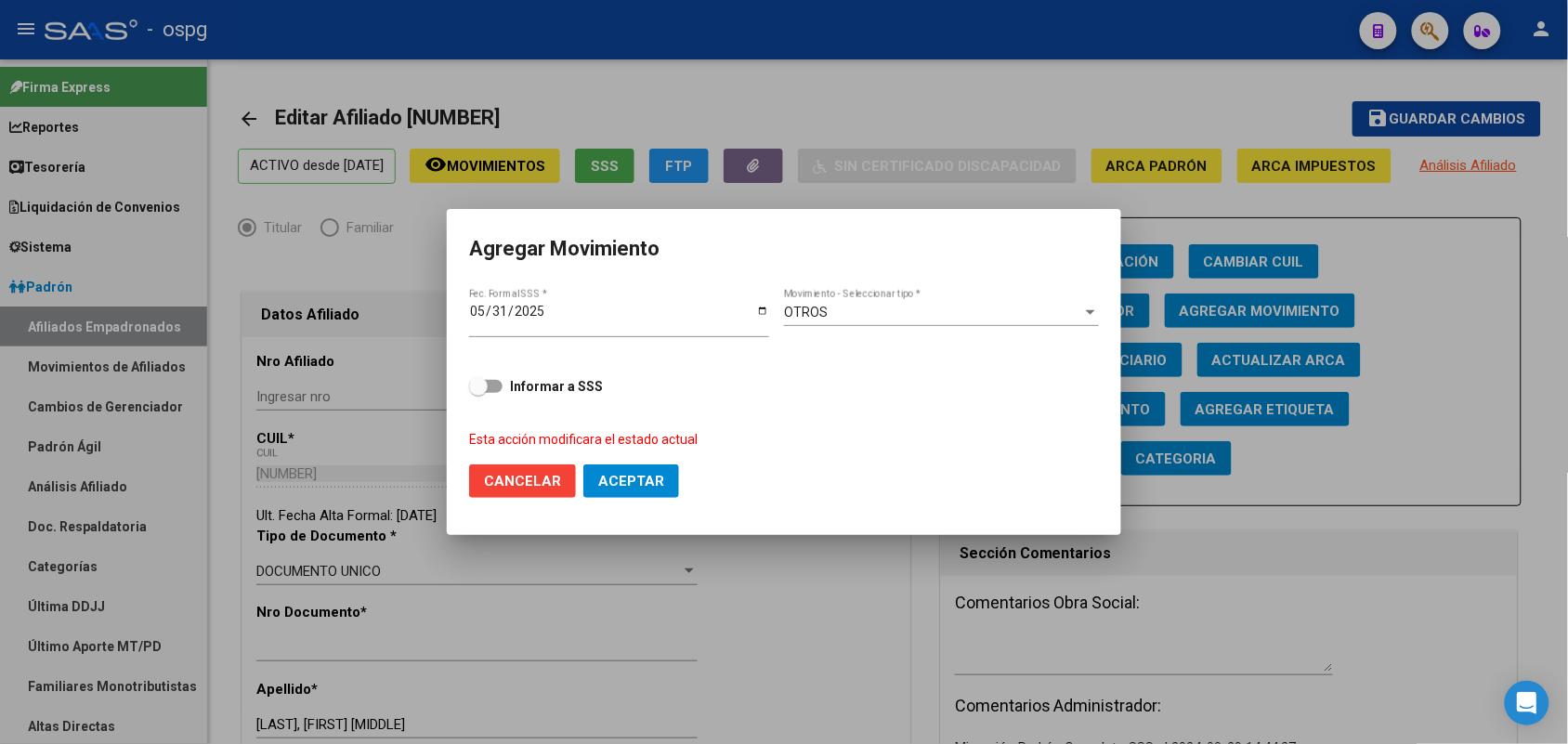 click on "Aceptar" 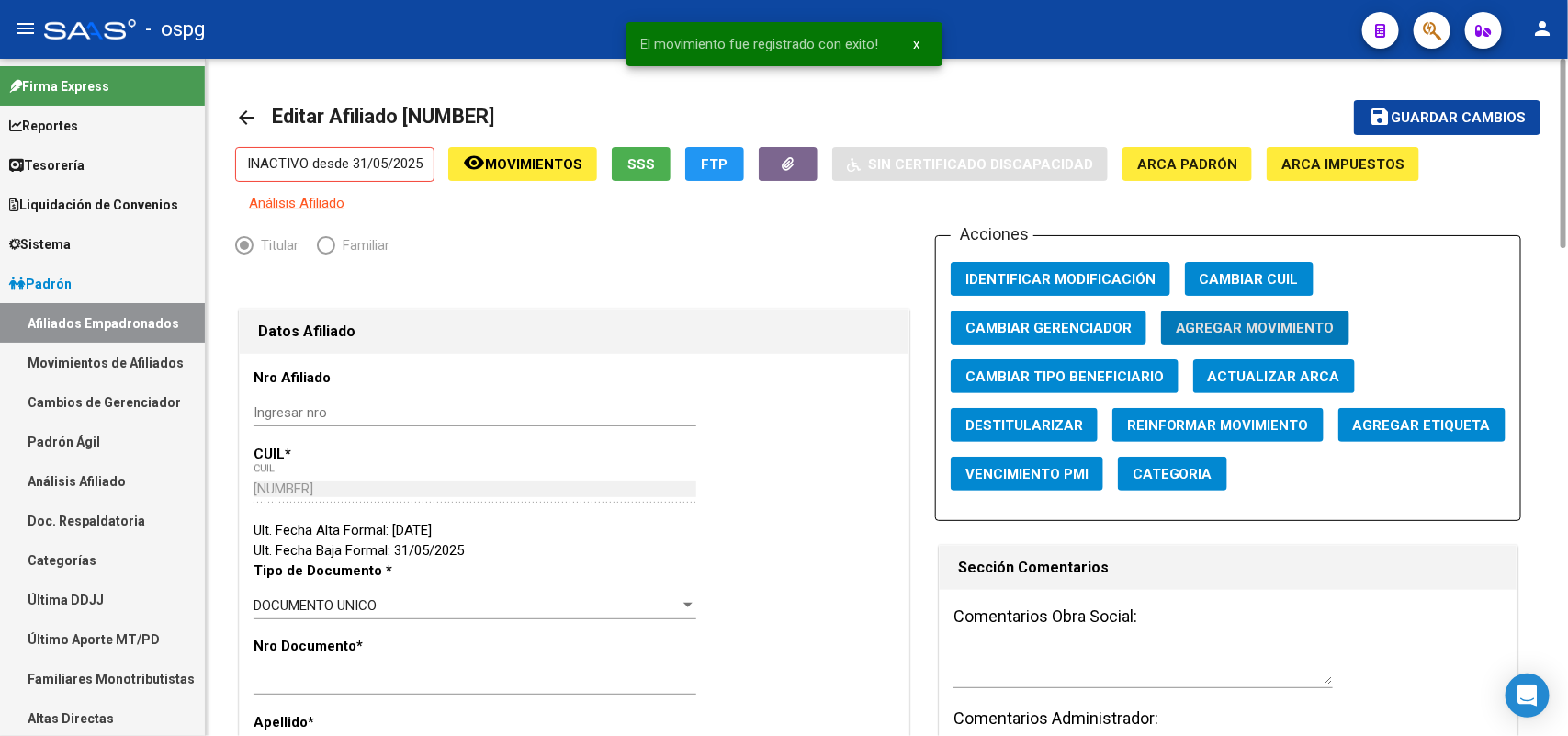 click on "Nro Afiliado    Ingresar nro  CUIL  *   23-23090970-9 CUIL  ARCA Padrón  Ult. Fecha Alta Formal: 01/01/2022  Ult. Fecha Baja Formal: 31/05/2025  Tipo de Documento * DOCUMENTO UNICO Seleccionar tipo Nro Documento  *   23090970 Ingresar nro  Apellido  *   POL, PABLO JAVIER Ingresar apellido  Nombre  *   Ingresar nombre  Fecha de nacimiento  *   1973-03-13 Ingresar fecha   Parentesco * Titular Seleccionar parentesco  Estado Civil * Casado Seleccionar tipo  Sexo * Masculino Seleccionar sexo  Nacionalidad * ARGENTINA Seleccionar tipo  Discapacitado * No incapacitado Seleccionar tipo Vencimiento Certificado Estudio    Ingresar fecha   Tipo domicilio * Domicilio Completo Seleccionar tipo domicilio  Provincia * Buenos Aires Seleccionar provincia Localidad  *   GLEW Ingresar el nombre  Codigo Postal  *   1856 Ingresar el codigo  Calle  *   LAMBERTI Ingresar calle  Numero  *   742 Ingresar nro  Piso    Ingresar piso  Departamento    Ingresar depto  Teléfono celular    Ingresar tel  Teléfono laboral    Ingresar tel" 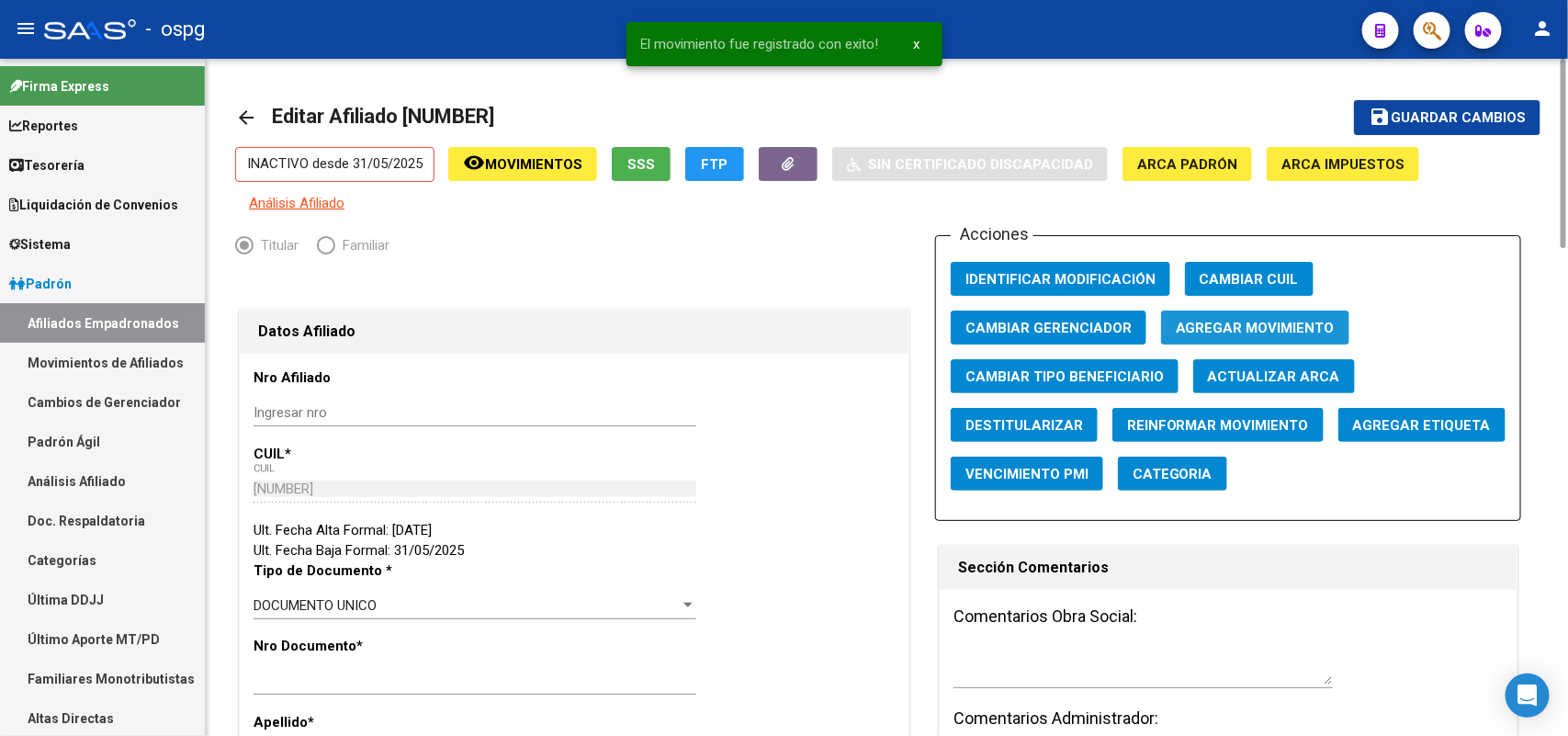 click on "Agregar Movimiento" 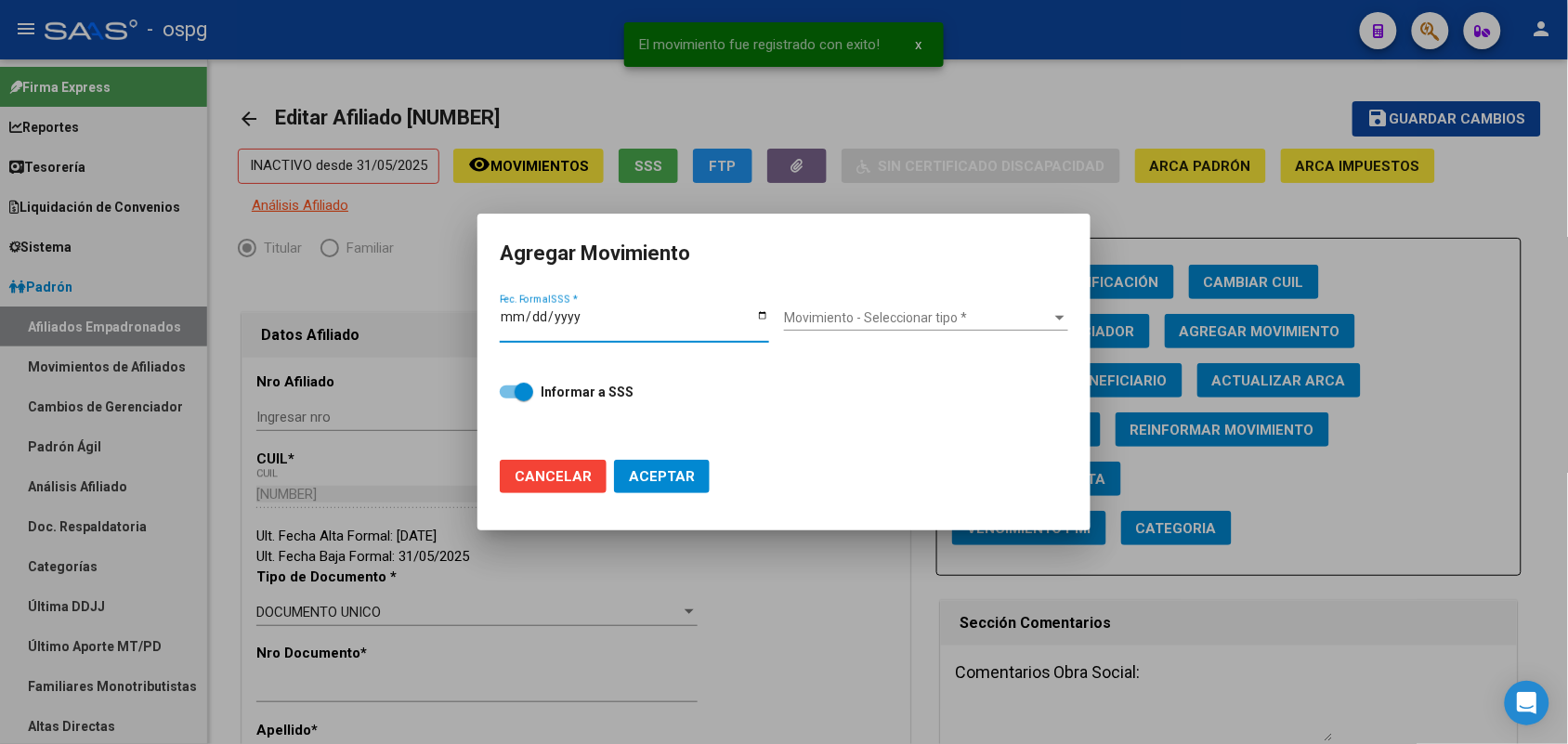 click on "Fec. Formal SSS *" at bounding box center (634, 323) 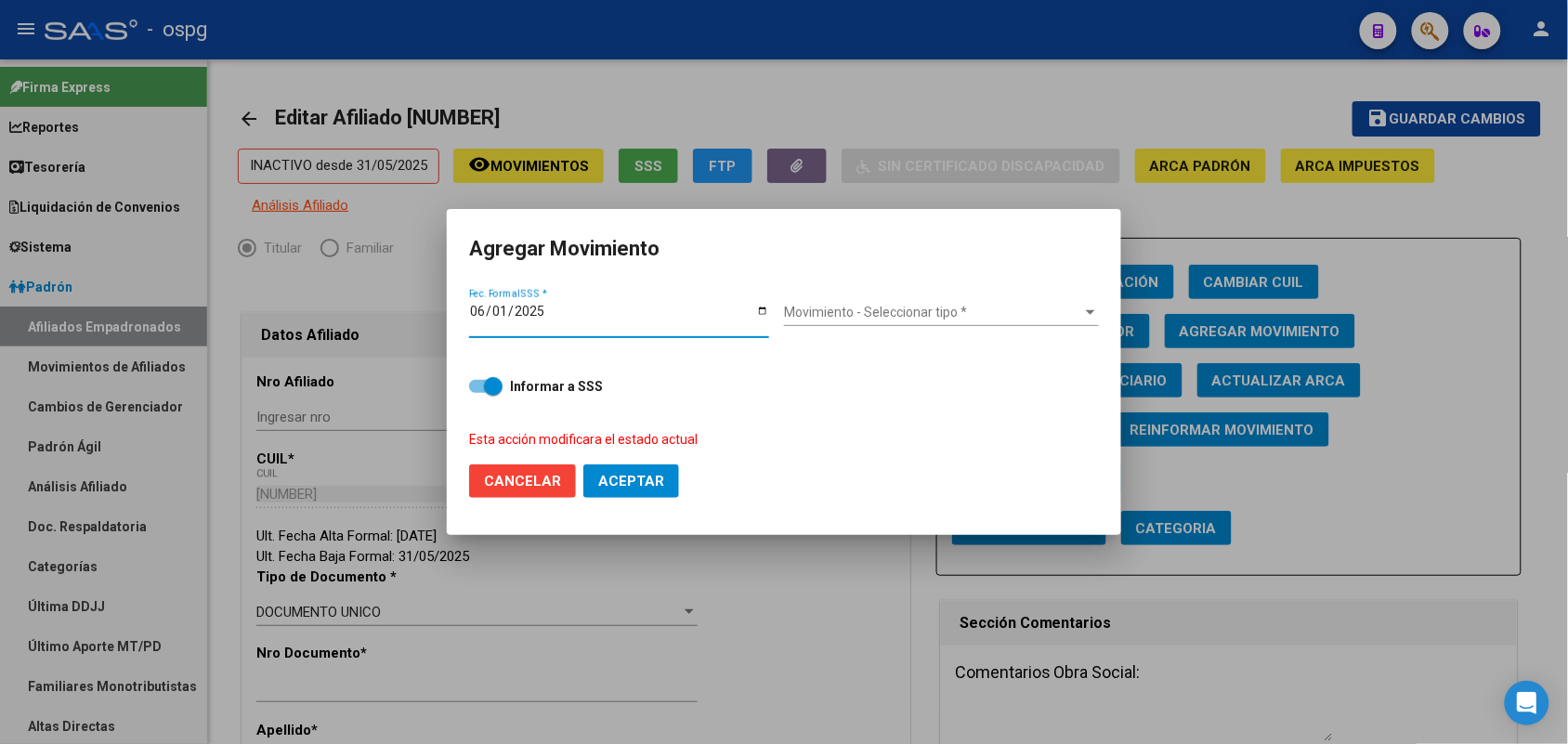 type on "2025-06-01" 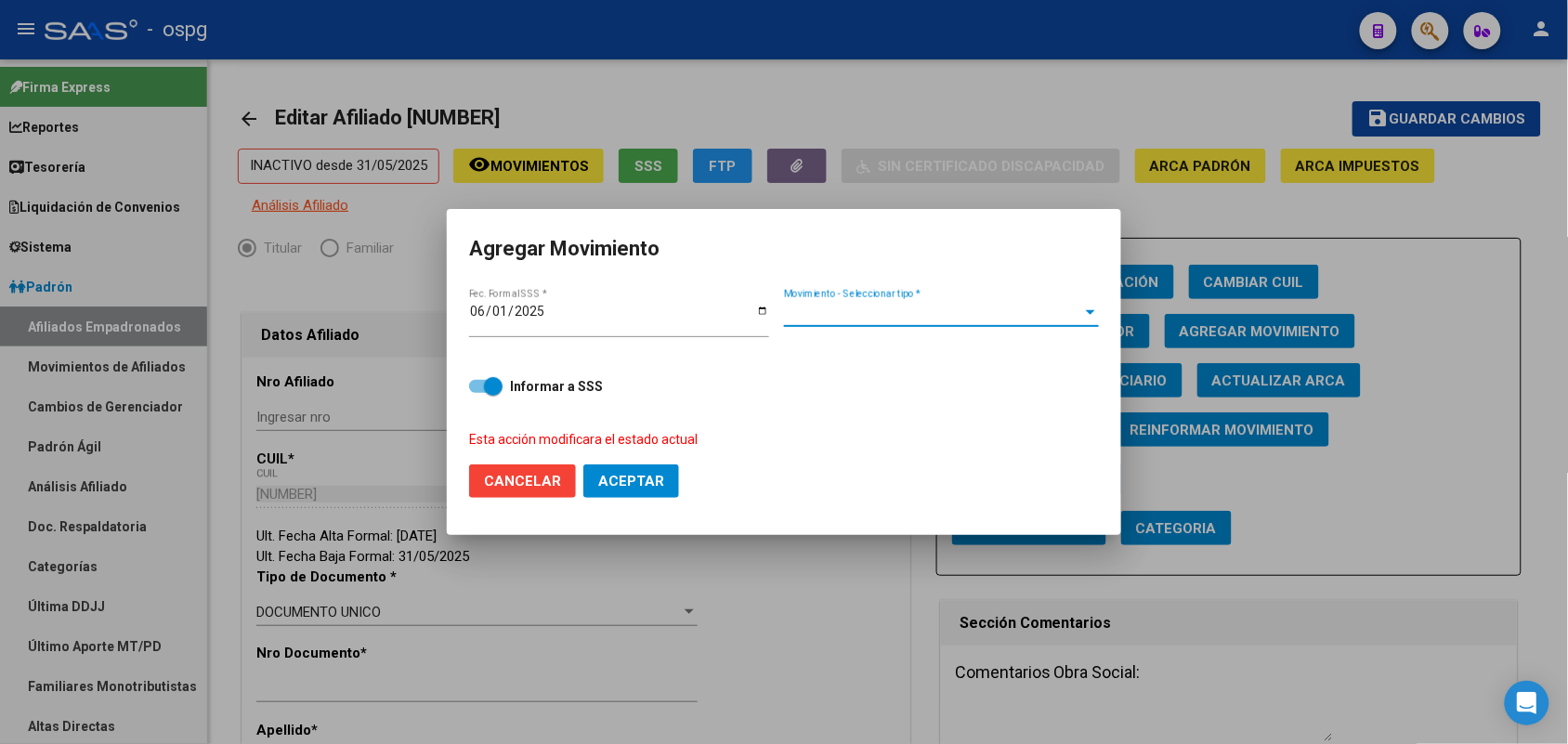 click on "Movimiento - Seleccionar tipo *" at bounding box center [933, 312] 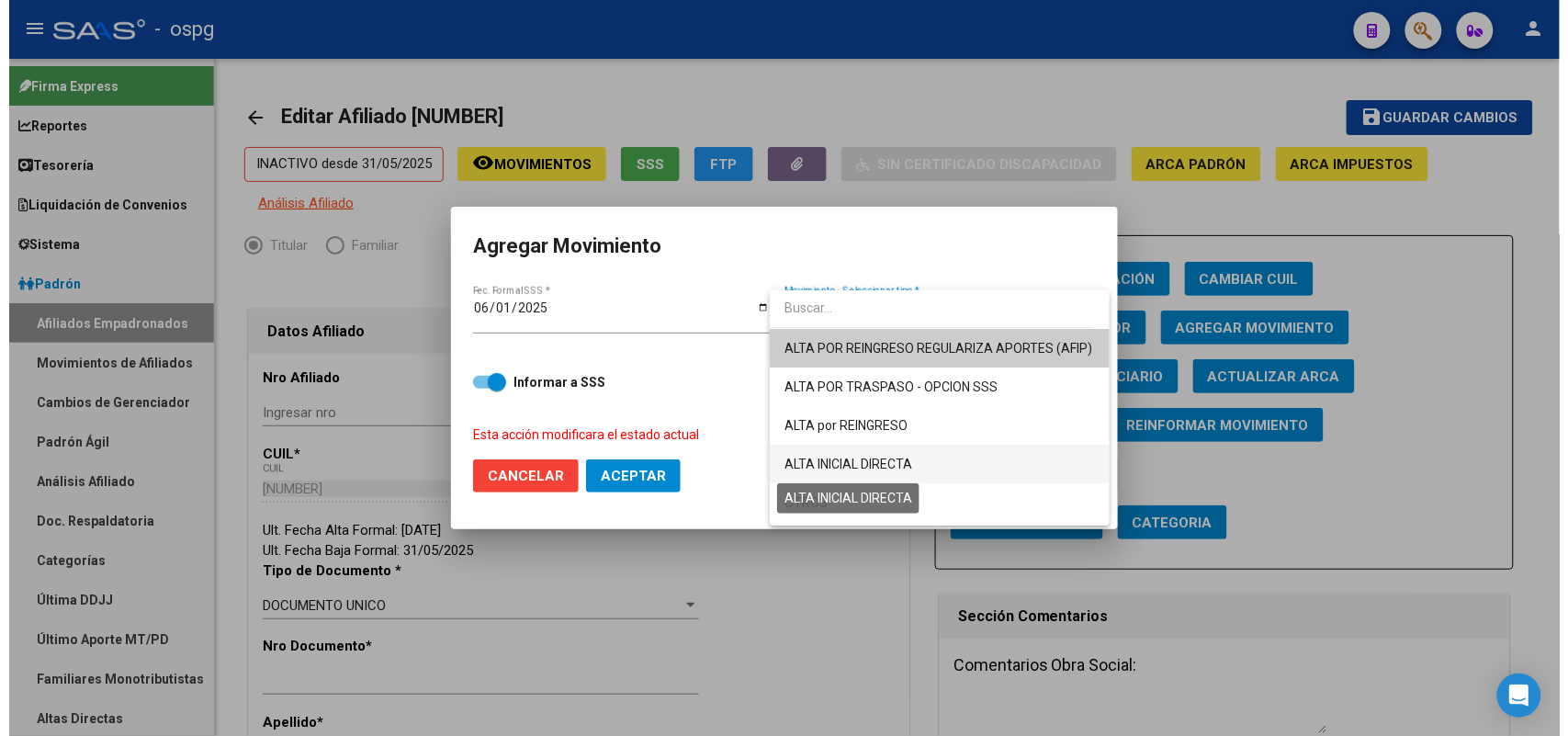 scroll, scrollTop: 115, scrollLeft: 0, axis: vertical 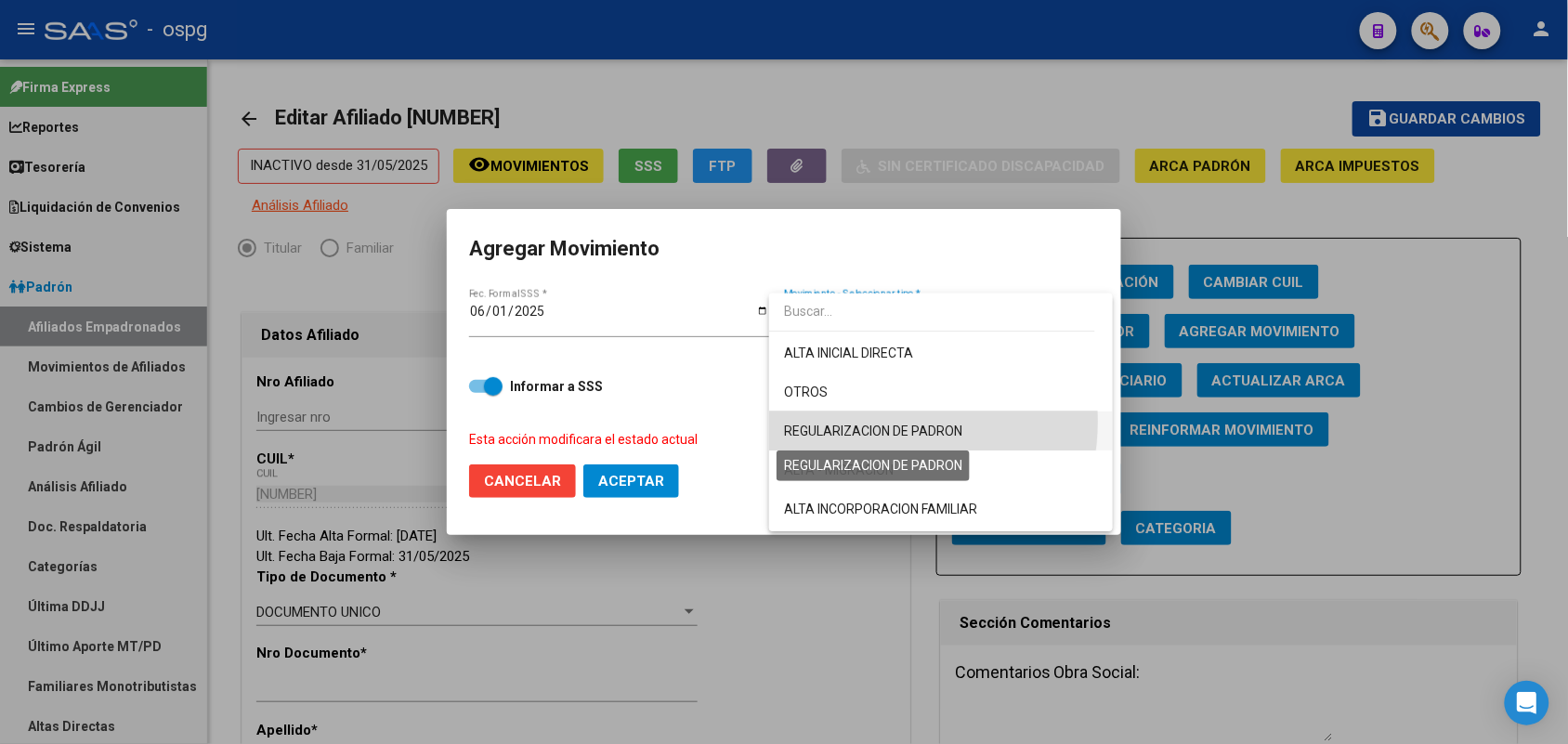 click on "REGULARIZACION DE PADRON" at bounding box center (873, 431) 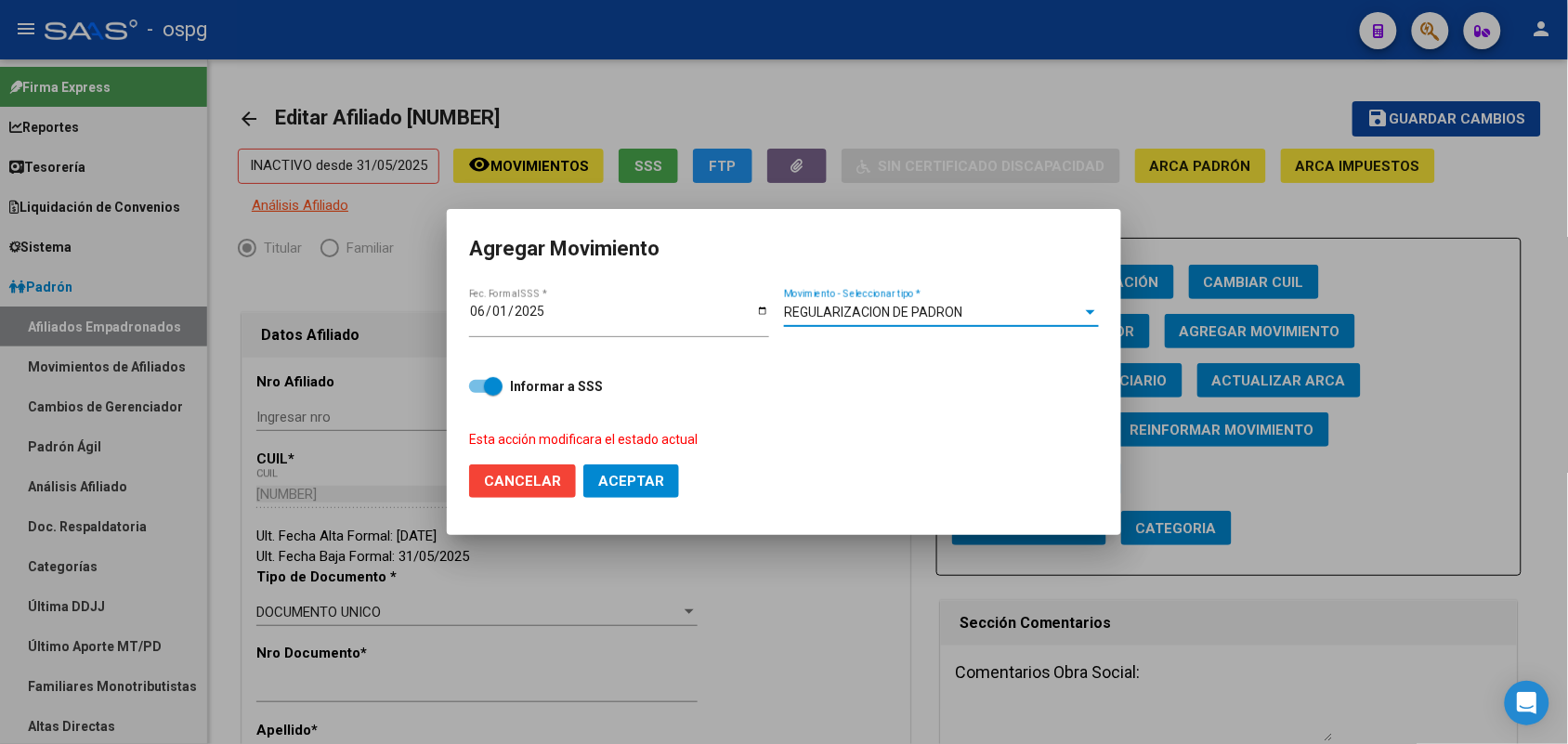 click on "Aceptar" 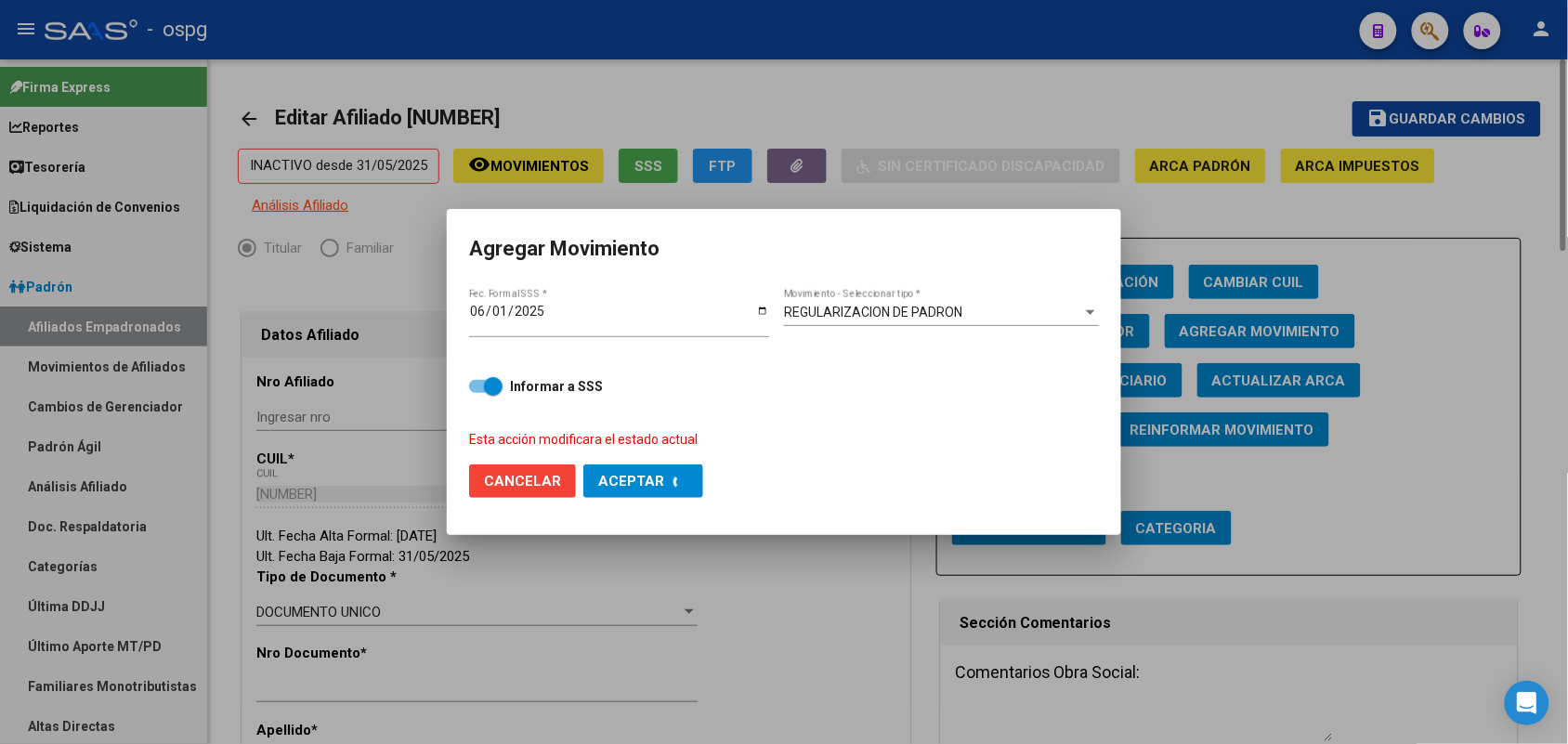 checkbox on "false" 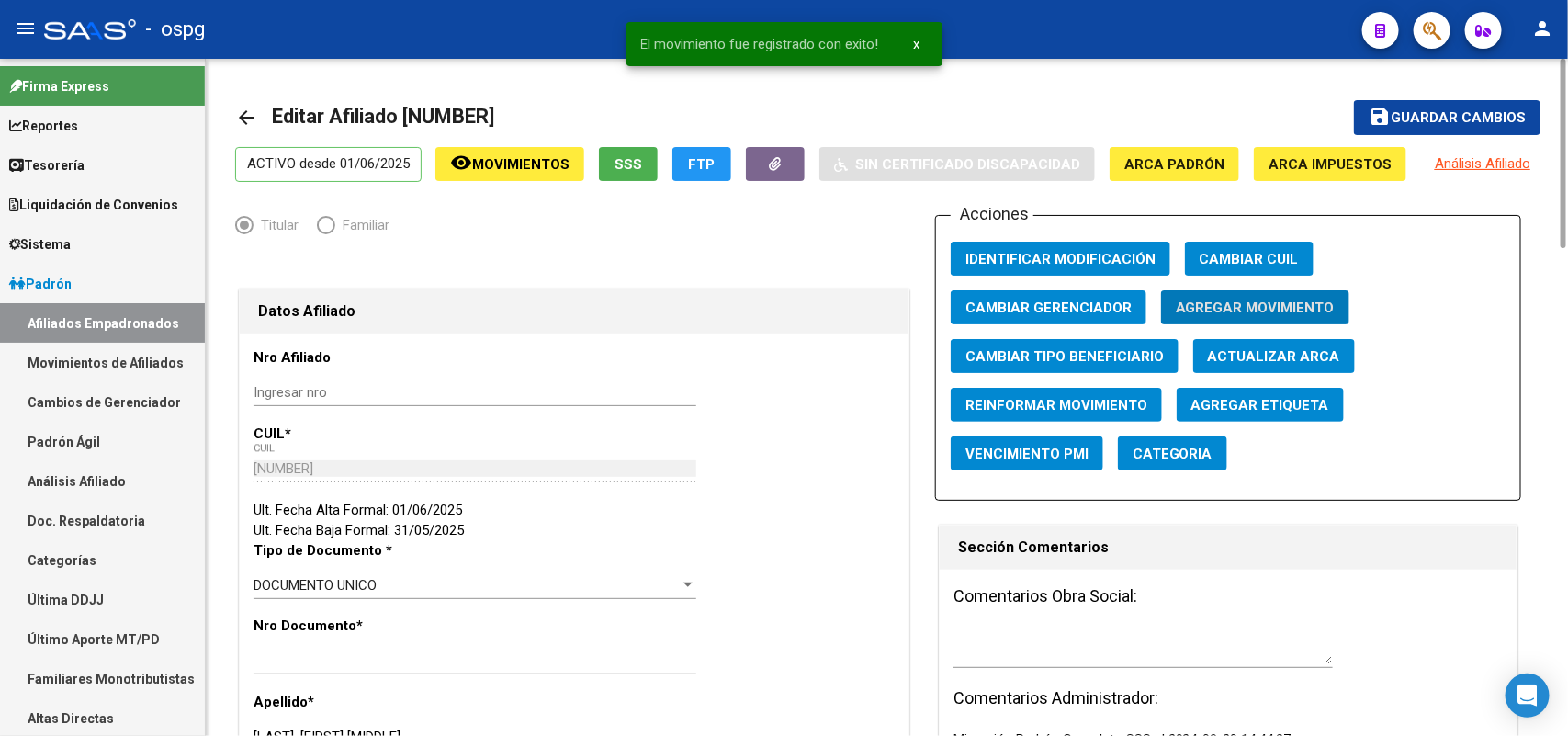 click on "Nro Documento  *   23090970 Ingresar nro" 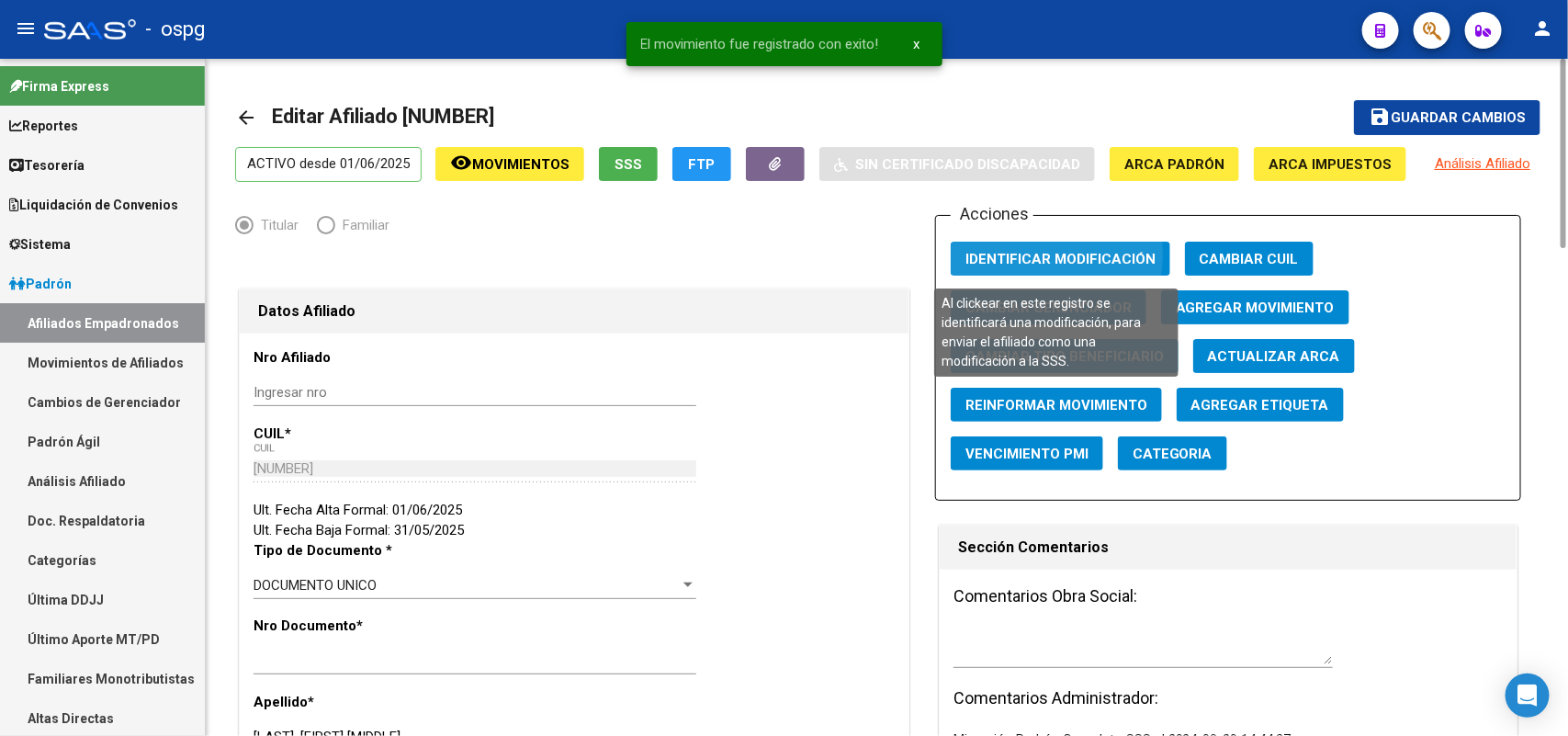 click on "Identificar Modificación" 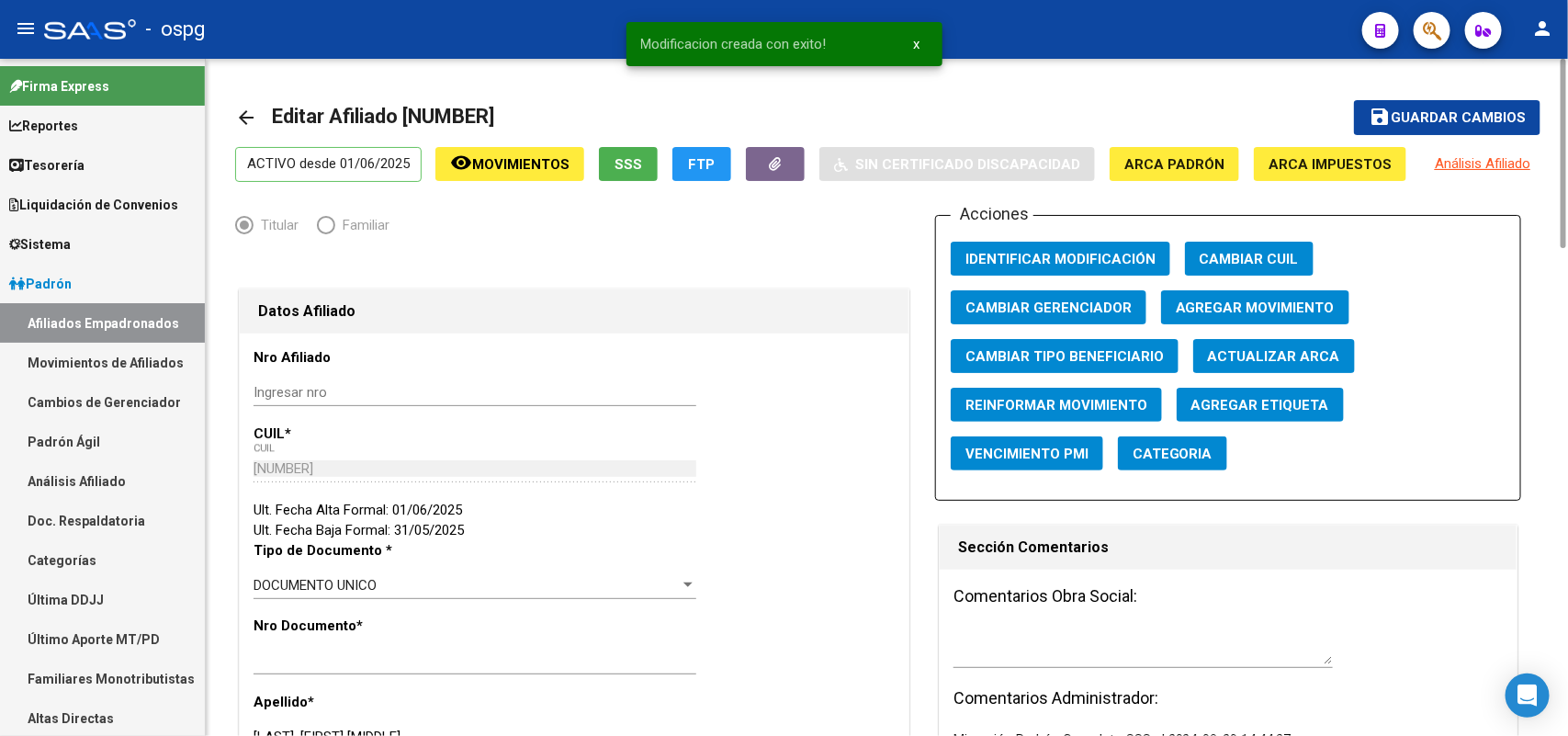 click on "save Guardar cambios" 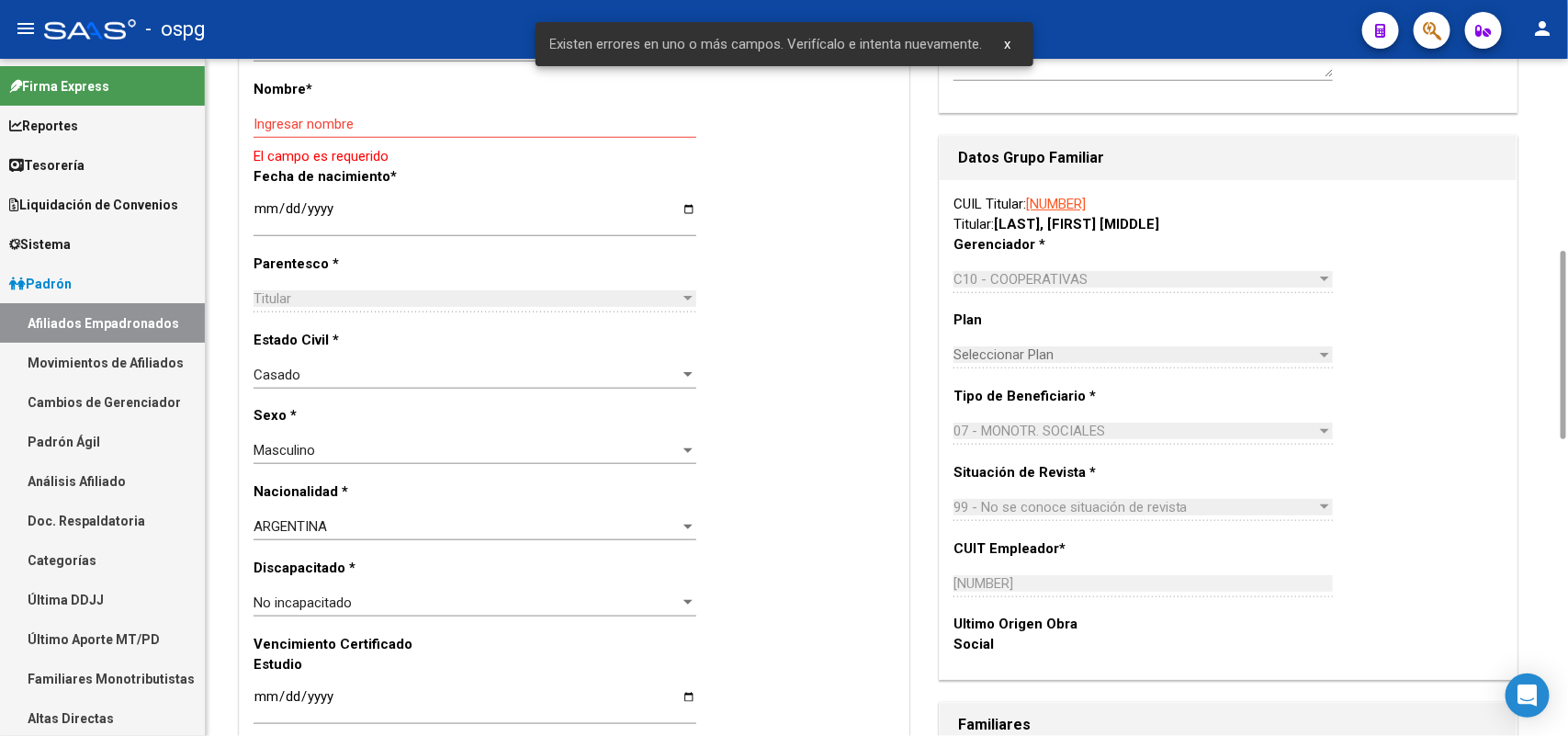 scroll, scrollTop: 459, scrollLeft: 0, axis: vertical 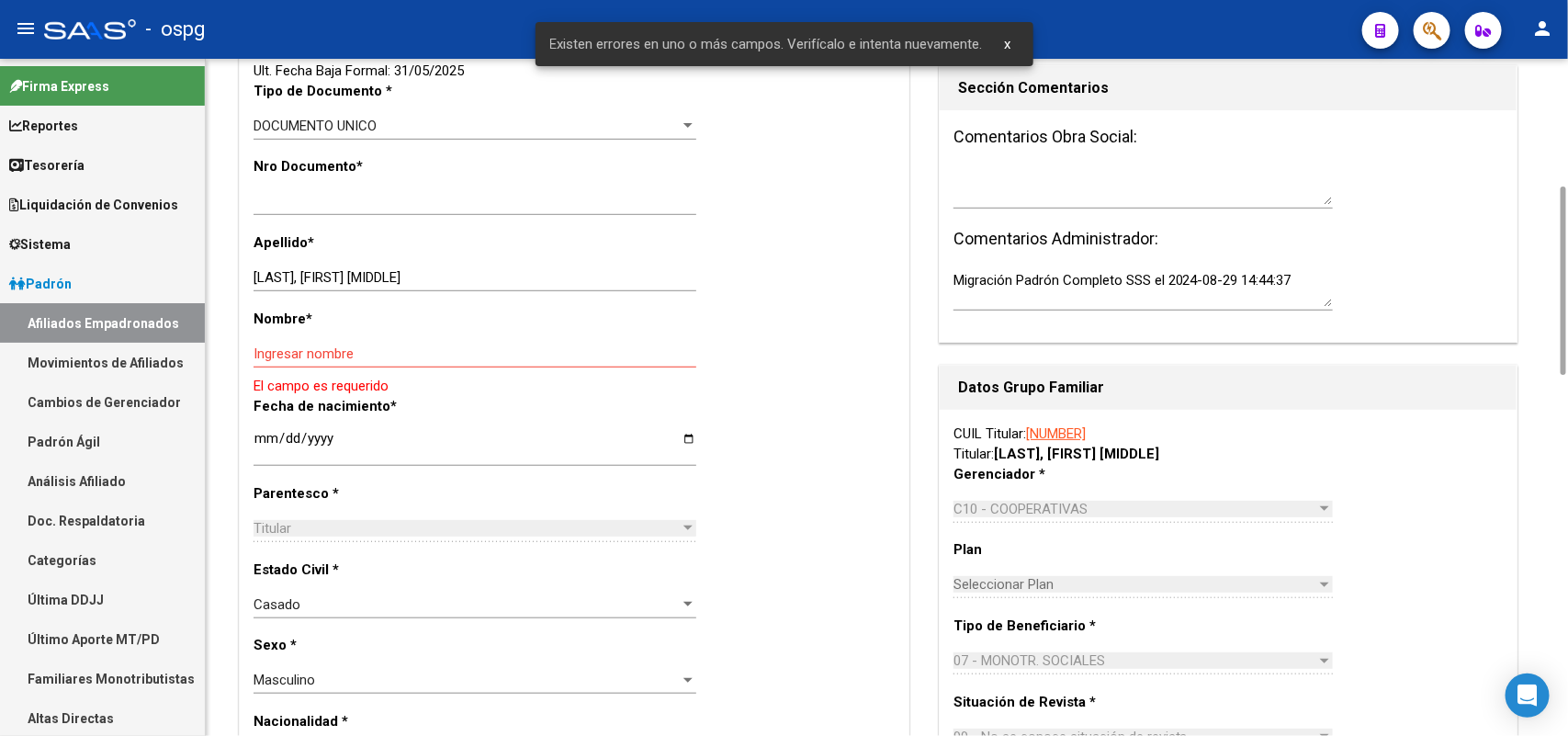 click on "Ingresar nombre" at bounding box center [475, 354] 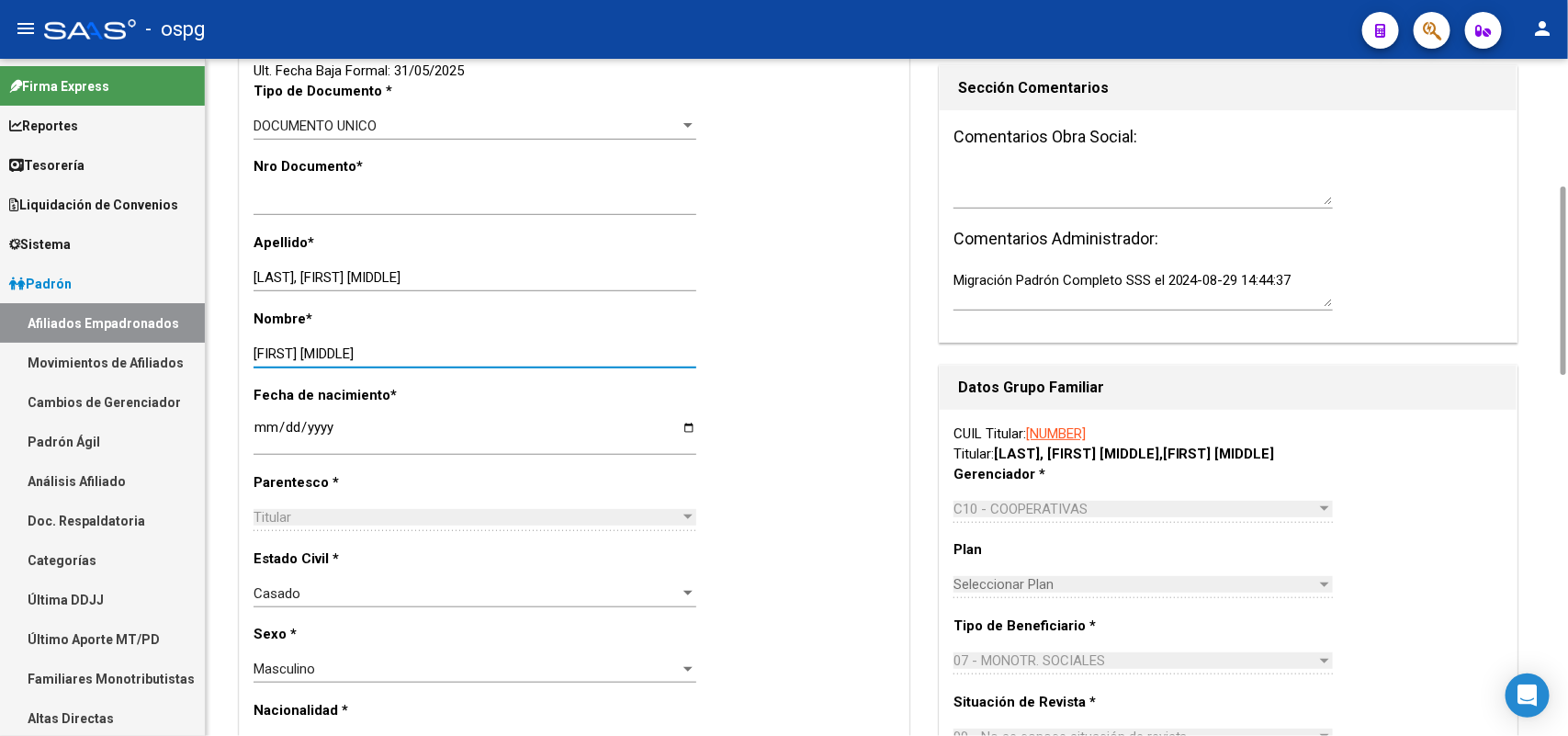 type on "PABLO JAVIER" 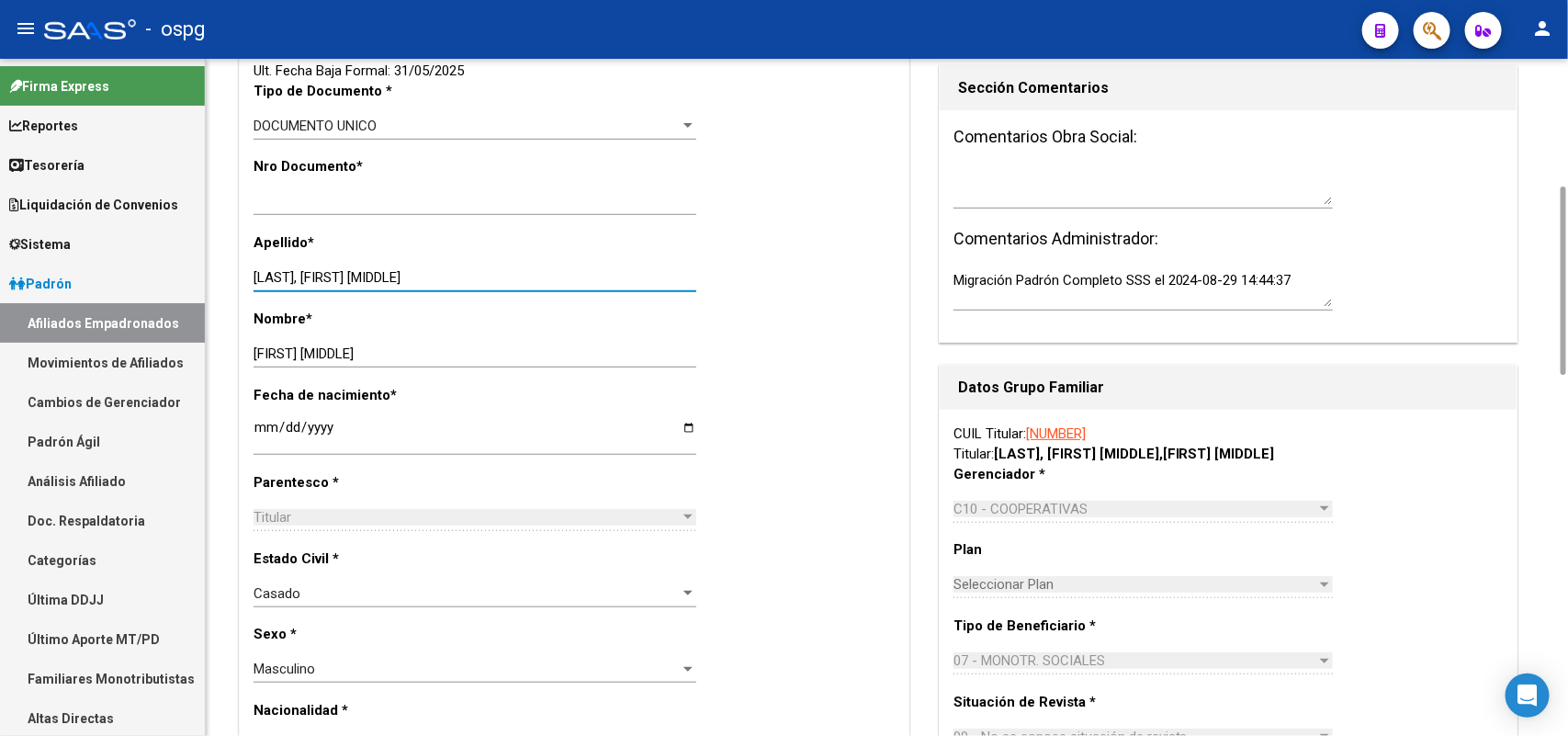 drag, startPoint x: 285, startPoint y: 278, endPoint x: 448, endPoint y: 276, distance: 163.01227 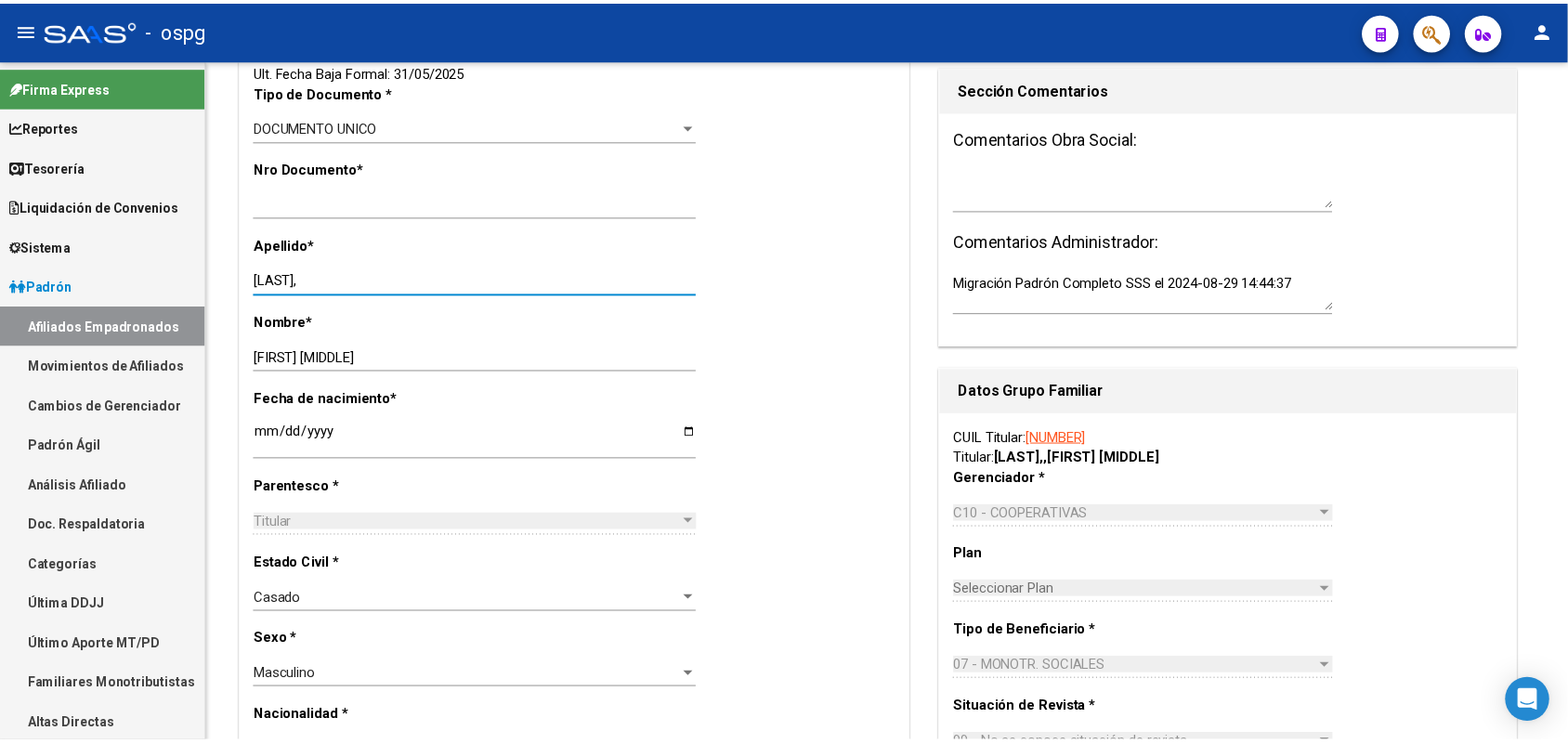 scroll, scrollTop: 0, scrollLeft: 0, axis: both 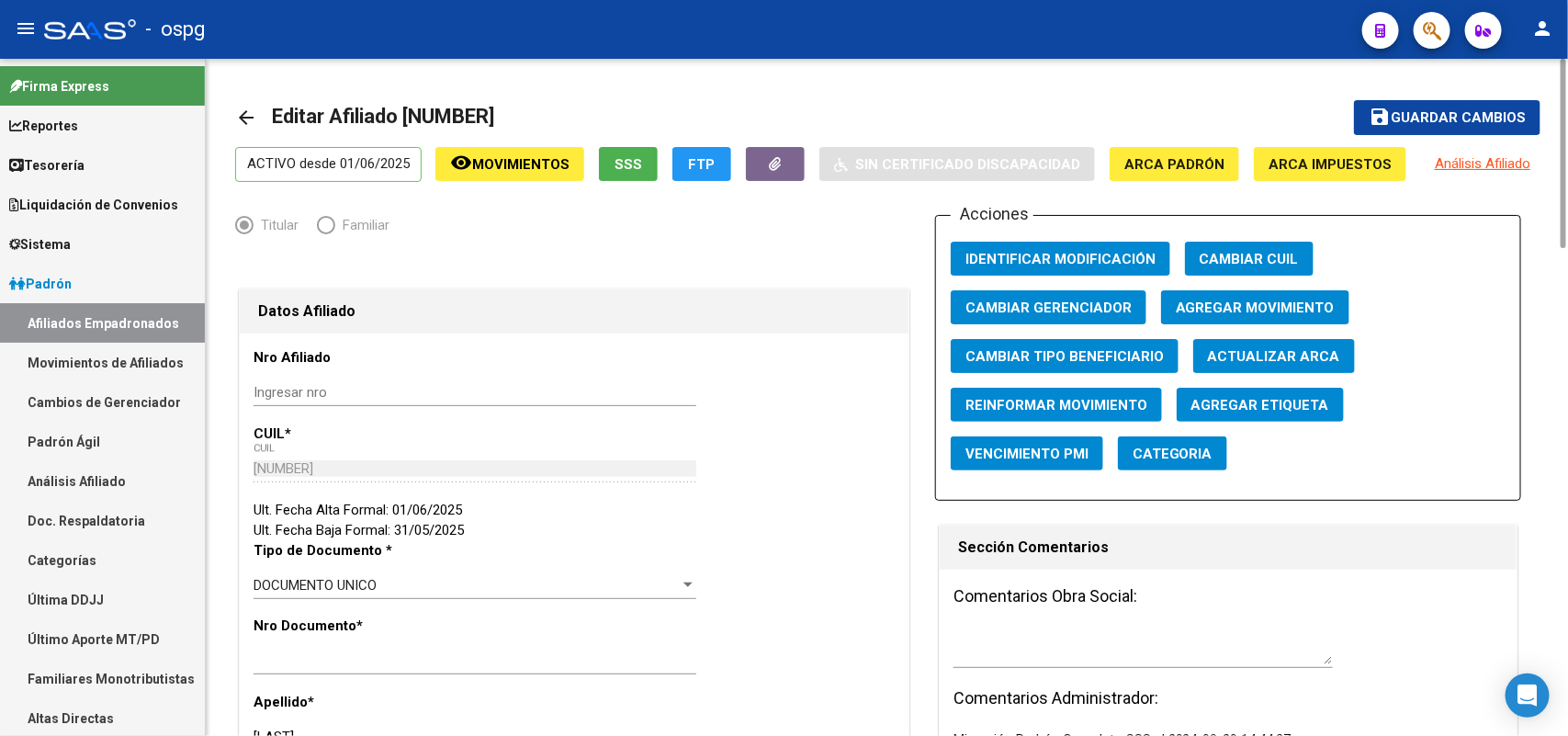 type on "POL," 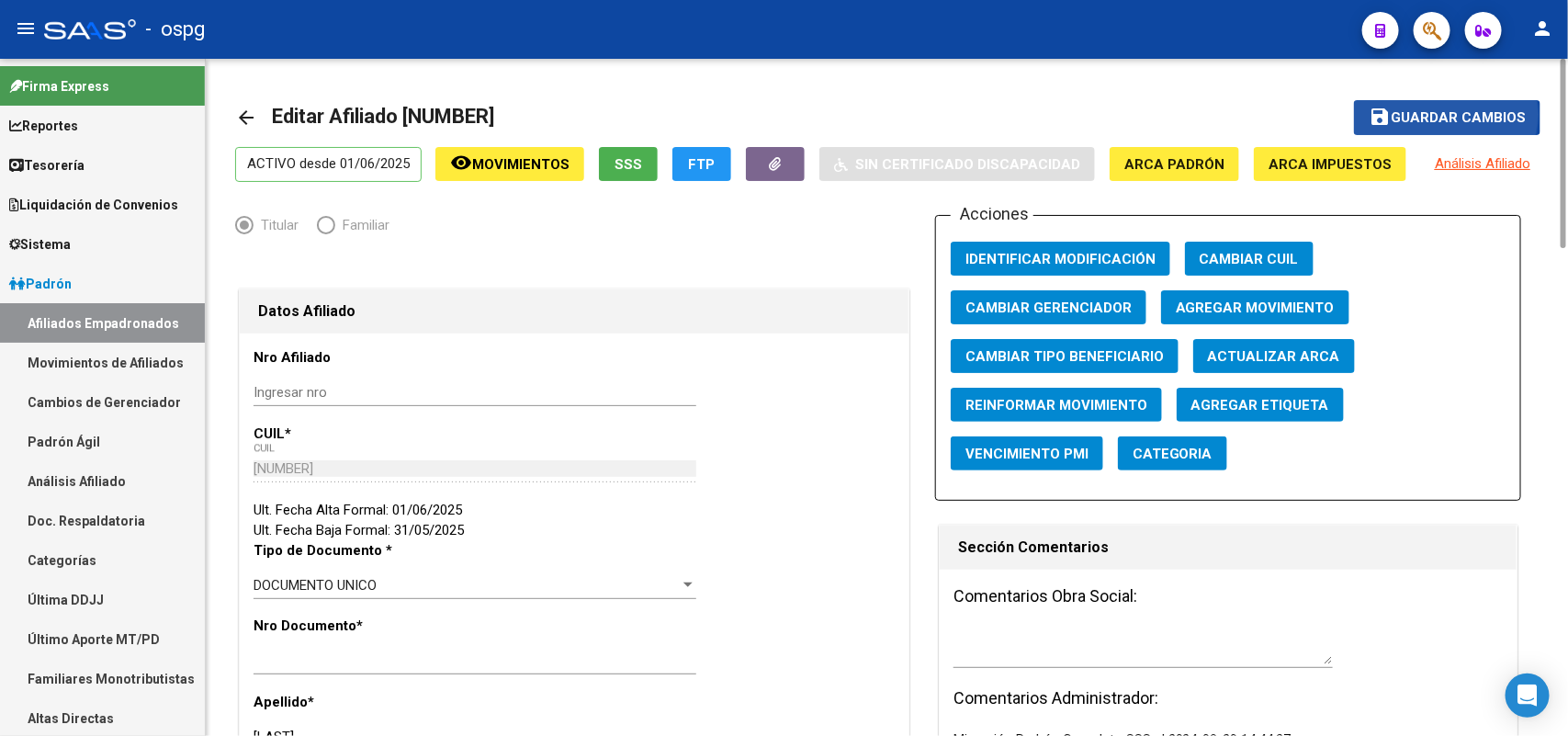 click on "Guardar cambios" 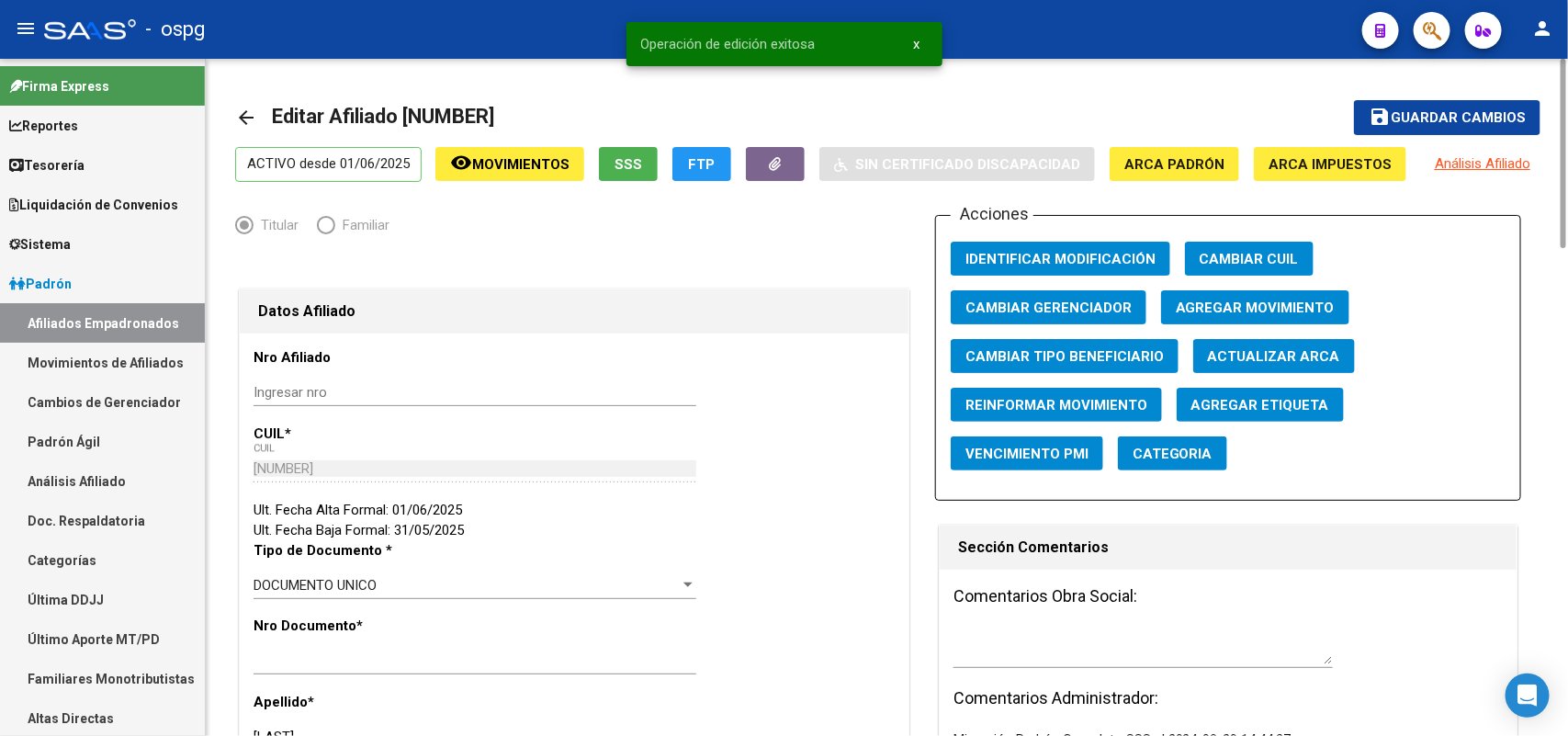 click on "arrow_back" 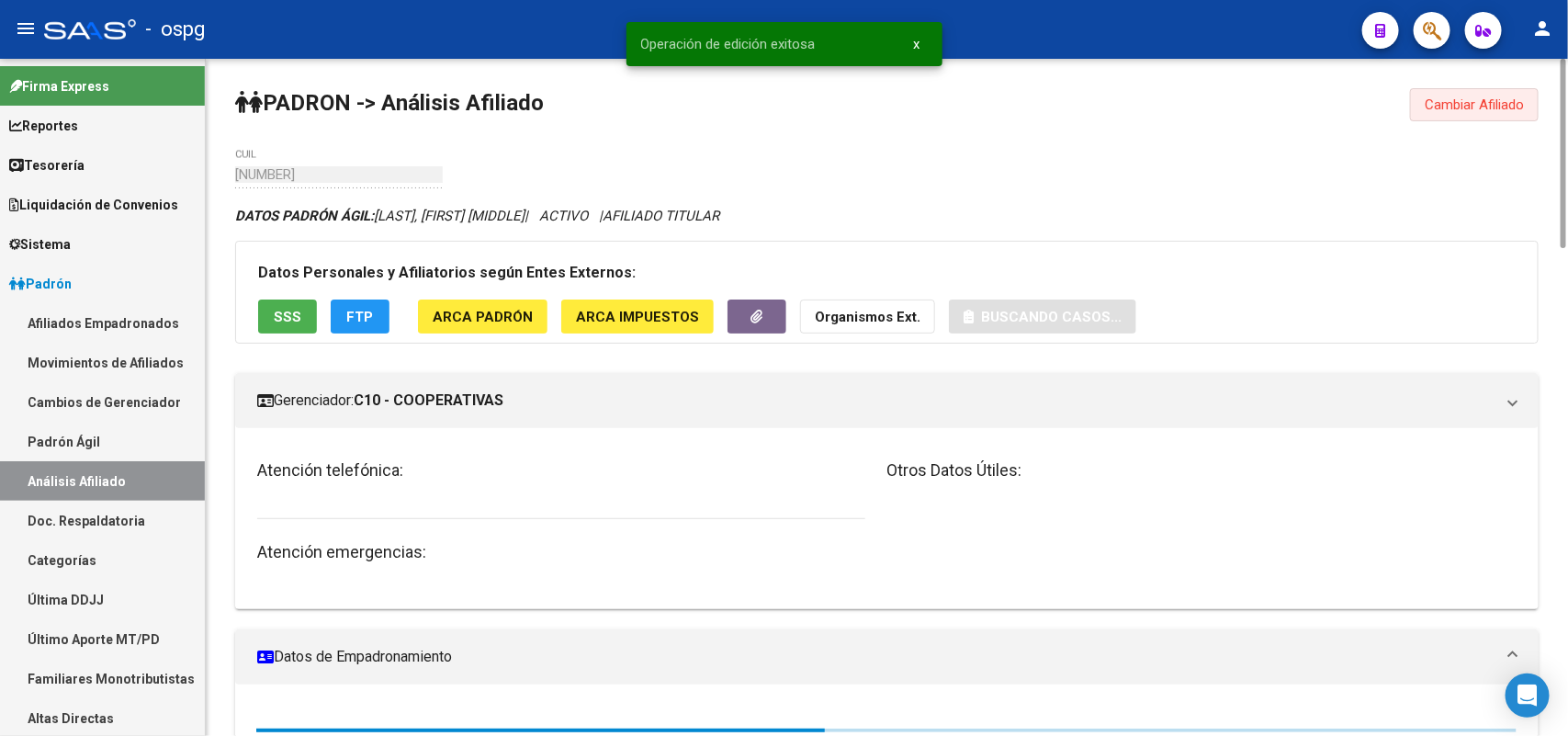 drag, startPoint x: 1486, startPoint y: 97, endPoint x: 1468, endPoint y: 93, distance: 18.439089 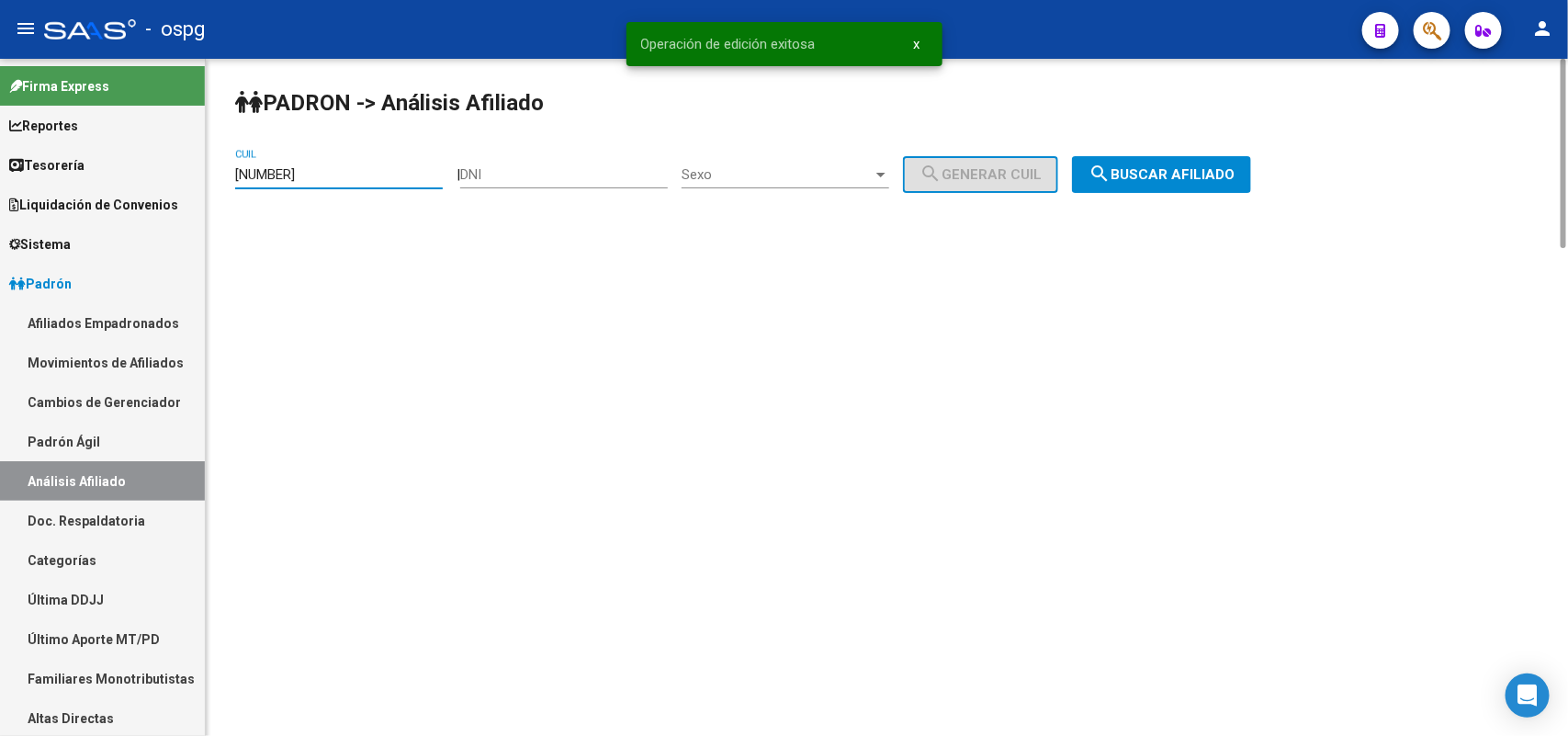 drag, startPoint x: 17, startPoint y: 159, endPoint x: 263, endPoint y: 165, distance: 246.0732 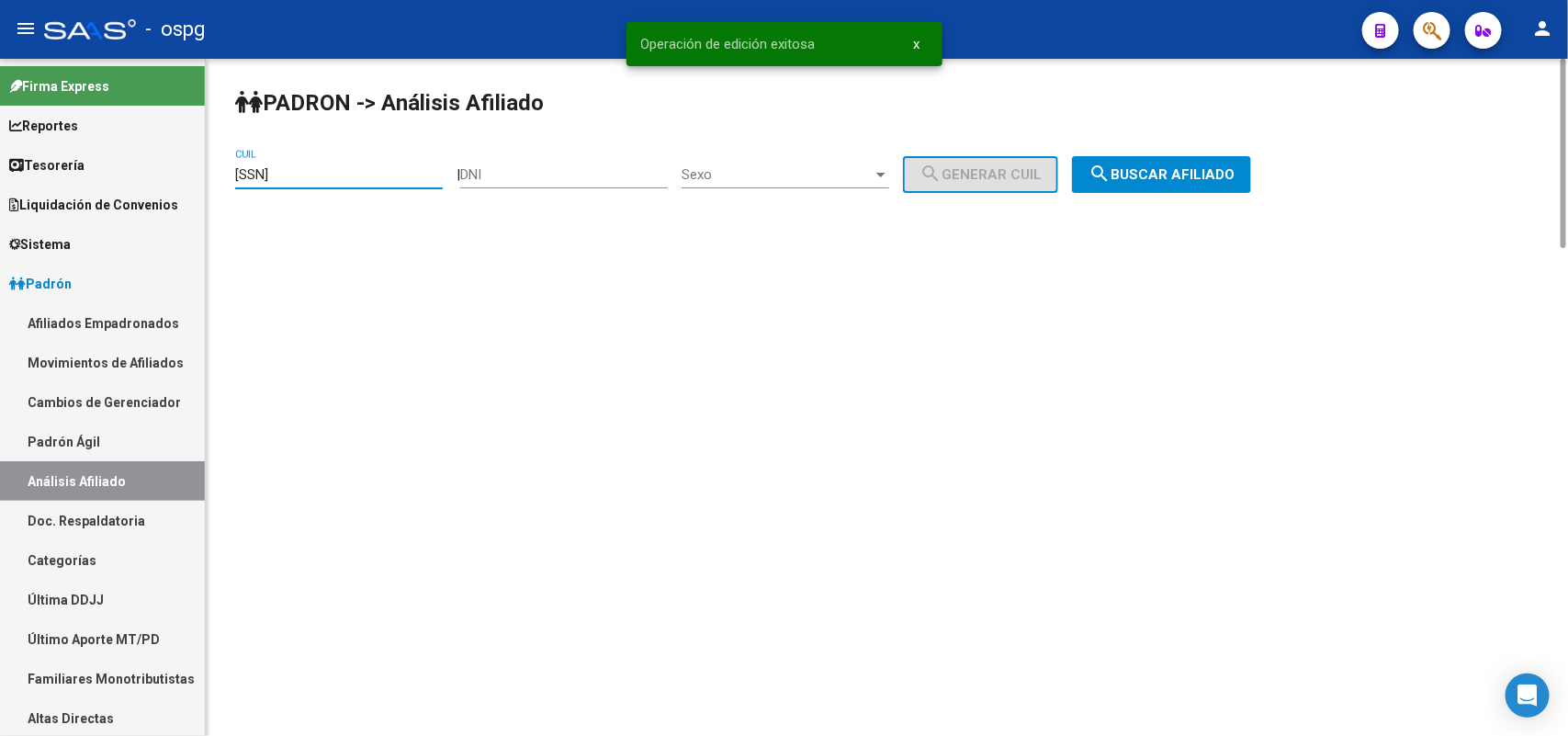 type on "27-25276076-3" 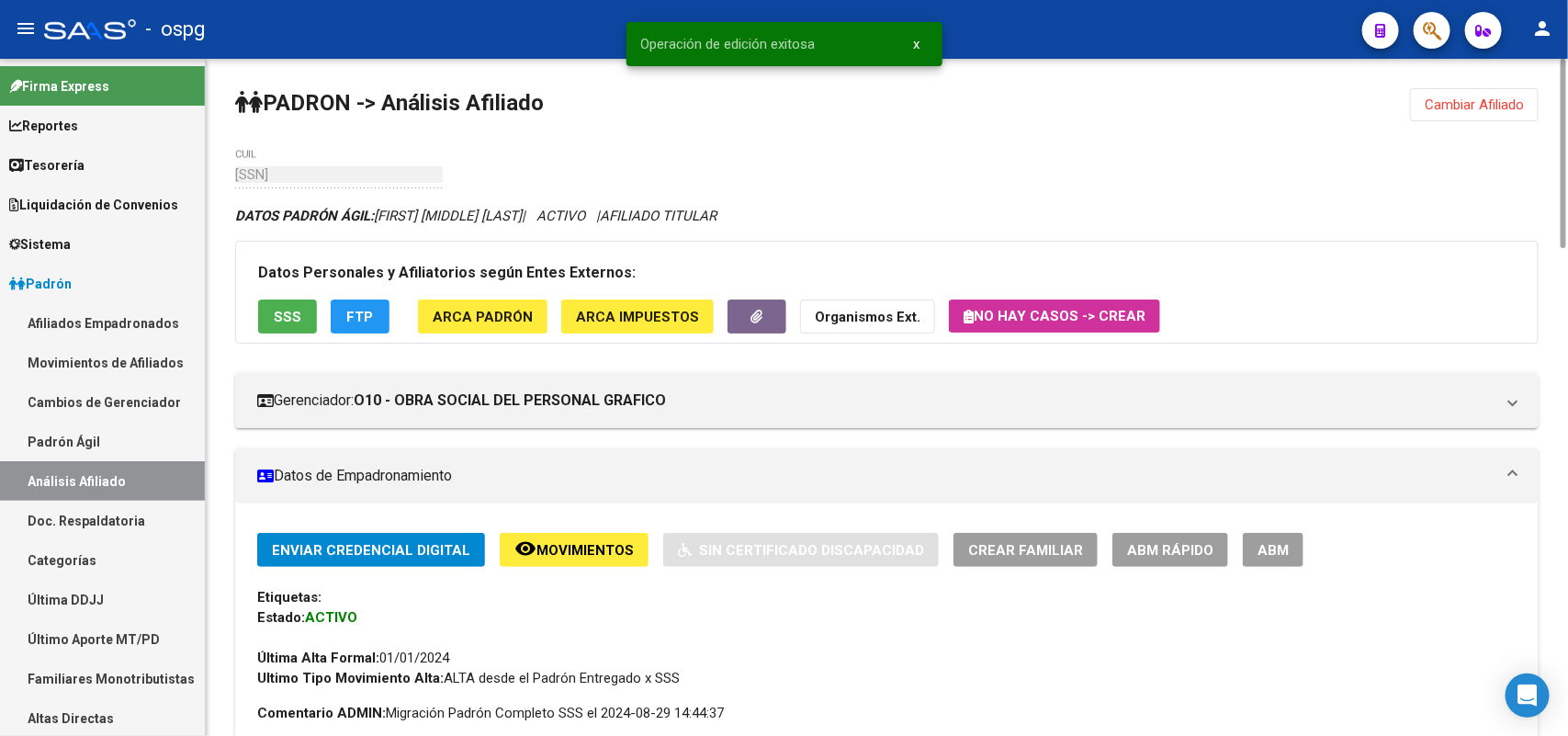 click on "ABM" at bounding box center (1273, 550) 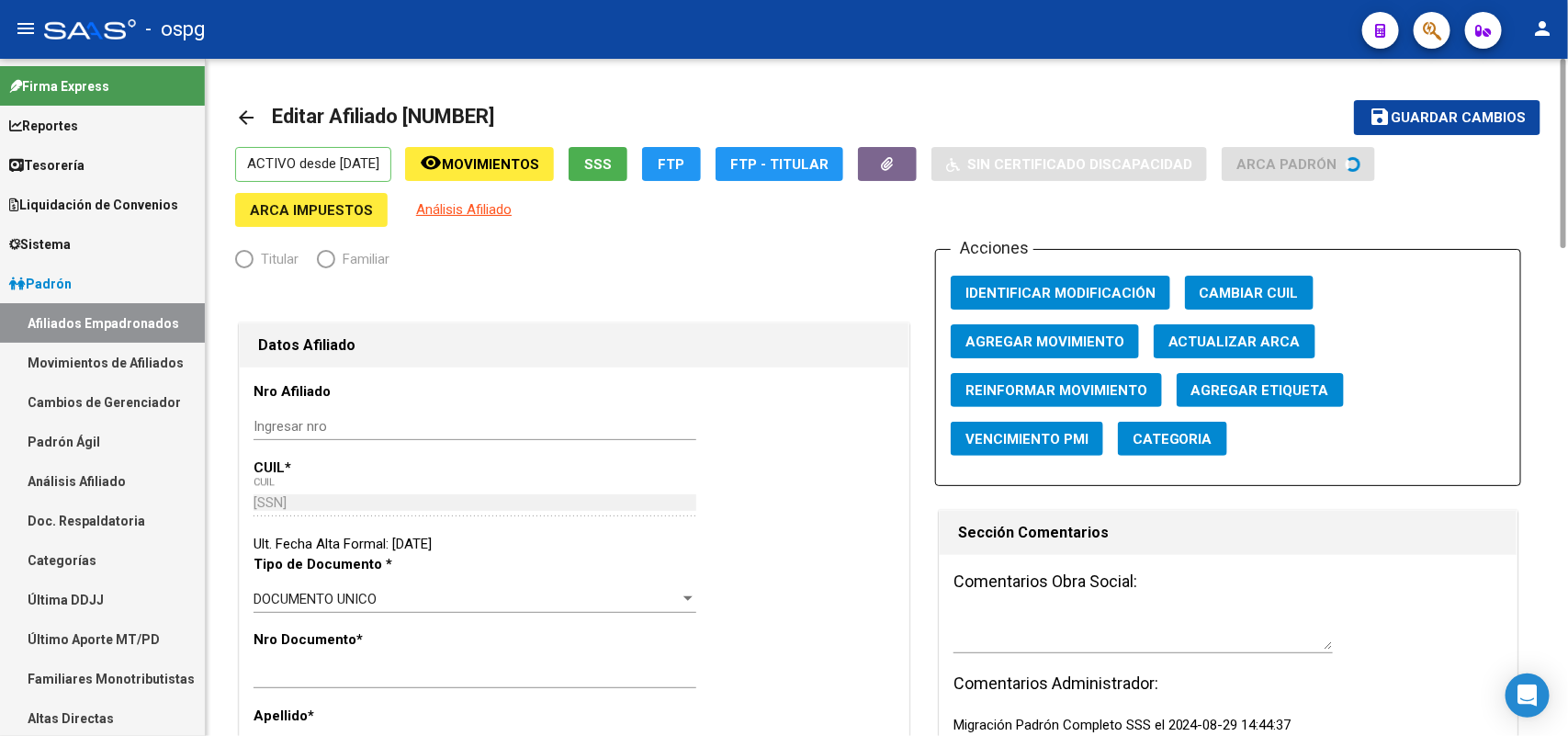 radio on "true" 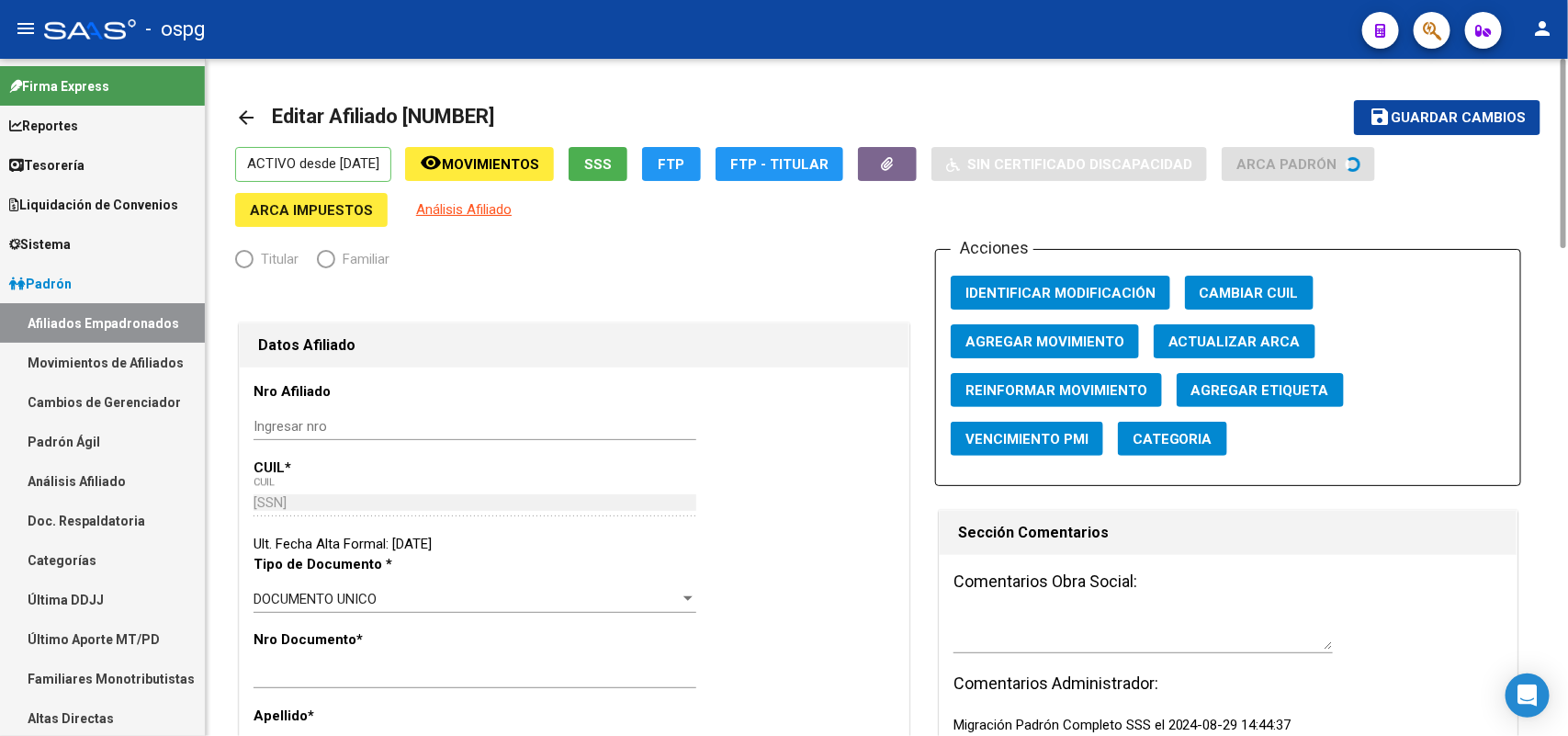 type on "33-63761744-9" 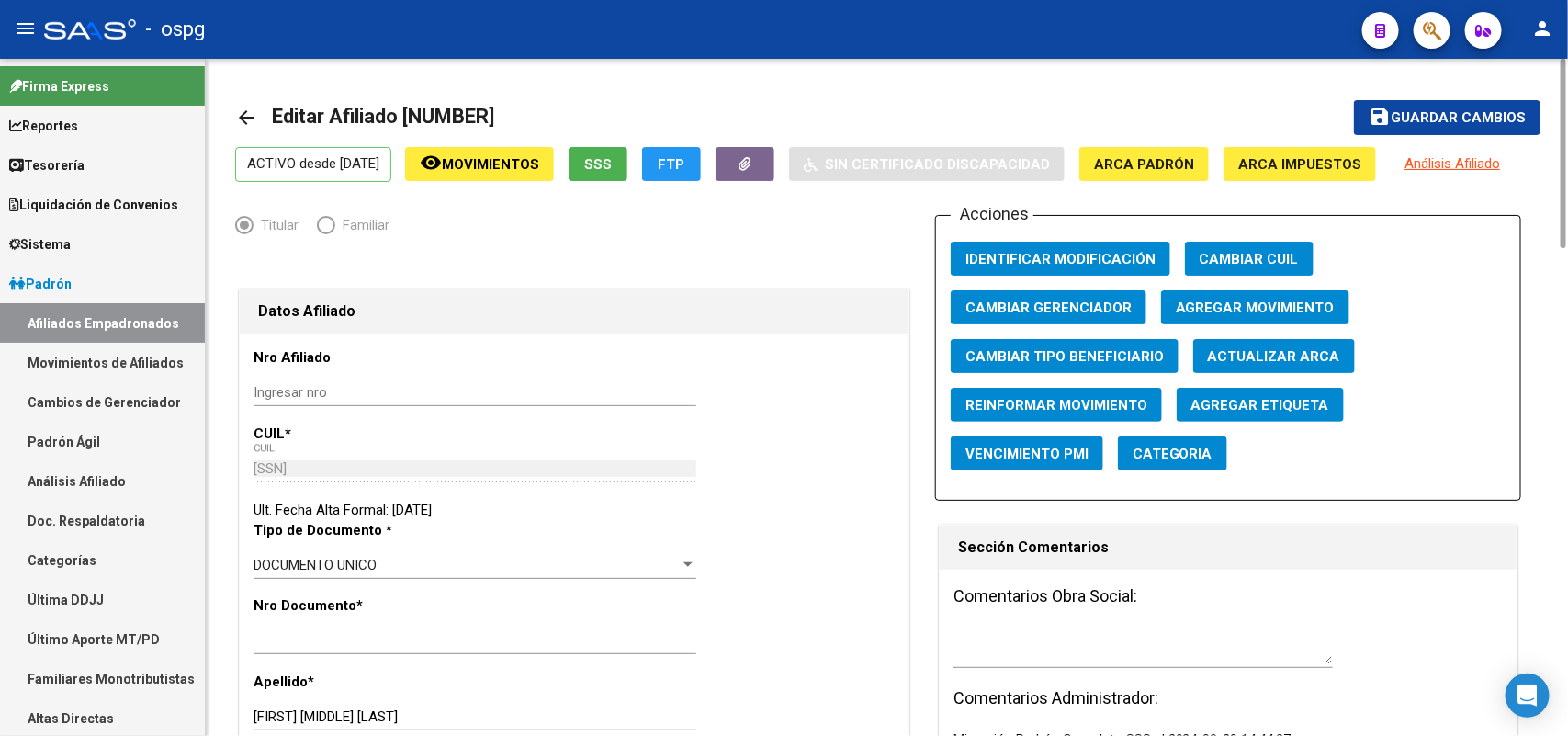 click on "Agregar Movimiento" 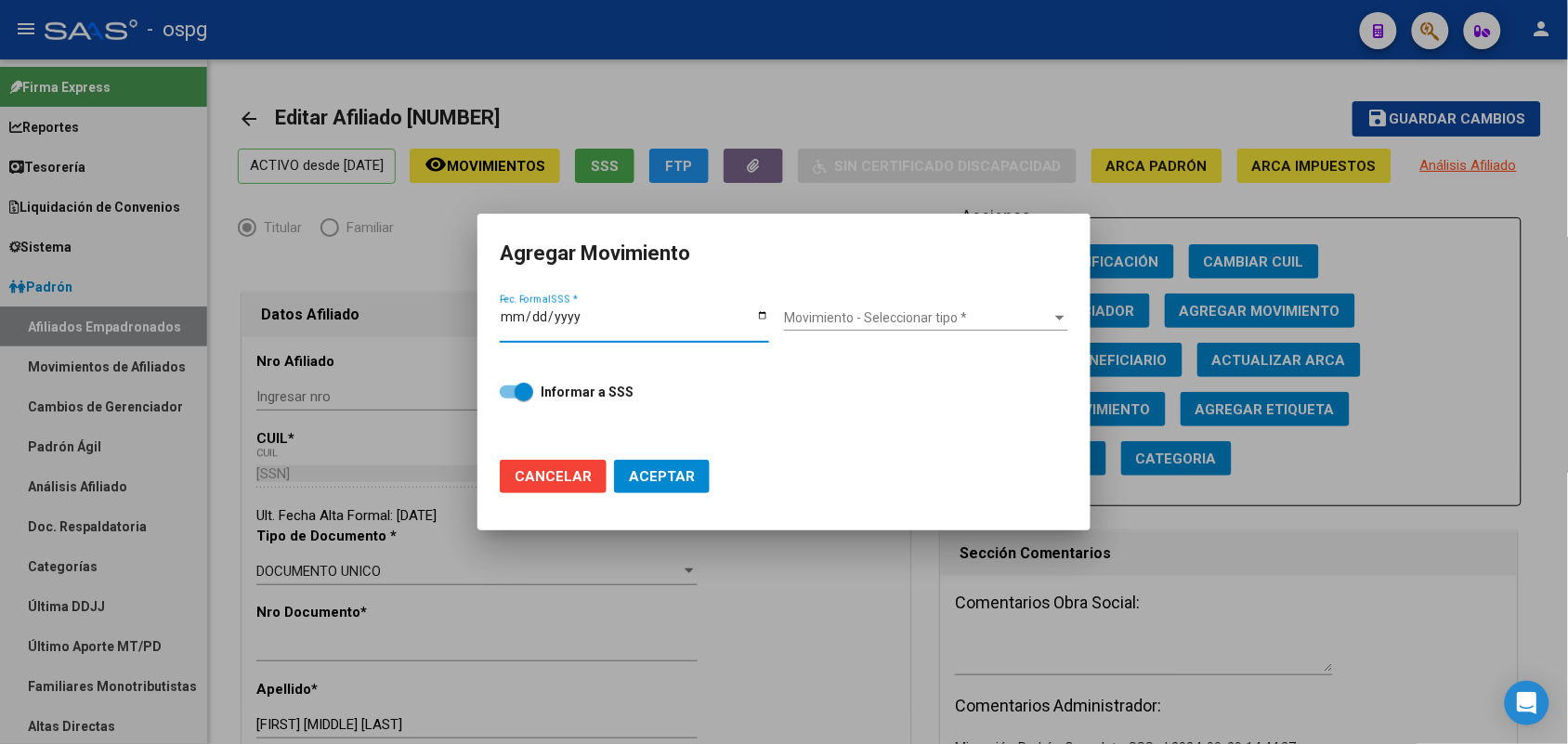 click on "Fec. Formal SSS *" at bounding box center [634, 323] 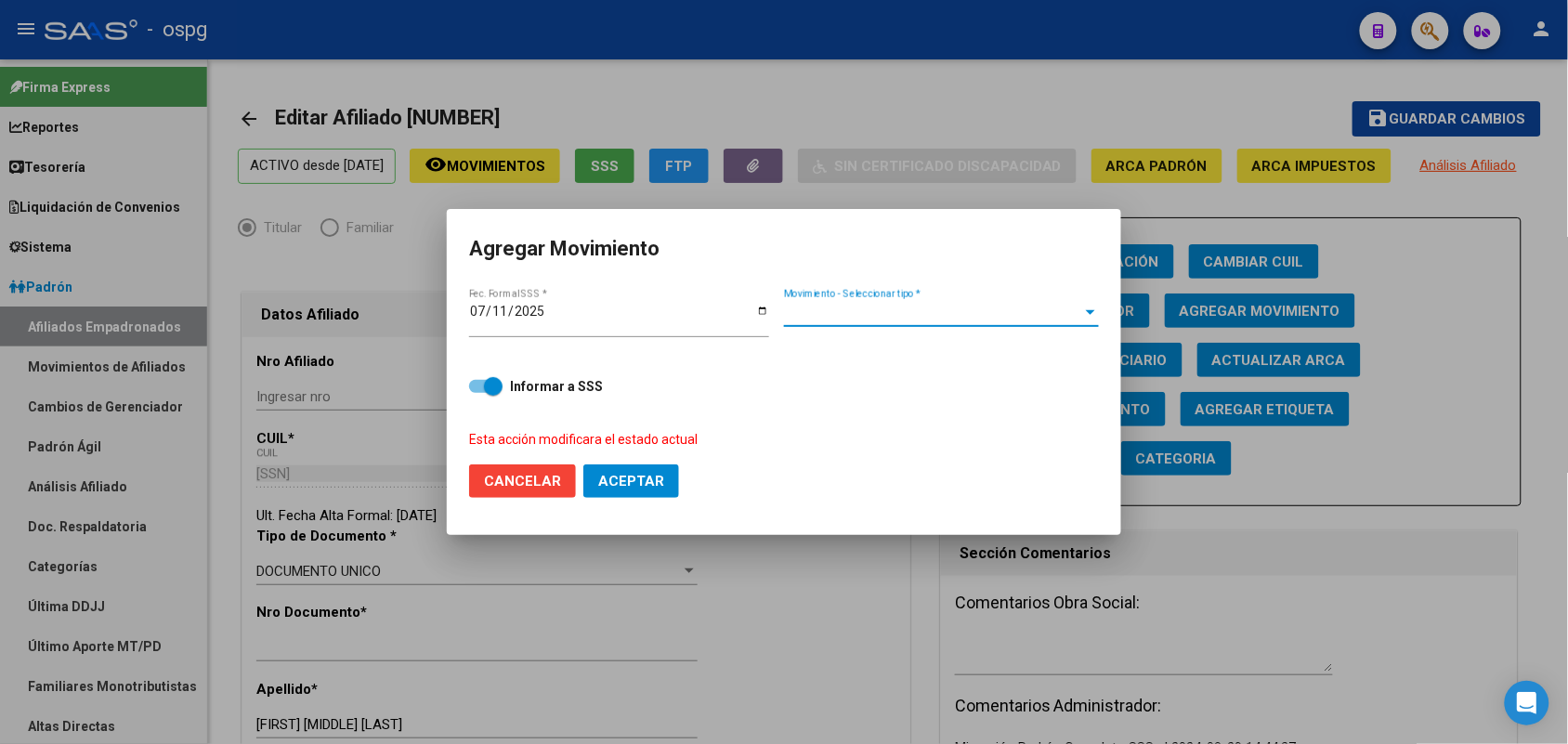 click on "Movimiento - Seleccionar tipo *" at bounding box center [933, 312] 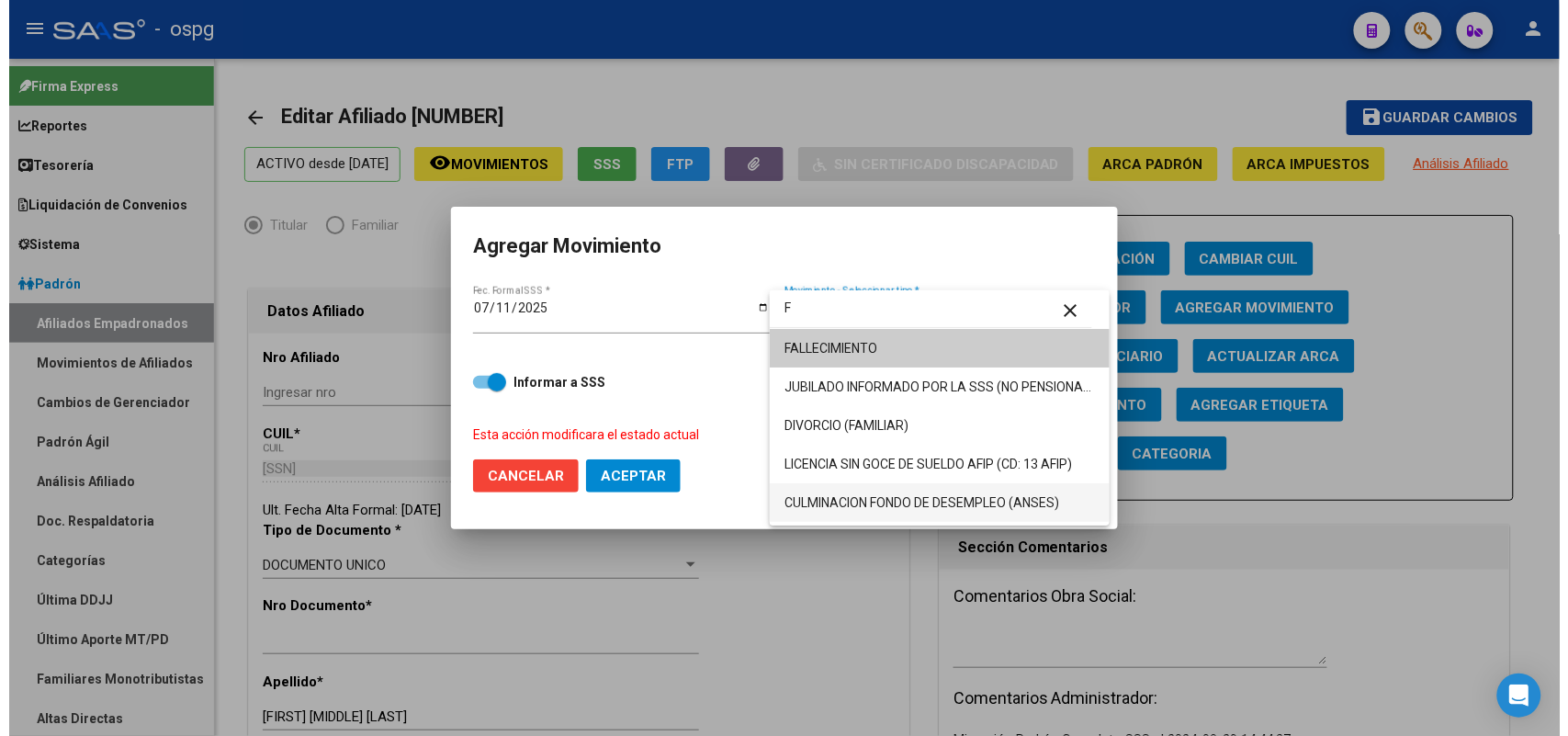 scroll, scrollTop: 115, scrollLeft: 0, axis: vertical 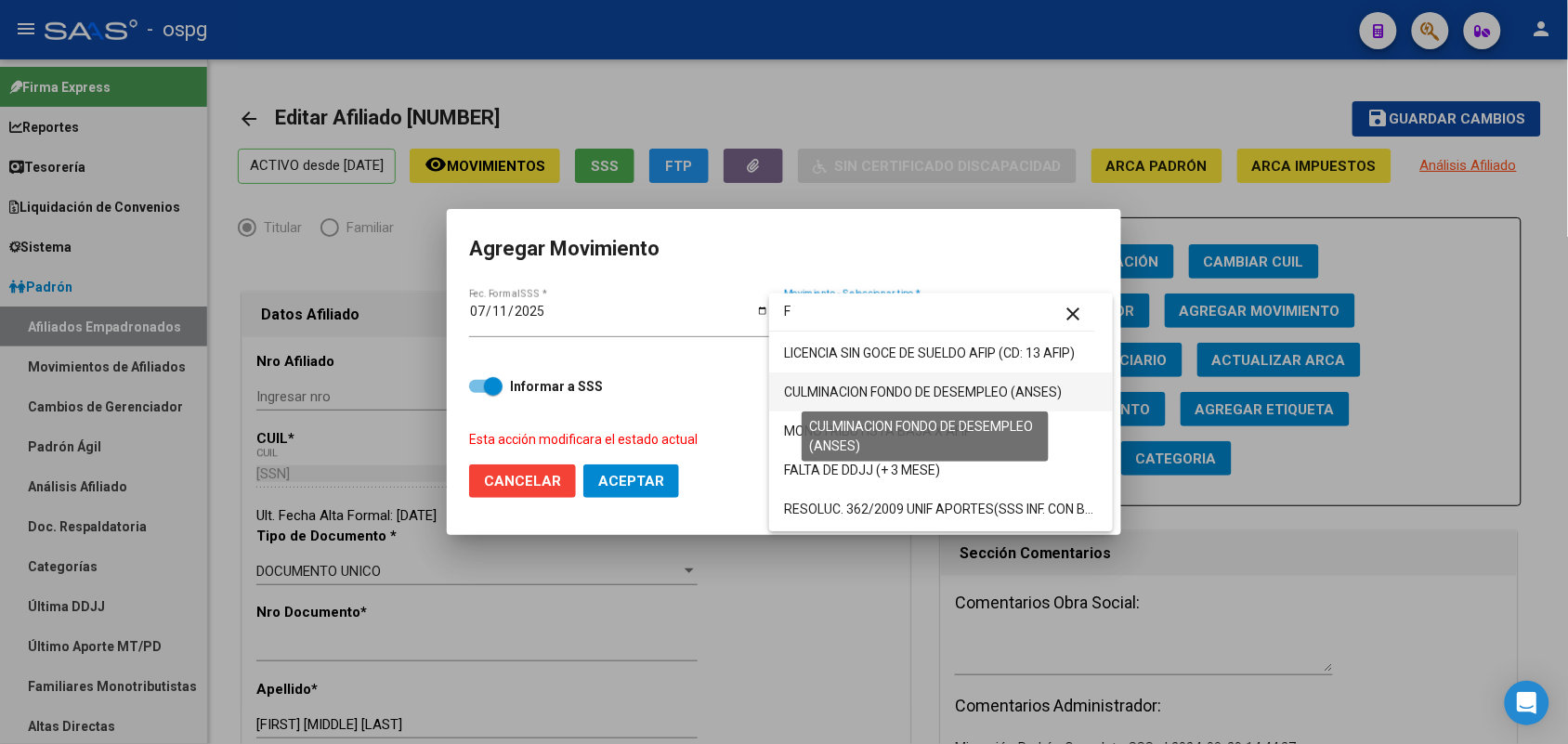 type on "F" 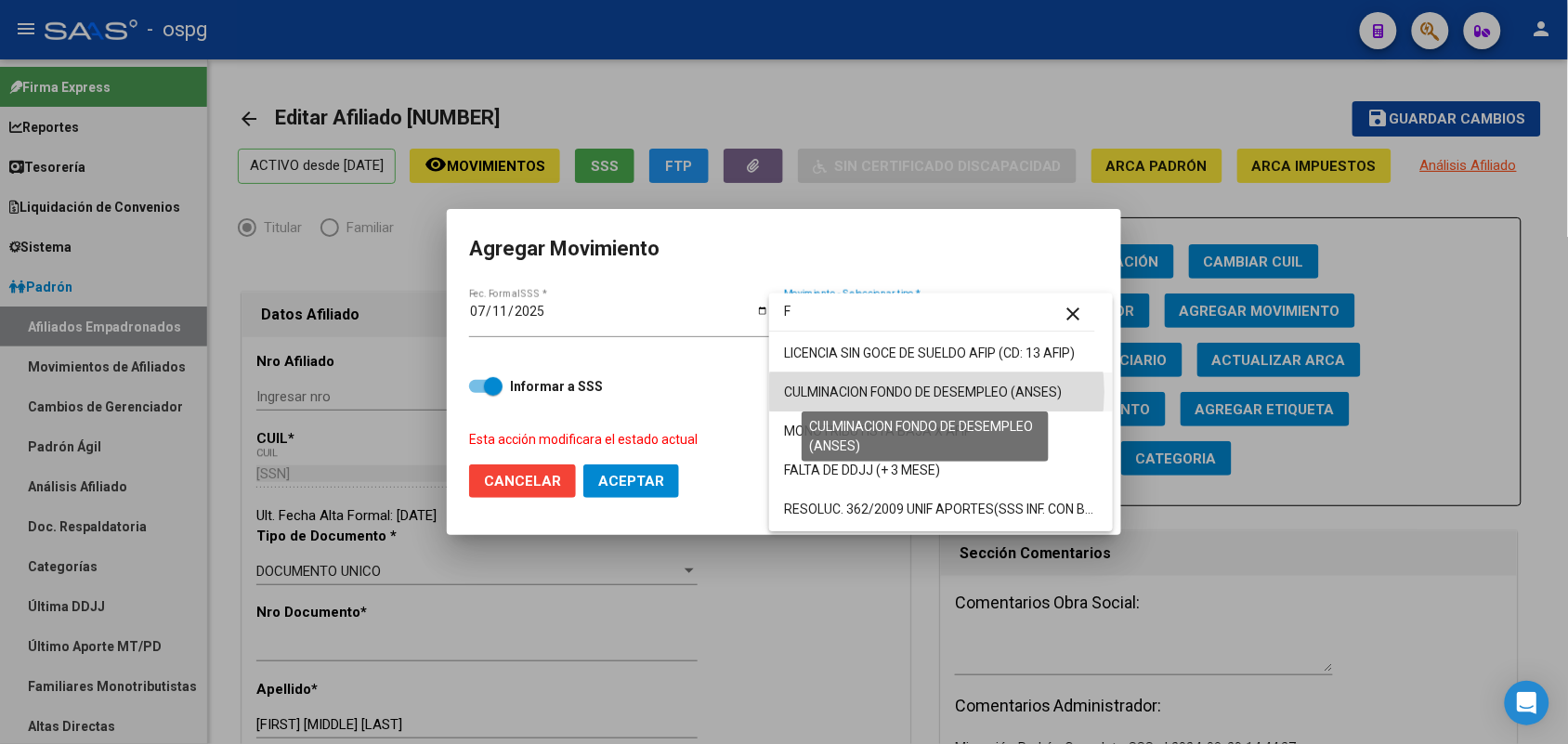drag, startPoint x: 936, startPoint y: 392, endPoint x: 648, endPoint y: 478, distance: 300.5661 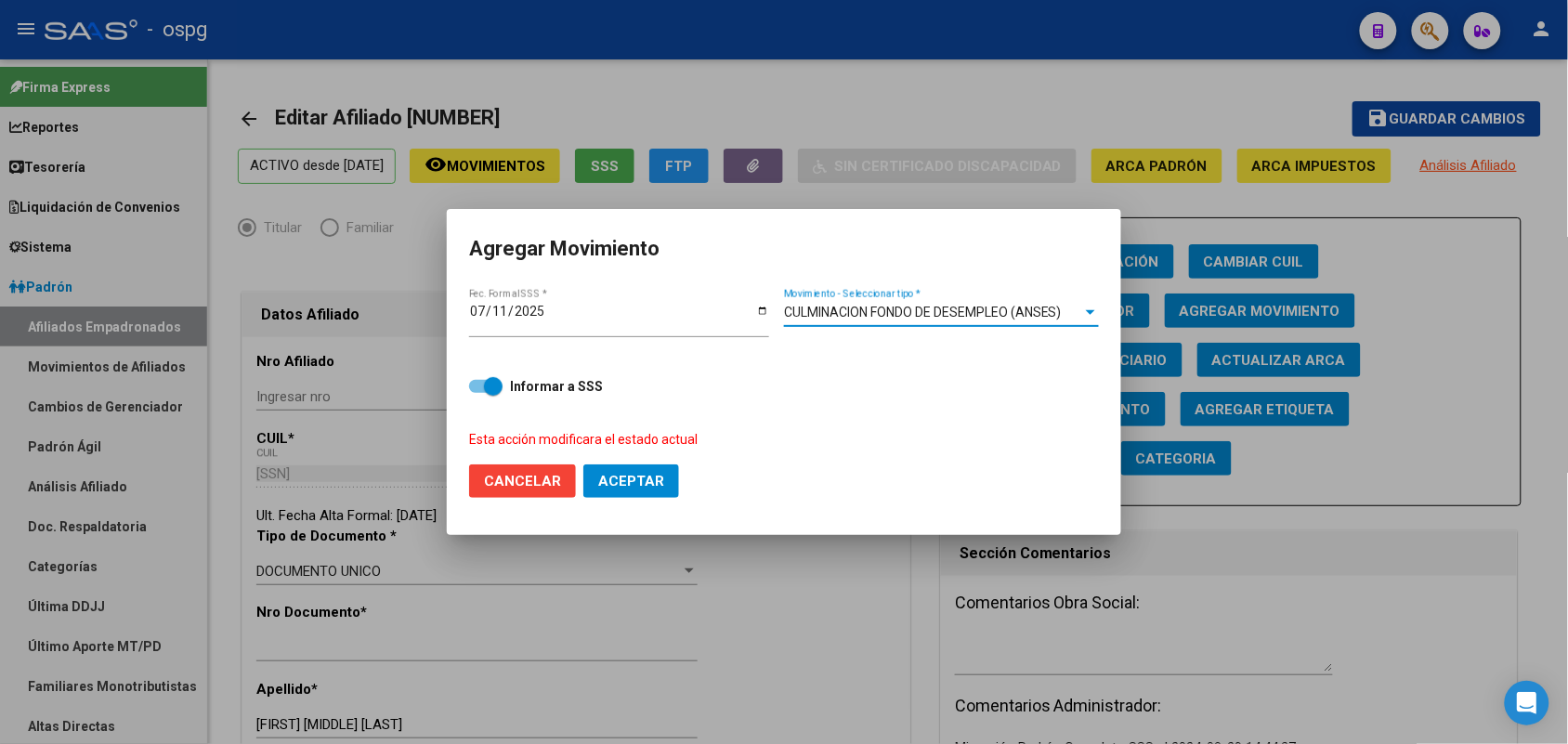 click on "Aceptar" 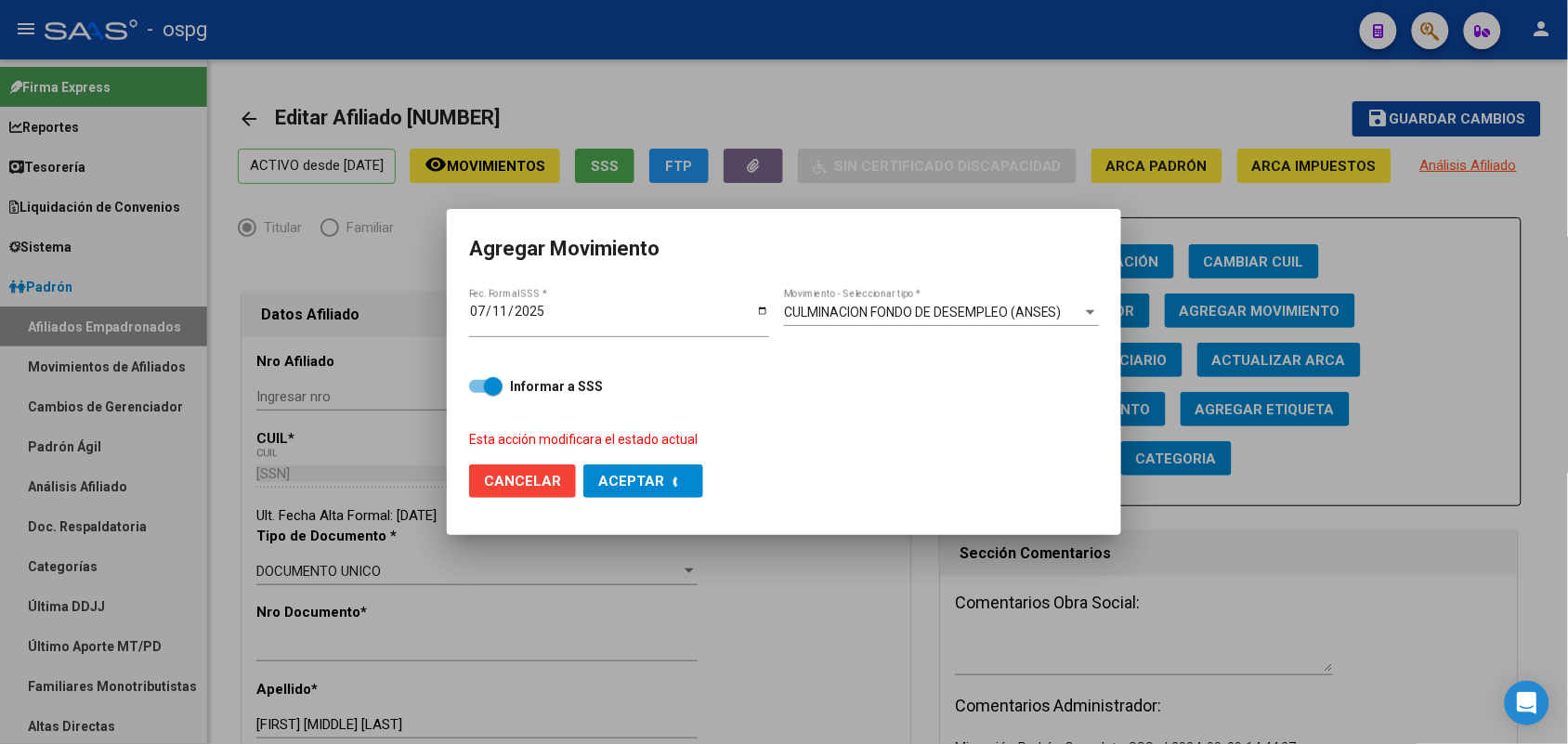 checkbox on "false" 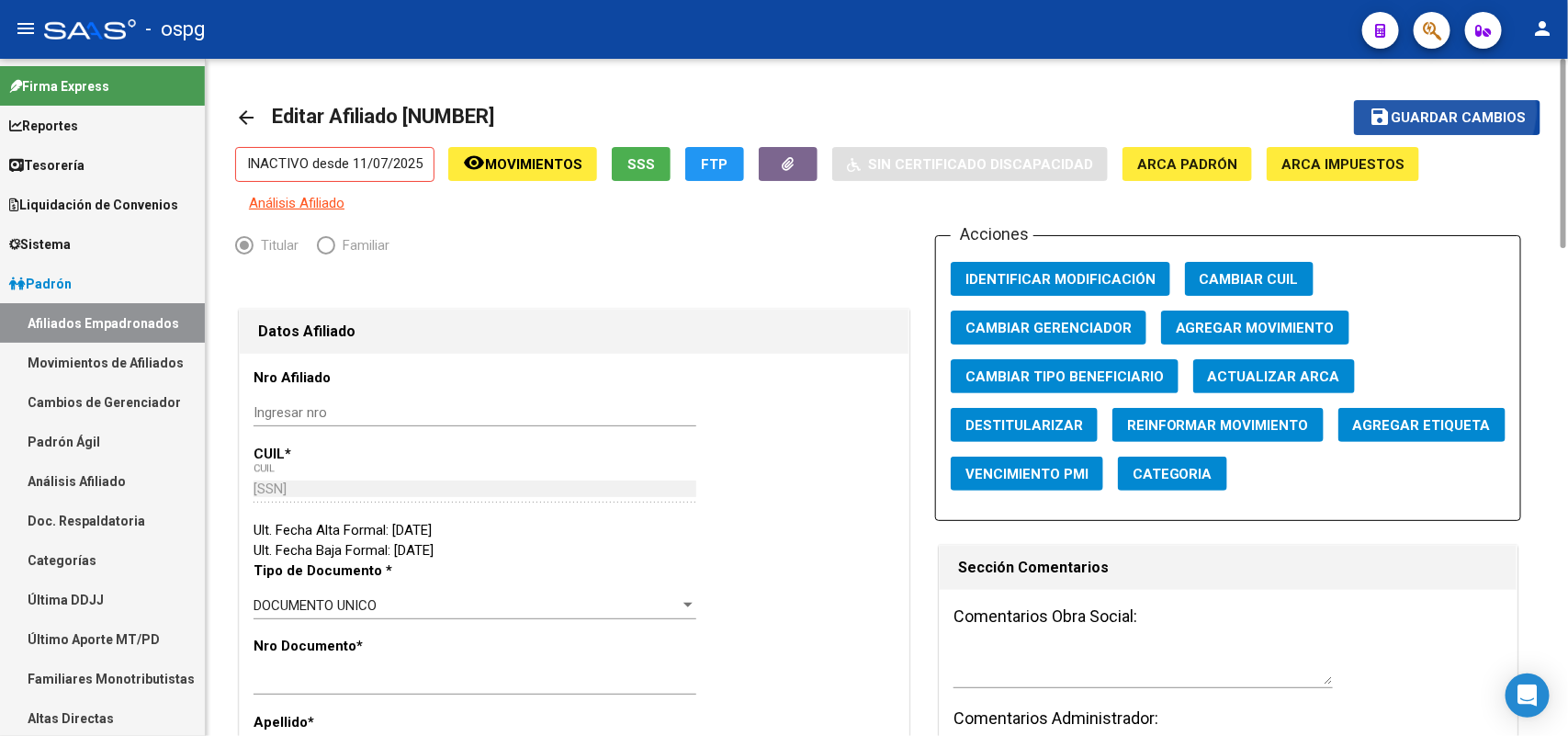 click on "Guardar cambios" 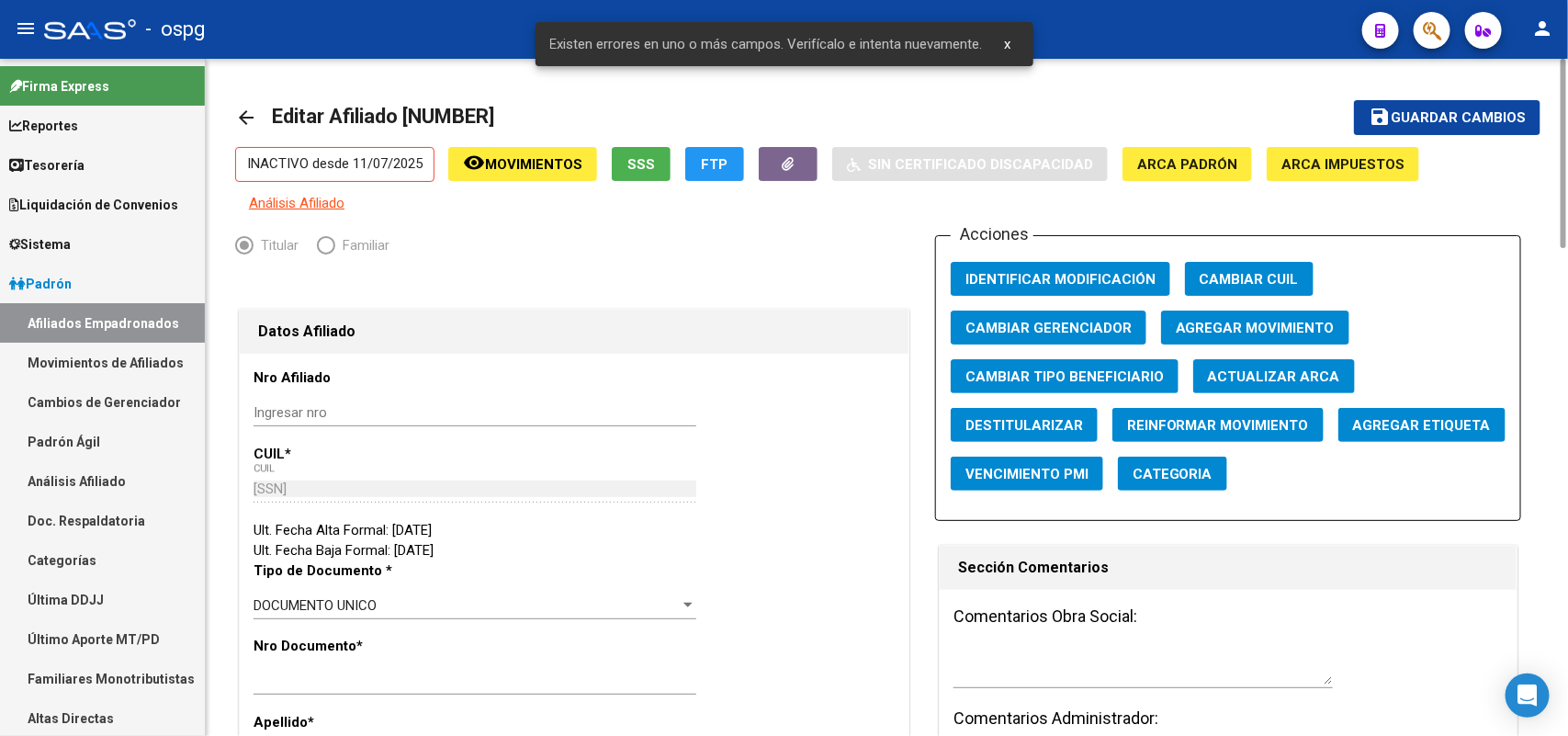 click on "arrow_back" 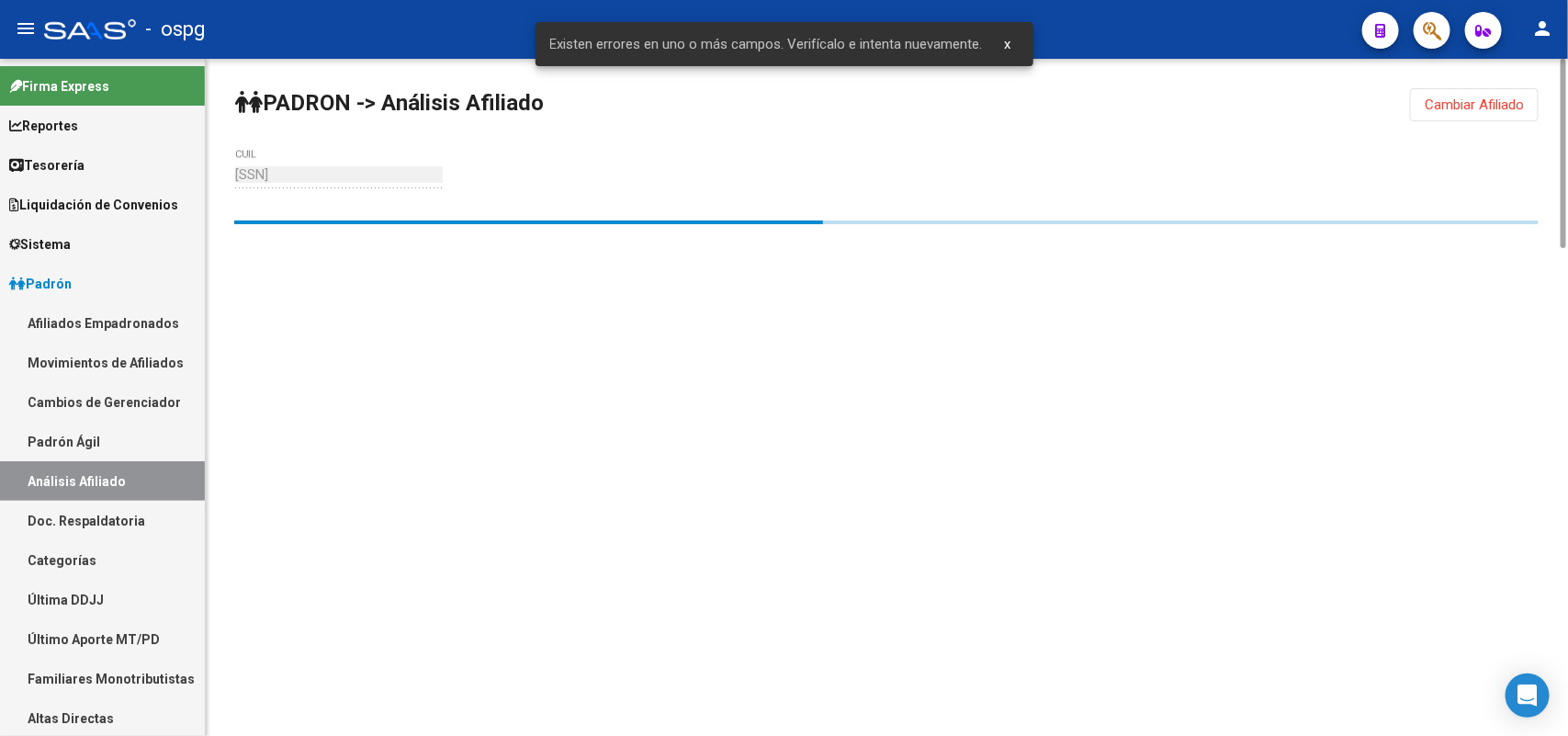 click on "Cambiar Afiliado" 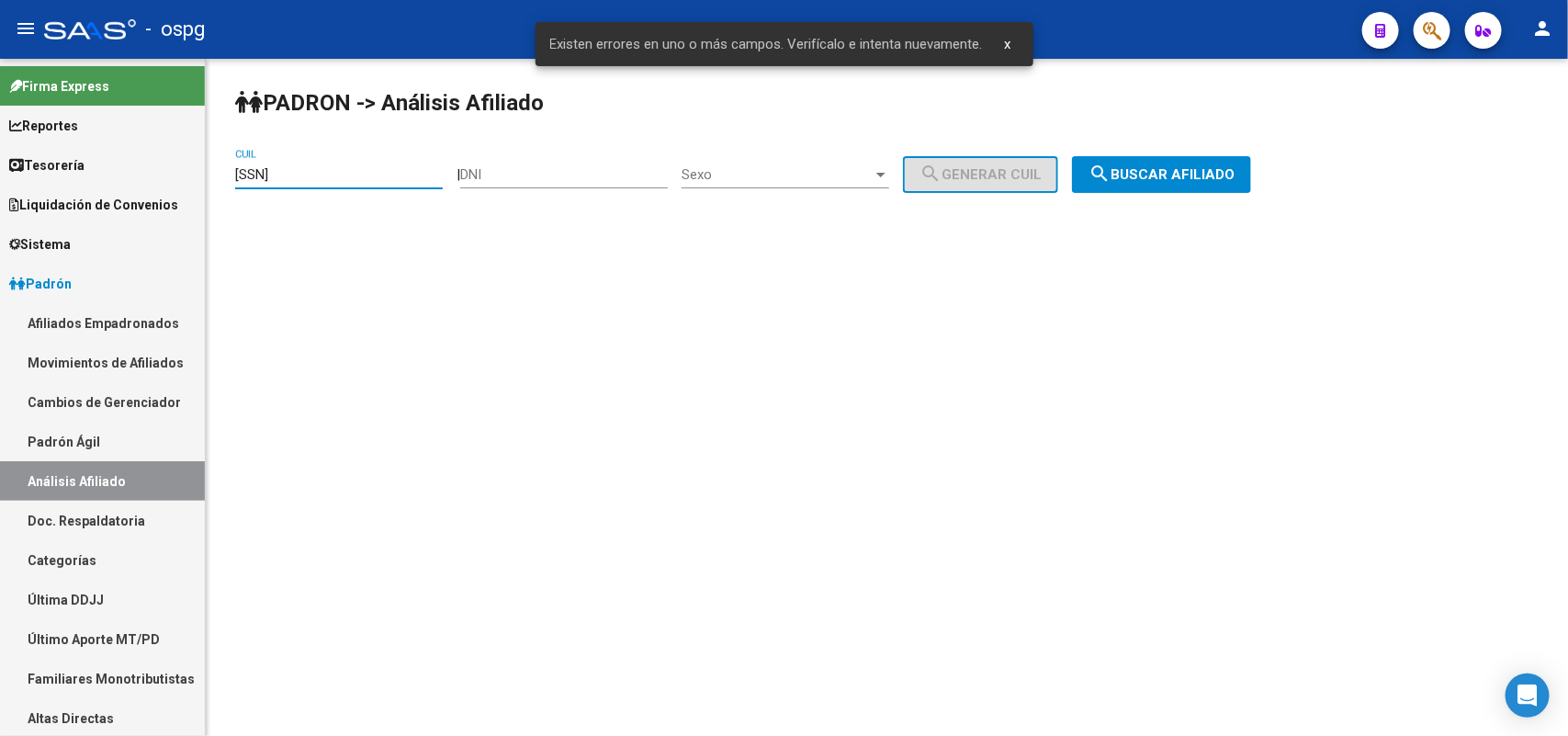 drag, startPoint x: 409, startPoint y: 175, endPoint x: 39, endPoint y: 153, distance: 370.6535 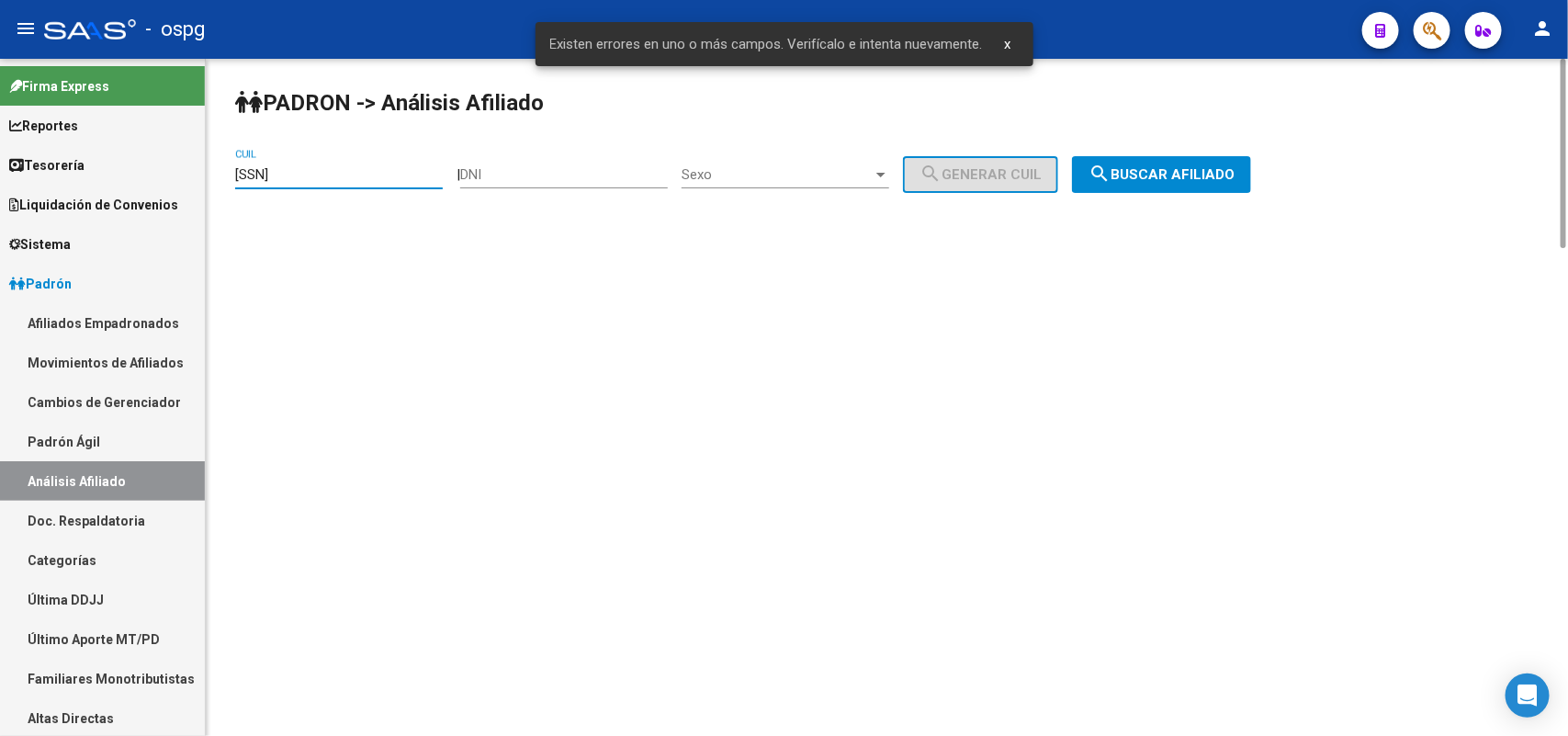 paste on "0-34983899-1" 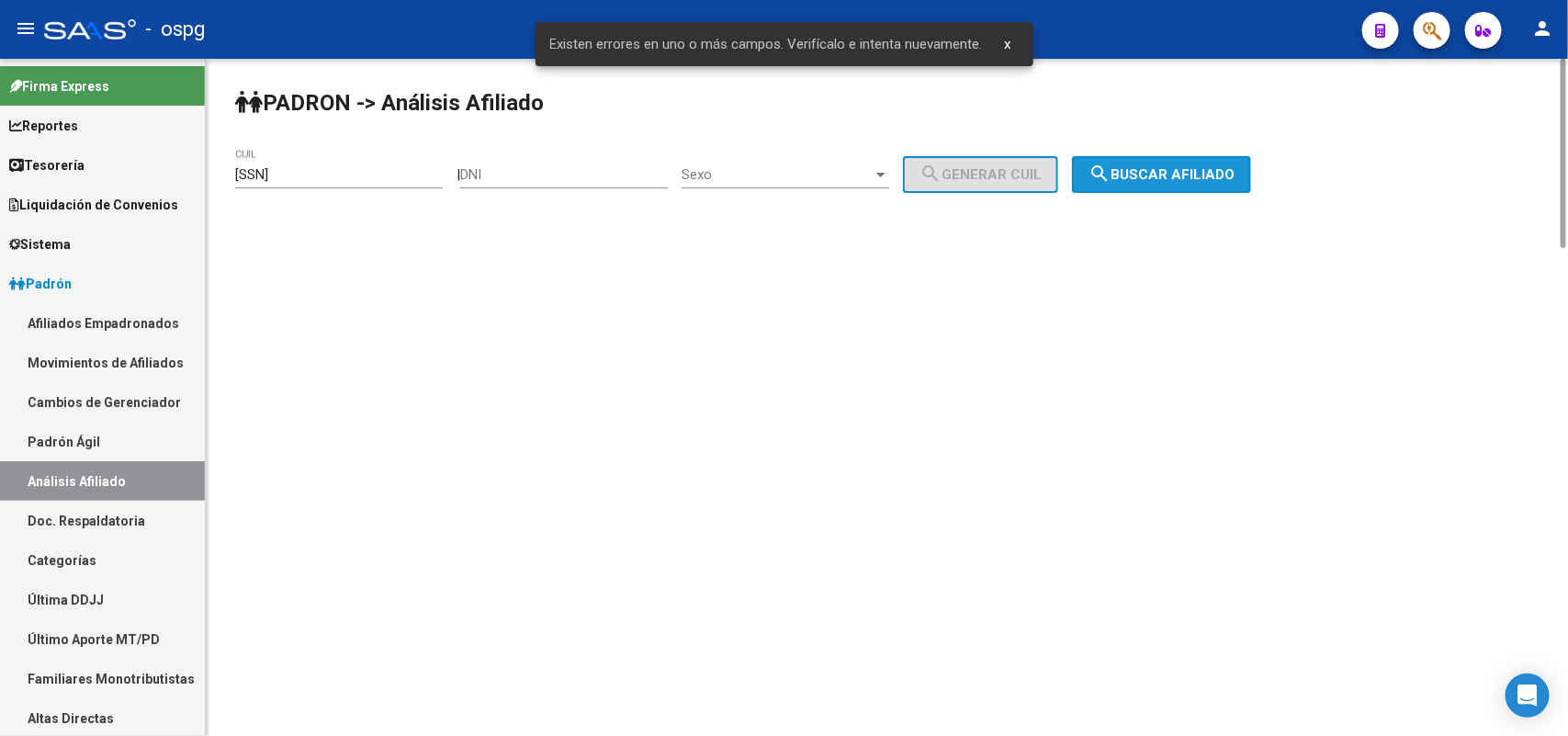 click on "search  Buscar afiliado" 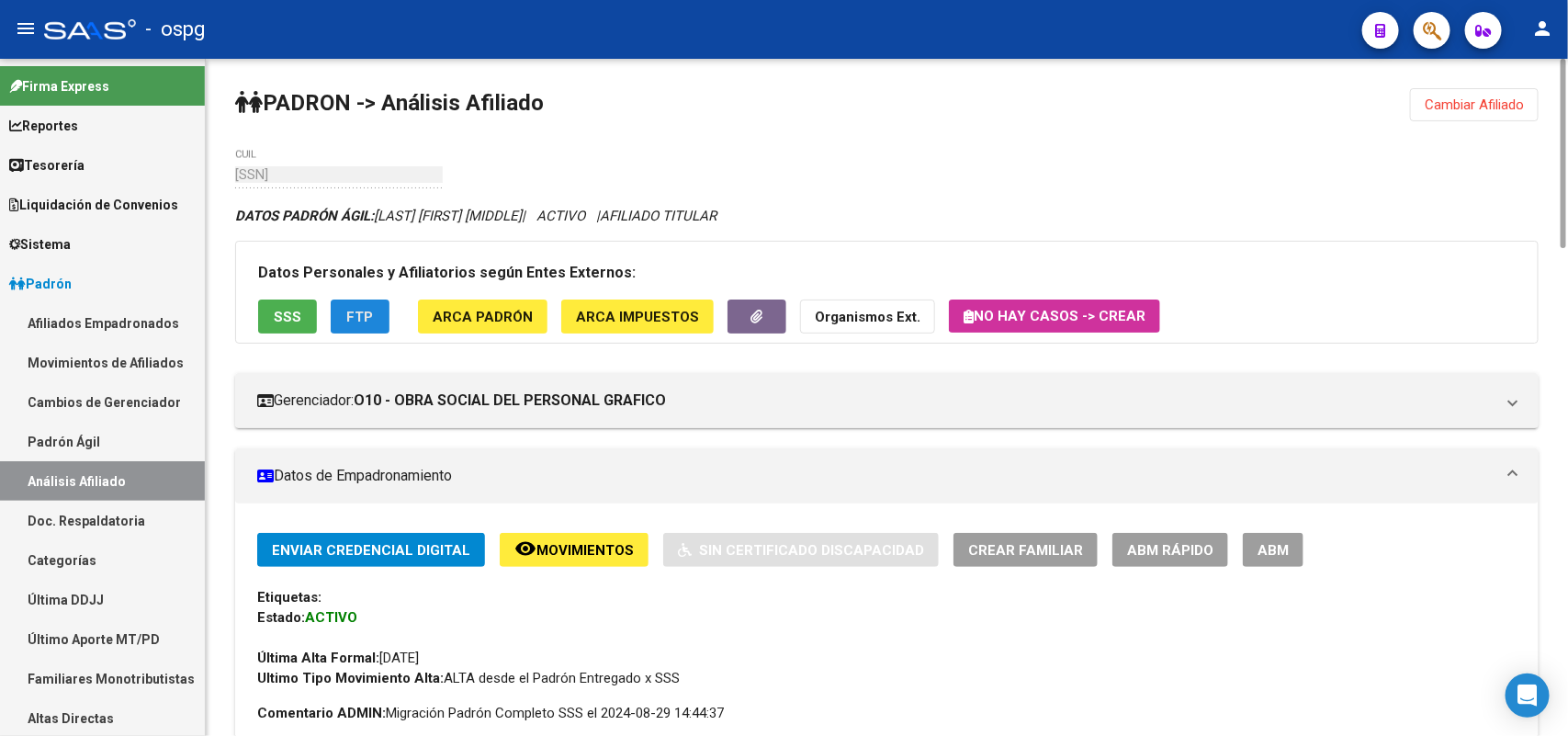 click on "FTP" 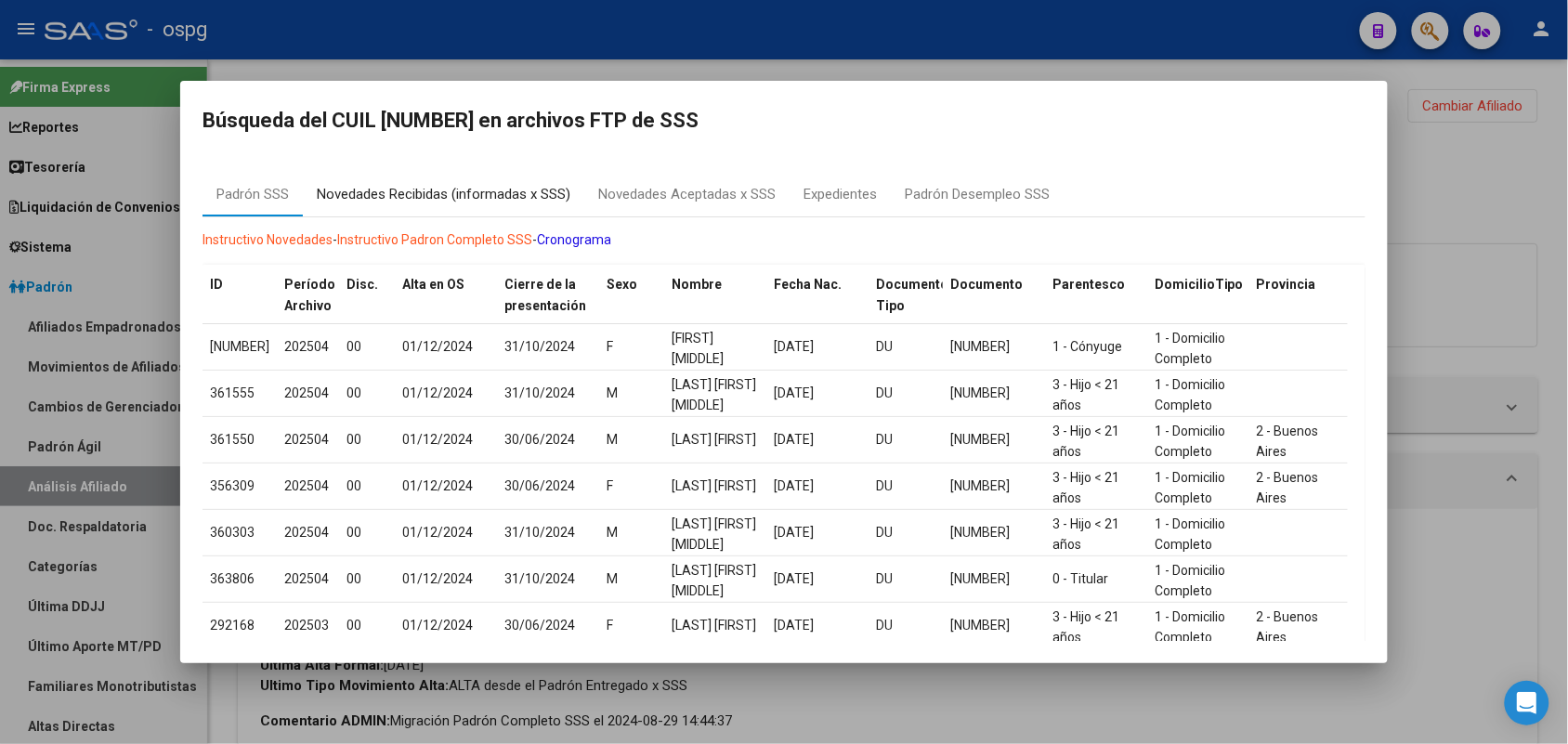 click on "Novedades Recibidas (informadas x SSS)" at bounding box center [443, 194] 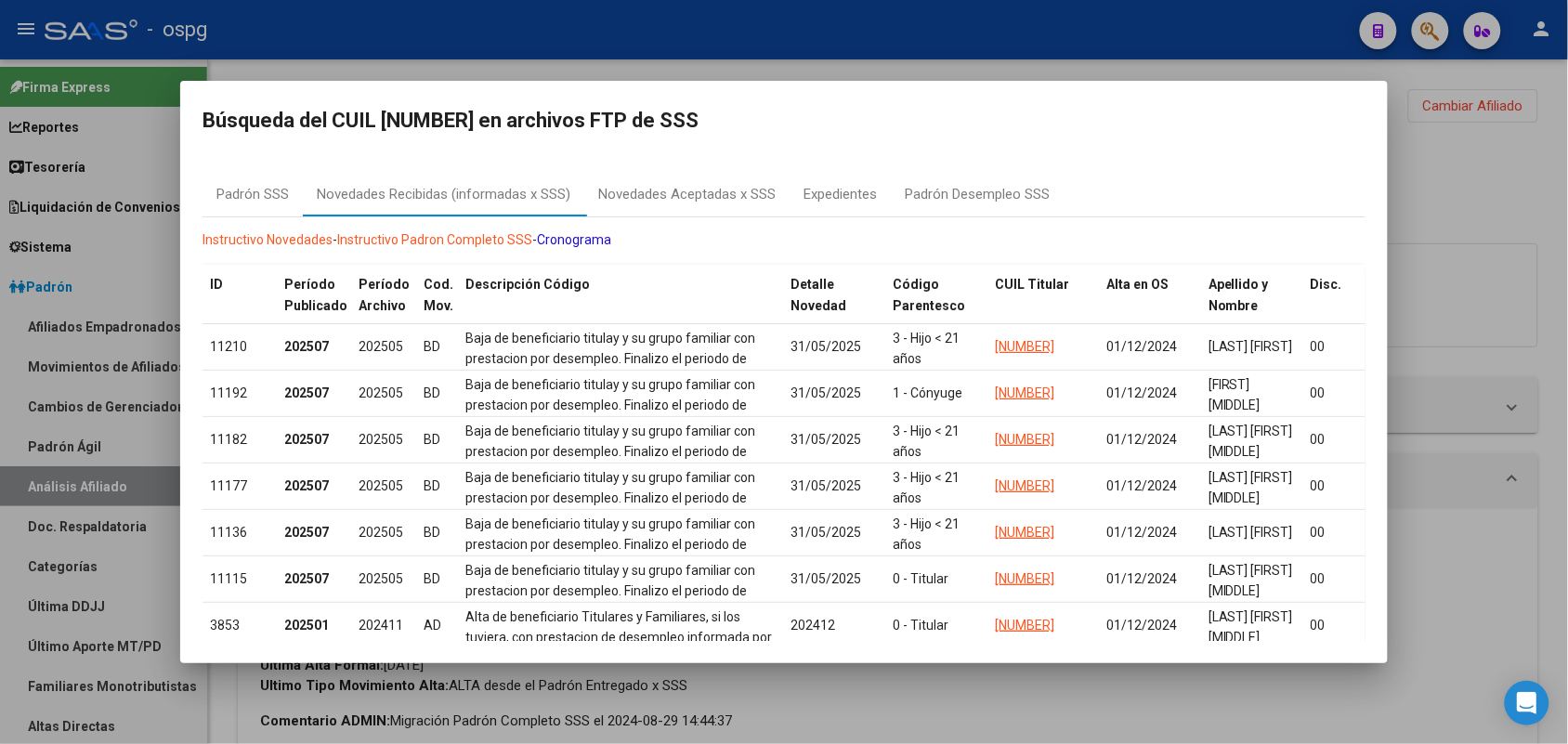 click at bounding box center (784, 372) 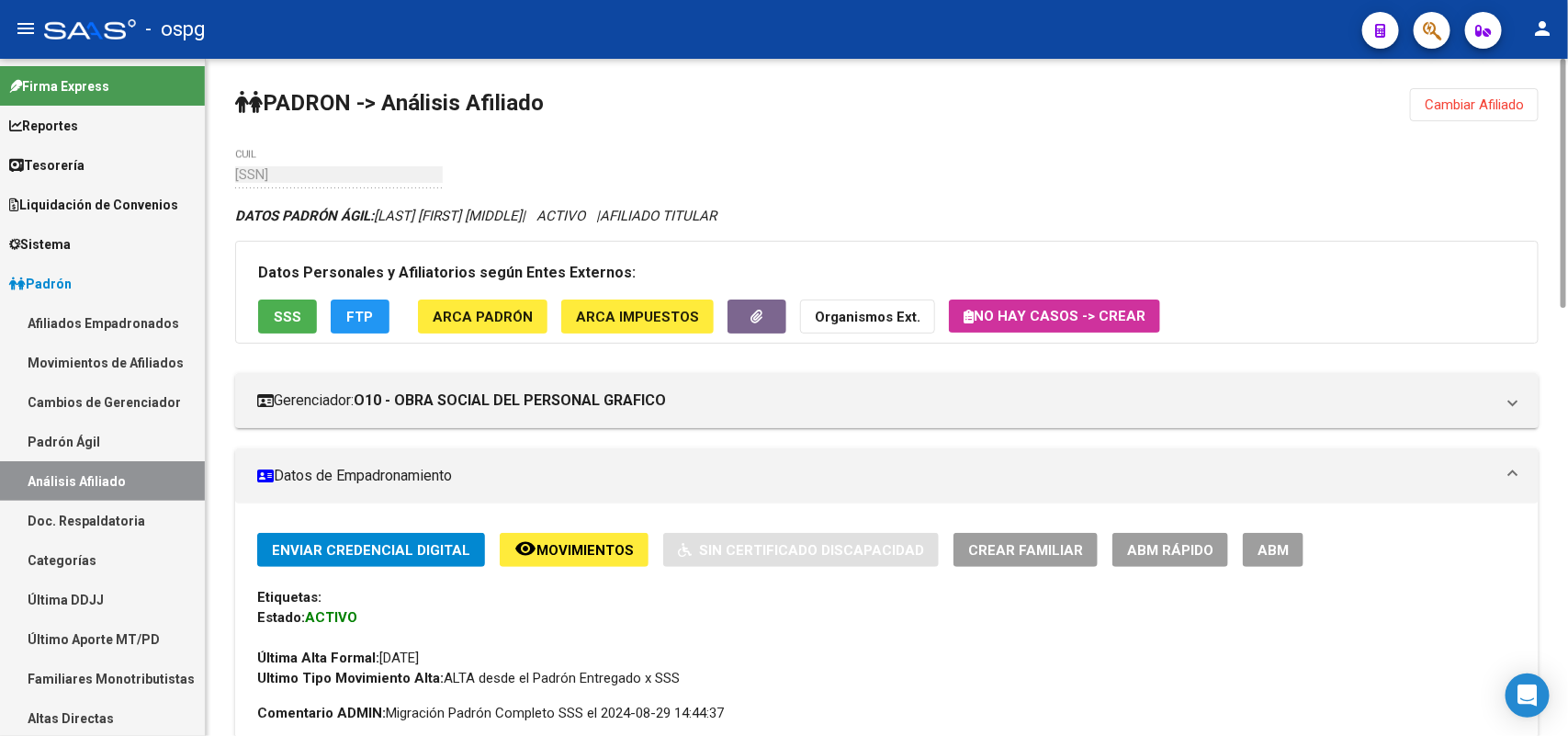 click on "ABM" at bounding box center [1273, 549] 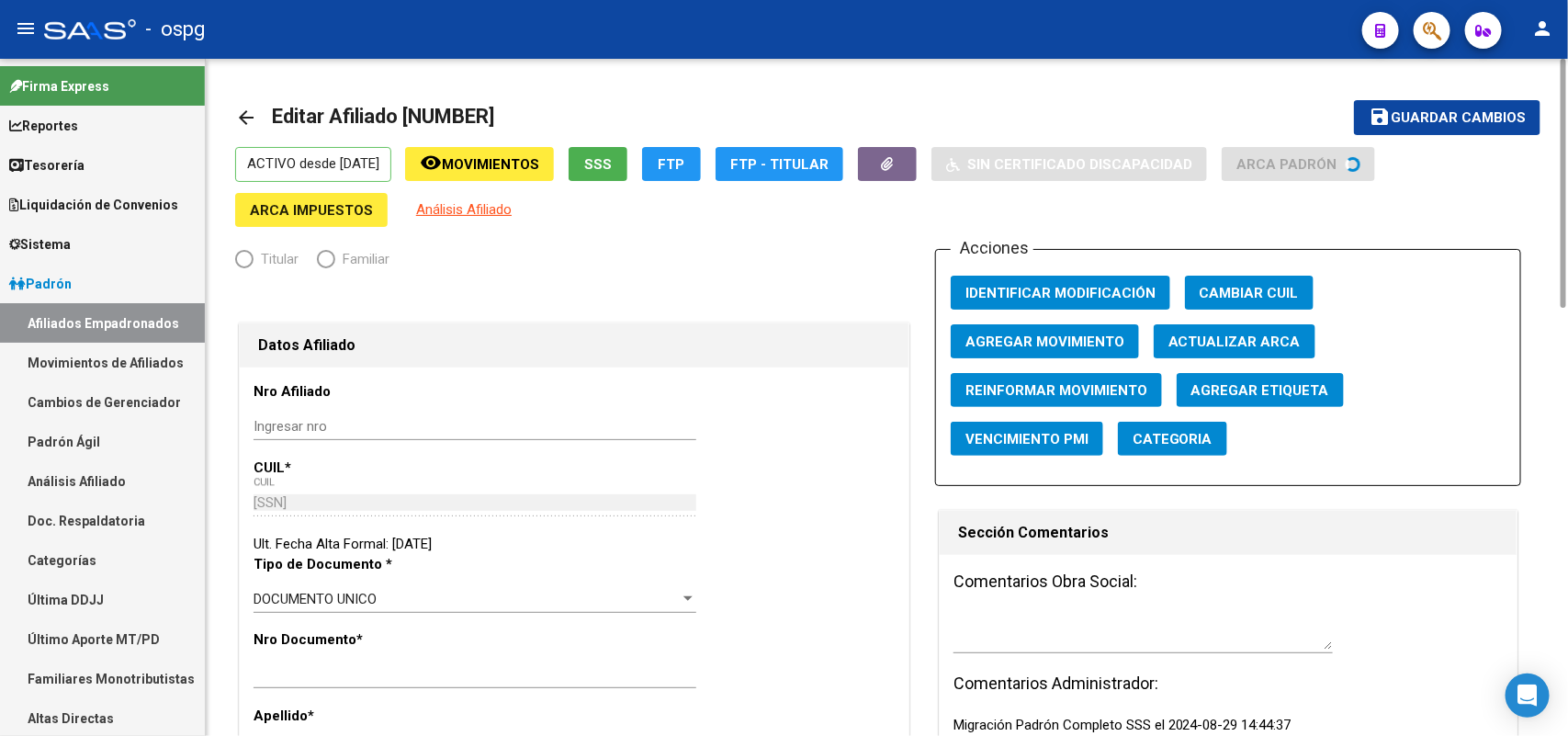 radio on "true" 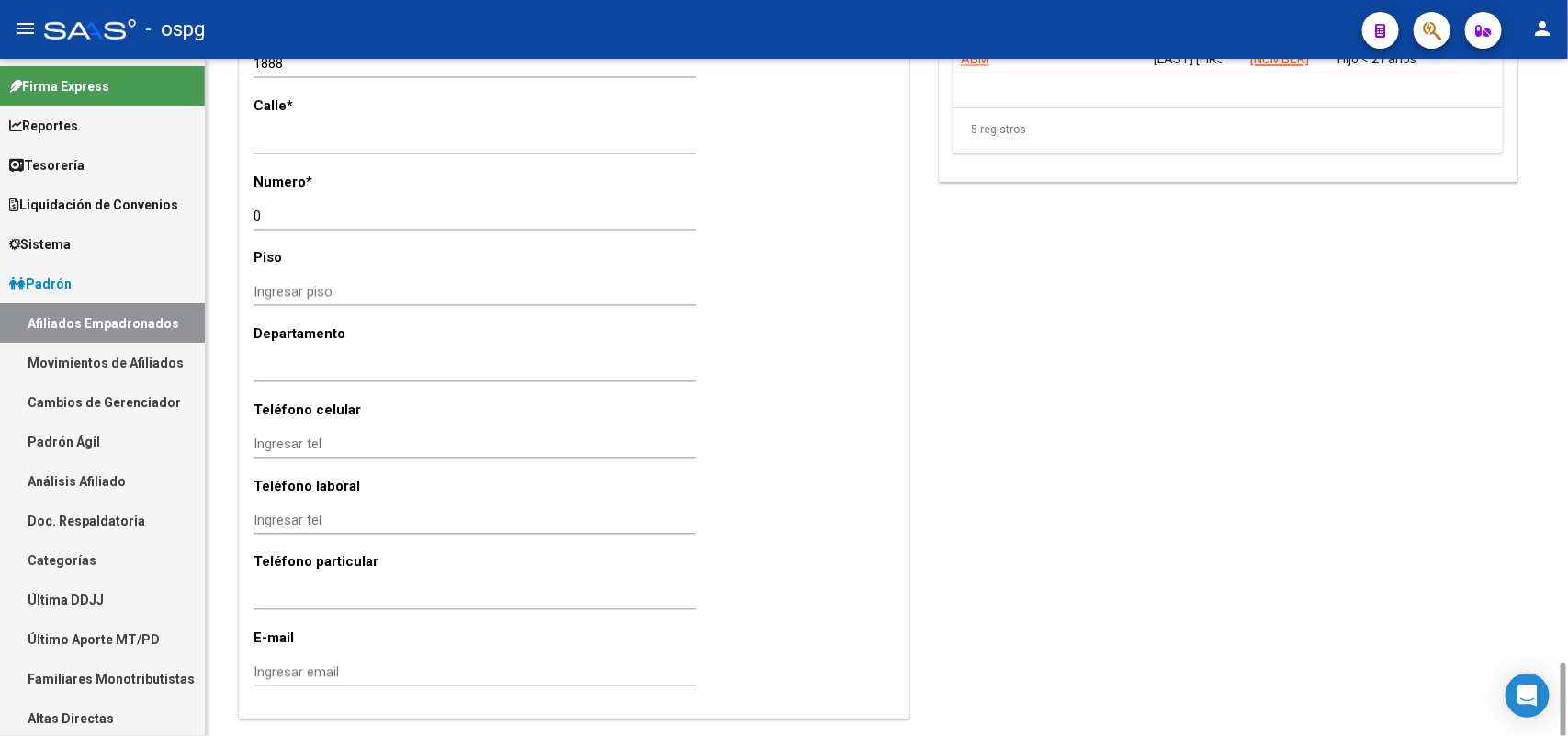 scroll, scrollTop: 1726, scrollLeft: 0, axis: vertical 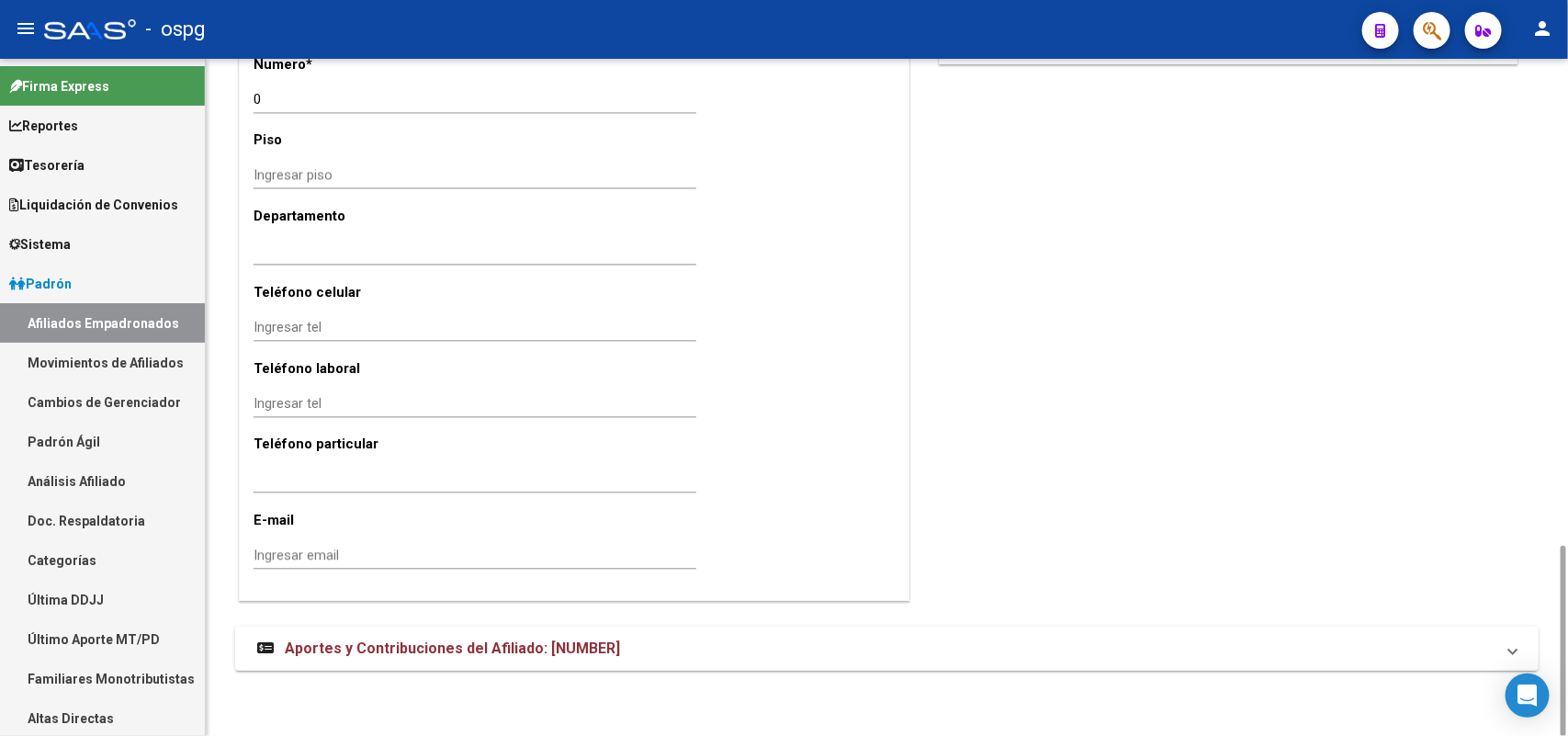 click on "Aportes y Contribuciones del Afiliado: [CUIL]" at bounding box center (875, 649) 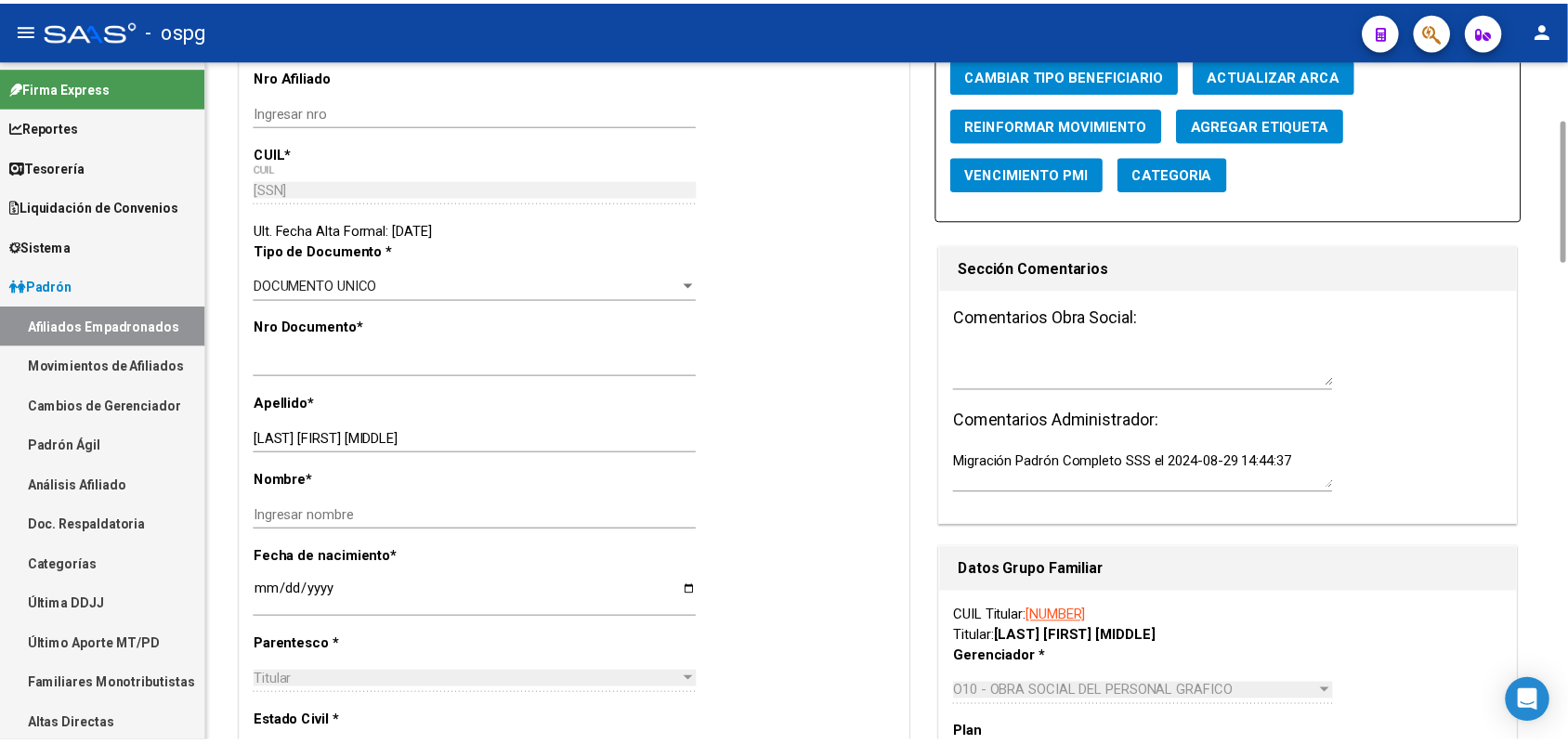 scroll, scrollTop: 0, scrollLeft: 0, axis: both 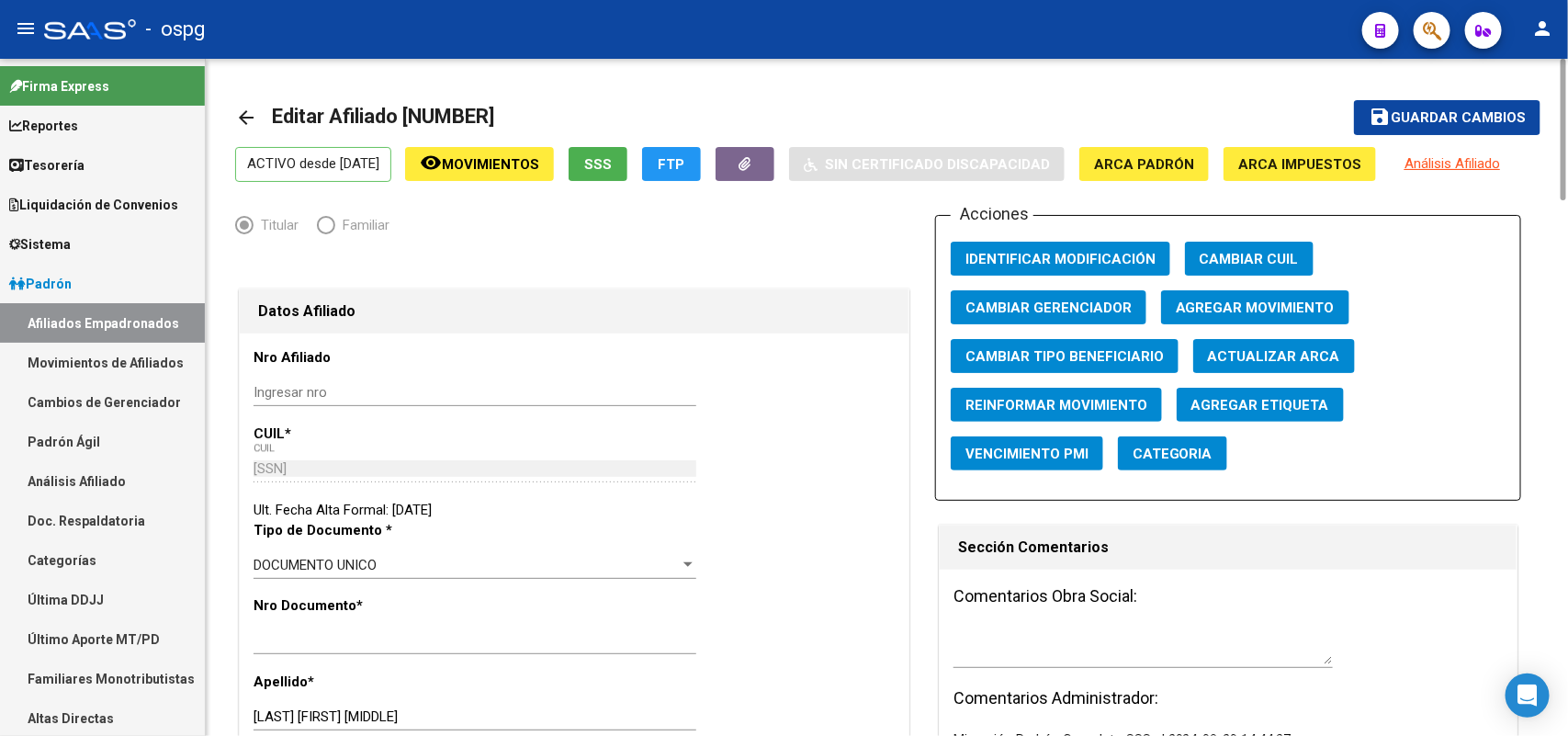 click on "Agregar Movimiento" 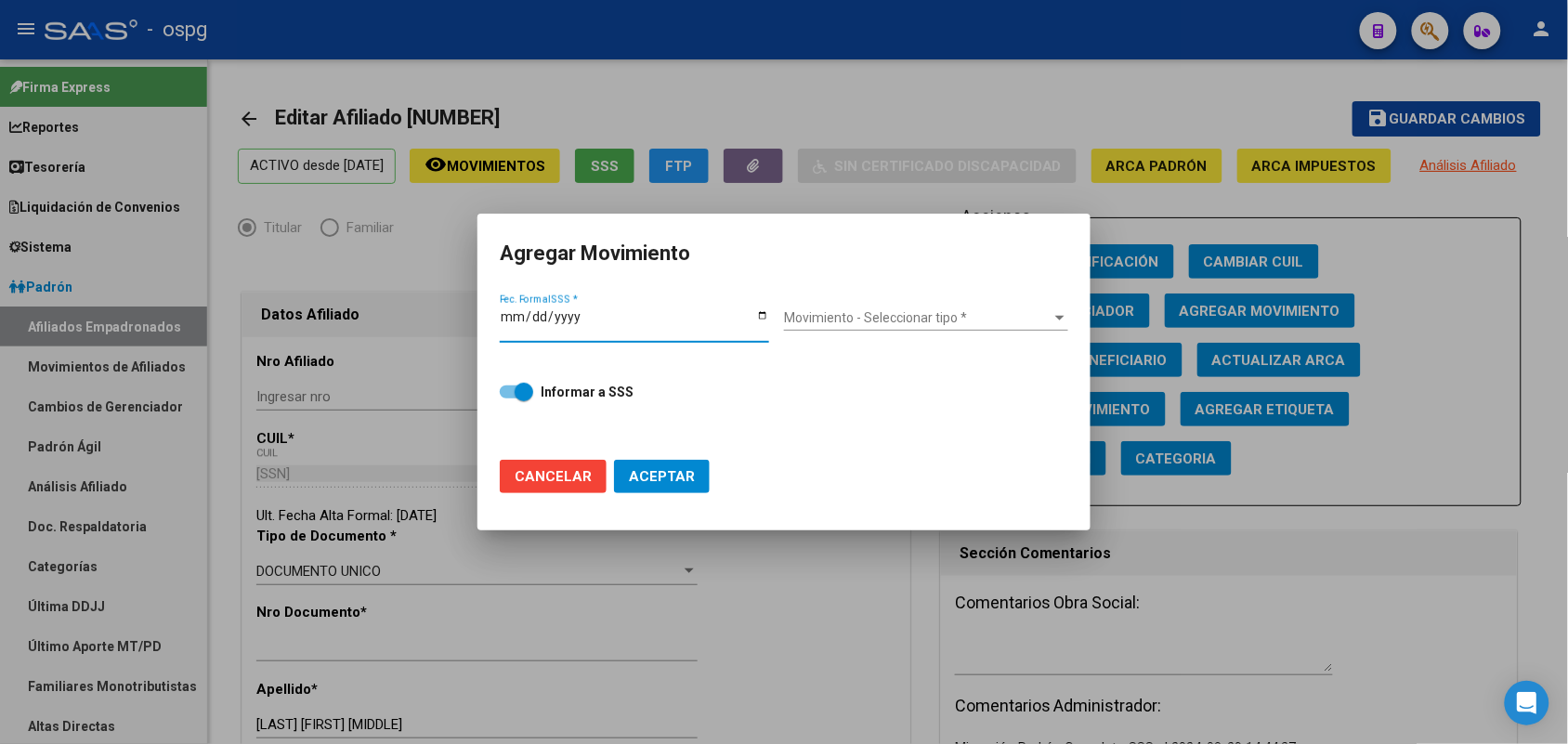 click on "Fec. Formal SSS *" at bounding box center (634, 323) 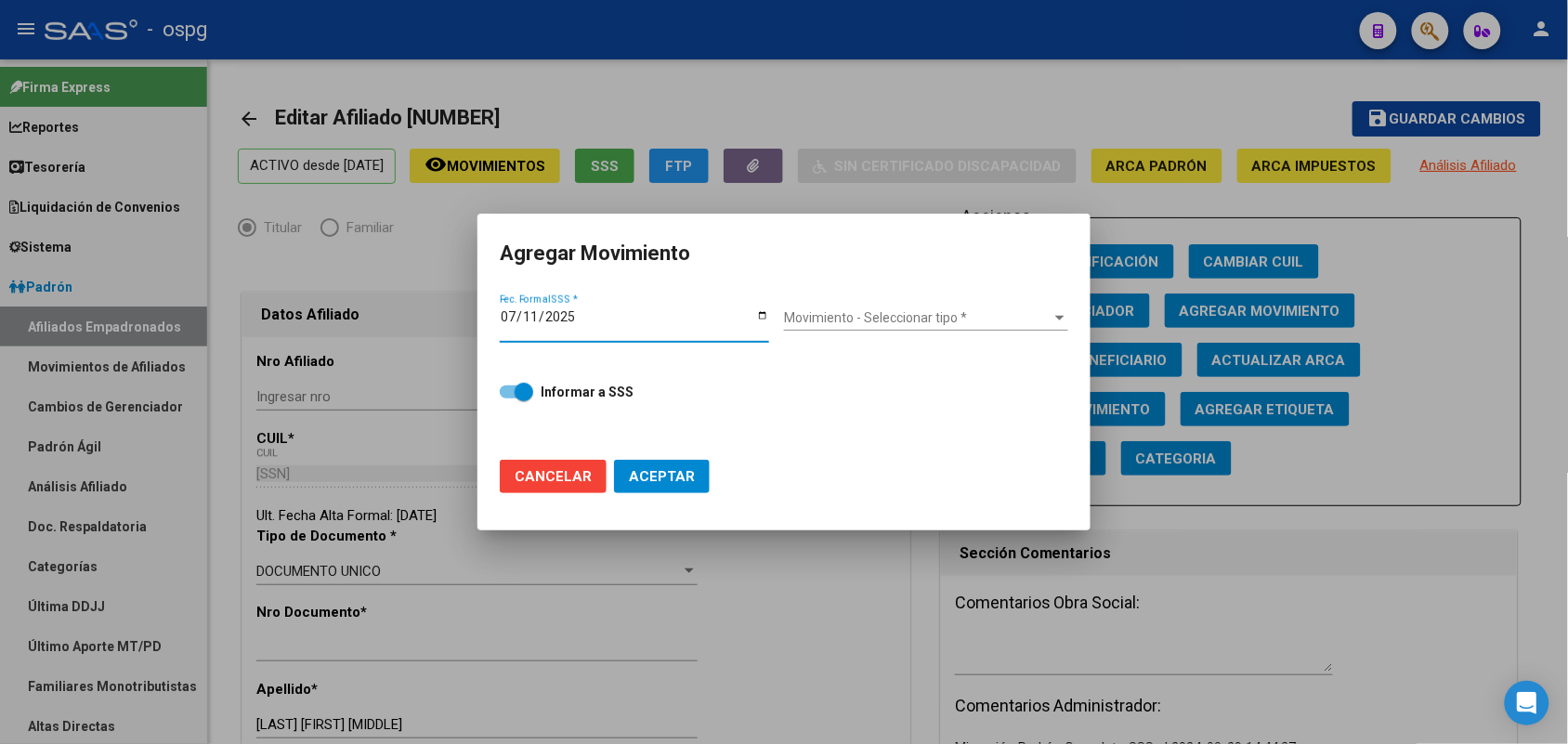 type on "2025-07-11" 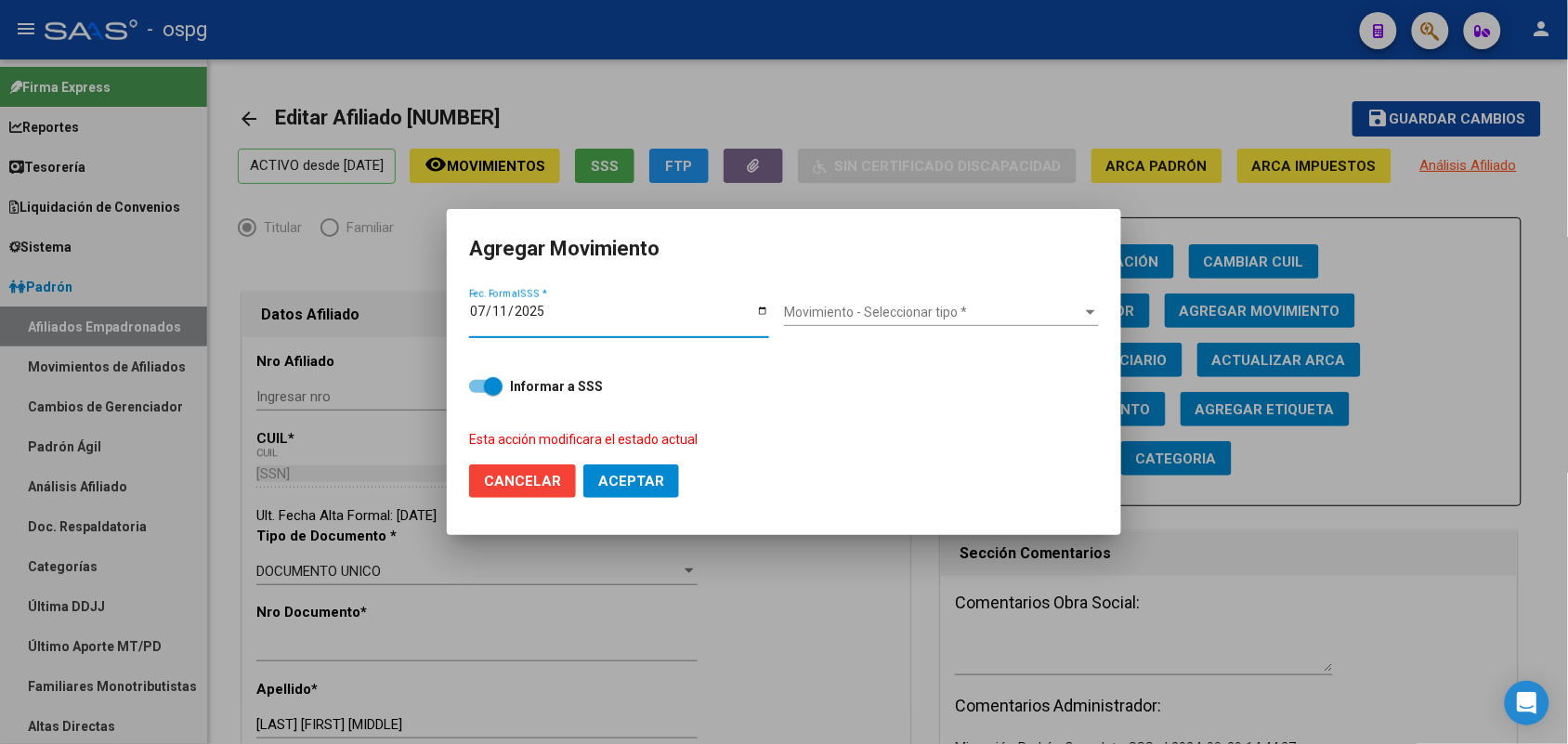click on "Movimiento - Seleccionar tipo *" at bounding box center [933, 312] 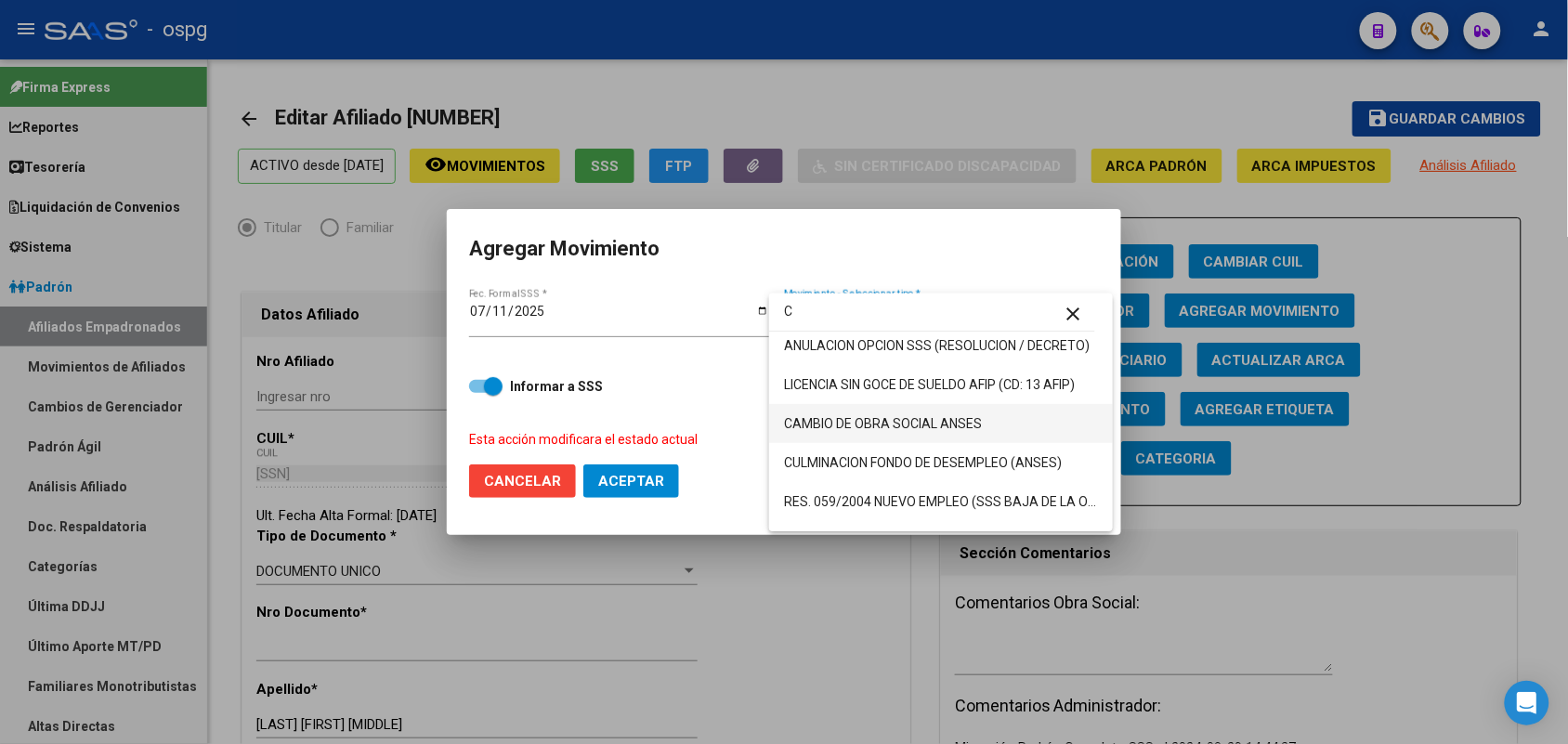 scroll, scrollTop: 232, scrollLeft: 0, axis: vertical 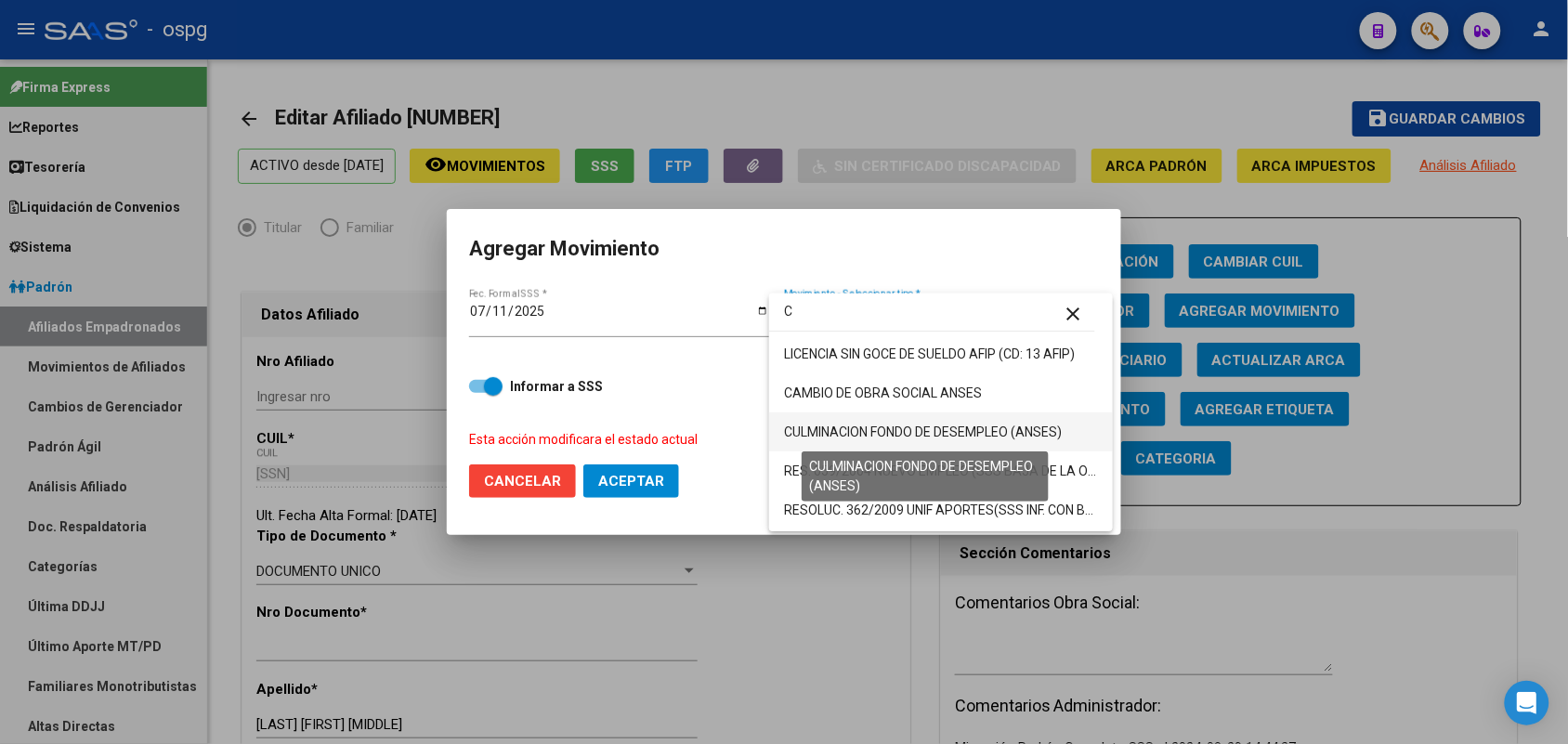 type on "C" 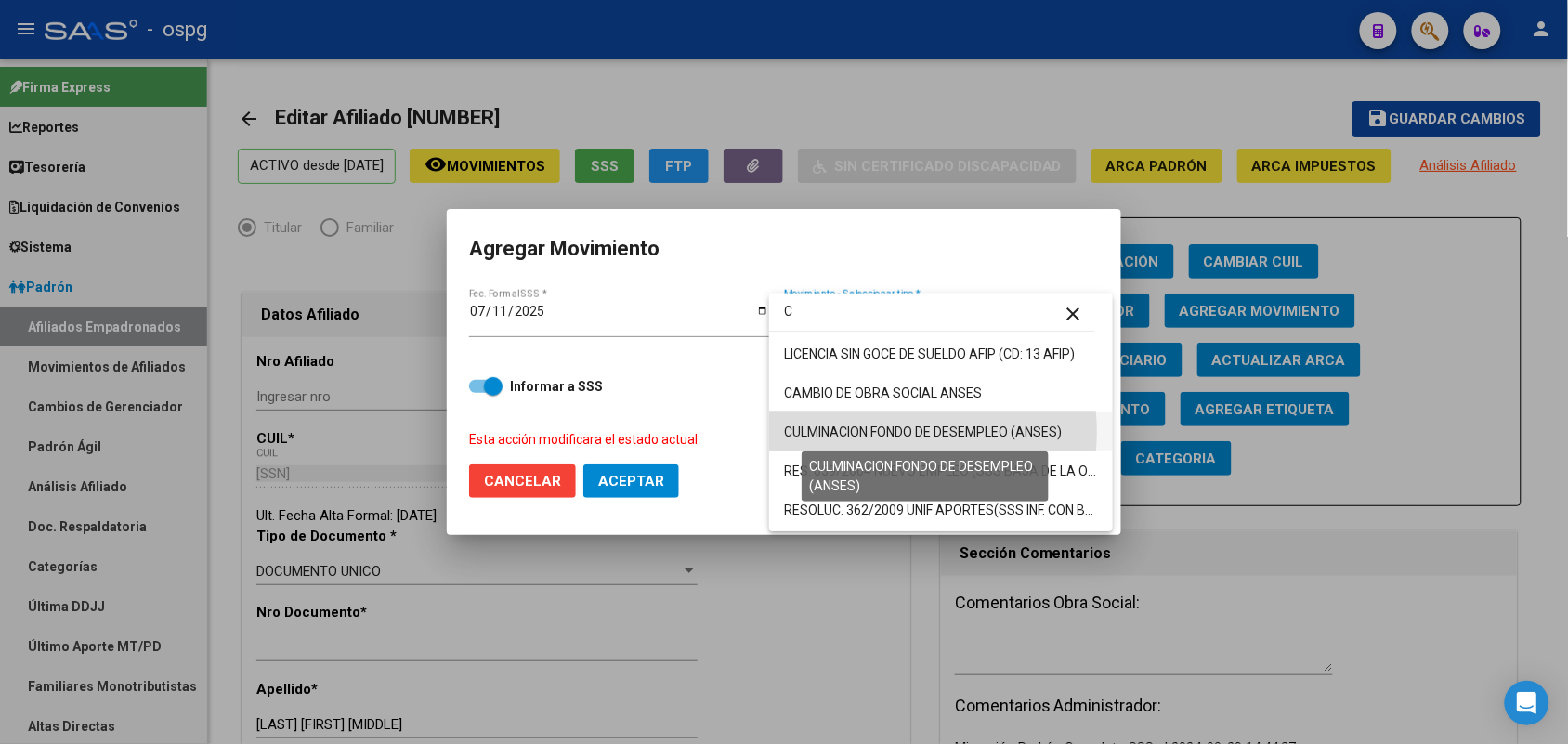 click on "CULMINACION FONDO DE DESEMPLEO (ANSES)" at bounding box center (922, 432) 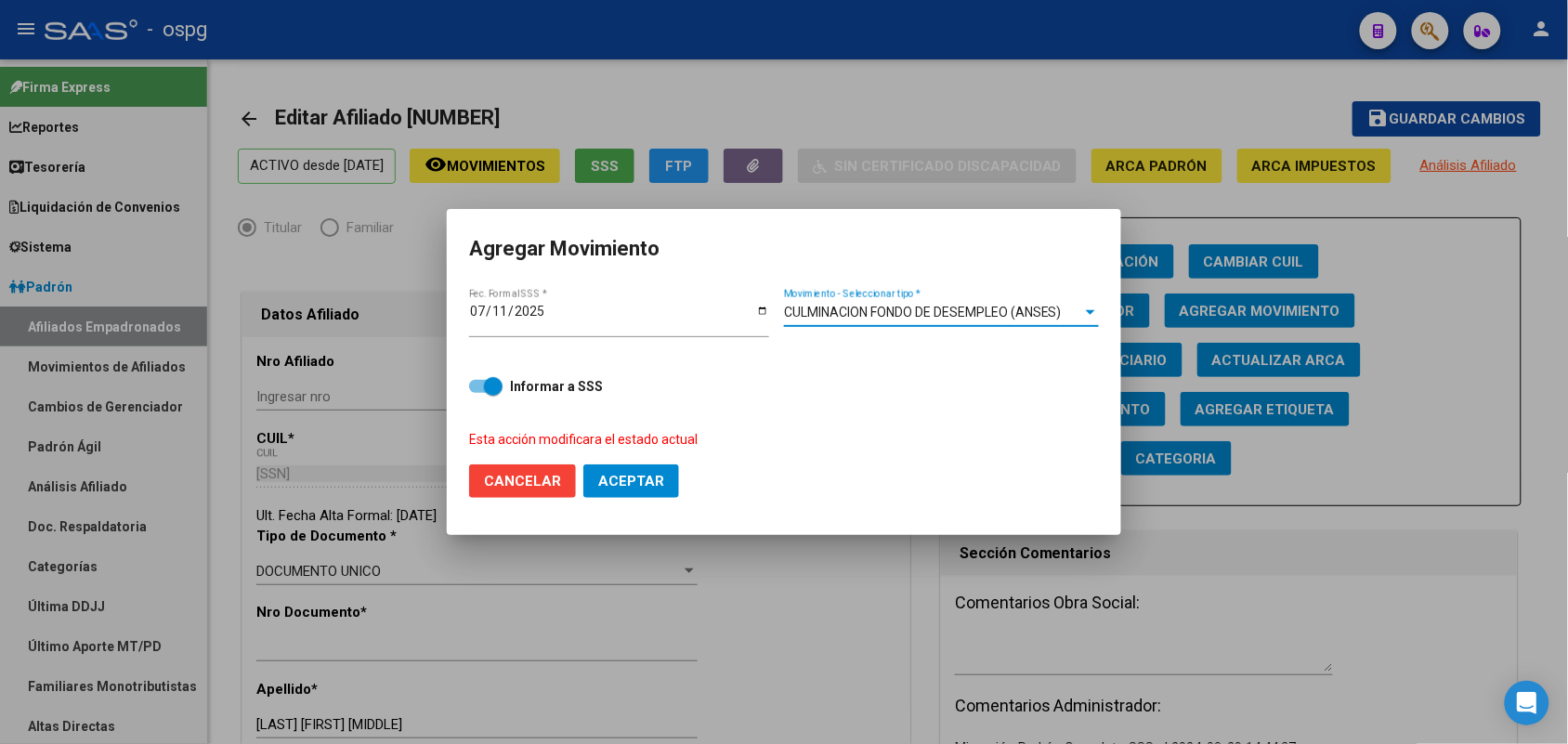 click on "Aceptar" 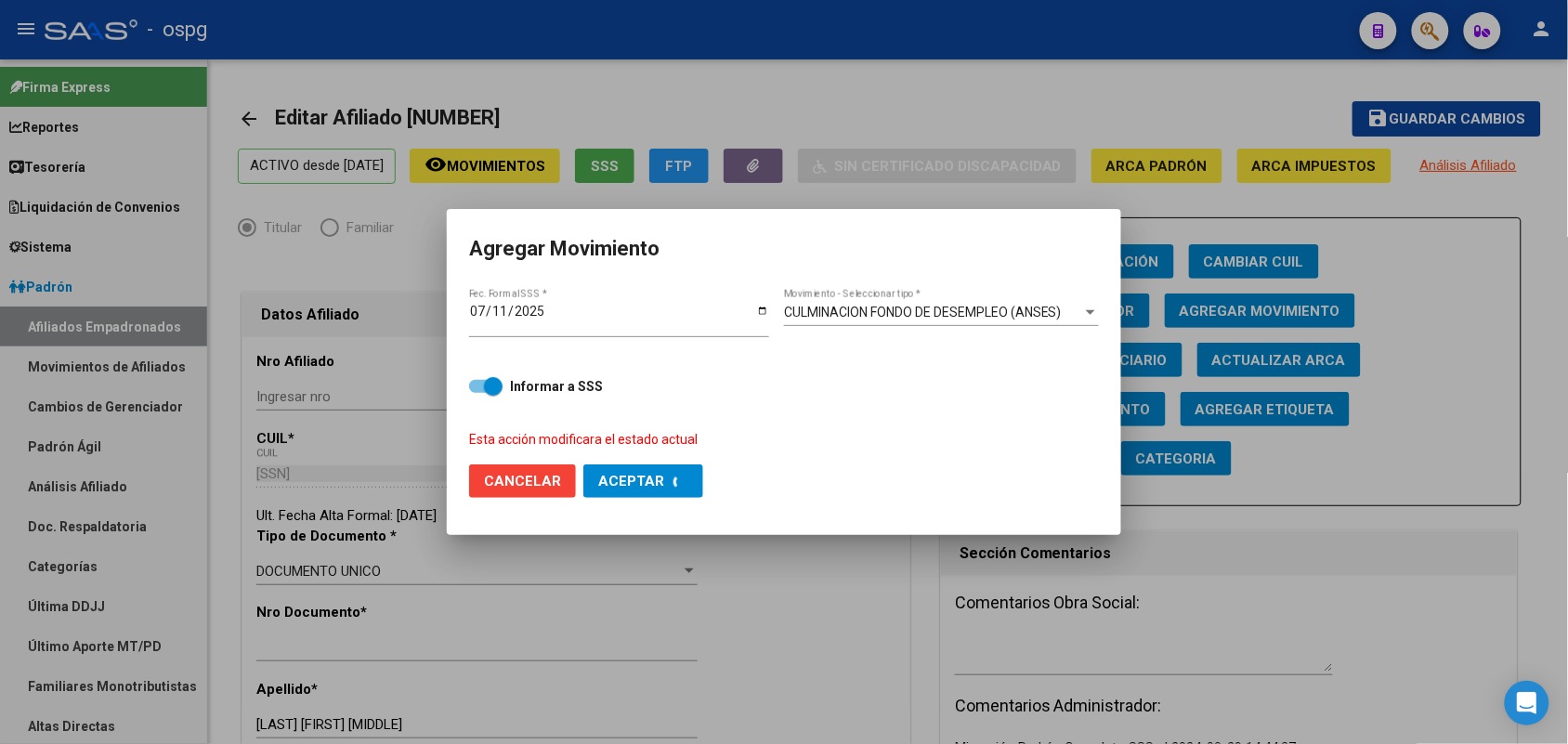 checkbox on "false" 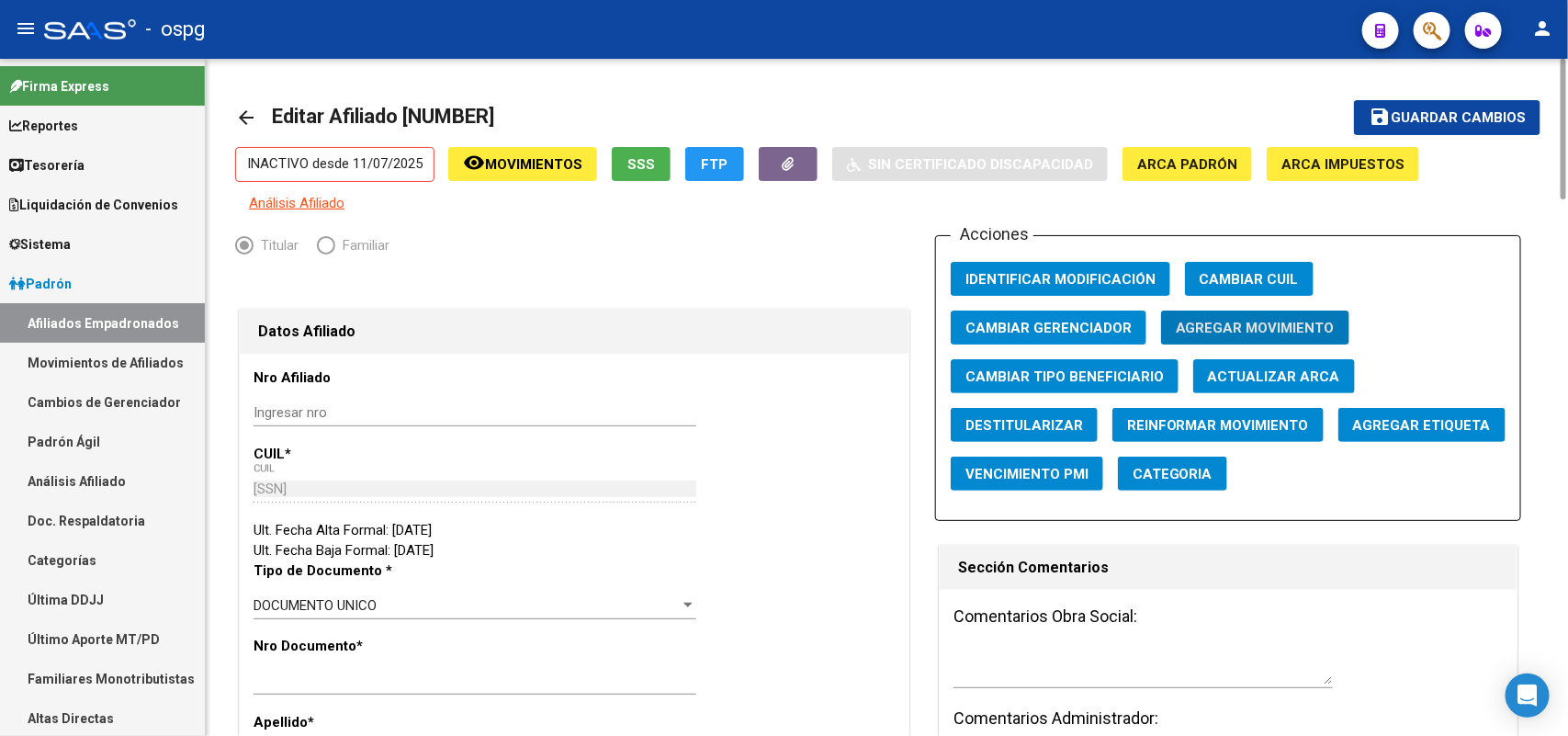click on "arrow_back" 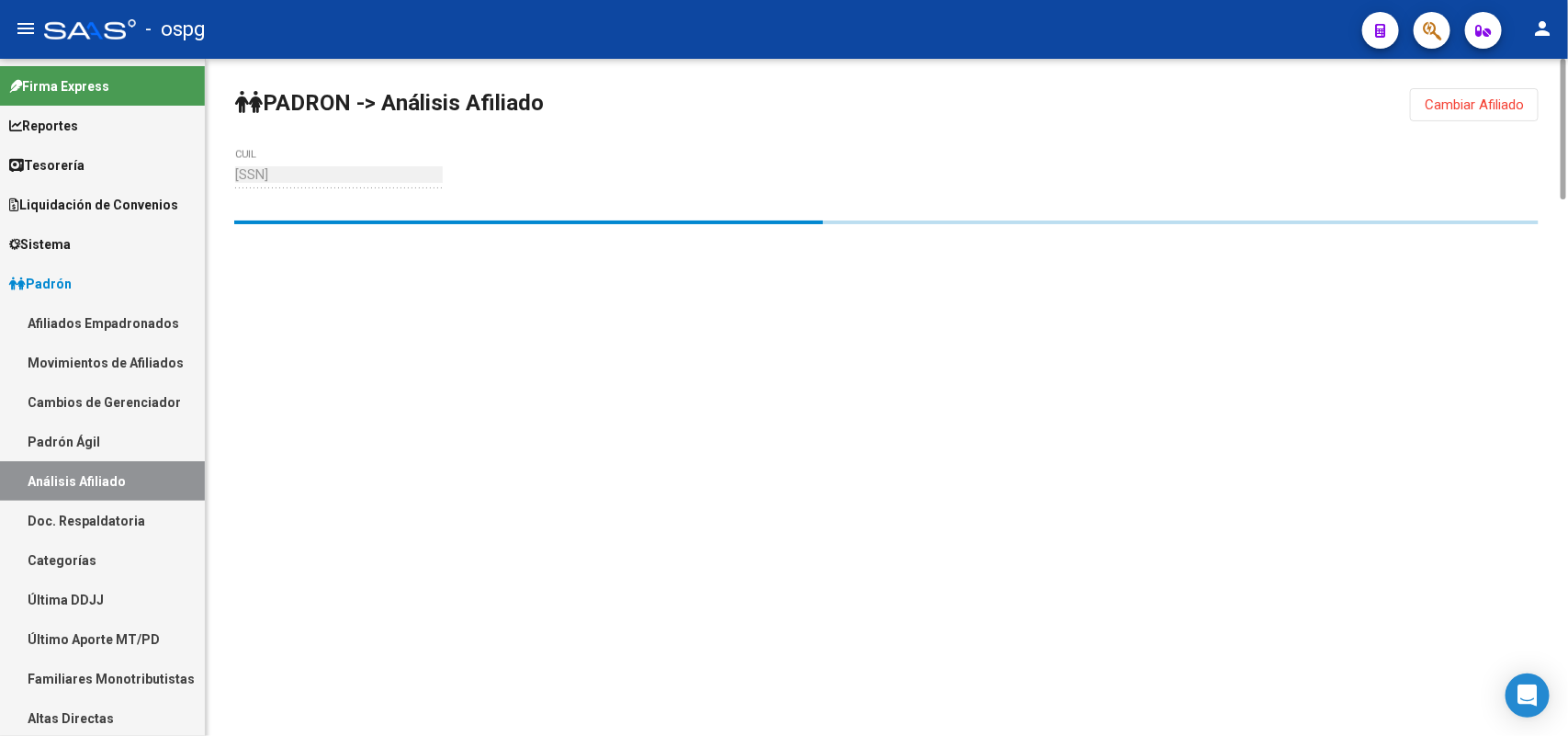 drag, startPoint x: 1448, startPoint y: 108, endPoint x: 933, endPoint y: 135, distance: 515.70728 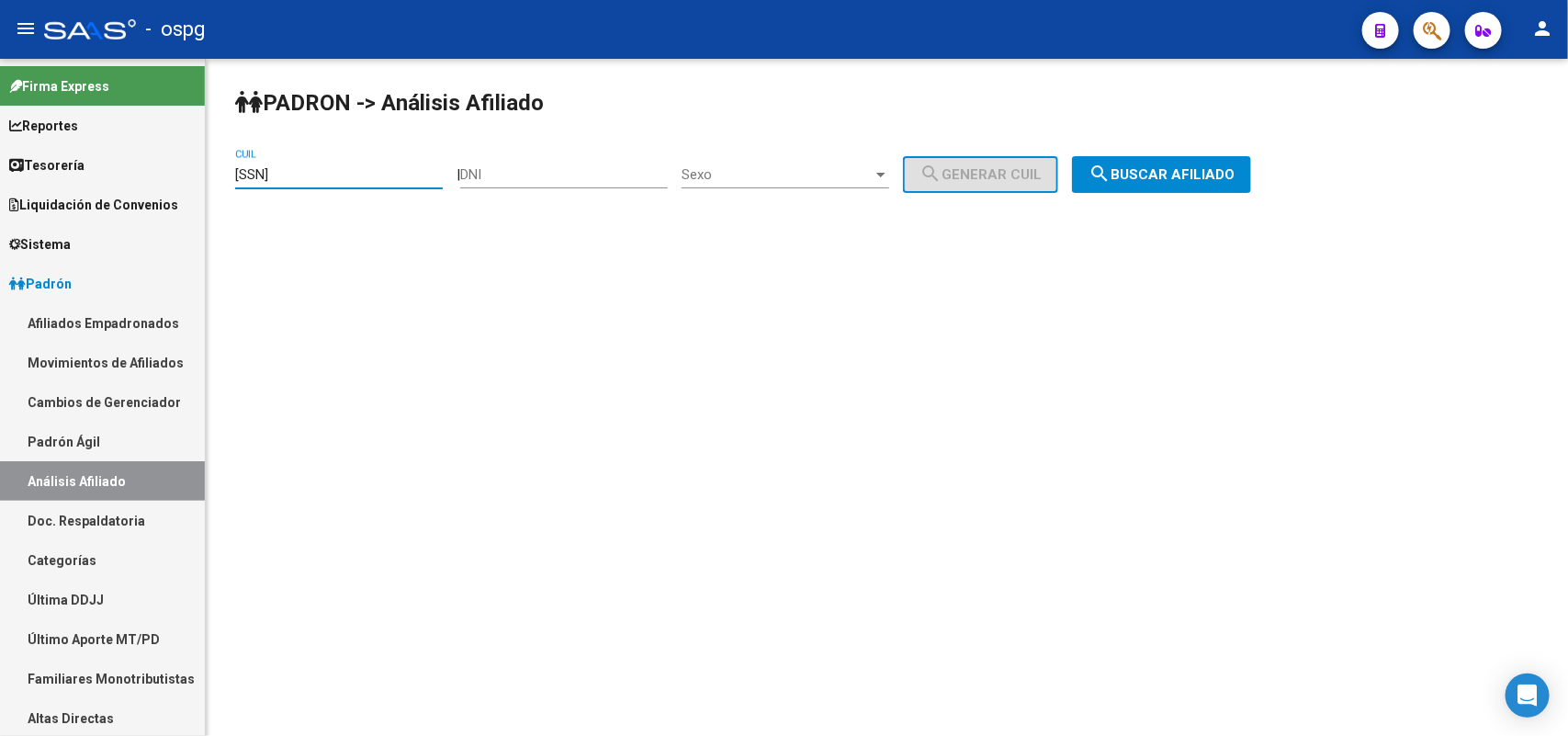 drag, startPoint x: 381, startPoint y: 176, endPoint x: 117, endPoint y: 179, distance: 264.01704 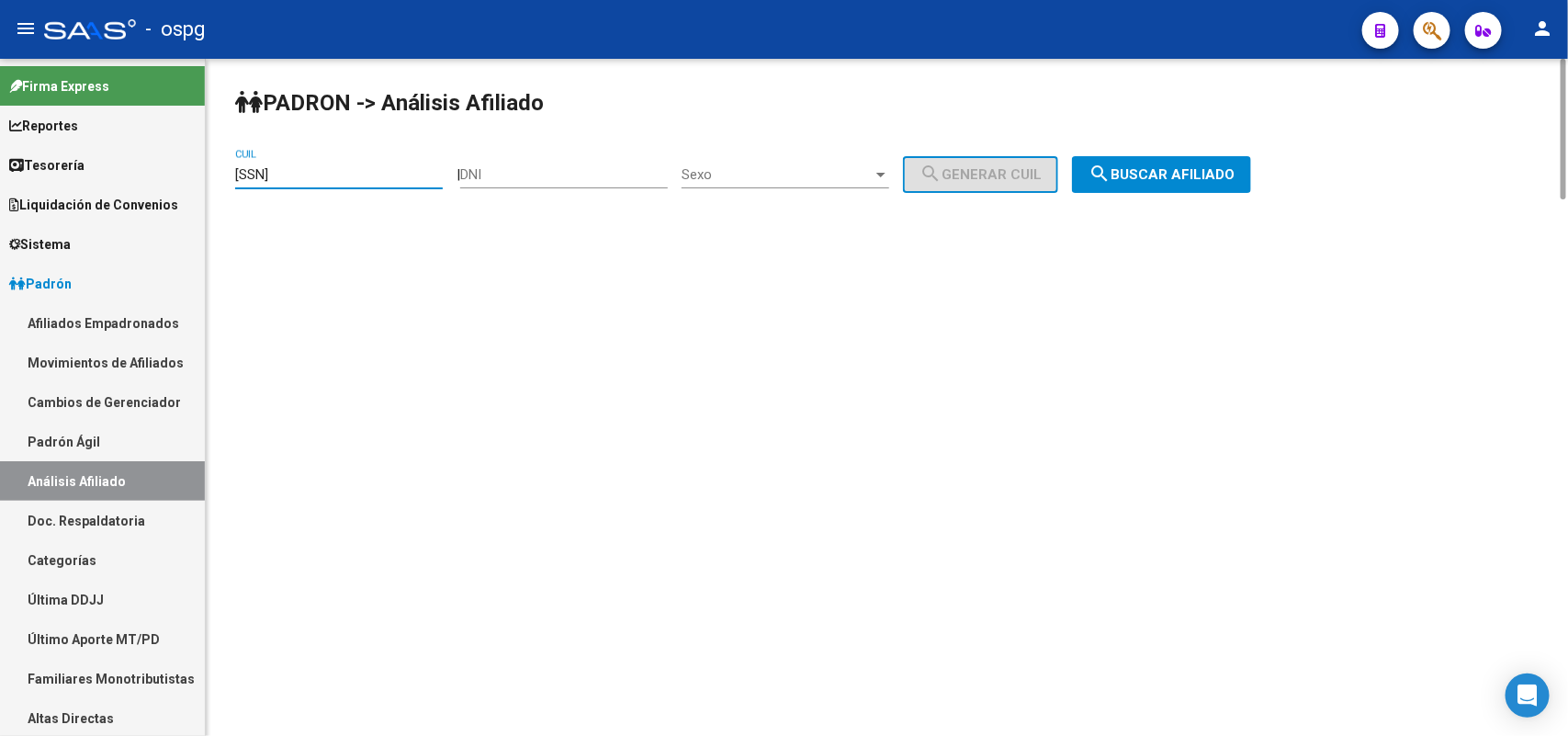 paste on "7-37204107-8" 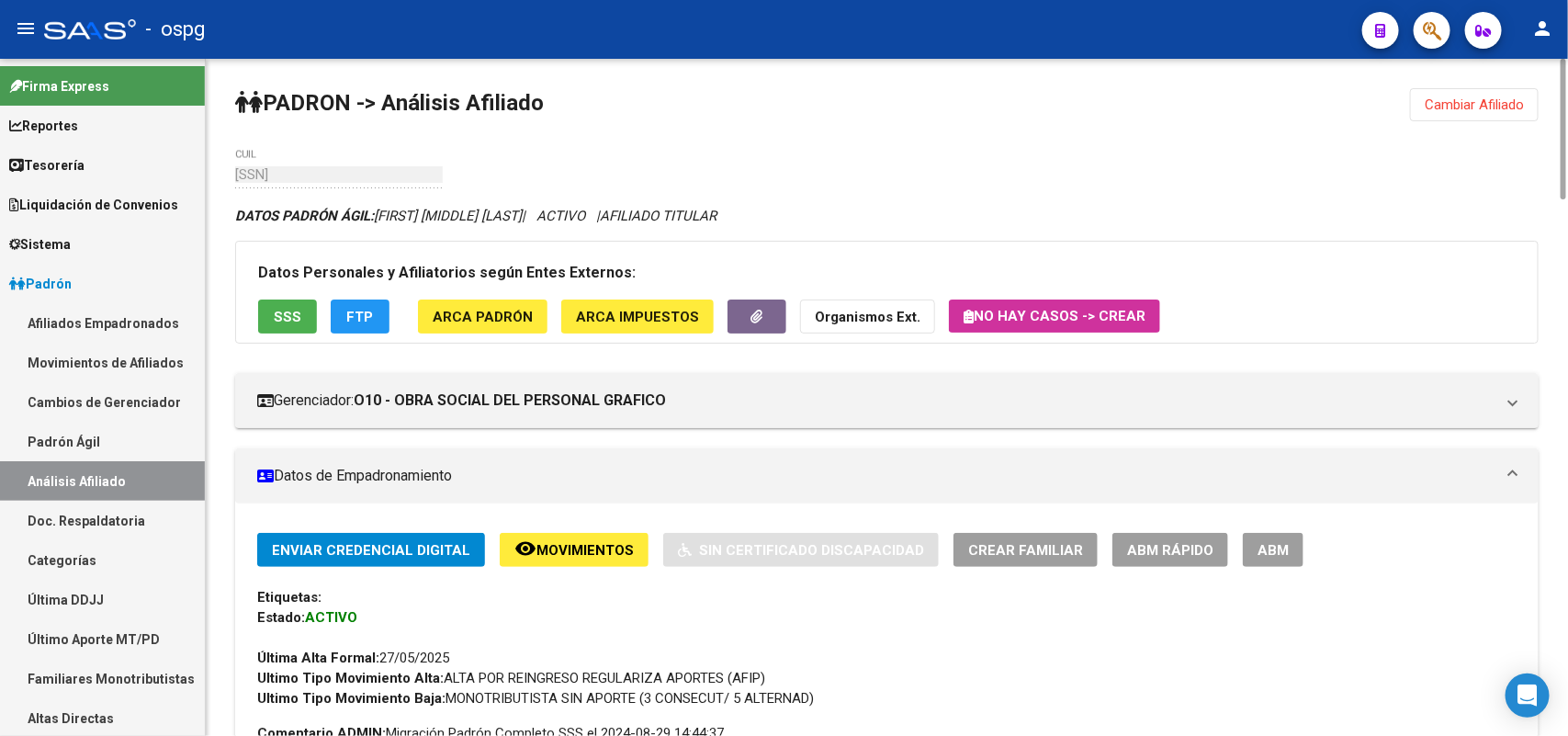 click on "FTP" 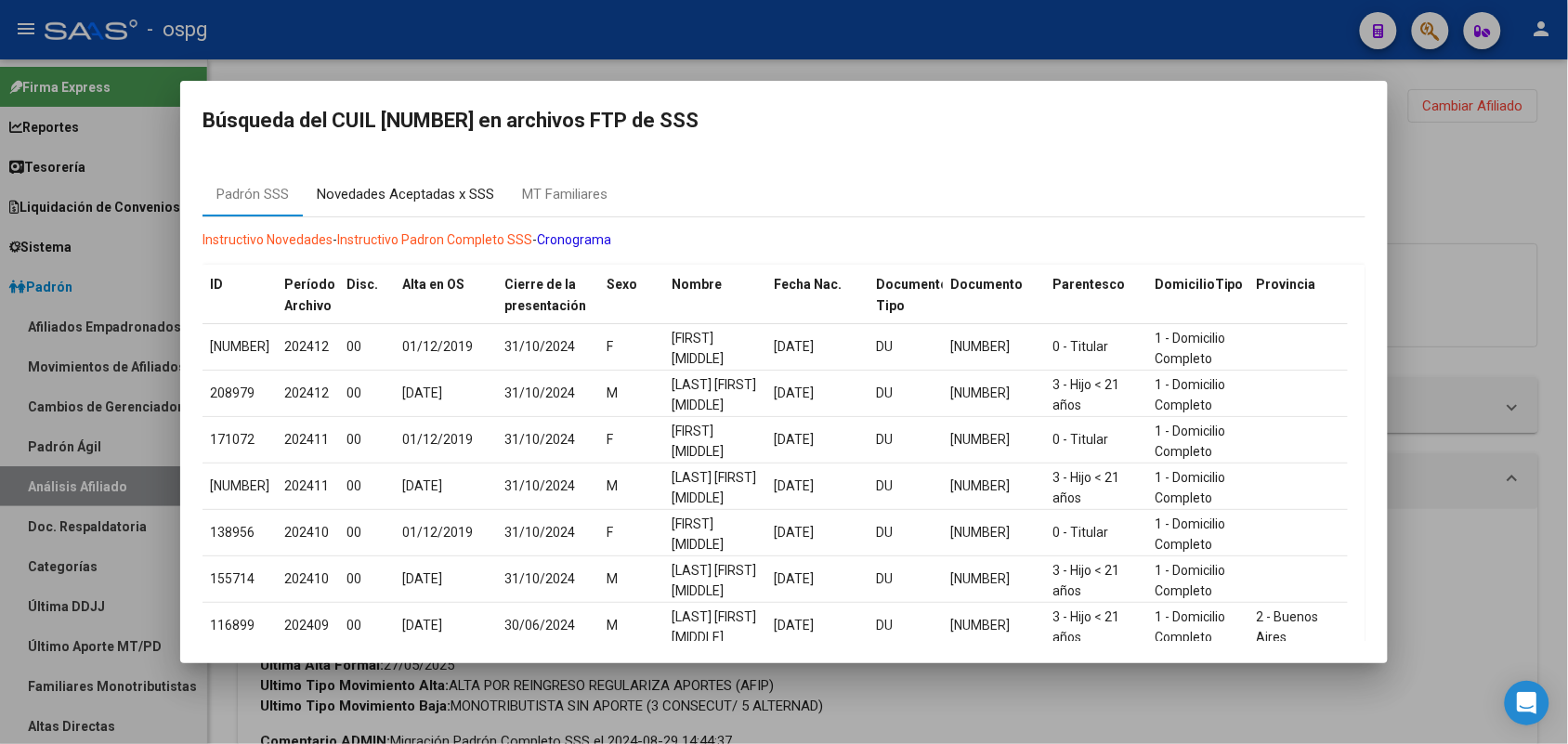 click on "Novedades Aceptadas x SSS" at bounding box center (405, 194) 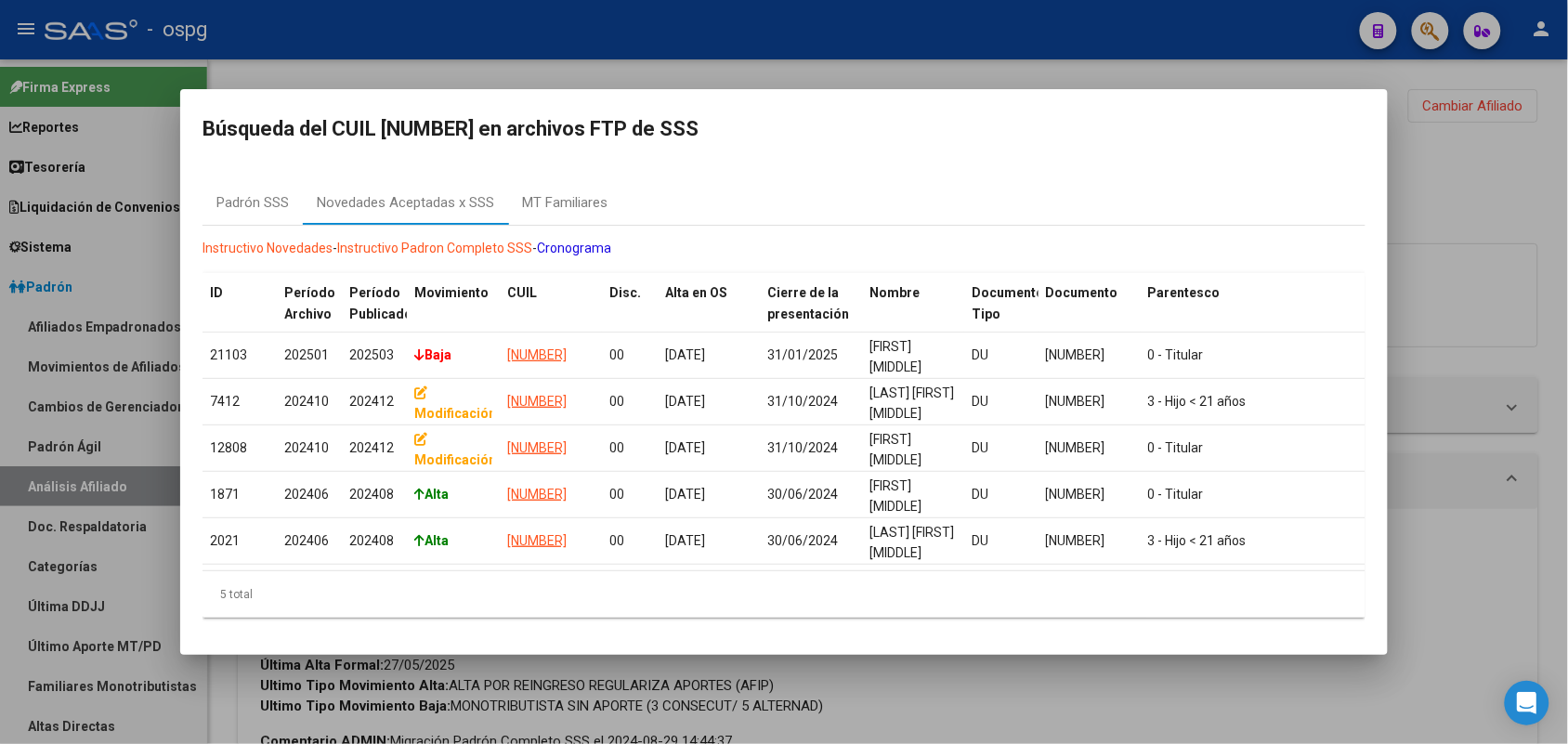 click at bounding box center [784, 372] 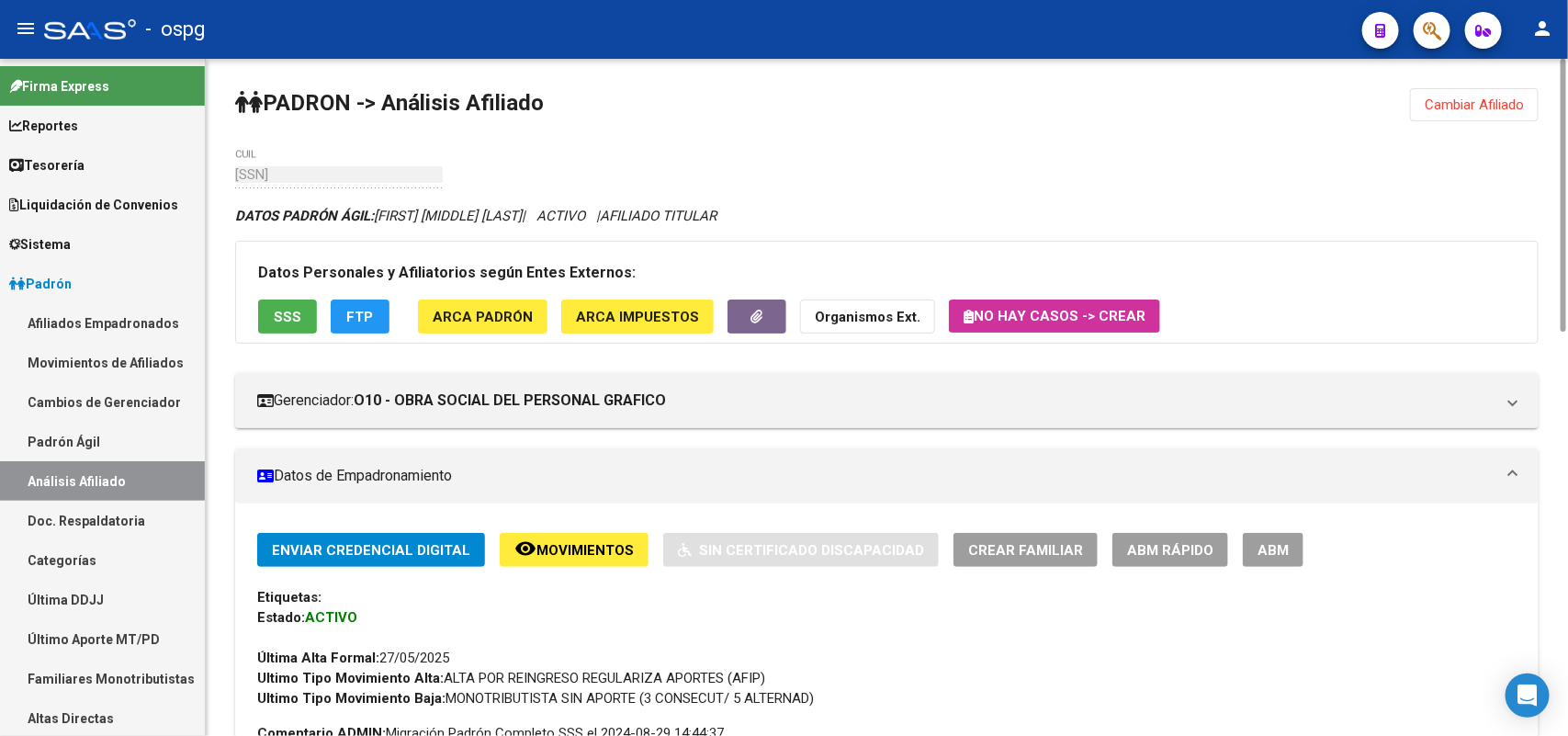 click on "ABM" at bounding box center [1273, 550] 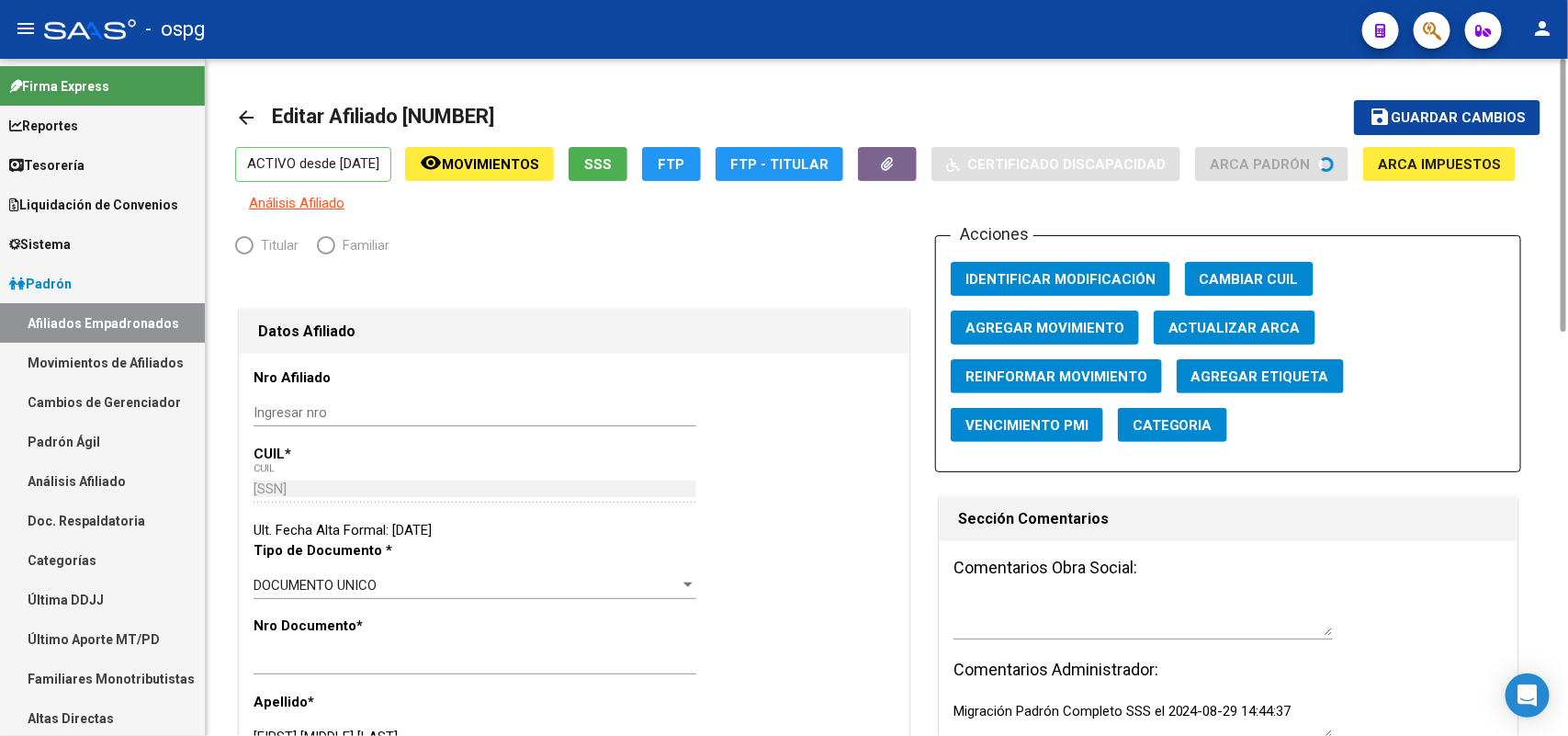 radio on "true" 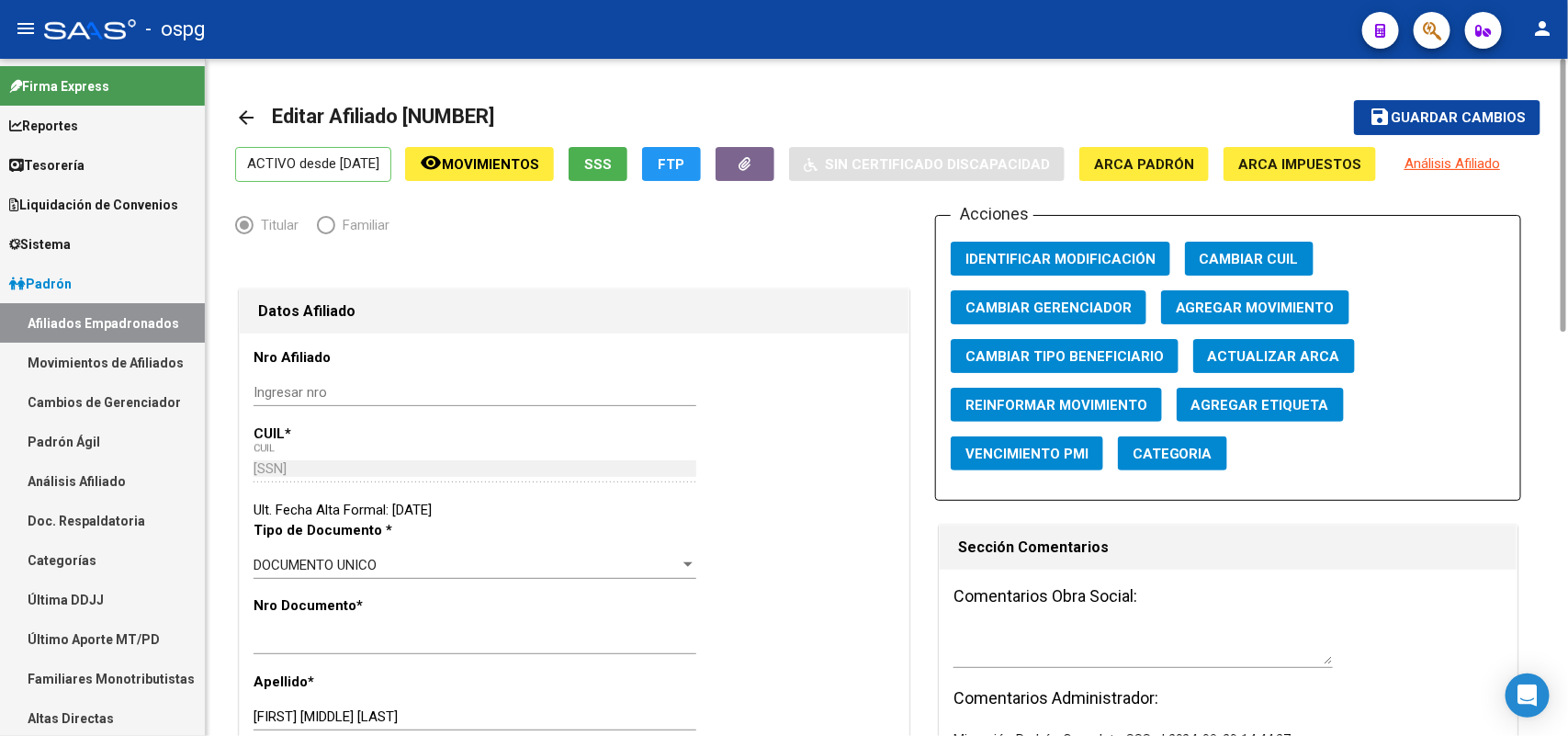click on "Agregar Movimiento" 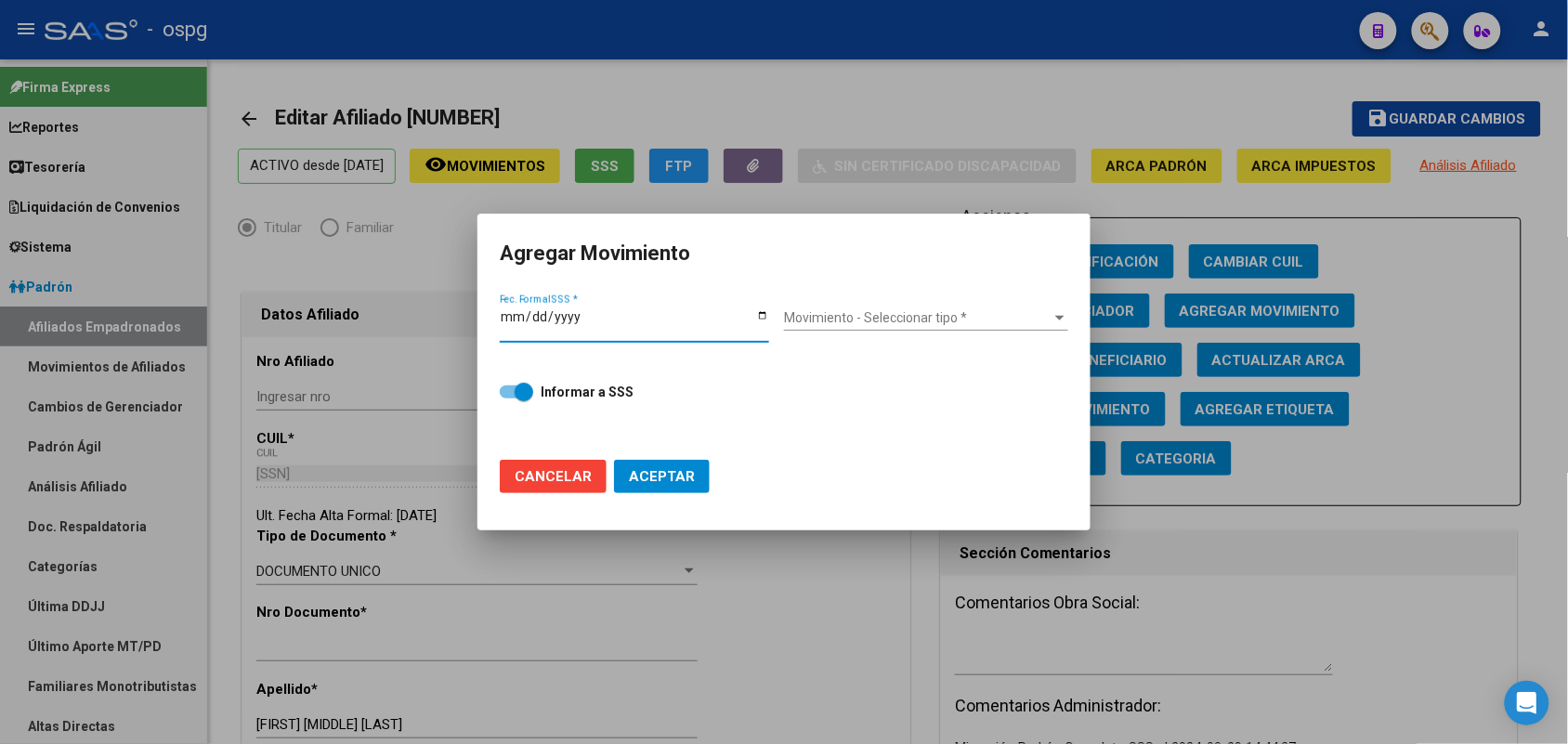 click on "Fec. Formal SSS *" at bounding box center (634, 323) 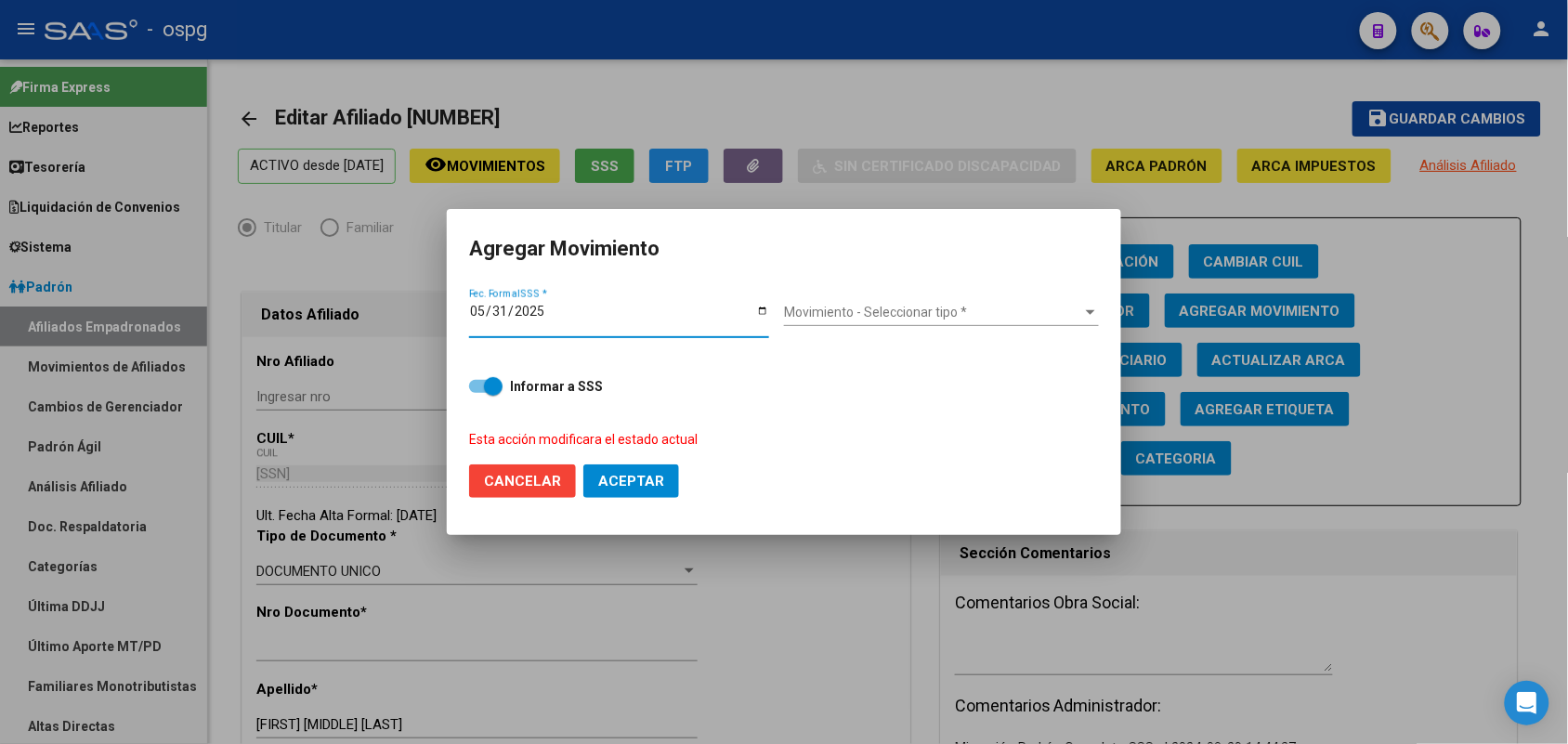 type on "2025-05-31" 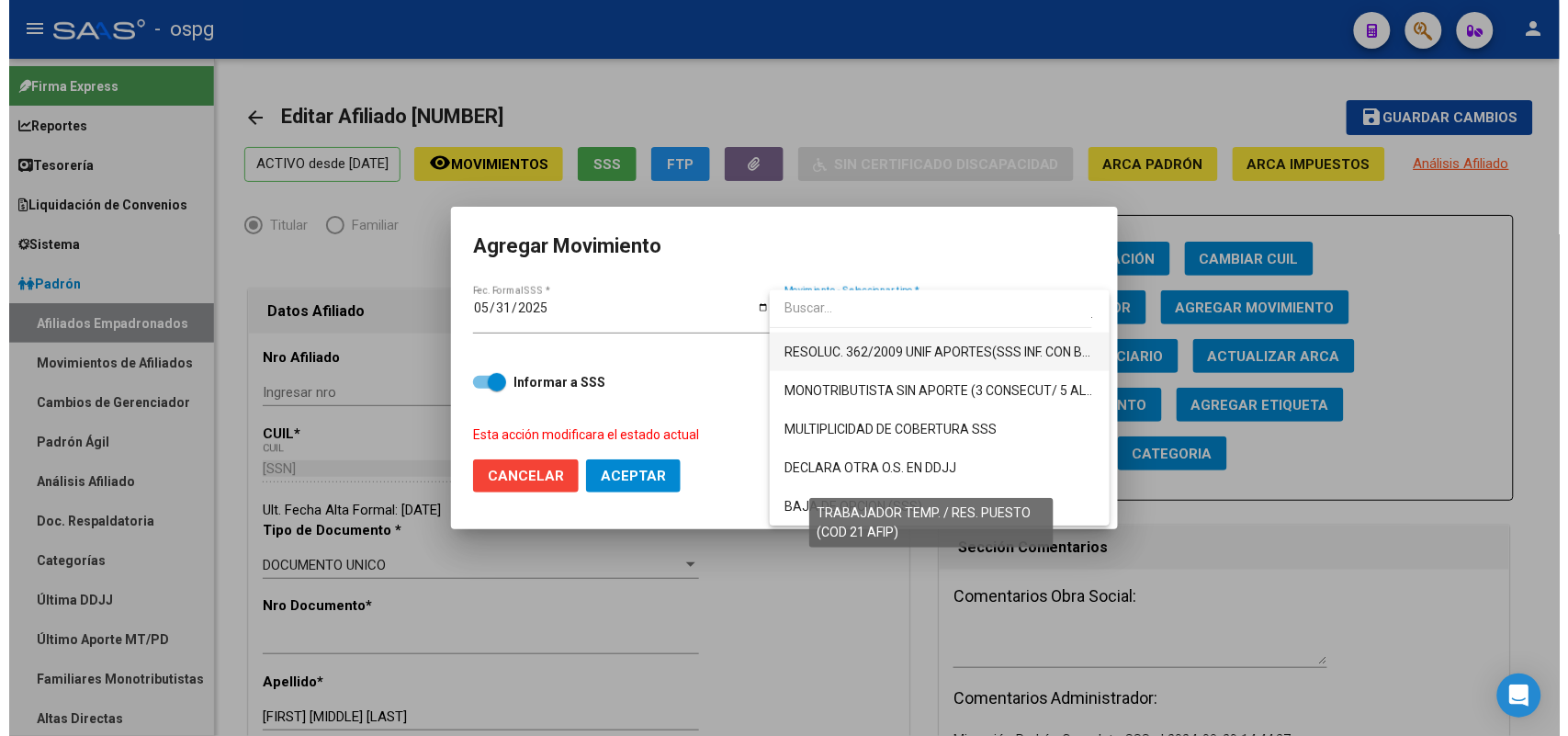 scroll, scrollTop: 574, scrollLeft: 0, axis: vertical 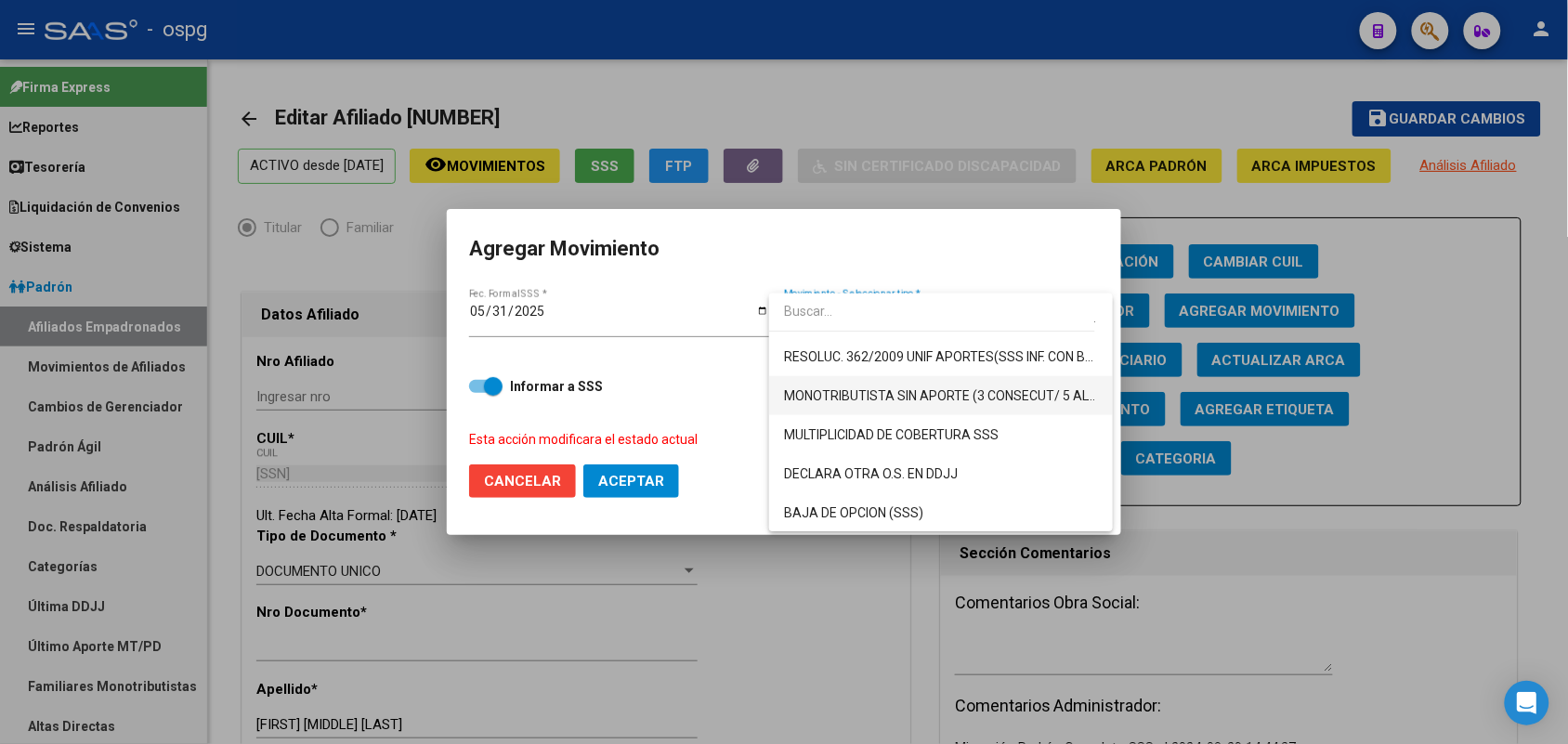click on "MONOTRIBUTISTA SIN APORTE (3 CONSECUT/ 5 ALTERNAD)" at bounding box center (941, 396) 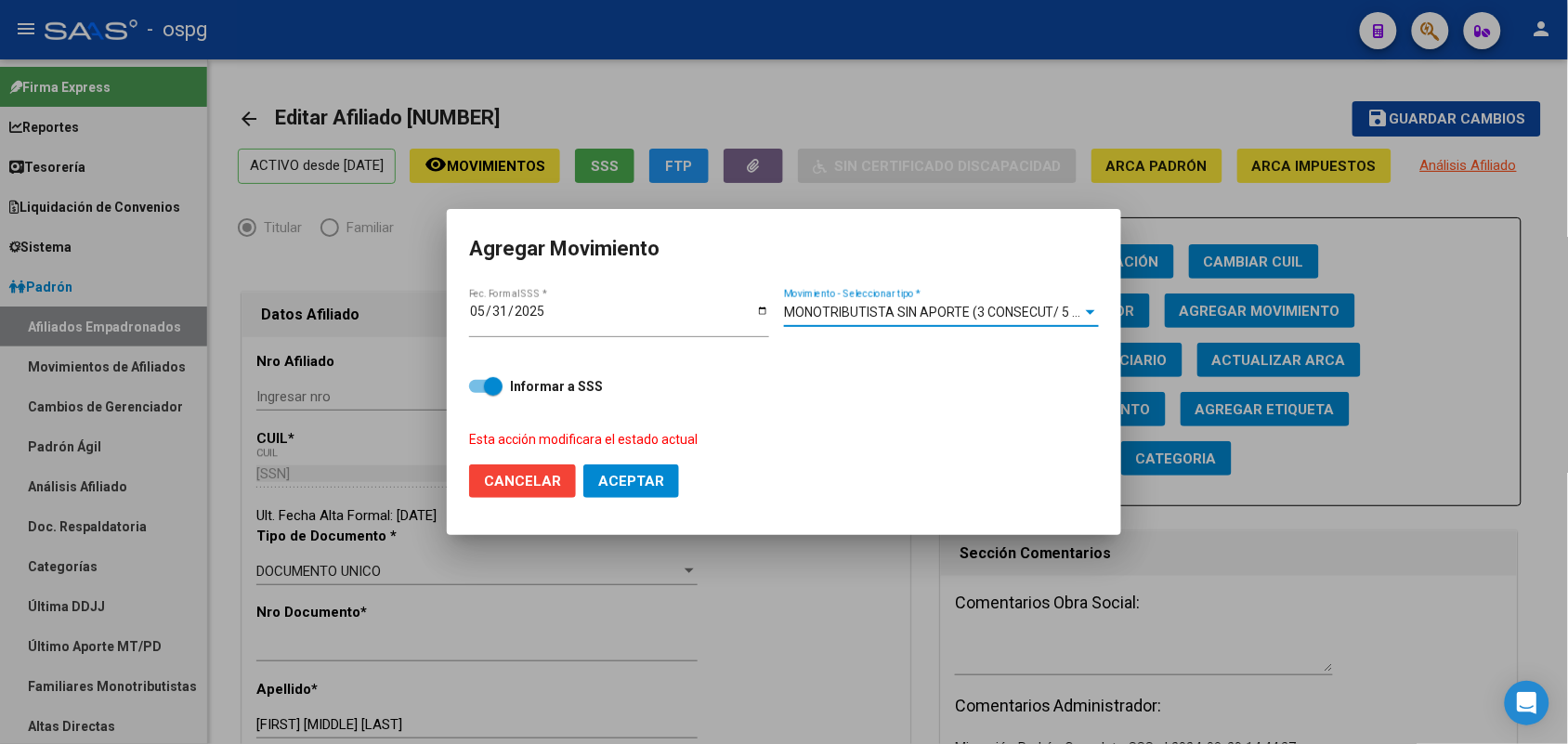 click at bounding box center [486, 386] 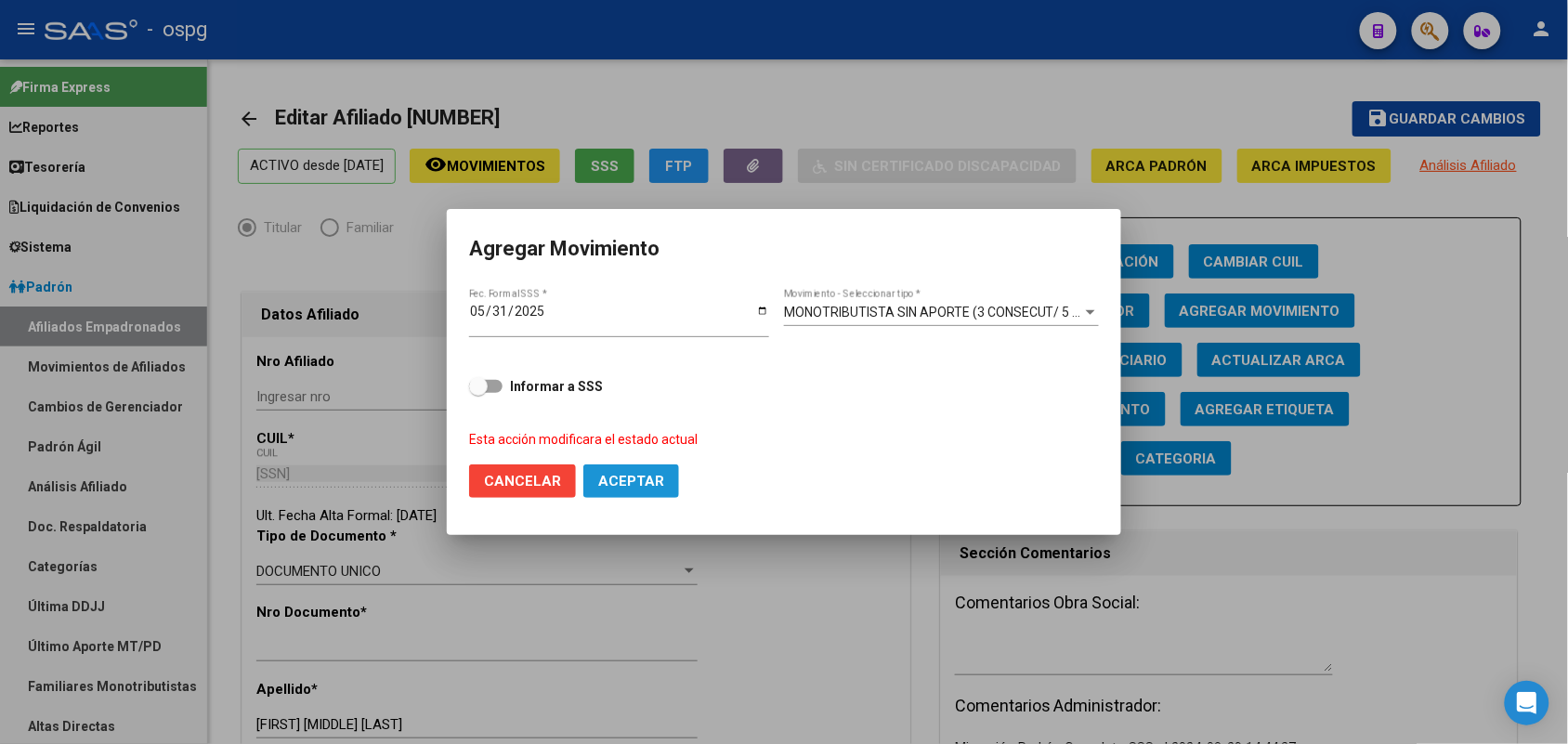 click on "Aceptar" 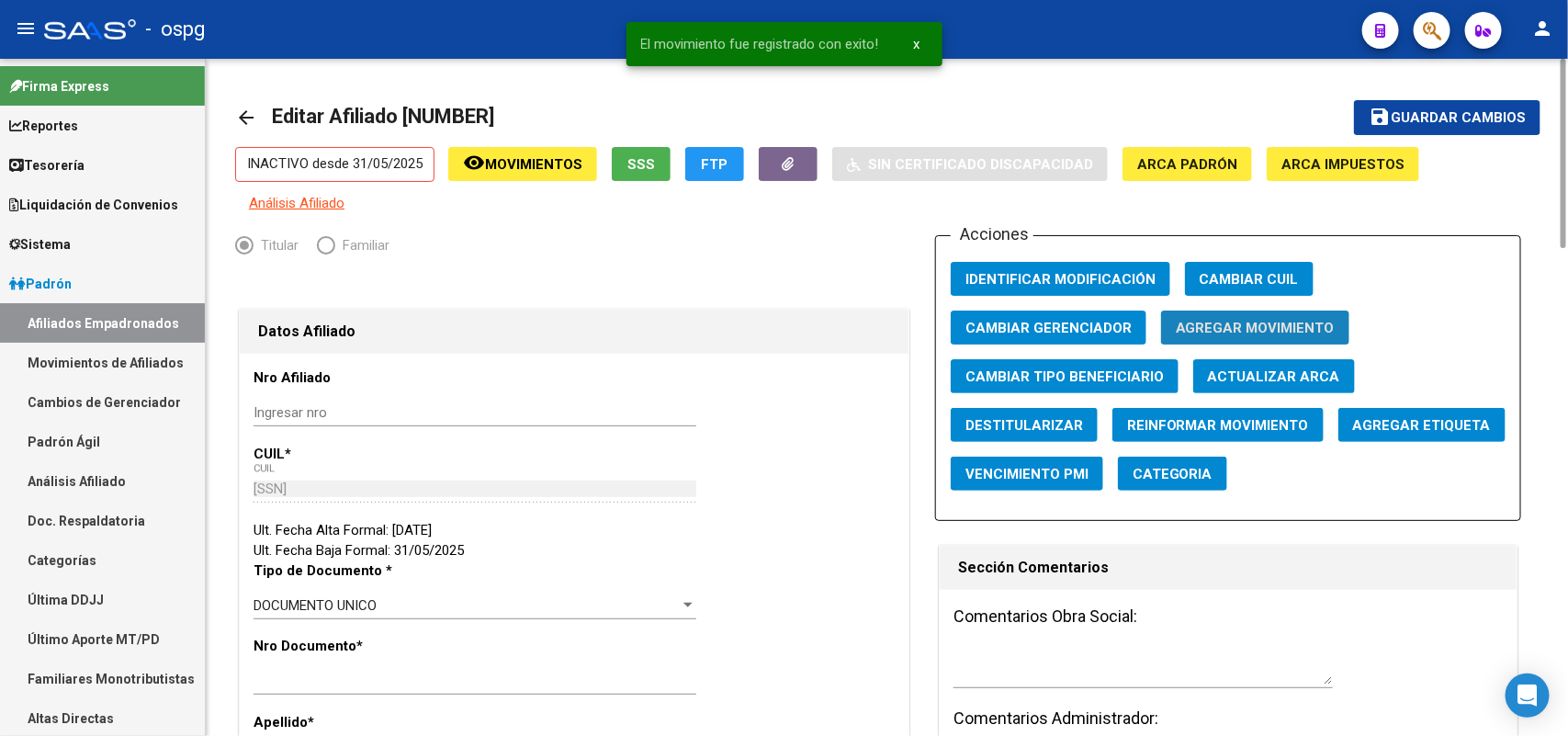 click on "Agregar Movimiento" 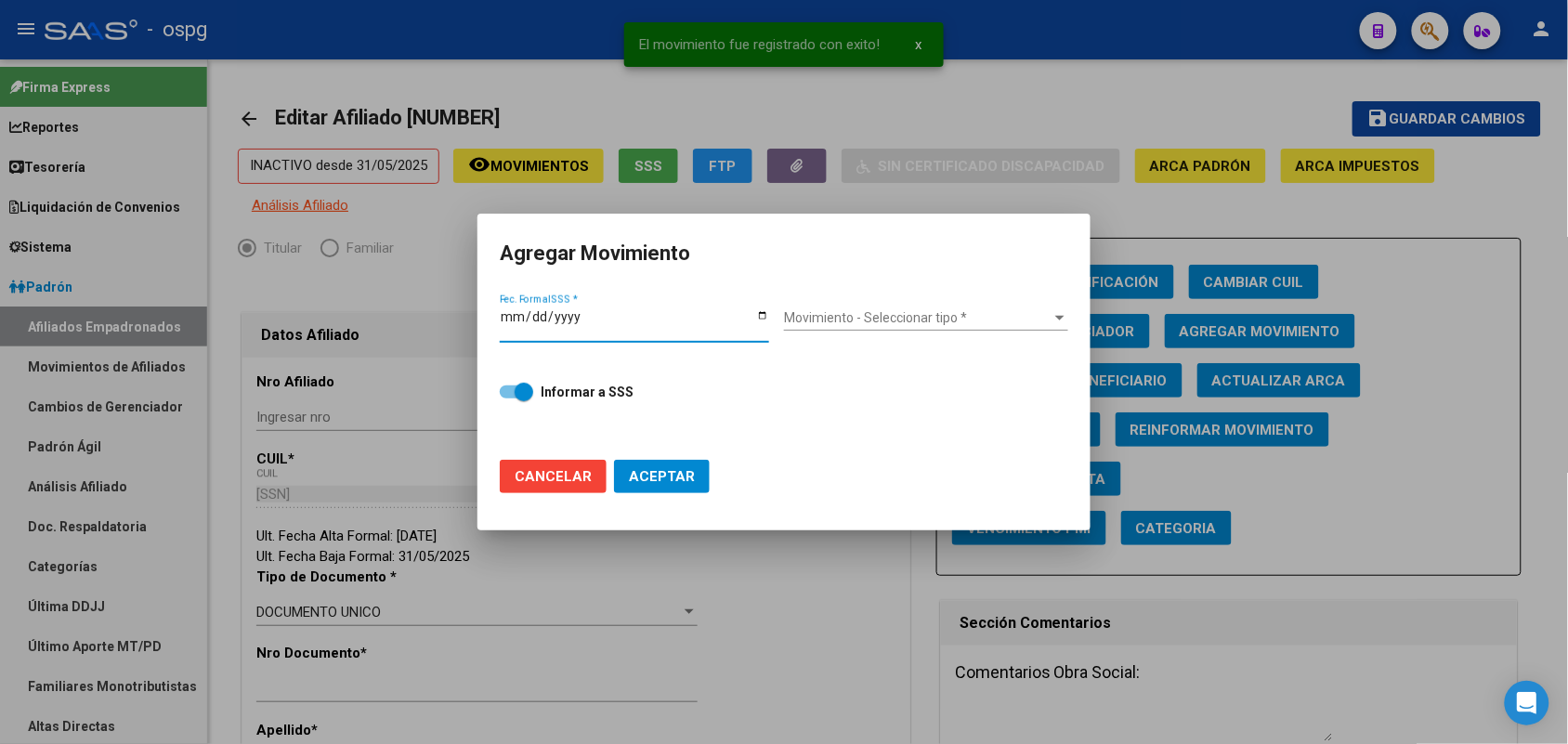 click on "Fec. Formal SSS *" at bounding box center (634, 323) 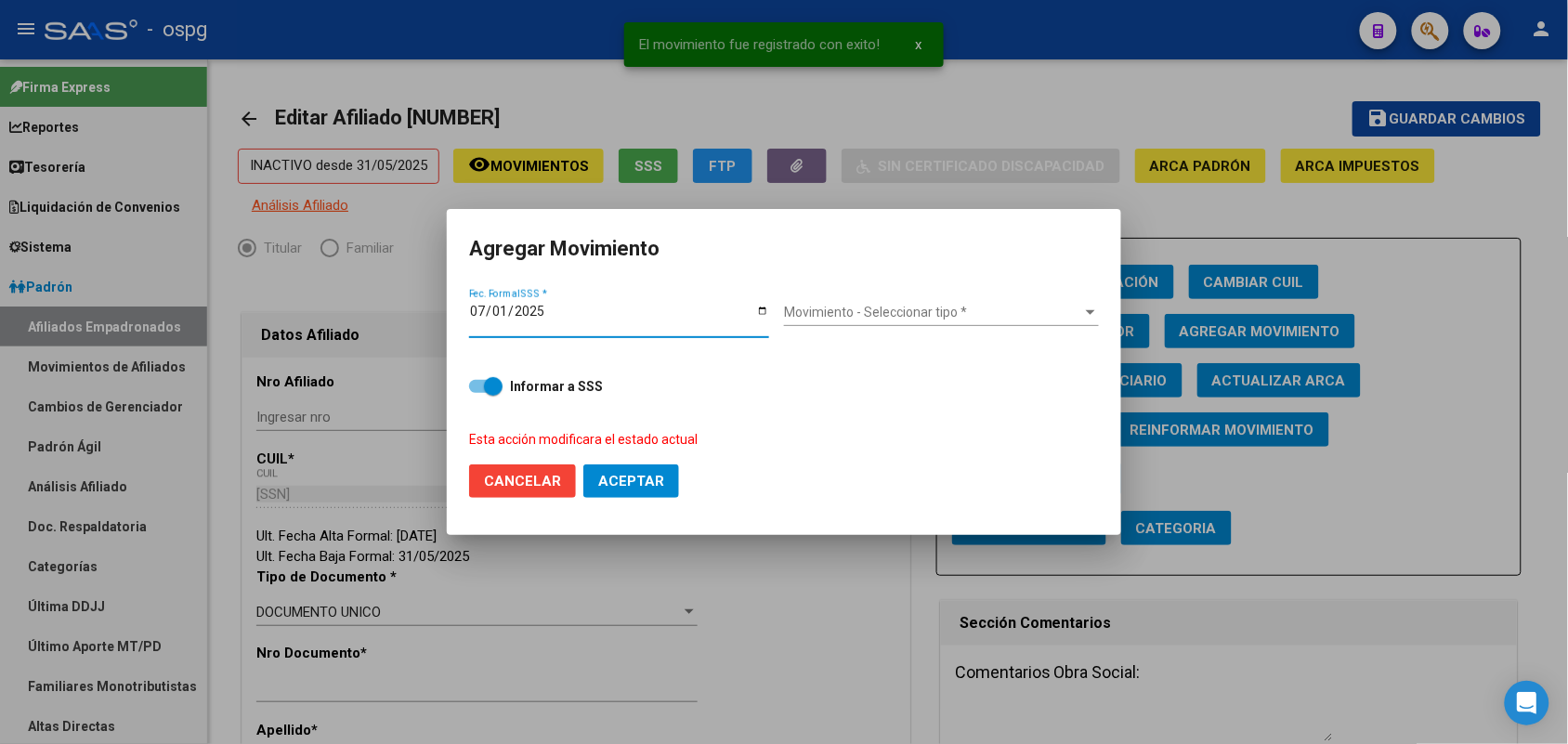 type on "2025-07-01" 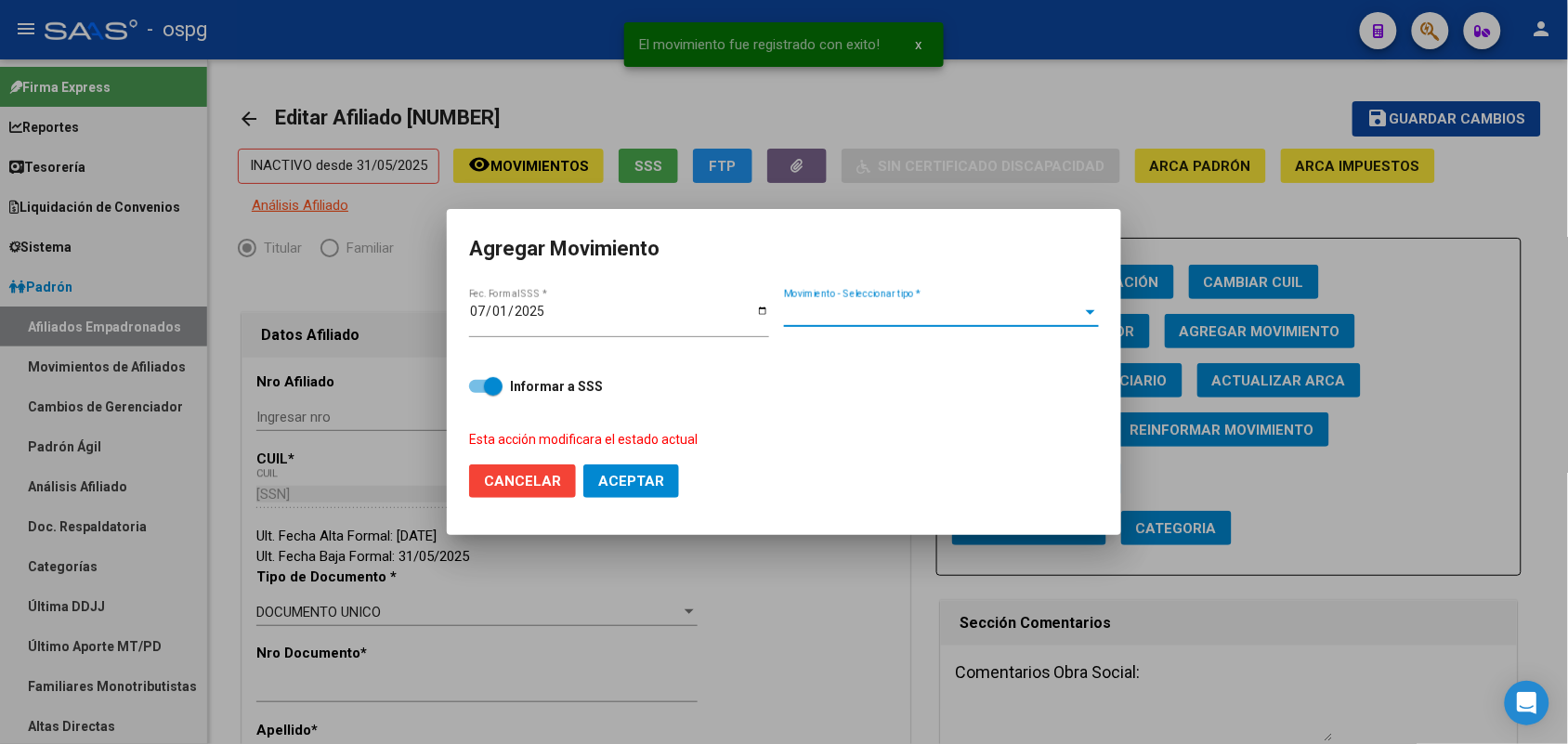 click on "Movimiento - Seleccionar tipo *" at bounding box center (933, 312) 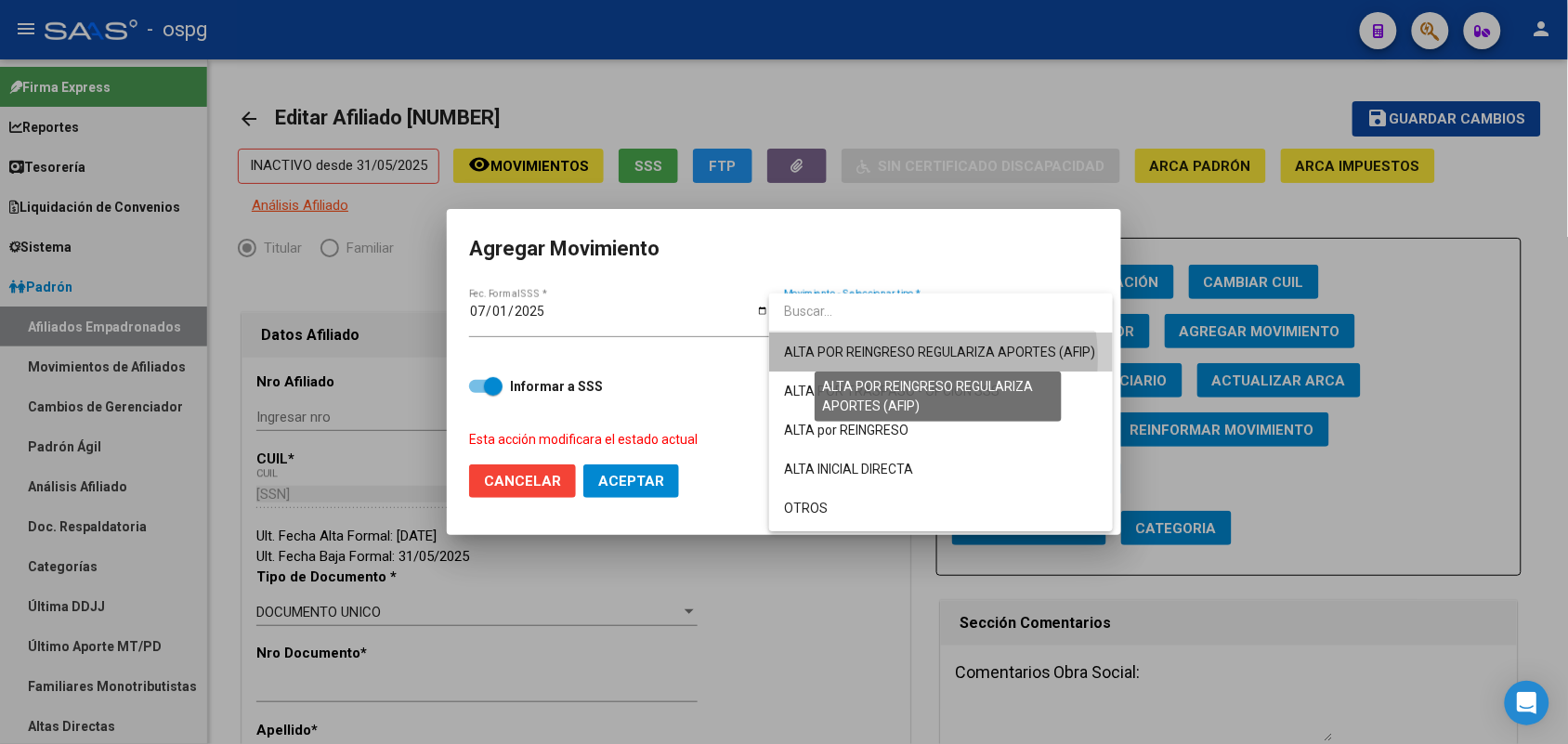 click on "ALTA POR REINGRESO REGULARIZA APORTES (AFIP)" at bounding box center [939, 352] 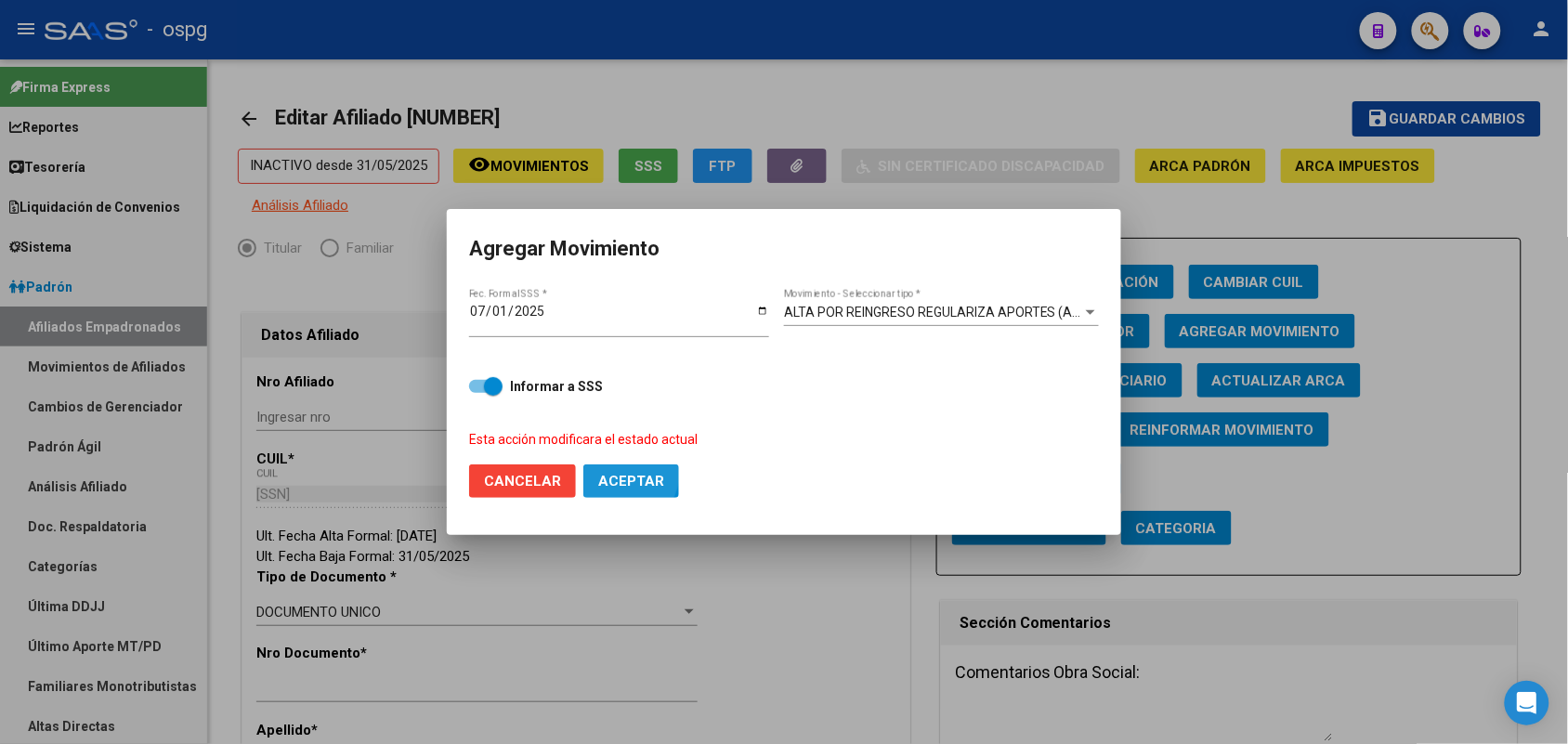 click on "Aceptar" 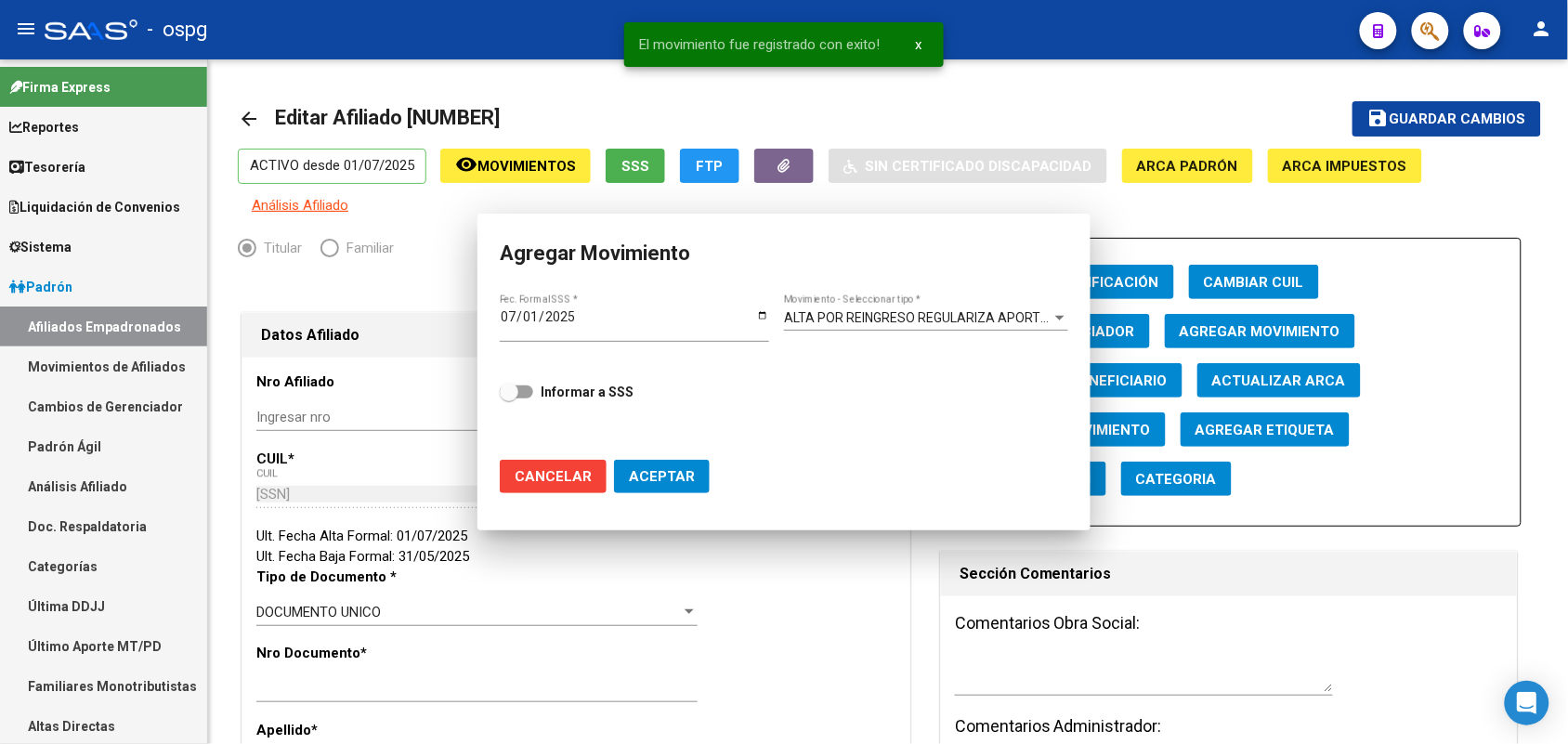 checkbox on "false" 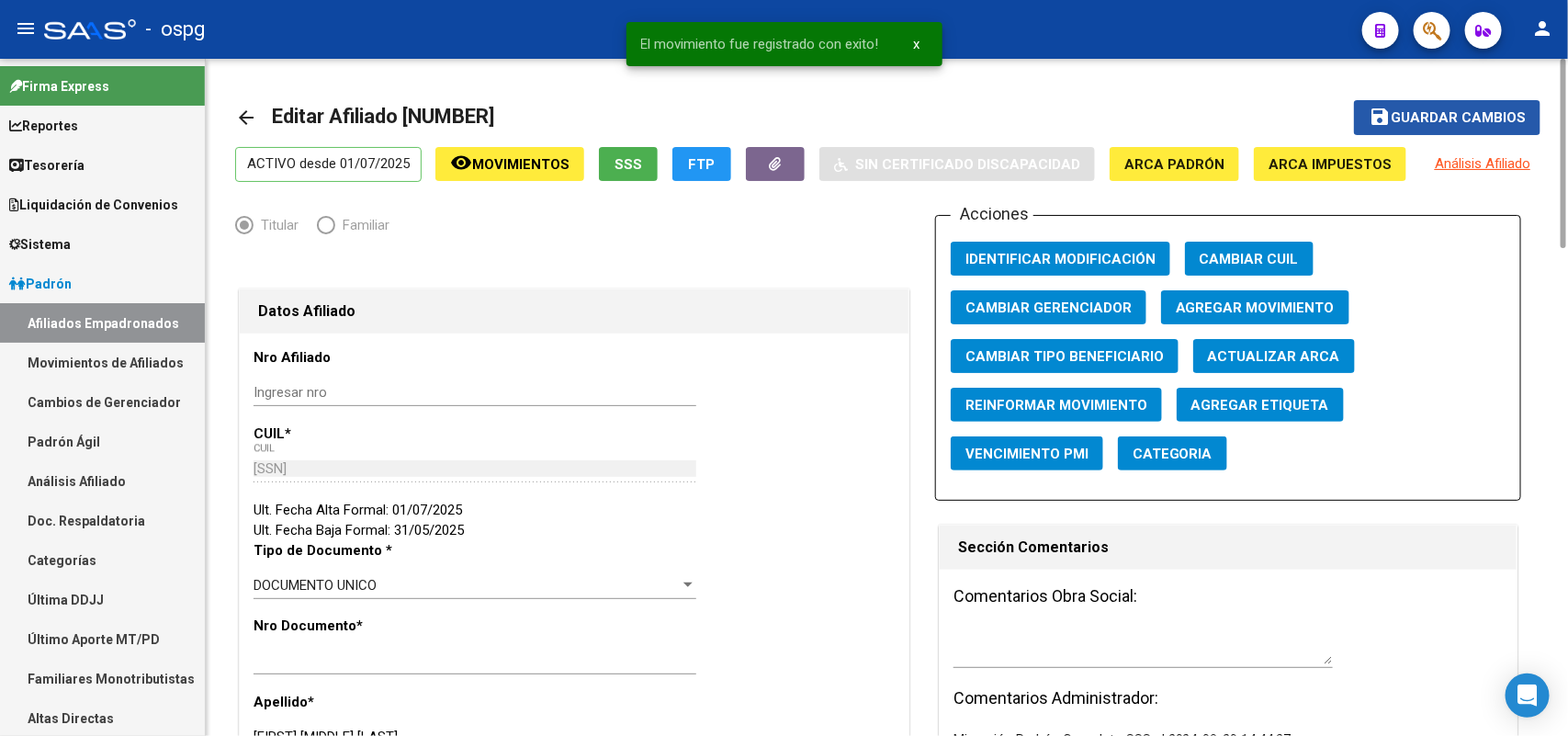 click on "Guardar cambios" 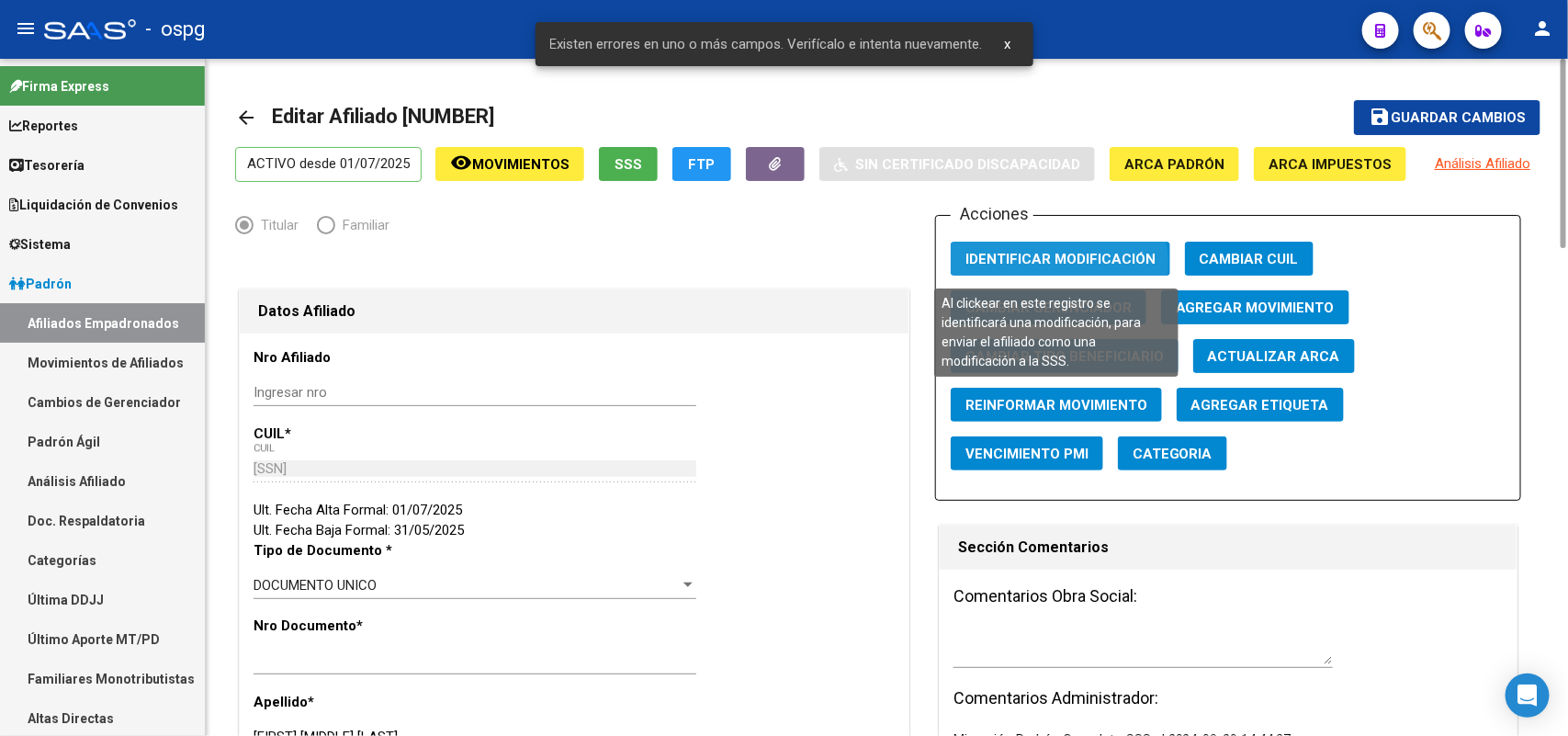 click on "Identificar Modificación" 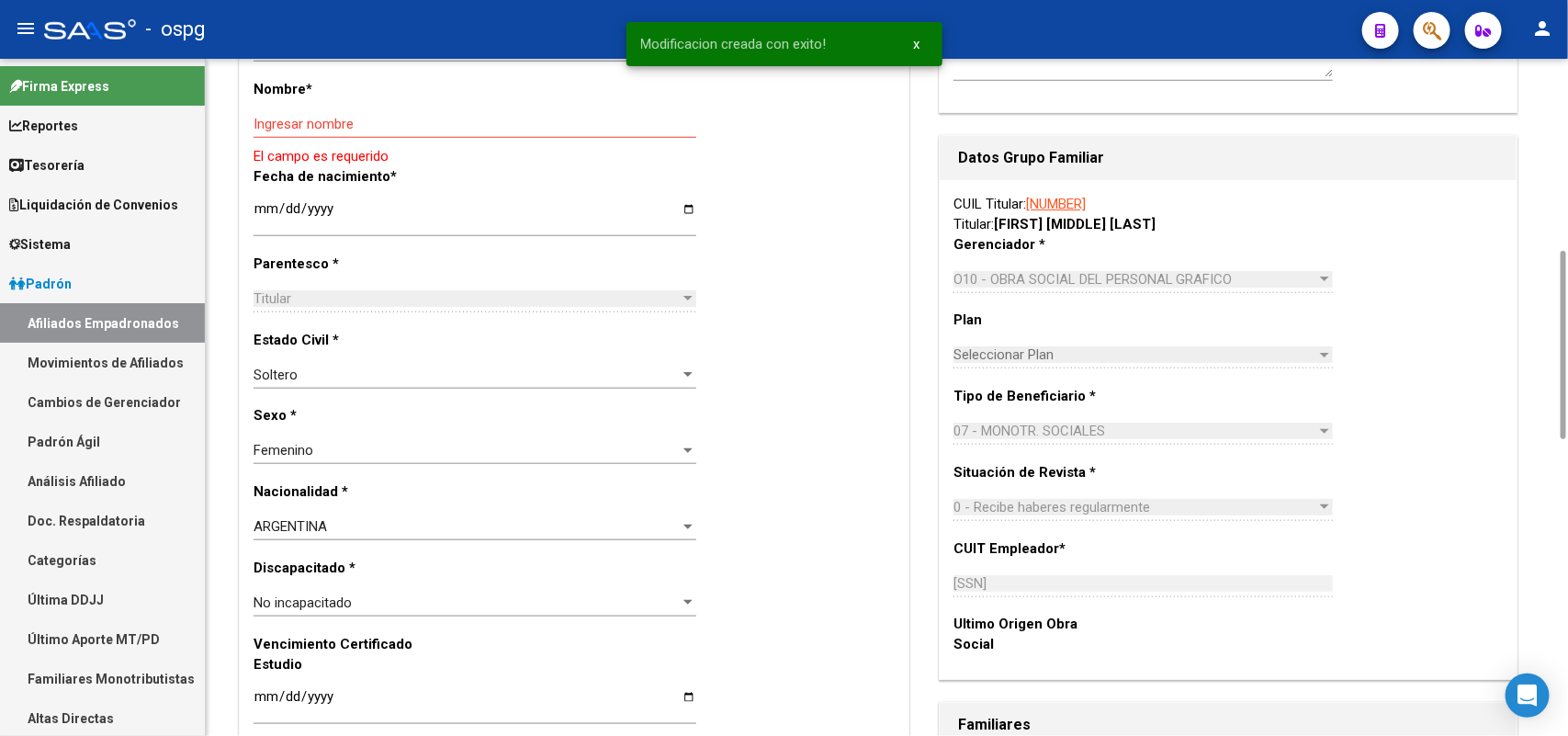 scroll, scrollTop: 230, scrollLeft: 0, axis: vertical 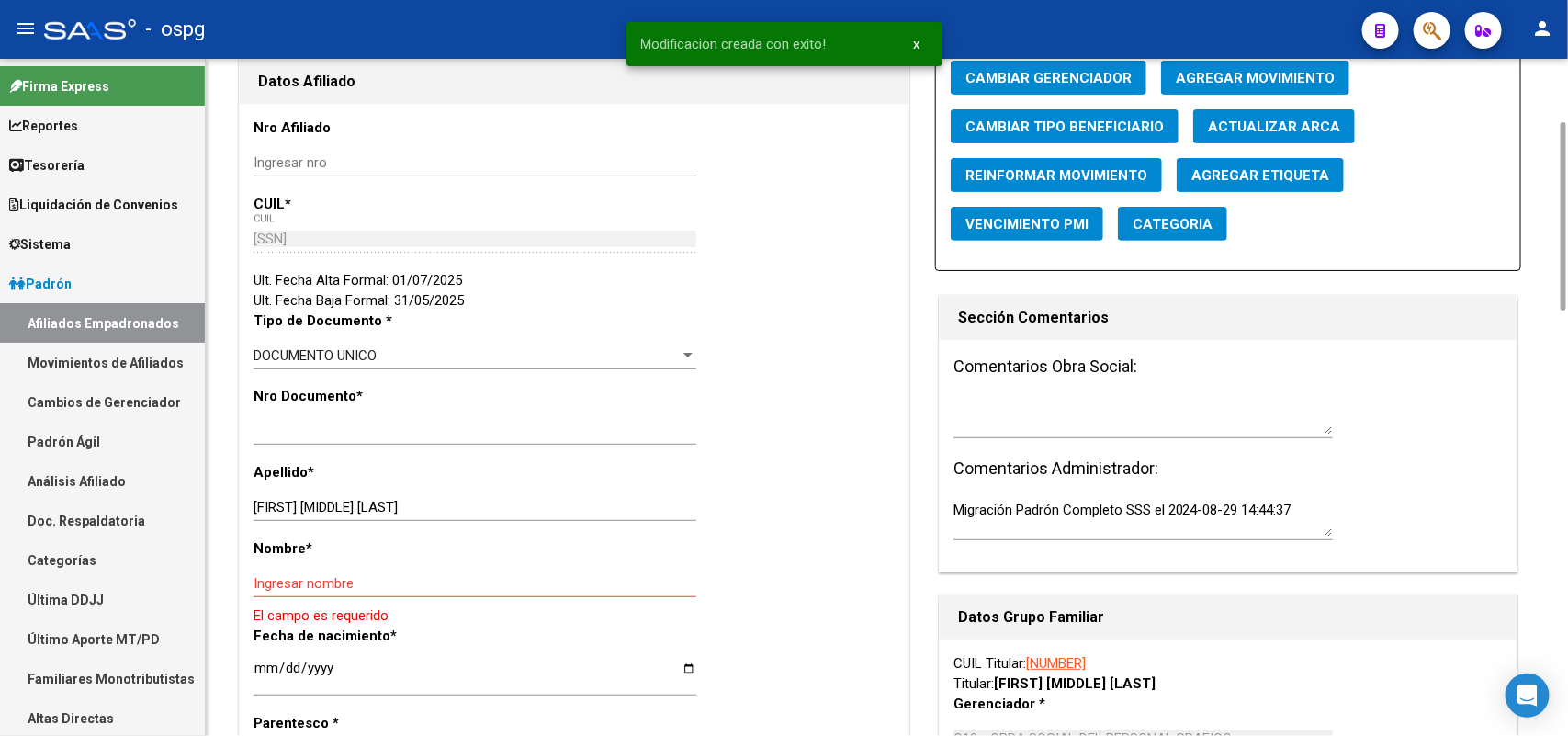 click on "Ingresar nombre" at bounding box center (475, 583) 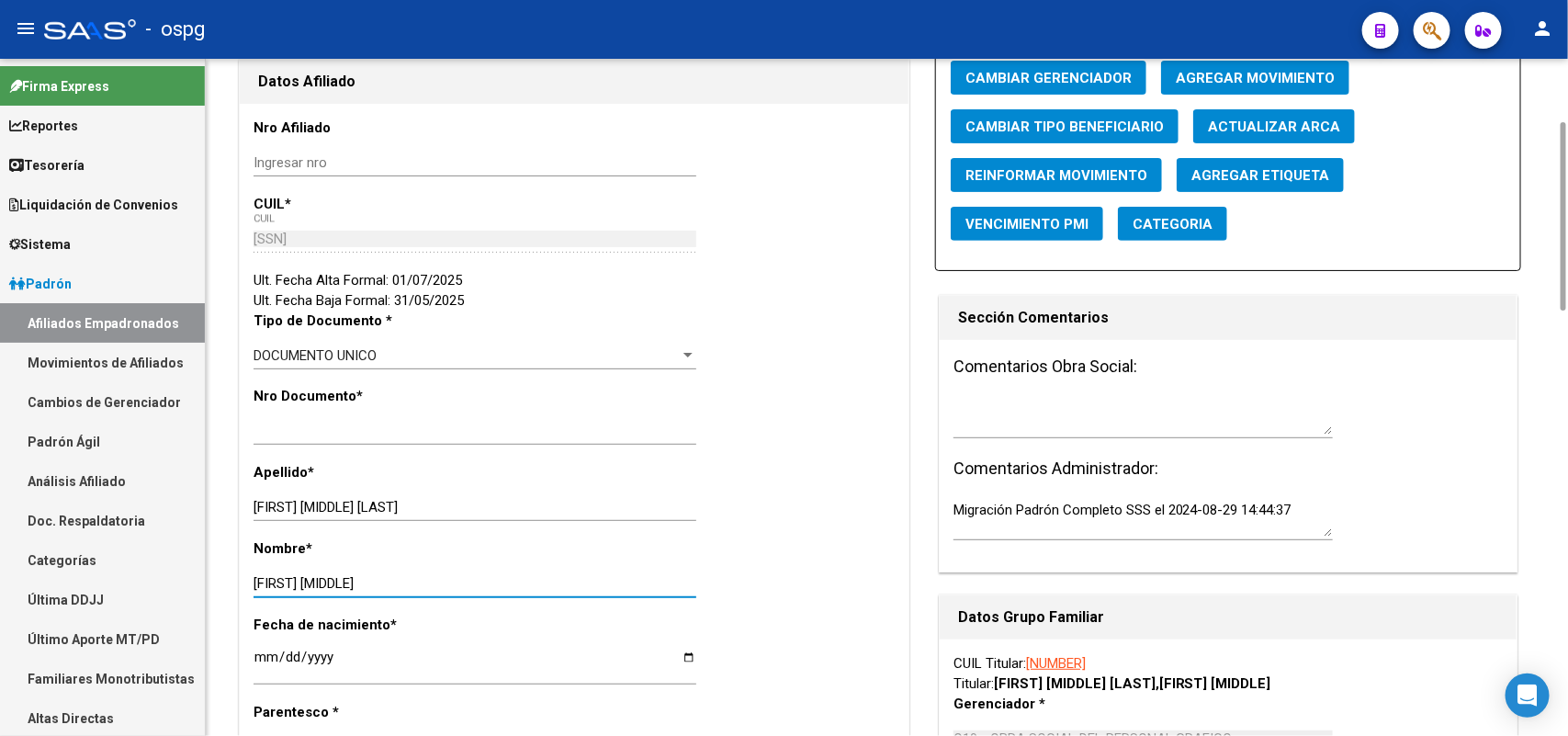 type on "FLORENCIA MARIANELA" 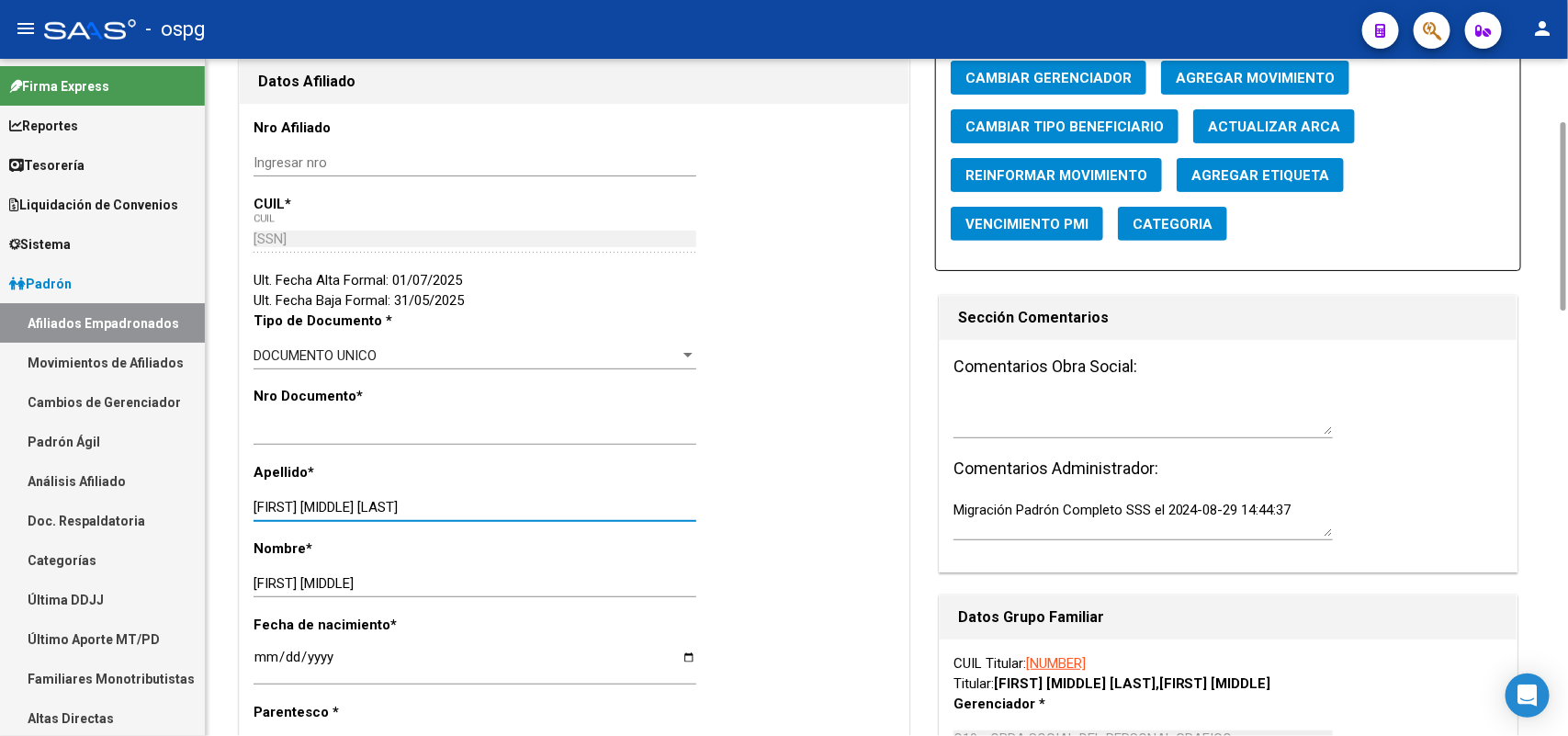 drag, startPoint x: 329, startPoint y: 508, endPoint x: 983, endPoint y: 515, distance: 654.0375 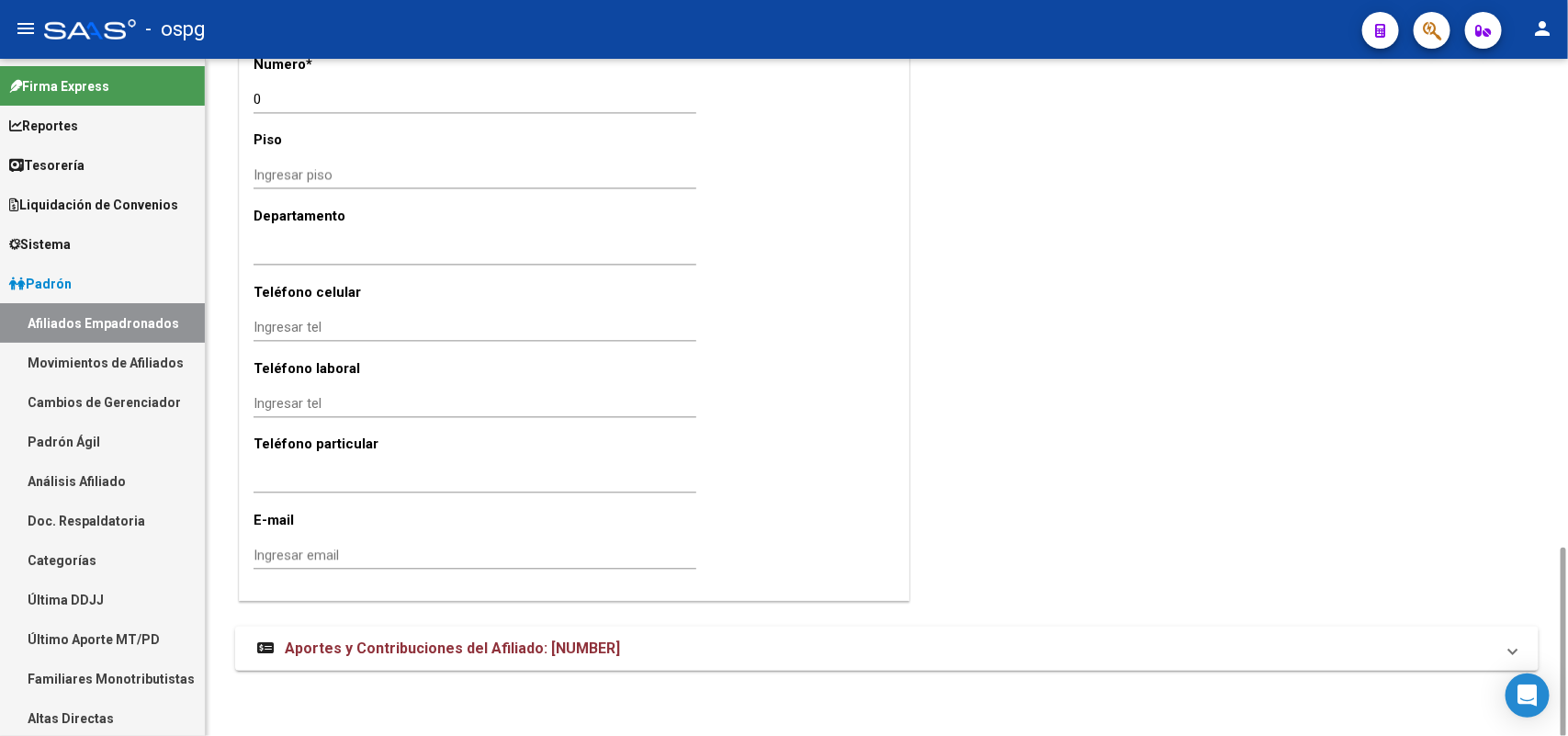 scroll, scrollTop: 0, scrollLeft: 0, axis: both 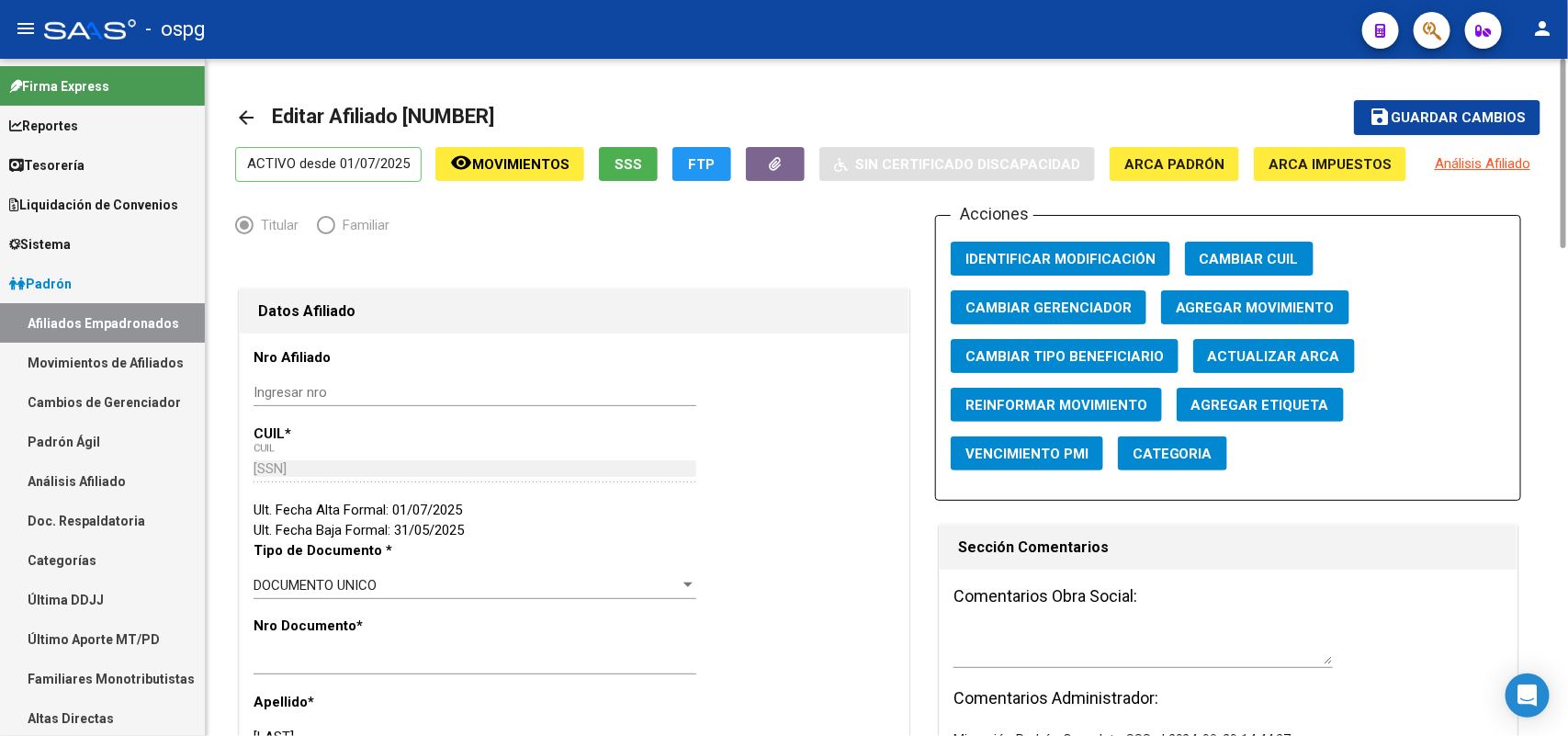 type on "ESCOBEDO" 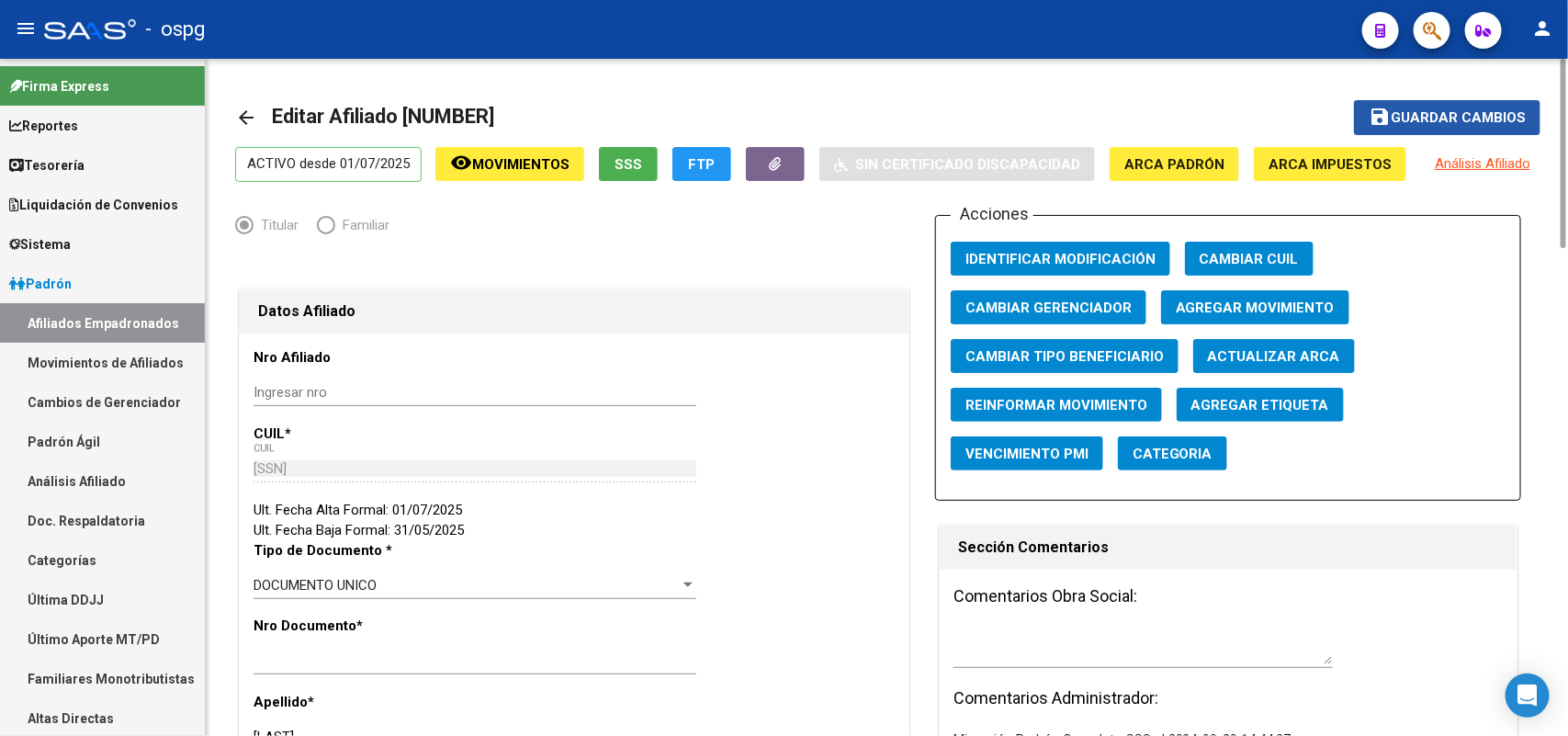 click on "Guardar cambios" 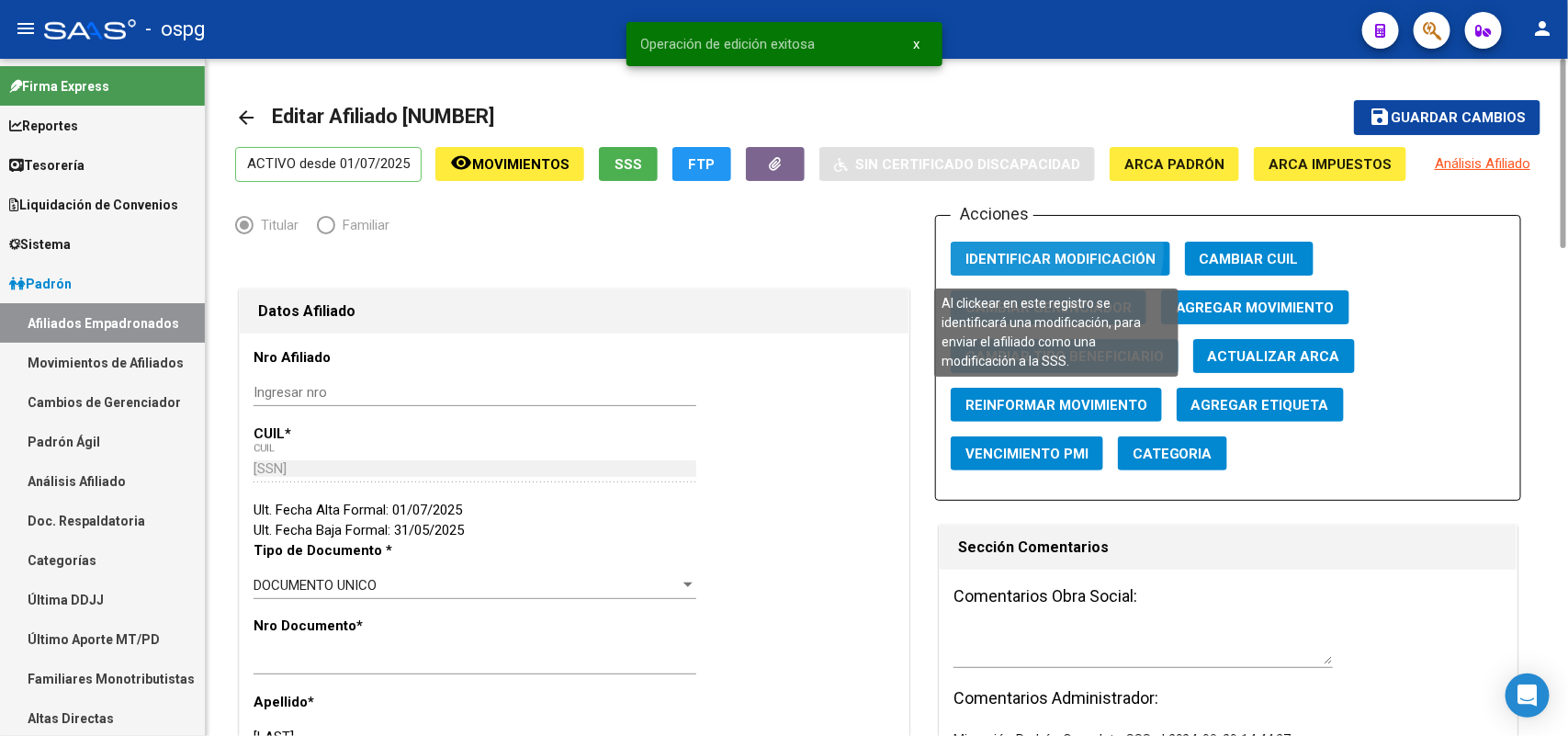 click on "Identificar Modificación" 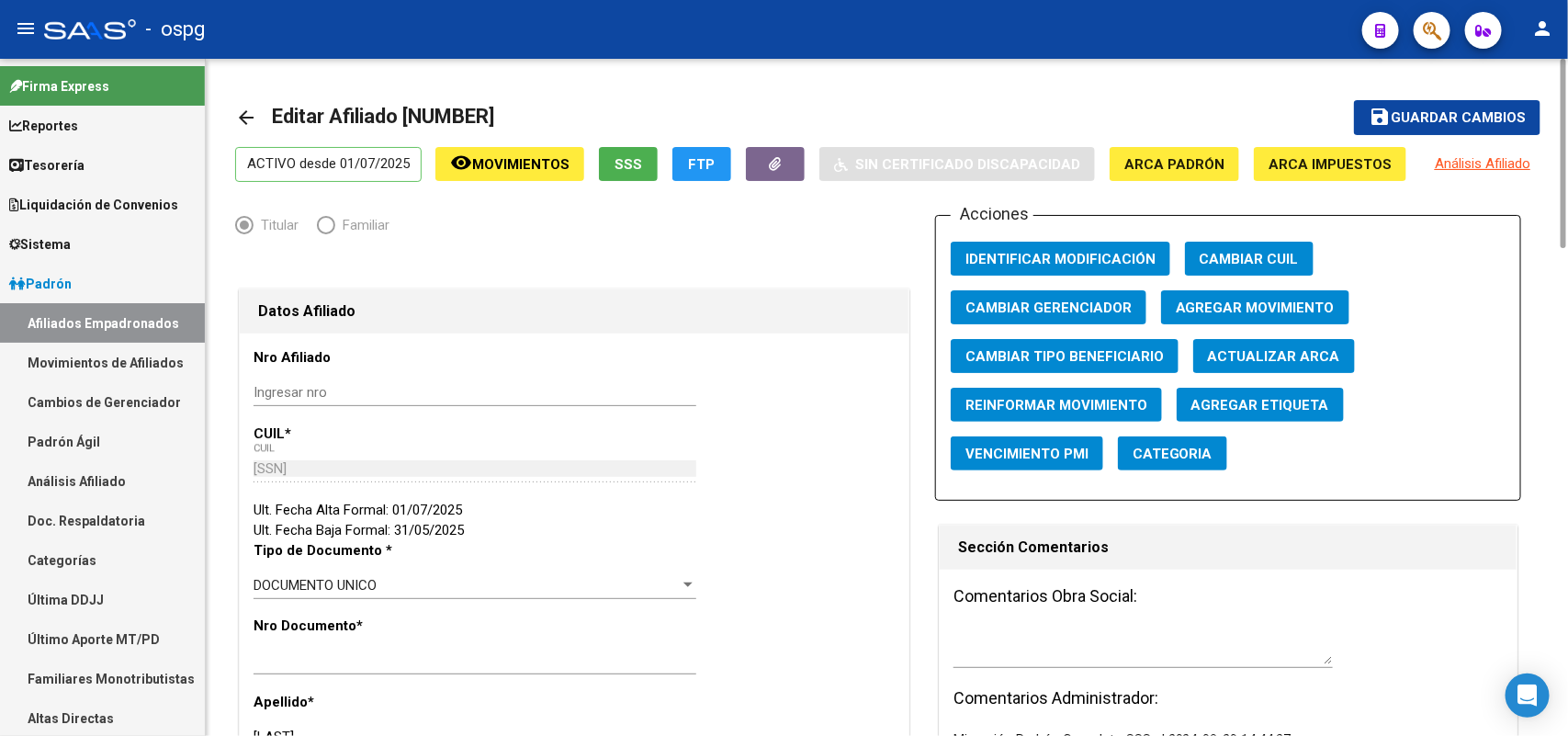 click on "arrow_back" 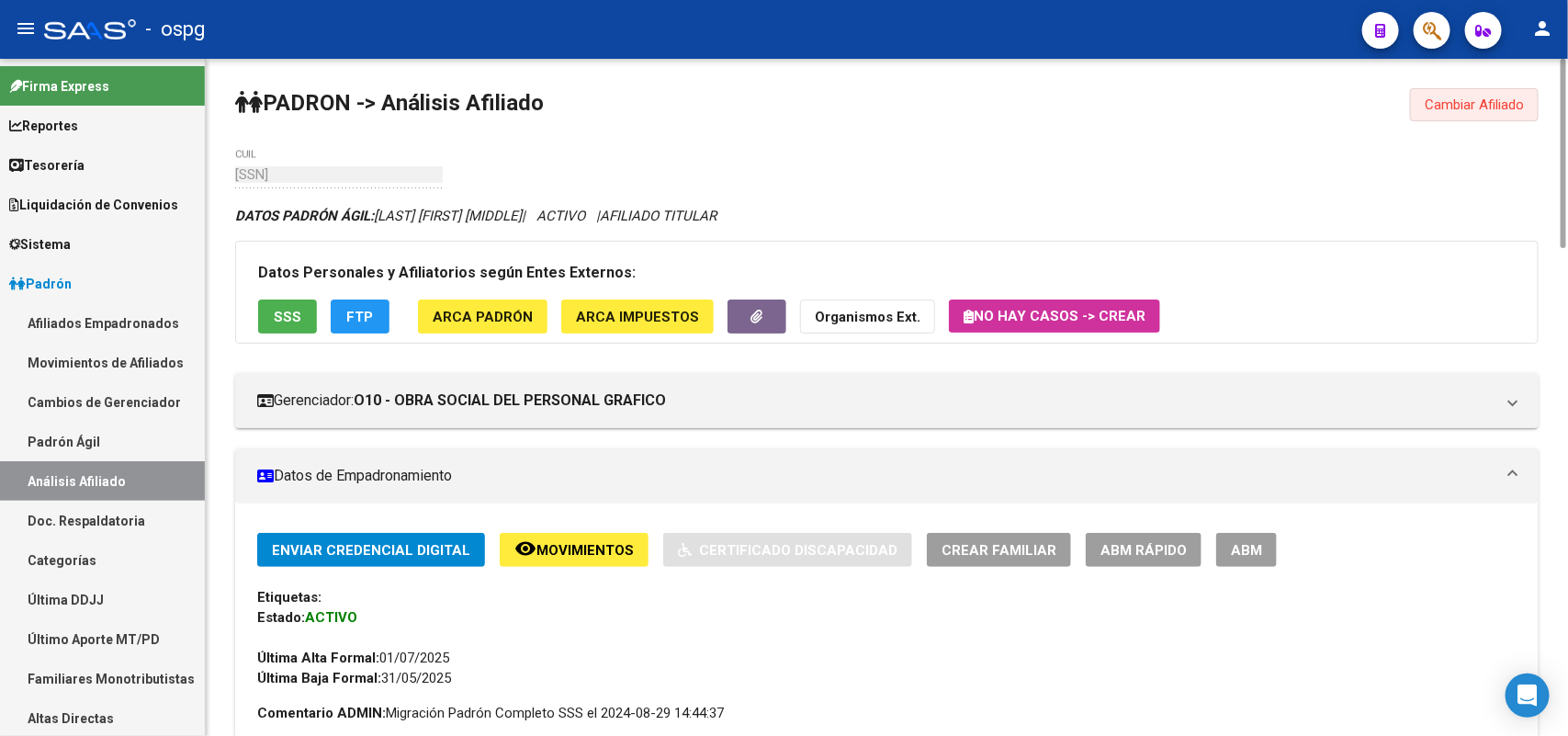 click on "Cambiar Afiliado" 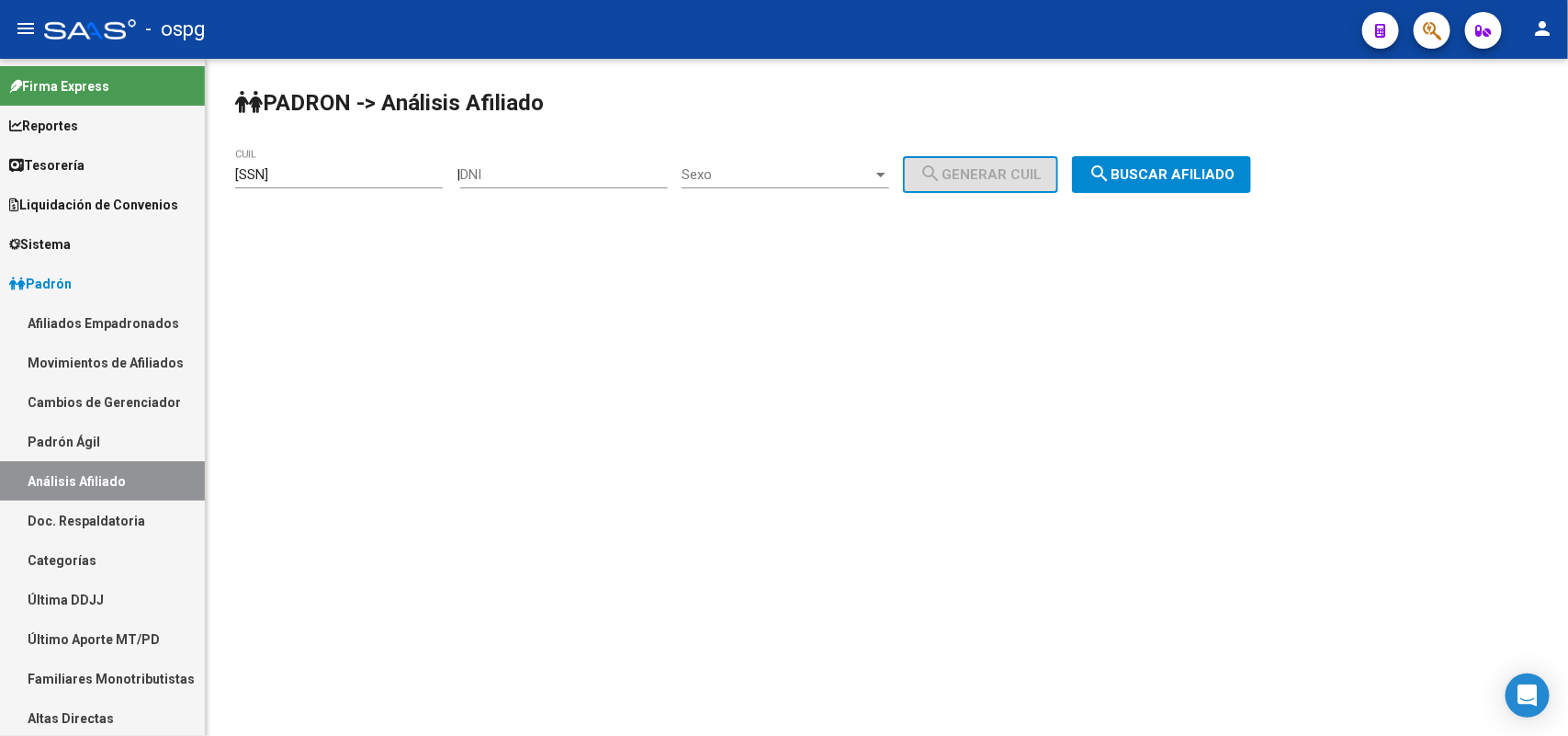 drag, startPoint x: 351, startPoint y: 176, endPoint x: 0, endPoint y: 199, distance: 351.7528 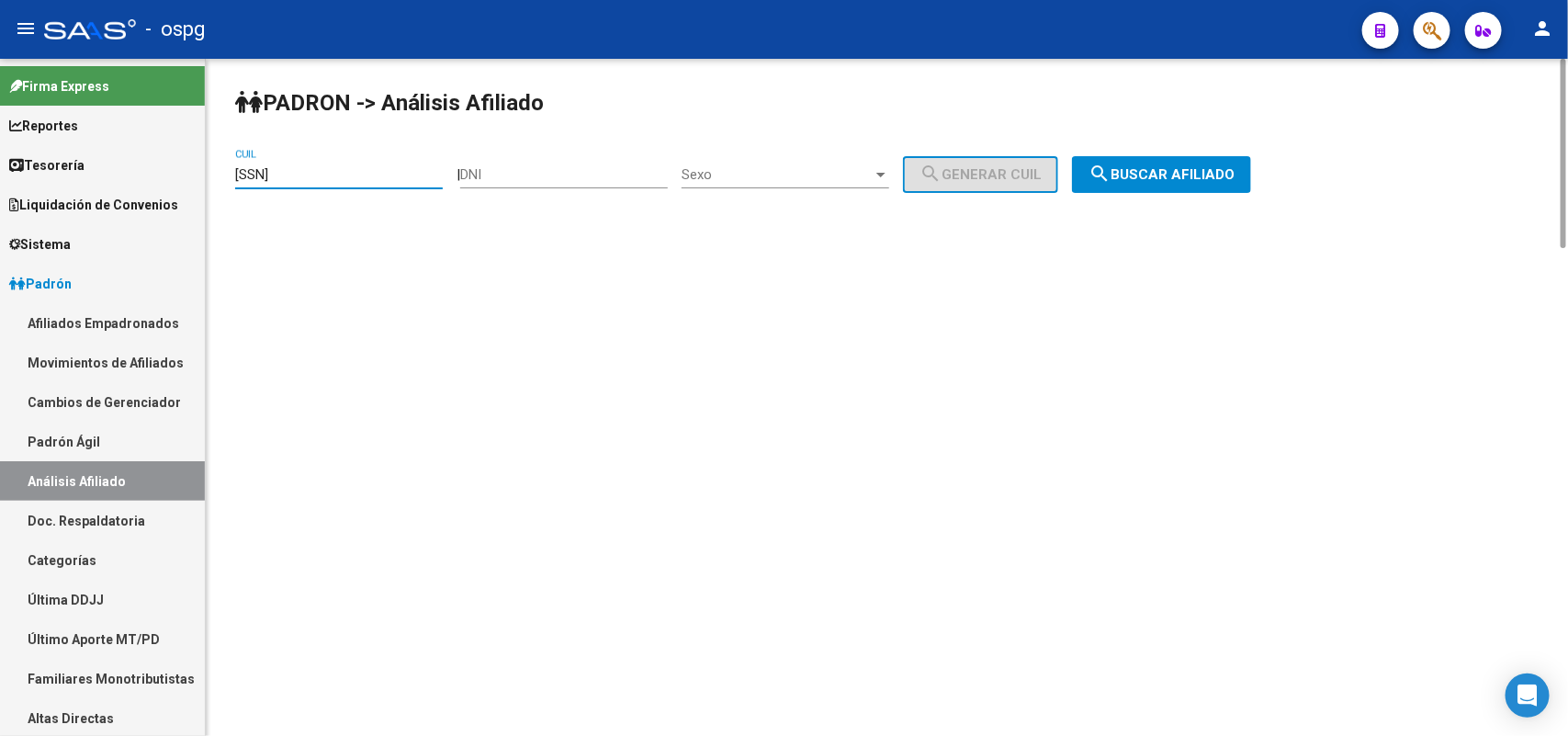 paste on "0-13856291-4" 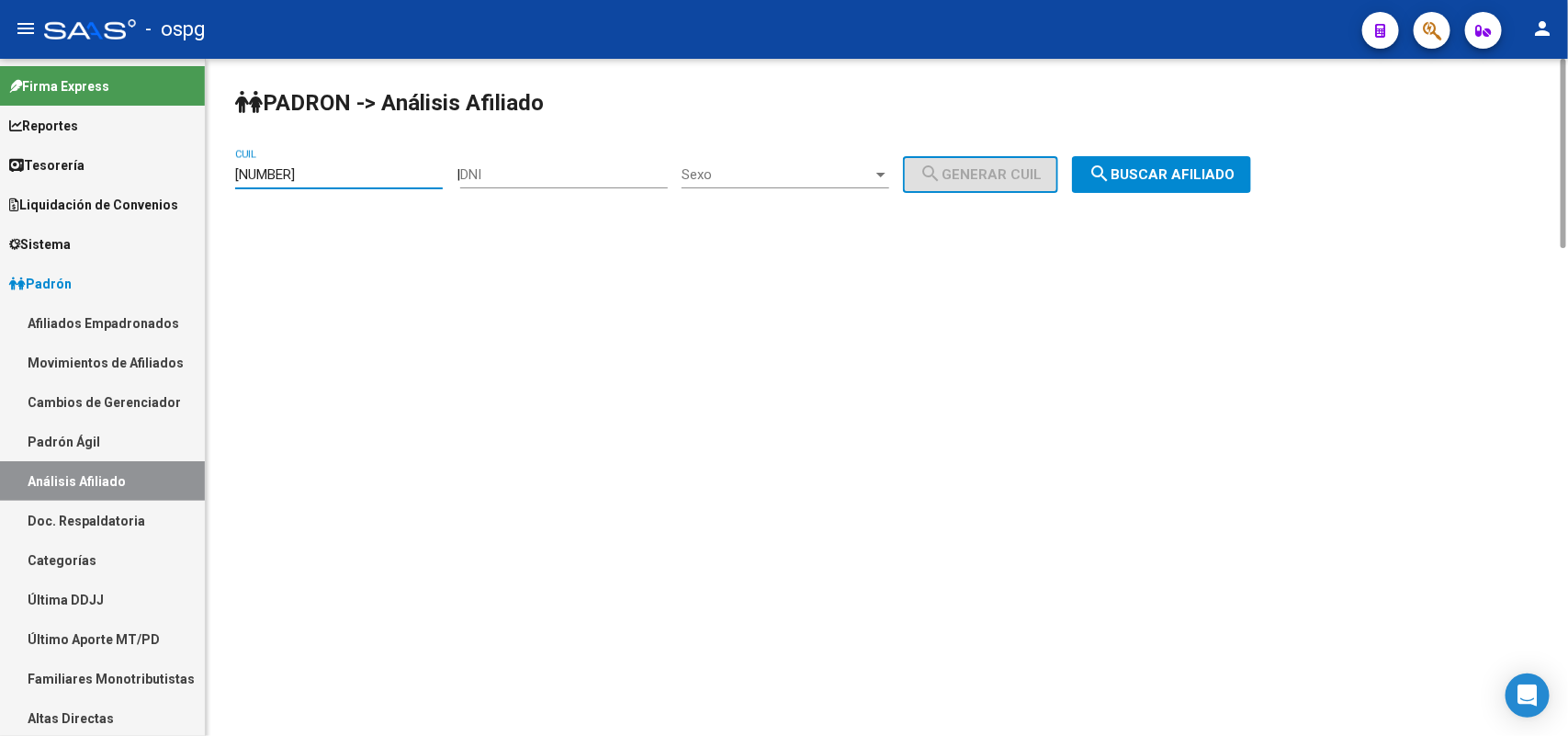 type on "20-13856291-4" 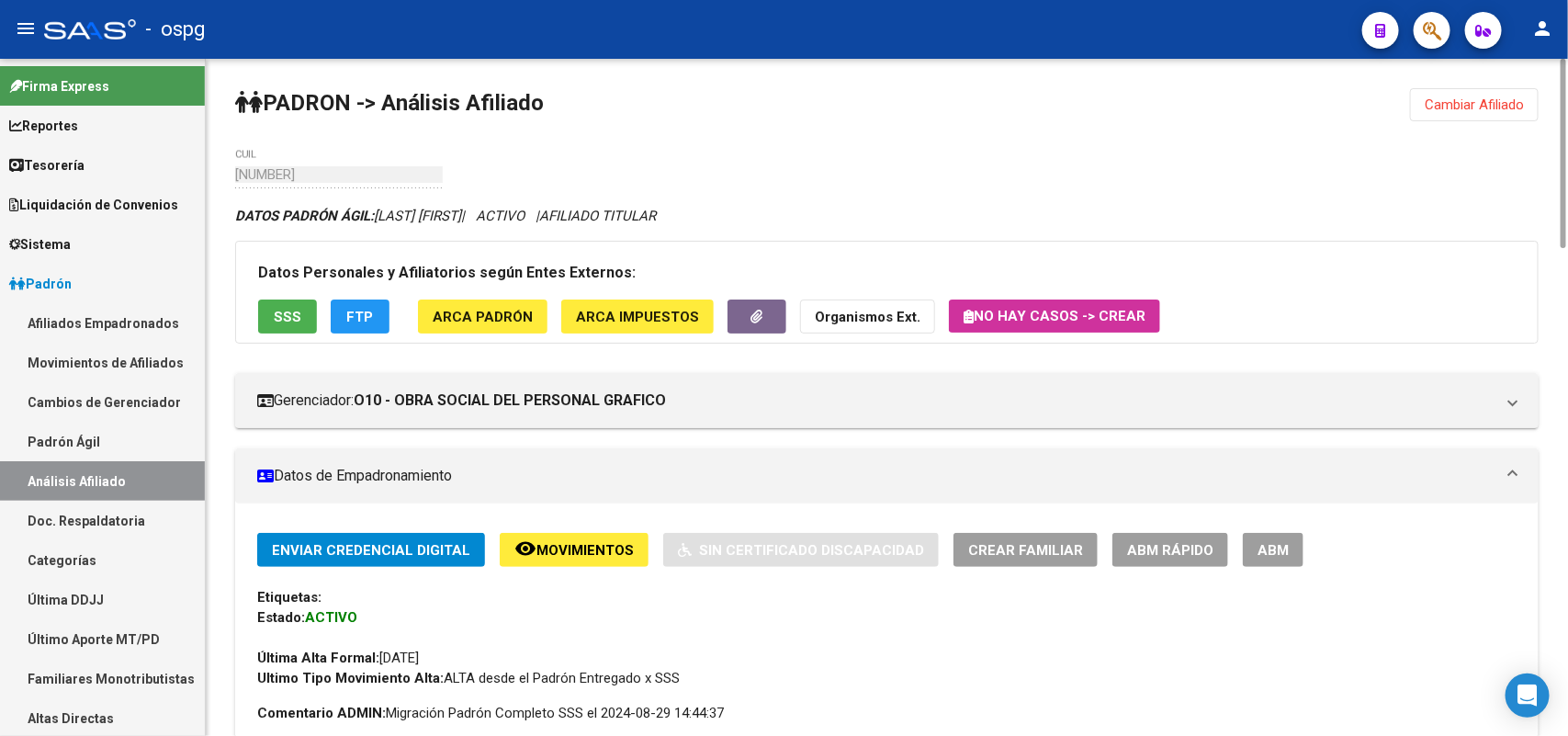 click on "FTP" 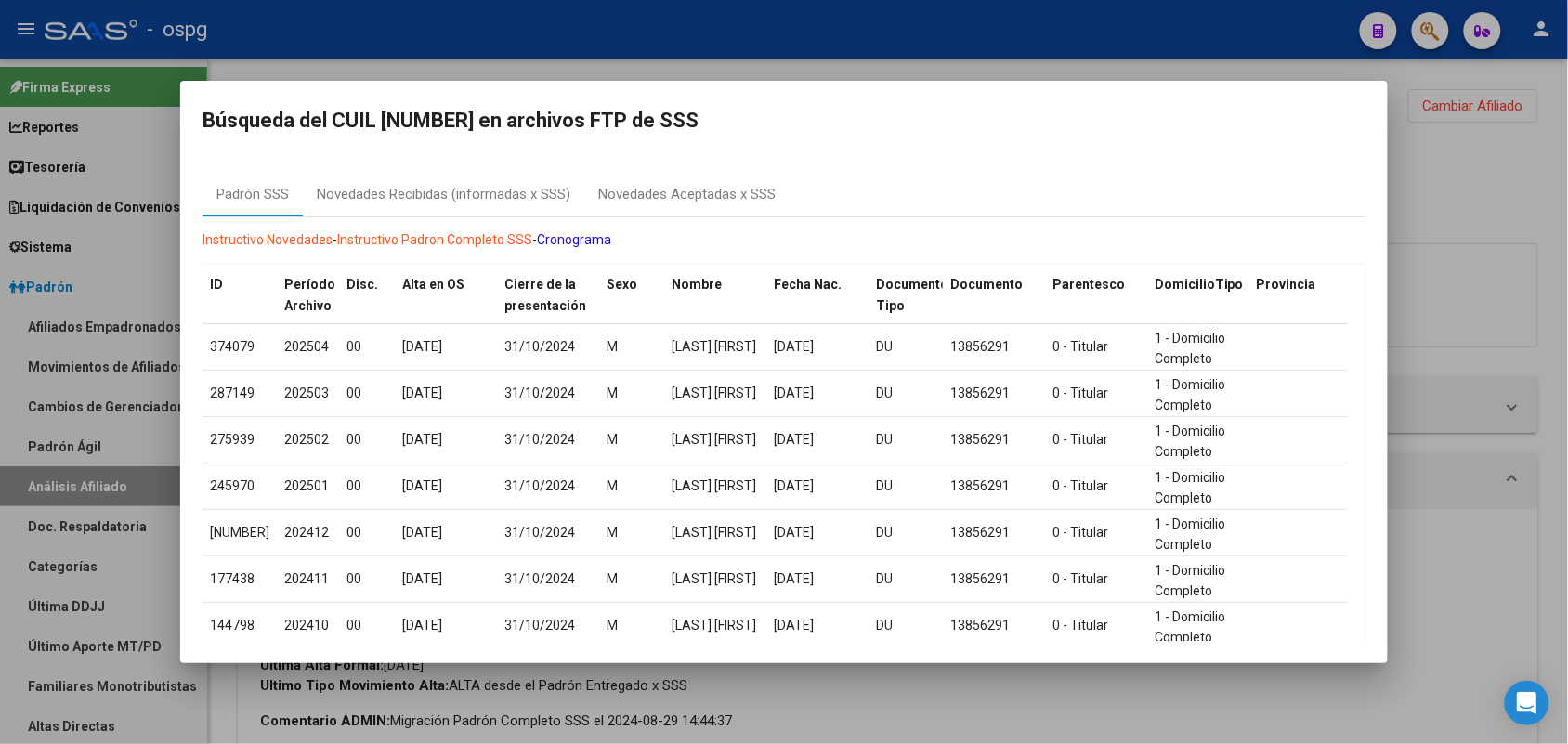click at bounding box center (784, 372) 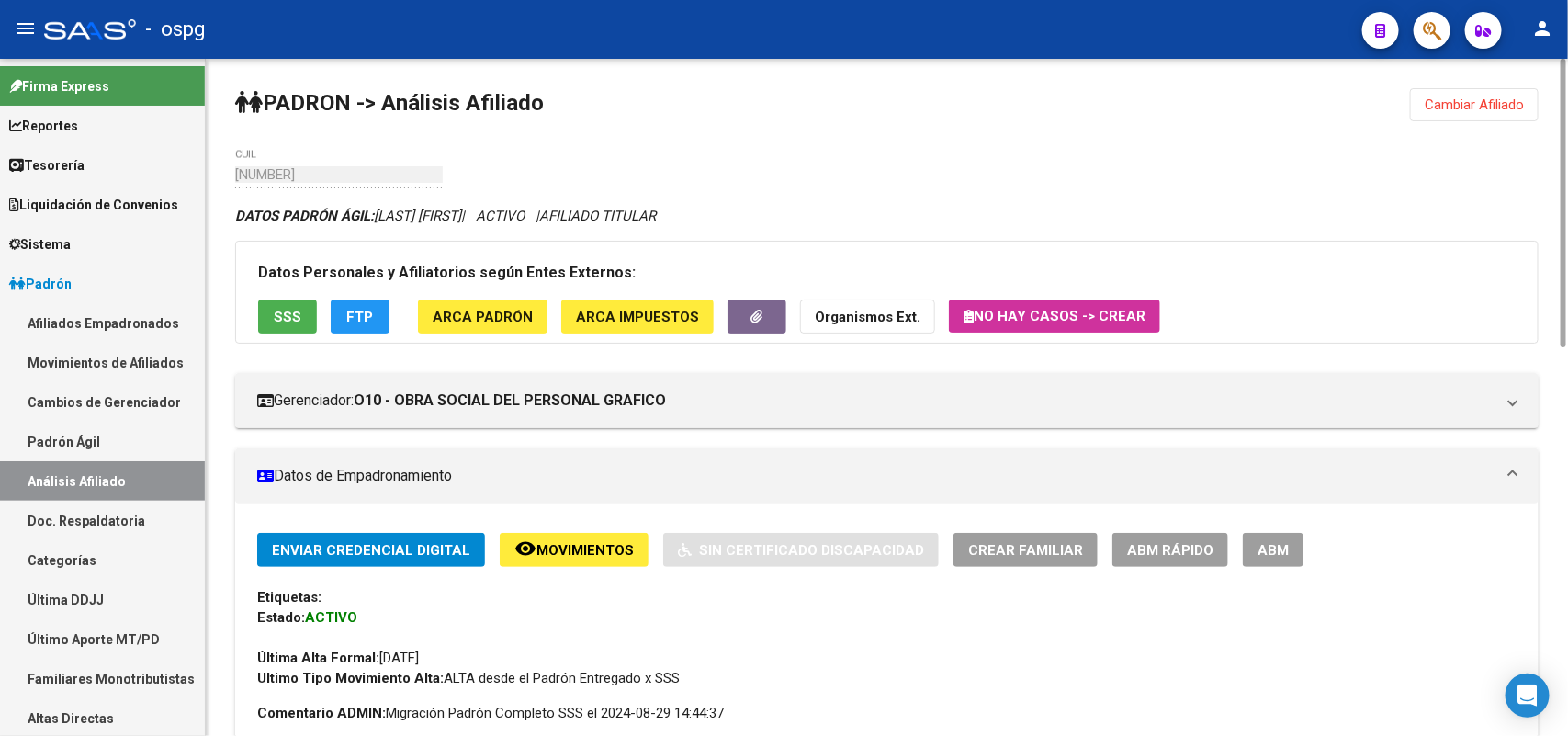 click on "SSS" 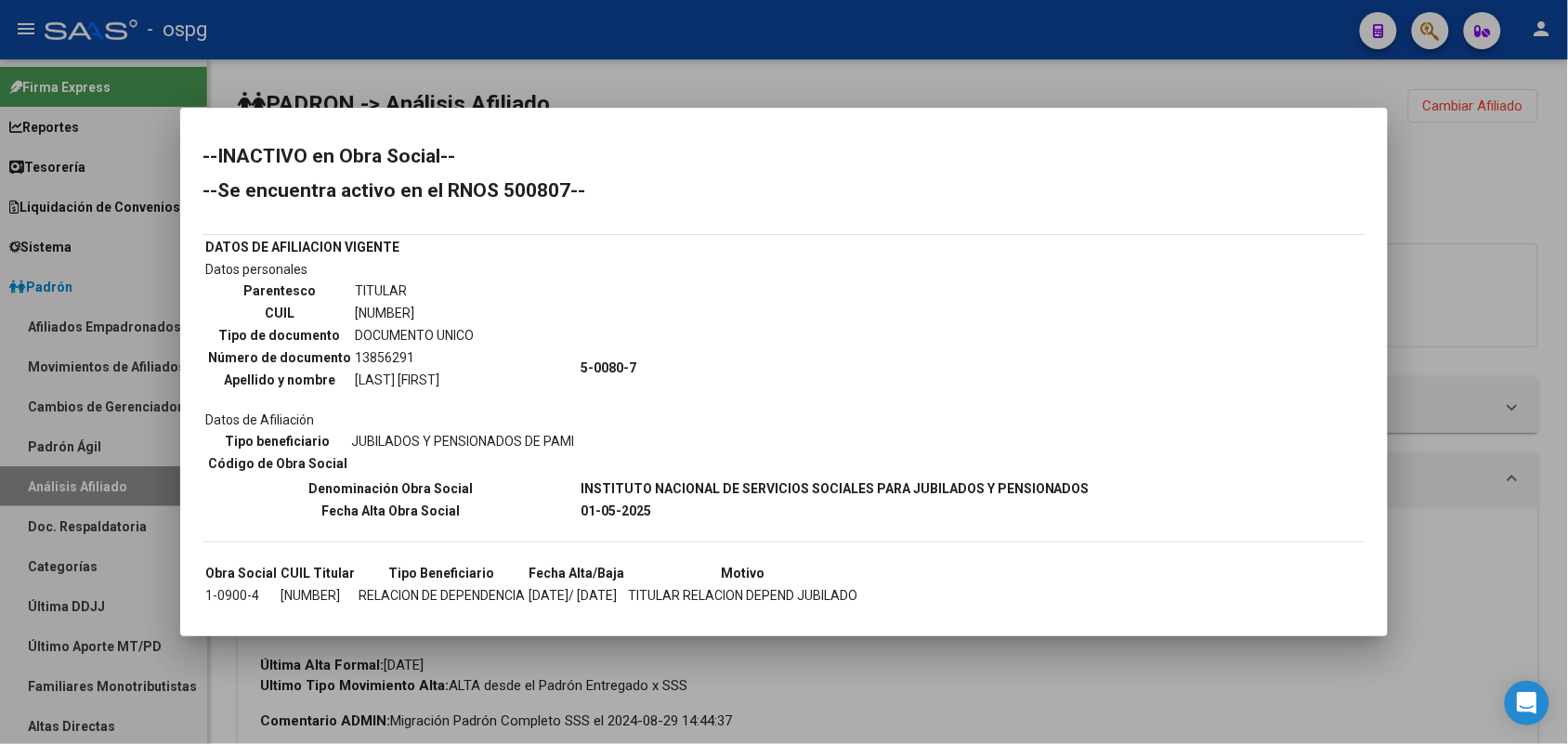 click at bounding box center (784, 372) 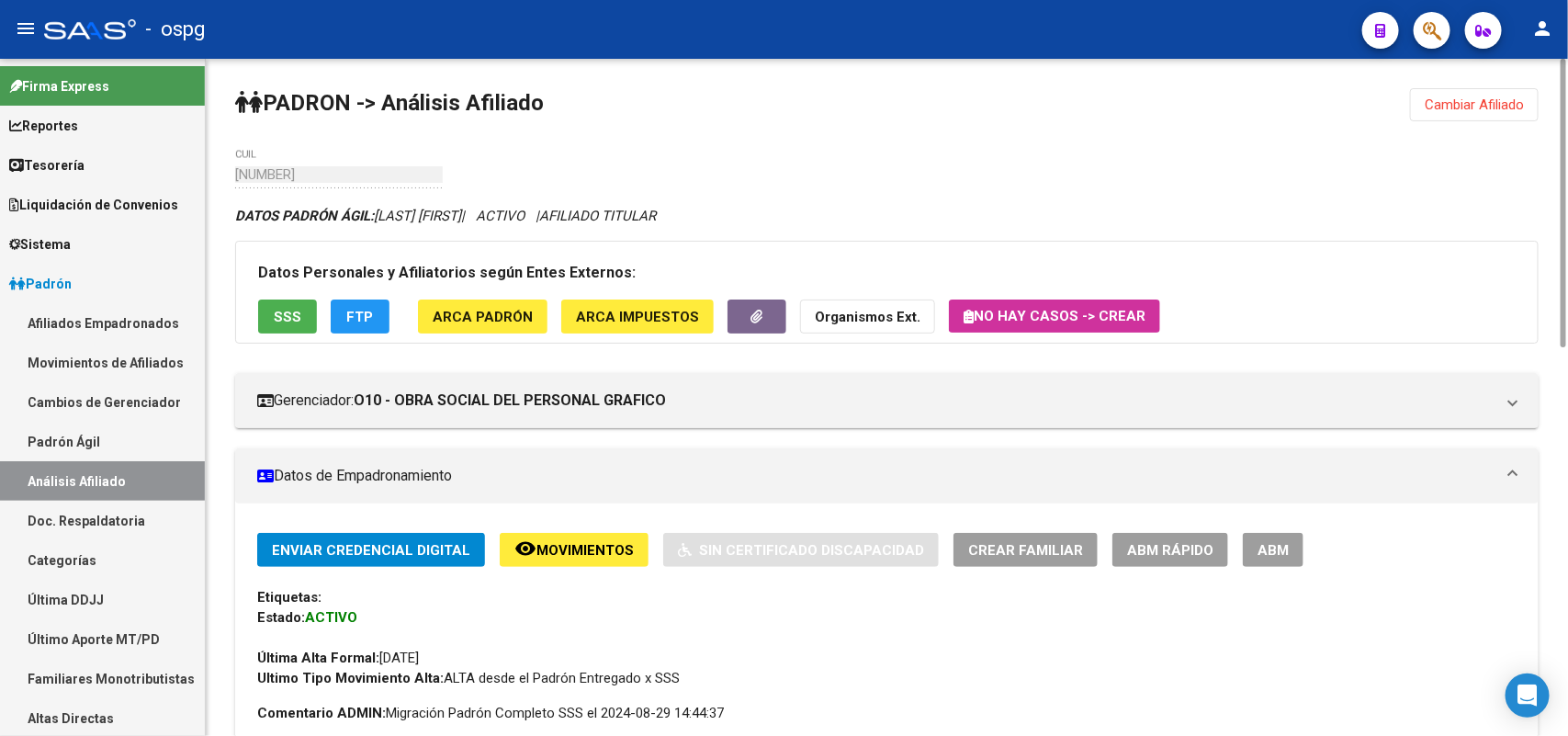 click on "ABM" at bounding box center (1273, 550) 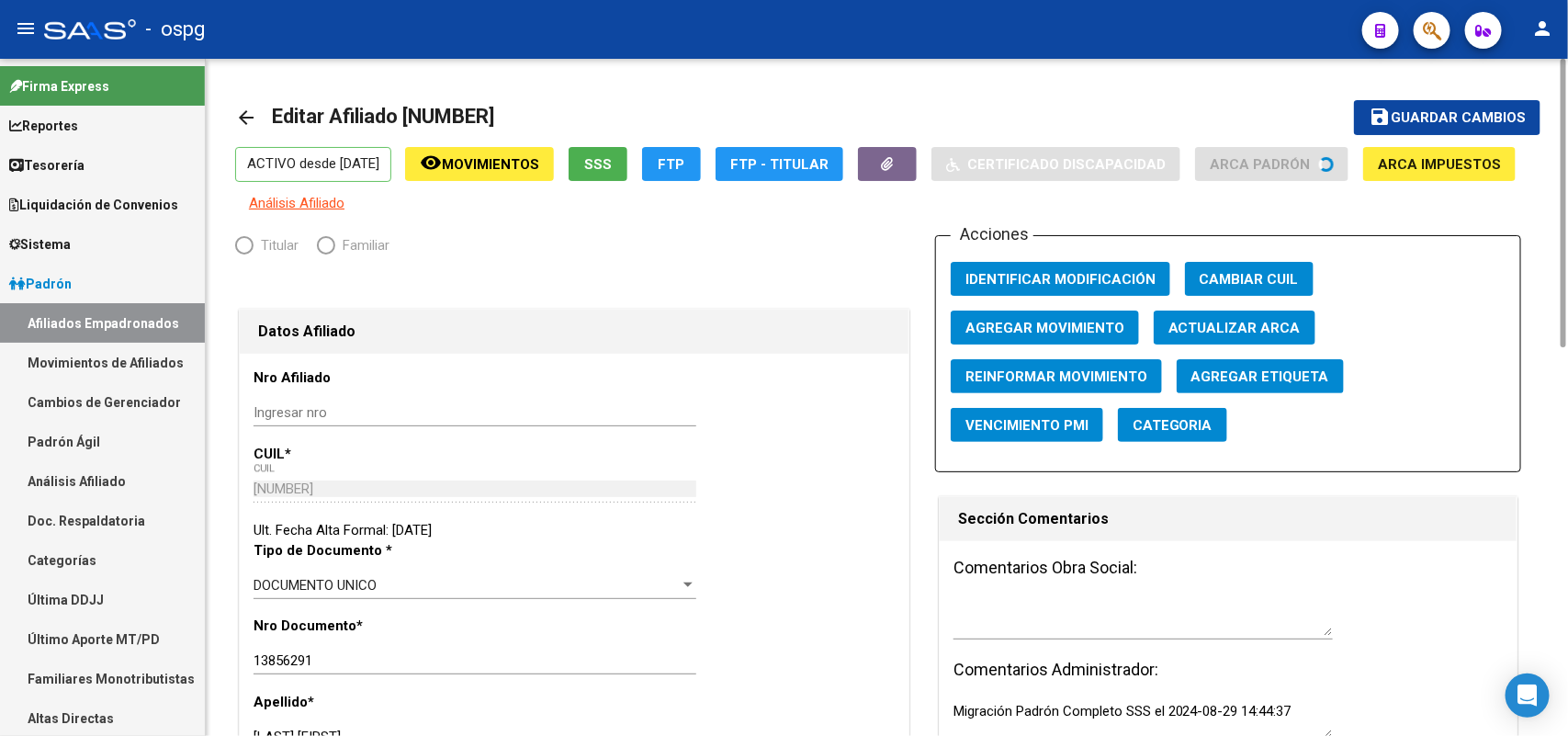 radio on "true" 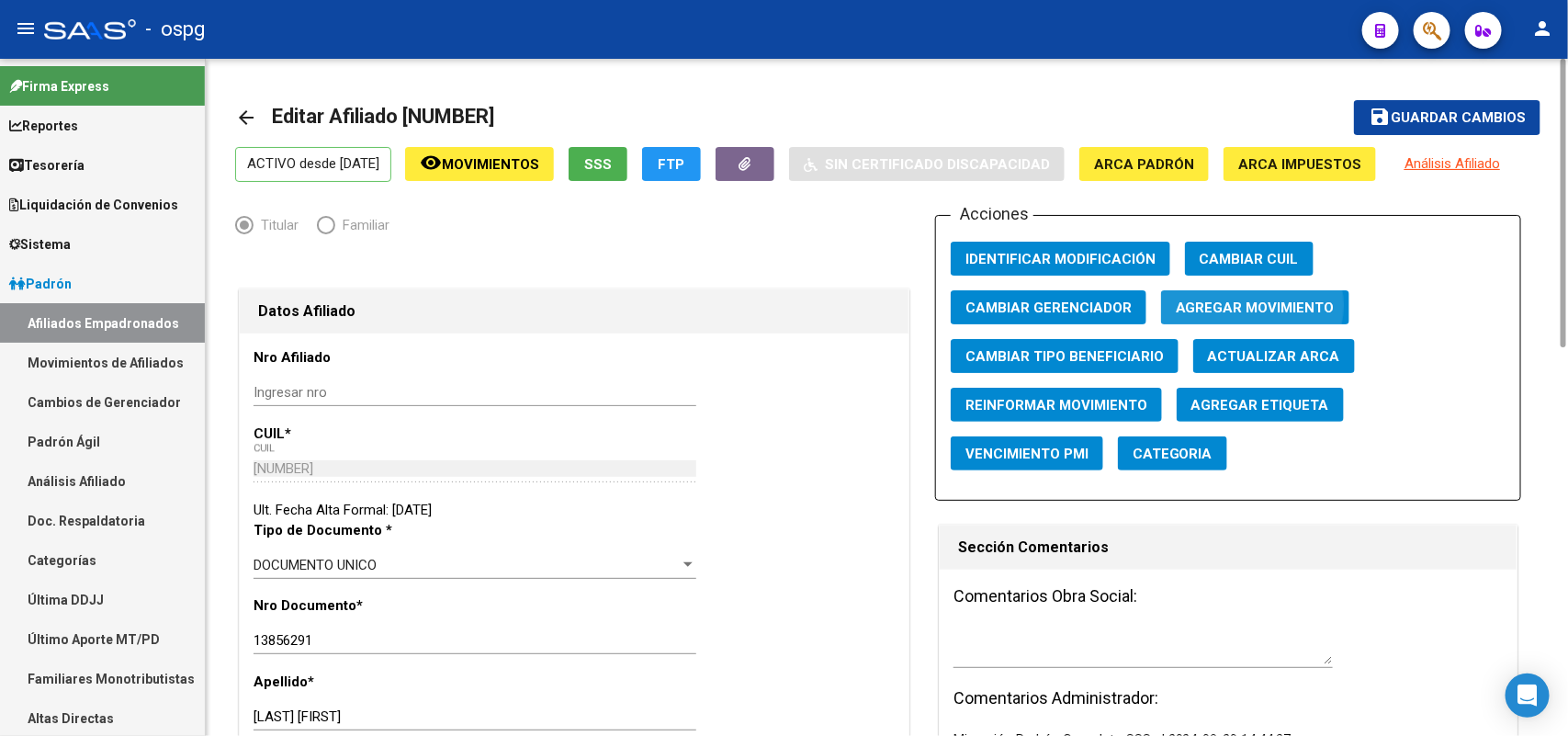 click on "Agregar Movimiento" 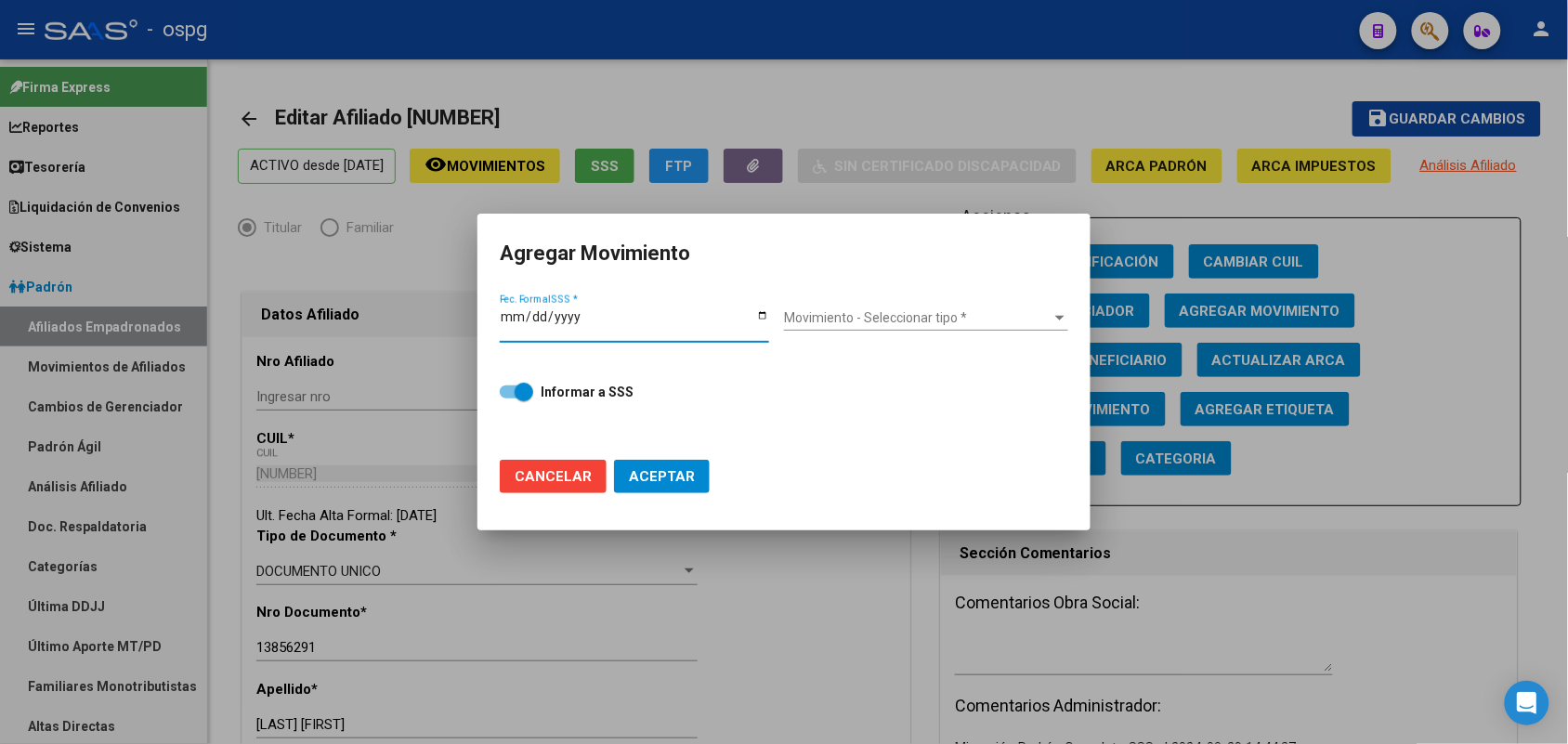 click on "Fec. Formal SSS *" at bounding box center [634, 323] 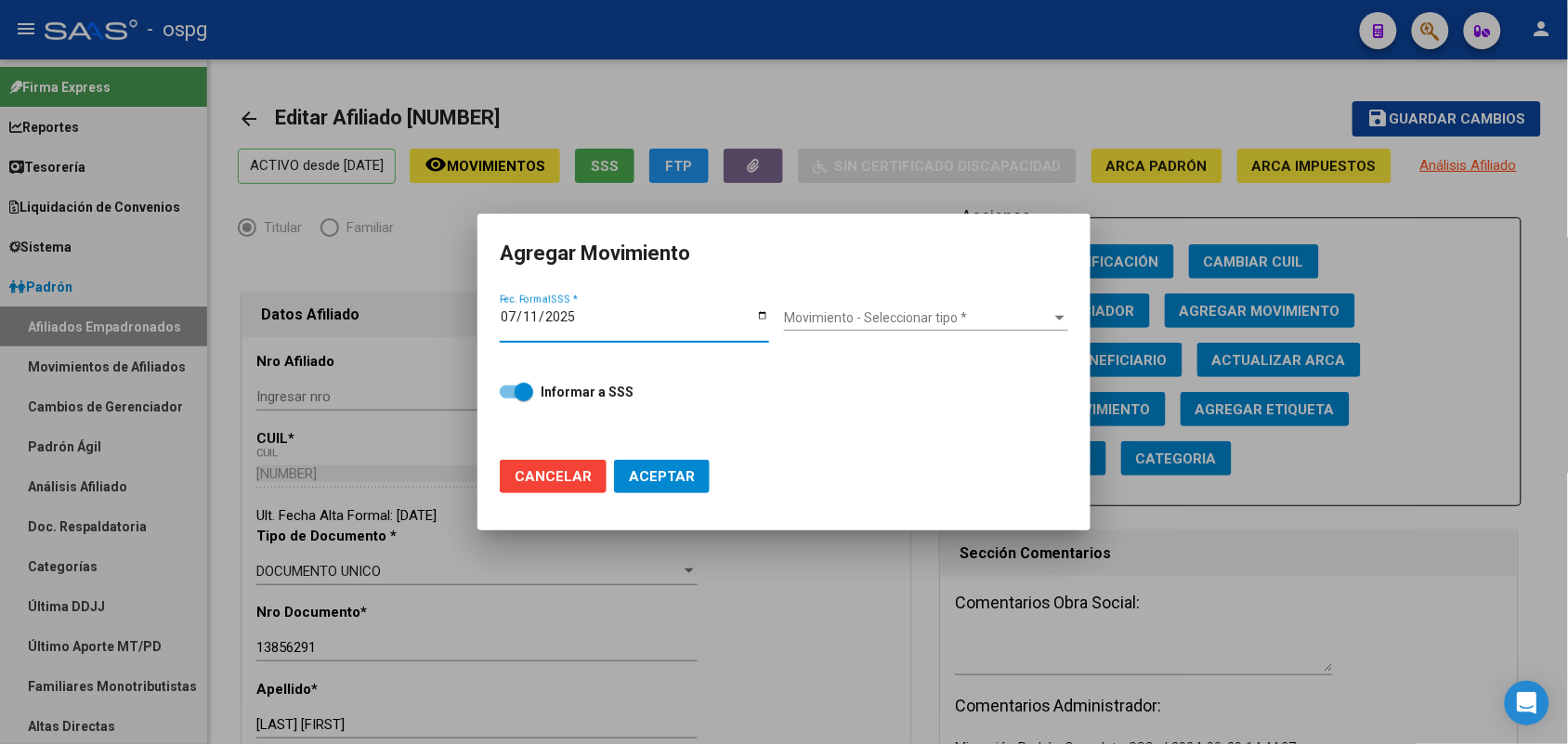 type on "2025-07-11" 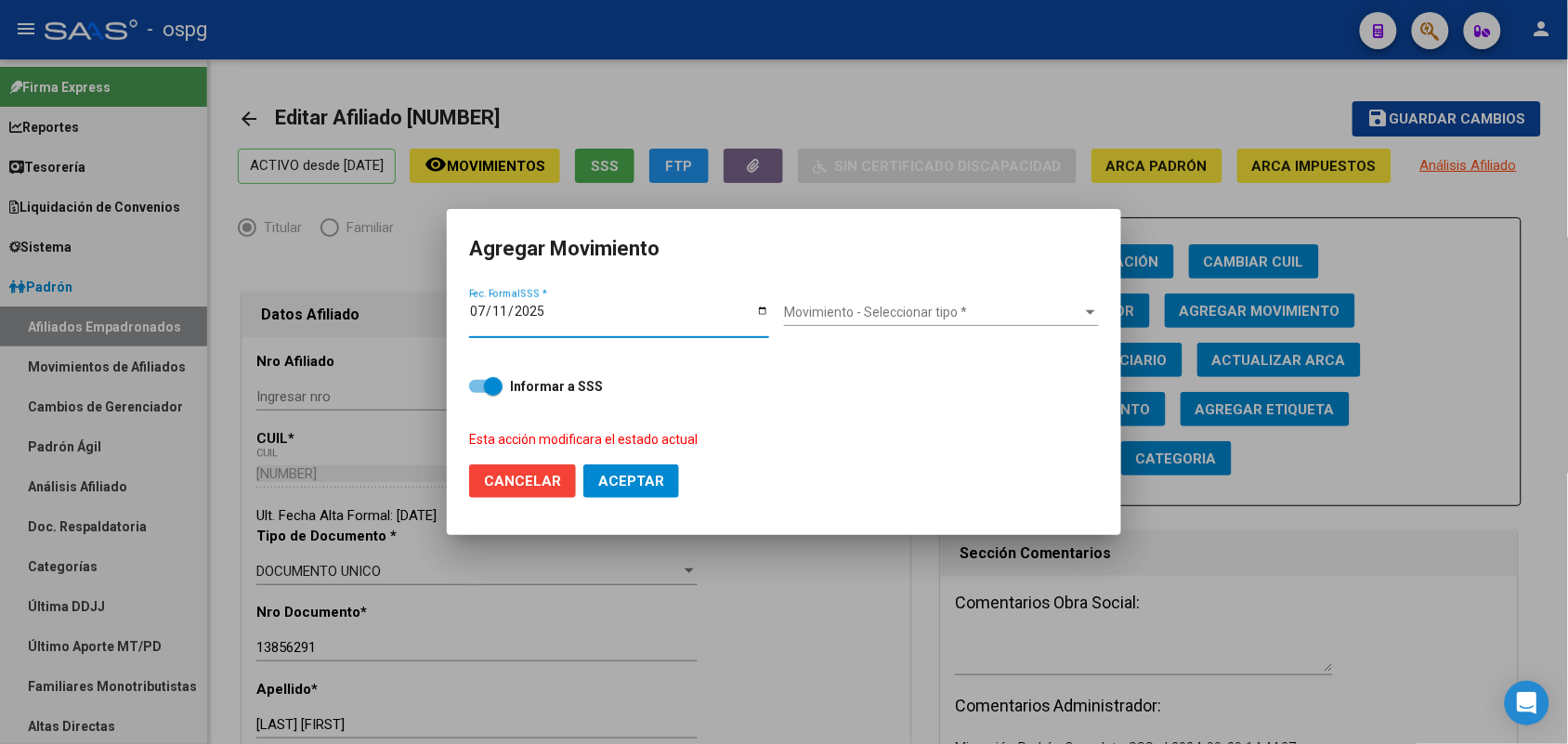 click on "Movimiento - Seleccionar tipo * Movimiento - Seleccionar tipo *" at bounding box center [941, 313] 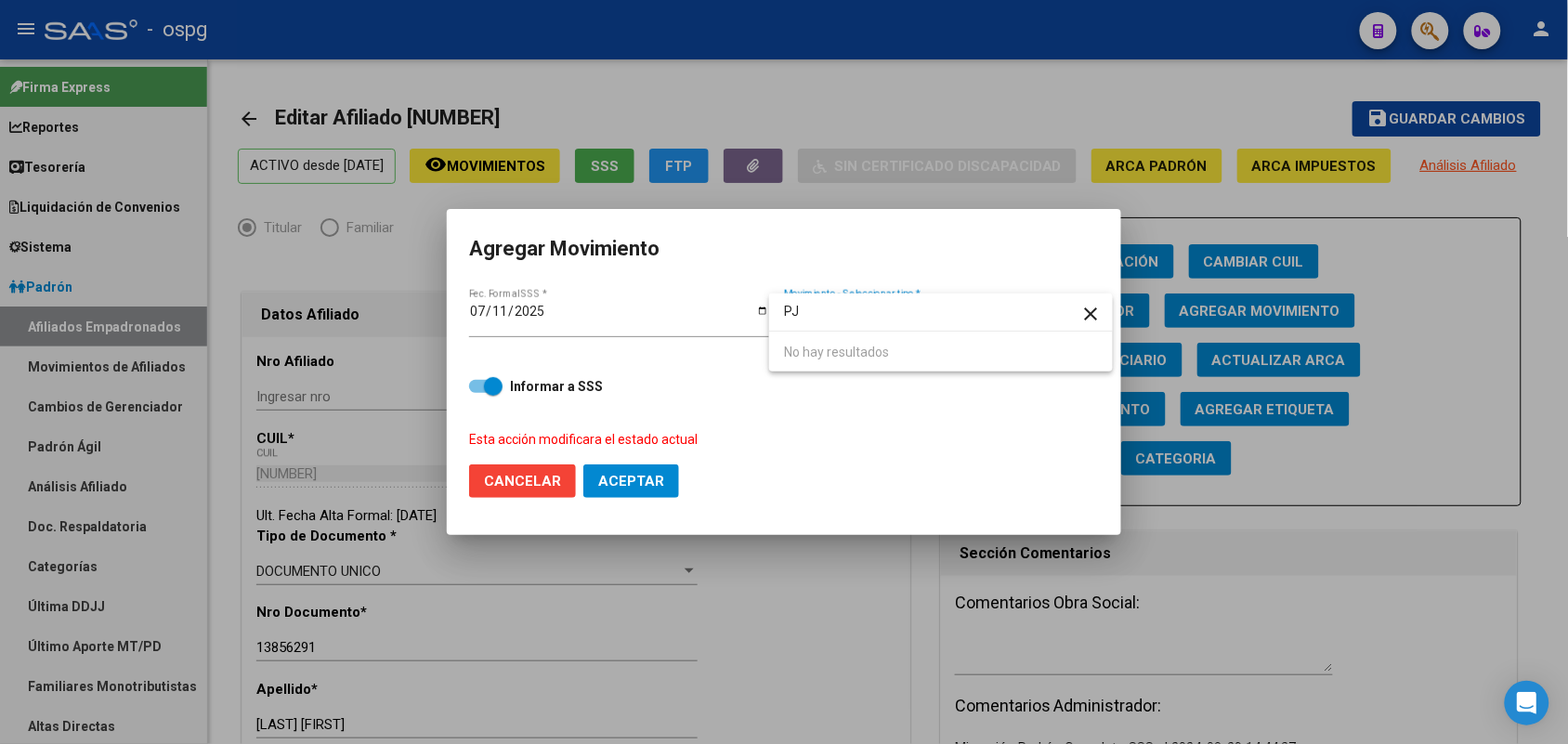 type on "P" 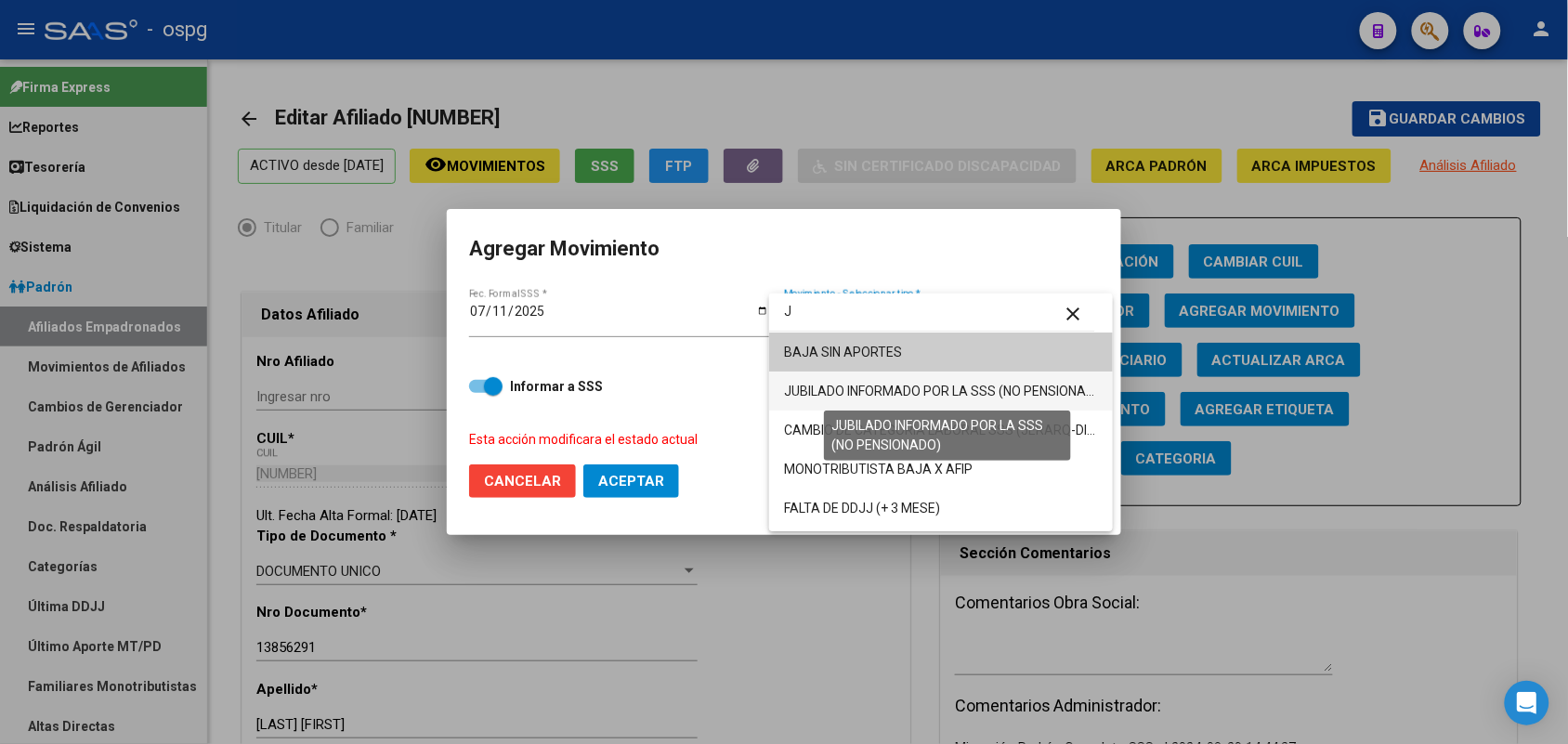 type on "J" 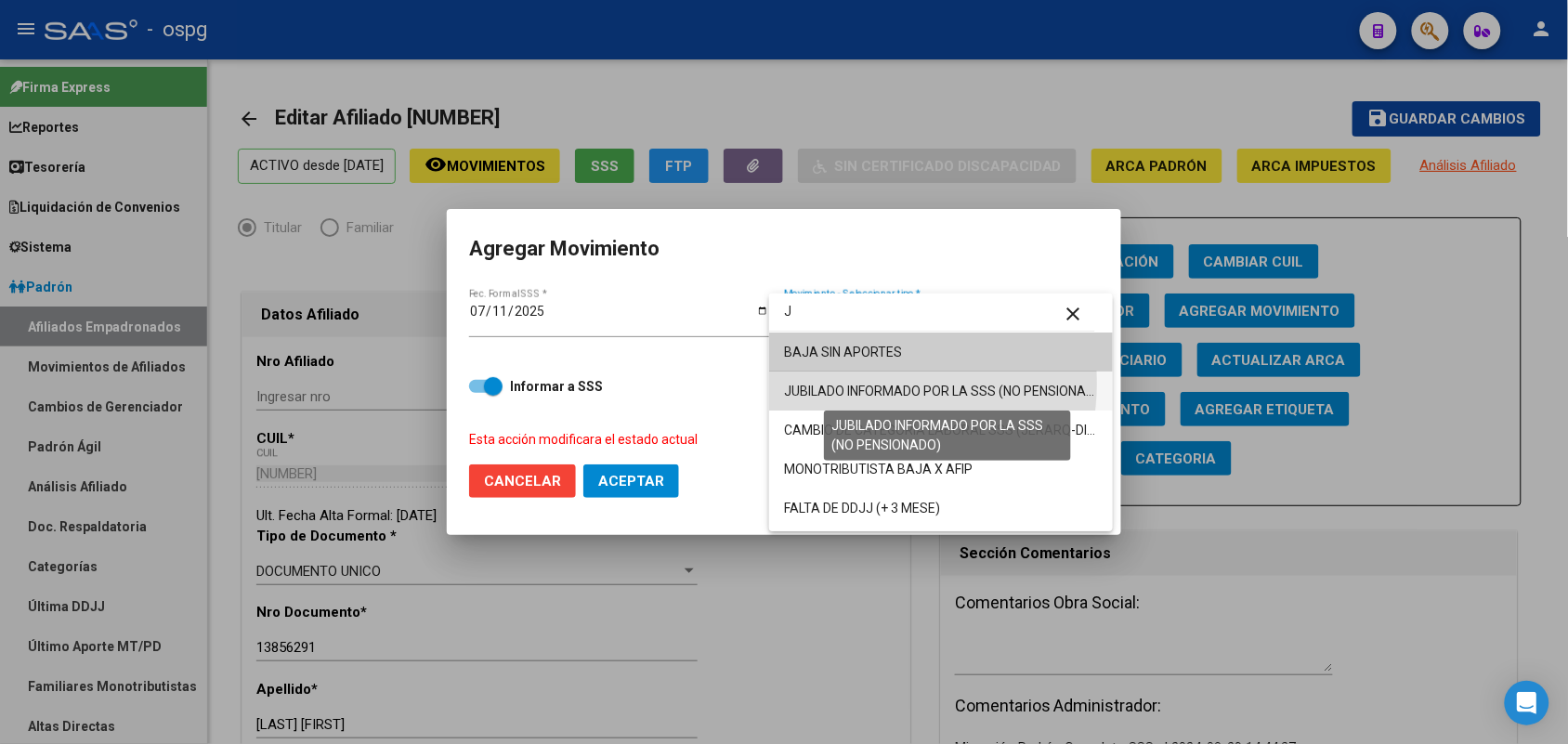 click on "JUBILADO INFORMADO POR LA SSS (NO PENSIONADO)" at bounding box center (946, 391) 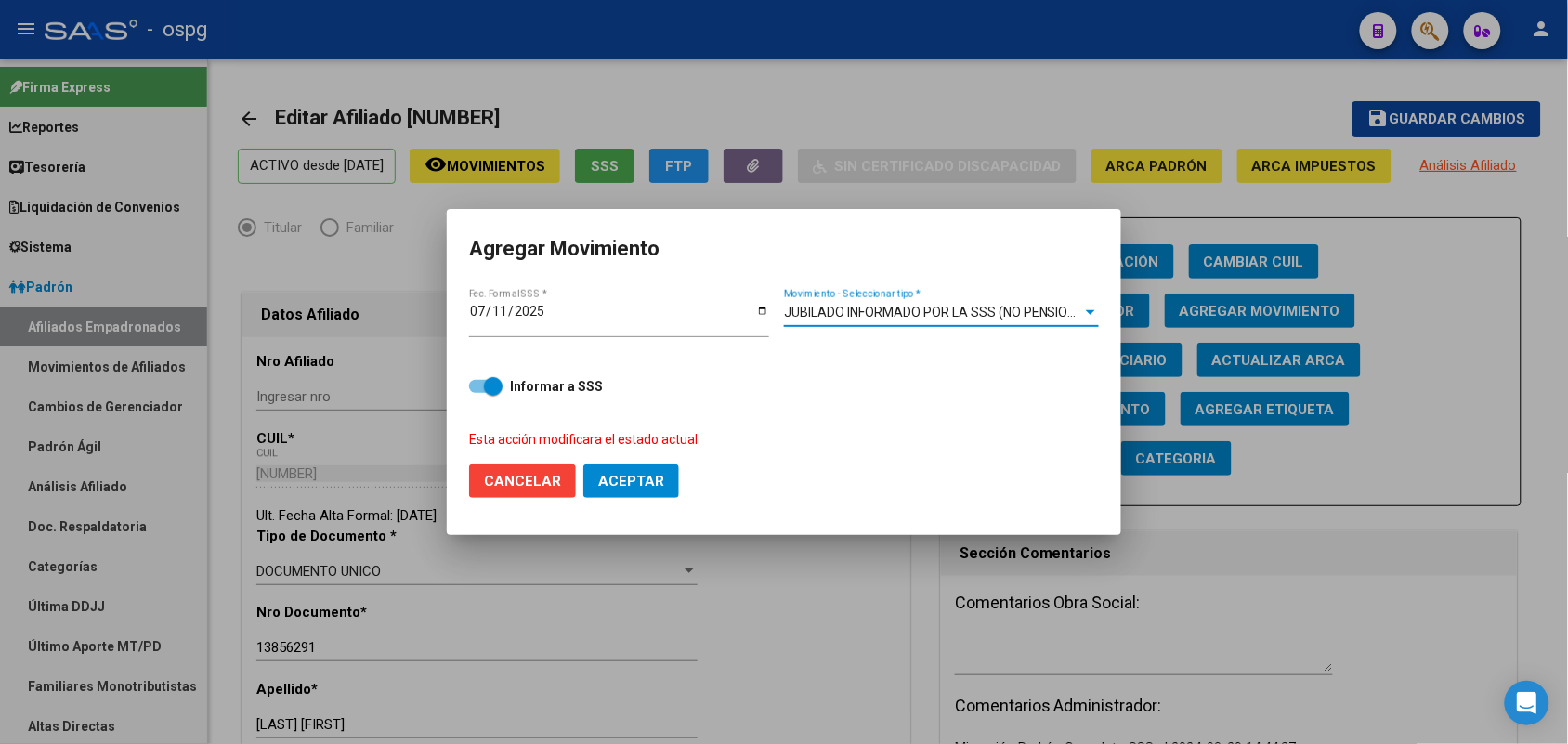 click on "Aceptar" 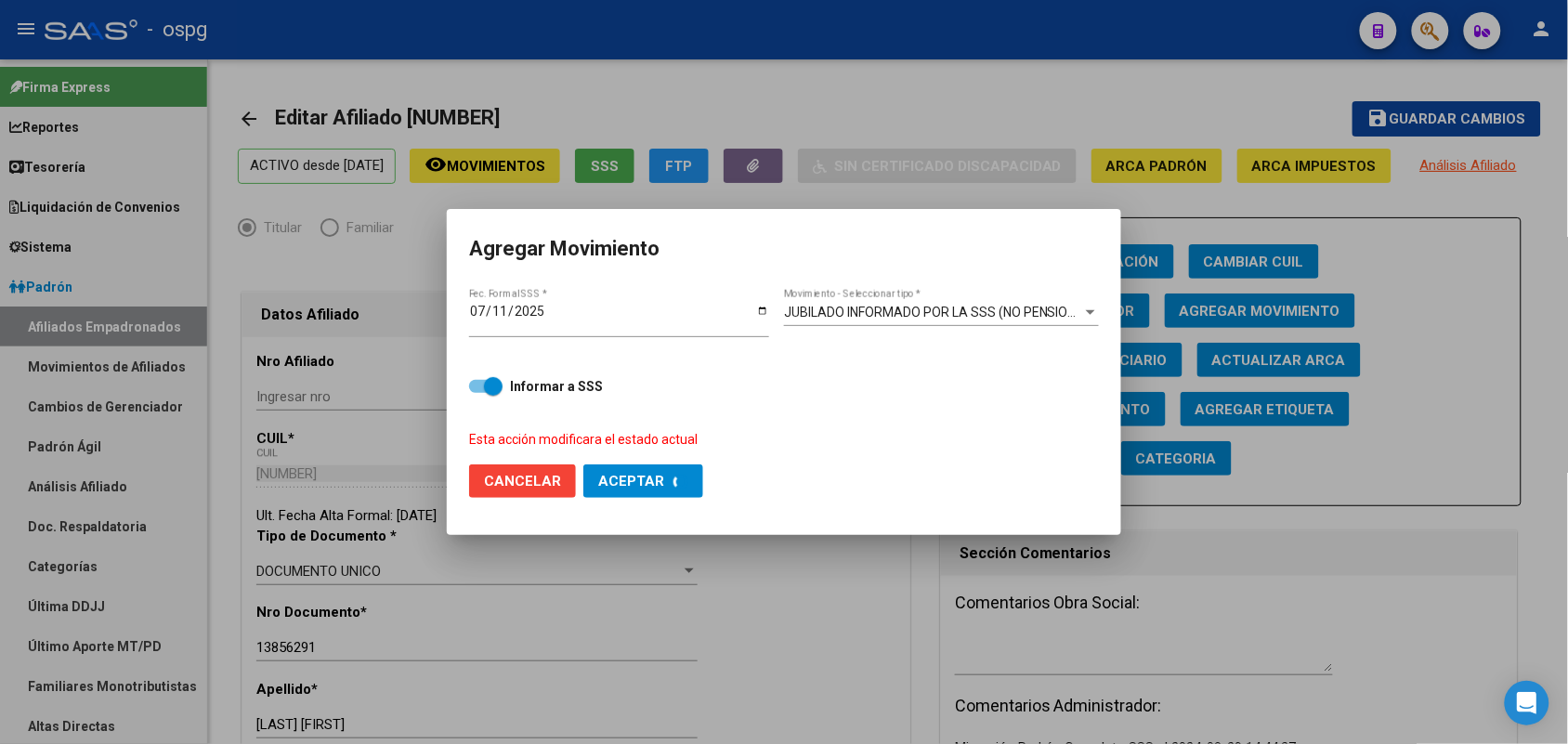 checkbox on "false" 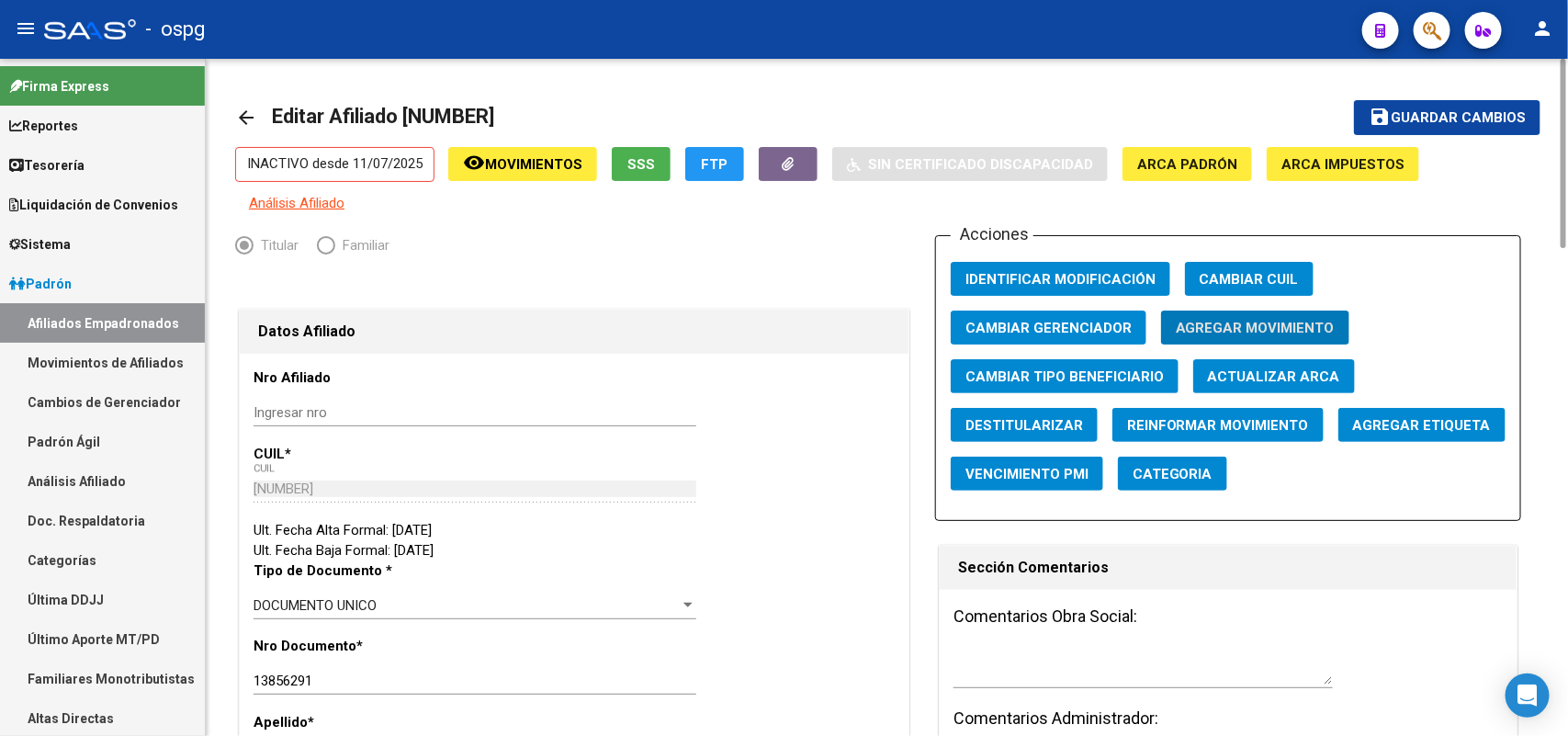 click on "arrow_back" 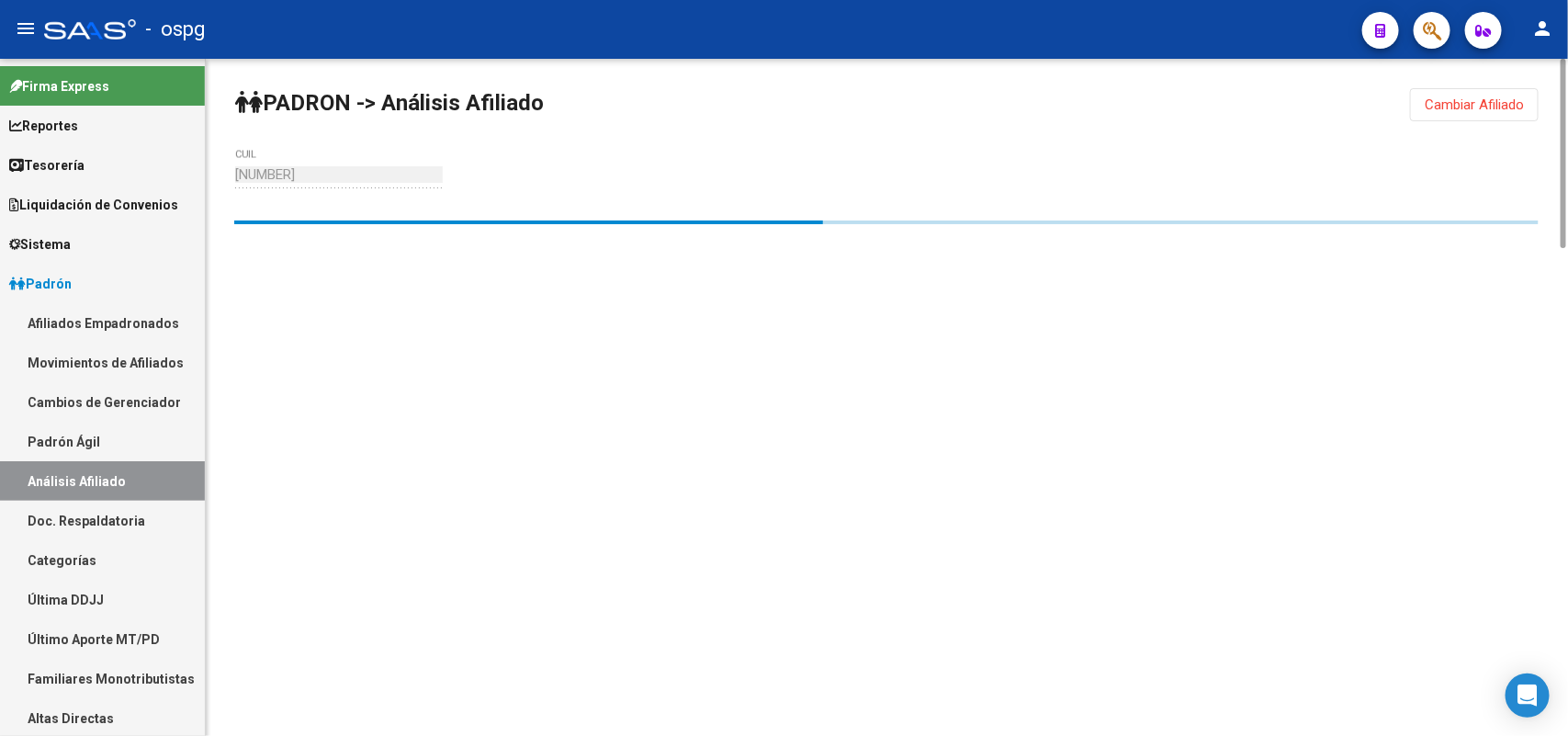 click on "Cambiar Afiliado" 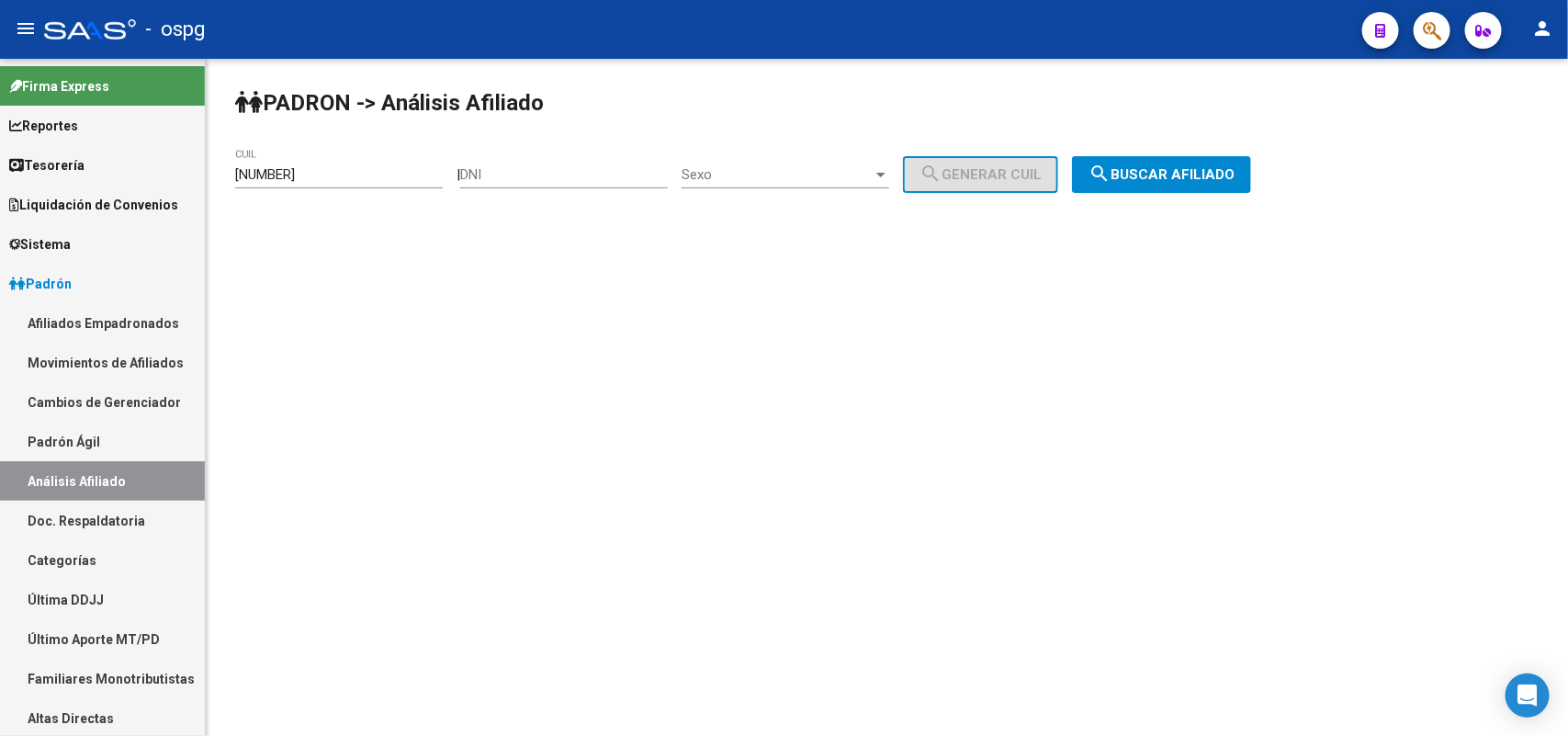 drag, startPoint x: 363, startPoint y: 176, endPoint x: 147, endPoint y: 157, distance: 216.83404 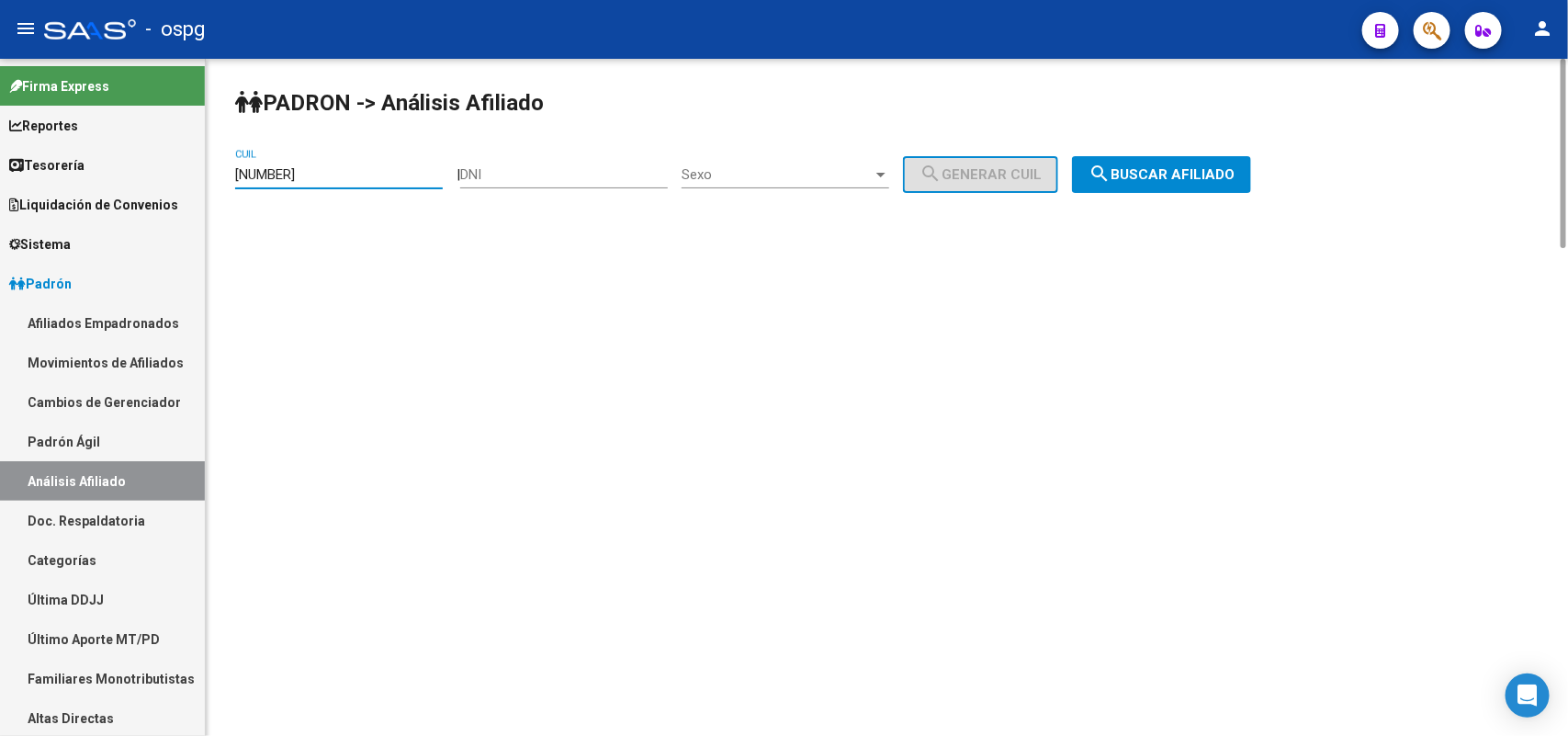 paste on "23036163-1" 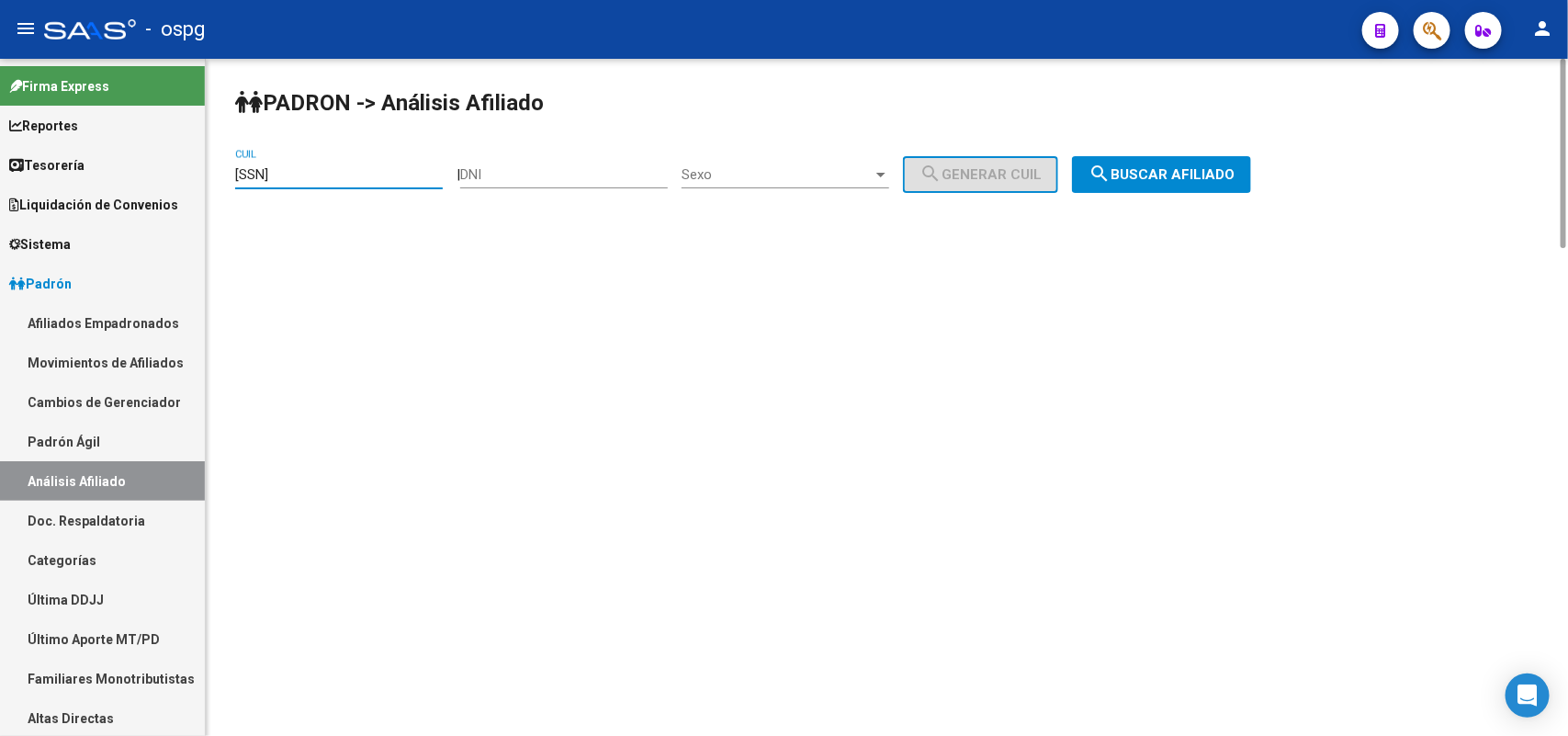 type on "20-23036163-1" 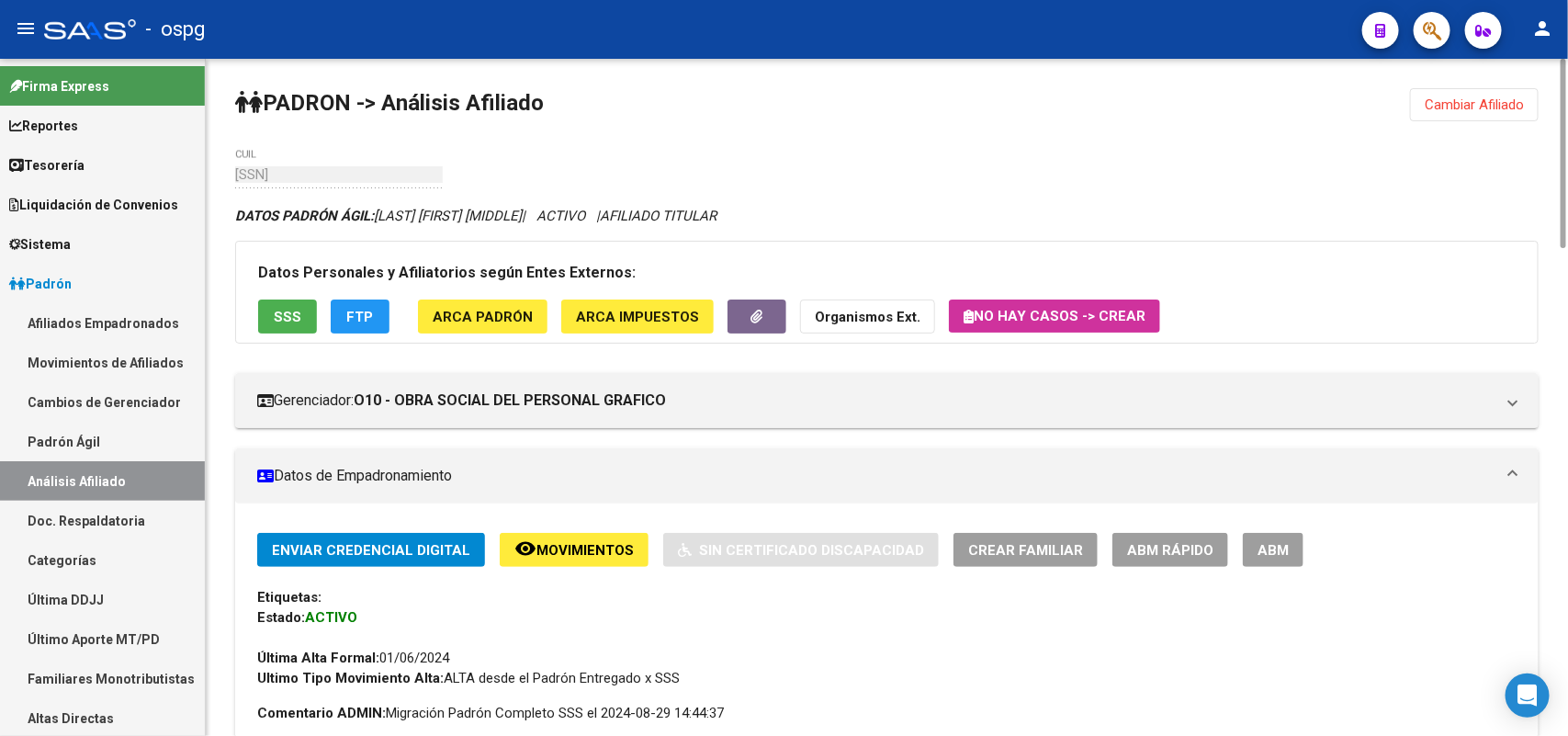 click on "ABM" at bounding box center [1273, 550] 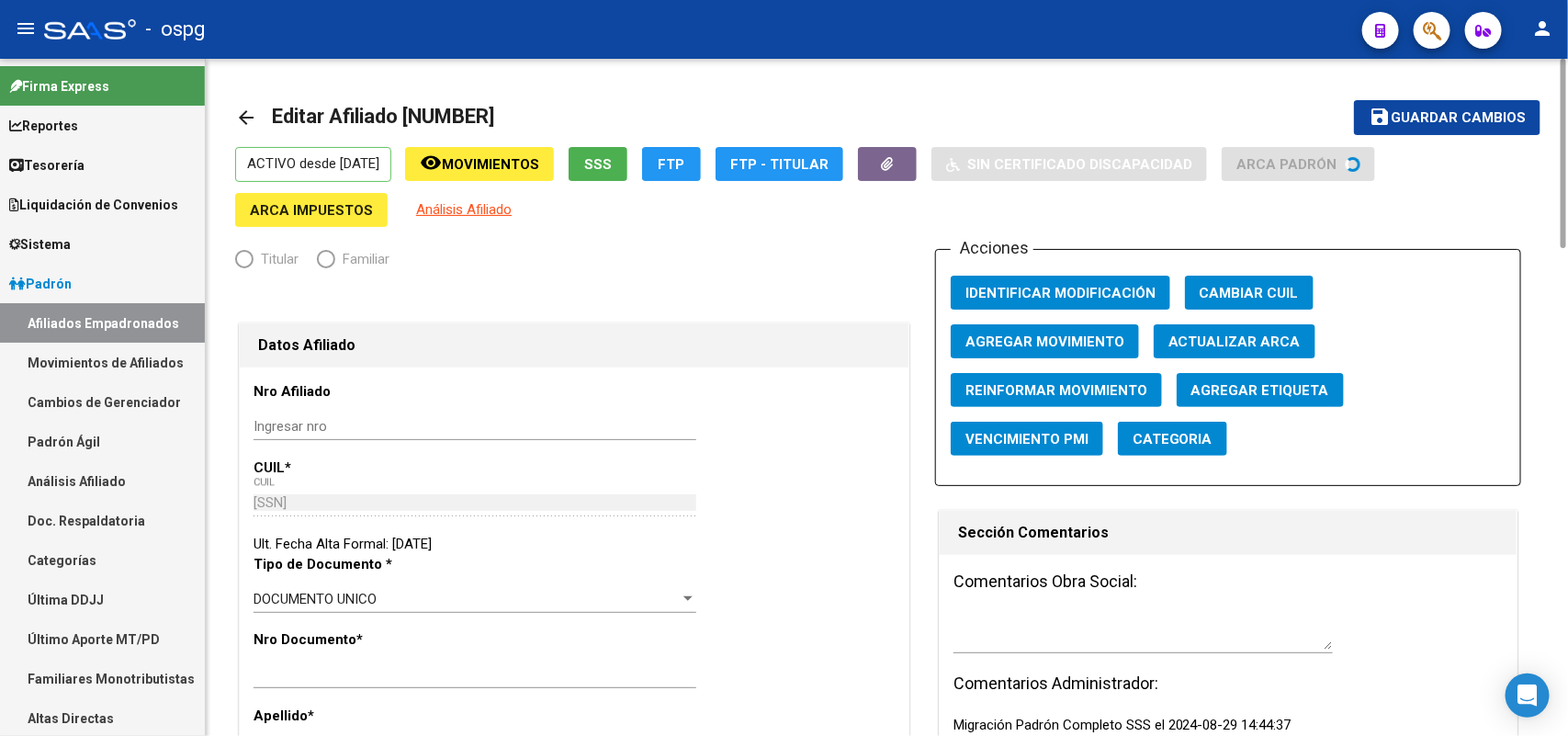 radio on "true" 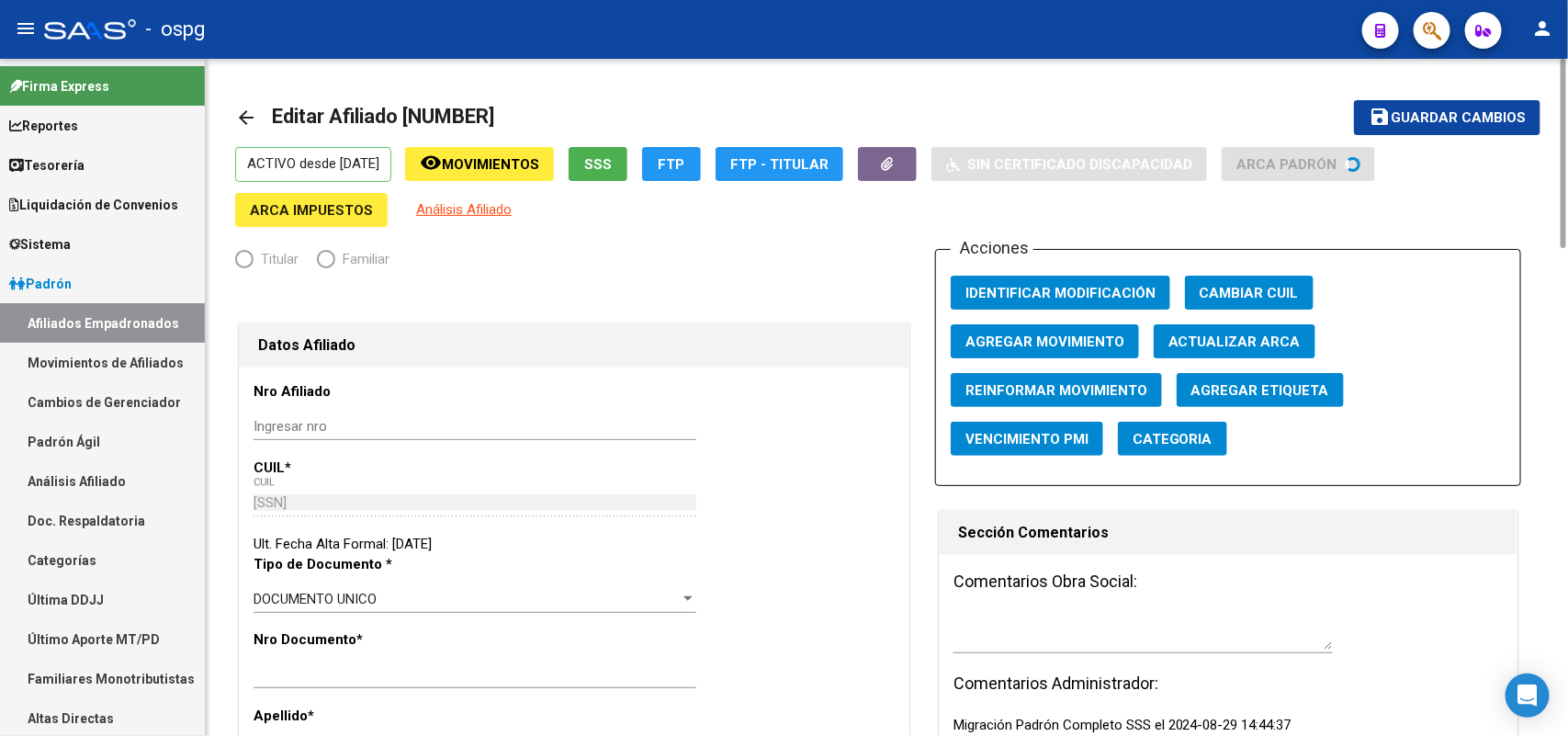 type on "33-63761744-9" 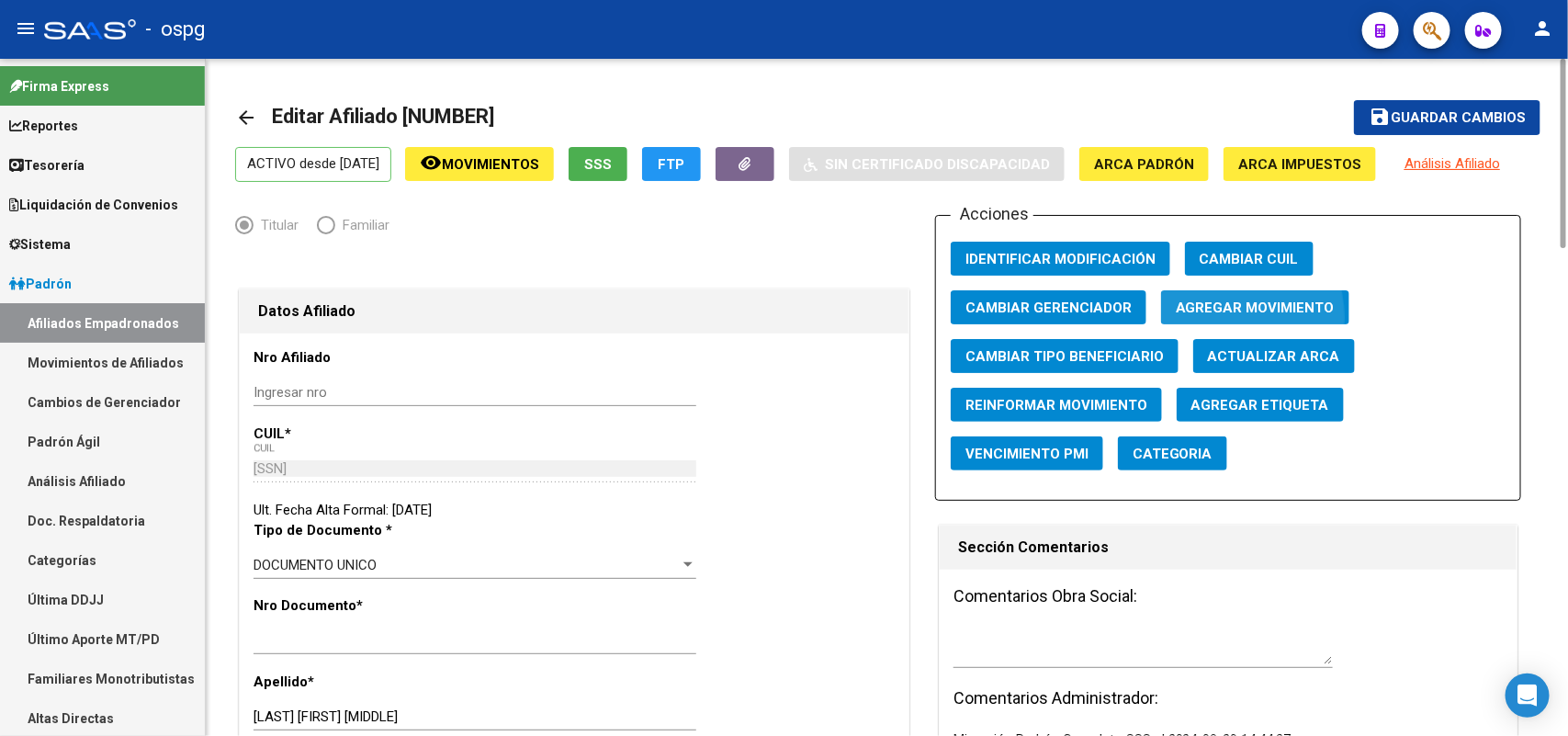 click on "Agregar Movimiento" 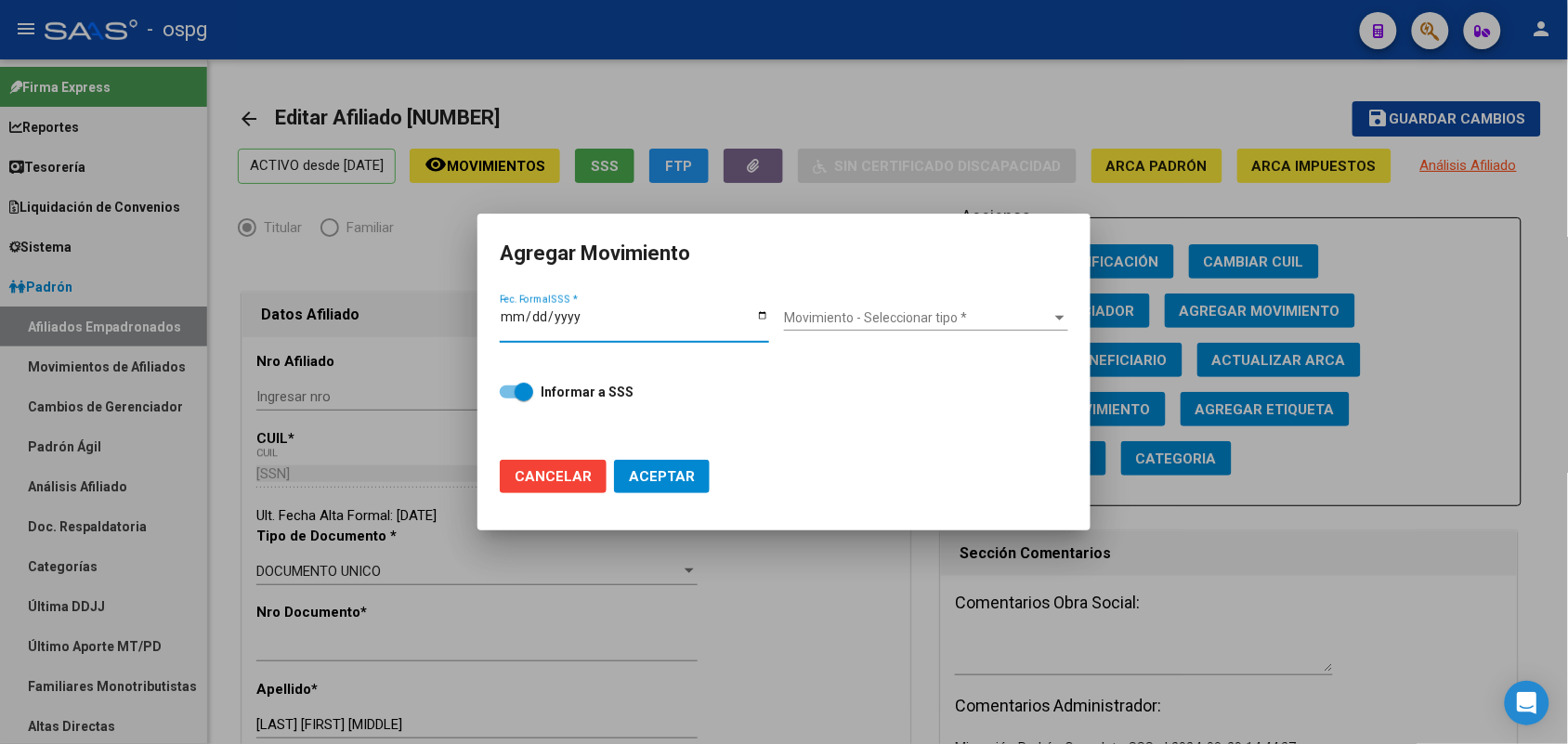 click on "Fec. Formal SSS *" at bounding box center (634, 323) 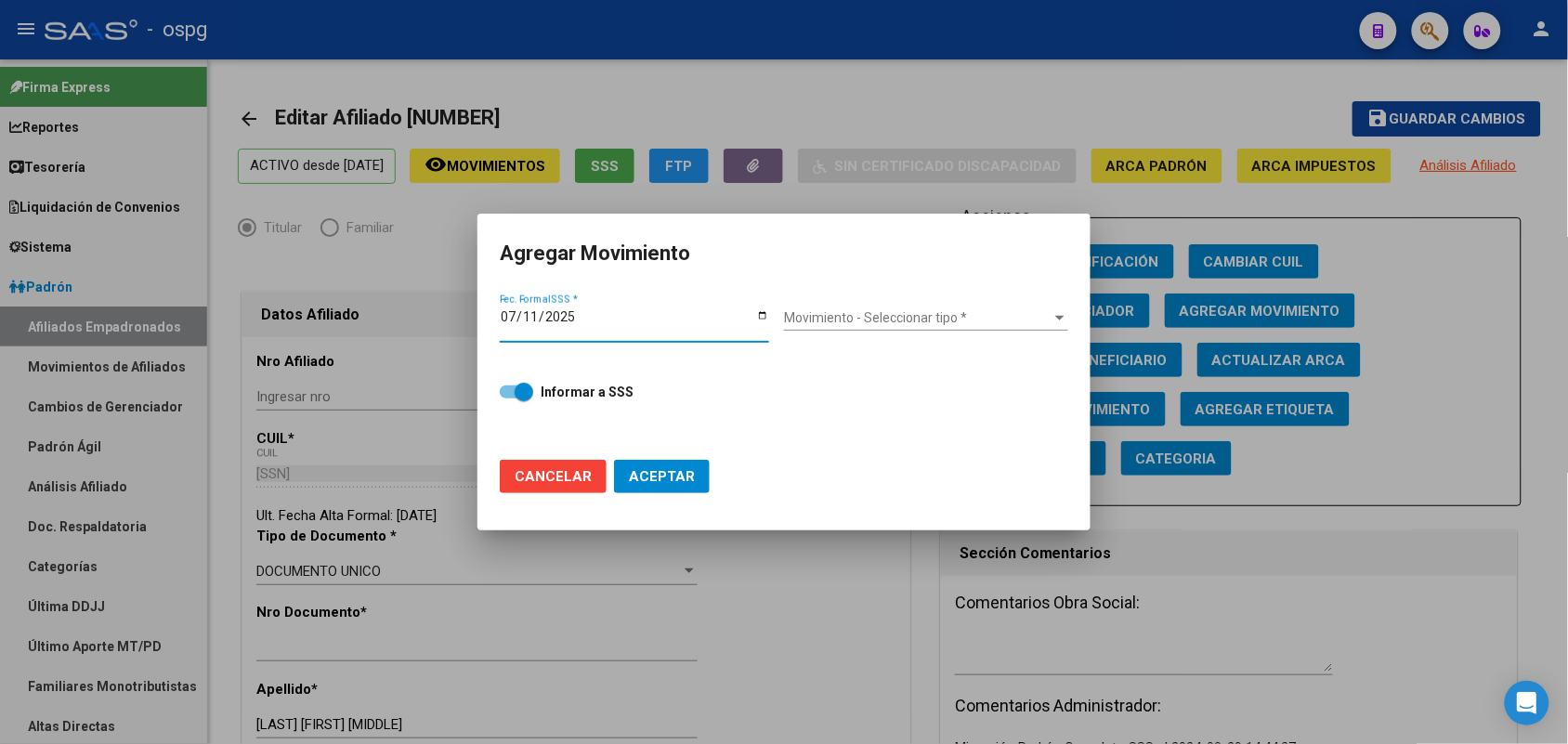 type on "2025-07-11" 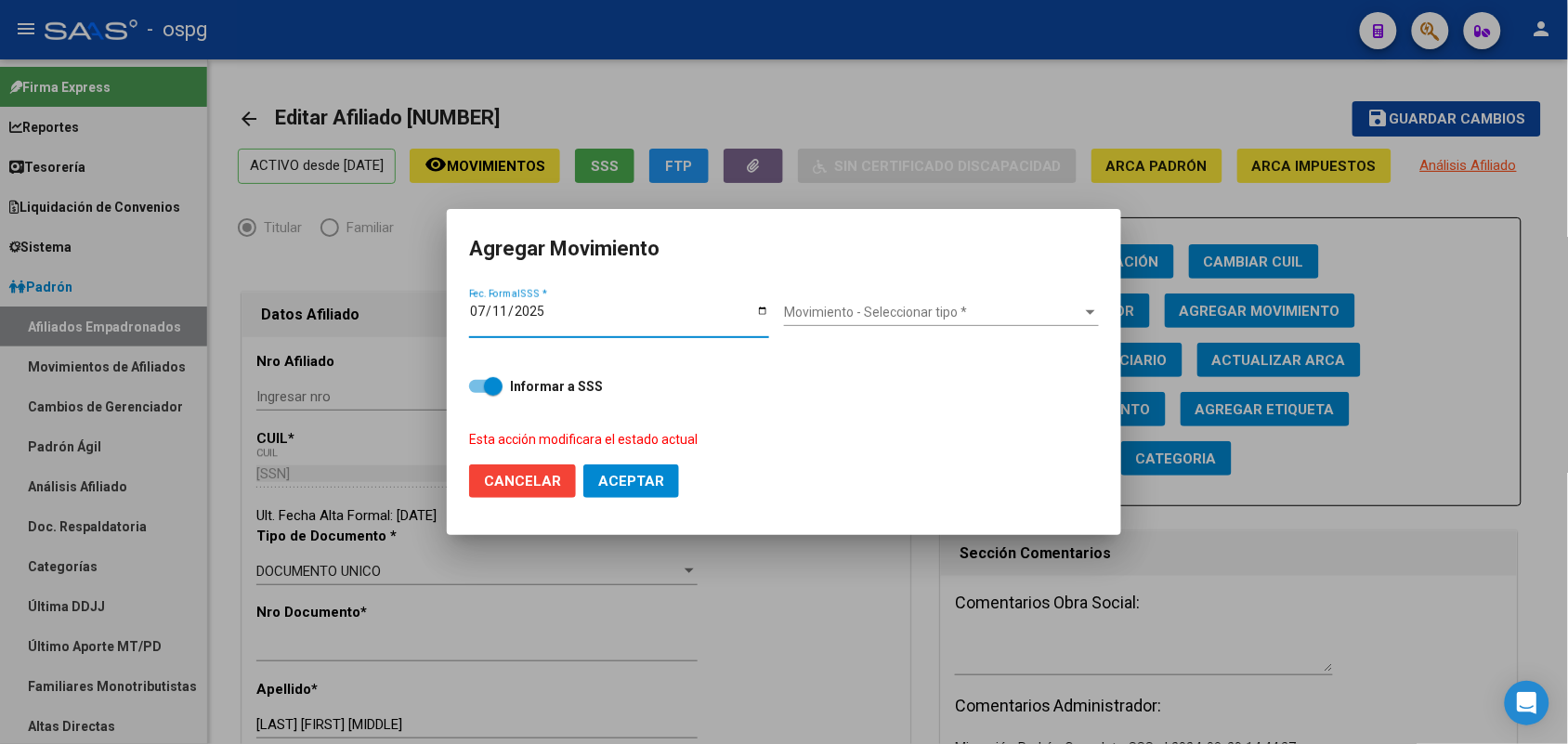click on "Movimiento - Seleccionar tipo *" at bounding box center (933, 312) 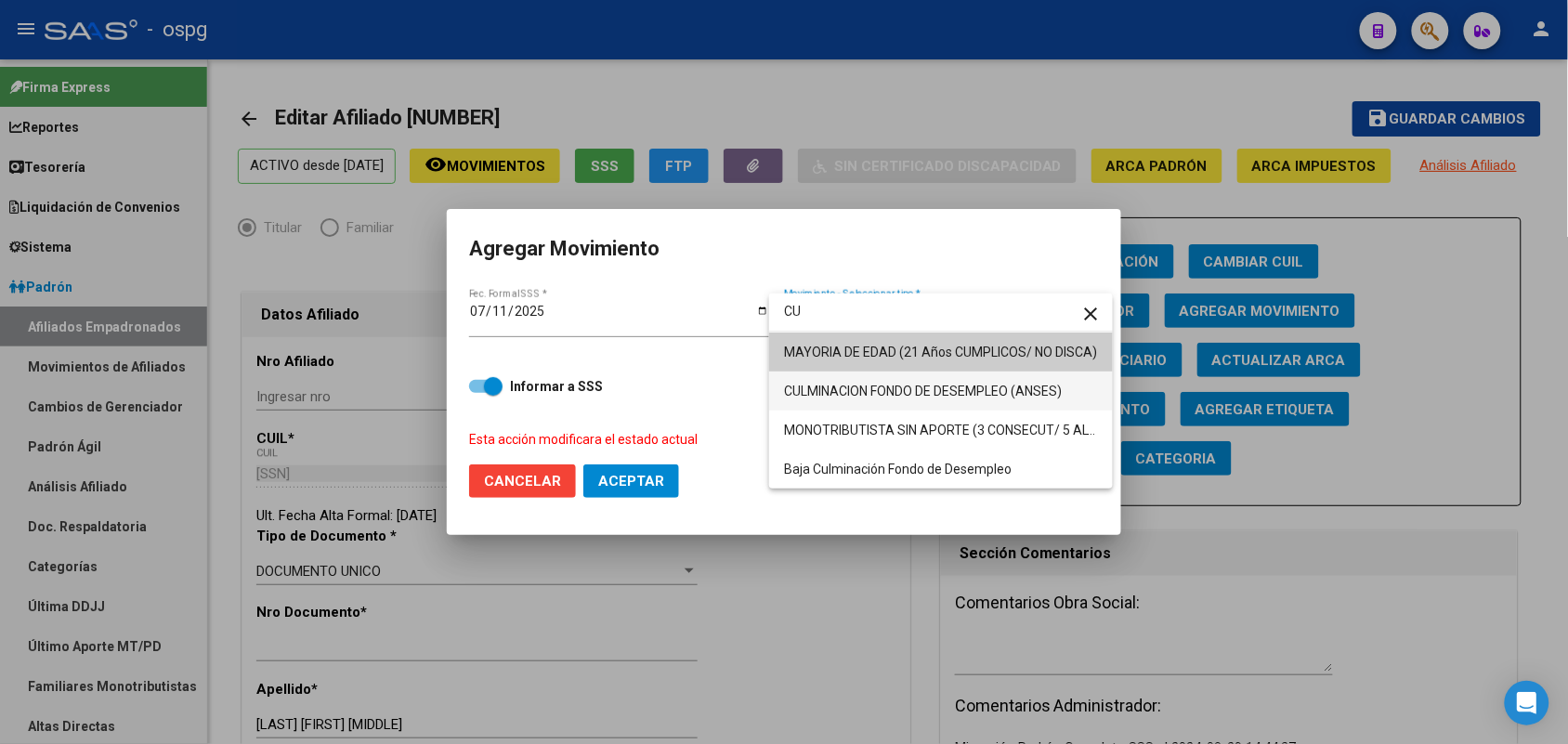 type on "CU" 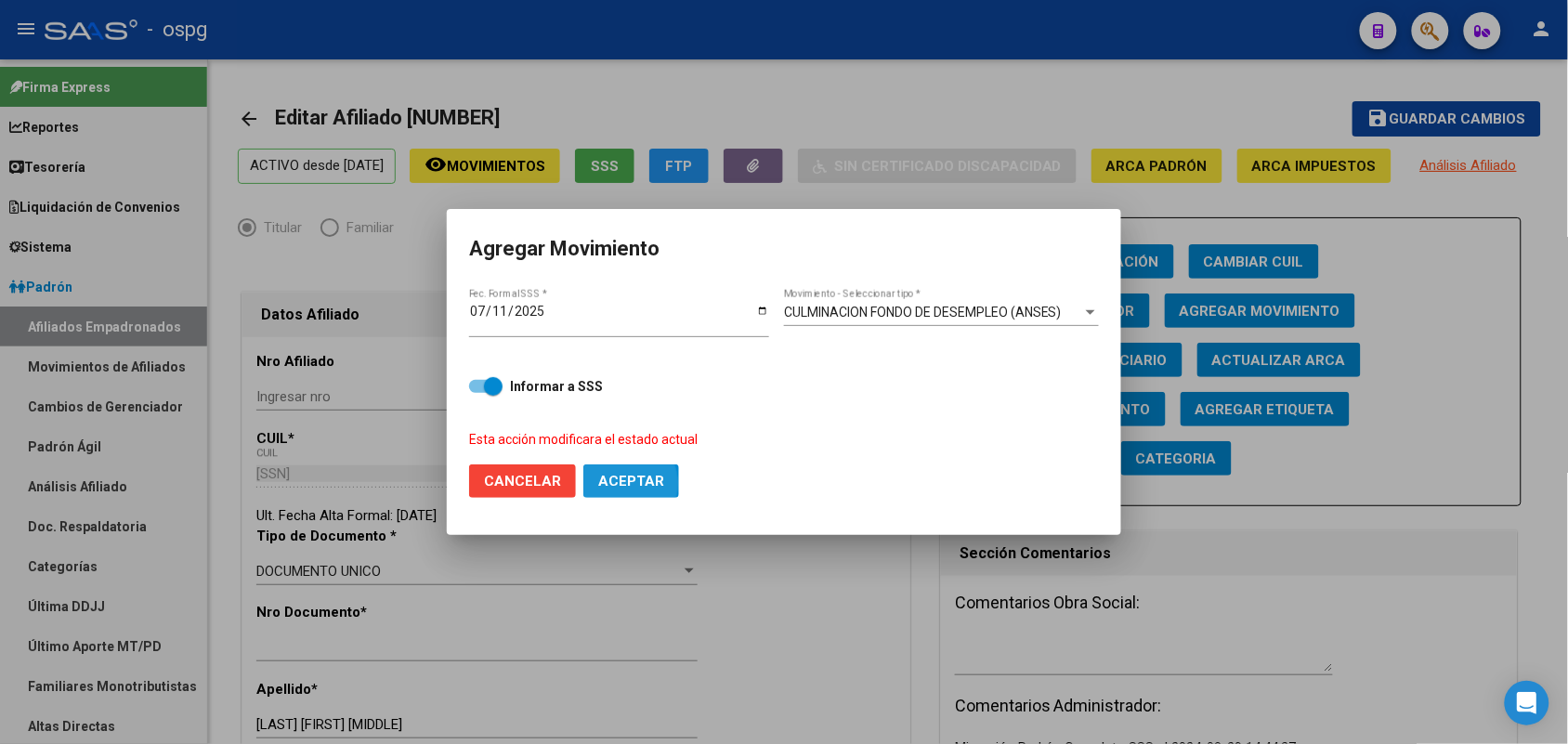 click on "Aceptar" 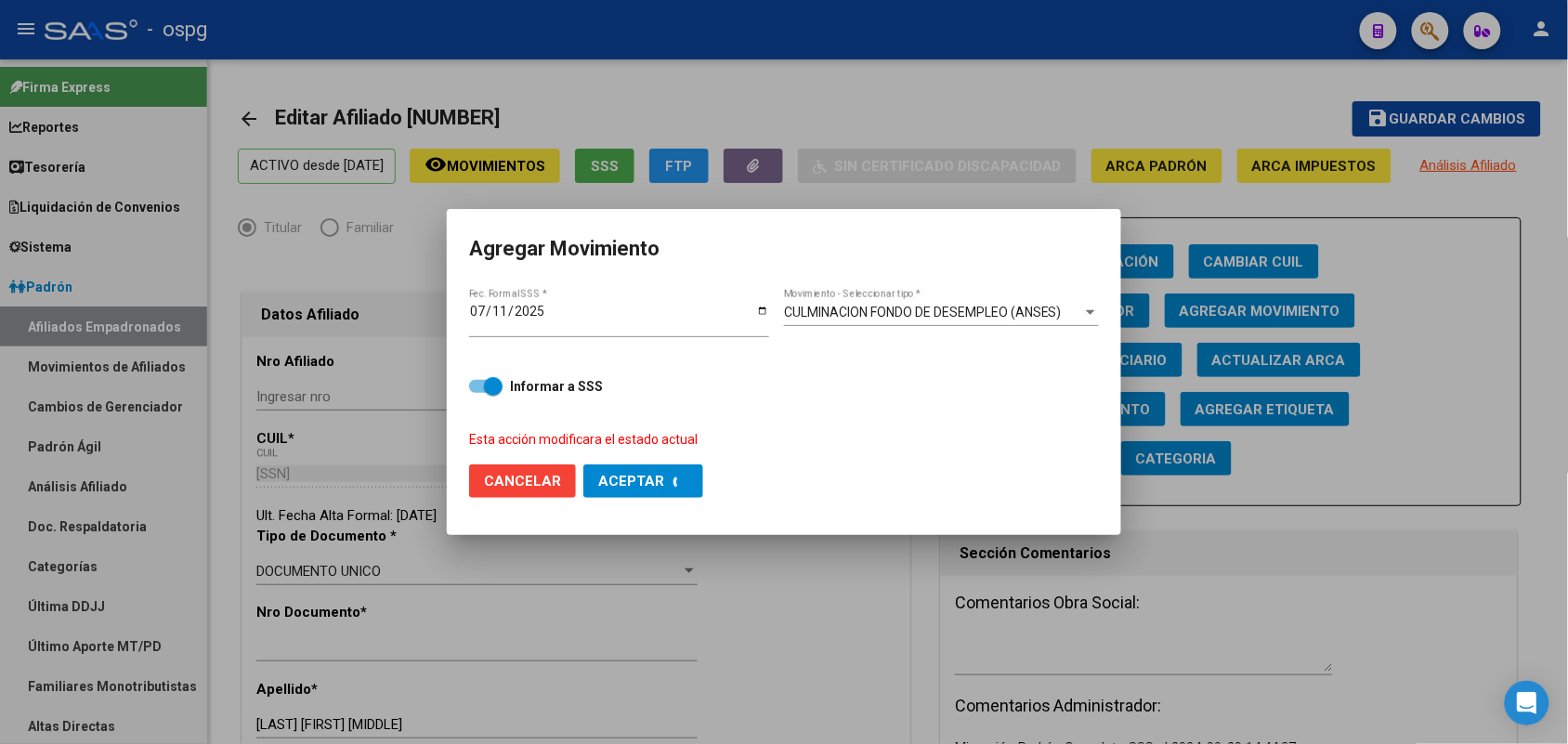 checkbox on "false" 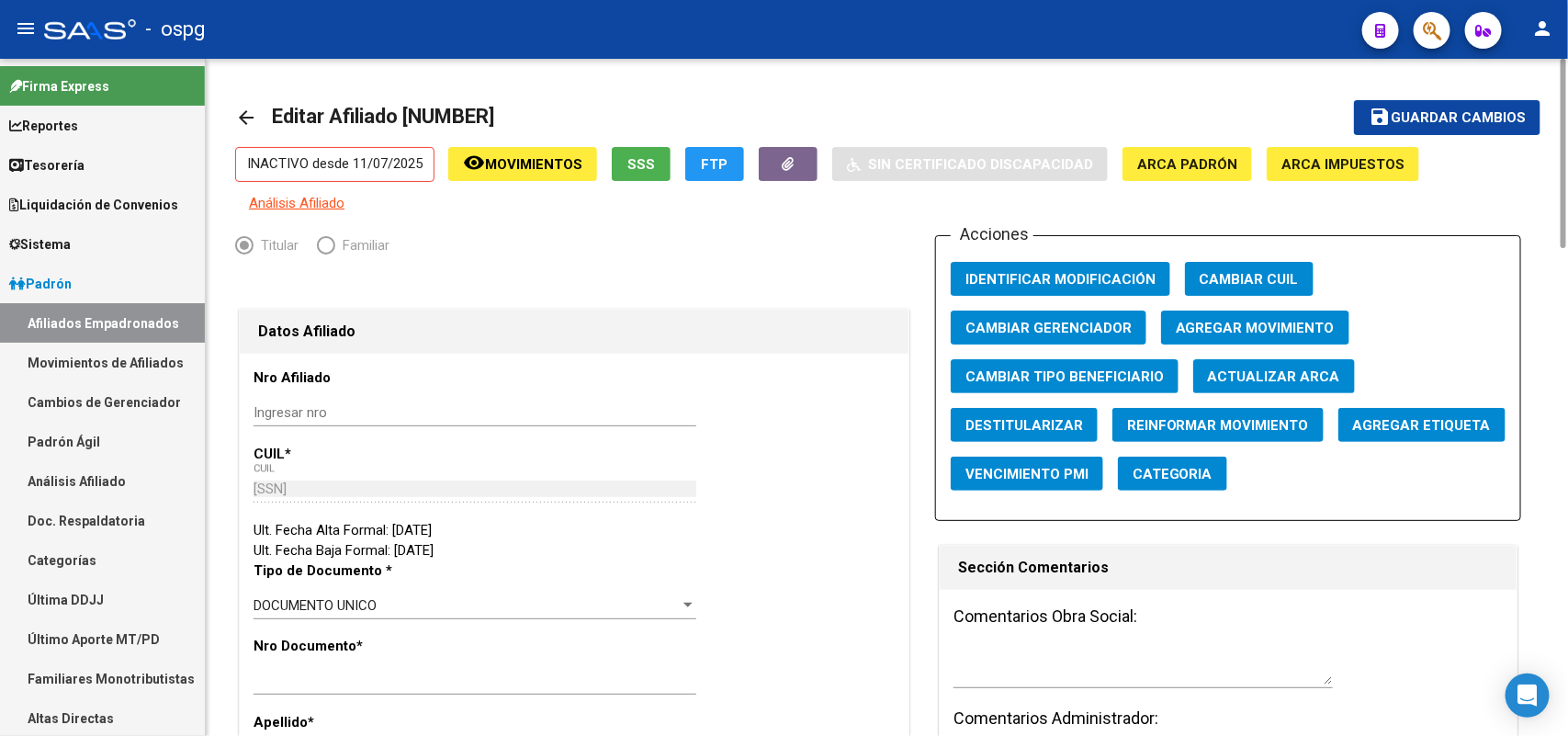click on "arrow_back" 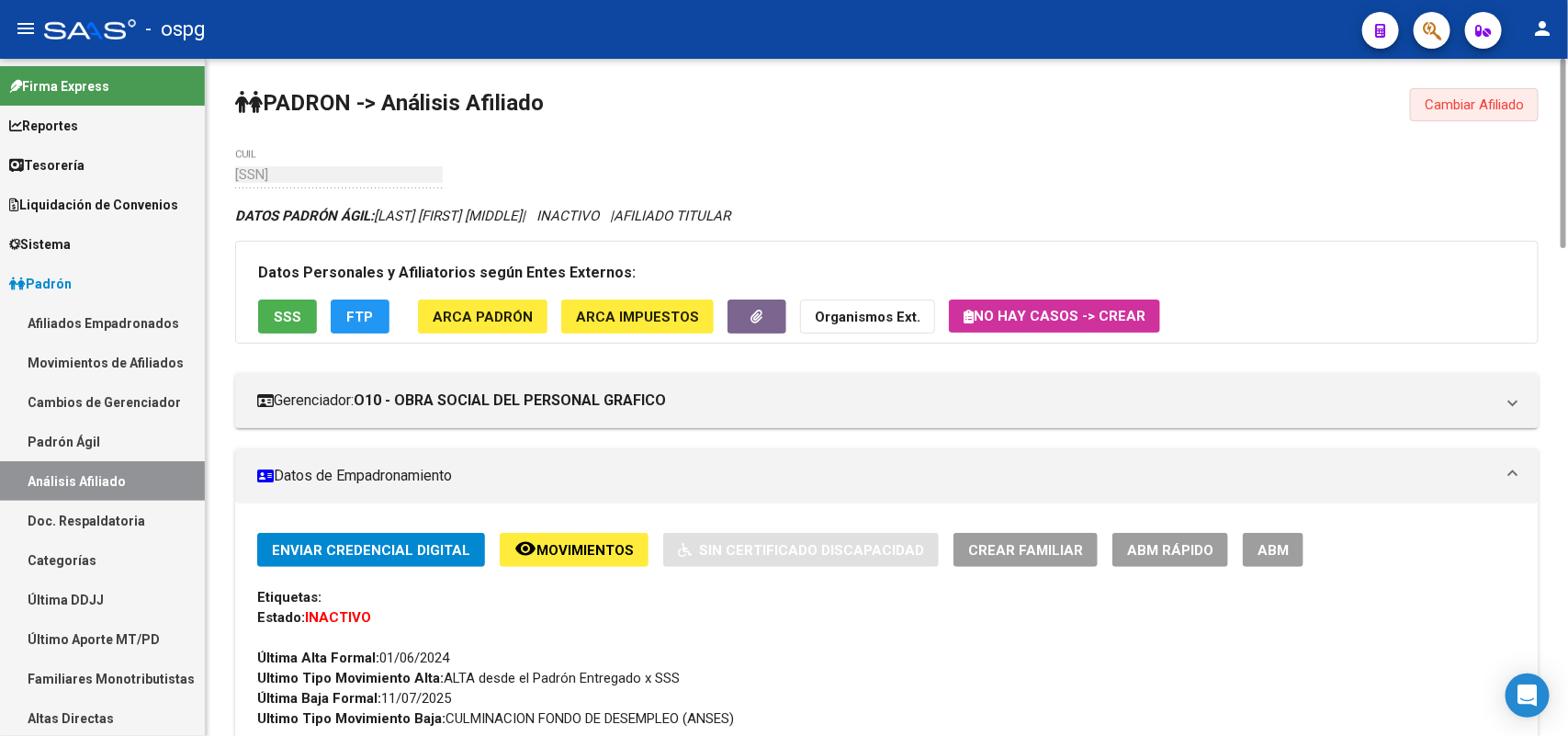 click on "Cambiar Afiliado" 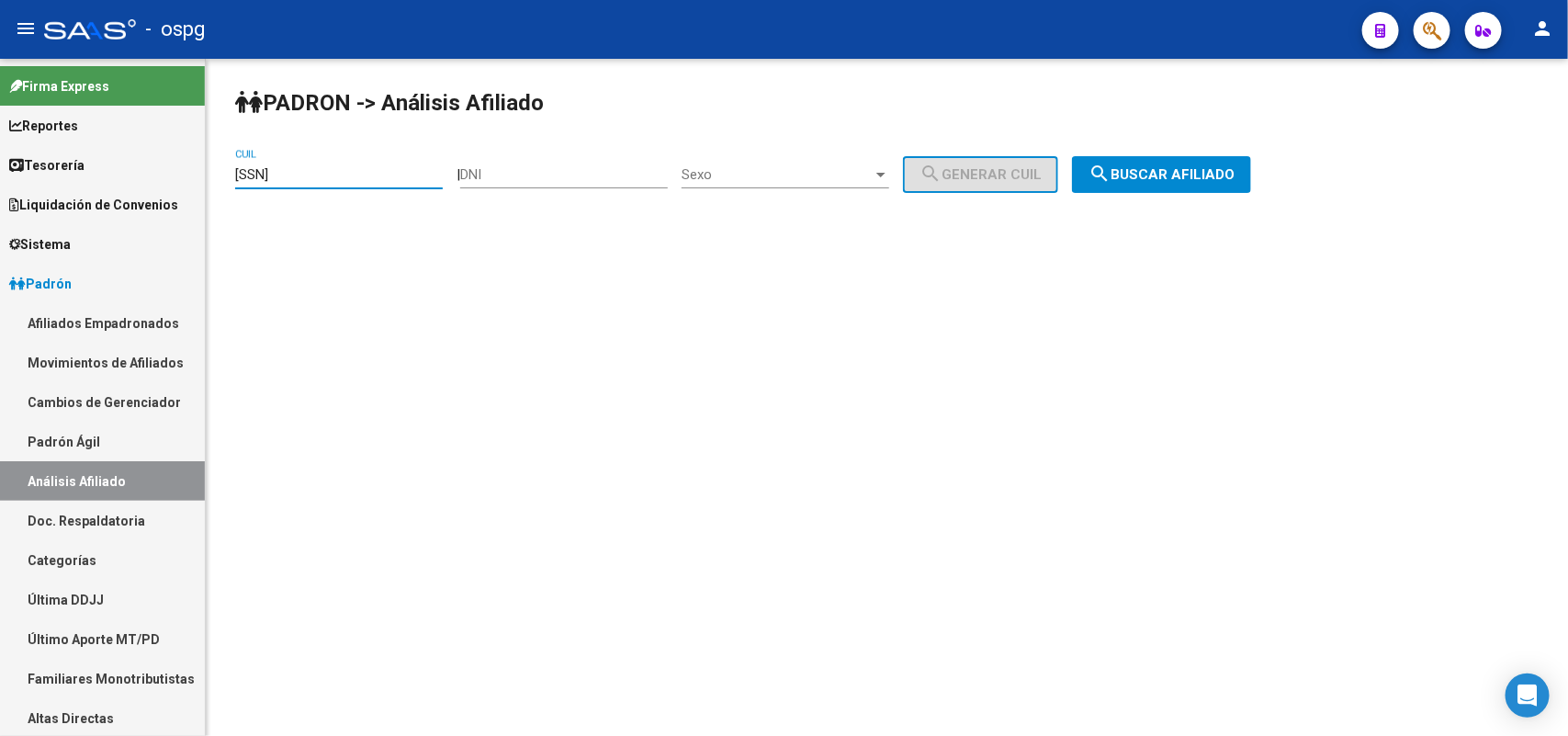 drag, startPoint x: 221, startPoint y: 156, endPoint x: 72, endPoint y: 147, distance: 149.27156 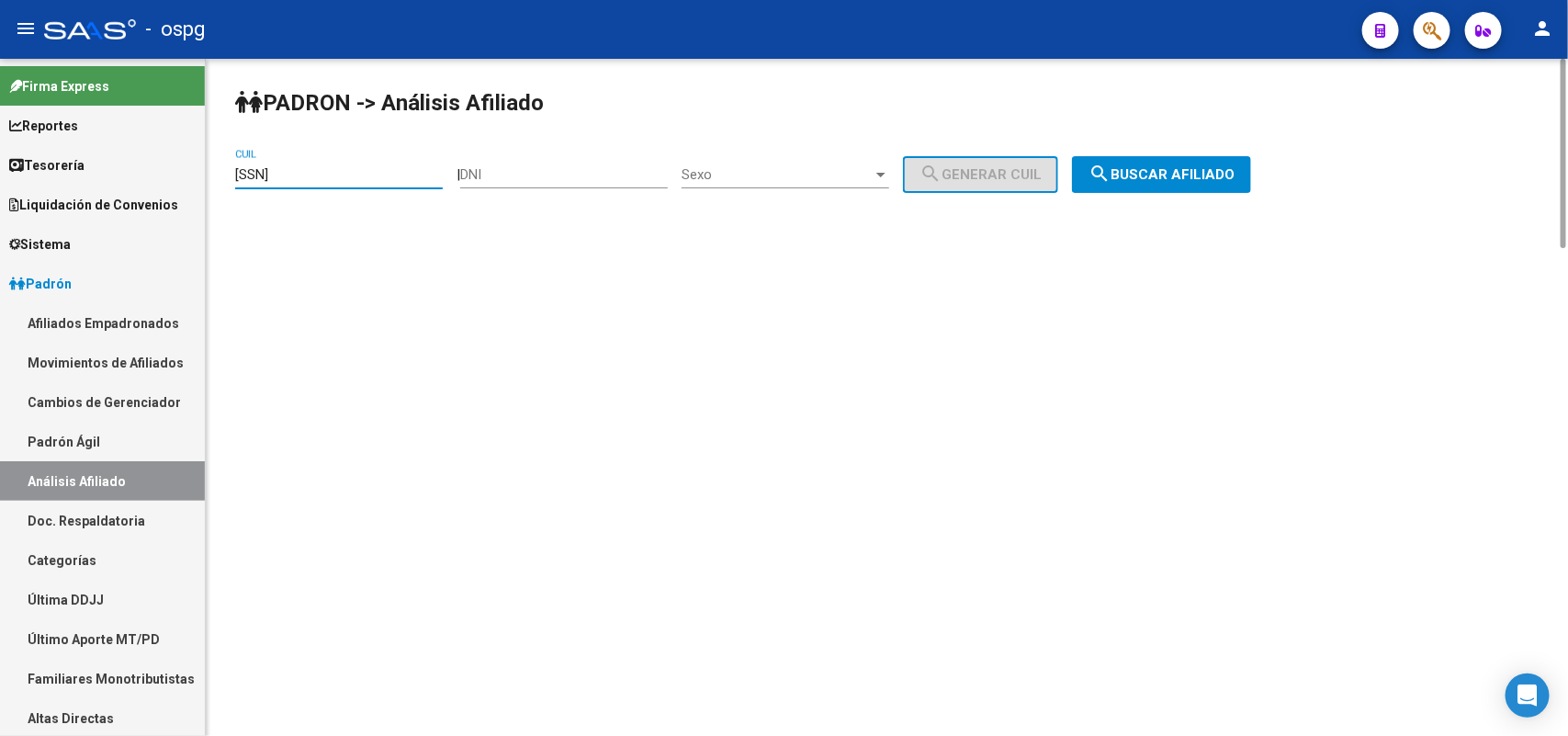 paste on "36402126-8" 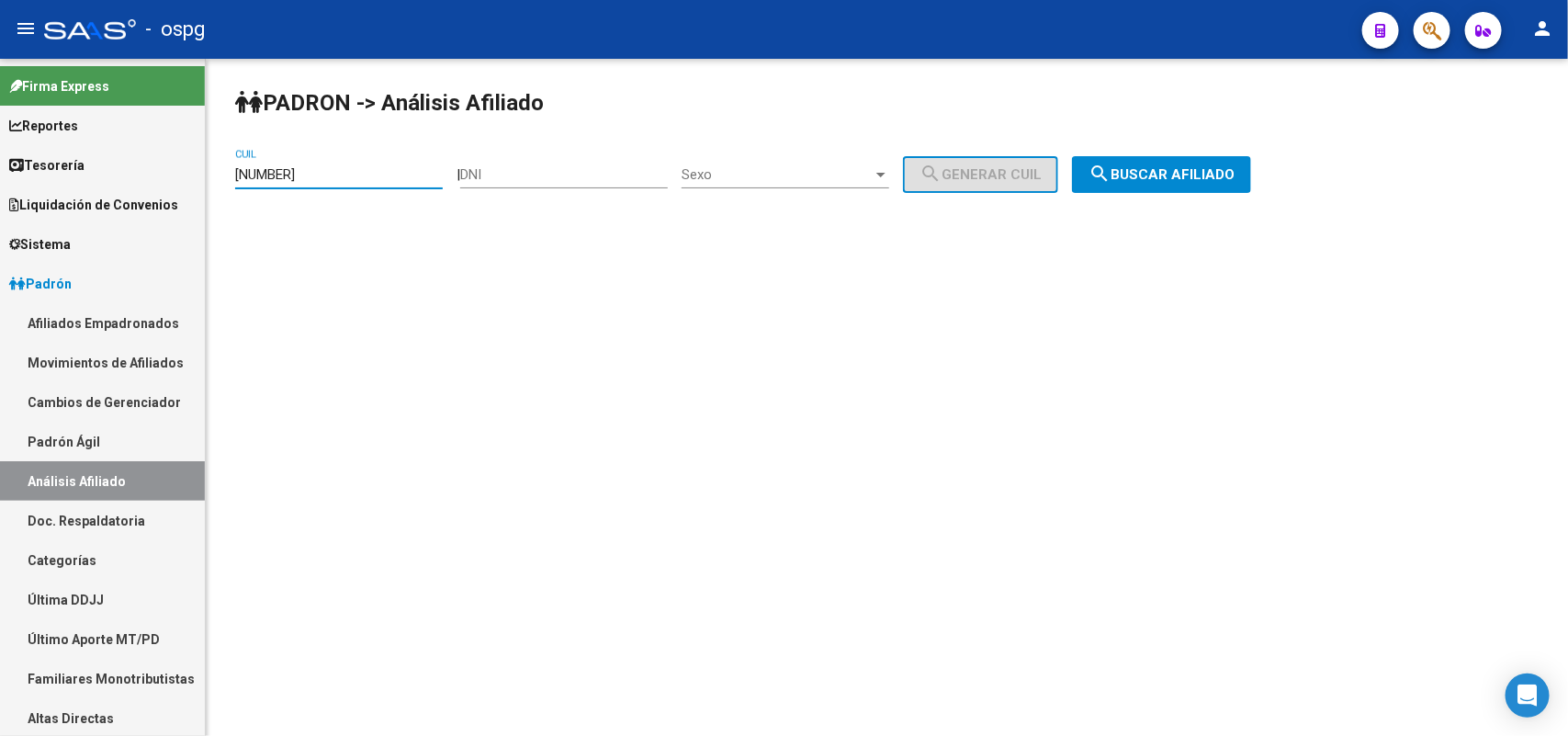 type on "20-36402126-8" 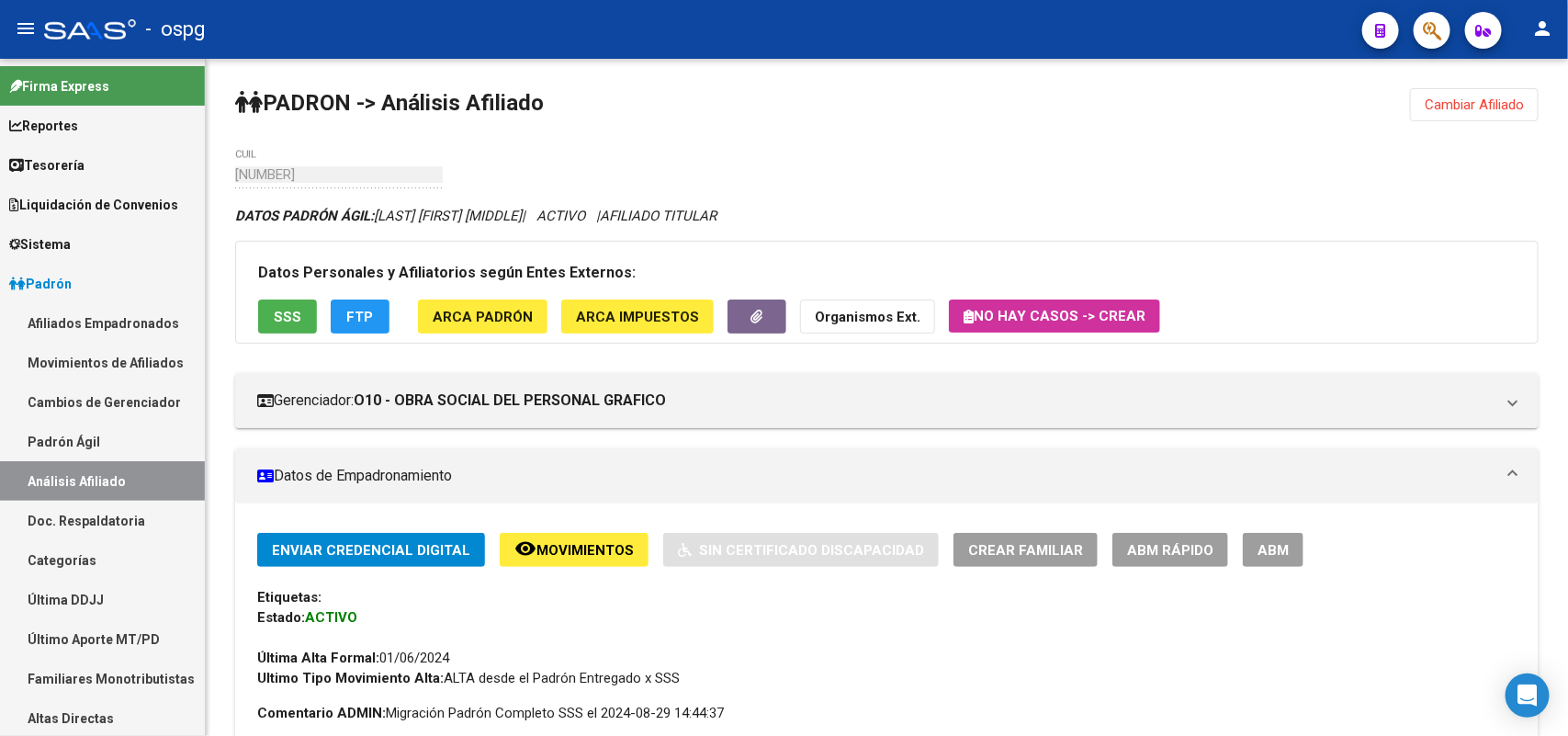 click on "ABM" at bounding box center [1273, 550] 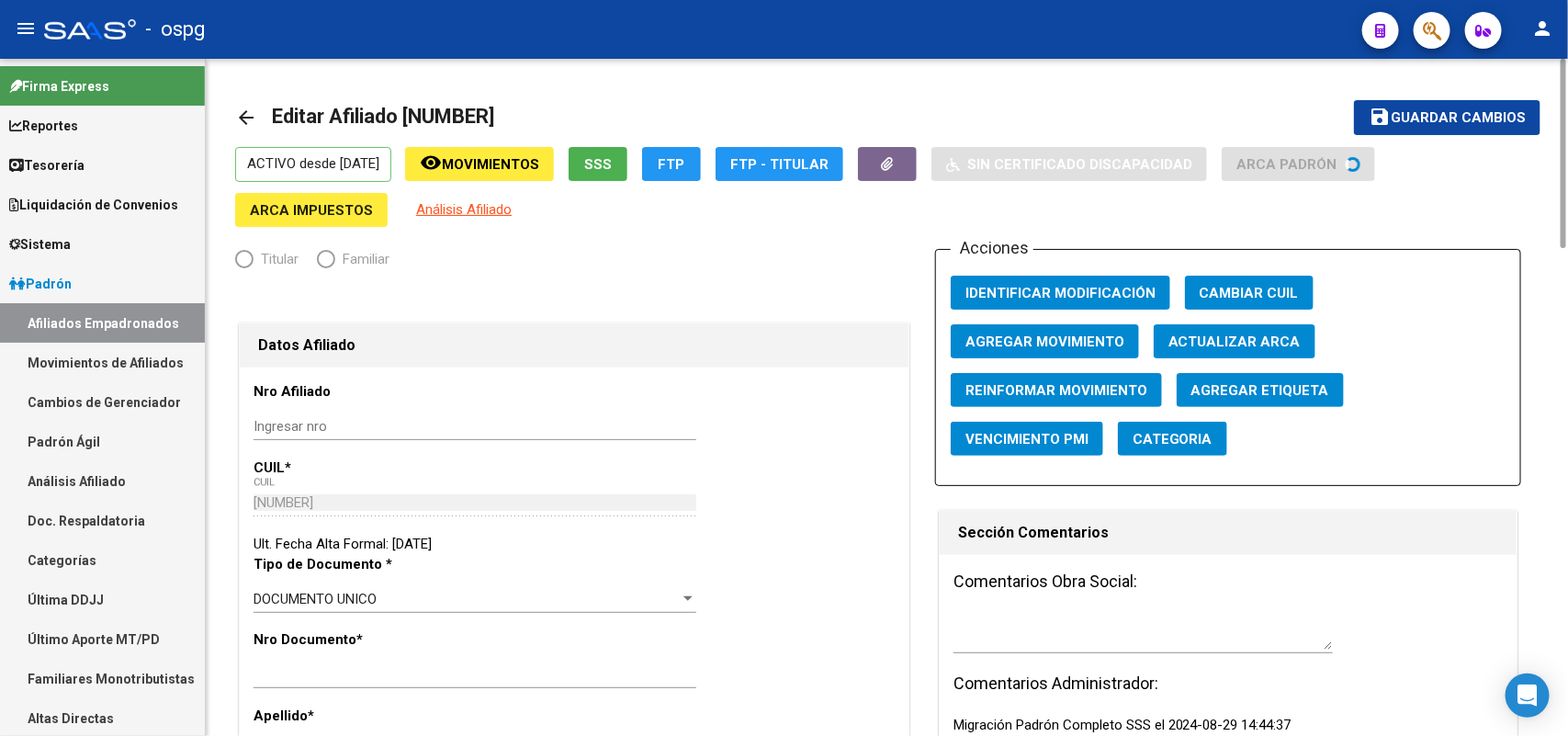 radio on "true" 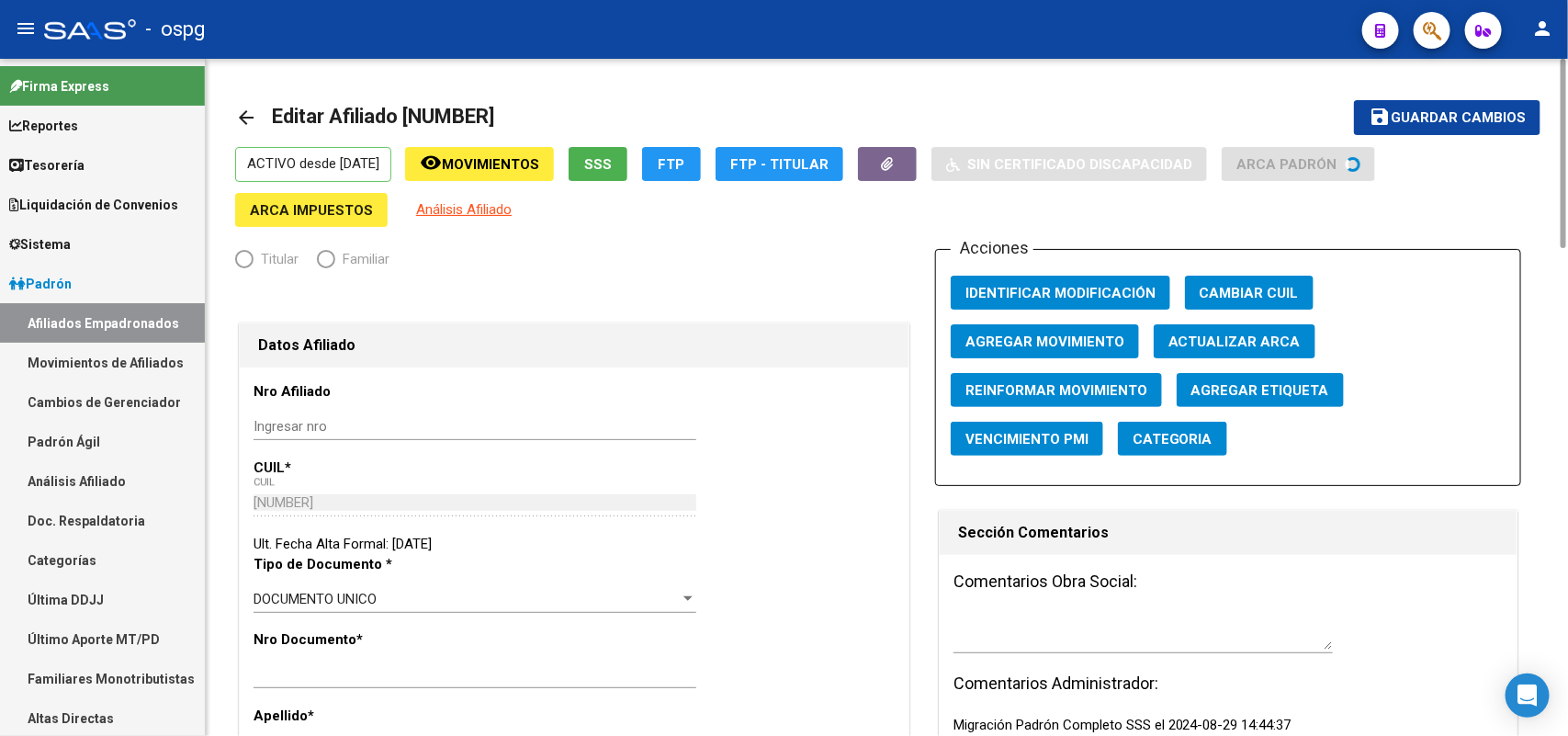 type on "33-63761744-9" 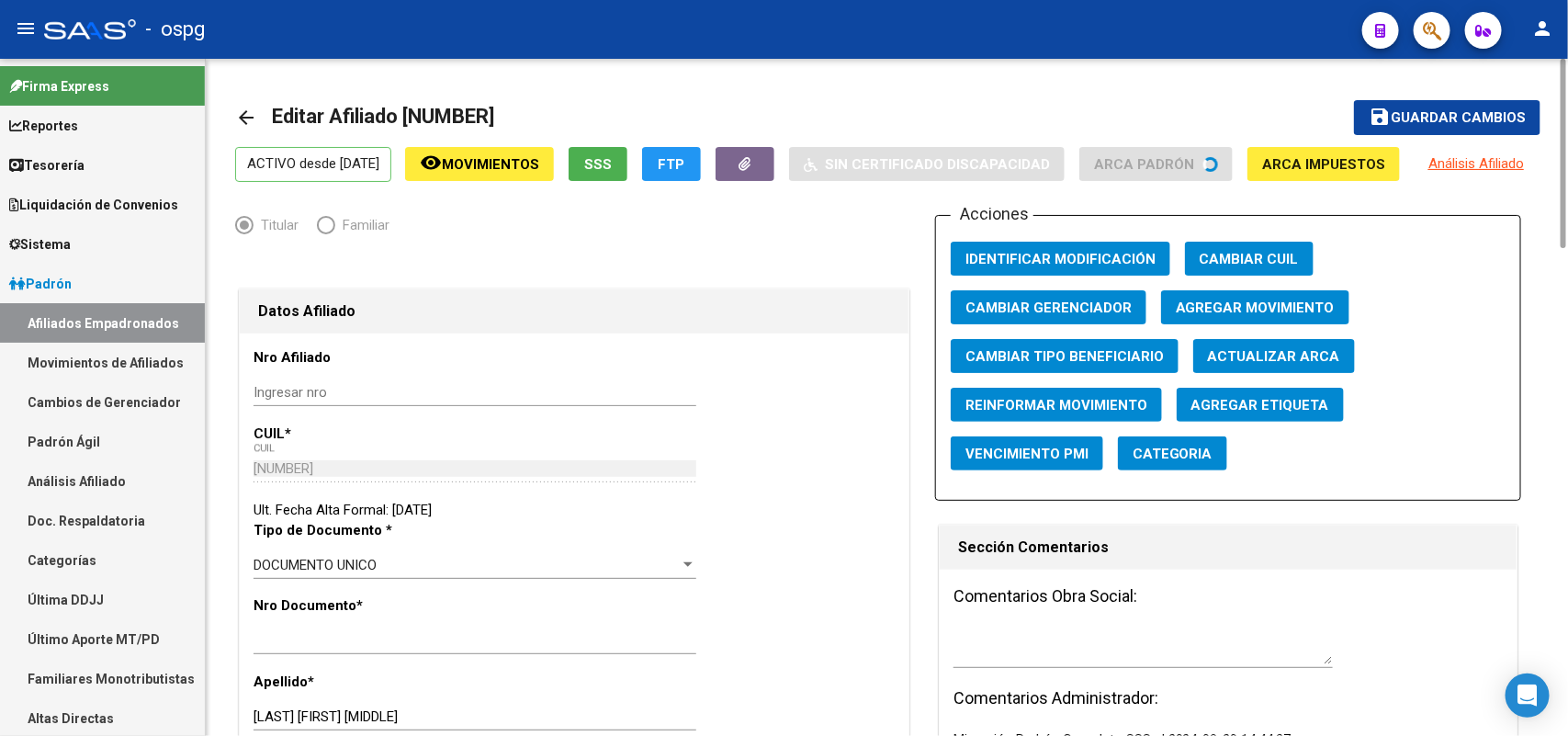 click on "Agregar Movimiento" 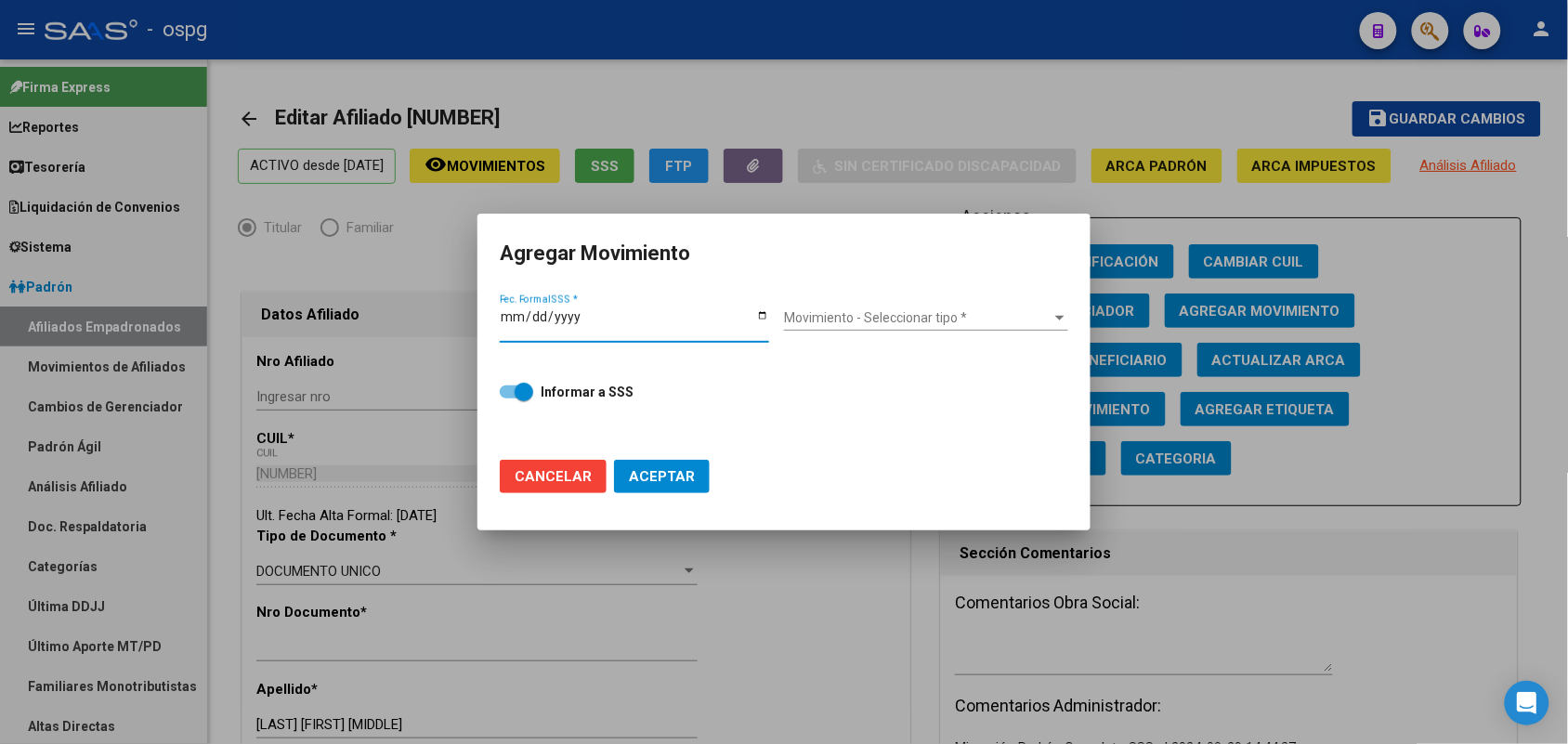 click on "Fec. Formal SSS *" at bounding box center [634, 323] 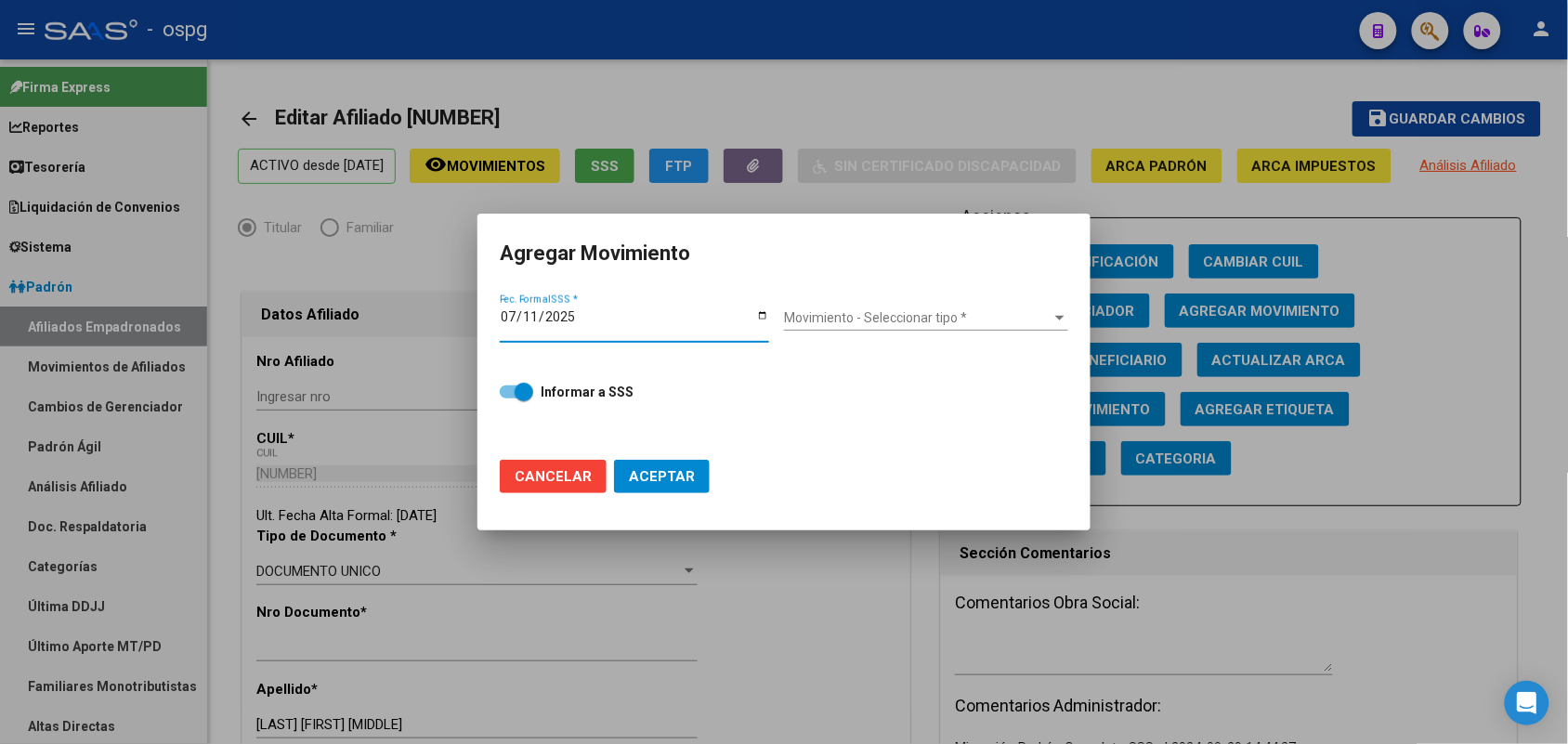 type on "2025-07-11" 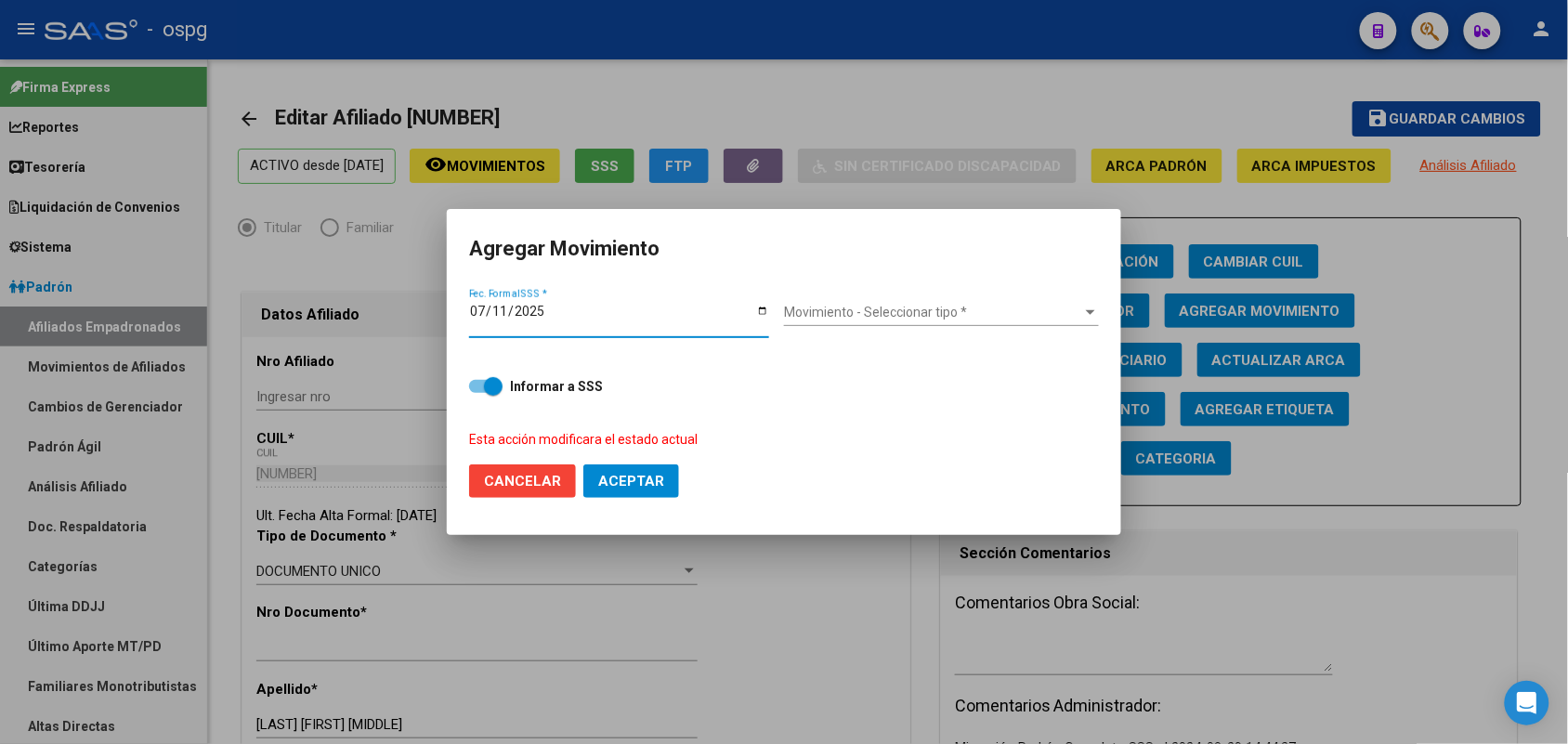 click on "Movimiento - Seleccionar tipo *" at bounding box center [933, 312] 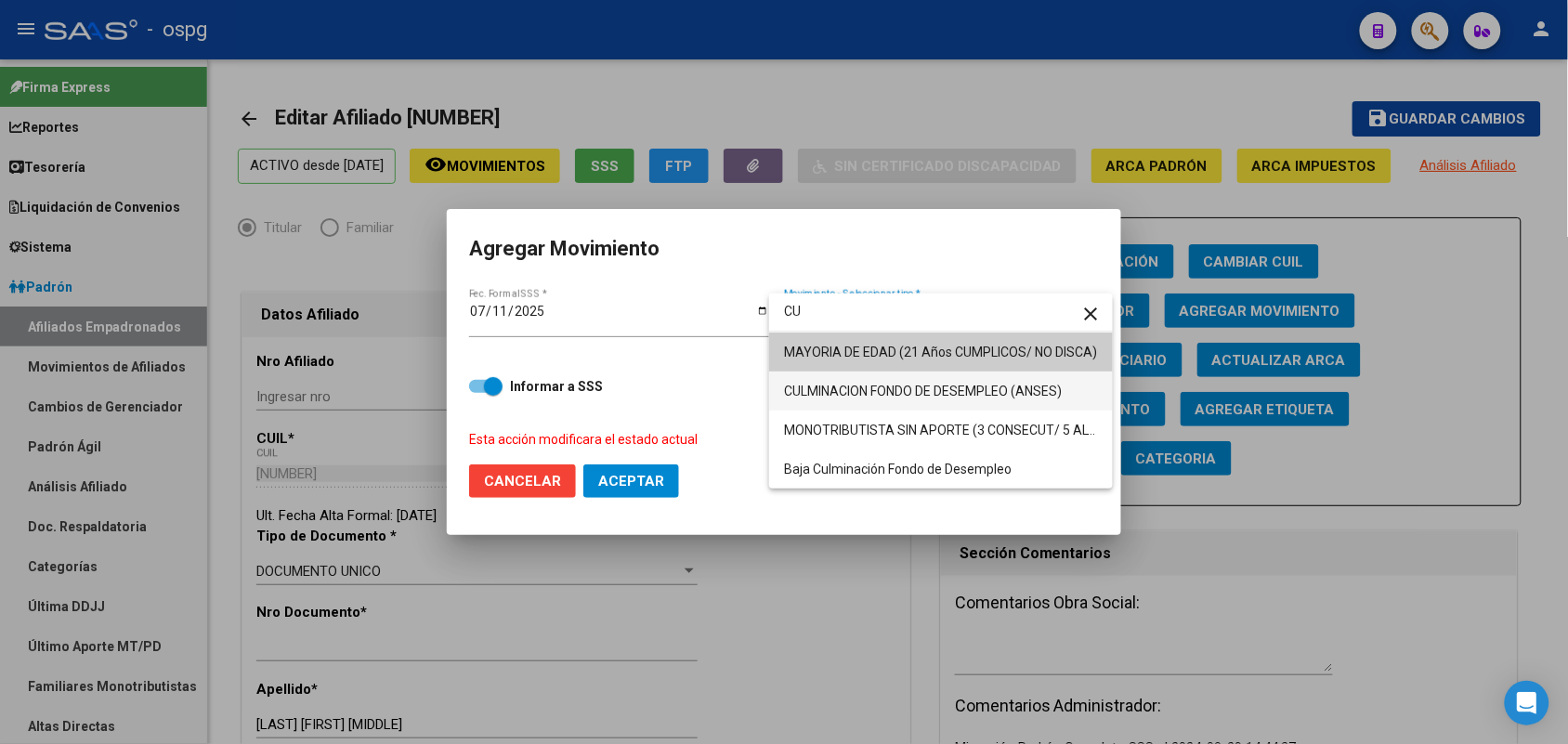 type on "CU" 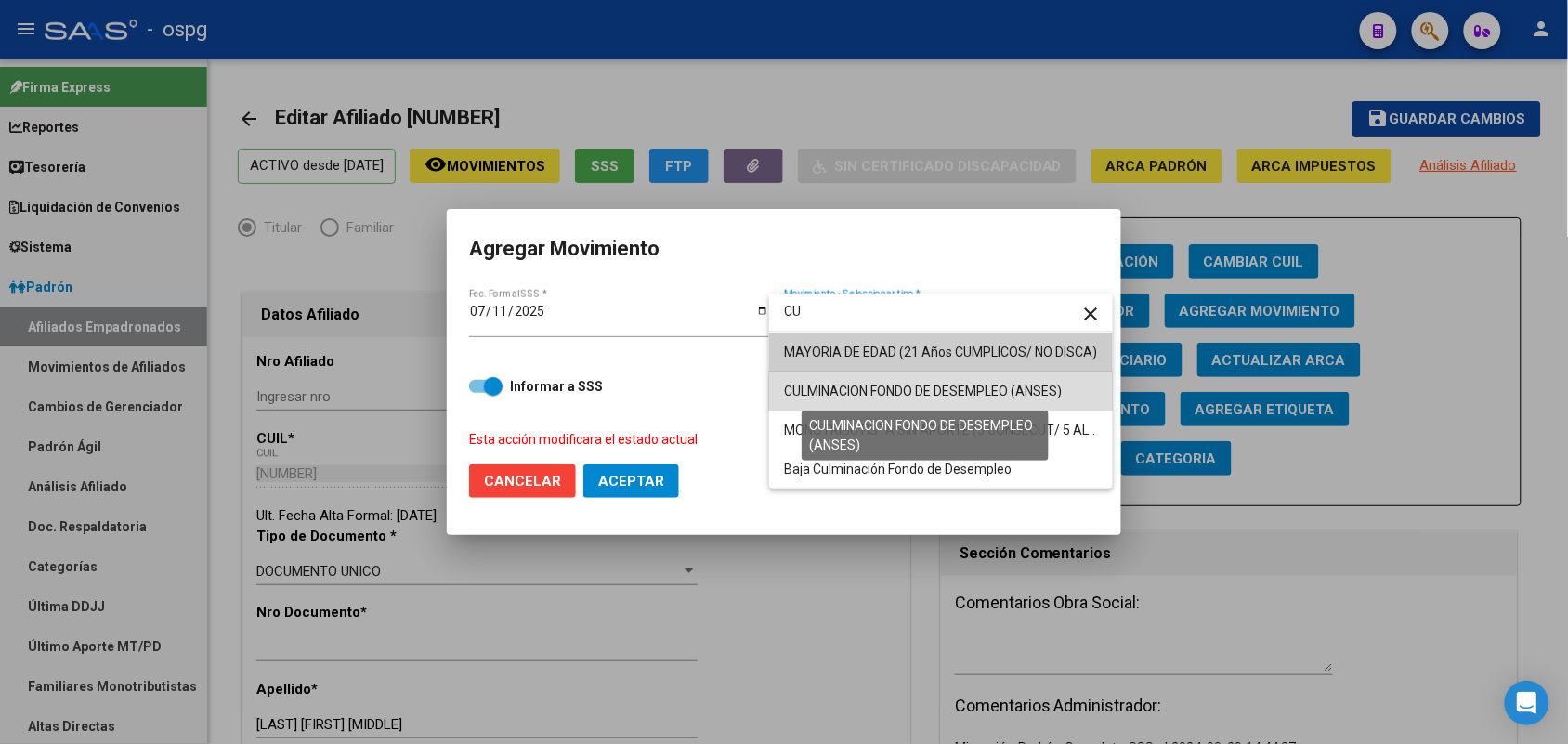 click on "CULMINACION FONDO DE DESEMPLEO (ANSES)" at bounding box center [922, 391] 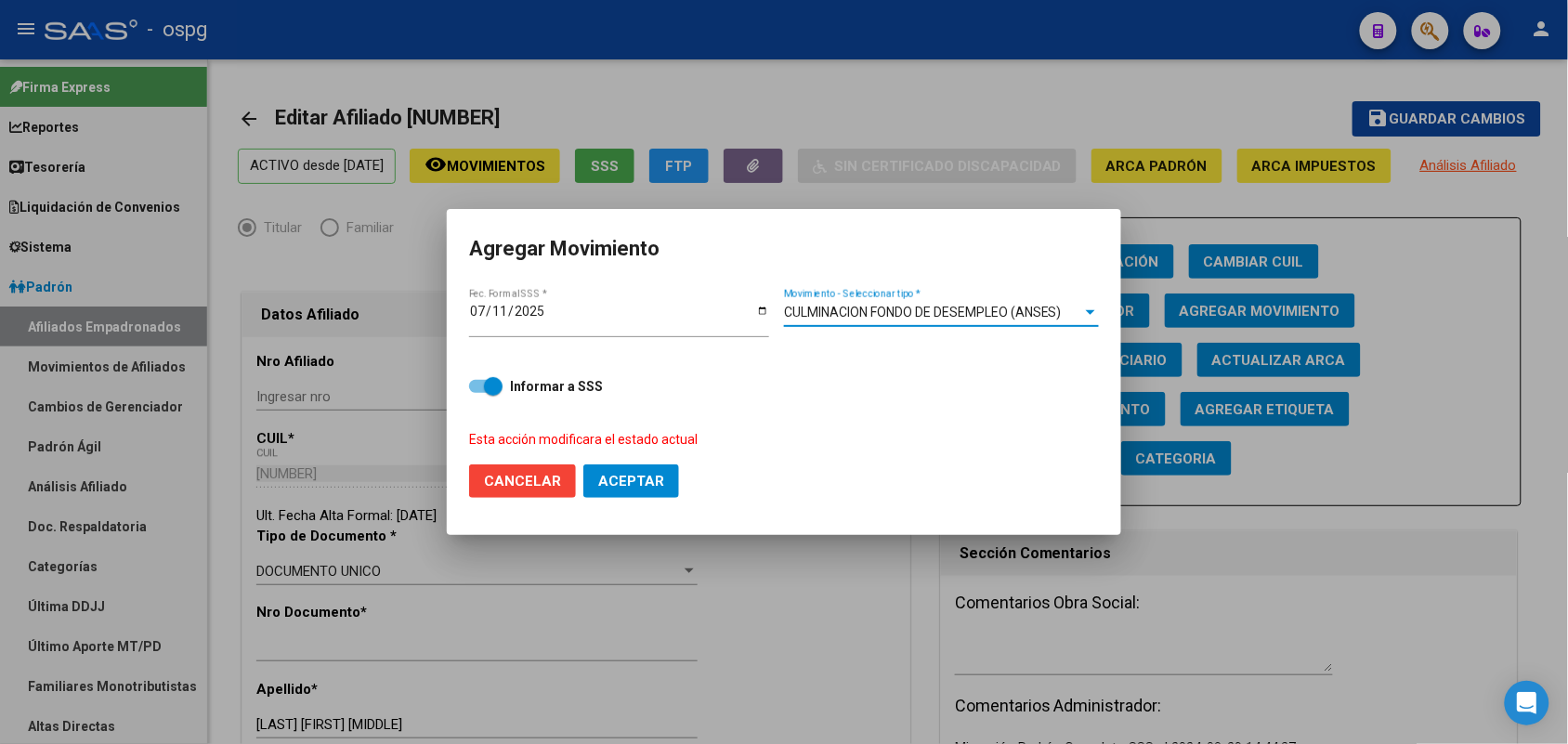 click on "Aceptar" 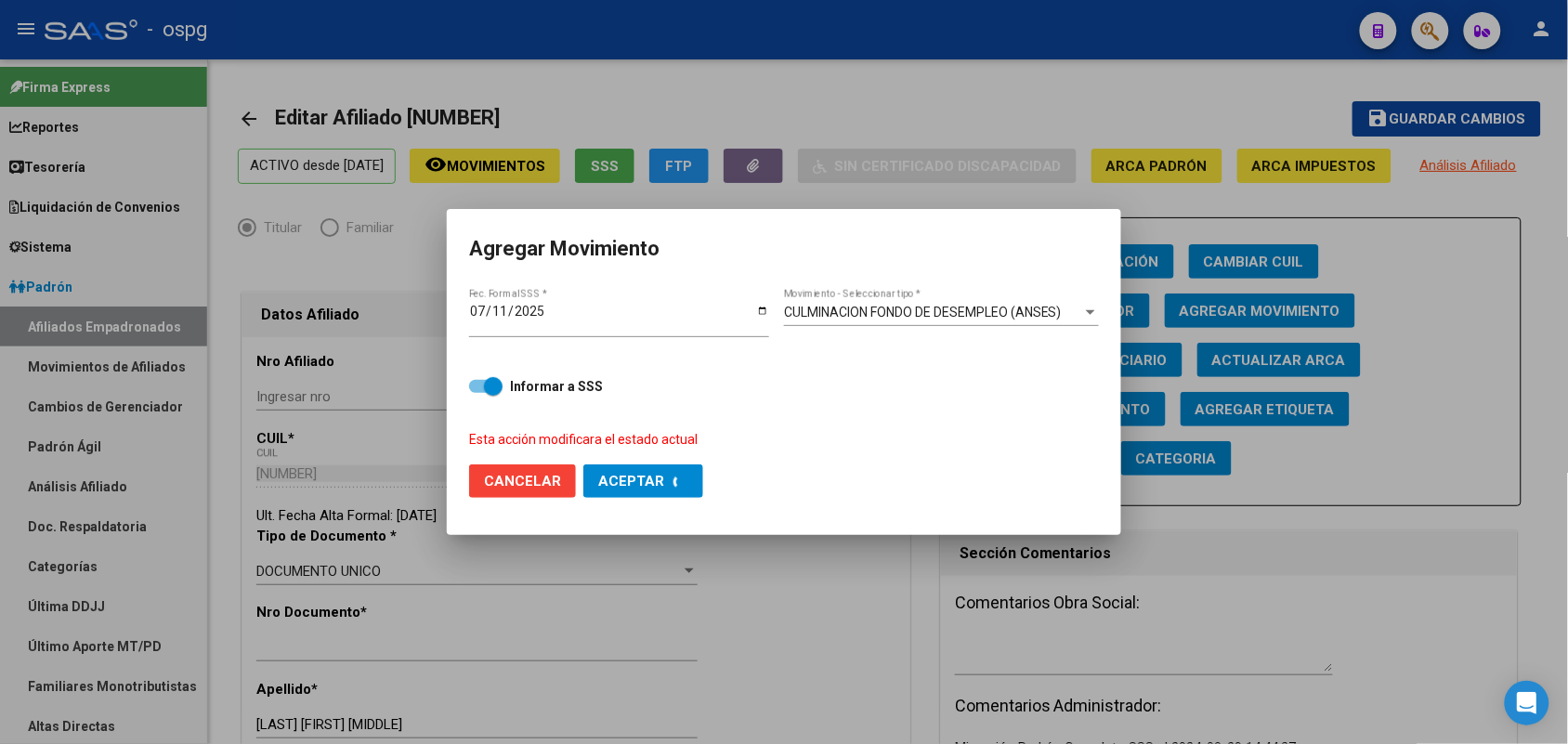 checkbox on "false" 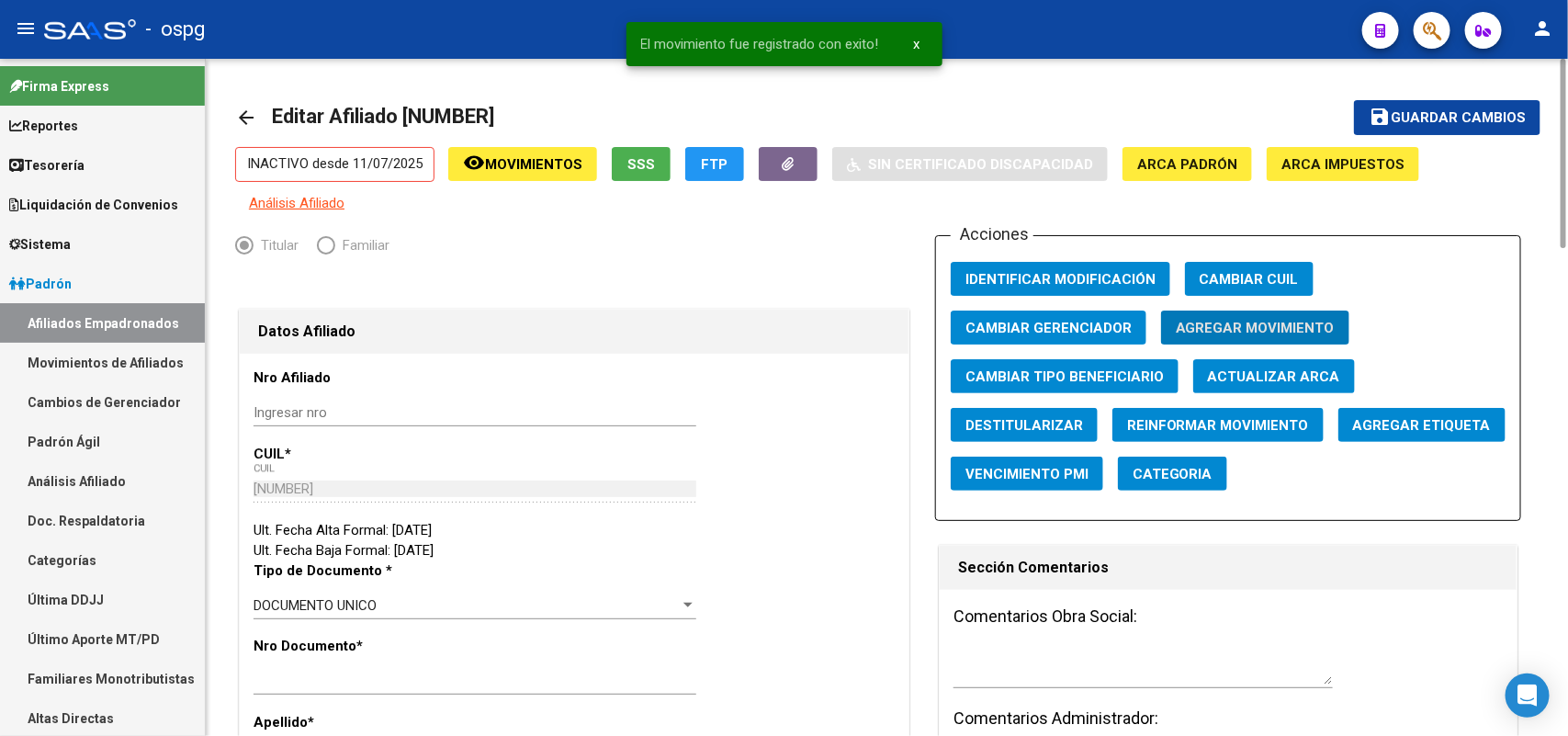 click on "save Guardar cambios" 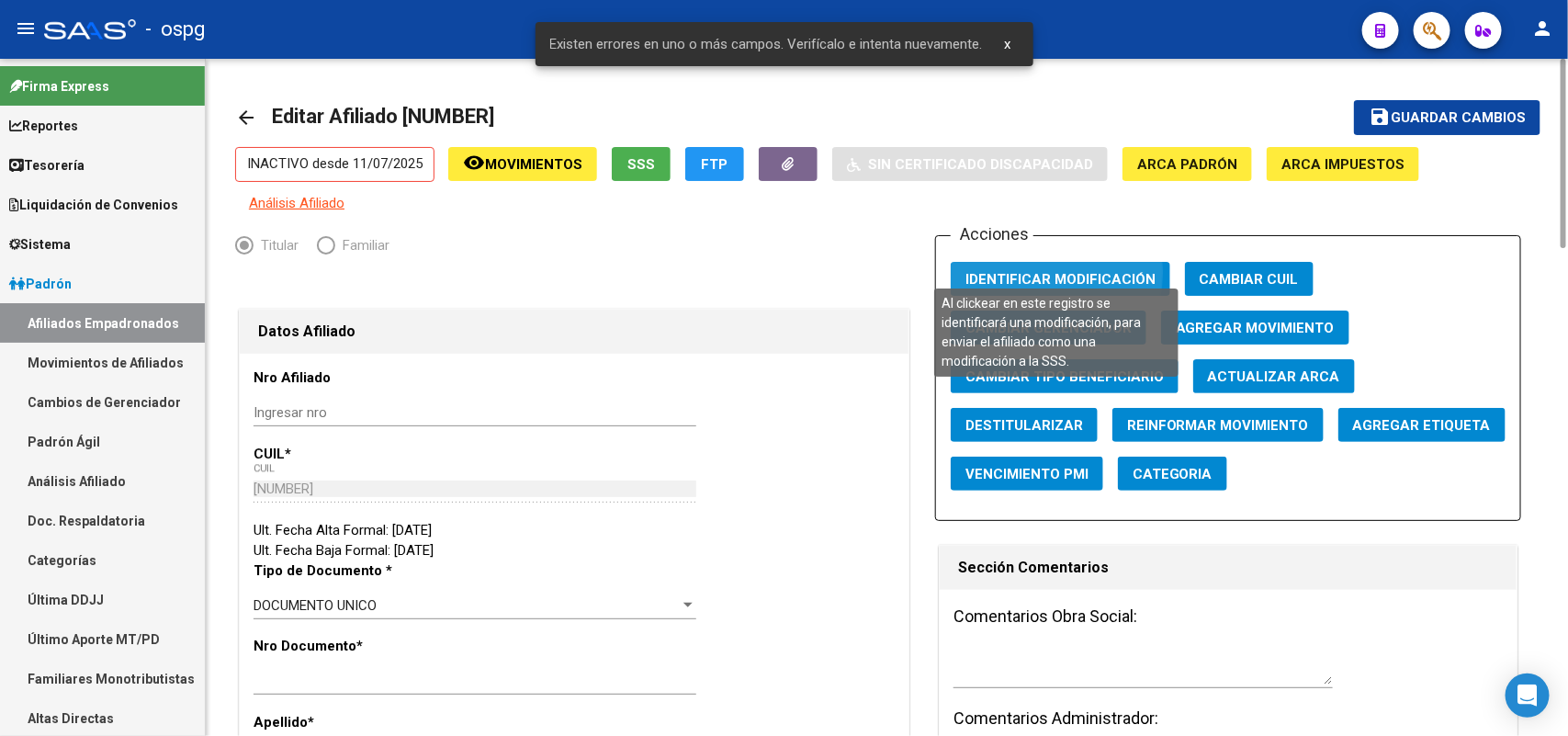 click on "Identificar Modificación" 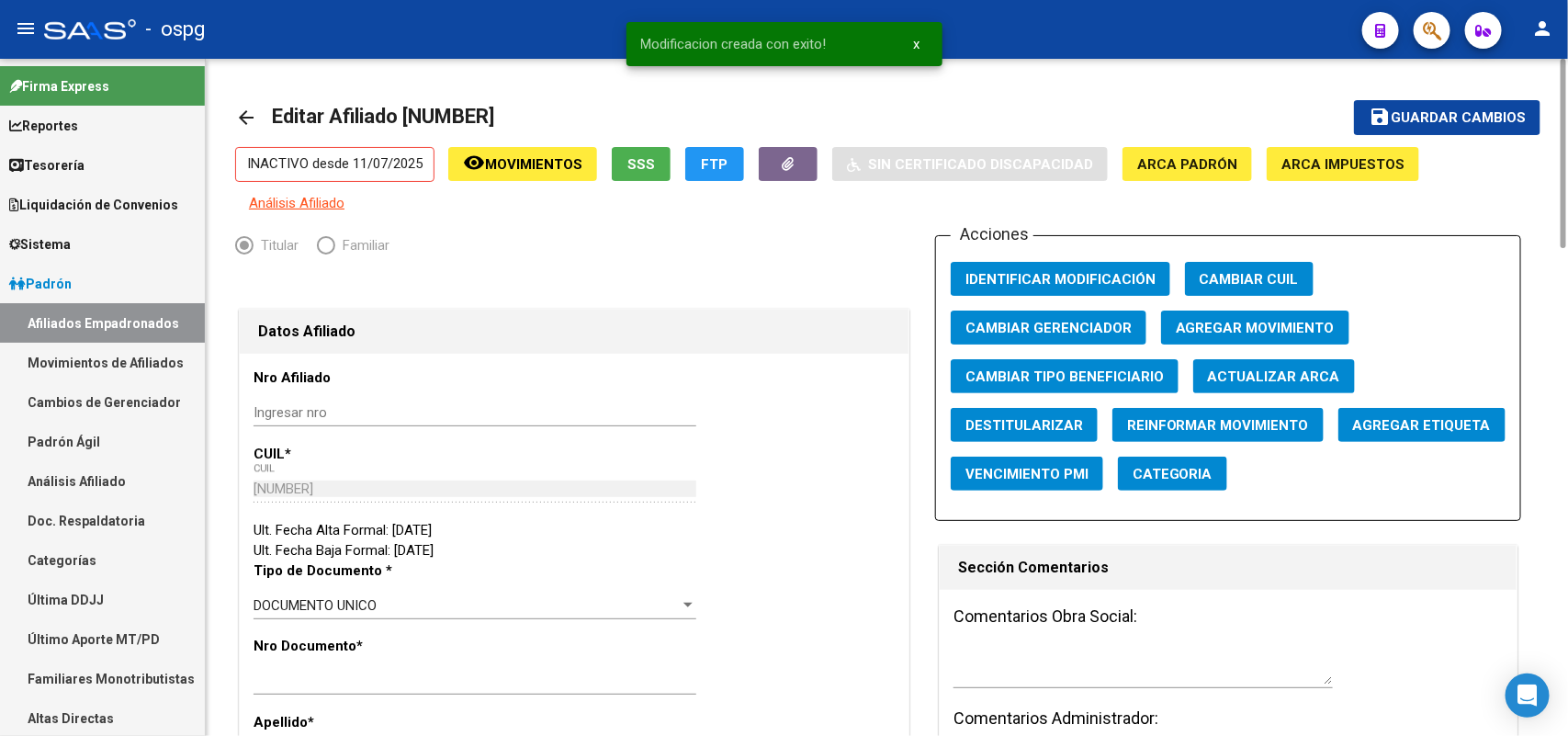 click on "arrow_back" 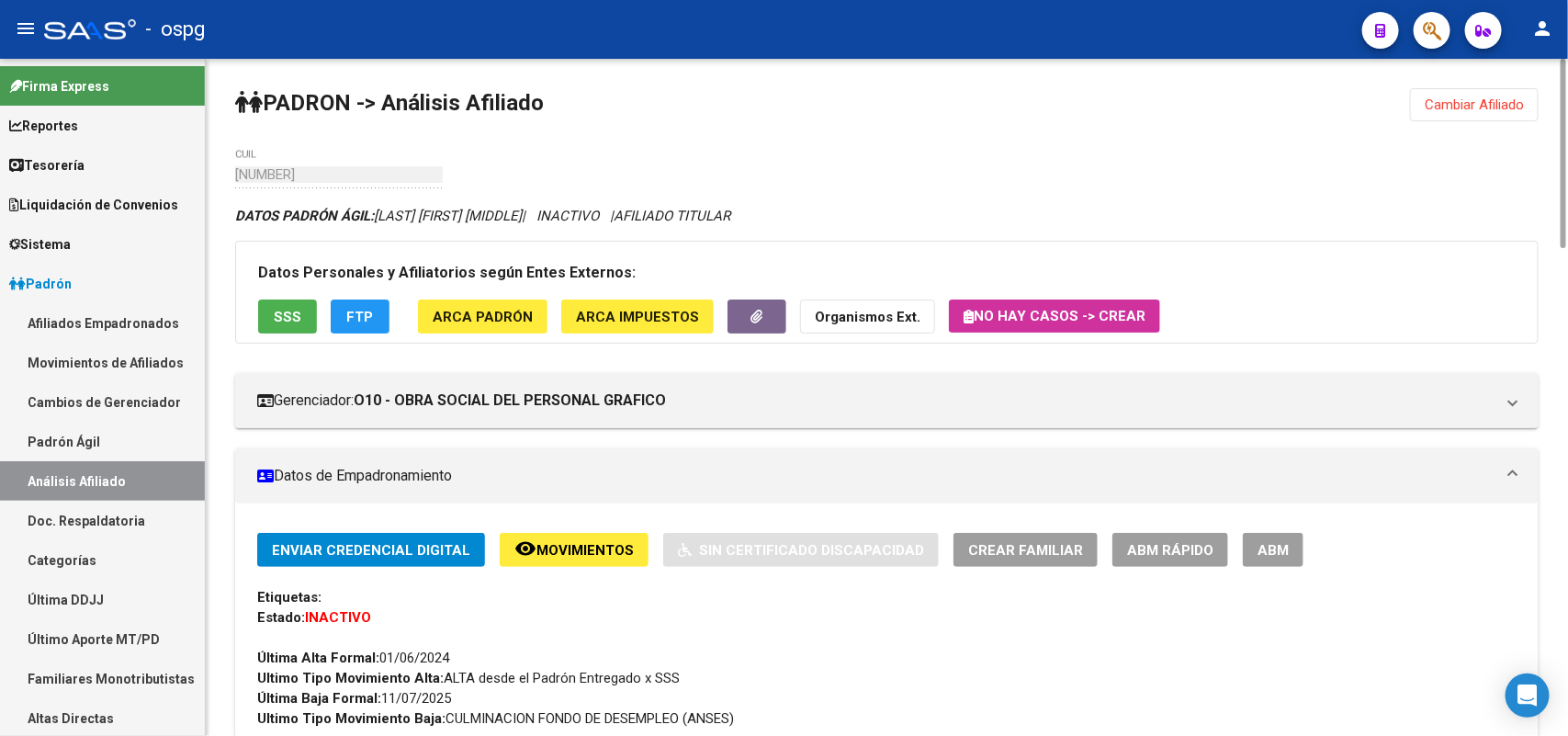 click on "Cambiar Afiliado" 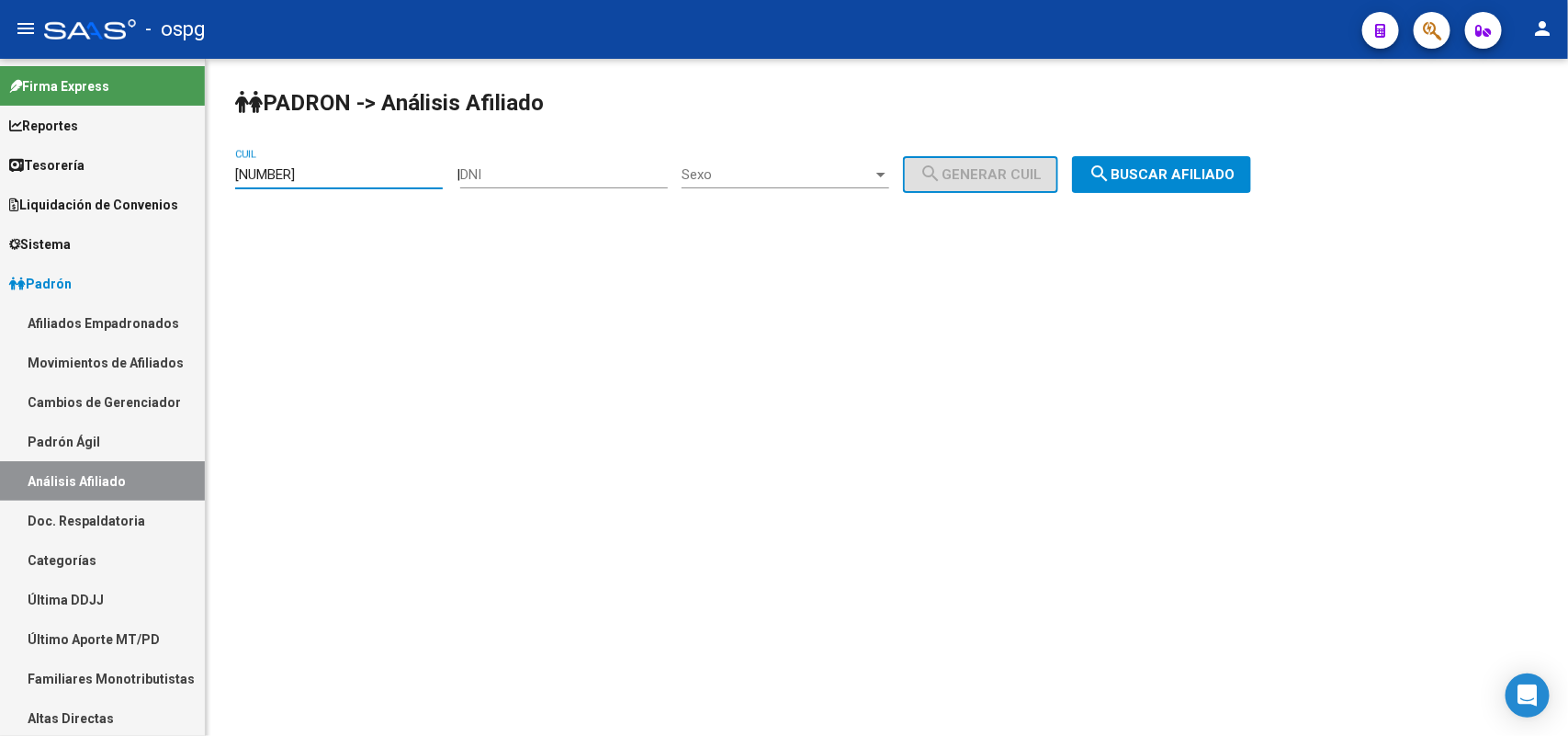 drag, startPoint x: 335, startPoint y: 175, endPoint x: 62, endPoint y: 173, distance: 273.0073 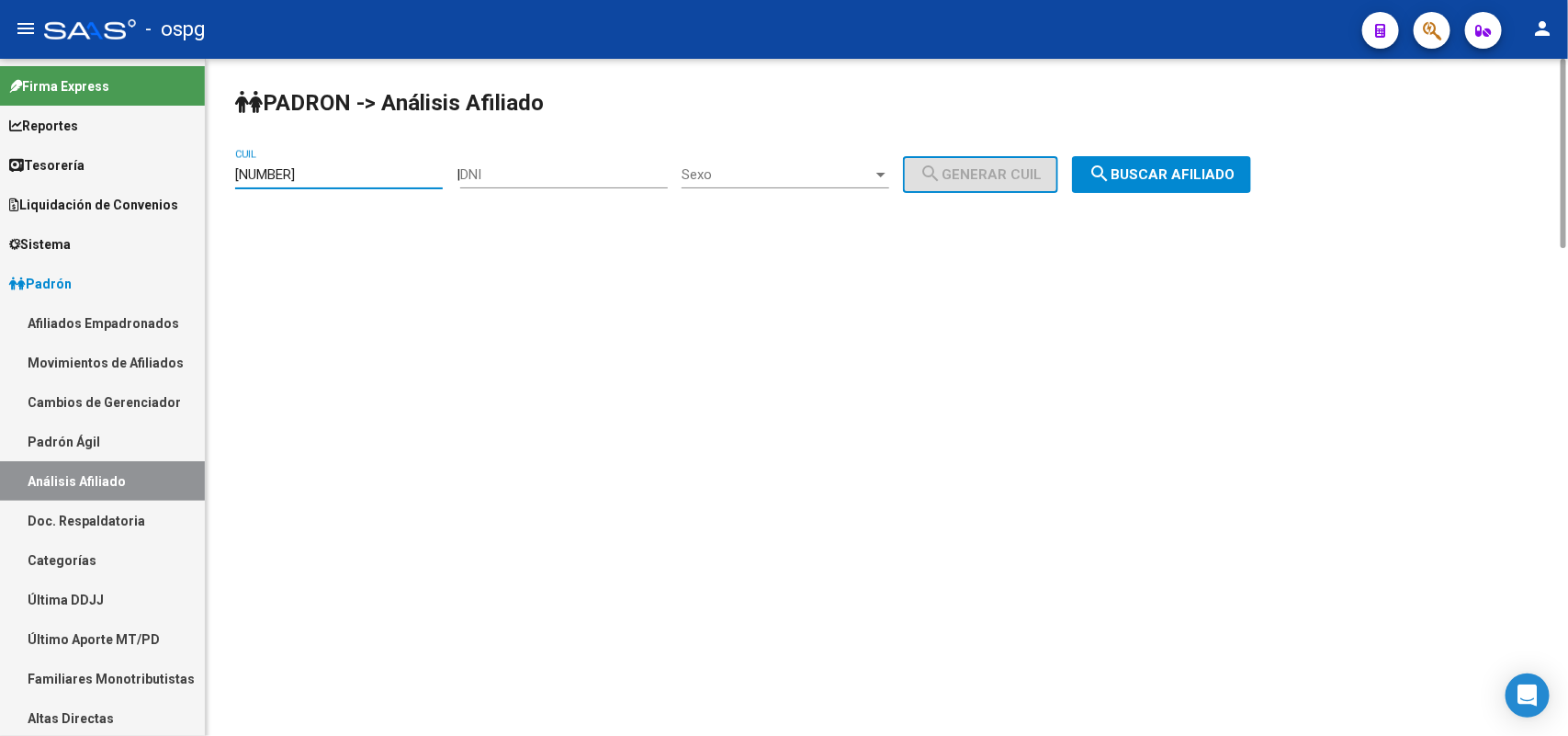 paste on "7-41801462-3" 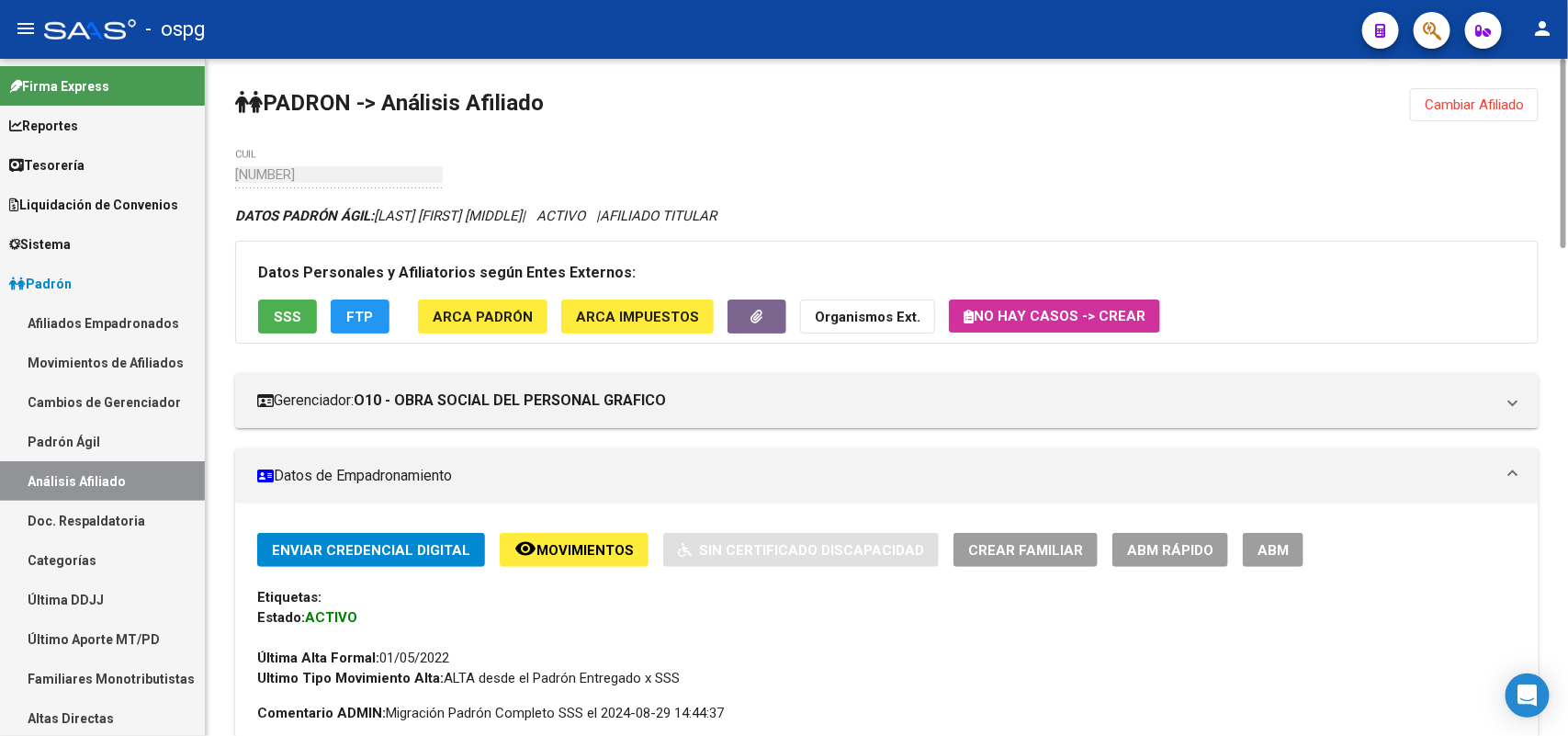 scroll, scrollTop: 912, scrollLeft: 0, axis: vertical 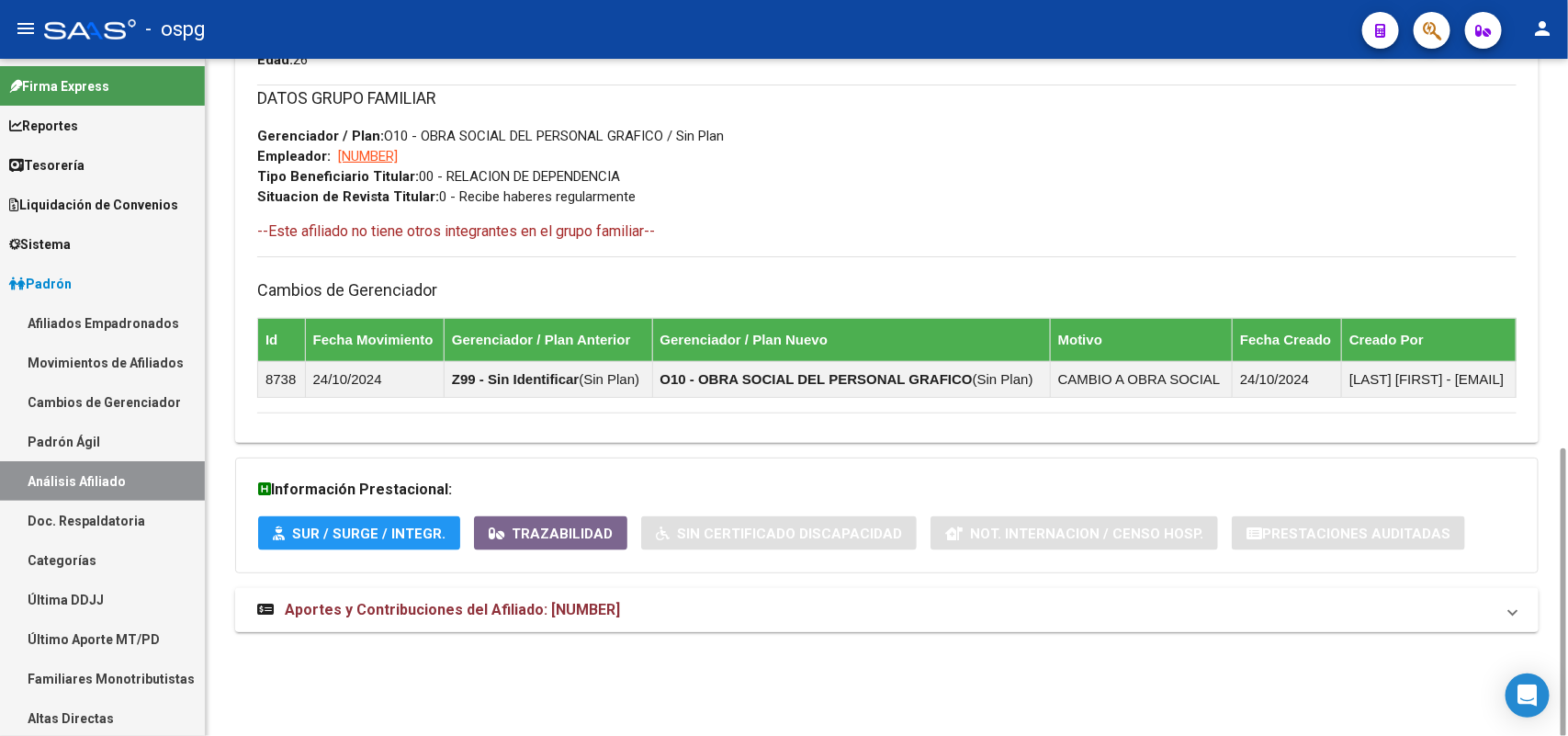 click on "Aportes y Contribuciones del Afiliado: [CUIL]" at bounding box center (875, 610) 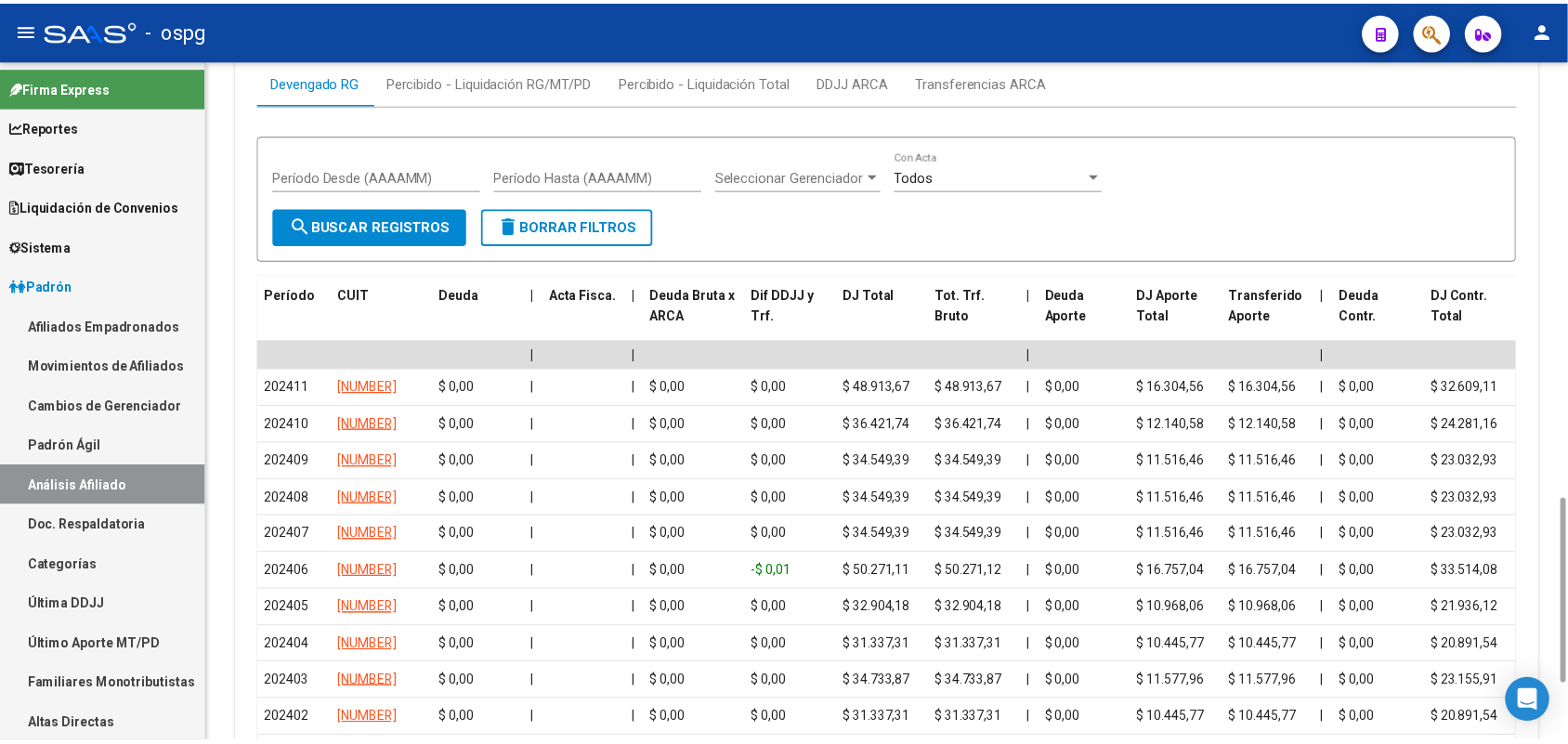 scroll, scrollTop: 0, scrollLeft: 0, axis: both 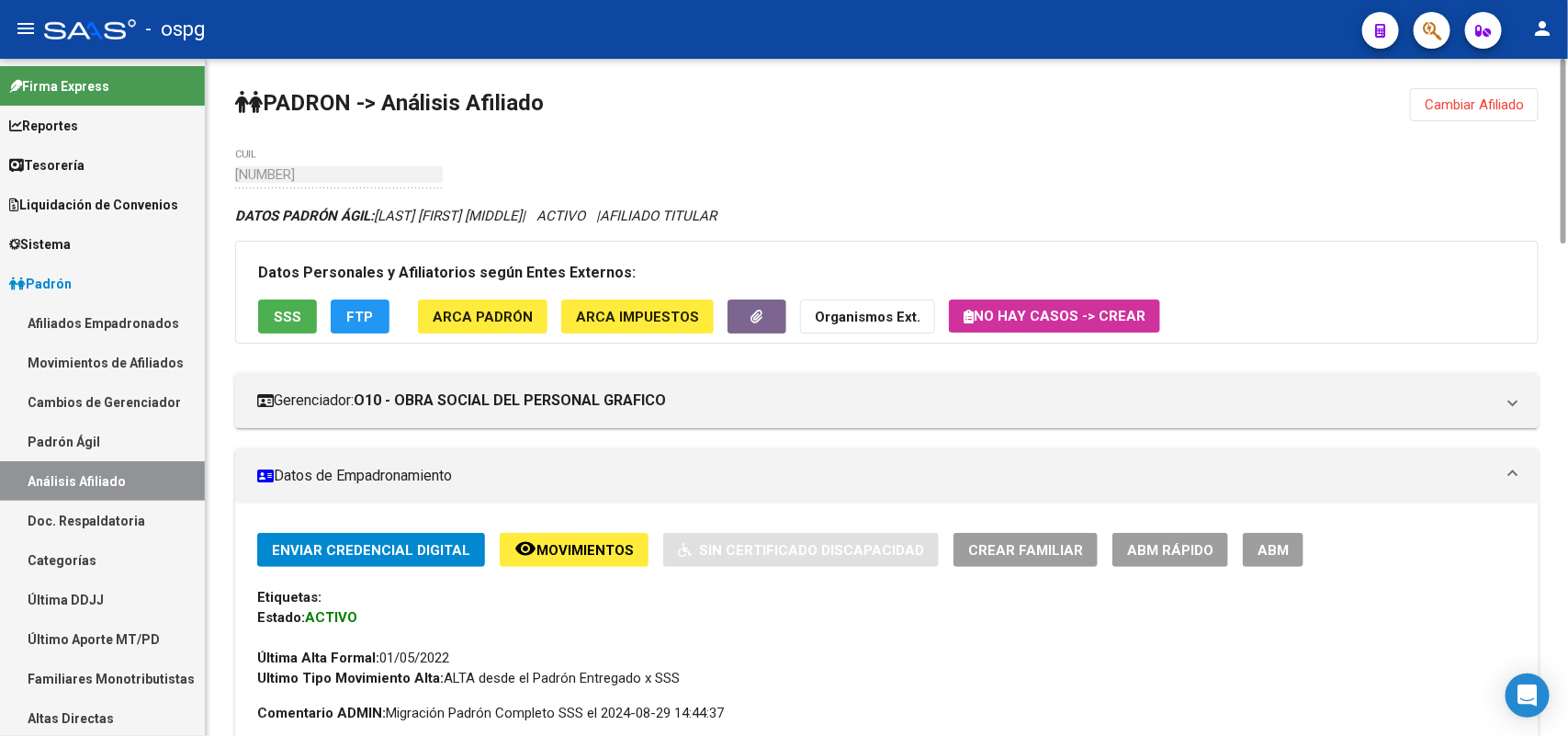 click on "Datos Personales y Afiliatorios según Entes Externos: SSS FTP ARCA Padrón ARCA Impuestos Organismos Ext.   No hay casos -> Crear" 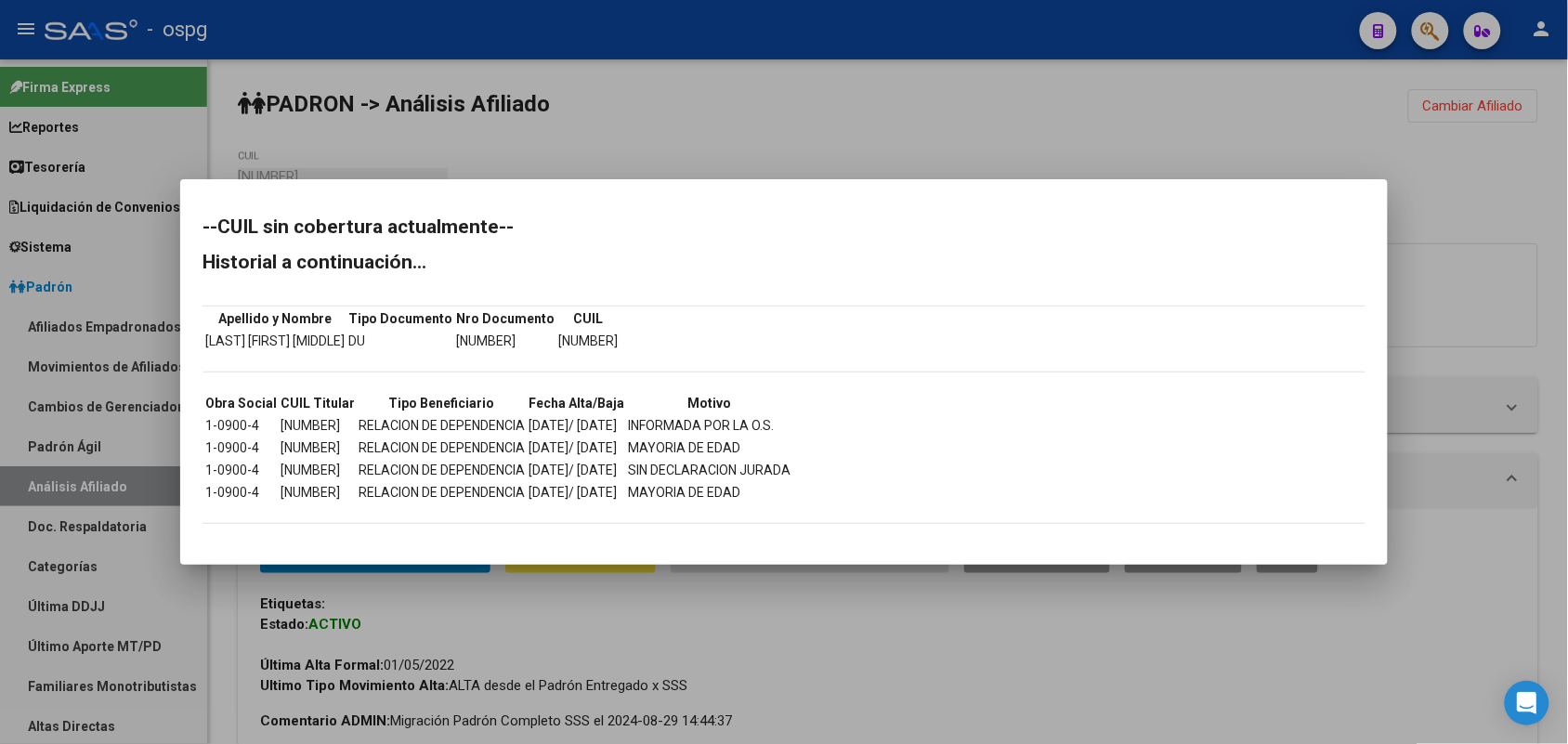 click at bounding box center [784, 372] 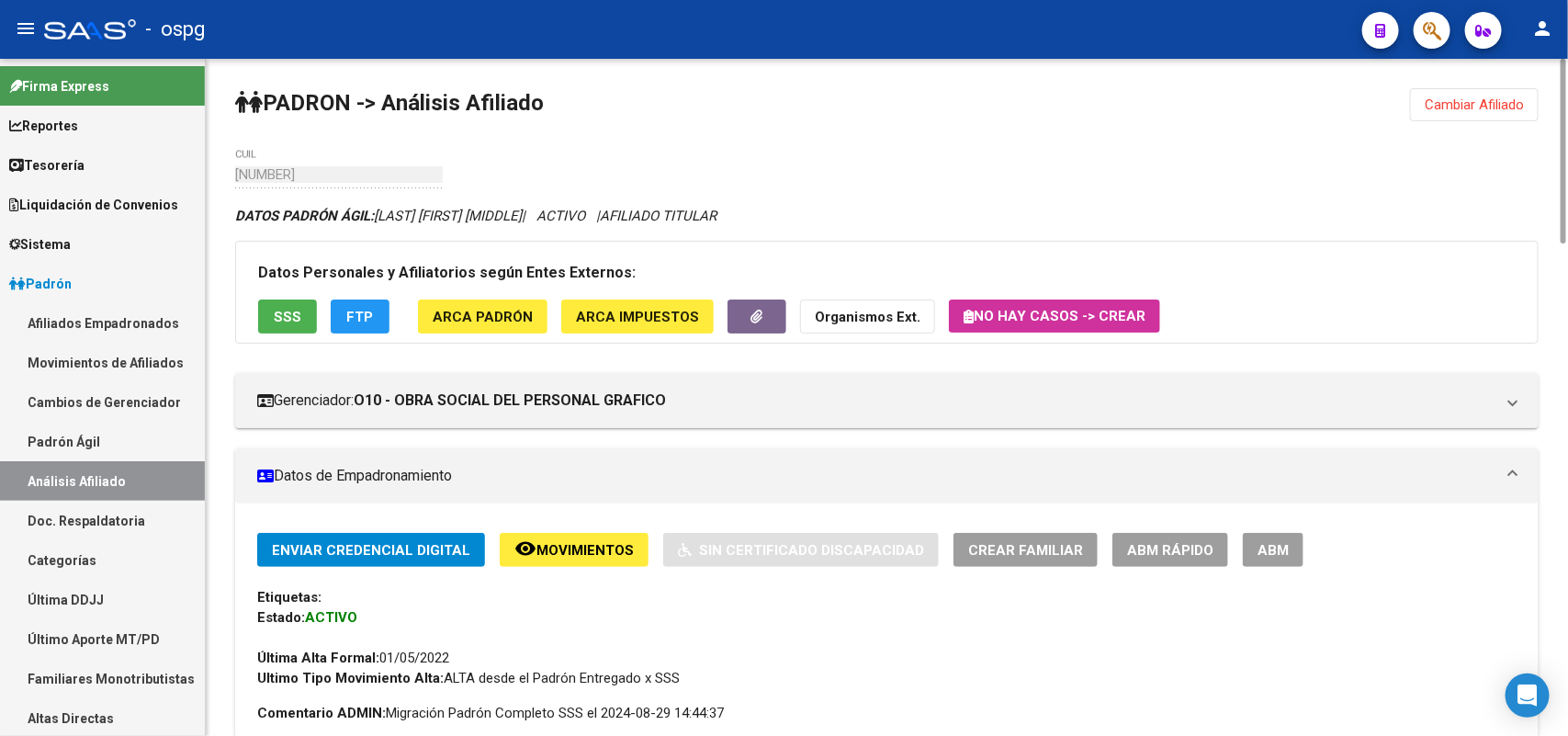 click on "ABM" at bounding box center (1273, 550) 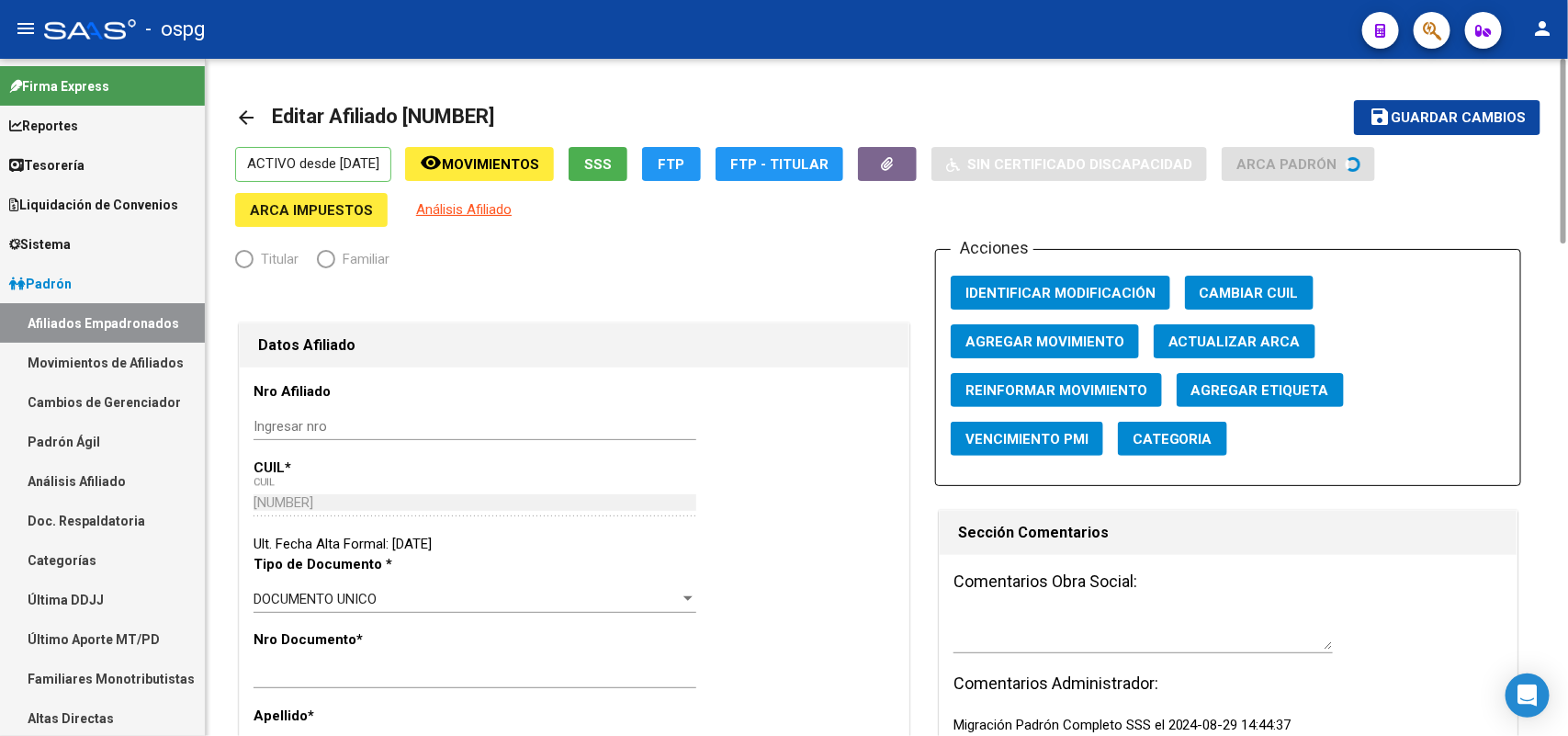 radio on "true" 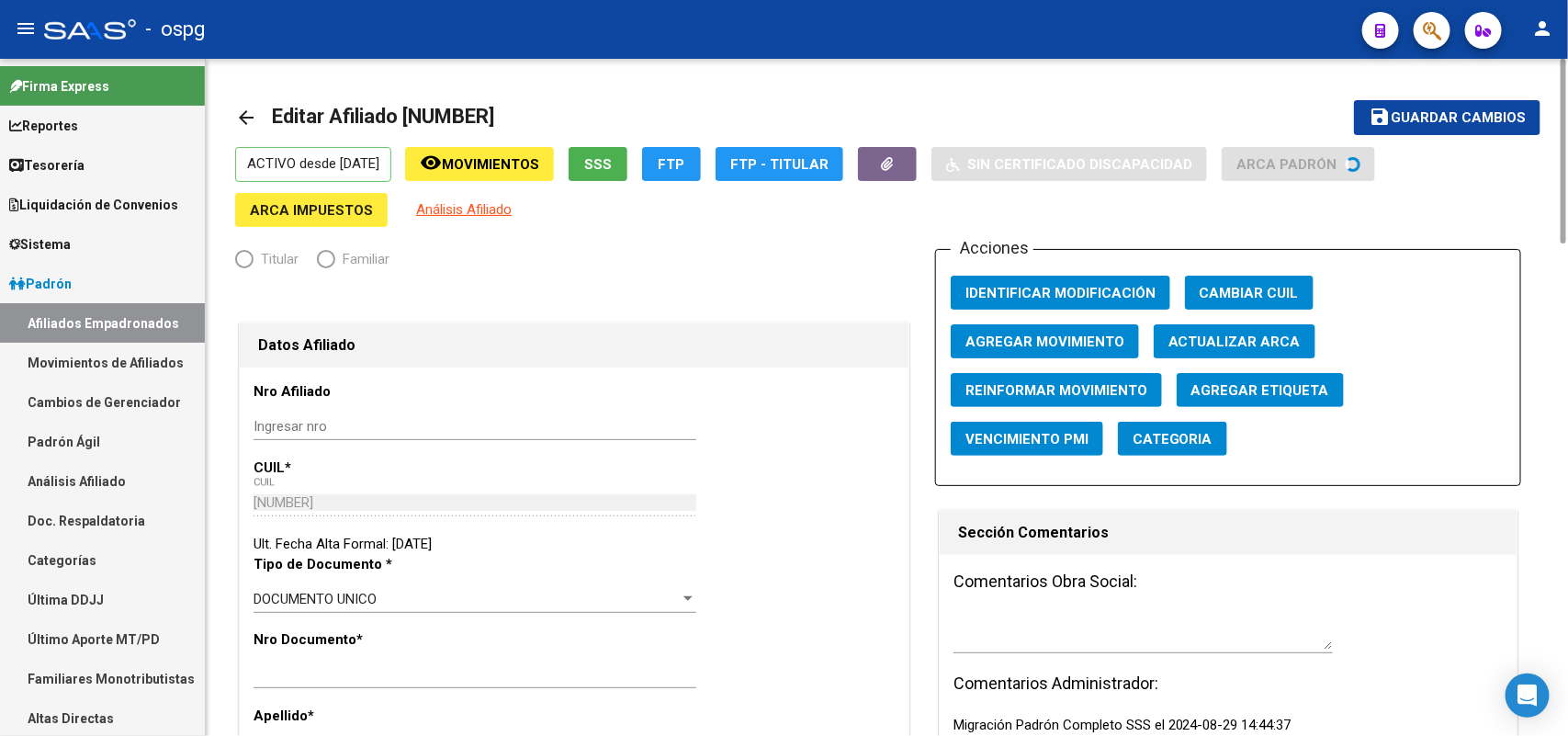 type on "27-13782397-2" 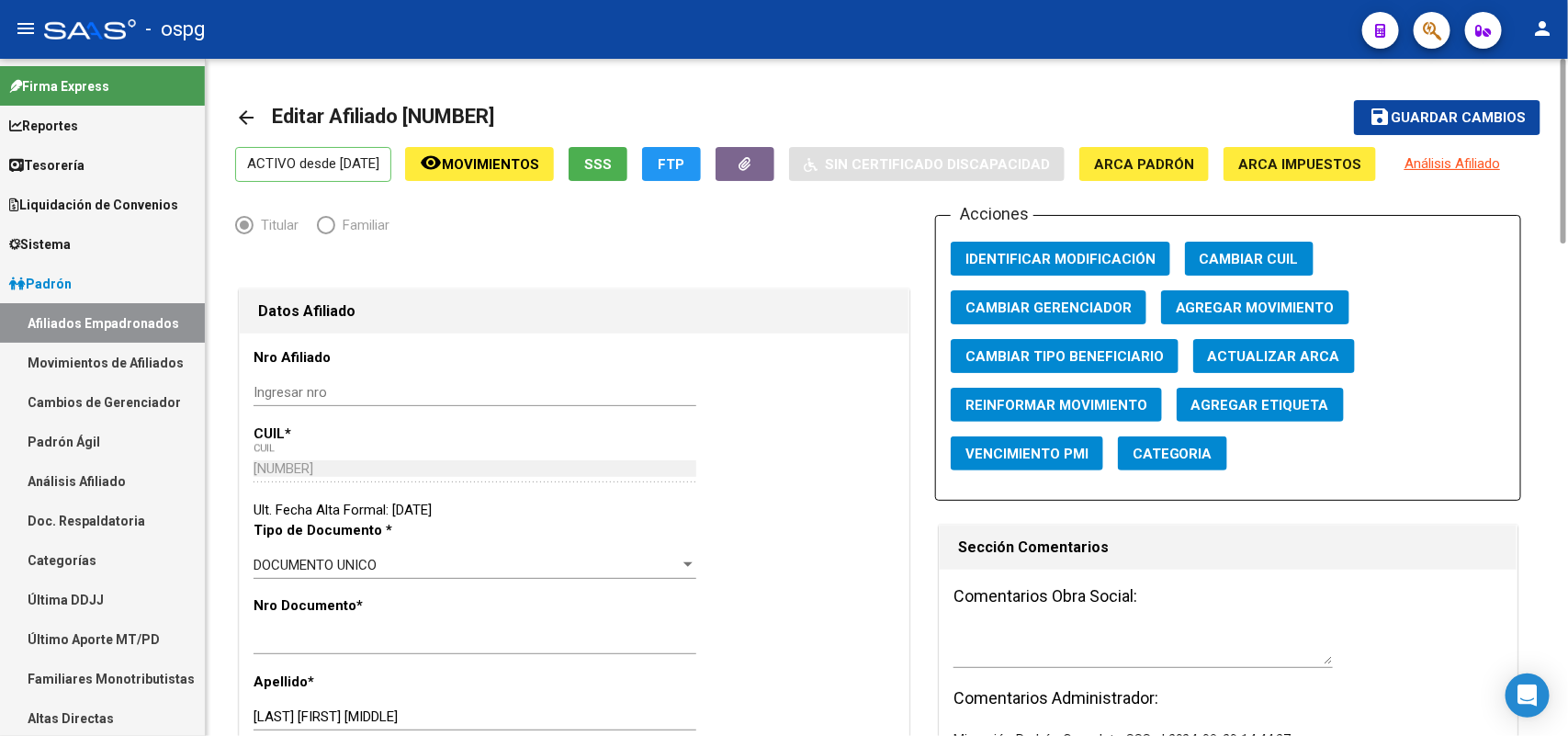 click on "Agregar Movimiento" 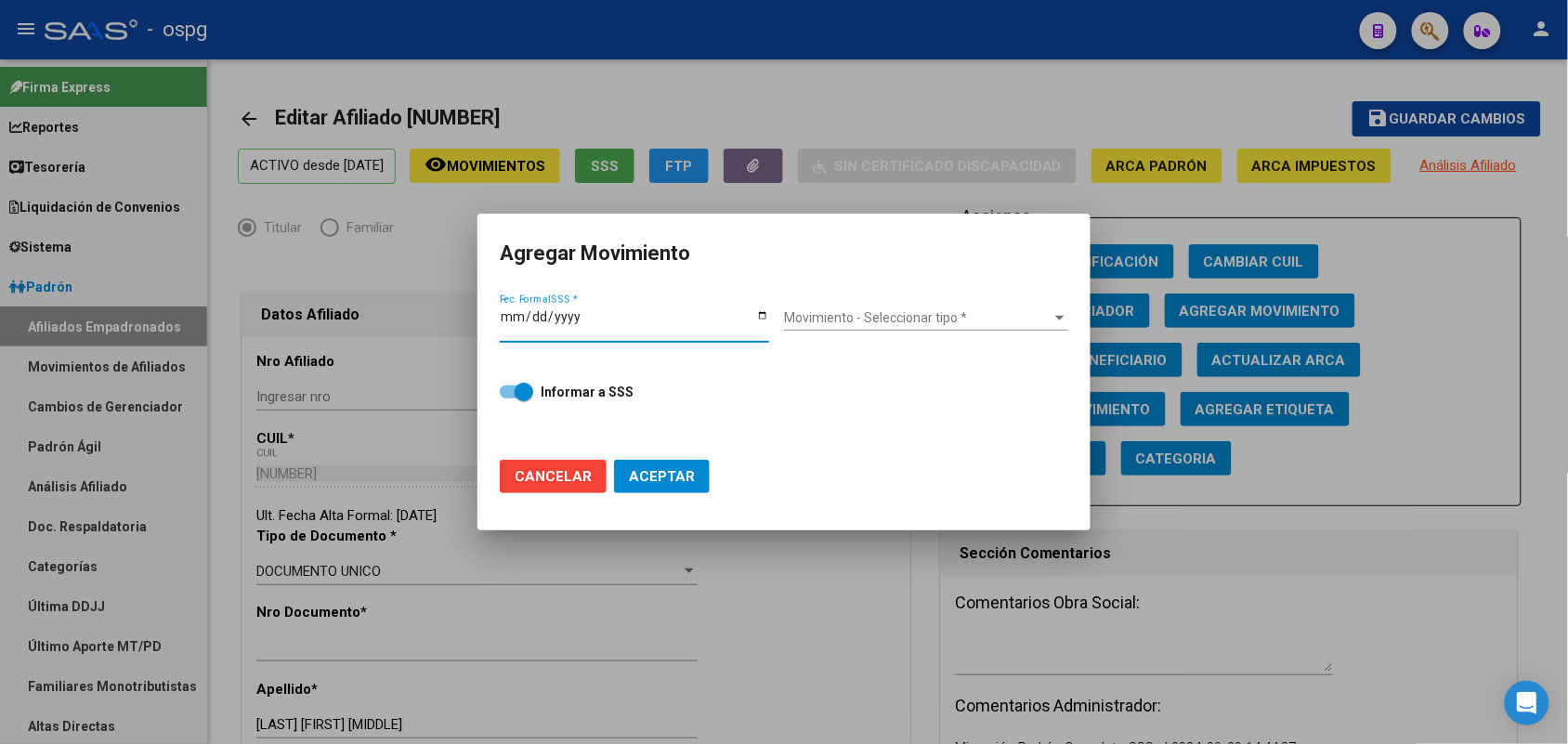 click on "Fec. Formal SSS *" at bounding box center (634, 323) 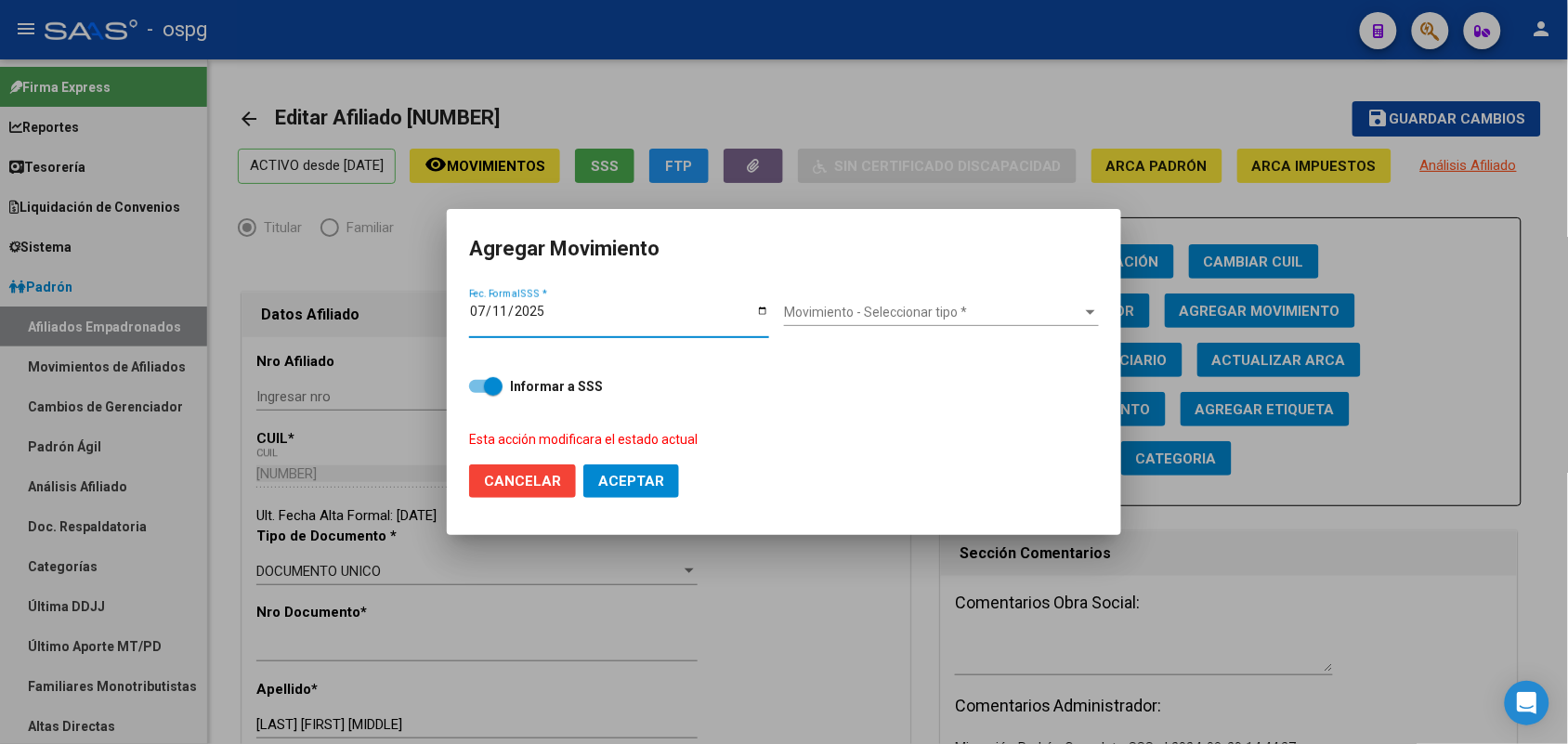 type on "2025-07-11" 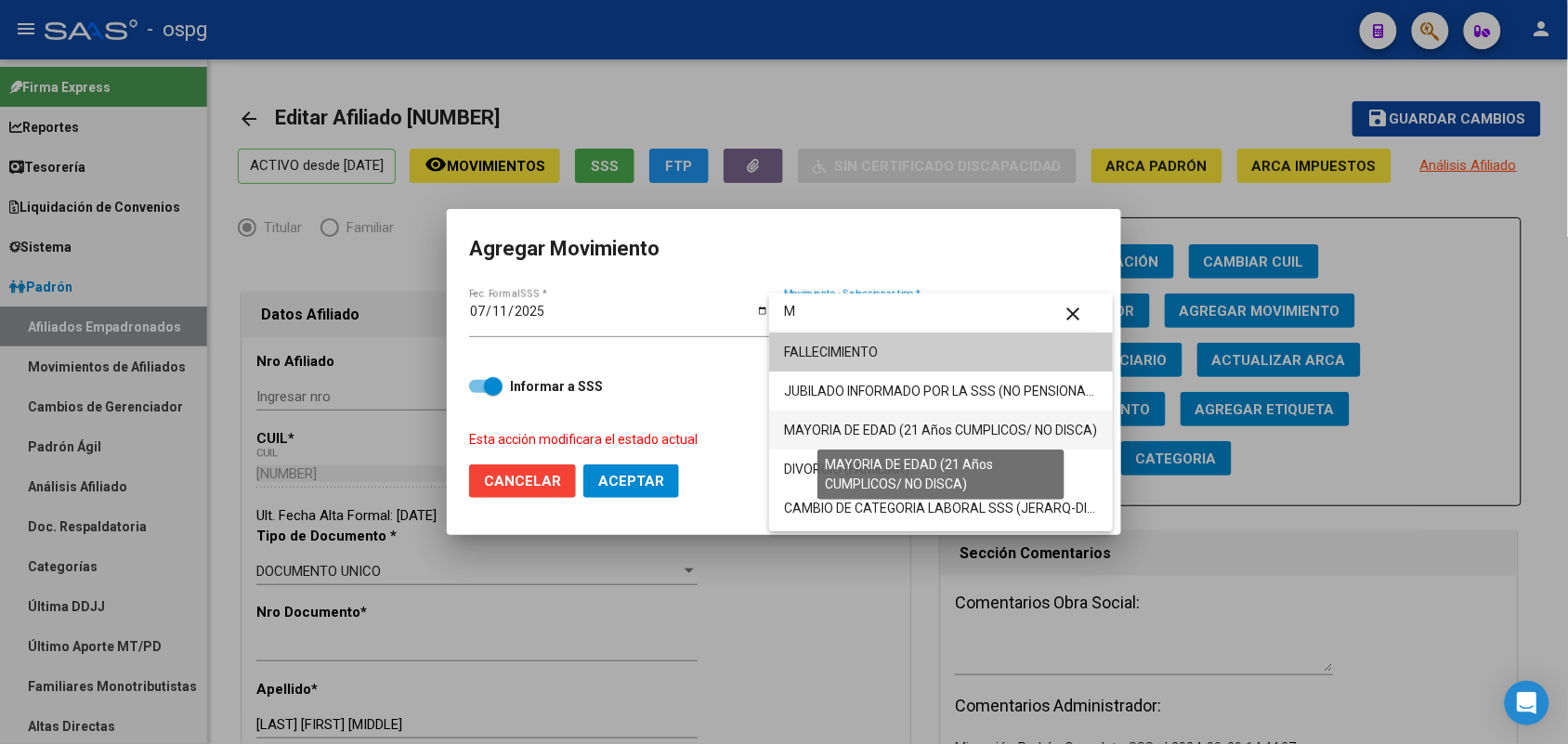 type on "M" 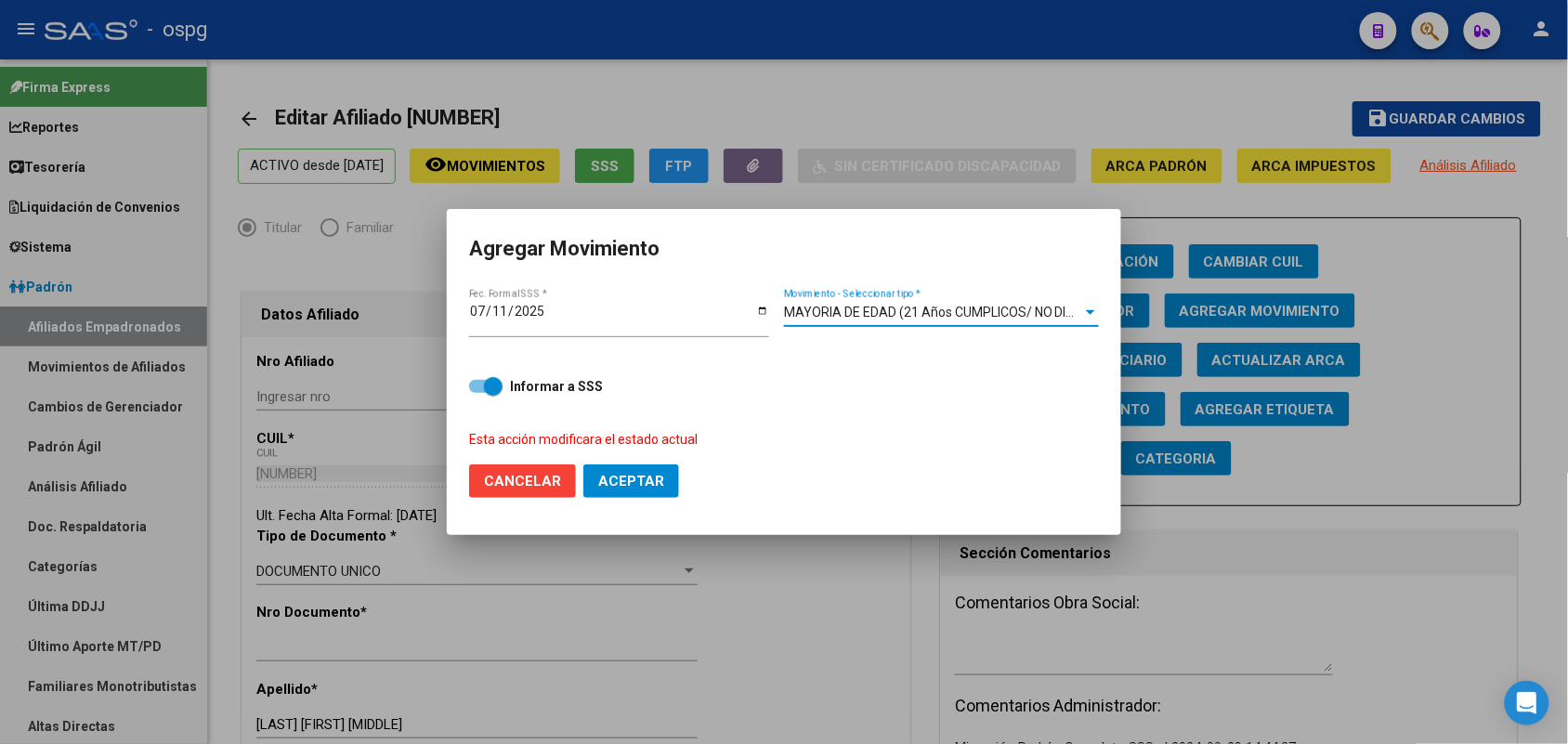 click on "Aceptar" 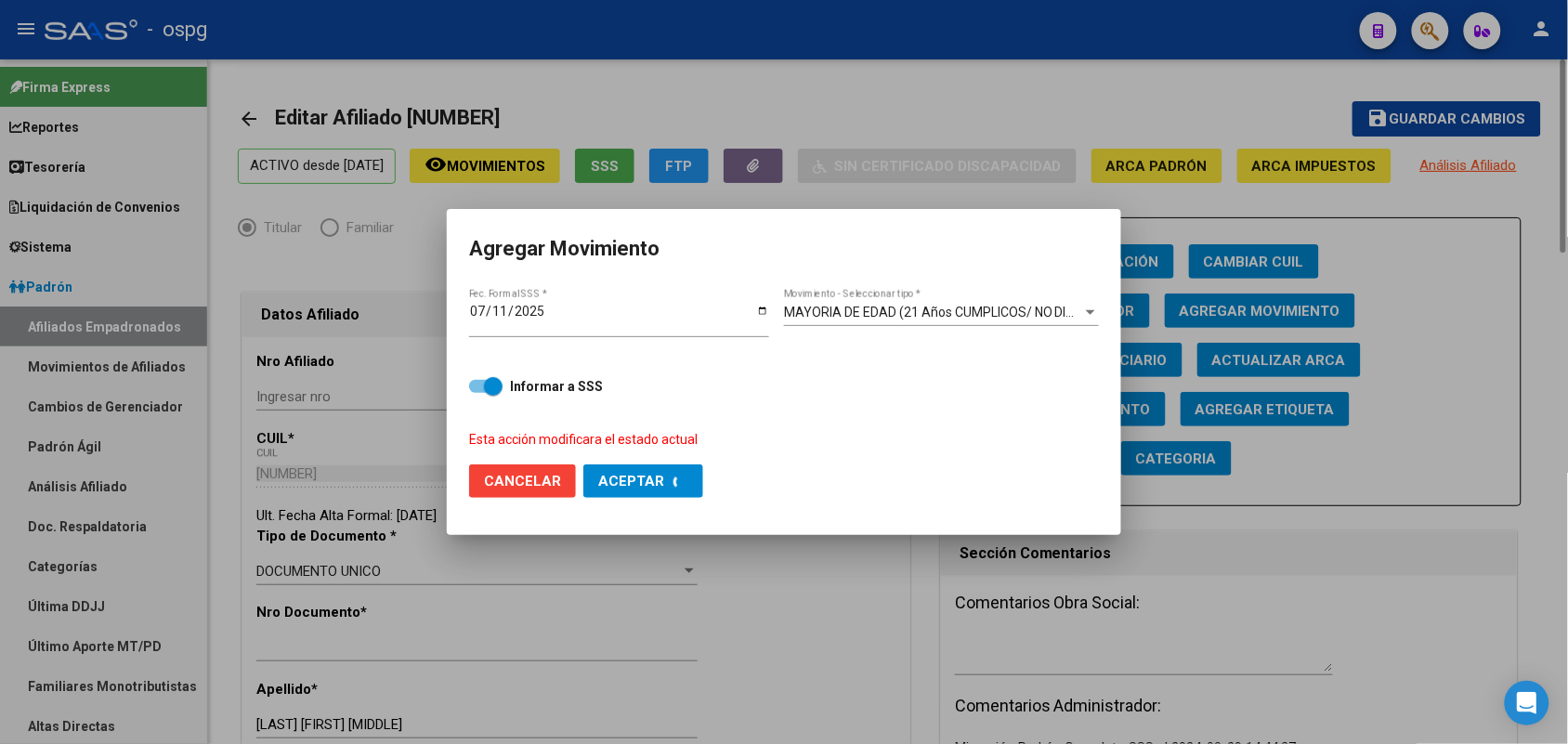 checkbox on "false" 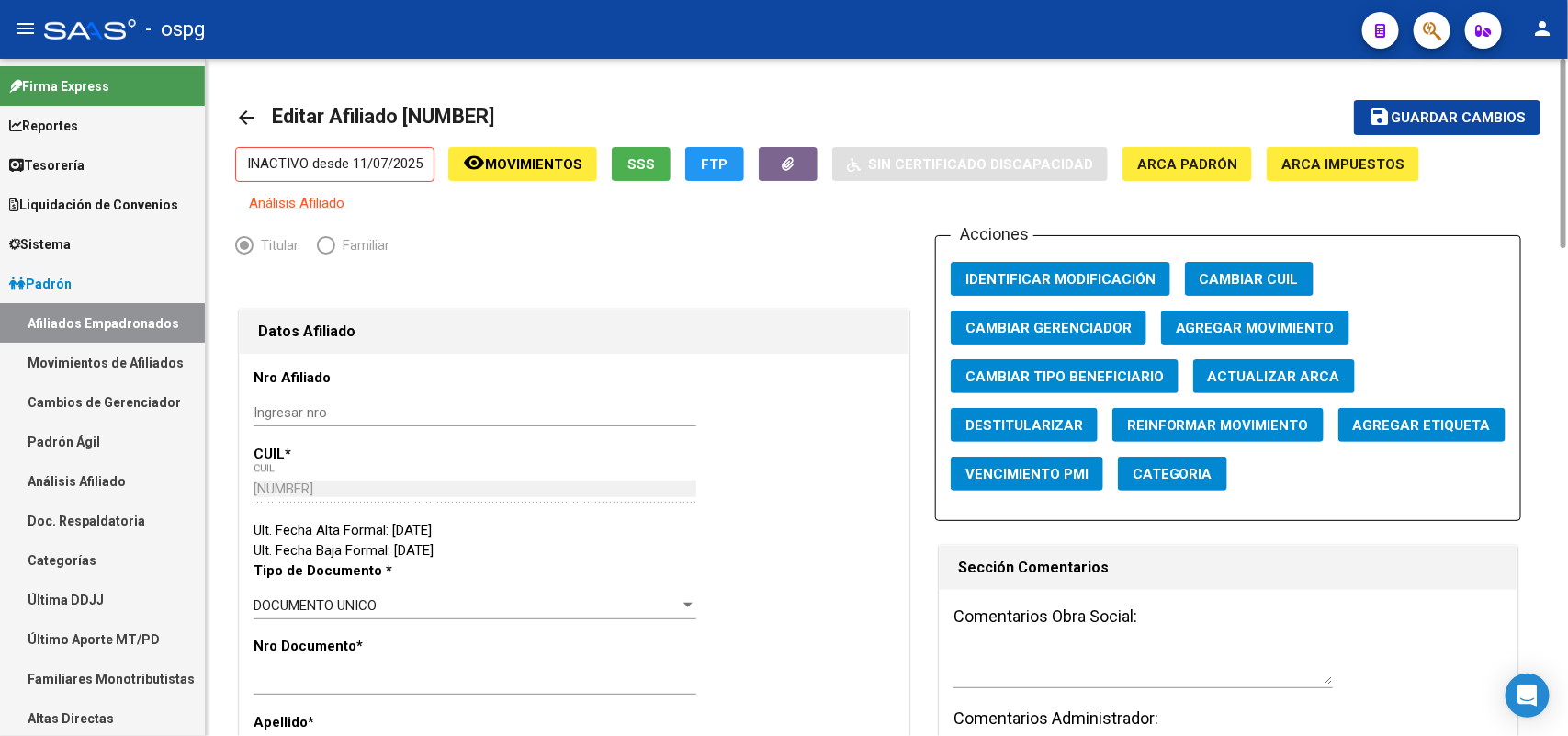 click on "arrow_back" 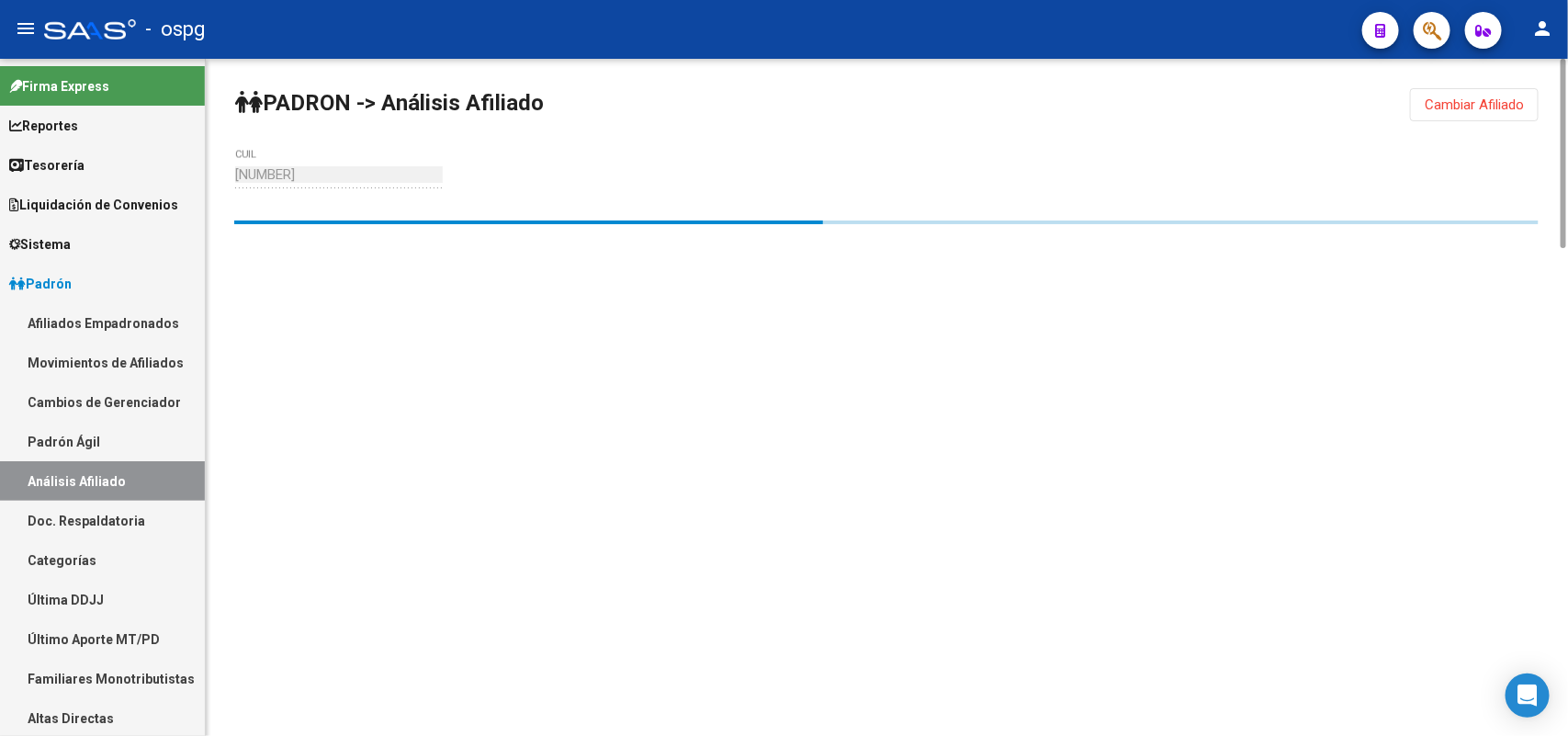 drag, startPoint x: 1503, startPoint y: 126, endPoint x: 1433, endPoint y: 79, distance: 84.314886 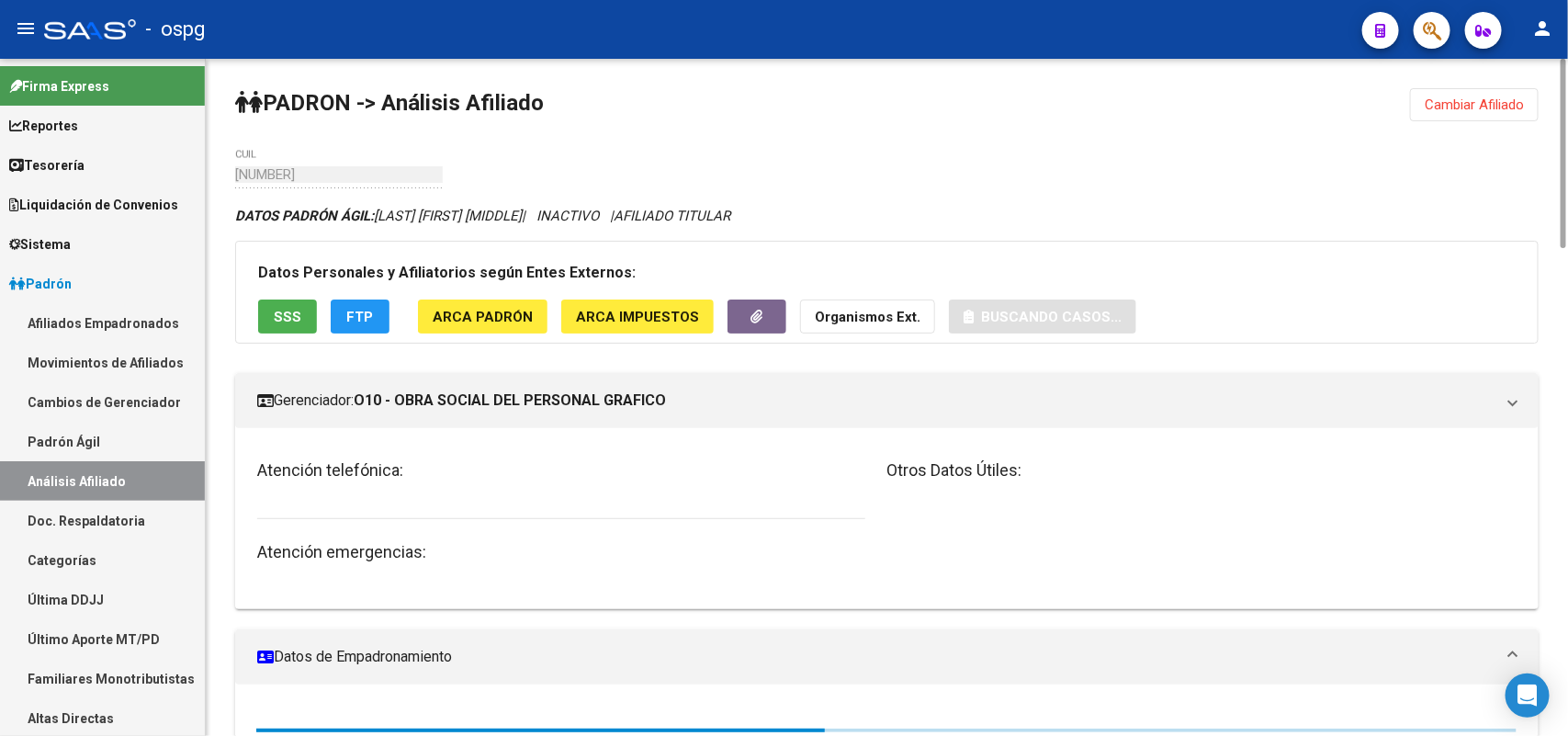click on "Cambiar Afiliado" 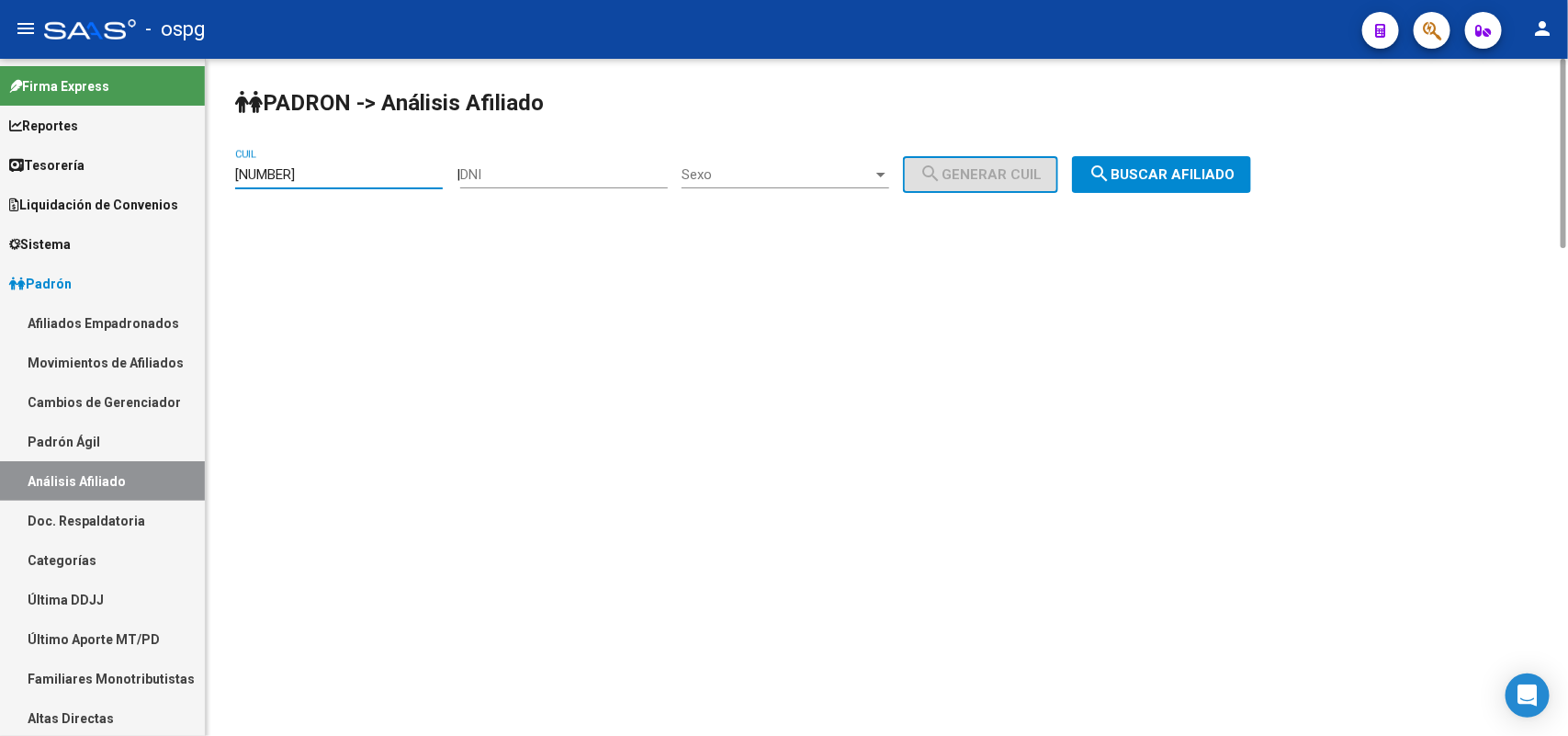 drag, startPoint x: 202, startPoint y: 176, endPoint x: 308, endPoint y: 177, distance: 106.00472 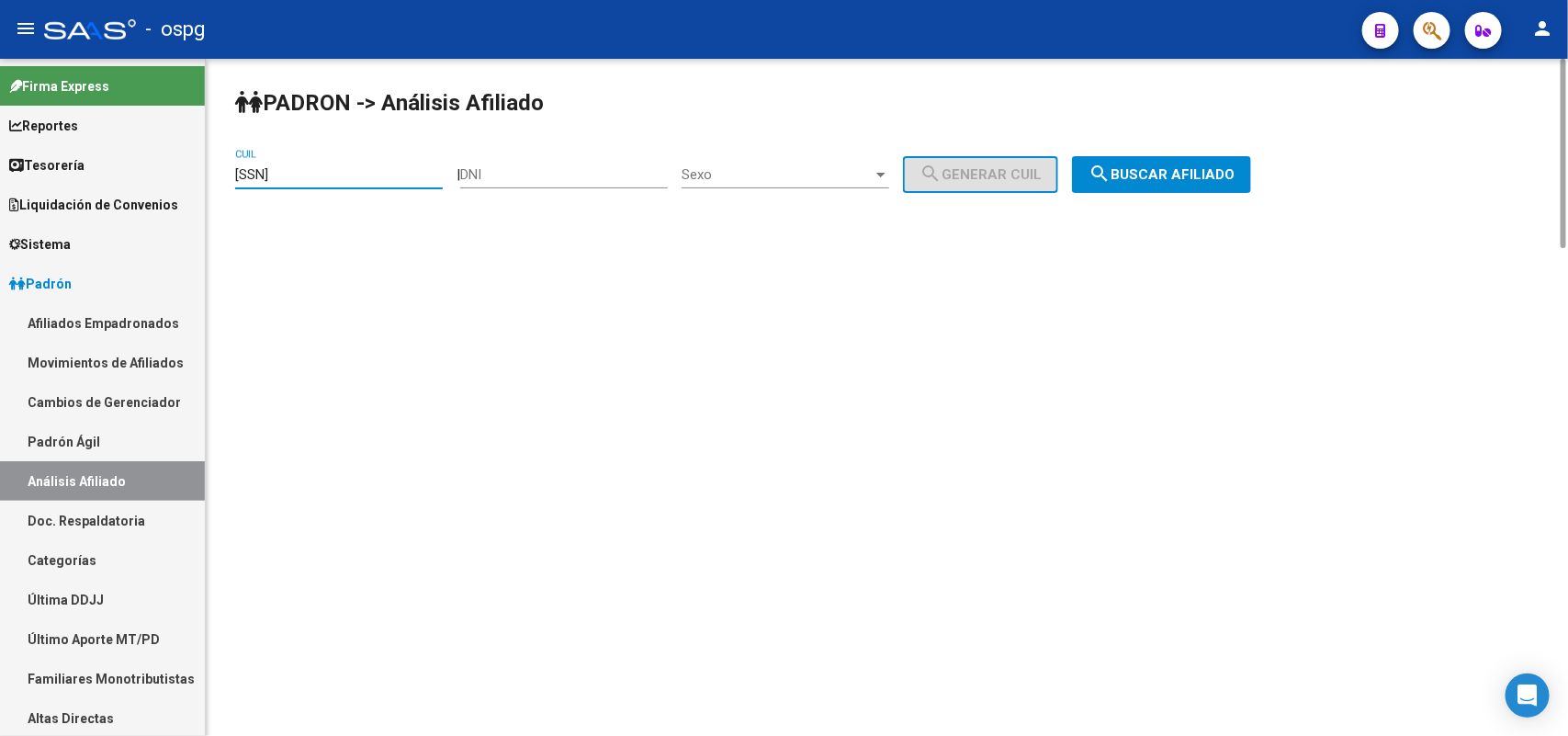 type on "[NUMBER]" 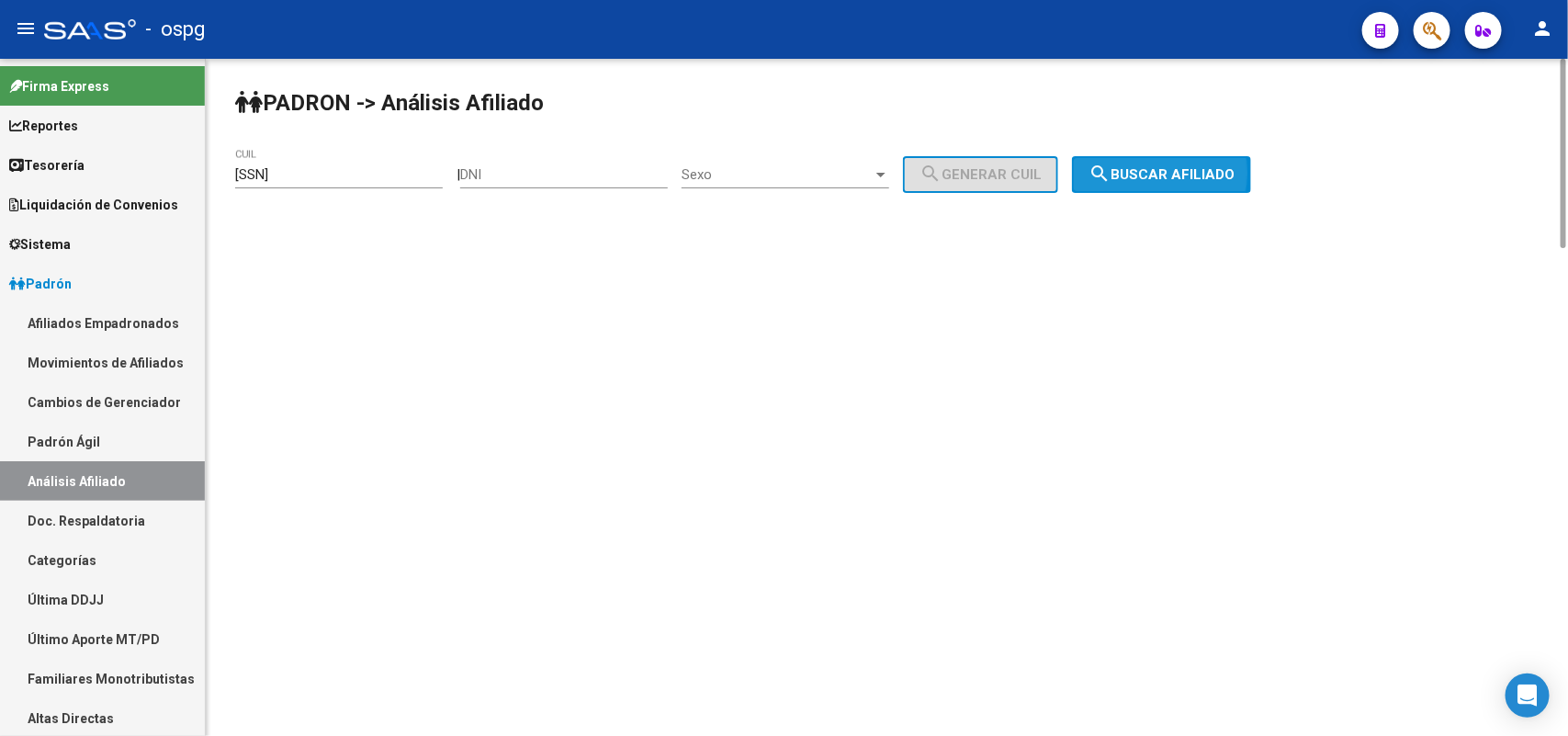click on "search  Buscar afiliado" 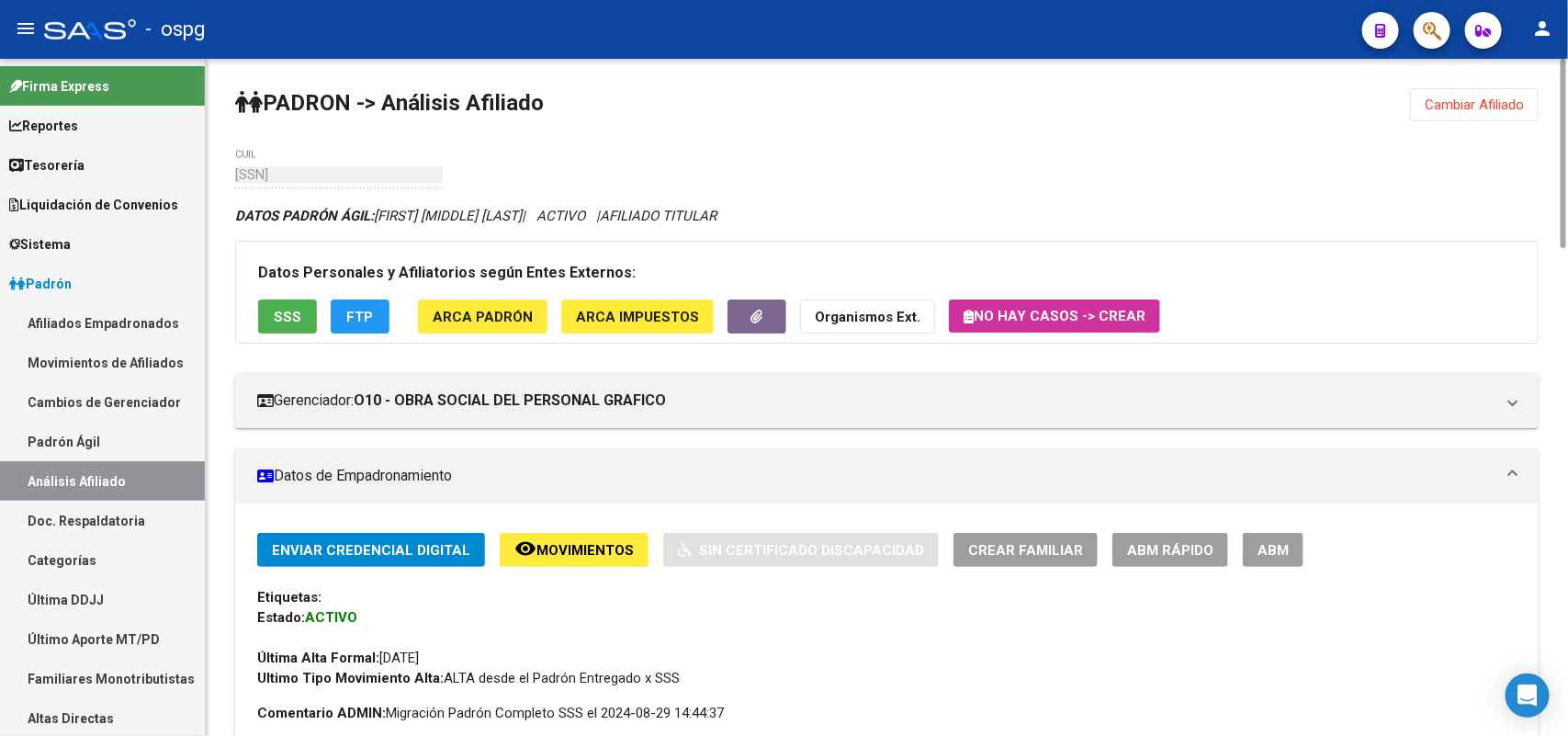 click on "ABM" at bounding box center (1273, 550) 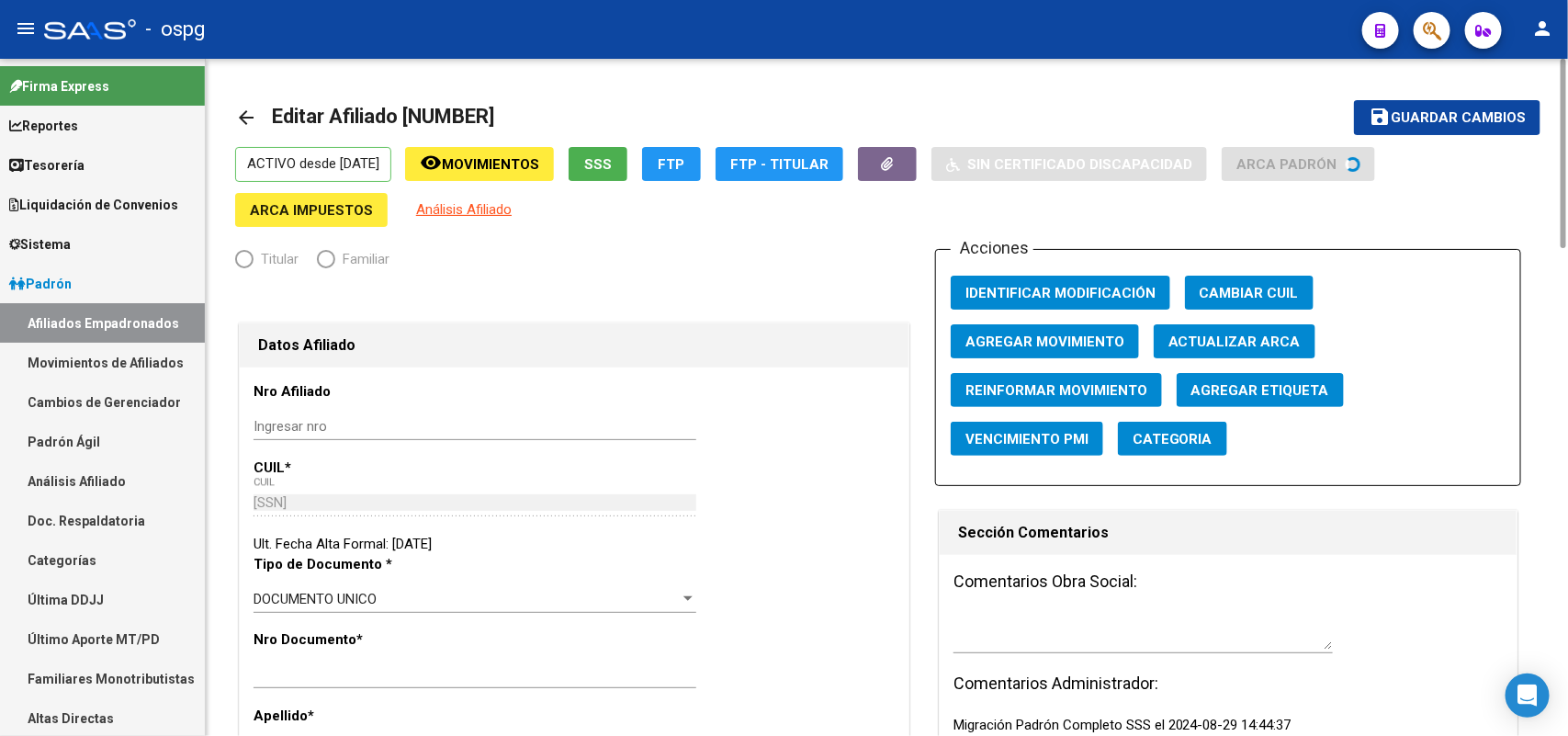 radio on "true" 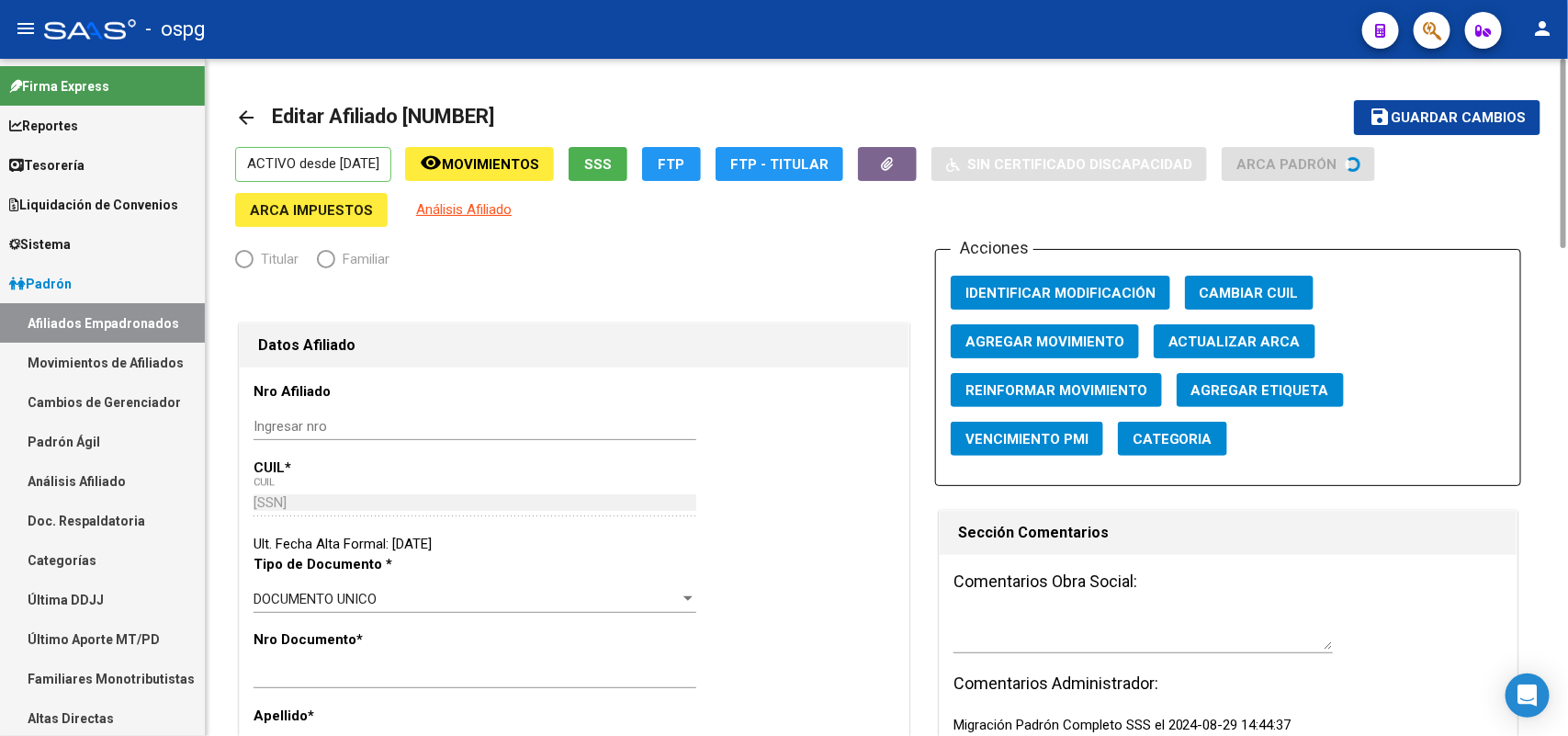 type on "33-63761744-9" 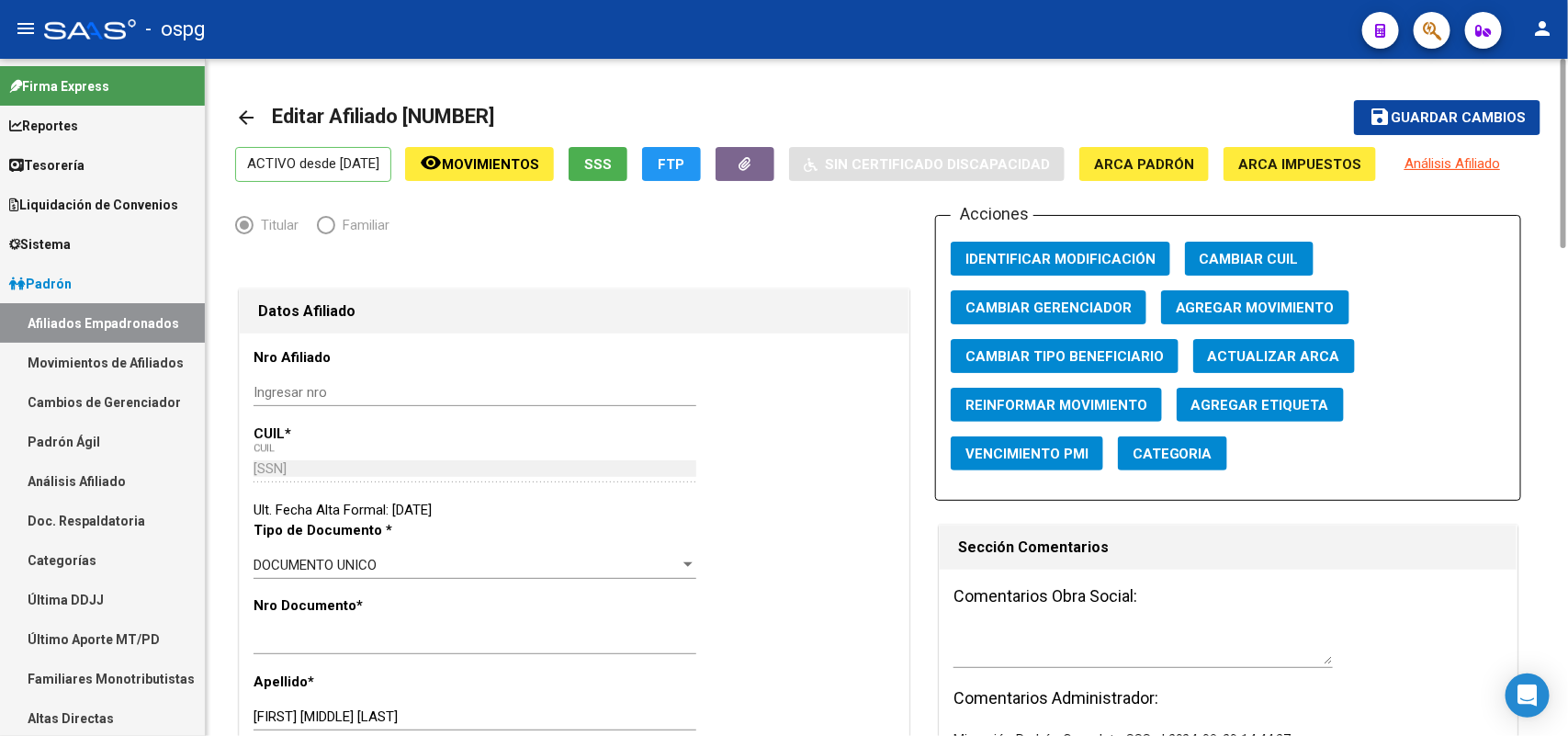 click on "Agregar Movimiento" 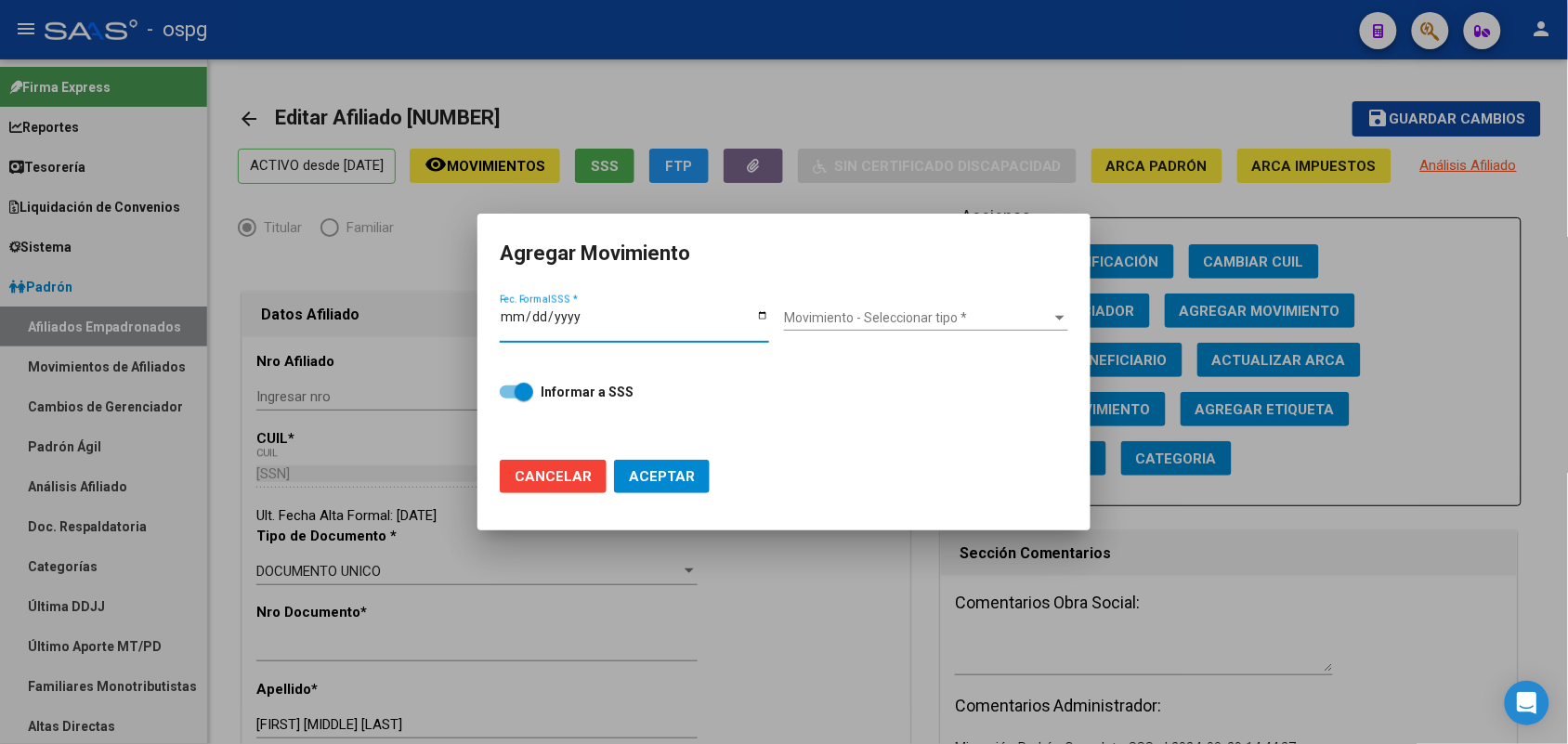 click on "Fec. Formal SSS *" at bounding box center [634, 323] 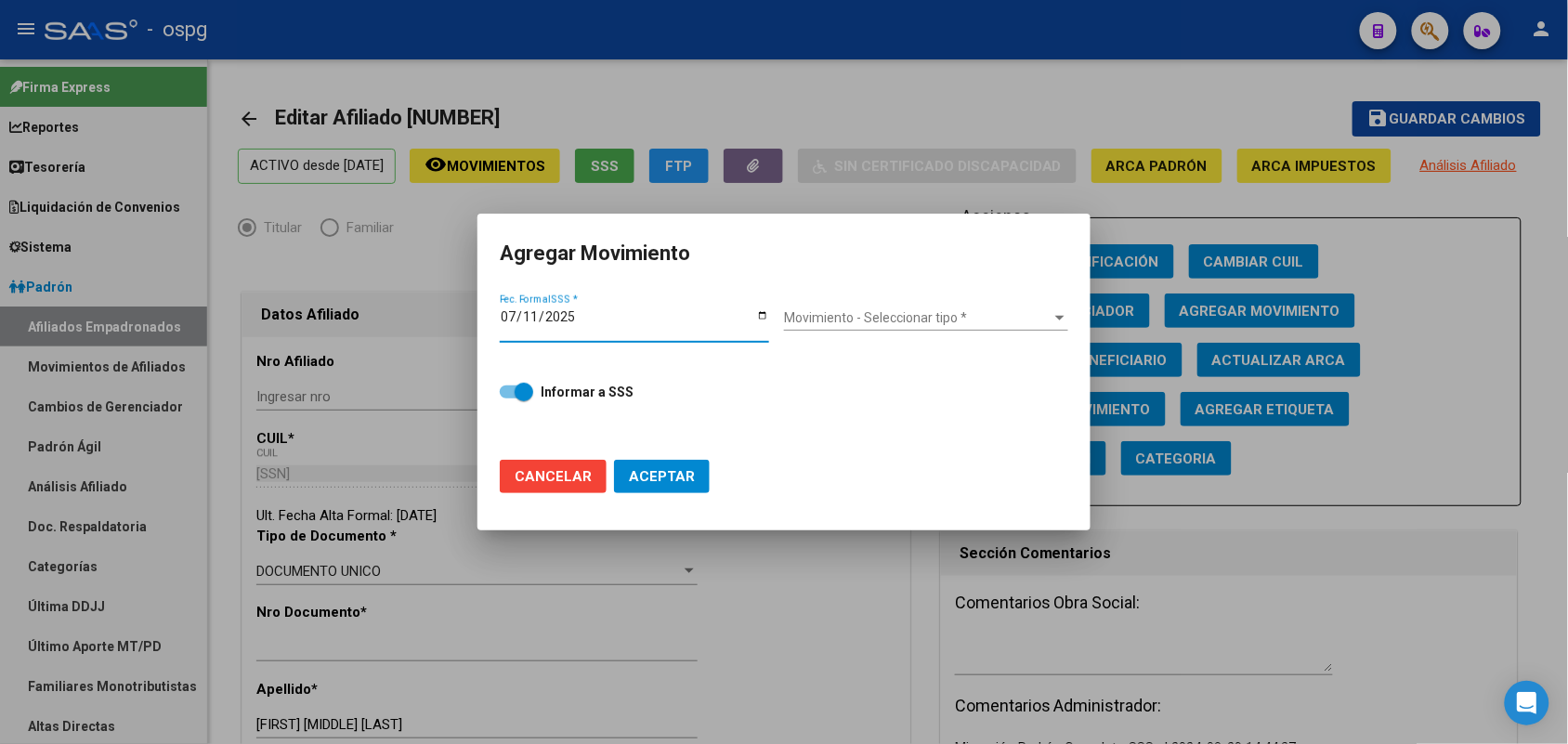 type on "2025-07-11" 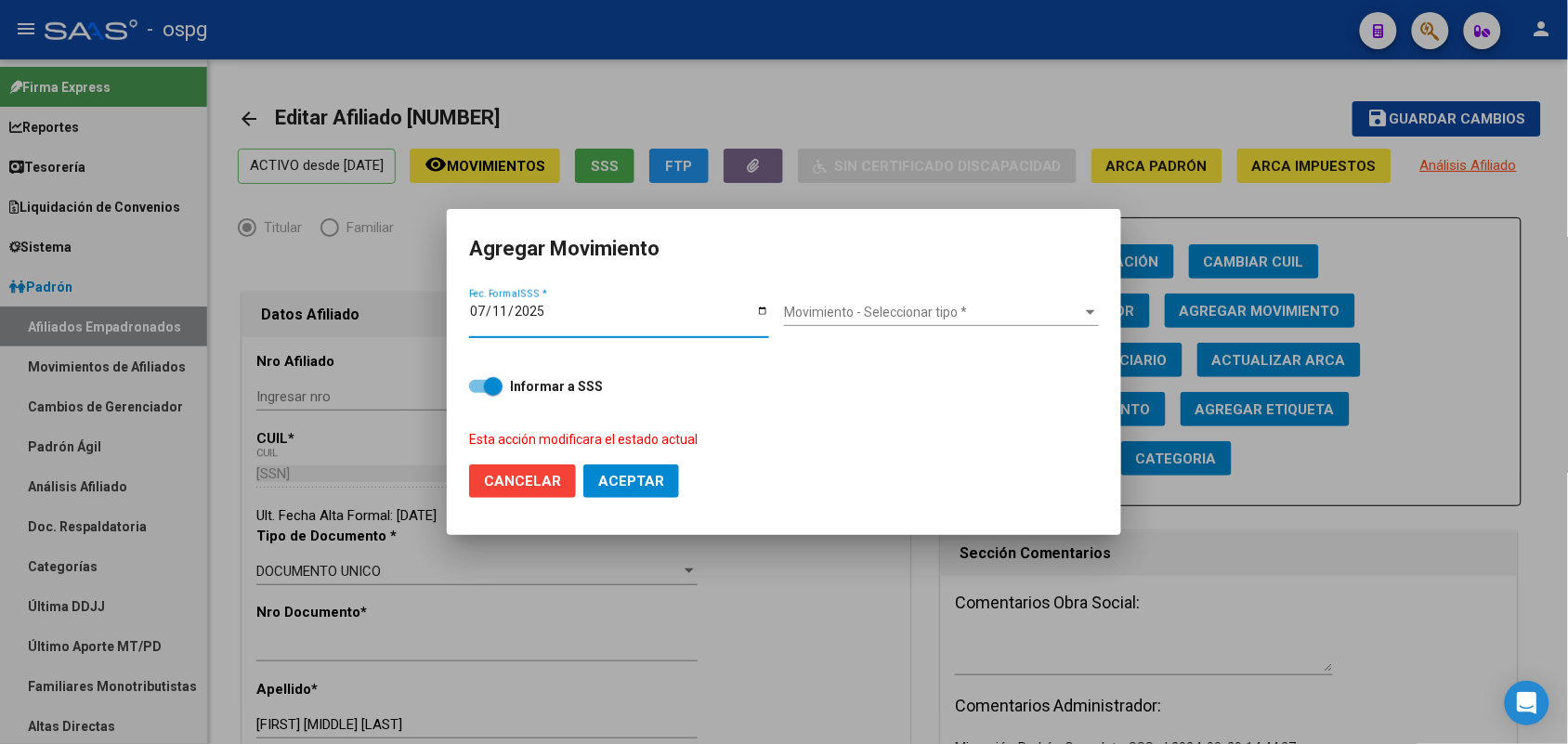 click on "Movimiento - Seleccionar tipo * Movimiento - Seleccionar tipo *" at bounding box center [941, 320] 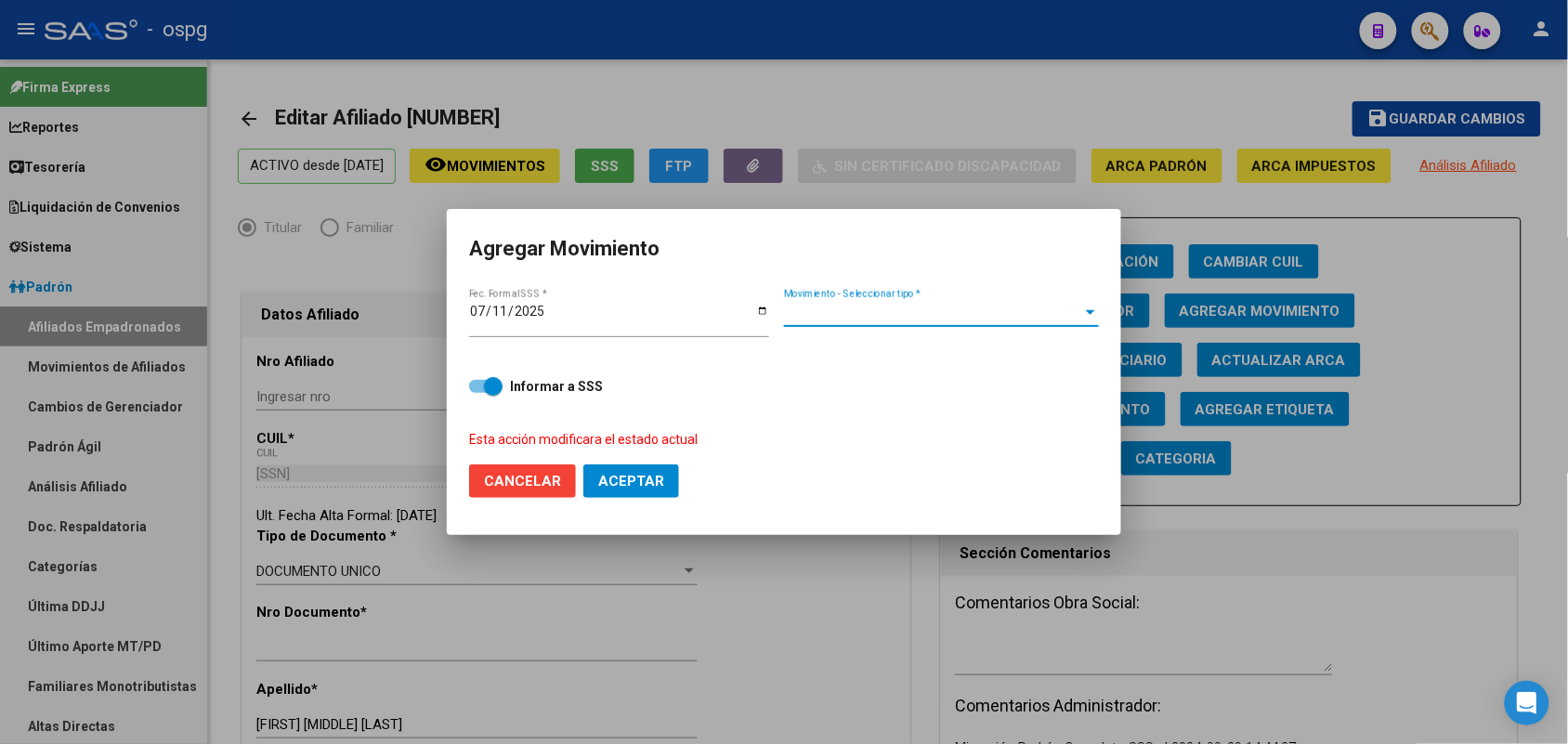 click on "Movimiento - Seleccionar tipo *" at bounding box center [933, 312] 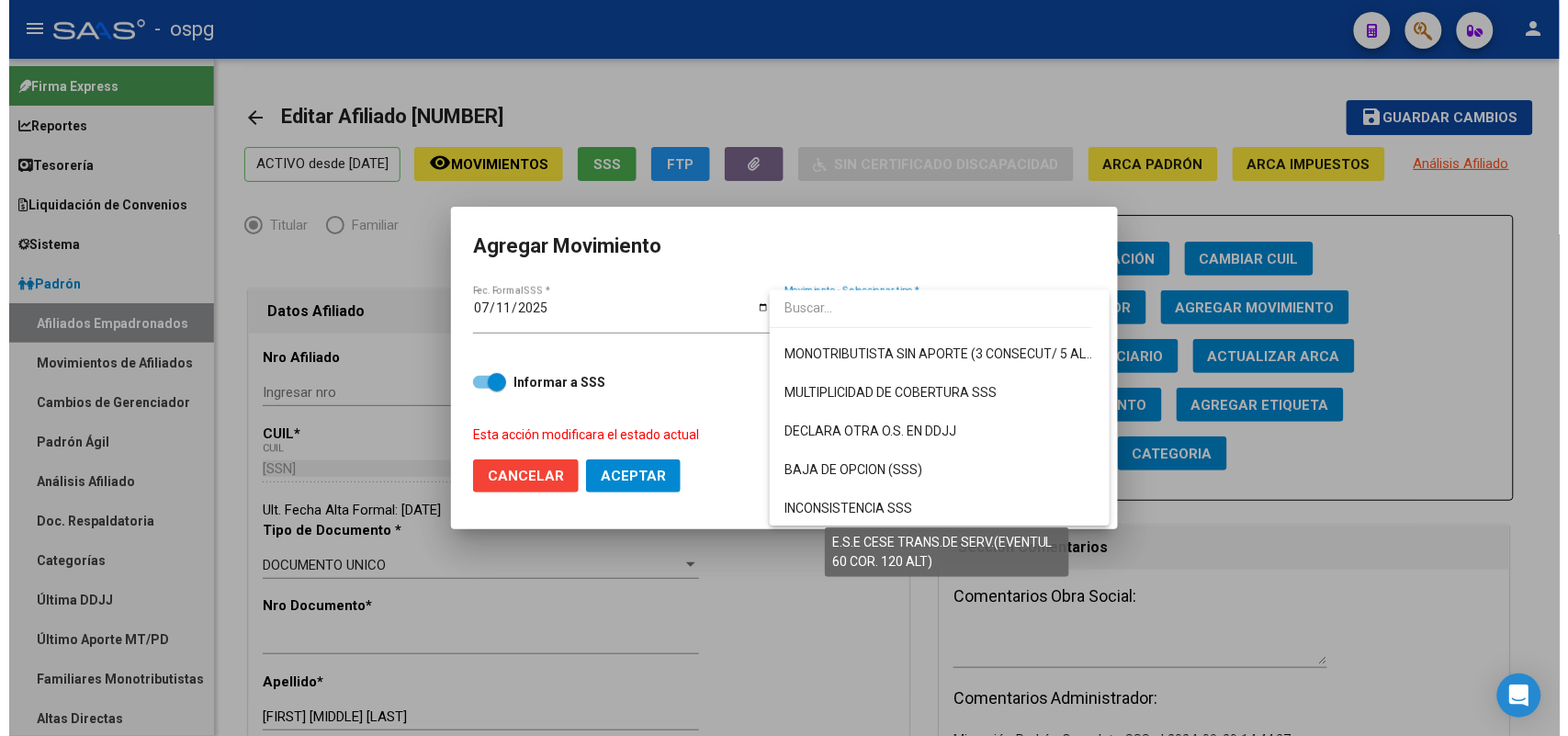 scroll, scrollTop: 574, scrollLeft: 0, axis: vertical 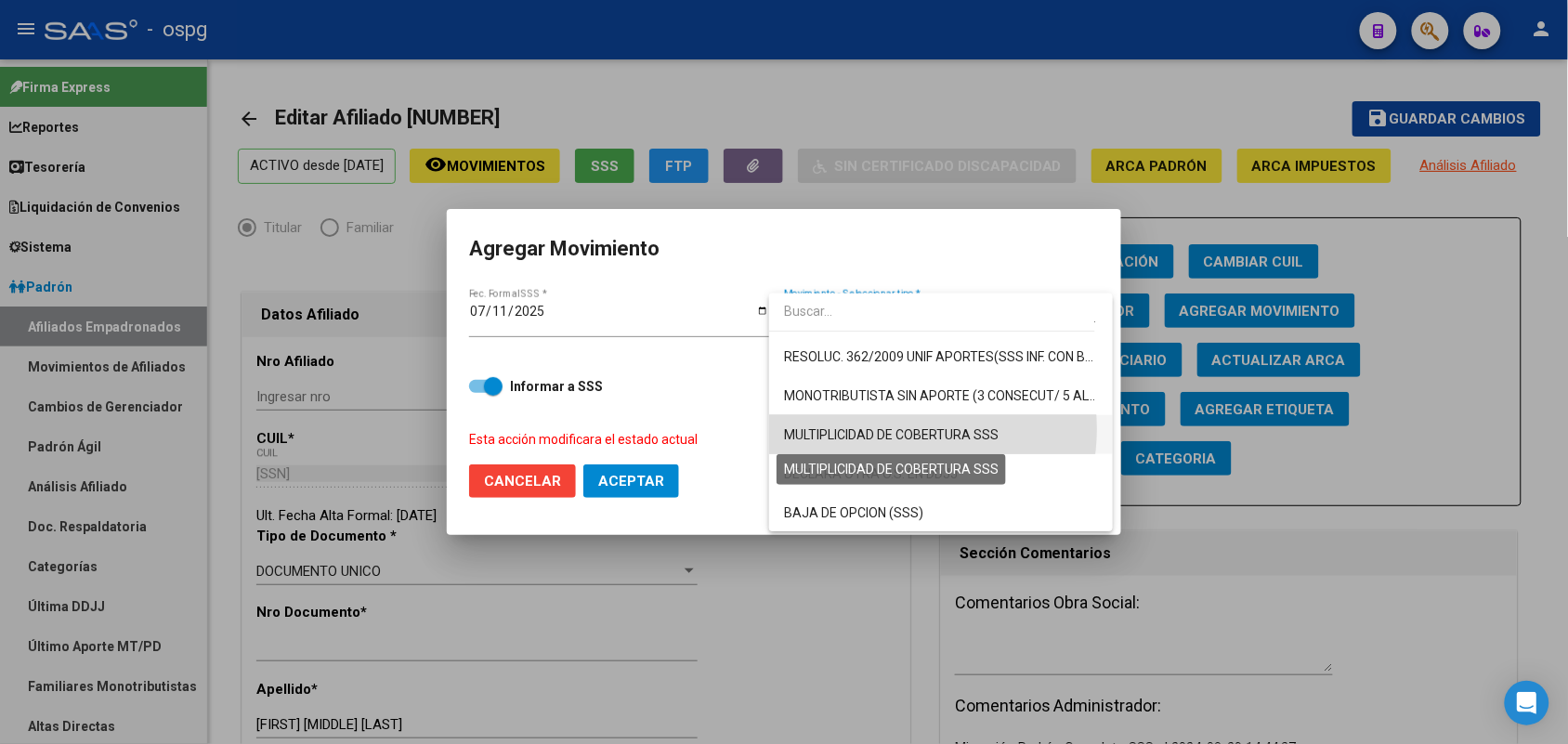 click on "MULTIPLICIDAD DE COBERTURA SSS" at bounding box center [891, 435] 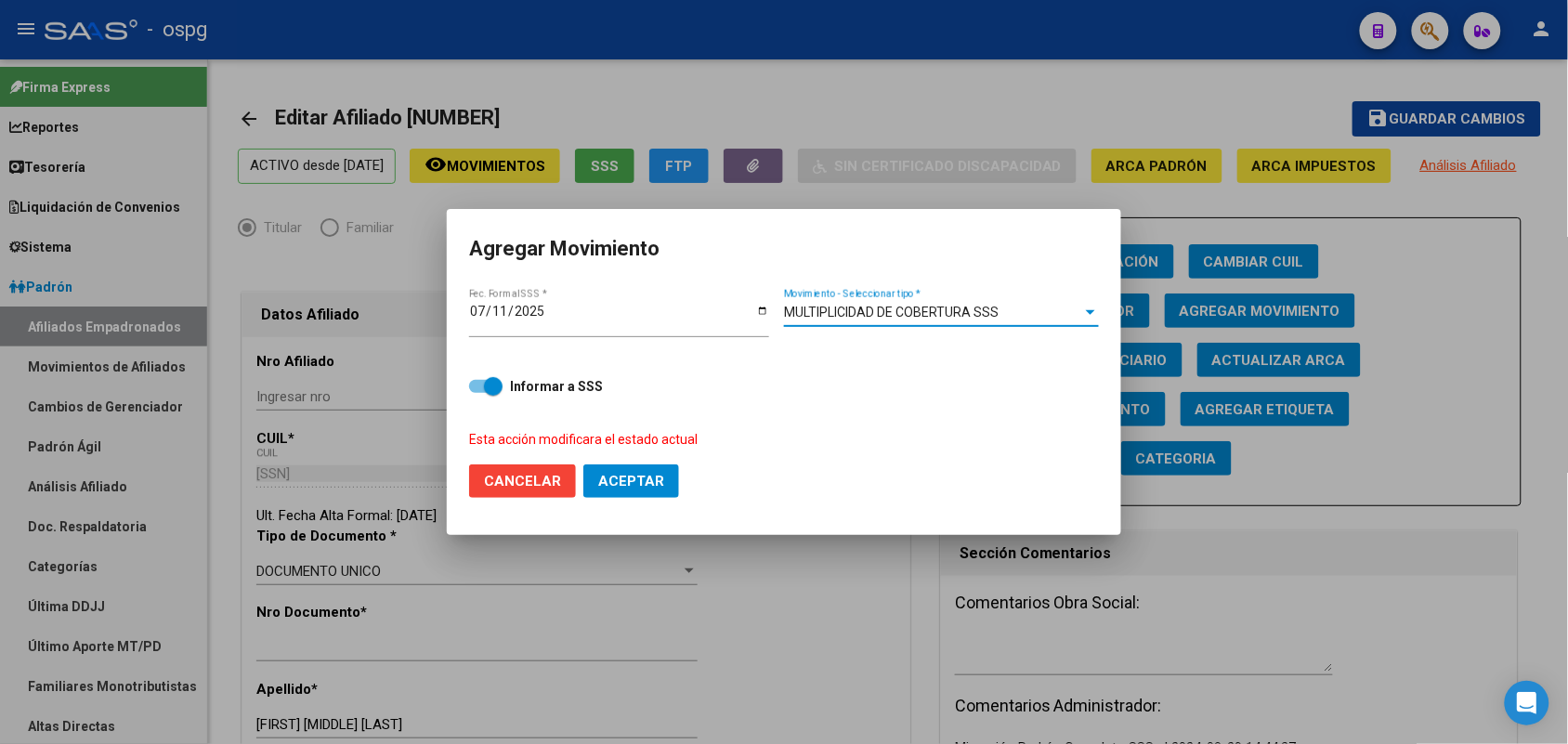 click on "Aceptar" 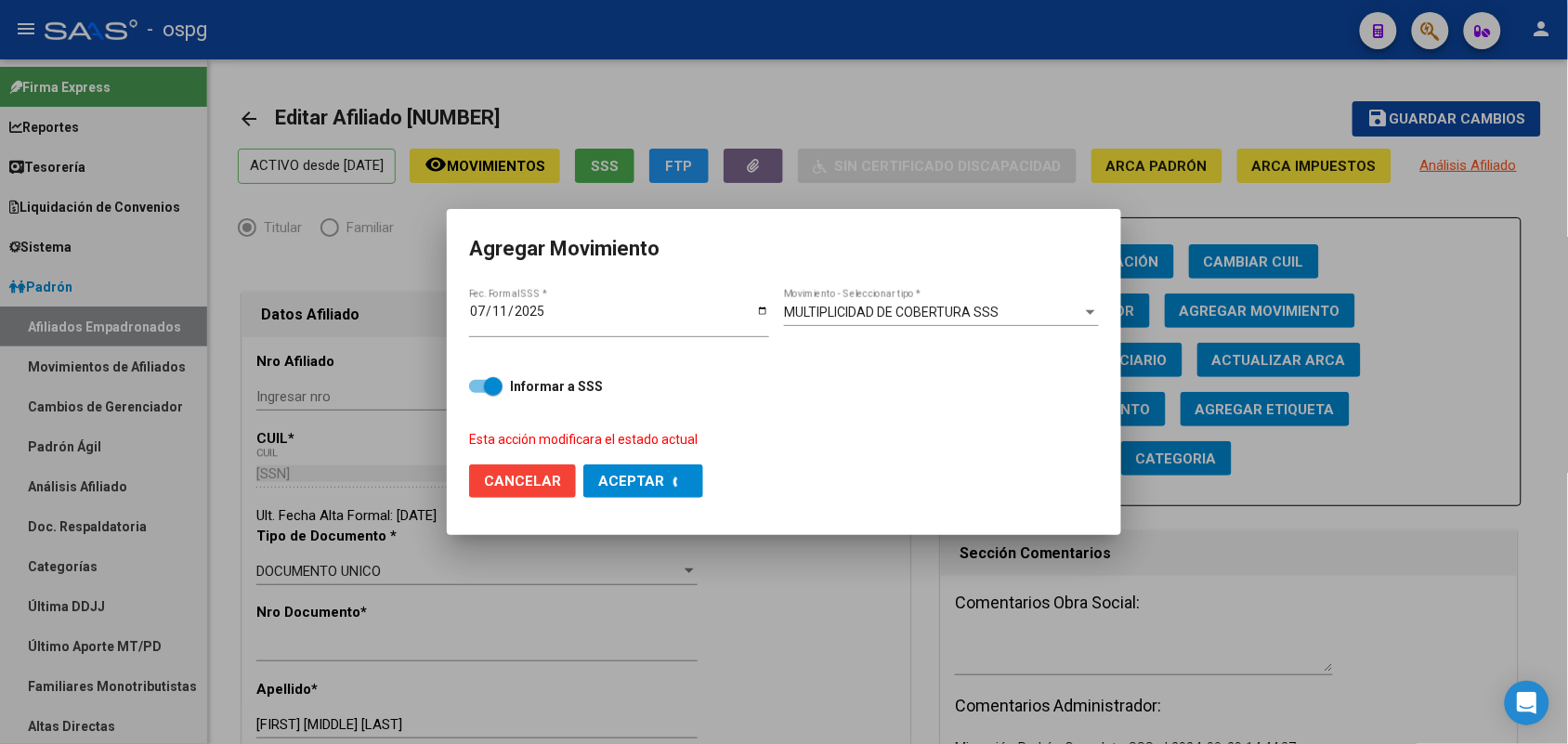 checkbox on "false" 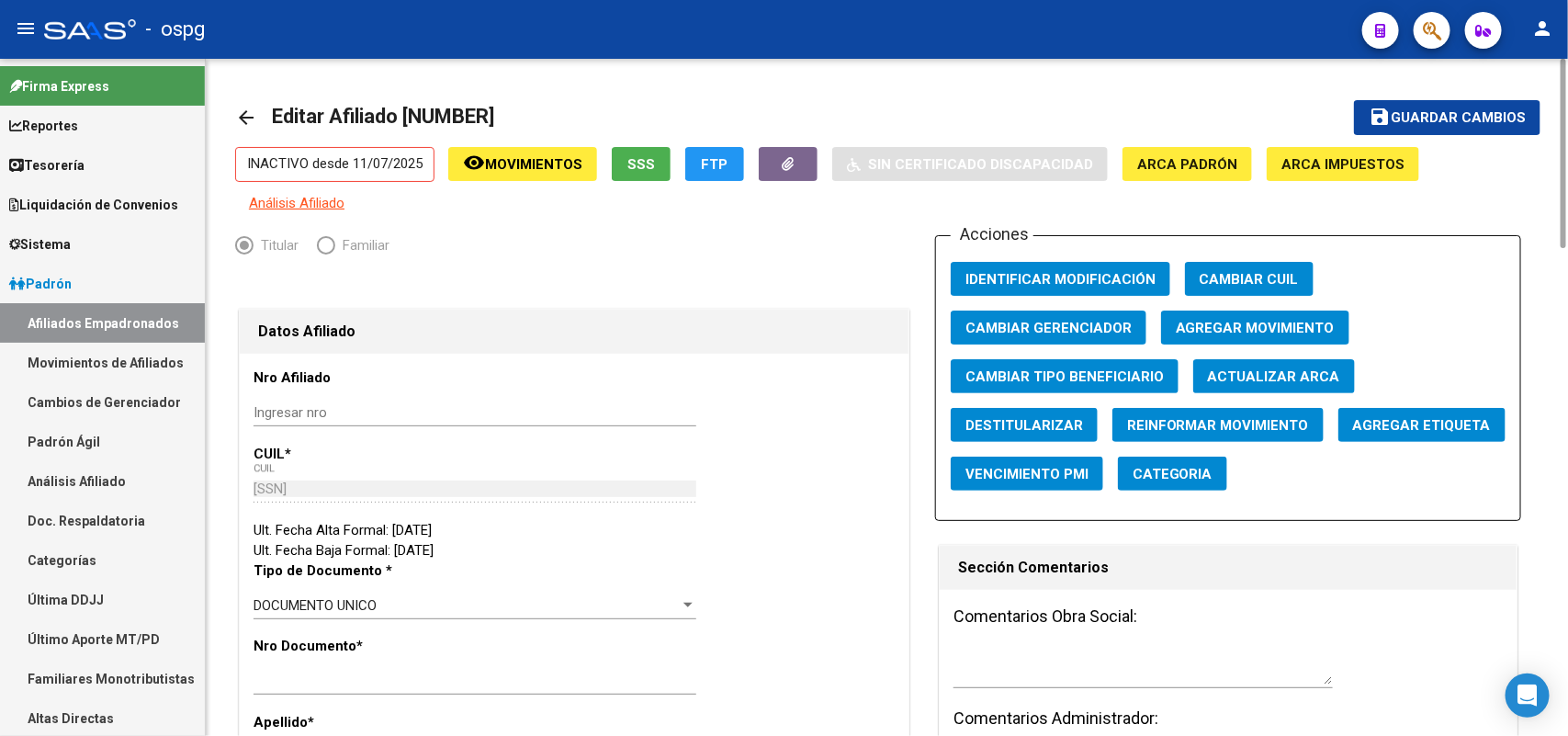 click on "arrow_back" 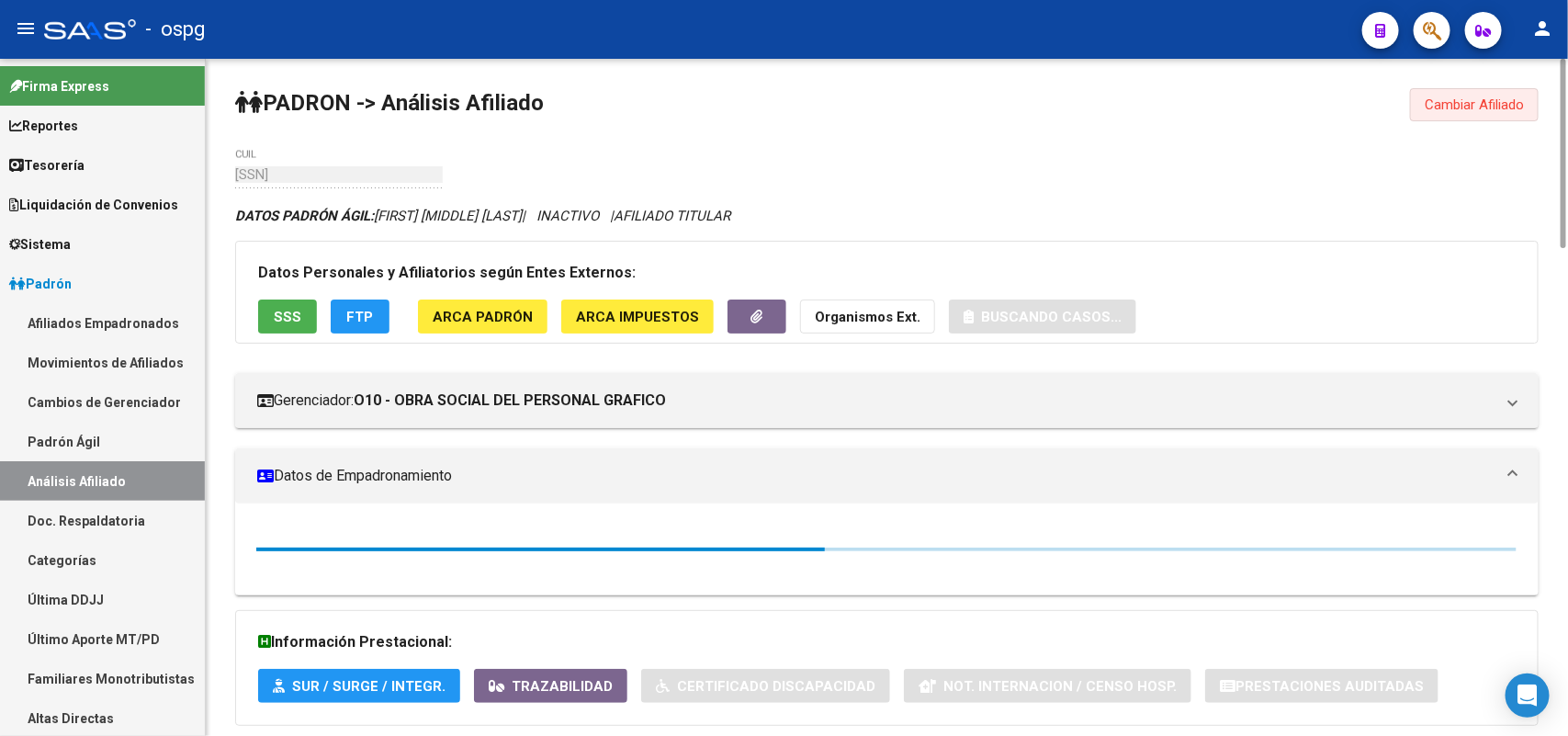 drag, startPoint x: 1454, startPoint y: 98, endPoint x: 1030, endPoint y: 133, distance: 425.44212 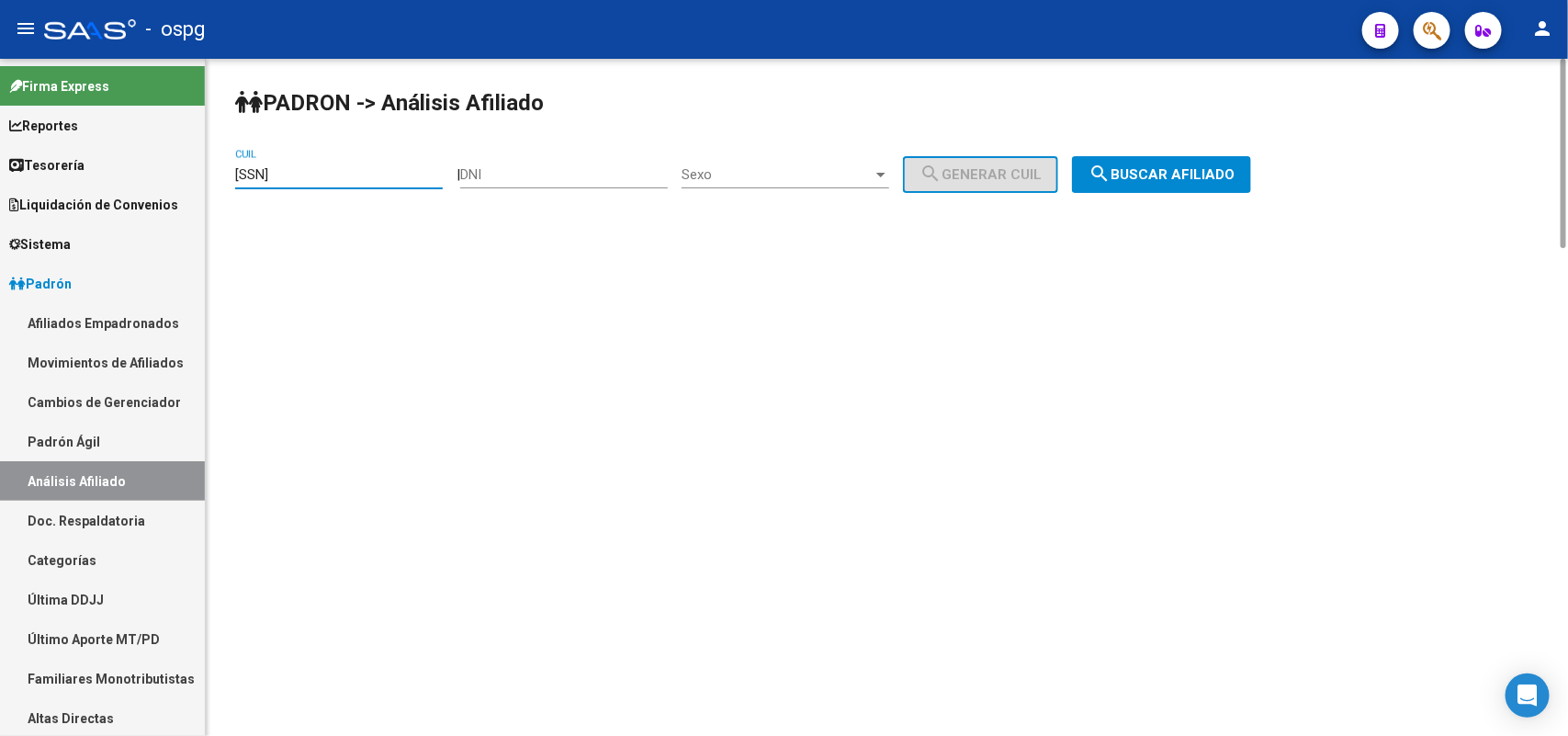 drag, startPoint x: 209, startPoint y: 165, endPoint x: 274, endPoint y: 175, distance: 65.76473 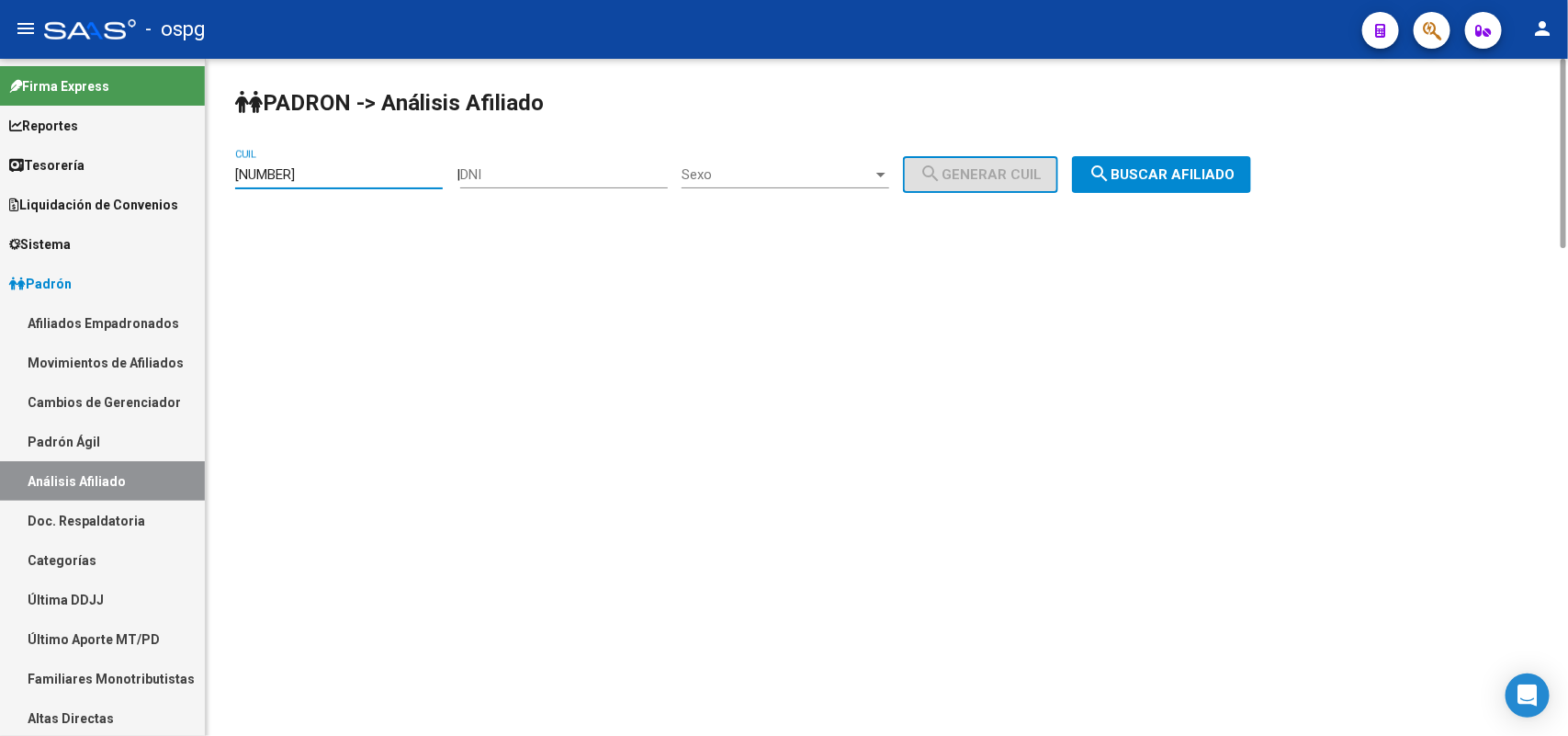 type on "27-36385952-1" 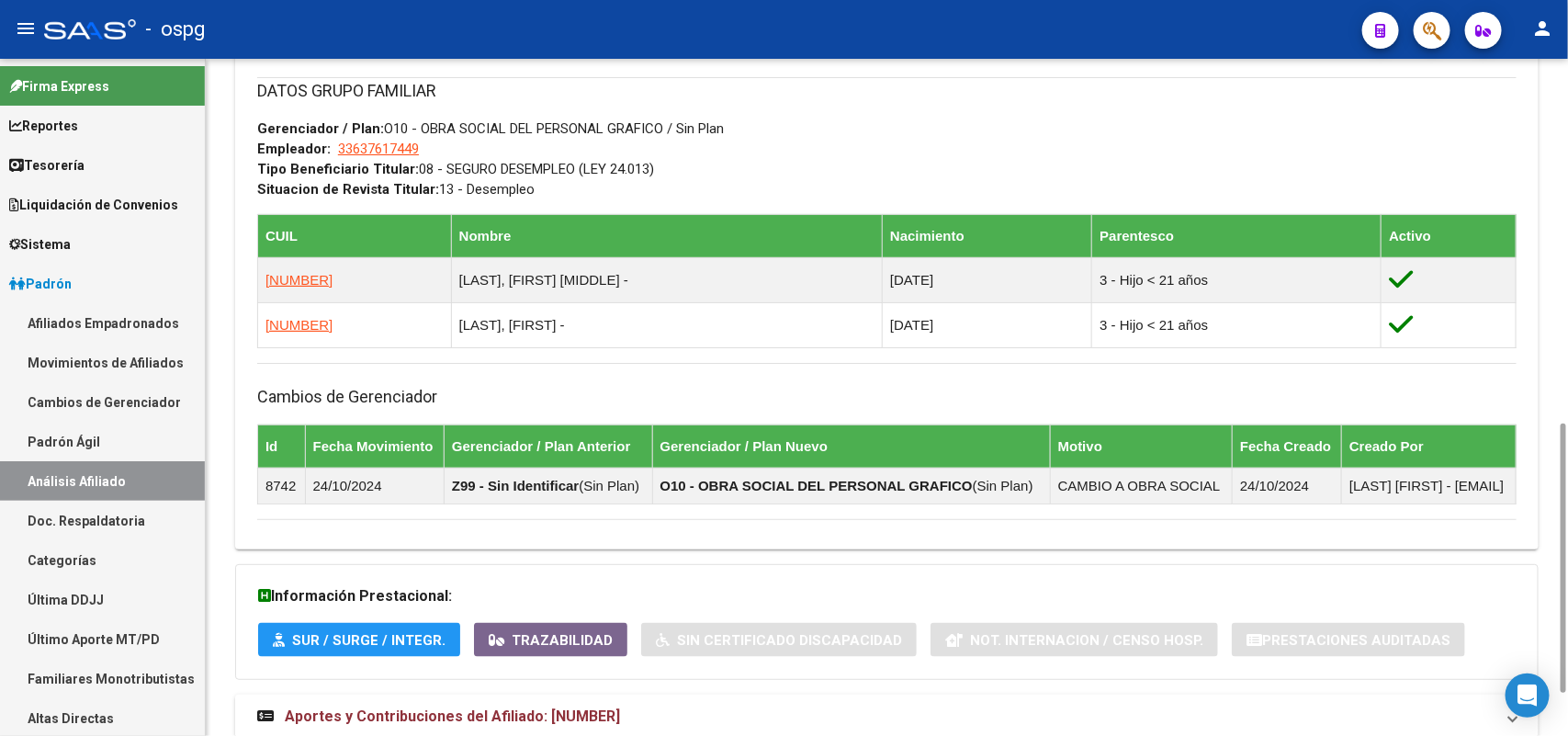 scroll, scrollTop: 230, scrollLeft: 0, axis: vertical 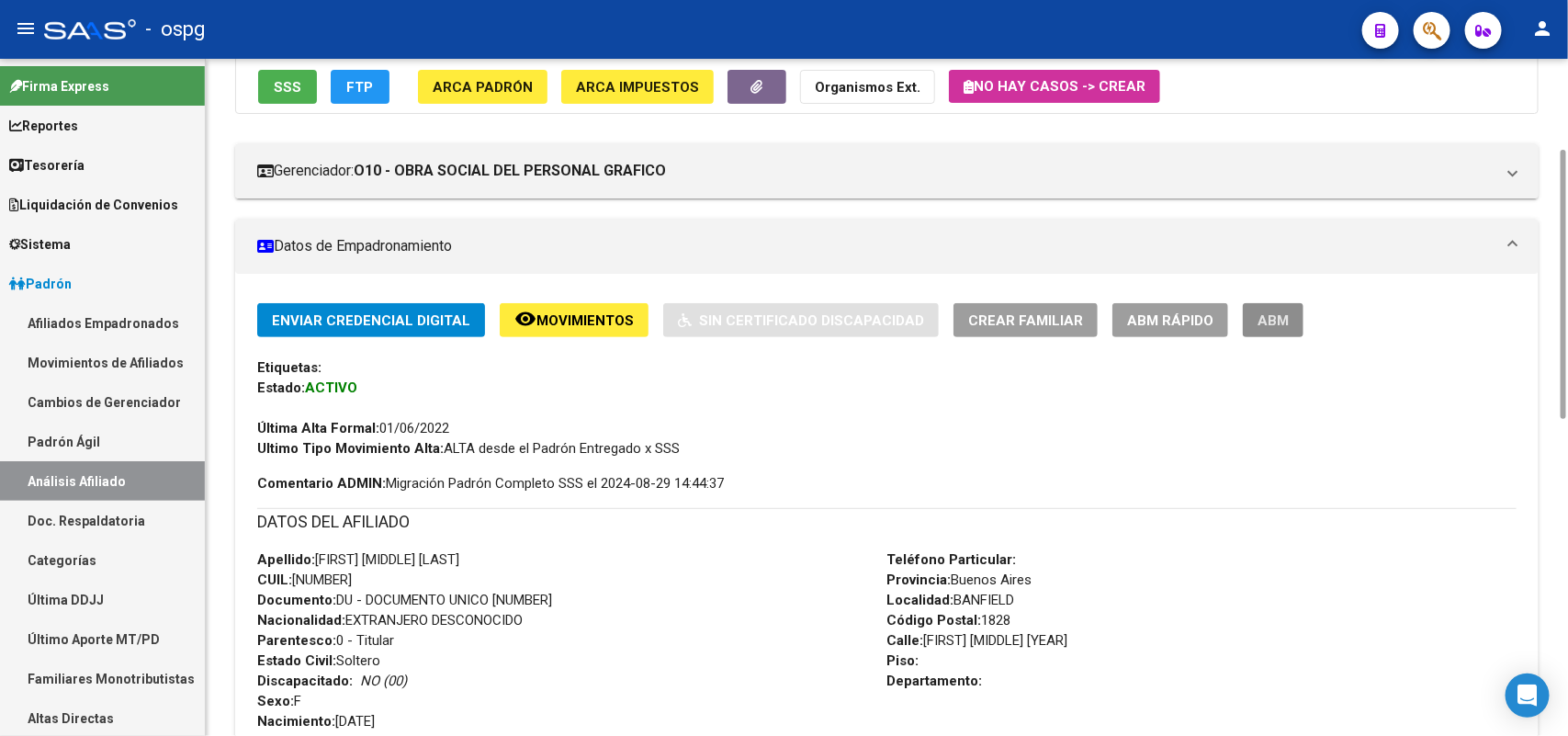 click on "ABM" at bounding box center [1273, 321] 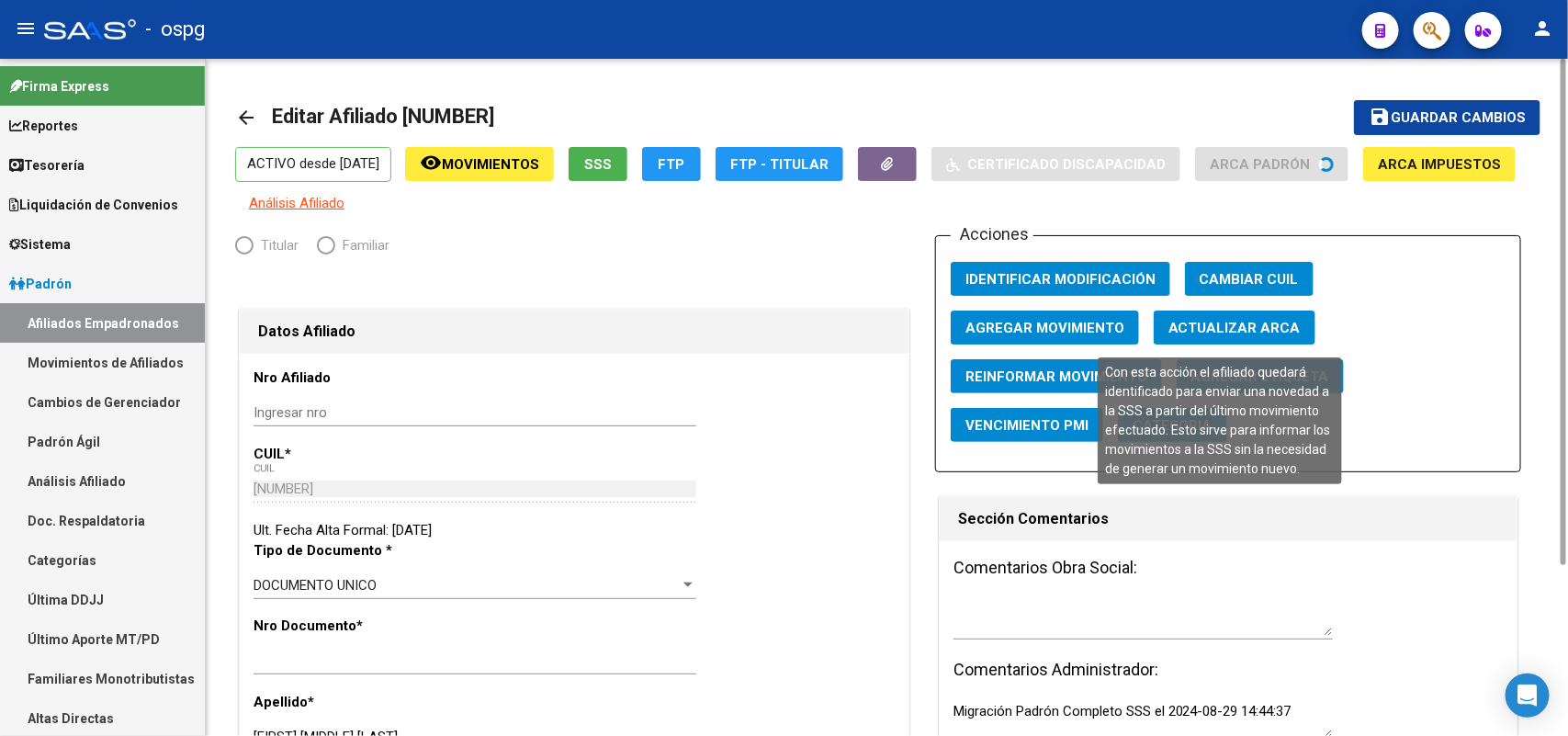 radio on "true" 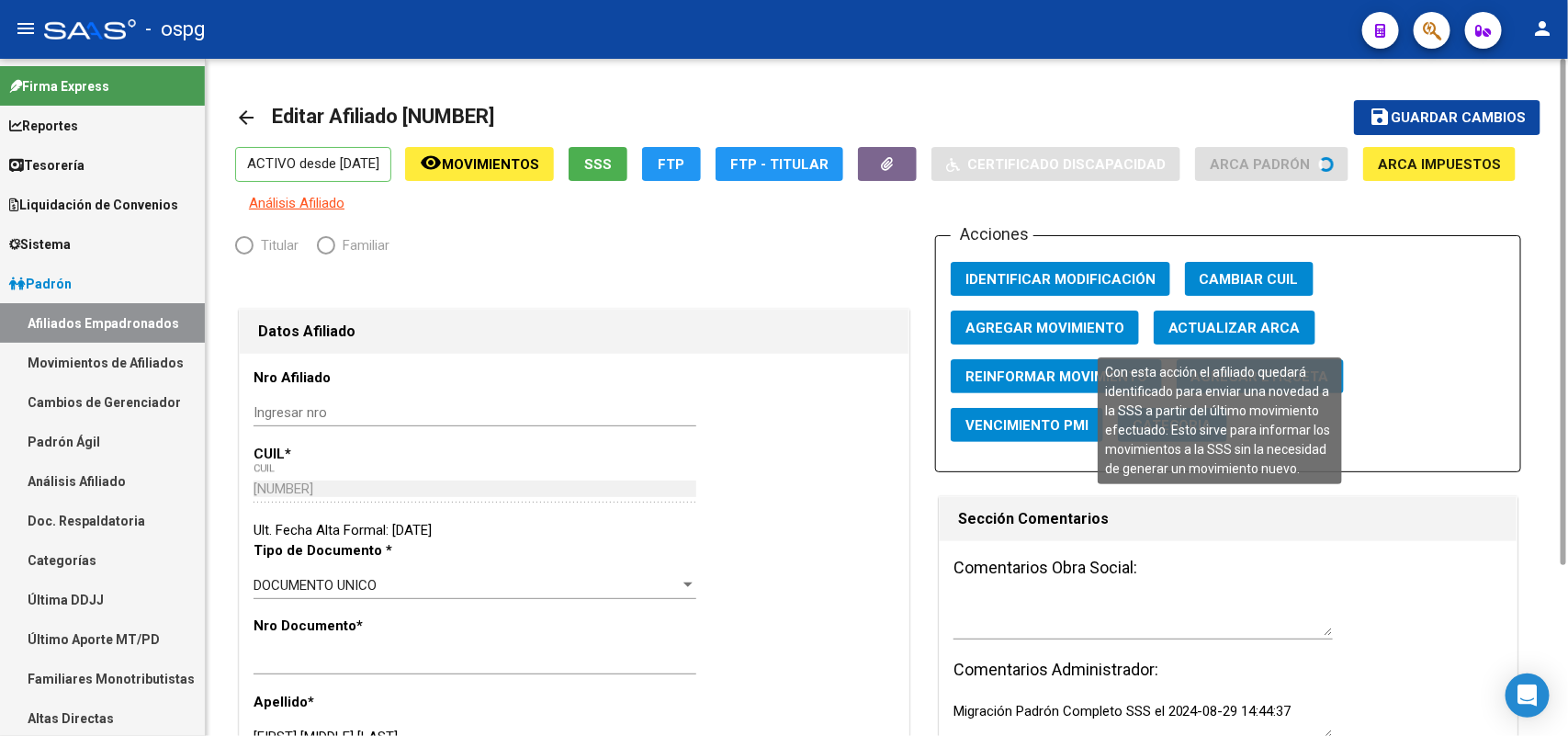 type on "33-63761744-9" 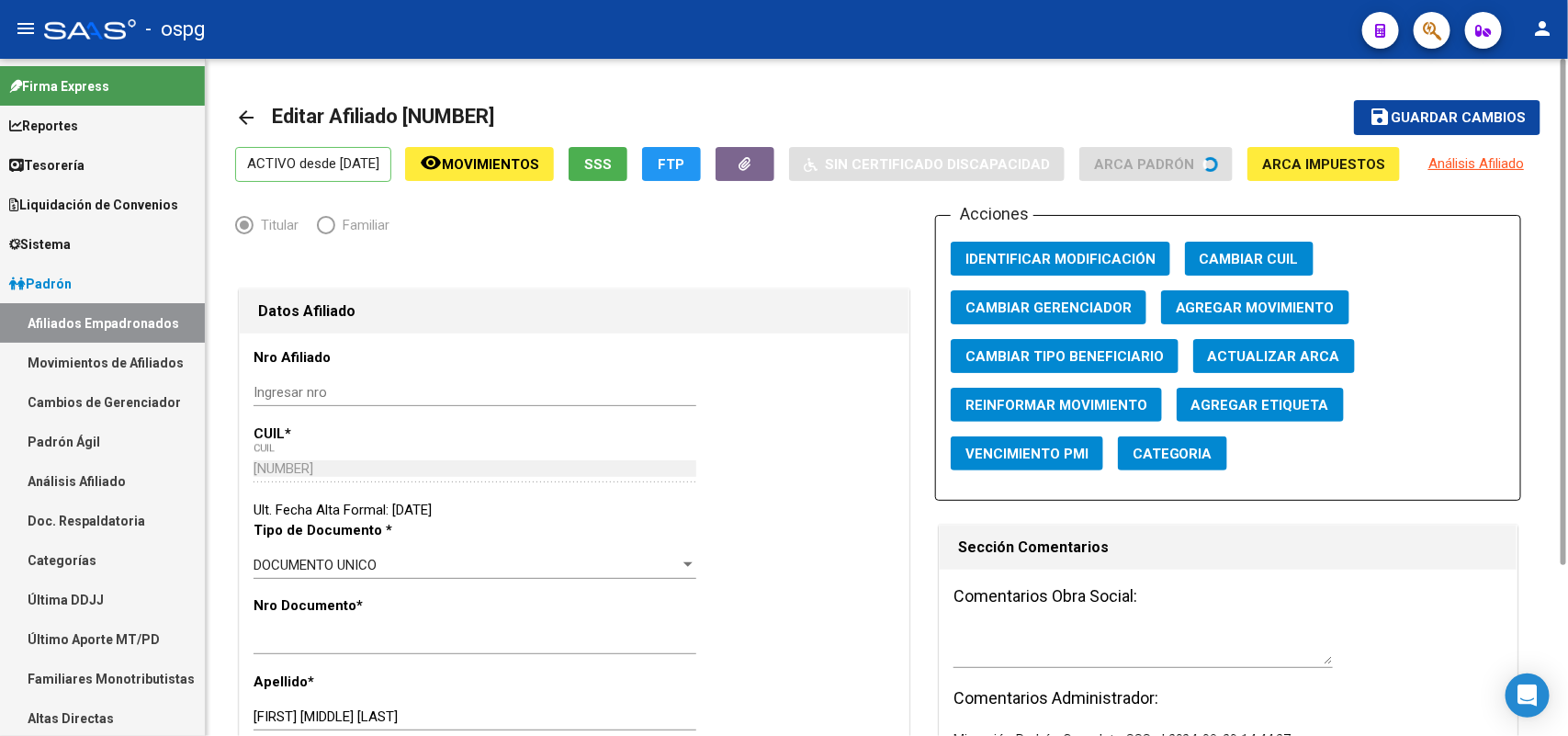 click on "Agregar Movimiento" 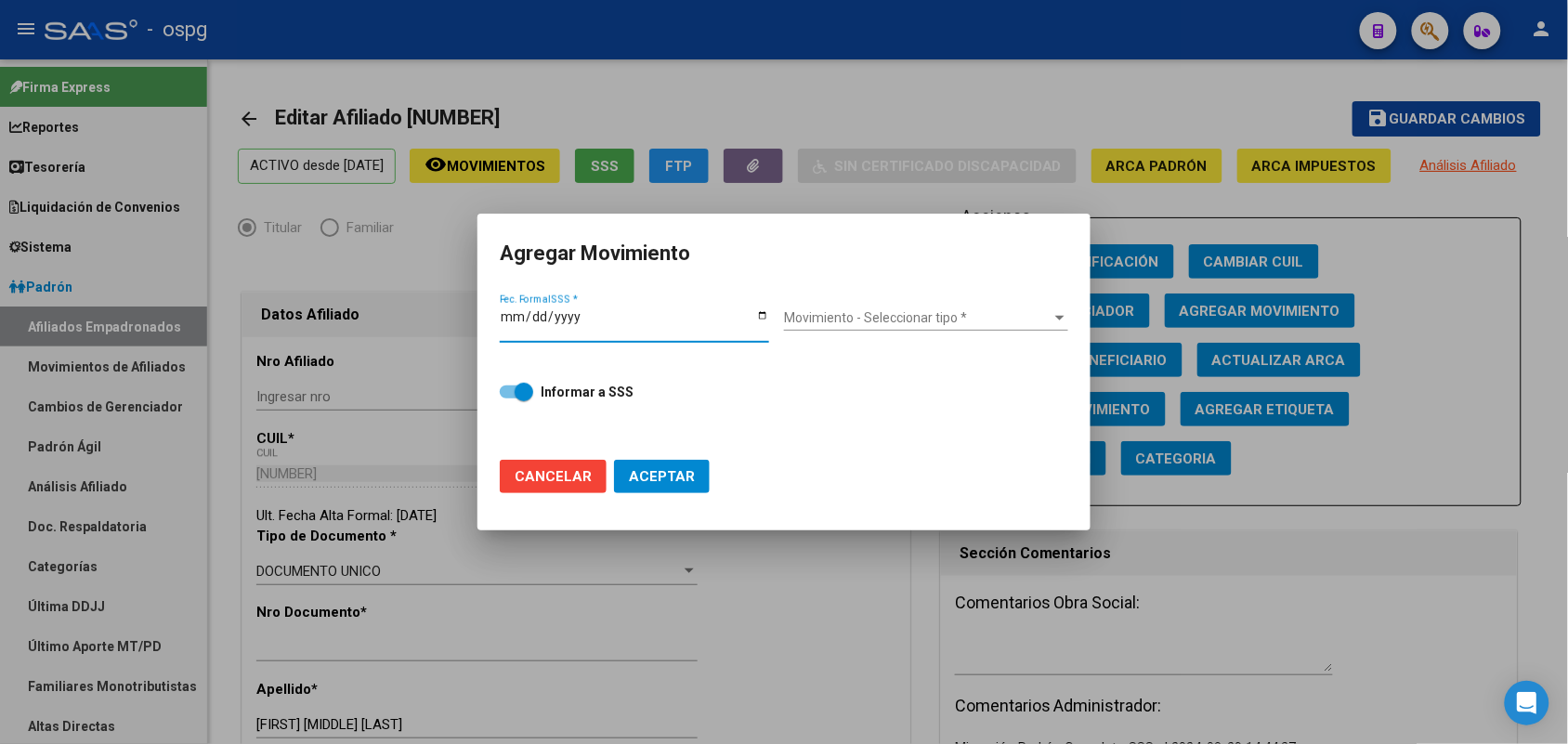 click on "Fec. Formal SSS *" at bounding box center (634, 323) 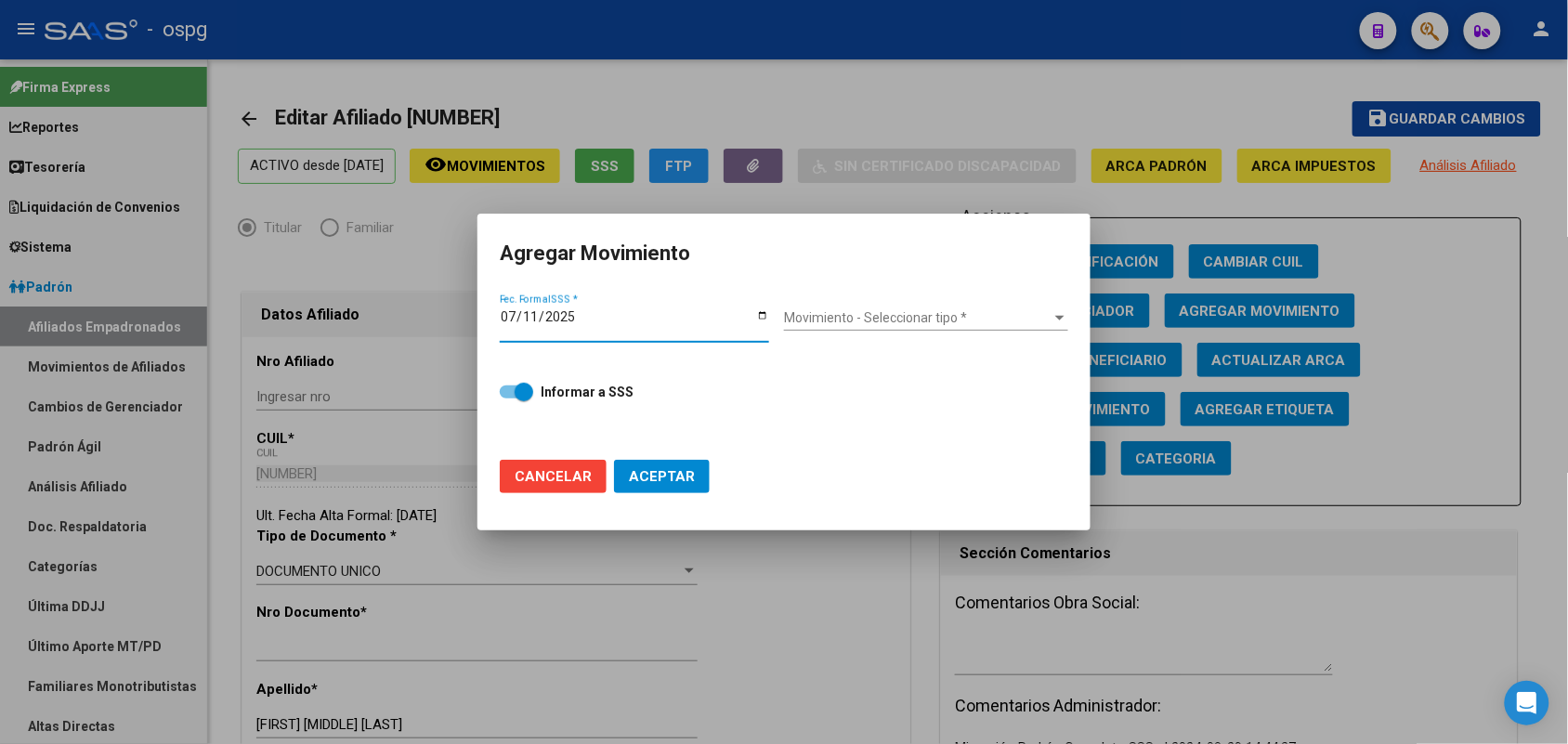 type on "2025-07-11" 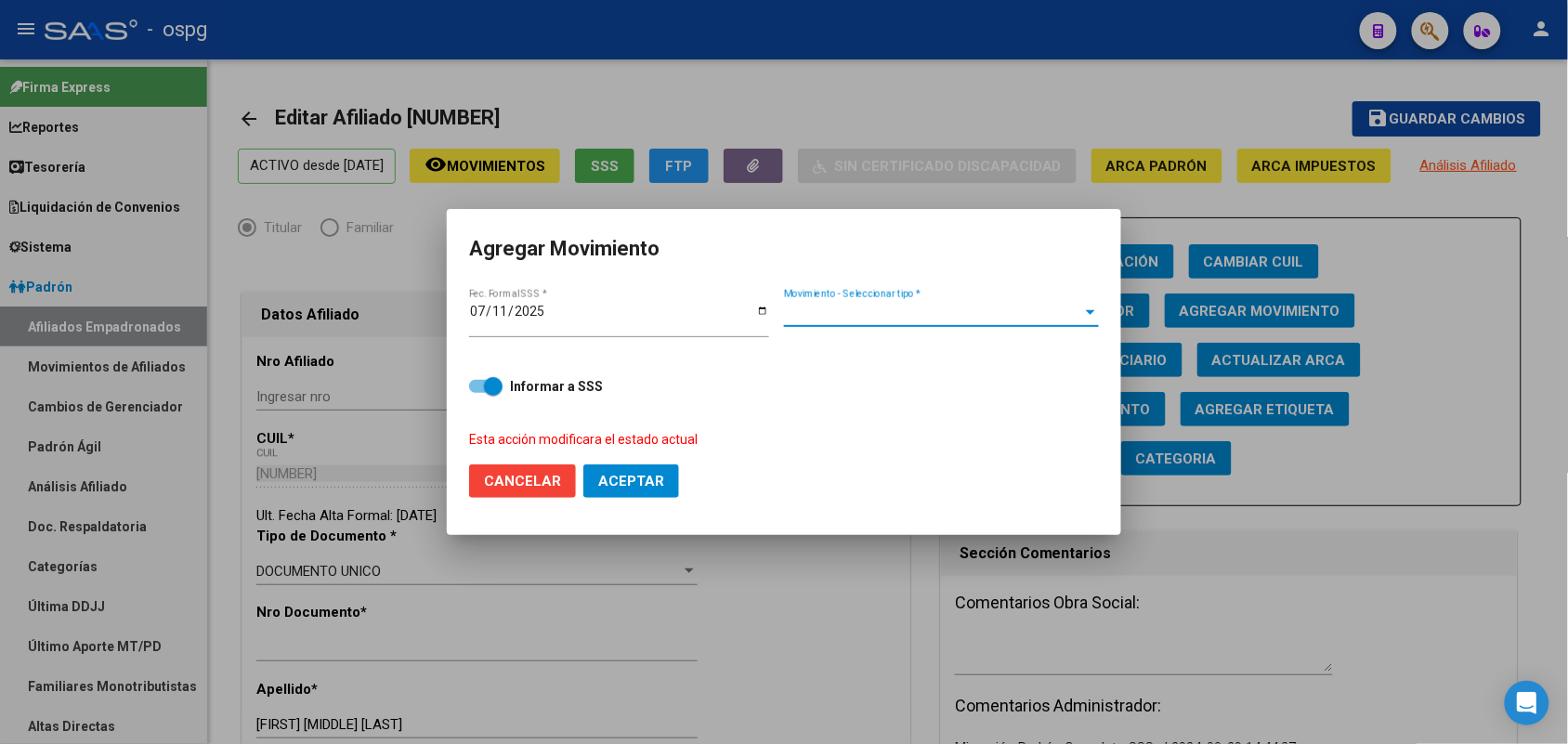 click on "Movimiento - Seleccionar tipo *" at bounding box center [933, 312] 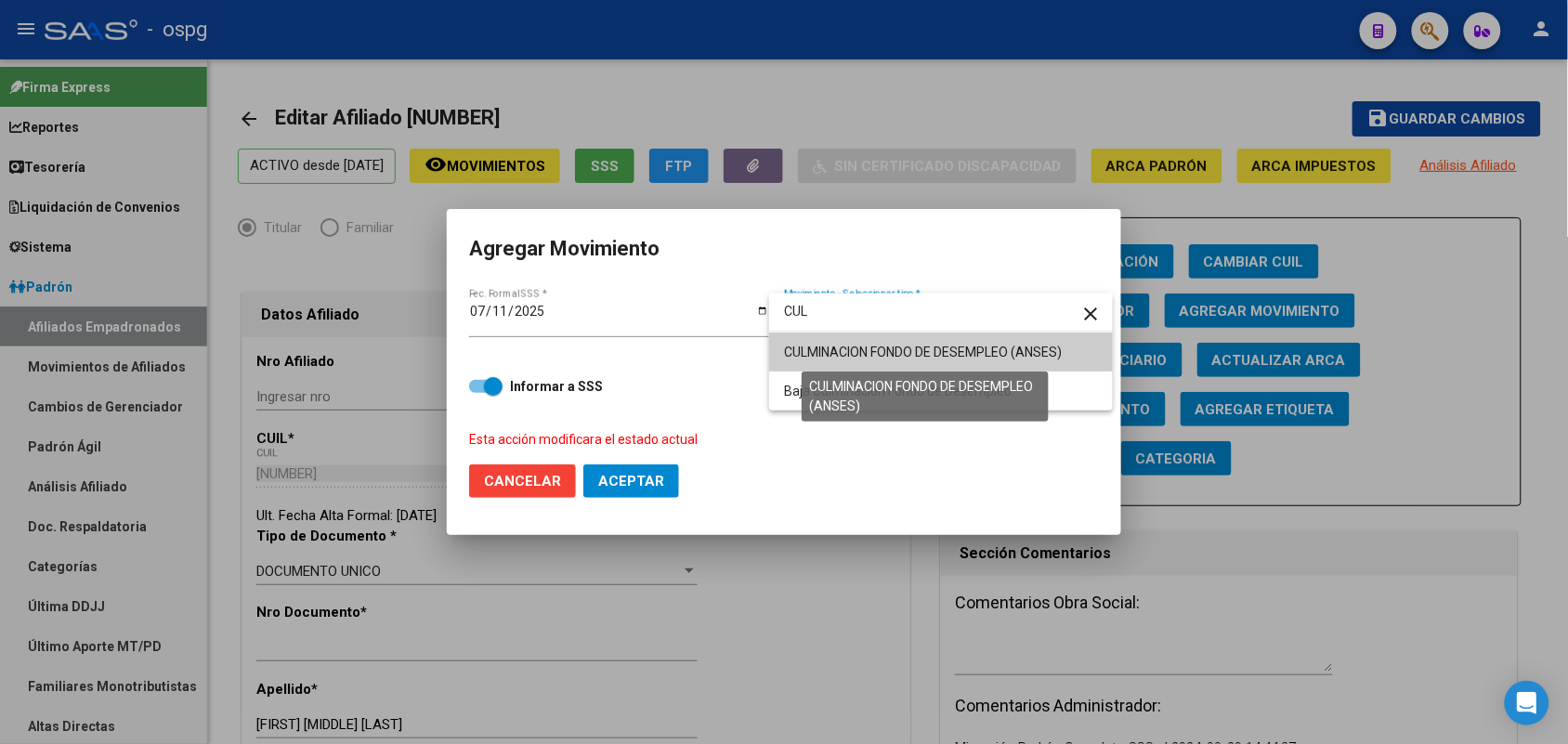 type on "CUL" 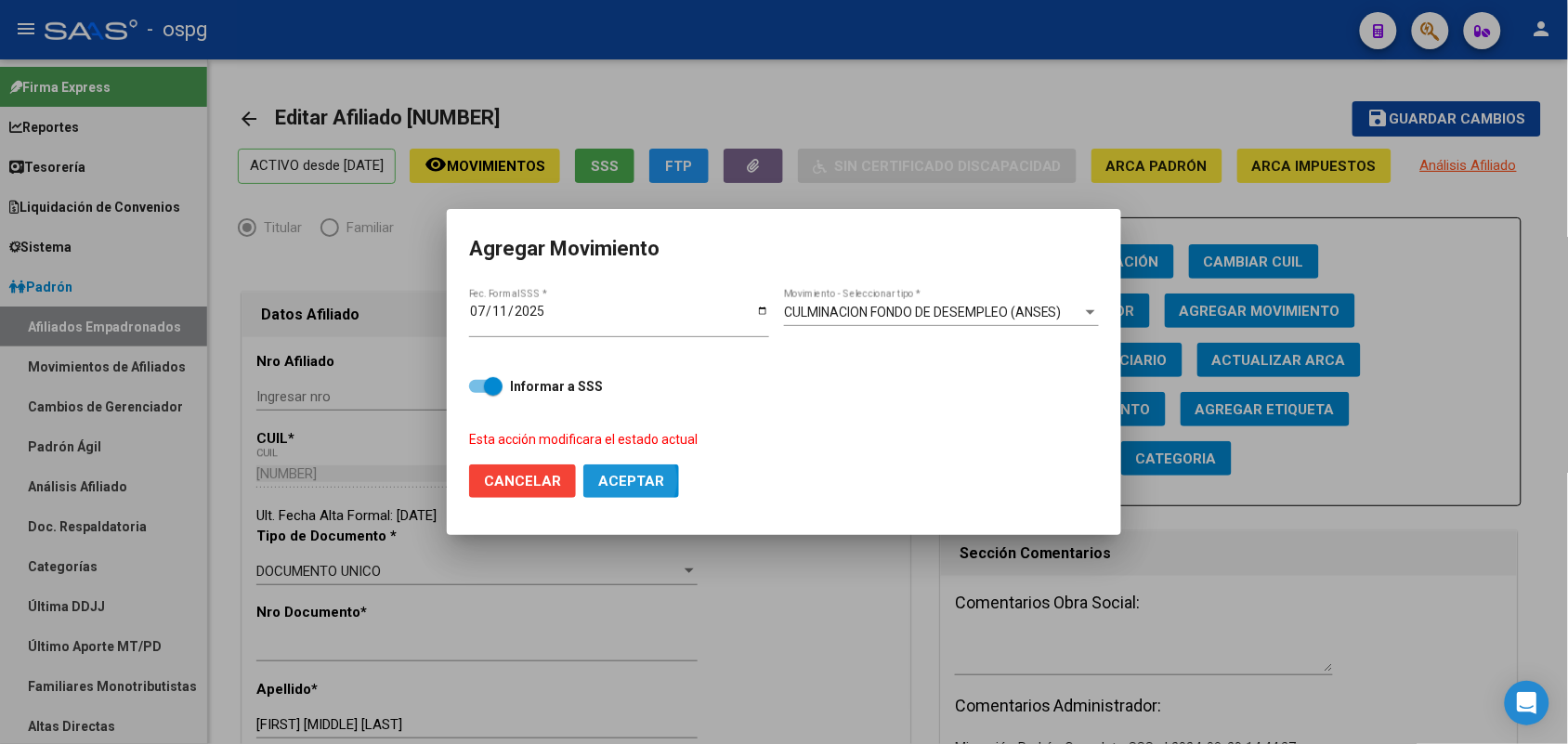 click on "Aceptar" 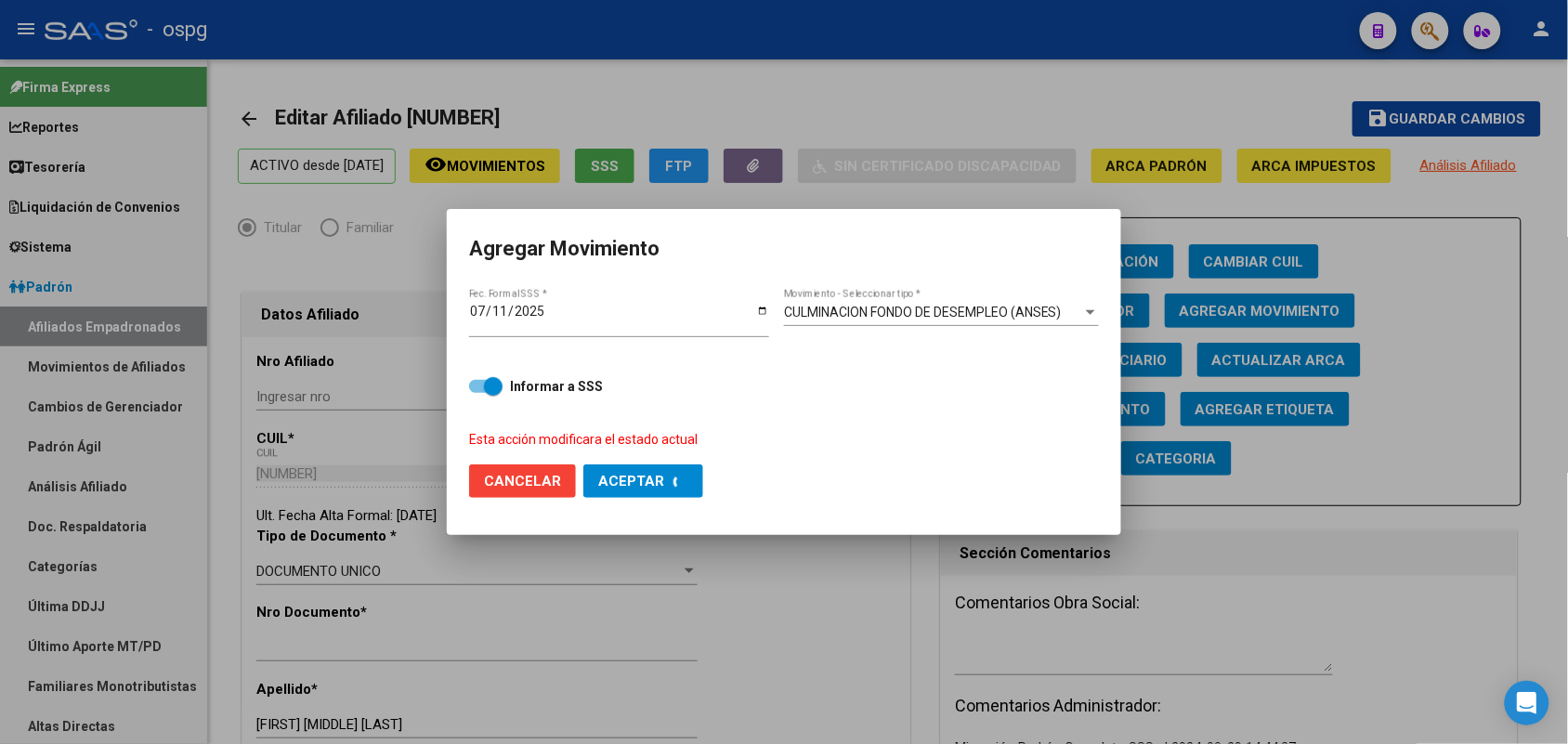 checkbox on "false" 